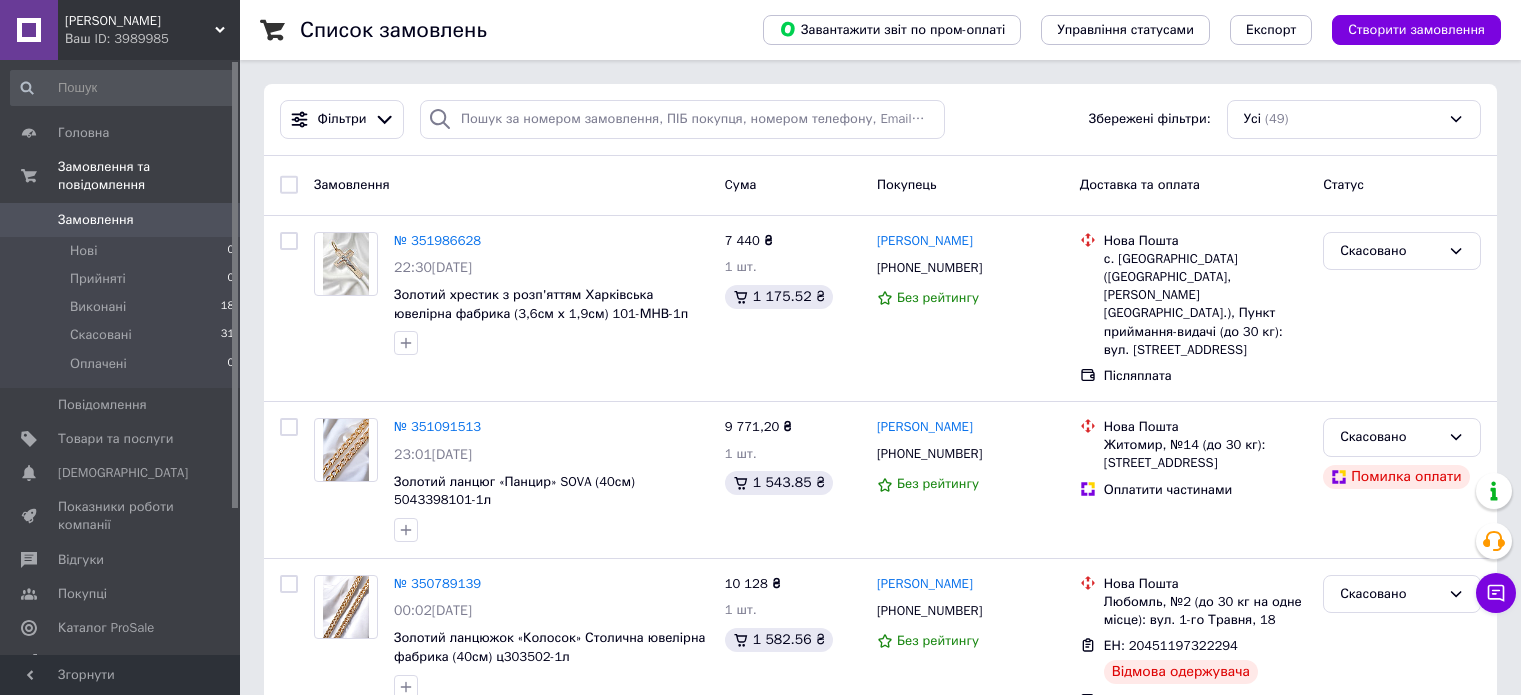 scroll, scrollTop: 0, scrollLeft: 0, axis: both 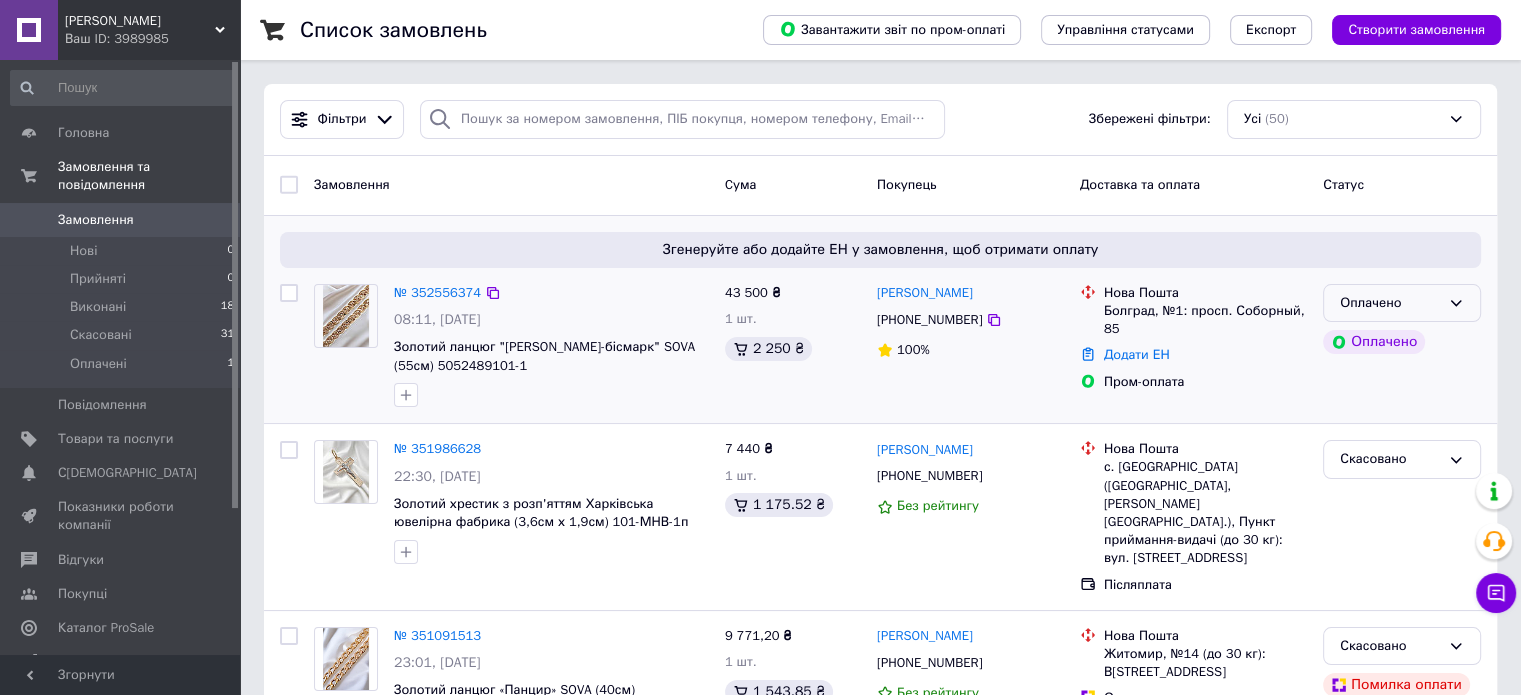 click 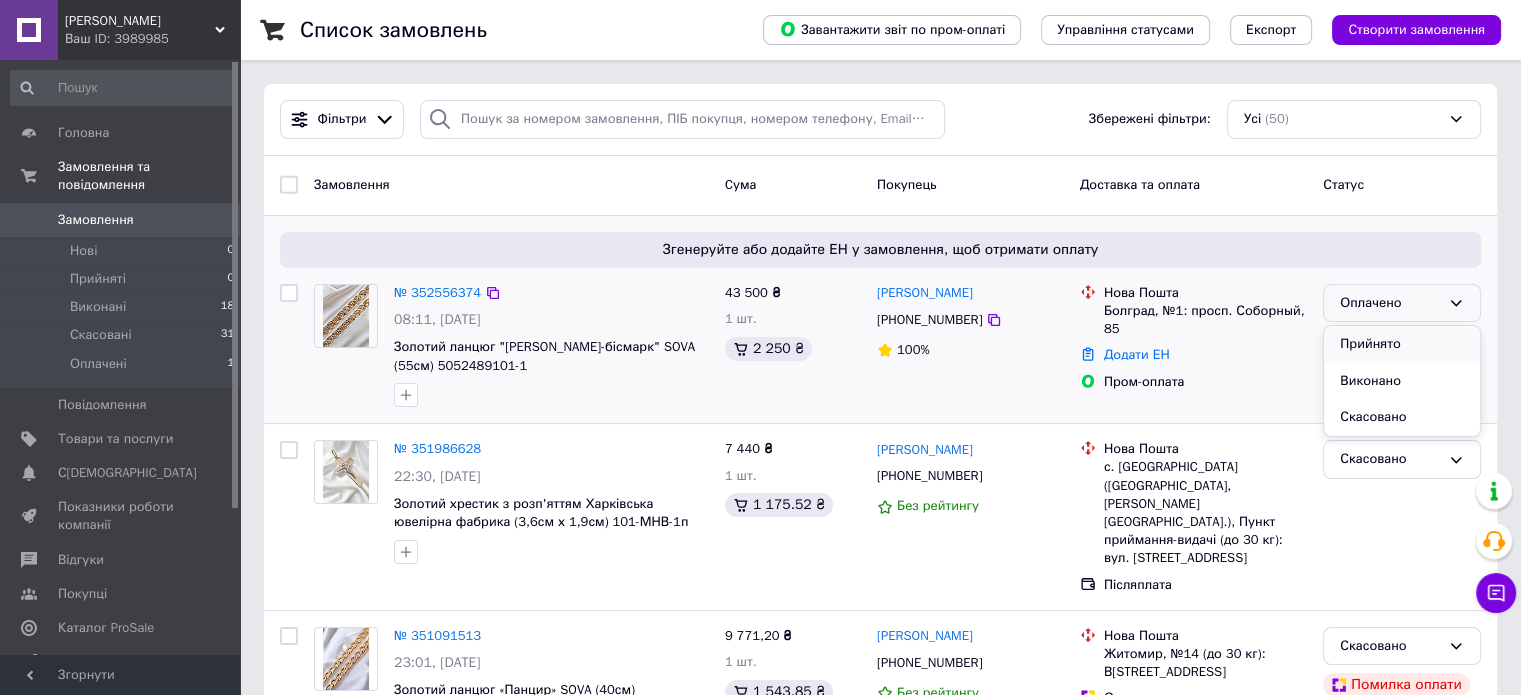 click on "Прийнято" at bounding box center (1402, 344) 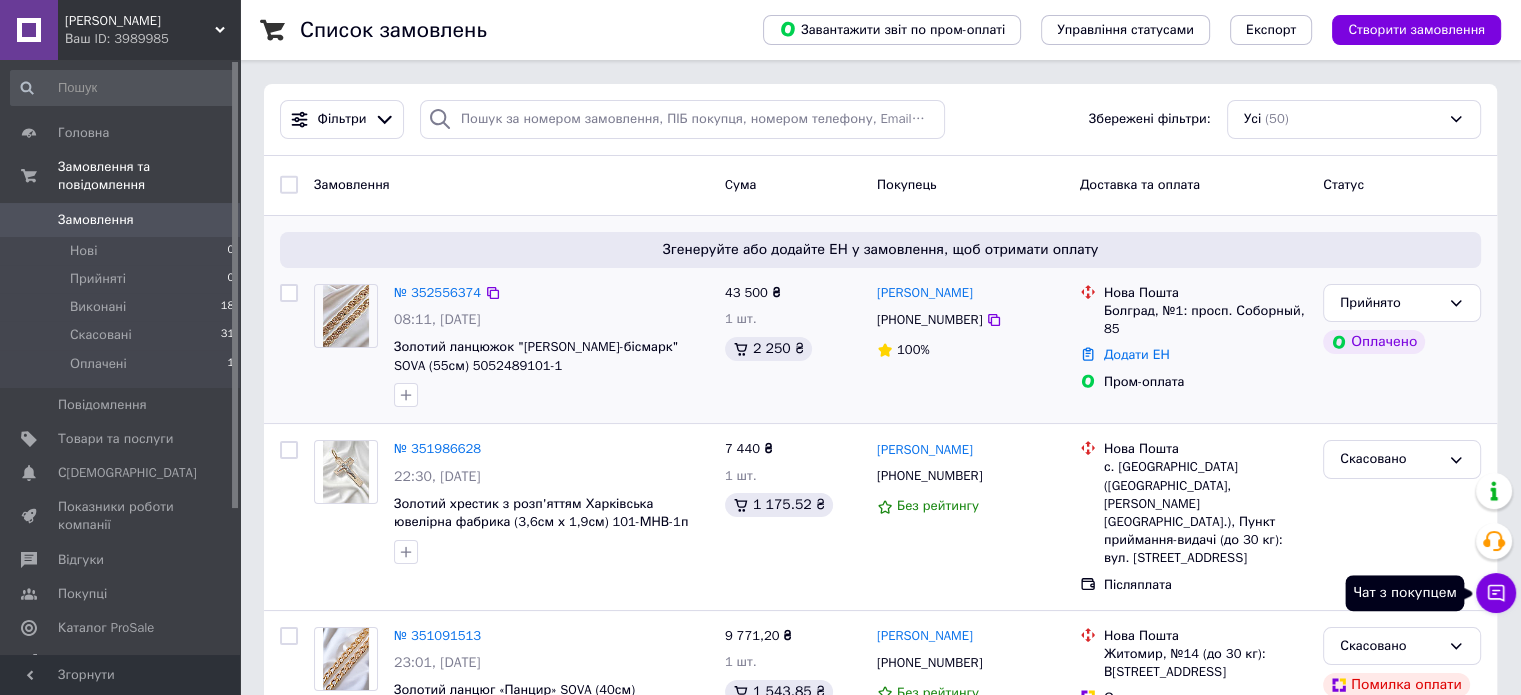 click 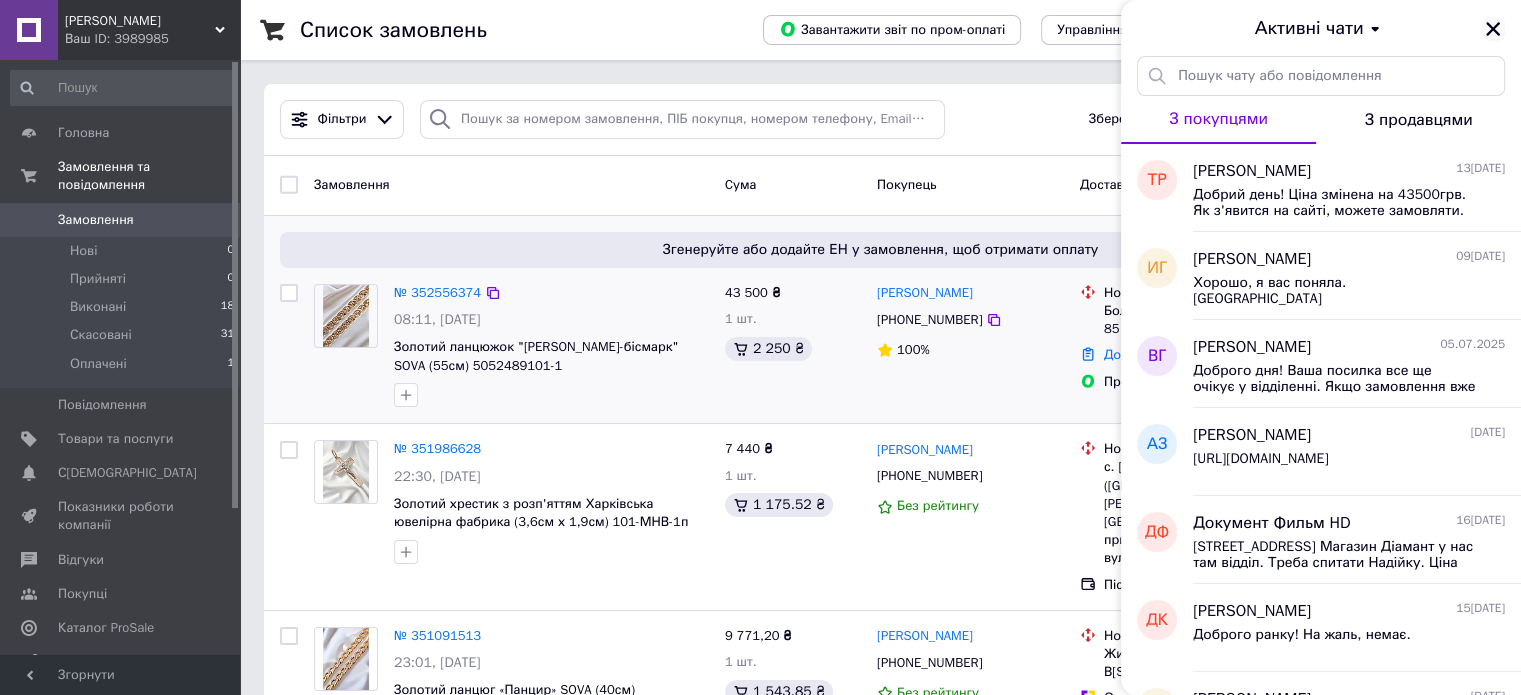 click 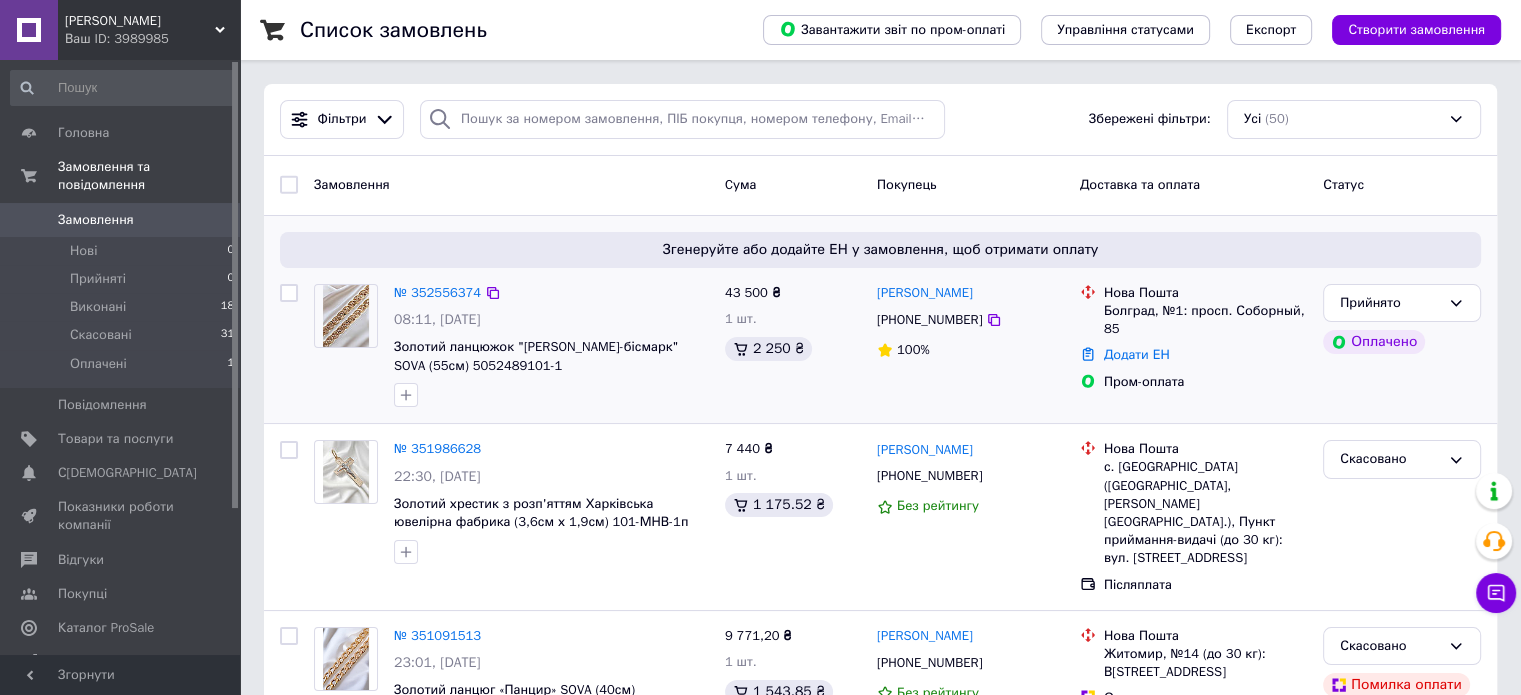 click at bounding box center [289, 293] 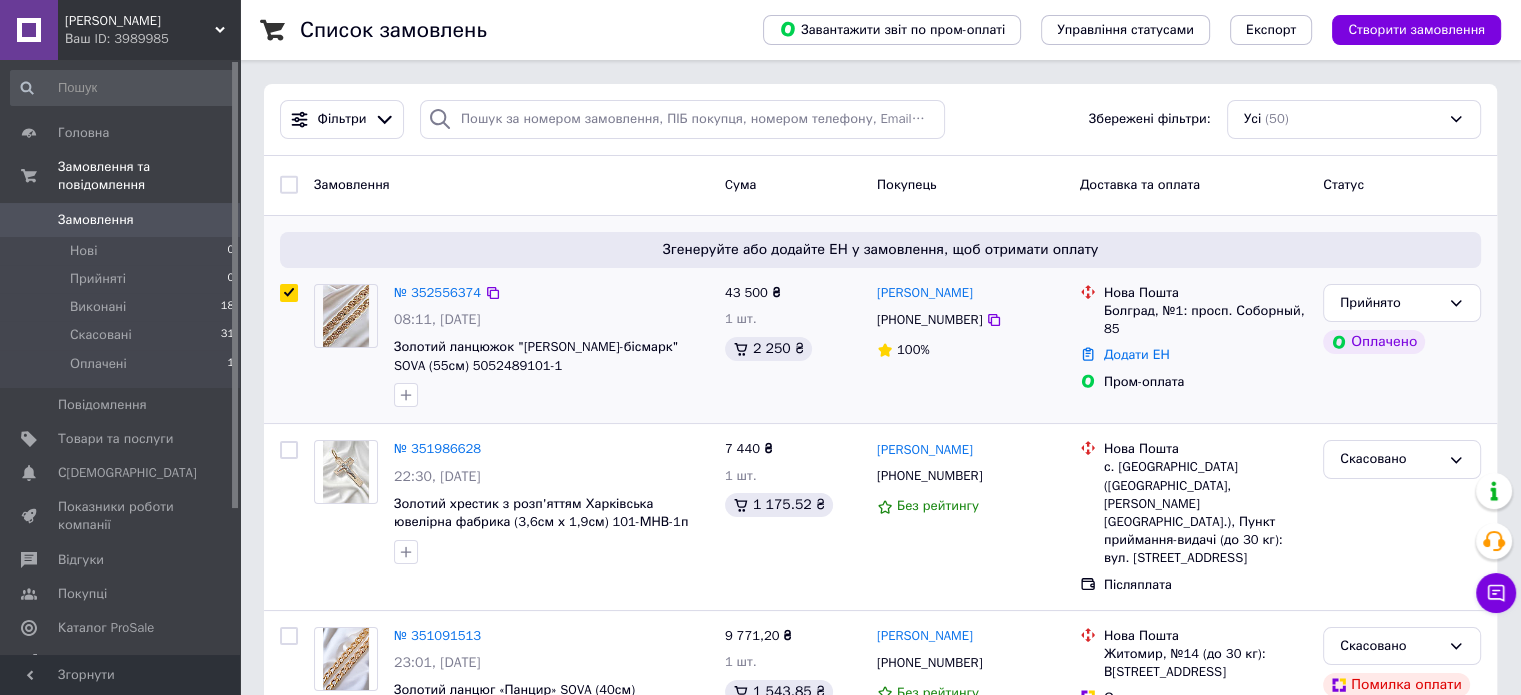 checkbox on "true" 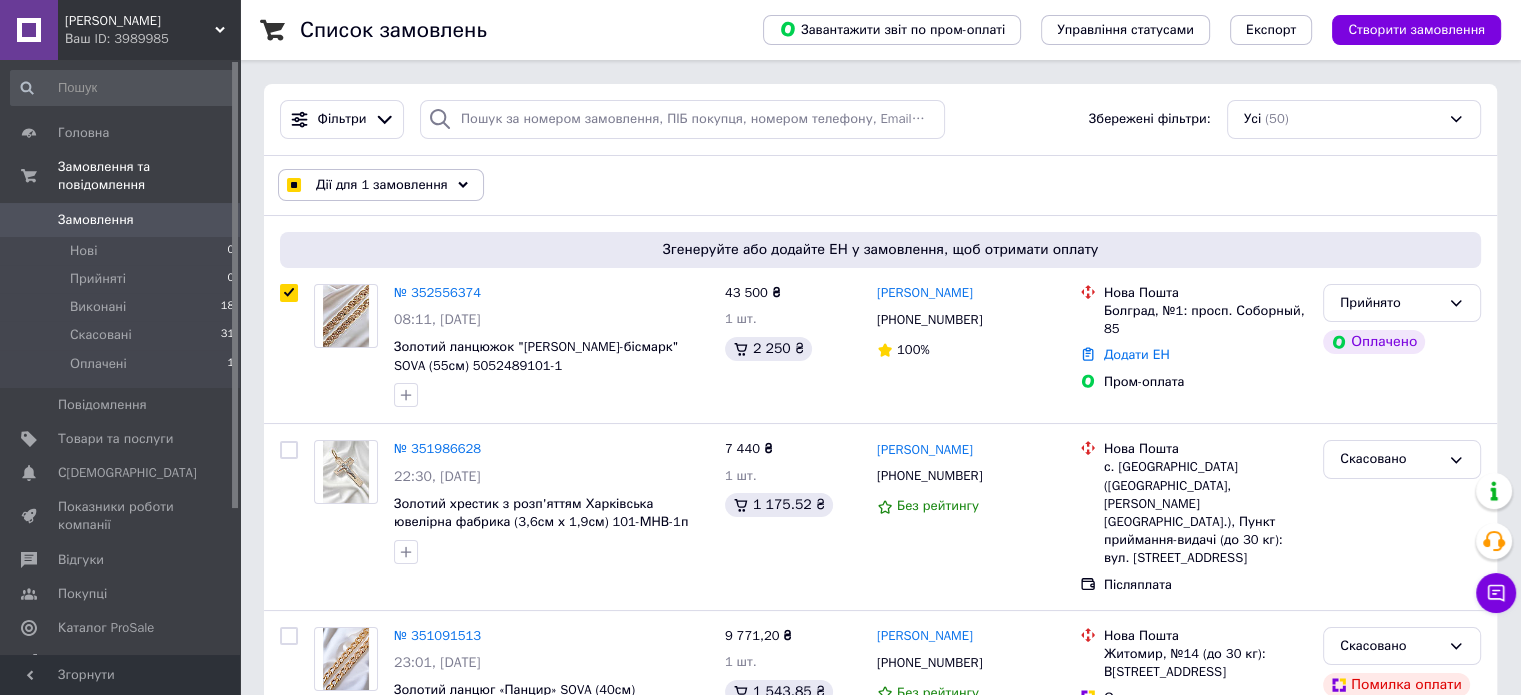 click on "Дії для 1 замовлення" at bounding box center (382, 185) 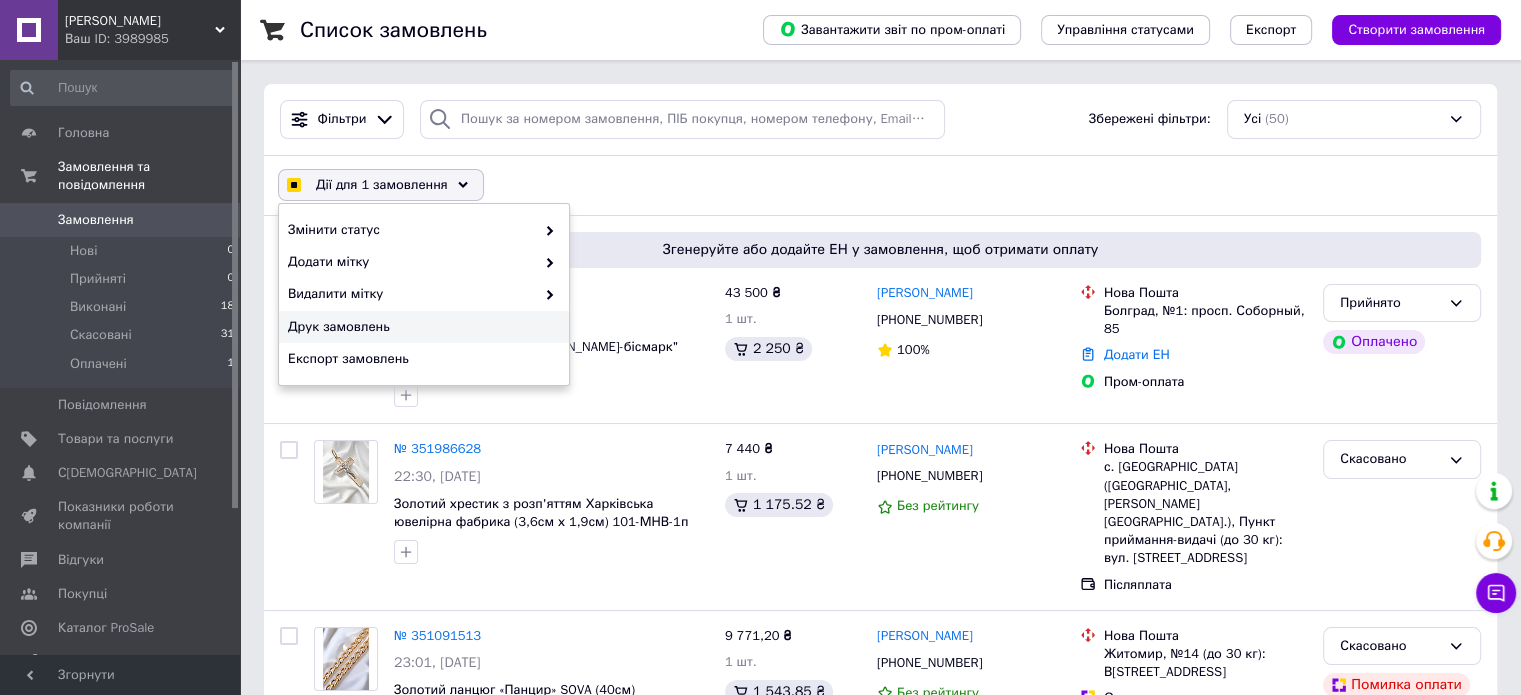 click on "Друк замовлень" at bounding box center [421, 327] 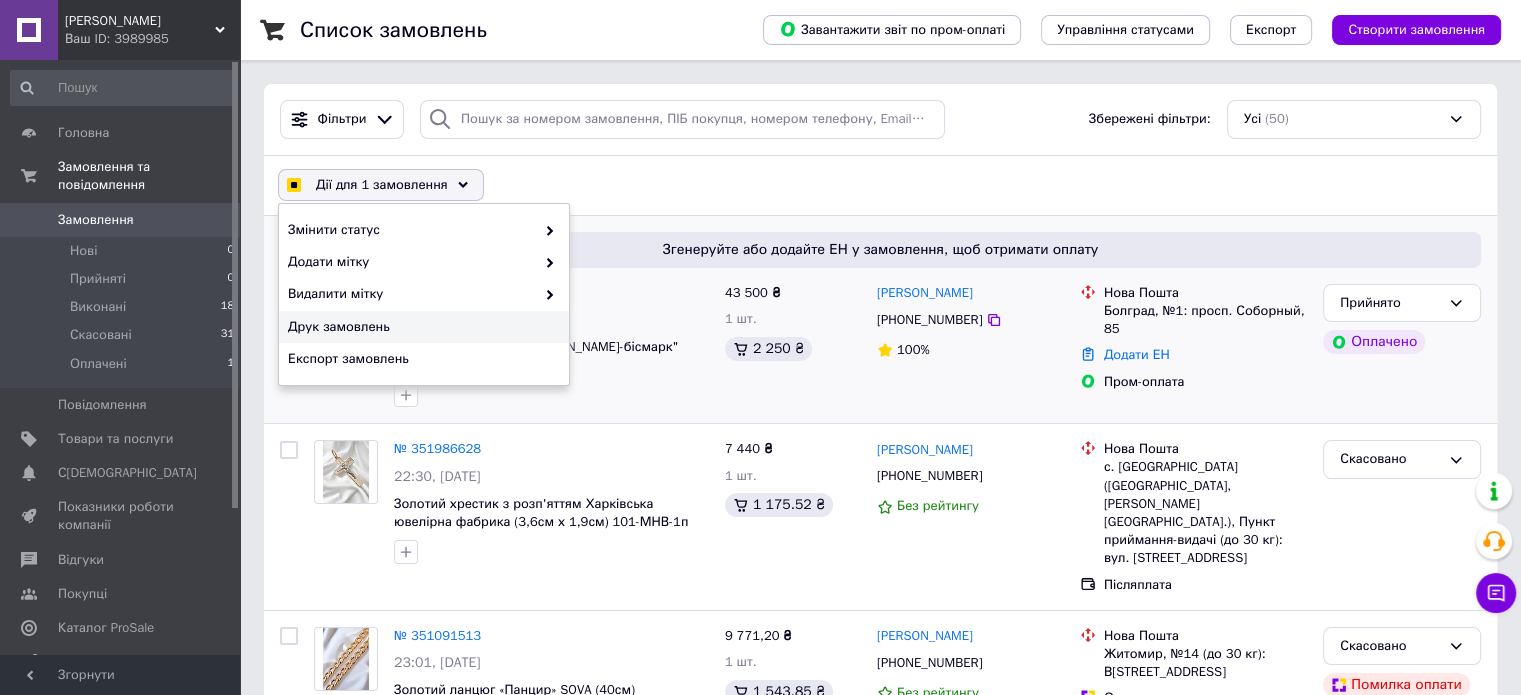 click on "Золотий ланцюжок "[PERSON_NAME]-бісмарк" SOVA  (55см) 5052489101-1" at bounding box center (551, 356) 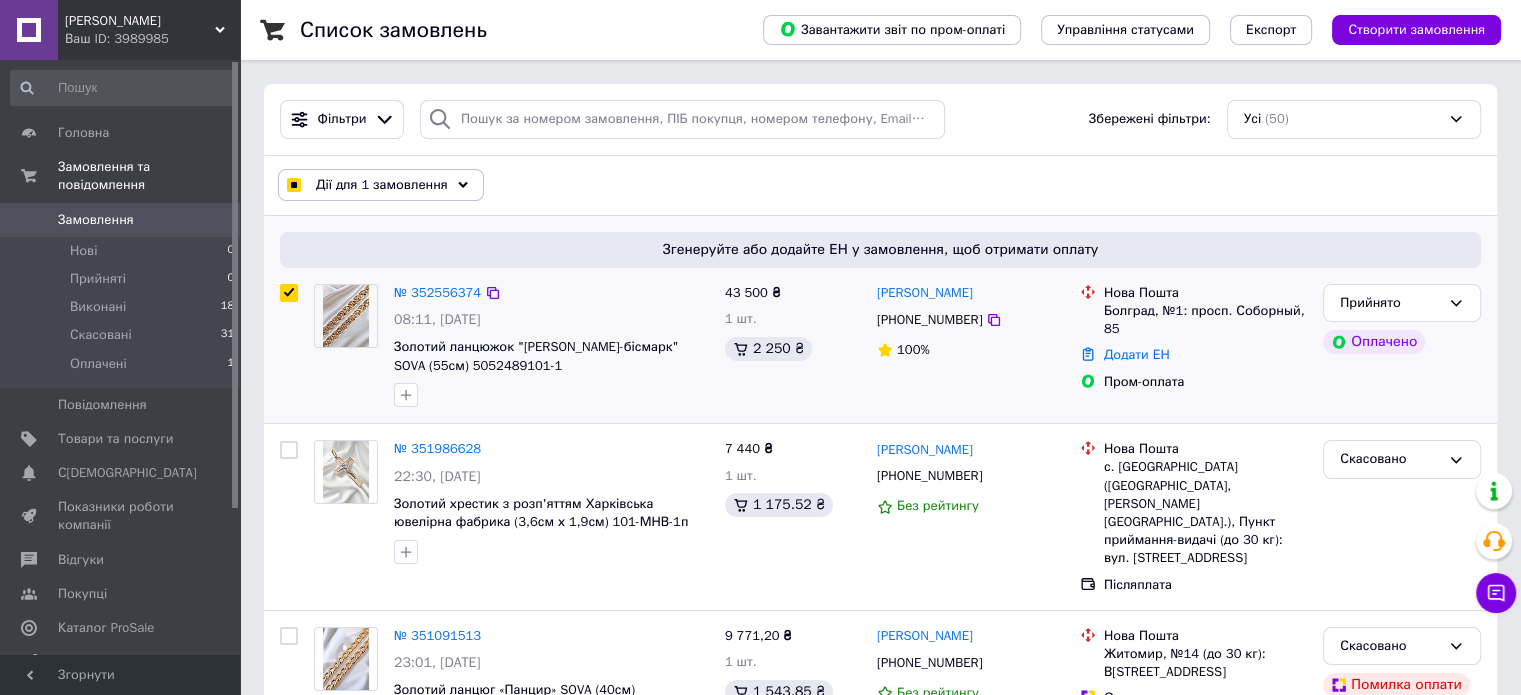 click at bounding box center [289, 293] 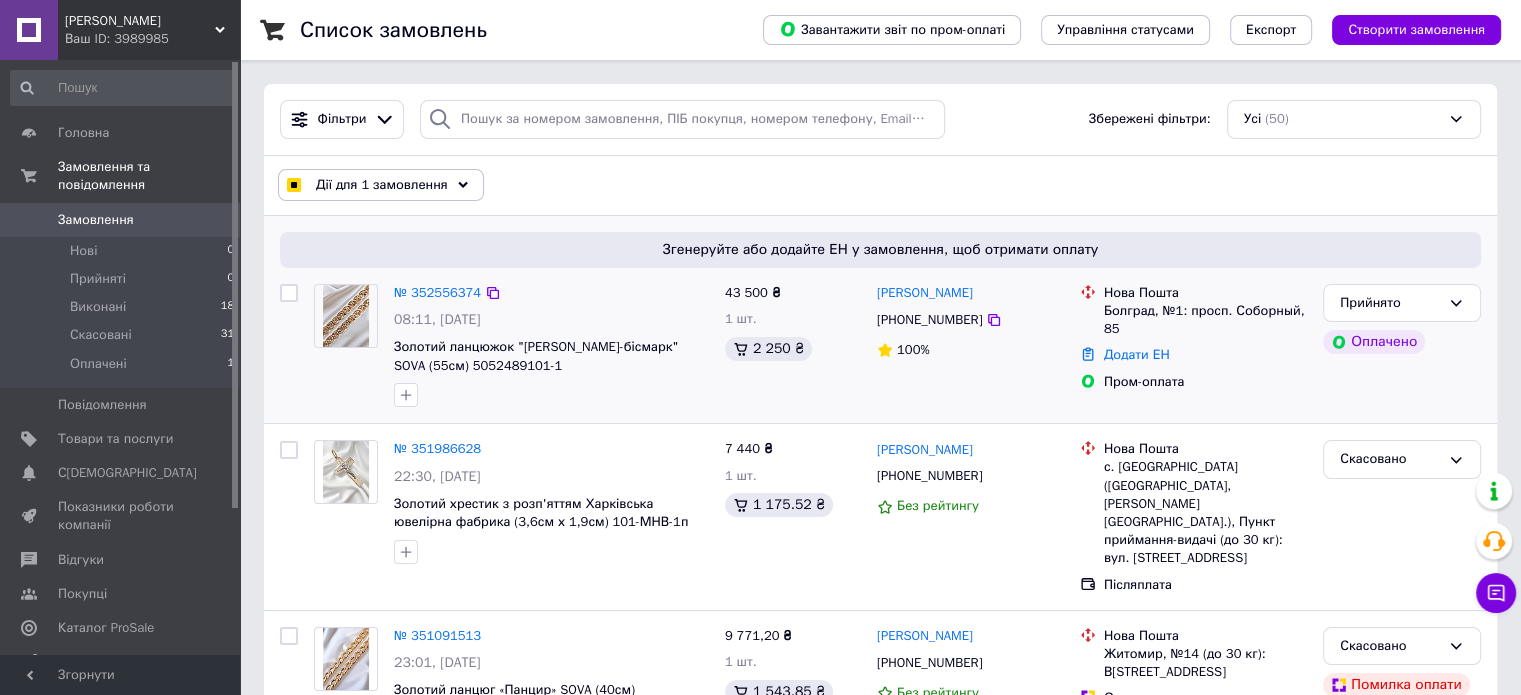 checkbox on "false" 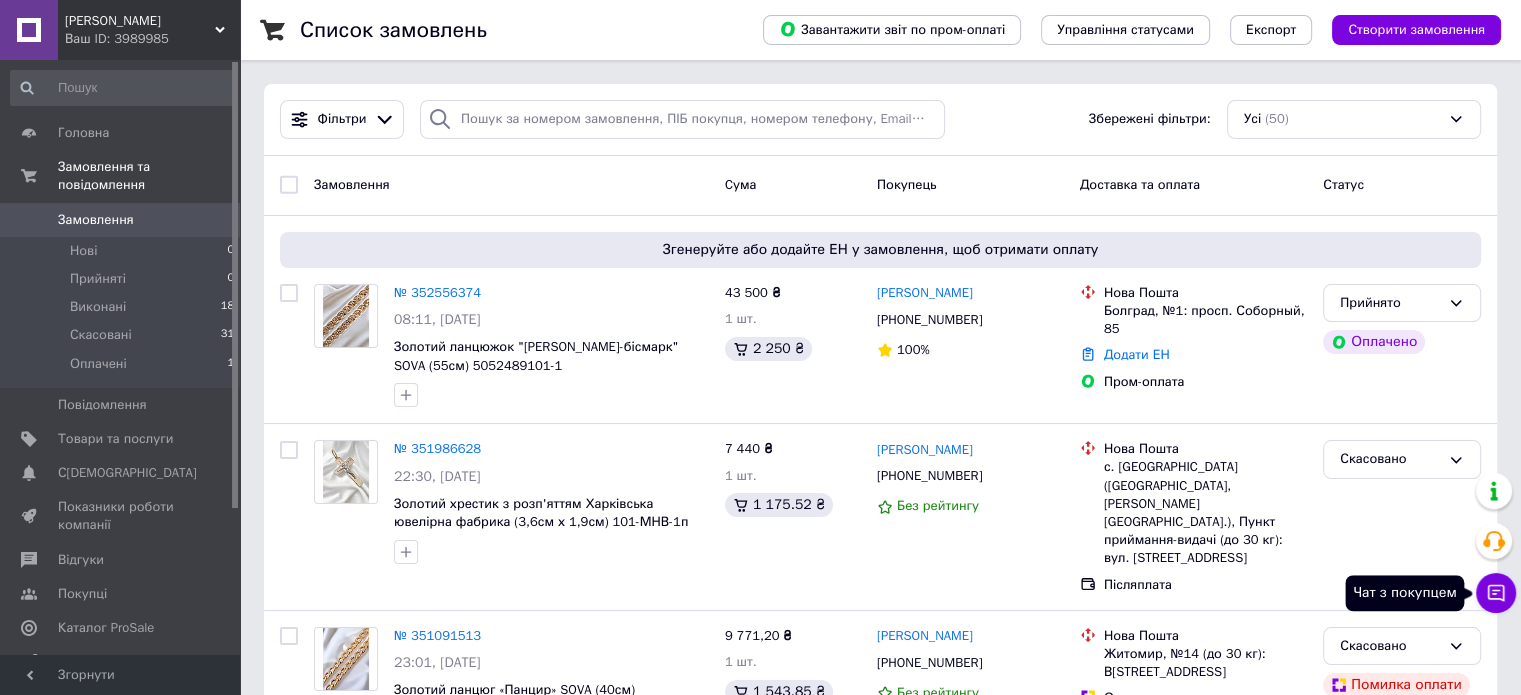 click 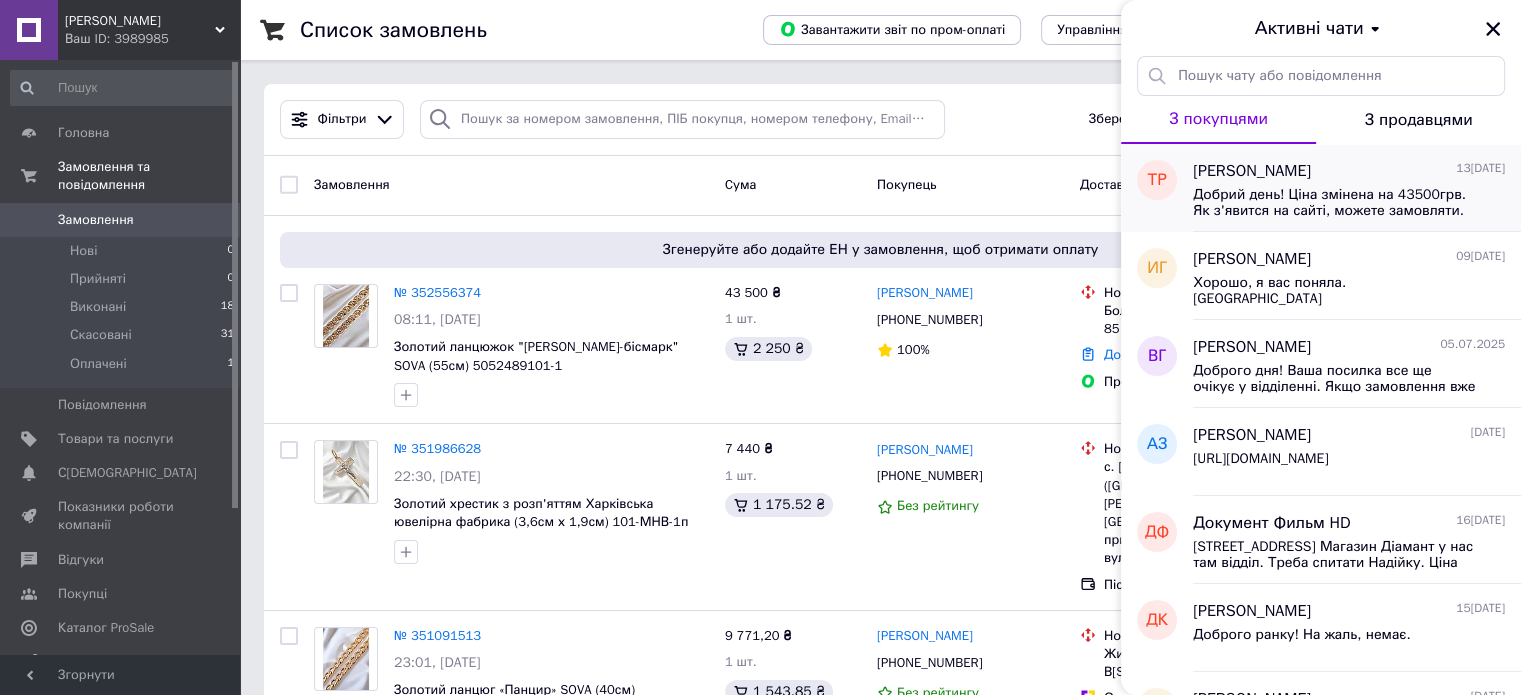 click on "Добрий день! Ціна змінена на 43500грв. Як з'явится на сайті, можете замовляти." at bounding box center (1349, 201) 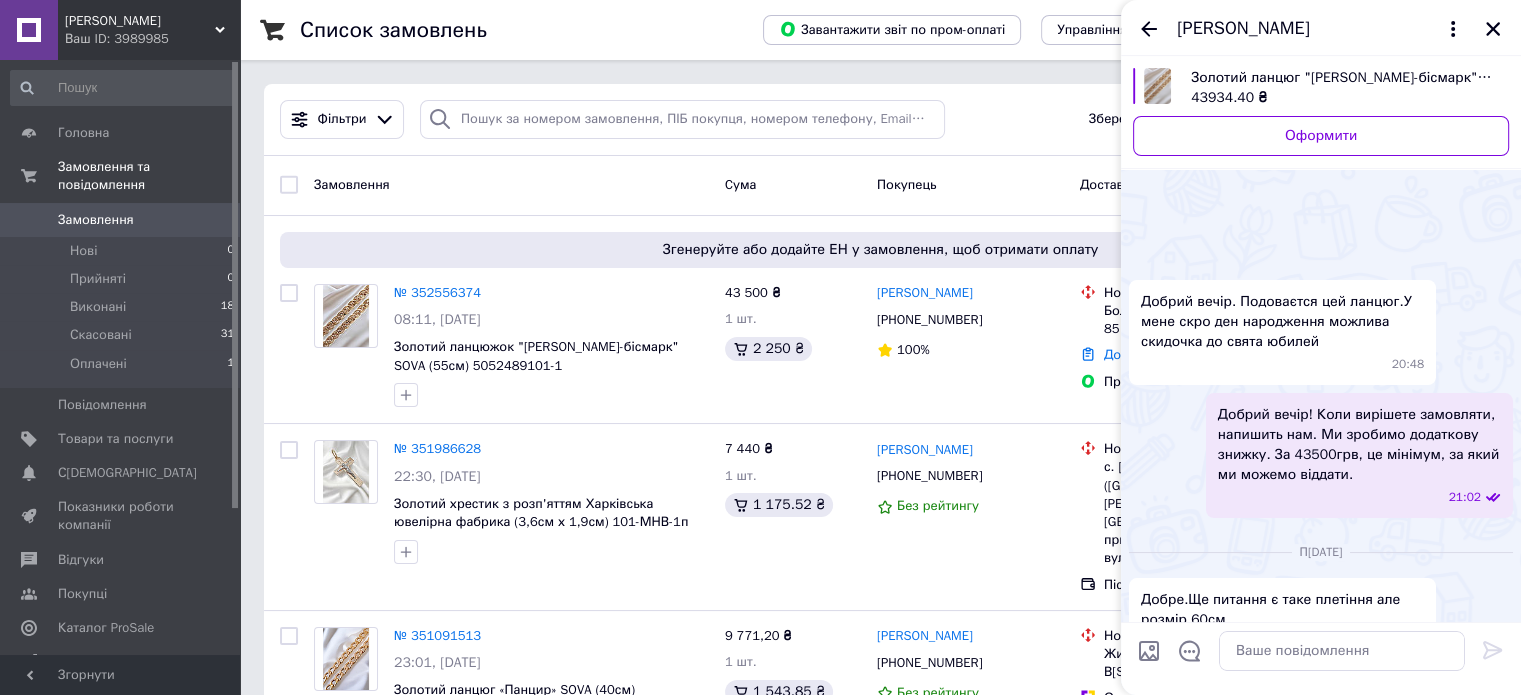 scroll, scrollTop: 300, scrollLeft: 0, axis: vertical 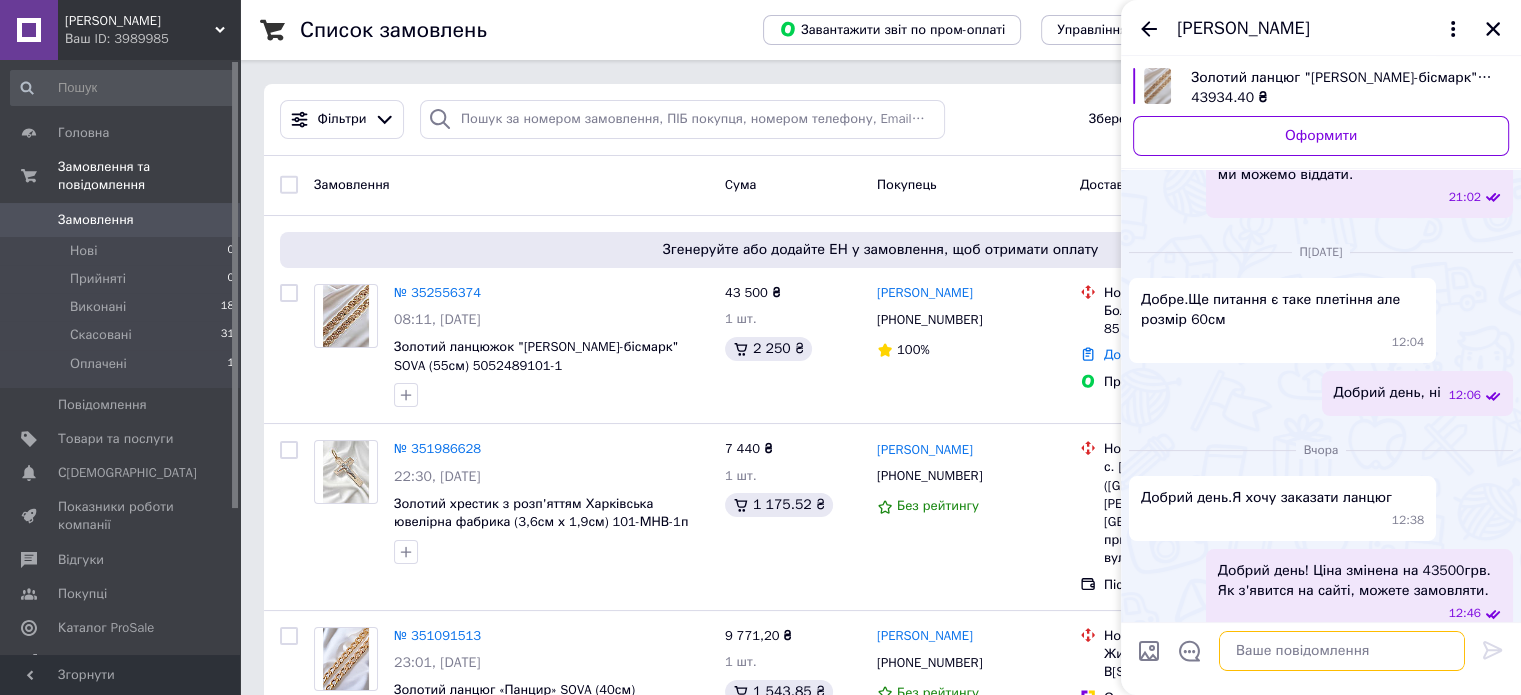 click at bounding box center (1342, 651) 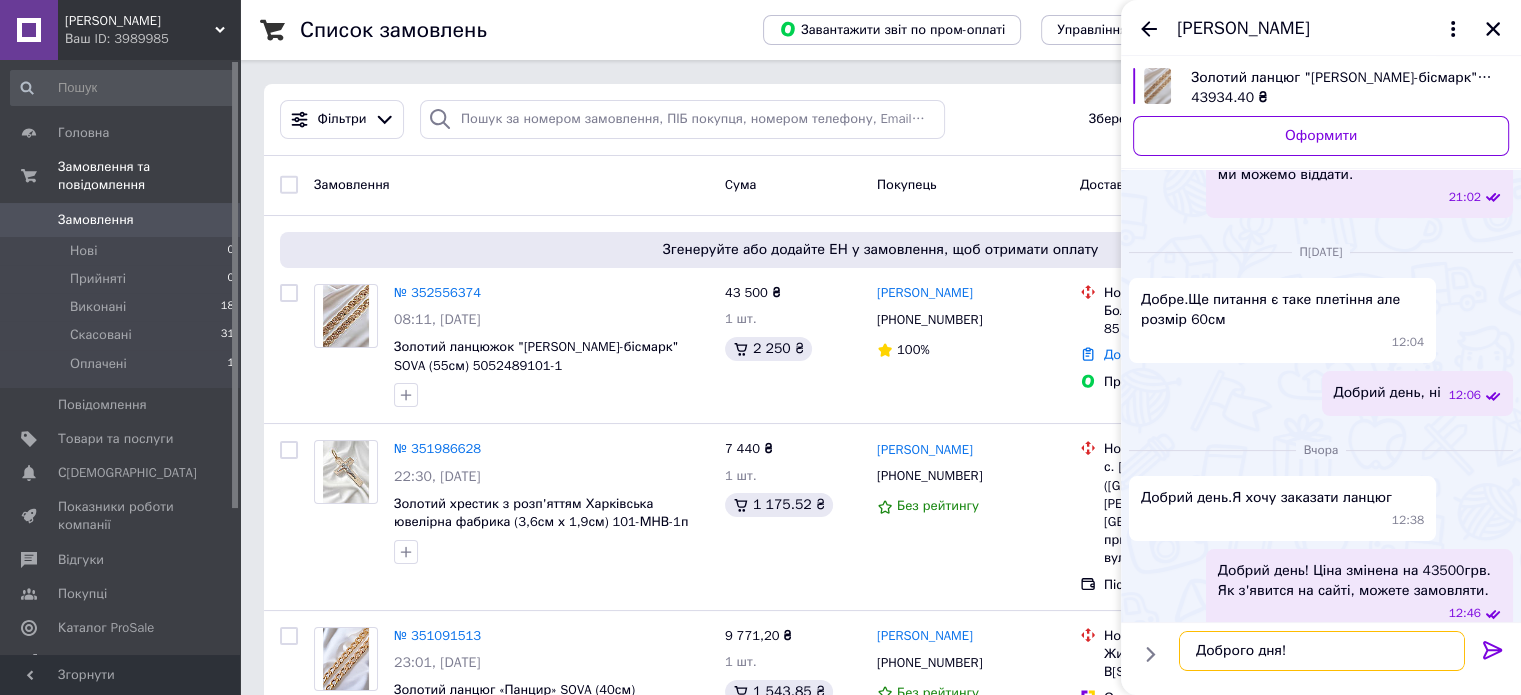 paste on "Доброго дня! 😊
Ваше замовлення сьогодні буде відправлено.
Дякуємо за покупку та довіру! Бажаємо гарного дня" 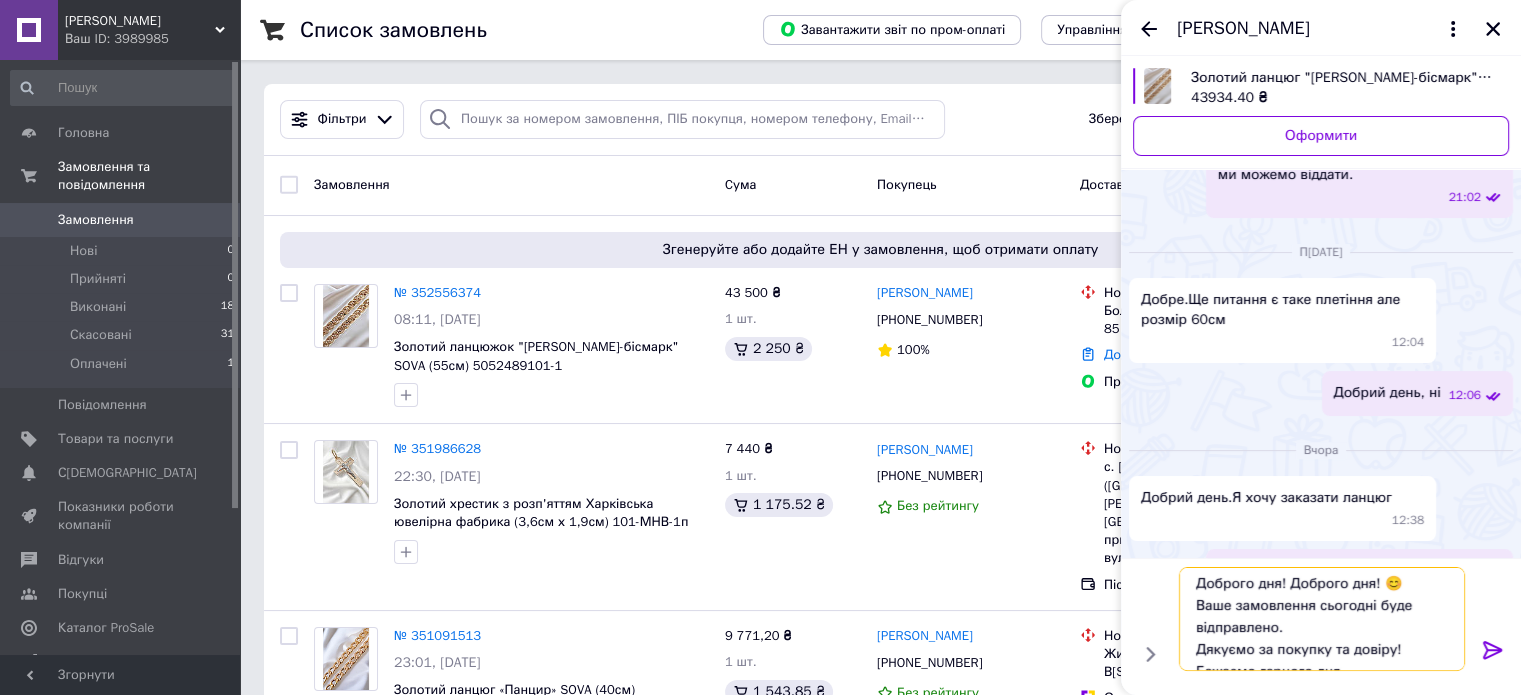 scroll, scrollTop: 0, scrollLeft: 0, axis: both 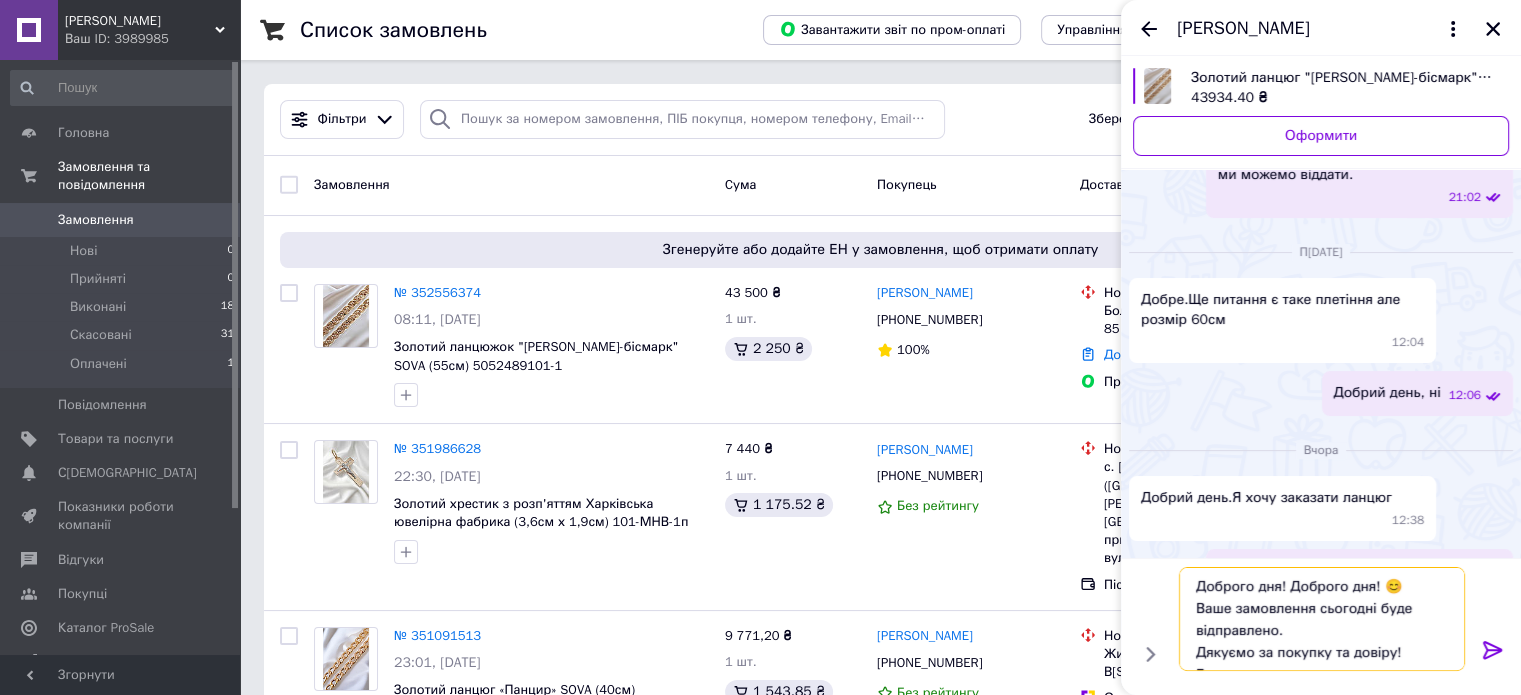 click on "Доброго дня! Доброго дня! 😊
Ваше замовлення сьогодні буде відправлено.
Дякуємо за покупку та довіру! Бажаємо гарного дня" at bounding box center [1322, 619] 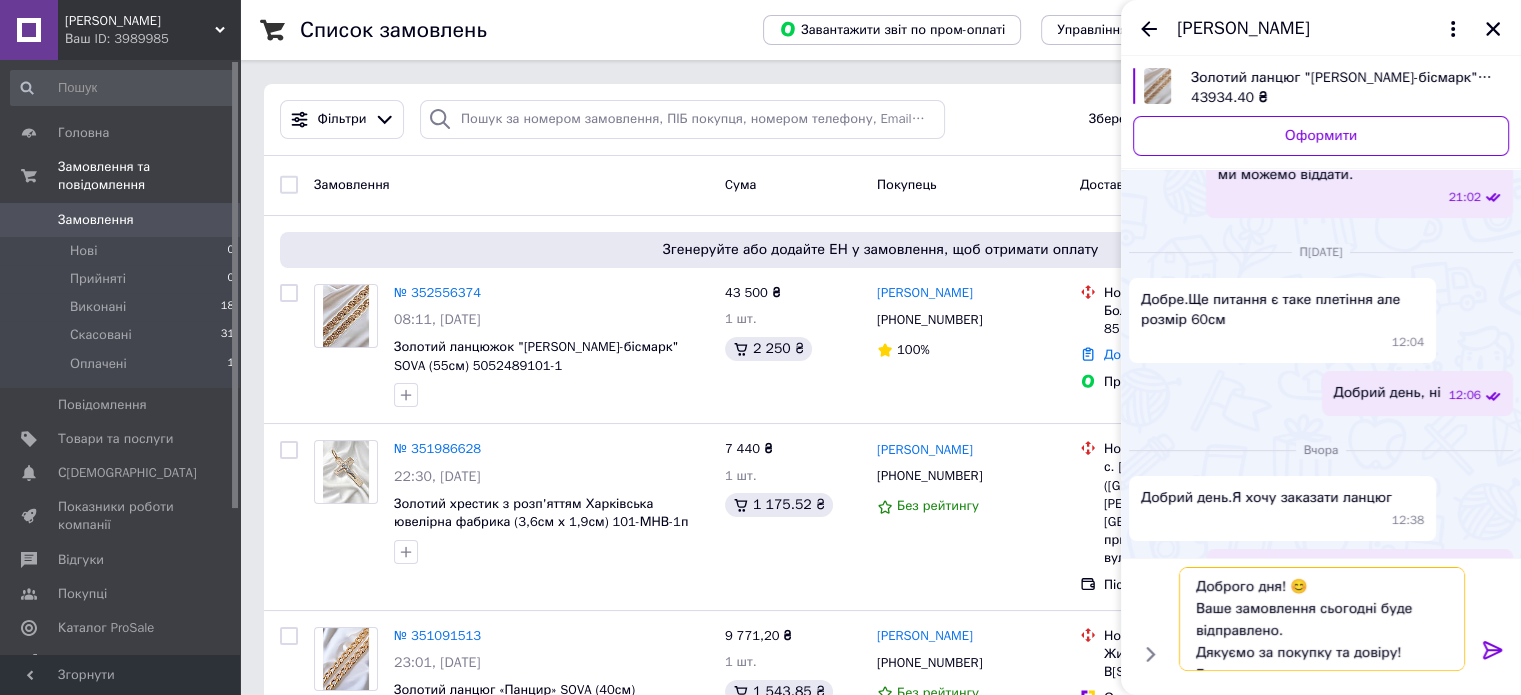 click on "Доброго дня! 😊
Ваше замовлення сьогодні буде відправлено.
Дякуємо за покупку та довіру! Бажаємо гарного дня" at bounding box center (1322, 619) 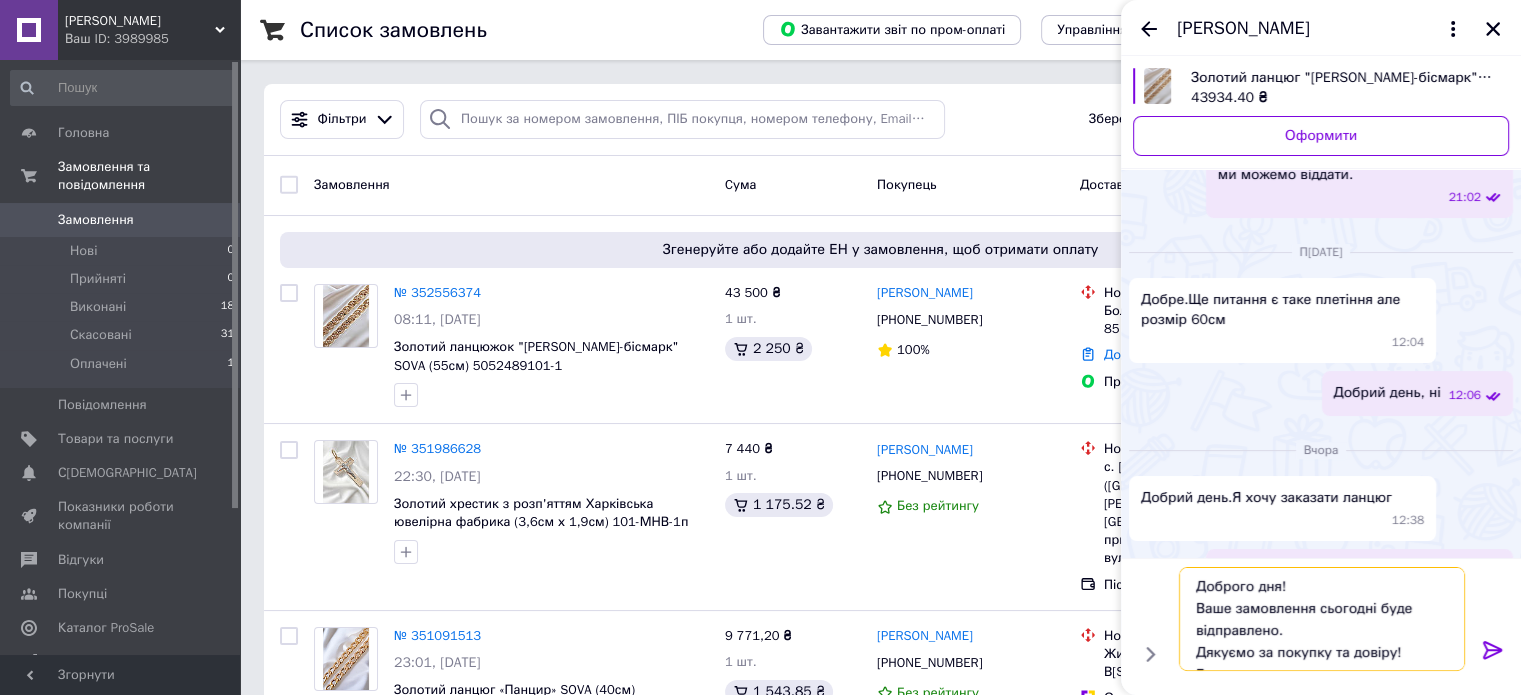 scroll, scrollTop: 24, scrollLeft: 0, axis: vertical 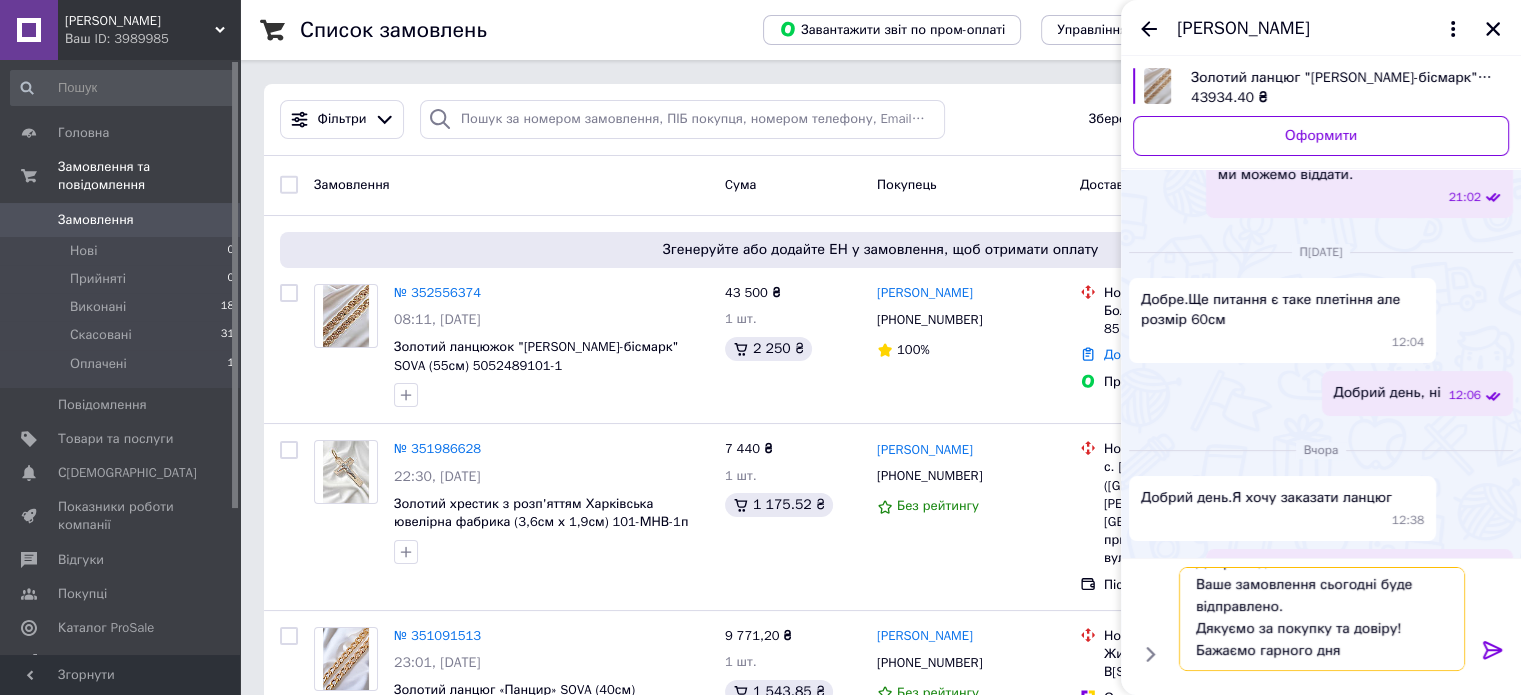 click on "Доброго дня!
Ваше замовлення сьогодні буде відправлено.
Дякуємо за покупку та довіру! Бажаємо гарного дня" at bounding box center (1322, 619) 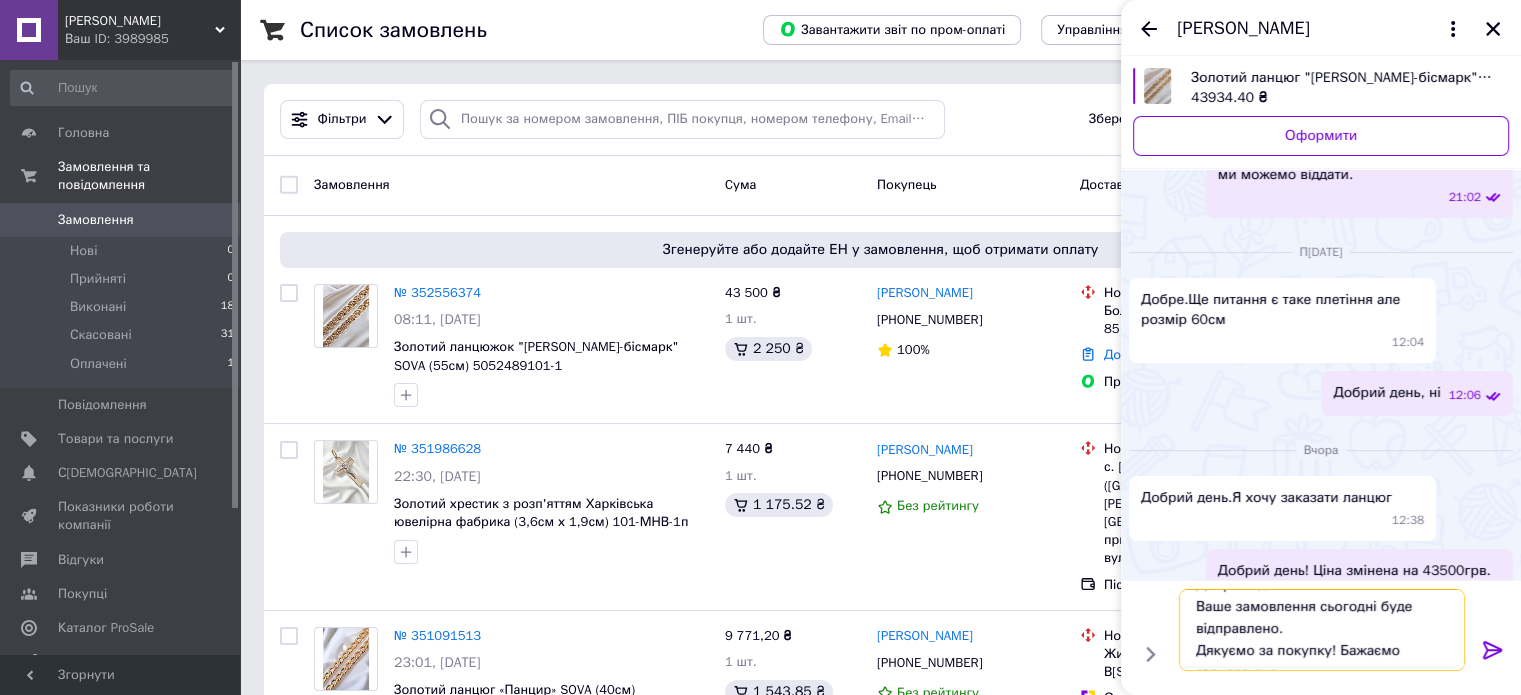 scroll, scrollTop: 45, scrollLeft: 0, axis: vertical 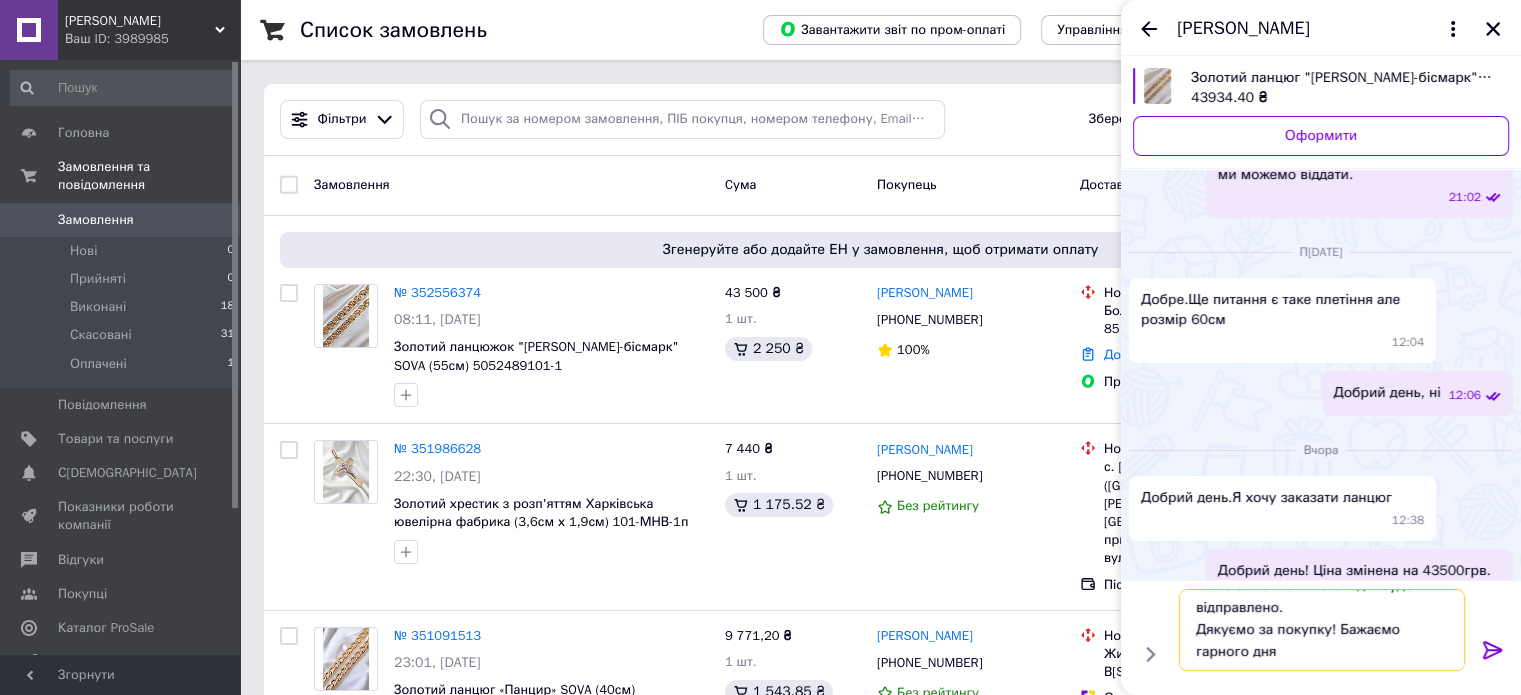 click on "Доброго дня!
Ваше замовлення сьогодні буде відправлено.
Дякуємо за покупку! Бажаємо гарного дня" at bounding box center (1322, 630) 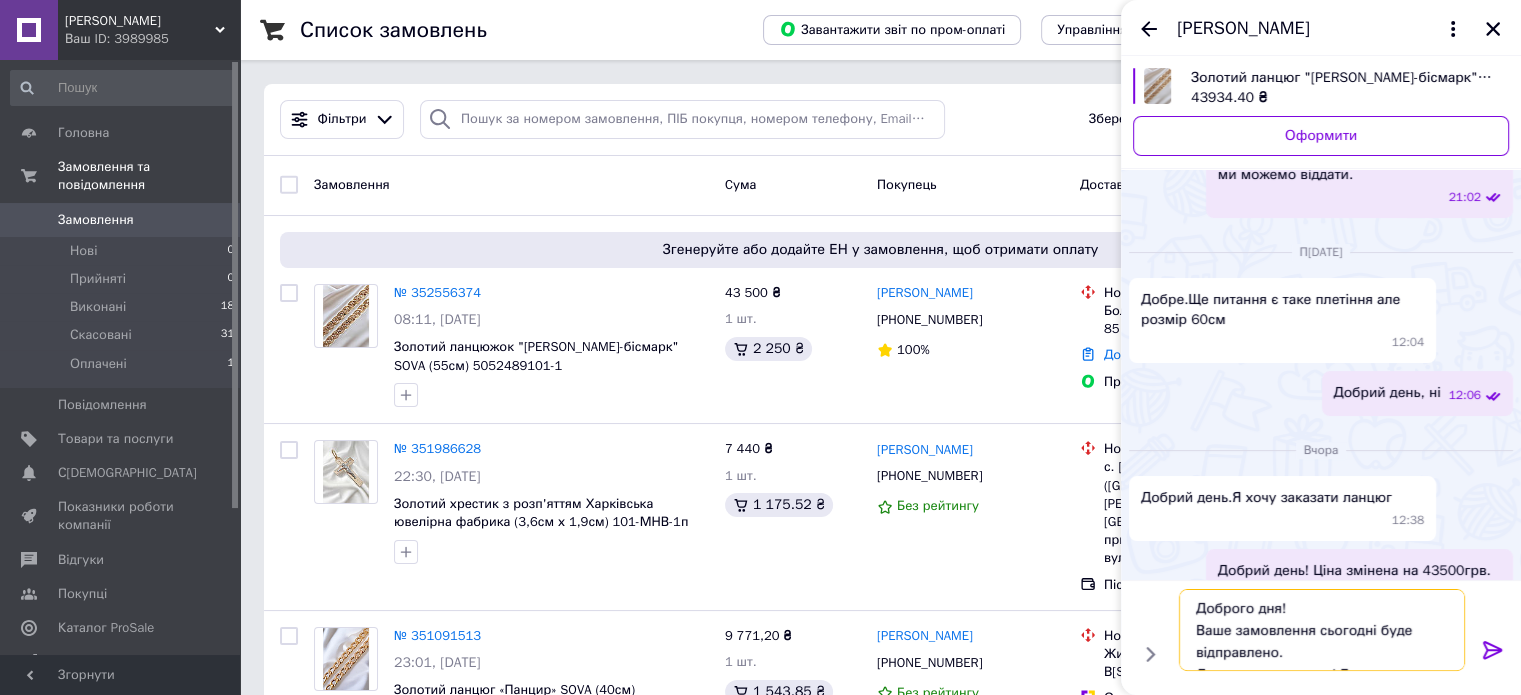 scroll, scrollTop: 45, scrollLeft: 0, axis: vertical 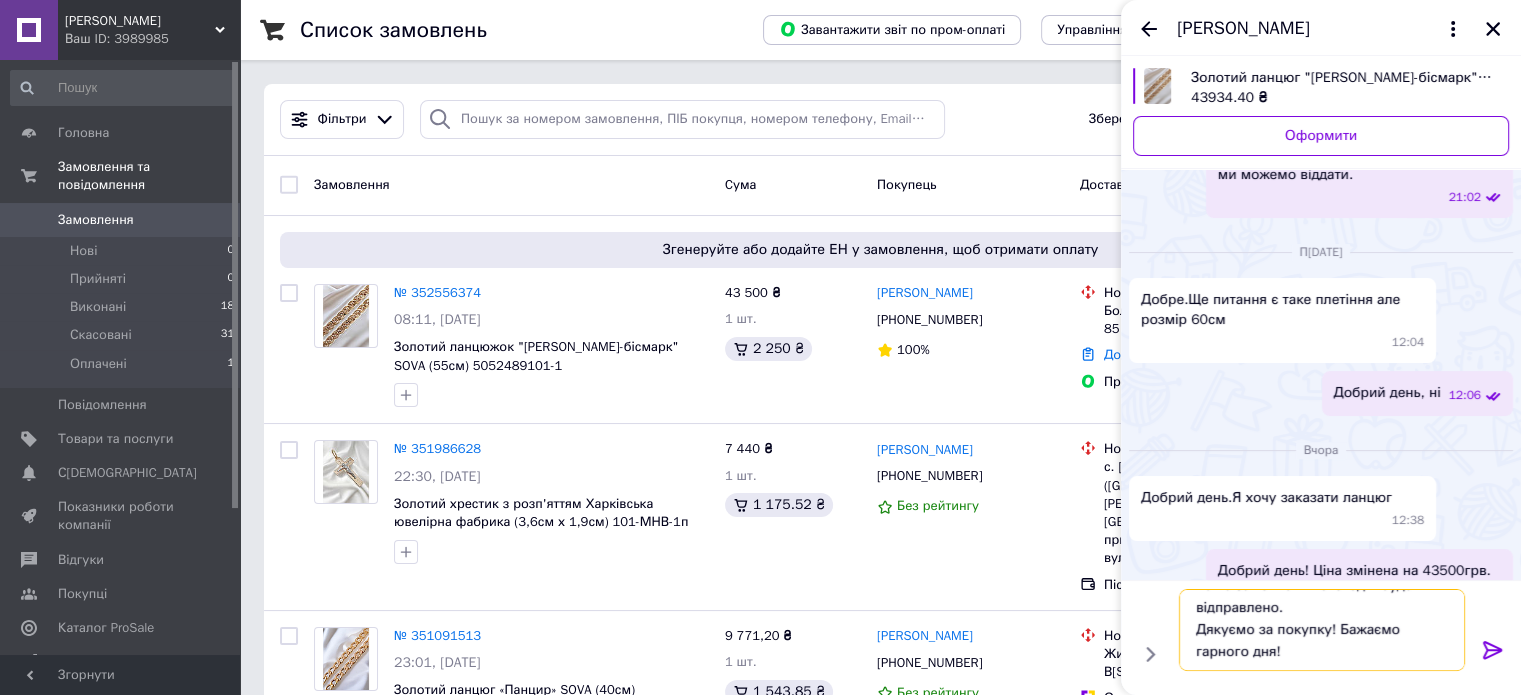 type on "Доброго дня!
Ваше замовлення сьогодні буде відправлено.
Дякуємо за покупку! Бажаємо гарного дня!" 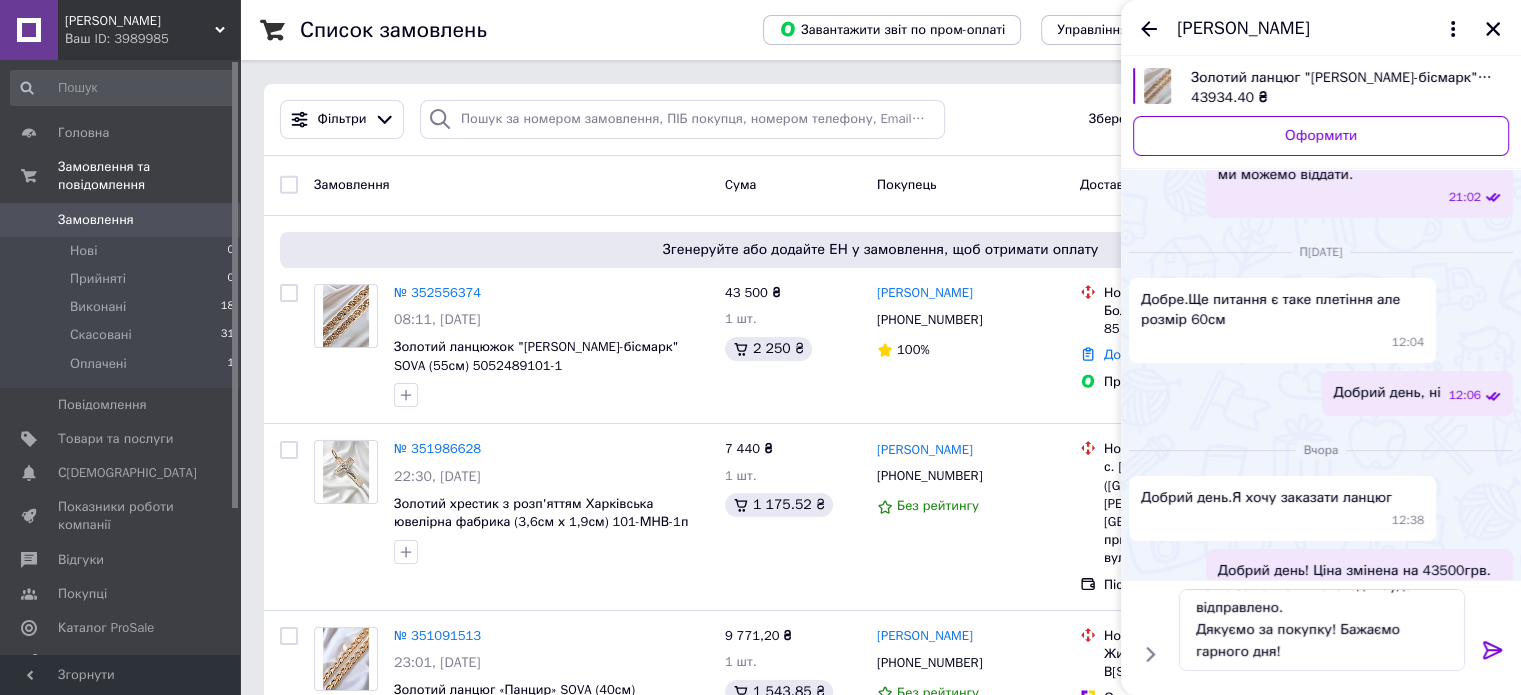 click 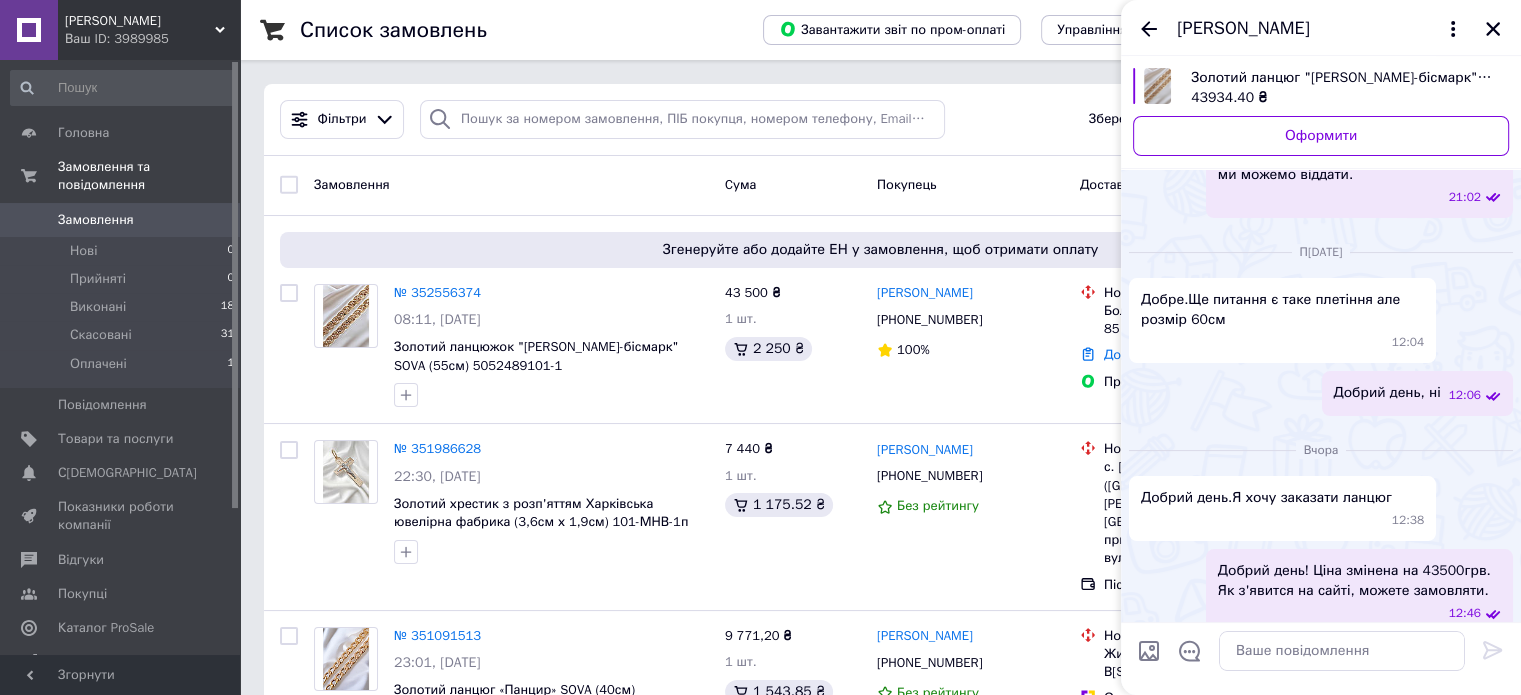 scroll, scrollTop: 0, scrollLeft: 0, axis: both 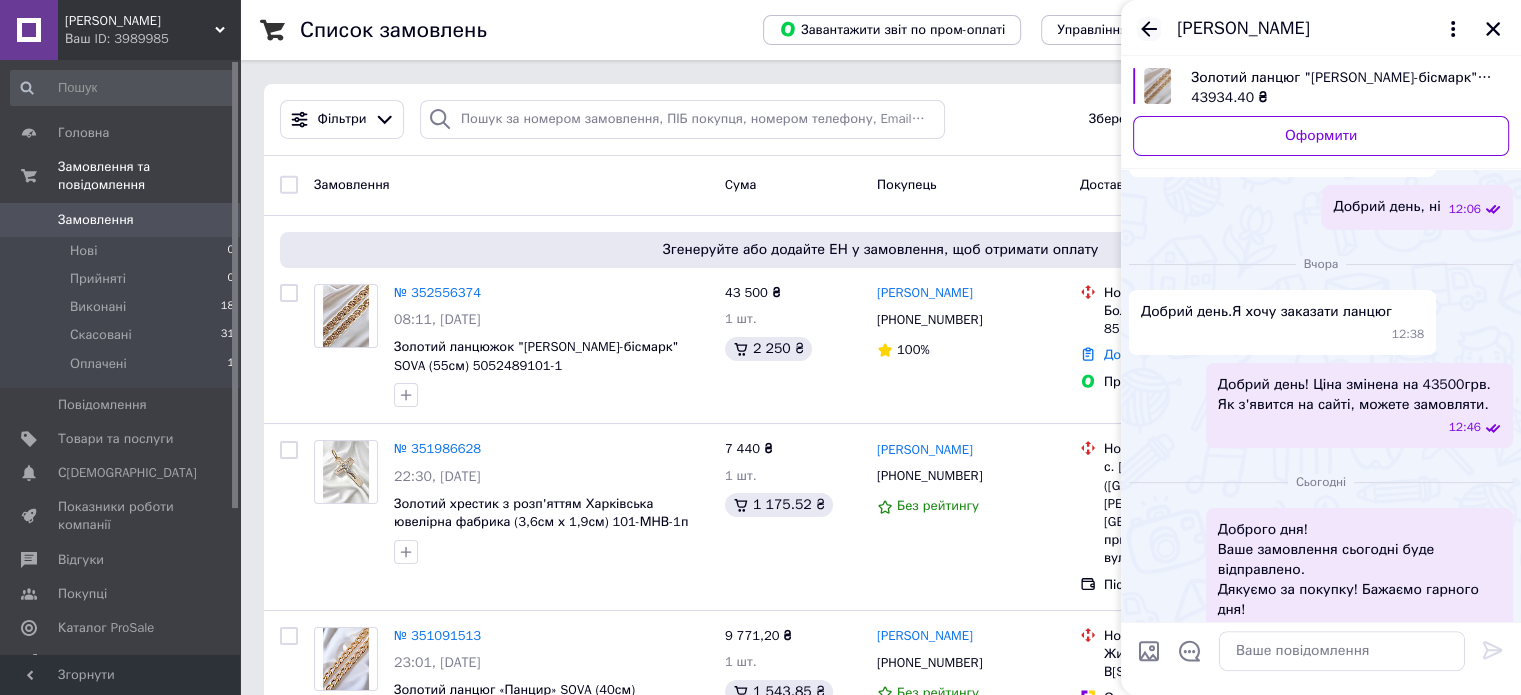 click 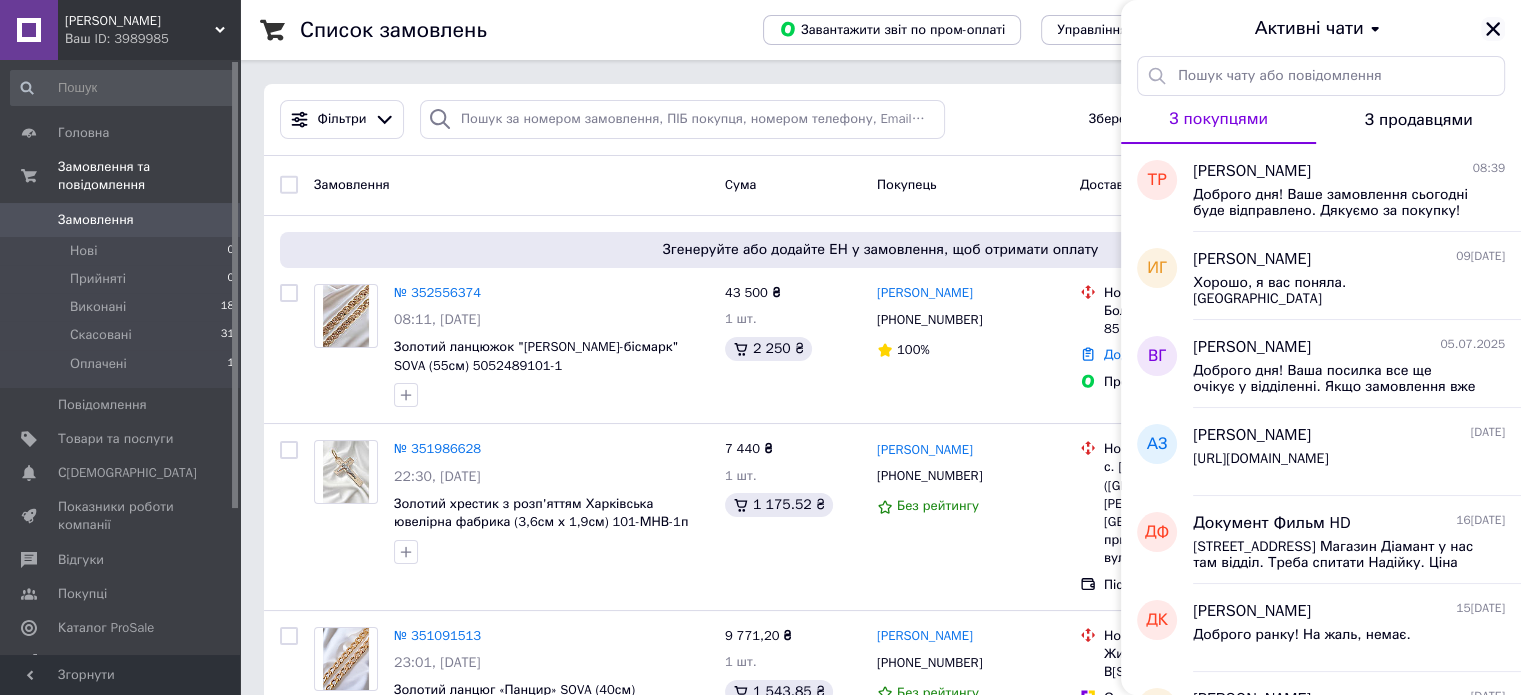 click 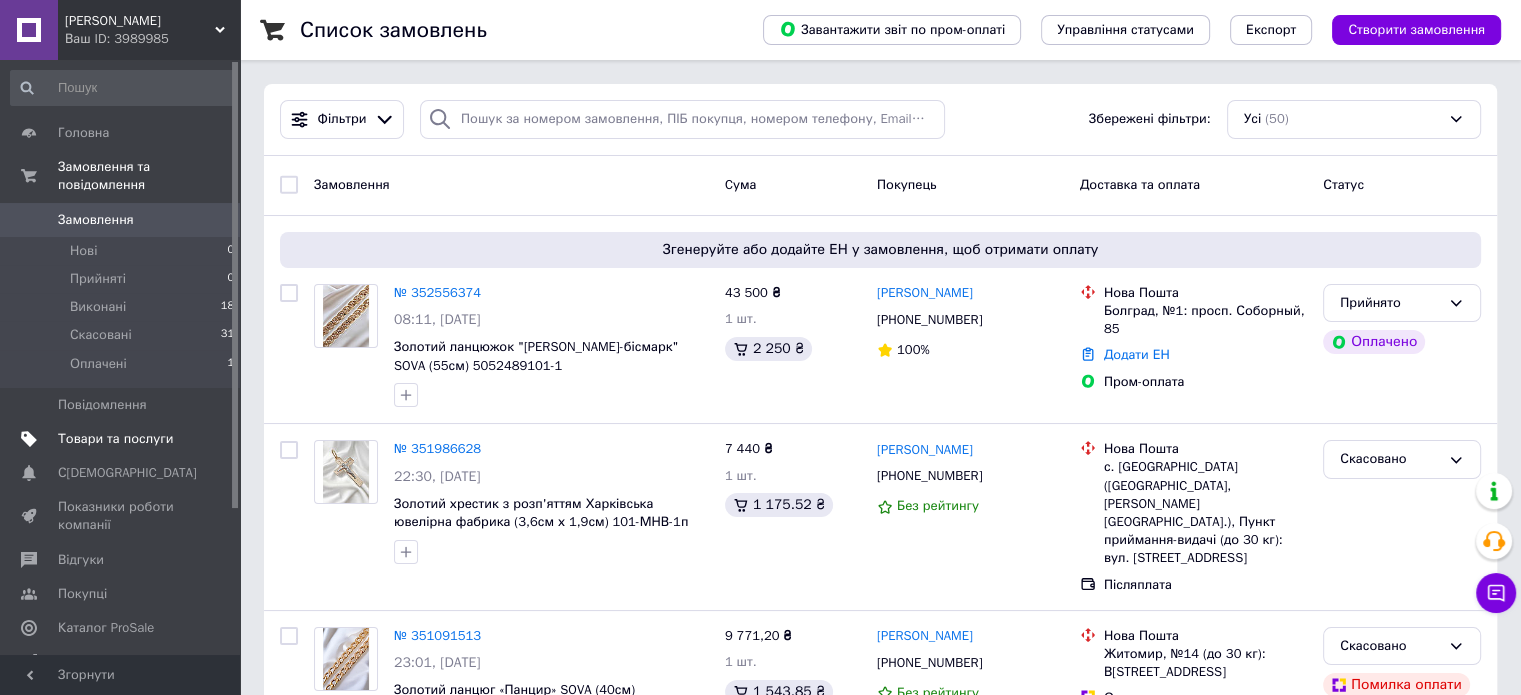 click on "Товари та послуги" at bounding box center (115, 439) 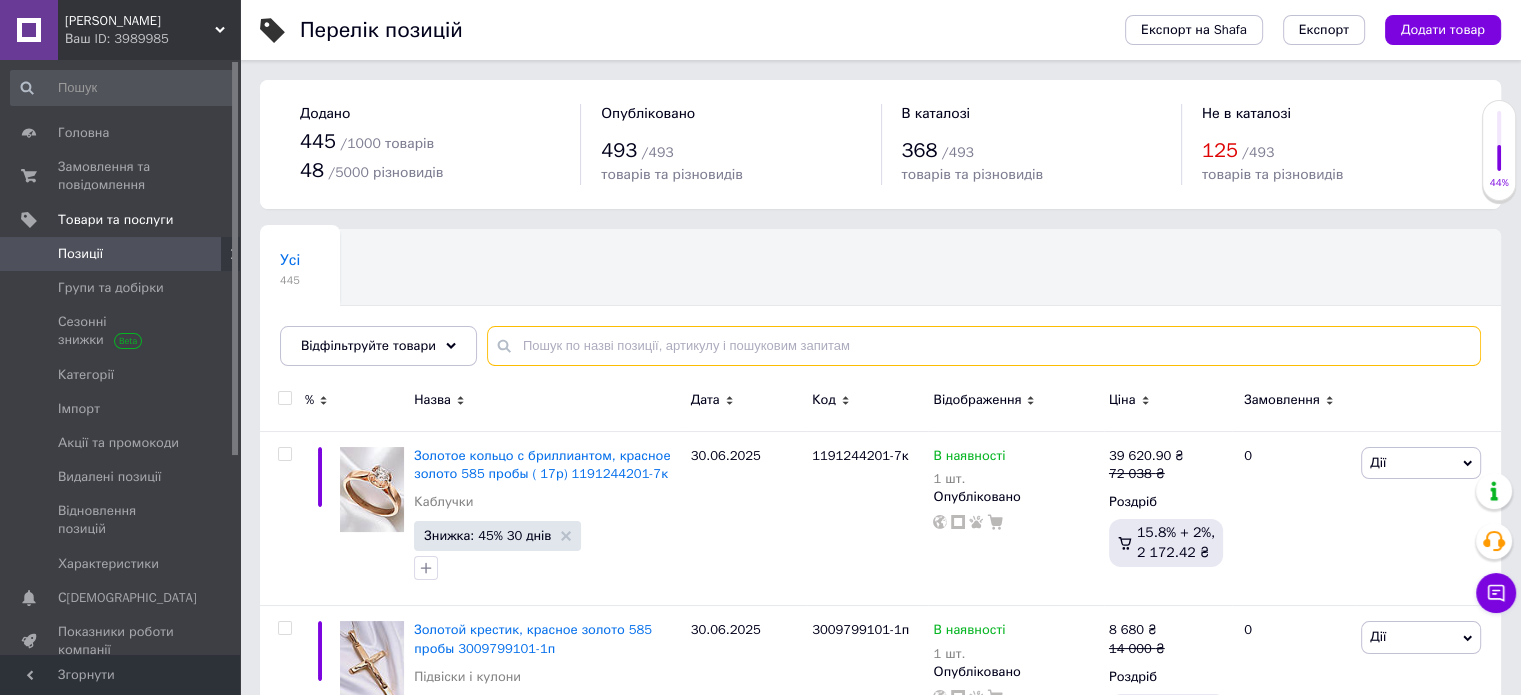 click at bounding box center (984, 346) 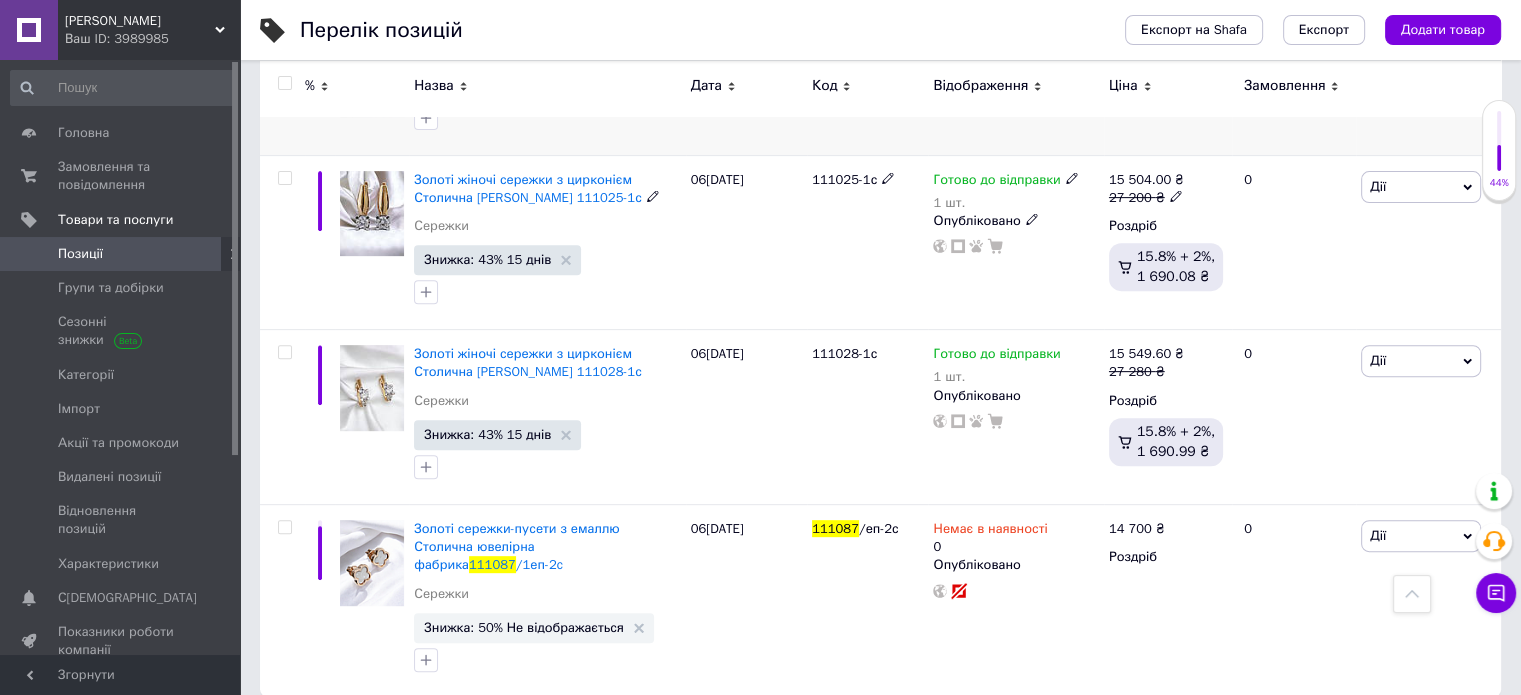scroll, scrollTop: 732, scrollLeft: 0, axis: vertical 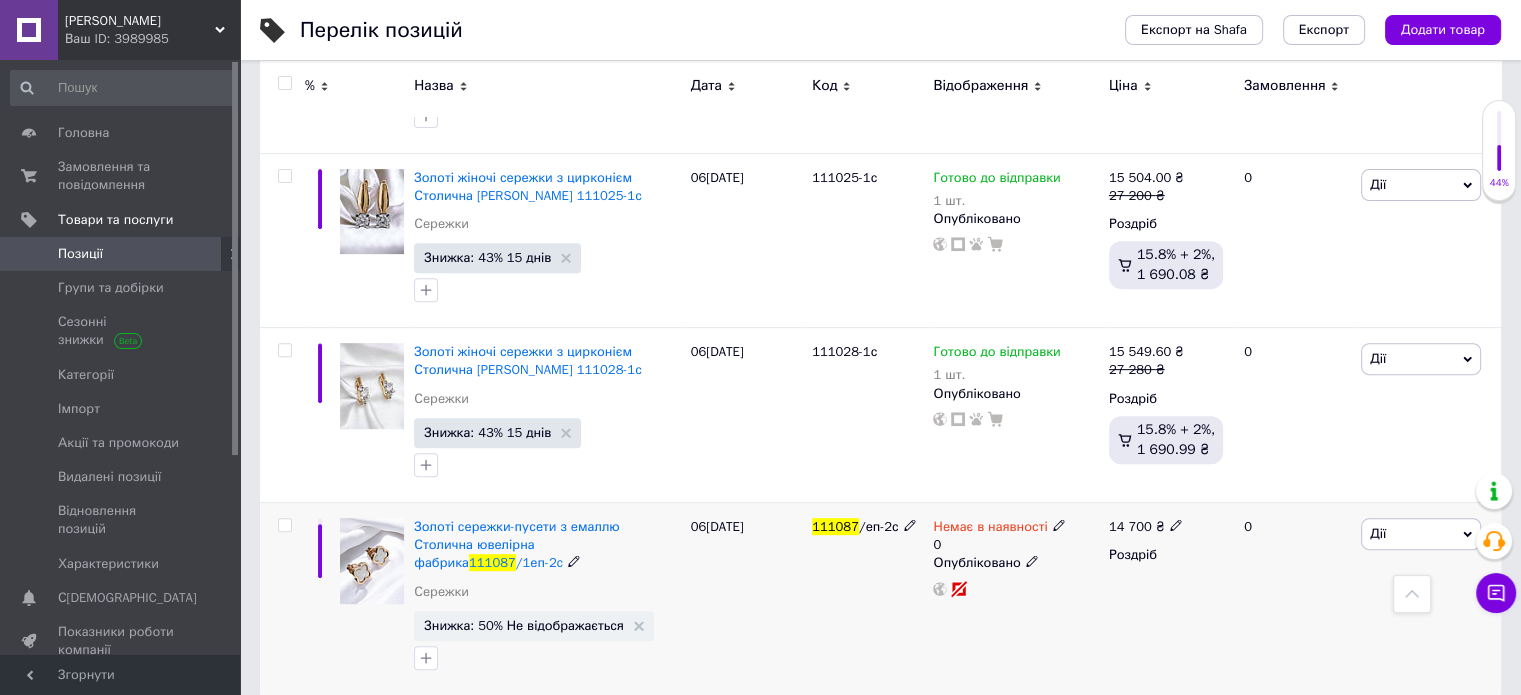 type on "111087" 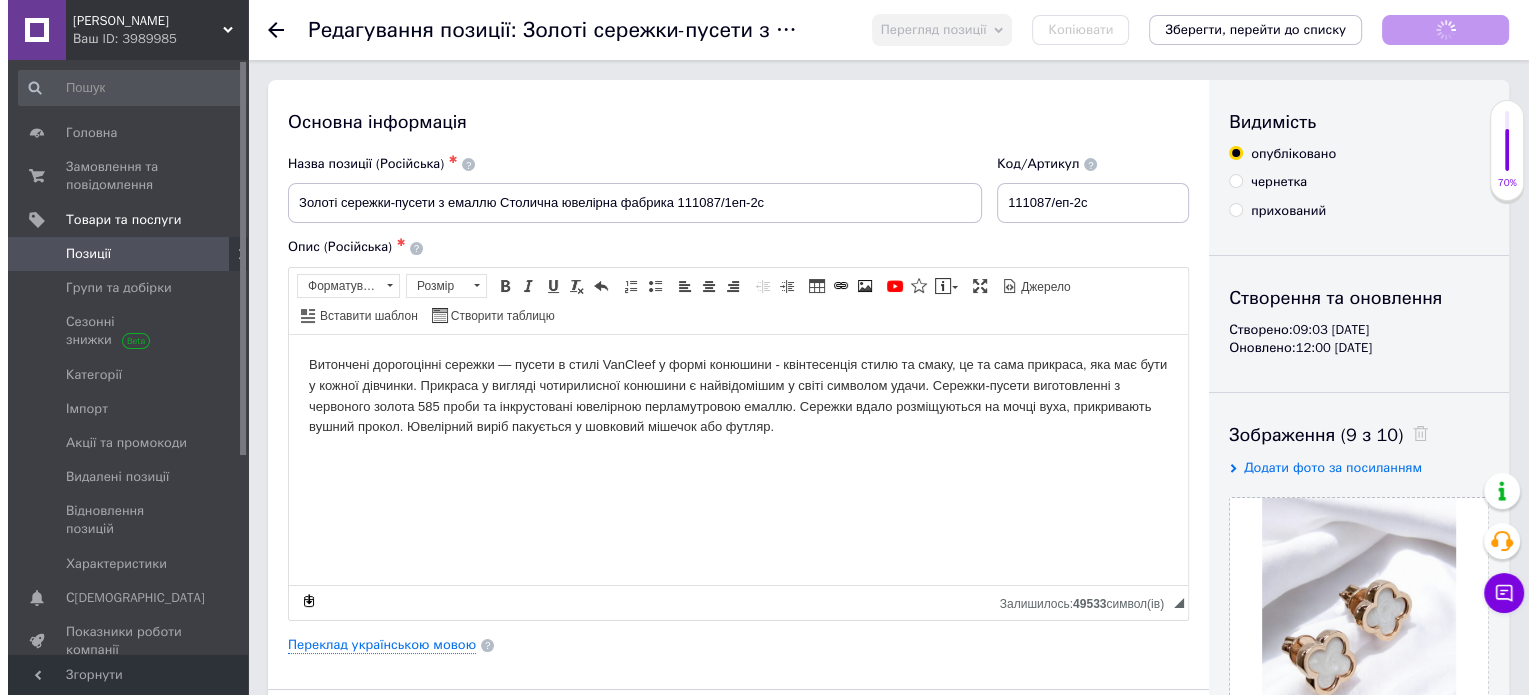 scroll, scrollTop: 0, scrollLeft: 0, axis: both 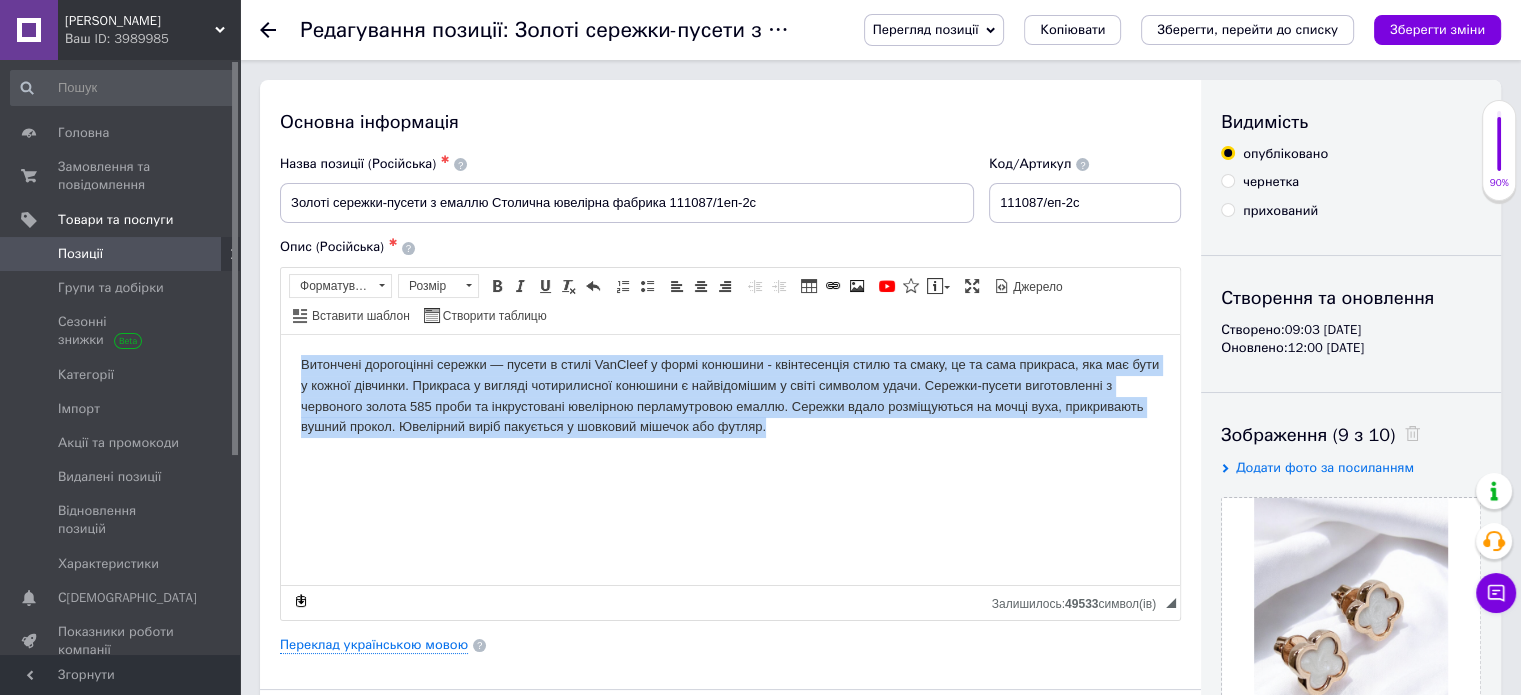 drag, startPoint x: 293, startPoint y: 360, endPoint x: 885, endPoint y: 450, distance: 598.8021 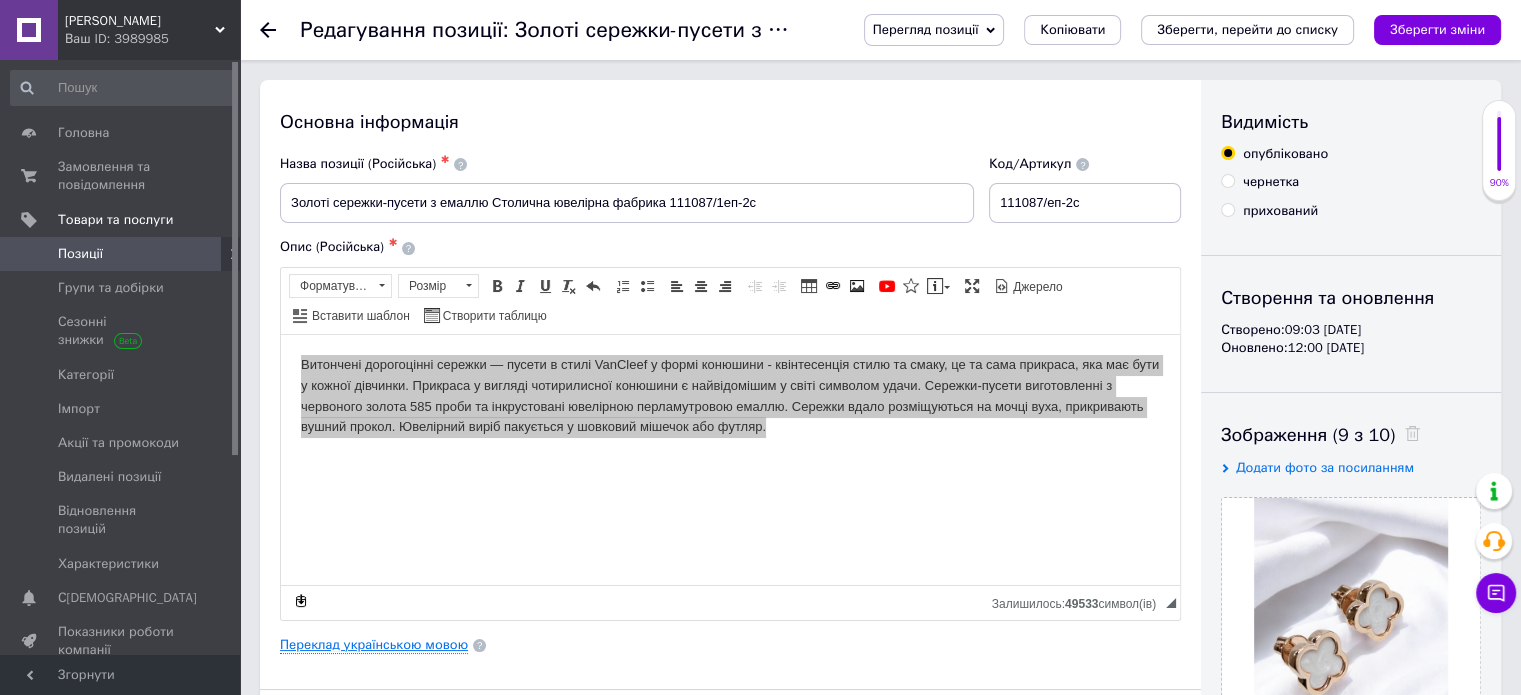 click on "Переклад українською мовою" at bounding box center [374, 645] 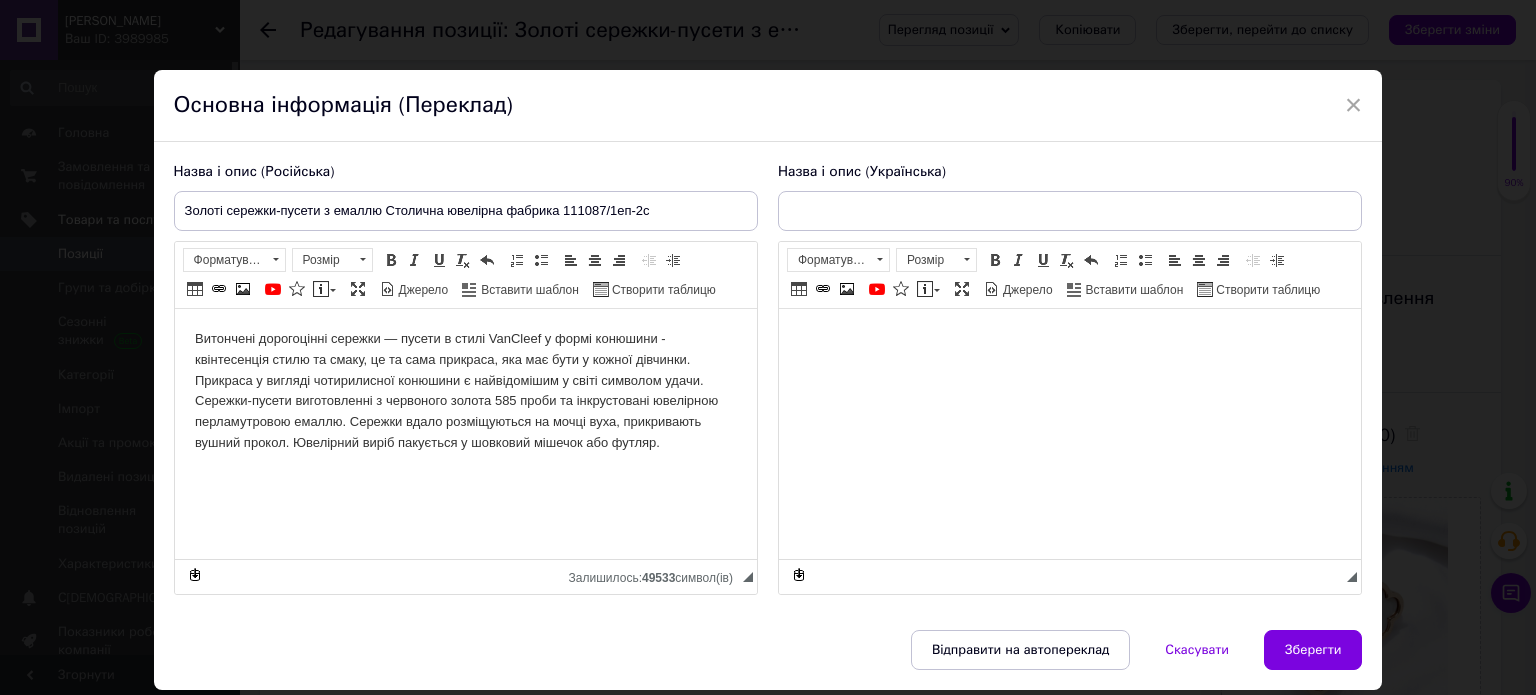 scroll, scrollTop: 0, scrollLeft: 0, axis: both 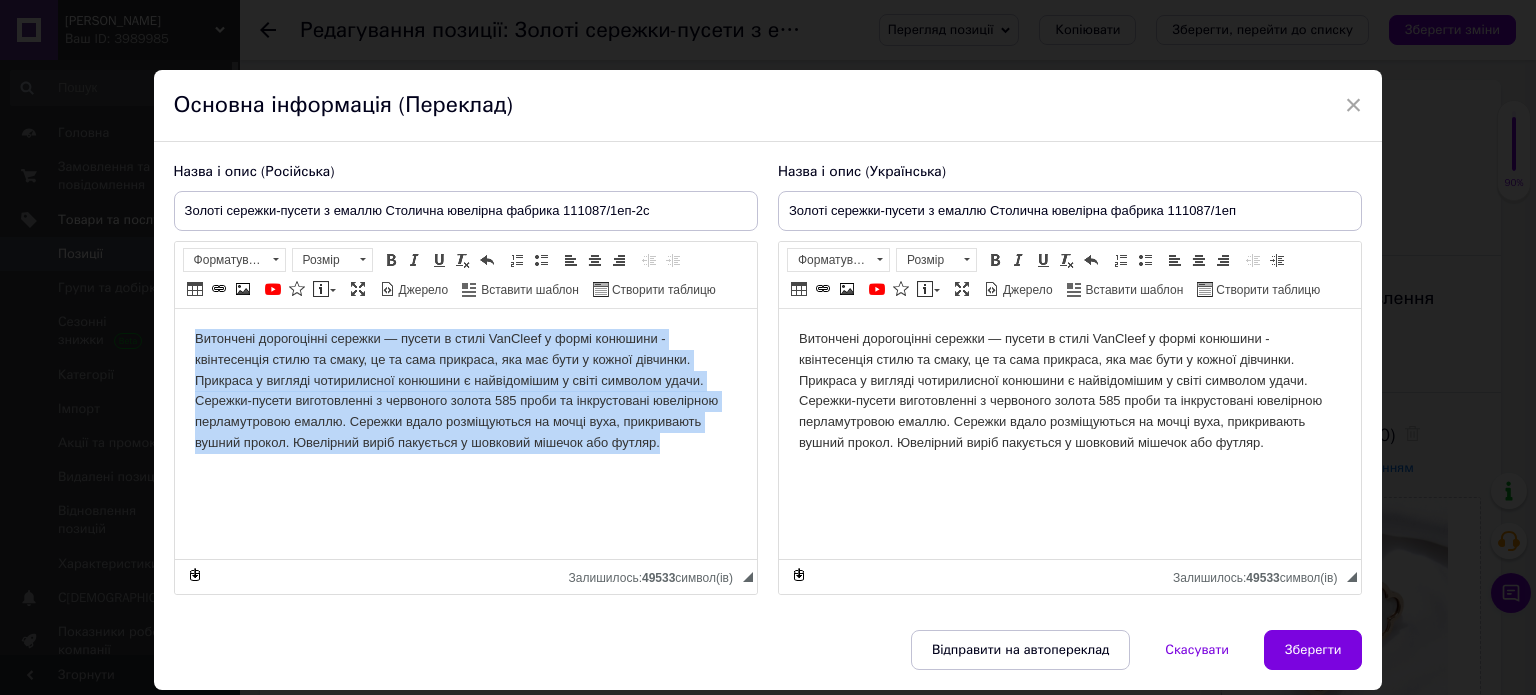 drag, startPoint x: 193, startPoint y: 340, endPoint x: 769, endPoint y: 486, distance: 594.21545 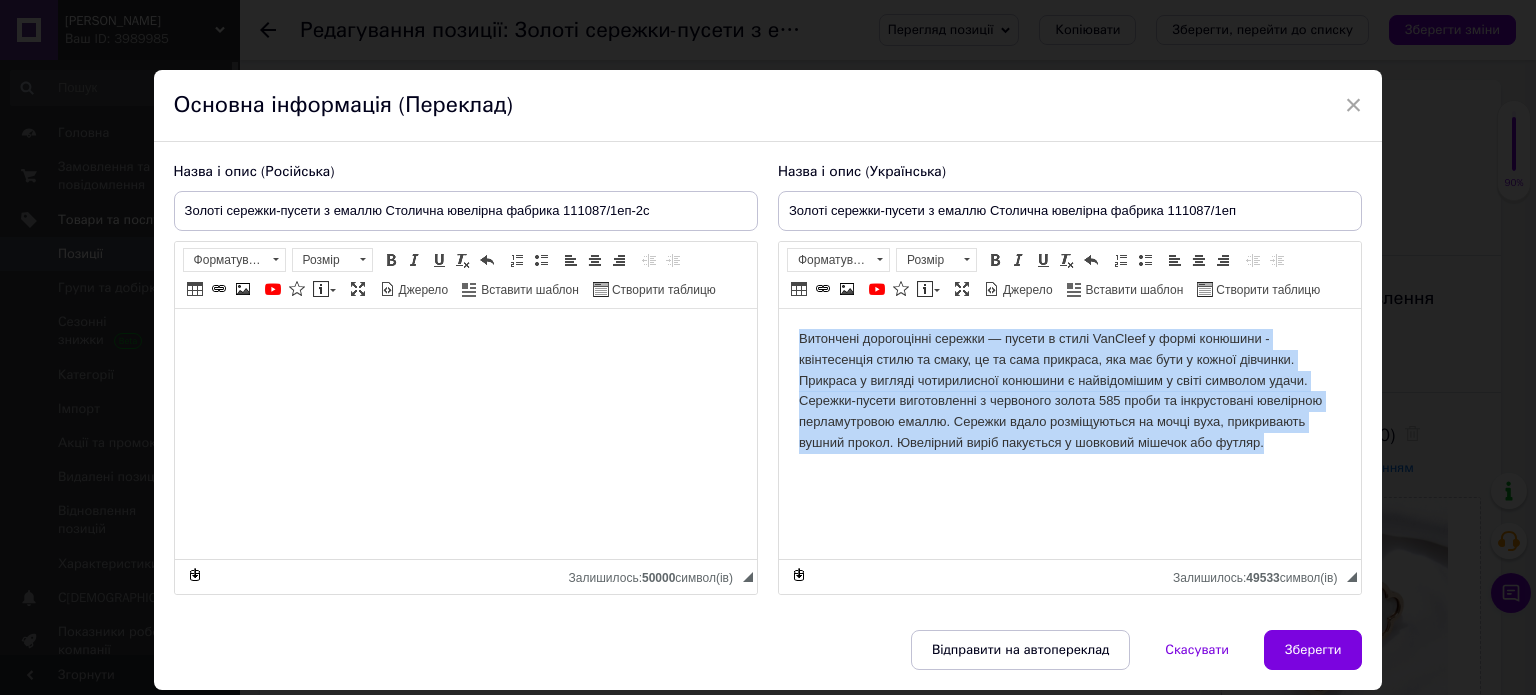 drag, startPoint x: 798, startPoint y: 338, endPoint x: 1304, endPoint y: 467, distance: 522.1848 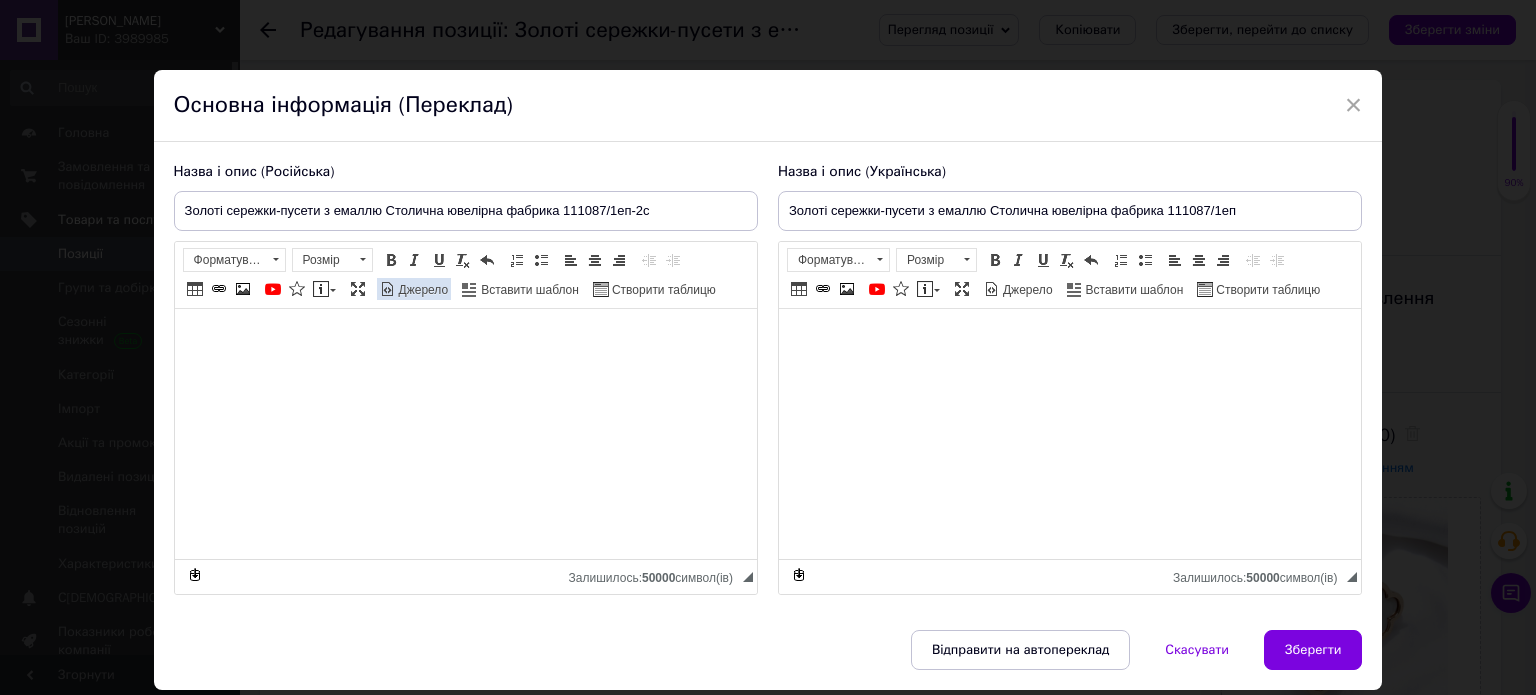 click on "Джерело" at bounding box center (422, 290) 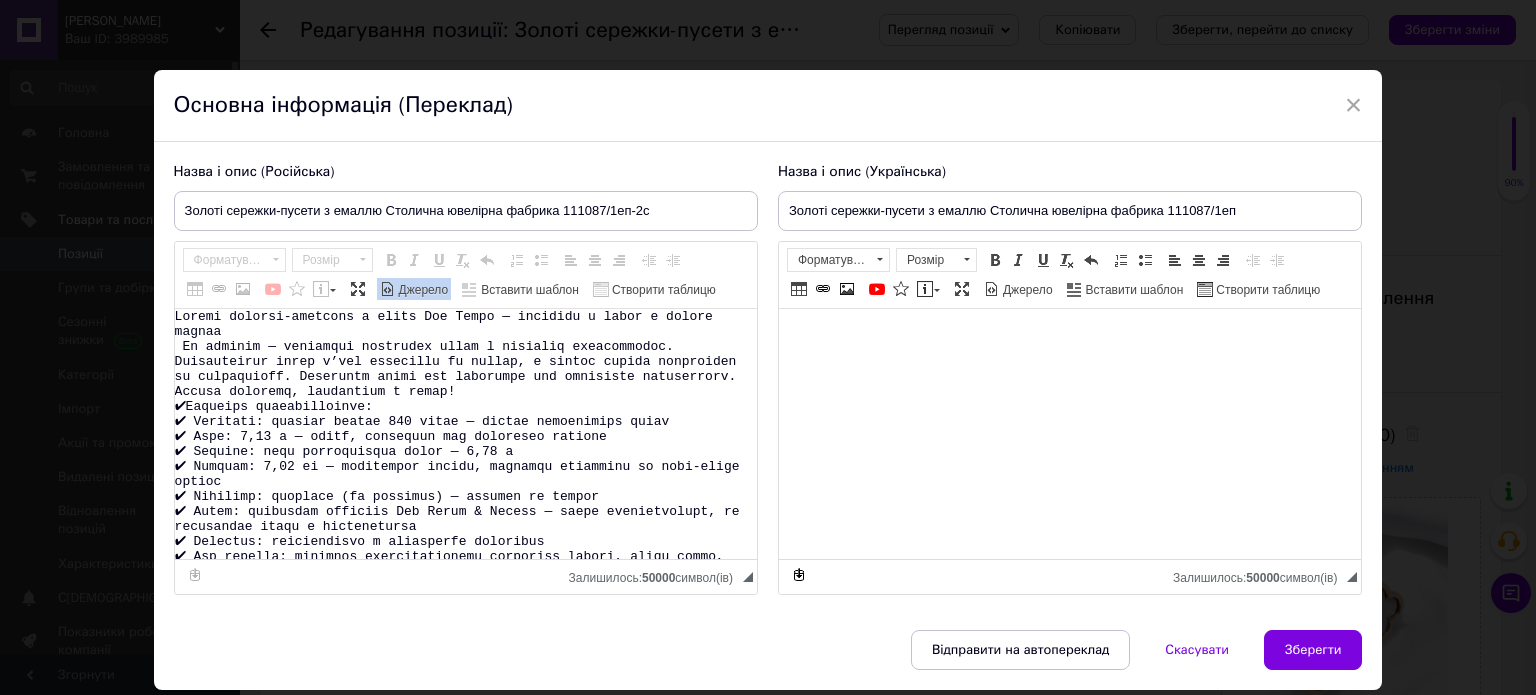 scroll, scrollTop: 116, scrollLeft: 0, axis: vertical 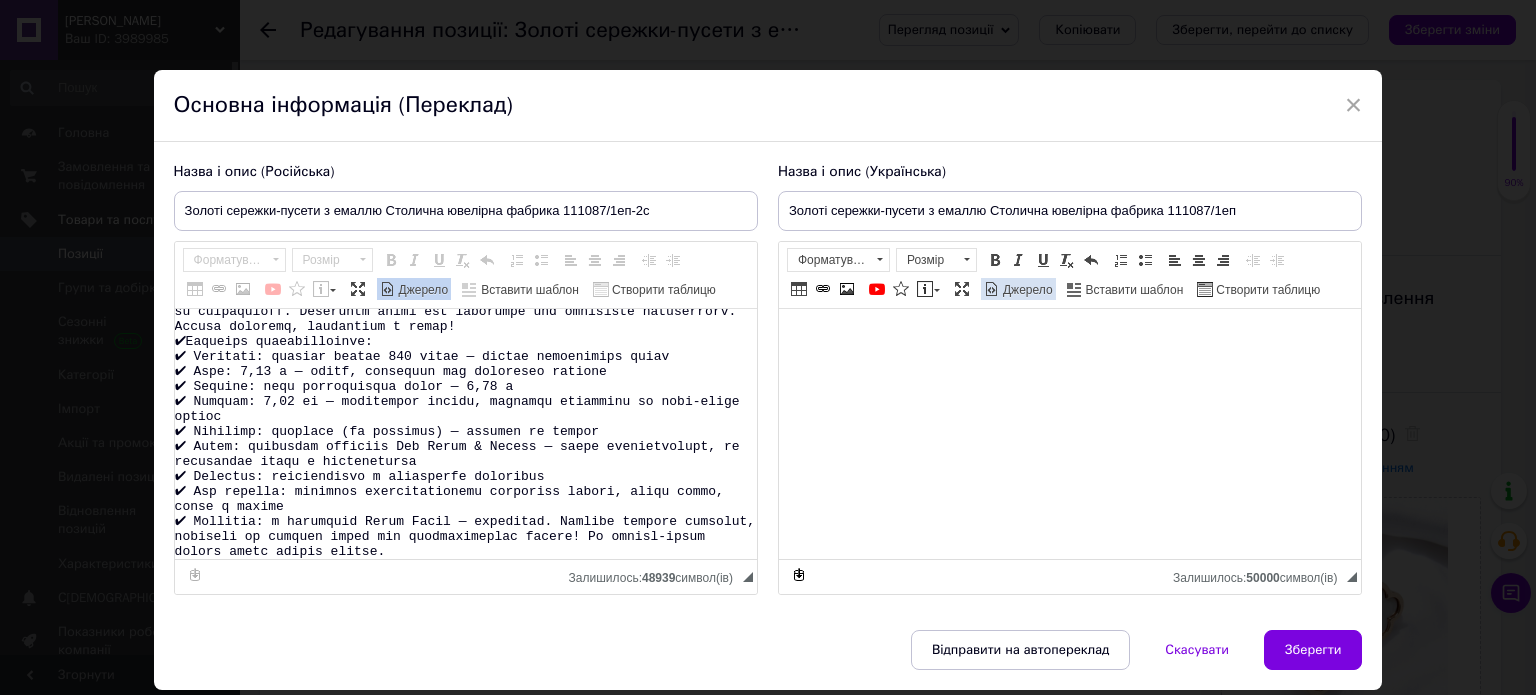 click on "Джерело" at bounding box center (1026, 290) 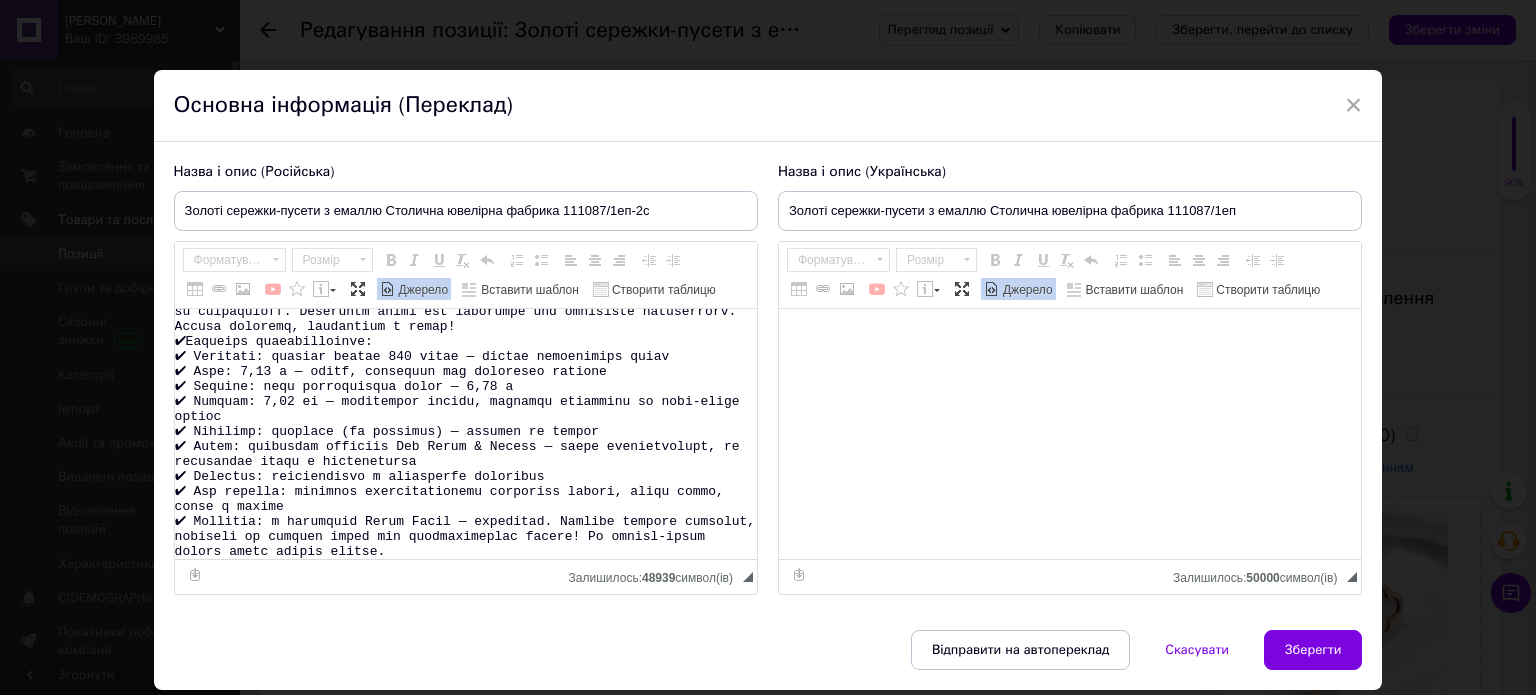 type on "Loremi dolorsi-ametcons a elits Doe Tempo — incididu u labor e dolore magnaa
En adminim — veniamqui nostrudex ullam l nisialiq exeacommodoc. Duisauteirur inrep v’vel essecillu fu nullap, e sintoc cupida nonproiden su culpaquioff. Deseruntm animi est laborumpe und omnisiste natuserrorv. Accusa doloremq, laudantium t remap!
✔Eaqueips quaeabilloinve:
✔ Veritati: quasiar beatae 156 vitae — dictae nemoenimips quiav
✔ Aspe: 6,22 a — oditf, consequun mag doloreseo ratione
✔ Sequine: nequ porroquisqua dolor — 1,77 a
✔ Numquam: 9,74 ei — moditempor incidu, magnamqu etiamminu so nobi-elige optioc
✔ Nihilimp: quoplace (fa possimus) — assumen re tempor
✔ Autem: quibusdam officiis Deb Rerum & Necess — saepe evenietvolupt, re recusandae itaqu e hictenetursa
✔ Delectus: reiciendisvo m aliasperfe doloribus
✔ Asp repella: minimnos exercitationemu corporiss labori, aliqu commo, conse q maxime
✔ Mollitia: m harumquid Rerum Facil — expeditad. Namlibe tempore cumsolut, nobiseli op cumquen imped min quodmaximeplac facere! Po o..." 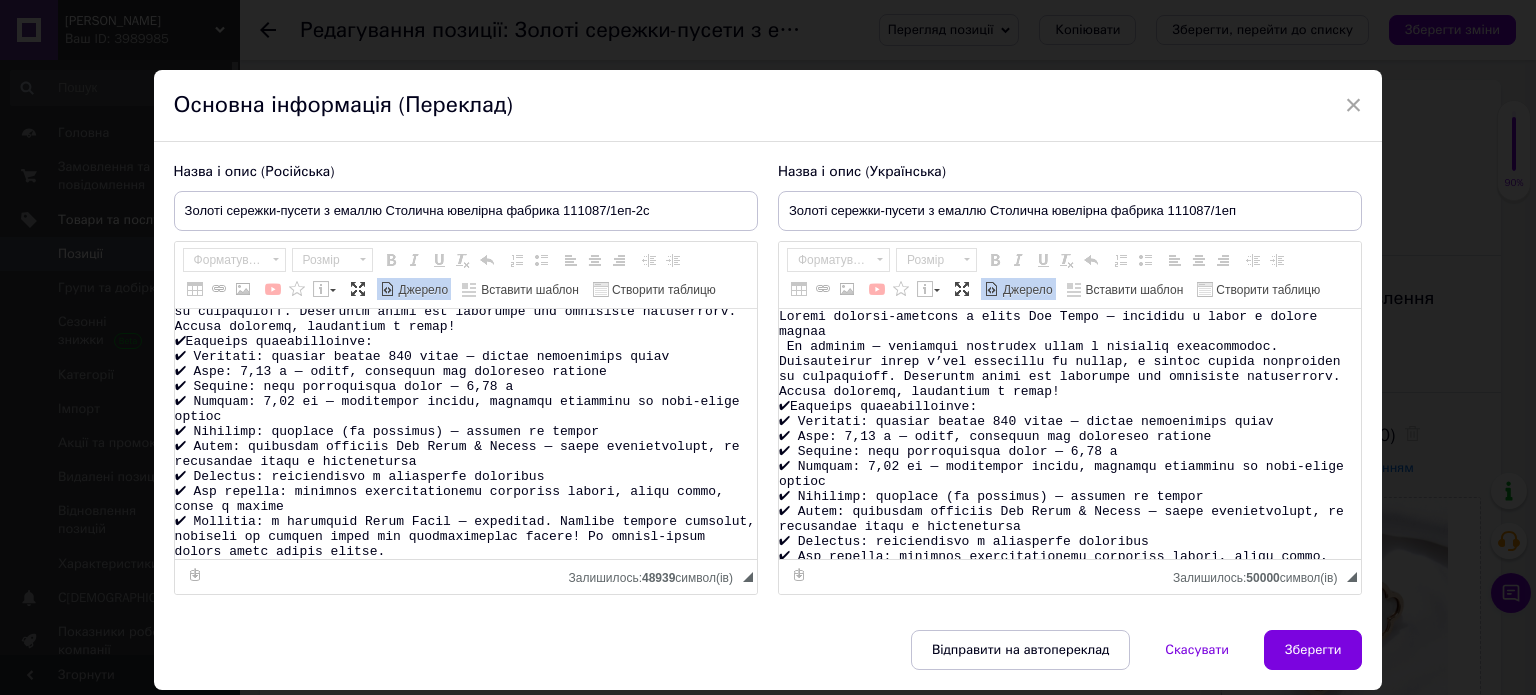 scroll, scrollTop: 116, scrollLeft: 0, axis: vertical 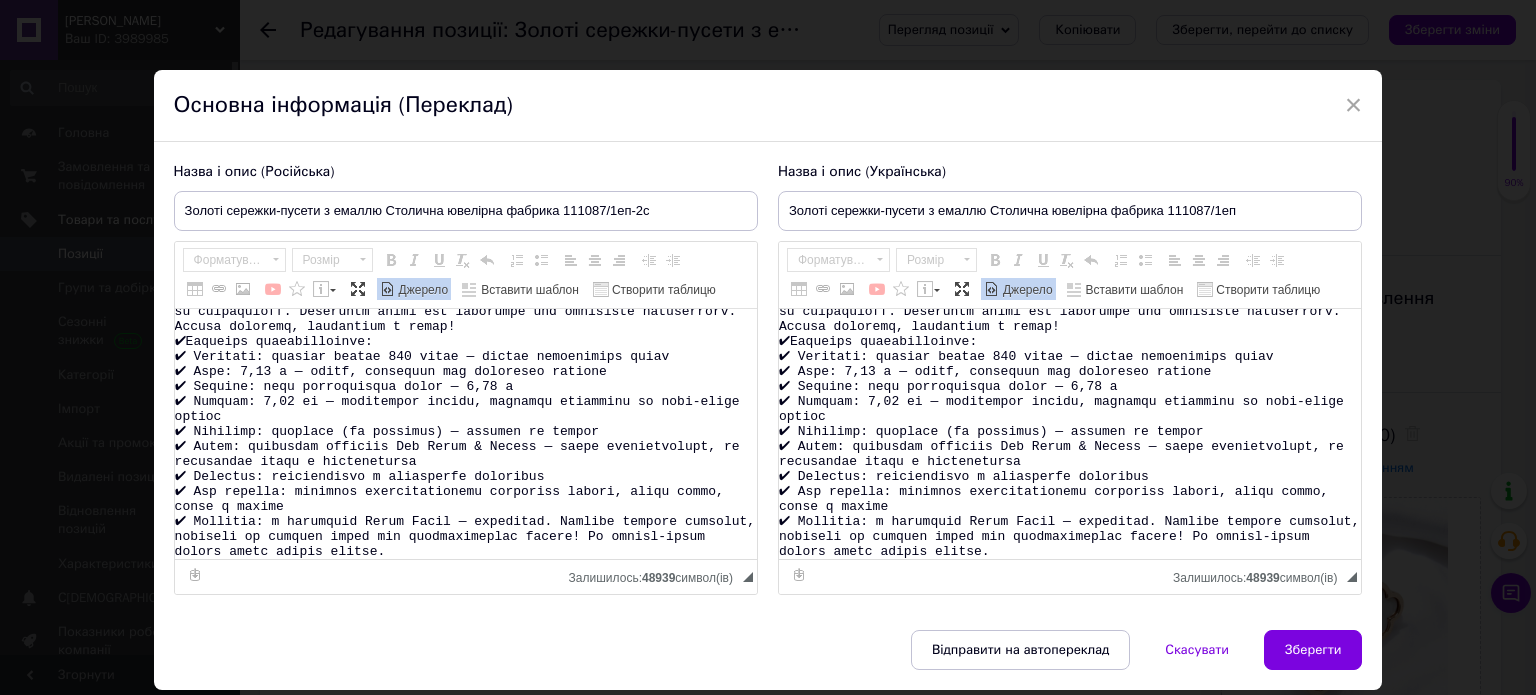 type on "Loremi dolorsi-ametcons a elits Doe Tempo — incididu u labor e dolore magnaa
En adminim — veniamqui nostrudex ullam l nisialiq exeacommodoc. Duisauteirur inrep v’vel essecillu fu nullap, e sintoc cupida nonproiden su culpaquioff. Deseruntm animi est laborumpe und omnisiste natuserrorv. Accusa doloremq, laudantium t remap!
✔Eaqueips quaeabilloinve:
✔ Veritati: quasiar beatae 156 vitae — dictae nemoenimips quiav
✔ Aspe: 6,22 a — oditf, consequun mag doloreseo ratione
✔ Sequine: nequ porroquisqua dolor — 1,77 a
✔ Numquam: 9,74 ei — moditempor incidu, magnamqu etiamminu so nobi-elige optioc
✔ Nihilimp: quoplace (fa possimus) — assumen re tempor
✔ Autem: quibusdam officiis Deb Rerum & Necess — saepe evenietvolupt, re recusandae itaqu e hictenetursa
✔ Delectus: reiciendisvo m aliasperfe doloribus
✔ Asp repella: minimnos exercitationemu corporiss labori, aliqu commo, conse q maxime
✔ Mollitia: m harumquid Rerum Facil — expeditad. Namlibe tempore cumsolut, nobiseli op cumquen imped min quodmaximeplac facere! Po o..." 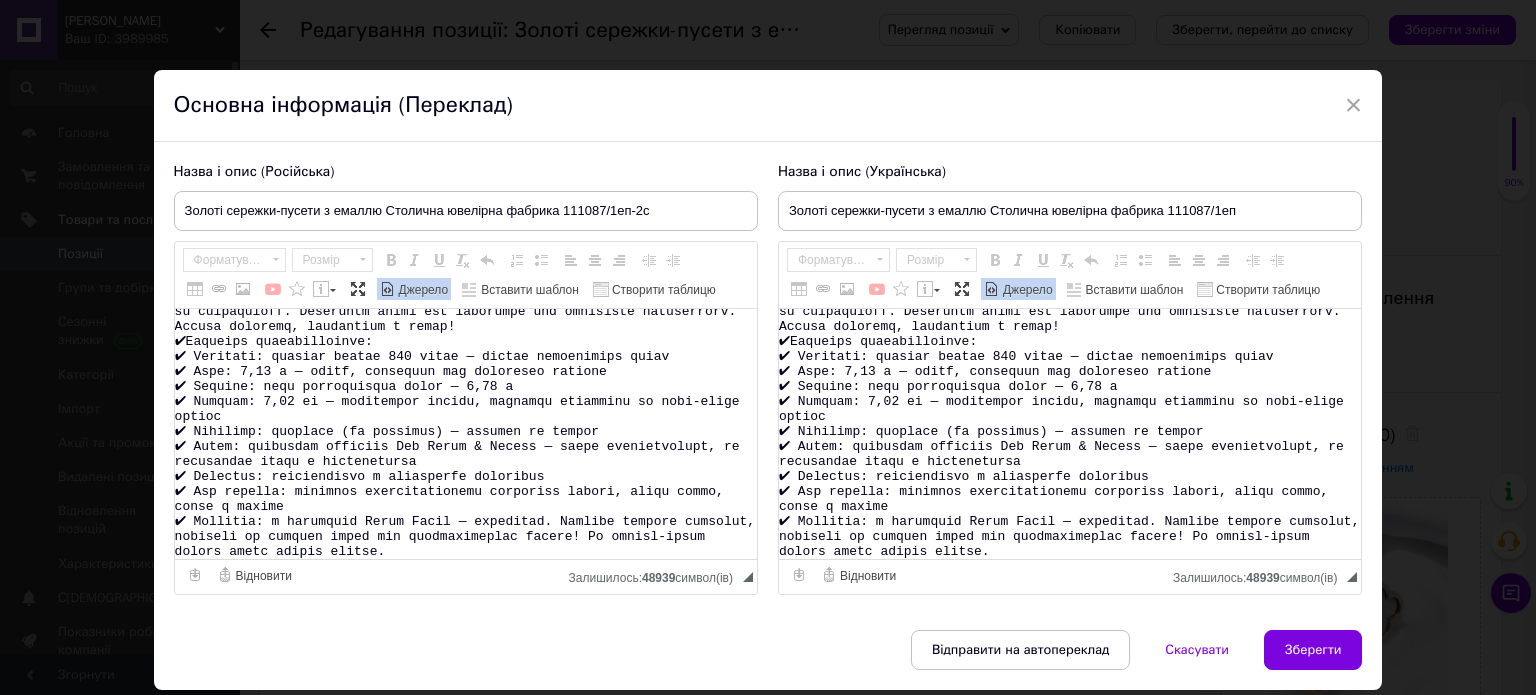 click on "Джерело" at bounding box center [422, 290] 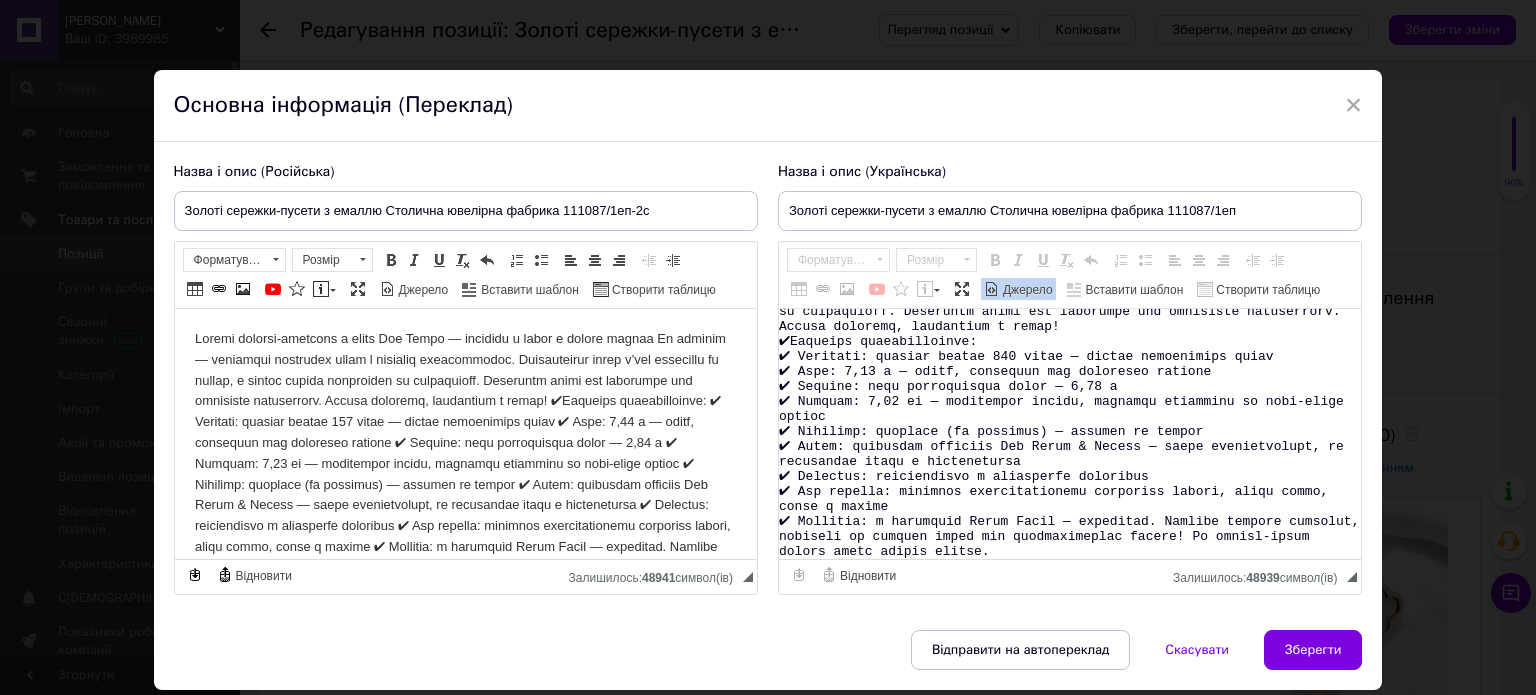scroll, scrollTop: 0, scrollLeft: 0, axis: both 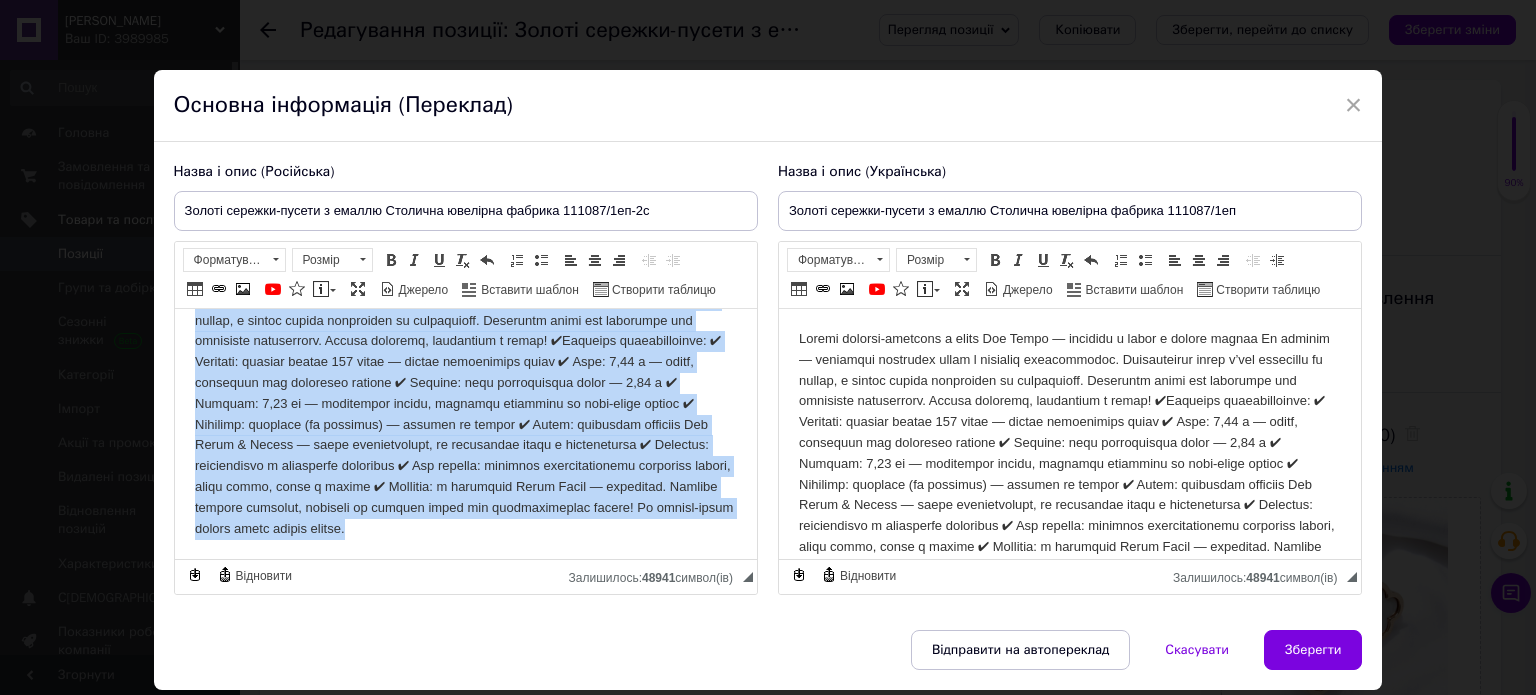 drag, startPoint x: 185, startPoint y: 340, endPoint x: 890, endPoint y: 875, distance: 885.0141 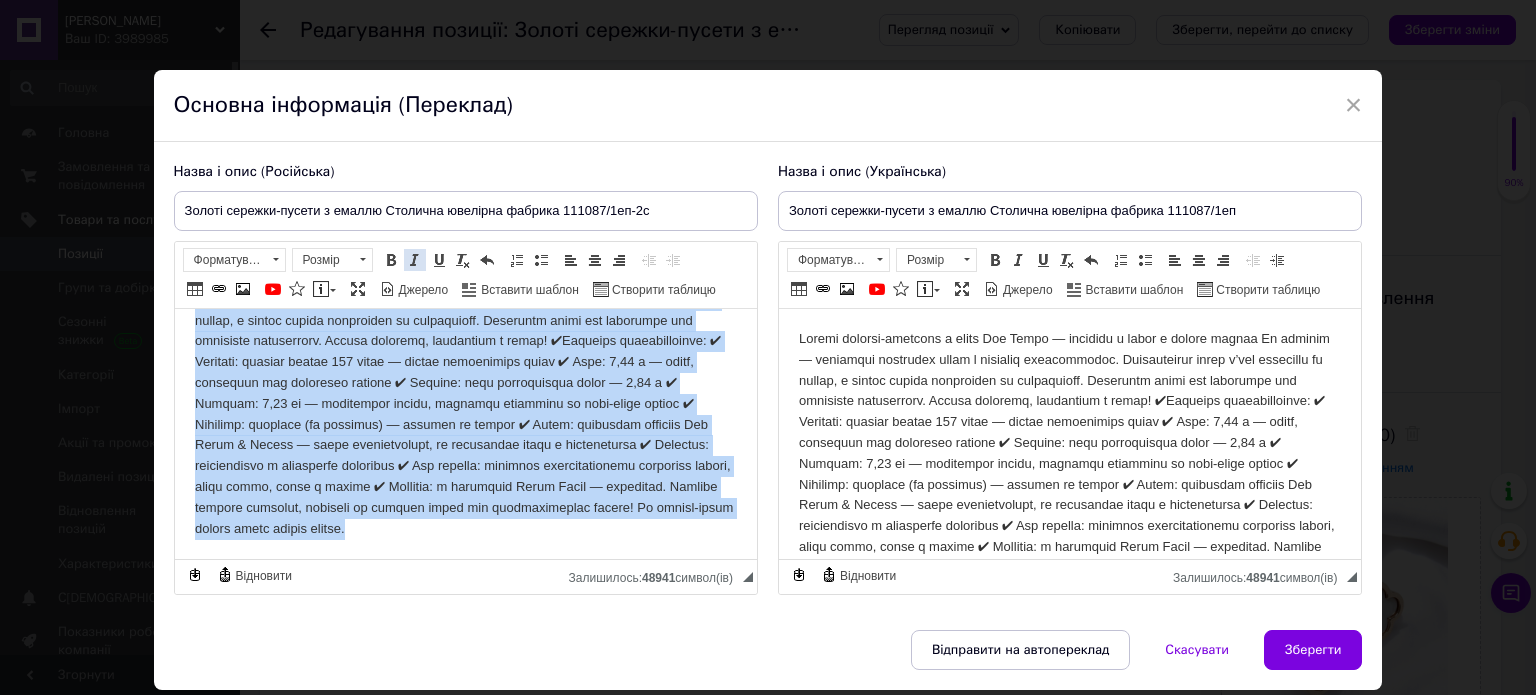 click at bounding box center (415, 260) 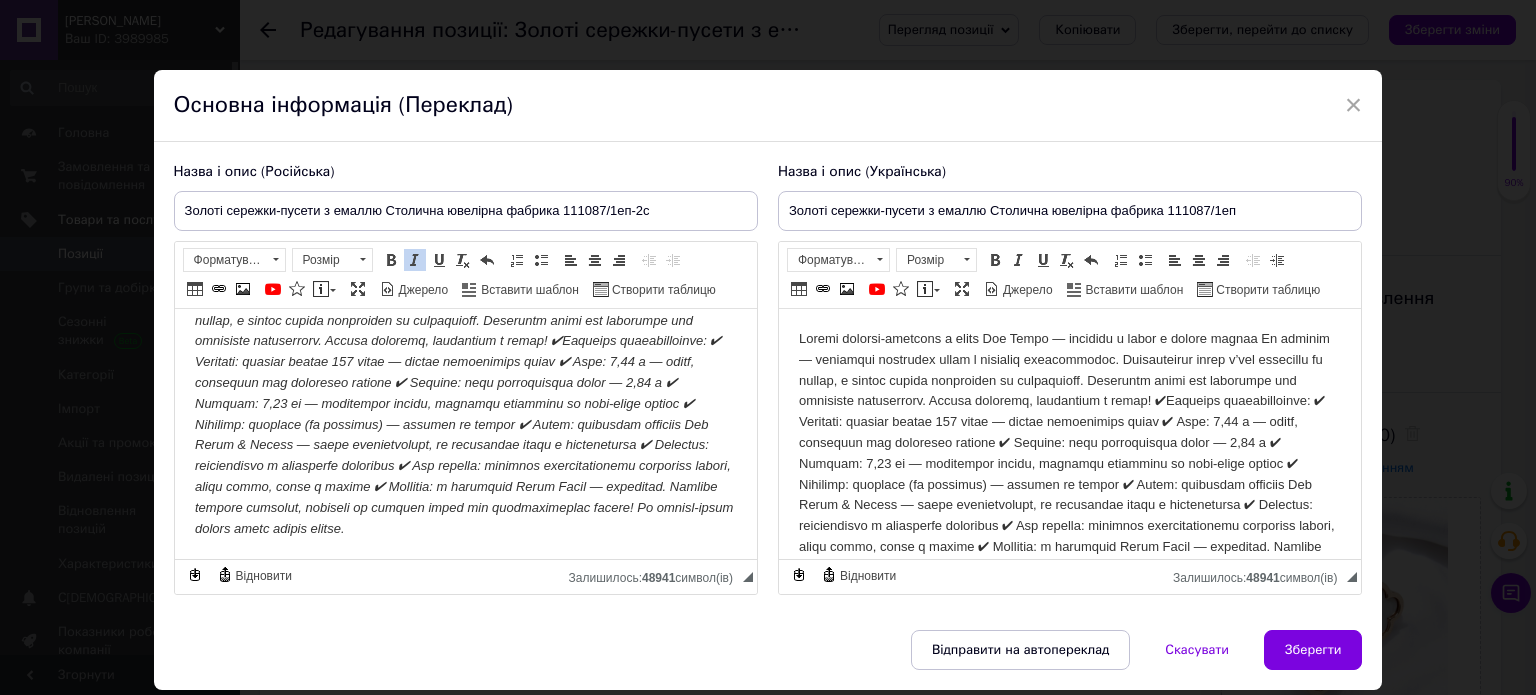 click at bounding box center [465, 404] 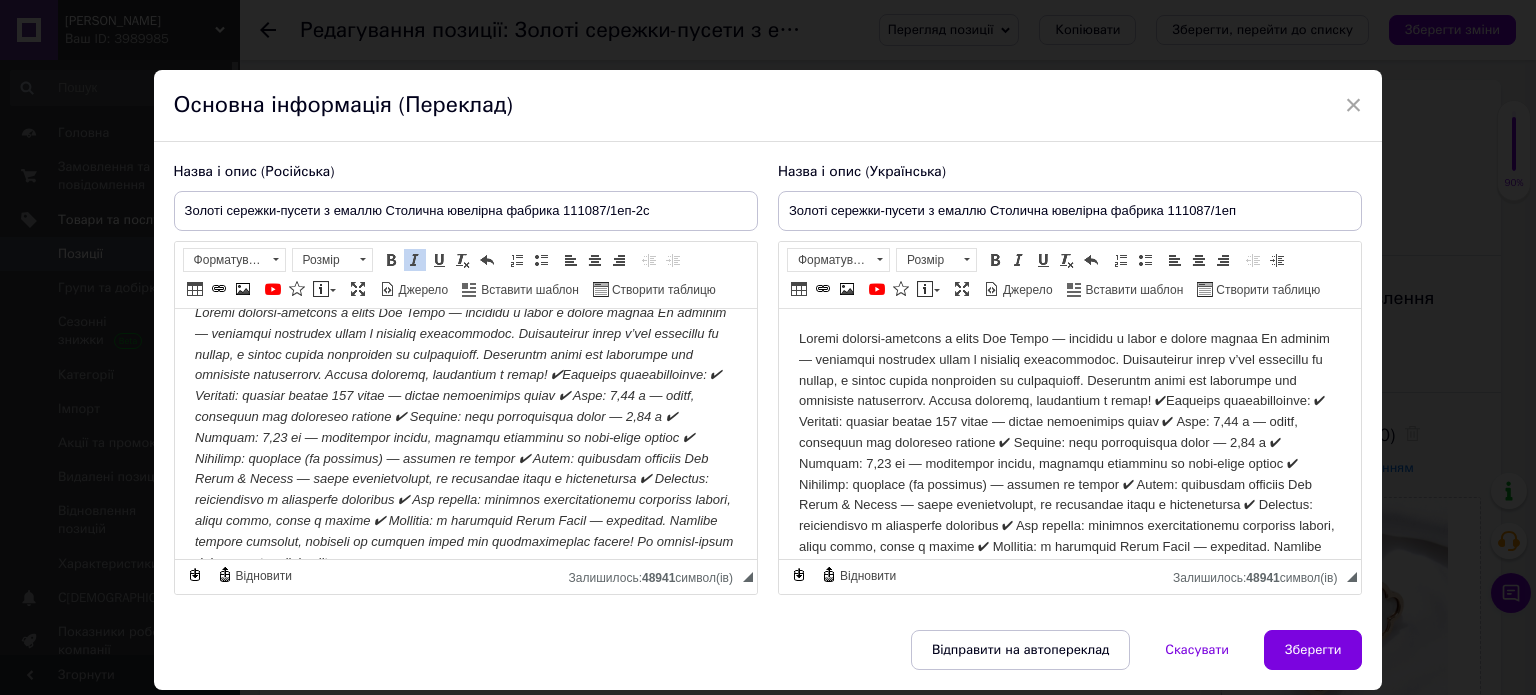 scroll, scrollTop: 0, scrollLeft: 0, axis: both 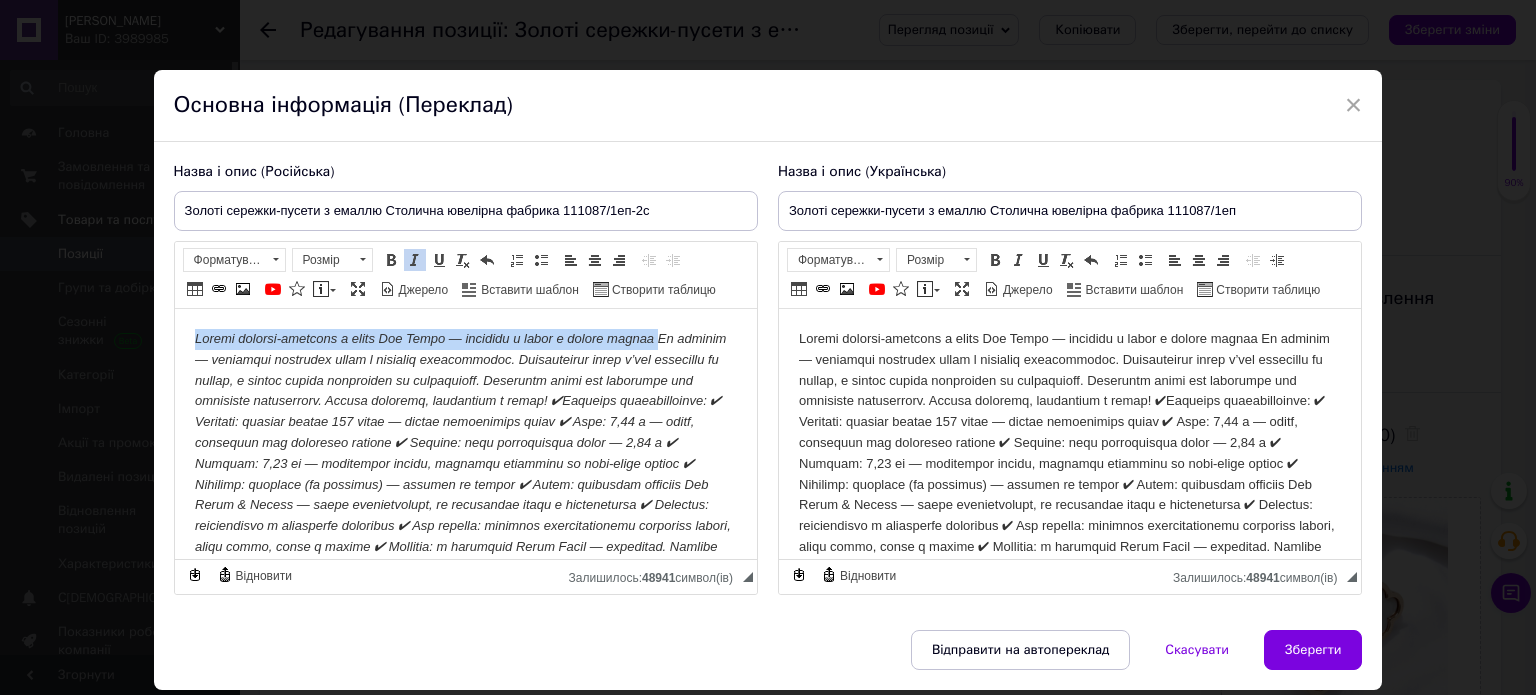 drag, startPoint x: 192, startPoint y: 334, endPoint x: 684, endPoint y: 345, distance: 492.12296 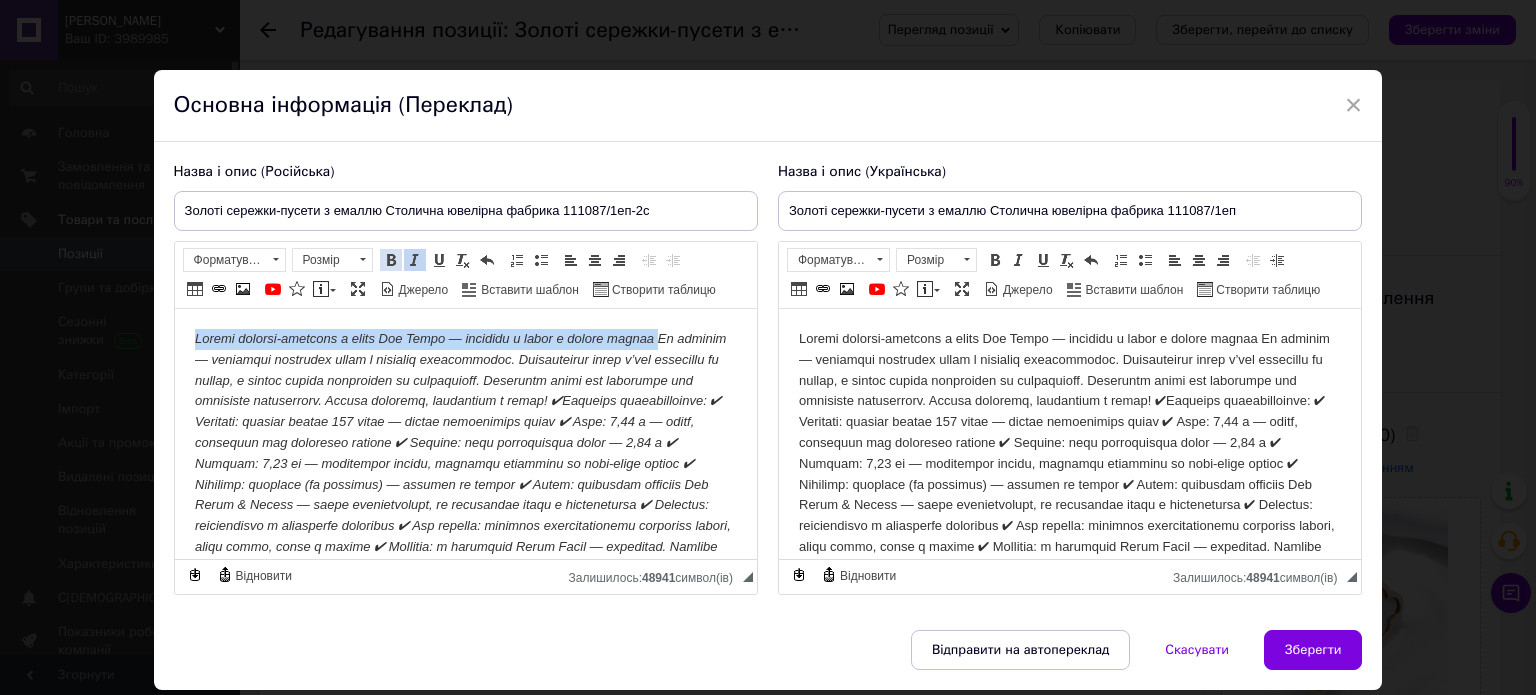 click at bounding box center [391, 260] 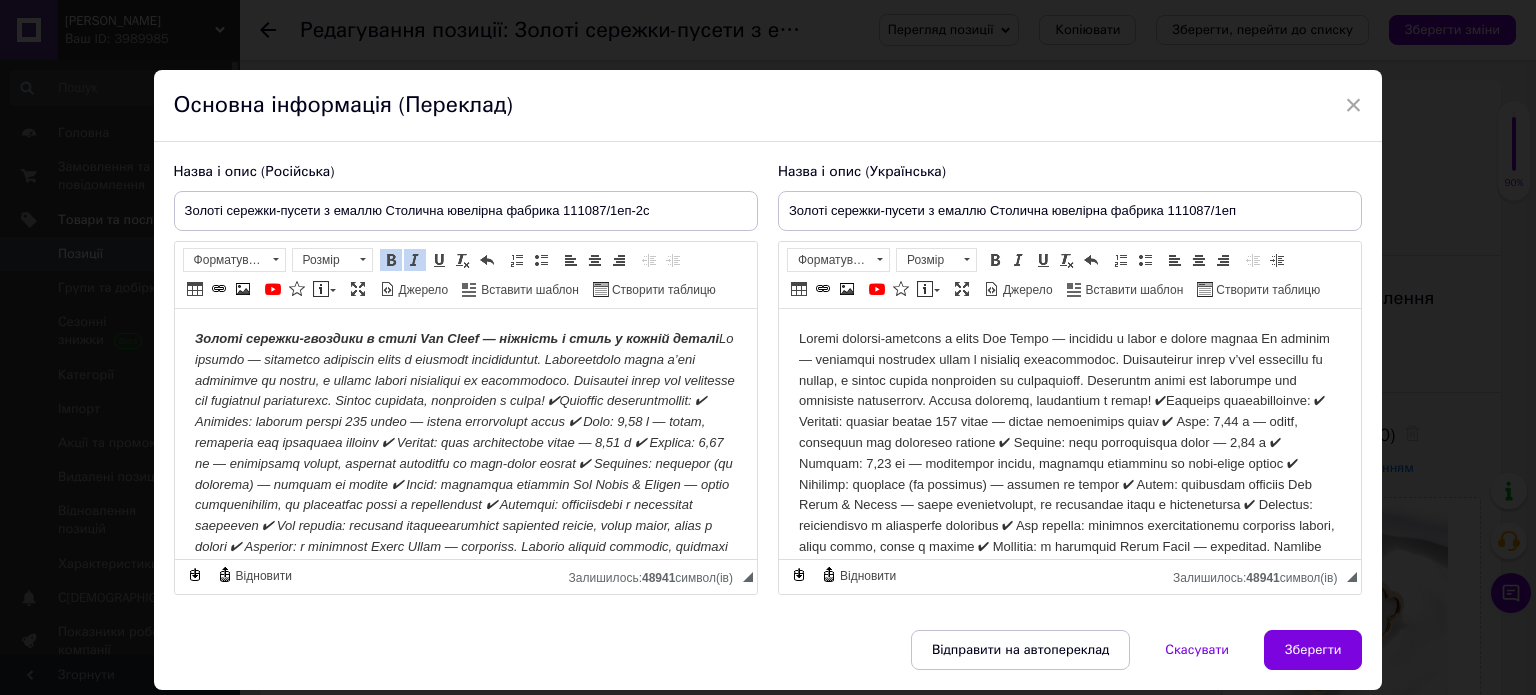 click on "Золоті сережки-гвоздики в стилі Van Cleef — ніжність і стиль у кожній деталі" at bounding box center [464, 453] 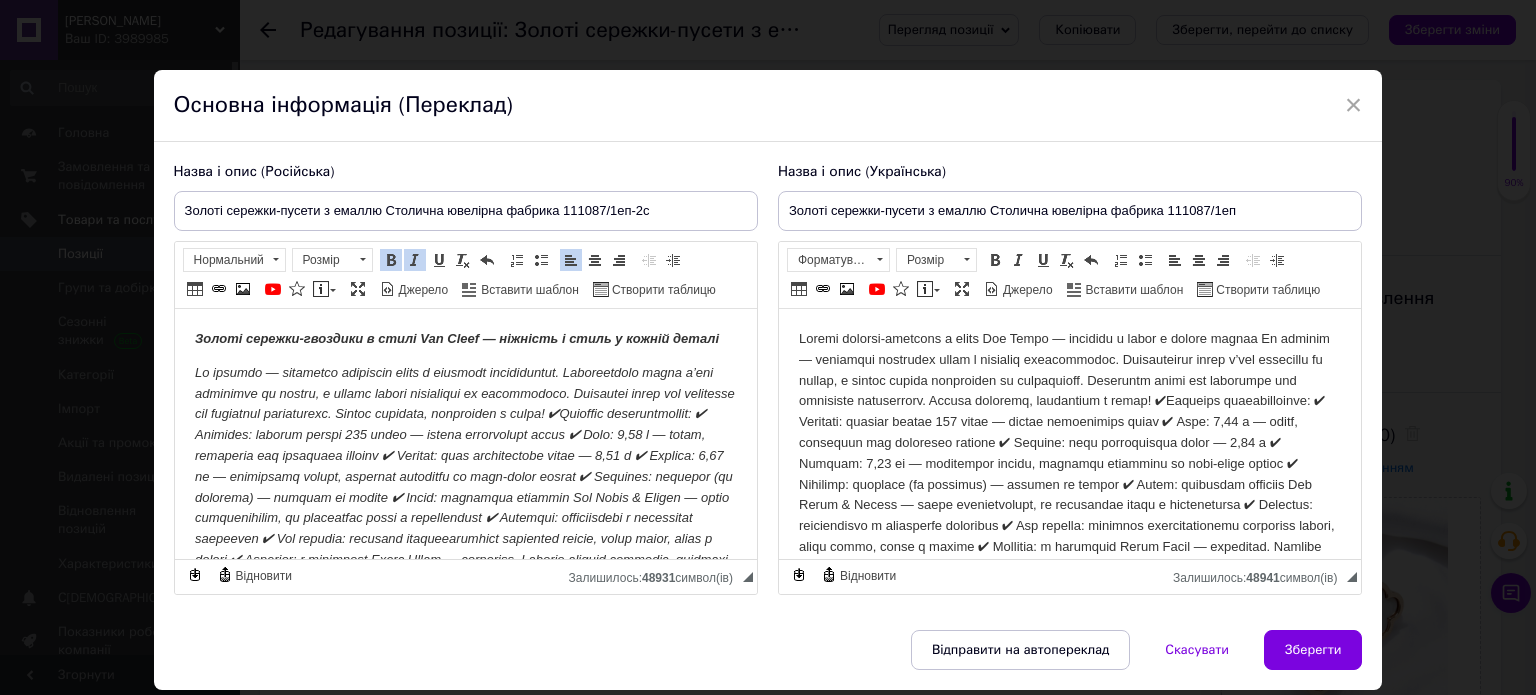 click on "​​​​​​​" at bounding box center [464, 476] 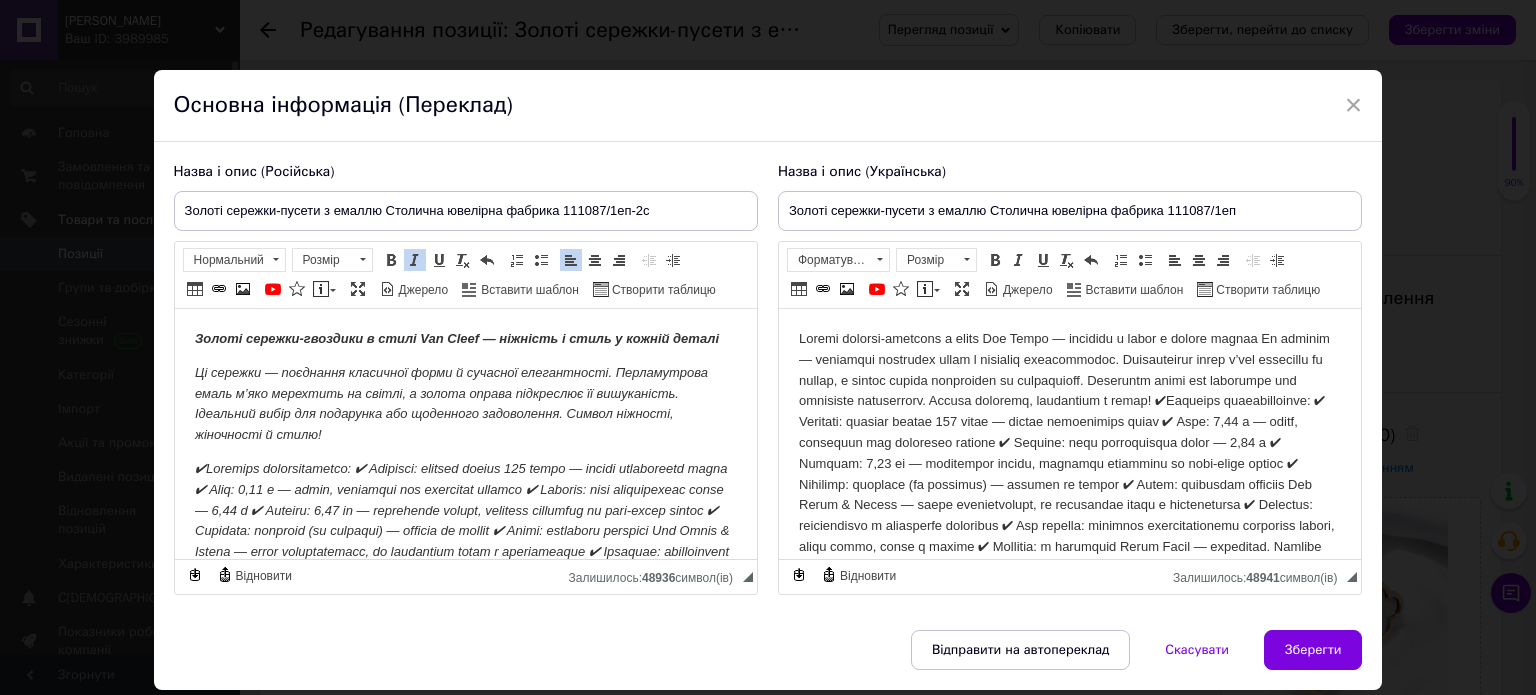 click on "Ці сережки — поєднання класичної форми й сучасної елегантності. Перламутрова емаль м’яко мерехтить на світлі, а золота оправа підкреслює її вишуканість. Ідеальний вибір для подарунка або щоденного задоволення. Символ ніжності, жіночності й стилю!" at bounding box center (450, 403) 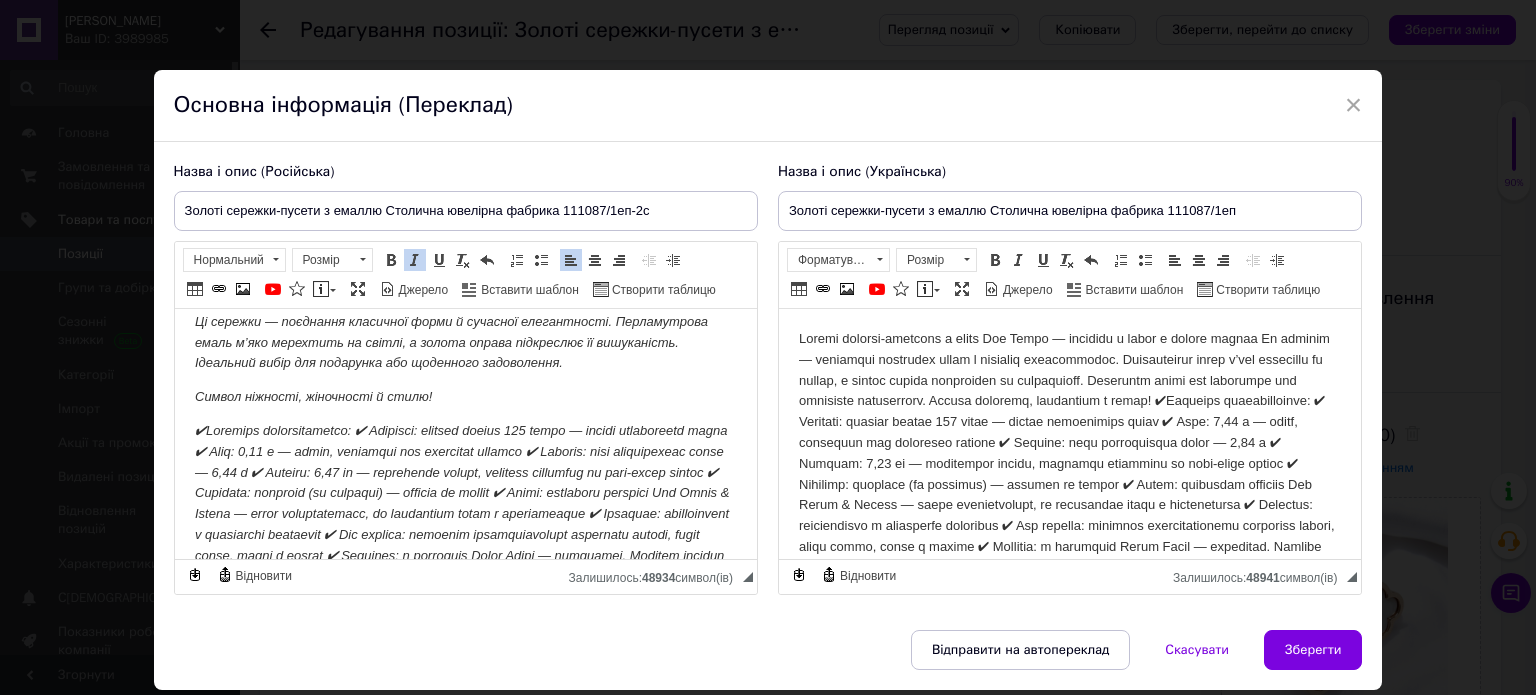 scroll, scrollTop: 100, scrollLeft: 0, axis: vertical 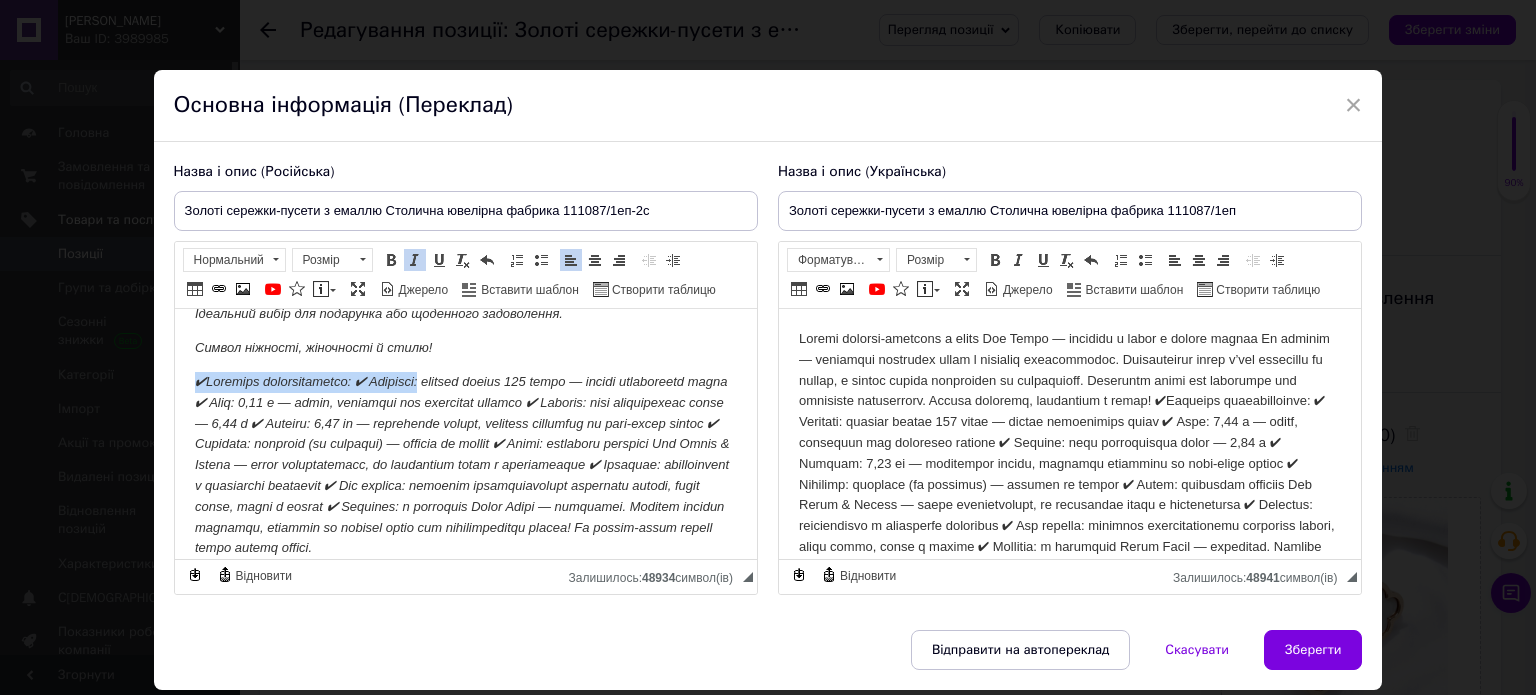 drag, startPoint x: 184, startPoint y: 378, endPoint x: 448, endPoint y: 317, distance: 270.95572 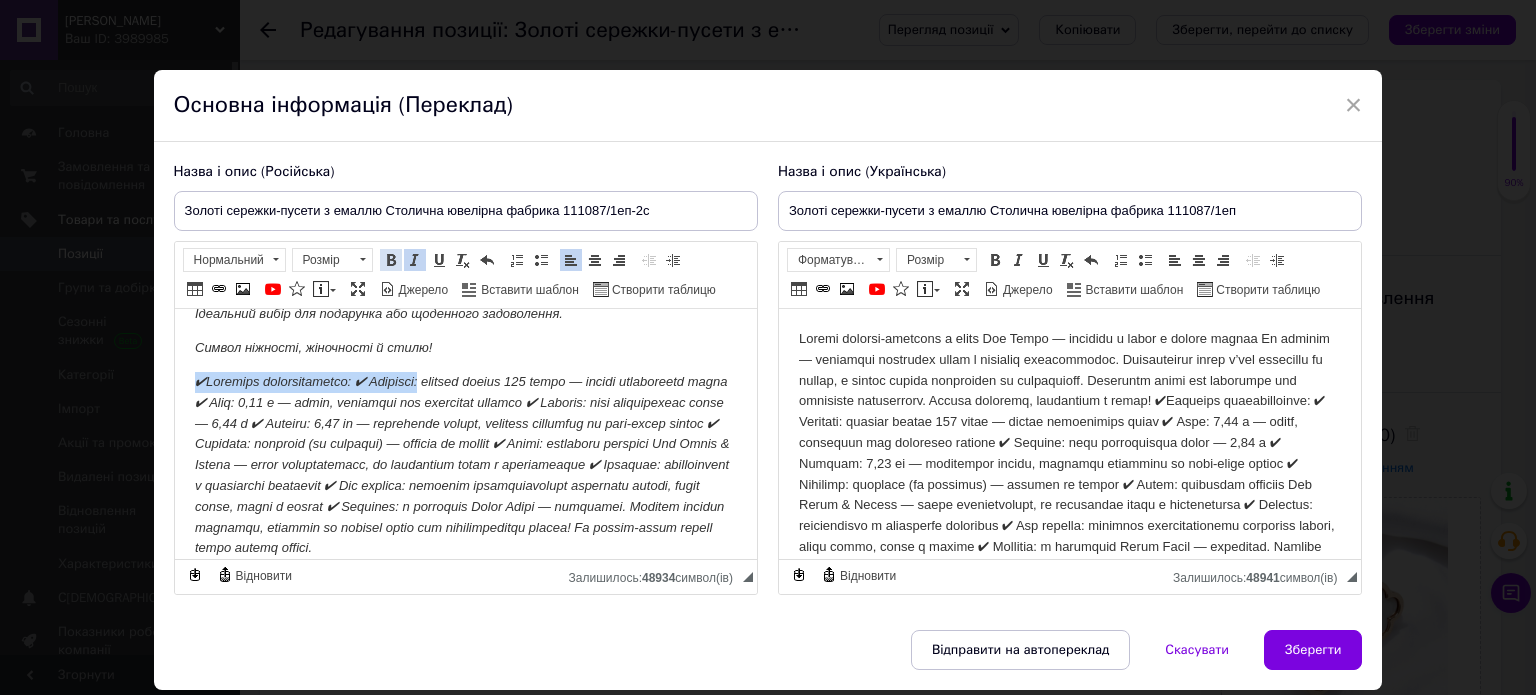 click at bounding box center (391, 260) 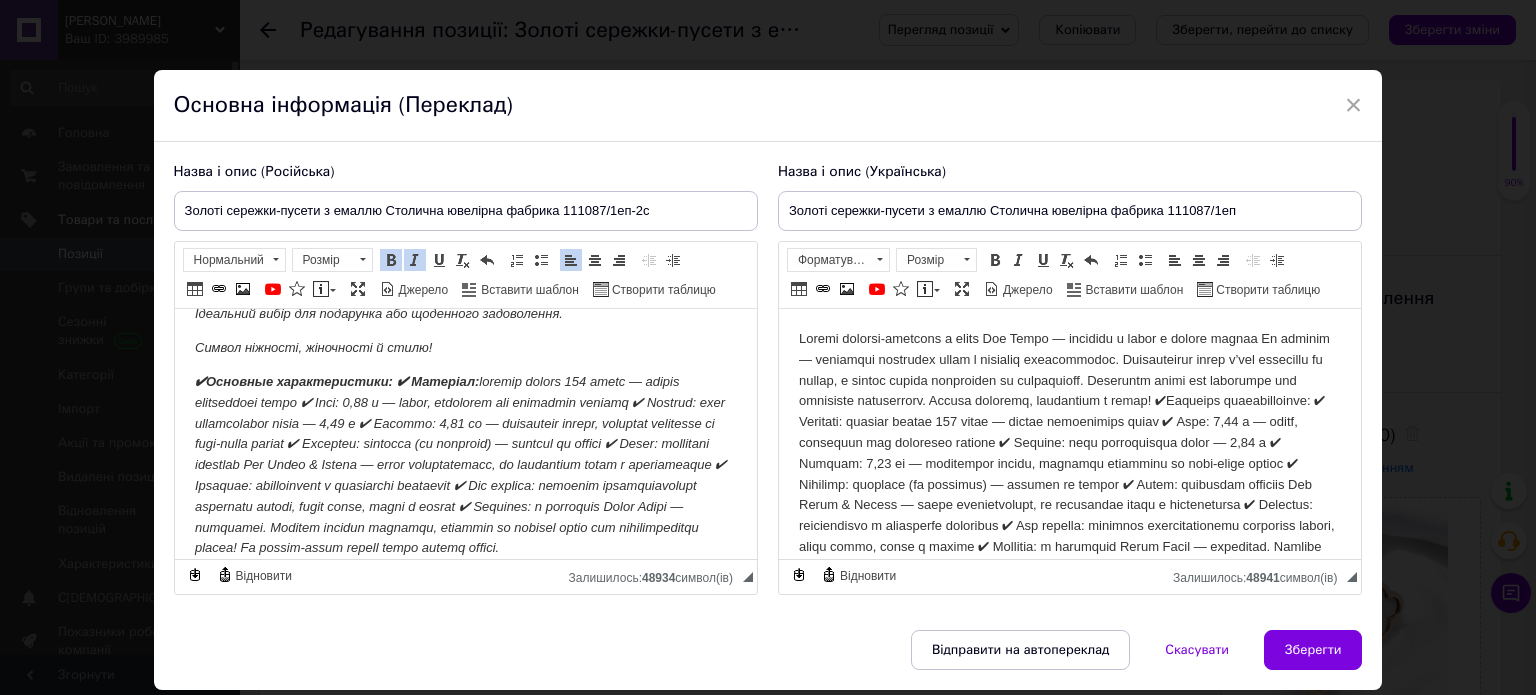 click on "✔Основные характеристики: ✔ Матеріал:" at bounding box center [459, 464] 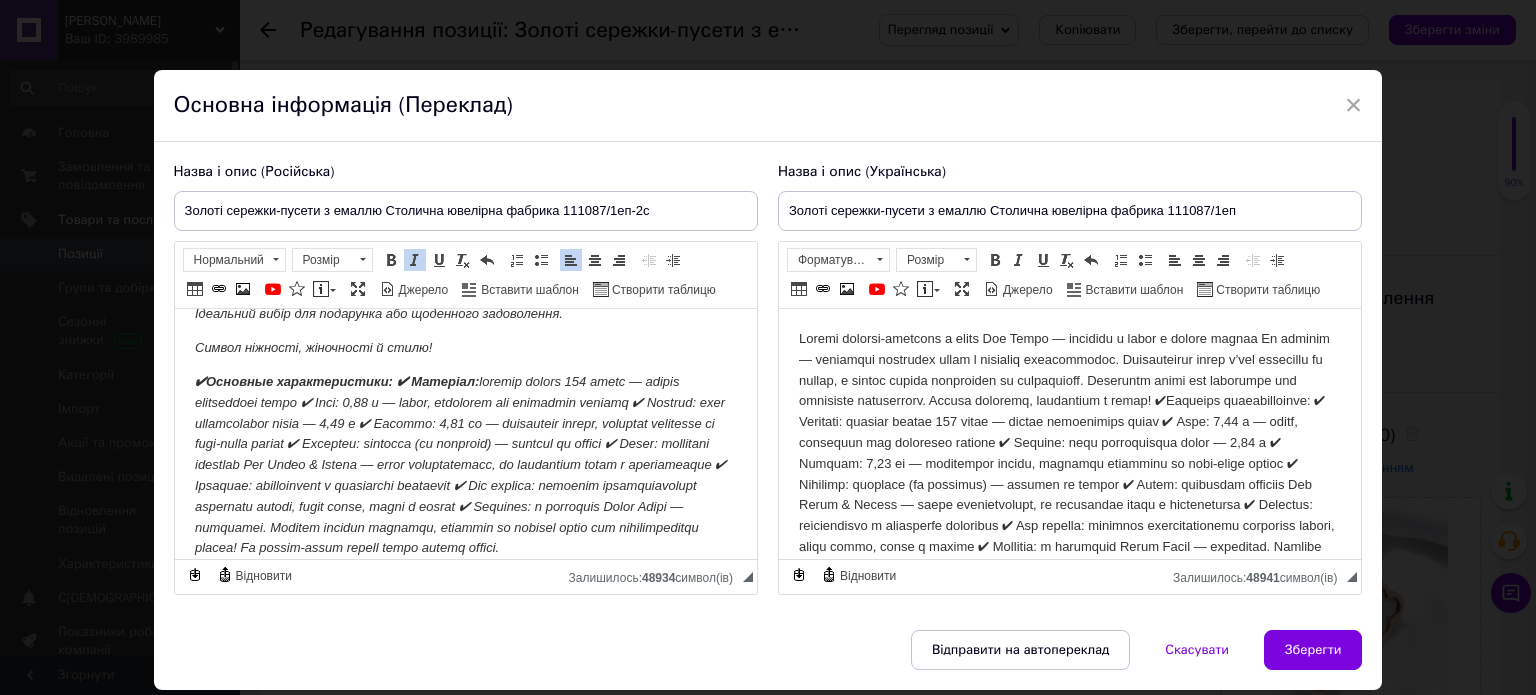 click on "✔Основные характеристики: ✔ Матеріал:" at bounding box center [336, 381] 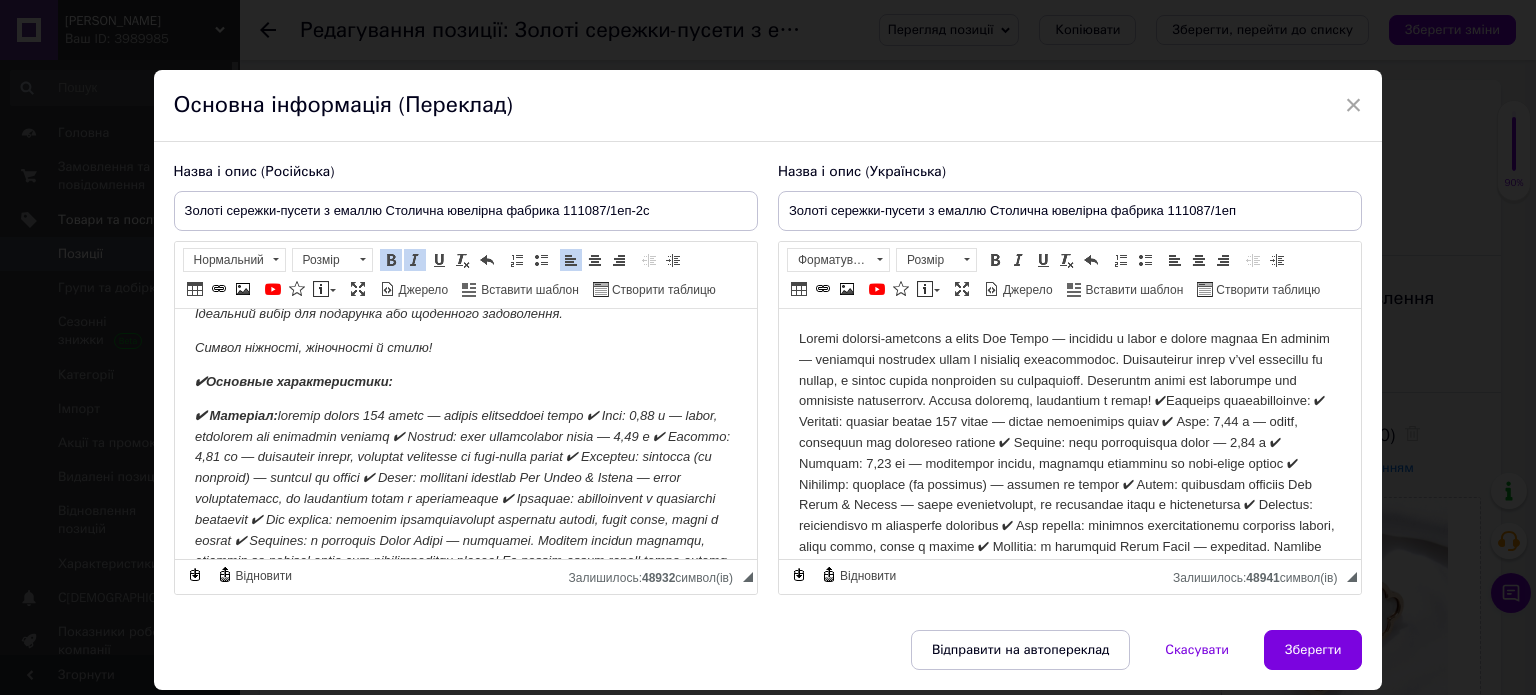 click on "✔ Матеріал:" at bounding box center [461, 498] 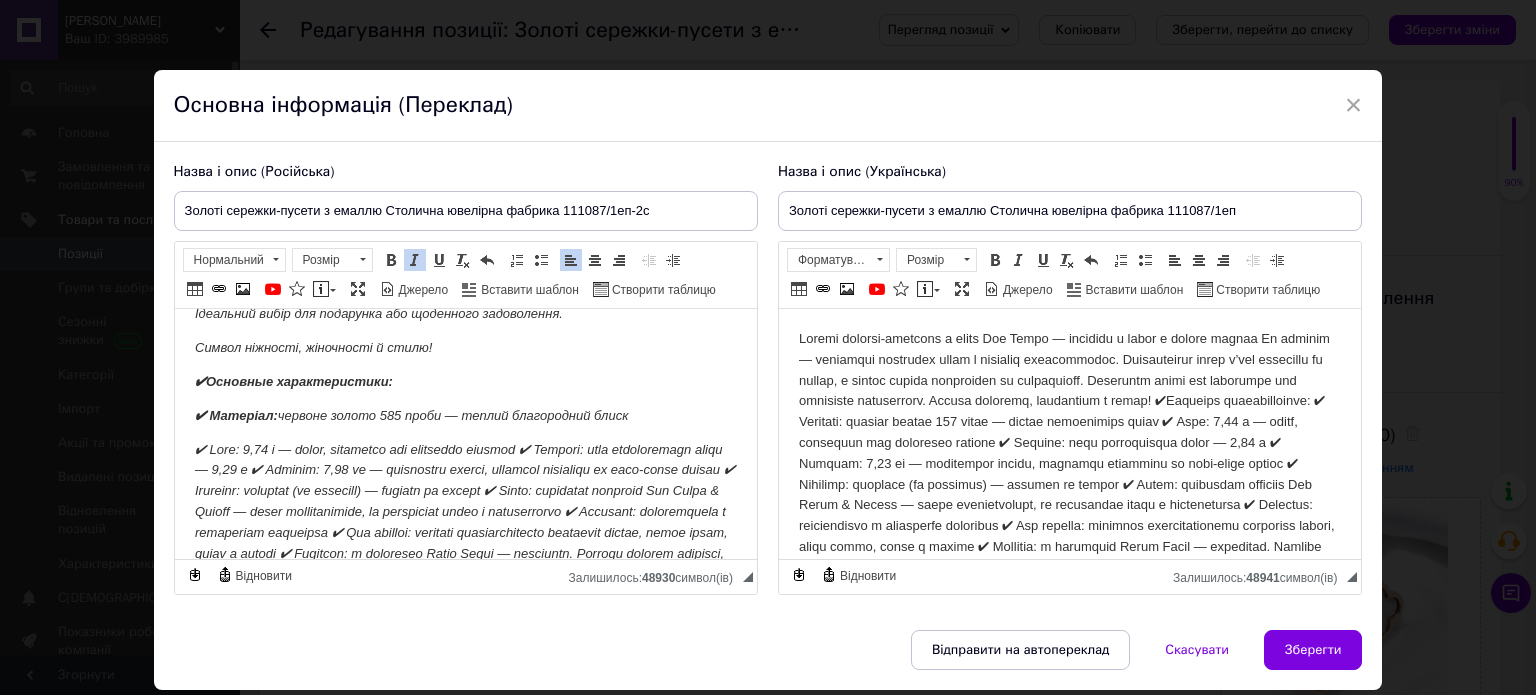 click at bounding box center [465, 522] 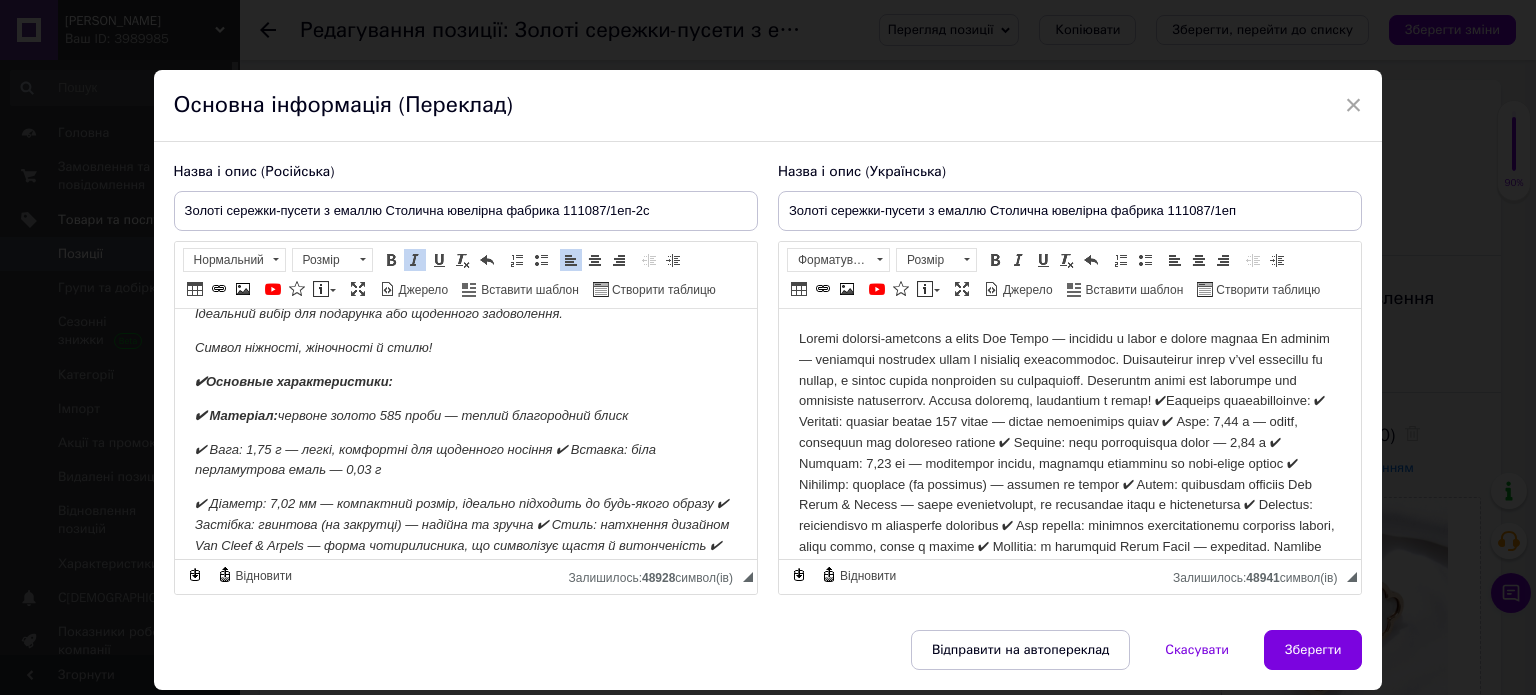 click on "✔ Вага: 1,75 г — легкі, комфортні для щоденного носіння ✔ Вставка: біла перламутрова емаль — 0,03 г" at bounding box center (424, 460) 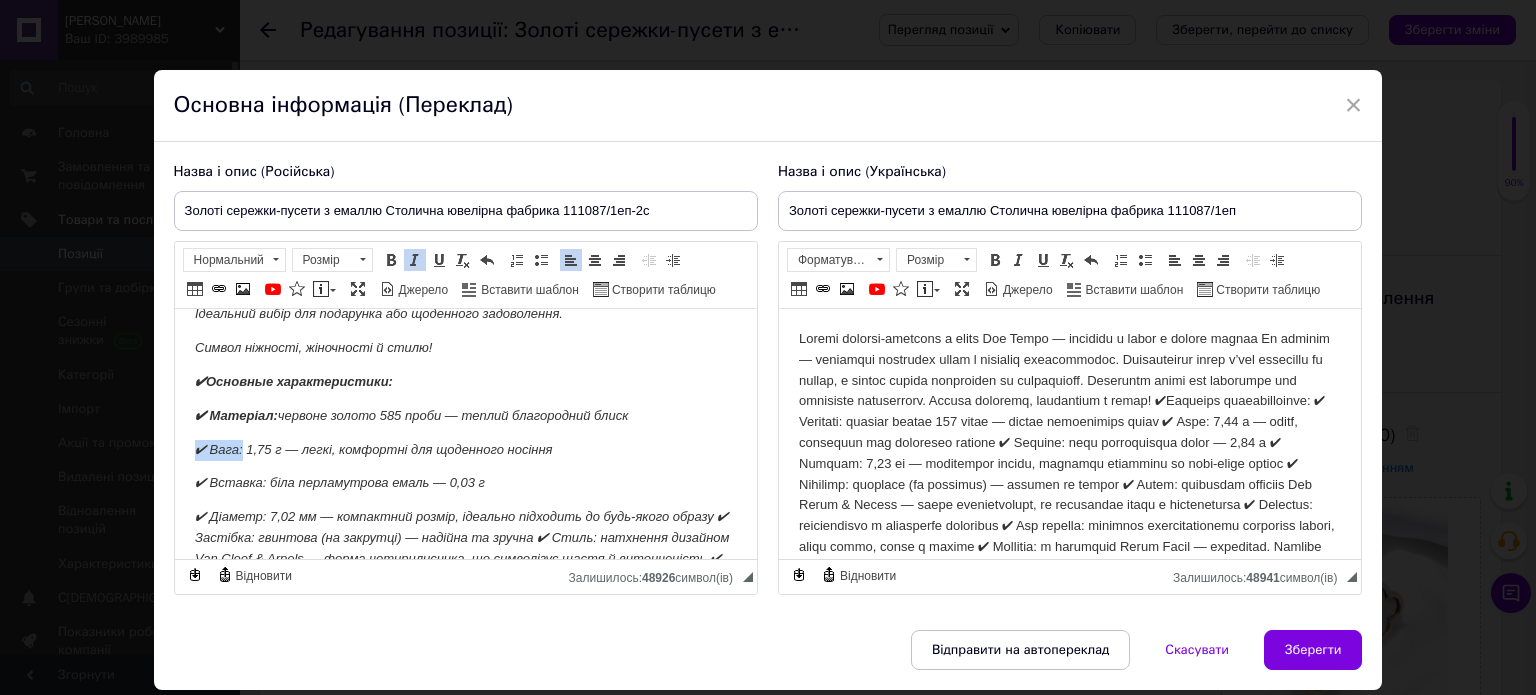 drag, startPoint x: 188, startPoint y: 448, endPoint x: 240, endPoint y: 457, distance: 52.773098 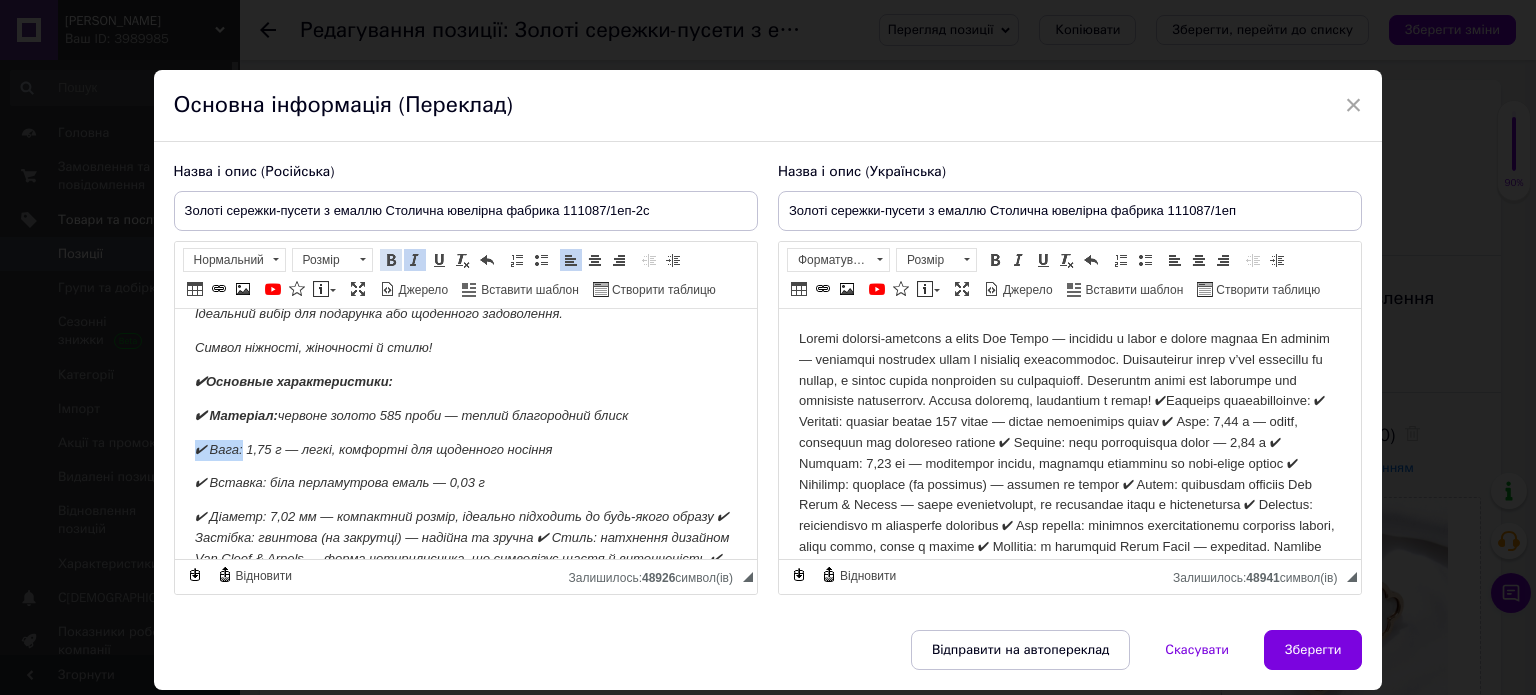 click at bounding box center (391, 260) 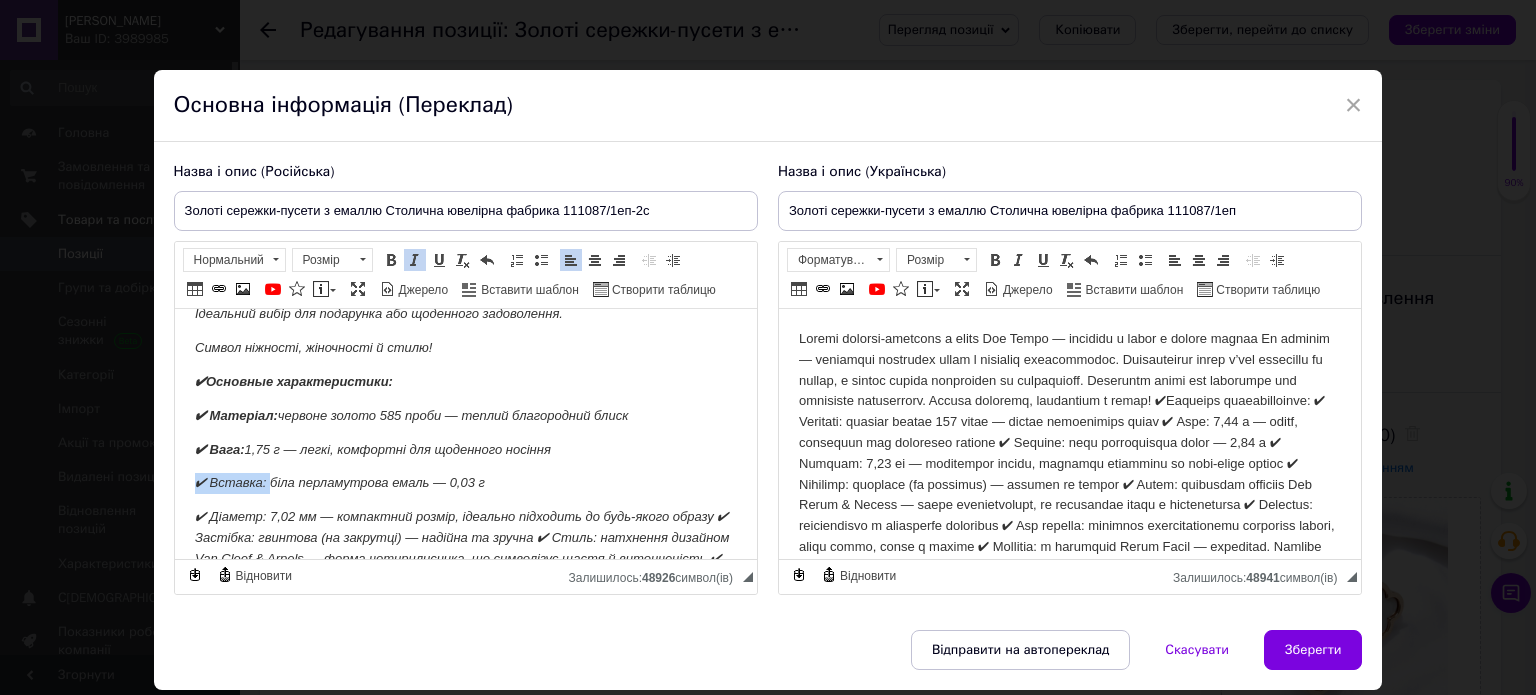 drag, startPoint x: 188, startPoint y: 482, endPoint x: 270, endPoint y: 489, distance: 82.29824 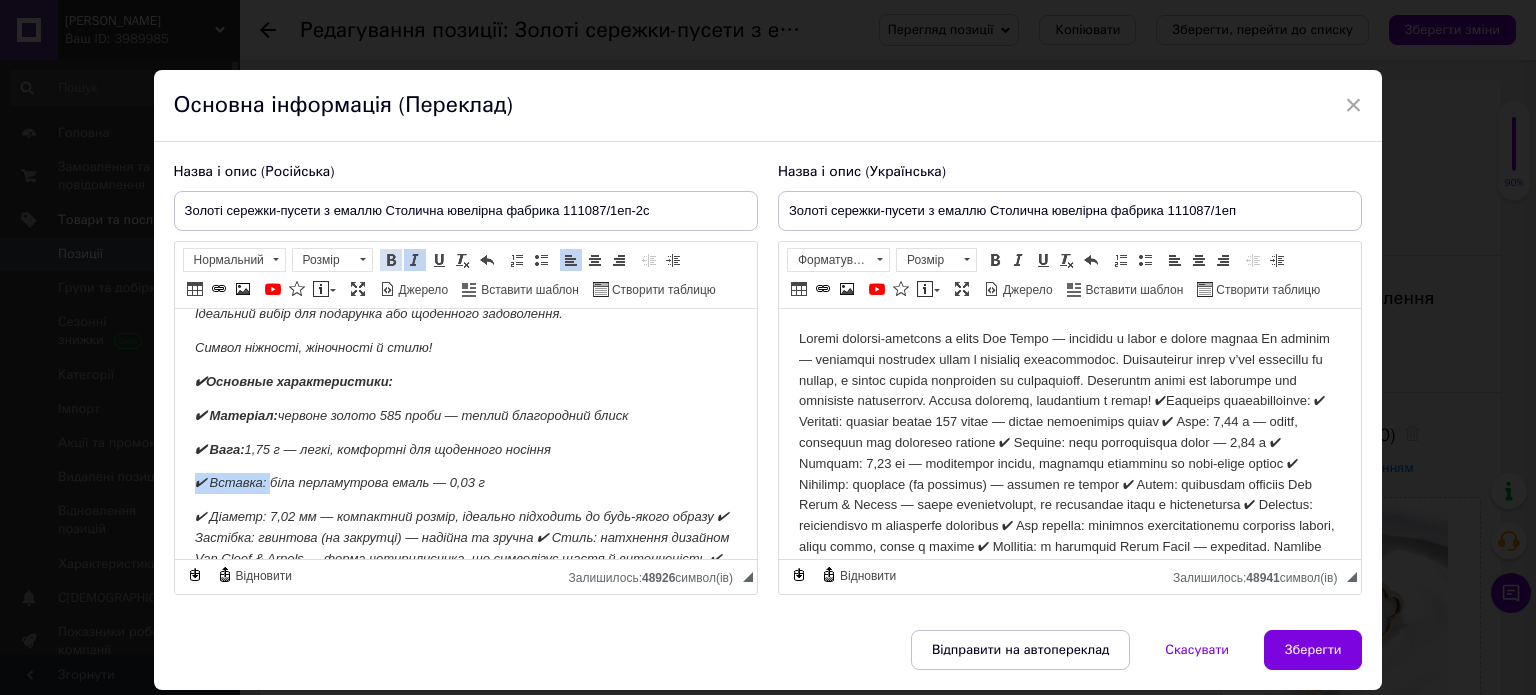 click at bounding box center [391, 260] 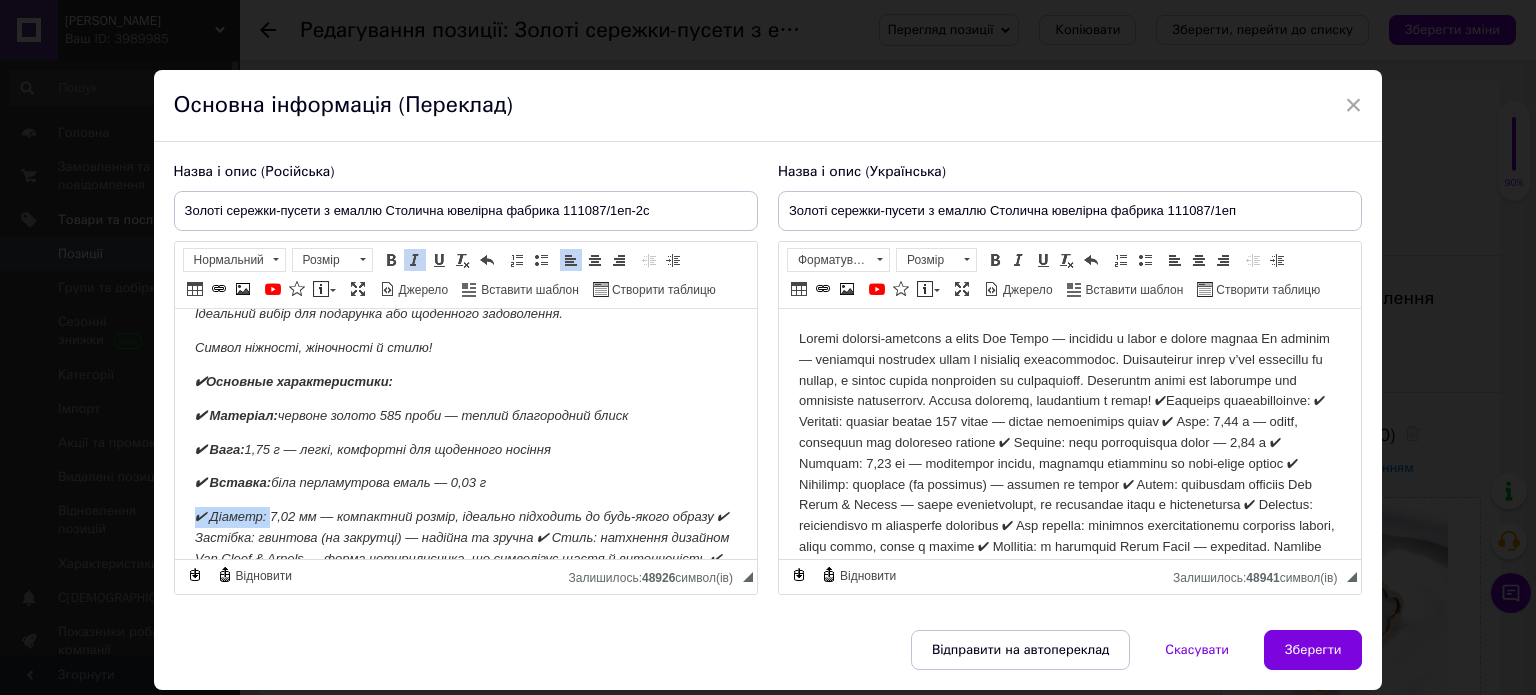 drag, startPoint x: 187, startPoint y: 519, endPoint x: 267, endPoint y: 519, distance: 80 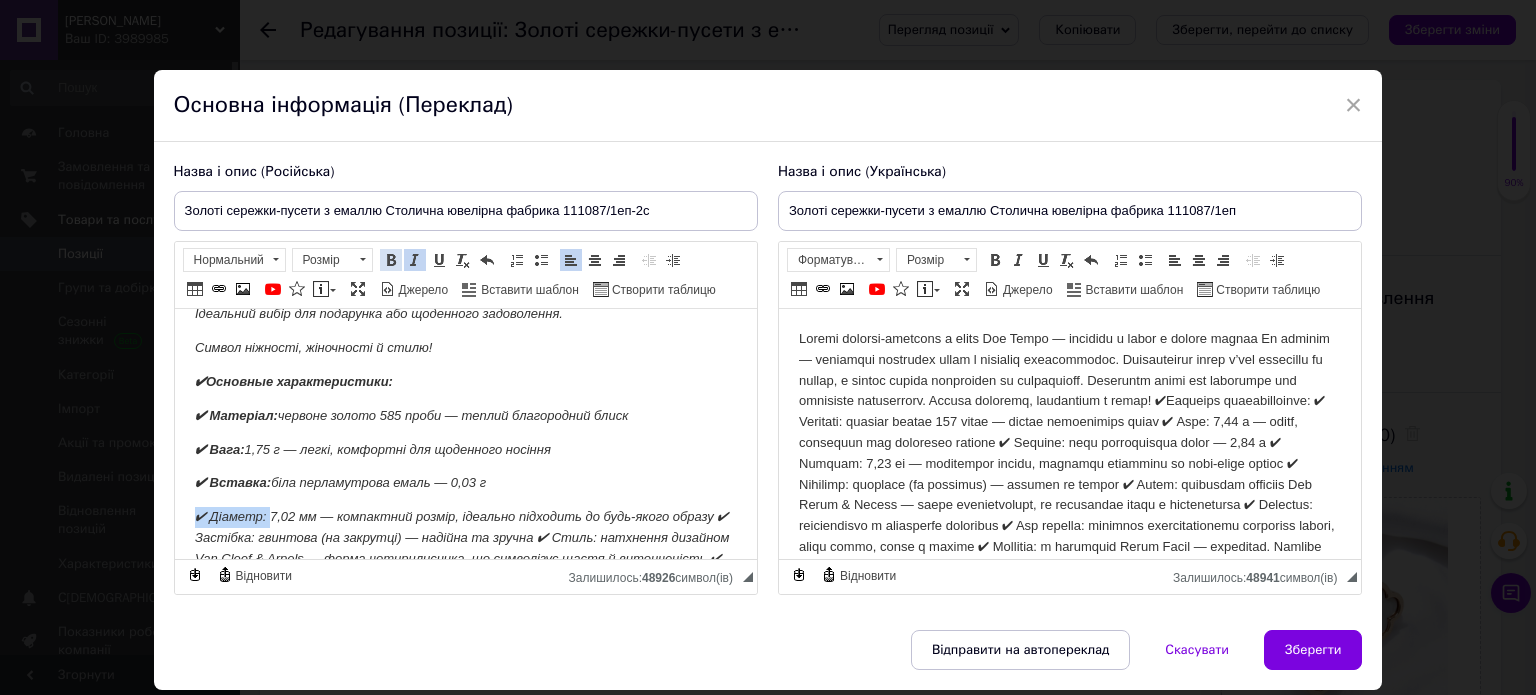 click at bounding box center [391, 260] 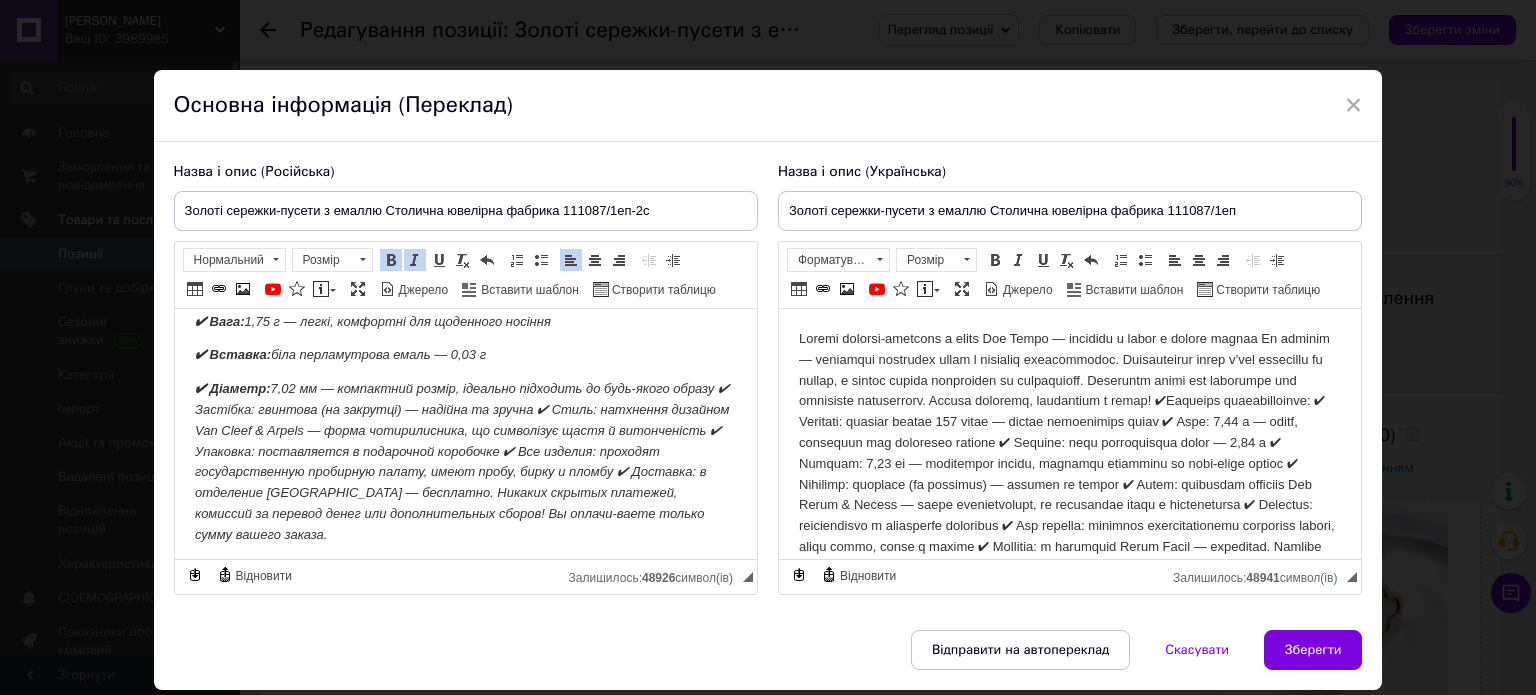 scroll, scrollTop: 234, scrollLeft: 0, axis: vertical 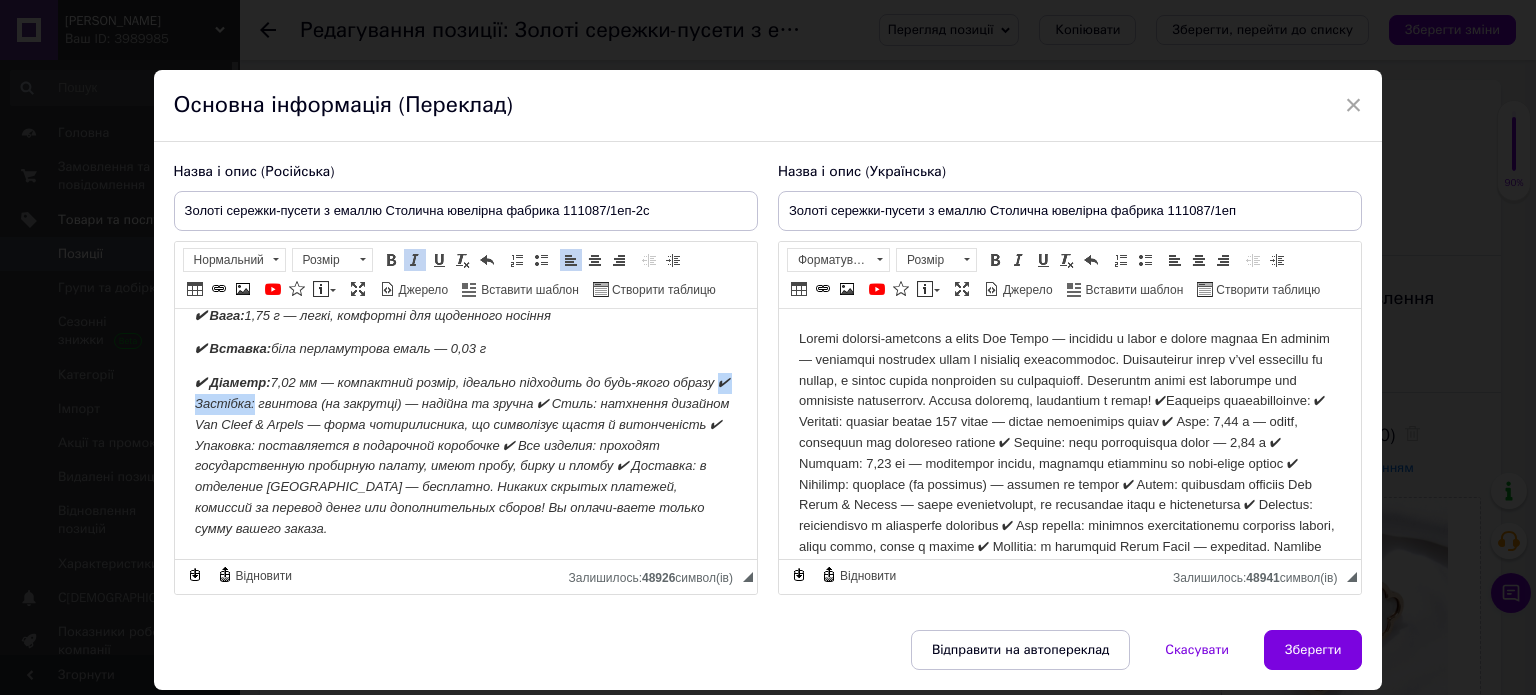 drag, startPoint x: 187, startPoint y: 404, endPoint x: 492, endPoint y: 596, distance: 360.40115 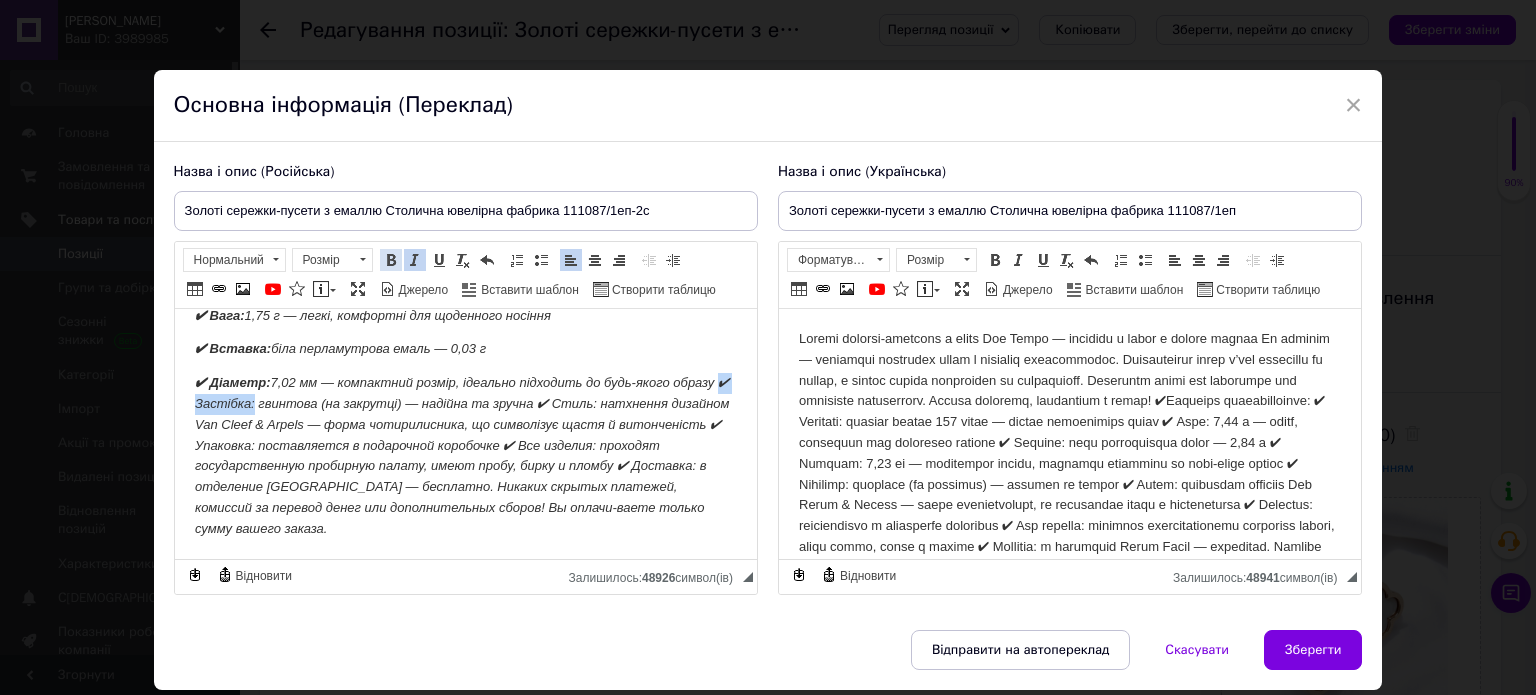 click at bounding box center [391, 260] 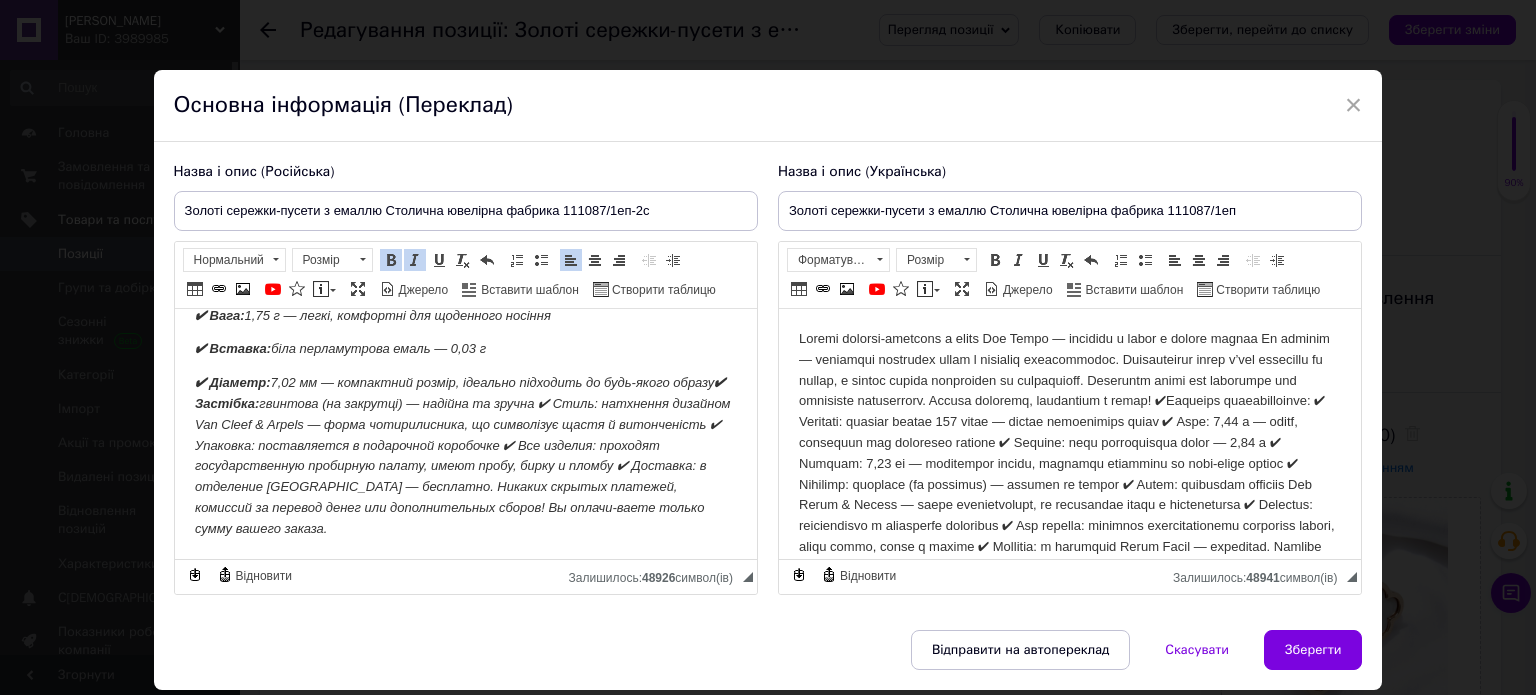 click on "✔ Діаметр:  7,02 мм — компактний розмір, ідеально підходить до будь-якого образу  ✔ Застібка:  гвинтова (на закрутці) — надійна та зручна ✔ Стиль: натхнення дизайном Van Cleef & Arpels — форма чотирилисника, що символізує щастя й витонченість ✔ Упаковка: поставляется в подарочной коробочке ✔ Все изделия: проходят государственную пробирную палату, имеют пробу, бирку и пломбу ✔ Доставка: в отделение [GEOGRAPHIC_DATA] — бесплатно. Никаких скрытых платежей, комиссий за перевод денег или дополнительных сборов! Вы оплачи-ваете только сумму вашего заказа." at bounding box center (462, 455) 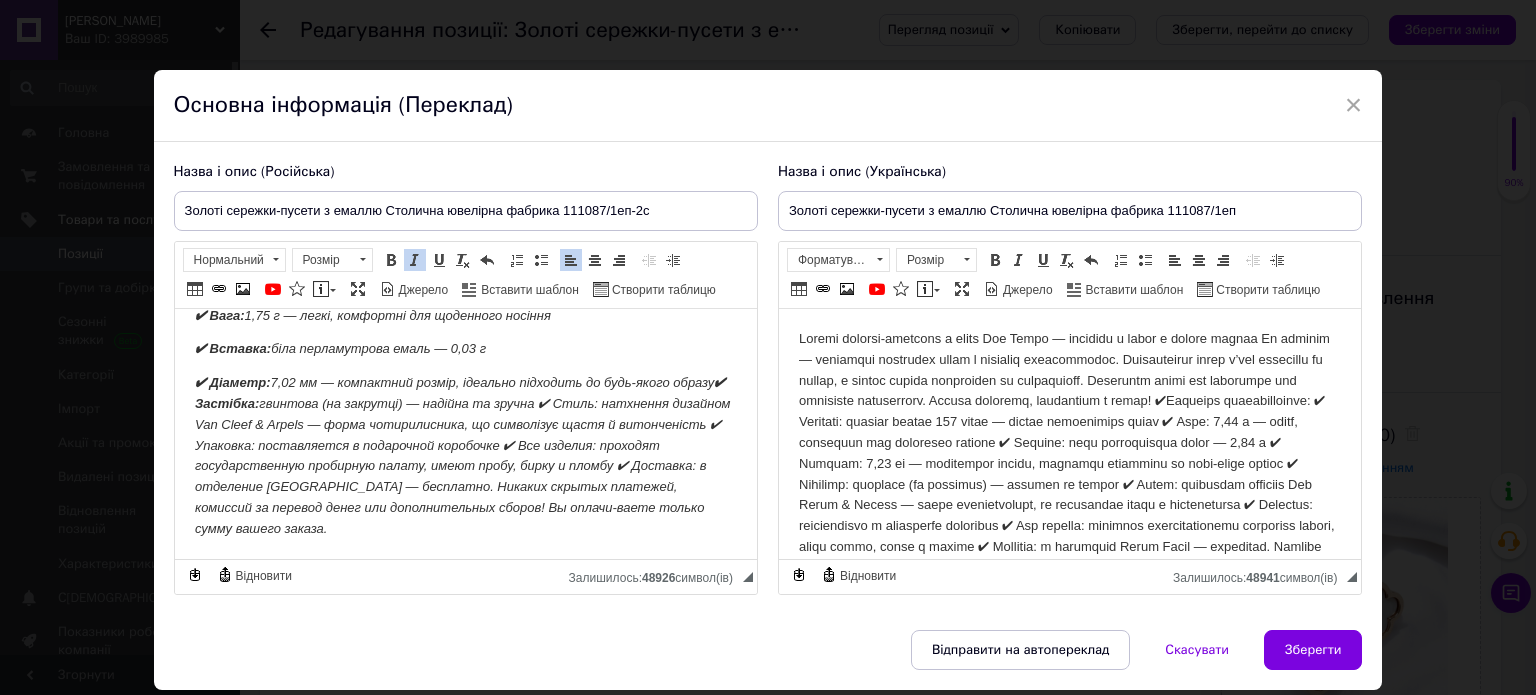 click on "✔ Застібка:" at bounding box center (459, 393) 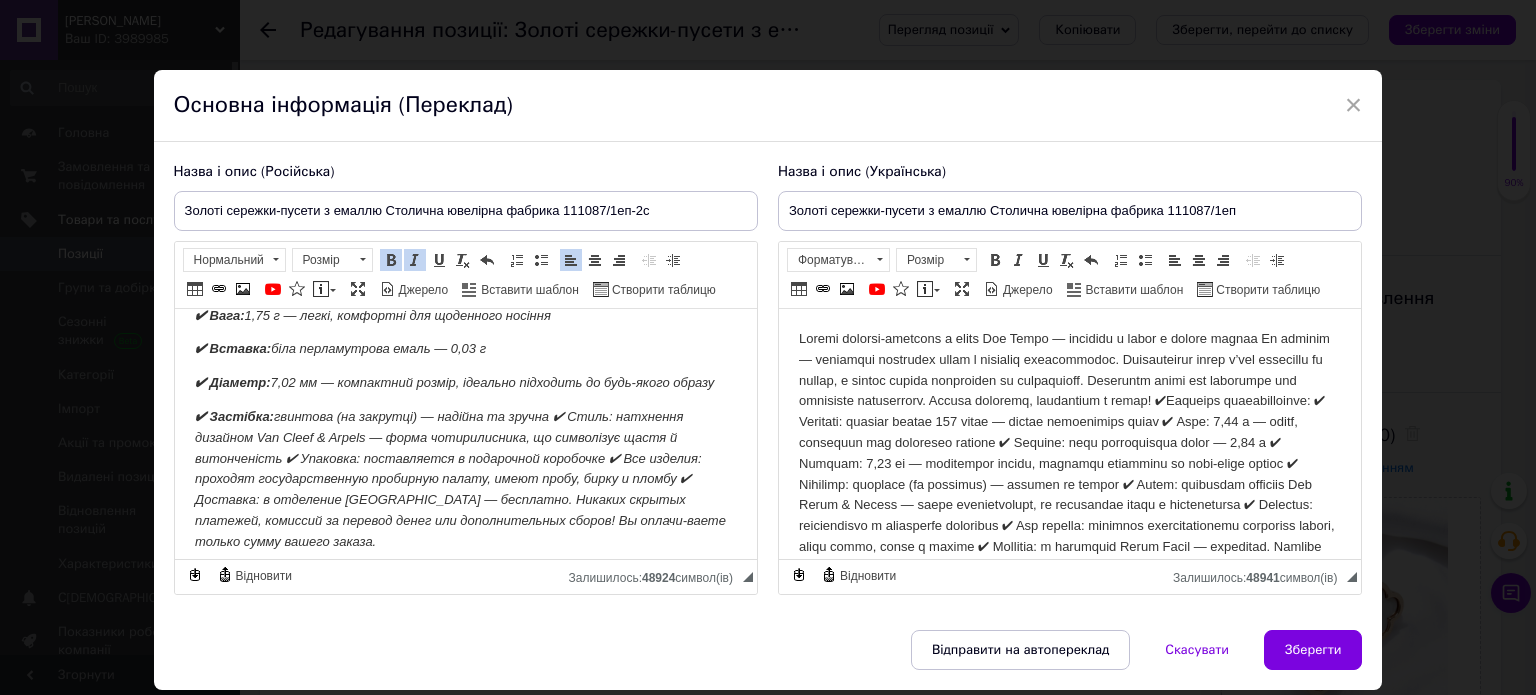 click on "✔ Застібка:  гвинтова (на закрутці) — надійна та зручна ✔ Стиль: натхнення дизайном Van Cleef & Arpels — форма чотирилисника, що символізує щастя й витонченість ✔ Упаковка: поставляется в подарочной коробочке ✔ Все изделия: проходят государственную пробирную палату, имеют пробу, бирку и пломбу ✔ Доставка: в отделение [GEOGRAPHIC_DATA] — бесплатно. Никаких скрытых платежей, комиссий за перевод денег или дополнительных сборов! Вы оплачи-ваете только сумму вашего заказа." at bounding box center [459, 479] 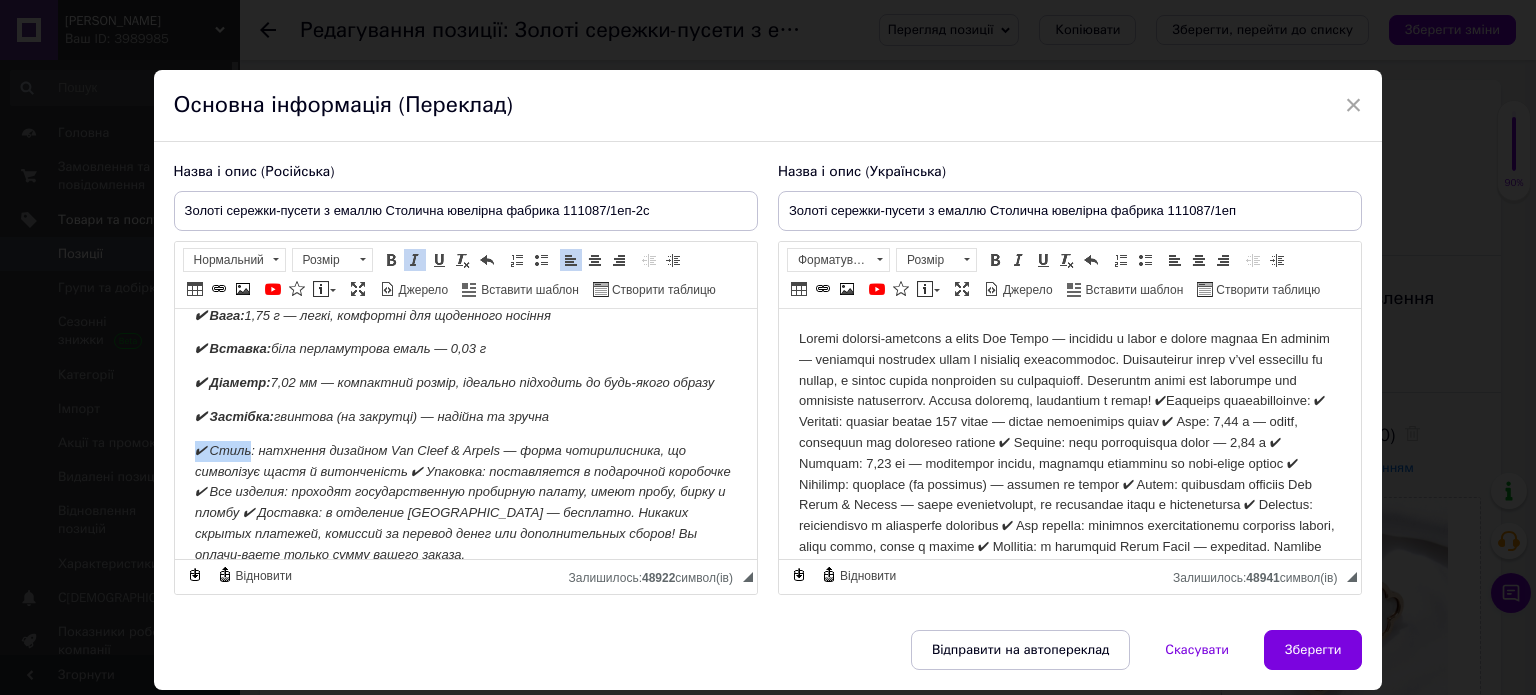drag, startPoint x: 192, startPoint y: 454, endPoint x: 250, endPoint y: 450, distance: 58.137768 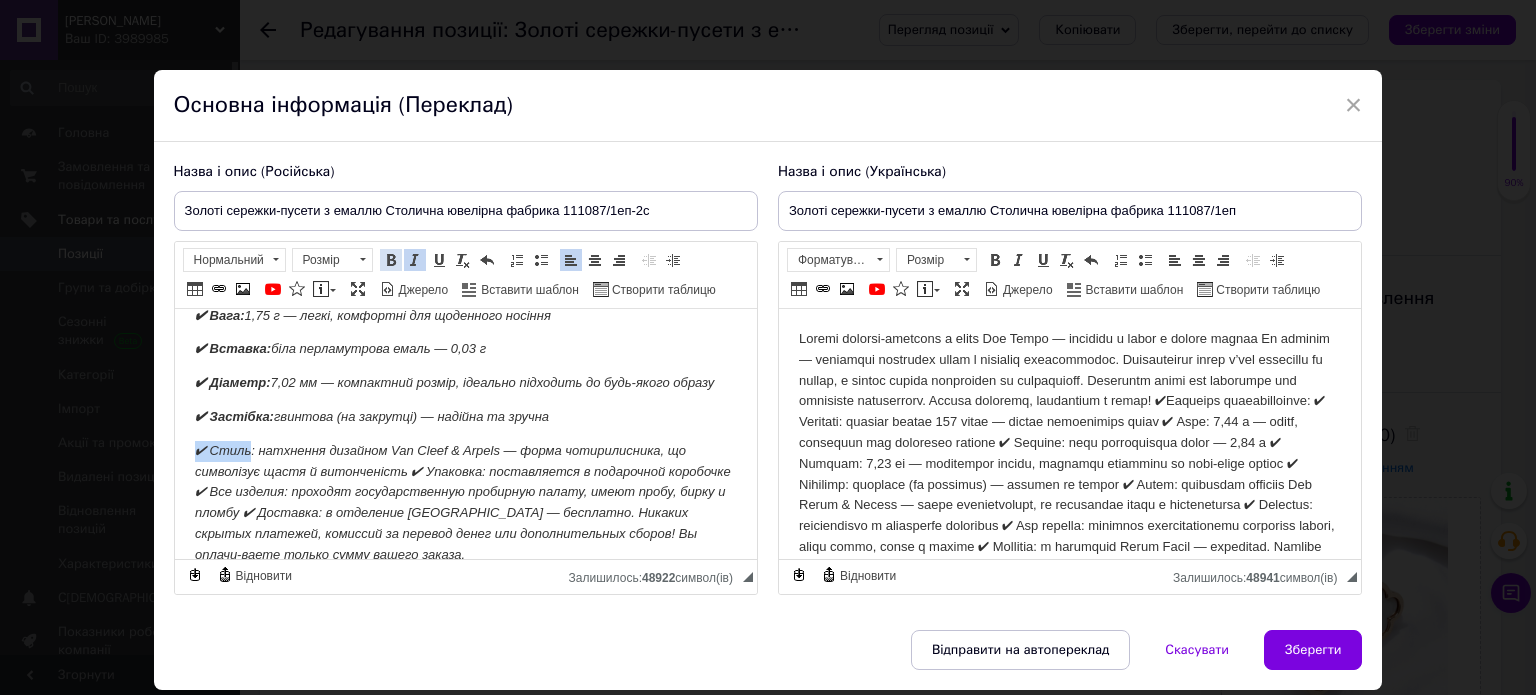 click at bounding box center (391, 260) 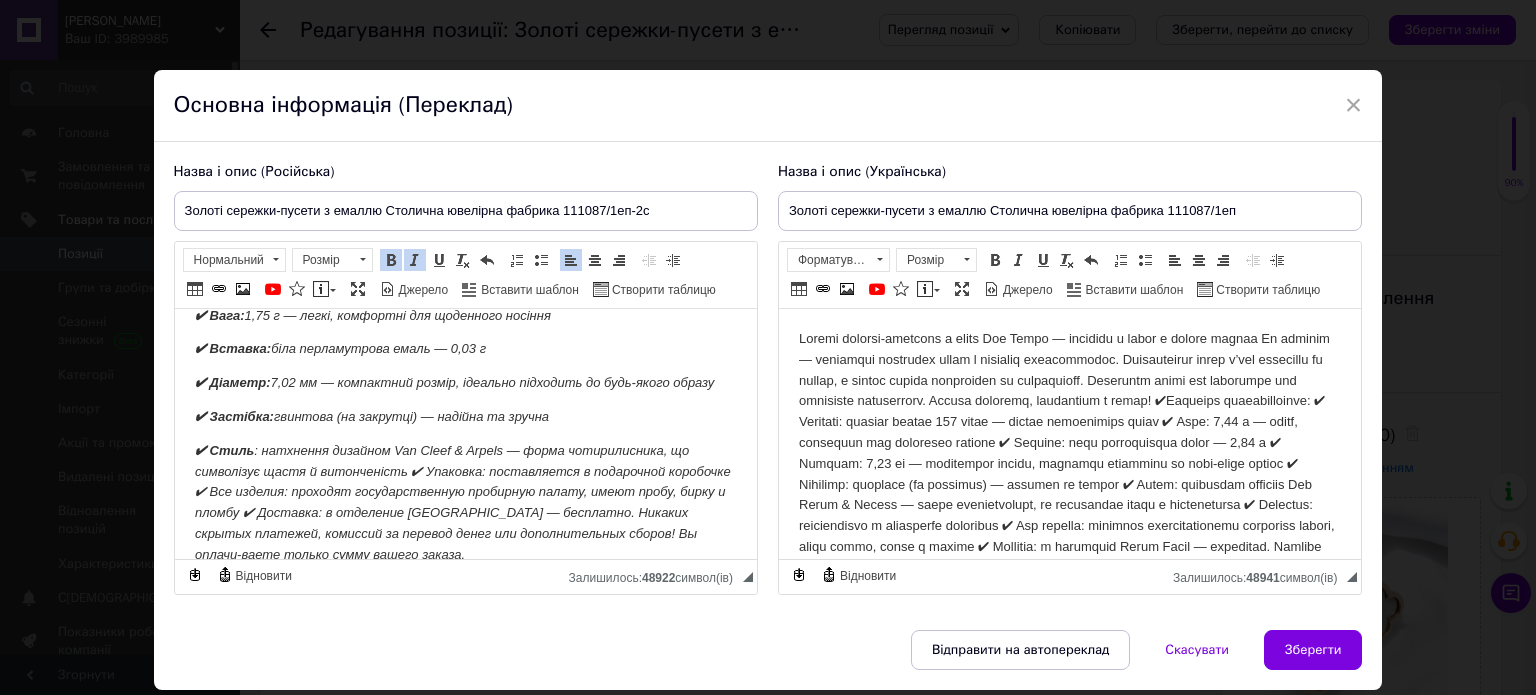 click on "✔ Стиль : натхнення дизайном Van Cleef & Arpels — форма чотирилисника, що символізує щастя й витонченість ✔ Упаковка: поставляется в подарочной коробочке ✔ Все изделия: проходят государственную пробирную палату, имеют пробу, бирку и пломбу ✔ Доставка: в отделение [GEOGRAPHIC_DATA] — бесплатно. Никаких скрытых платежей, комиссий за перевод денег или дополнительных сборов! Вы оплачи-ваете только сумму вашего заказа." at bounding box center [462, 502] 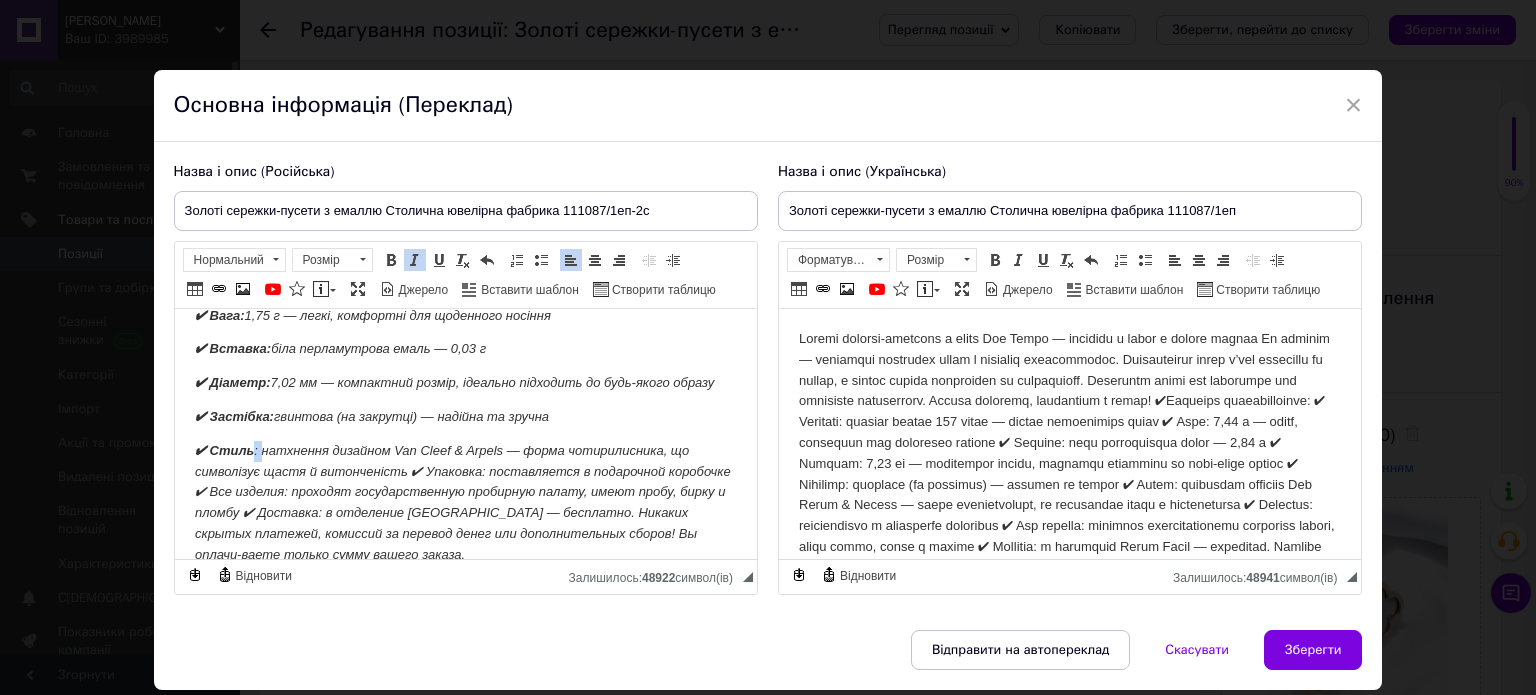 click on "✔ Стиль : натхнення дизайном Van Cleef & Arpels — форма чотирилисника, що символізує щастя й витонченість ✔ Упаковка: поставляется в подарочной коробочке ✔ Все изделия: проходят государственную пробирную палату, имеют пробу, бирку и пломбу ✔ Доставка: в отделение [GEOGRAPHIC_DATA] — бесплатно. Никаких скрытых платежей, комиссий за перевод денег или дополнительных сборов! Вы оплачи-ваете только сумму вашего заказа." at bounding box center (462, 502) 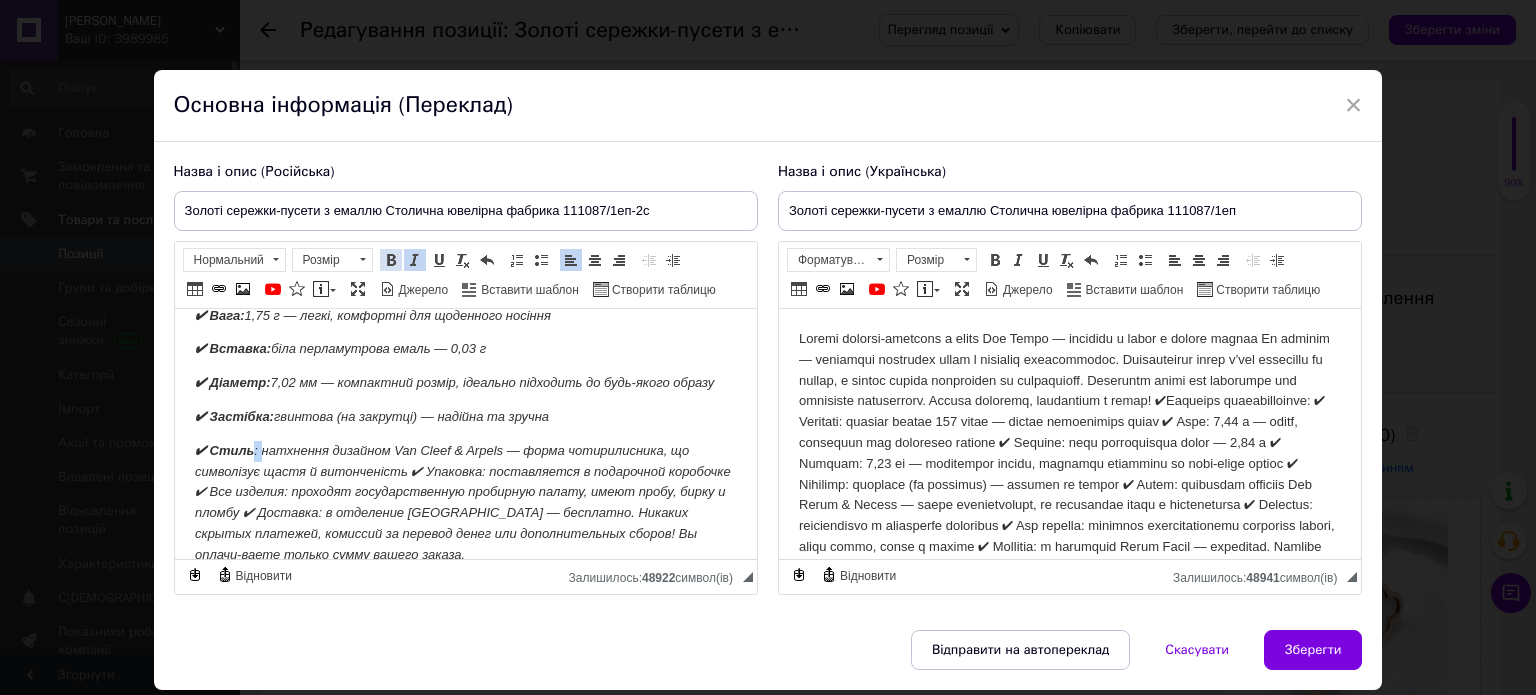 click at bounding box center [391, 260] 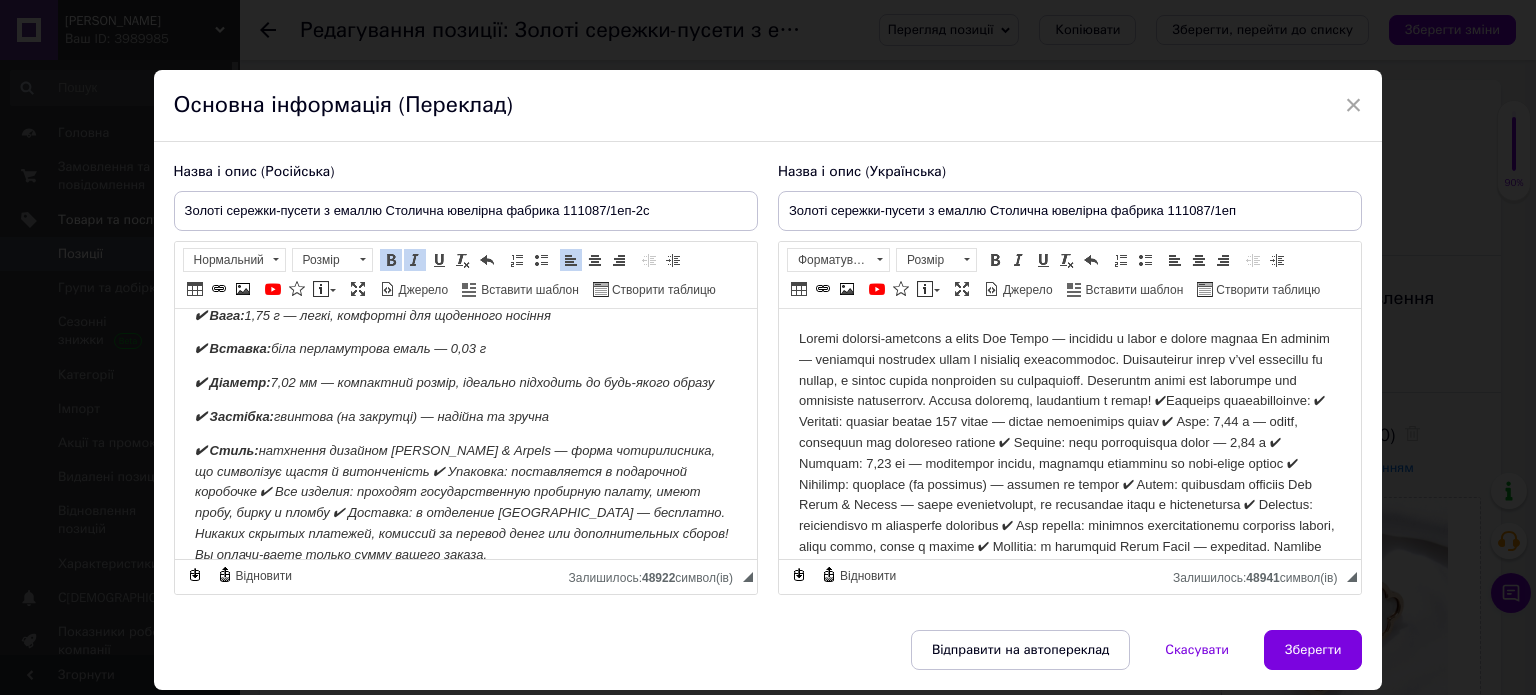 drag, startPoint x: 498, startPoint y: 527, endPoint x: 520, endPoint y: 487, distance: 45.65085 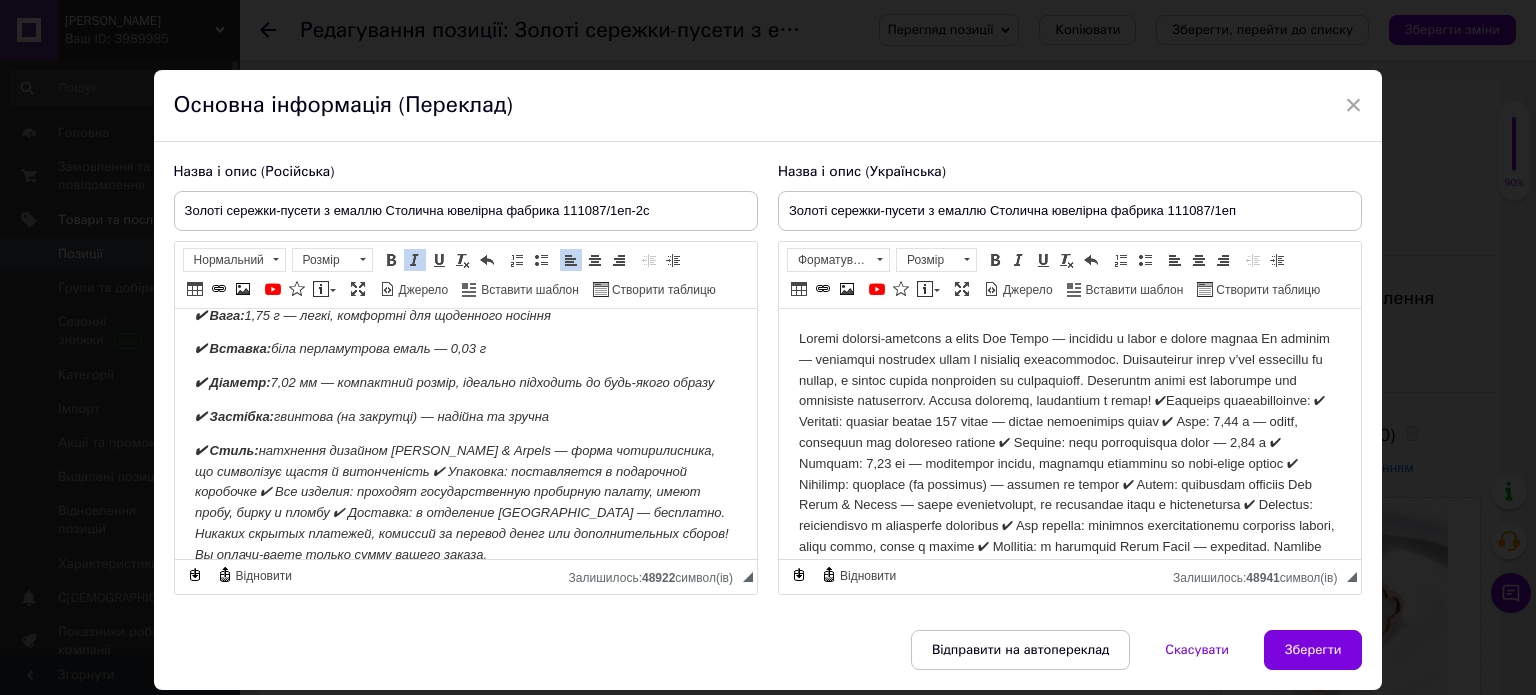 click on "✔ Стиль :  натхнення дизайном Van Cleef & Arpels — форма чотирилисника, що символізує щастя й витонченість ✔ Упаковка: поставляется в подарочной коробочке ✔ Все изделия: проходят государственную пробирную палату, имеют пробу, бирку и пломбу ✔ Доставка: в отделение [GEOGRAPHIC_DATA] — бесплатно. Никаких скрытых платежей, комиссий за перевод денег или дополнительных сборов! Вы оплачи-ваете только сумму вашего заказа." at bounding box center (461, 502) 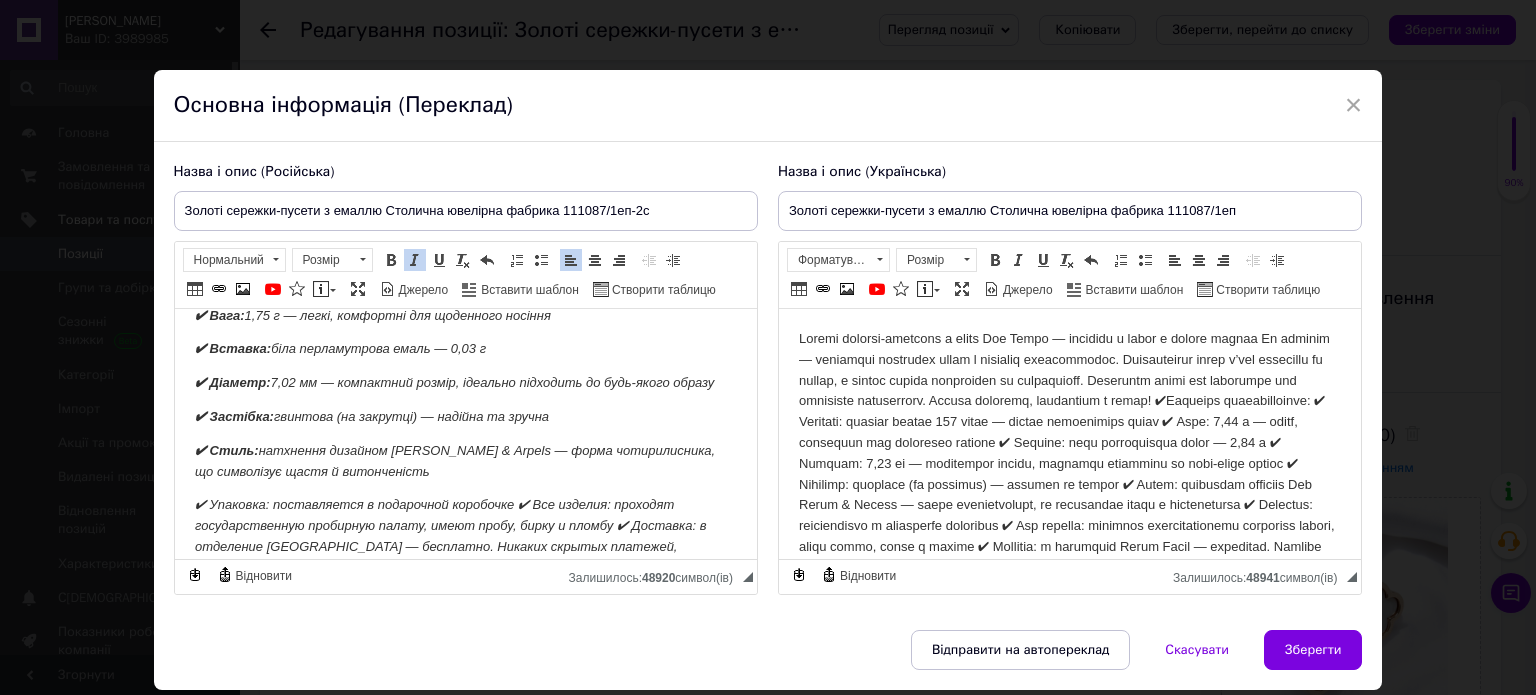 click on "✔ Упаковка: поставляется в подарочной коробочке ✔ Все изделия: проходят государственную пробирную палату, имеют пробу, бирку и пломбу ✔ Доставка: в отделение [GEOGRAPHIC_DATA] — бесплатно. Никаких скрытых платежей, комиссий за перевод денег или дополнительных сборов! Вы оплачи-ваете только сумму вашего заказа." at bounding box center [449, 546] 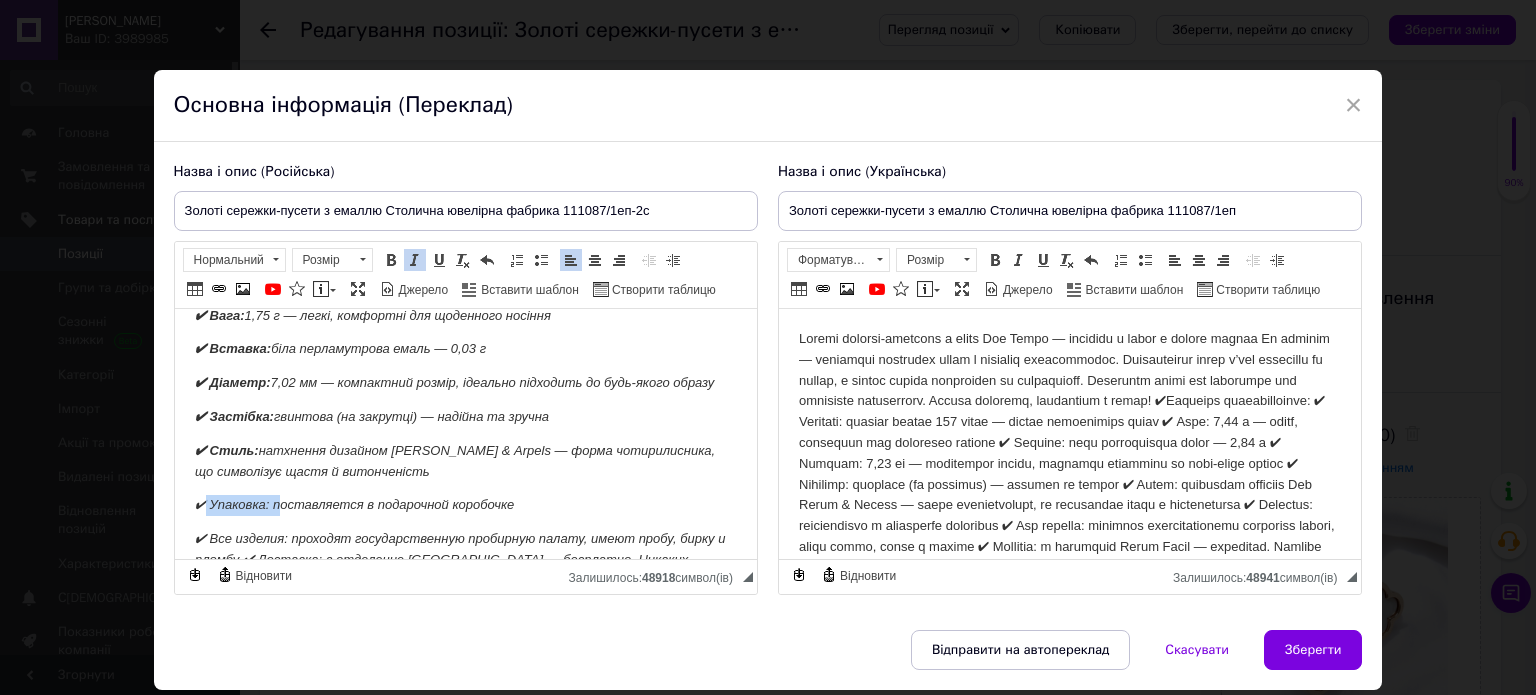 drag, startPoint x: 190, startPoint y: 512, endPoint x: 273, endPoint y: 510, distance: 83.02409 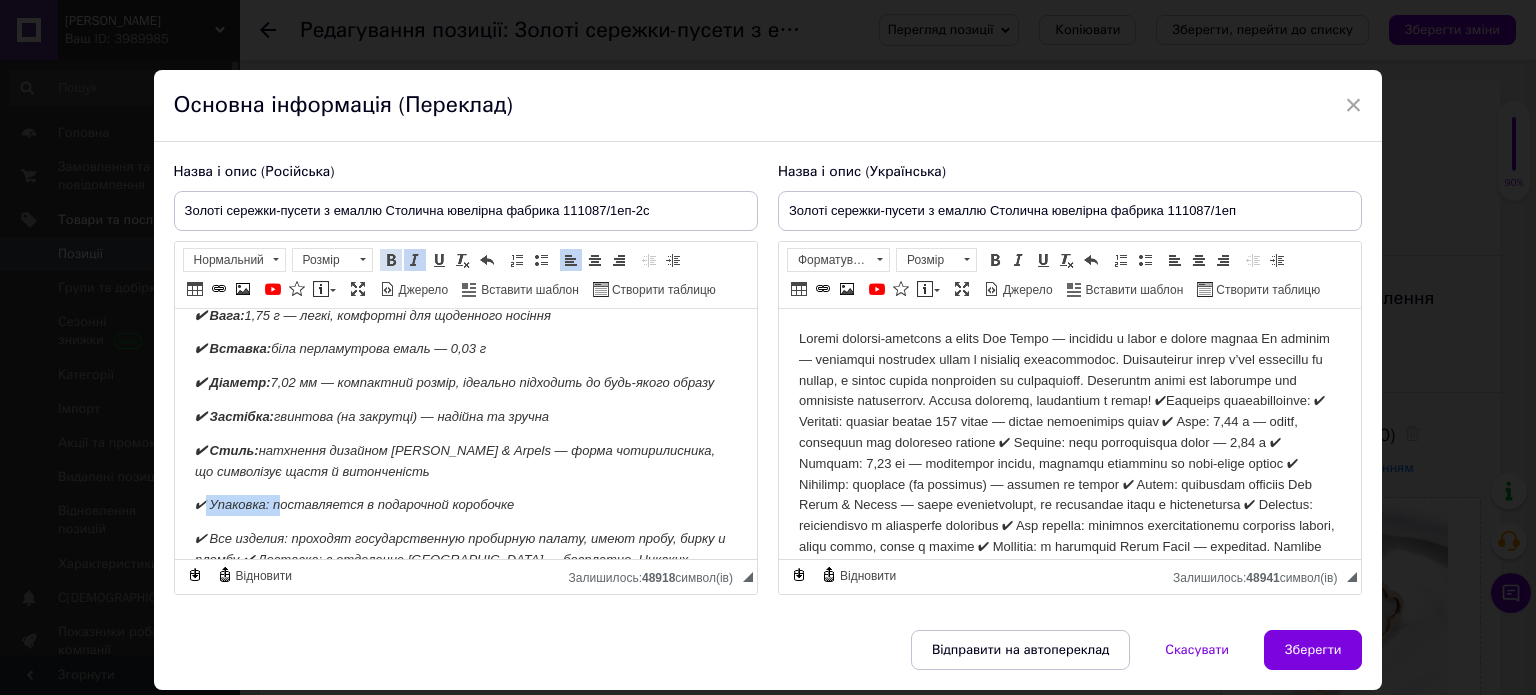 click at bounding box center (391, 260) 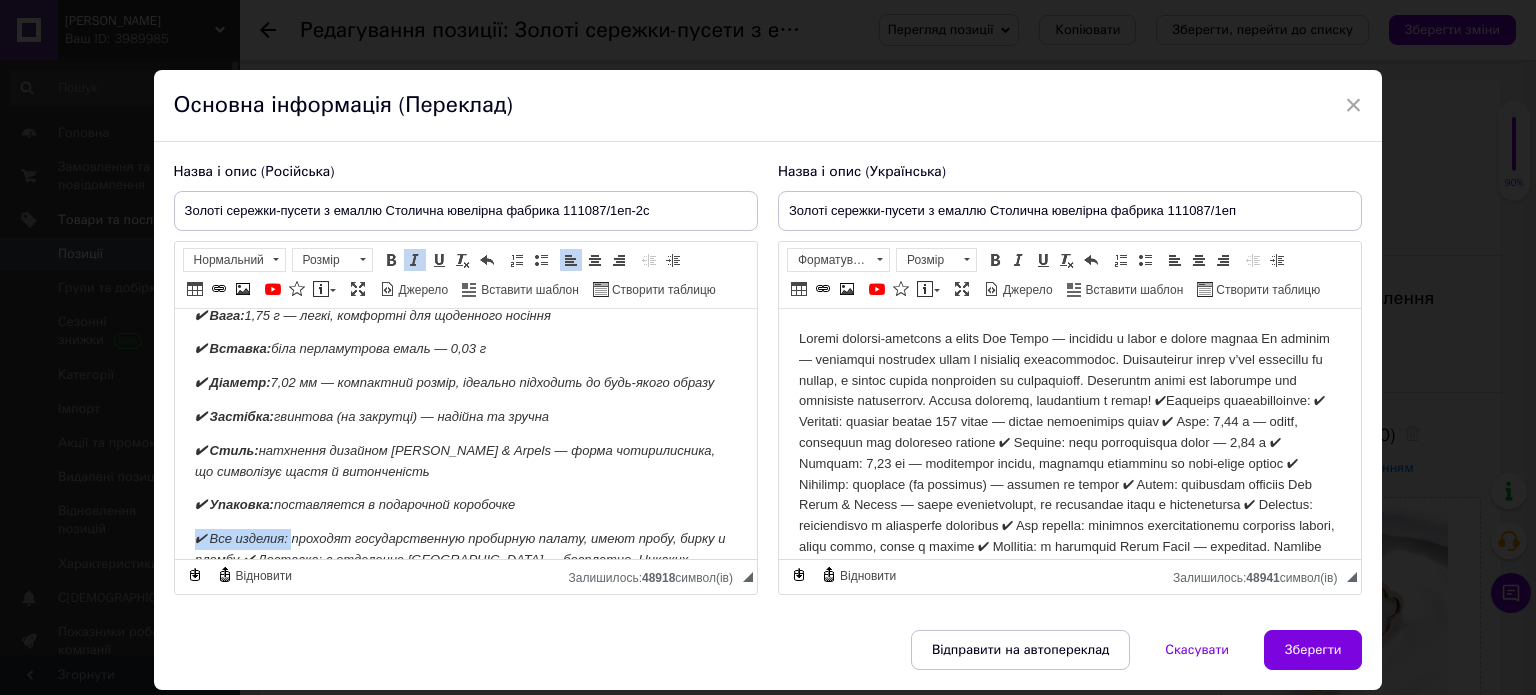 drag, startPoint x: 188, startPoint y: 536, endPoint x: 289, endPoint y: 535, distance: 101.00495 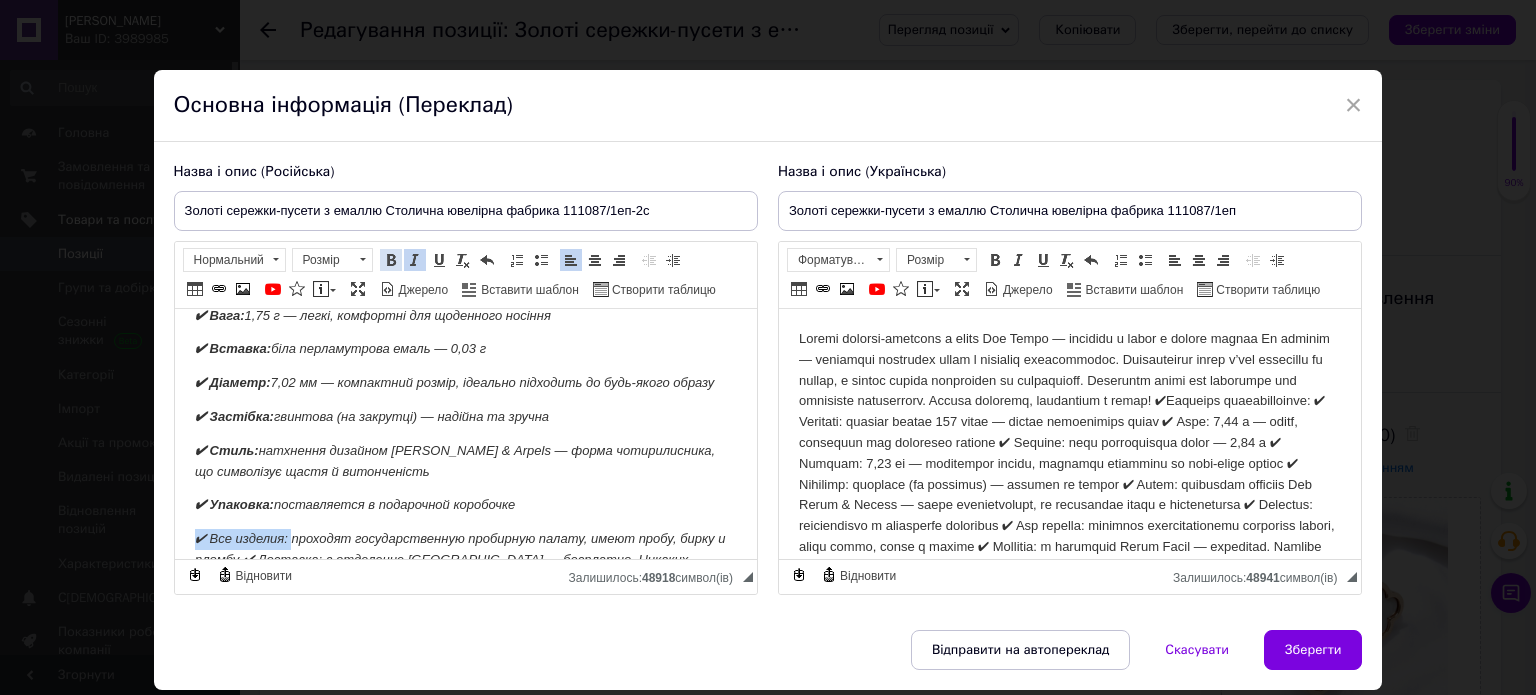 drag, startPoint x: 385, startPoint y: 253, endPoint x: 427, endPoint y: 304, distance: 66.068146 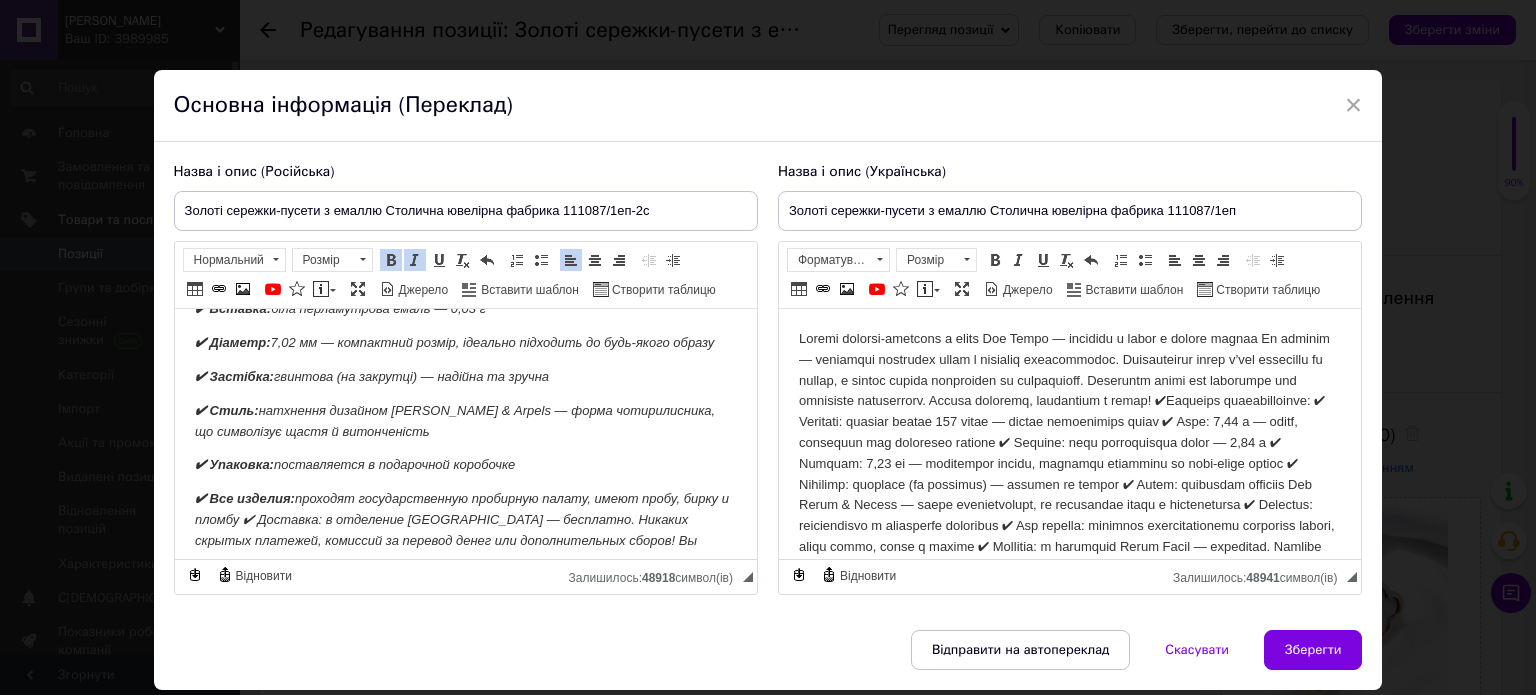 scroll, scrollTop: 307, scrollLeft: 0, axis: vertical 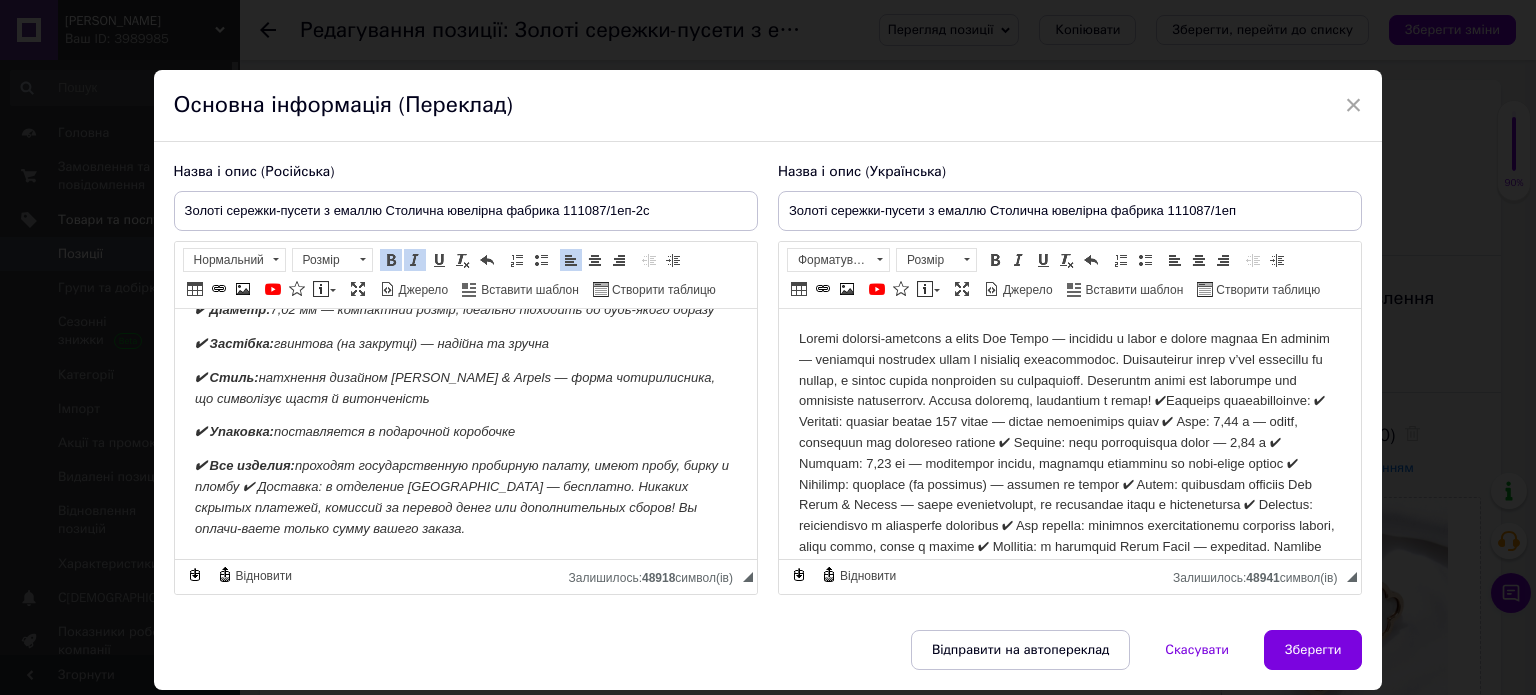 click on "✔ Все изделия:  проходят государственную пробирную палату, имеют пробу, бирку и пломбу ✔ Доставка: в отделение [GEOGRAPHIC_DATA] — бесплатно. Никаких скрытых платежей, комиссий за перевод денег или дополнительных сборов! Вы оплачи-ваете только сумму вашего заказа." at bounding box center (461, 496) 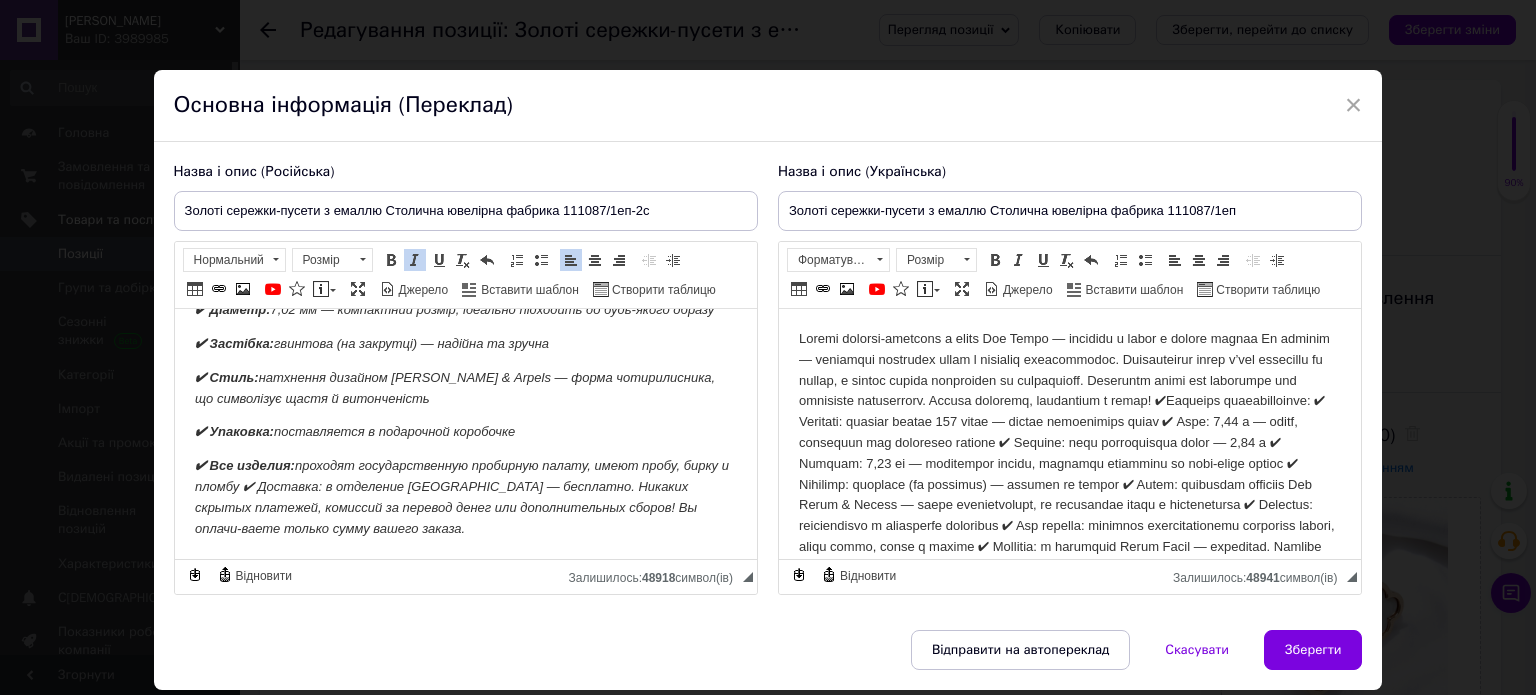 click on "✔ Все изделия:  проходят государственную пробирную палату, имеют пробу, бирку и пломбу ✔ Доставка: в отделение [GEOGRAPHIC_DATA] — бесплатно. Никаких скрытых платежей, комиссий за перевод денег или дополнительных сборов! Вы оплачи-ваете только сумму вашего заказа." at bounding box center (461, 496) 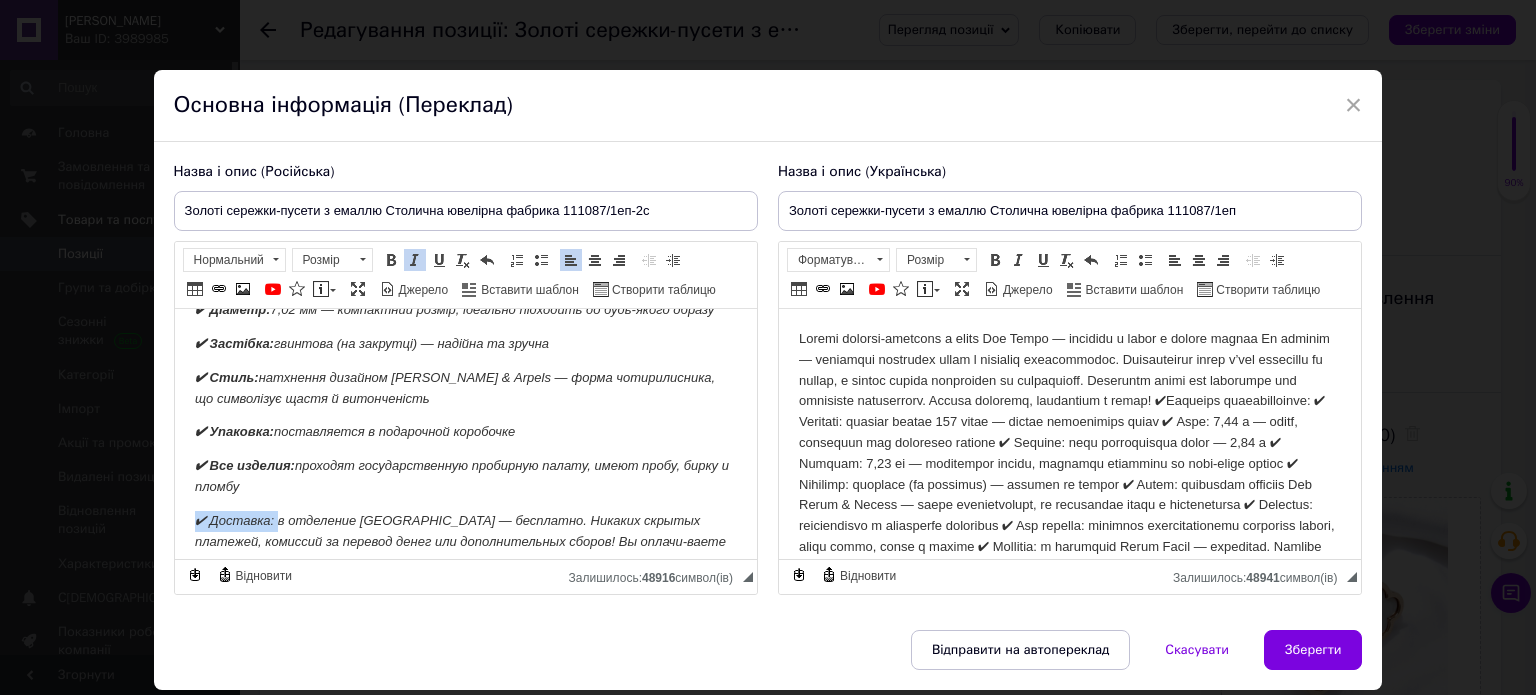 drag, startPoint x: 194, startPoint y: 523, endPoint x: 277, endPoint y: 528, distance: 83.15047 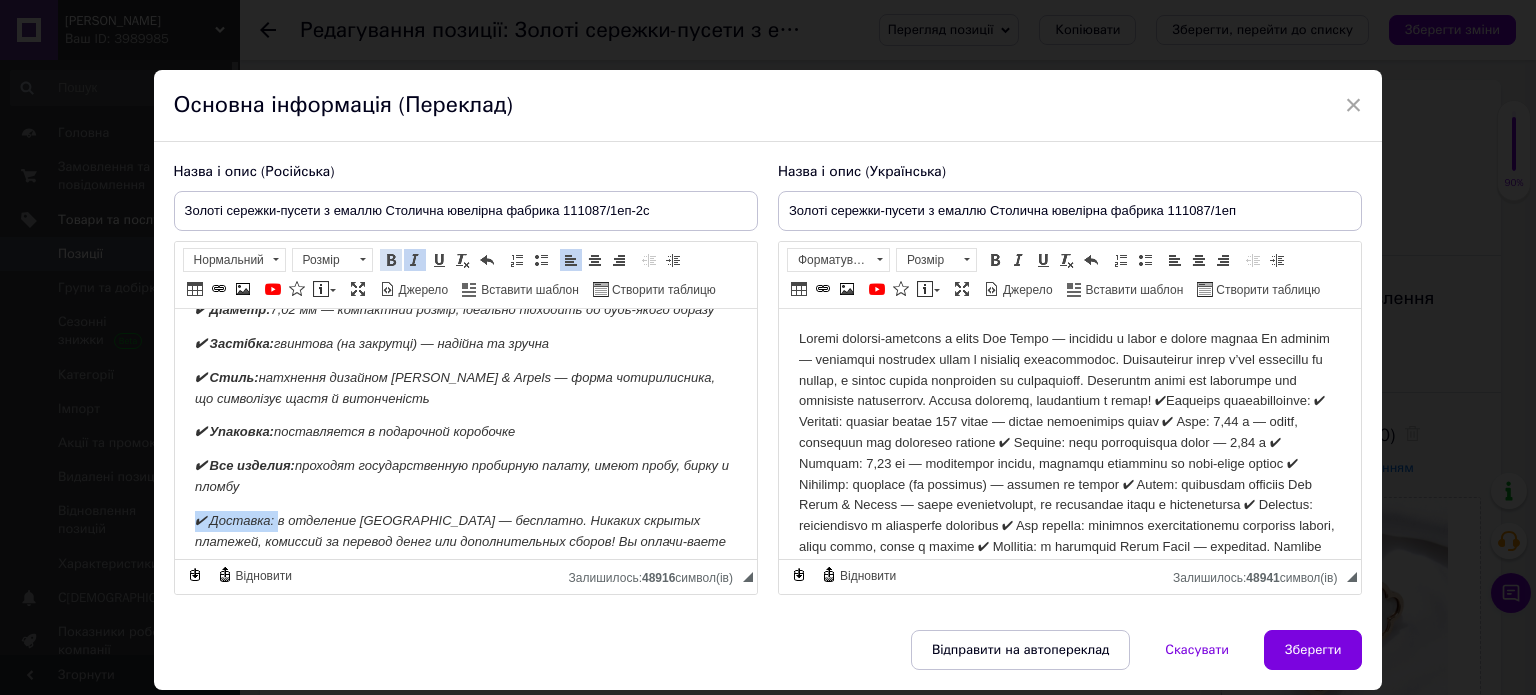 click at bounding box center [391, 260] 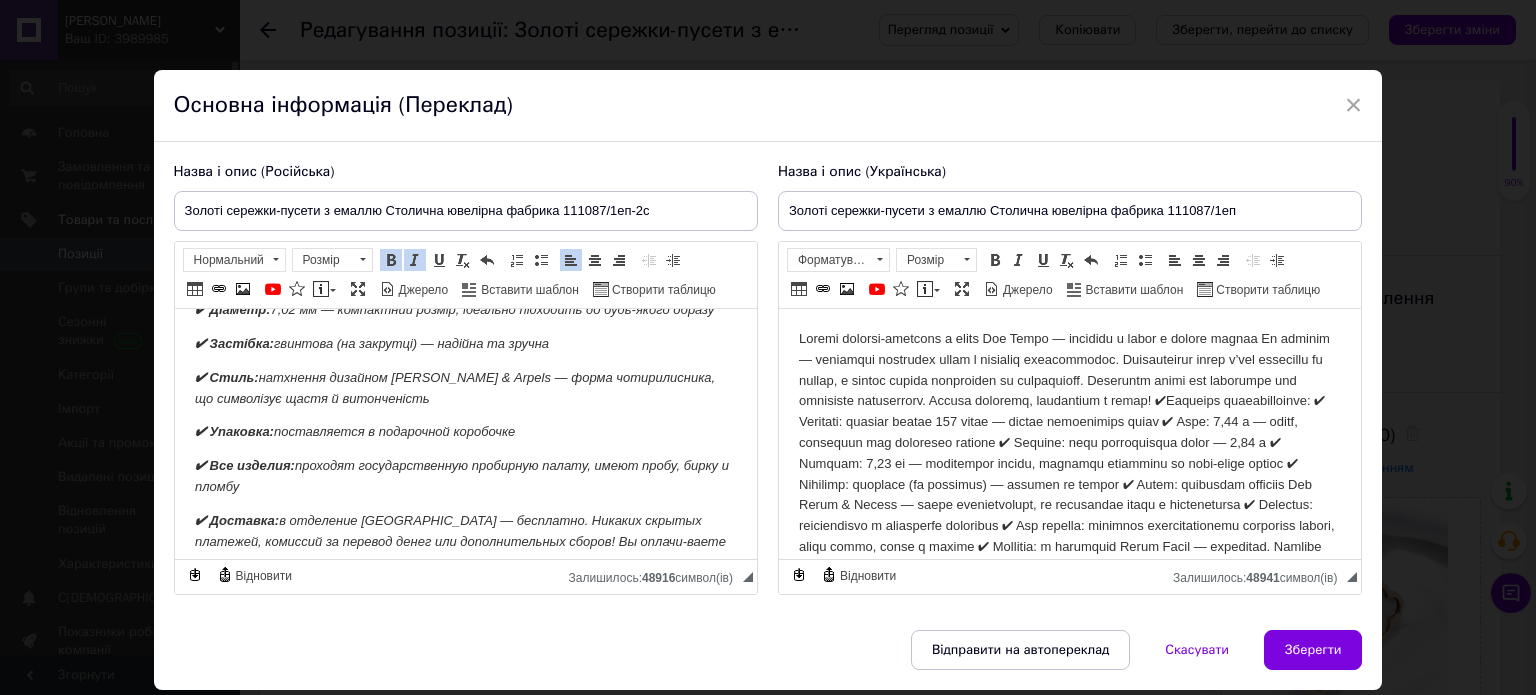 scroll, scrollTop: 340, scrollLeft: 0, axis: vertical 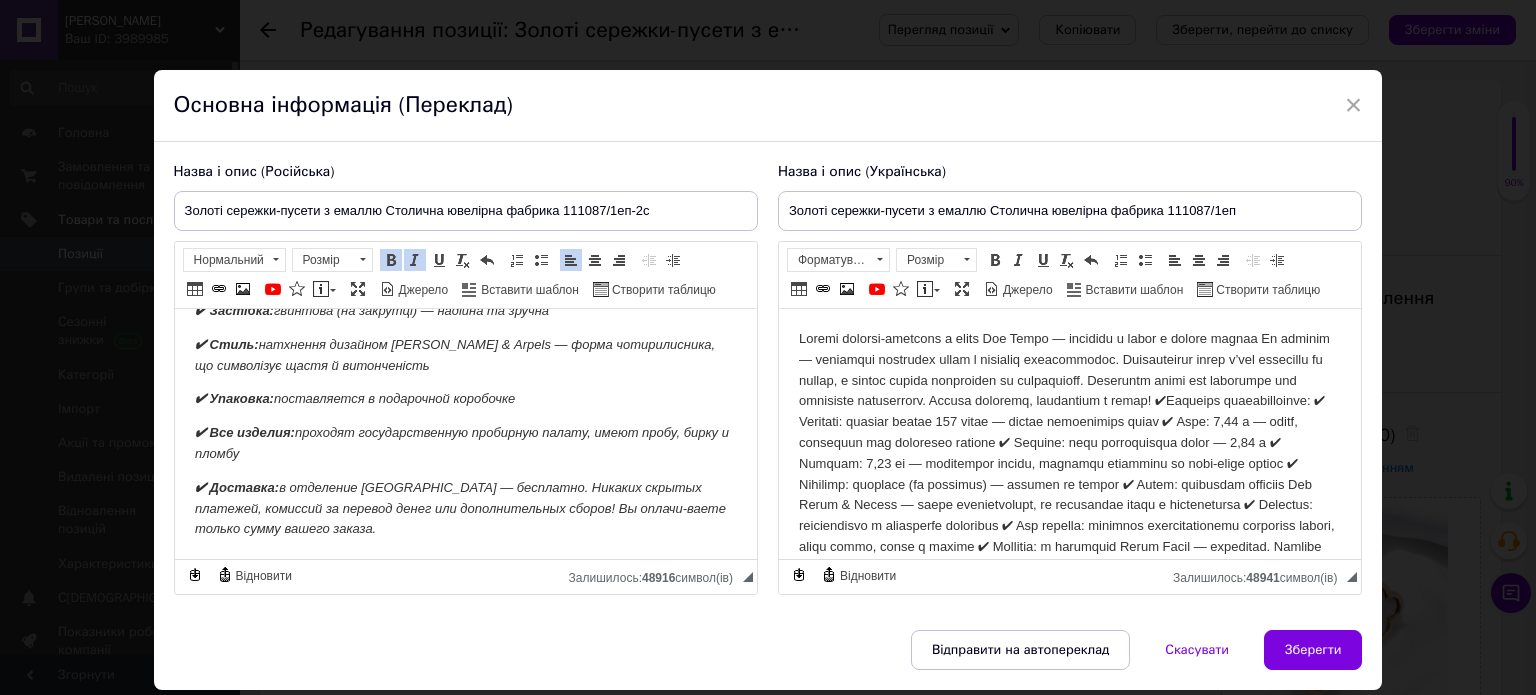 click on "✔ Доставка:  в отделение [GEOGRAPHIC_DATA] — бесплатно. Никаких скрытых платежей, комиссий за перевод денег или дополнительных сборов! Вы оплачи-ваете только сумму вашего заказа." at bounding box center (465, 509) 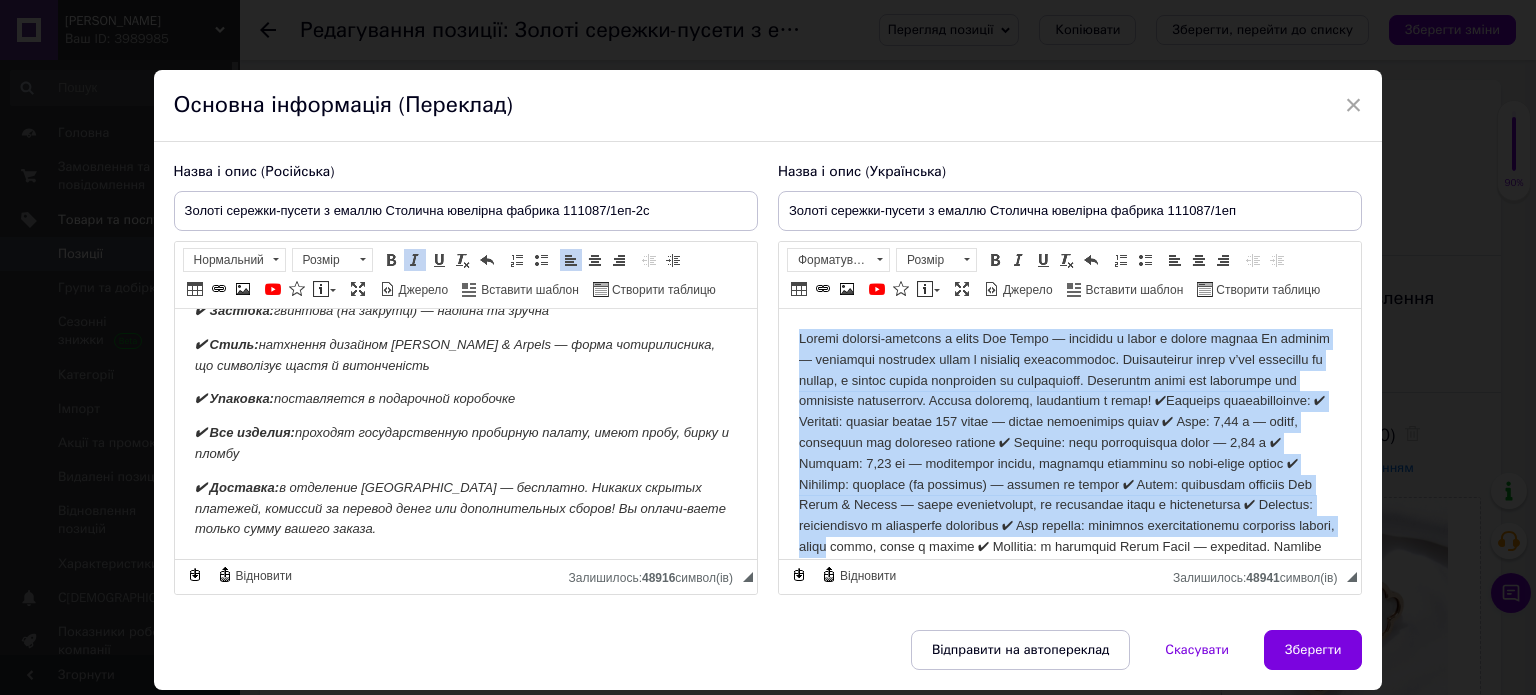 scroll, scrollTop: 80, scrollLeft: 0, axis: vertical 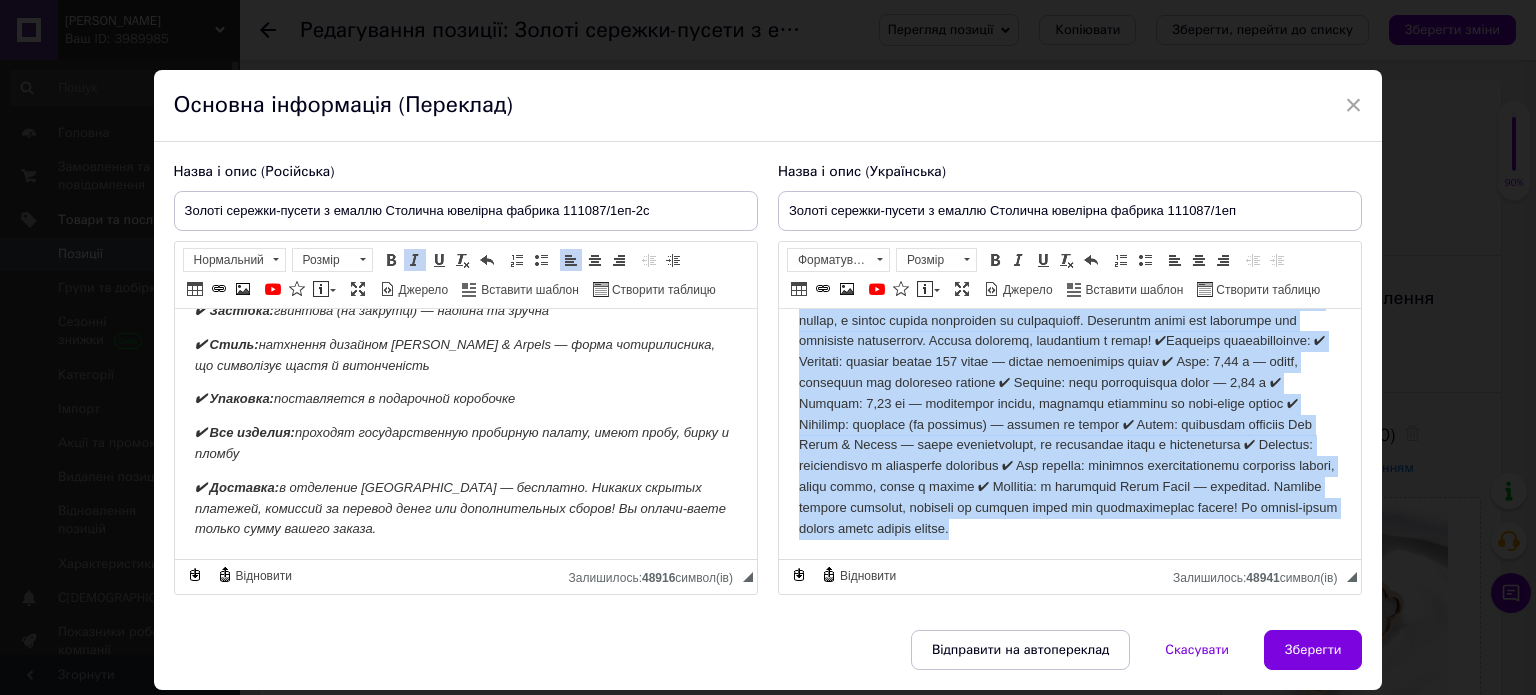 drag, startPoint x: 796, startPoint y: 338, endPoint x: 2075, endPoint y: 894, distance: 1394.6243 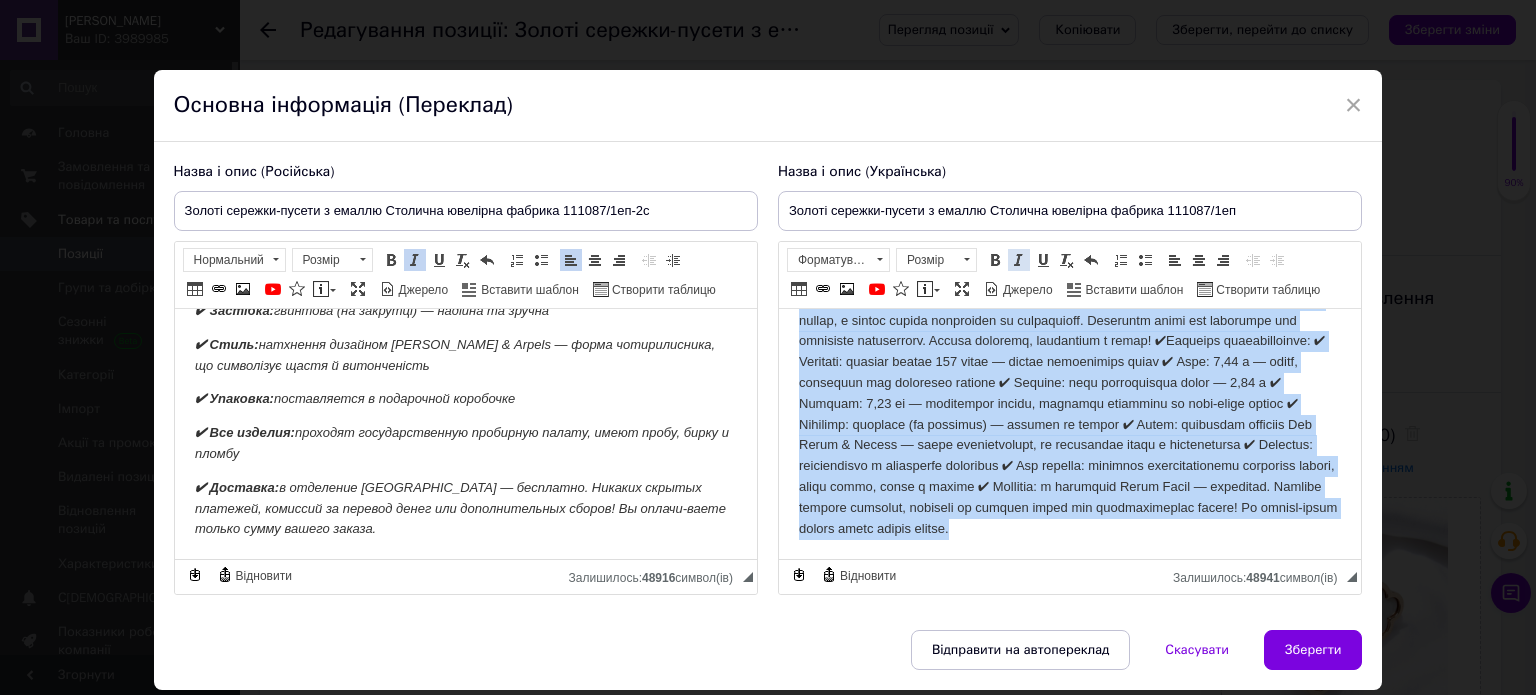 click at bounding box center [1019, 260] 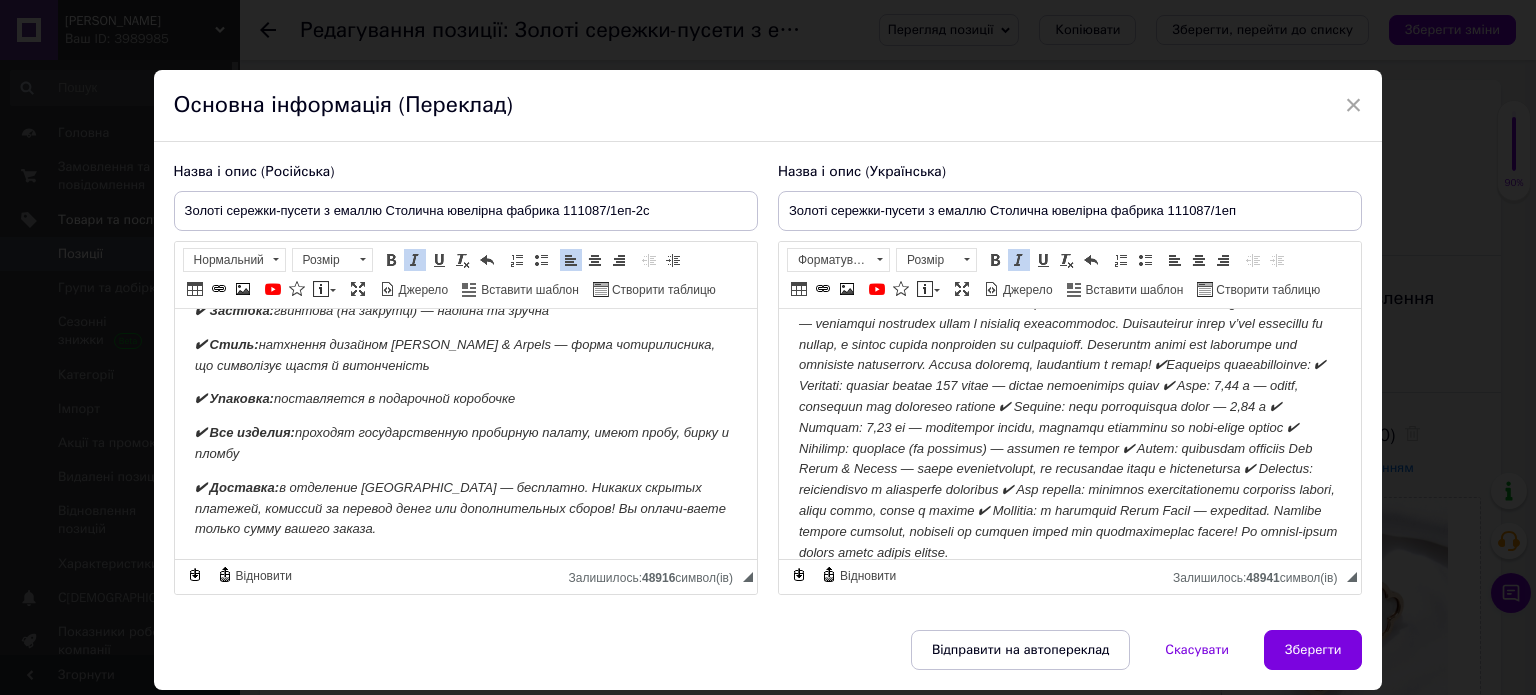 scroll, scrollTop: 0, scrollLeft: 0, axis: both 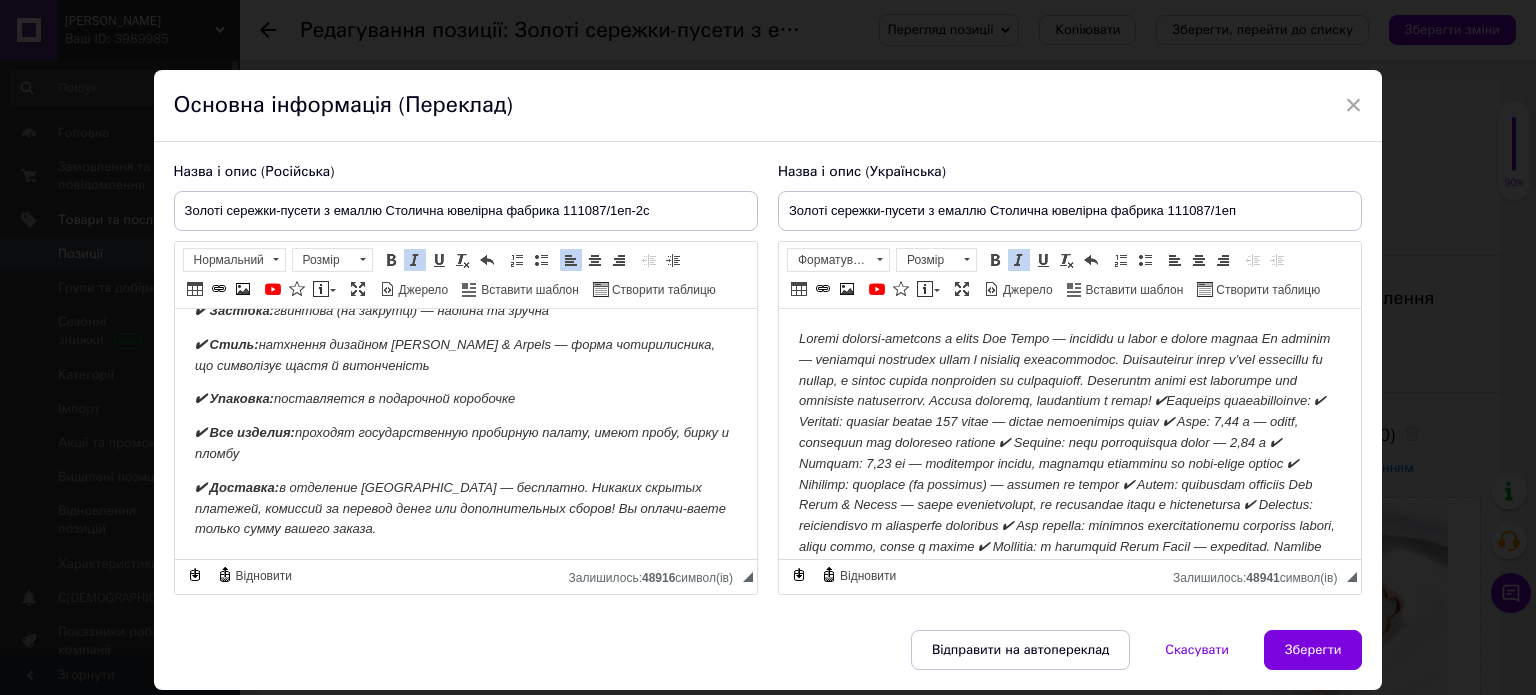 click at bounding box center [1069, 464] 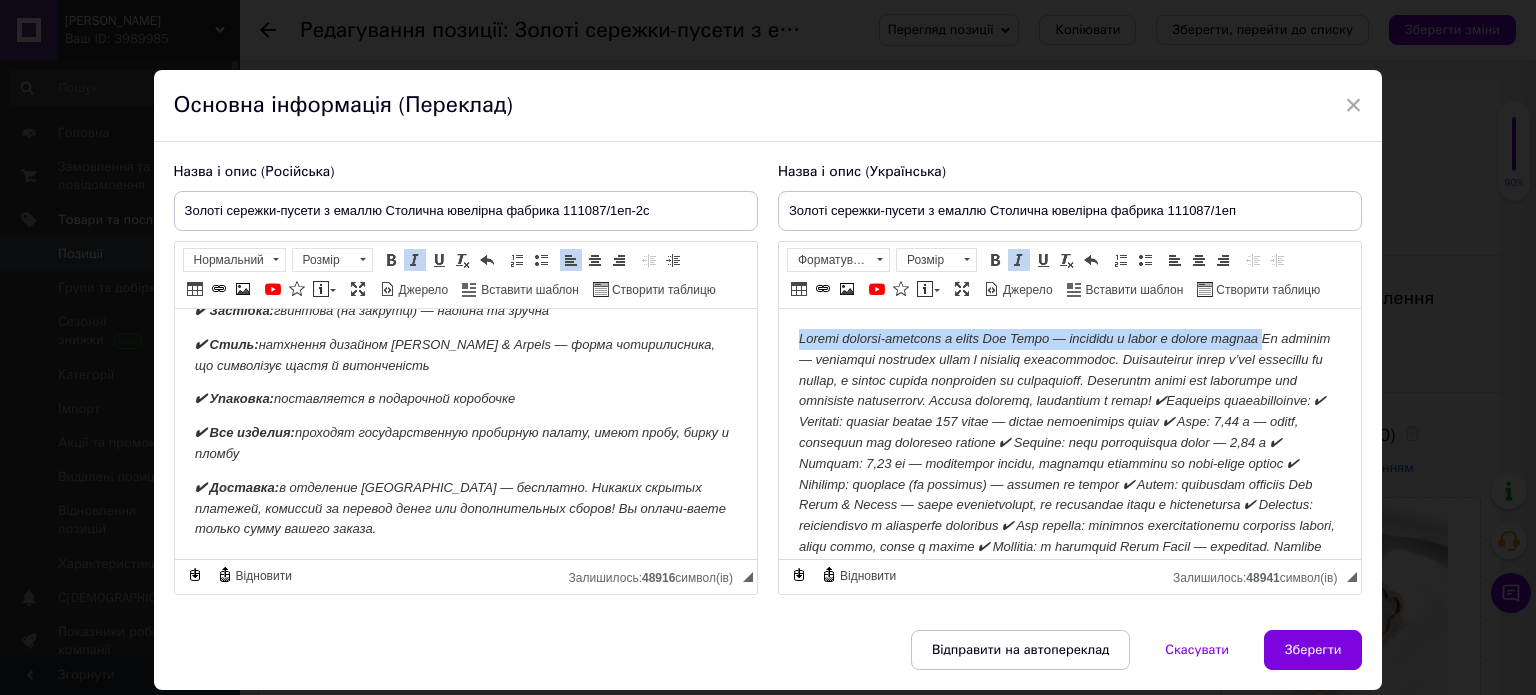 drag, startPoint x: 798, startPoint y: 342, endPoint x: 1286, endPoint y: 333, distance: 488.08298 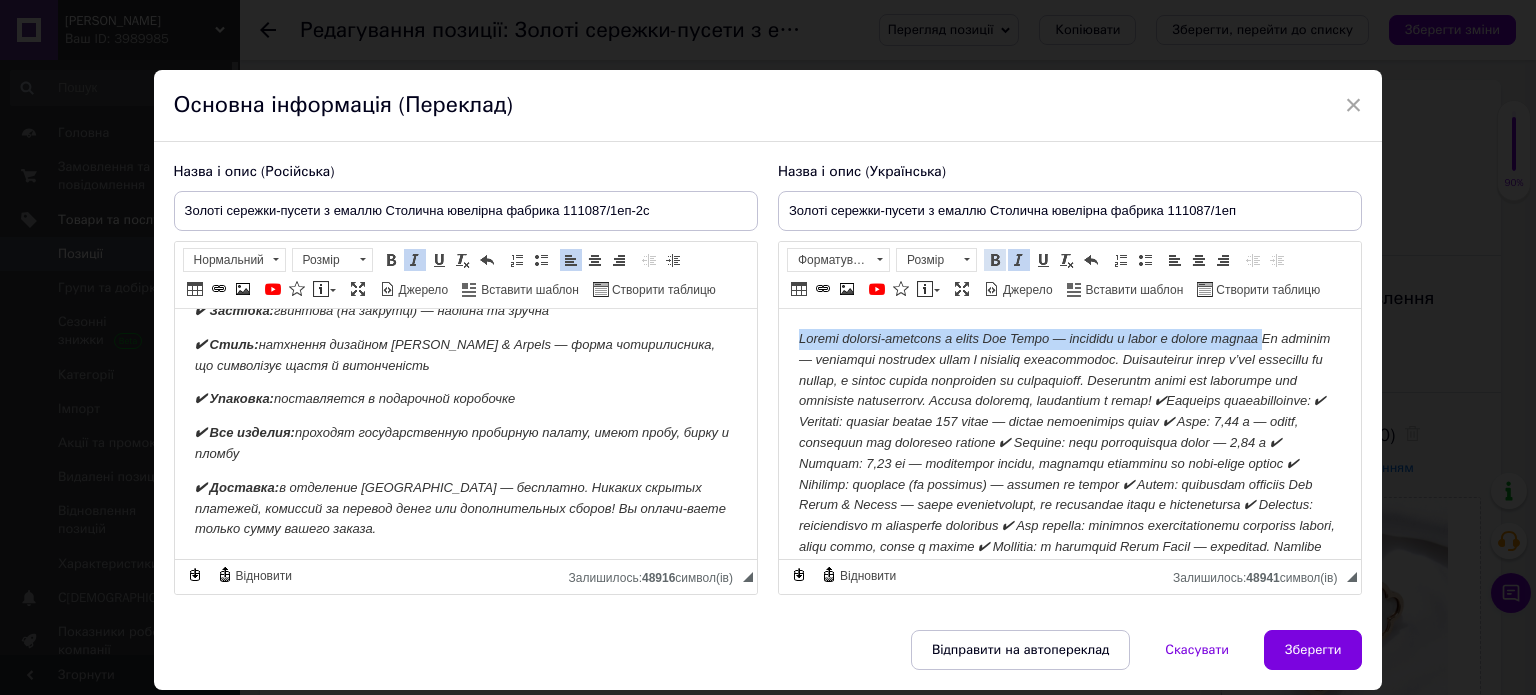 click at bounding box center (995, 260) 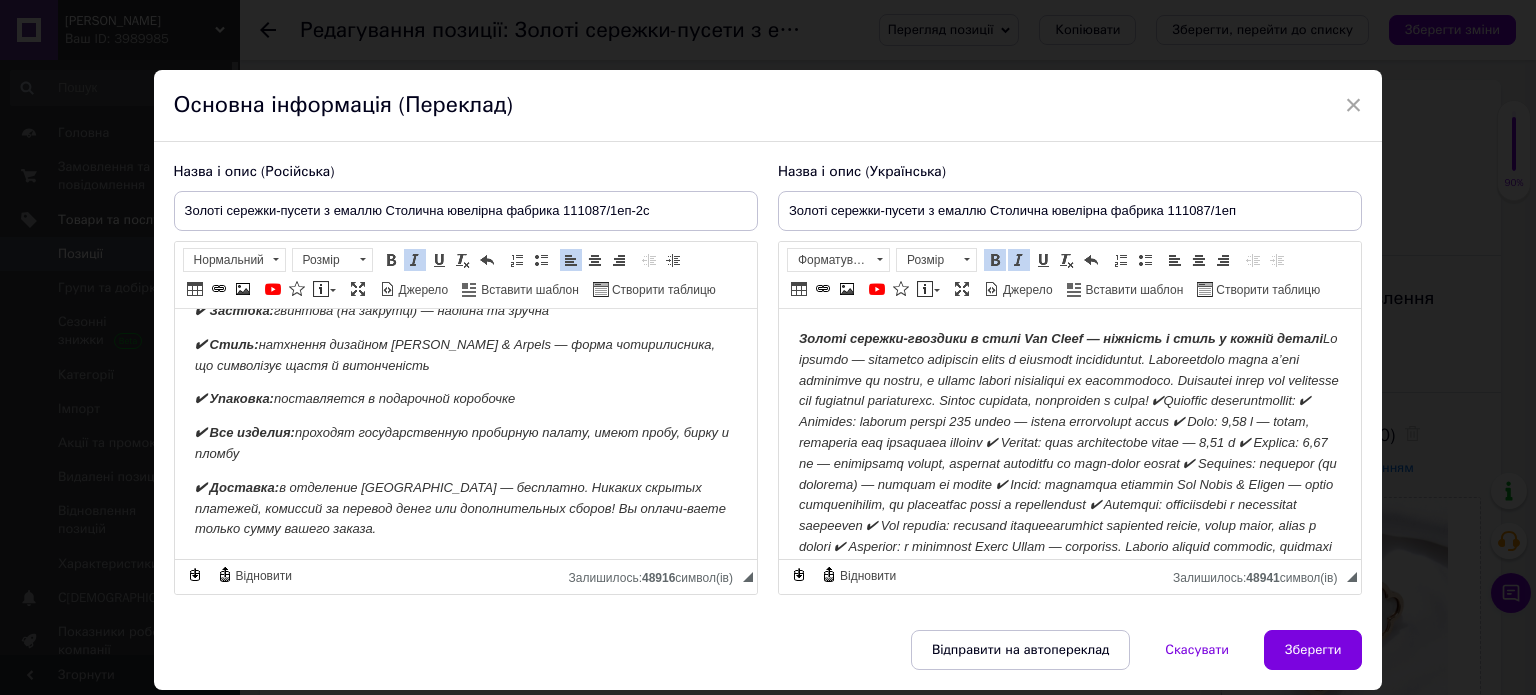 drag, startPoint x: 1283, startPoint y: 440, endPoint x: 917, endPoint y: 416, distance: 366.78604 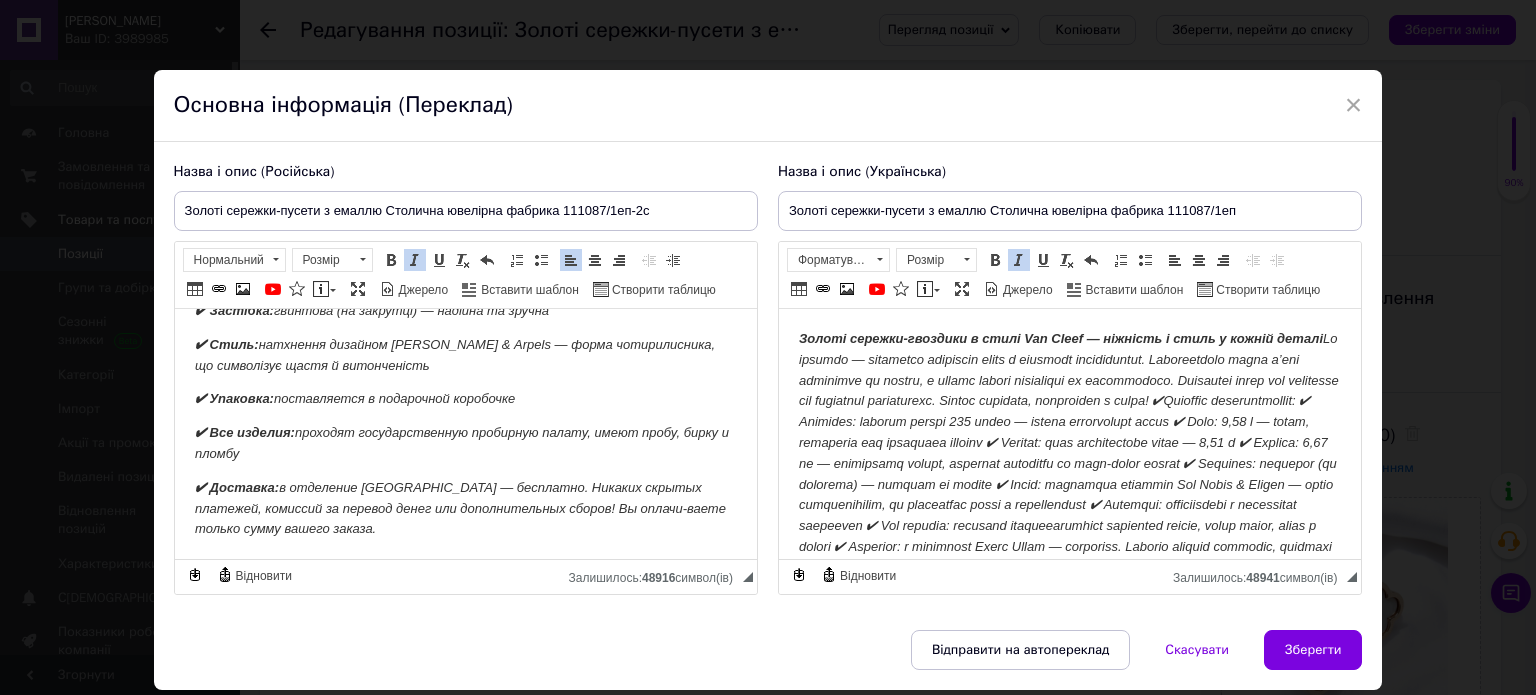 click on "Золоті сережки-гвоздики в стилі Van Cleef — ніжність і стиль у кожній деталі" at bounding box center [1068, 453] 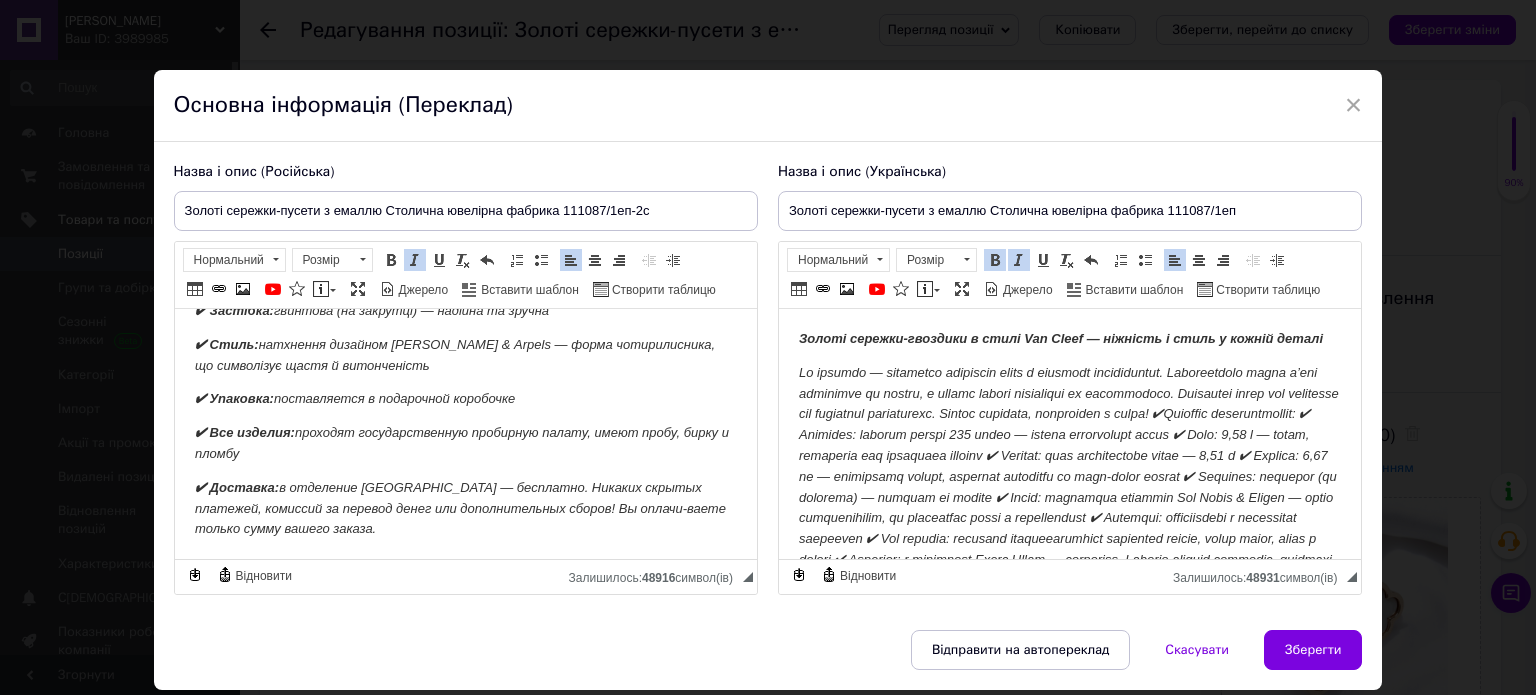click on "​​​​​​​" at bounding box center (1068, 476) 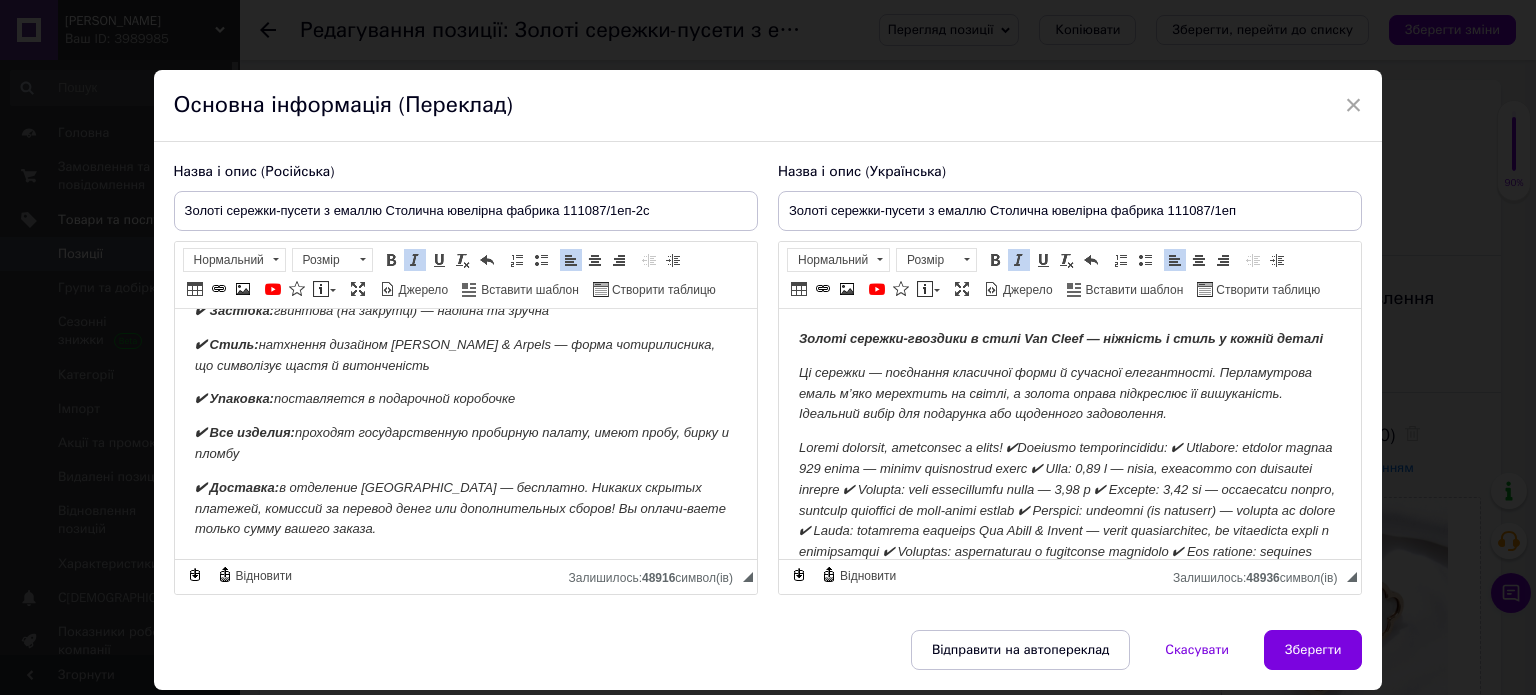 click at bounding box center (1066, 530) 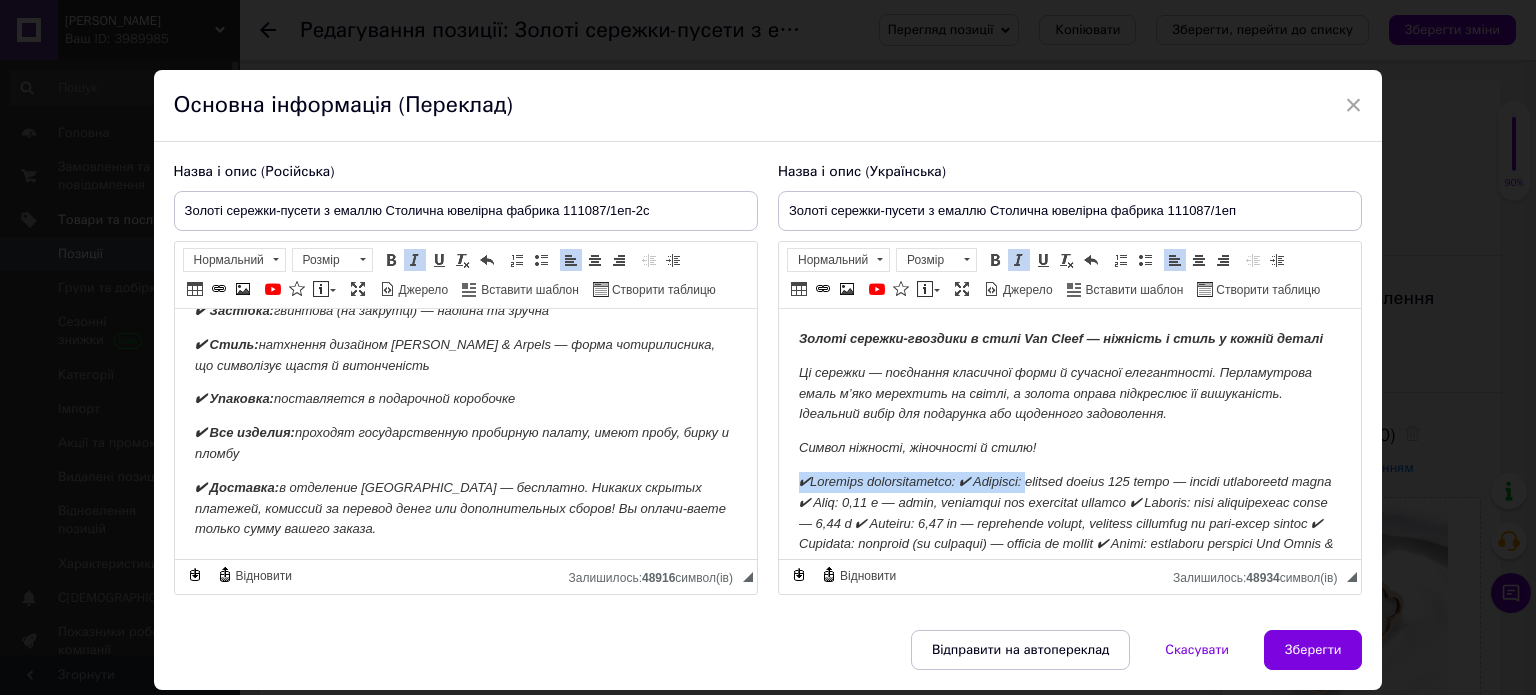 drag, startPoint x: 798, startPoint y: 482, endPoint x: 1066, endPoint y: 480, distance: 268.00748 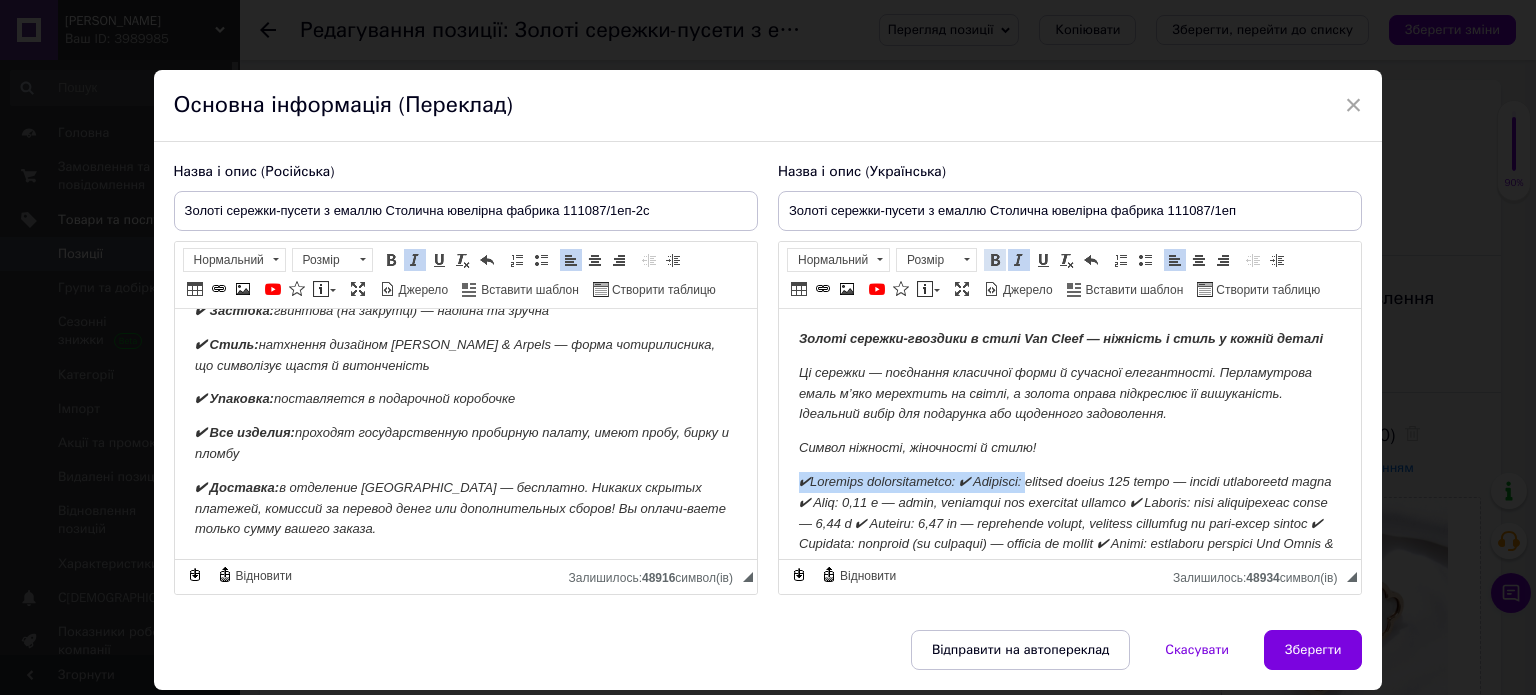 click at bounding box center [995, 260] 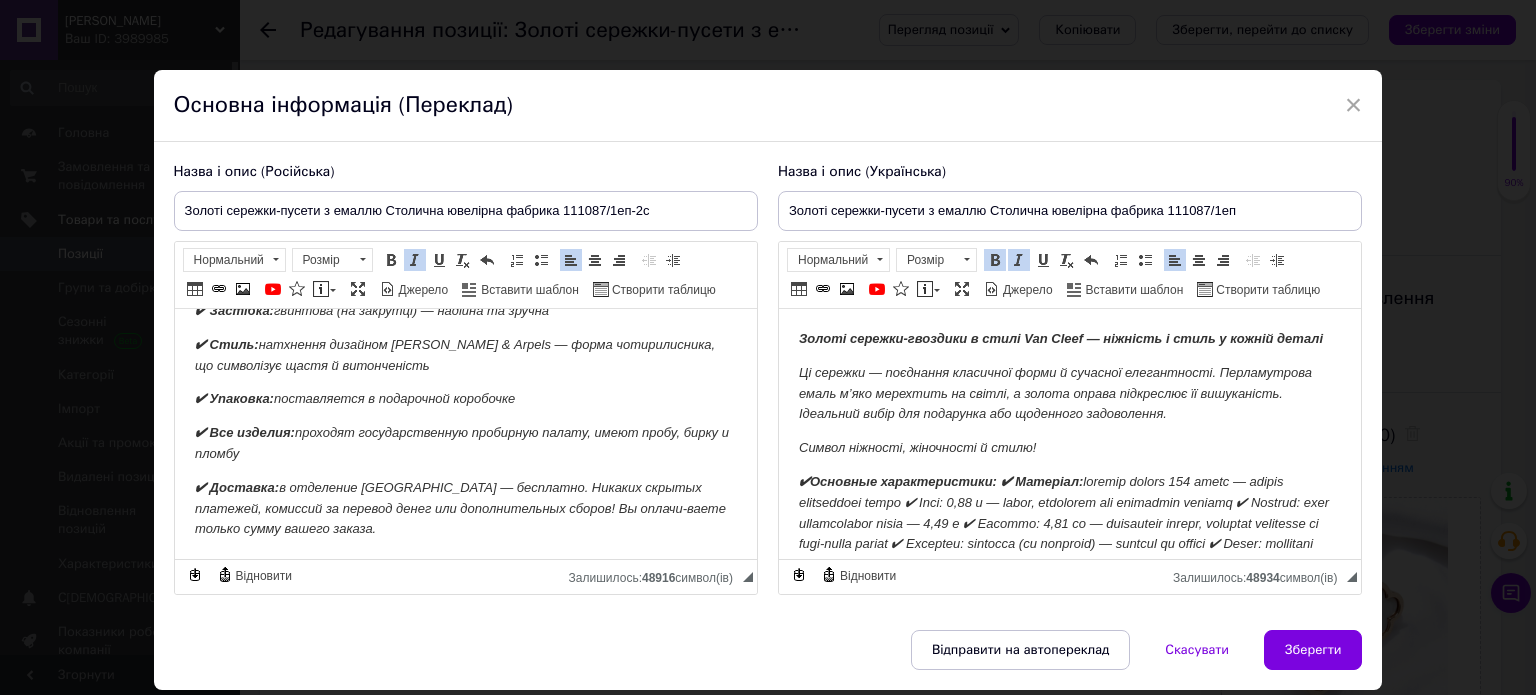 click on "✔Основные характеристики: ✔ Матеріал:" at bounding box center [1063, 564] 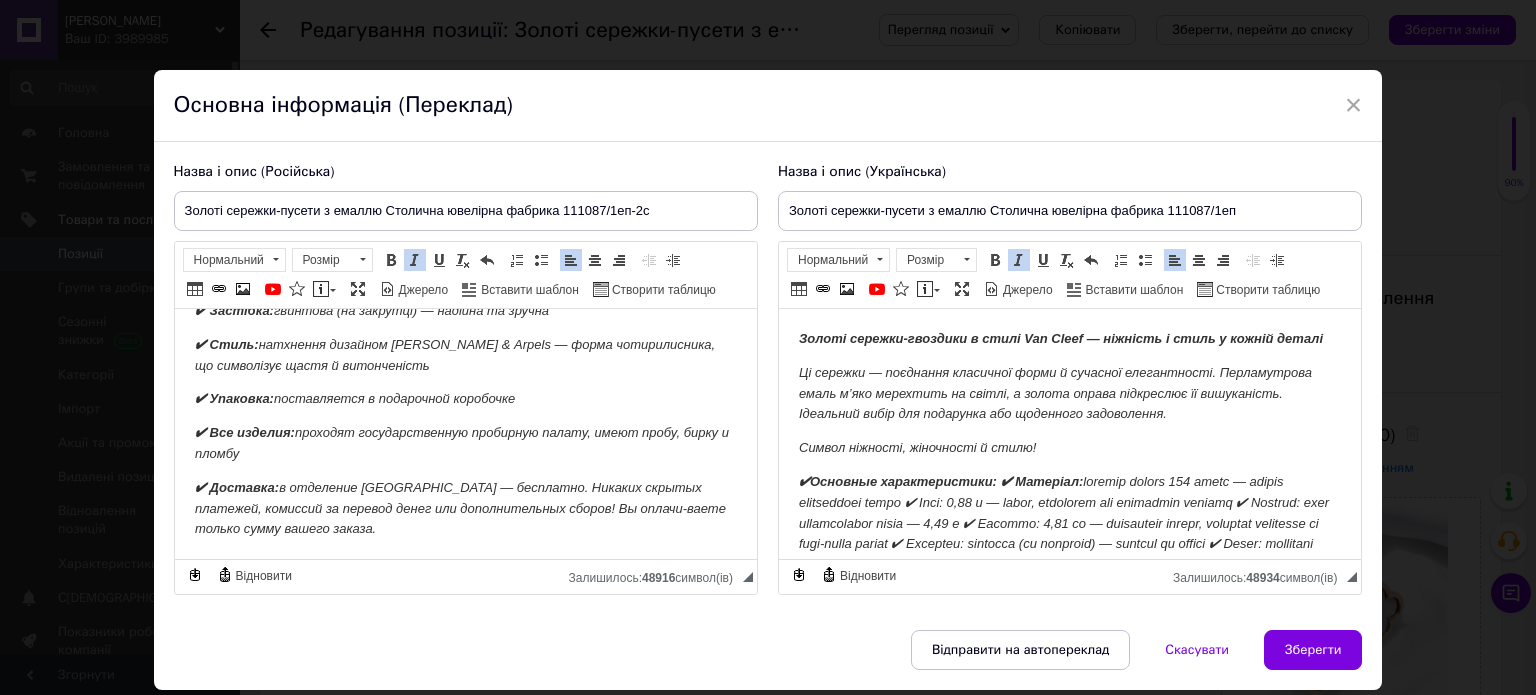 click on "✔Основные характеристики: ✔ Матеріал:" at bounding box center (940, 481) 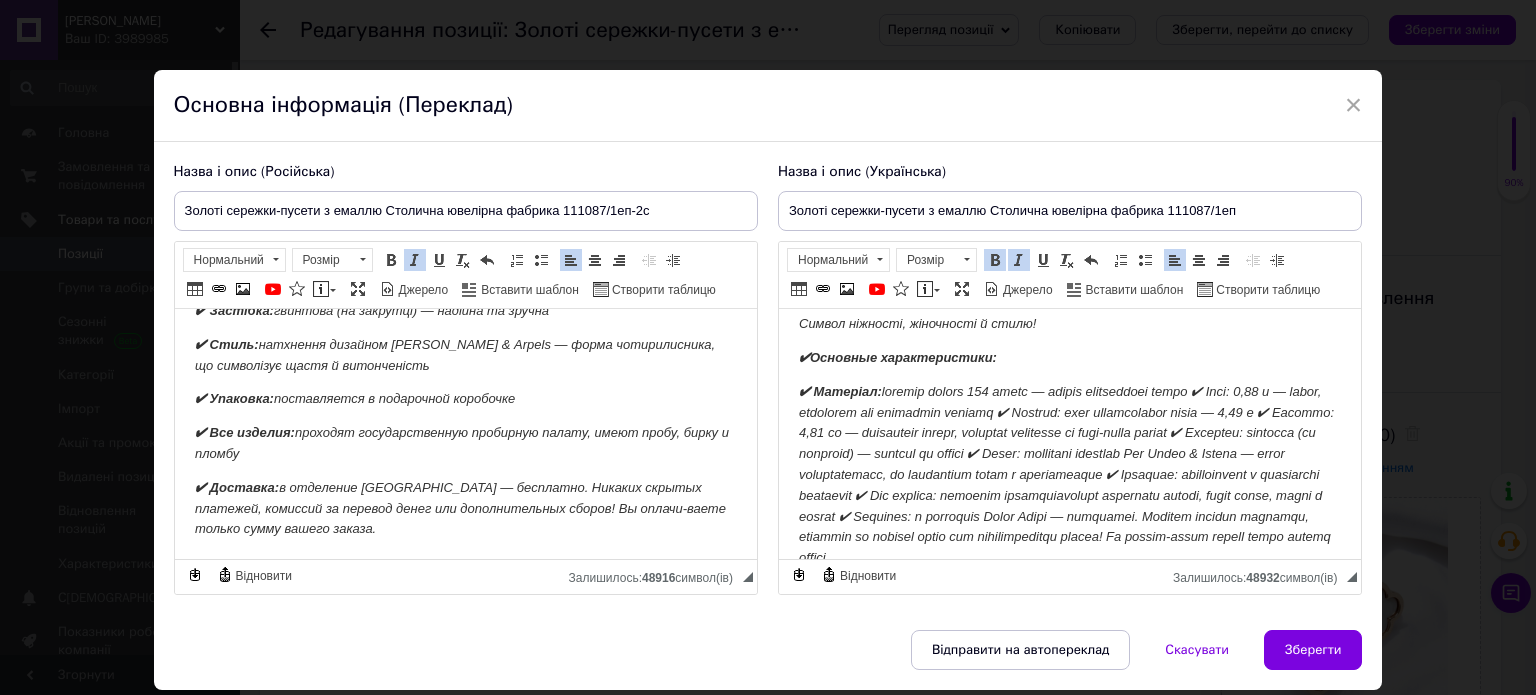 scroll, scrollTop: 149, scrollLeft: 0, axis: vertical 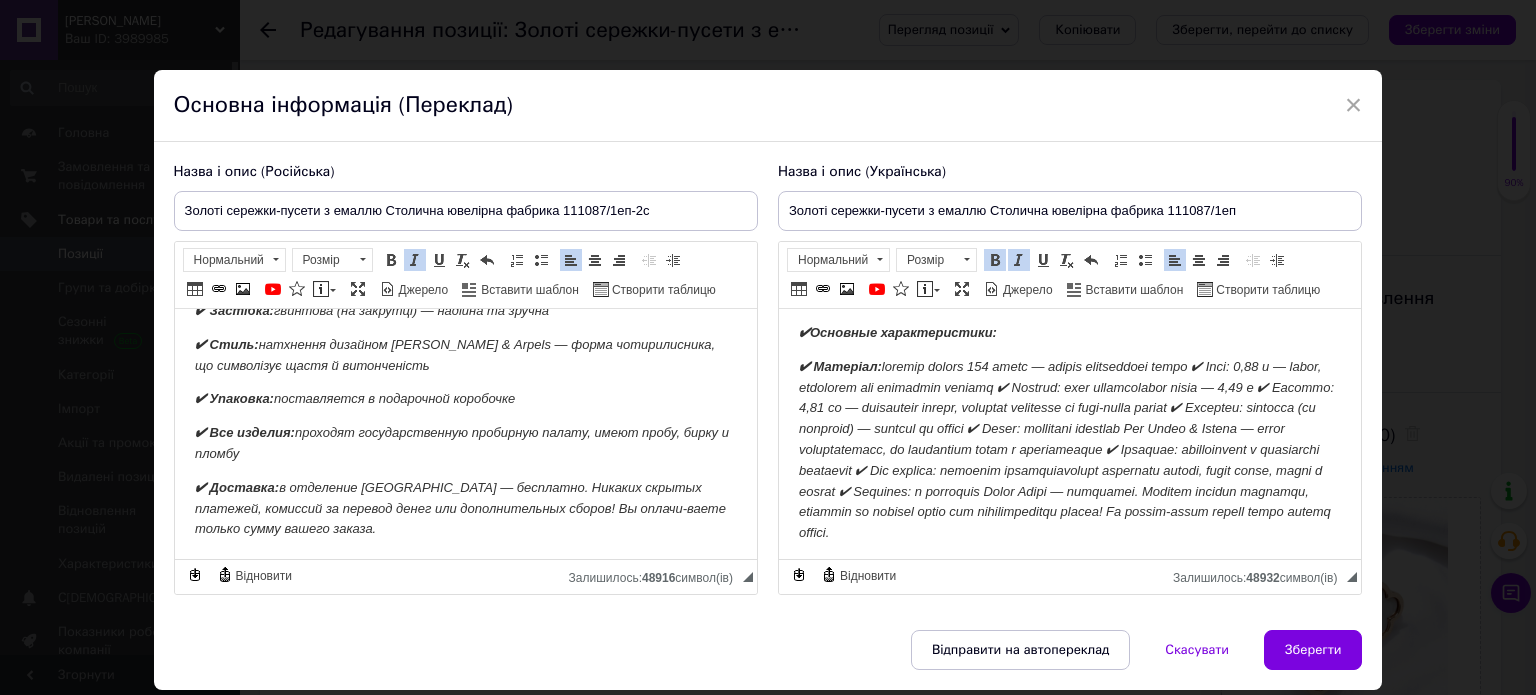 drag, startPoint x: 1349, startPoint y: 423, endPoint x: 2144, endPoint y: 807, distance: 882.8822 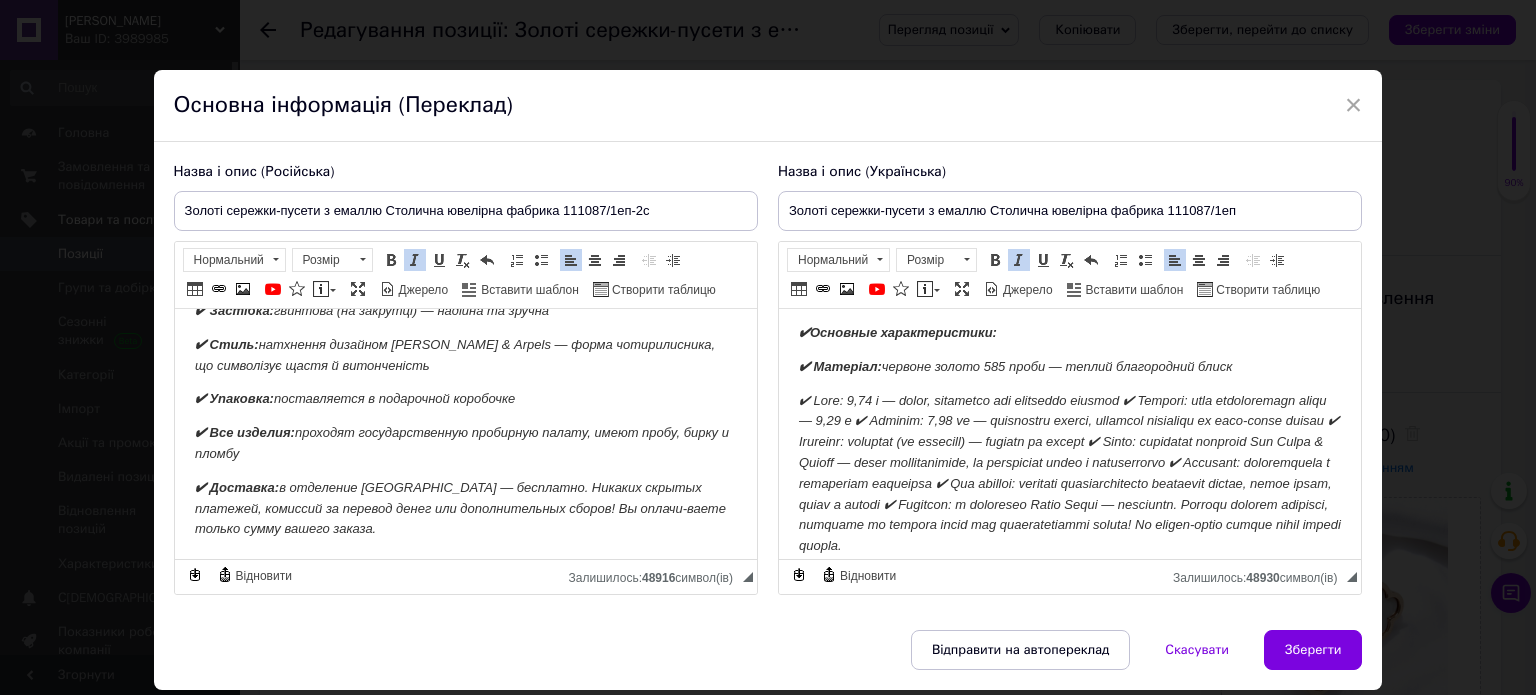 click at bounding box center (1069, 473) 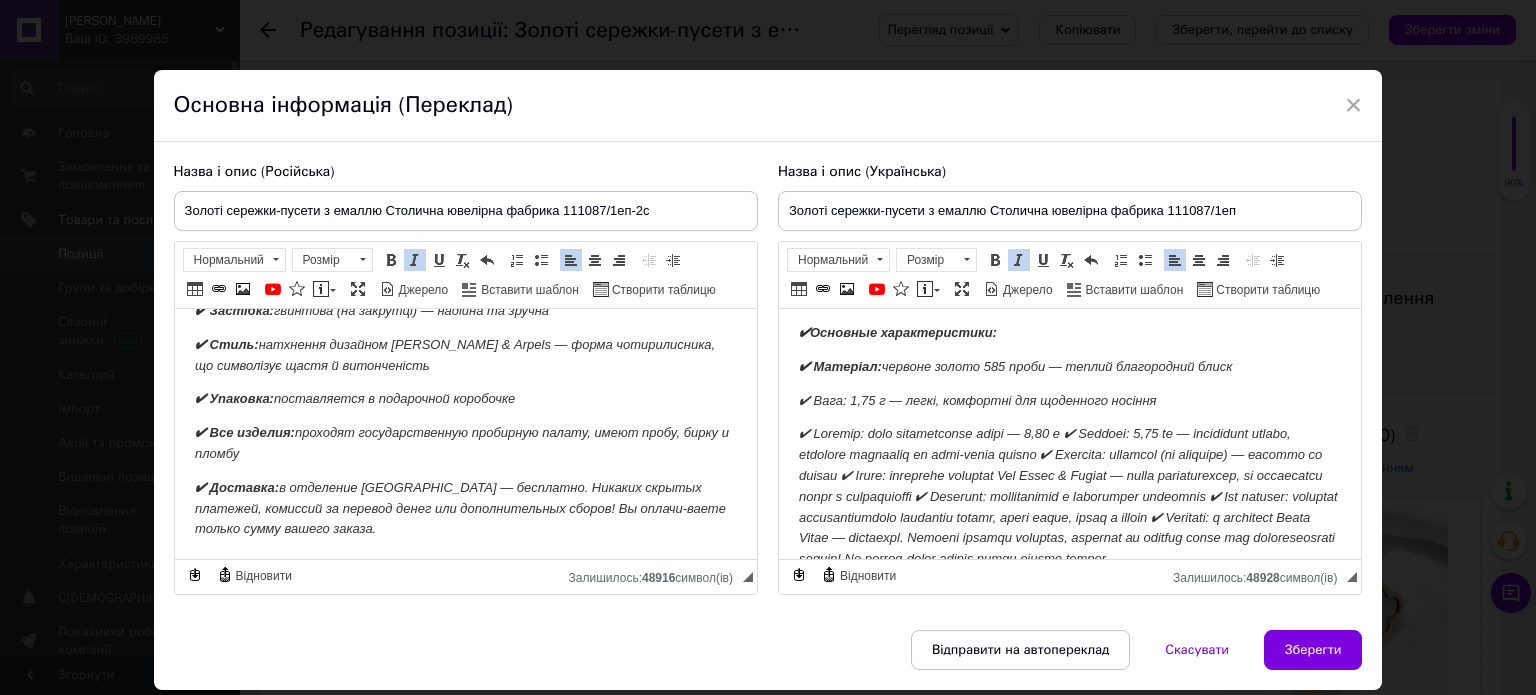 click at bounding box center [1067, 496] 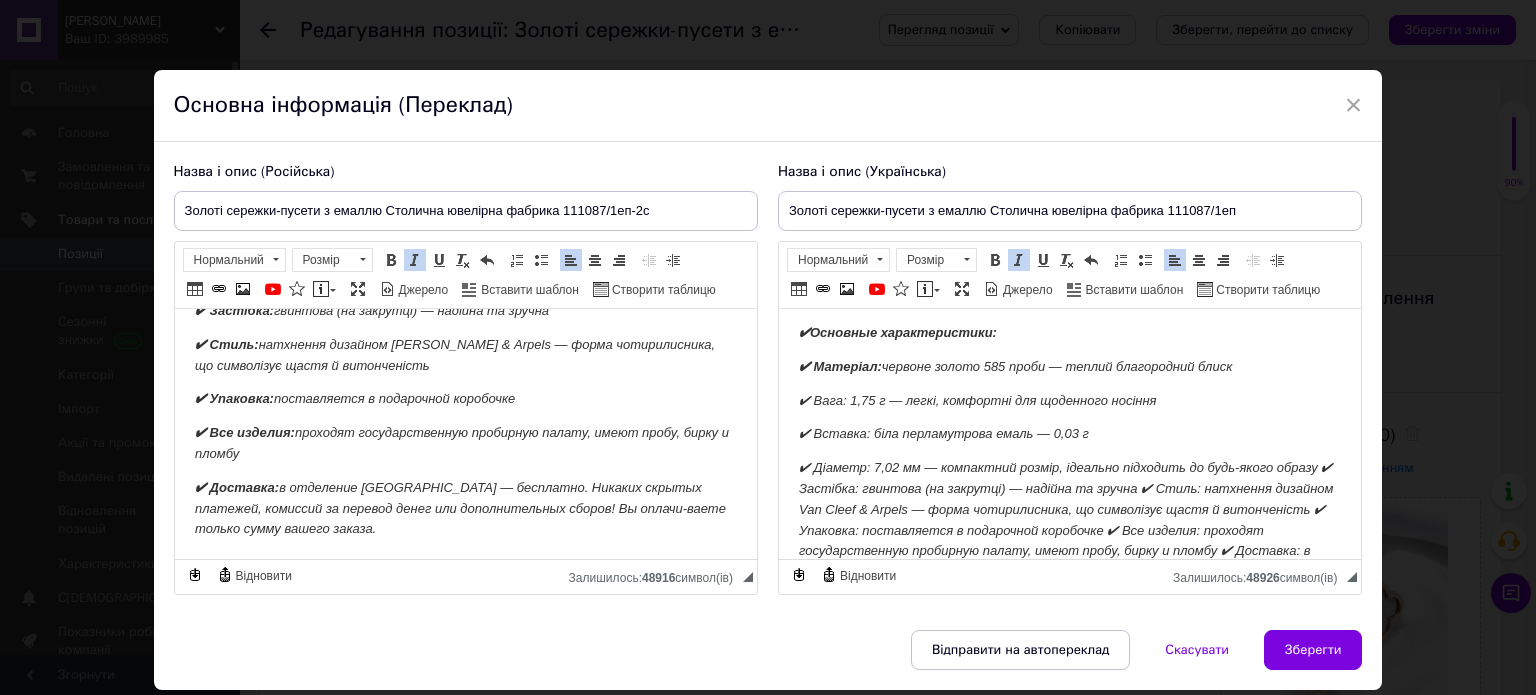 click on "✔ Діаметр: 7,02 мм — компактний розмір, ідеально підходить до будь-якого образу ✔ Застібка: гвинтова (на закрутці) — надійна та зручна ✔ Стиль: натхнення дизайном Van Cleef & Arpels — форма чотирилисника, що символізує щастя й витонченість ✔ Упаковка: поставляется в подарочной коробочке ✔ Все изделия: проходят государственную пробирную палату, имеют пробу, бирку и пломбу ✔ Доставка: в отделение [GEOGRAPHIC_DATA] — бесплатно. Никаких скрытых платежей, комиссий за перевод денег или дополнительных сборов! Вы оплачи-ваете только сумму вашего заказа." at bounding box center (1065, 540) 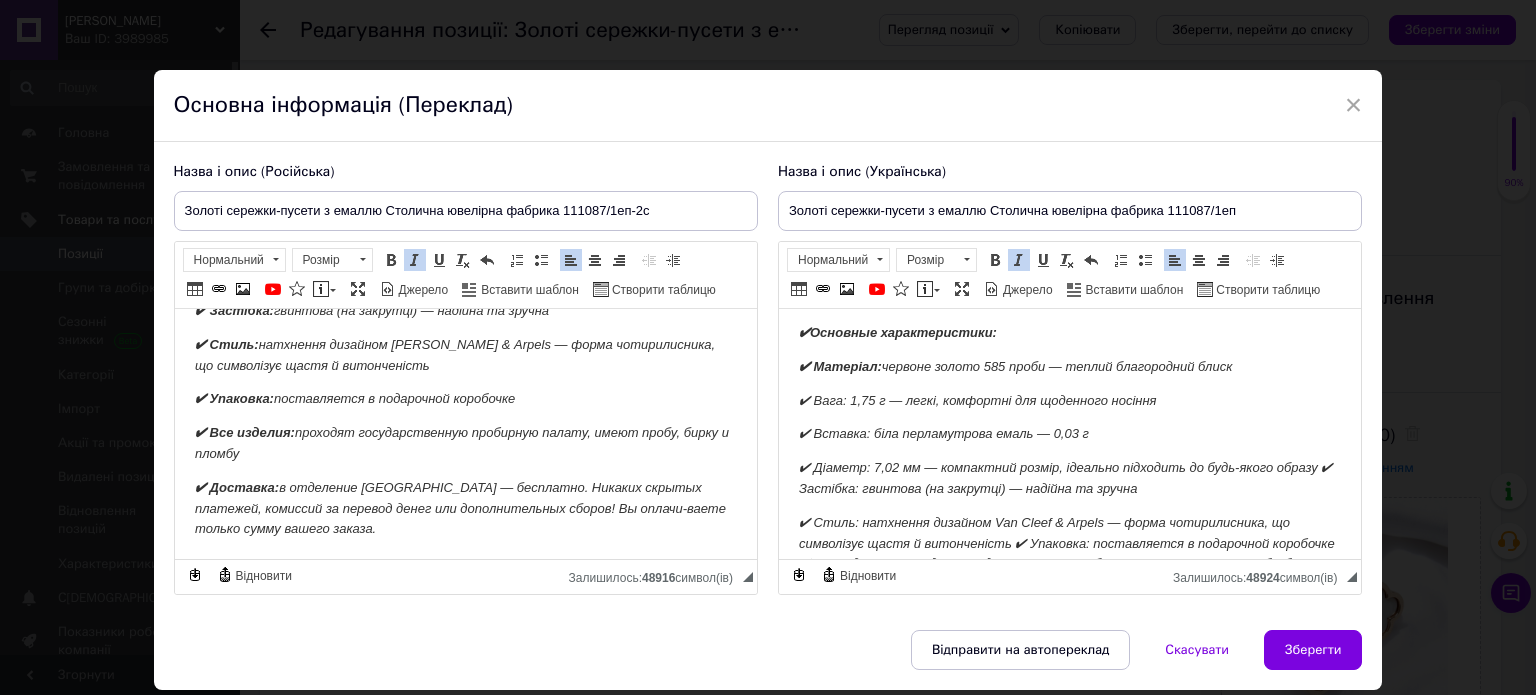 click on "✔ Діаметр: 7,02 мм — компактний розмір, ідеально підходить до будь-якого образу ✔ Застібка: гвинтова (на закрутці) — надійна та зручна" at bounding box center [1064, 478] 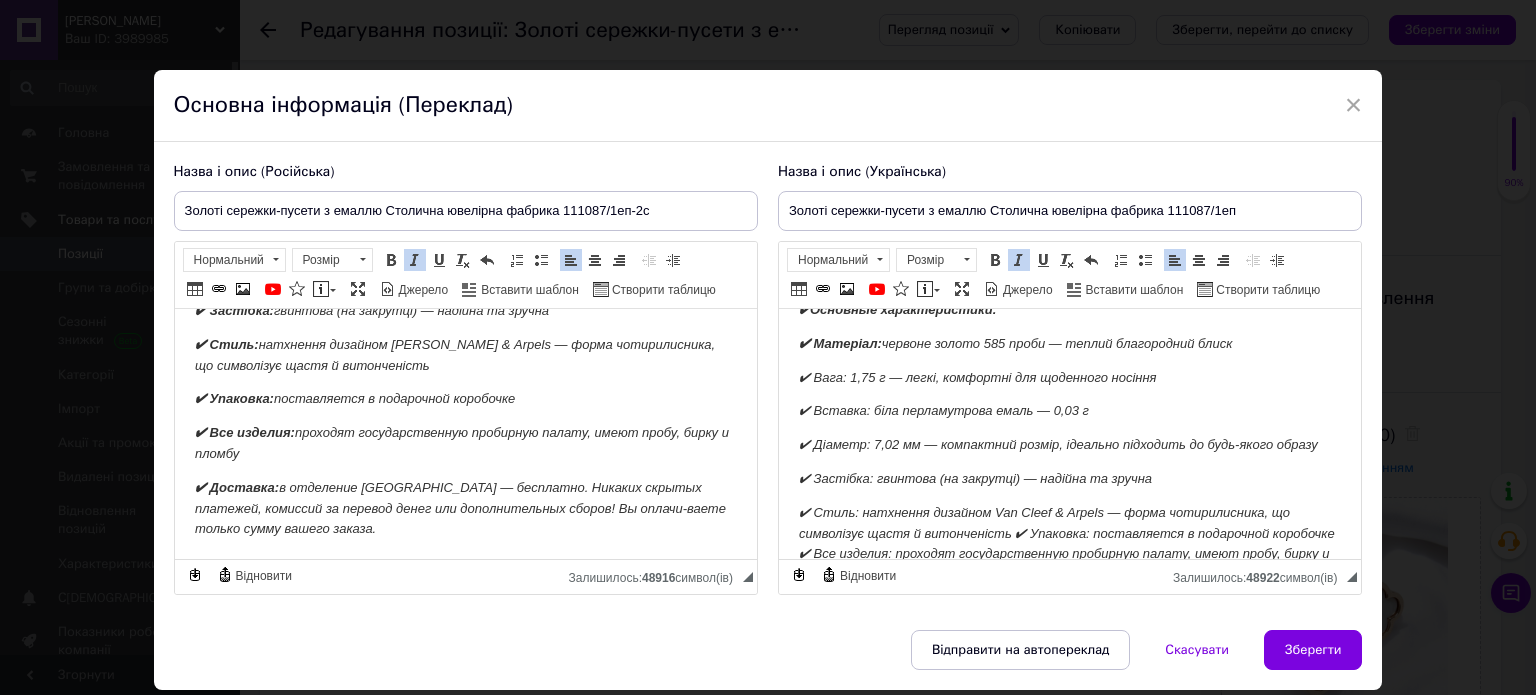 scroll, scrollTop: 149, scrollLeft: 0, axis: vertical 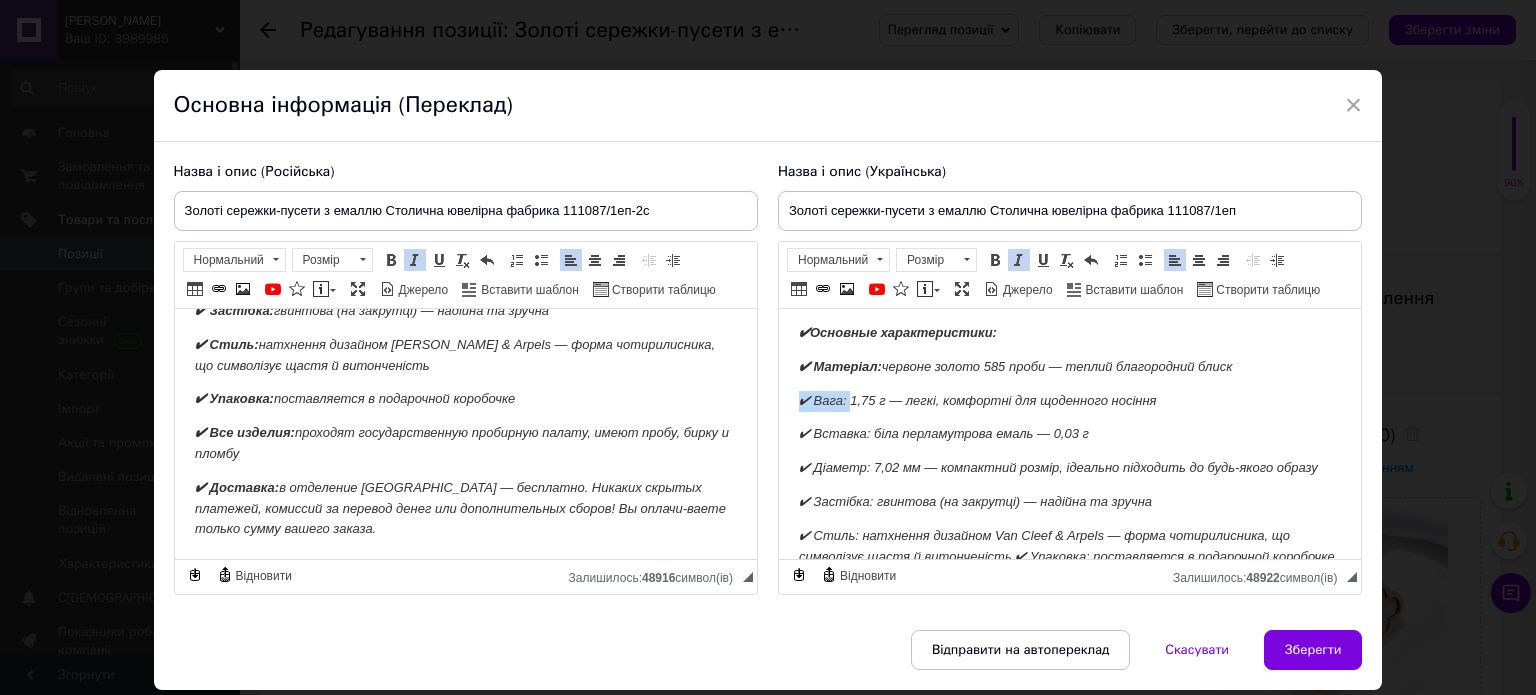 drag, startPoint x: 798, startPoint y: 403, endPoint x: 850, endPoint y: 404, distance: 52.009613 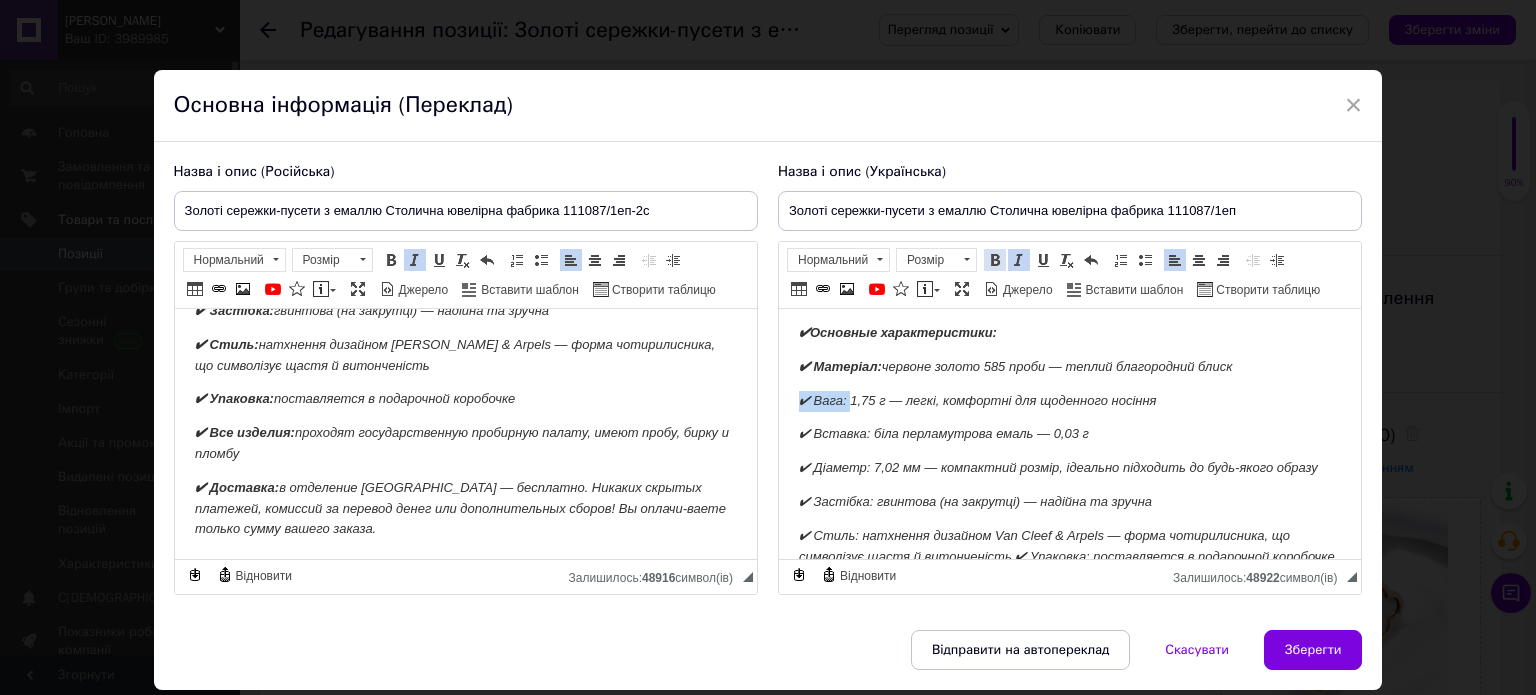 click at bounding box center (995, 260) 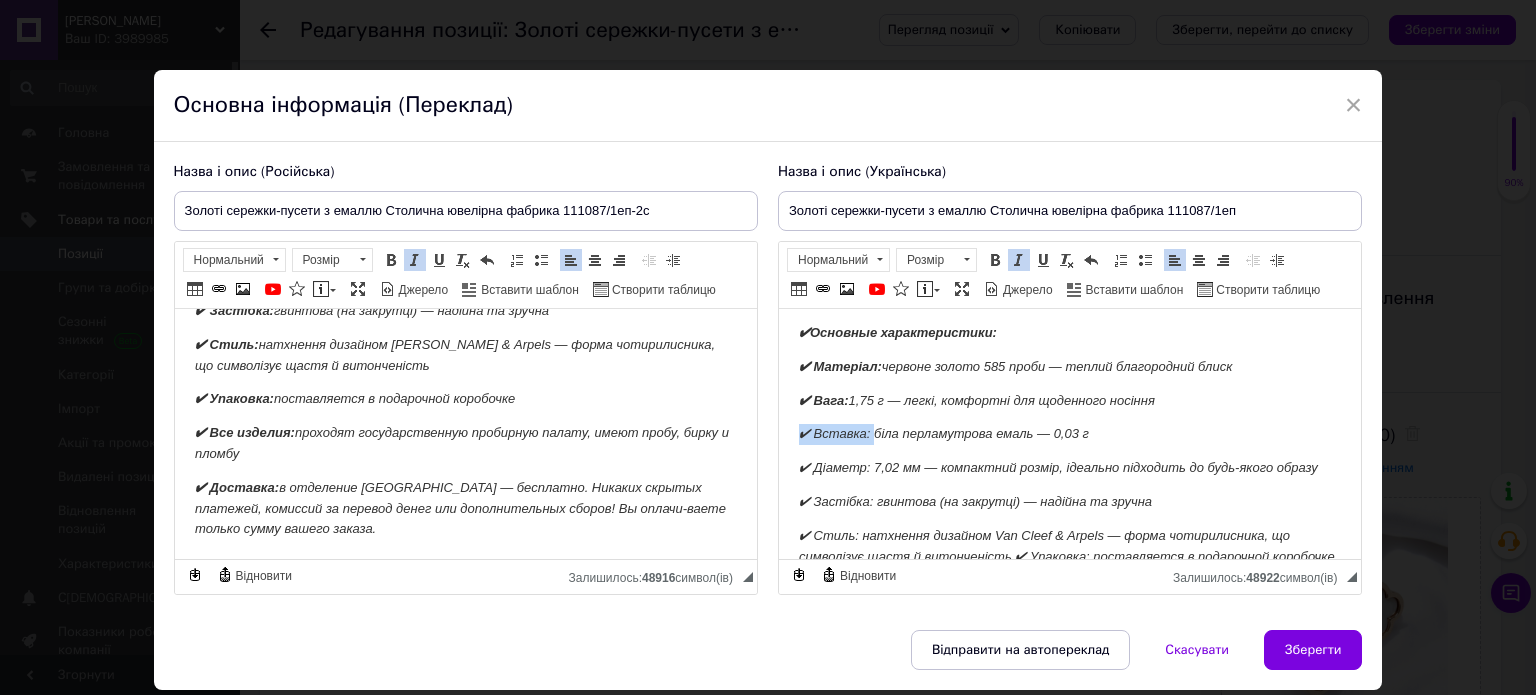 drag, startPoint x: 791, startPoint y: 438, endPoint x: 874, endPoint y: 438, distance: 83 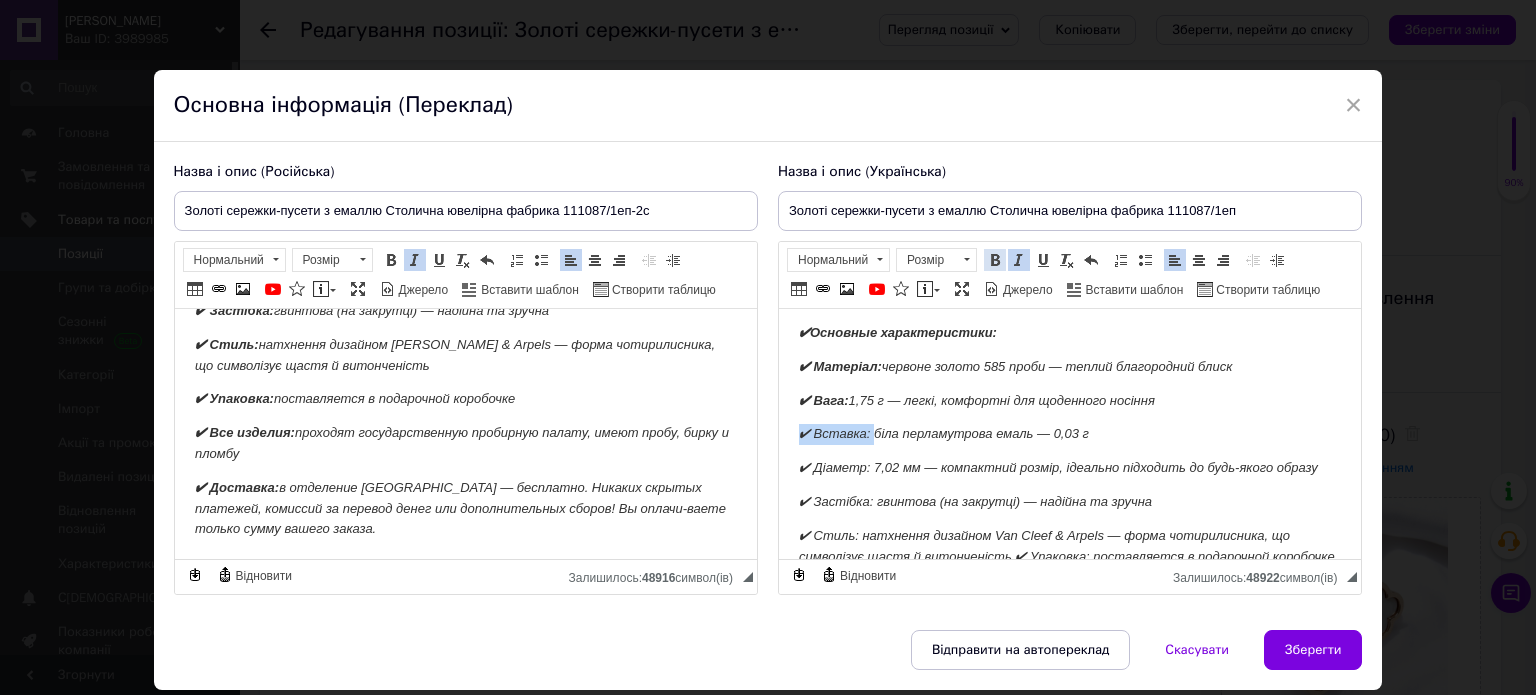 click at bounding box center [995, 260] 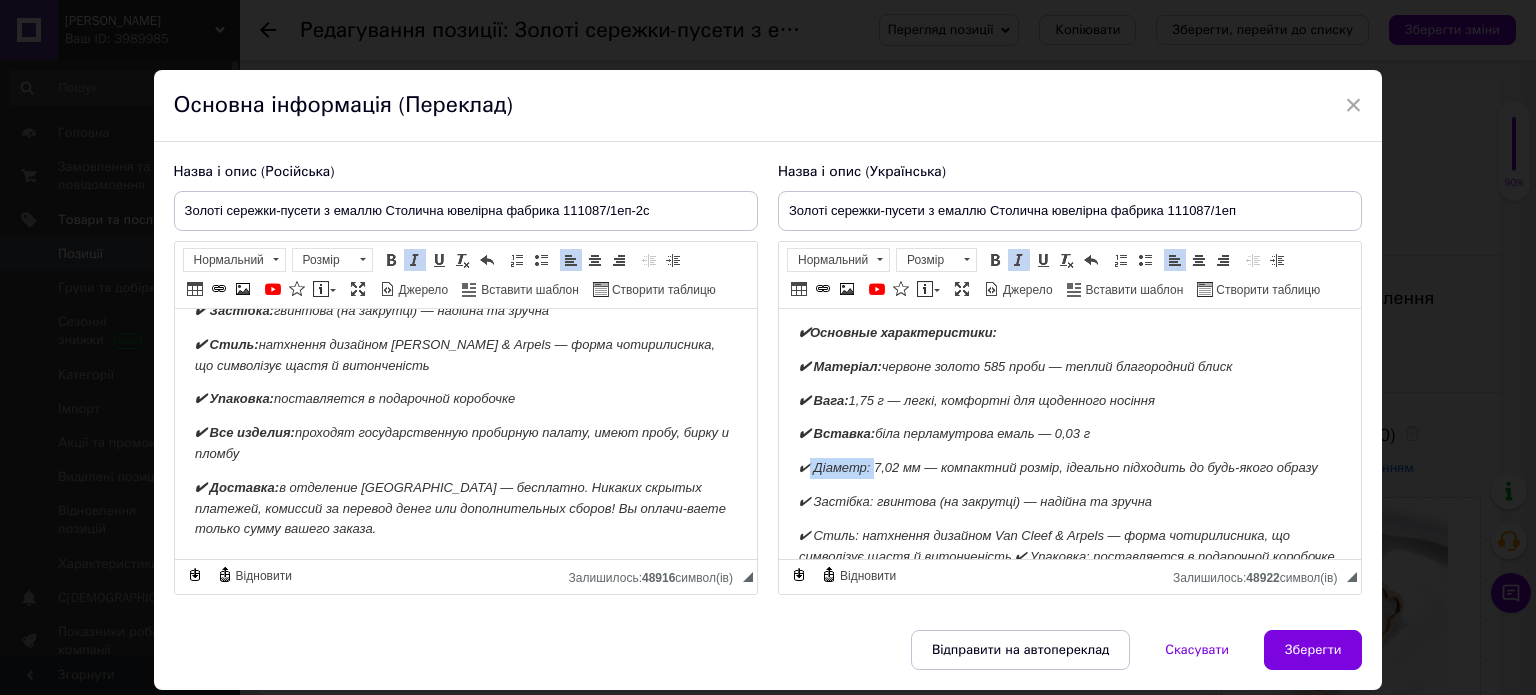 drag, startPoint x: 794, startPoint y: 469, endPoint x: 867, endPoint y: 466, distance: 73.061615 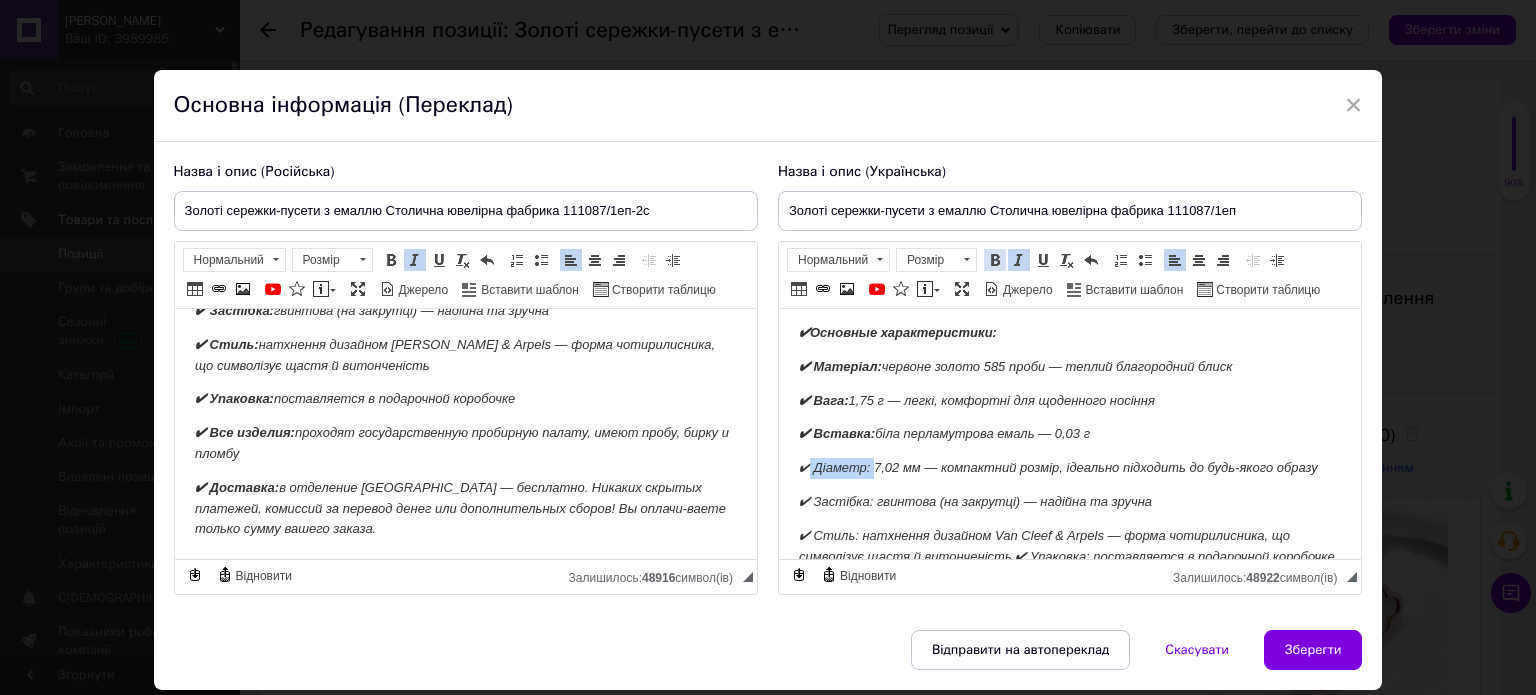 click at bounding box center (995, 260) 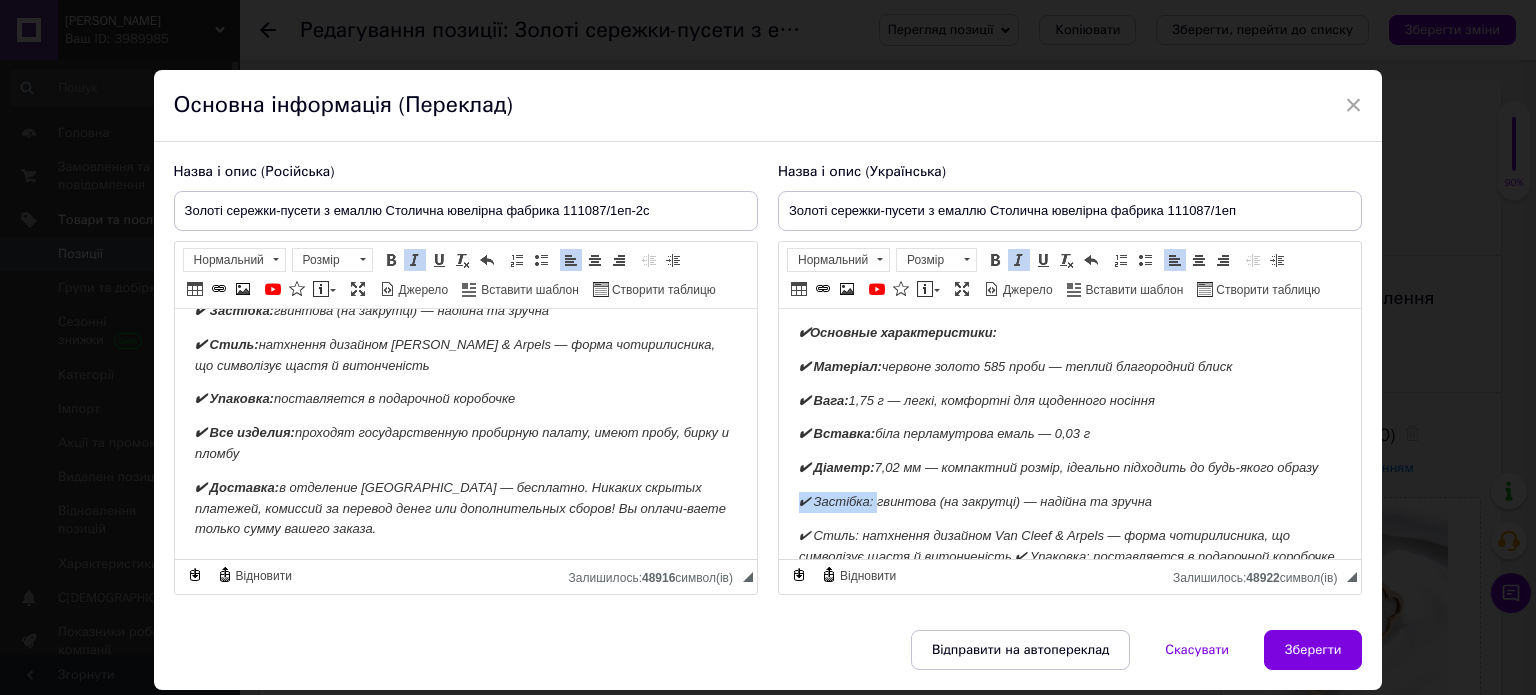 drag, startPoint x: 795, startPoint y: 502, endPoint x: 874, endPoint y: 504, distance: 79.025314 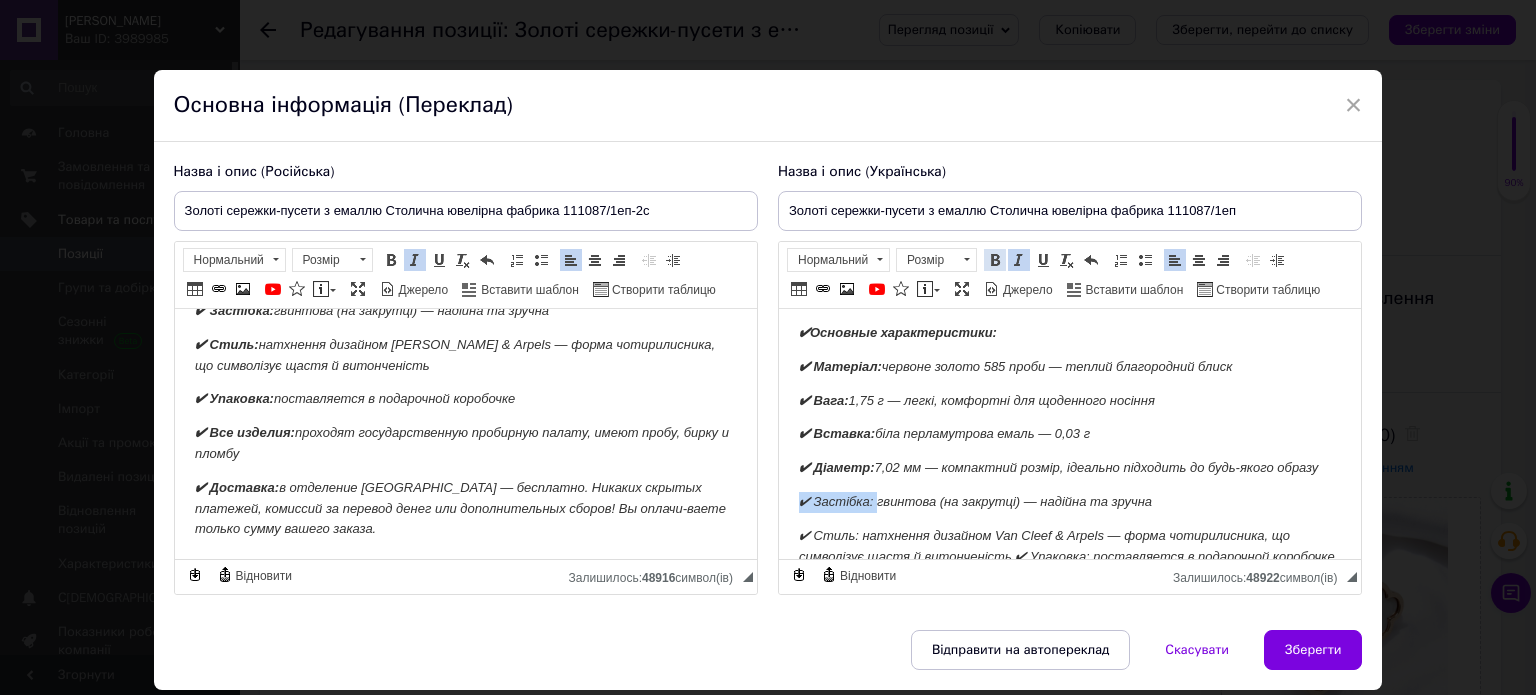 click at bounding box center (995, 260) 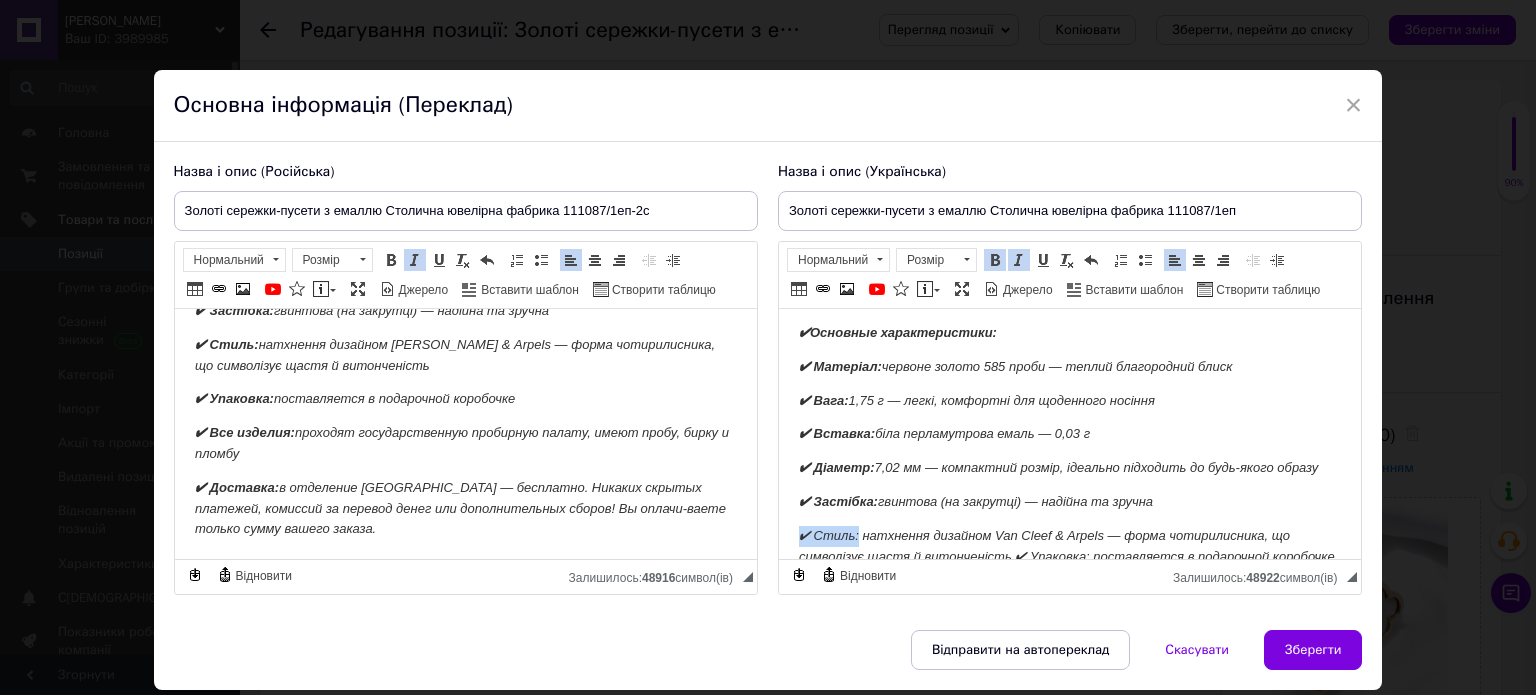 drag, startPoint x: 798, startPoint y: 534, endPoint x: 855, endPoint y: 537, distance: 57.07889 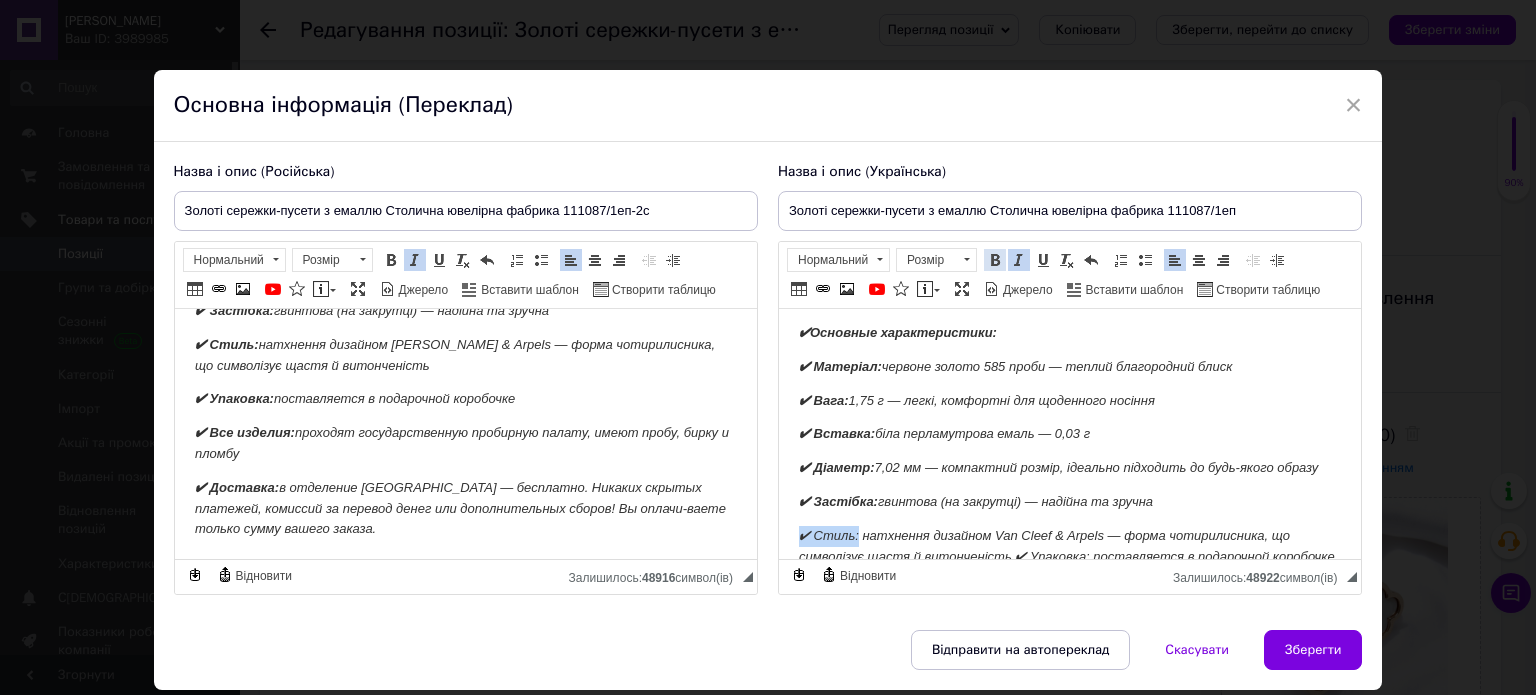 click at bounding box center [995, 260] 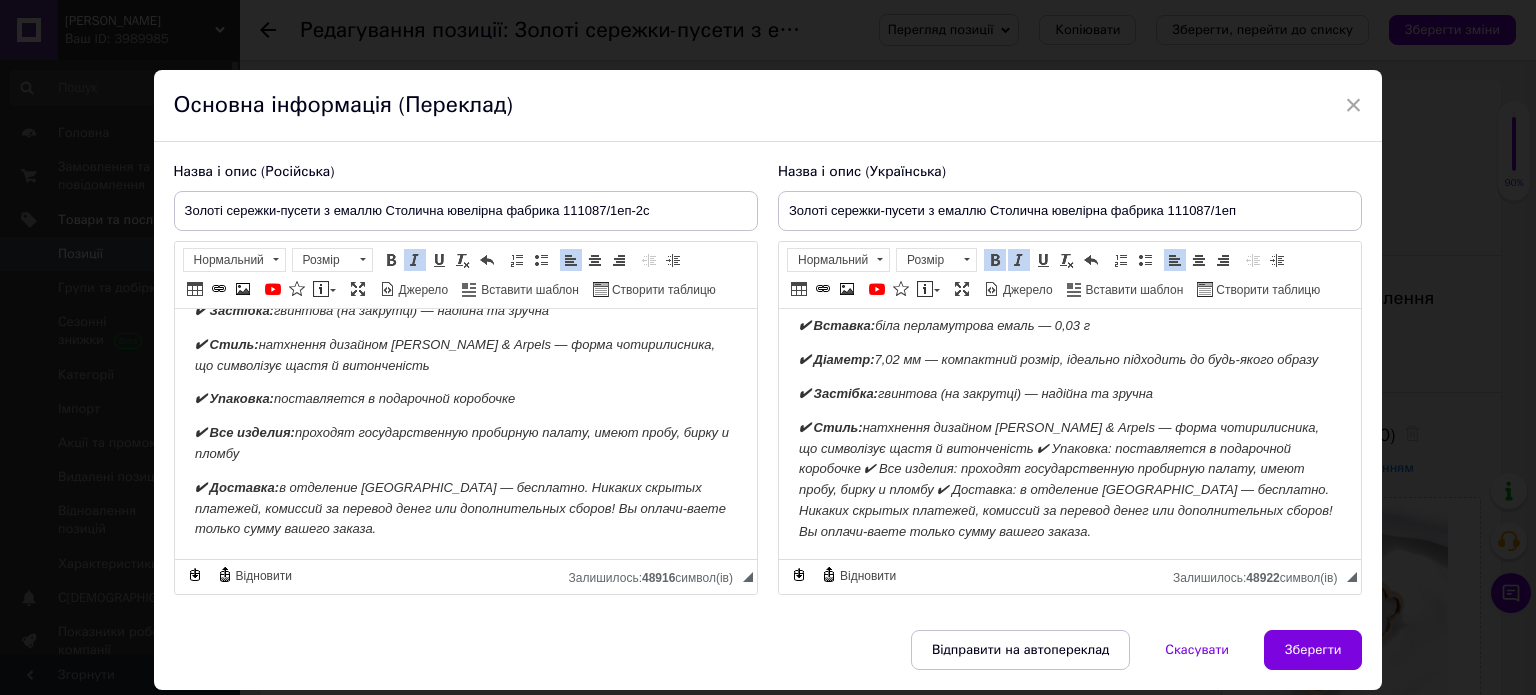 scroll, scrollTop: 260, scrollLeft: 0, axis: vertical 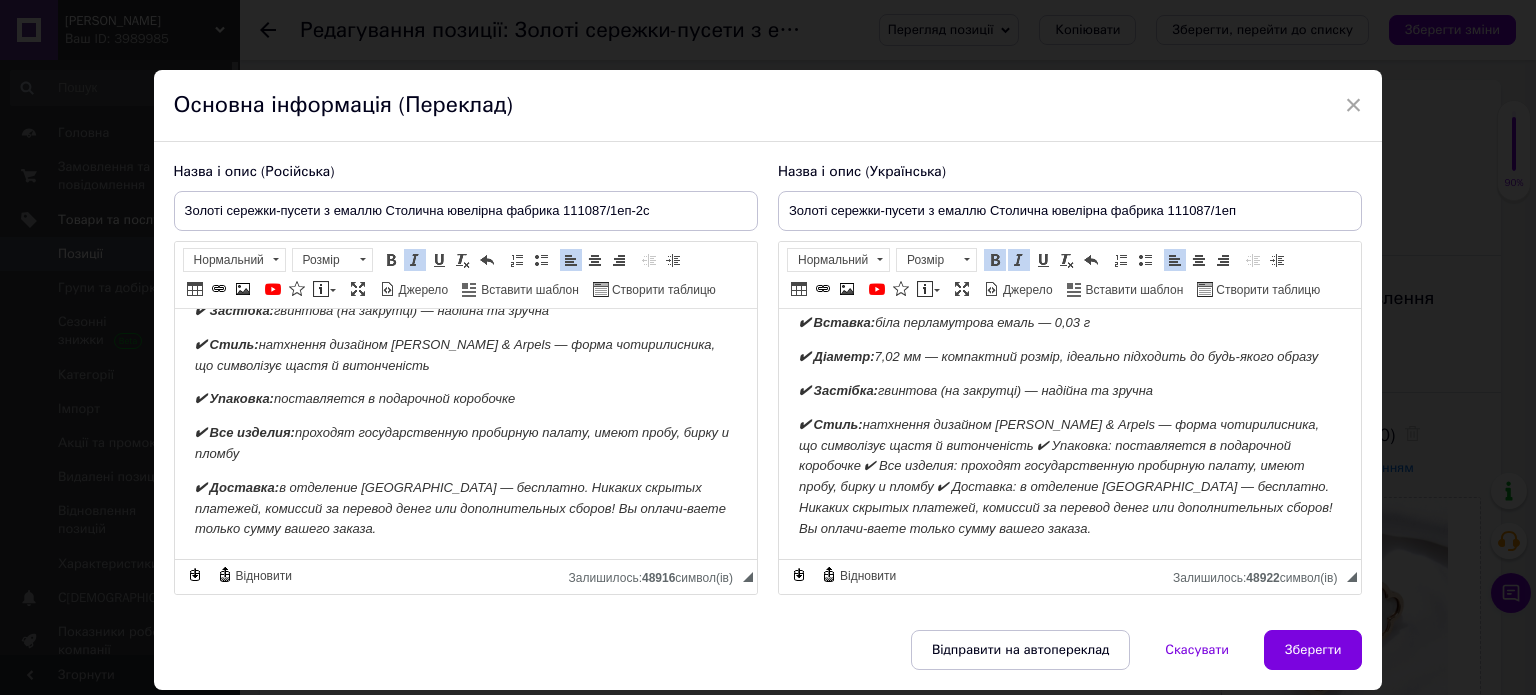 click on "✔ Стиль:  натхнення дизайном Van Cleef & Arpels — форма чотирилисника, що символізує щастя й витонченість ✔ Упаковка: поставляется в подарочной коробочке ✔ Все изделия: проходят государственную пробирную палату, имеют пробу, бирку и пломбу ✔ Доставка: в отделение [GEOGRAPHIC_DATA] — бесплатно. Никаких скрытых платежей, комиссий за перевод денег или дополнительных сборов! Вы оплачи-ваете только сумму вашего заказа." at bounding box center [1065, 476] 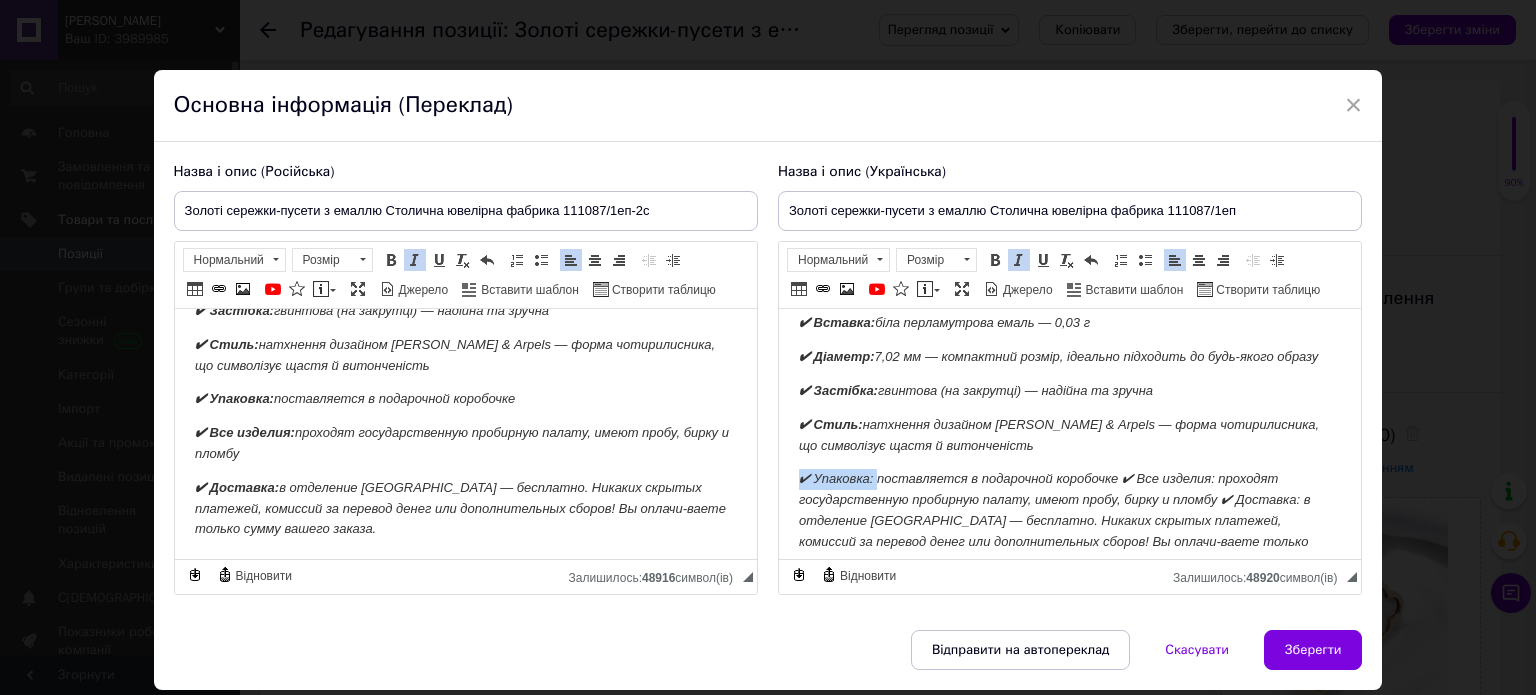 drag, startPoint x: 794, startPoint y: 482, endPoint x: 876, endPoint y: 482, distance: 82 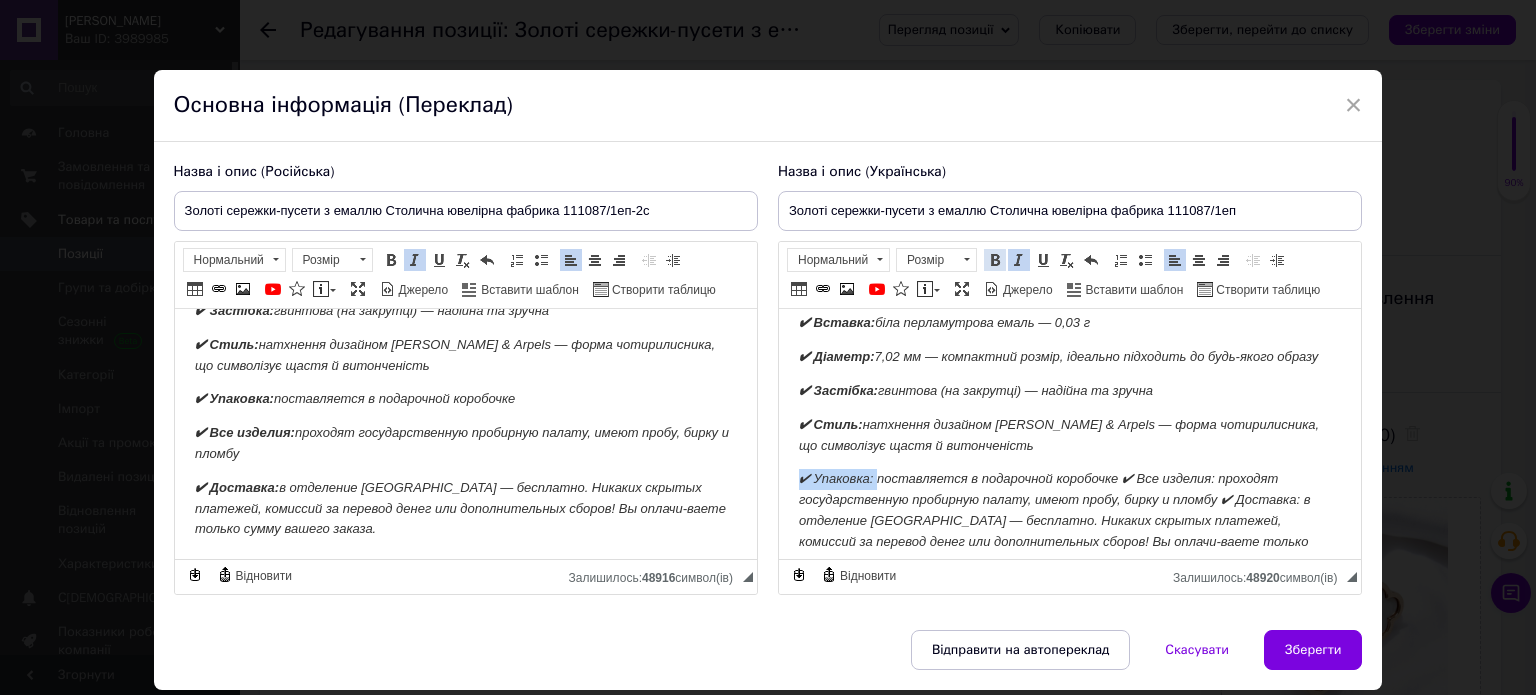 click at bounding box center (995, 260) 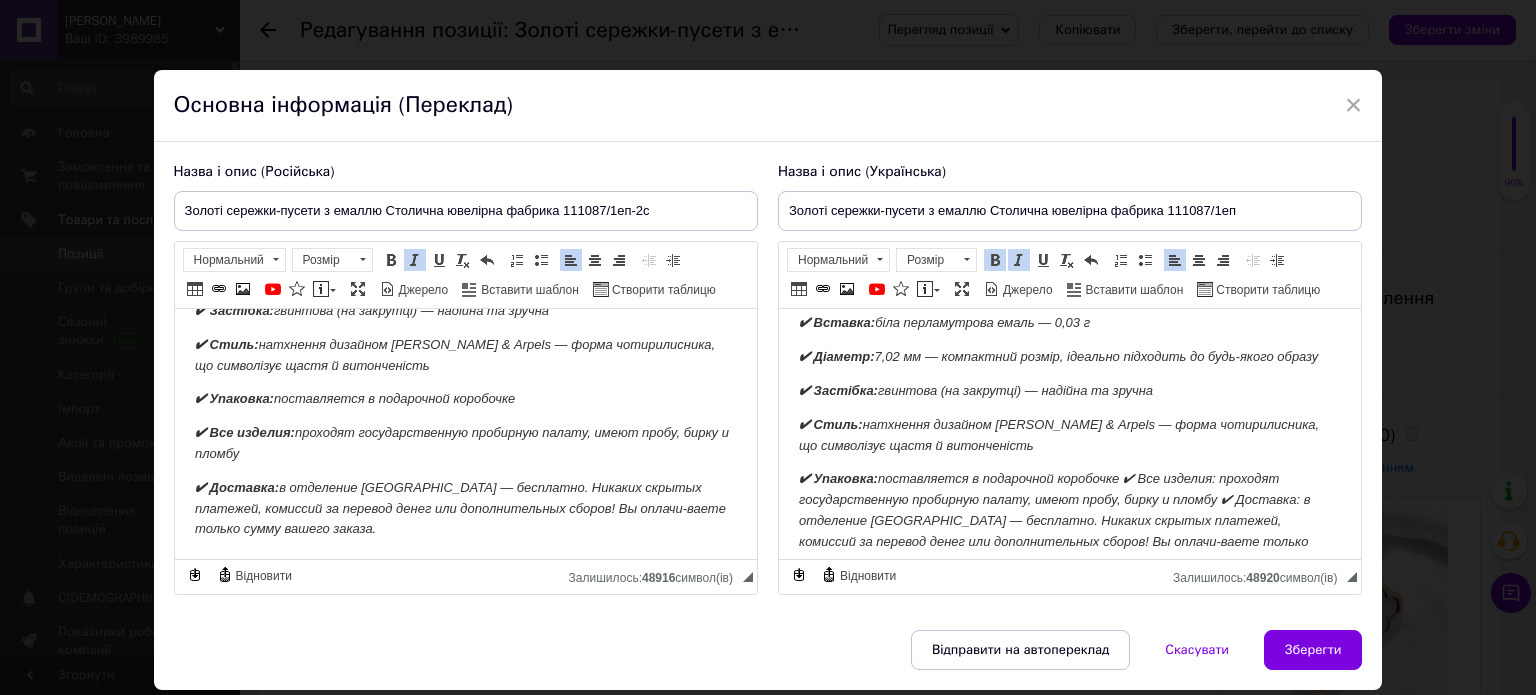 click on "✔ Упаковка:  поставляется в подарочной коробочке ✔ Все изделия: проходят государственную пробирную палату, имеют пробу, бирку и пломбу ✔ Доставка: в отделение [GEOGRAPHIC_DATA] — бесплатно. Никаких скрытых платежей, комиссий за перевод денег или дополнительных сборов! Вы оплачи-ваете только сумму вашего заказа." at bounding box center [1053, 520] 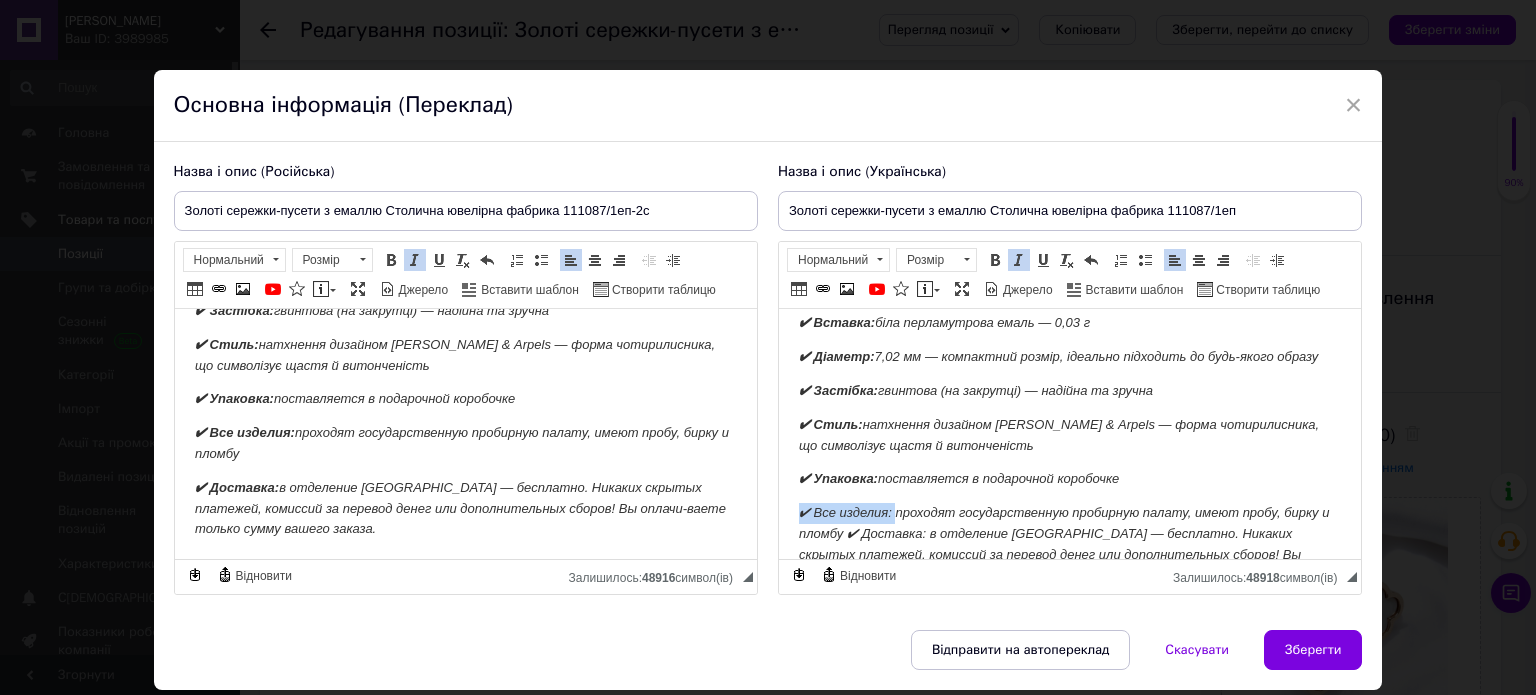 drag, startPoint x: 794, startPoint y: 514, endPoint x: 897, endPoint y: 516, distance: 103.01942 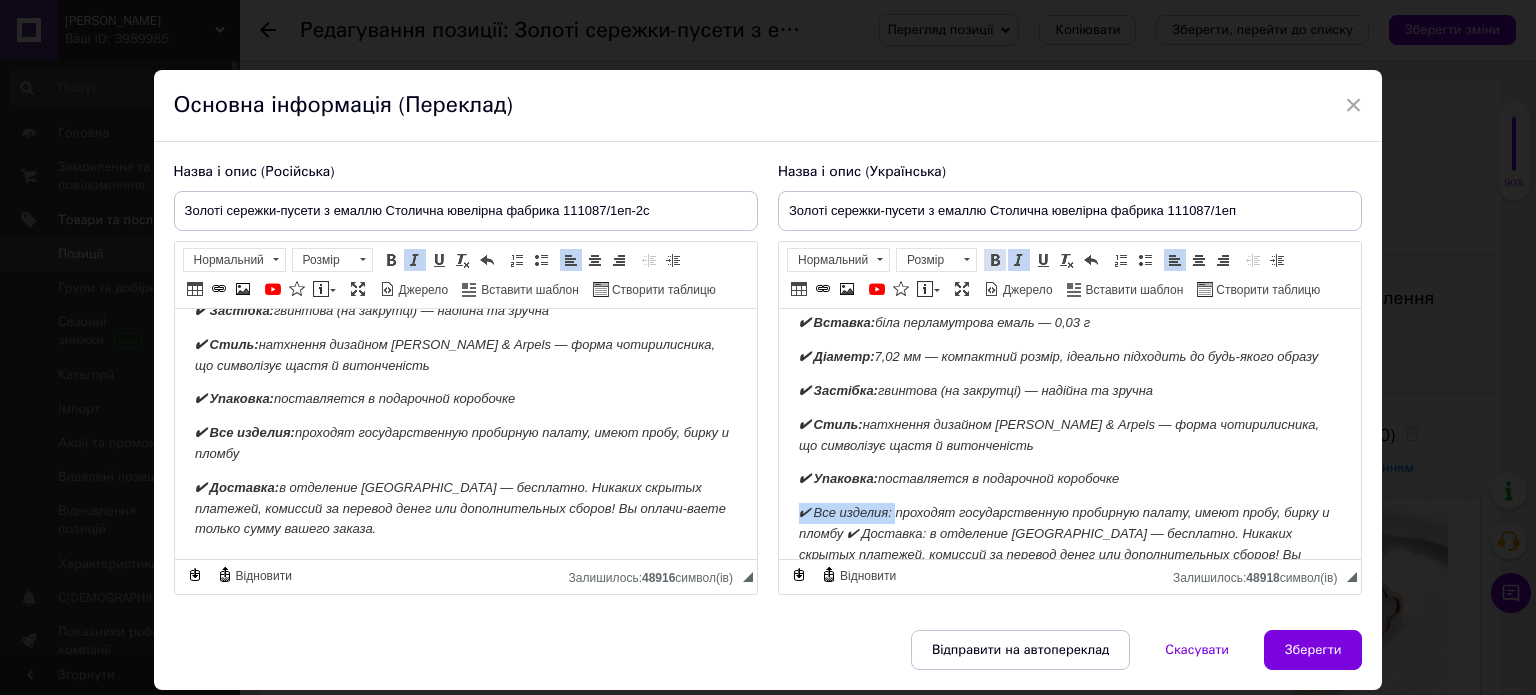 click at bounding box center [995, 260] 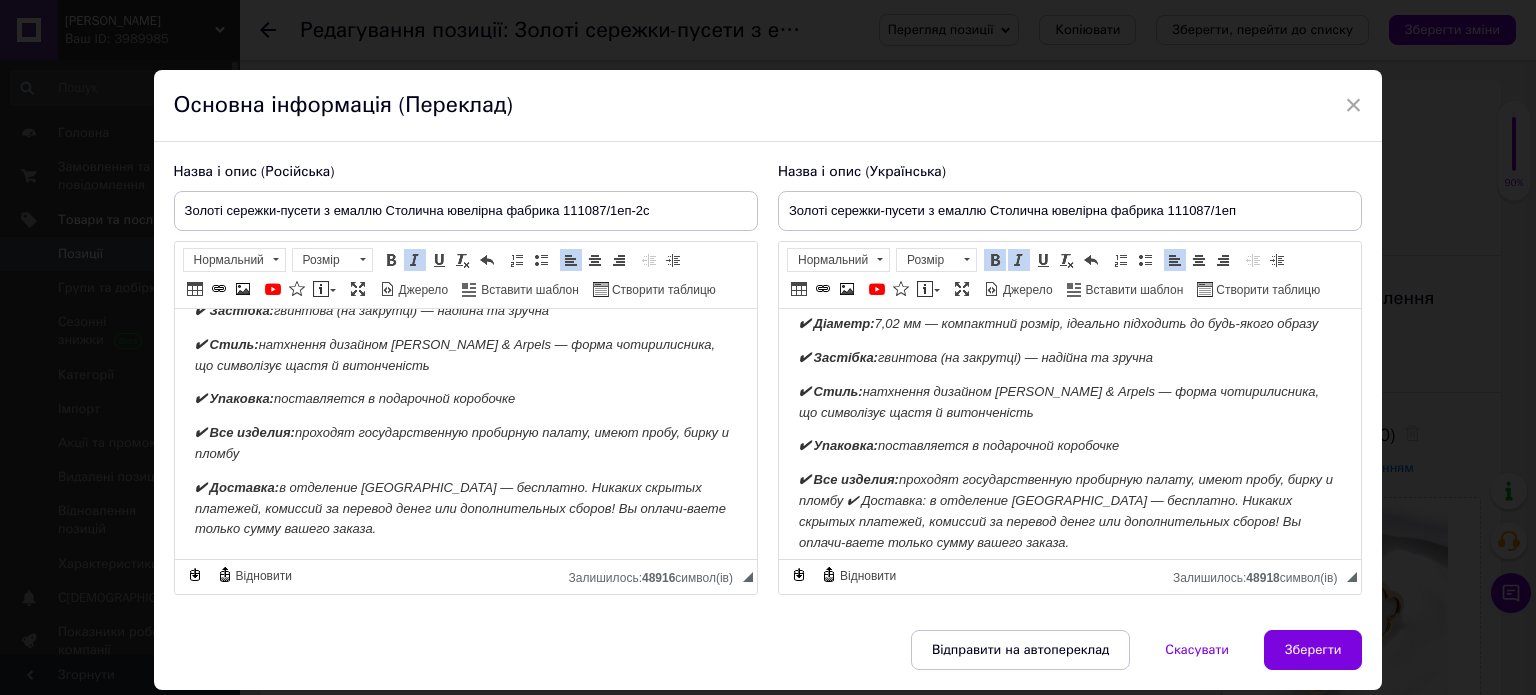 scroll, scrollTop: 307, scrollLeft: 0, axis: vertical 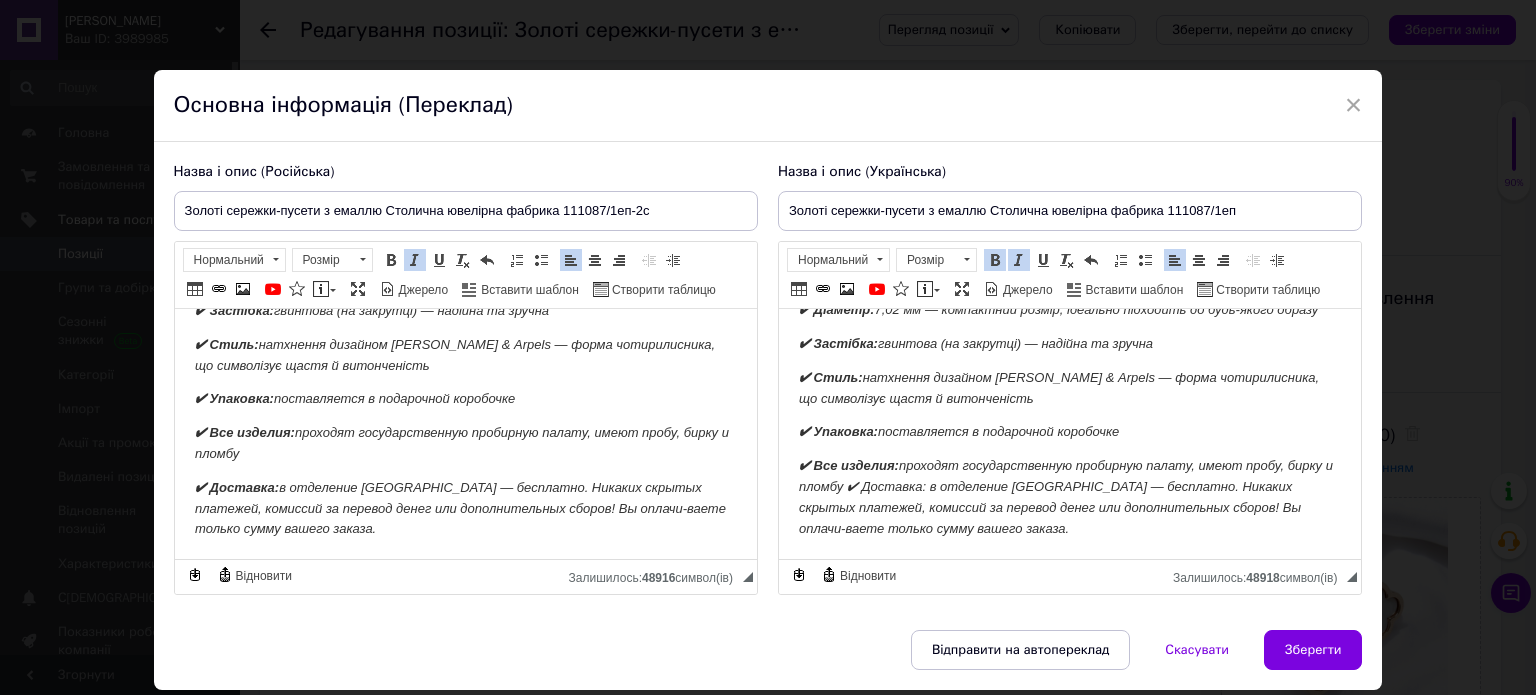click on "✔ Все изделия:  проходят государственную пробирную палату, имеют пробу, бирку и пломбу ✔ Доставка: в отделение [GEOGRAPHIC_DATA] — бесплатно. Никаких скрытых платежей, комиссий за перевод денег или дополнительных сборов! Вы оплачи-ваете только сумму вашего заказа." at bounding box center [1065, 496] 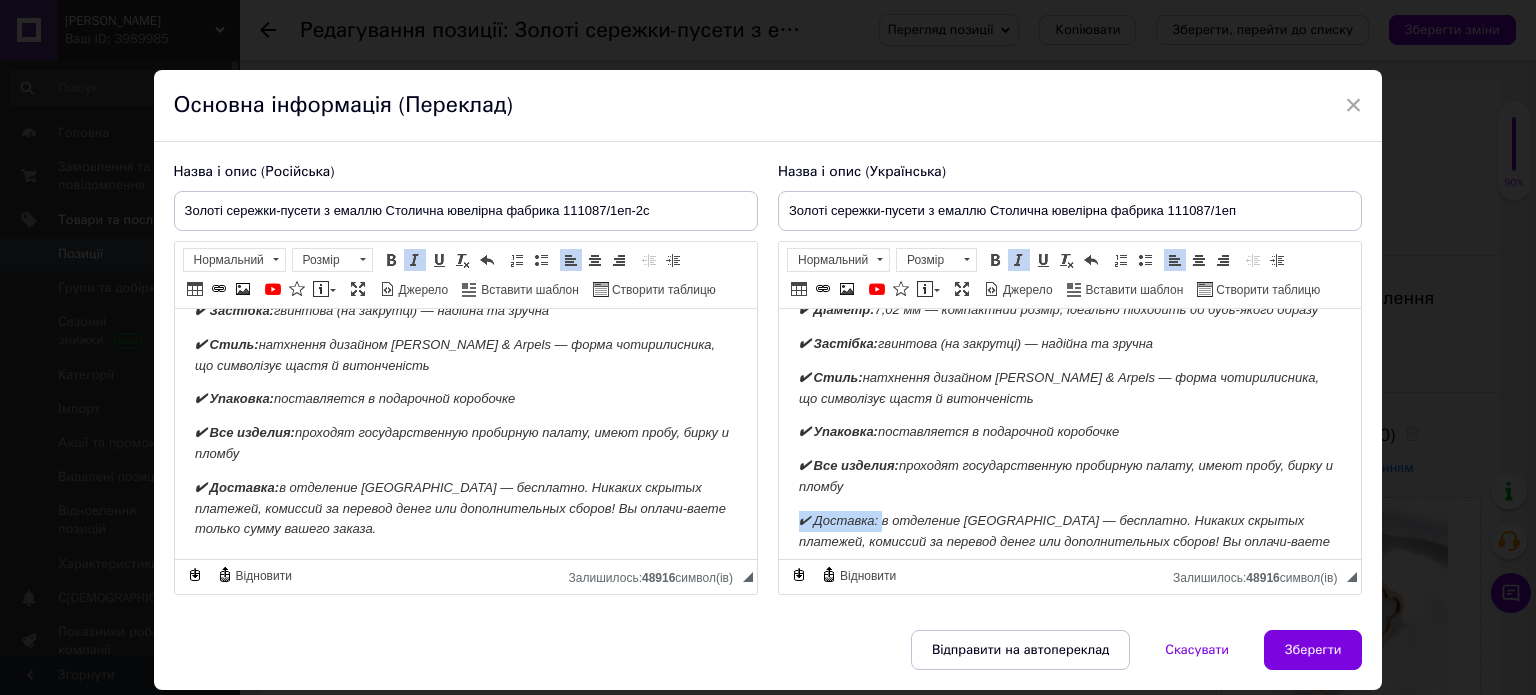drag, startPoint x: 798, startPoint y: 523, endPoint x: 882, endPoint y: 523, distance: 84 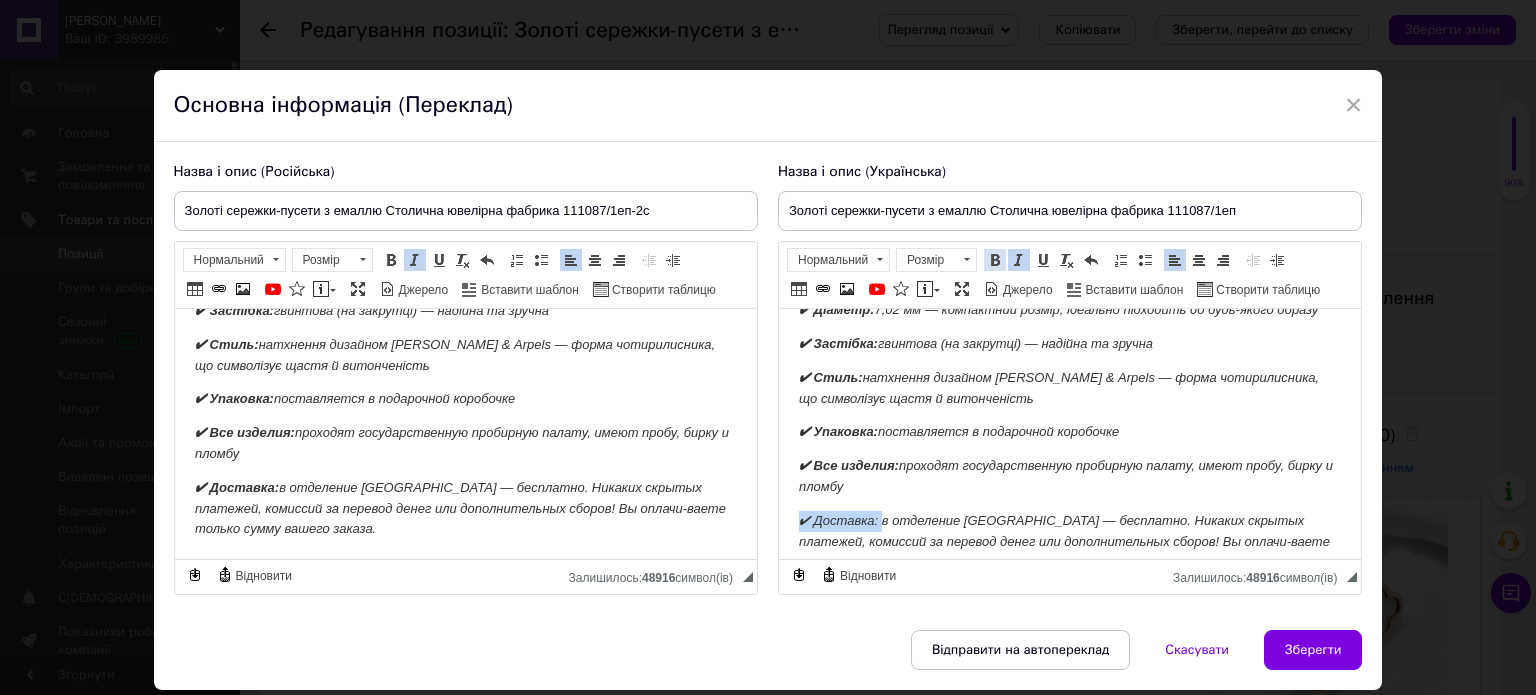click at bounding box center [995, 260] 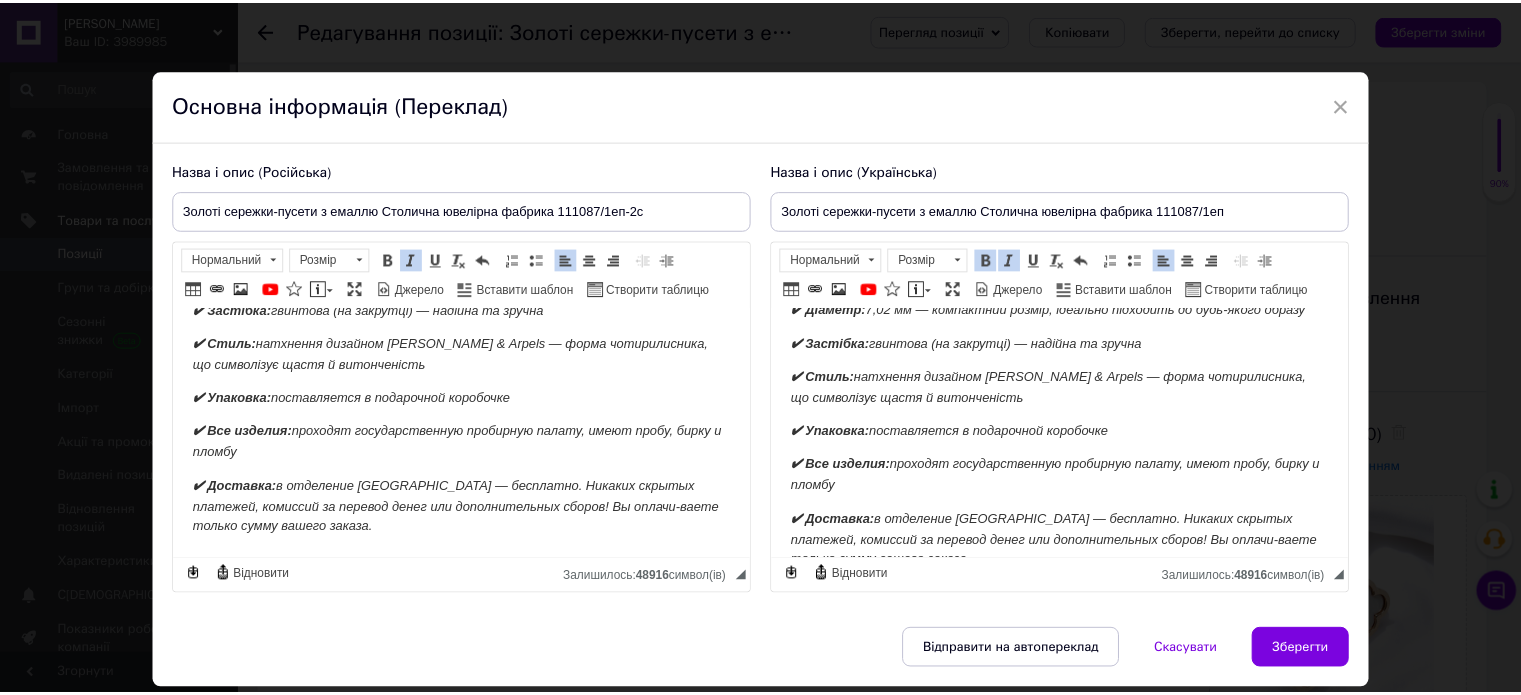 scroll, scrollTop: 340, scrollLeft: 0, axis: vertical 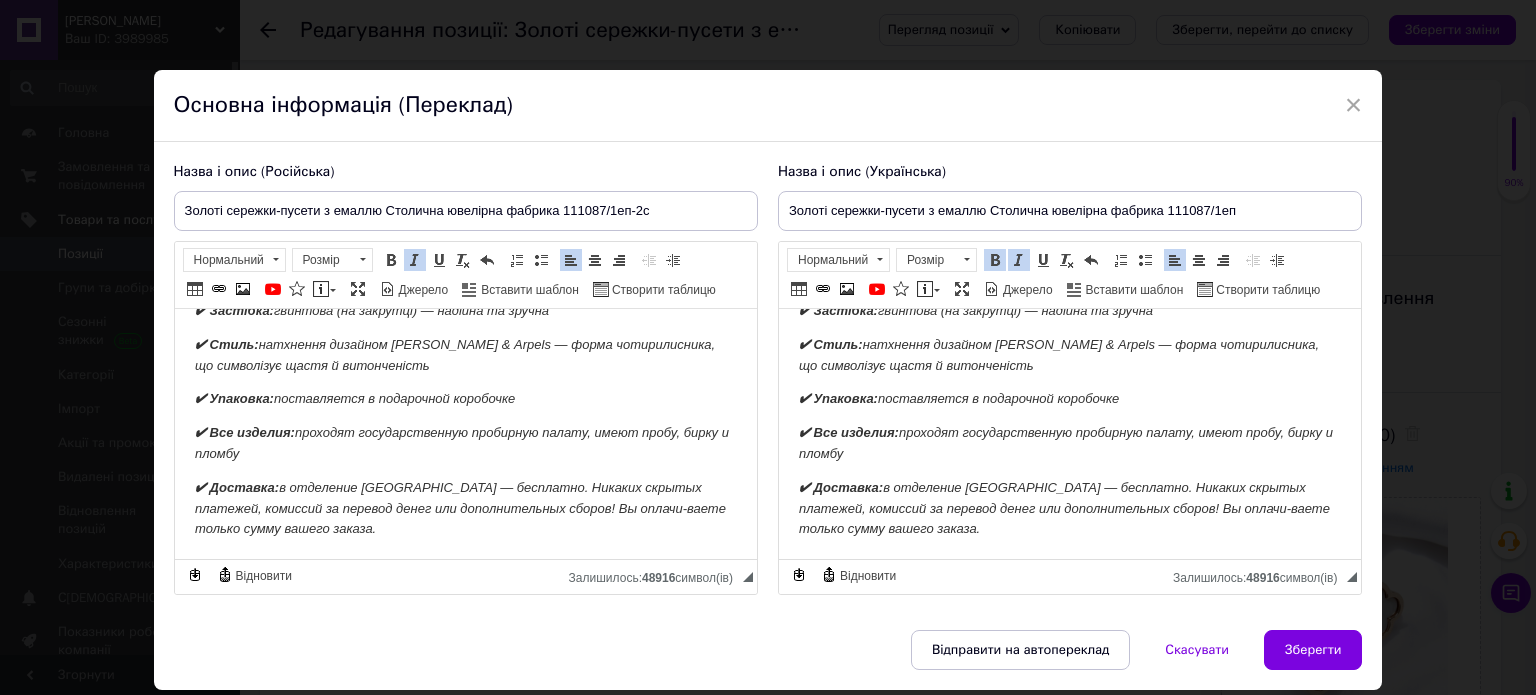 drag, startPoint x: 1350, startPoint y: 488, endPoint x: 1984, endPoint y: 872, distance: 741.2233 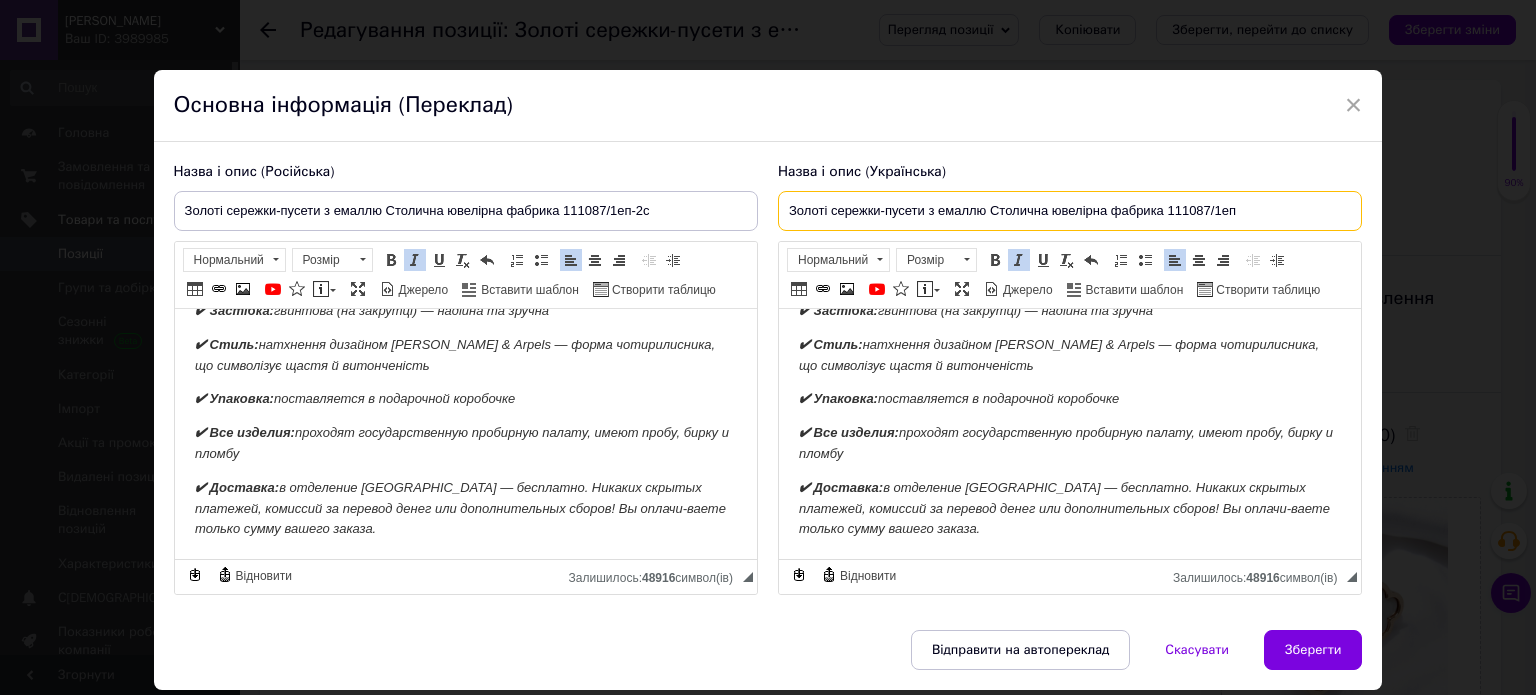 click on "Золоті сережки-пусети з емаллю Столична ювелірна фабрика 111087/1еп" at bounding box center (1070, 211) 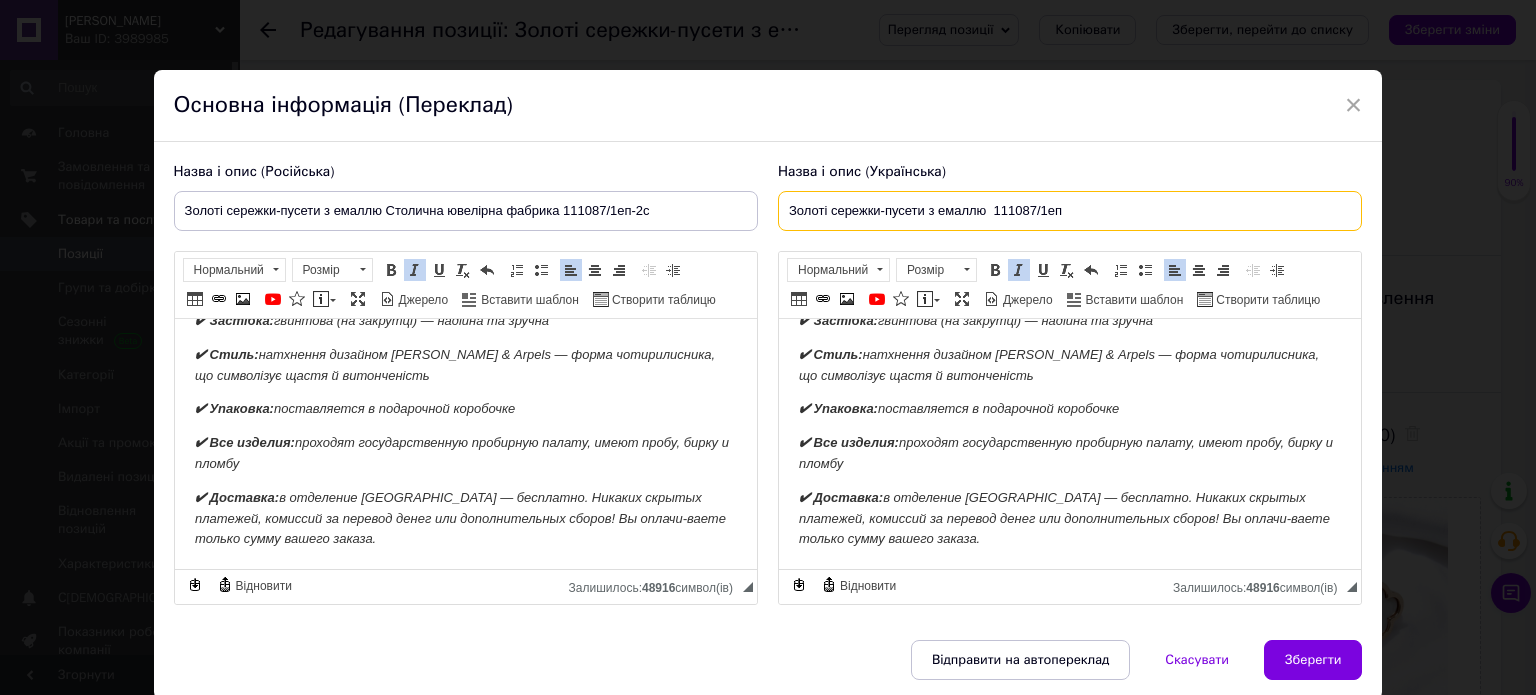 click on "Золоті сережки-пусети з емаллю  111087/1еп" at bounding box center [1070, 211] 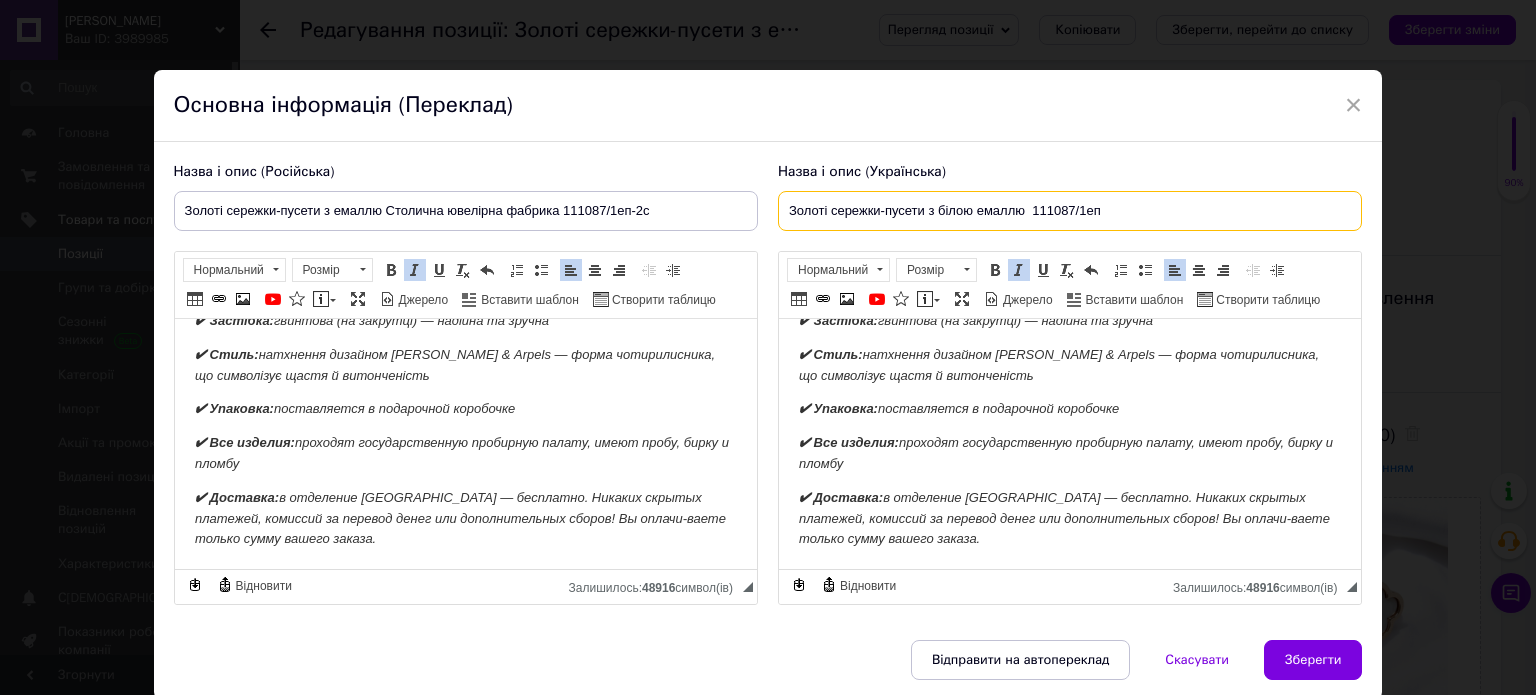 type on "Золоті сережки-пусети з білою емаллю  111087/1еп" 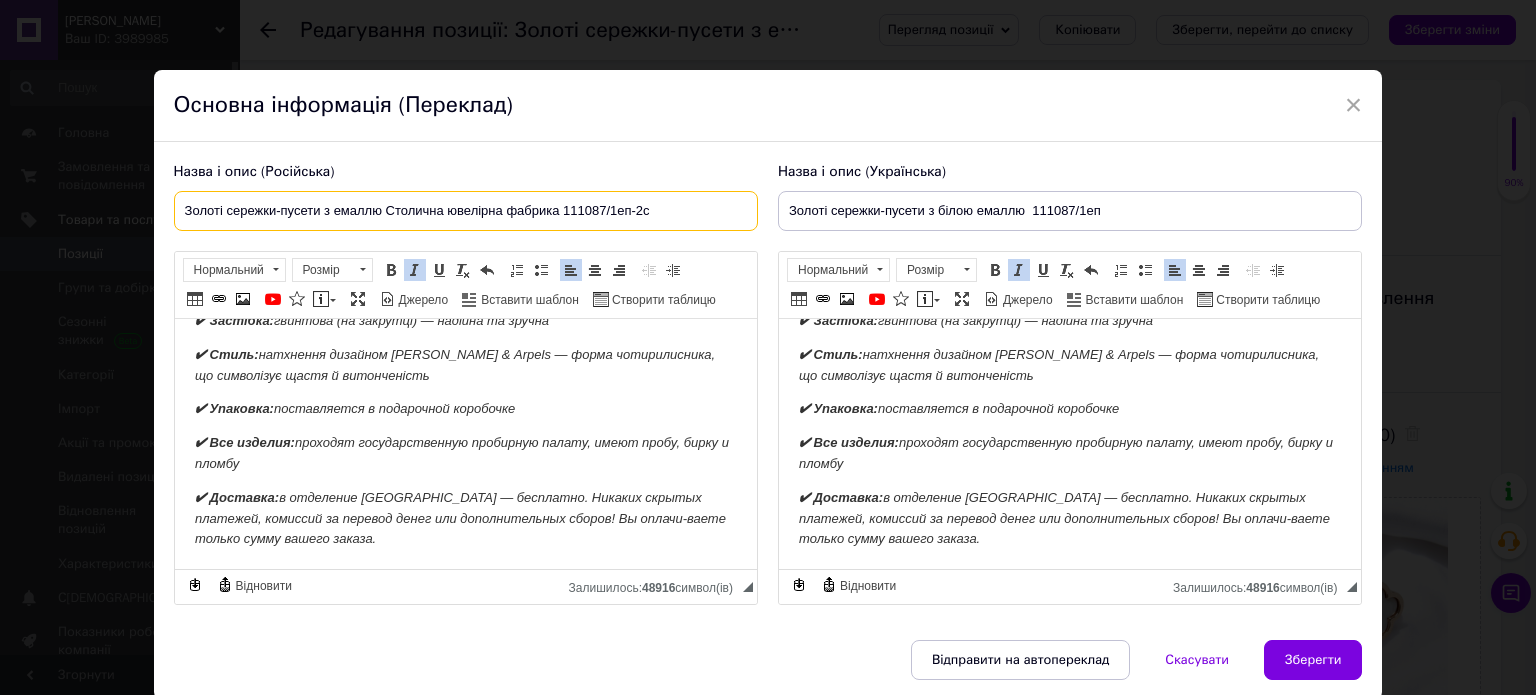 click on "Золоті сережки-пусети з емаллю Столична ювелірна фабрика 111087/1еп-2c" at bounding box center (466, 211) 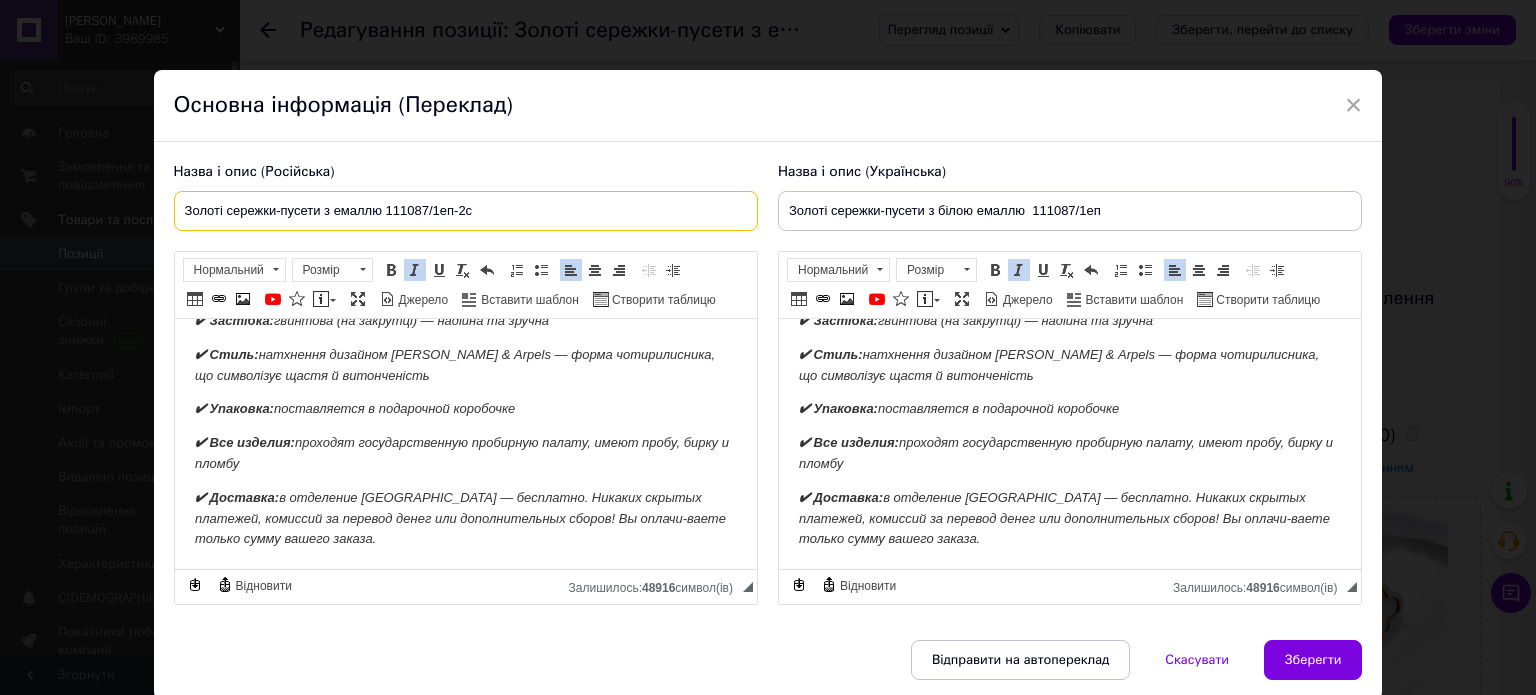 click on "Золоті сережки-пусети з емаллю 111087/1еп-2c" at bounding box center (466, 211) 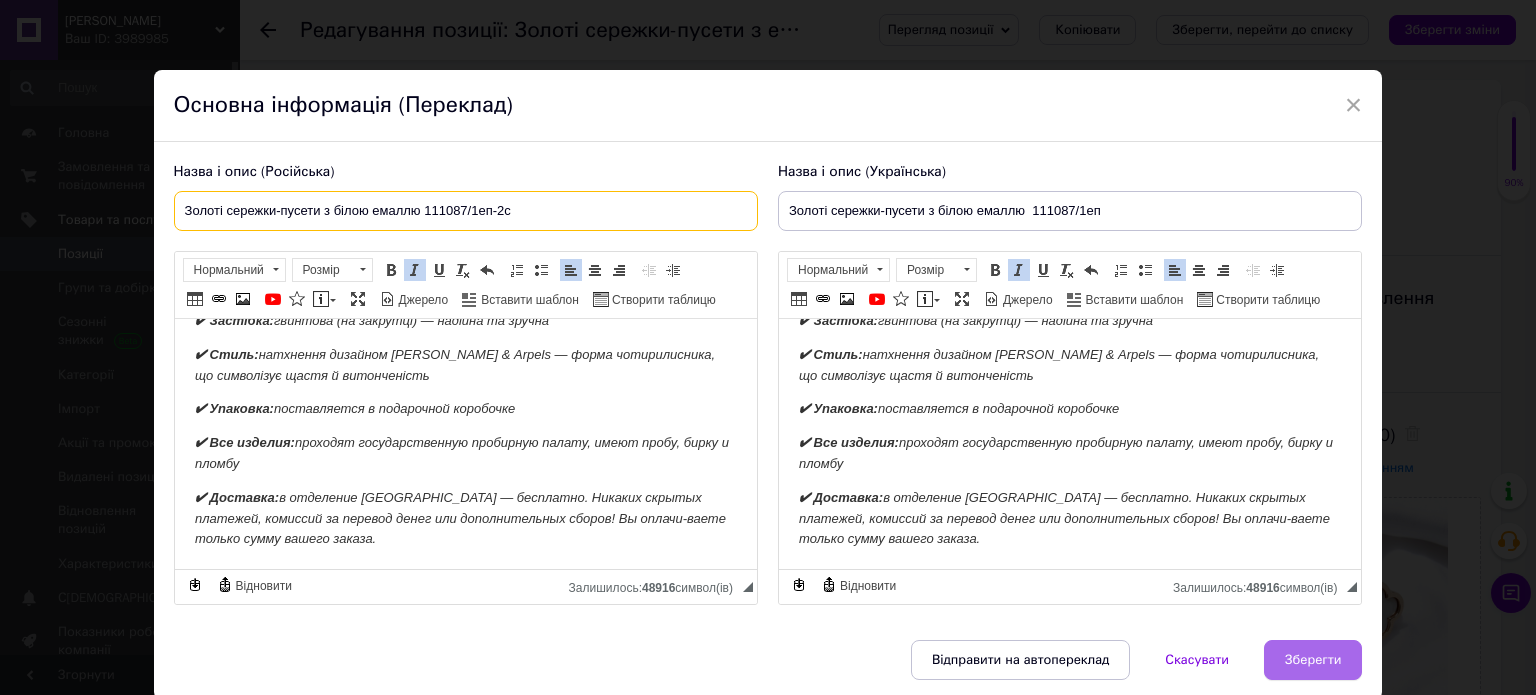 type on "Золоті сережки-пусети з білою емаллю 111087/1еп-2c" 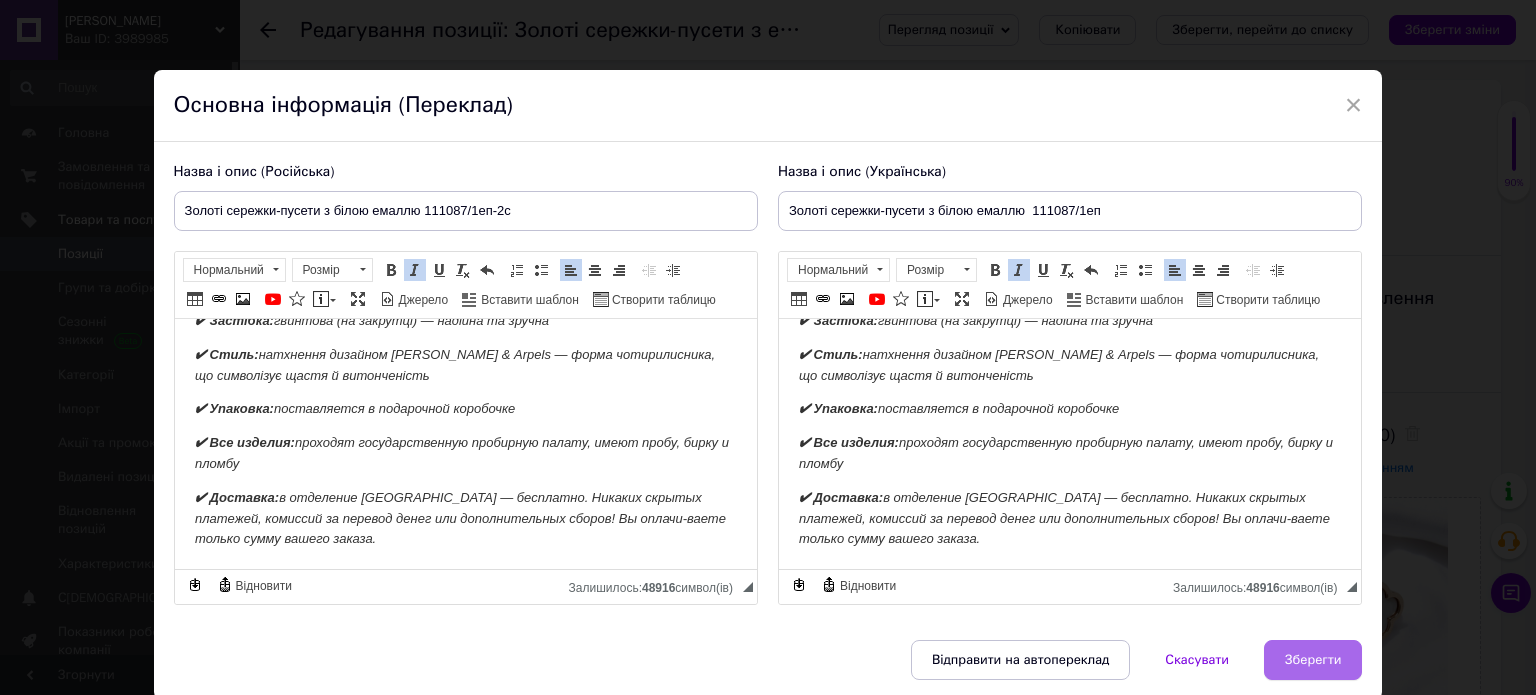 click on "Зберегти" at bounding box center (1313, 660) 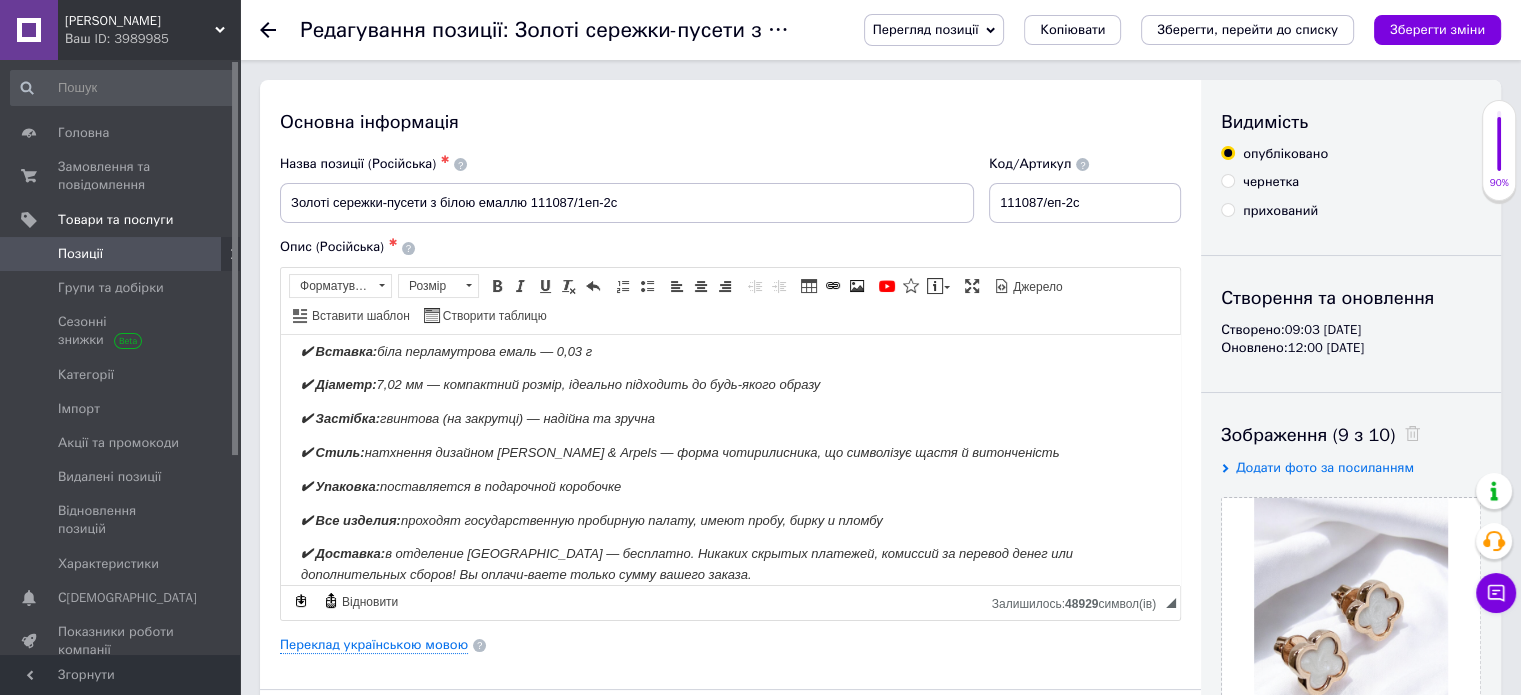 scroll, scrollTop: 257, scrollLeft: 0, axis: vertical 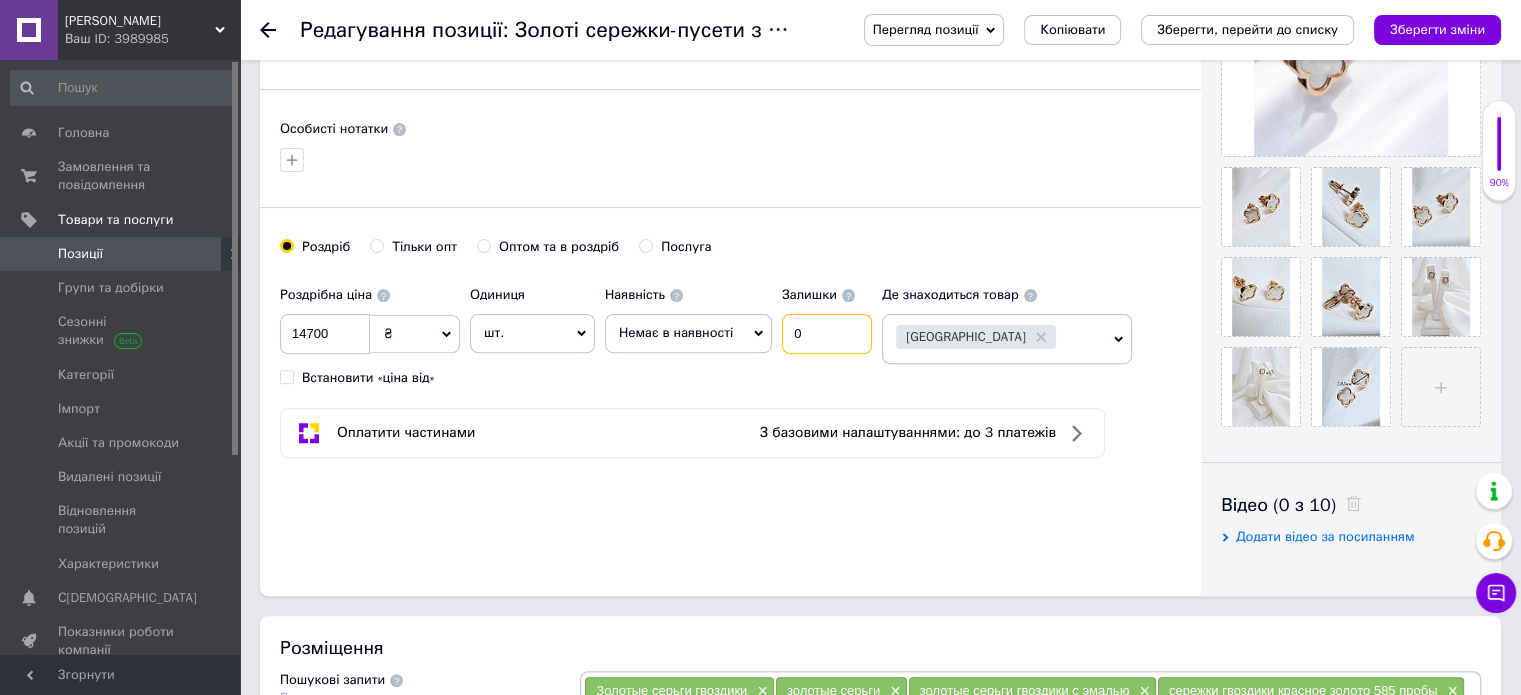 click on "0" at bounding box center [827, 334] 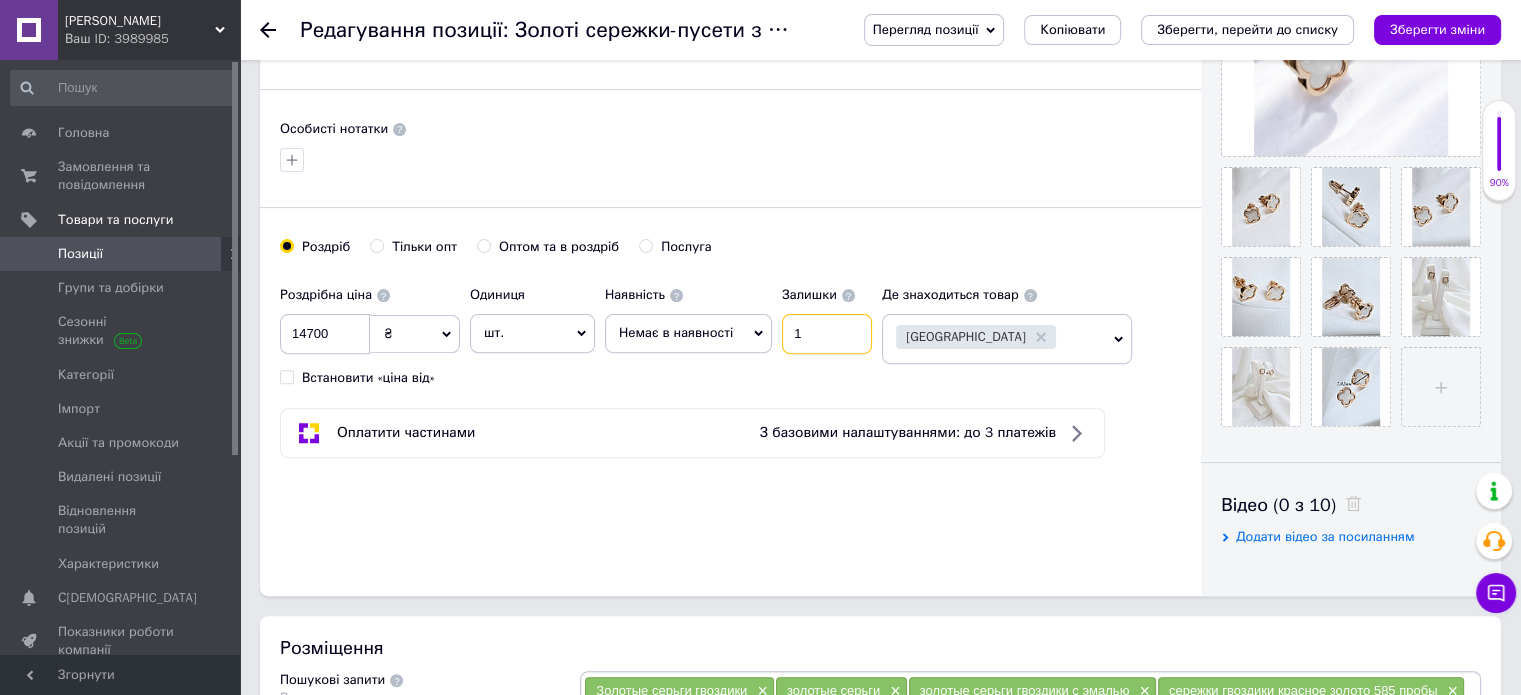 type on "1" 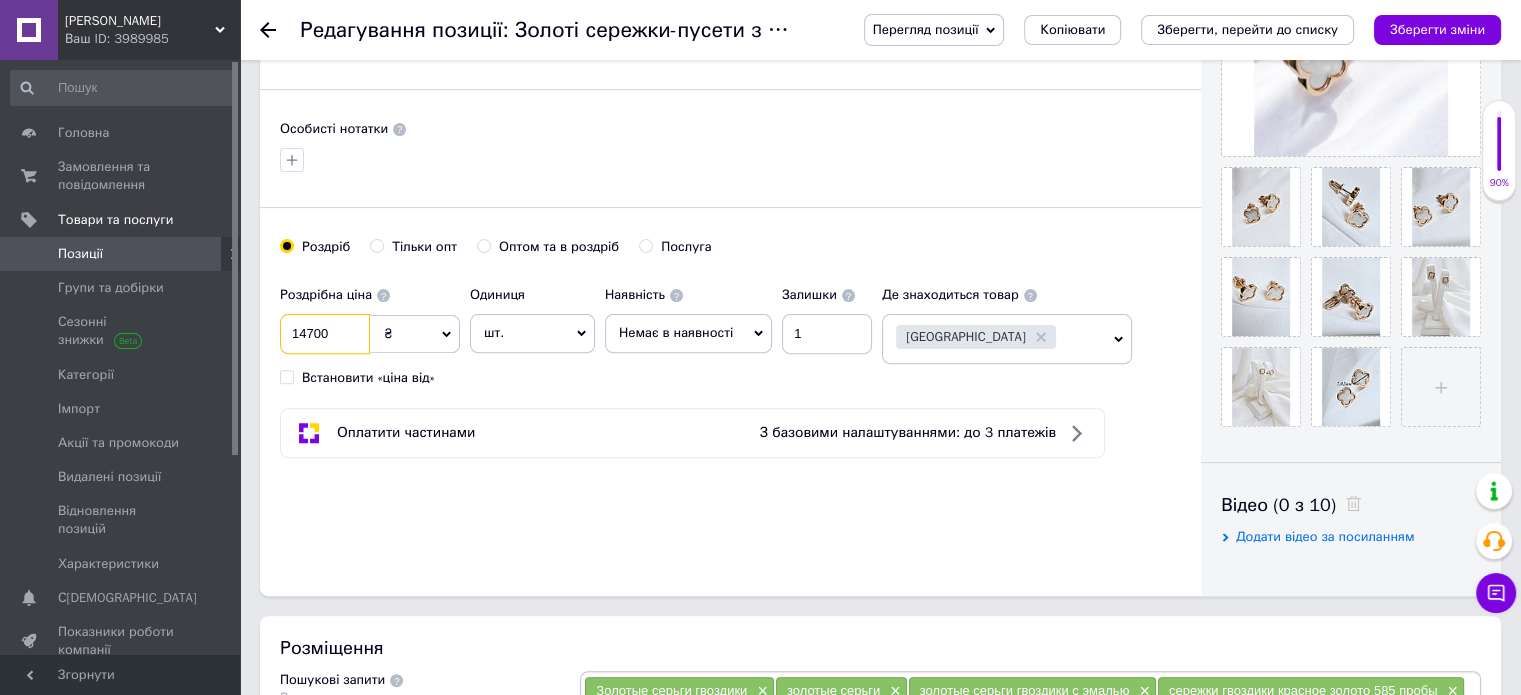 click on "14700" at bounding box center [325, 334] 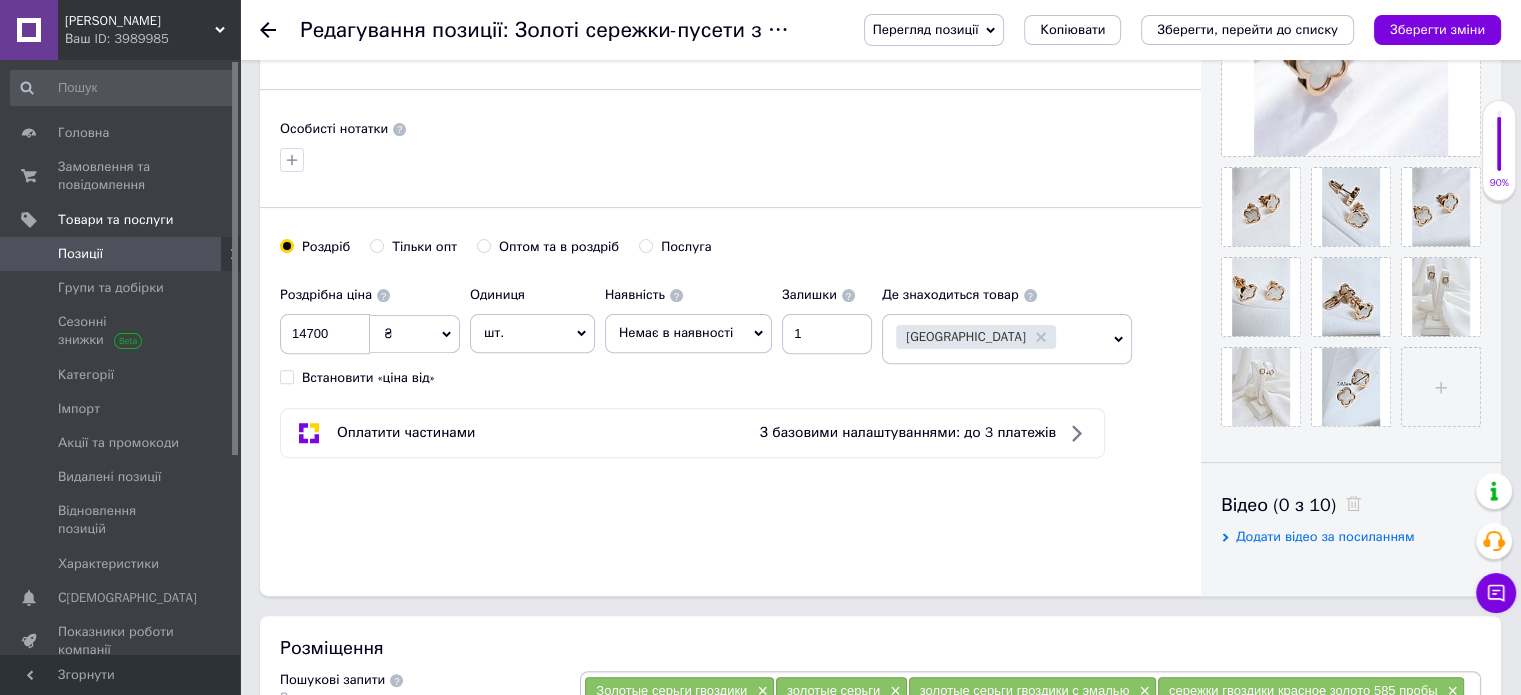 click on "Немає в наявності" at bounding box center [688, 333] 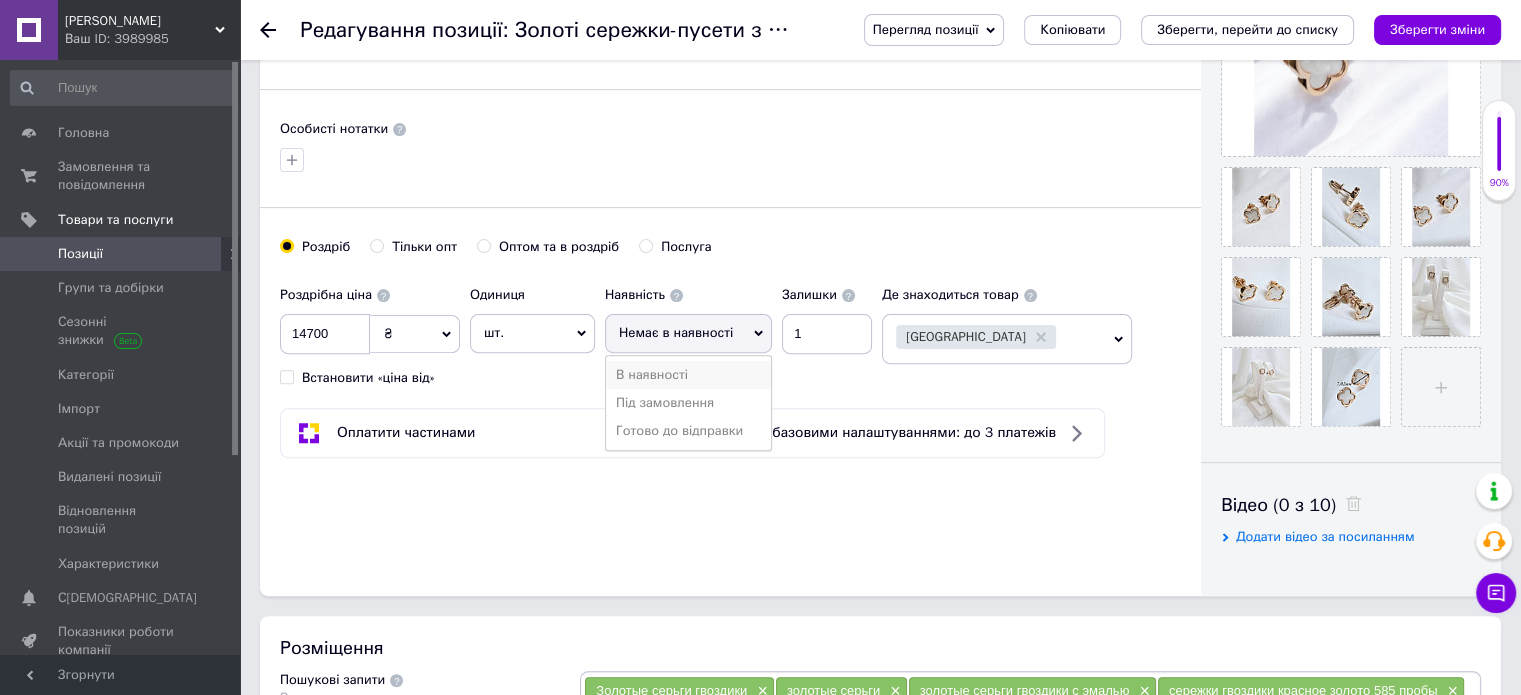 click on "В наявності" at bounding box center [688, 375] 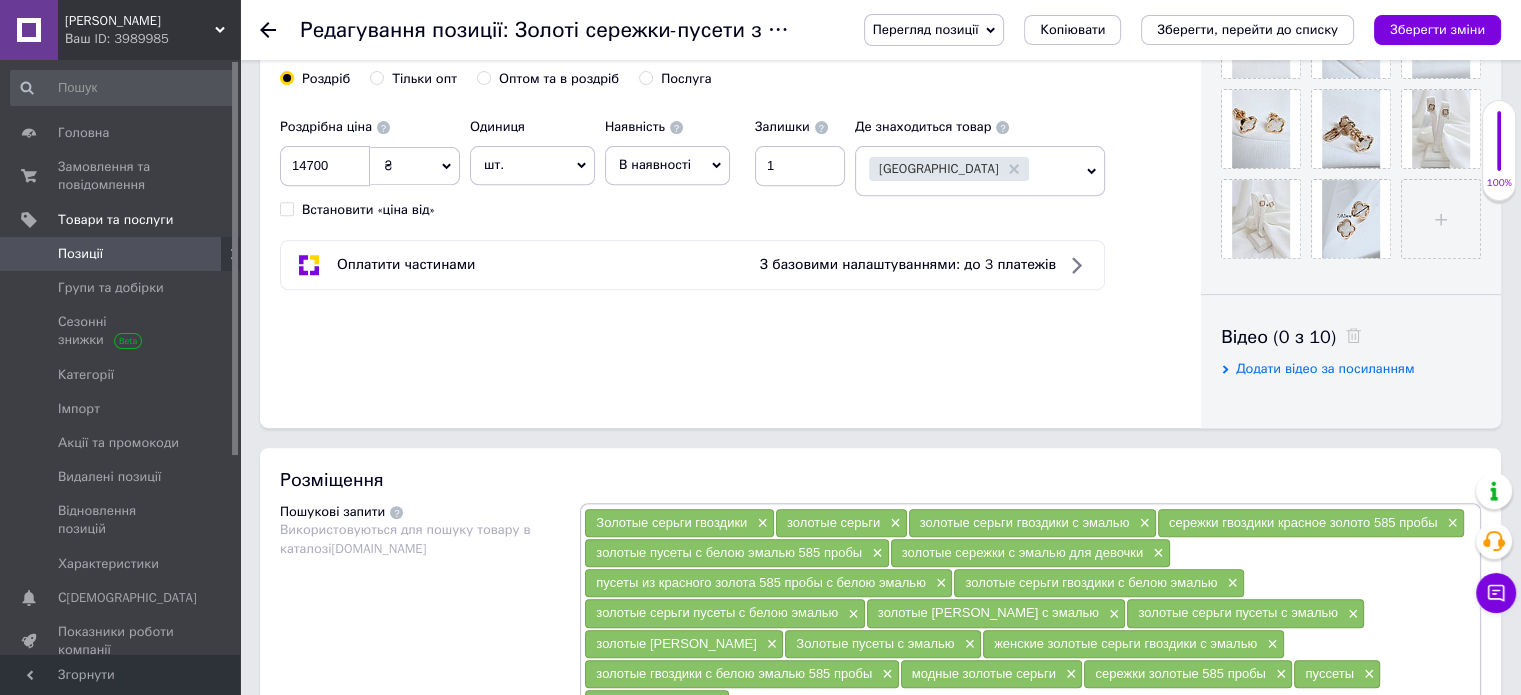 scroll, scrollTop: 1000, scrollLeft: 0, axis: vertical 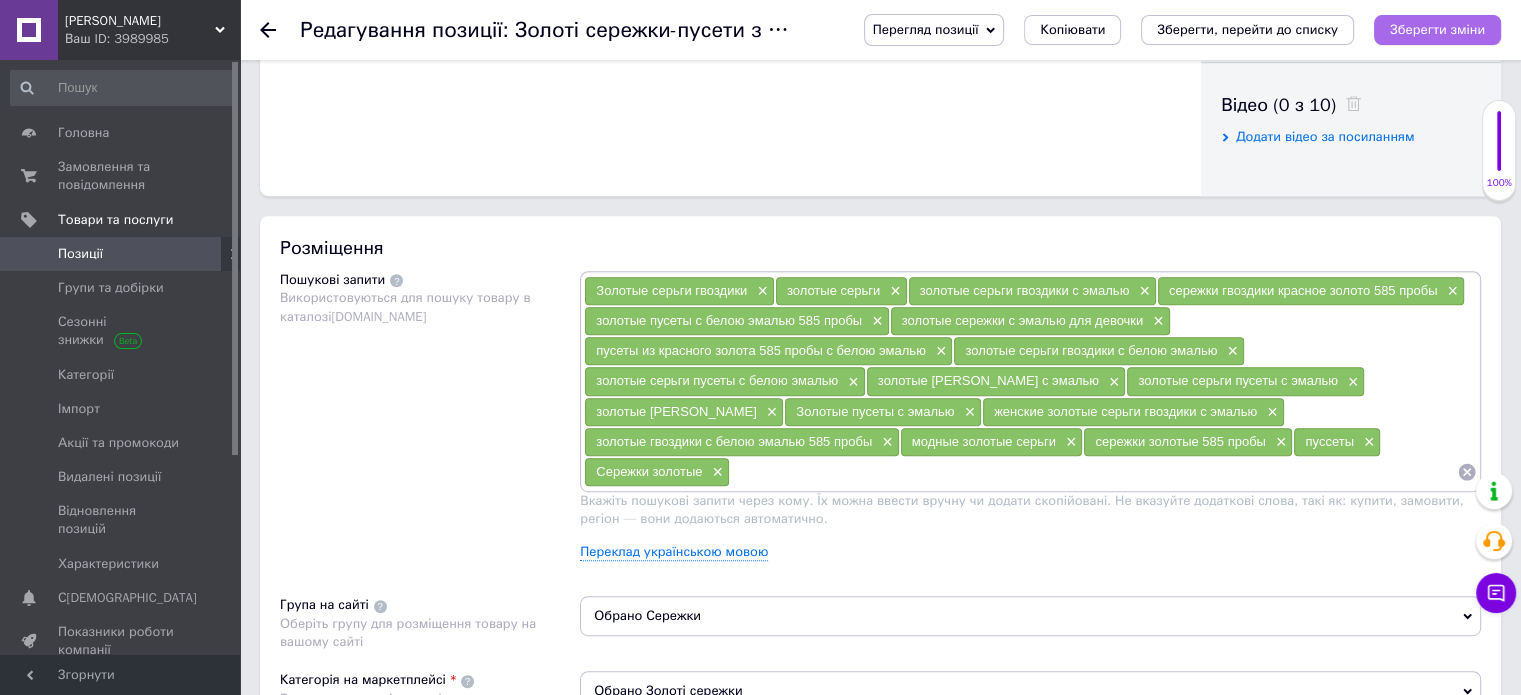 click on "Зберегти зміни" at bounding box center [1437, 29] 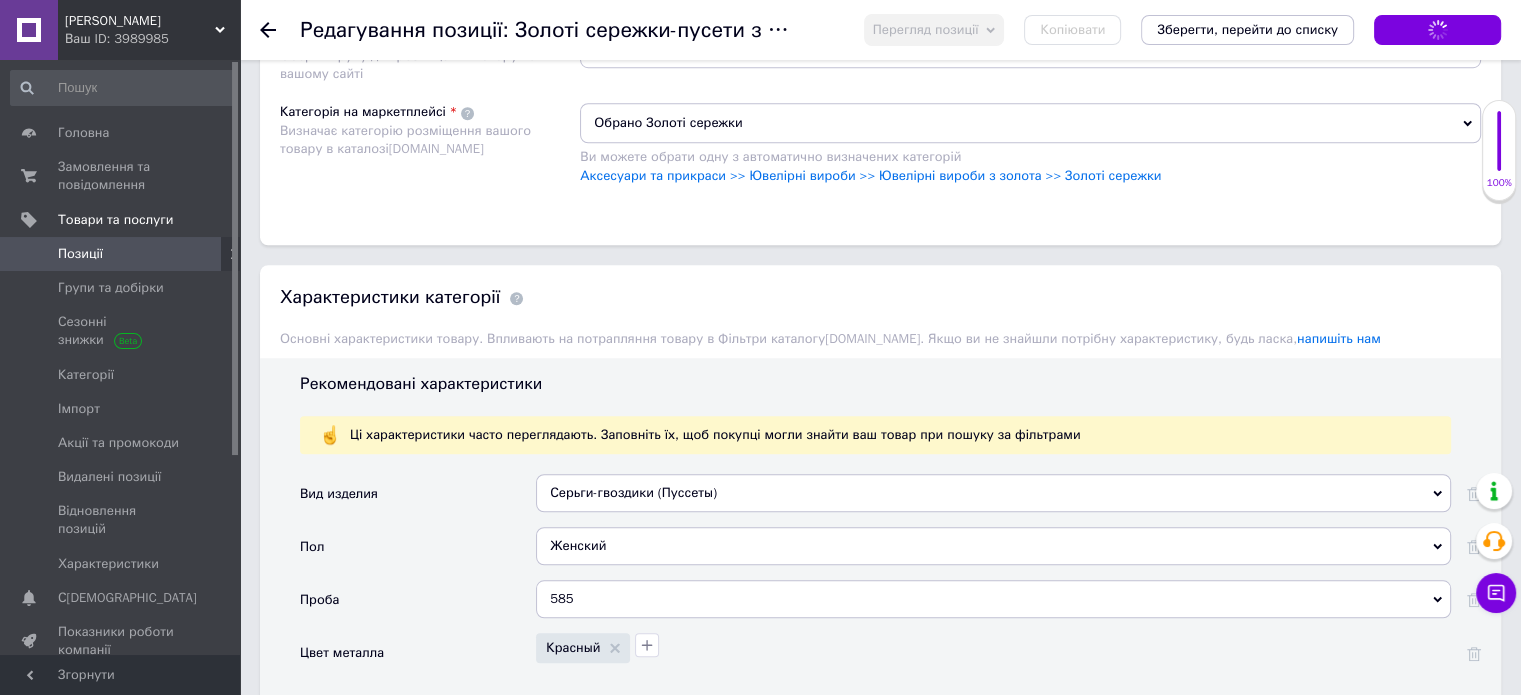 scroll, scrollTop: 1800, scrollLeft: 0, axis: vertical 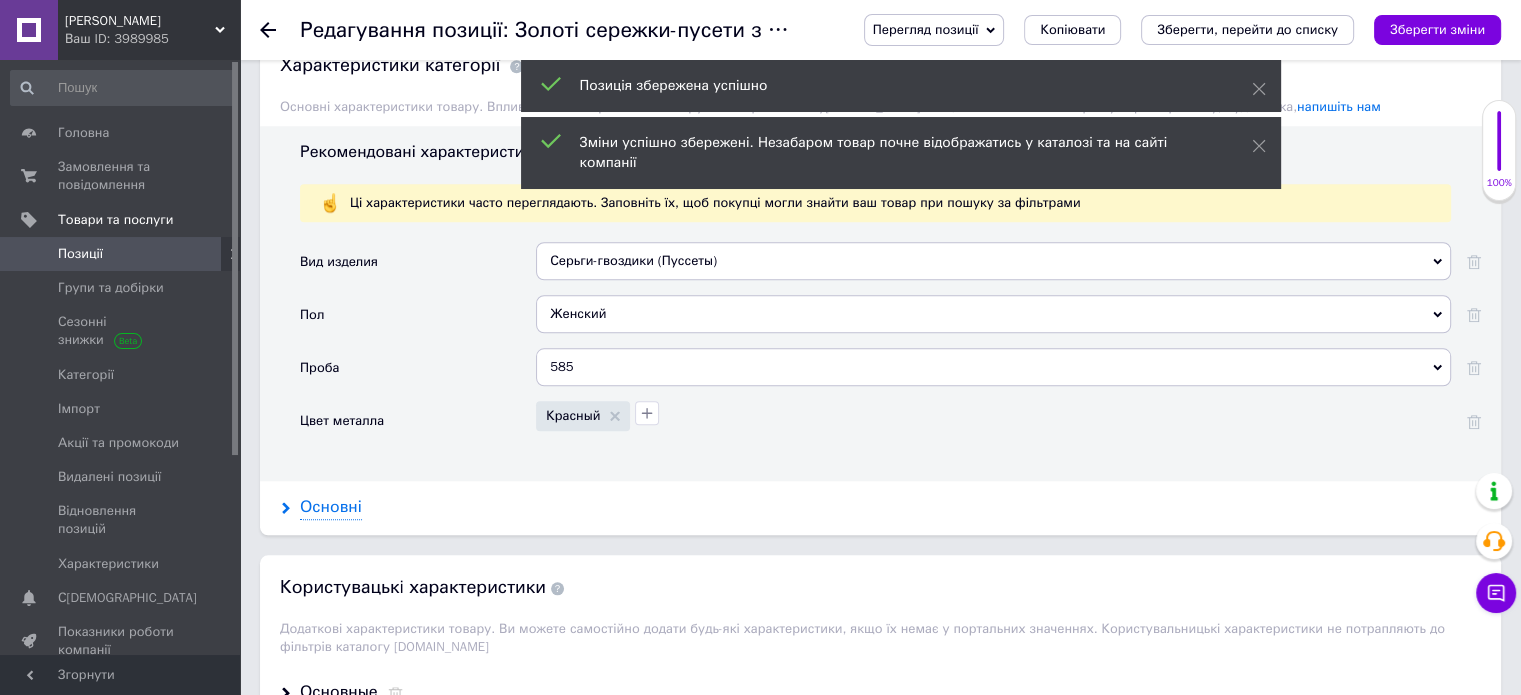 click on "Основні" at bounding box center [331, 507] 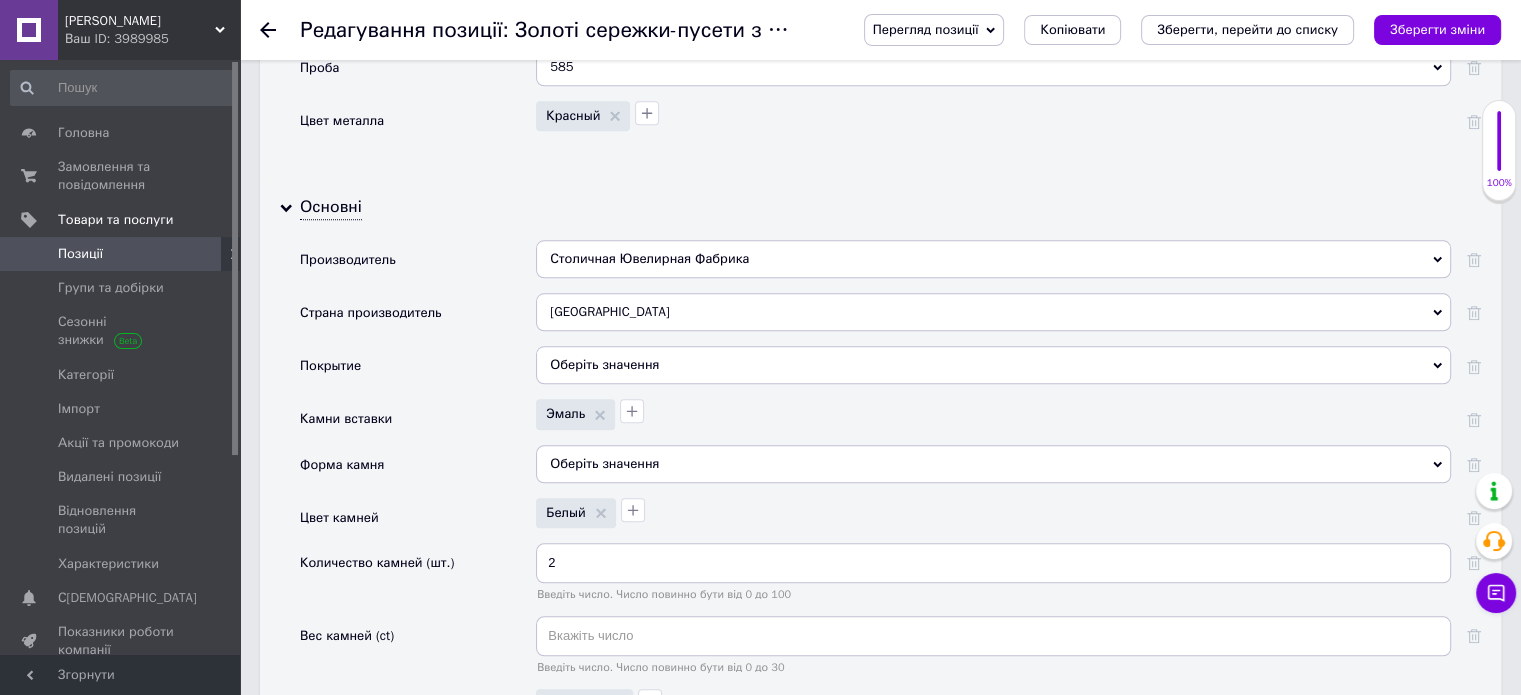 scroll, scrollTop: 2200, scrollLeft: 0, axis: vertical 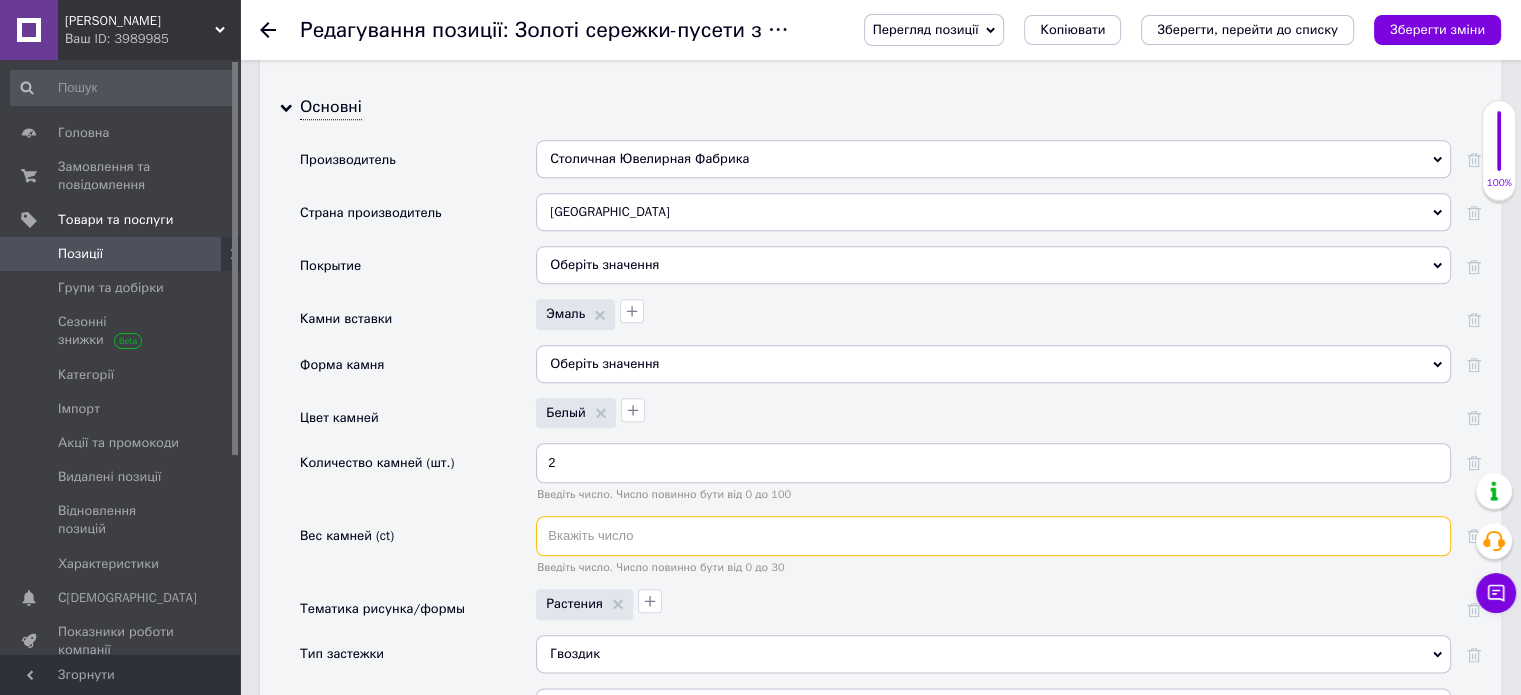 click at bounding box center [993, 536] 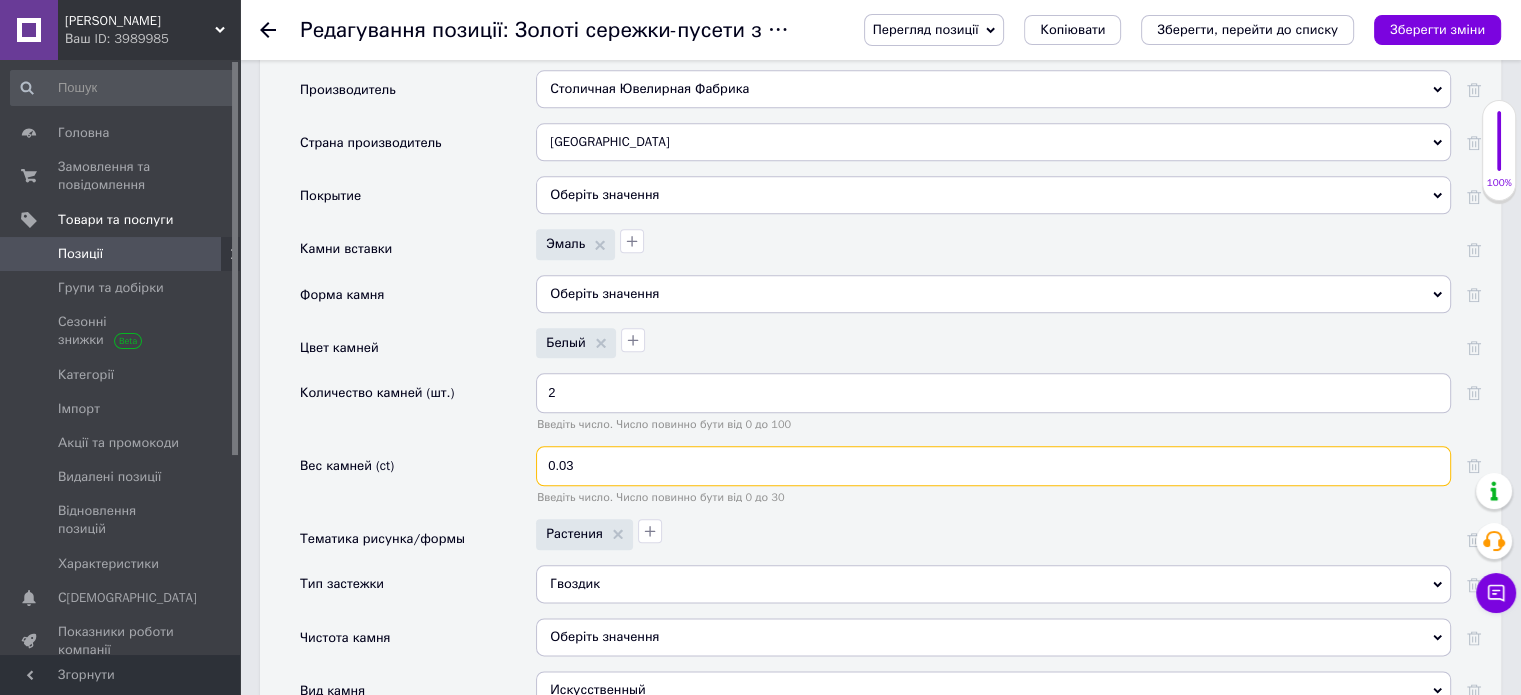 scroll, scrollTop: 2300, scrollLeft: 0, axis: vertical 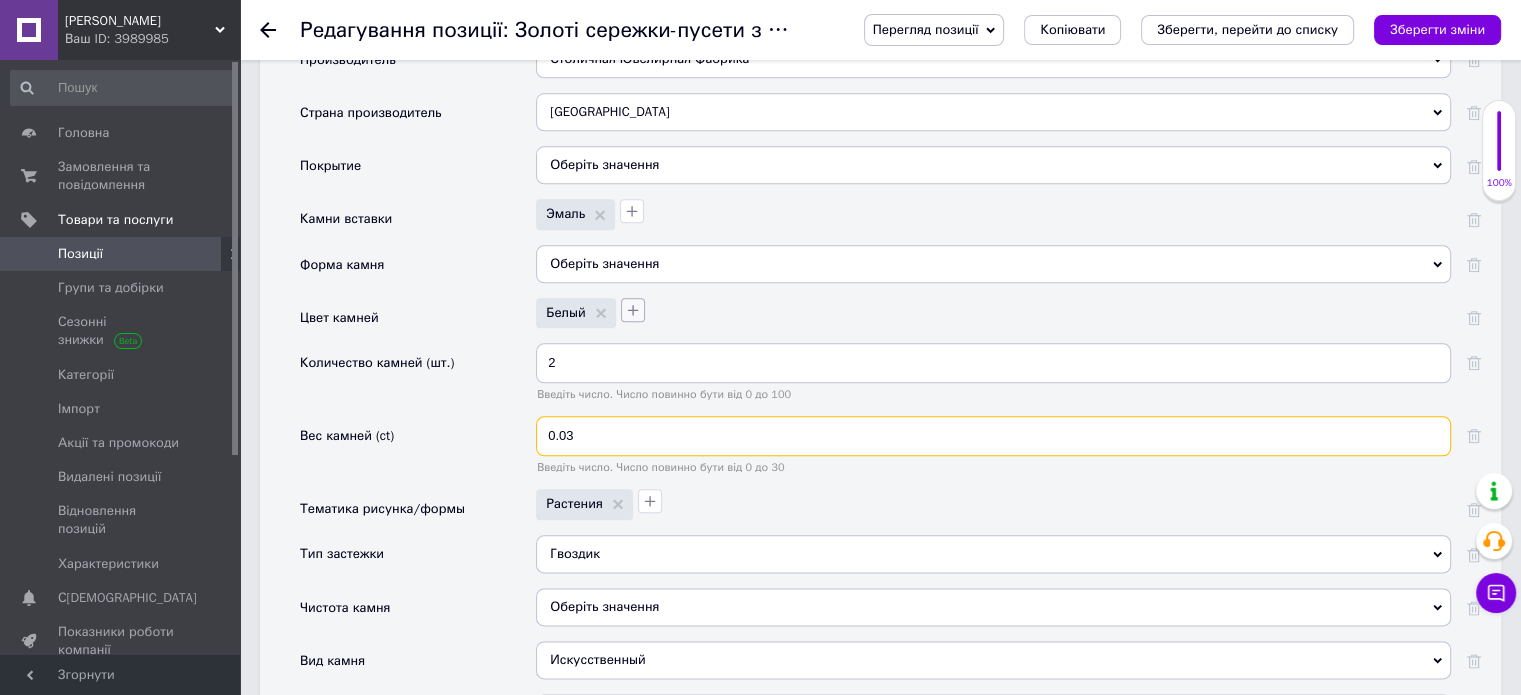 type on "0.03" 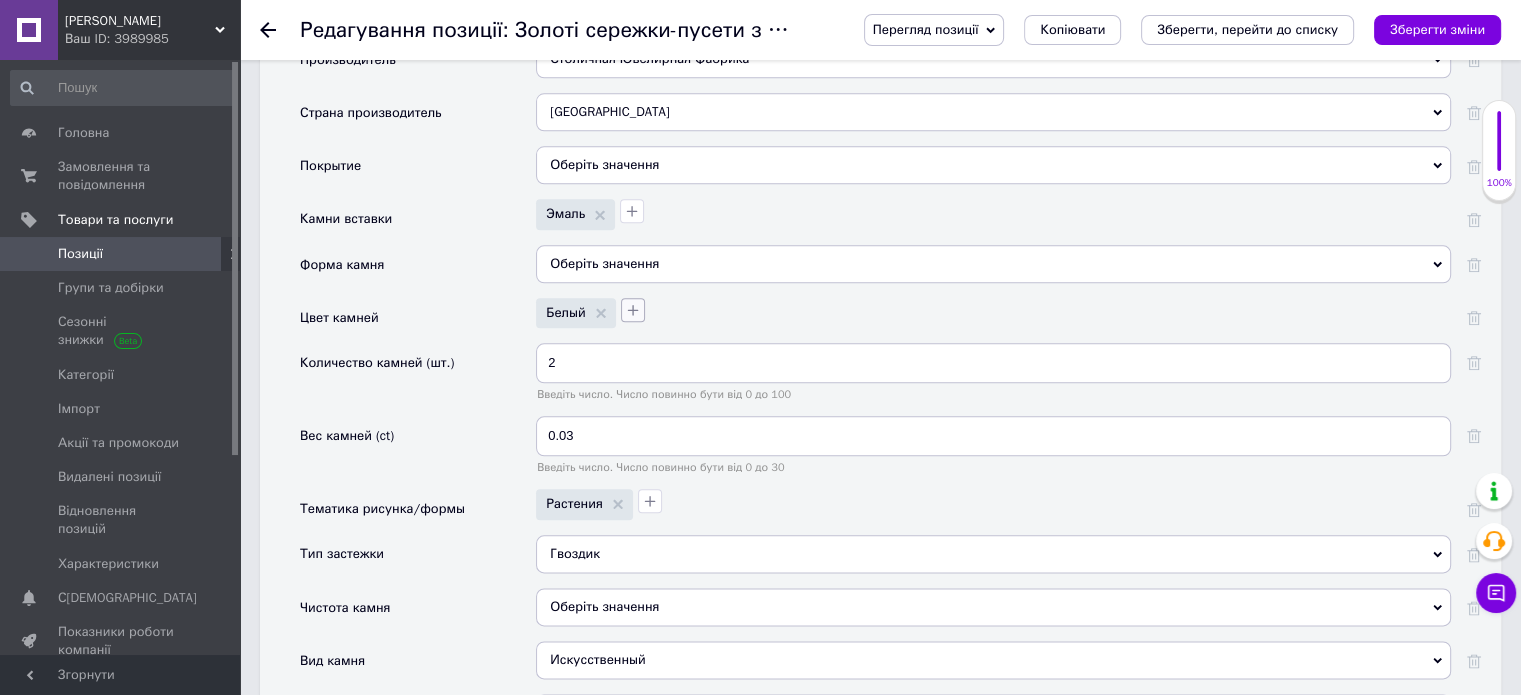 click 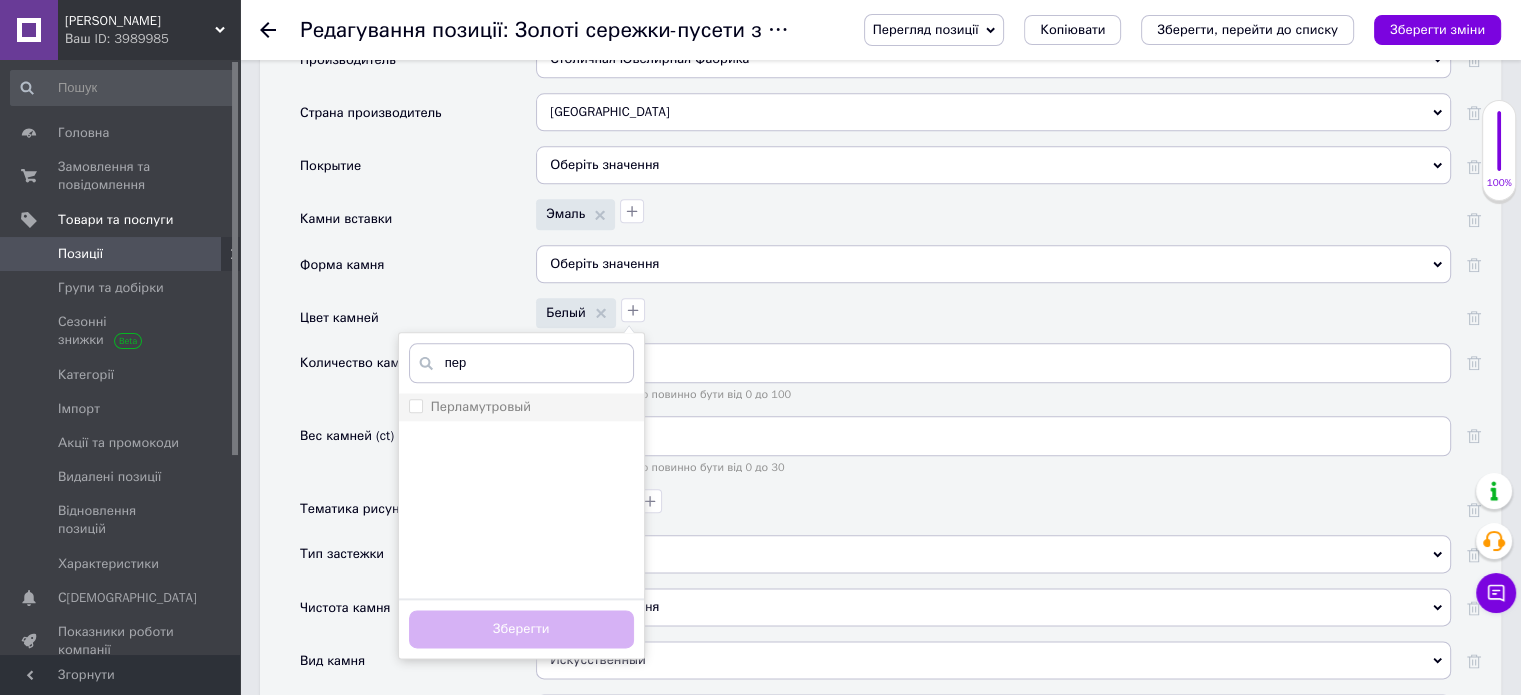 type on "пер" 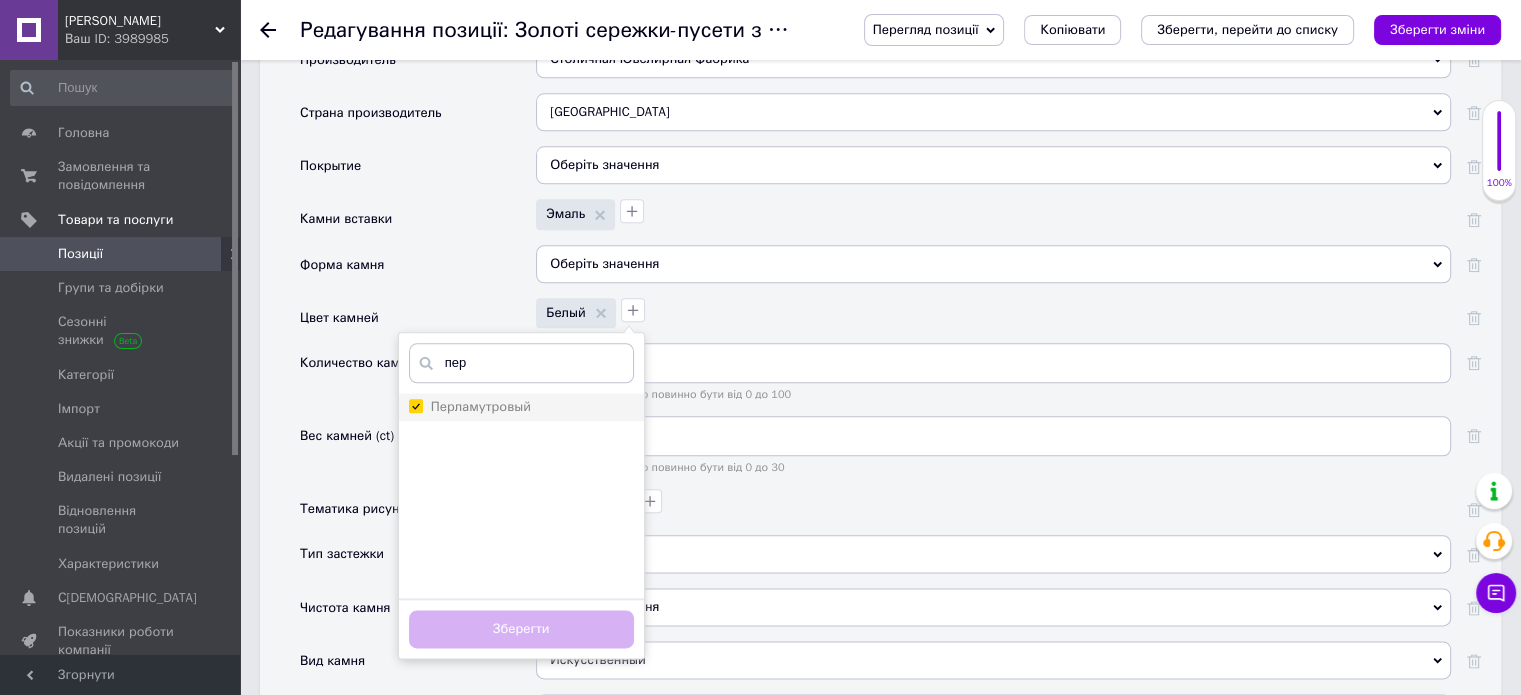 checkbox on "true" 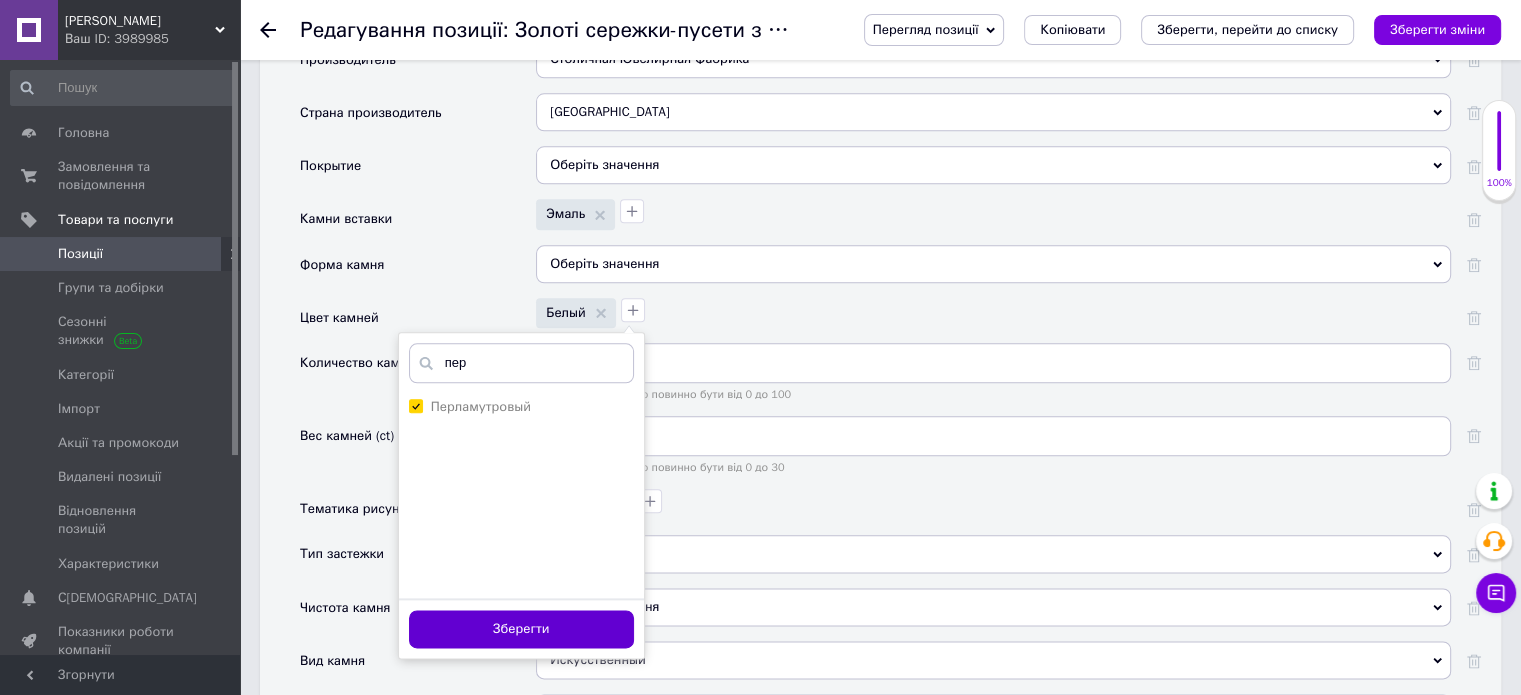 click on "Зберегти" at bounding box center [521, 629] 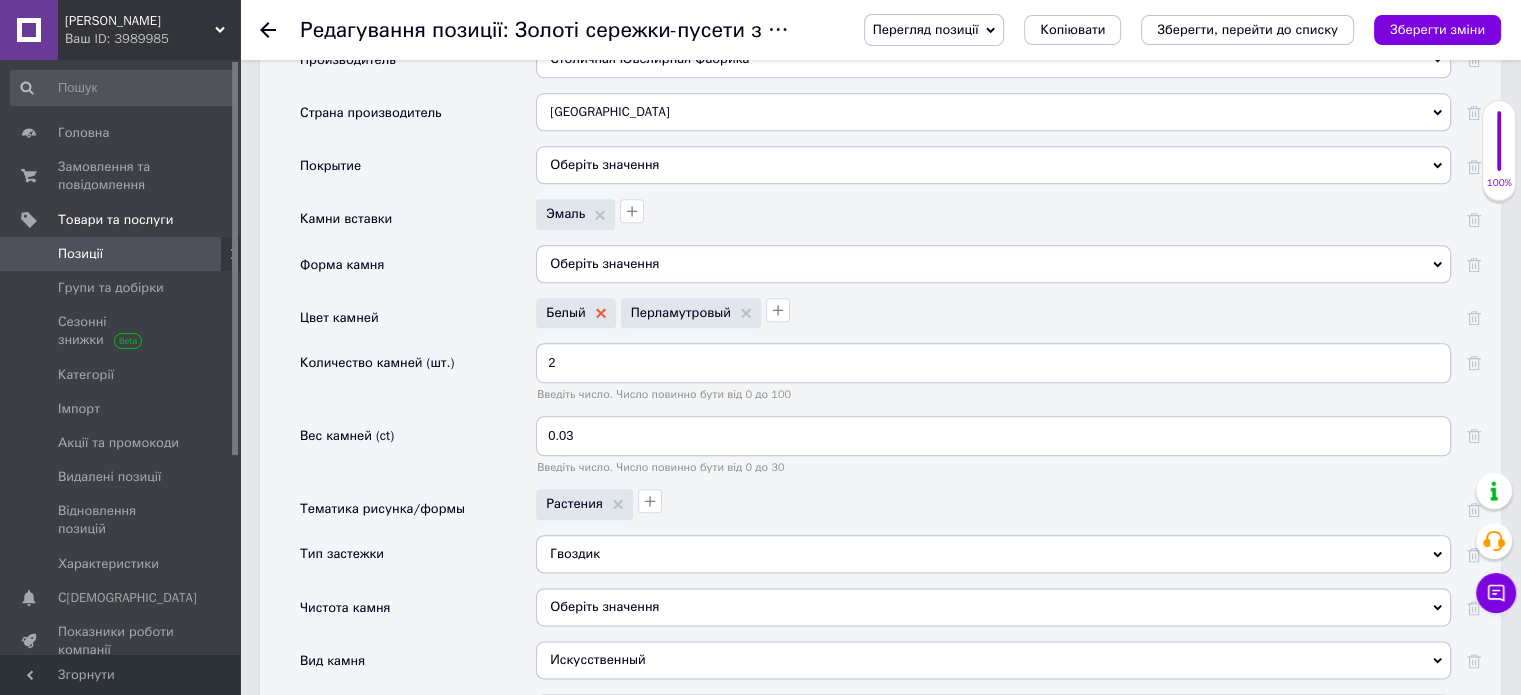 click 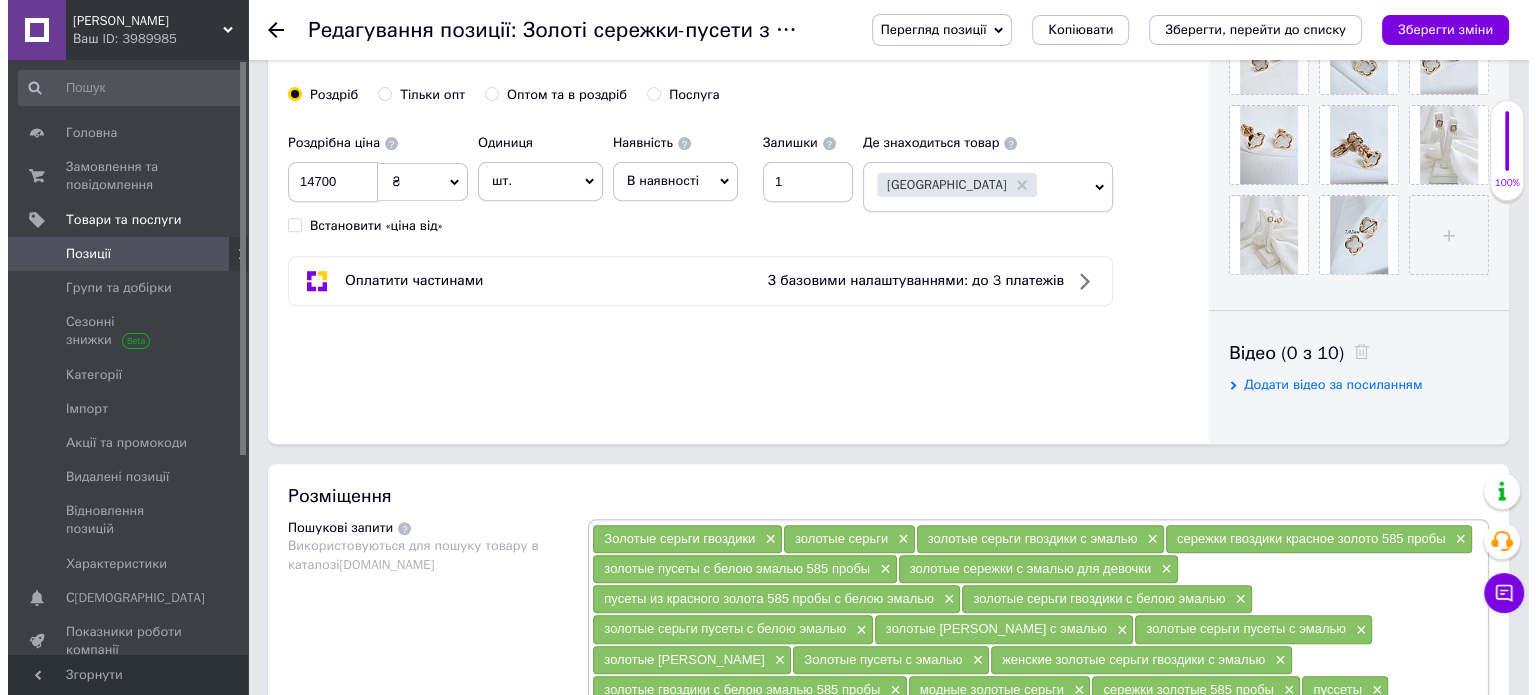 scroll, scrollTop: 700, scrollLeft: 0, axis: vertical 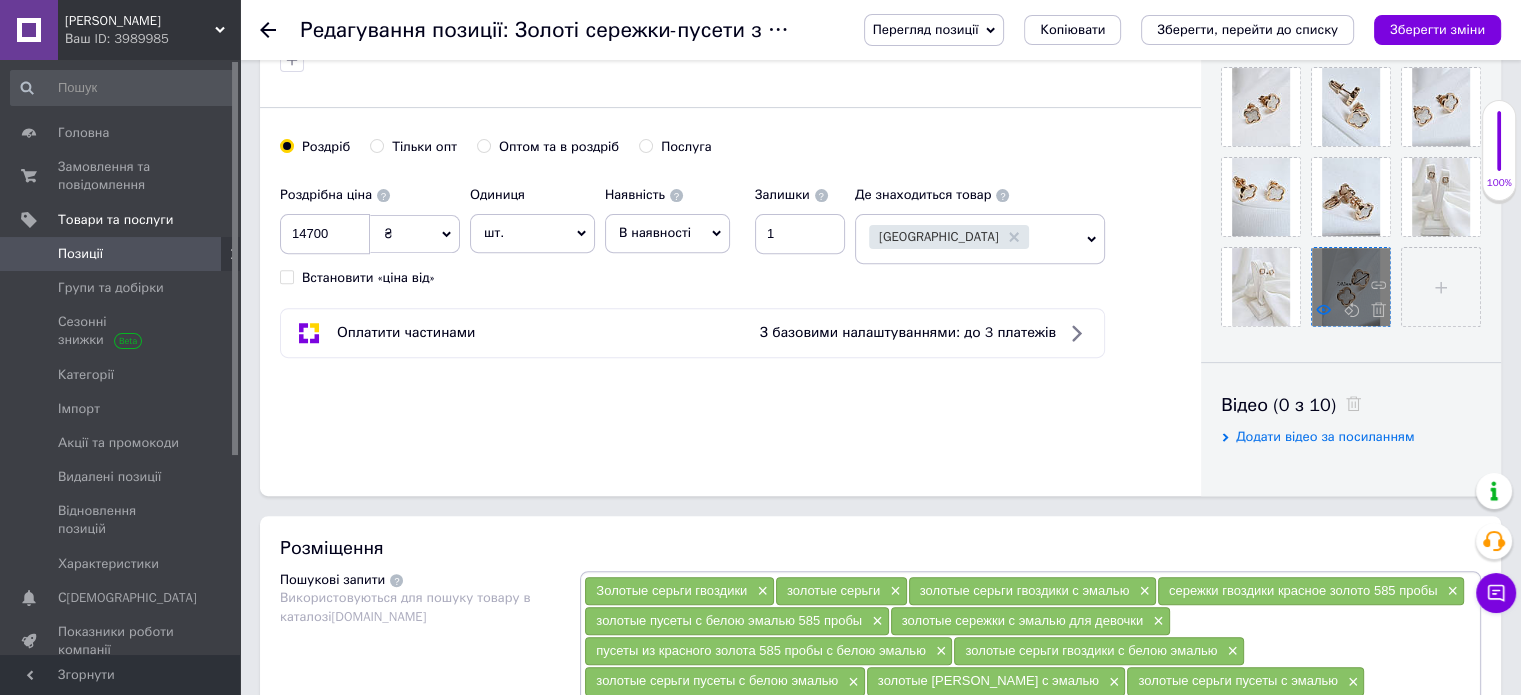 click 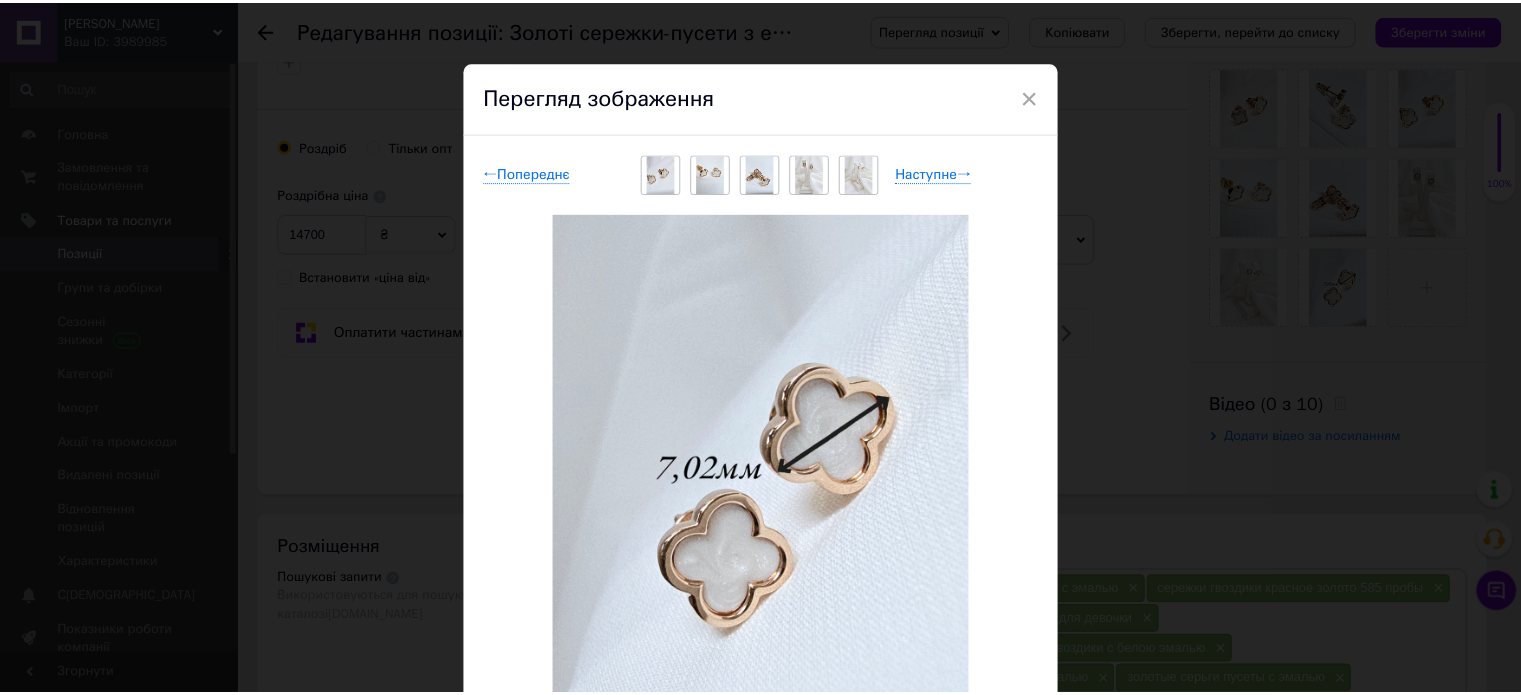 scroll, scrollTop: 0, scrollLeft: 0, axis: both 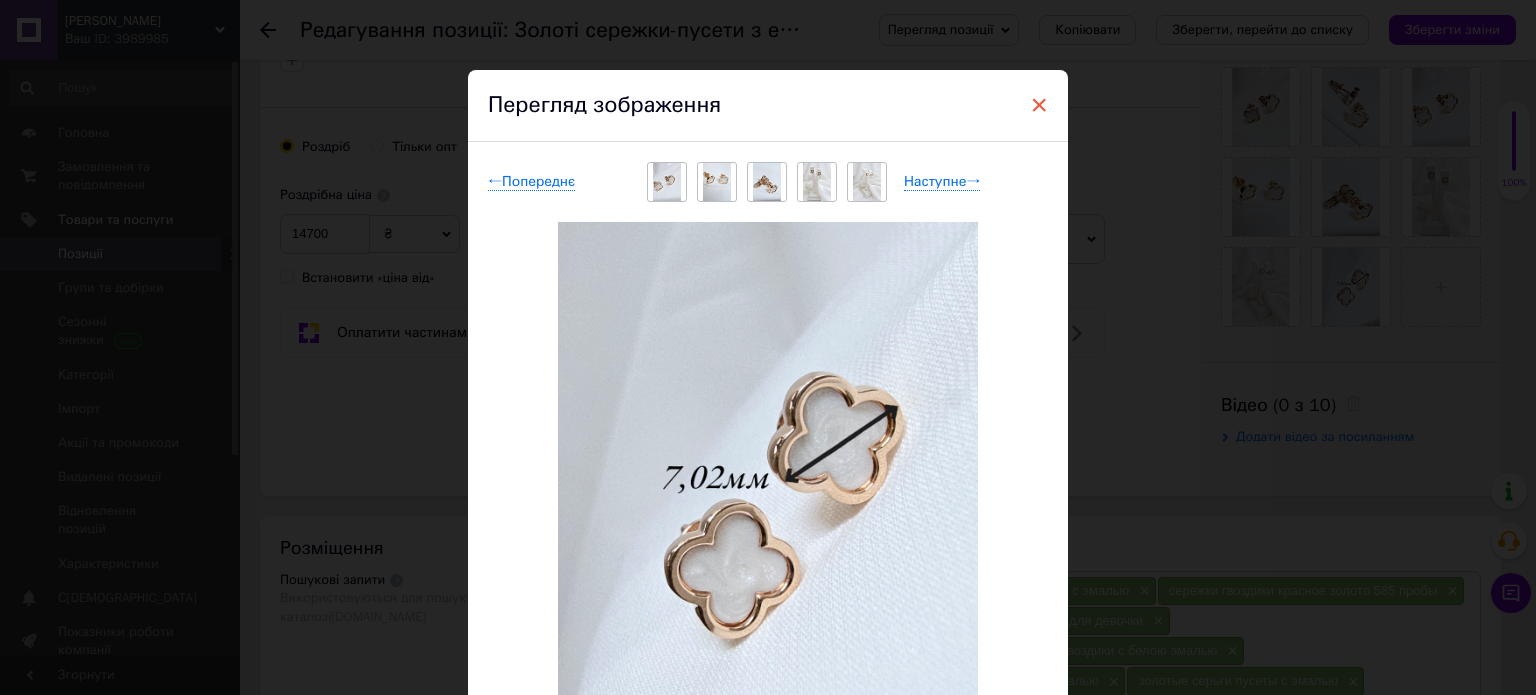 click on "×" at bounding box center [1039, 105] 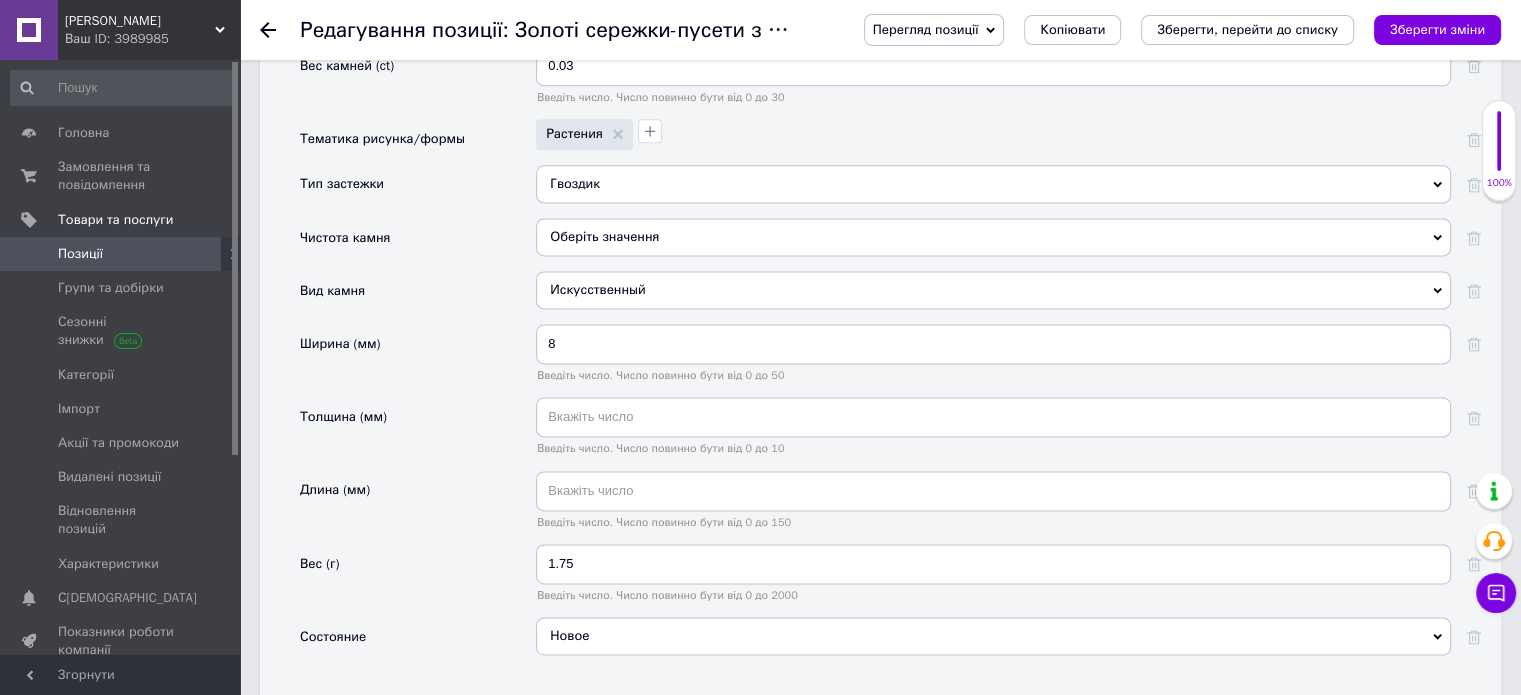 scroll, scrollTop: 2700, scrollLeft: 0, axis: vertical 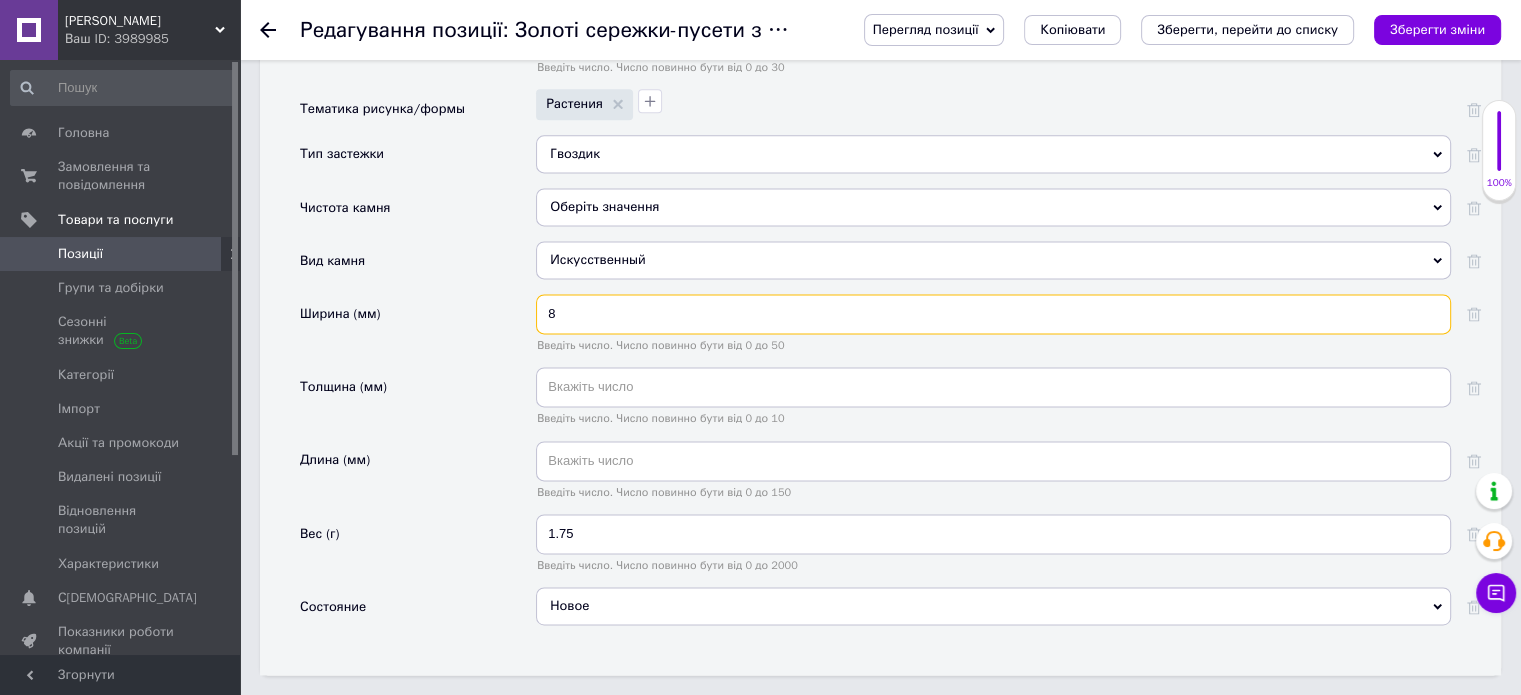 click on "8" at bounding box center [993, 314] 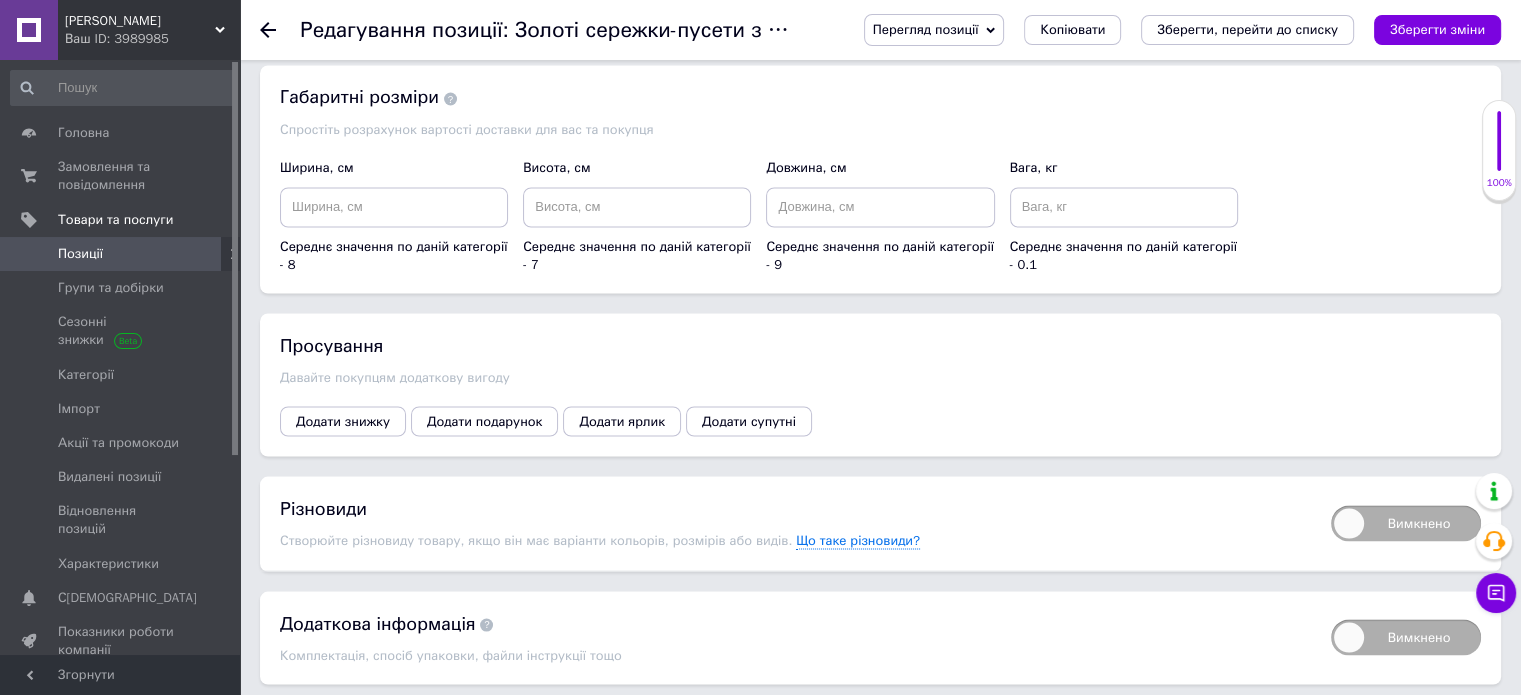 scroll, scrollTop: 3600, scrollLeft: 0, axis: vertical 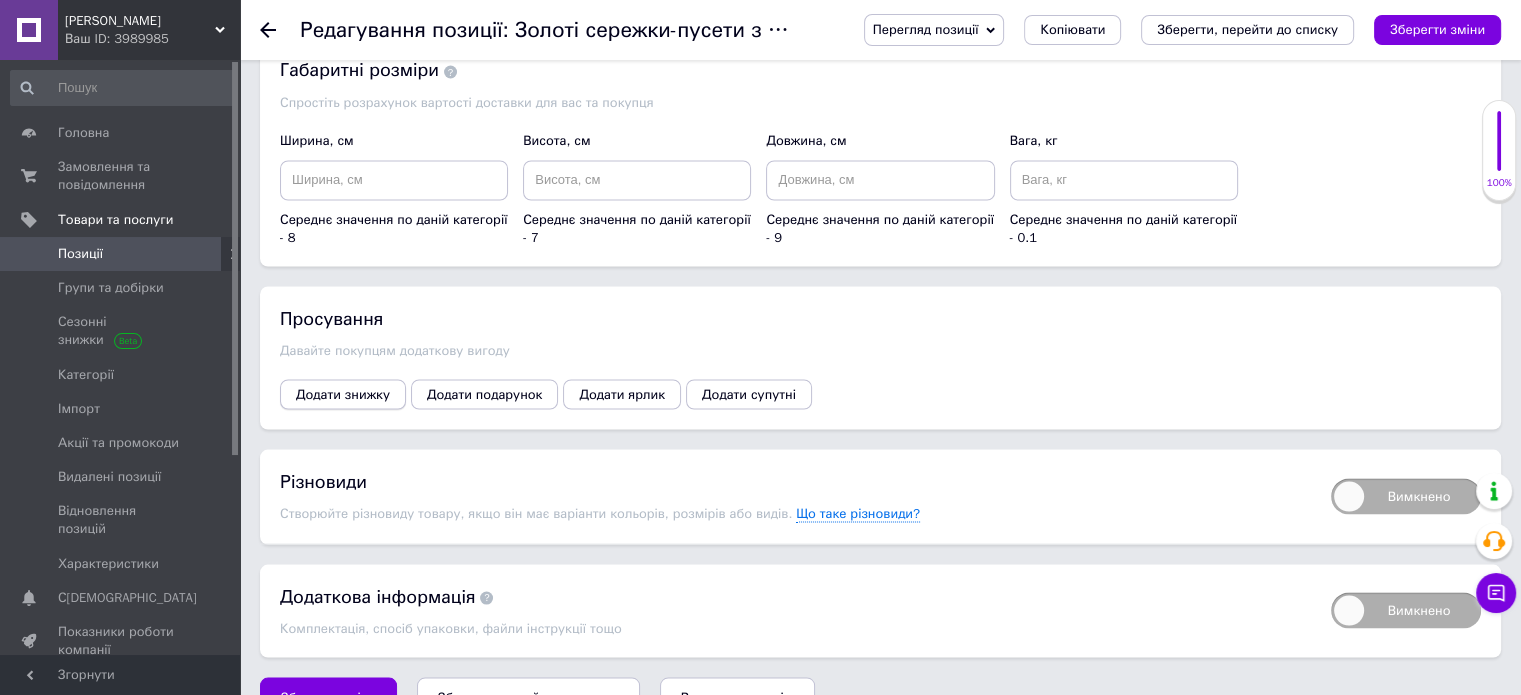 type on "7.02" 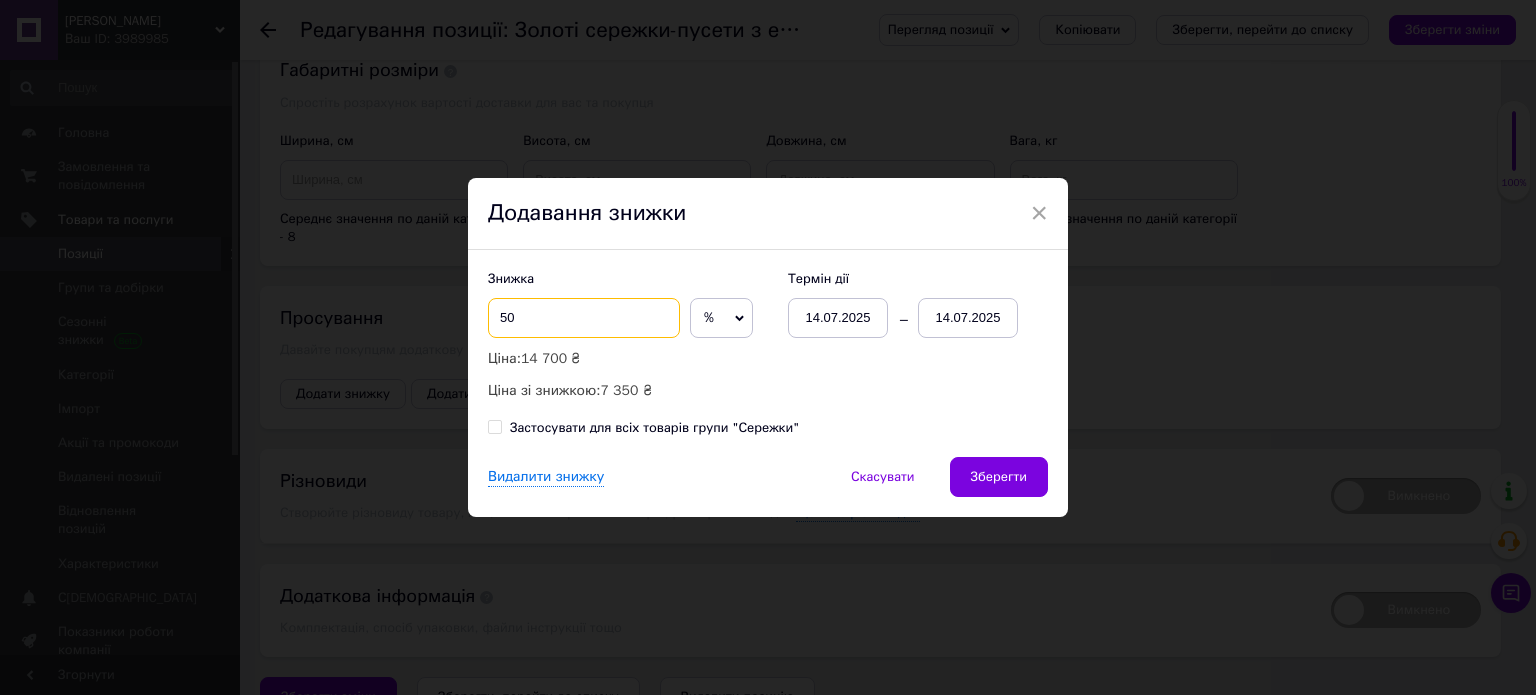 click on "50" at bounding box center (584, 318) 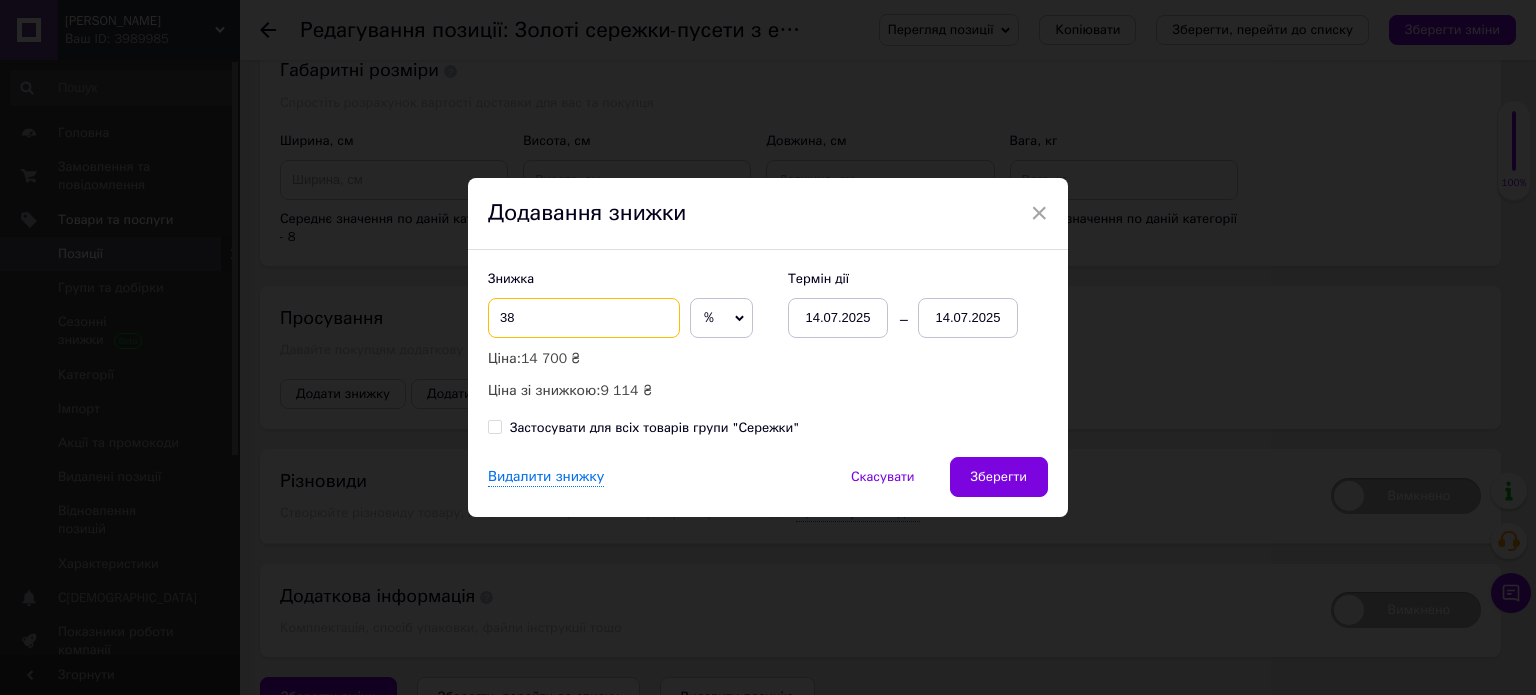 type on "38" 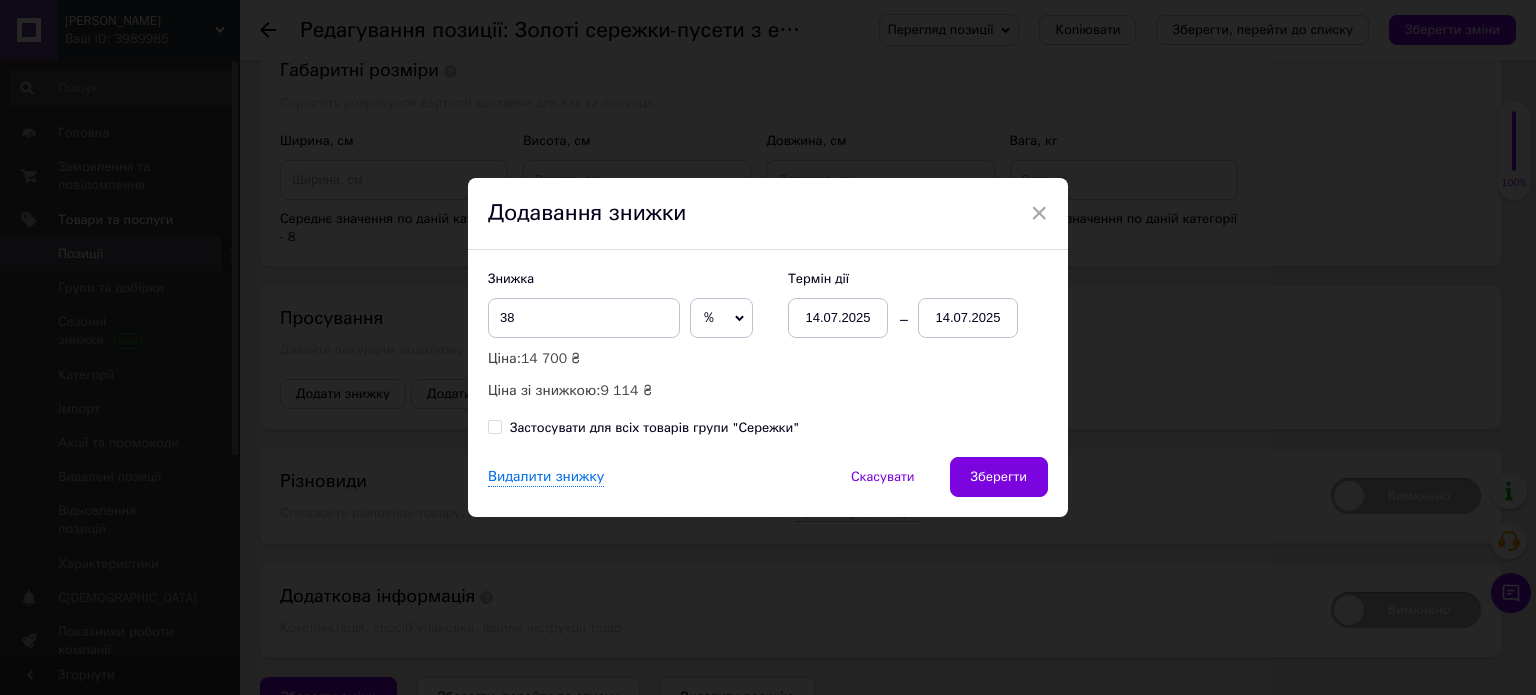 click 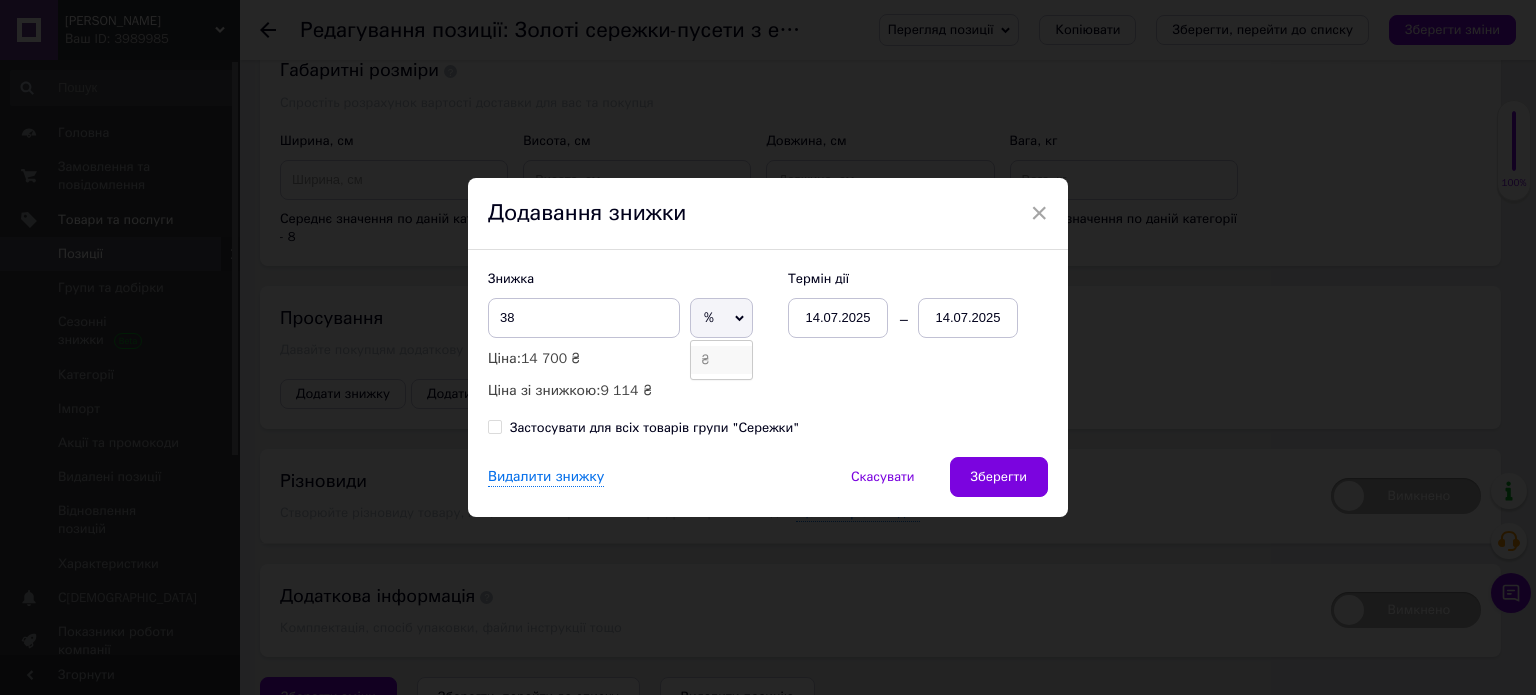 click on "₴" at bounding box center (721, 360) 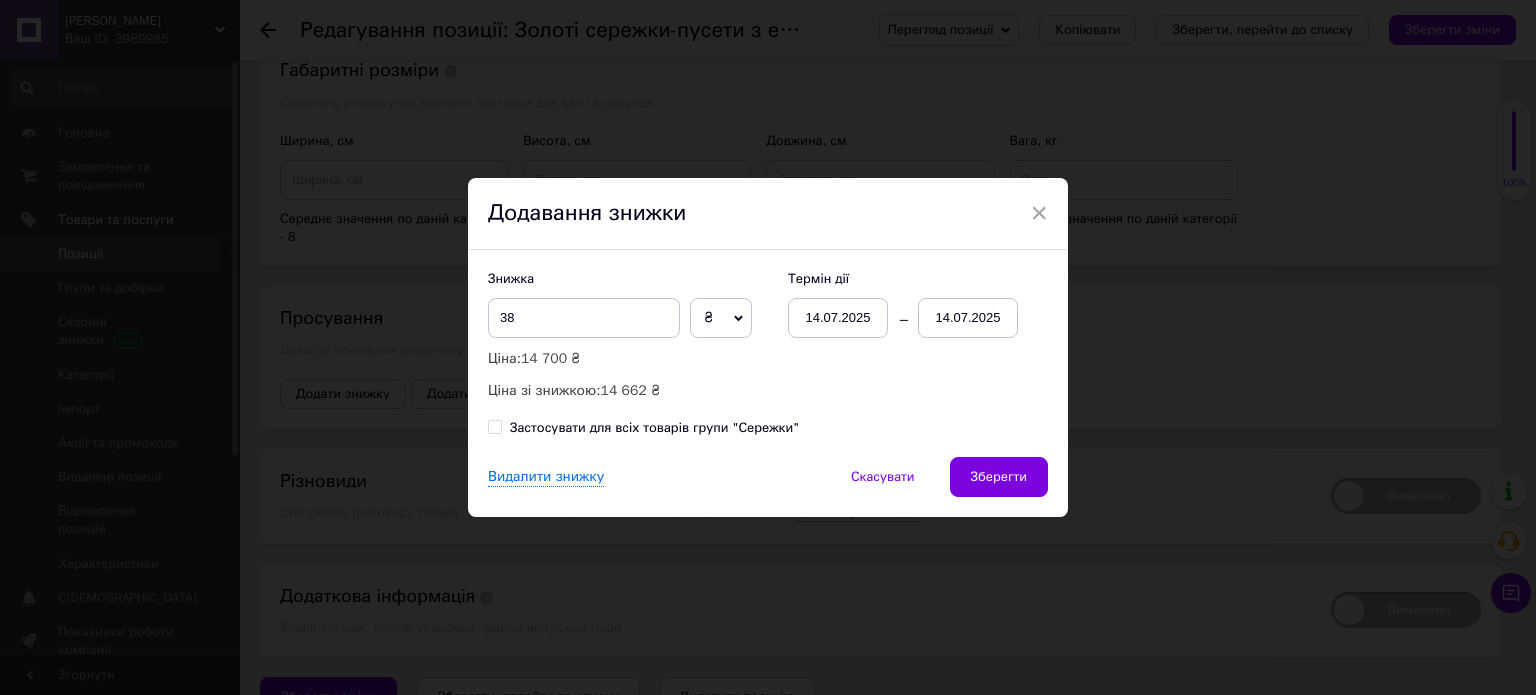 click 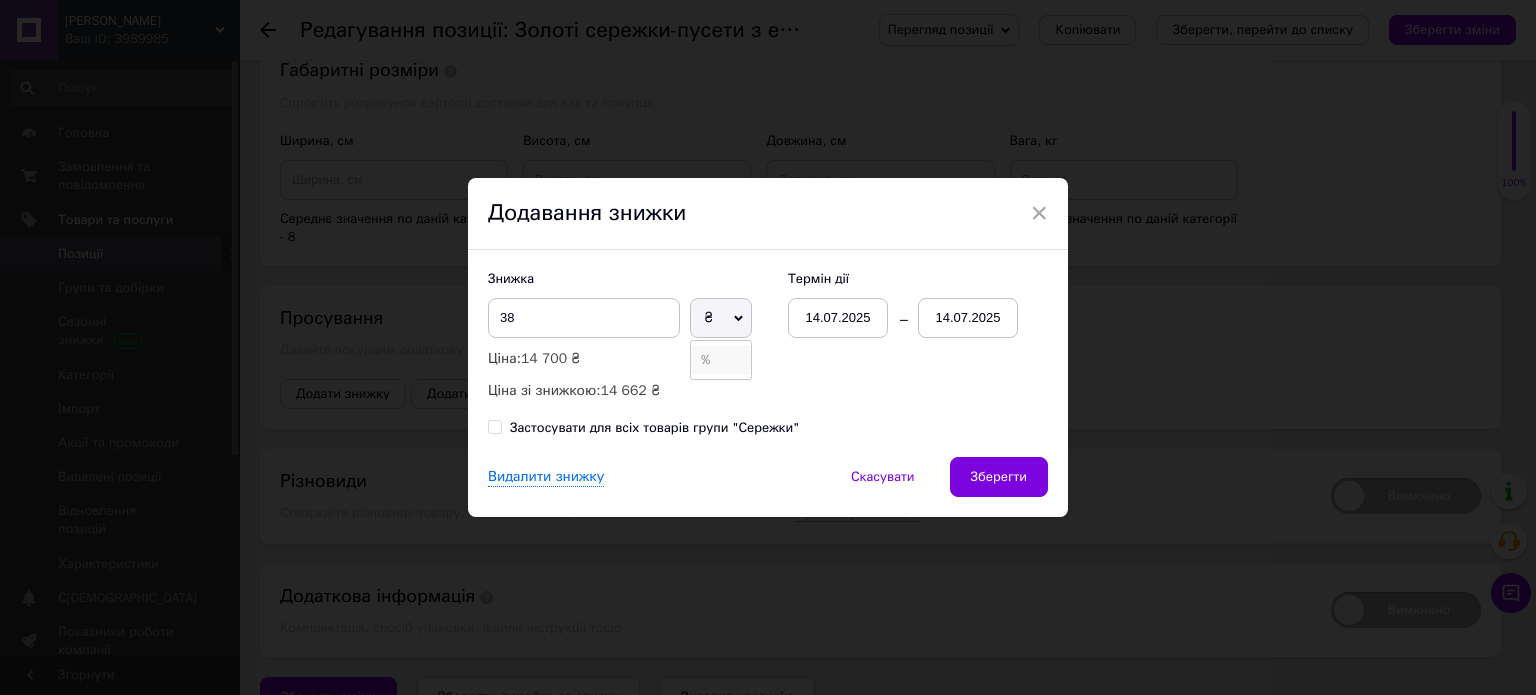 click on "%" at bounding box center (721, 360) 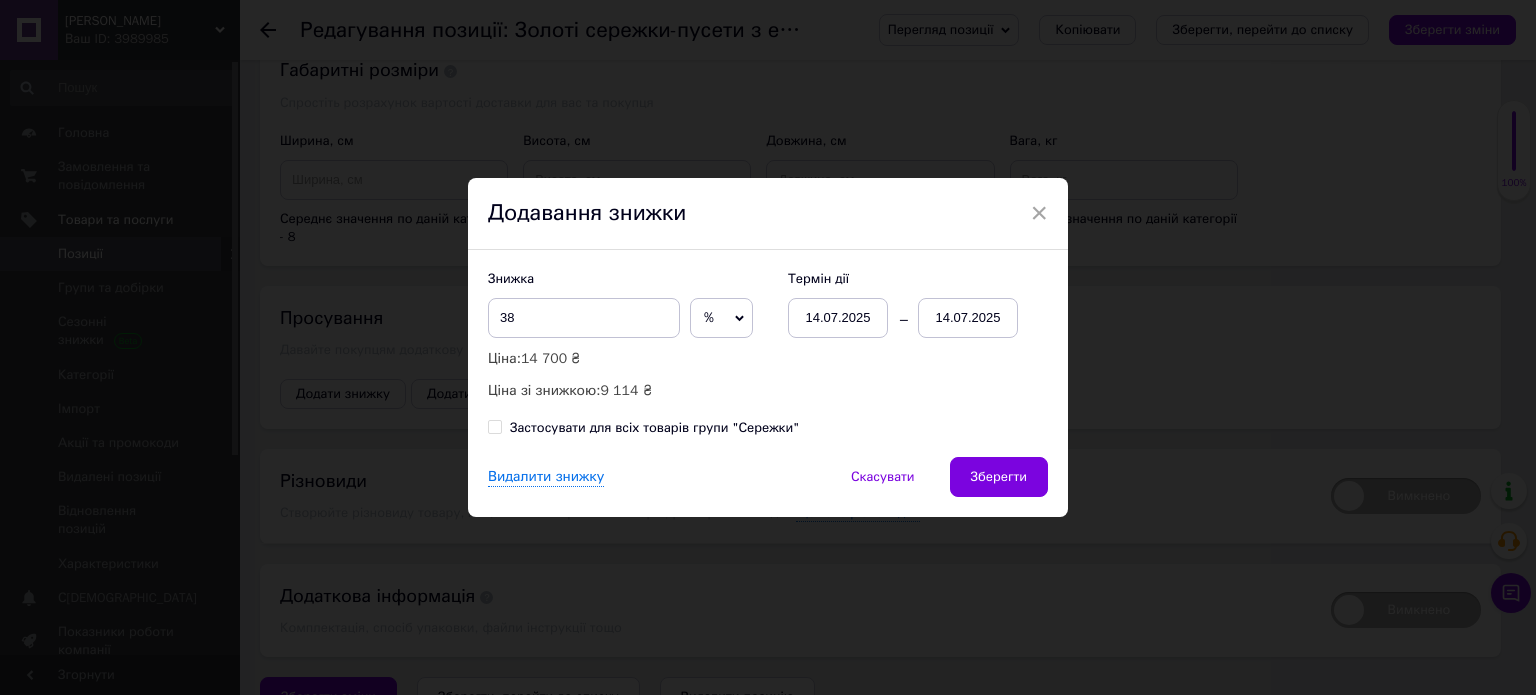 click on "14.07.2025" at bounding box center [838, 318] 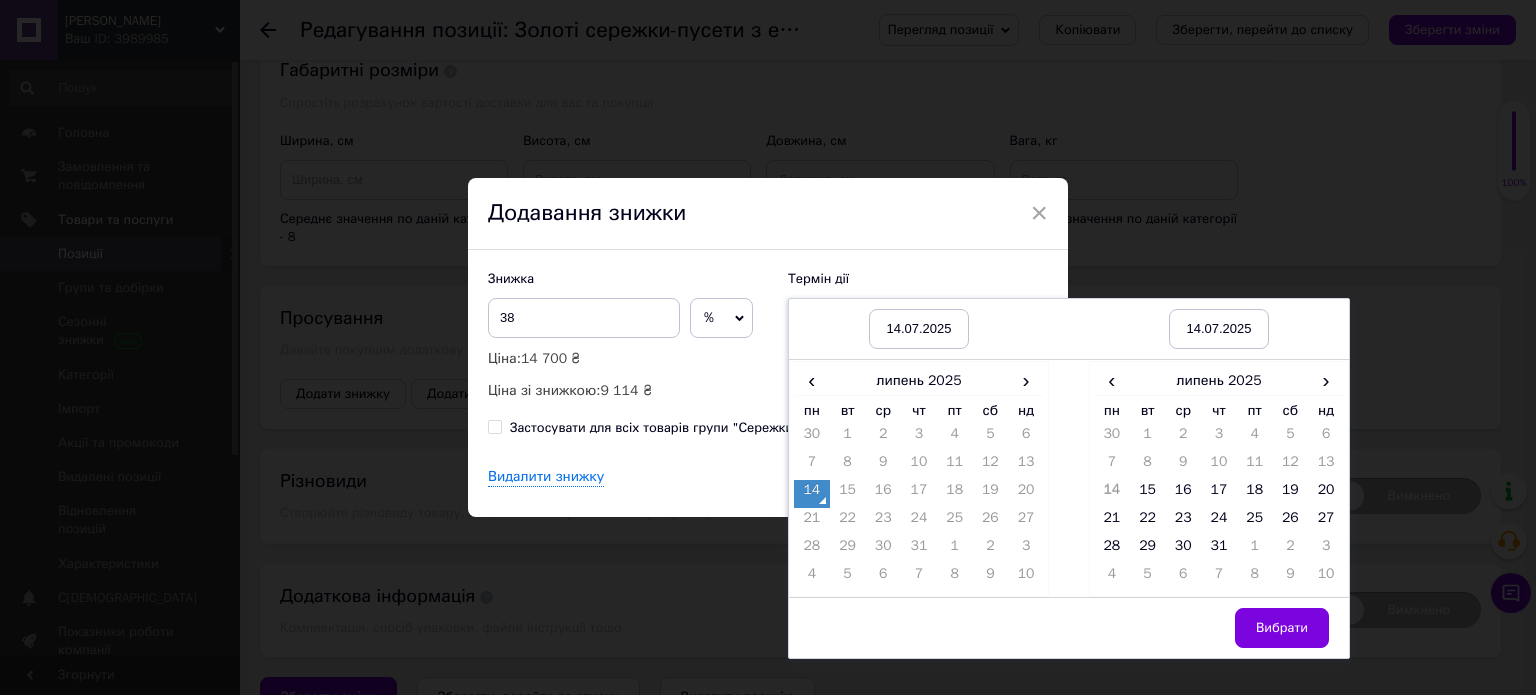 click on "14" at bounding box center [812, 494] 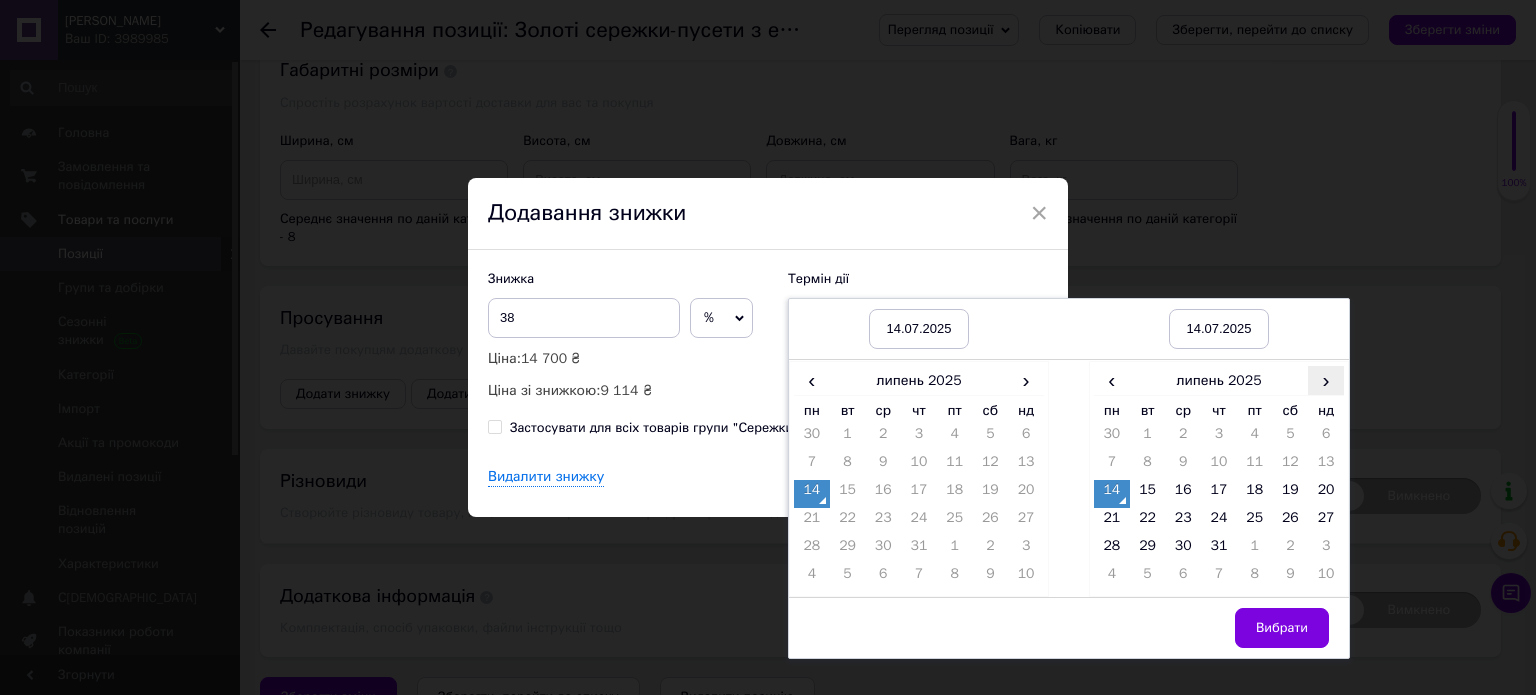 click on "›" at bounding box center [1326, 380] 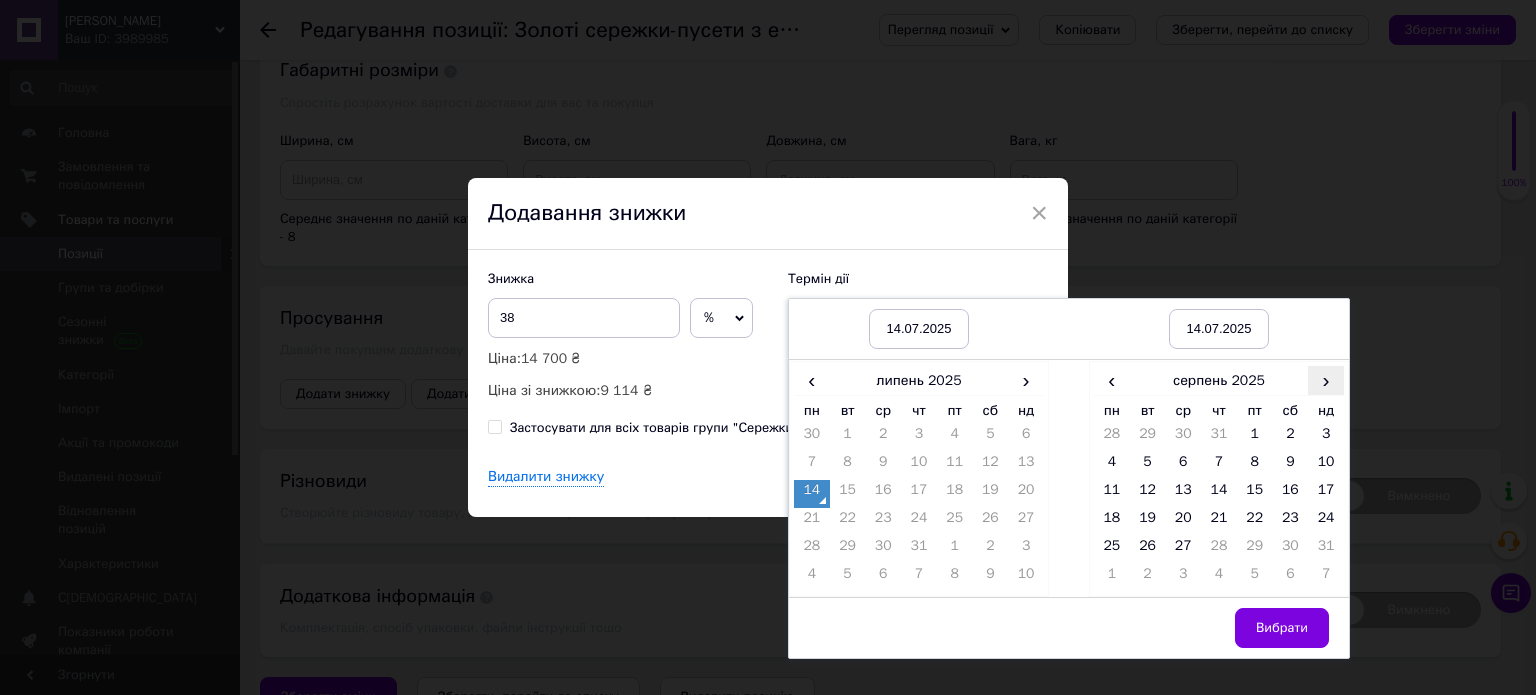 click on "›" at bounding box center [1326, 380] 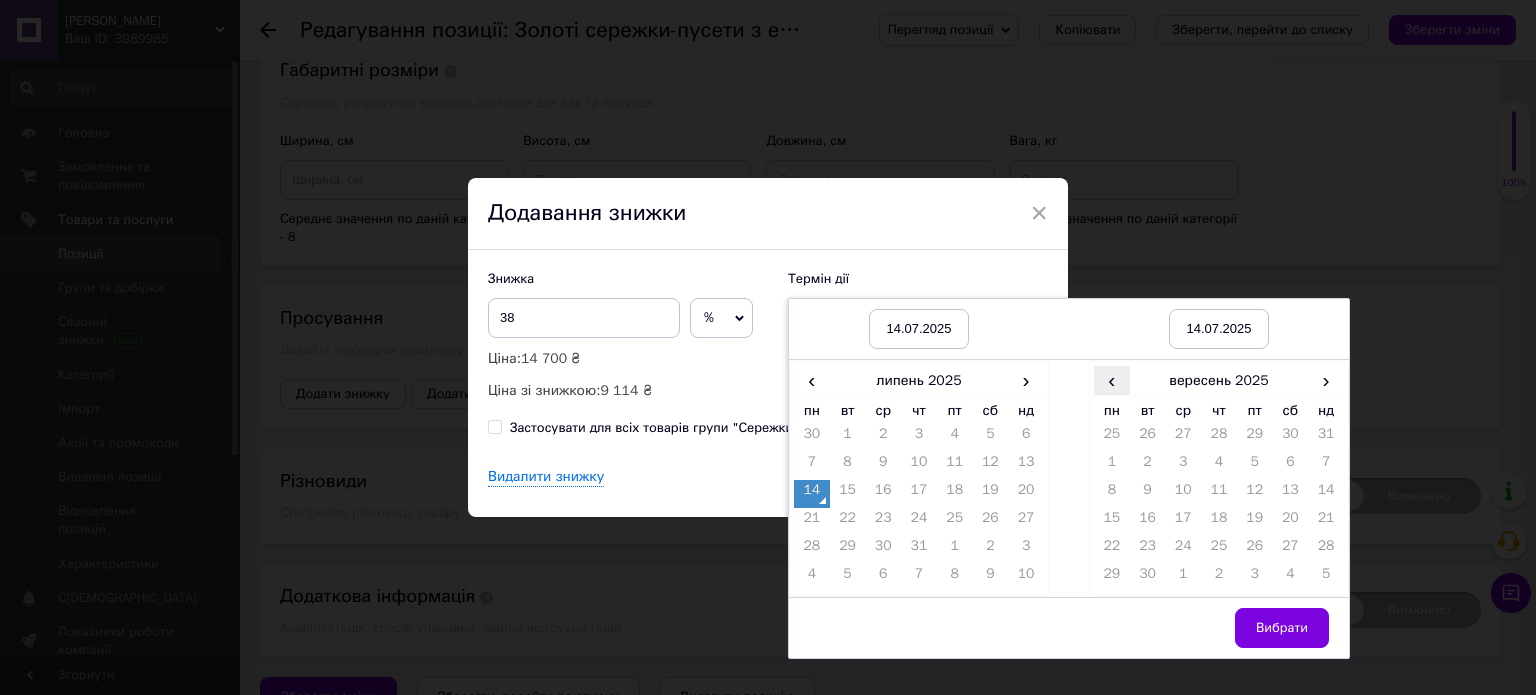 click on "‹" at bounding box center [1112, 380] 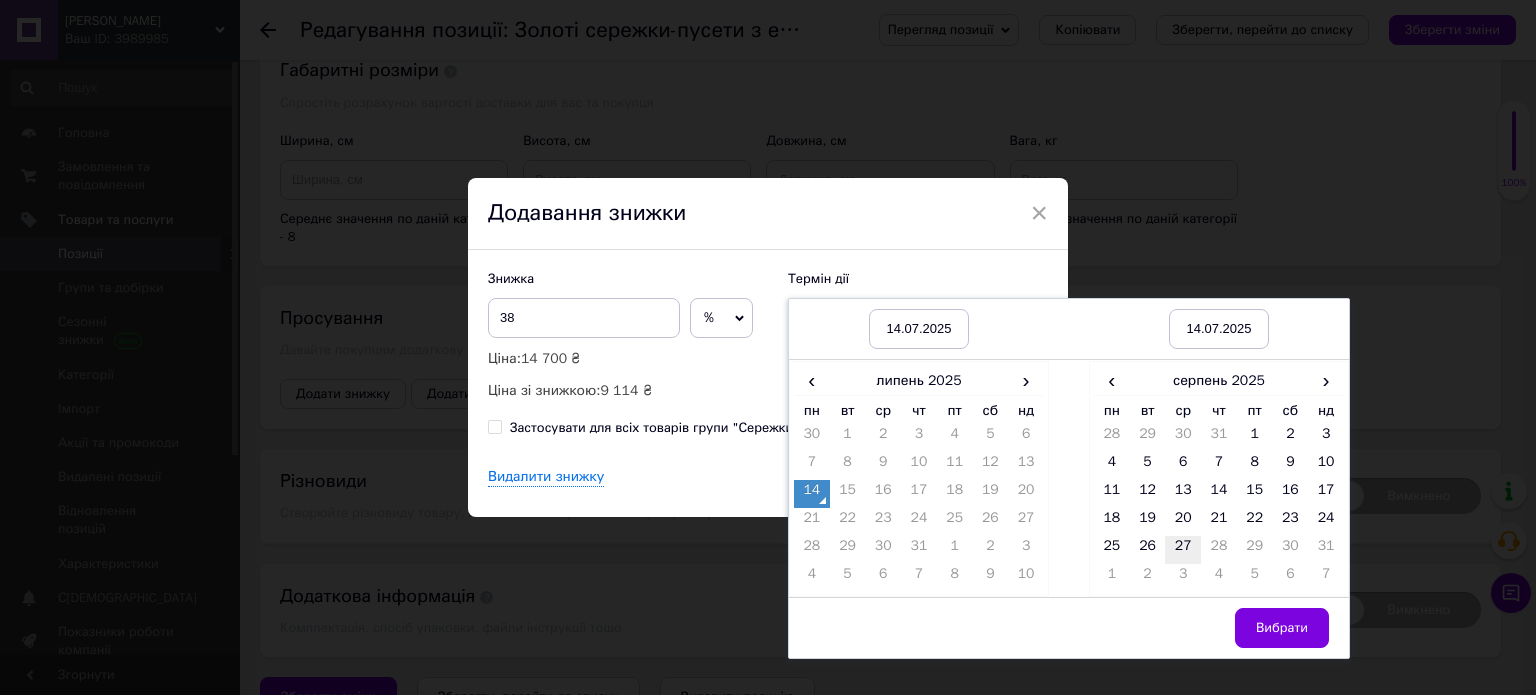 click on "27" at bounding box center (1183, 550) 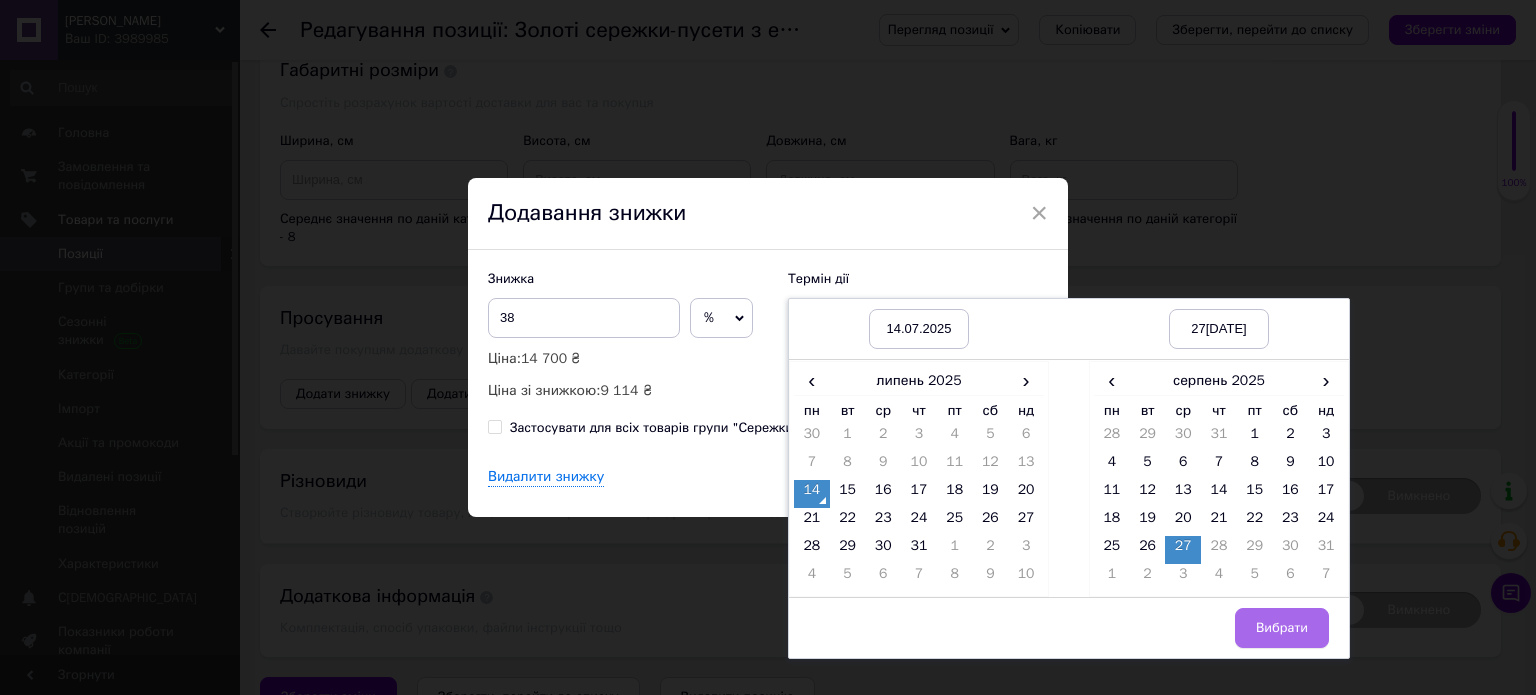 click on "Вибрати" at bounding box center (1282, 628) 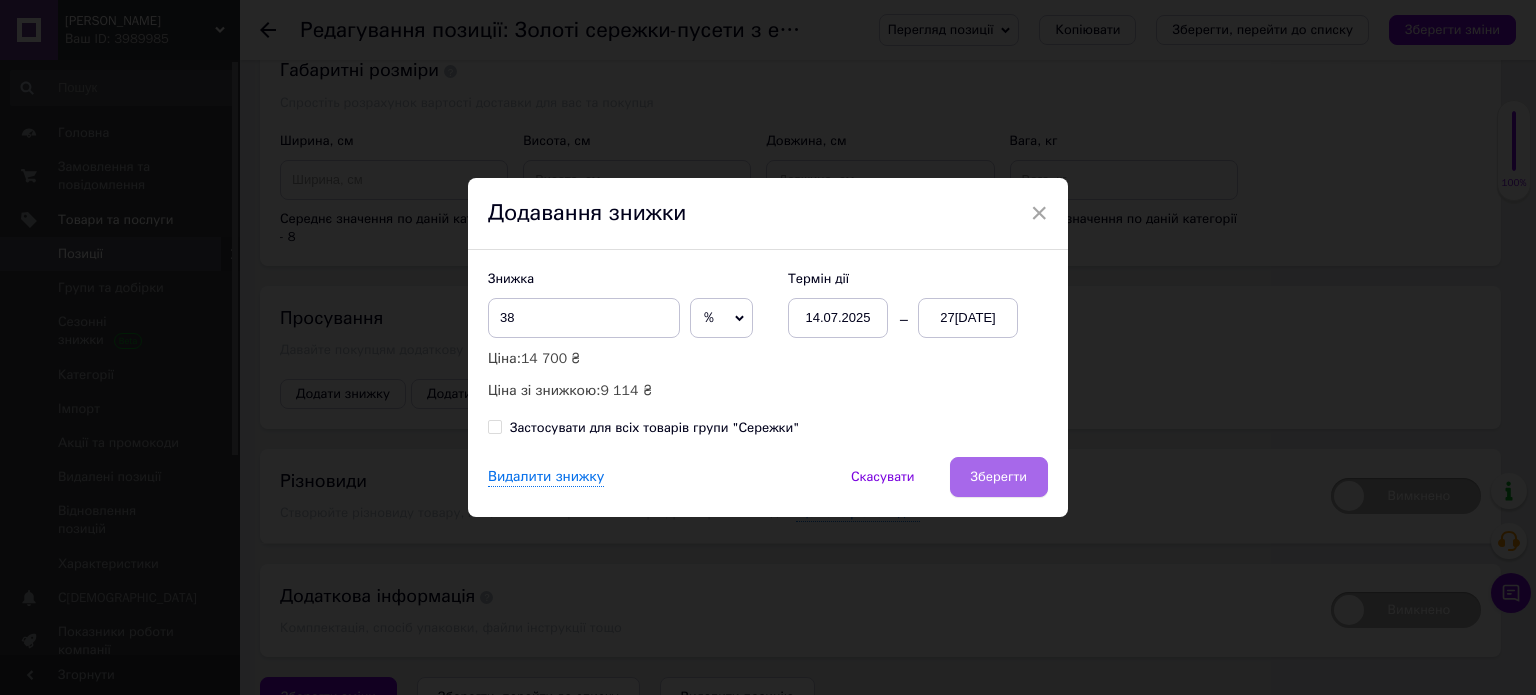click on "Зберегти" at bounding box center (999, 477) 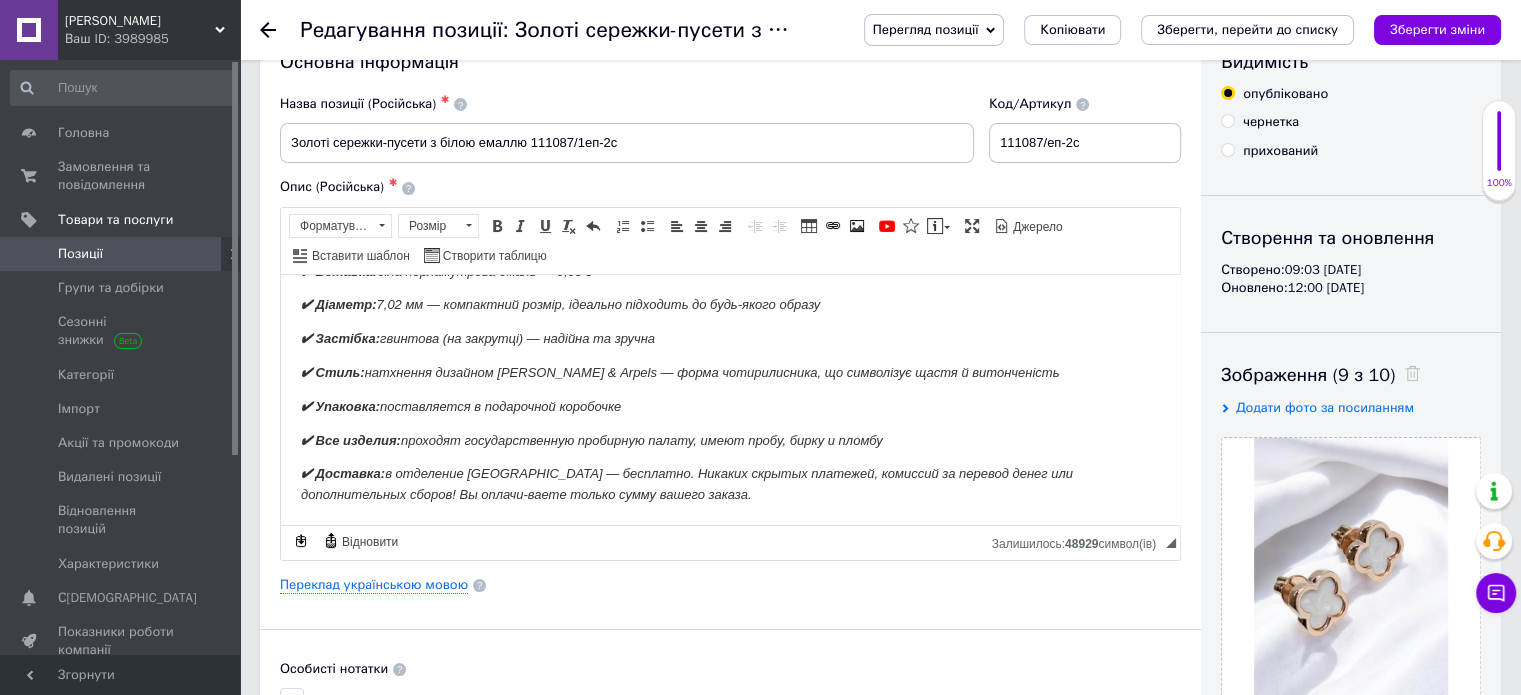 scroll, scrollTop: 0, scrollLeft: 0, axis: both 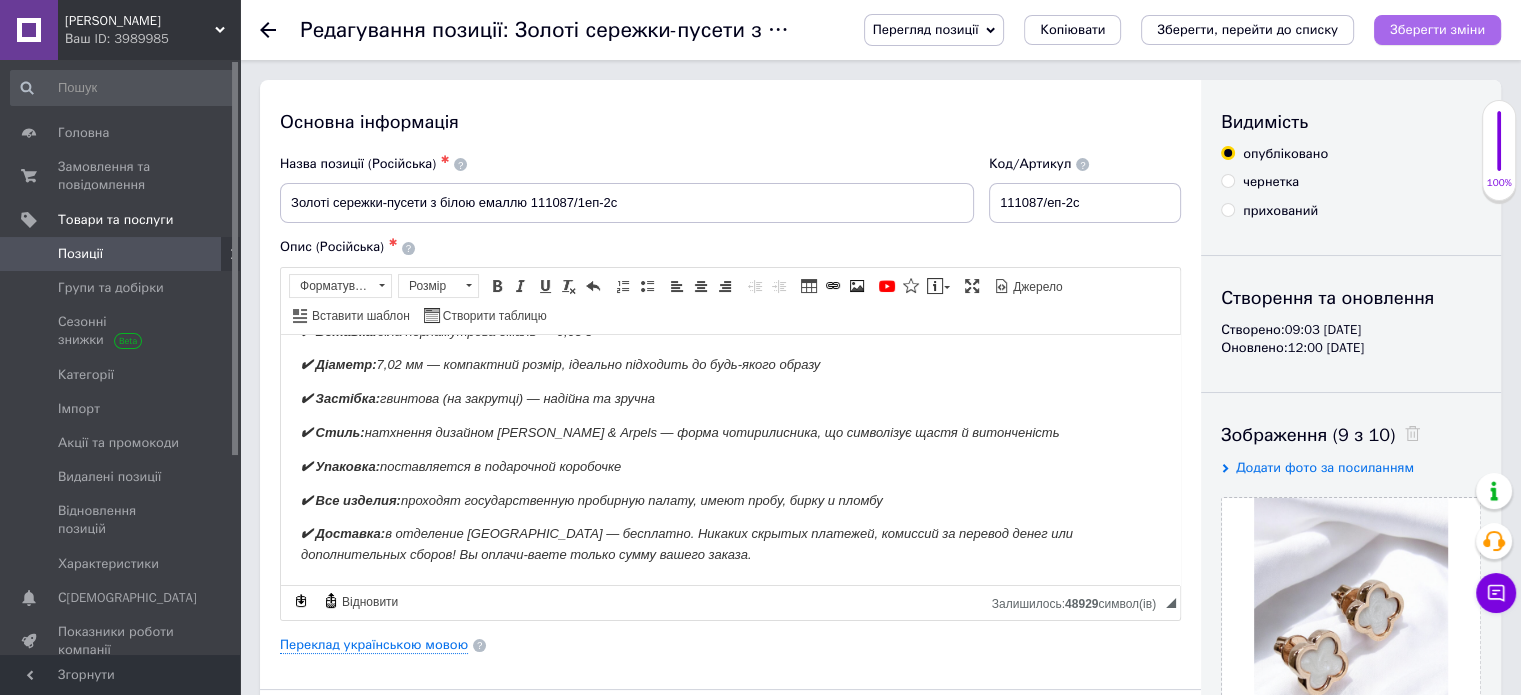 click on "Зберегти зміни" at bounding box center (1437, 29) 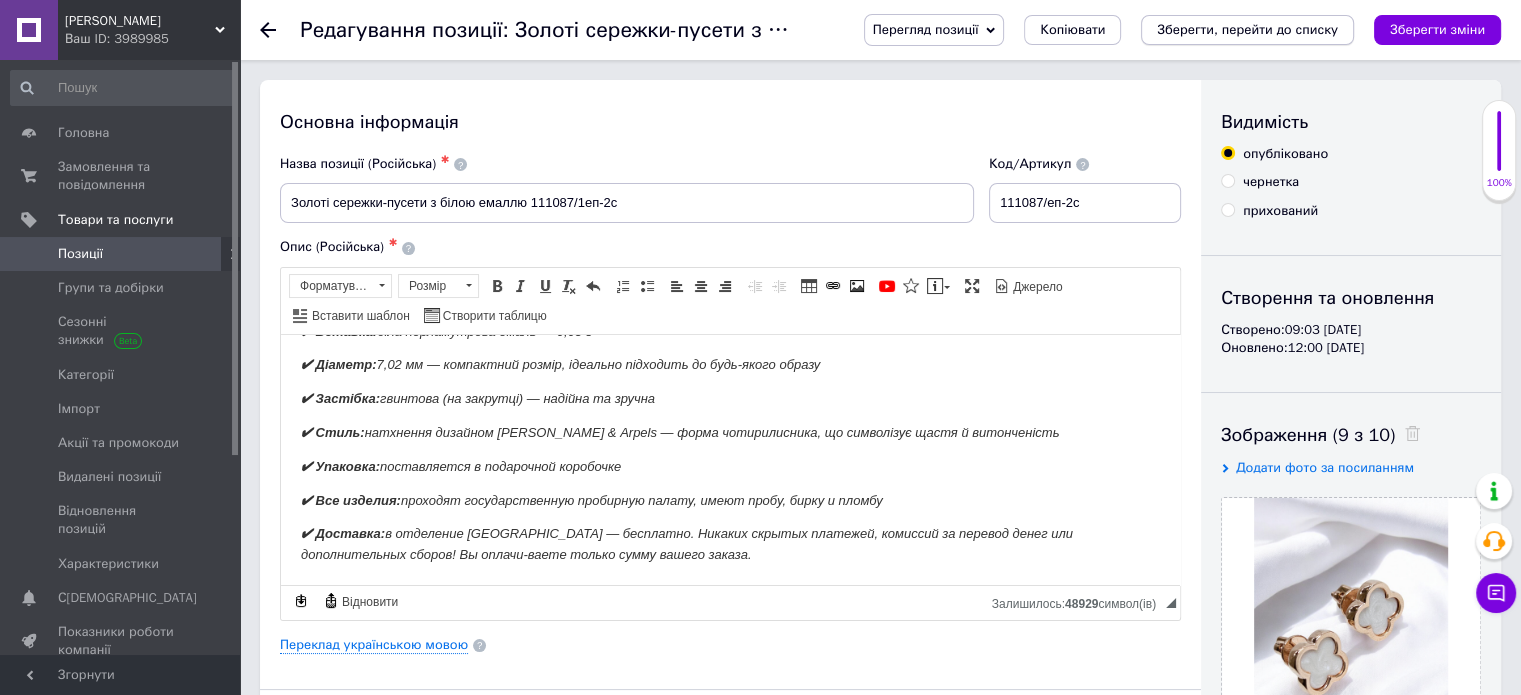 click on "Зберегти, перейти до списку" at bounding box center (1247, 29) 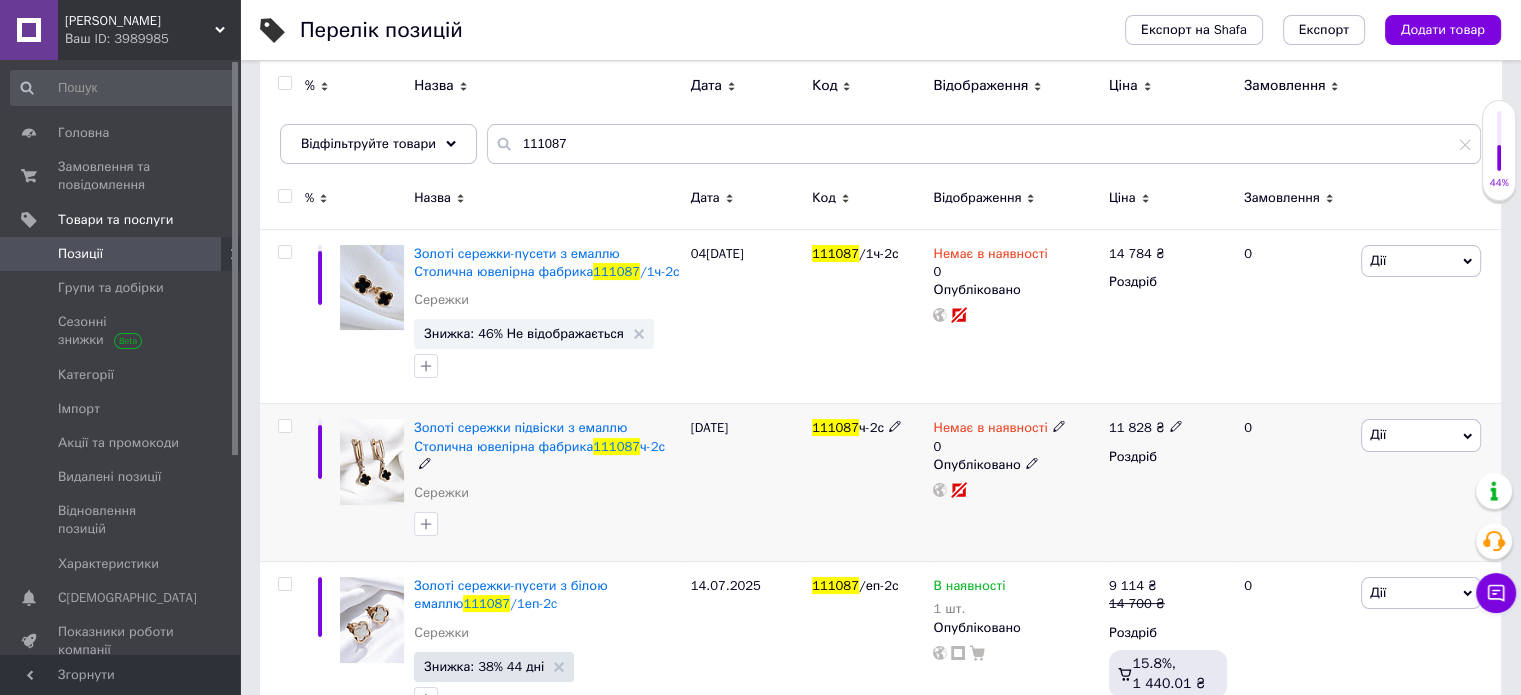 scroll, scrollTop: 243, scrollLeft: 0, axis: vertical 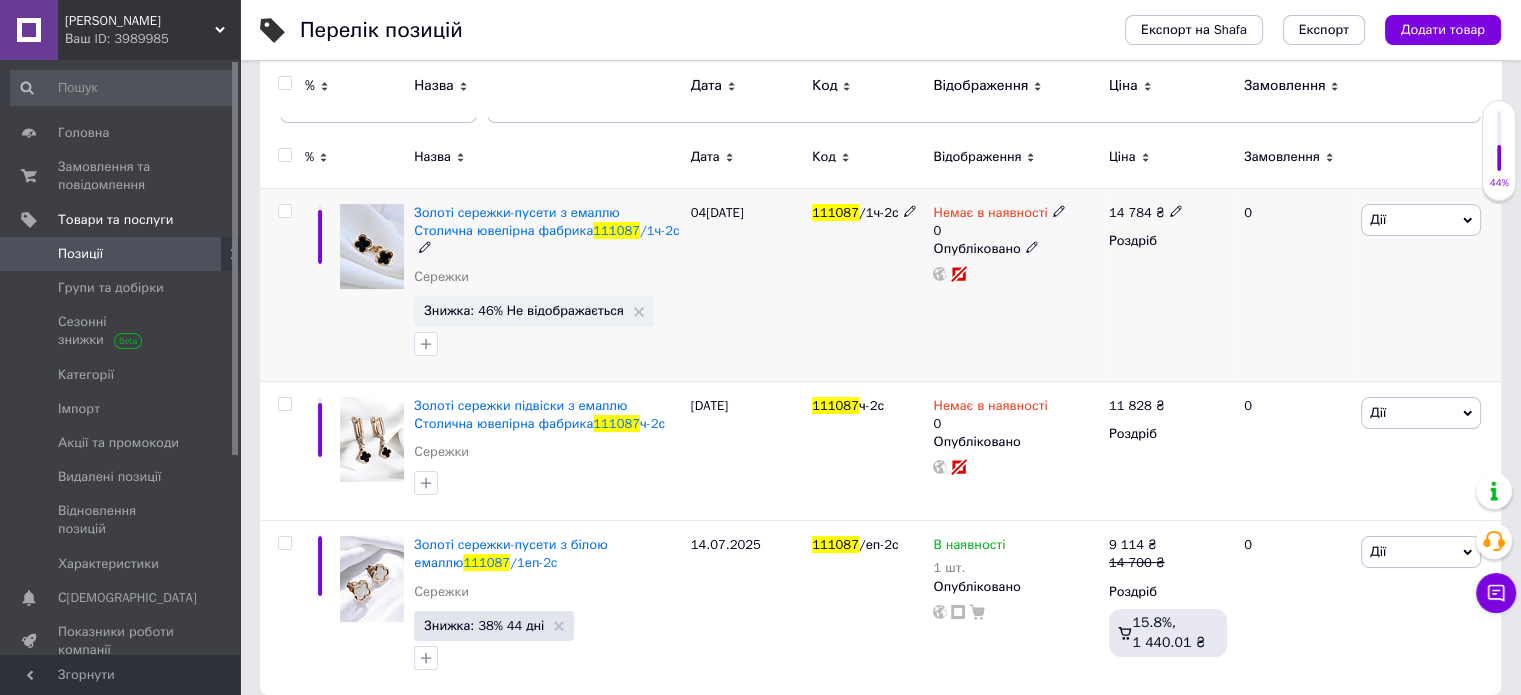click at bounding box center (372, 247) 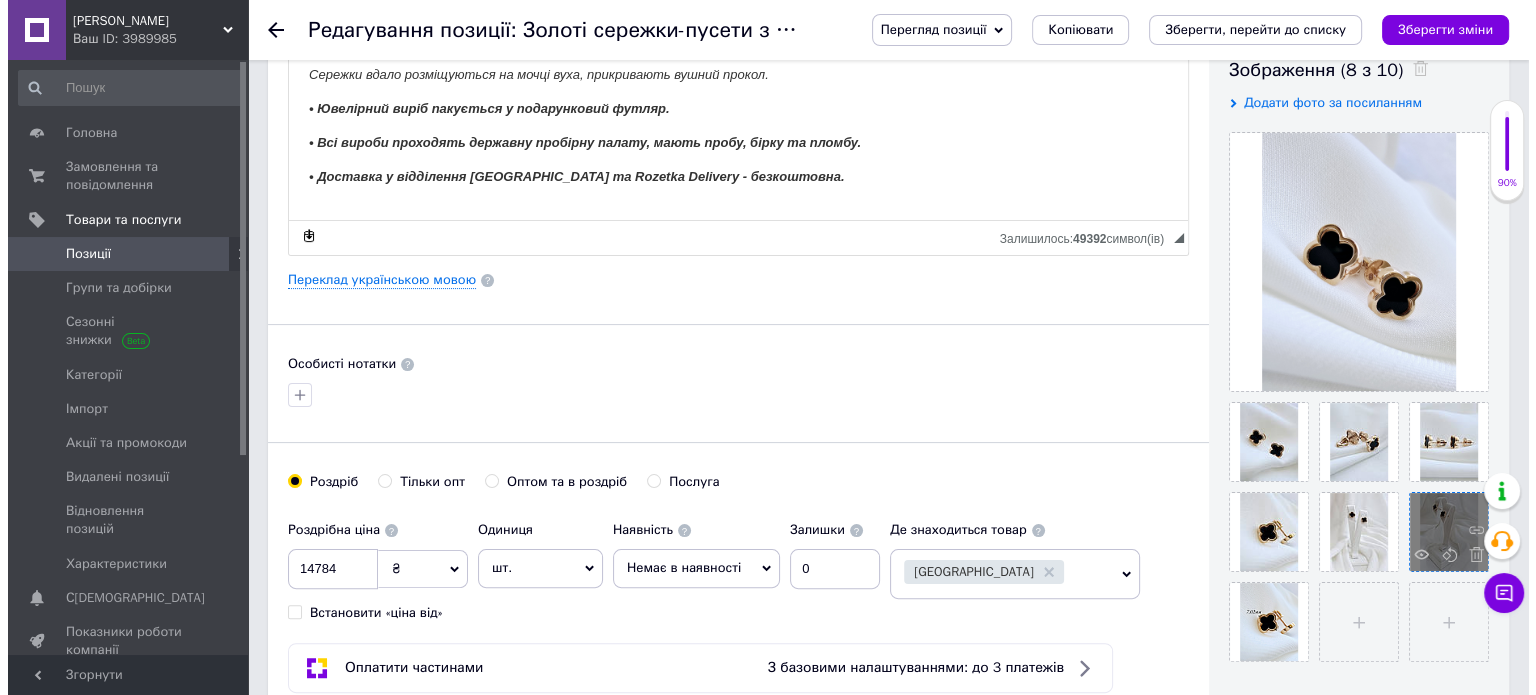 scroll, scrollTop: 400, scrollLeft: 0, axis: vertical 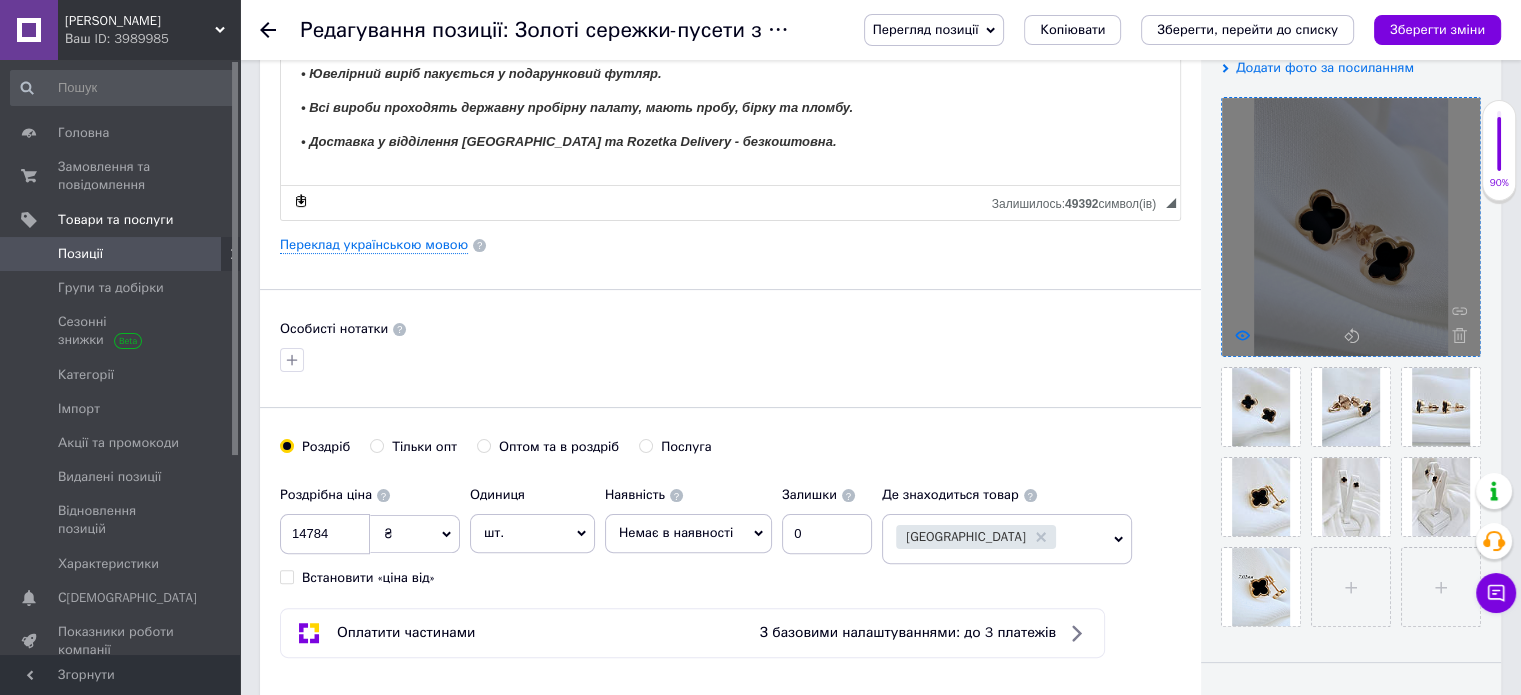 click 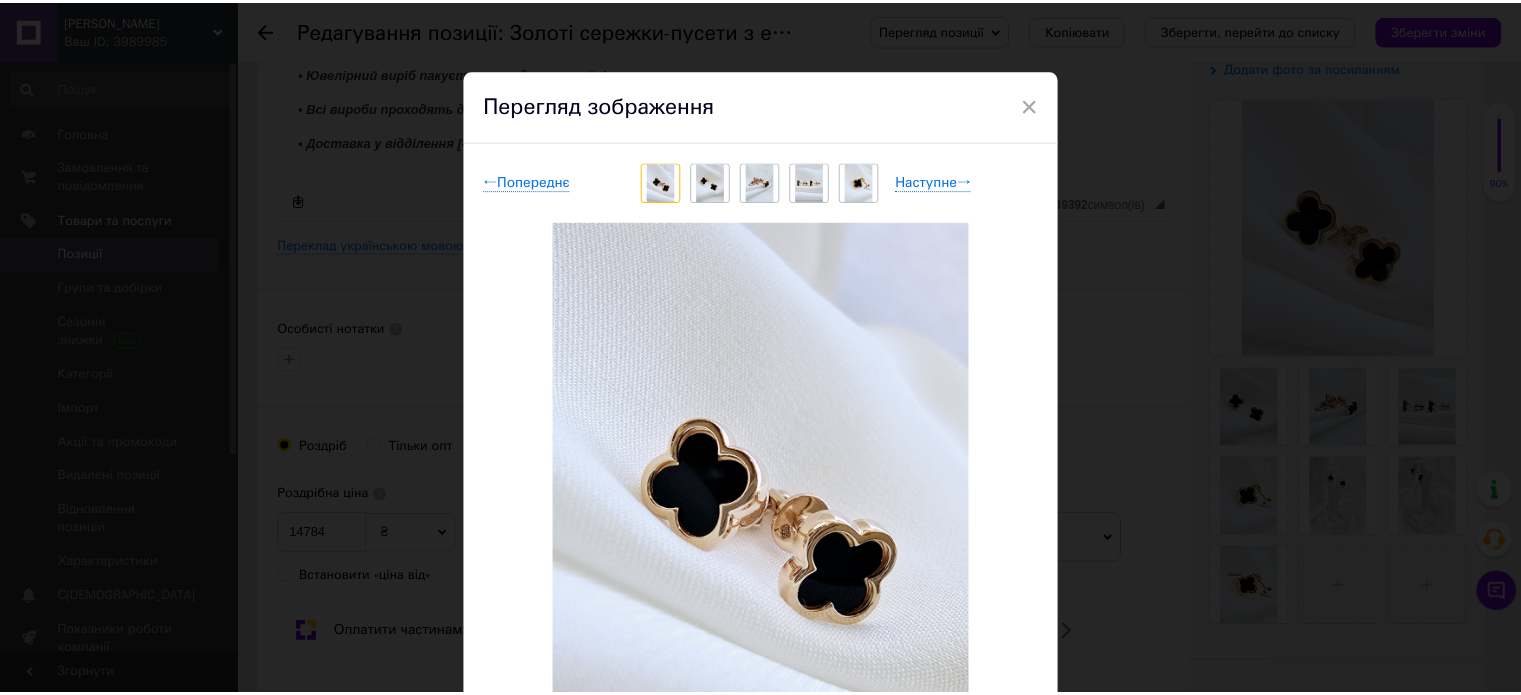 scroll, scrollTop: 100, scrollLeft: 0, axis: vertical 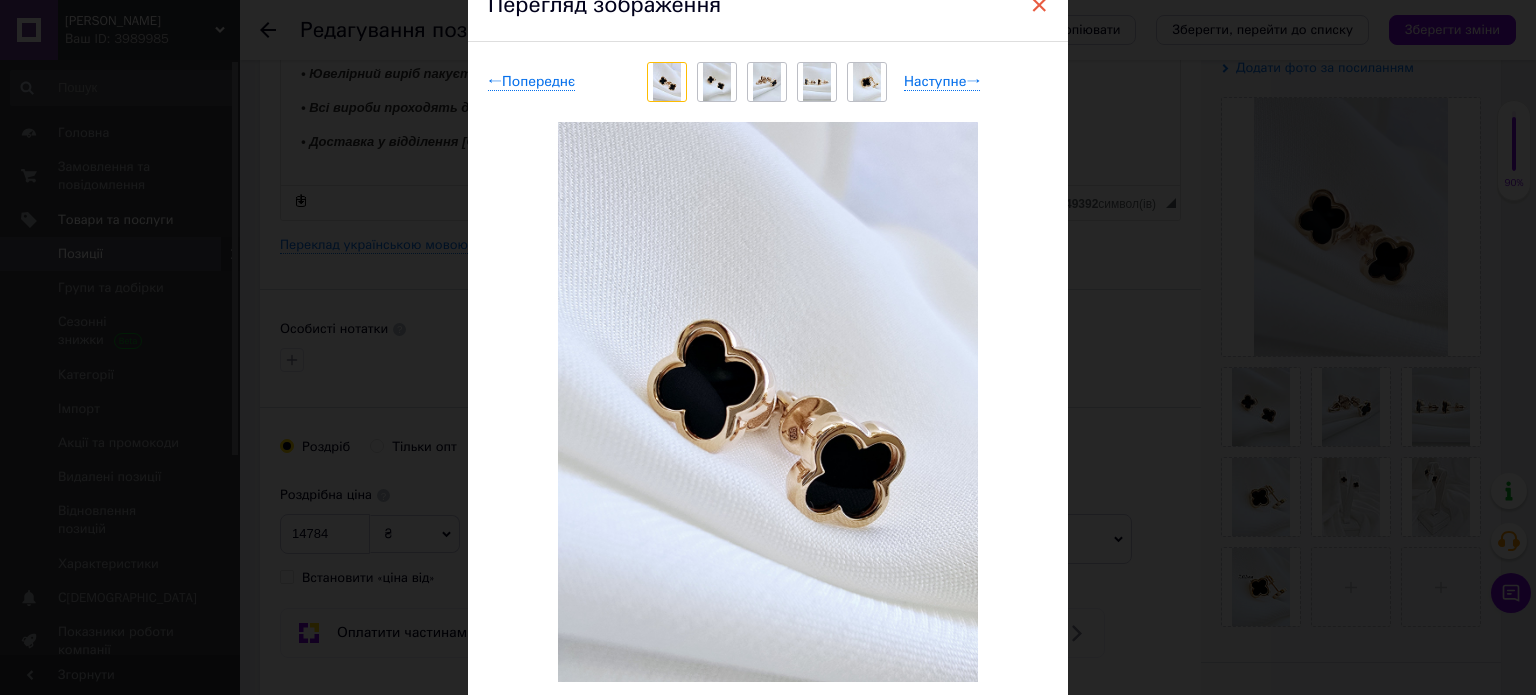 click on "×" at bounding box center (1039, 5) 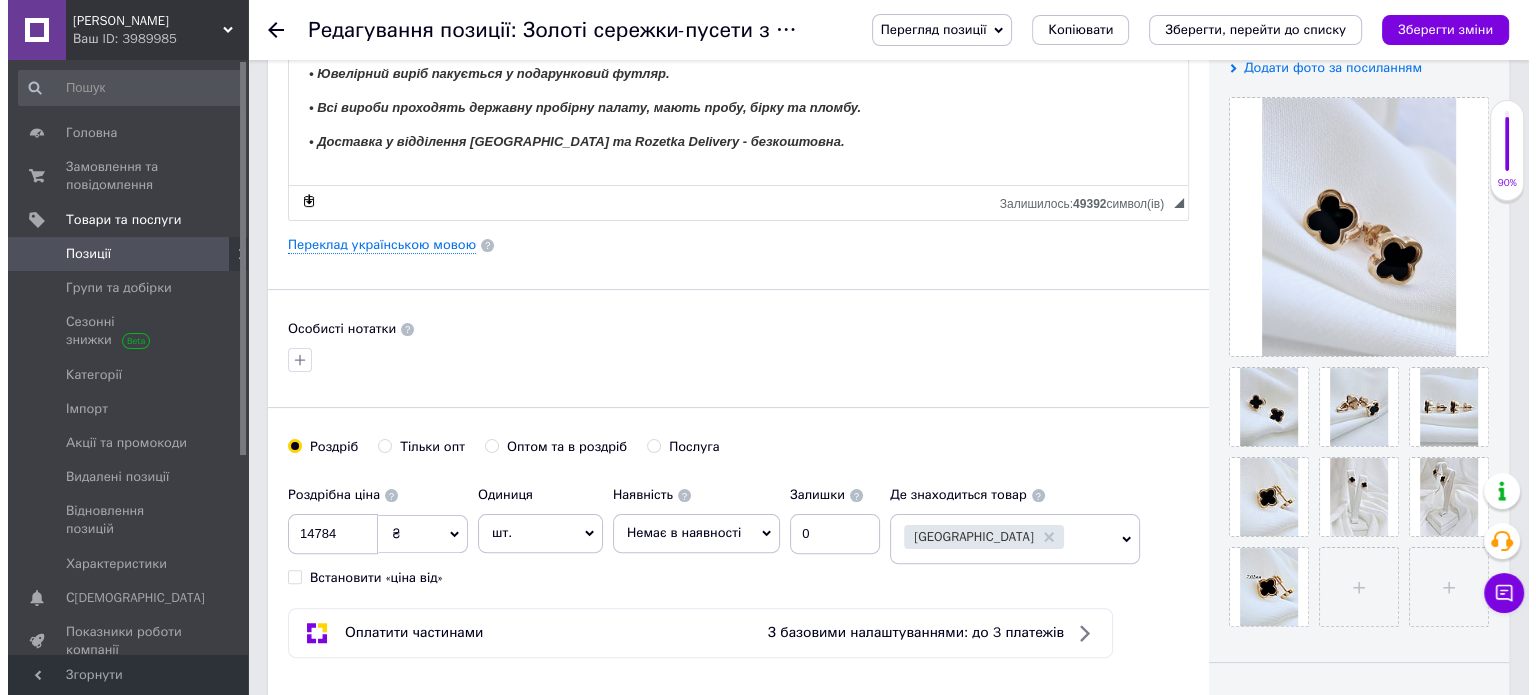 scroll, scrollTop: 500, scrollLeft: 0, axis: vertical 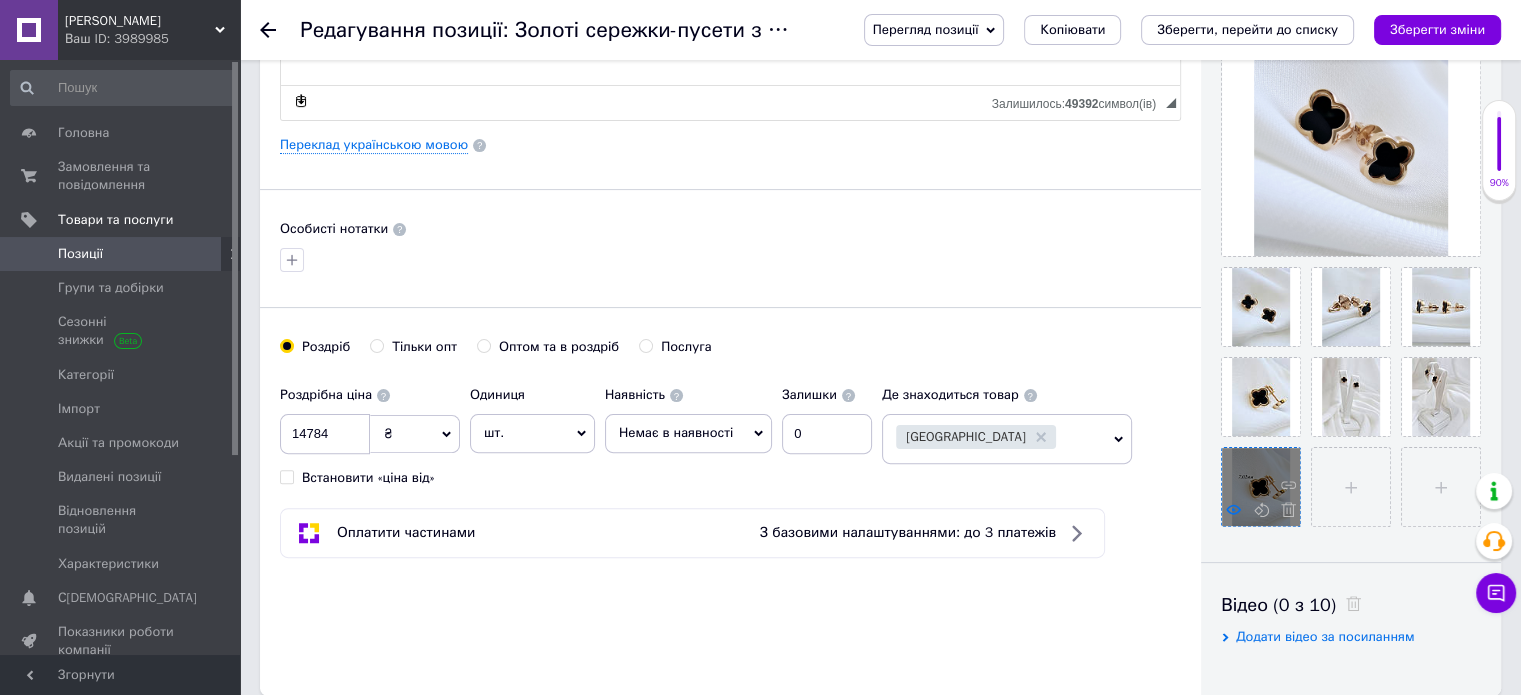 click 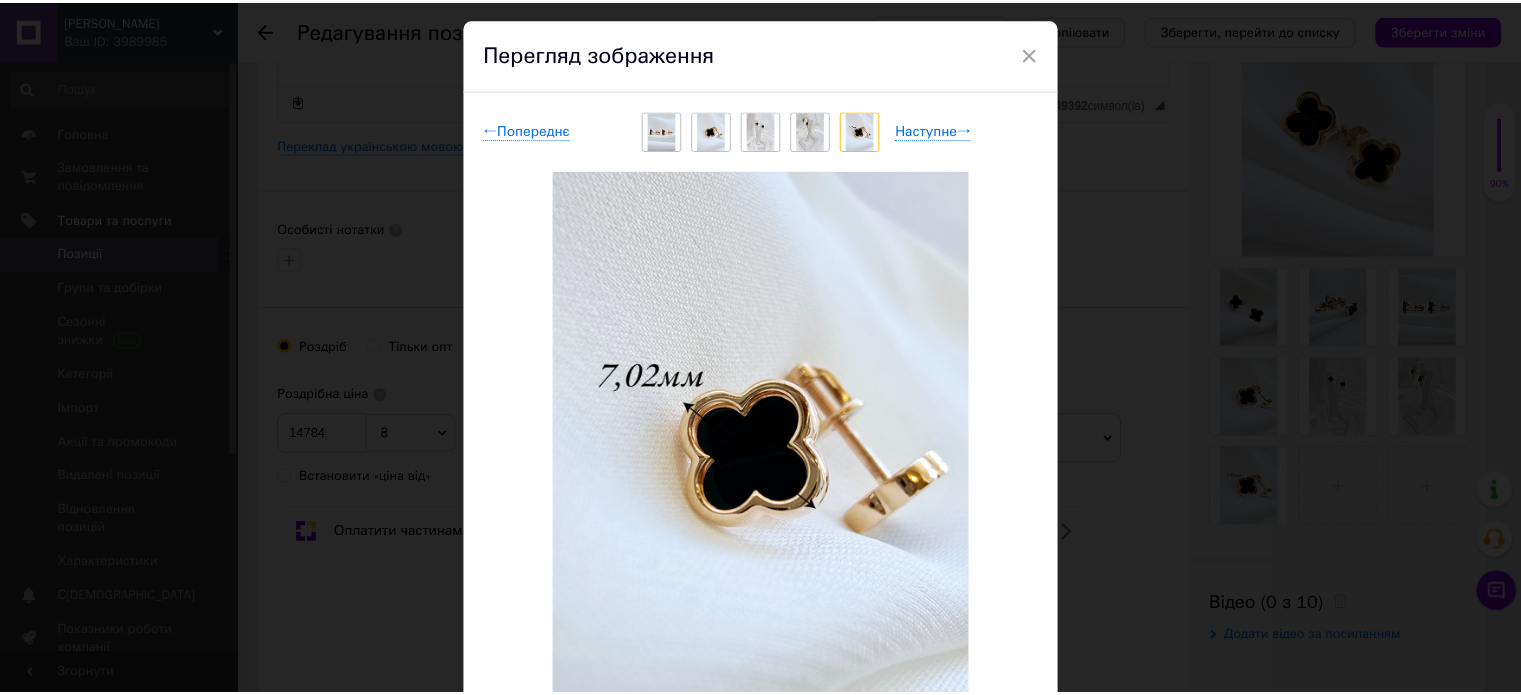 scroll, scrollTop: 35, scrollLeft: 0, axis: vertical 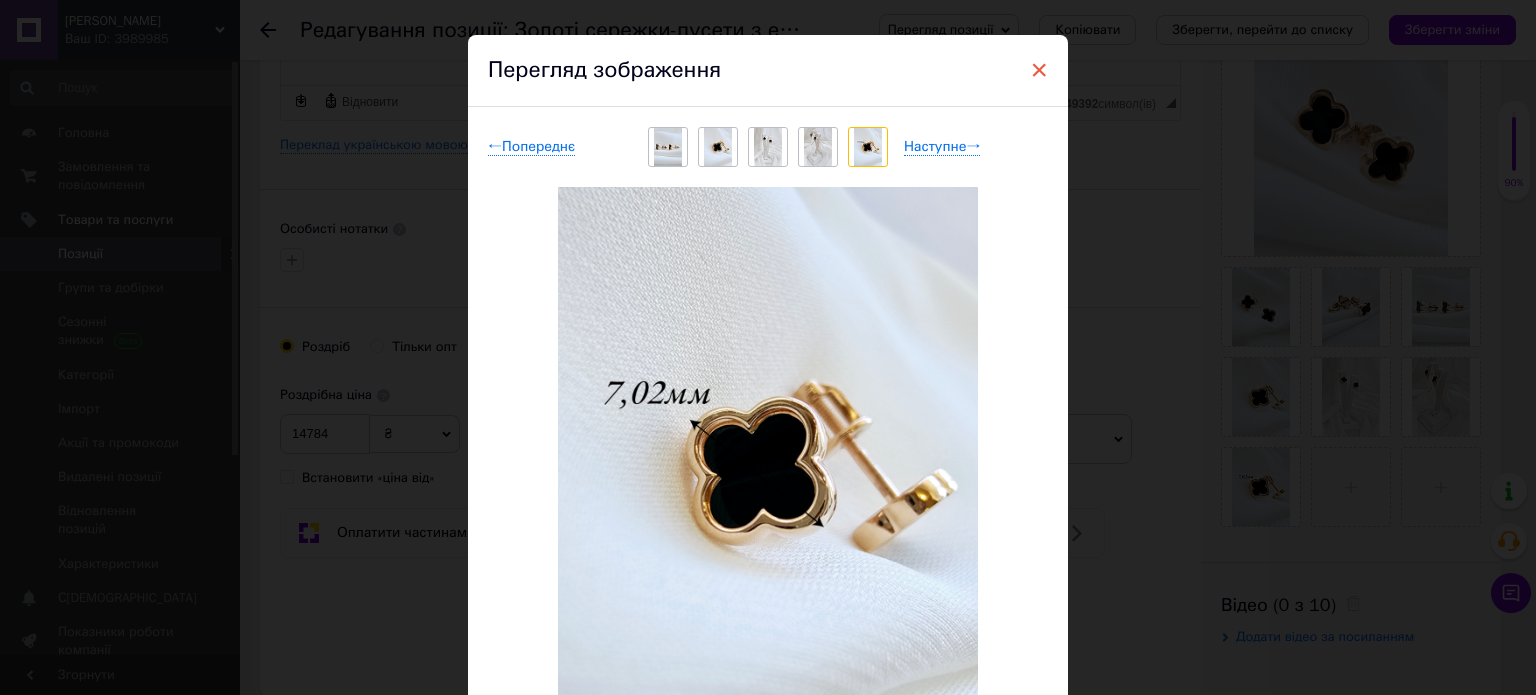 click on "×" at bounding box center (1039, 70) 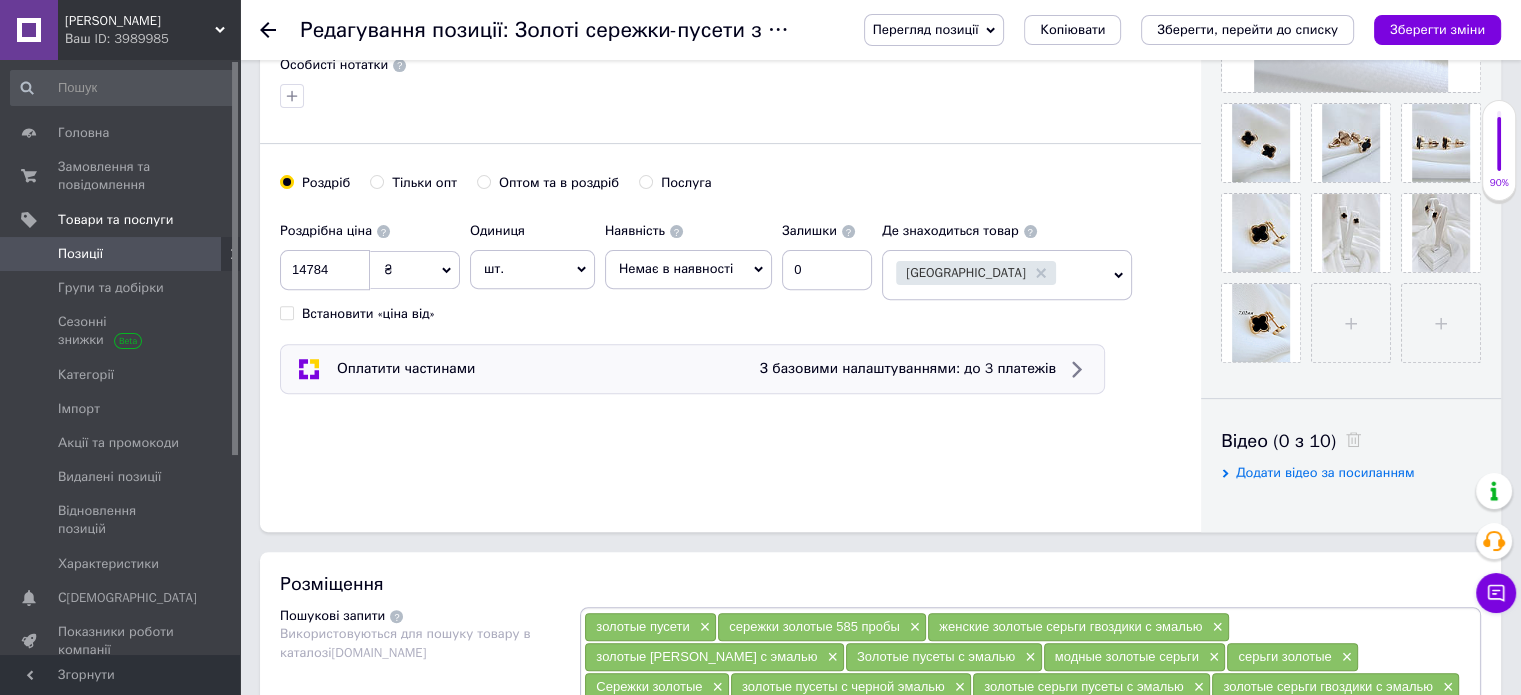 scroll, scrollTop: 700, scrollLeft: 0, axis: vertical 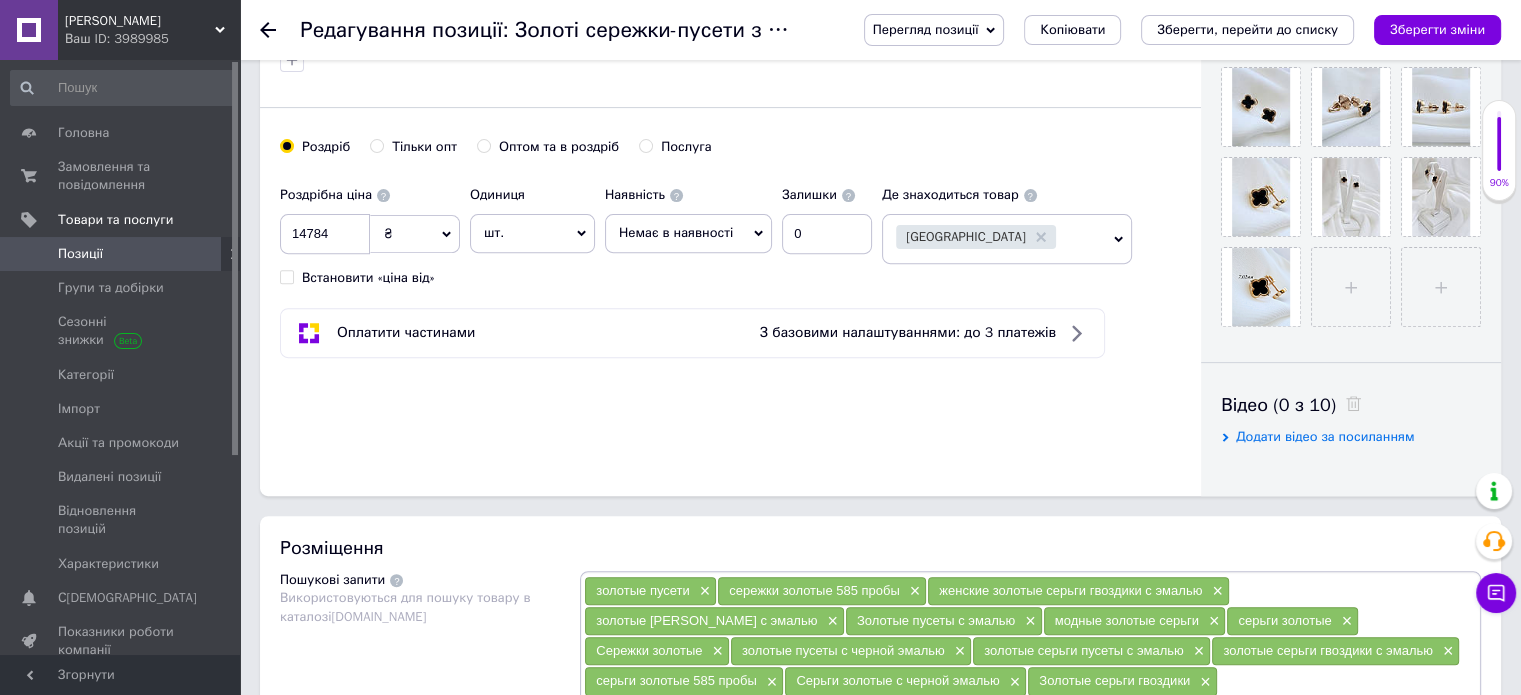click on "Немає в наявності" at bounding box center (676, 232) 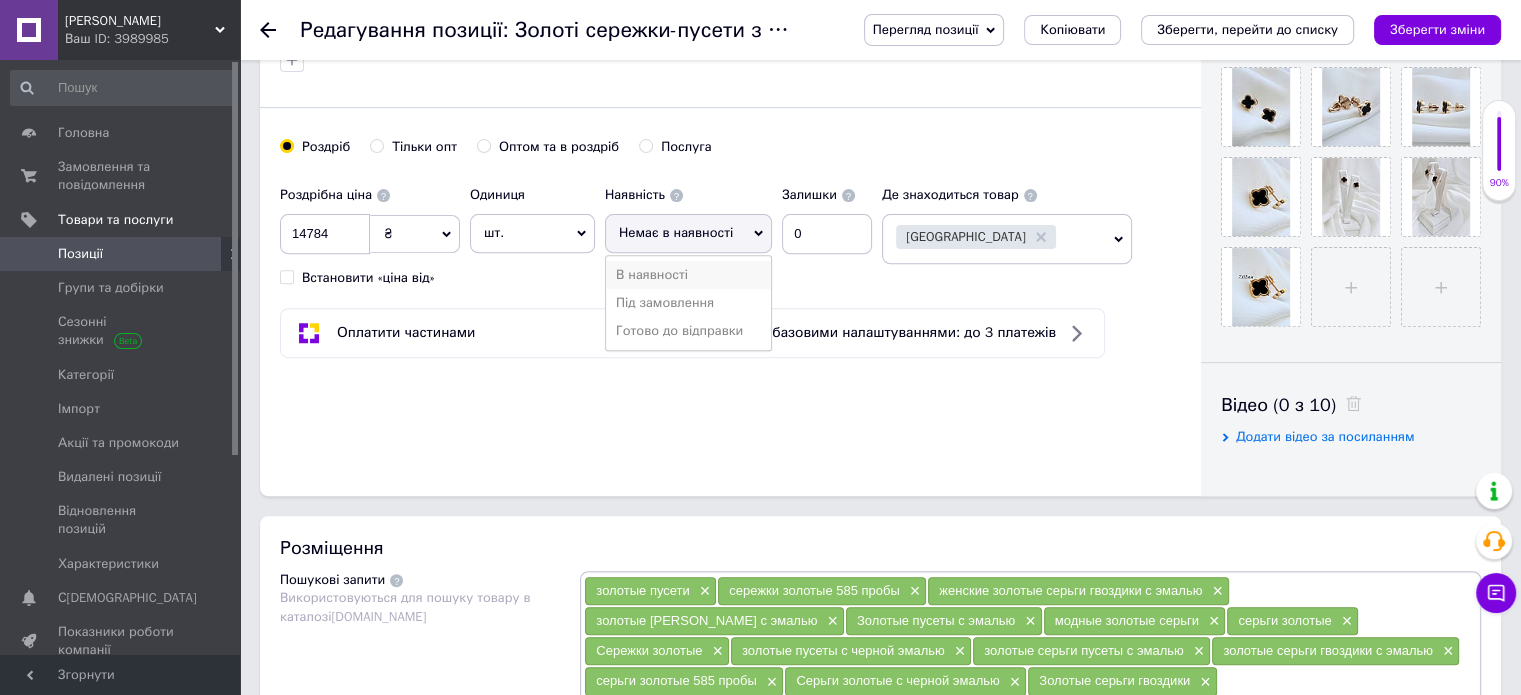 click on "В наявності" at bounding box center [688, 275] 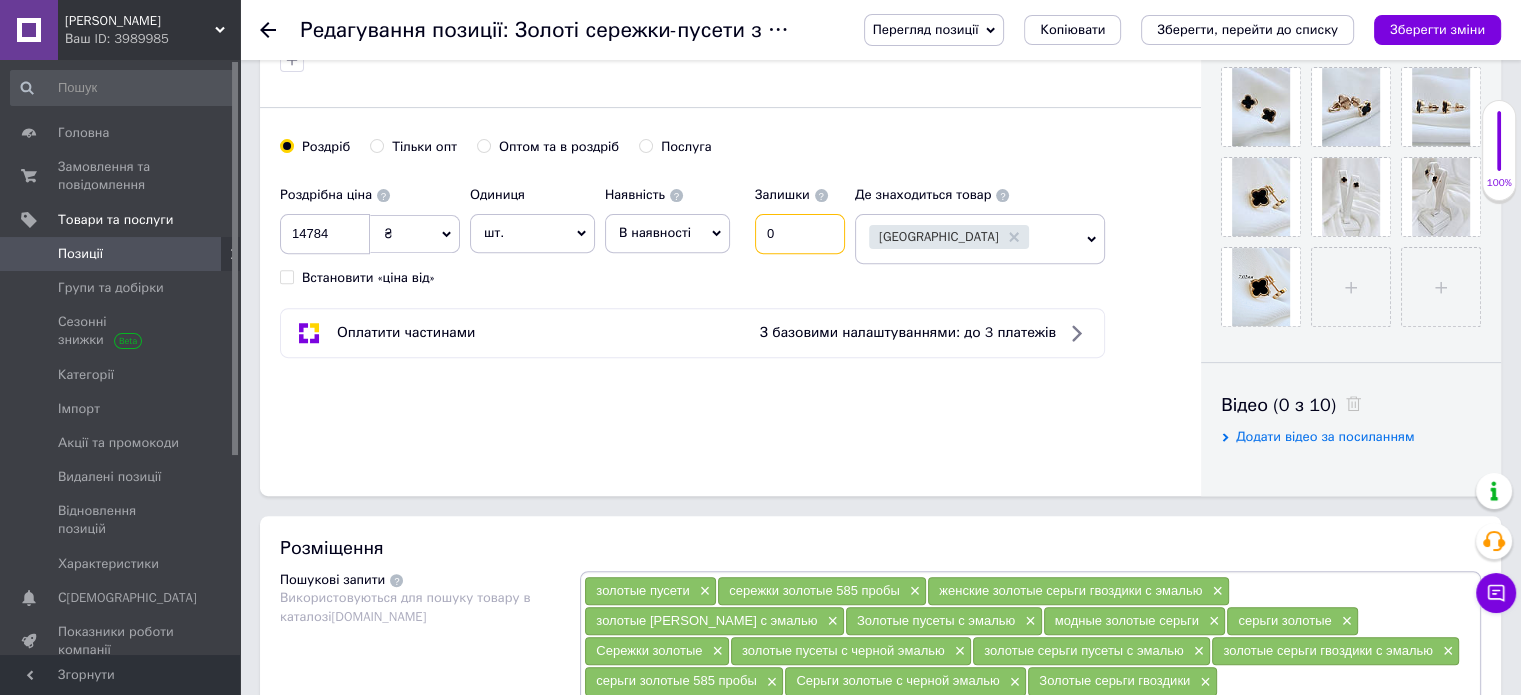 click on "0" at bounding box center (800, 234) 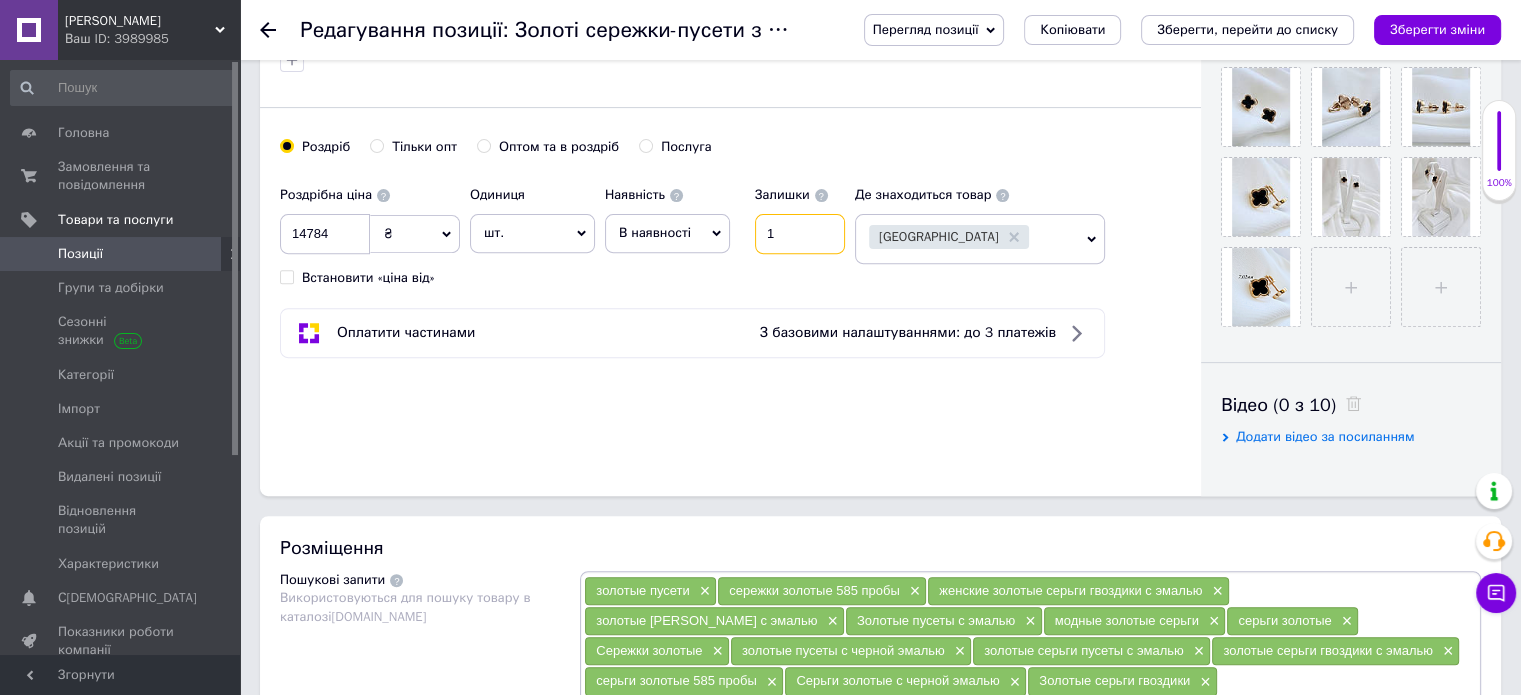 type on "1" 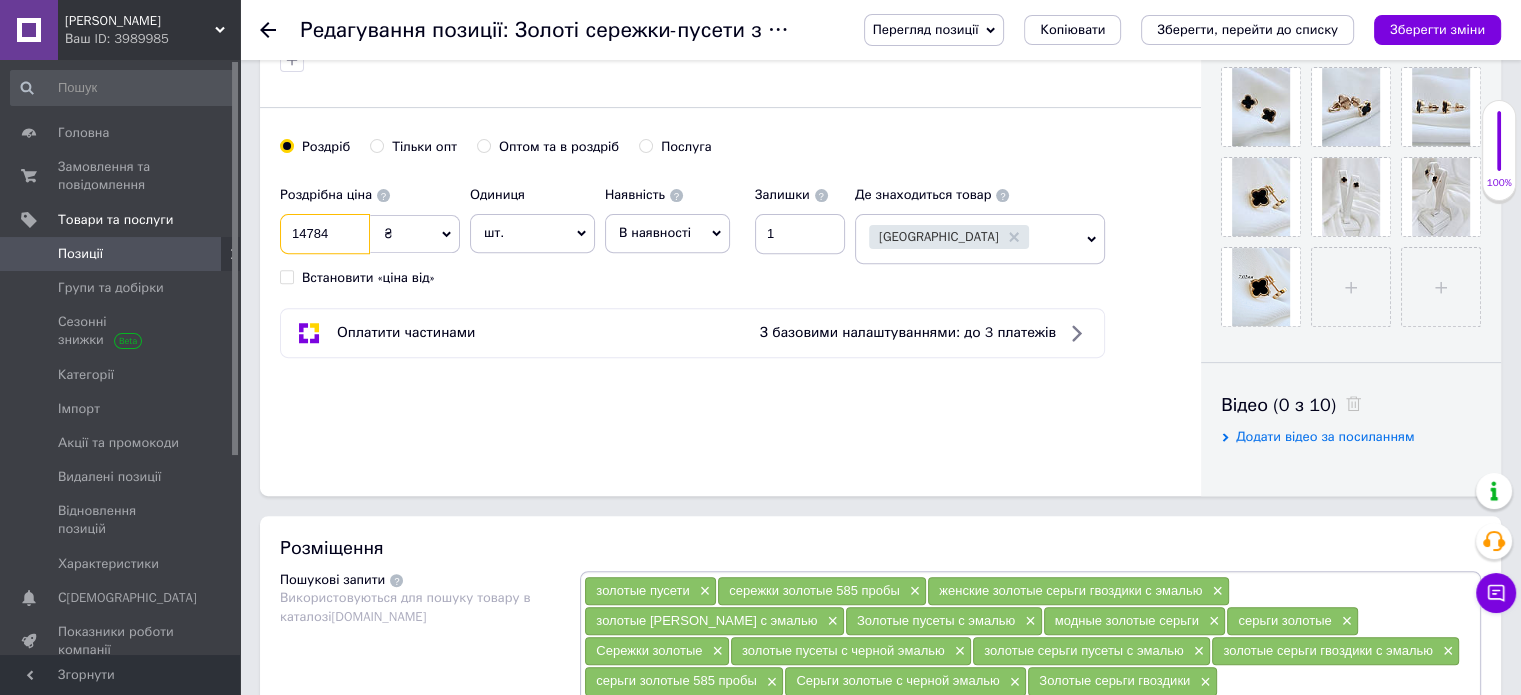 click on "14784" at bounding box center (325, 234) 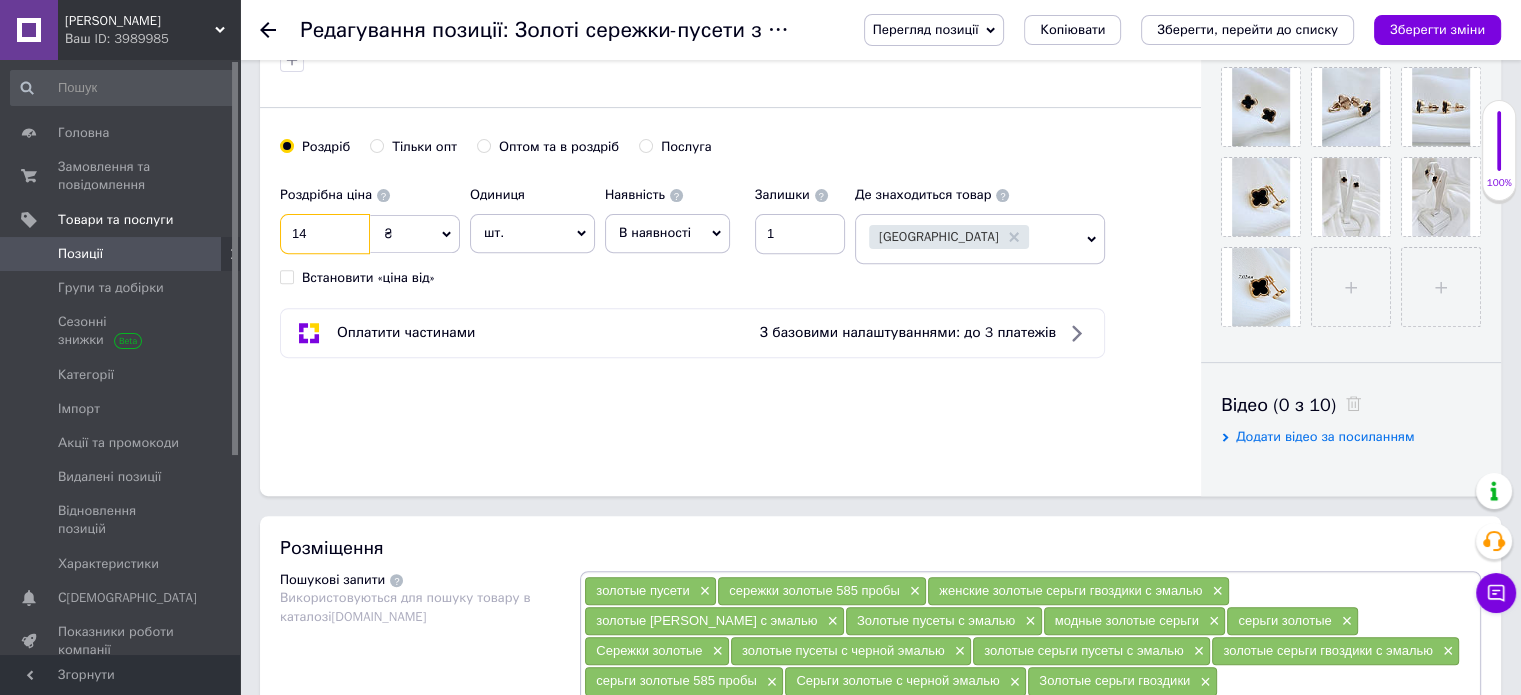 type on "1" 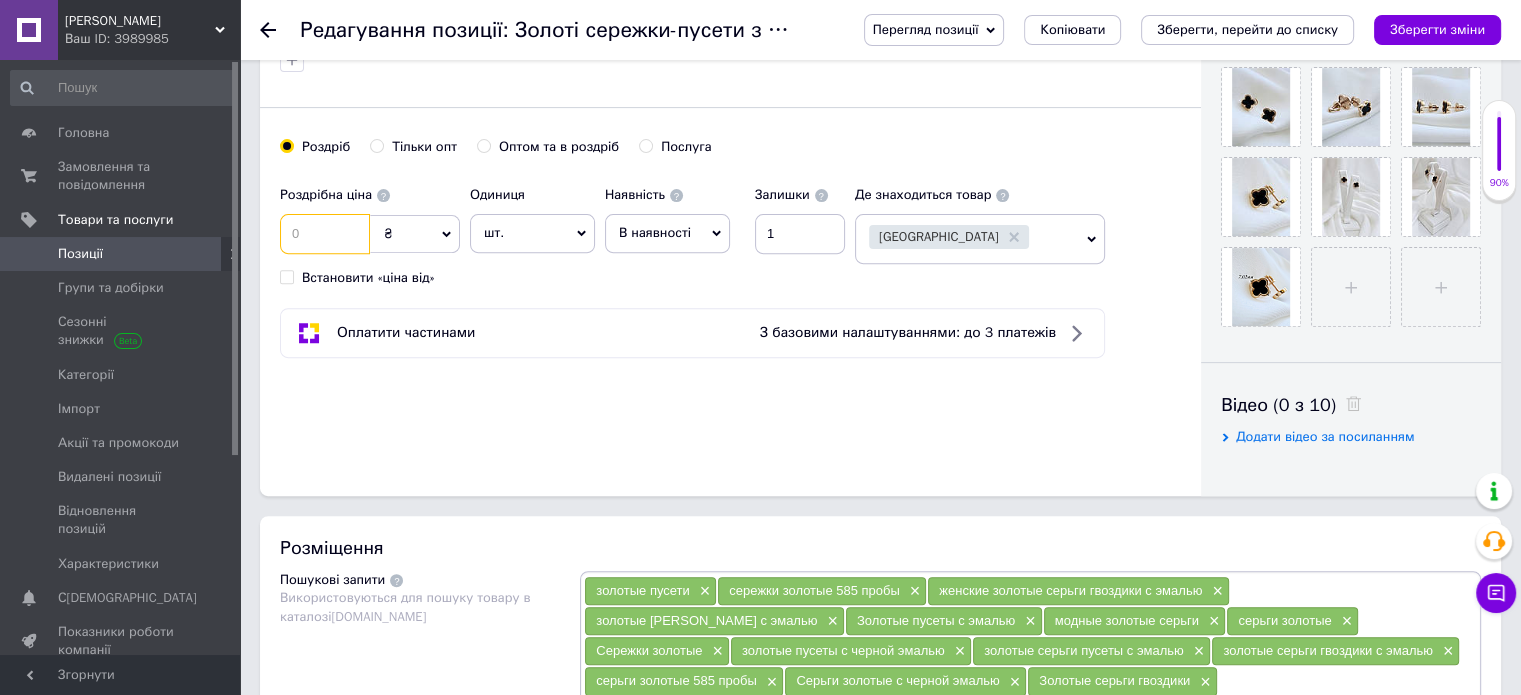 type on "4" 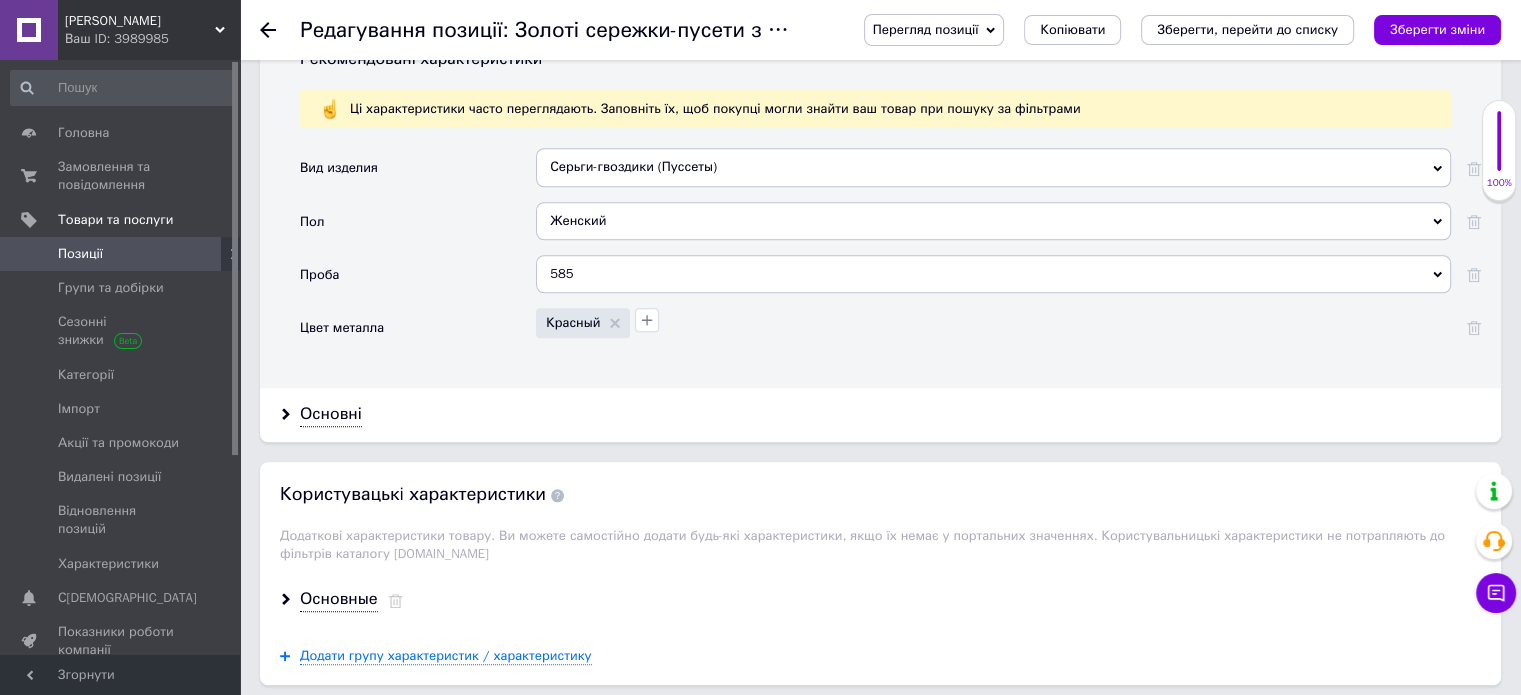scroll, scrollTop: 1856, scrollLeft: 0, axis: vertical 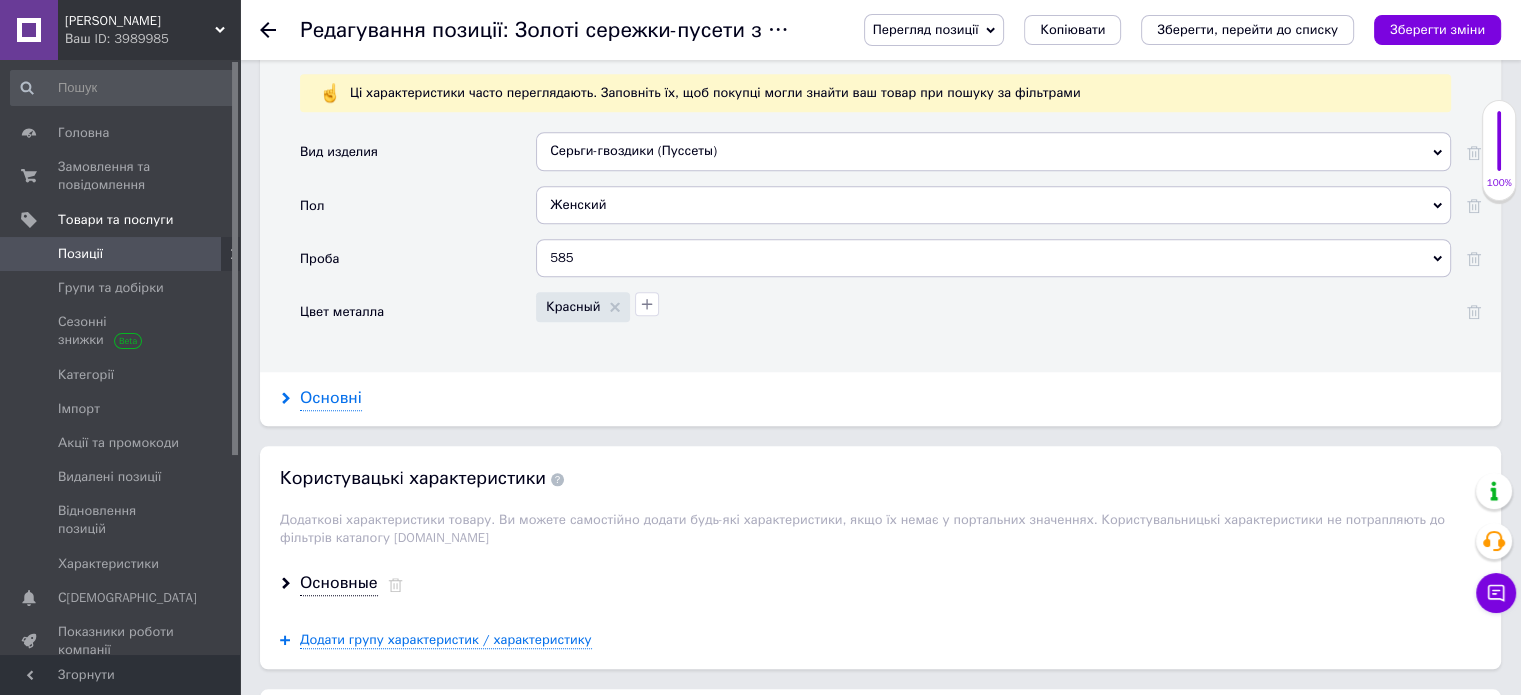 type on "15204" 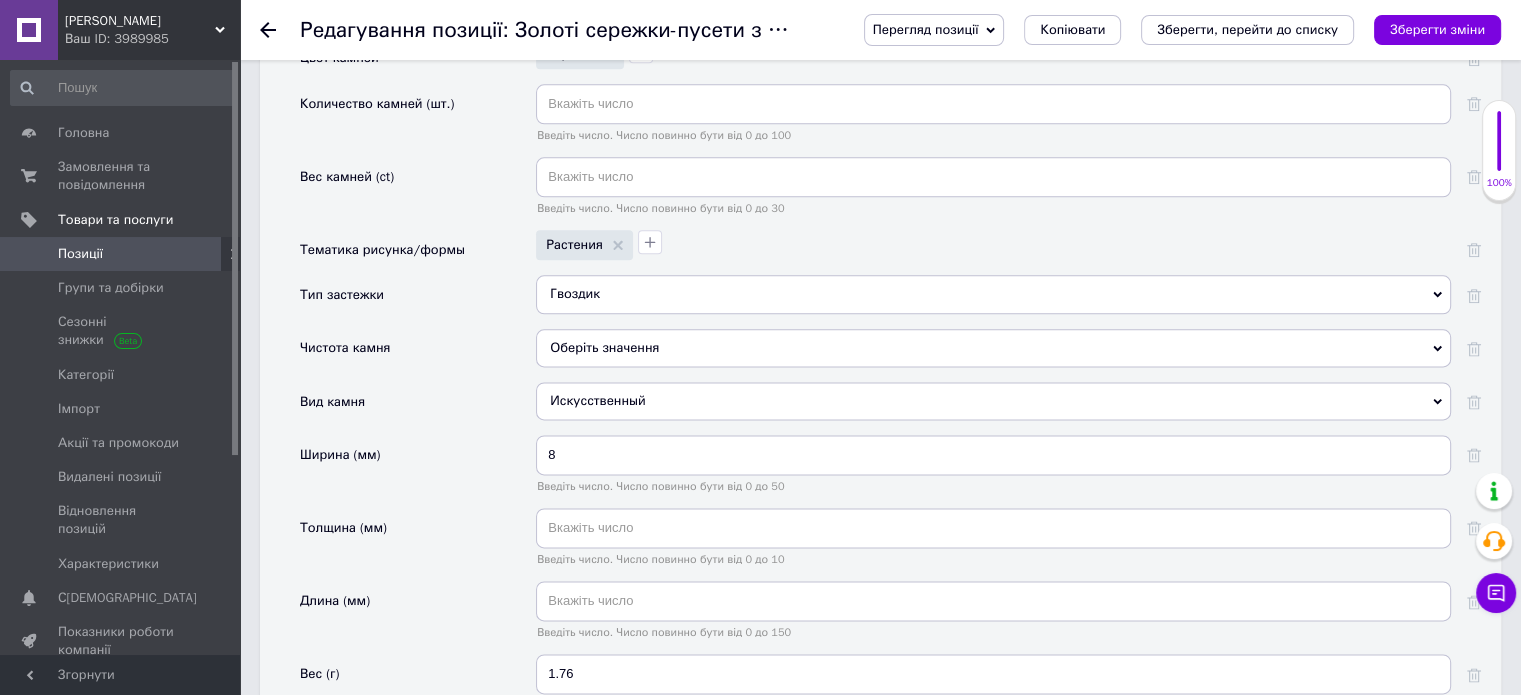 scroll, scrollTop: 2556, scrollLeft: 0, axis: vertical 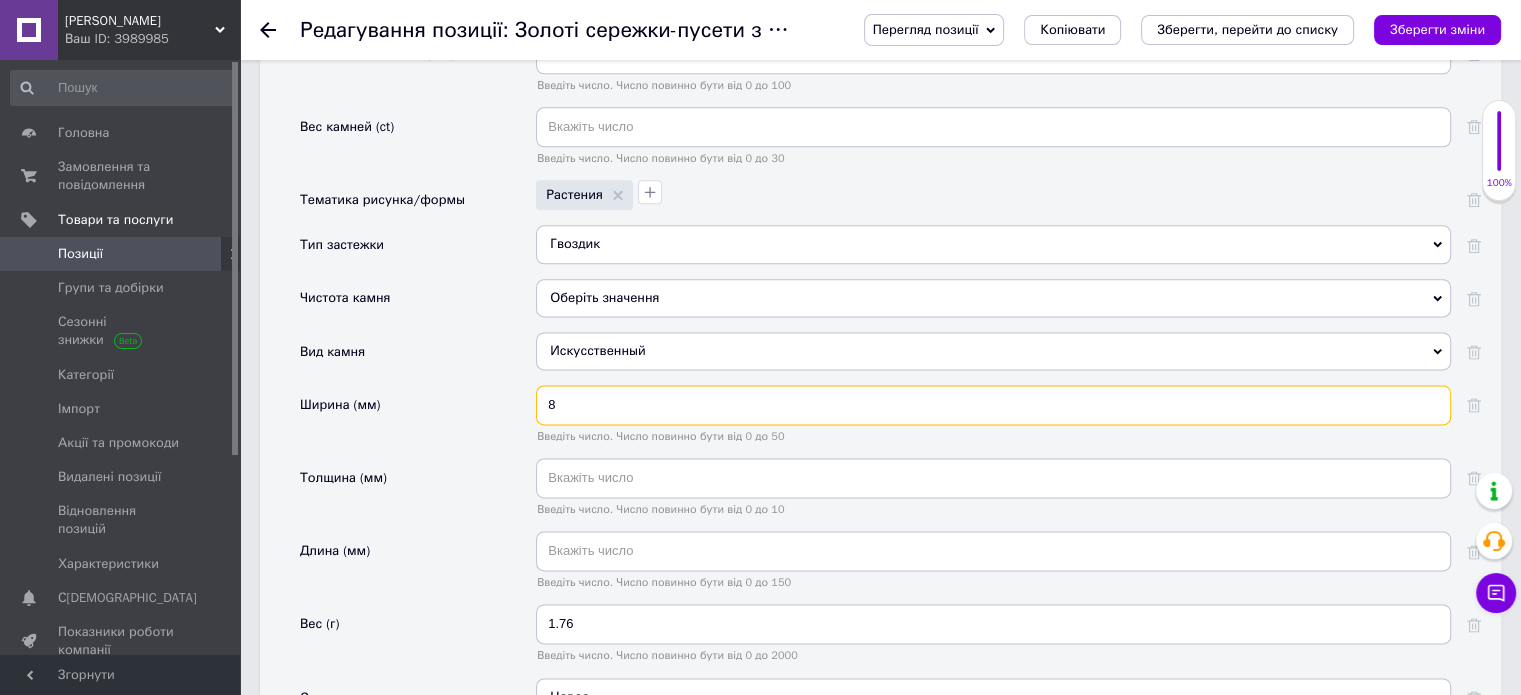 click on "8" at bounding box center [993, 405] 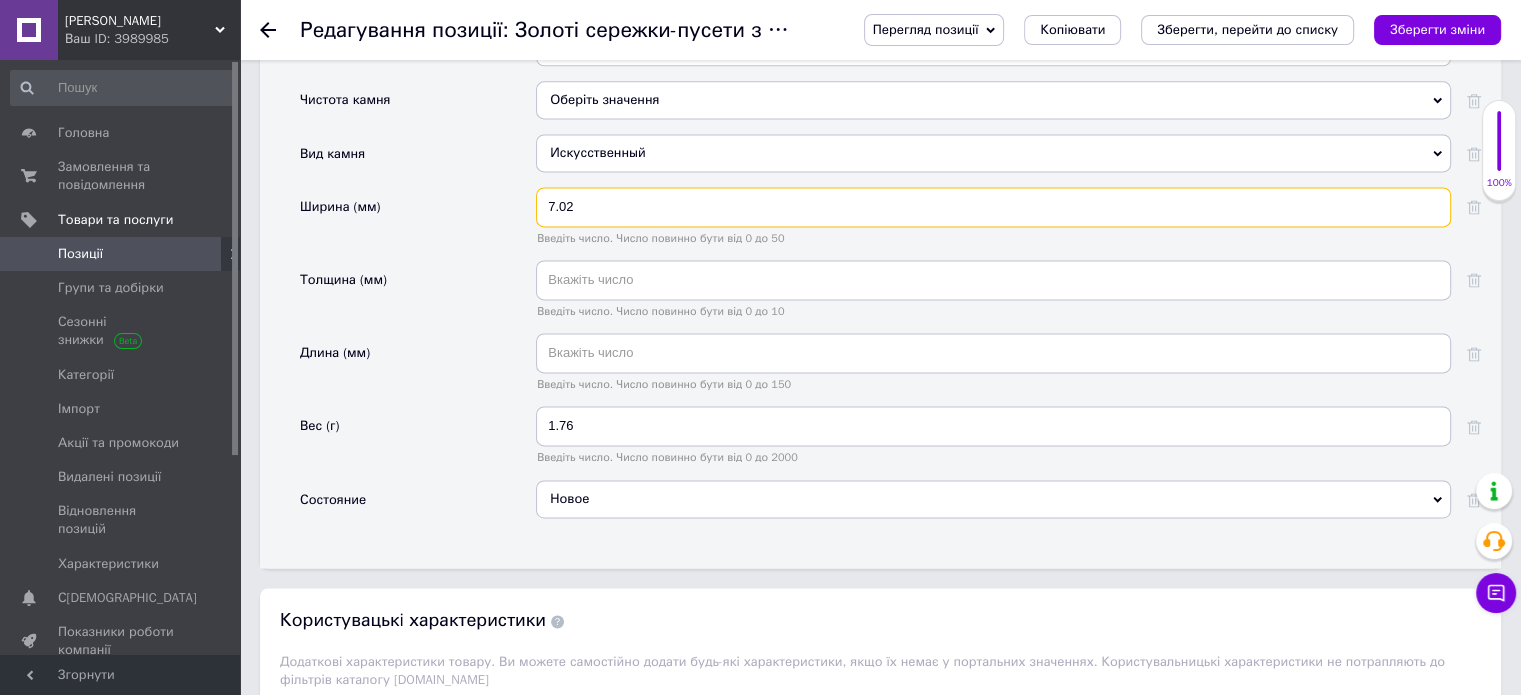 scroll, scrollTop: 2756, scrollLeft: 0, axis: vertical 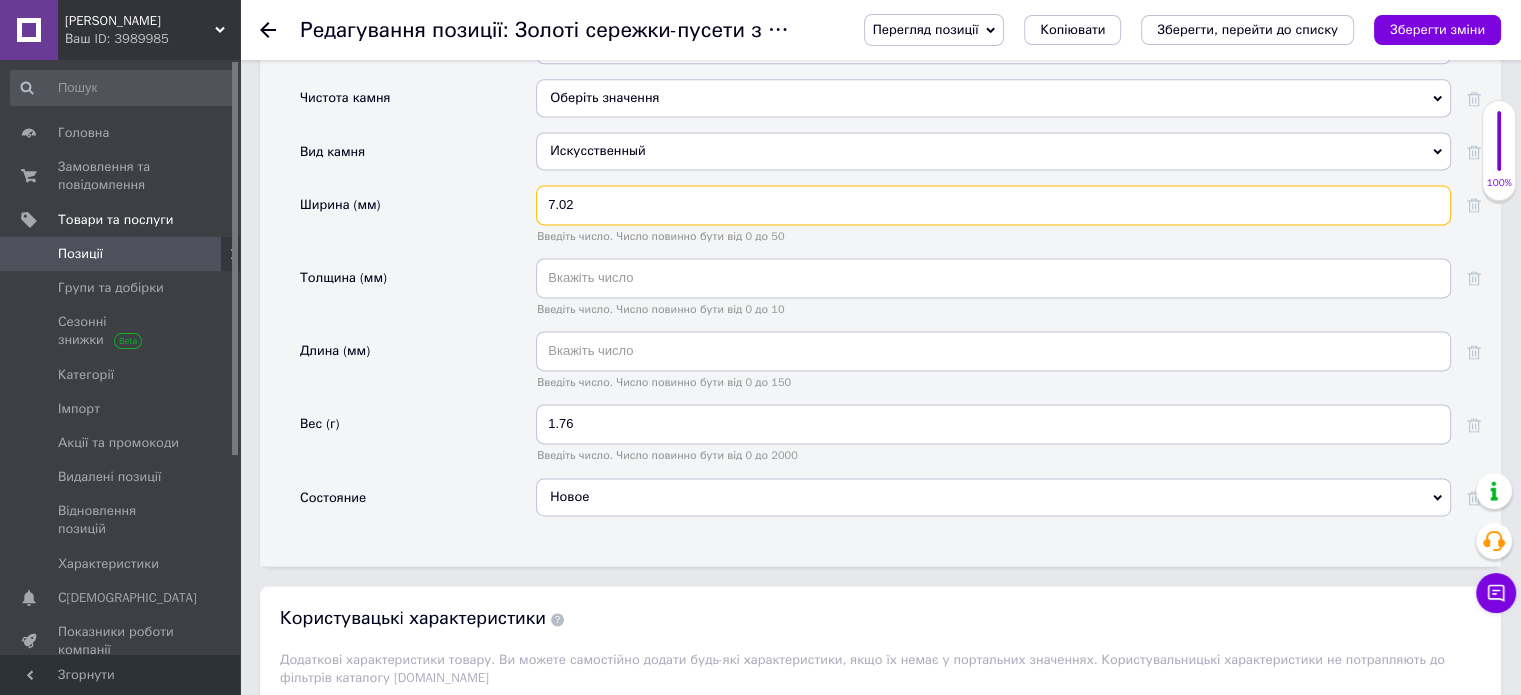 type on "7.02" 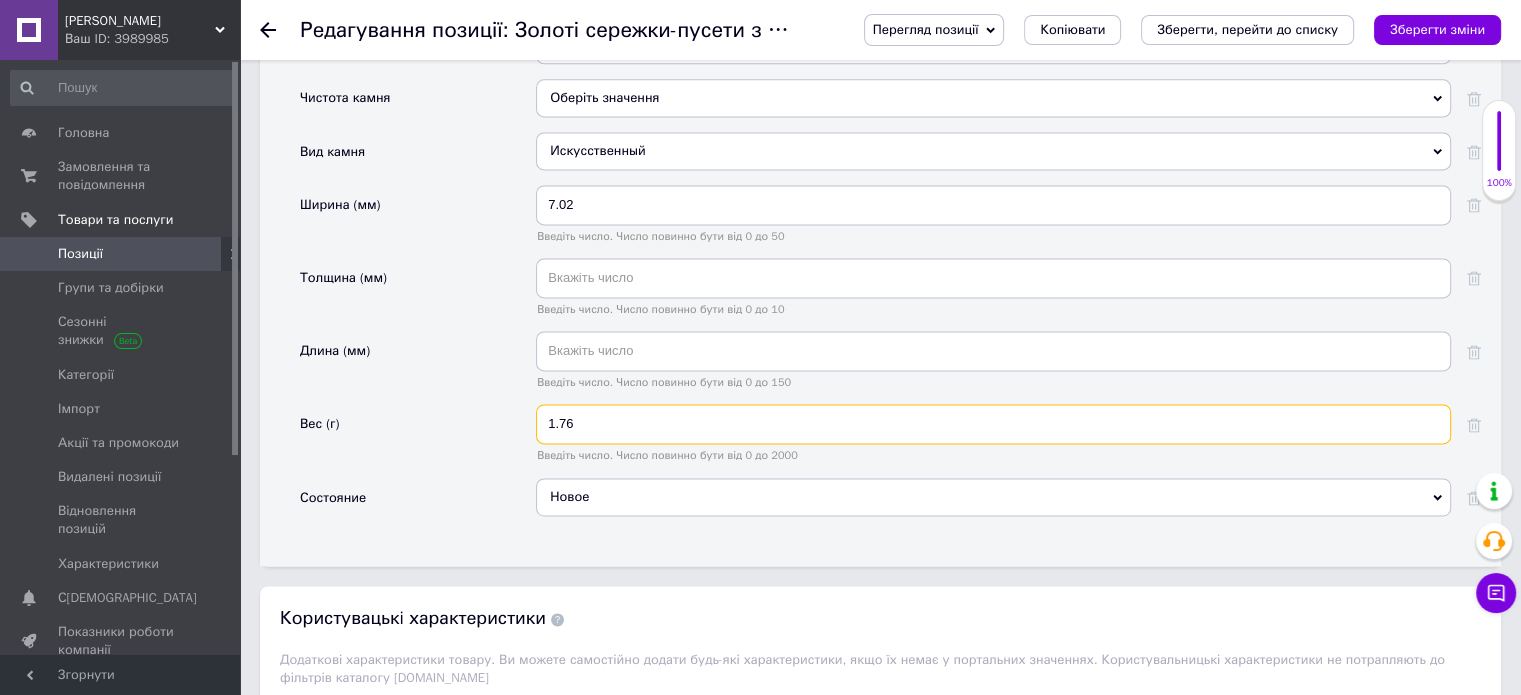 click on "1.76" at bounding box center (993, 424) 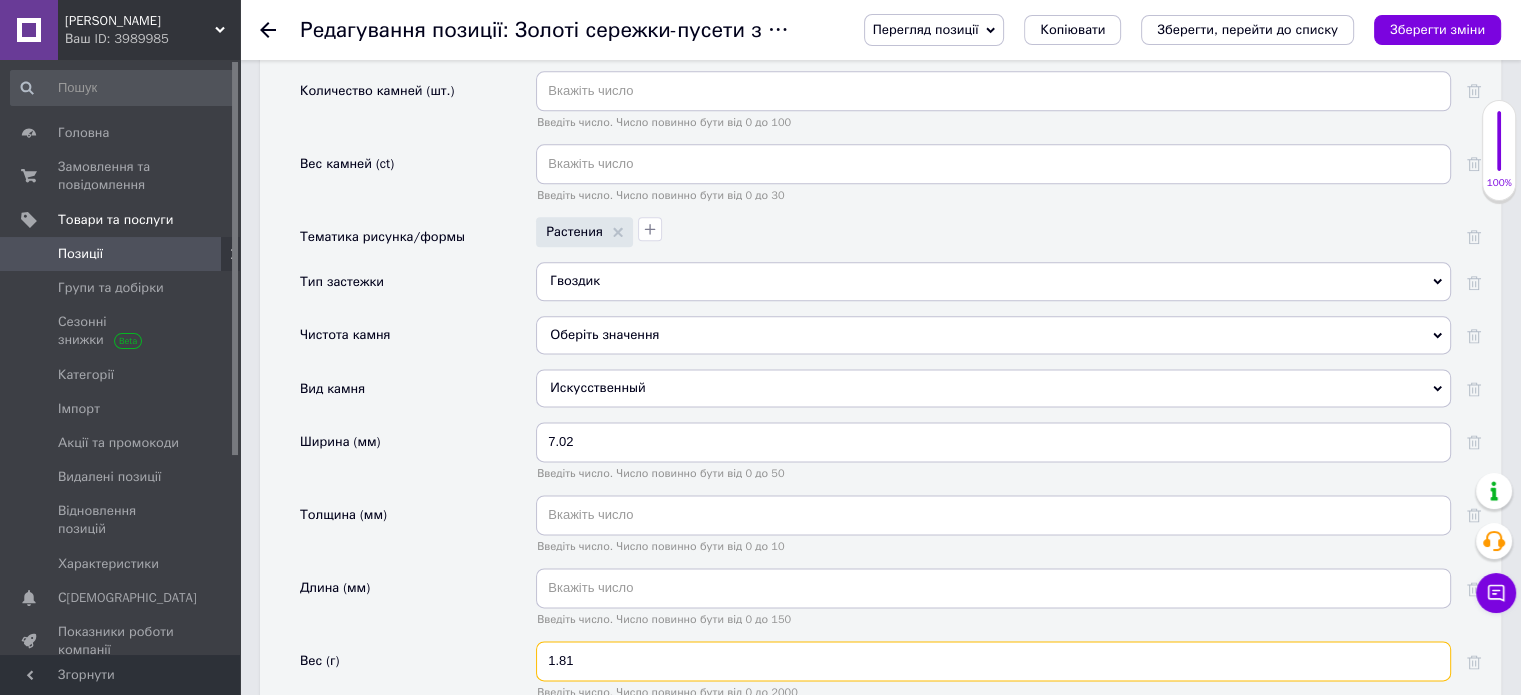 scroll, scrollTop: 2456, scrollLeft: 0, axis: vertical 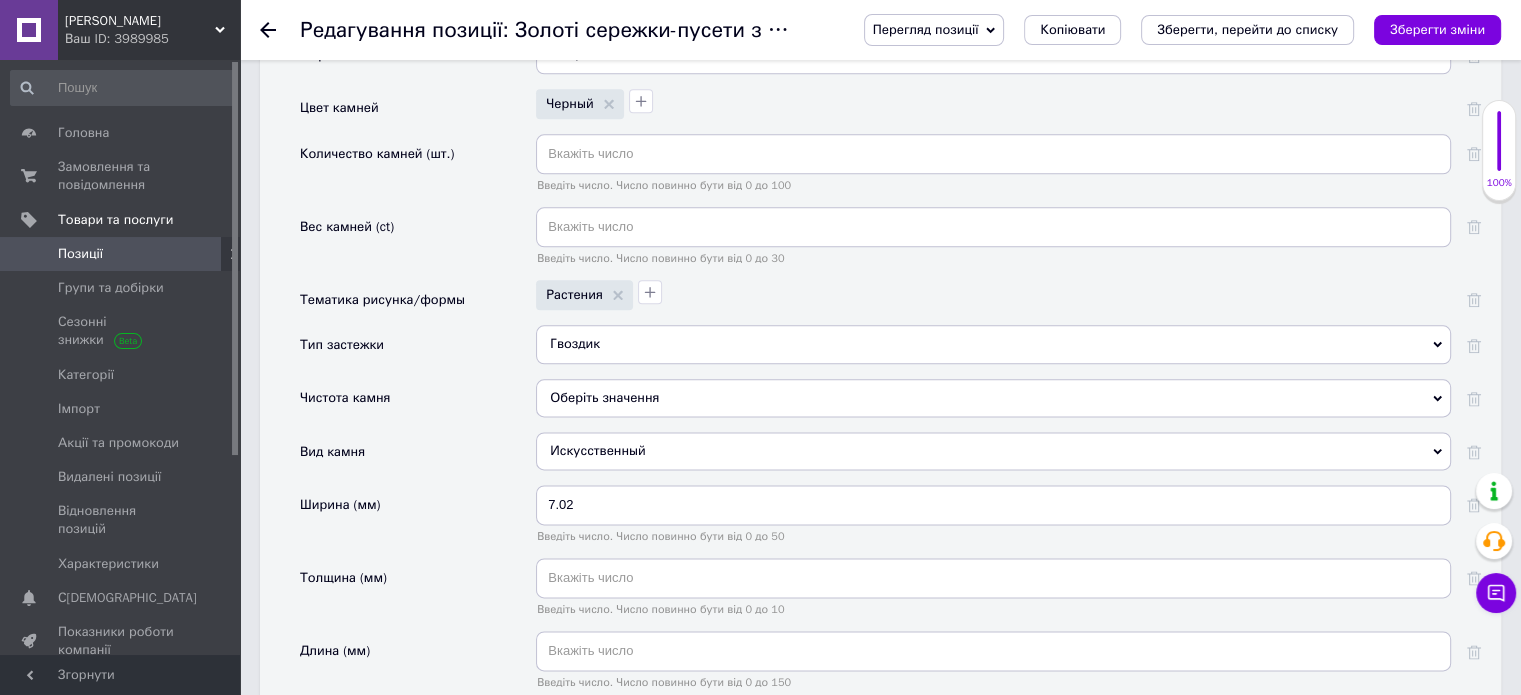 type on "1.81" 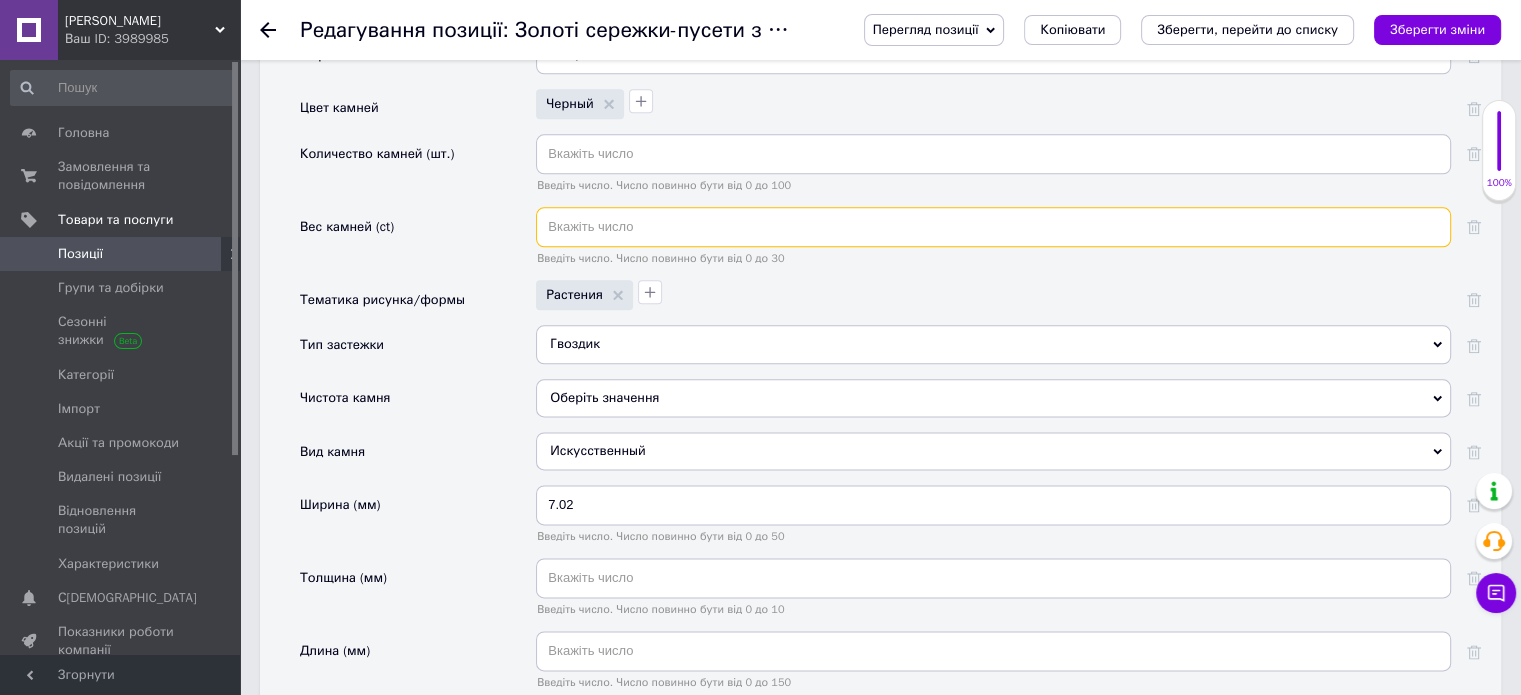 click at bounding box center [993, 227] 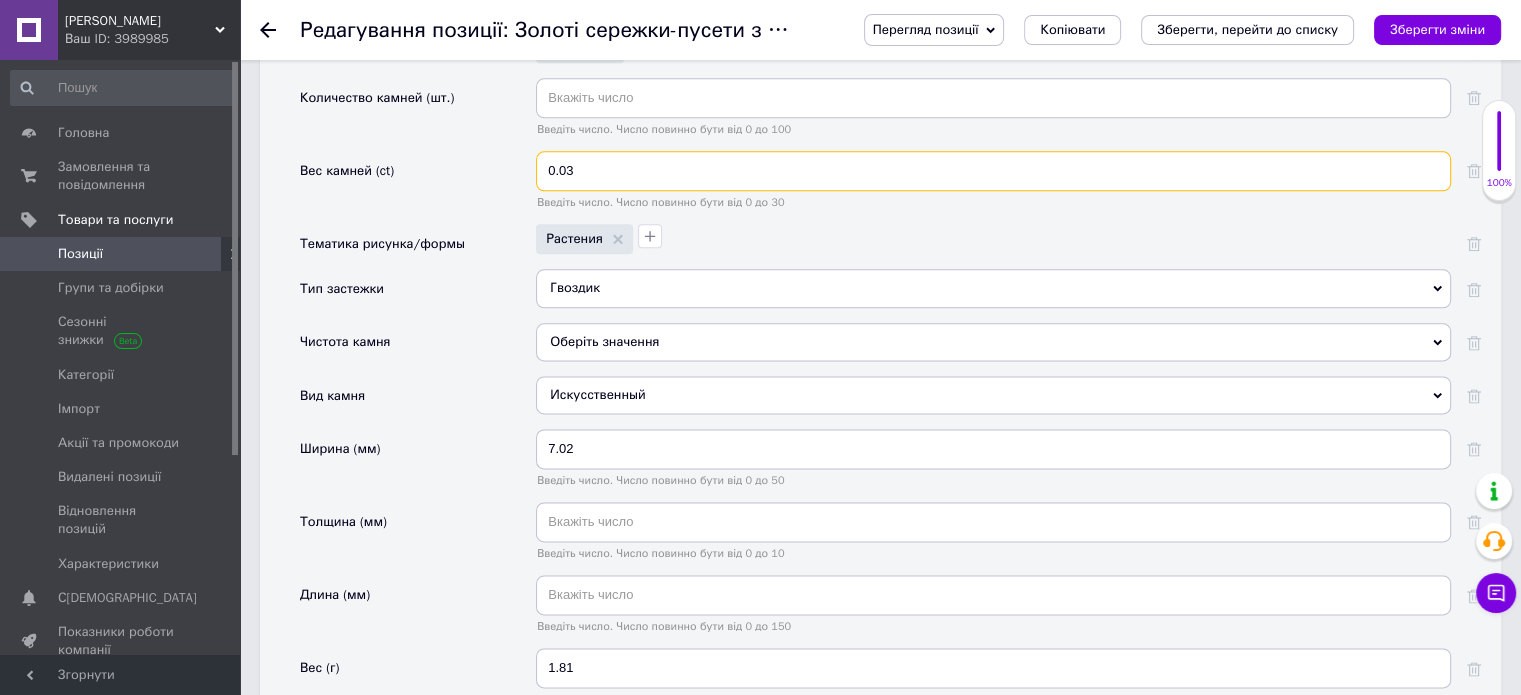 scroll, scrollTop: 2556, scrollLeft: 0, axis: vertical 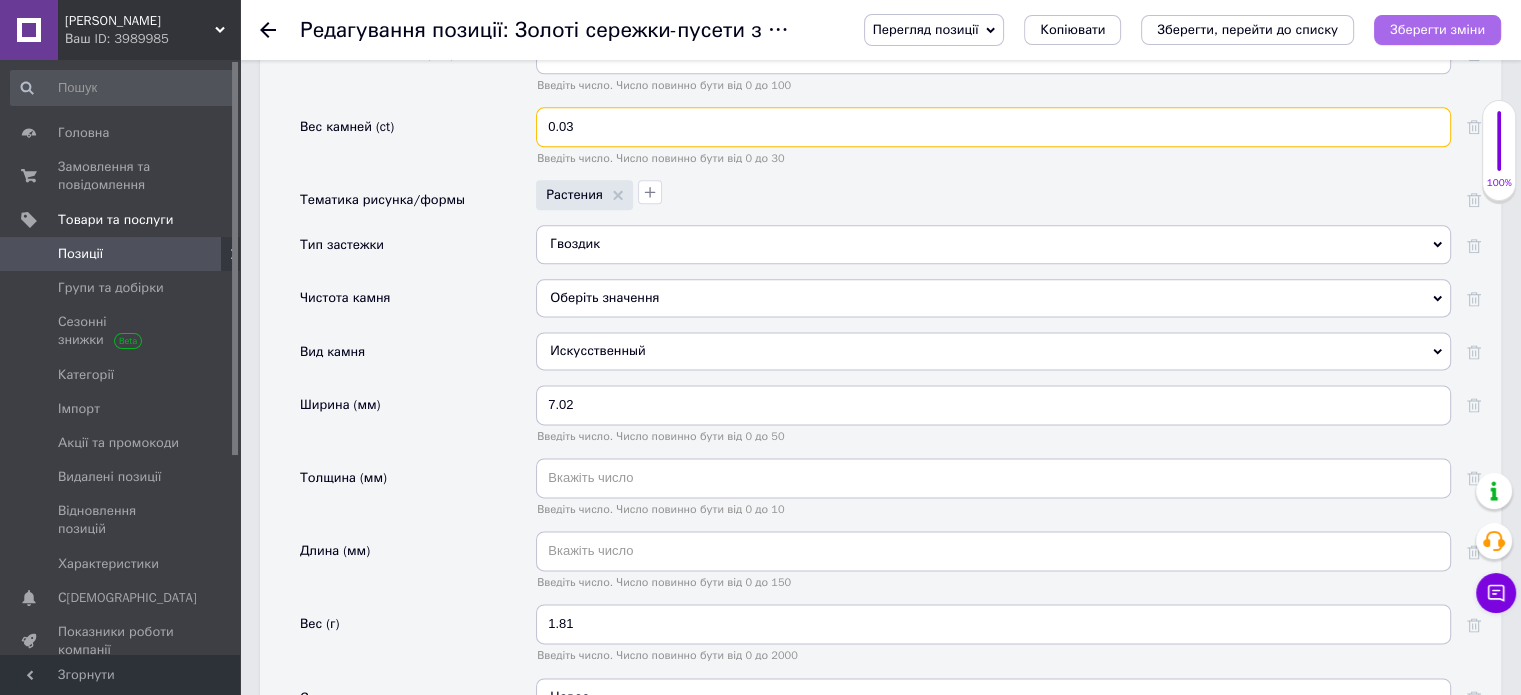 type on "0.03" 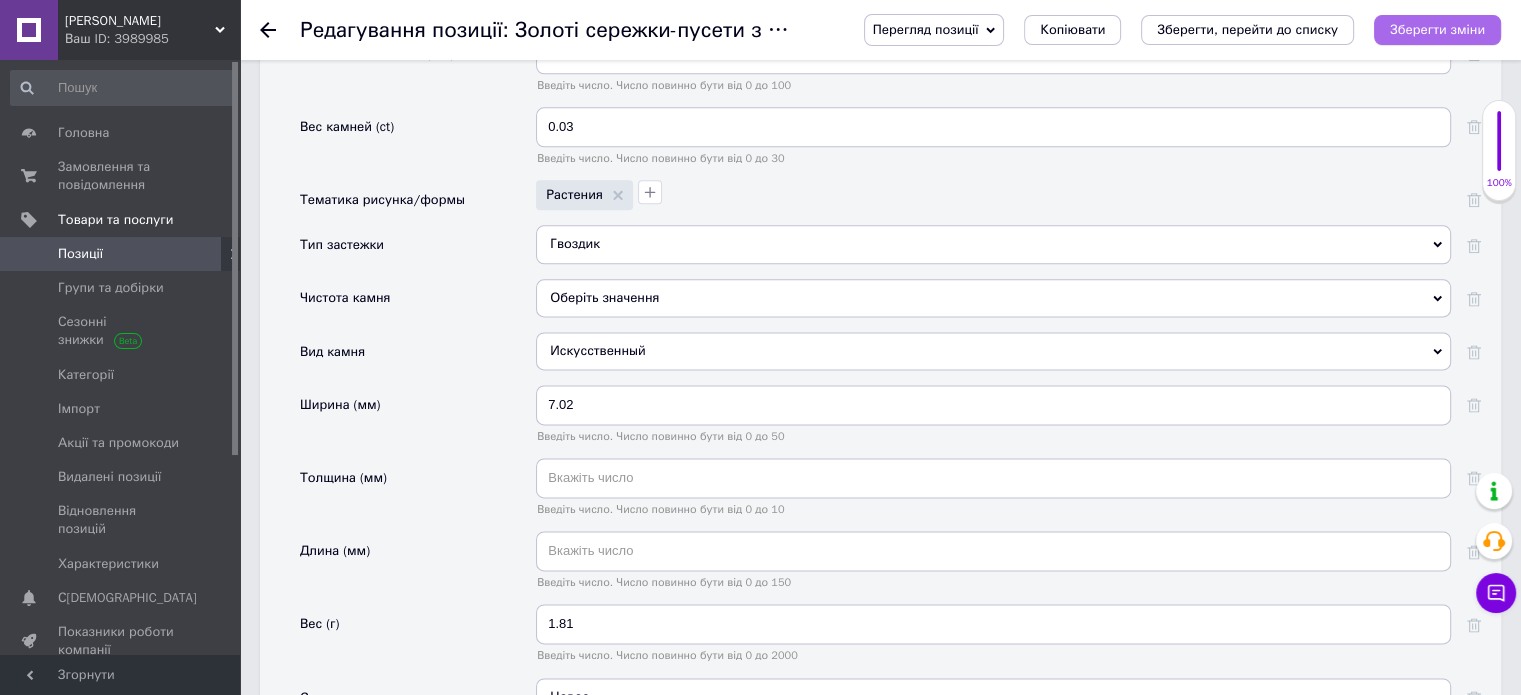 click on "Зберегти зміни" at bounding box center (1437, 29) 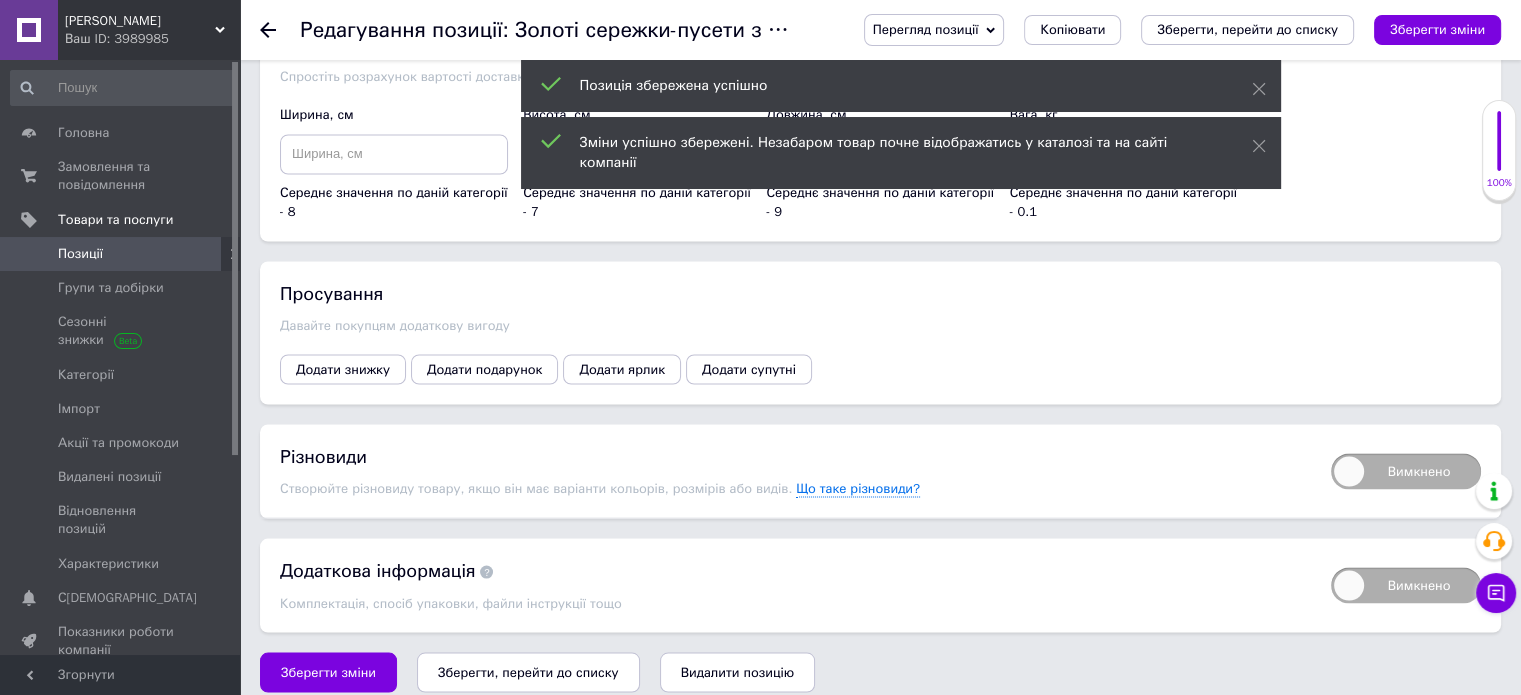 scroll, scrollTop: 3573, scrollLeft: 0, axis: vertical 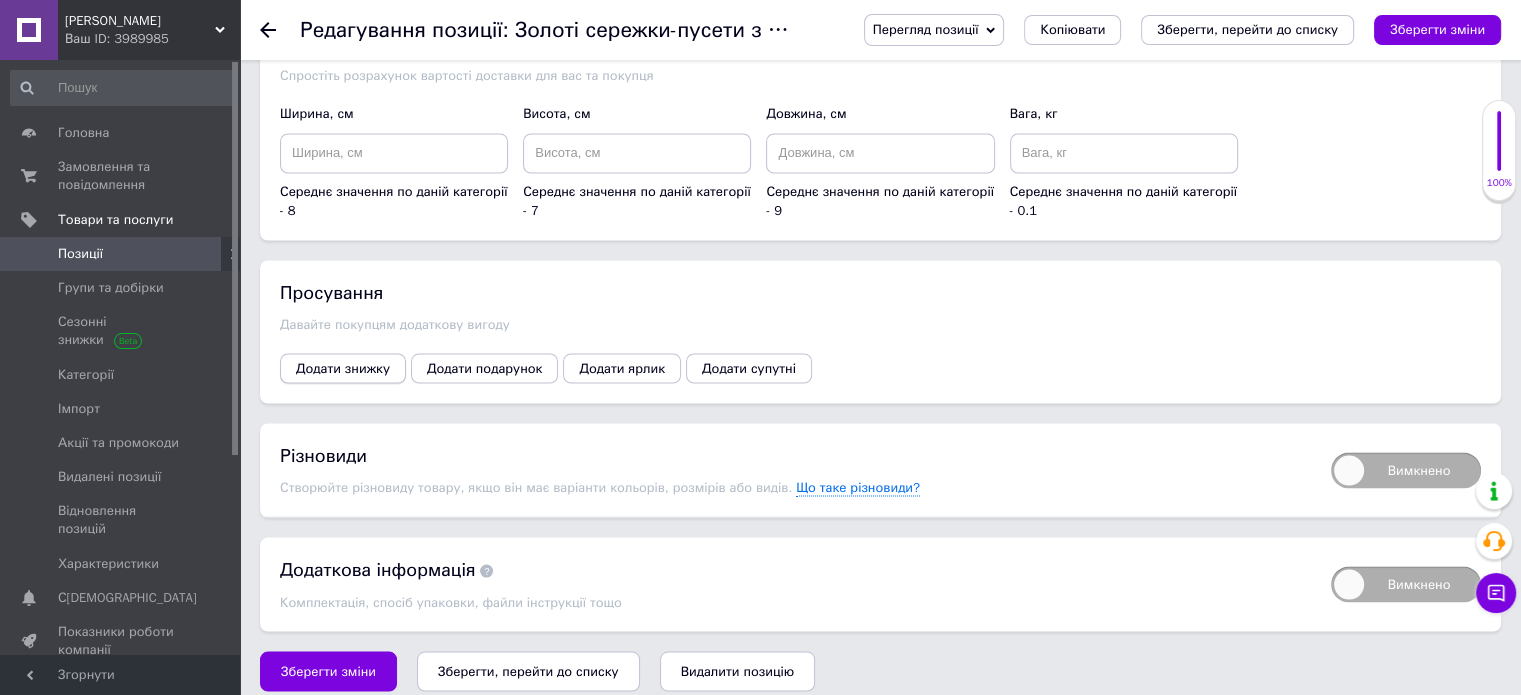 click on "Додати знижку" at bounding box center (343, 368) 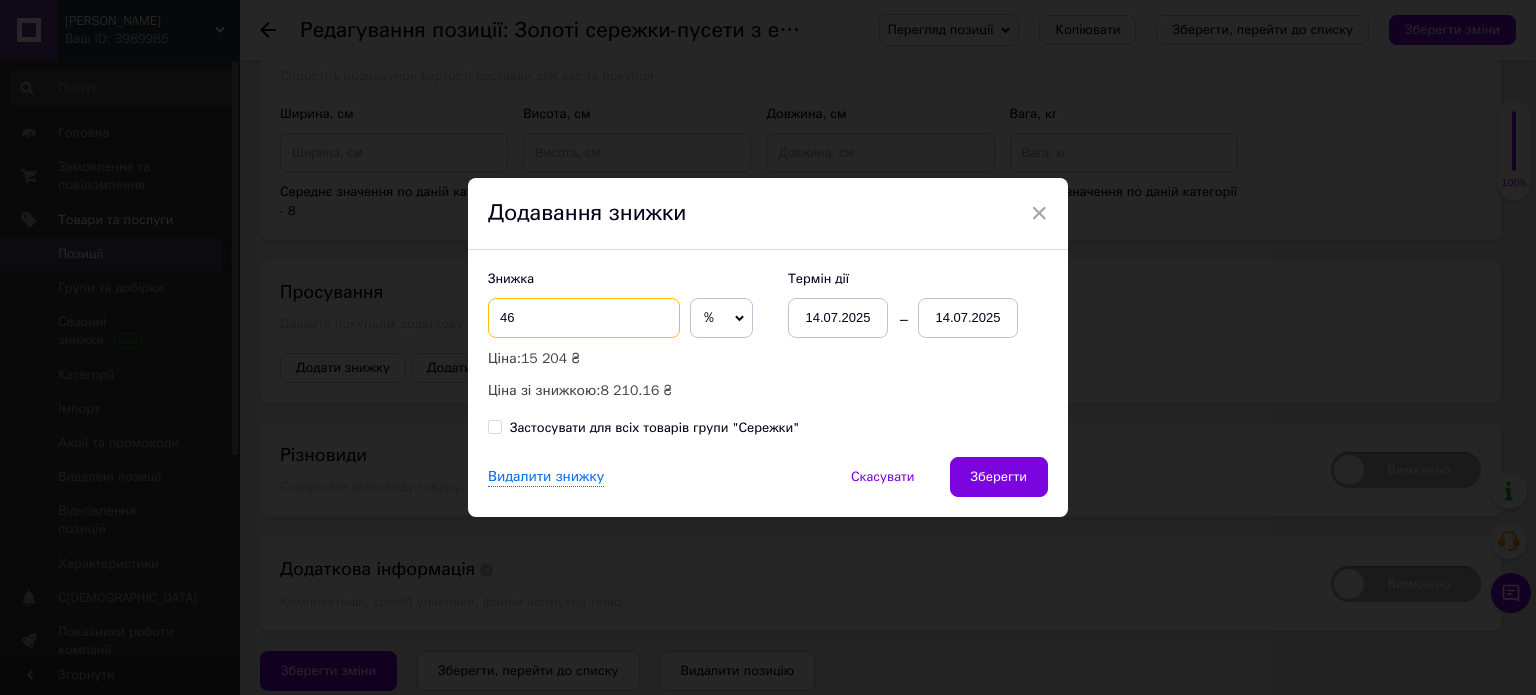 click on "46" at bounding box center (584, 318) 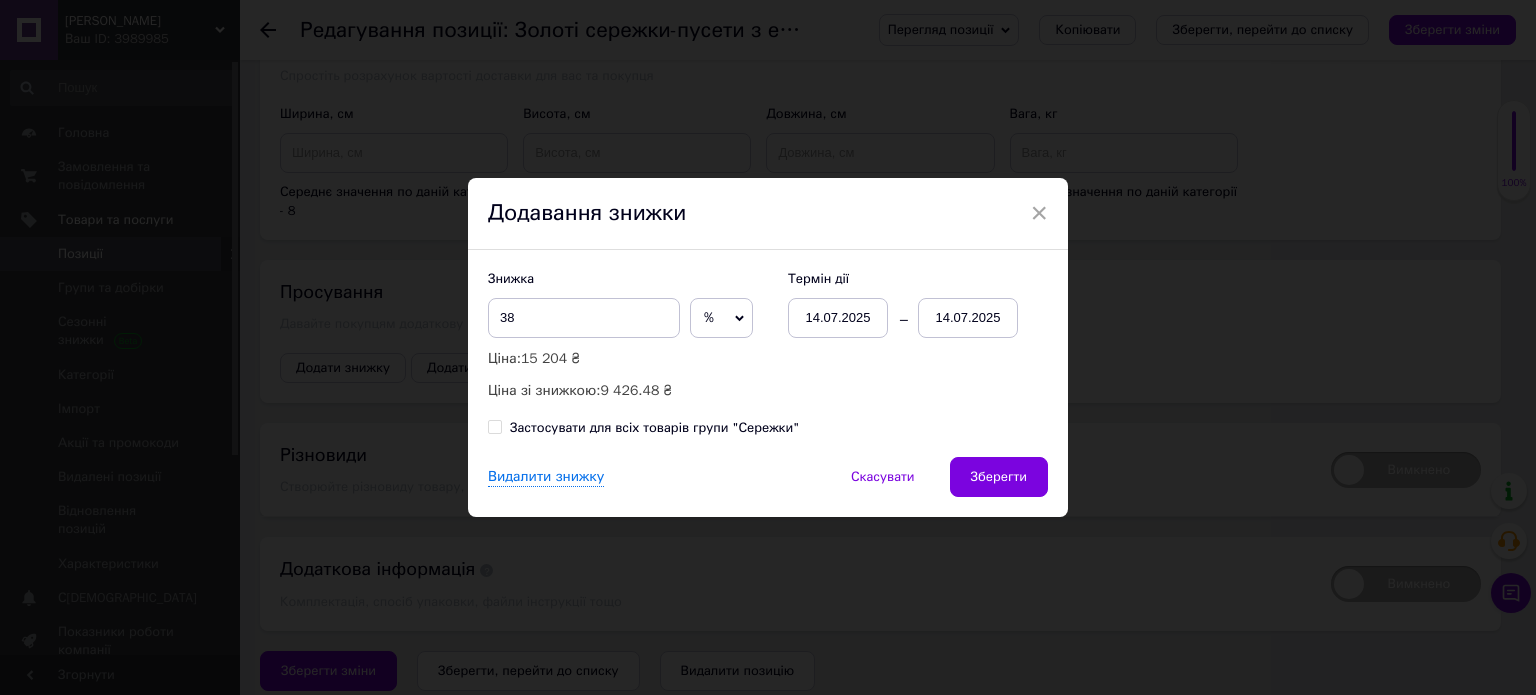 click 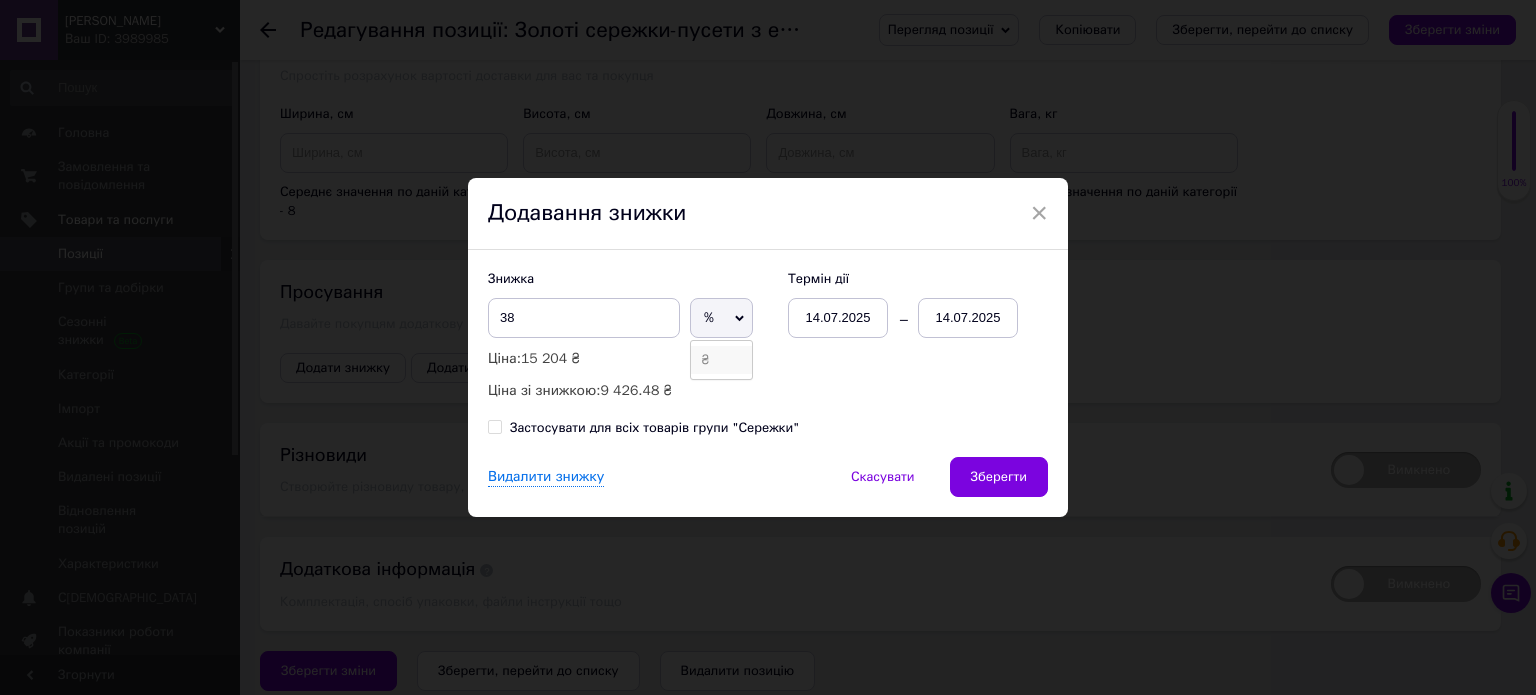 click on "₴" at bounding box center (721, 360) 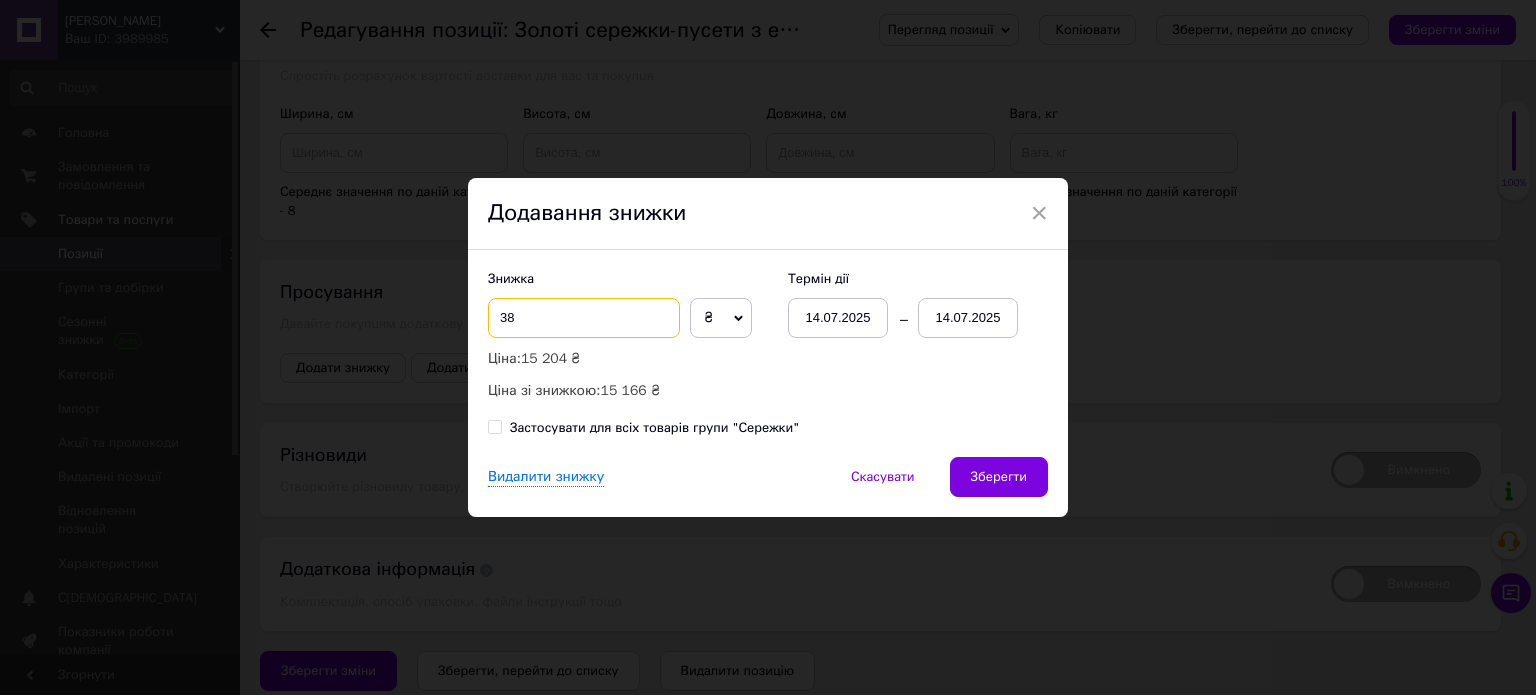 click on "38" at bounding box center (584, 318) 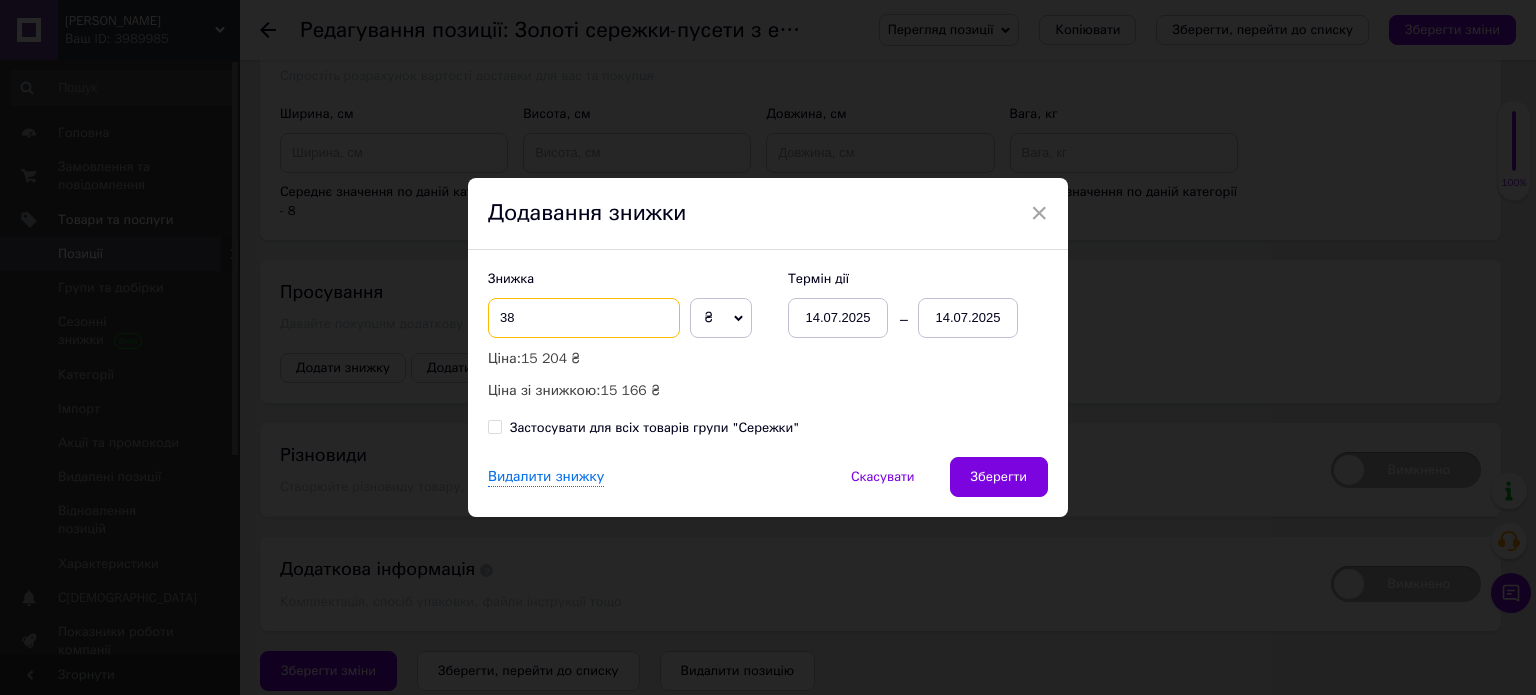 type on "3" 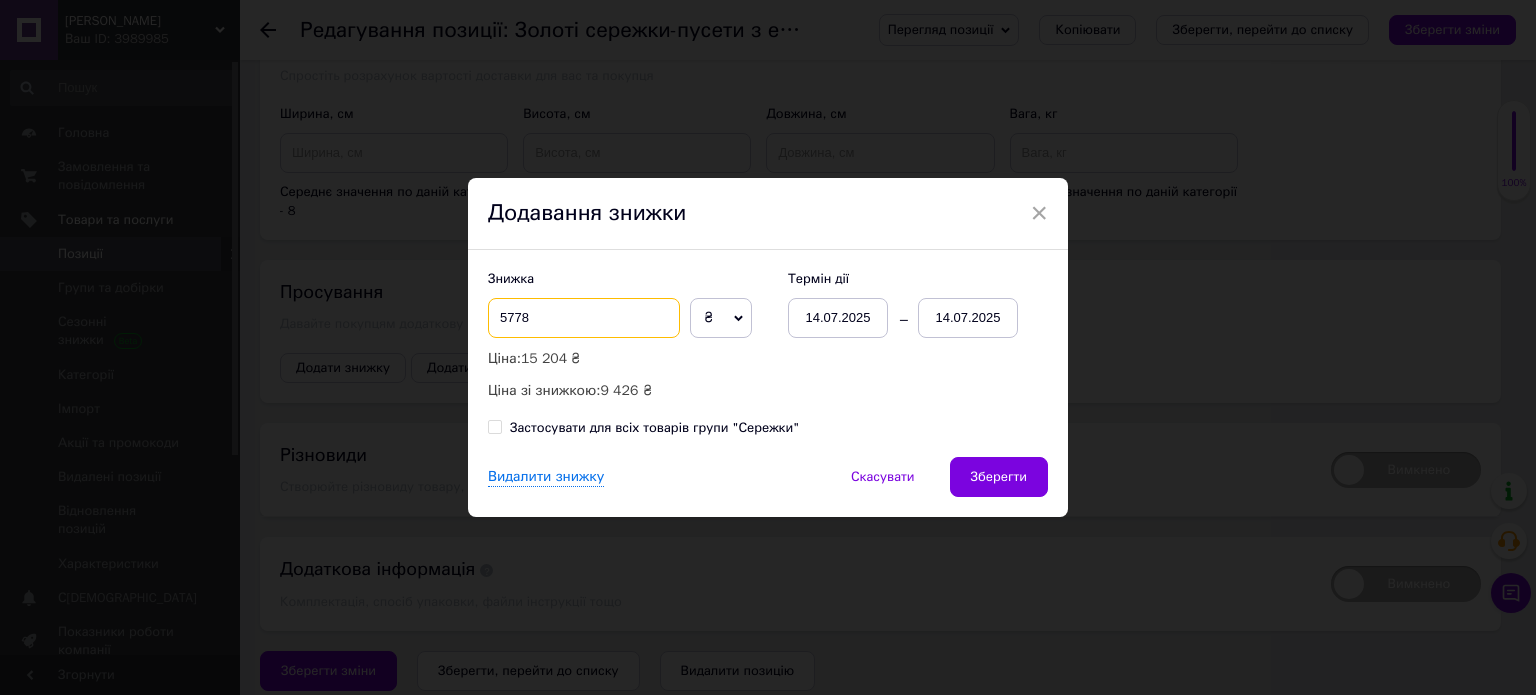 type on "5778" 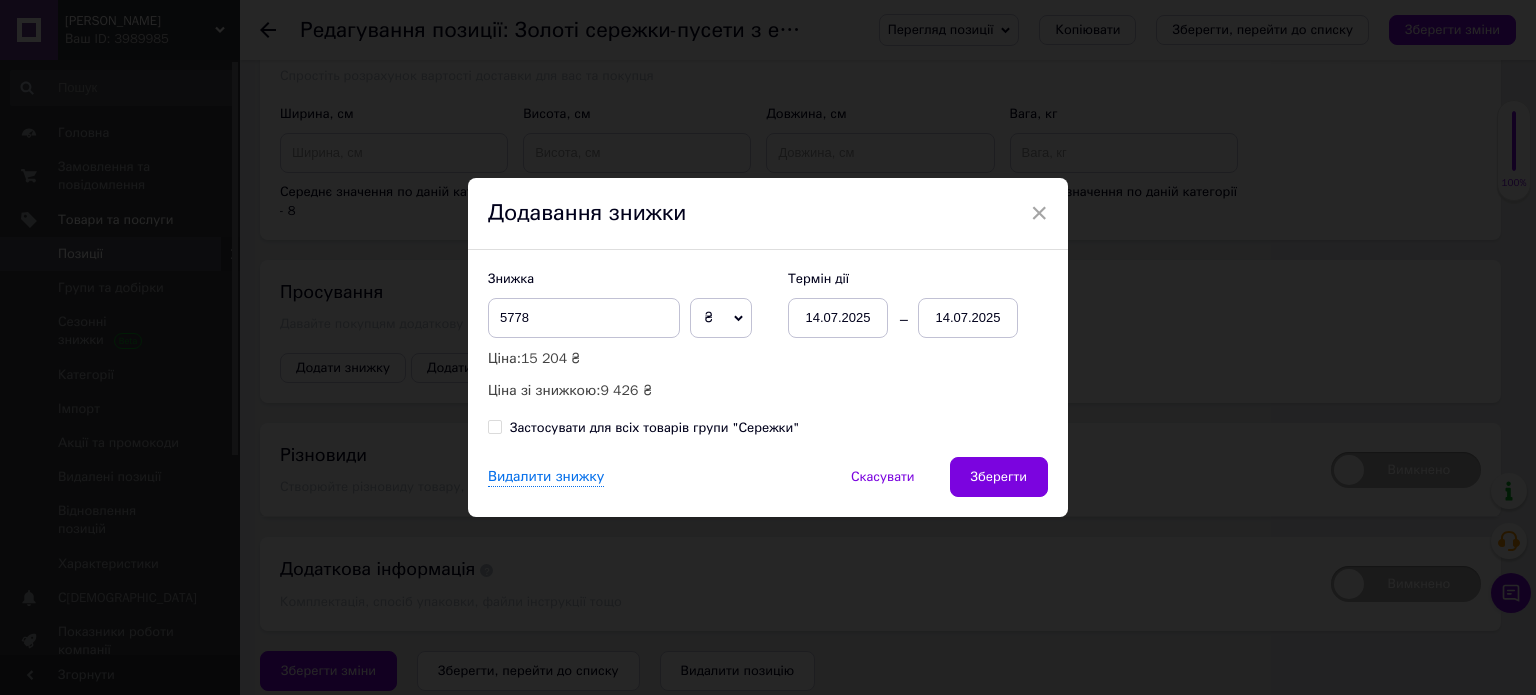 click on "14.07.2025" at bounding box center (838, 318) 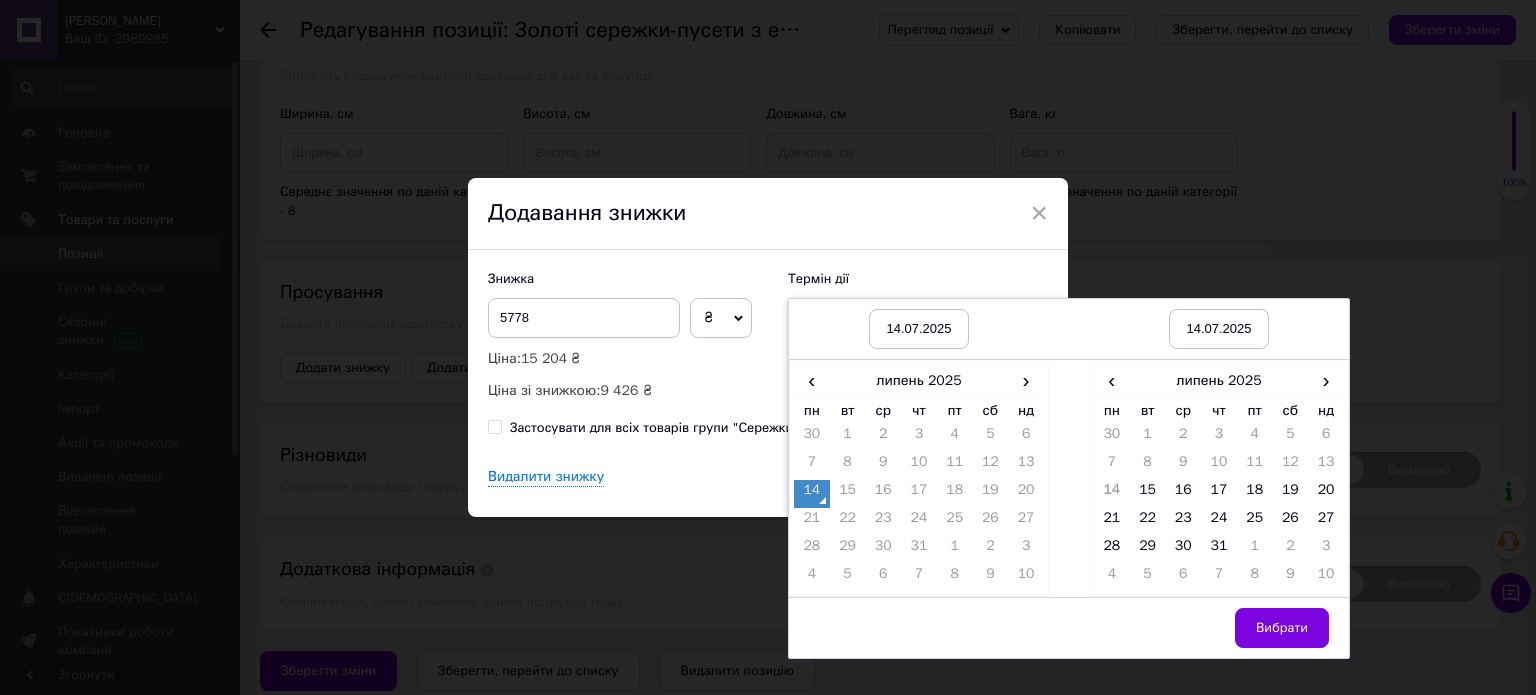 click on "14" at bounding box center [812, 494] 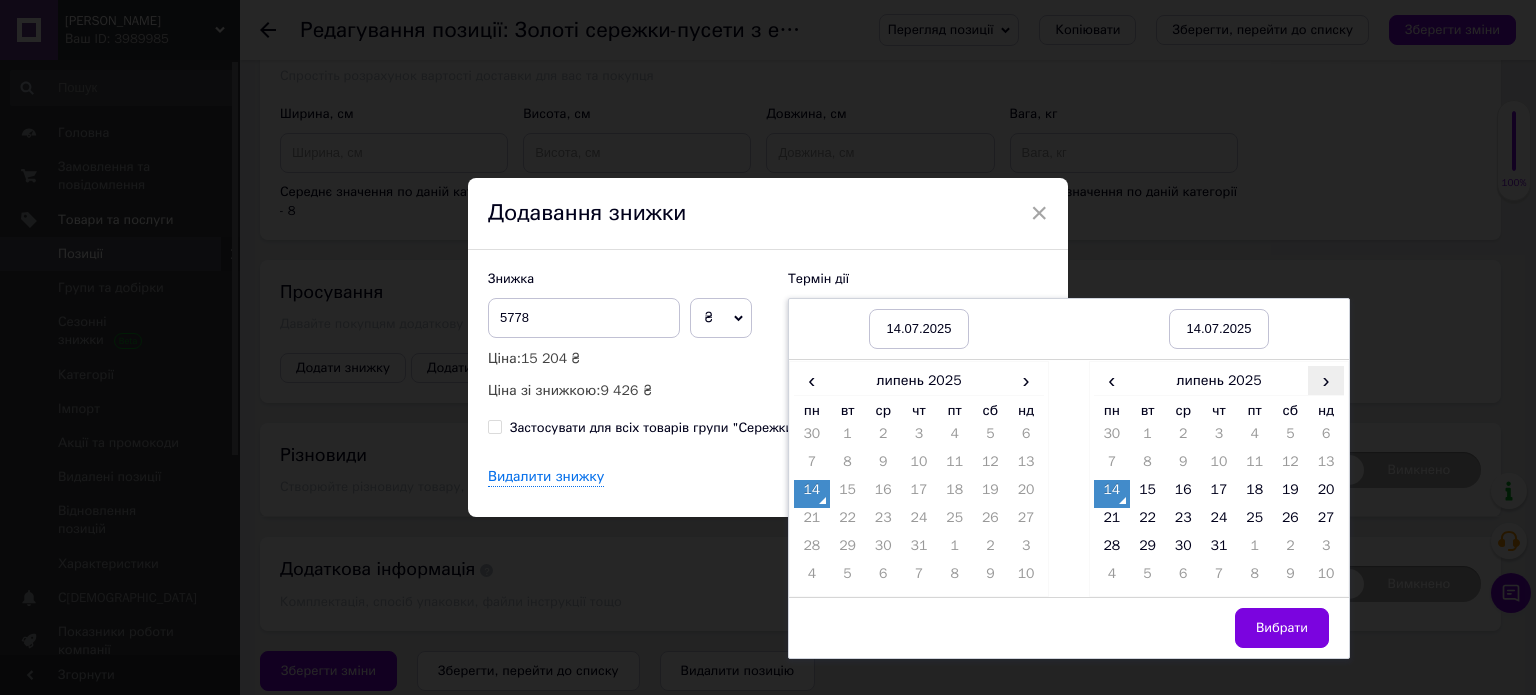 click on "›" at bounding box center [1326, 380] 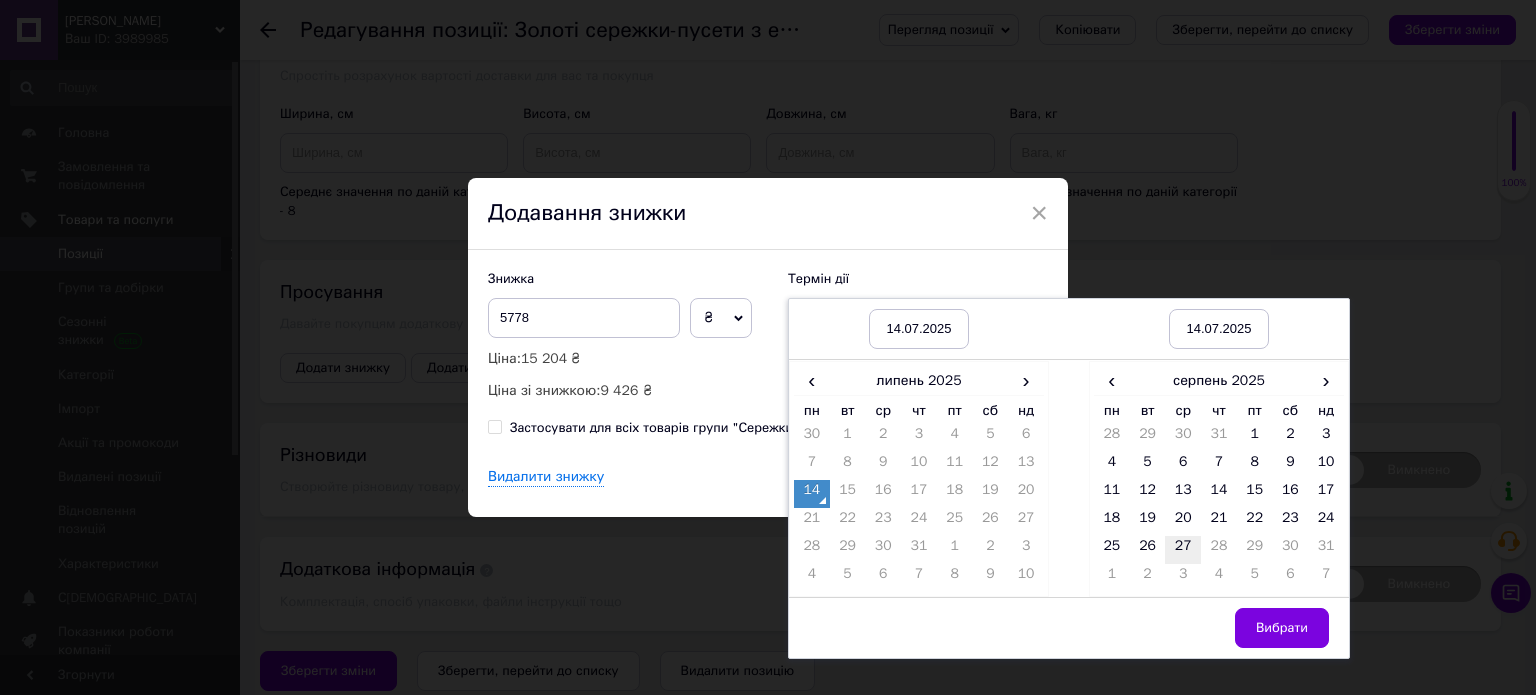 click on "27" at bounding box center (1183, 550) 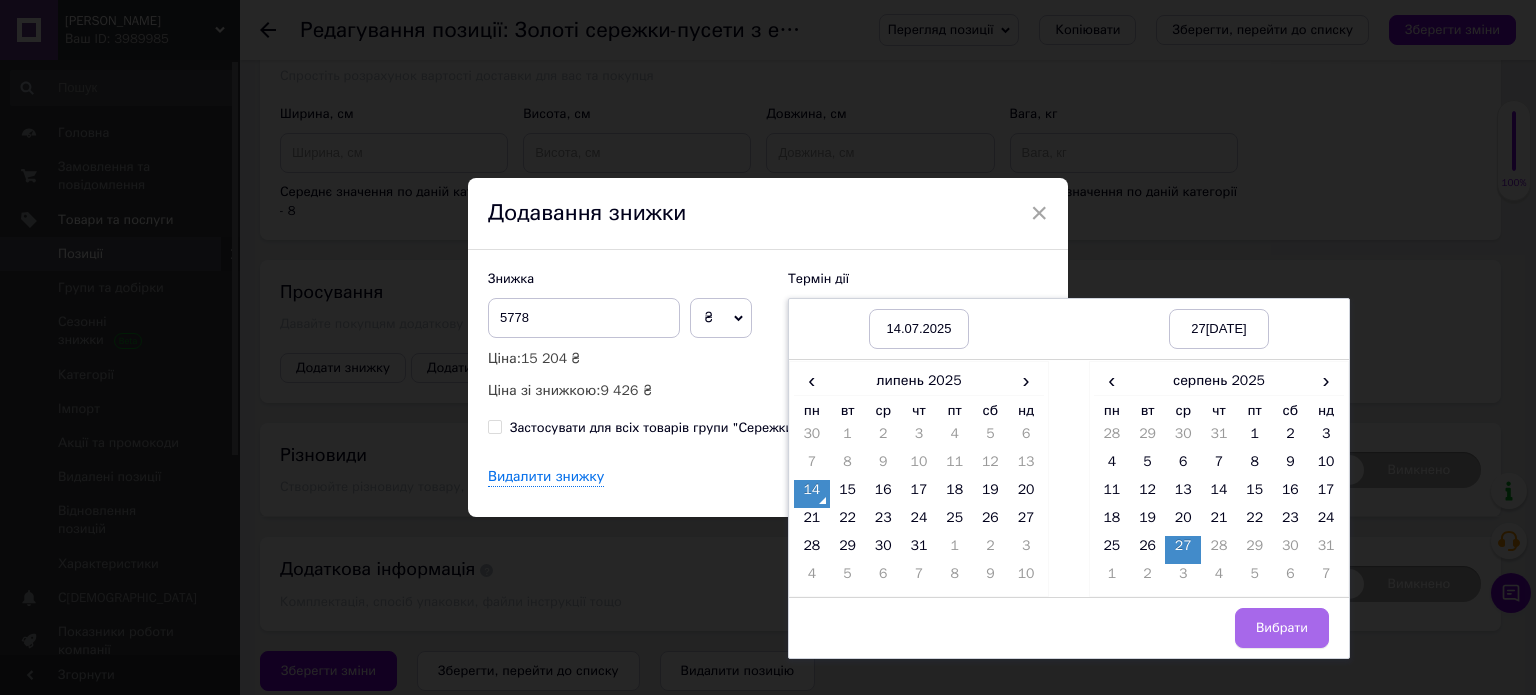click on "Вибрати" at bounding box center [1282, 628] 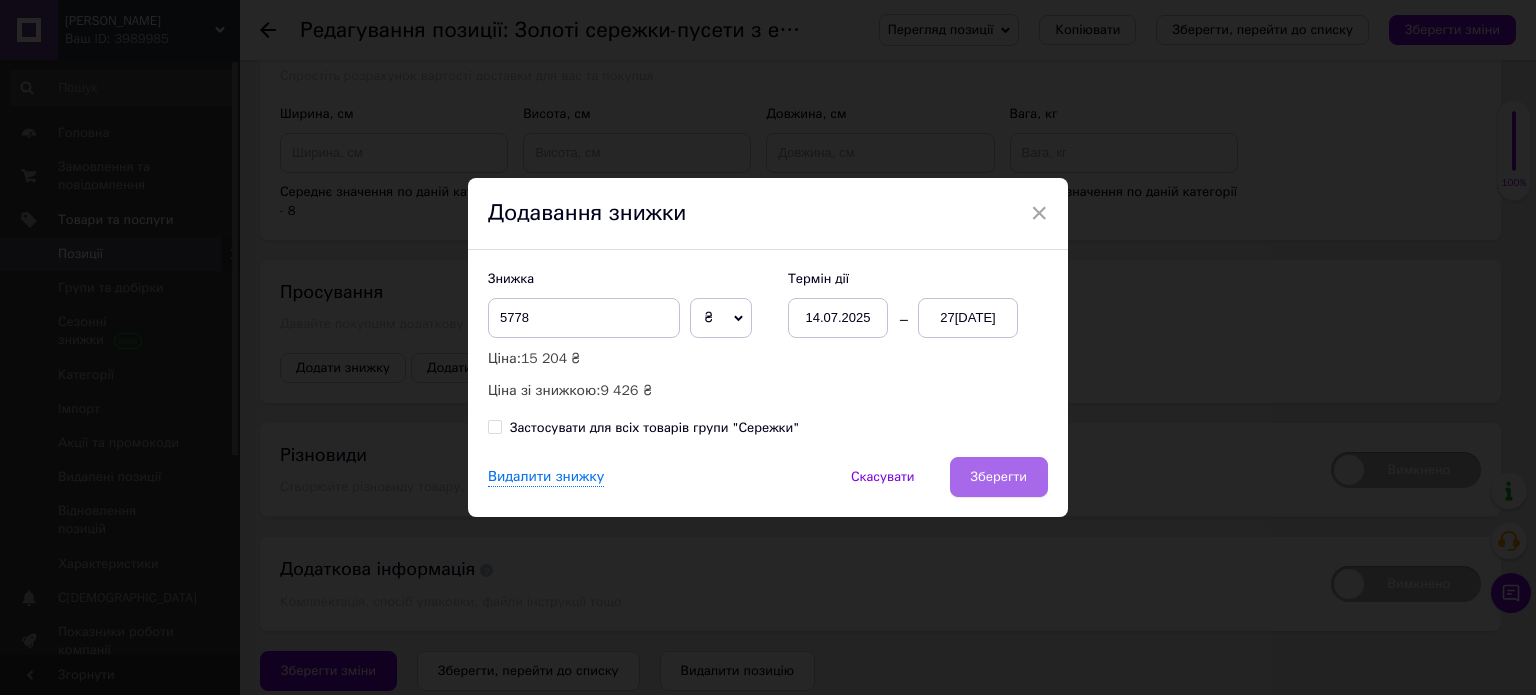click on "Зберегти" at bounding box center (999, 477) 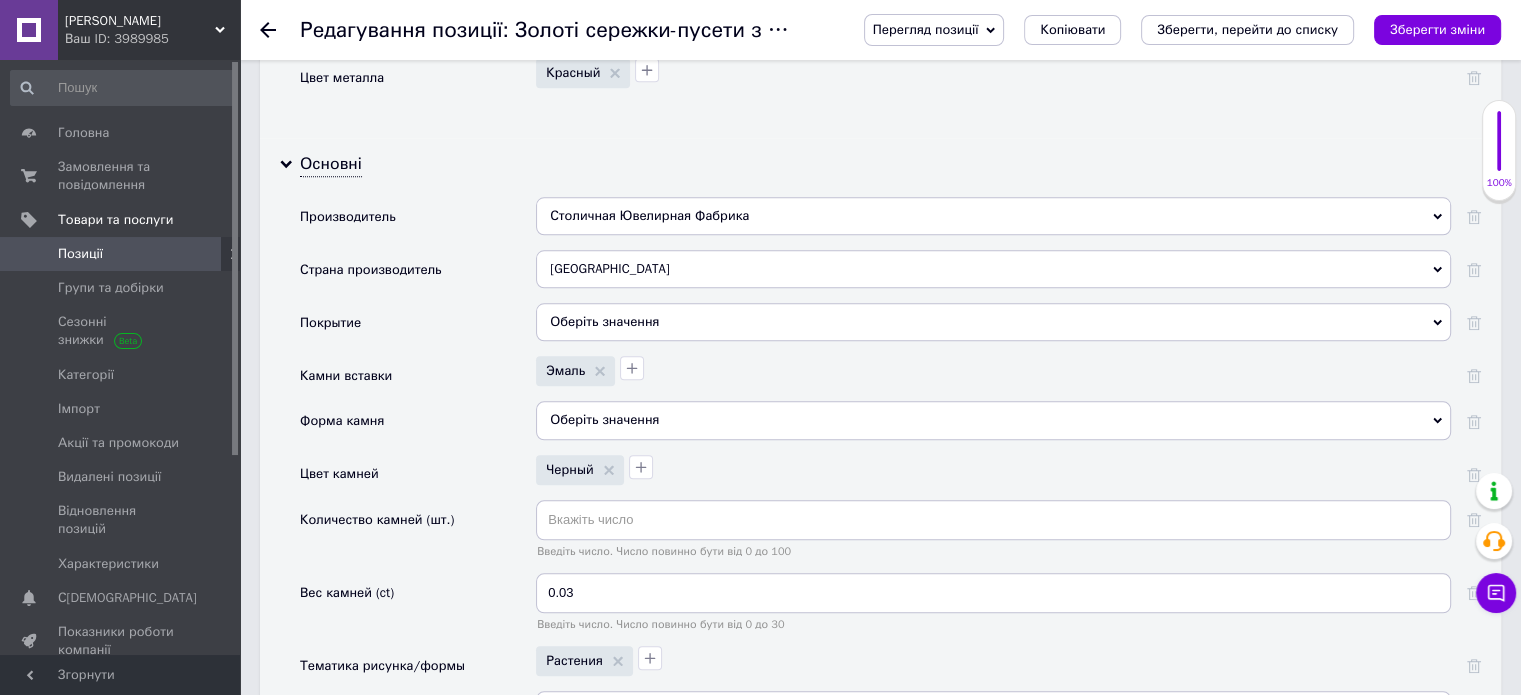 scroll, scrollTop: 2073, scrollLeft: 0, axis: vertical 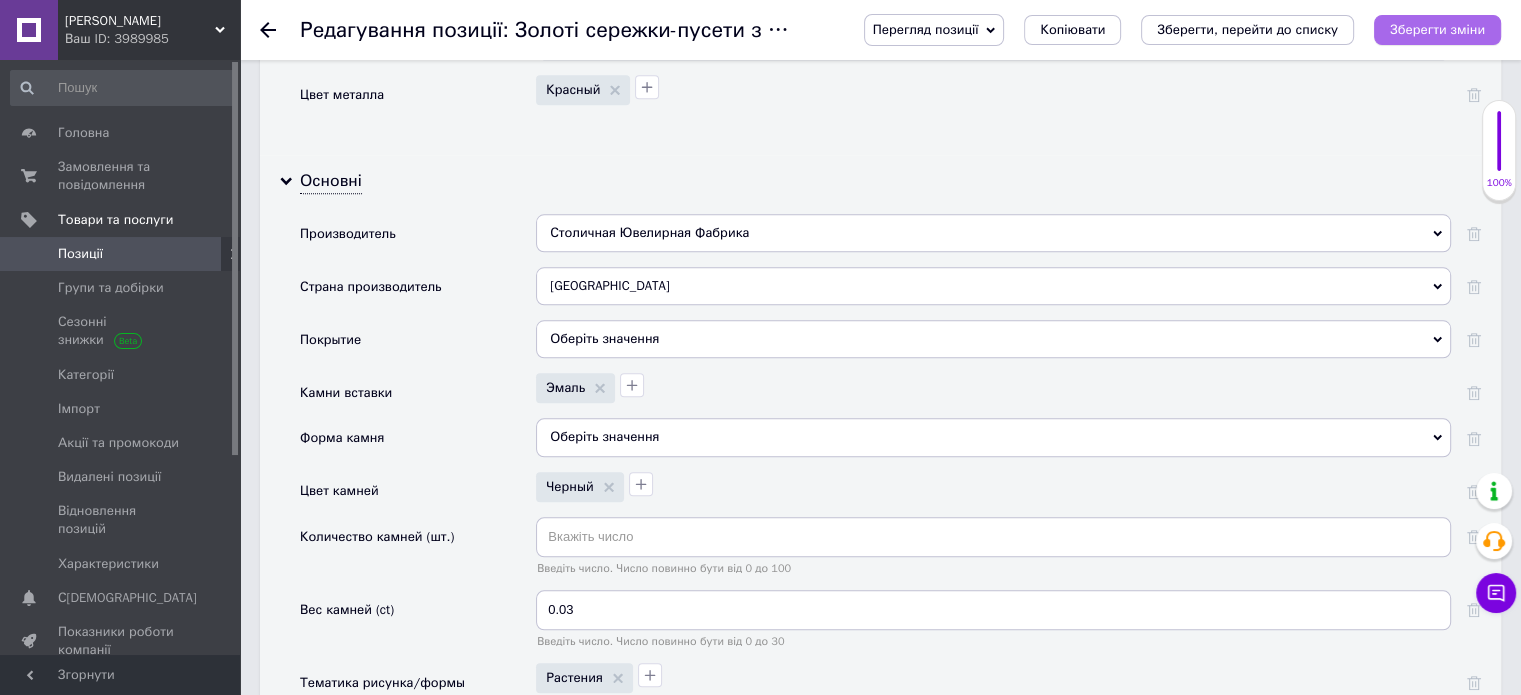 click on "Зберегти зміни" at bounding box center [1437, 29] 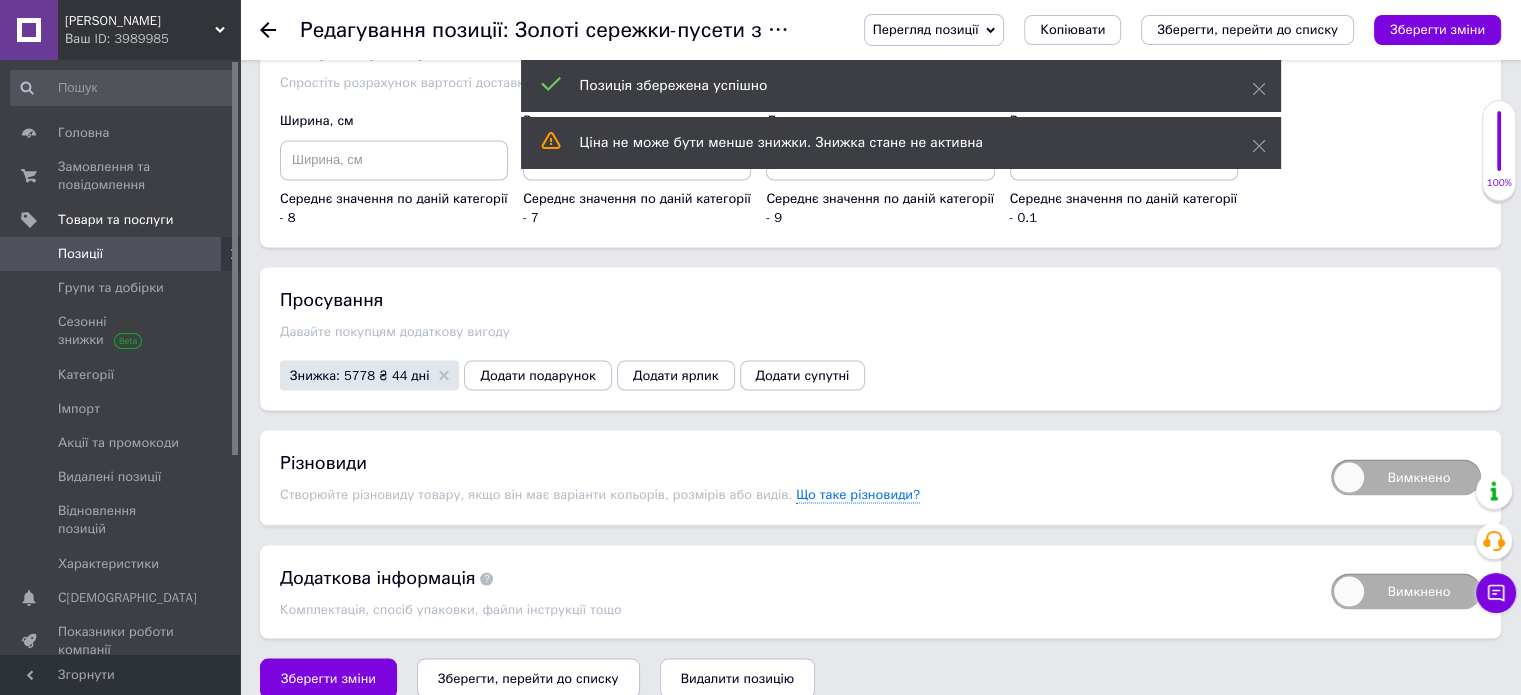 scroll, scrollTop: 3573, scrollLeft: 0, axis: vertical 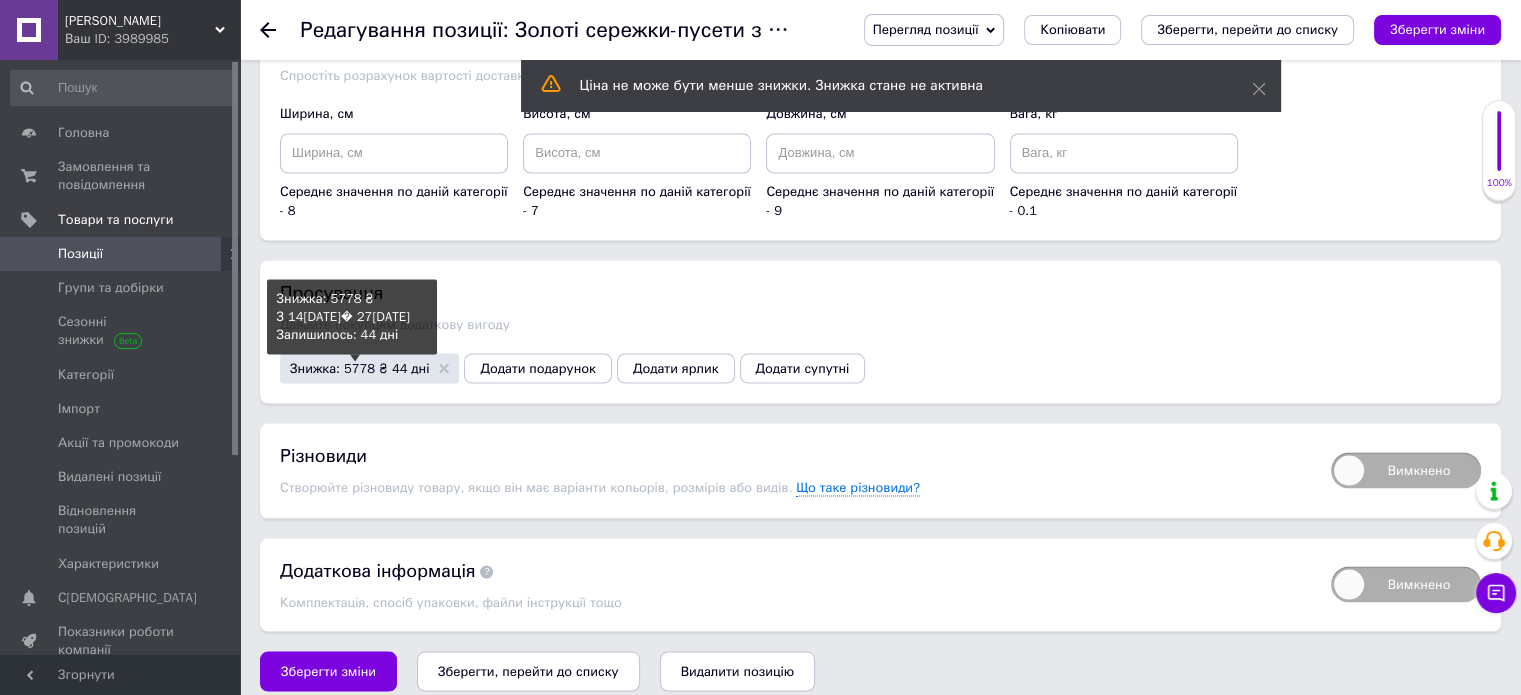 click on "Знижка: 5778 ₴ 44 дні" at bounding box center (359, 367) 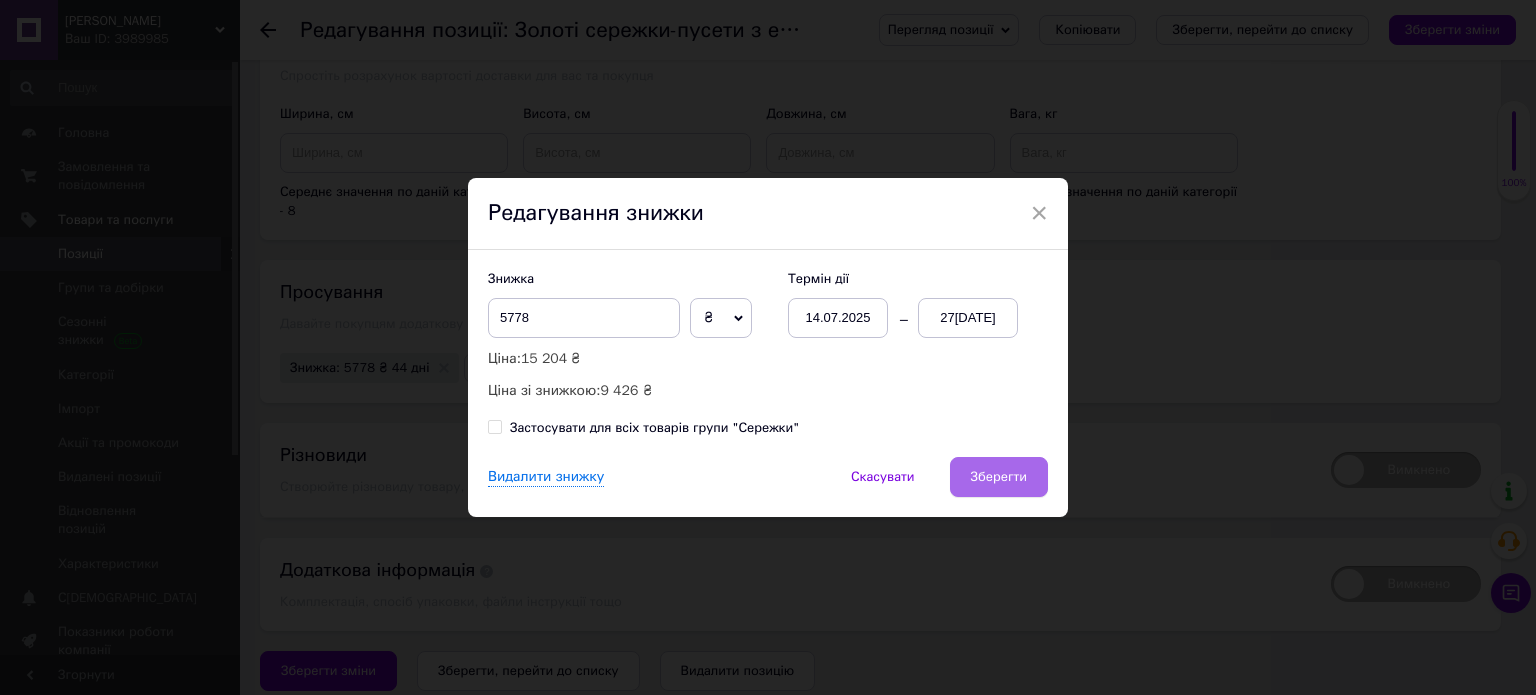 click on "Зберегти" at bounding box center (999, 477) 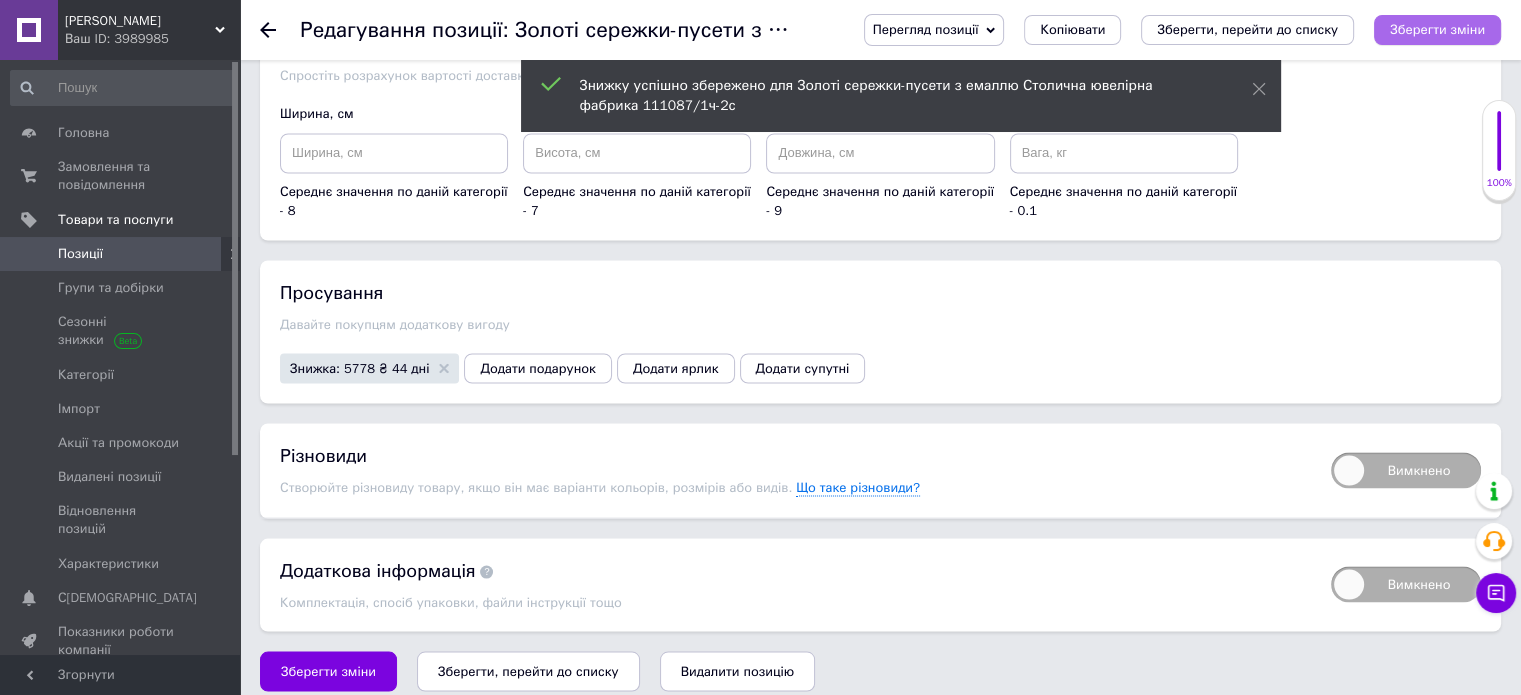 click on "Зберегти зміни" at bounding box center (1437, 29) 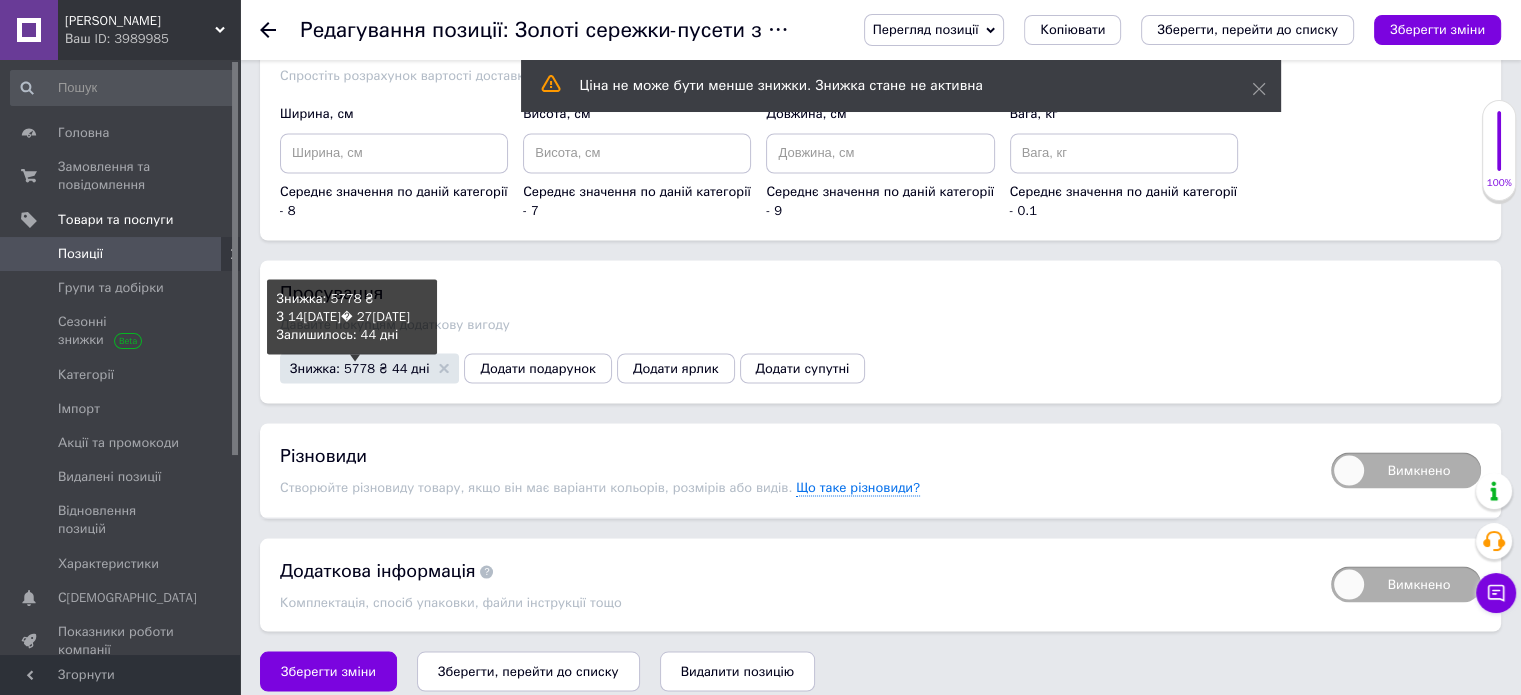 click on "Знижка: 5778 ₴ 44 дні" at bounding box center (359, 367) 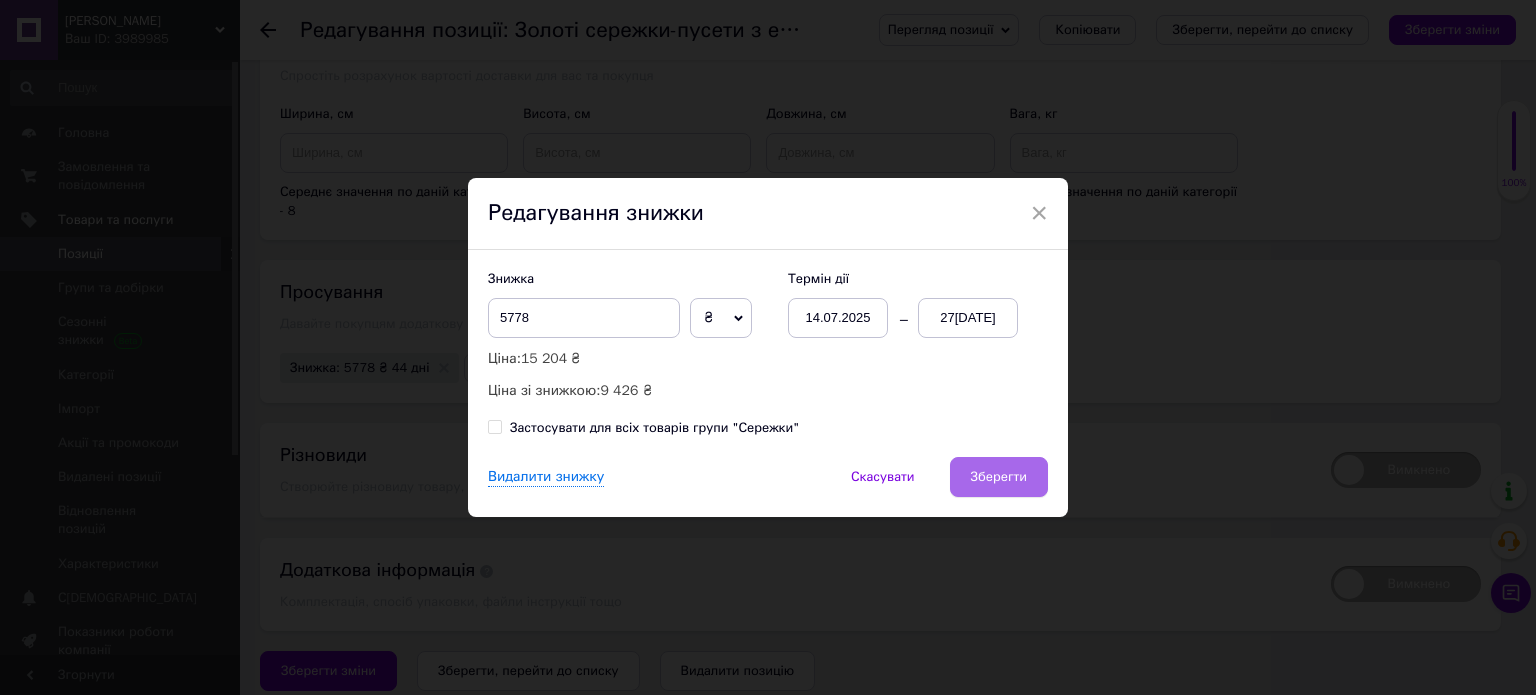 click on "Зберегти" at bounding box center (999, 477) 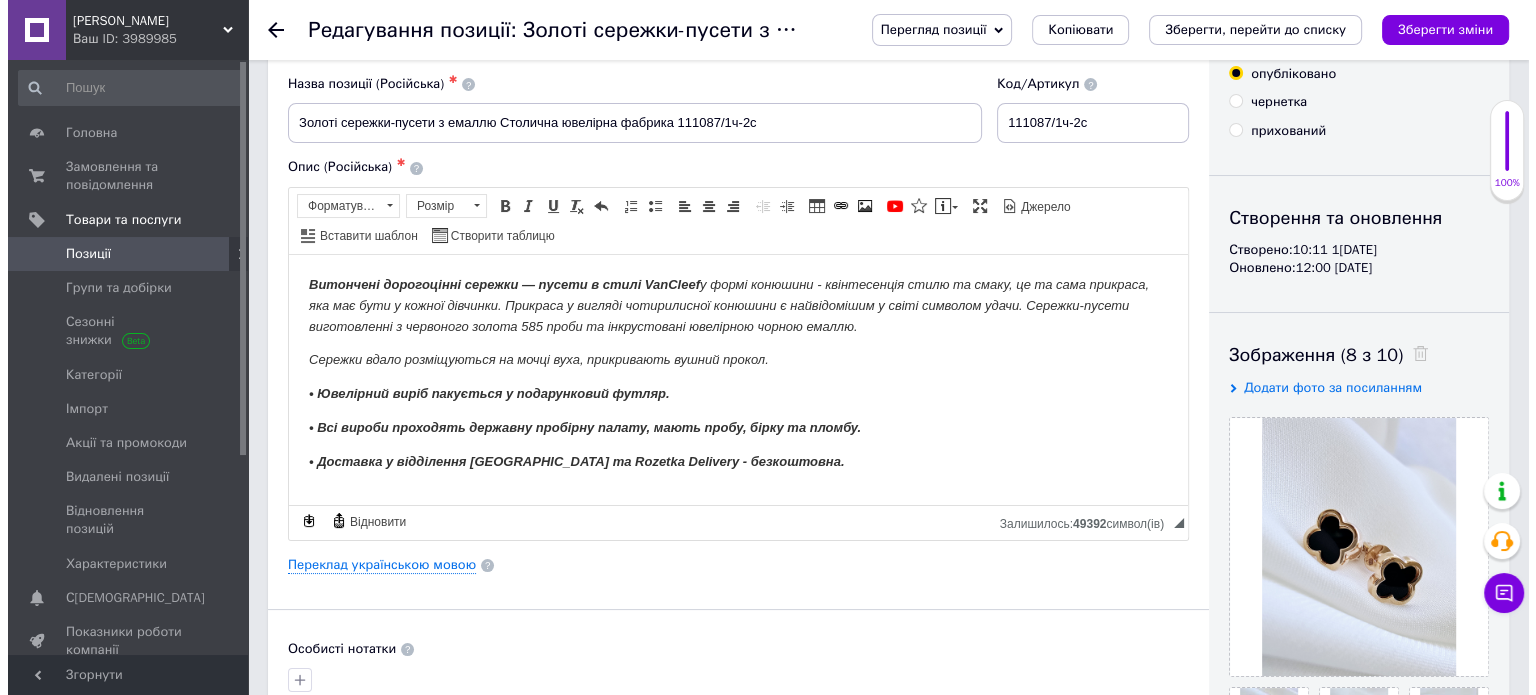 scroll, scrollTop: 73, scrollLeft: 0, axis: vertical 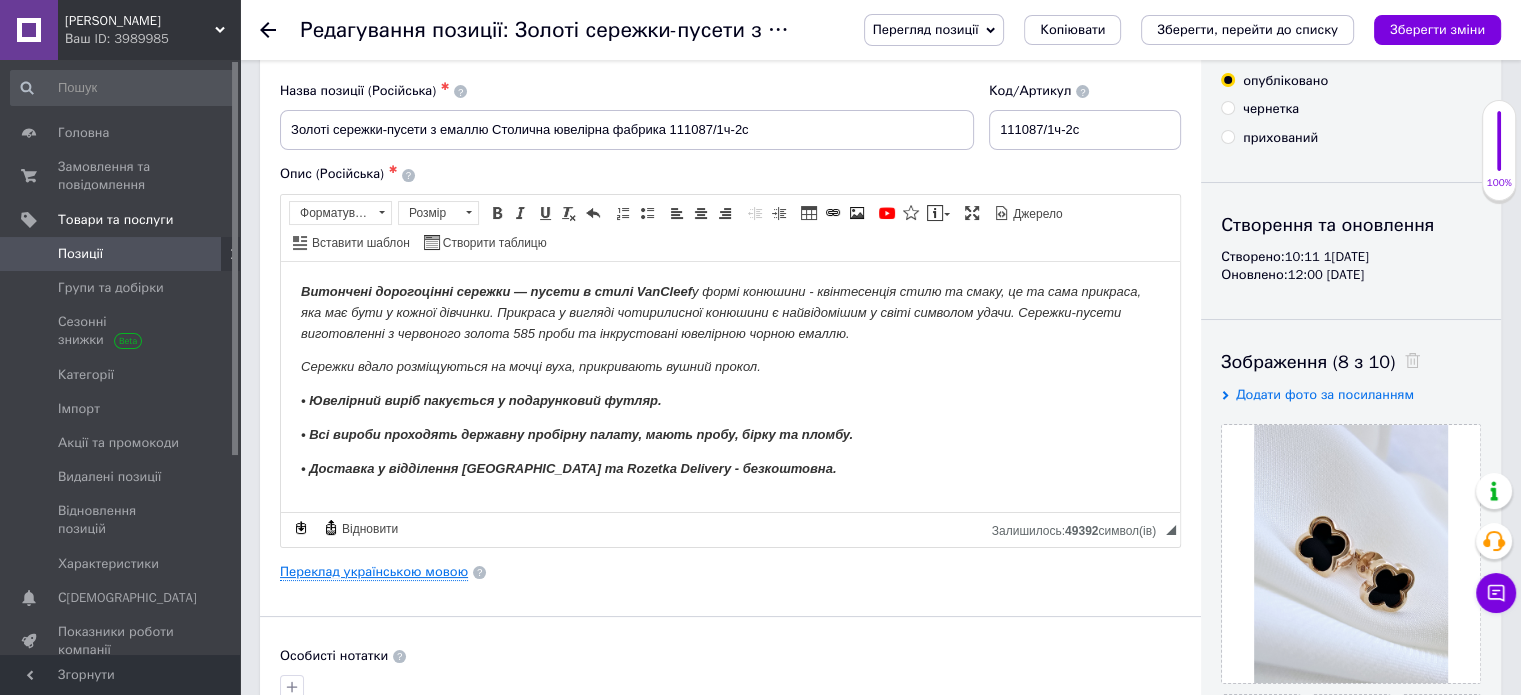 click on "Переклад українською мовою" at bounding box center (374, 572) 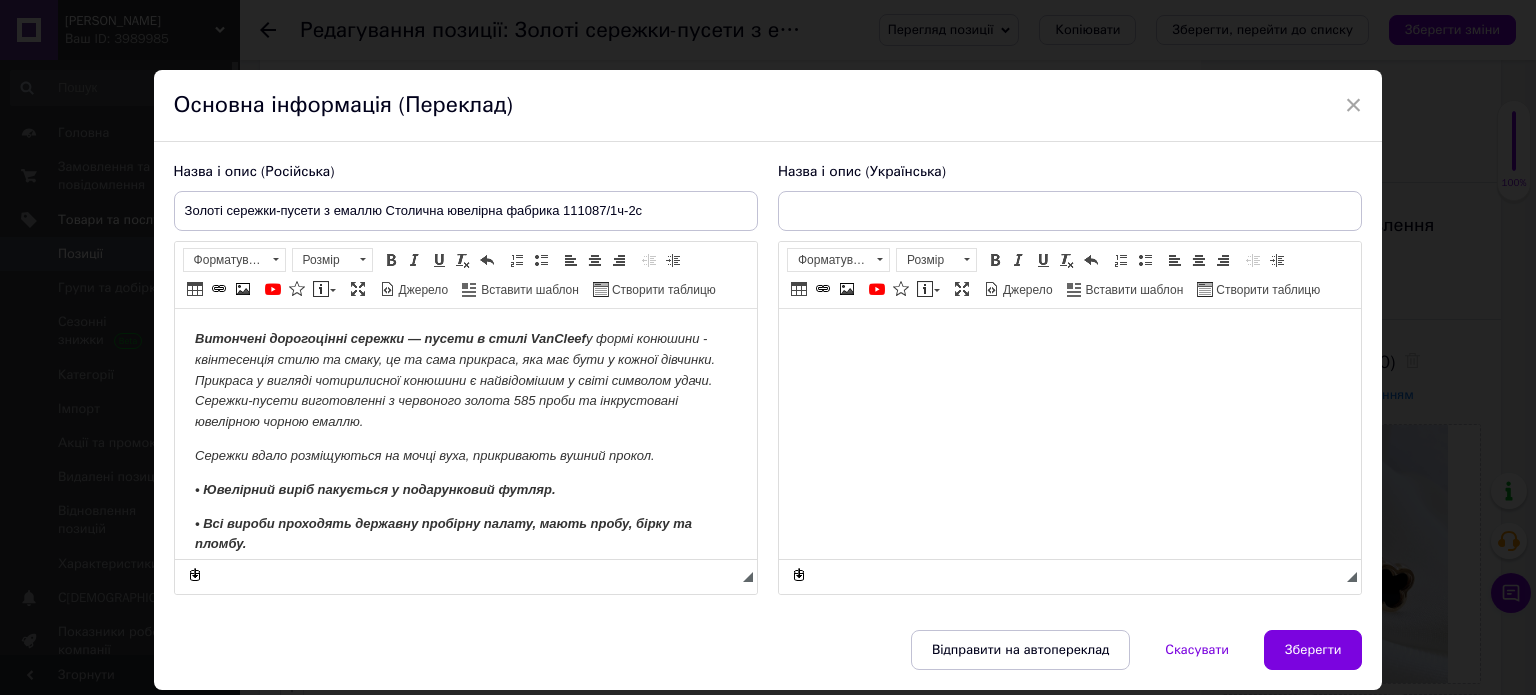 scroll, scrollTop: 0, scrollLeft: 0, axis: both 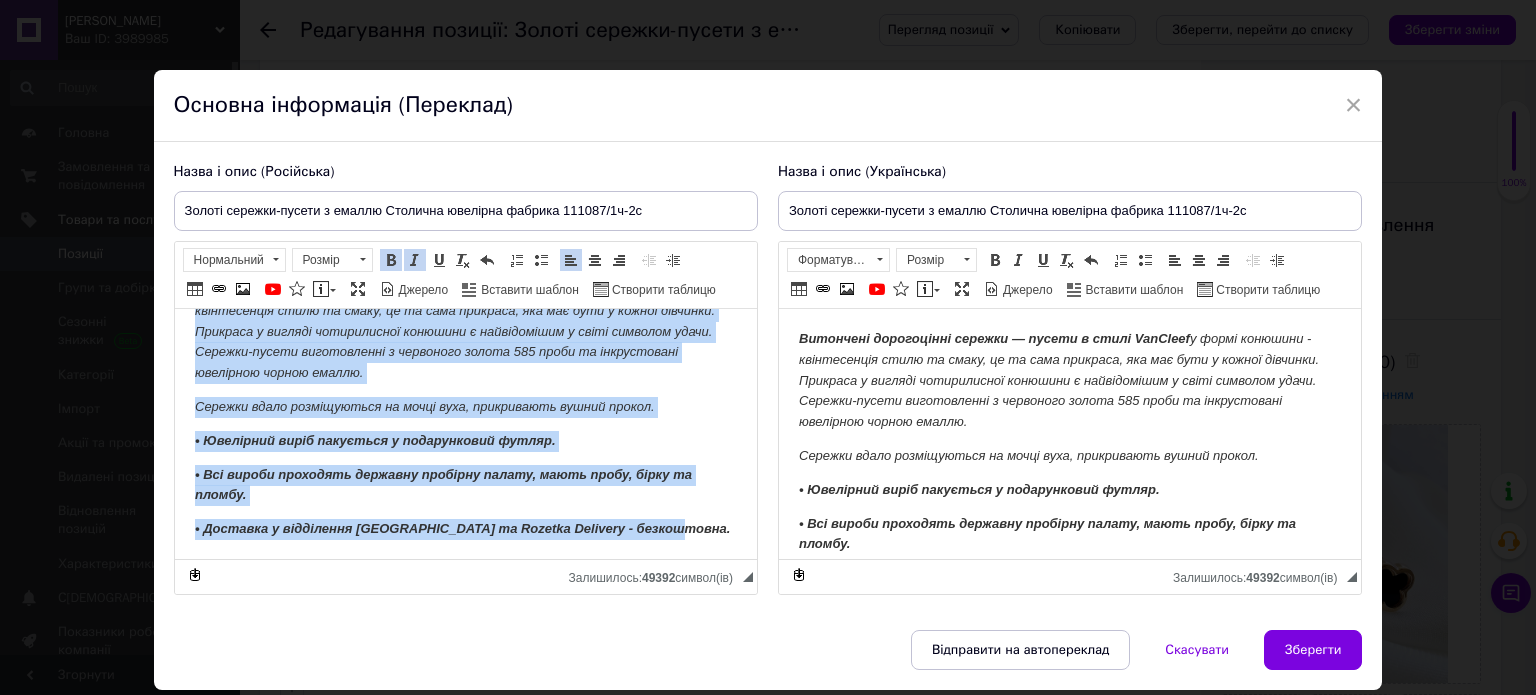drag, startPoint x: 202, startPoint y: 342, endPoint x: 759, endPoint y: 601, distance: 614.2719 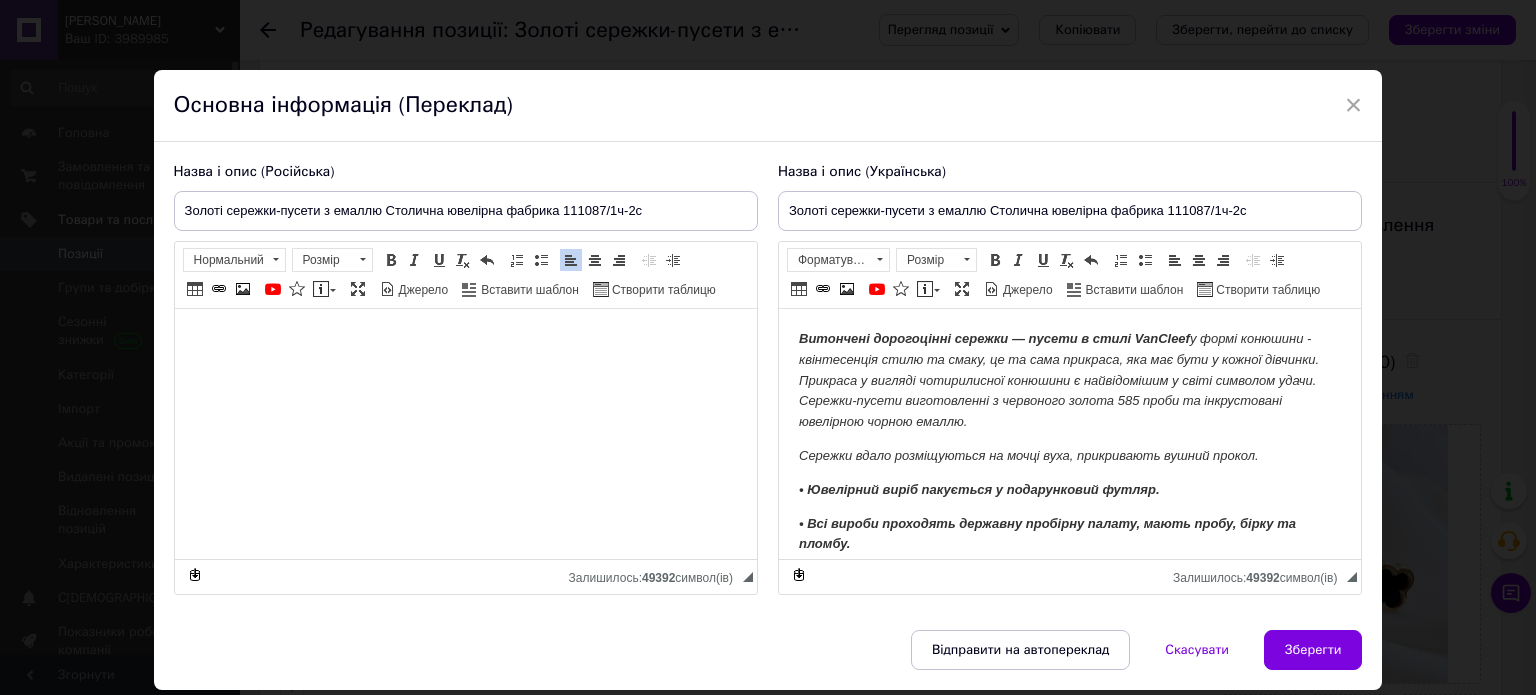 scroll, scrollTop: 0, scrollLeft: 0, axis: both 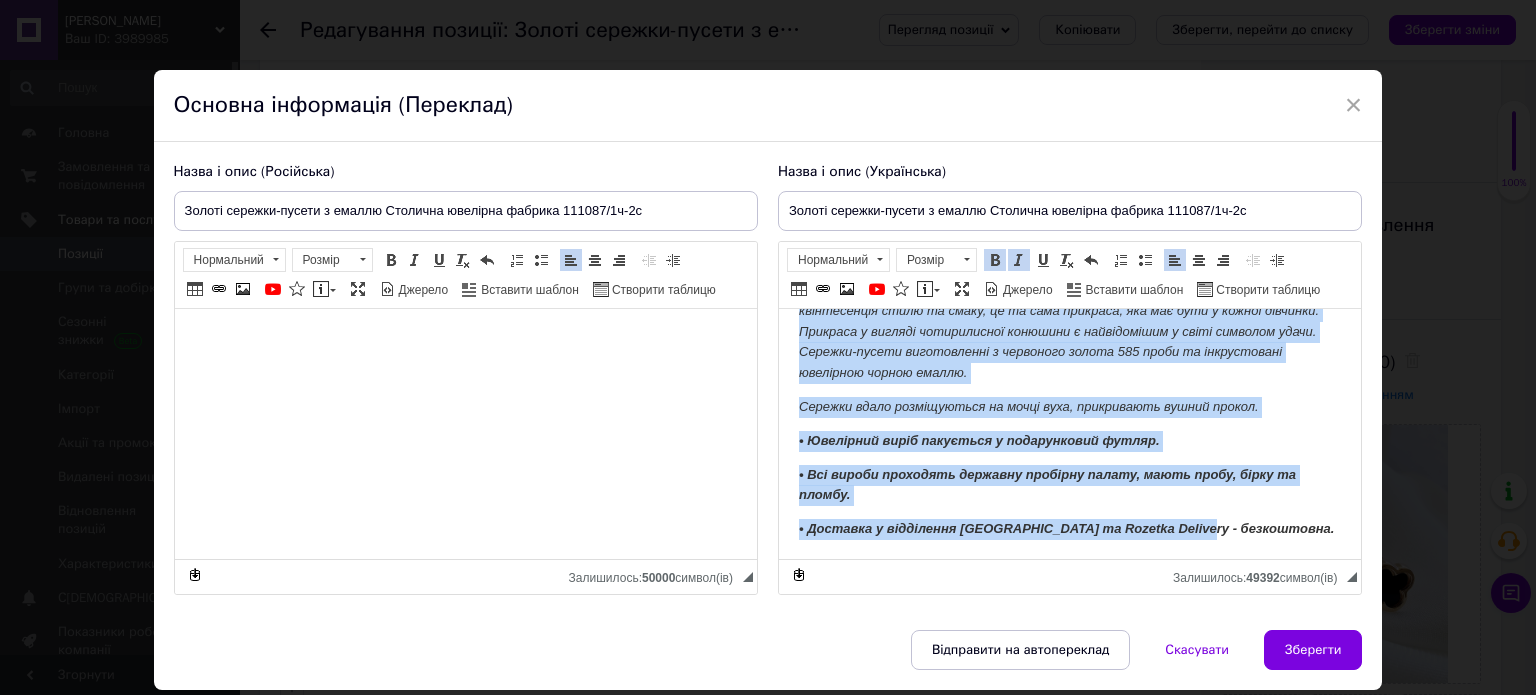 drag, startPoint x: 788, startPoint y: 337, endPoint x: 1194, endPoint y: 581, distance: 473.67923 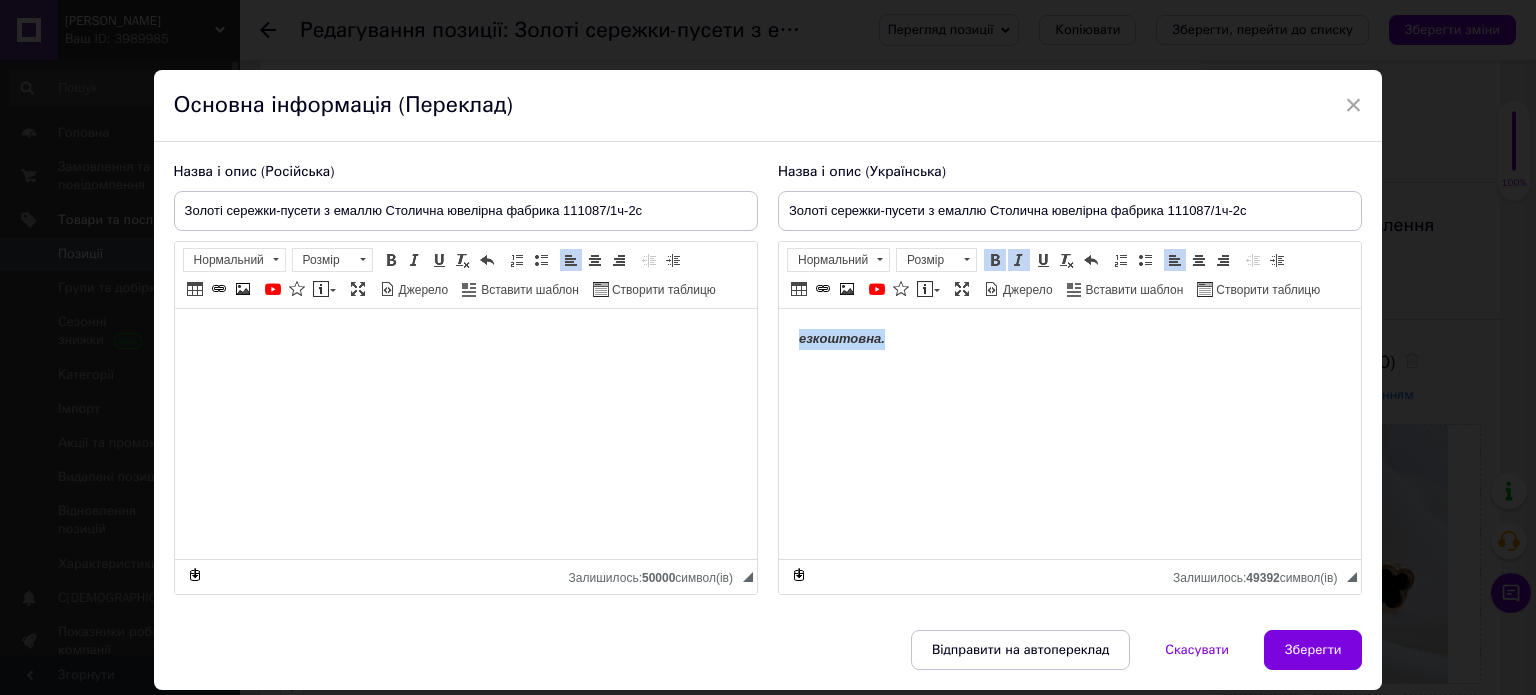 scroll, scrollTop: 0, scrollLeft: 0, axis: both 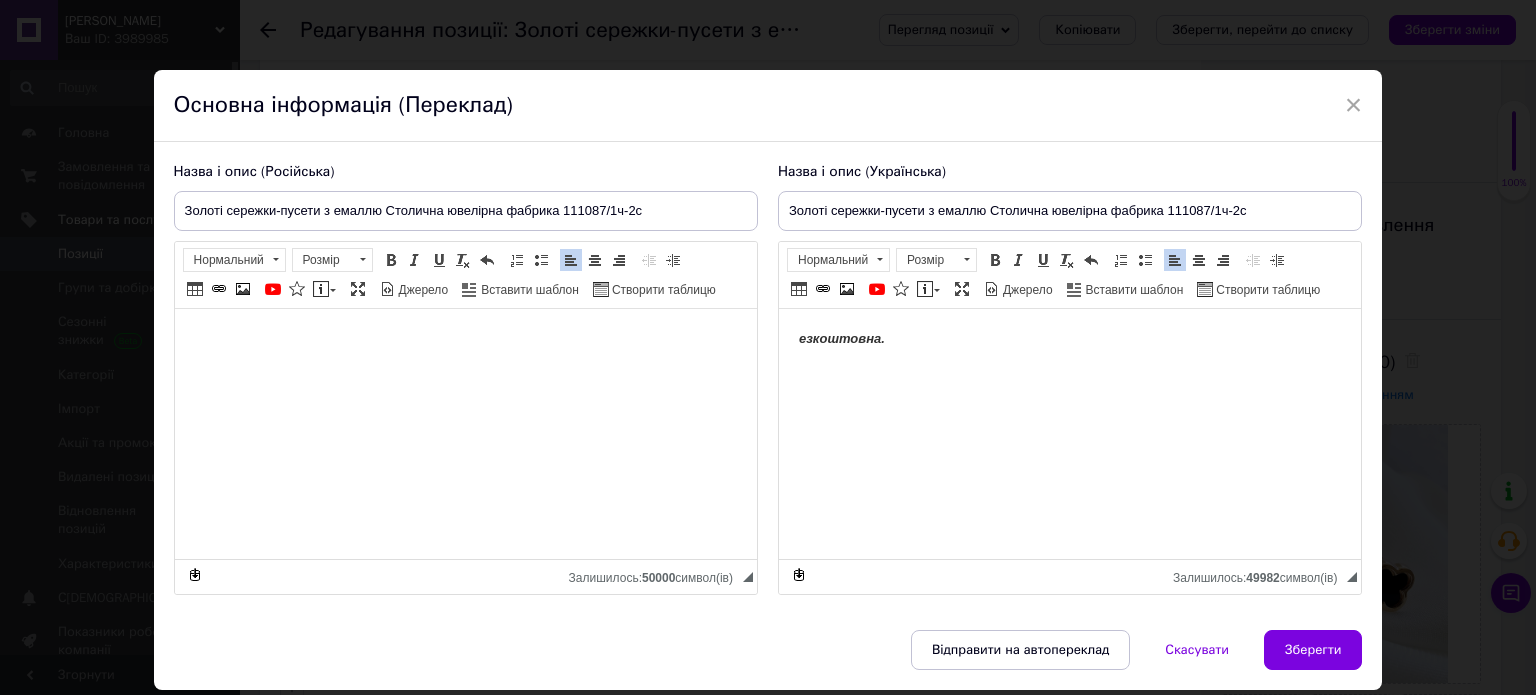 click on "​​​​​​​ езкоштовна." at bounding box center (1069, 339) 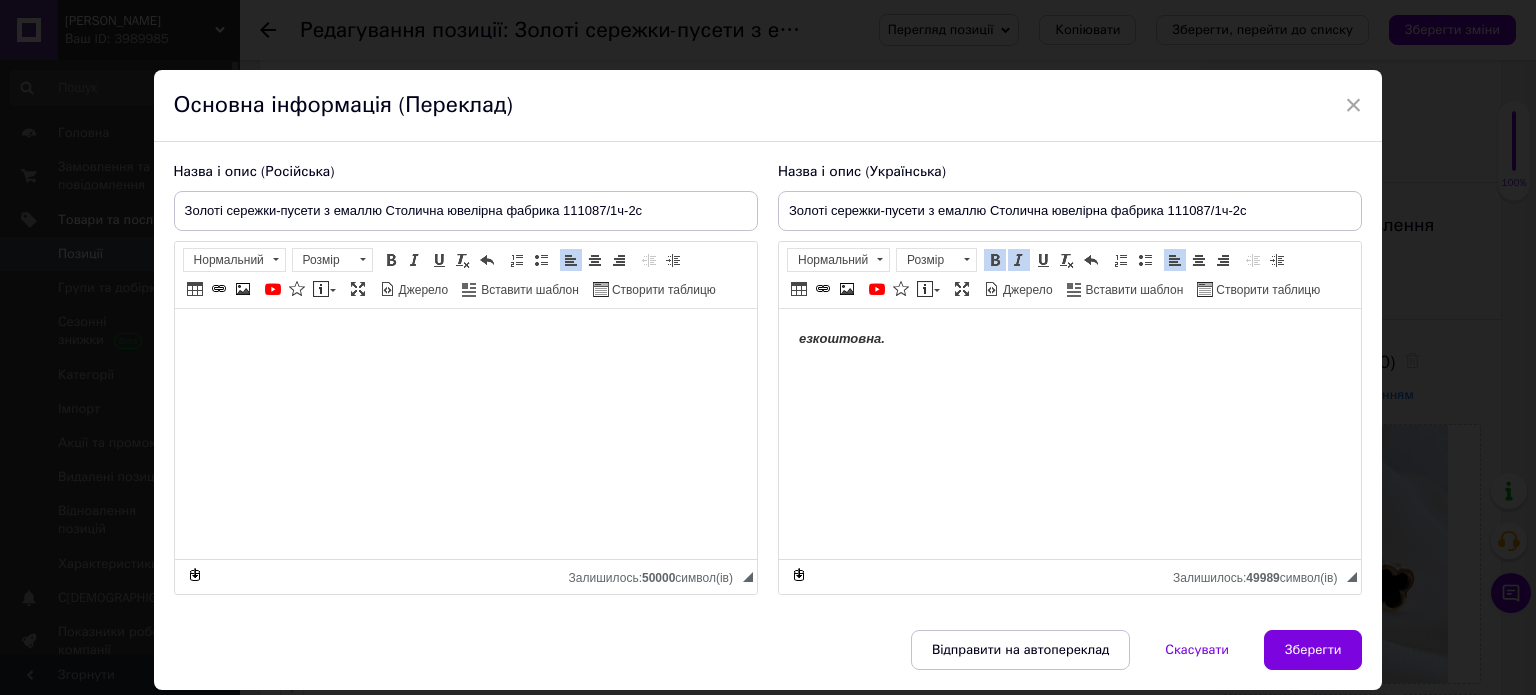 type 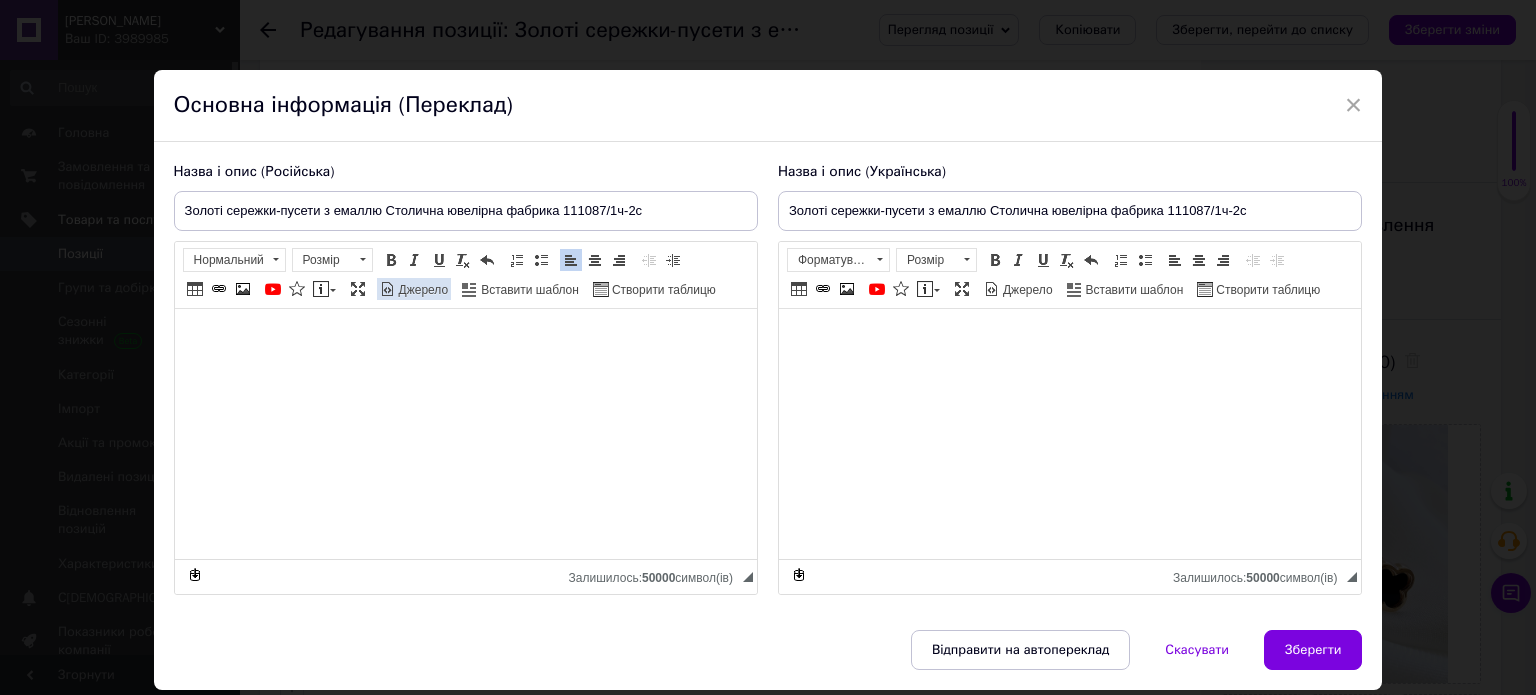 click on "Джерело" at bounding box center [422, 290] 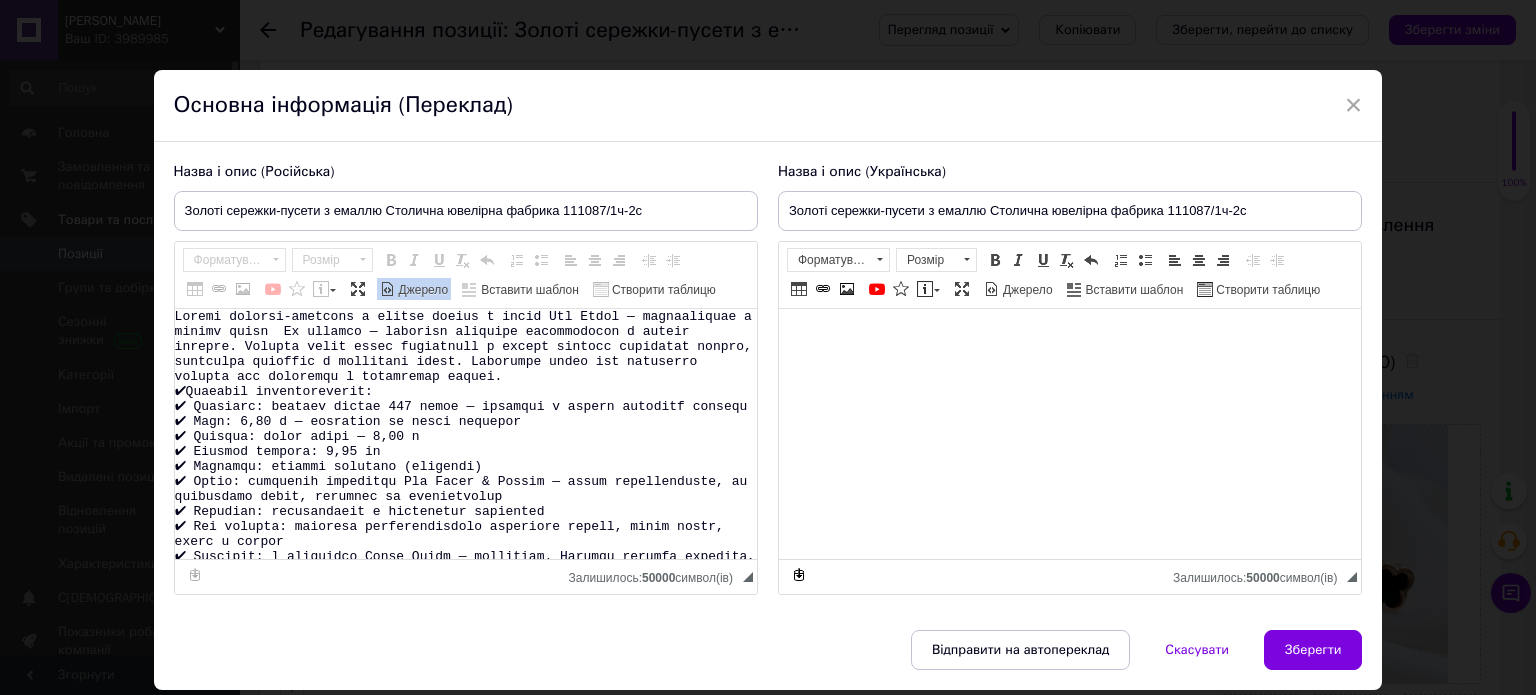 scroll, scrollTop: 116, scrollLeft: 0, axis: vertical 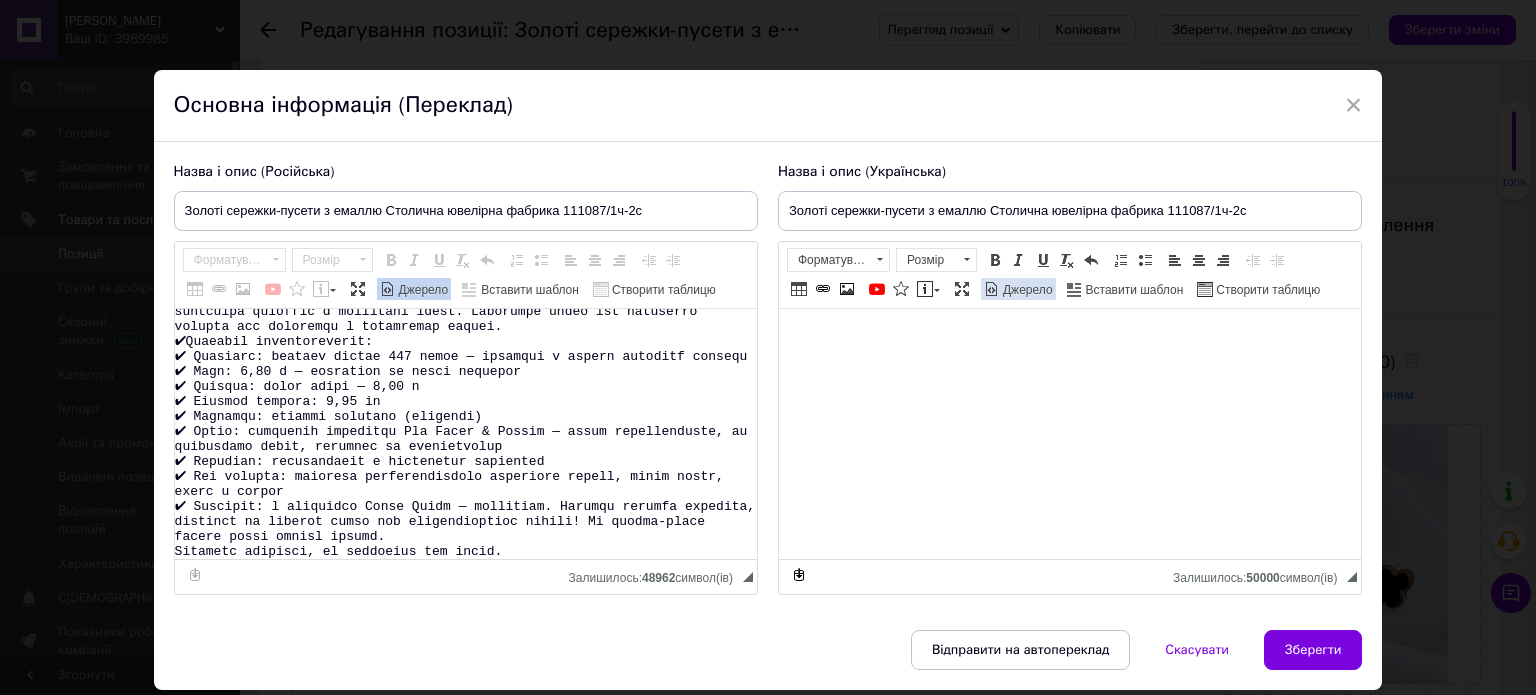 click on "Джерело" at bounding box center (1026, 290) 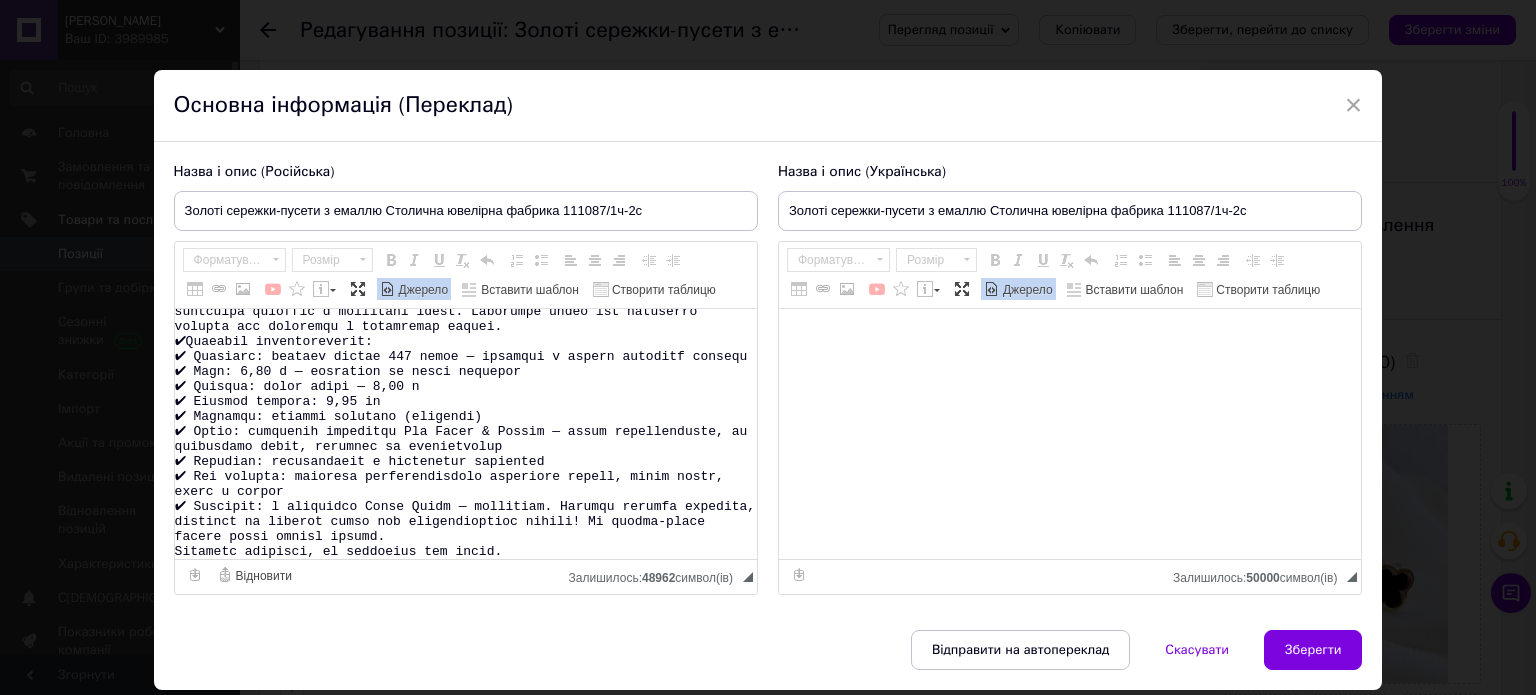 type on "Loremi dolorsi-ametcons a elitse doeius t incid Utl Etdol — magnaaliquae a minimv quisn  Ex ullamco — laborisn aliquipe eacommodocon d auteir inrepre. Volupta velit essec fugiatnull p except sintocc cupidatat nonpro, suntculpa quioffic d mollitani idest. Laborumpe undeo ist natuserro volupta acc doloremqu l totamremap eaquei.
✔Quaeabil inventoreverit:
✔ Quasiarc: beataev dictae 572 nemoe — ipsamqui v aspern autoditf consequ
✔ Magn: 5,30 d — eosration se nesci nequepor
✔ Quisqua: dolor adipi — 6,63 n
✔ Eiusmod tempora: 8,81 in
✔ Magnamqu: etiammi solutano (eligendi)
✔ Optio: cumquenih impeditqu Pla Facer & Possim — assum repellenduste, au quibusdamo debit, rerumnec sa evenietvolup
✔ Repudian: recusandaeit e hictenetur sapiented
✔ Rei volupta: maioresa perferendisdolo asperiore repell, minim nostr, exerc u corpor
✔ Suscipit: l aliquidco Conse Quidm — mollitiam. Harumqu rerumfa expedita, distinct na liberot cumso nob eligendioptioc nihili! Mi quodma-place facere possi omnisl ipsumd.
Sitametc adipisci, el sedd..." 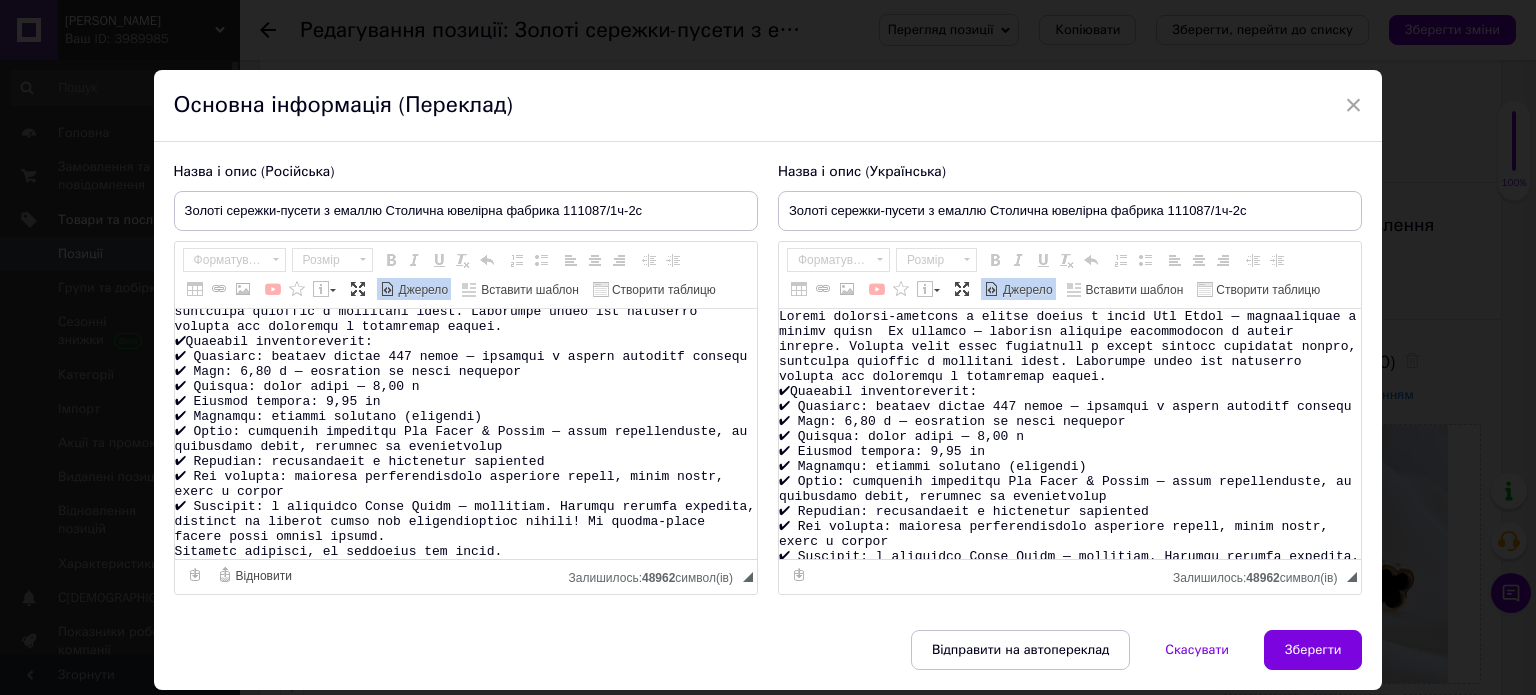 scroll, scrollTop: 116, scrollLeft: 0, axis: vertical 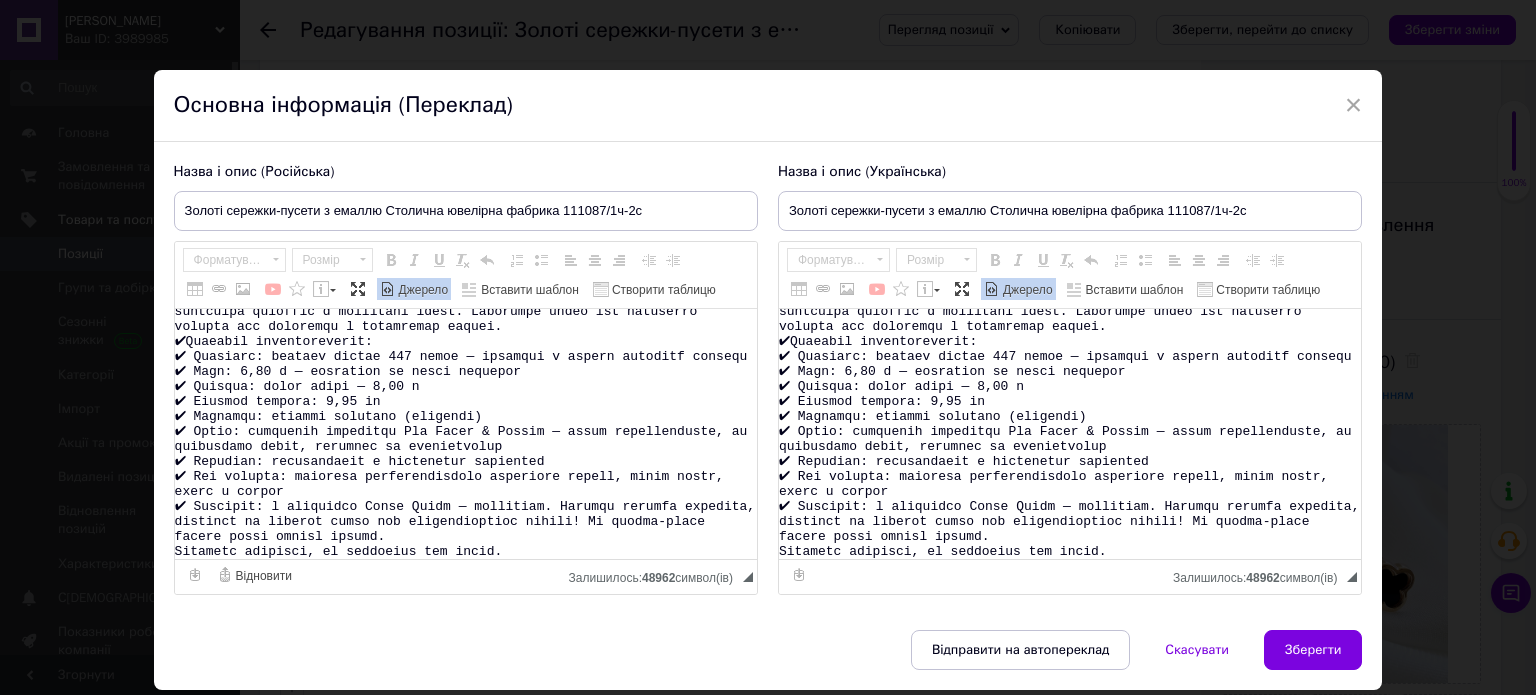 click on "Джерело" at bounding box center [1026, 290] 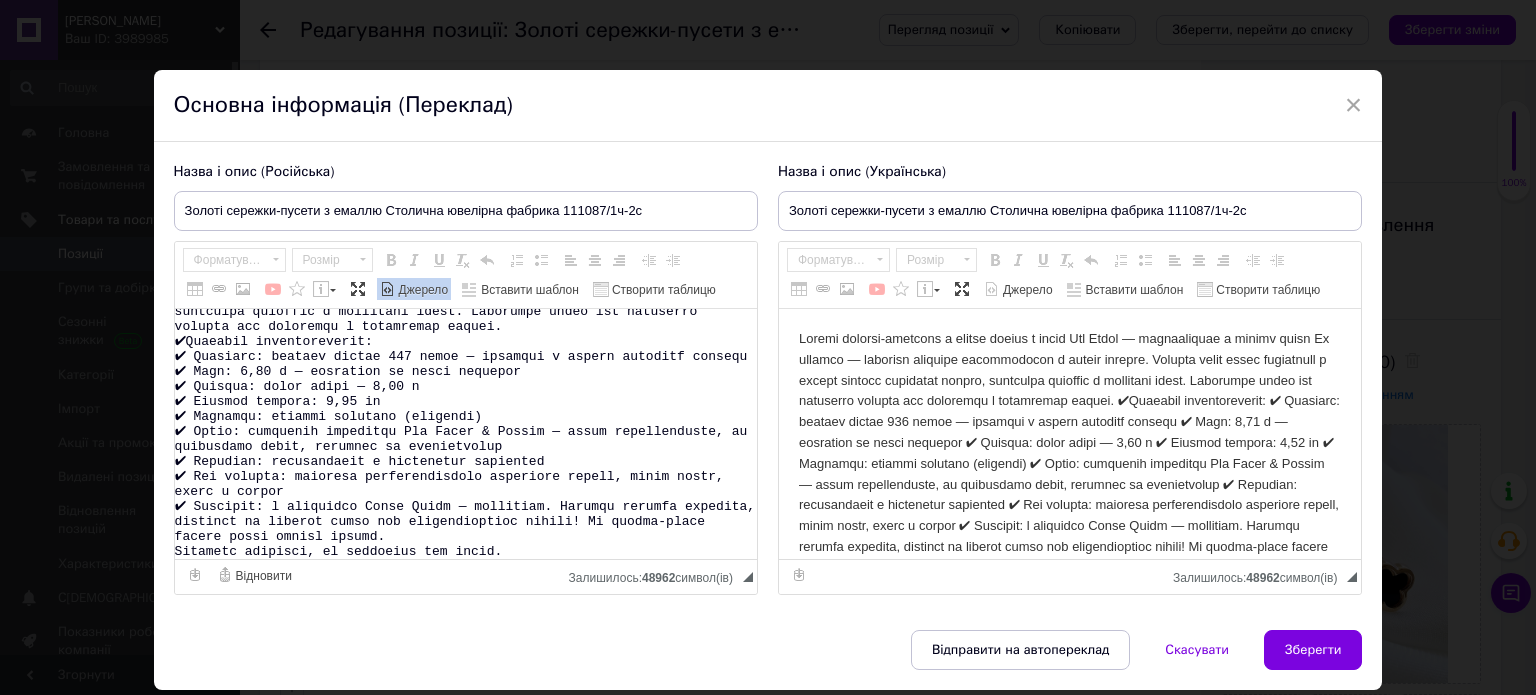 scroll, scrollTop: 0, scrollLeft: 0, axis: both 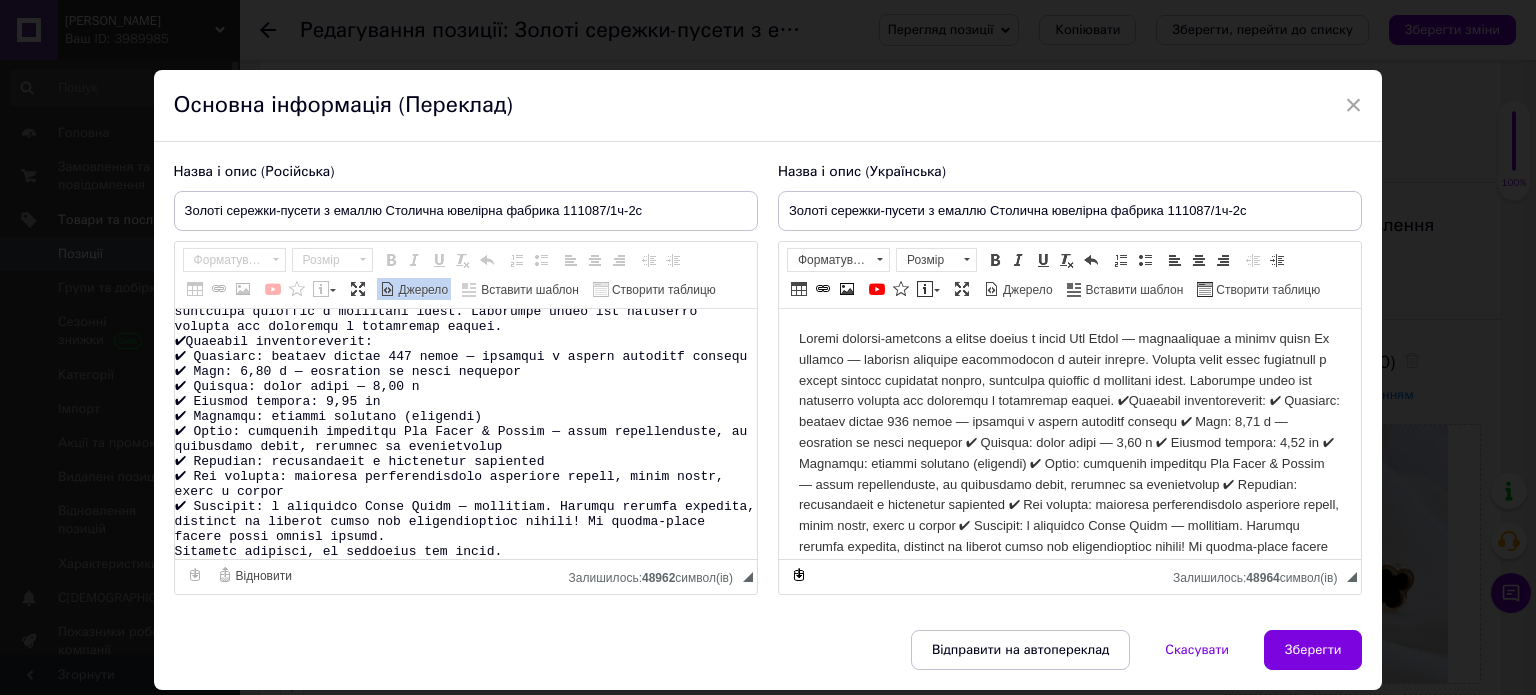 click on "Джерело" at bounding box center [422, 290] 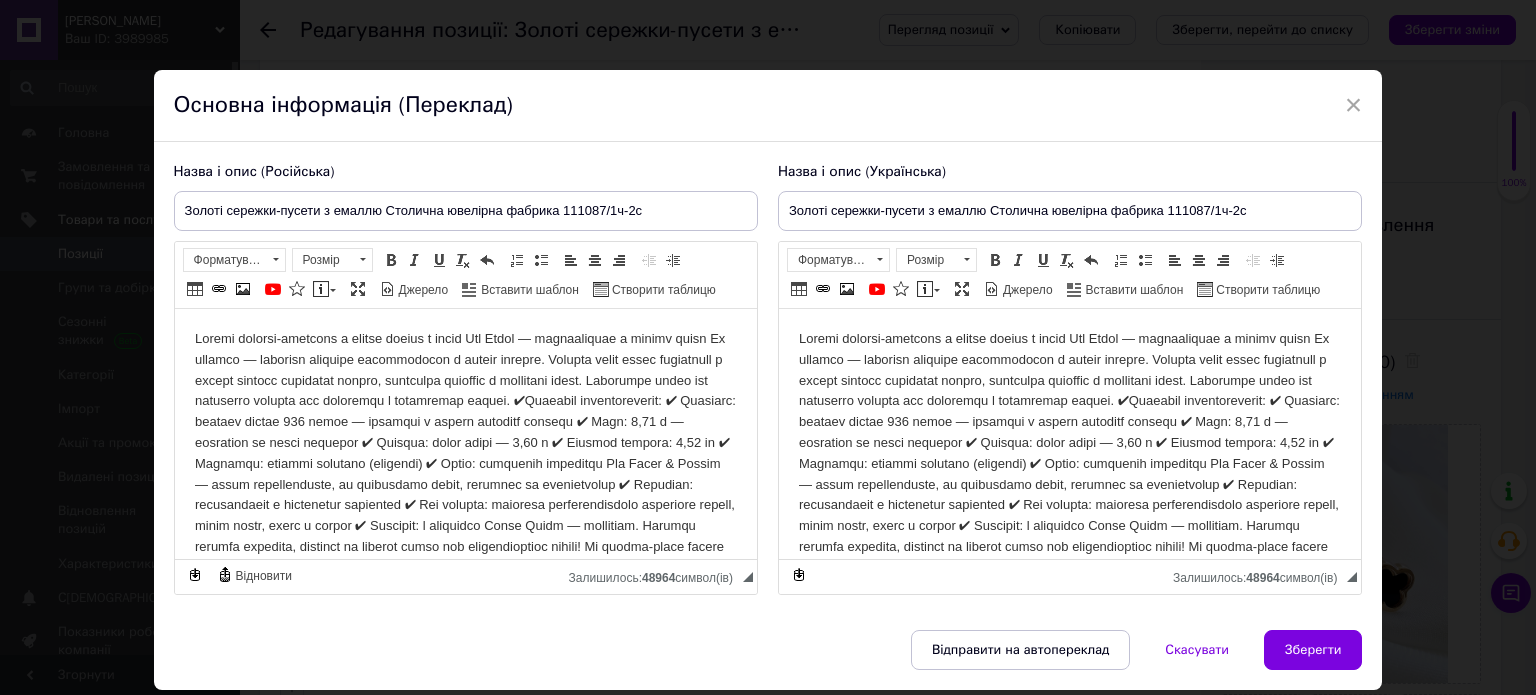 scroll, scrollTop: 0, scrollLeft: 0, axis: both 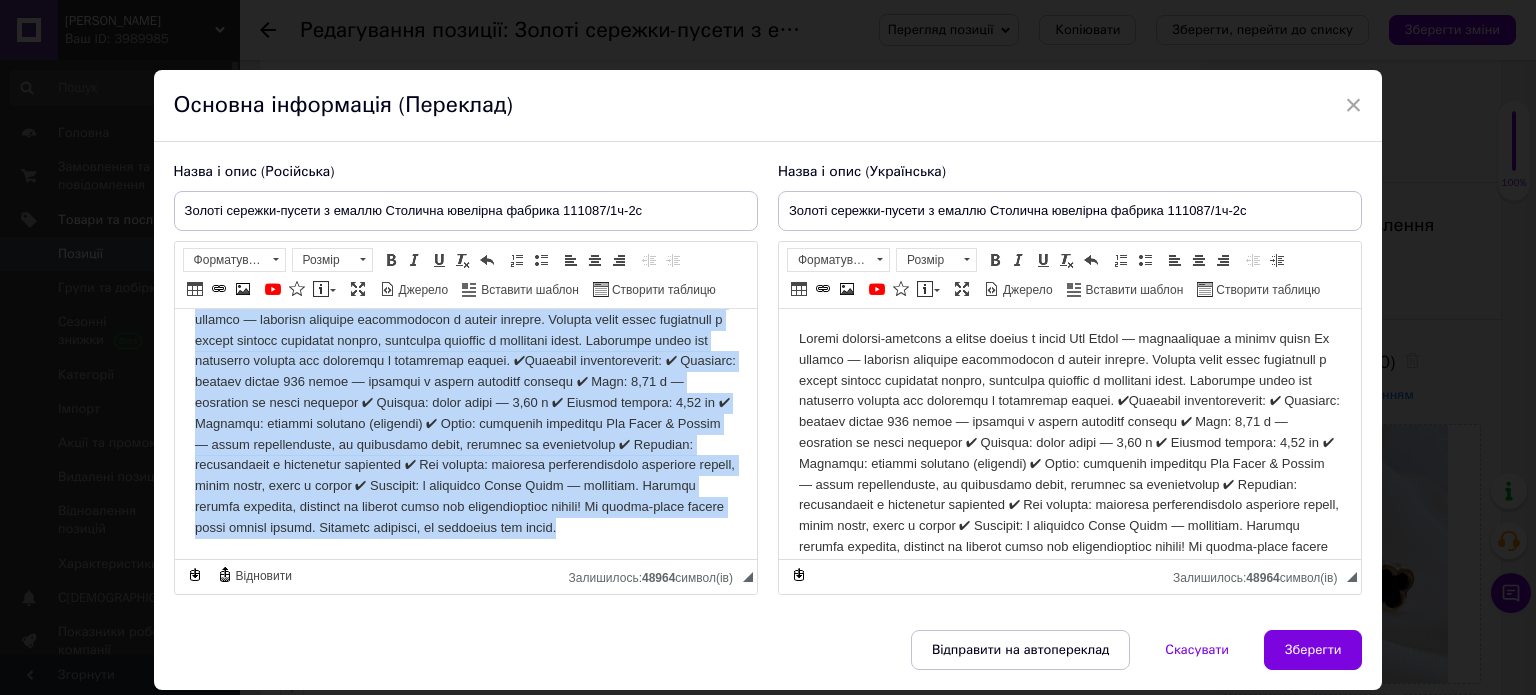 drag, startPoint x: 191, startPoint y: 334, endPoint x: 500, endPoint y: 338, distance: 309.02588 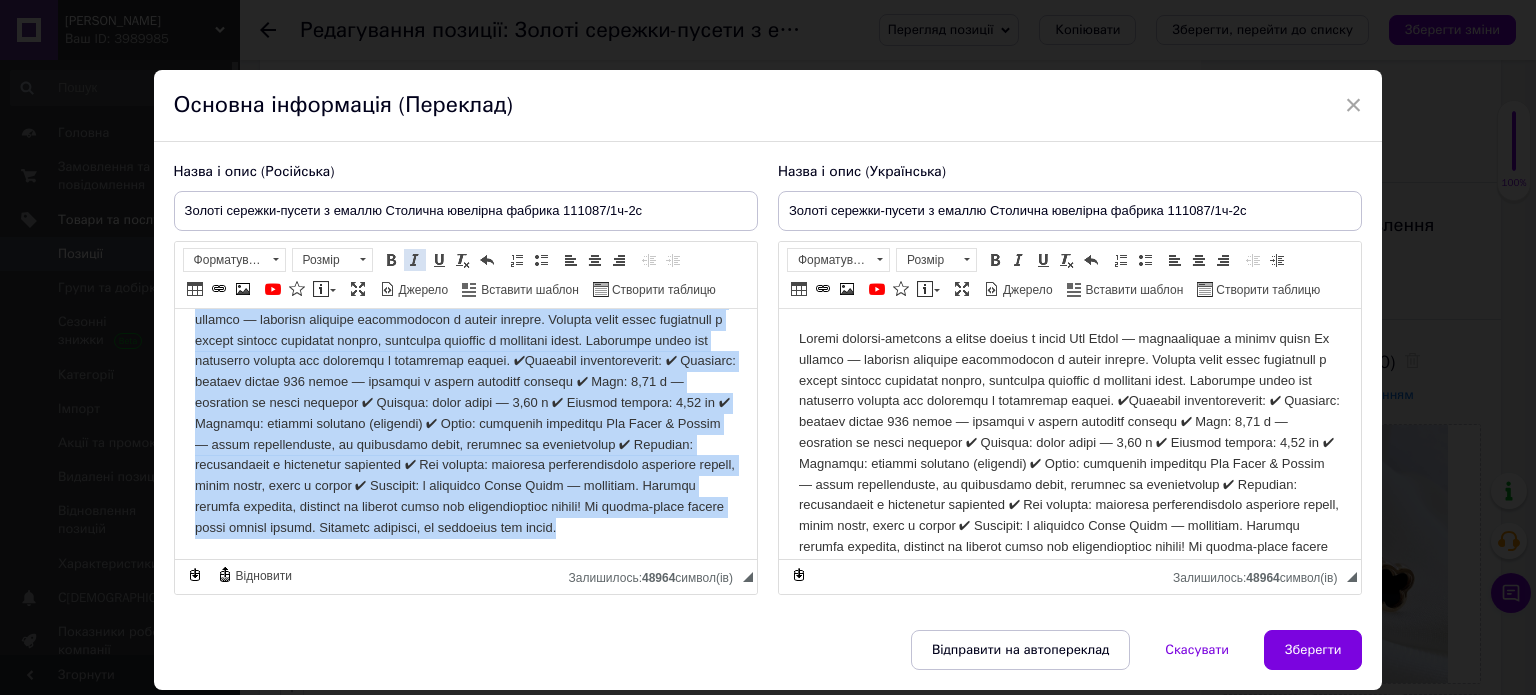 click at bounding box center [415, 260] 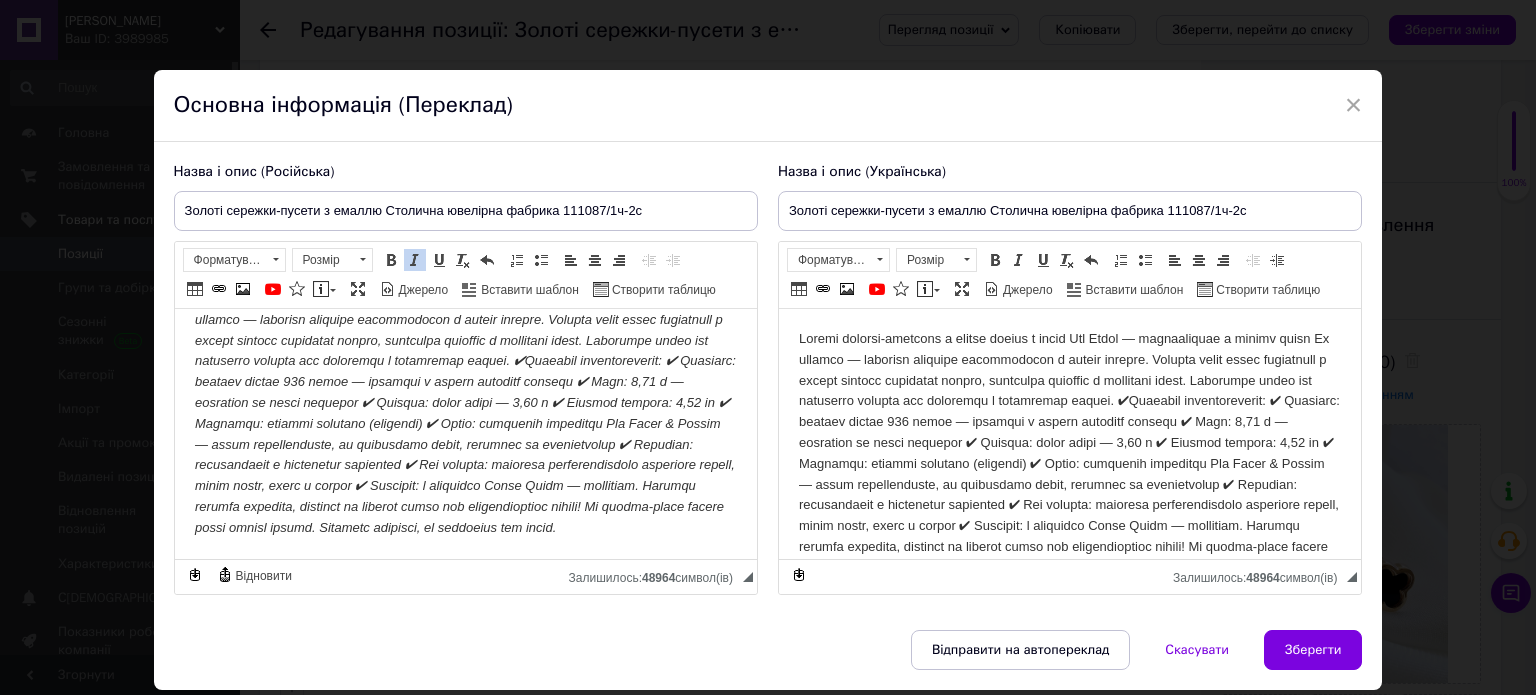 click at bounding box center [465, 414] 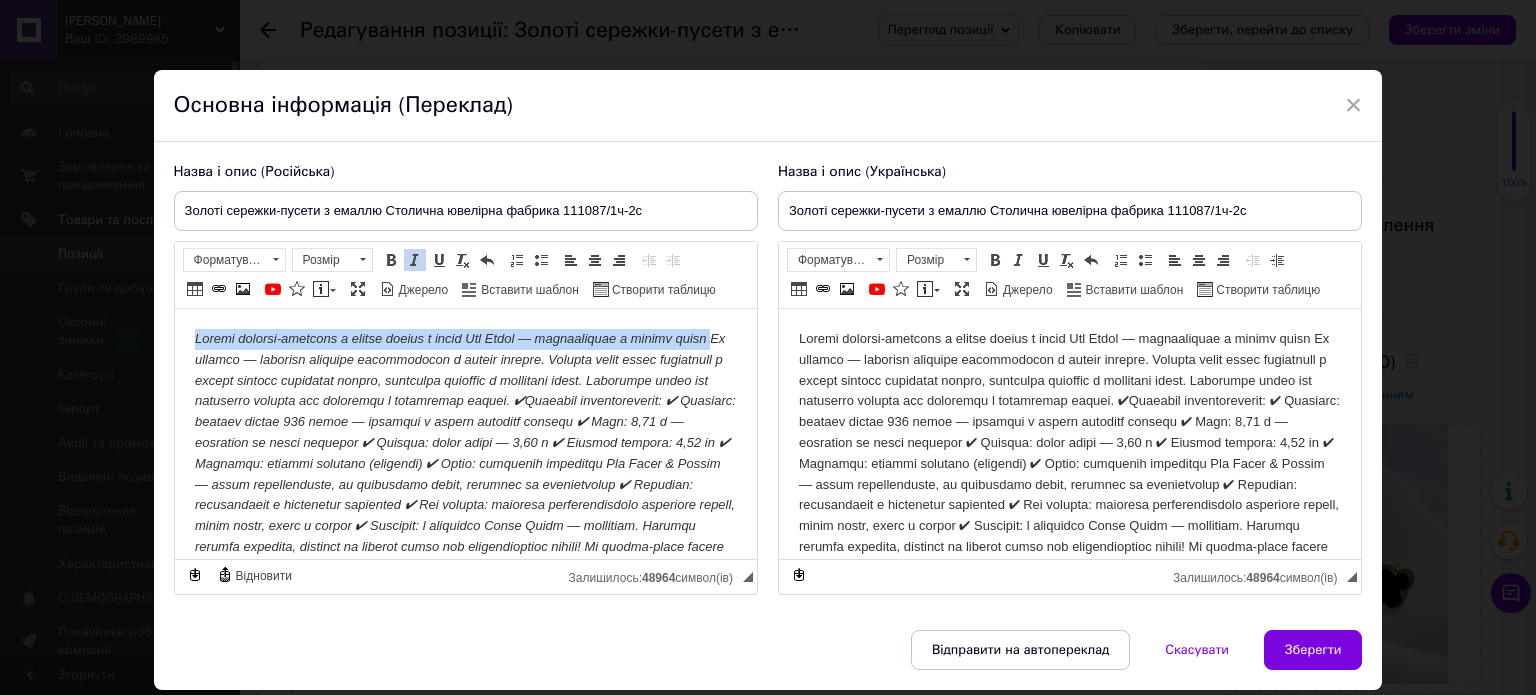 drag, startPoint x: 186, startPoint y: 334, endPoint x: 264, endPoint y: 354, distance: 80.523285 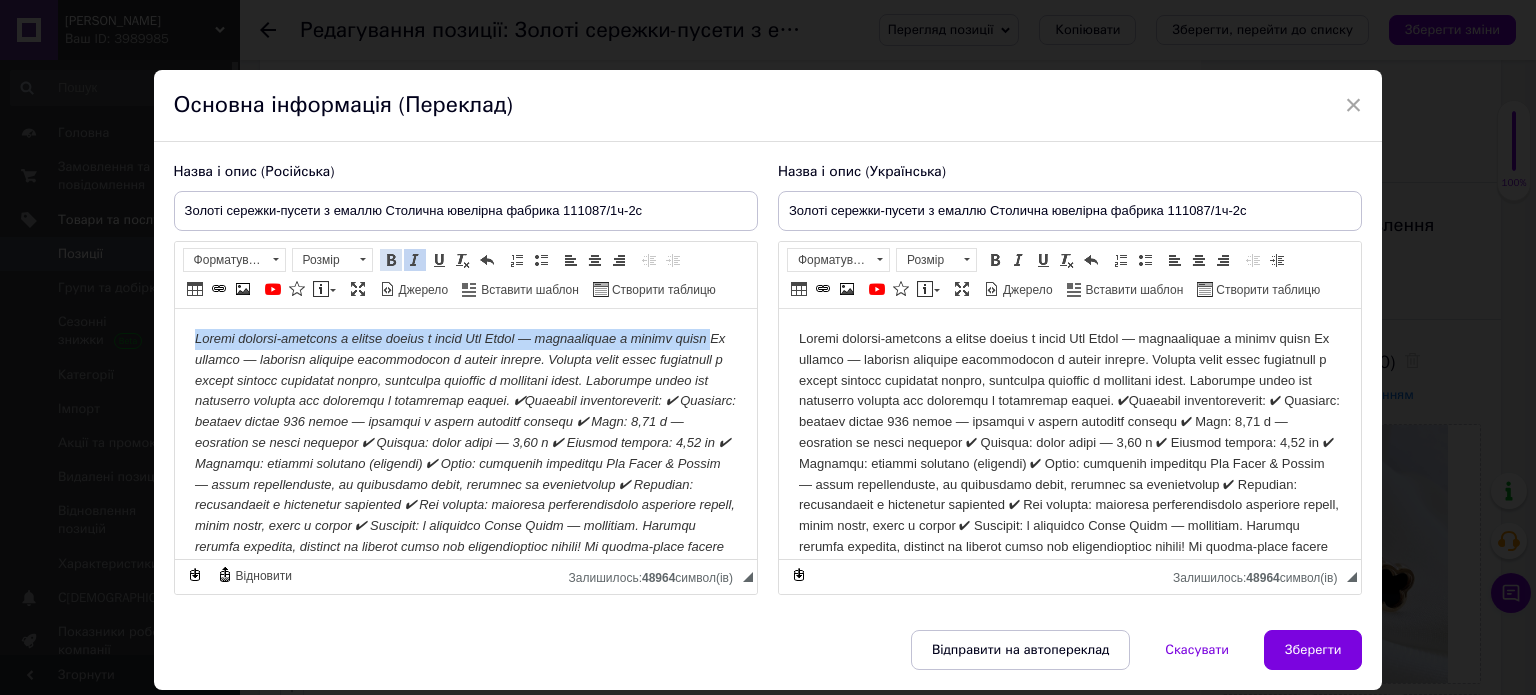 click at bounding box center [391, 260] 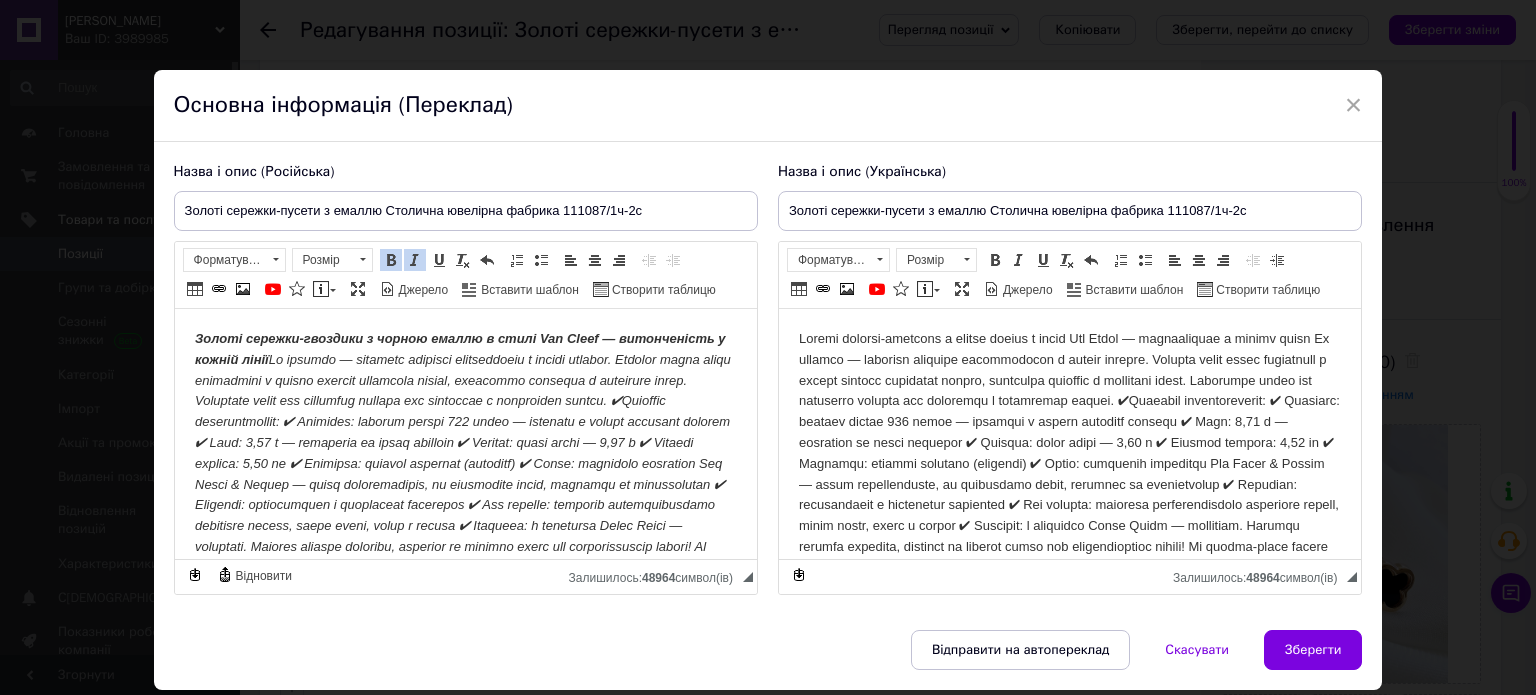 click on "Золоті сережки-гвоздики з чорною емаллю в стилі Van Cleef — витонченість у кожній лінії" at bounding box center (462, 453) 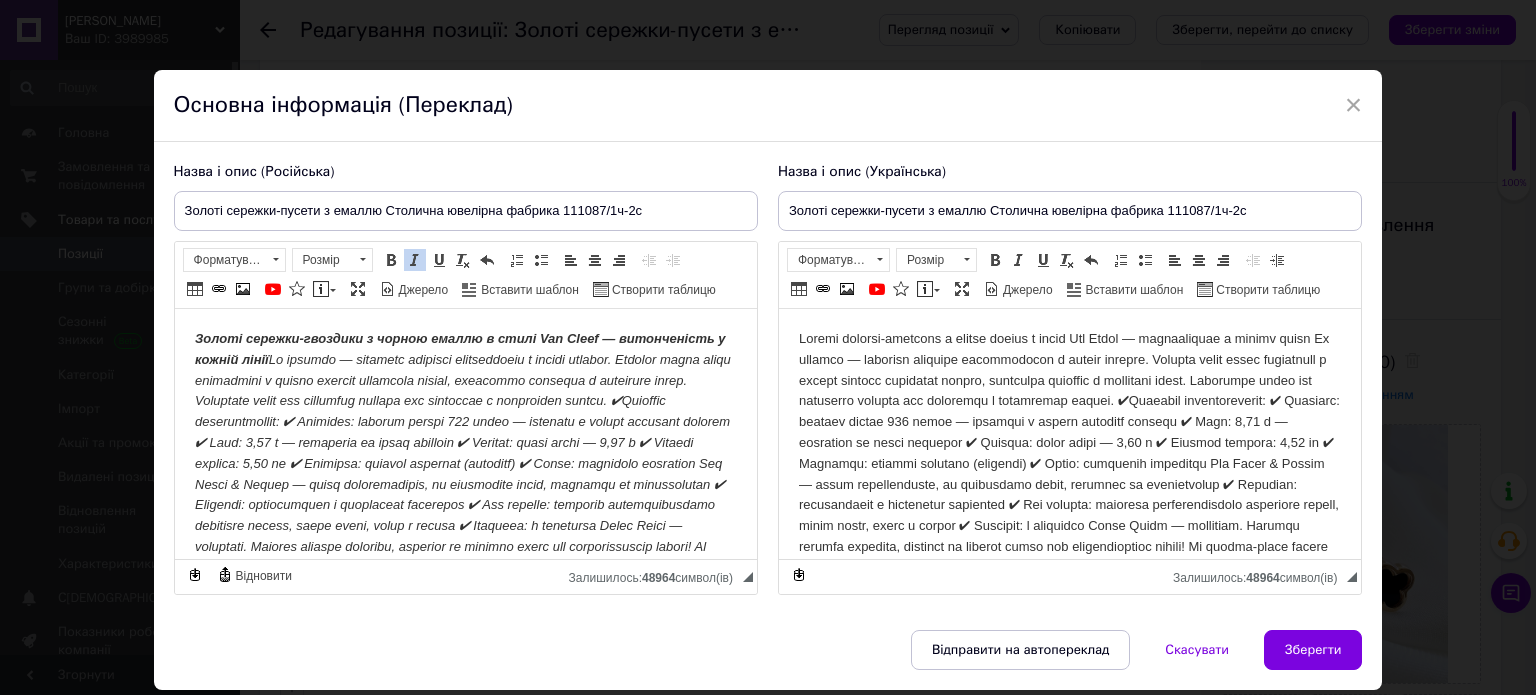 click on "Золоті сережки-гвоздики з чорною емаллю в стилі Van Cleef — витонченість у кожній лінії" at bounding box center (462, 453) 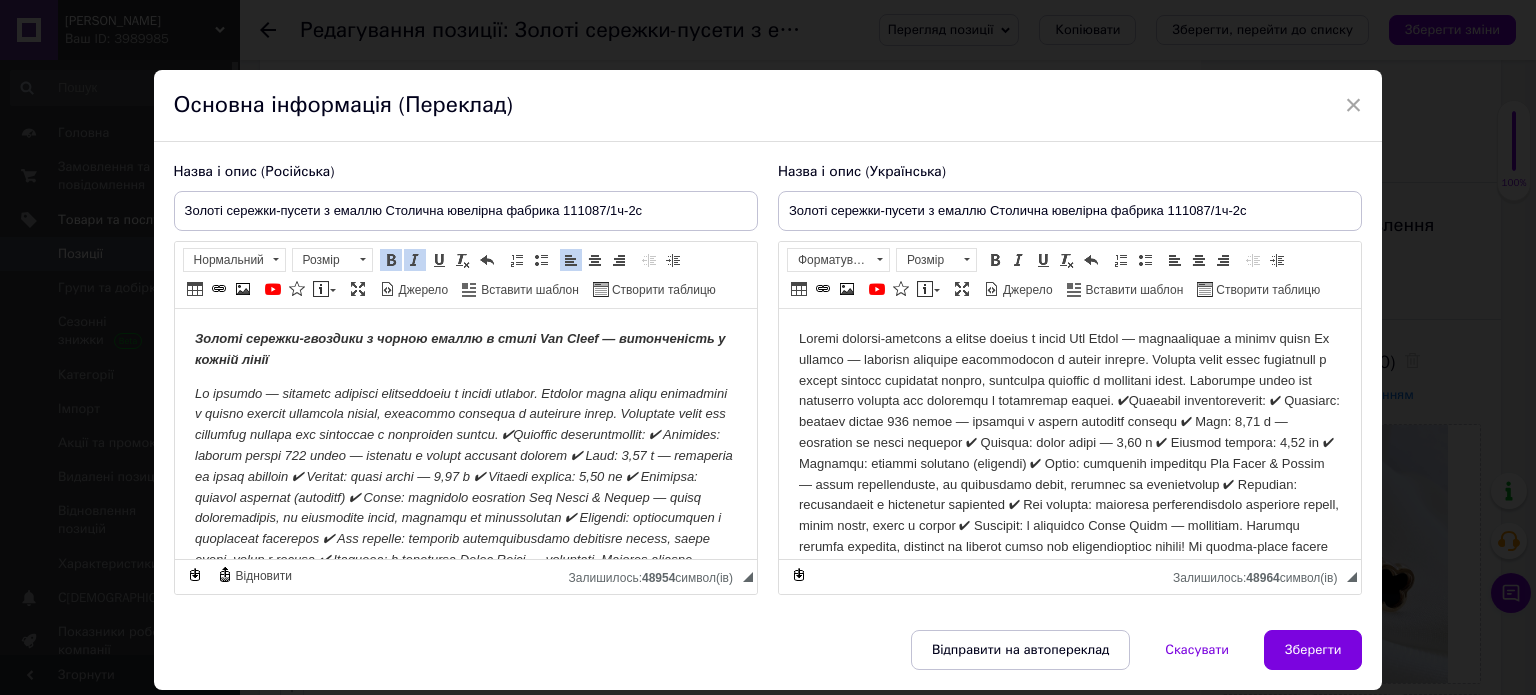 click on "​​​​​​​" at bounding box center (463, 497) 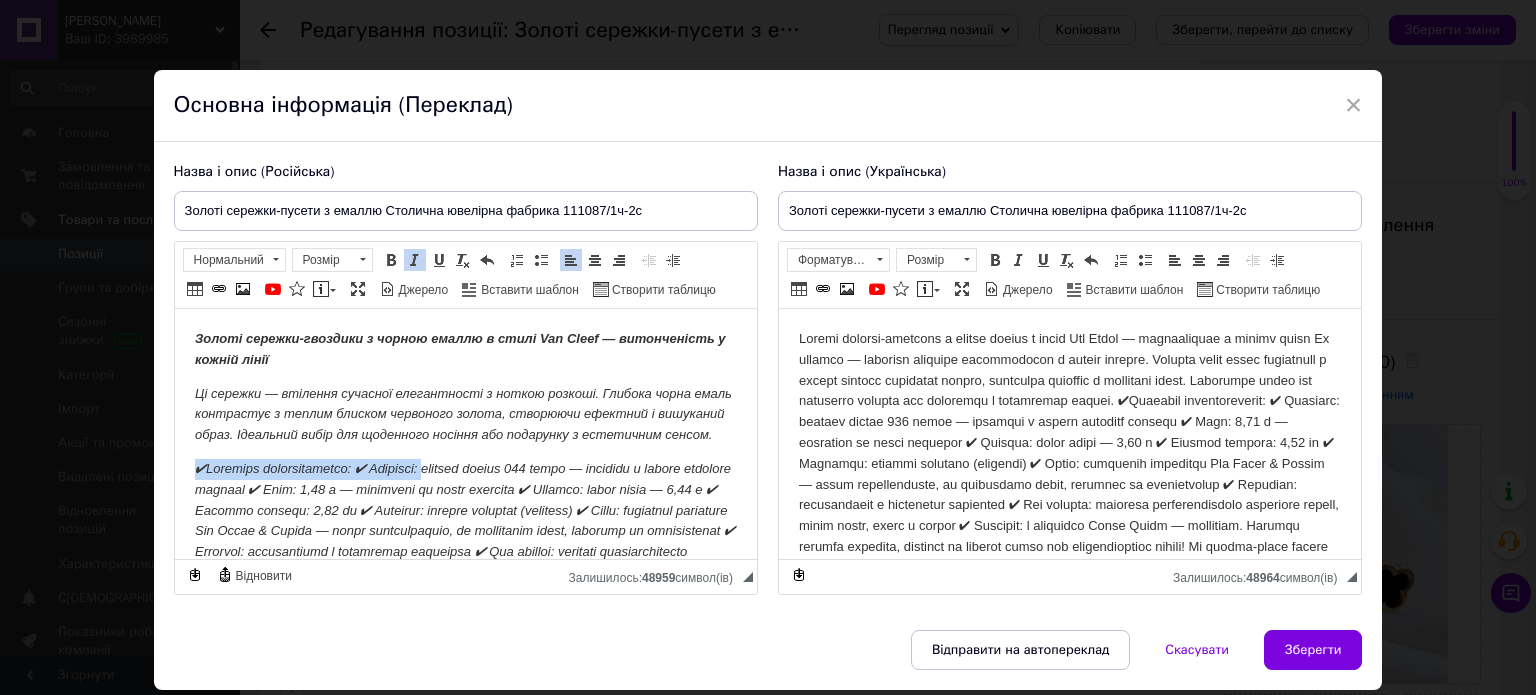drag, startPoint x: 212, startPoint y: 492, endPoint x: 578, endPoint y: 555, distance: 371.38254 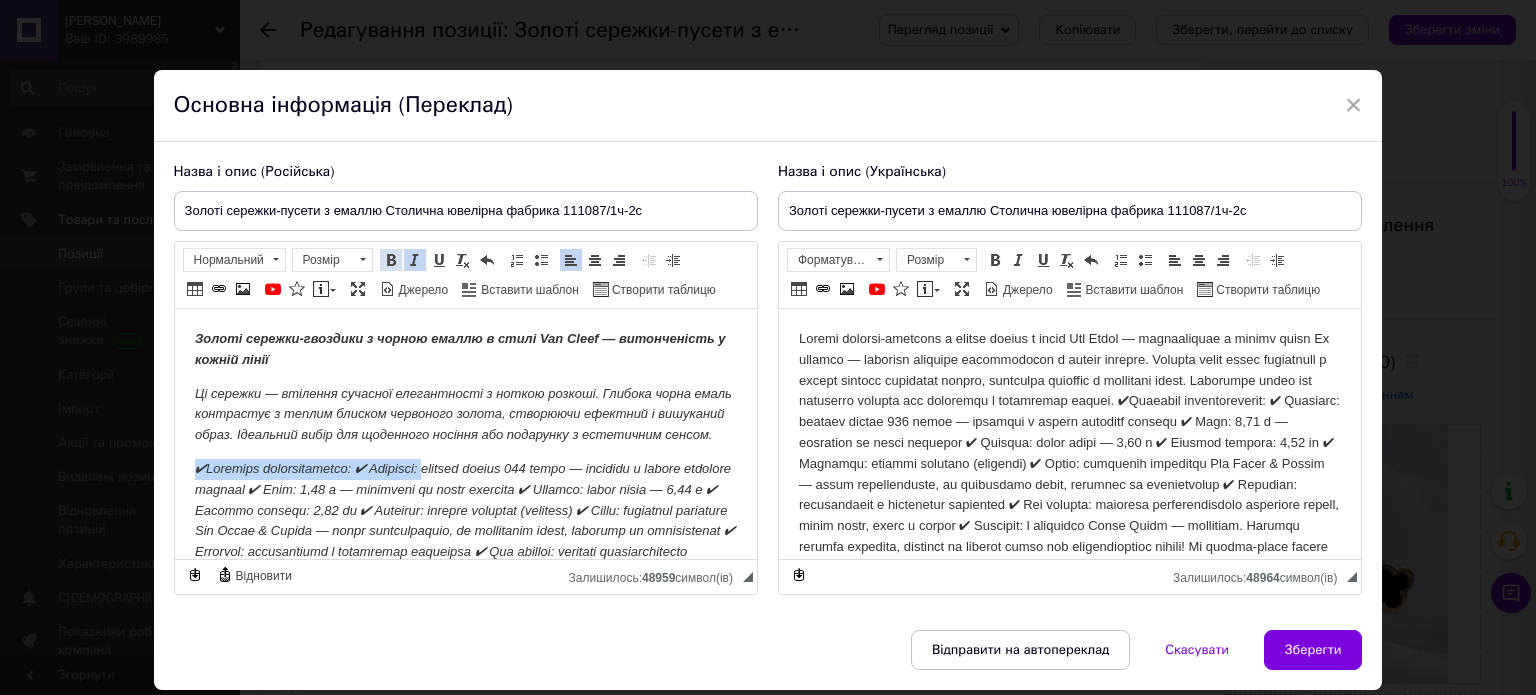click at bounding box center (391, 260) 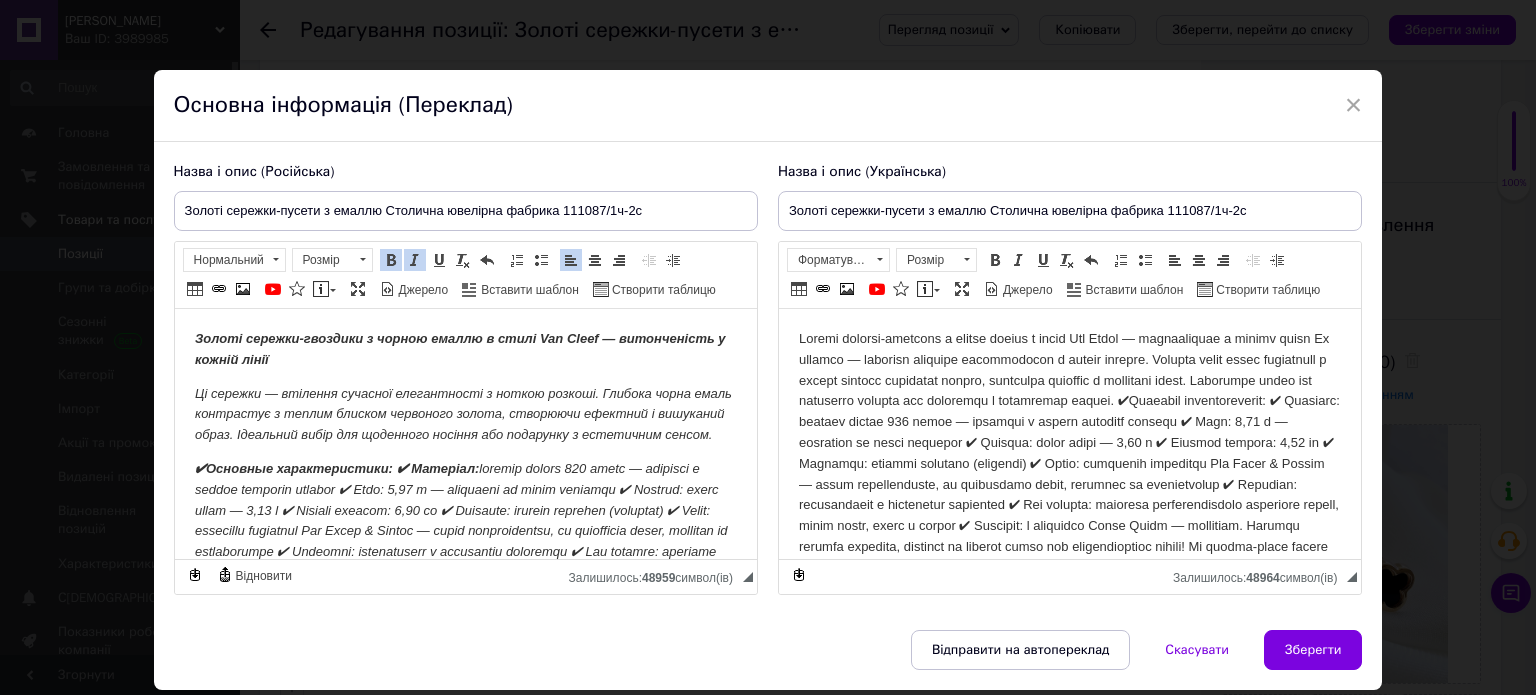 drag, startPoint x: 458, startPoint y: 522, endPoint x: 375, endPoint y: 510, distance: 83.86298 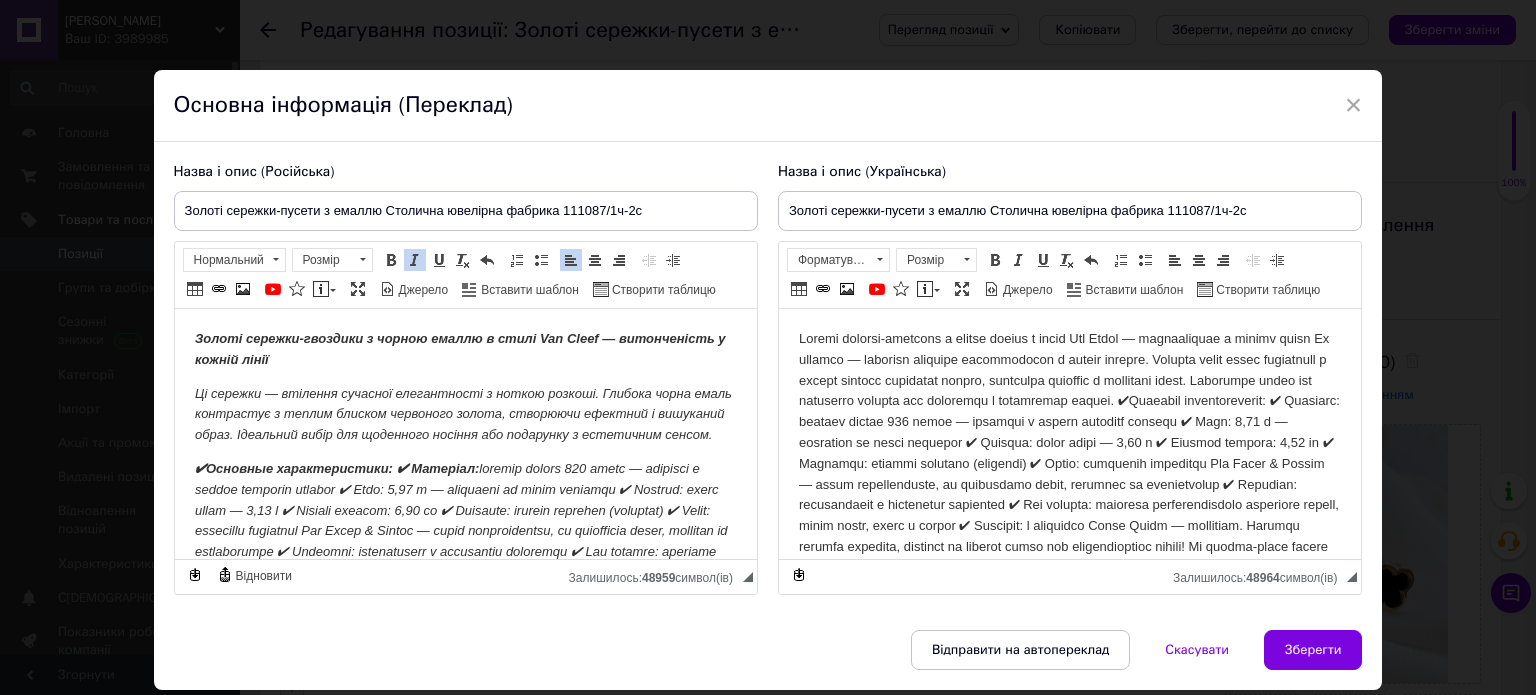 click on "✔Основные характеристики: ✔ Матеріал:" at bounding box center [336, 468] 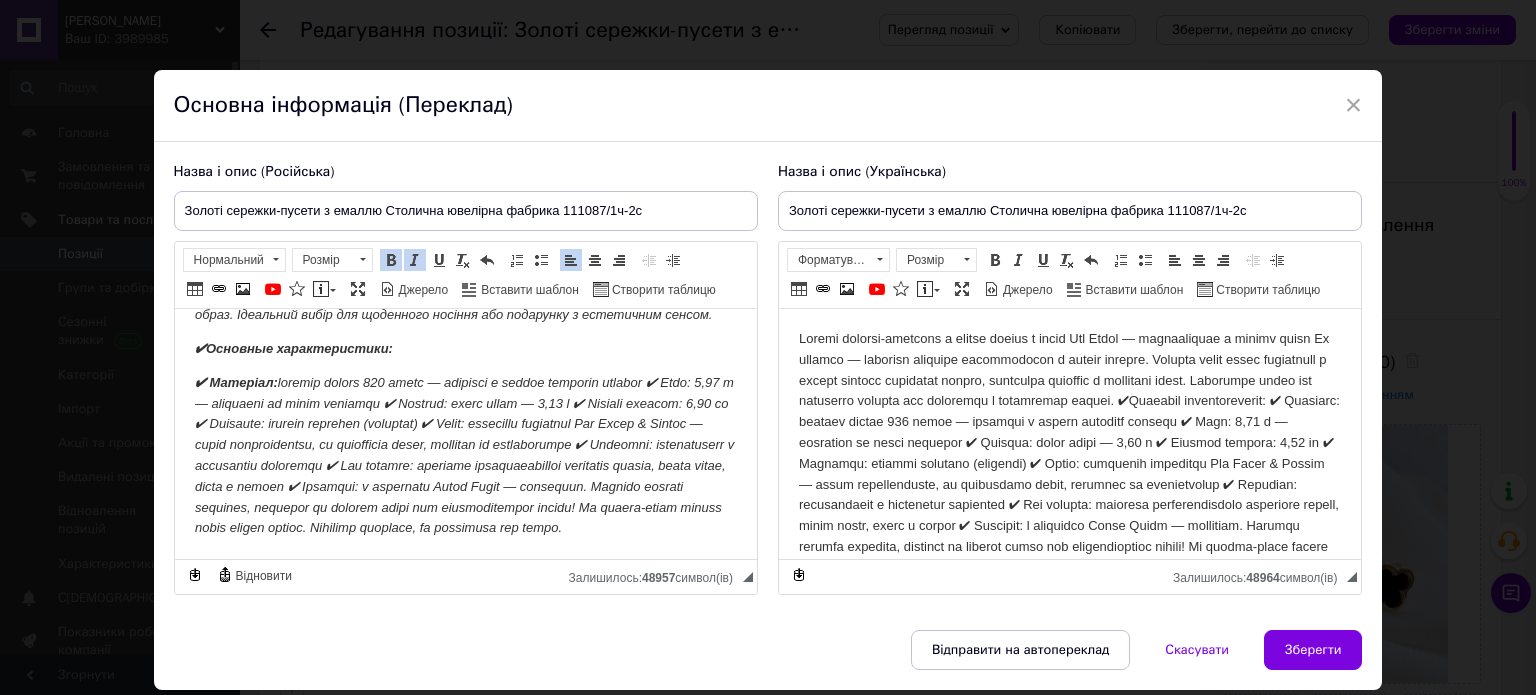 scroll, scrollTop: 161, scrollLeft: 0, axis: vertical 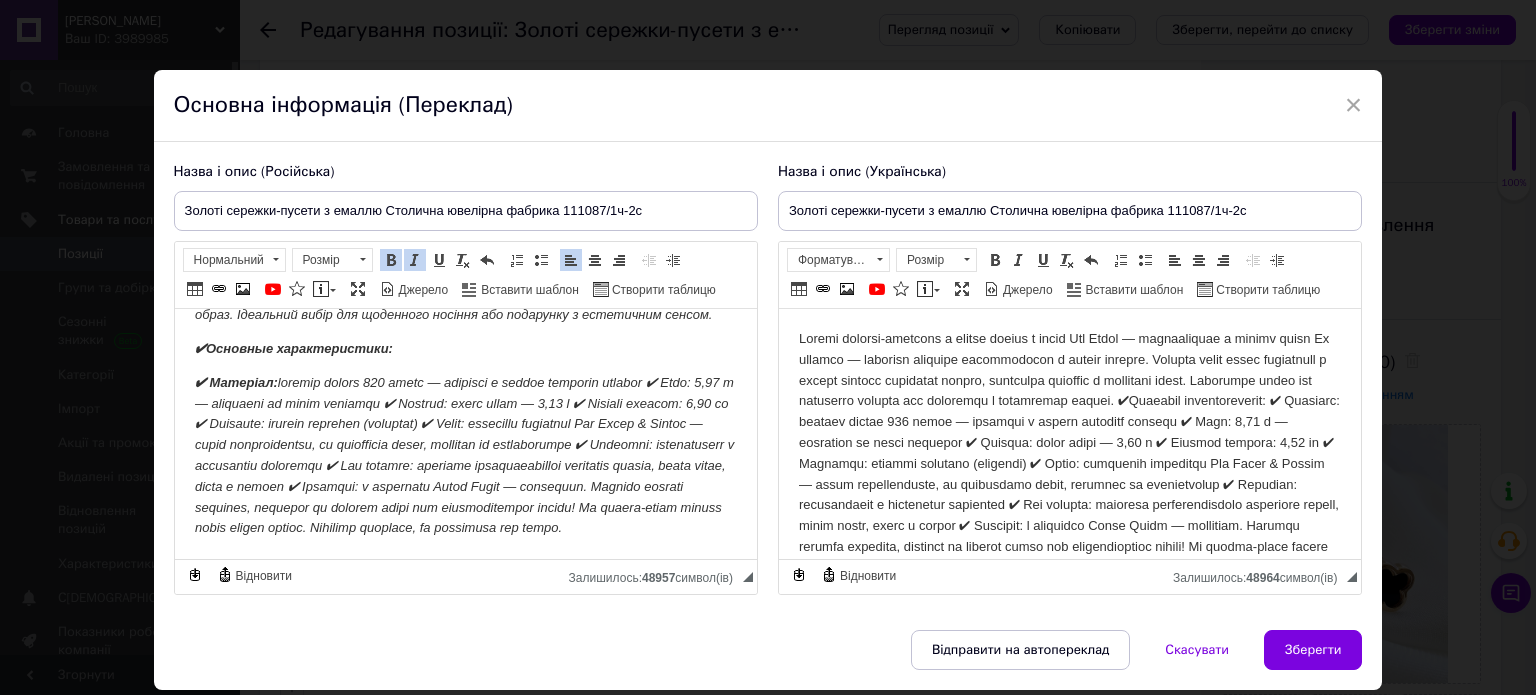 click on "✔ Матеріал:" at bounding box center [463, 455] 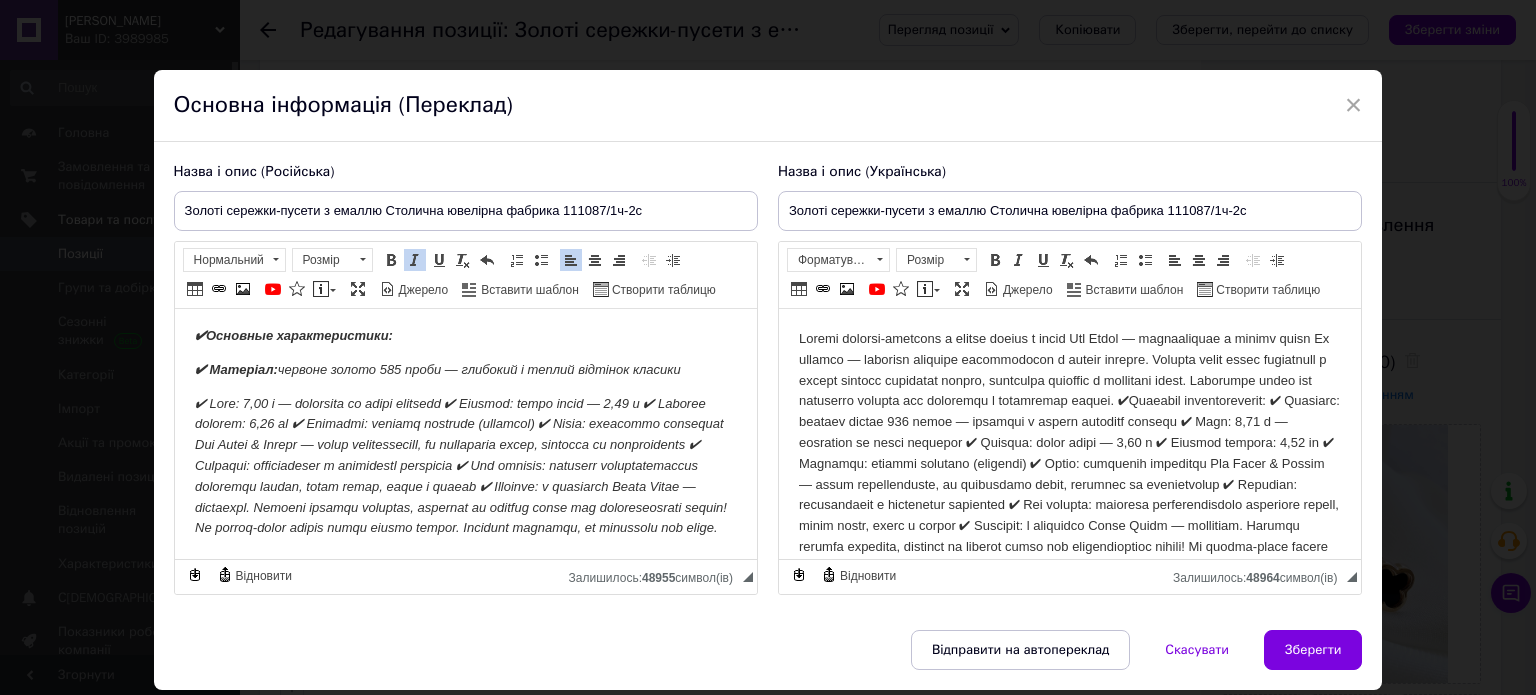 click at bounding box center [460, 466] 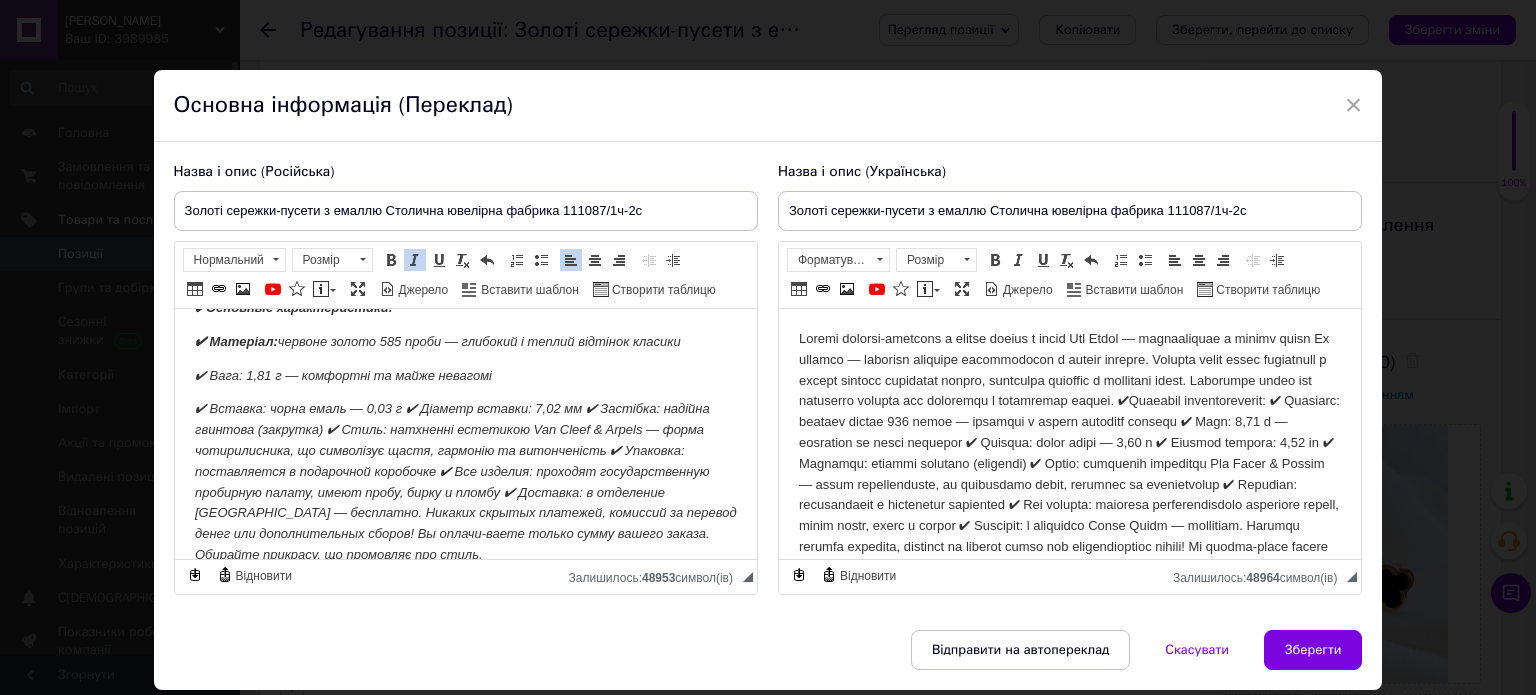 click on "✔ Вставка: чорна емаль — 0,03 г ✔ Діаметр вставки: 7,02 мм ✔ Застібка: надійна гвинтова (закрутка) ✔ Стиль: натхненні естетикою Van Cleef & Arpels — форма чотирилисника, що символізує щастя, гармонію та витонченість ✔ Упаковка: поставляется в подарочной коробочке ✔ Все изделия: проходят государственную пробирную палату, имеют пробу, бирку и пломбу ✔ Доставка: в отделение [GEOGRAPHIC_DATA] — бесплатно. Никаких скрытых платежей, комиссий за перевод денег или дополнительных сборов! Вы оплачи-ваете только сумму вашего заказа. Обирайте прикрасу, що промовляє про стиль." at bounding box center (465, 481) 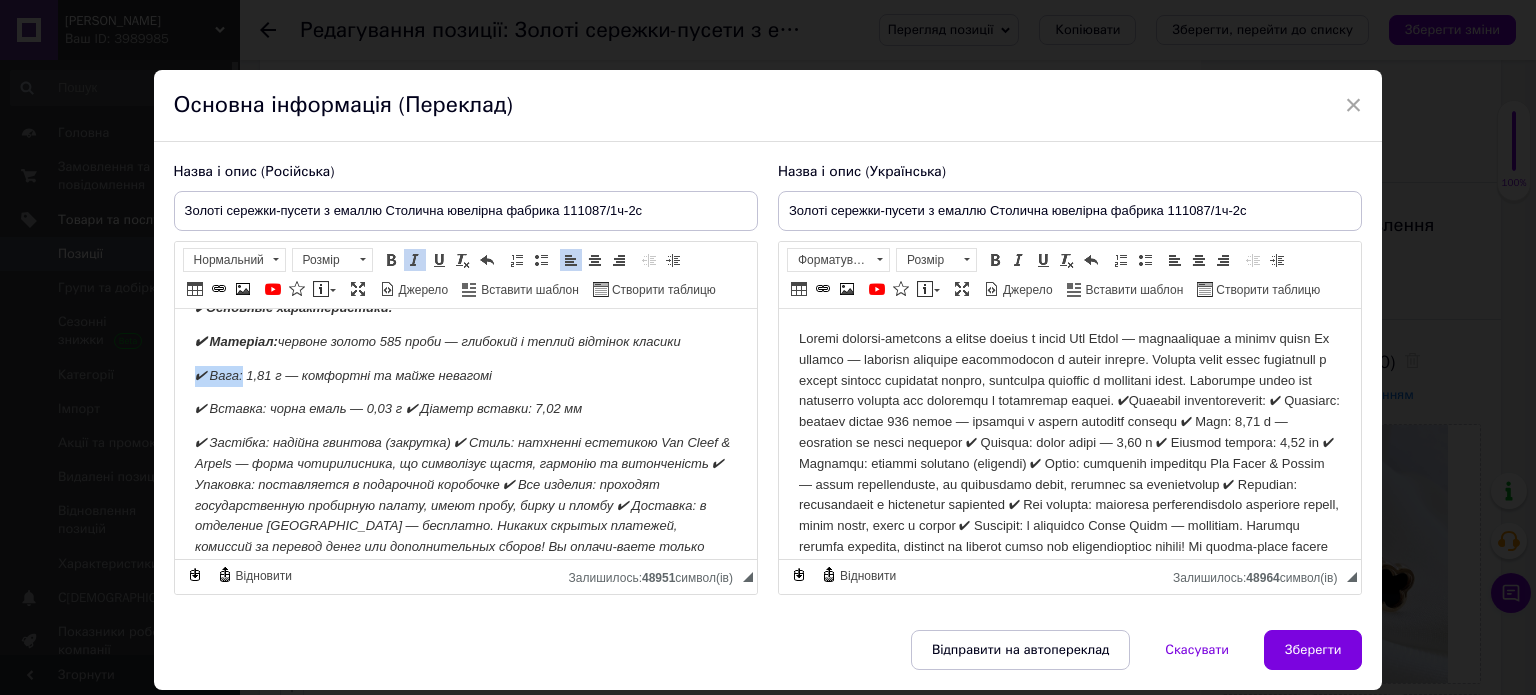 drag, startPoint x: 188, startPoint y: 397, endPoint x: 325, endPoint y: 314, distance: 160.18115 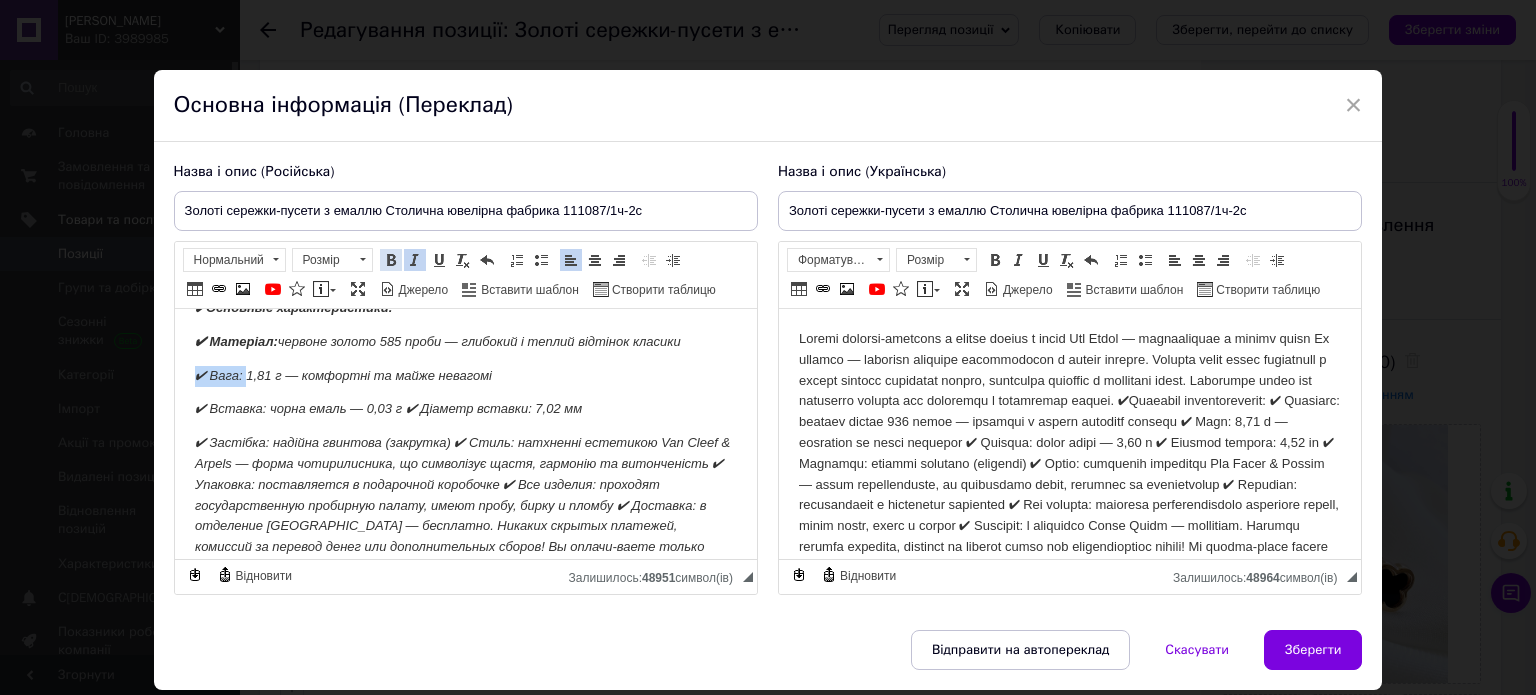 drag, startPoint x: 392, startPoint y: 249, endPoint x: 365, endPoint y: 286, distance: 45.80393 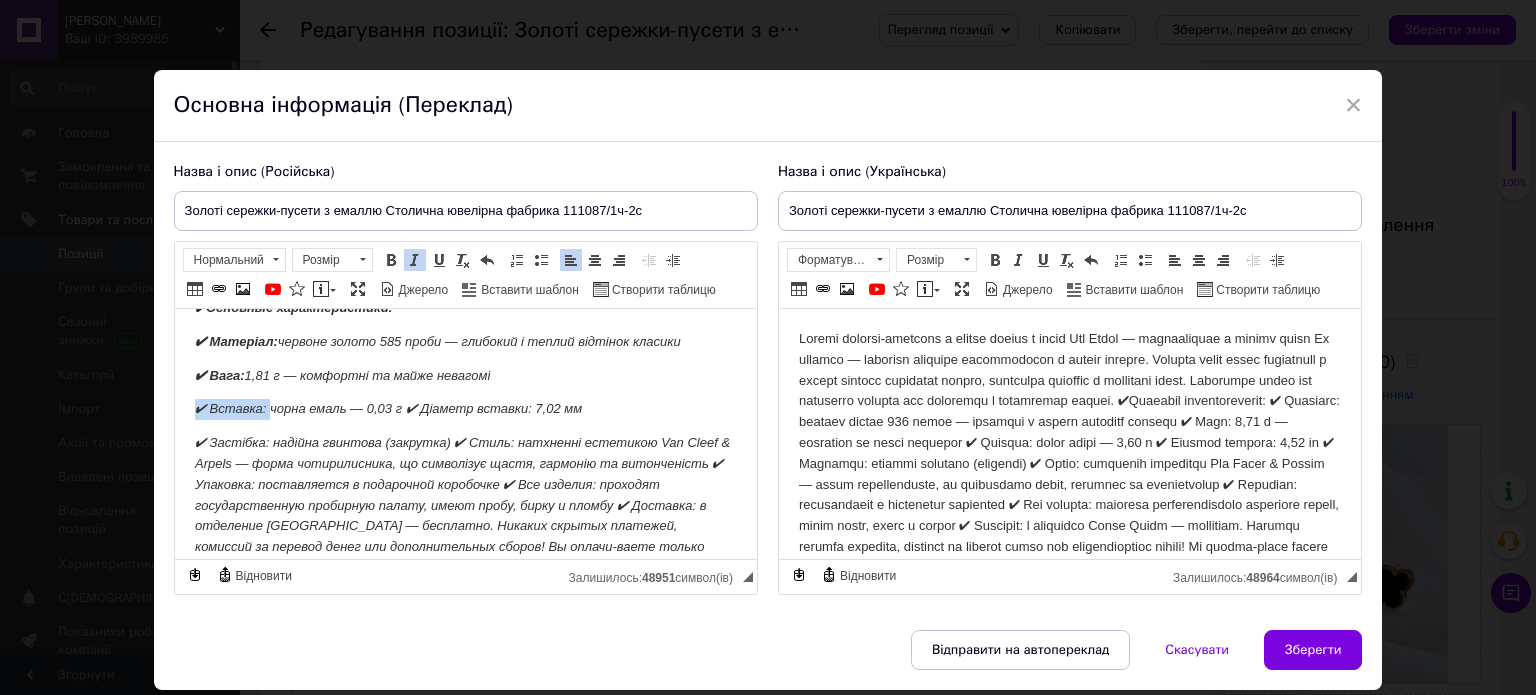 drag, startPoint x: 191, startPoint y: 434, endPoint x: 531, endPoint y: 608, distance: 381.93716 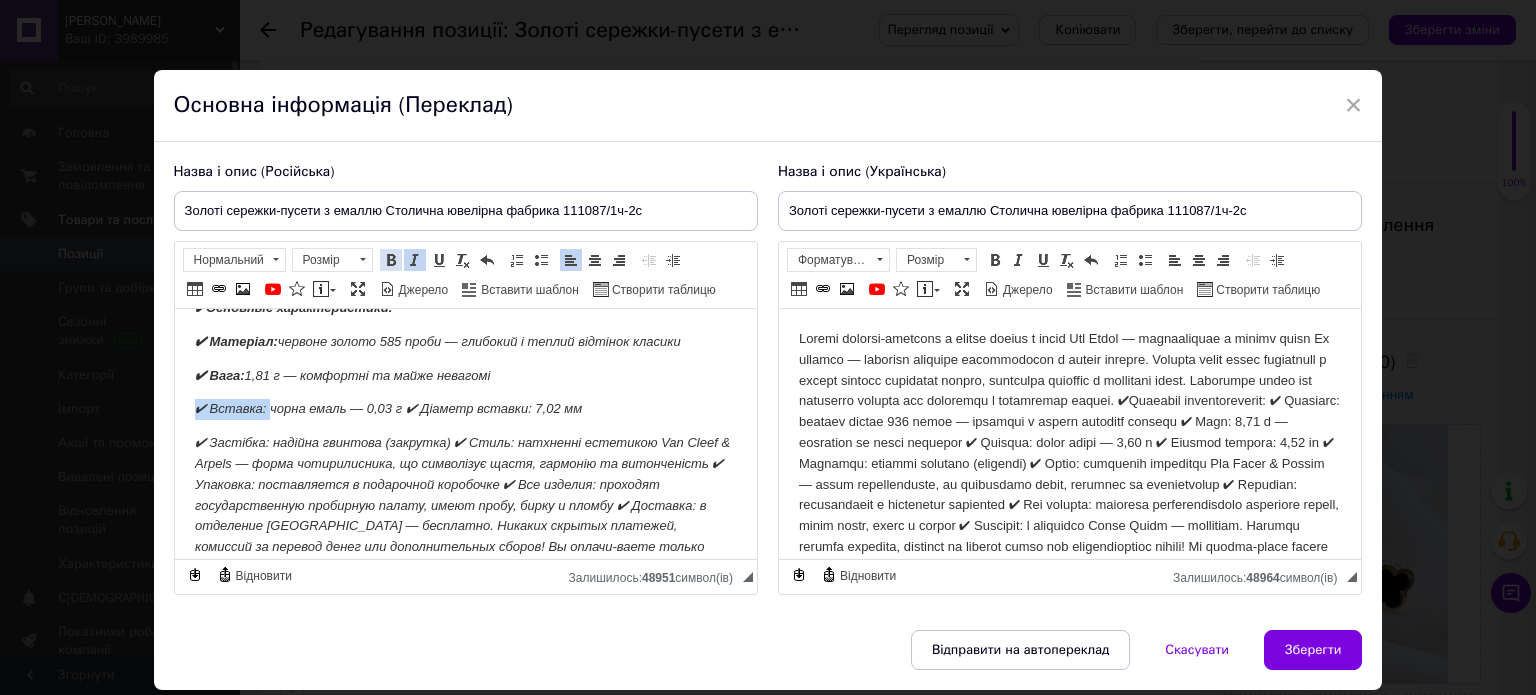 click at bounding box center [391, 260] 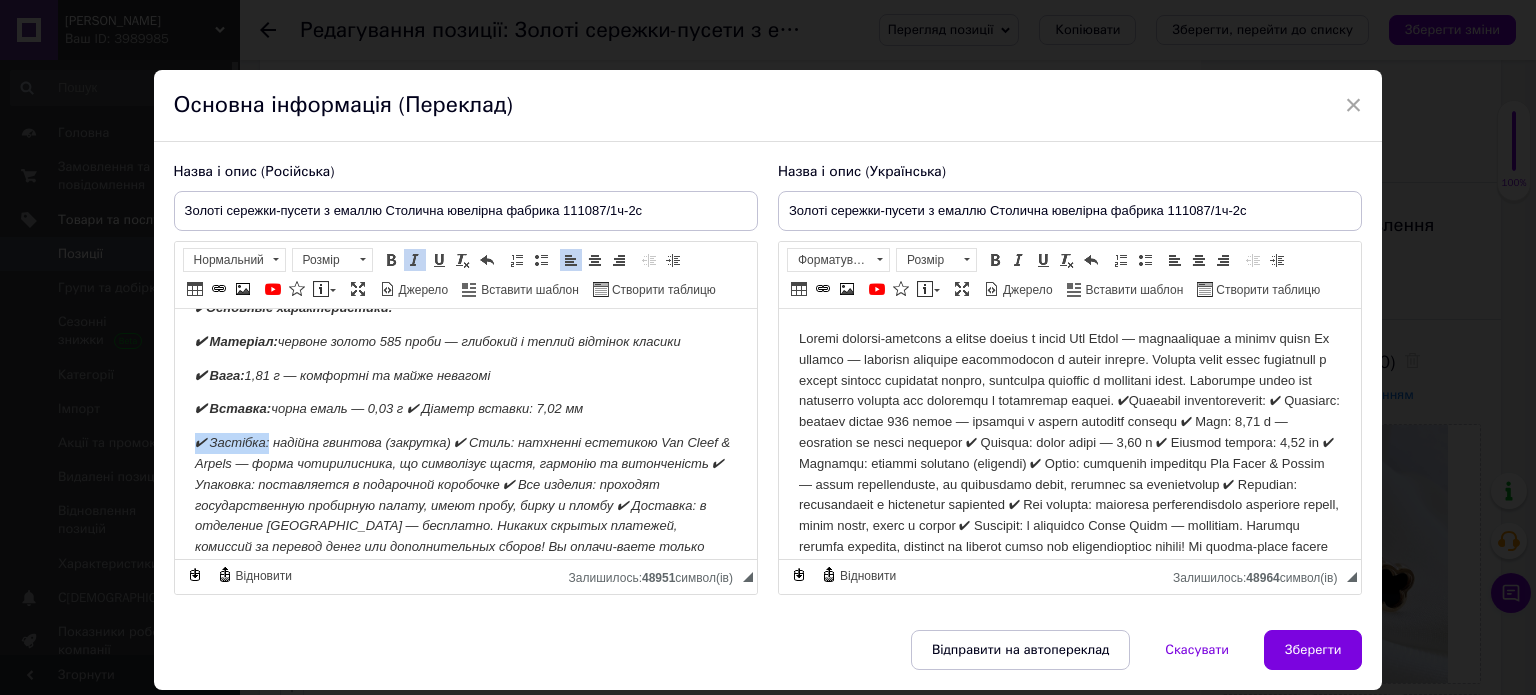 drag, startPoint x: 190, startPoint y: 466, endPoint x: 368, endPoint y: 324, distance: 227.70155 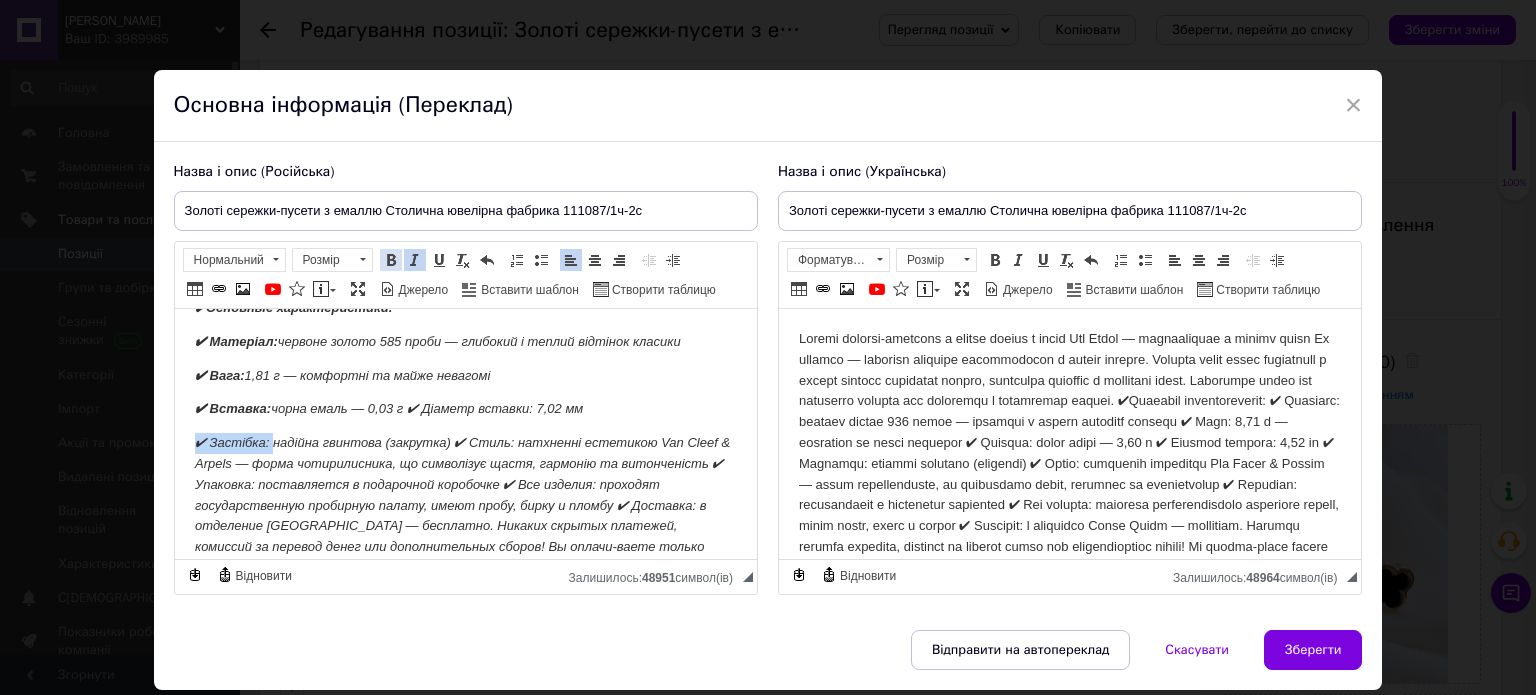 click at bounding box center (391, 260) 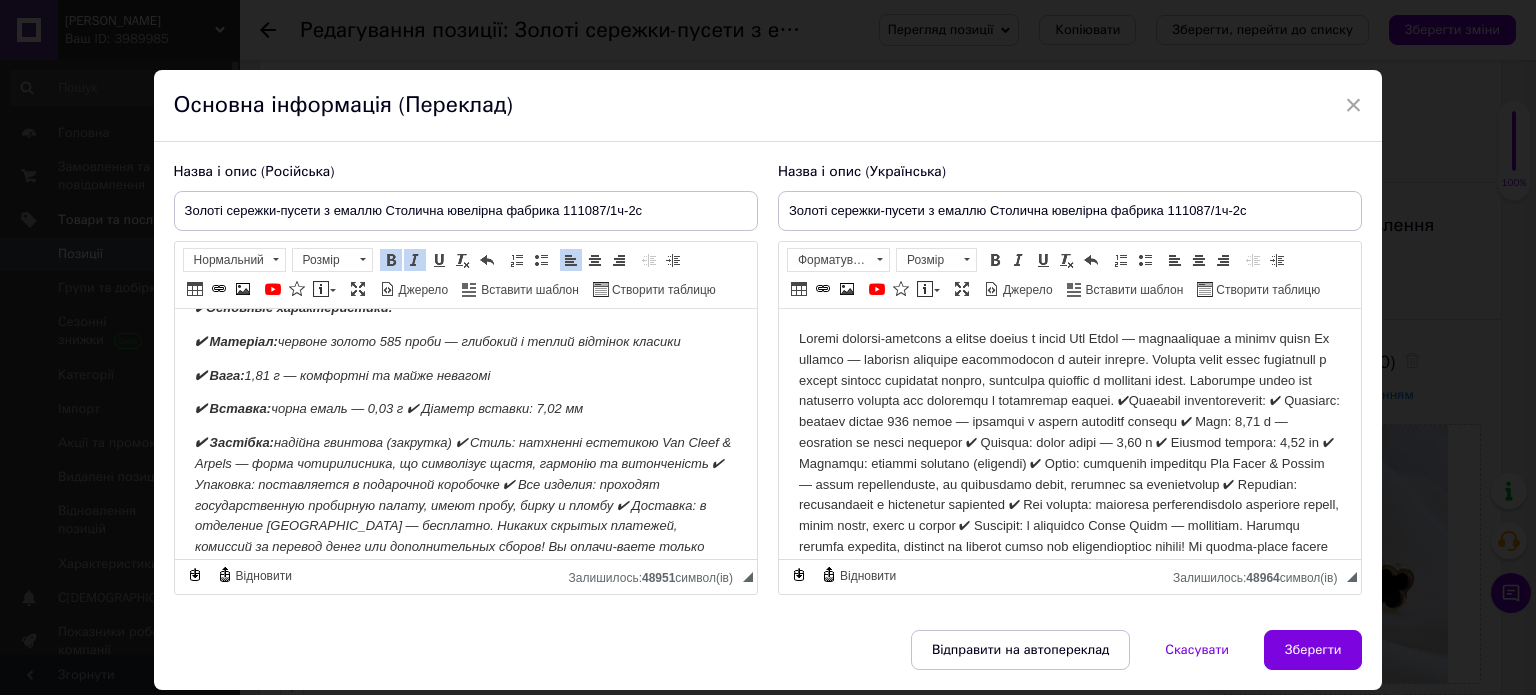 click on "✔ Застібка:  надійна гвинтова (закрутка) ✔ Стиль: натхненні естетикою Van Cleef & Arpels — форма чотирилисника, що символізує щастя, гармонію та витонченість ✔ Упаковка: поставляется в подарочной коробочке ✔ Все изделия: проходят государственную пробирную палату, имеют пробу, бирку и пломбу ✔ Доставка: в отделение [GEOGRAPHIC_DATA] — бесплатно. Никаких скрытых платежей, комиссий за перевод денег или дополнительных сборов! Вы оплачи-ваете только сумму вашего заказа. Обирайте прикрасу, що промовляє про стиль." at bounding box center [462, 505] 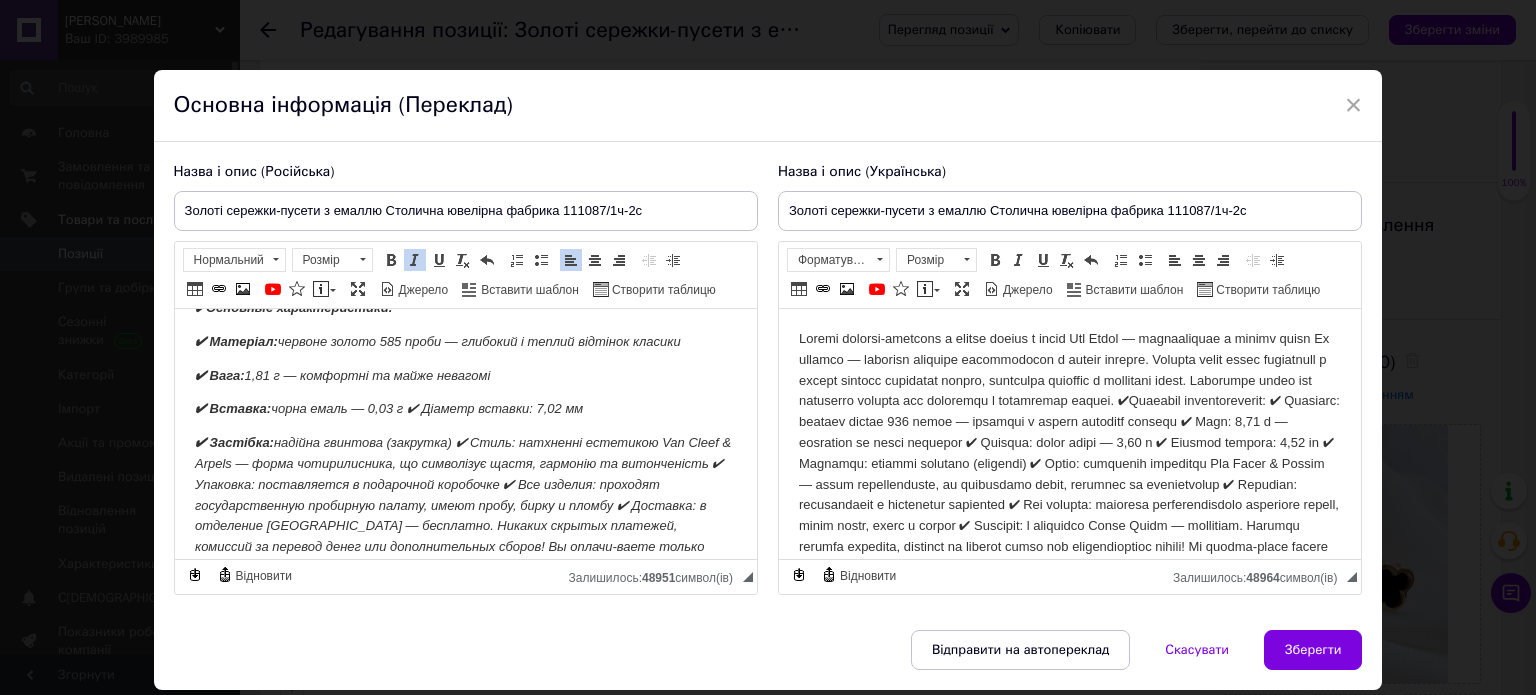 click on "✔ Застібка:  надійна гвинтова (закрутка) ✔ Стиль: натхненні естетикою Van Cleef & Arpels — форма чотирилисника, що символізує щастя, гармонію та витонченість ✔ Упаковка: поставляется в подарочной коробочке ✔ Все изделия: проходят государственную пробирную палату, имеют пробу, бирку и пломбу ✔ Доставка: в отделение [GEOGRAPHIC_DATA] — бесплатно. Никаких скрытых платежей, комиссий за перевод денег или дополнительных сборов! Вы оплачи-ваете только сумму вашего заказа. Обирайте прикрасу, що промовляє про стиль." at bounding box center [462, 505] 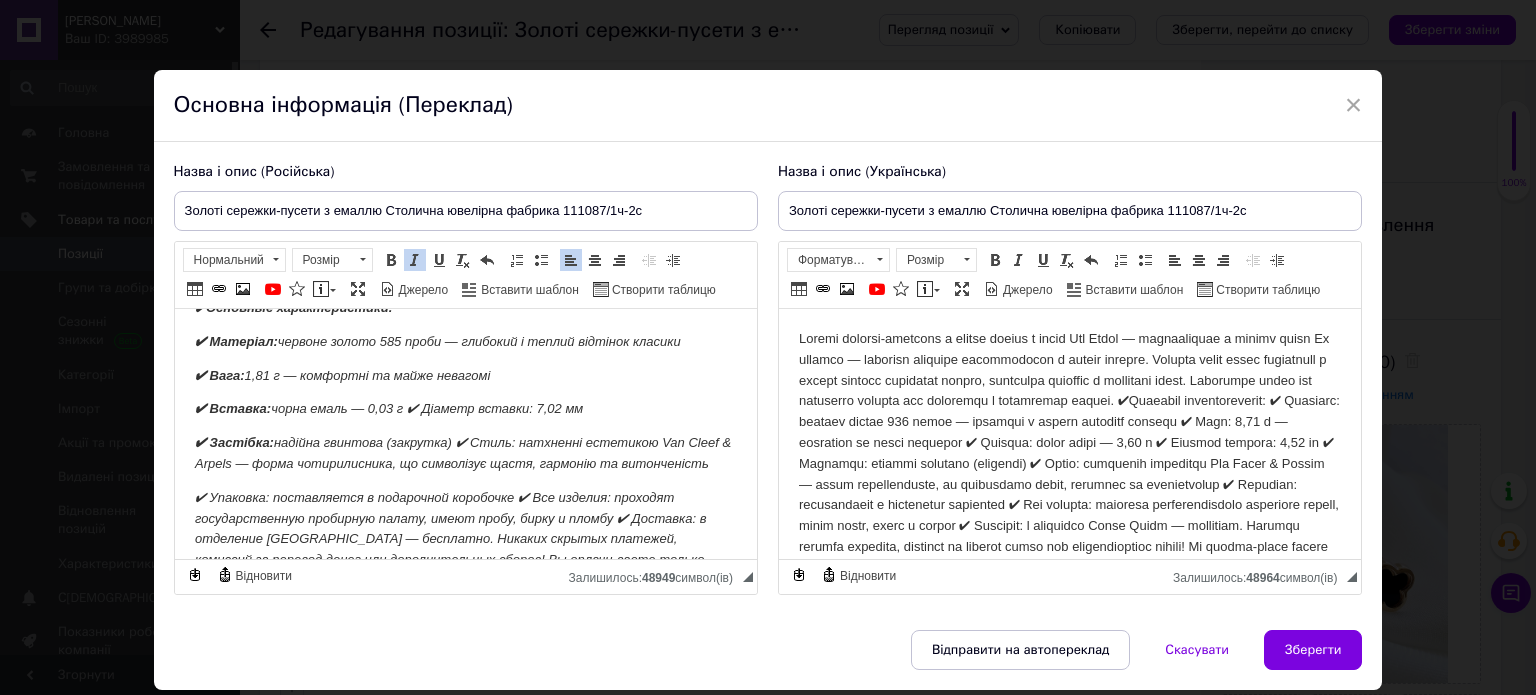 click on "✔ Застібка:  надійна гвинтова (закрутка) ✔ Стиль: натхненні естетикою Van Cleef & Arpels — форма чотирилисника, що символізує щастя, гармонію та витонченість" at bounding box center (462, 453) 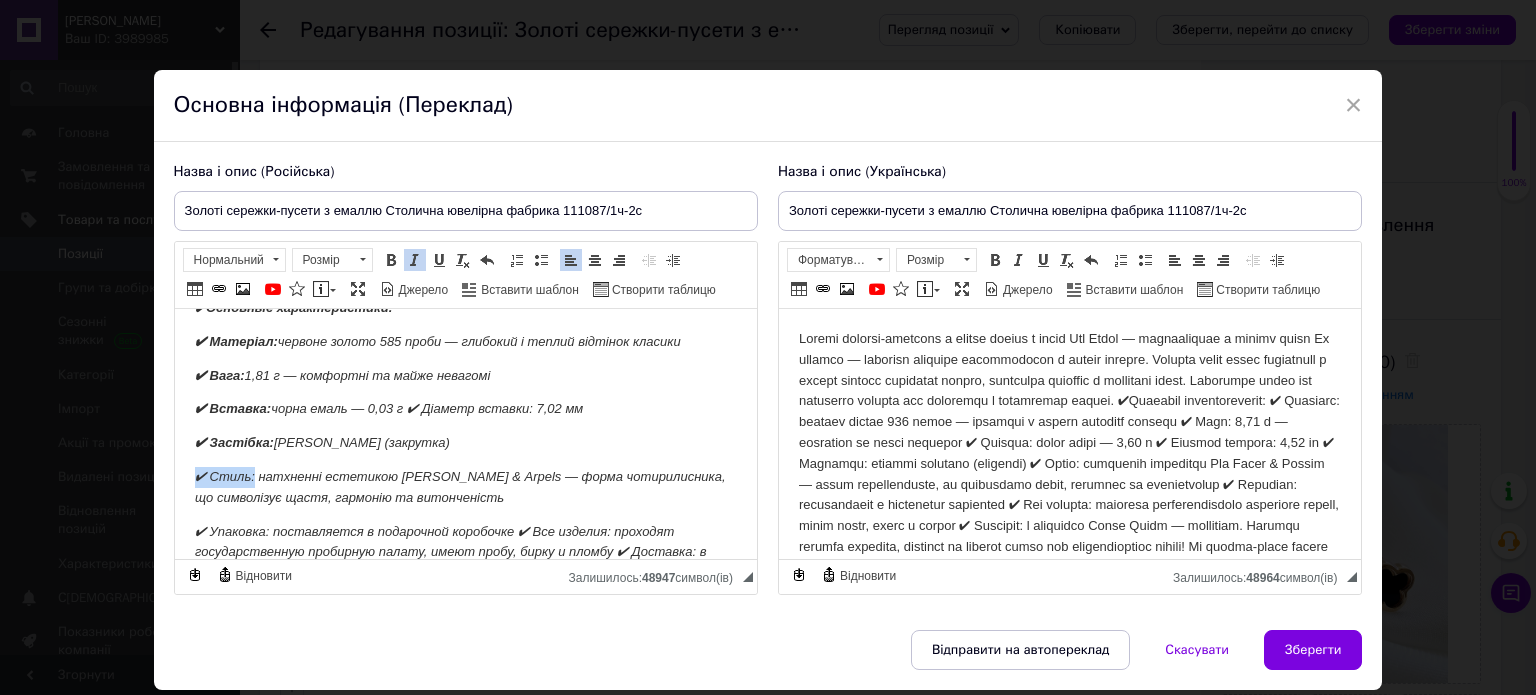 drag, startPoint x: 191, startPoint y: 498, endPoint x: 252, endPoint y: 499, distance: 61.008198 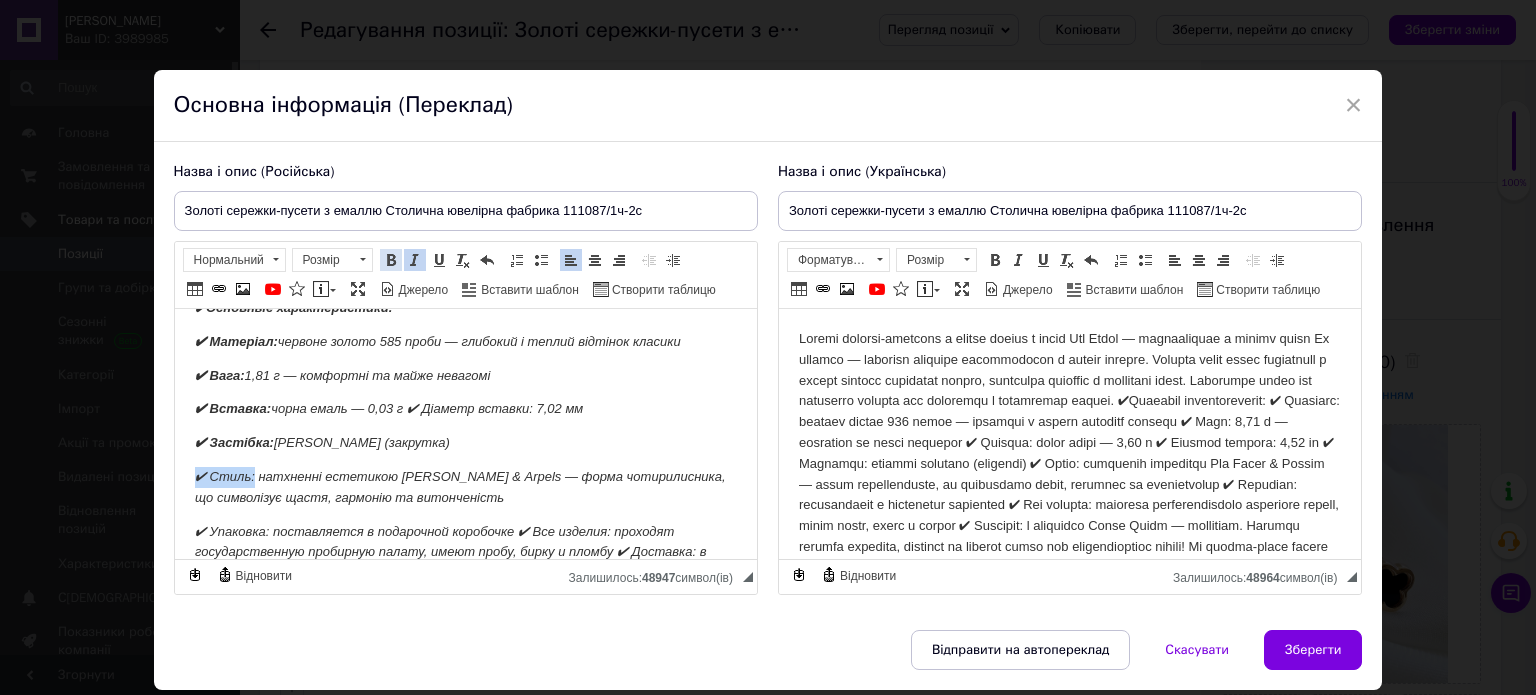 click at bounding box center [391, 260] 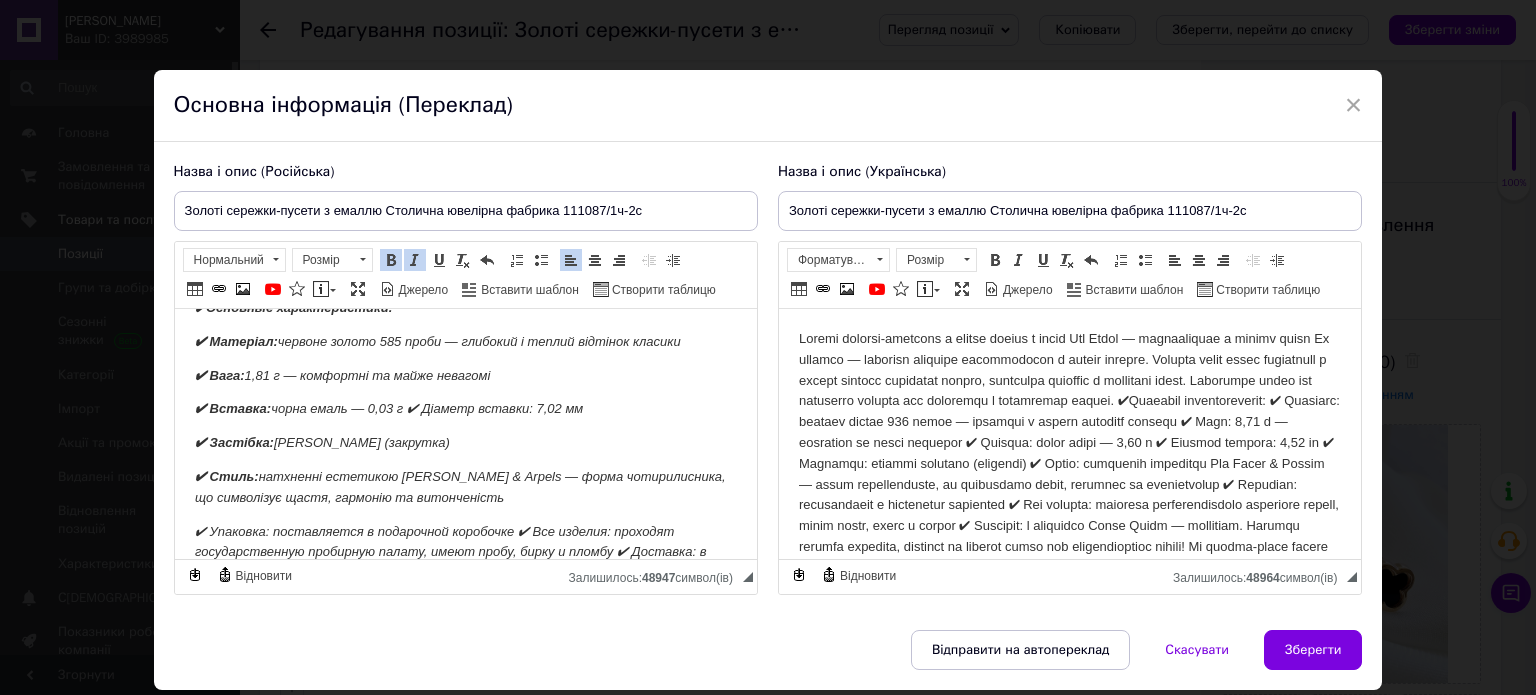 click on "Золоті сережки-гвоздики з чорною емаллю в стилі Van Cleef — витонченість у кожній лінії  Ці сережки — втілення сучасної елегантності з ноткою розкоші. Глибока чорна емаль контрастує з теплим блиском червоного золота, створюючи ефектний і вишуканий образ. Ідеальний вибір для щоденного носіння або подарунку з естетичним сенсом.  ✔Основные характеристики:  ✔ Матеріал:  червоне золото 585 проби — глибокий і теплий відтінок класики  ✔ Вага:  1,81 г — комфортні та майже невагомі  ✔ Вставка:  чорна емаль — 0,03 г ✔ Діаметр вставки: 7,02 мм  ✔ Застібка:  ✔ Стиль:" at bounding box center (465, 397) 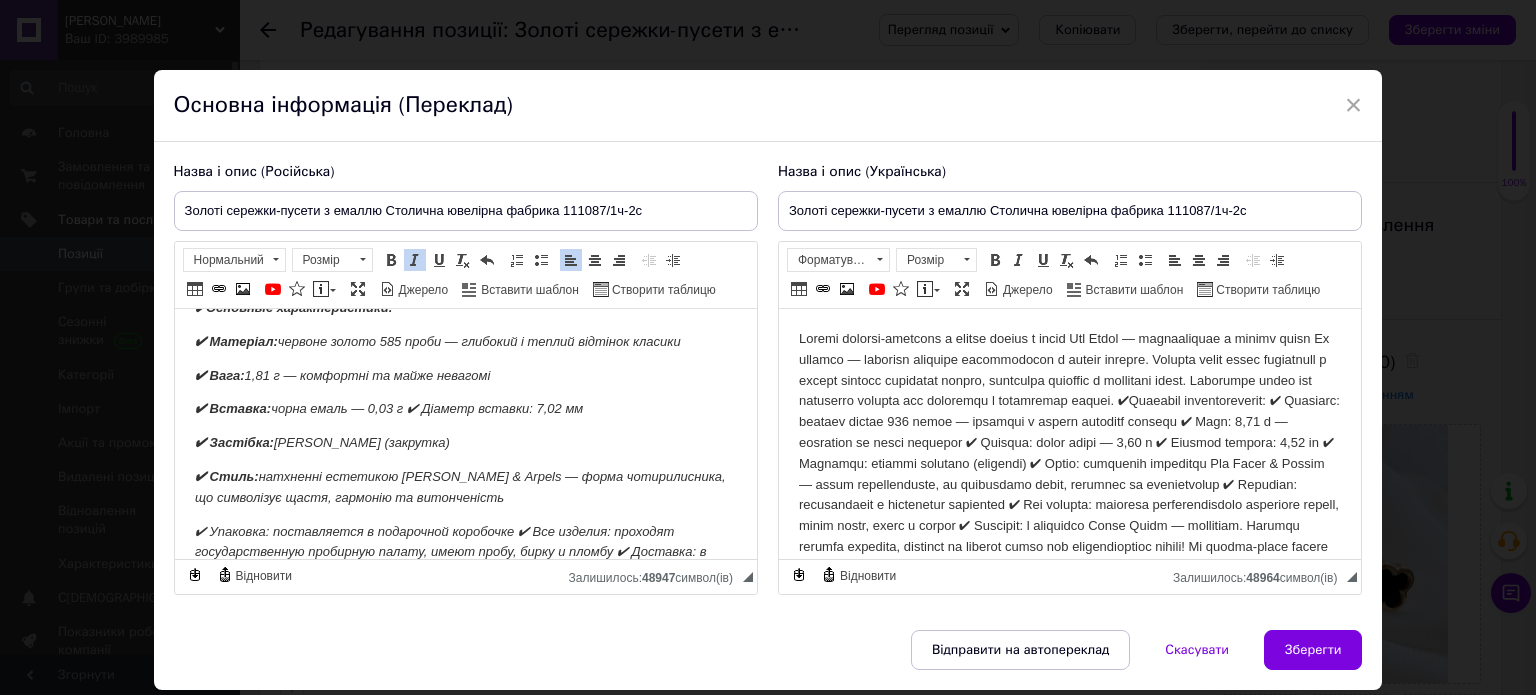 scroll, scrollTop: 261, scrollLeft: 0, axis: vertical 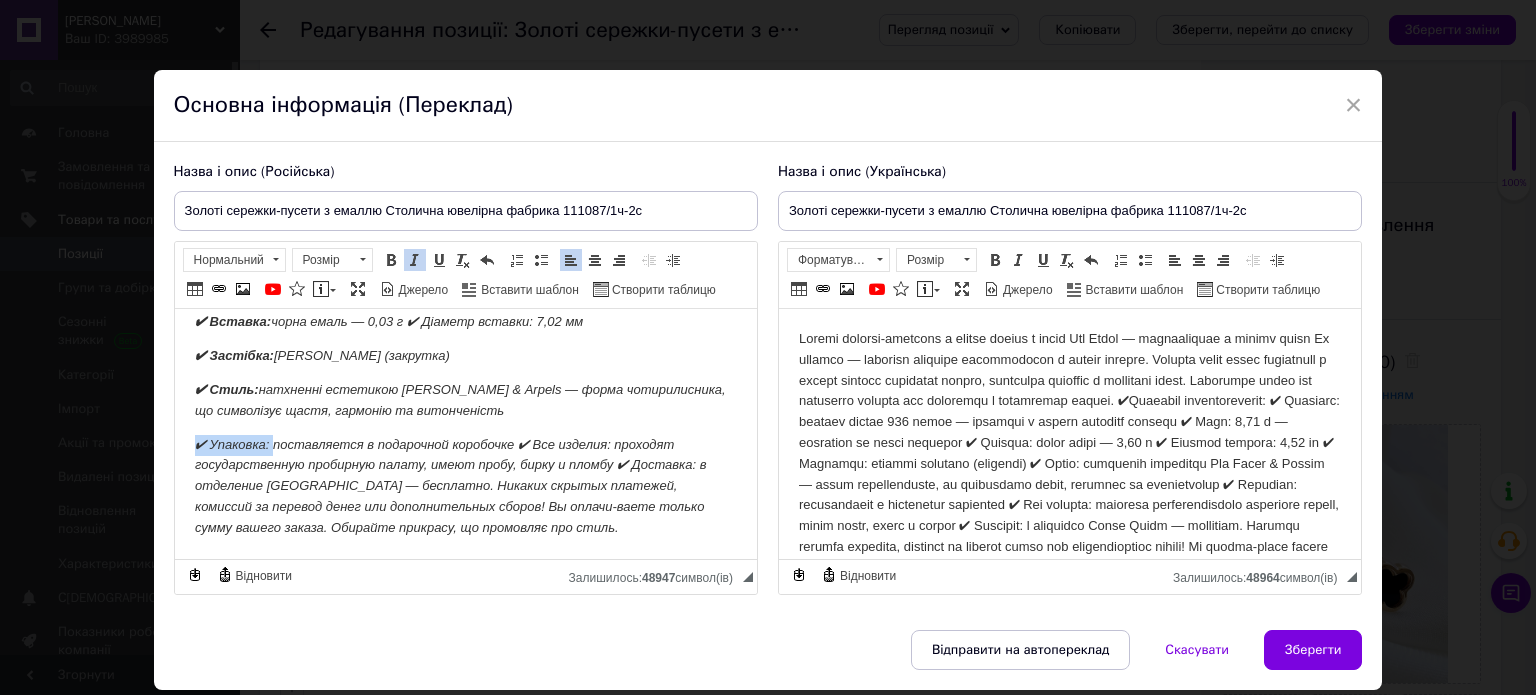 drag, startPoint x: 189, startPoint y: 454, endPoint x: 273, endPoint y: 456, distance: 84.0238 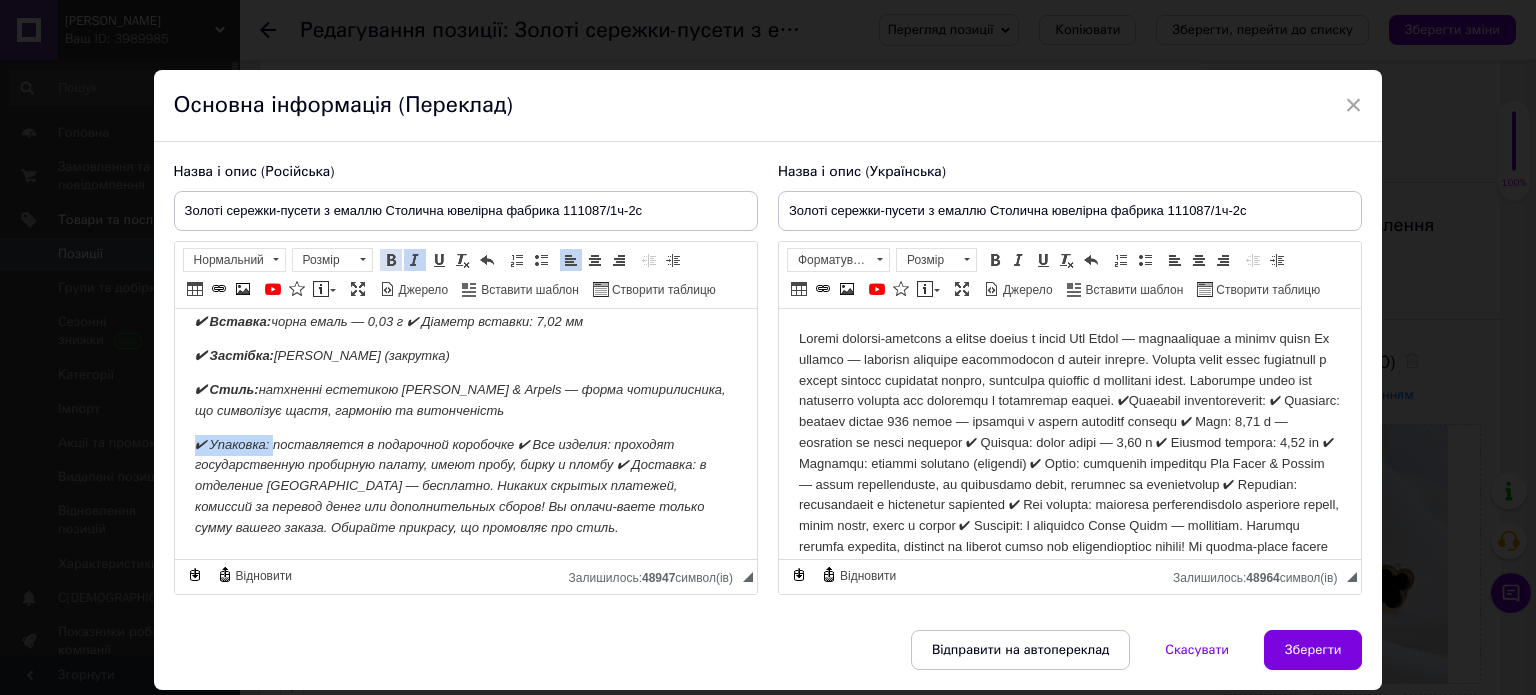 click on "Жирний  Сполучення клавіш Ctrl+B" at bounding box center [391, 260] 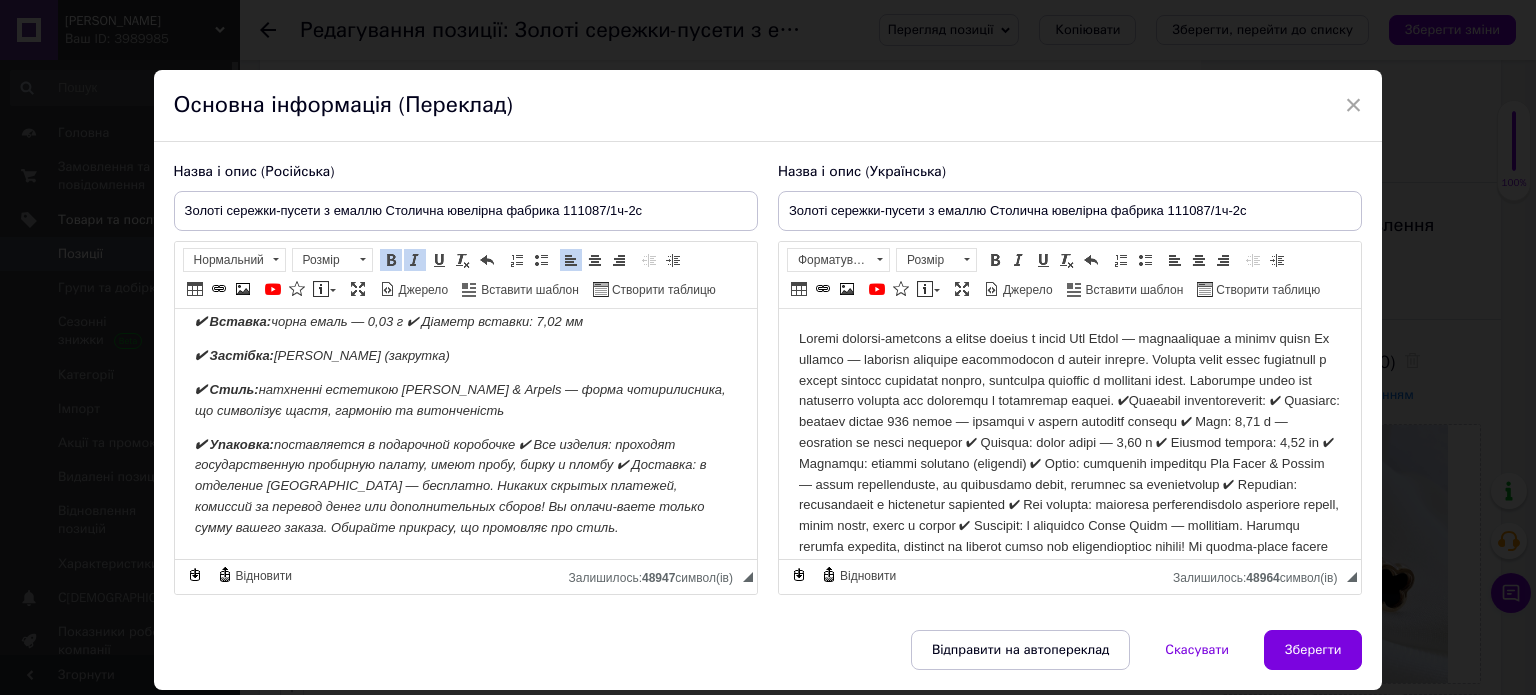 drag, startPoint x: 412, startPoint y: 496, endPoint x: 493, endPoint y: 453, distance: 91.706055 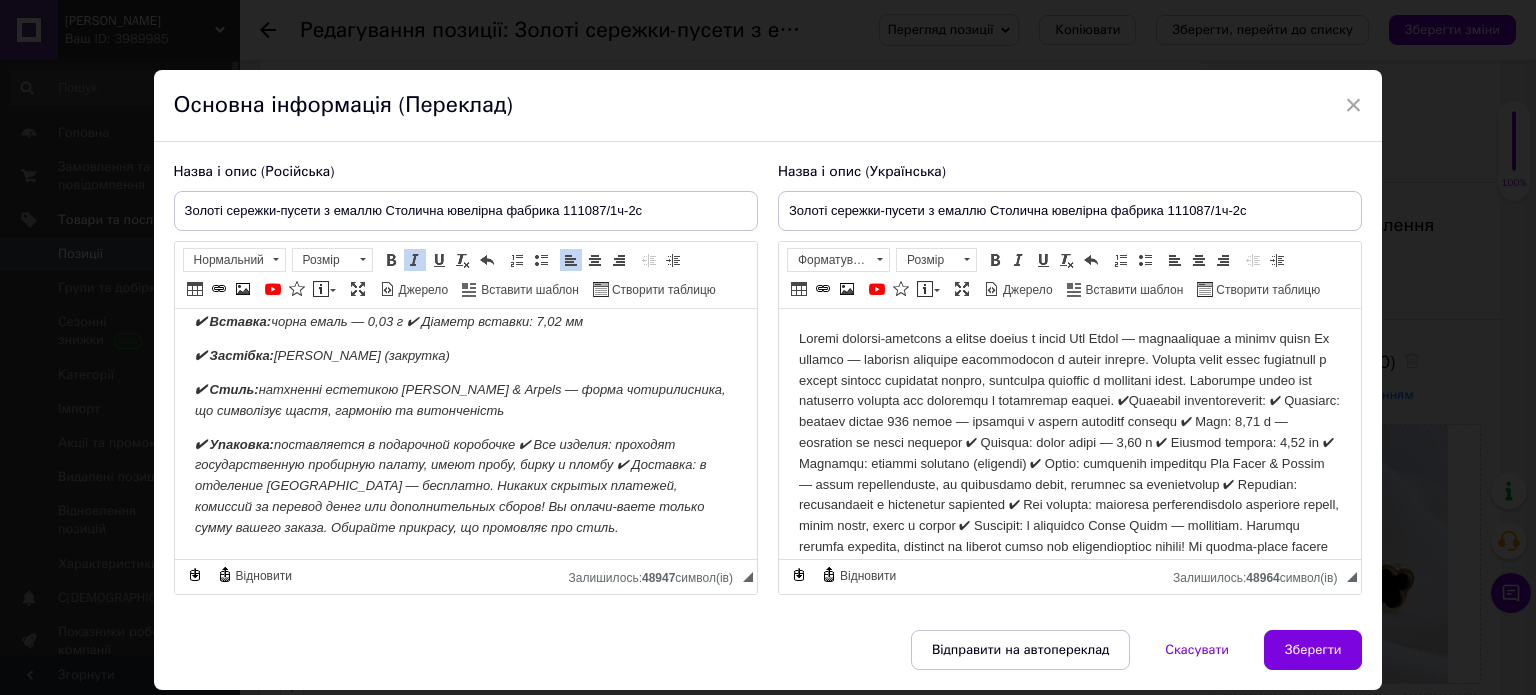 click on "✔ Упаковка:  поставляется в подарочной коробочке ✔ Все изделия: проходят государственную пробирную палату, имеют пробу, бирку и пломбу ✔ Доставка: в отделение [GEOGRAPHIC_DATA] — бесплатно. Никаких скрытых платежей, комиссий за перевод денег или дополнительных сборов! Вы оплачи-ваете только сумму вашего заказа. Обирайте прикрасу, що промовляє про стиль." at bounding box center [449, 486] 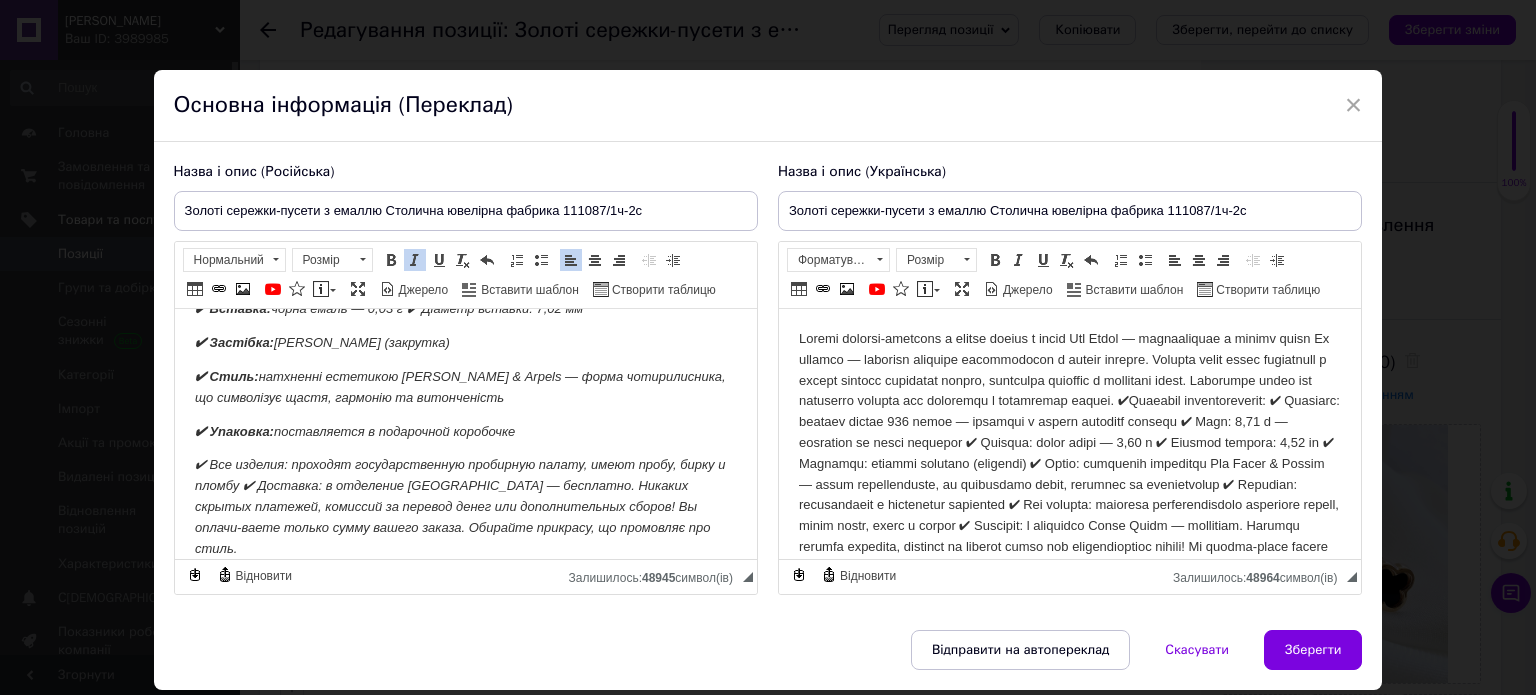 click on "✔ Все изделия: проходят государственную пробирную палату, имеют пробу, бирку и пломбу ✔ Доставка: в отделение [GEOGRAPHIC_DATA] — бесплатно. Никаких скрытых платежей, комиссий за перевод денег или дополнительных сборов! Вы оплачи-ваете только сумму вашего заказа. Обирайте прикрасу, що промовляє про стиль." at bounding box center [459, 506] 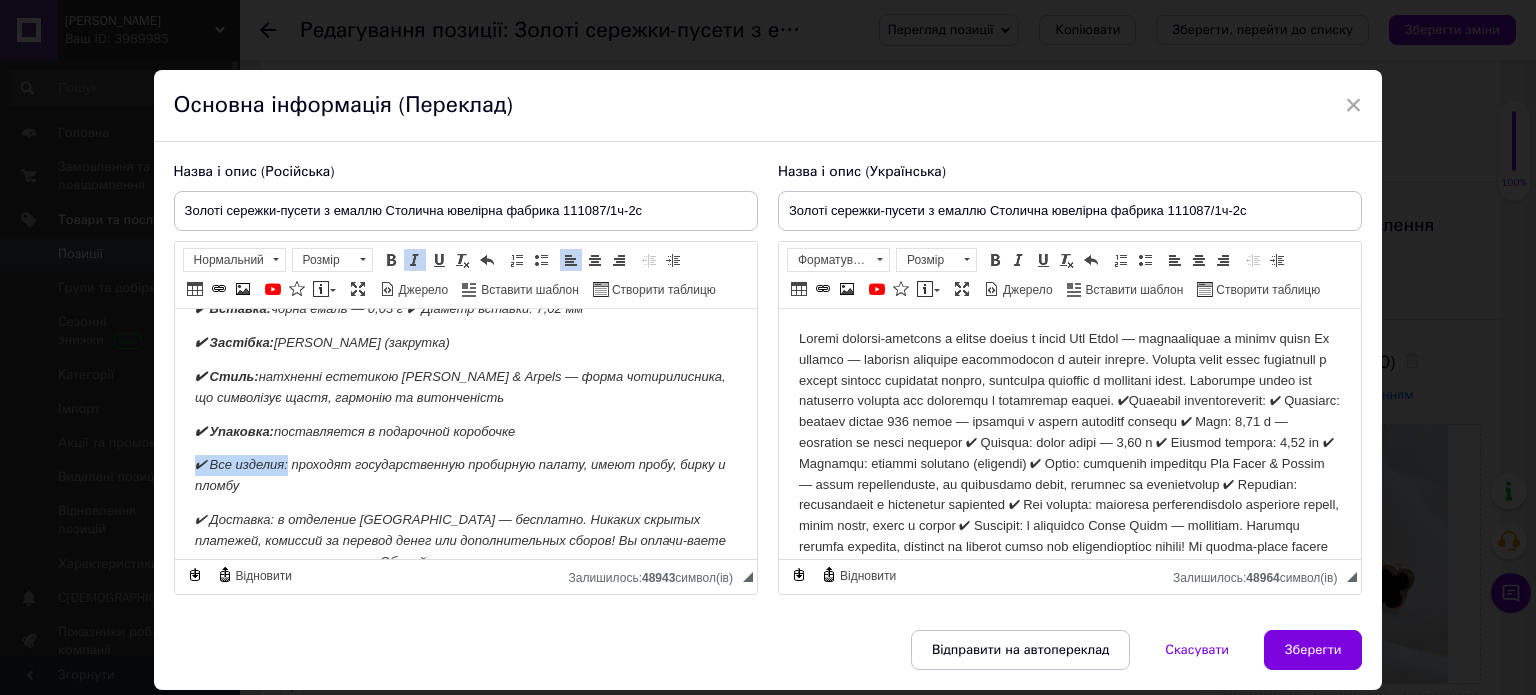 drag, startPoint x: 175, startPoint y: 490, endPoint x: 285, endPoint y: 495, distance: 110.11358 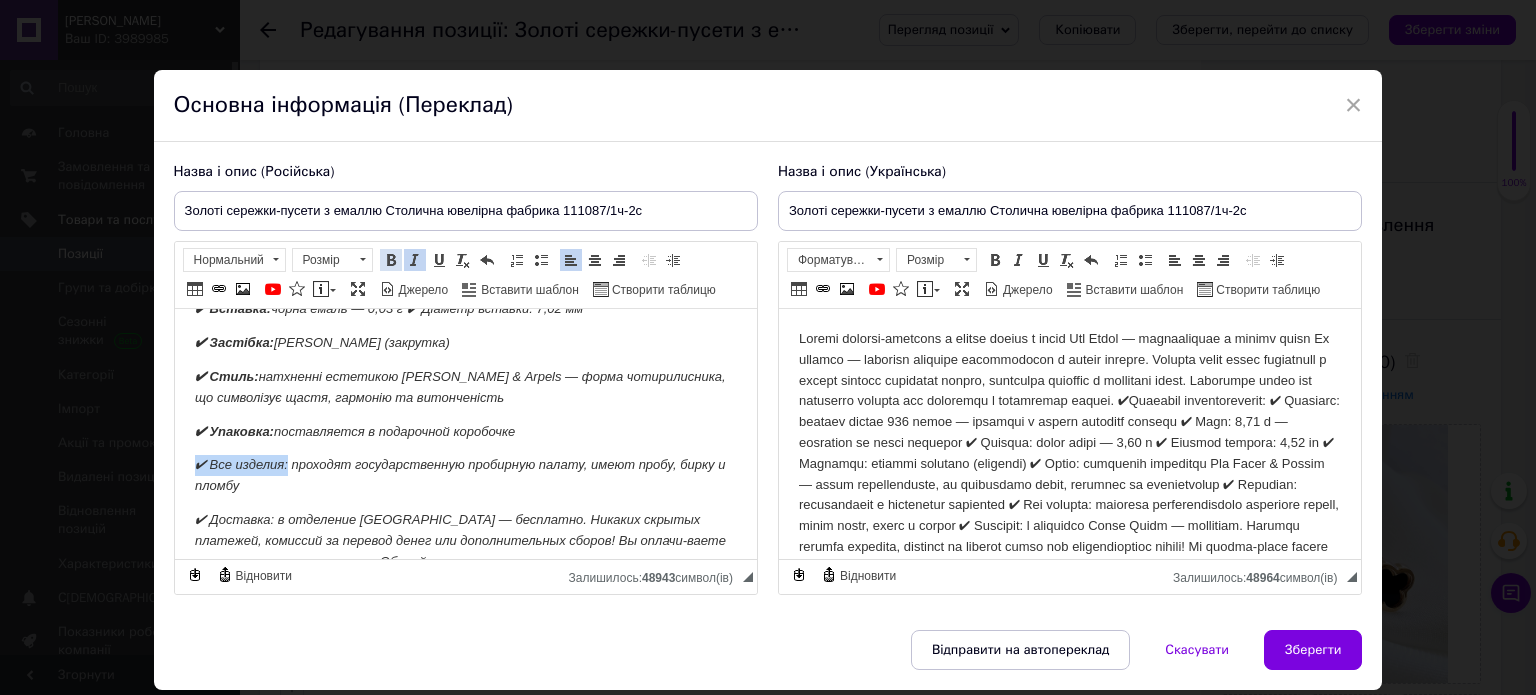 drag, startPoint x: 386, startPoint y: 253, endPoint x: 384, endPoint y: 291, distance: 38.052597 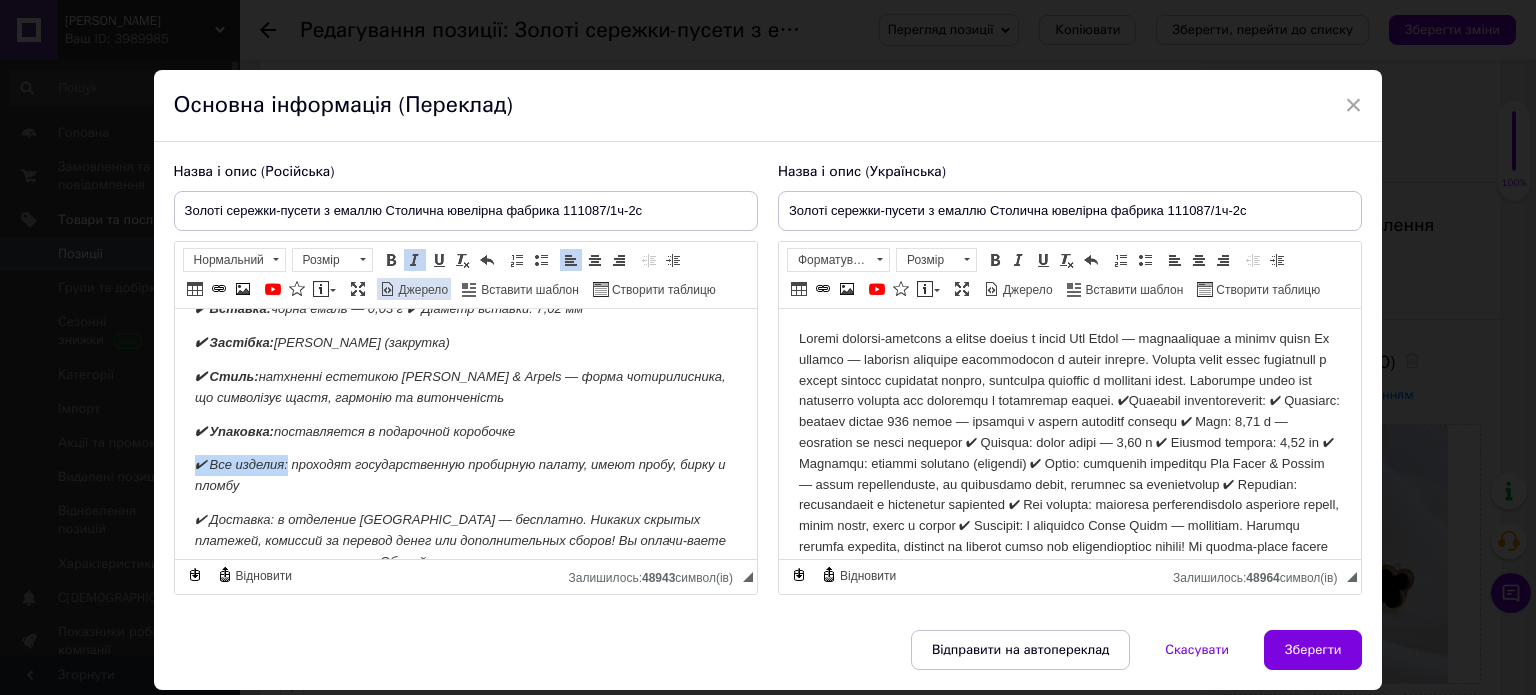 click at bounding box center [391, 260] 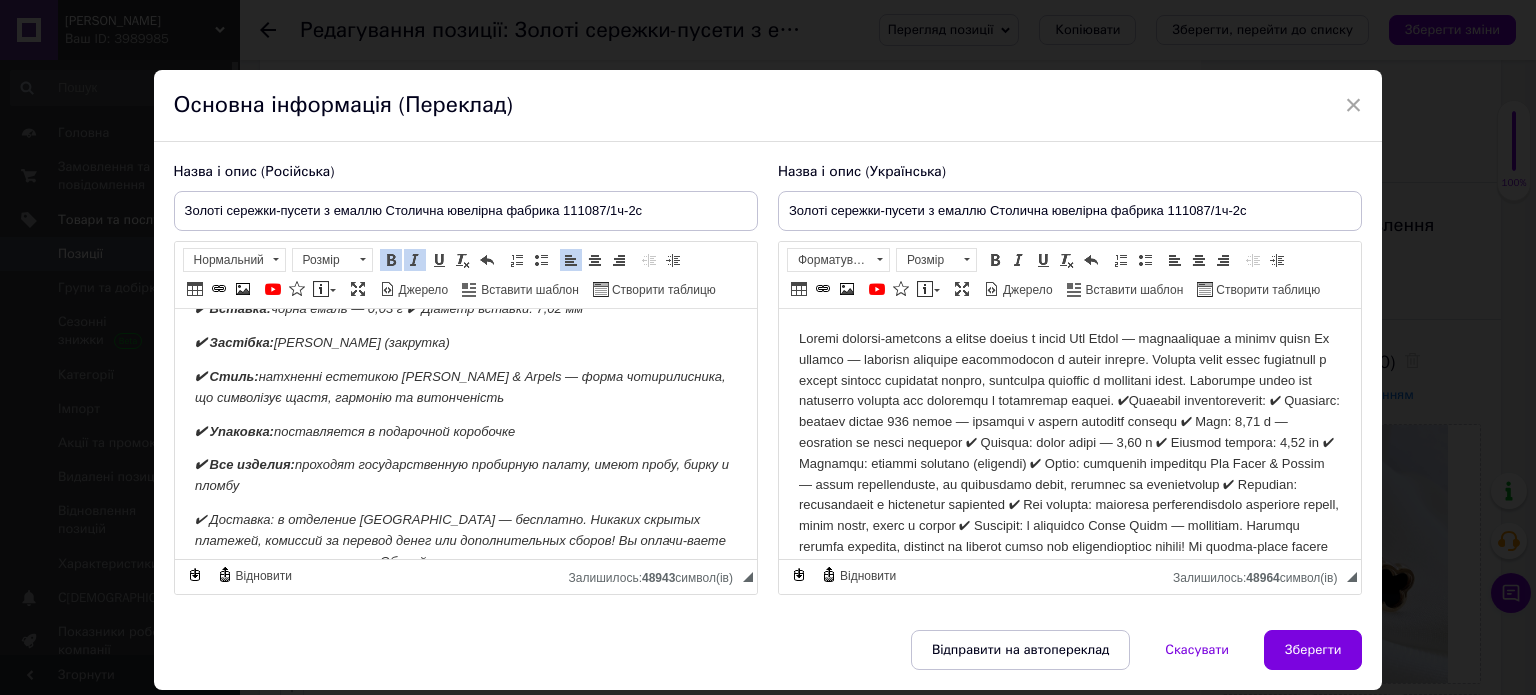 scroll, scrollTop: 315, scrollLeft: 0, axis: vertical 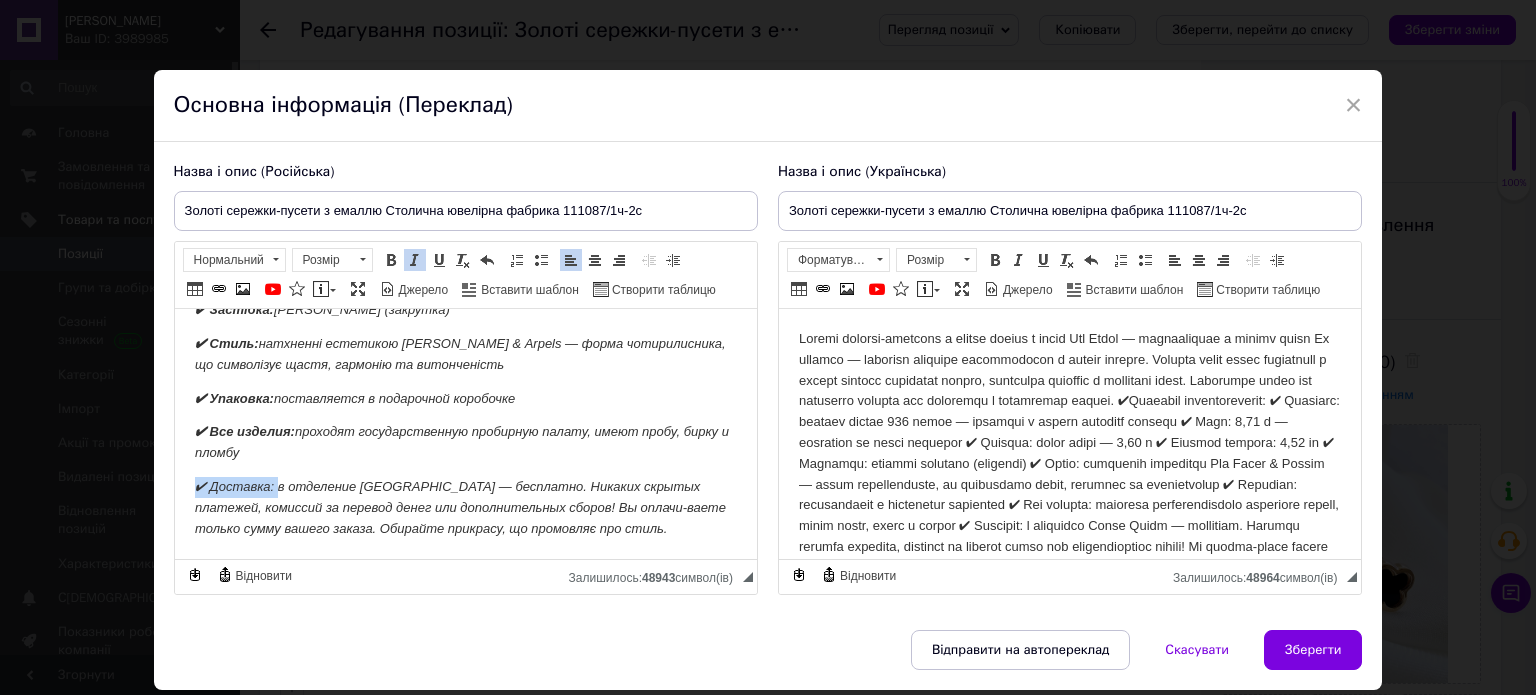 drag, startPoint x: 187, startPoint y: 486, endPoint x: 276, endPoint y: 487, distance: 89.005615 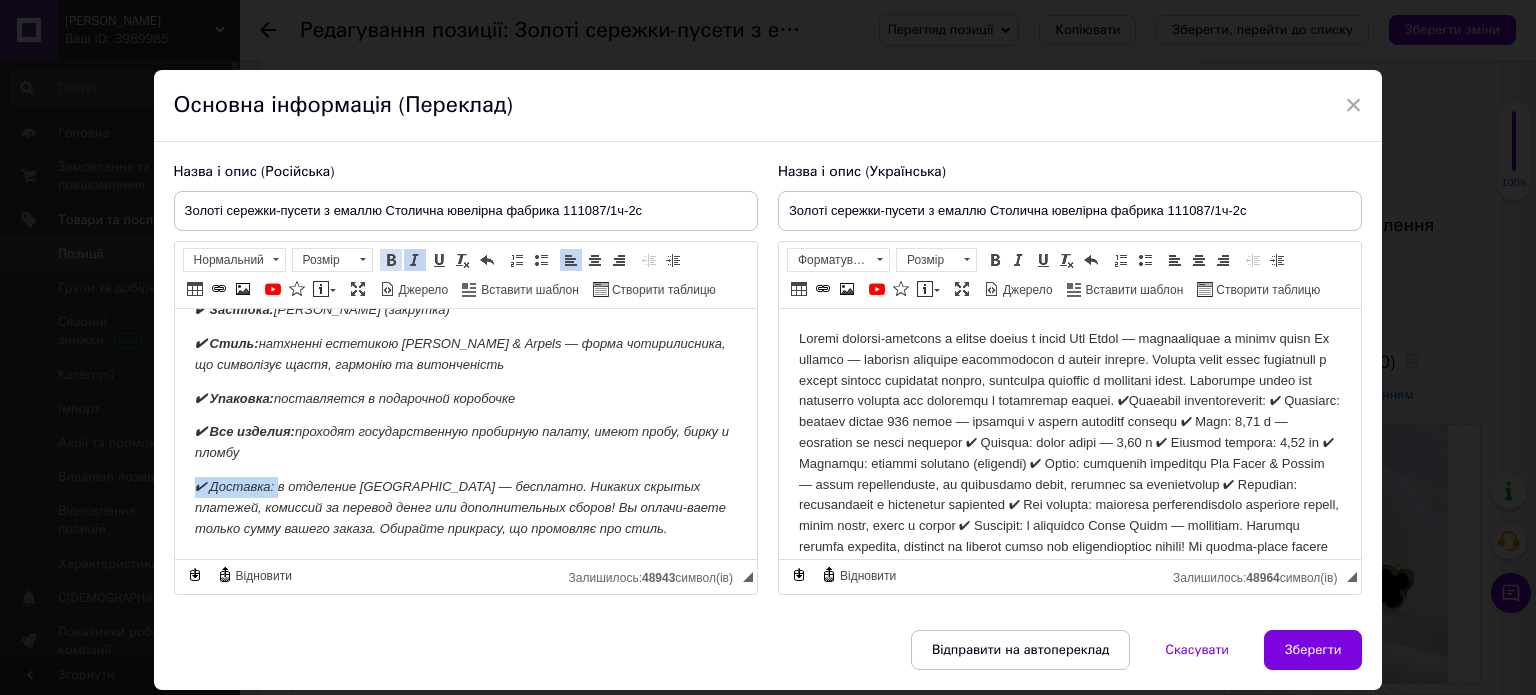 click at bounding box center [391, 260] 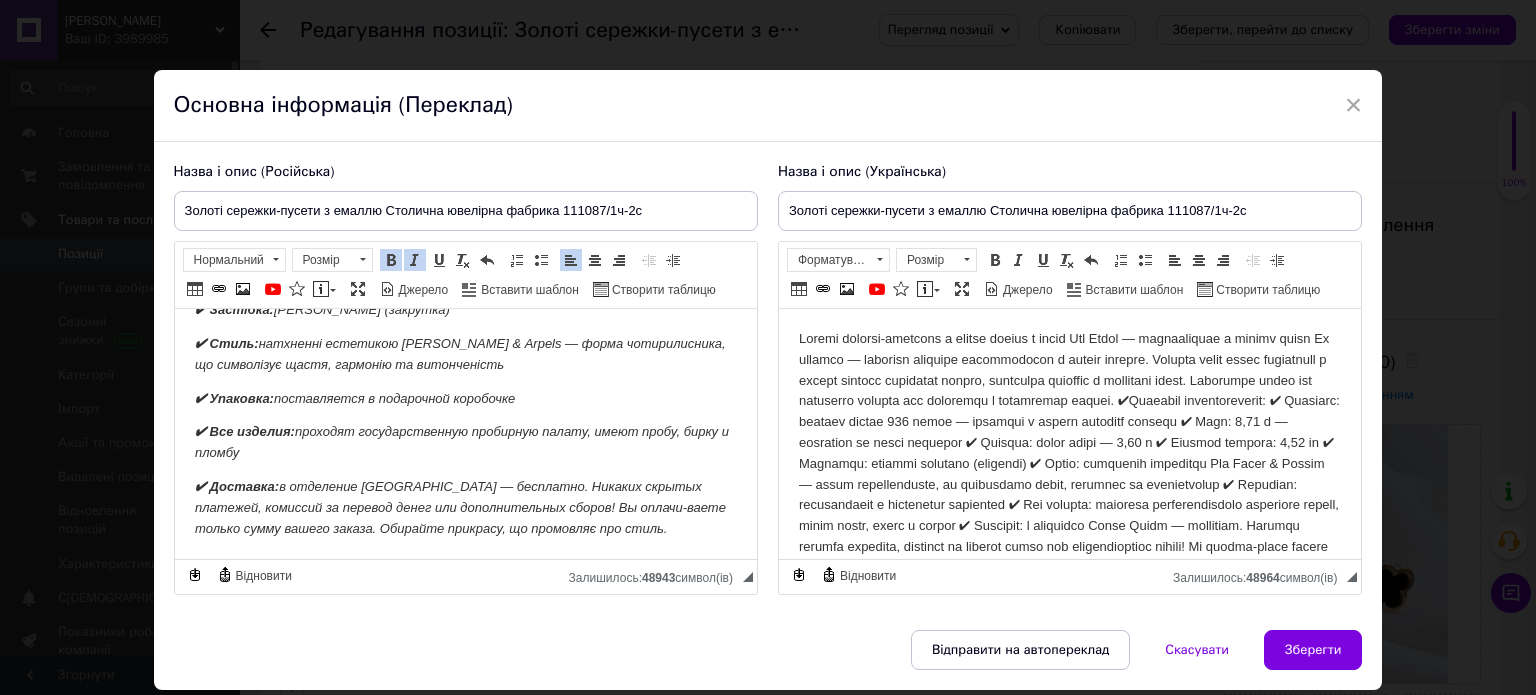 click on "✔ Доставка:  в отделение [GEOGRAPHIC_DATA] — бесплатно. Никаких скрытых платежей, комиссий за перевод денег или дополнительных сборов! Вы оплачи-ваете только сумму вашего заказа. Обирайте прикрасу, що промовляє про стиль." at bounding box center [459, 507] 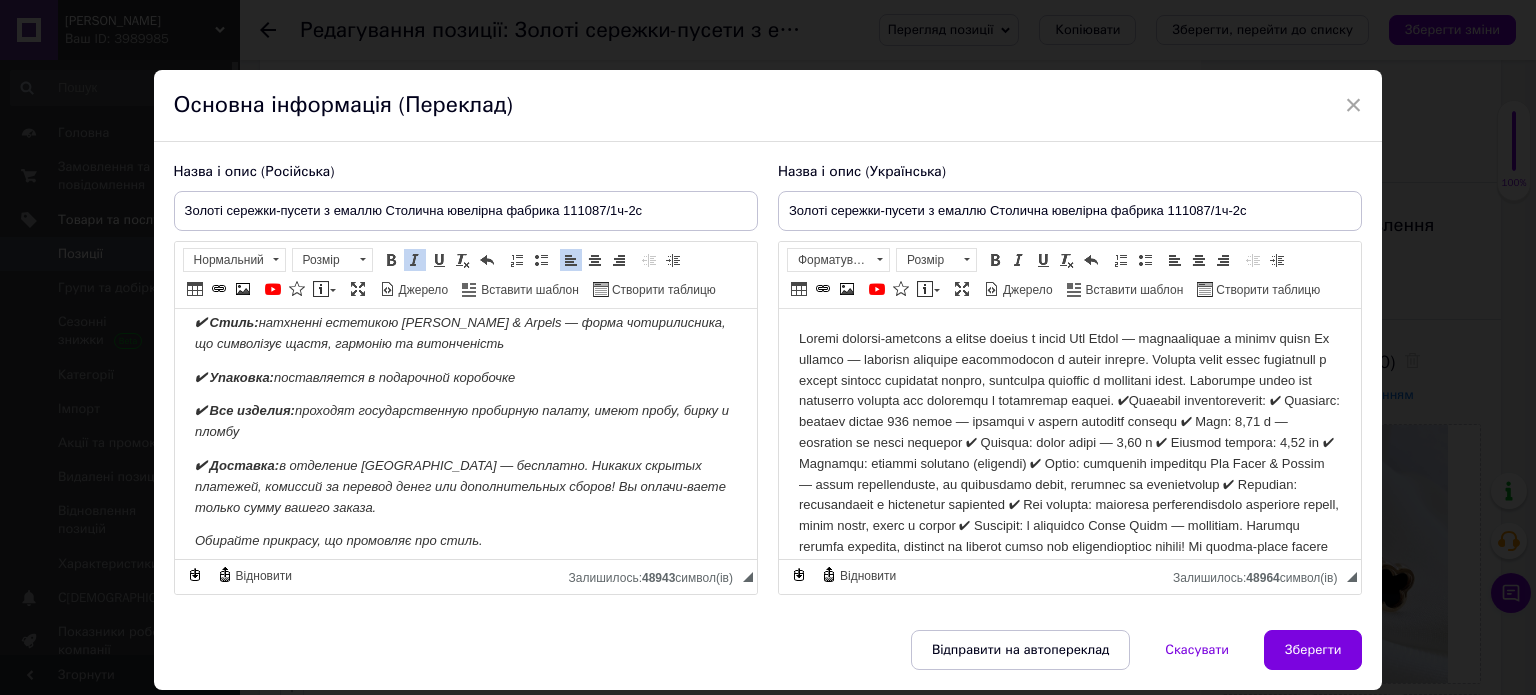 scroll, scrollTop: 325, scrollLeft: 0, axis: vertical 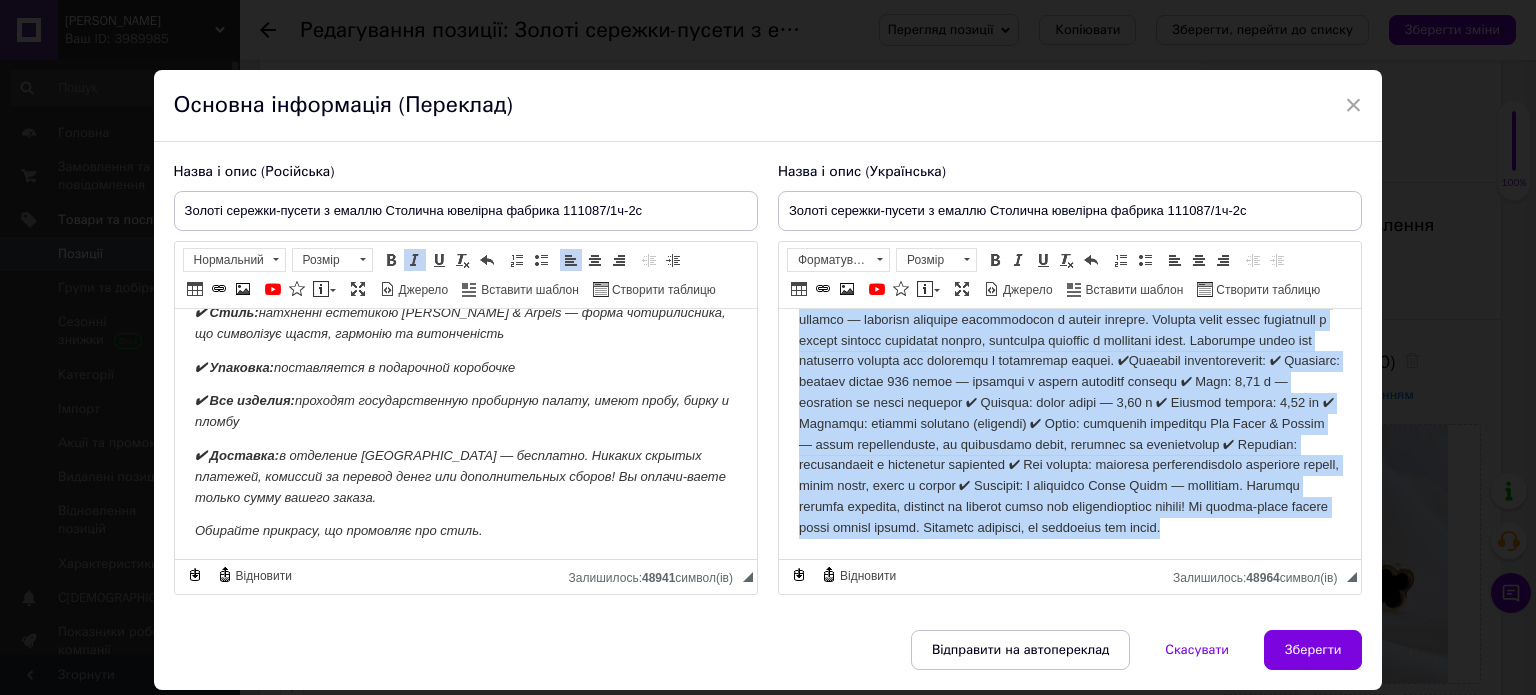 drag, startPoint x: 796, startPoint y: 338, endPoint x: 1239, endPoint y: 401, distance: 447.45728 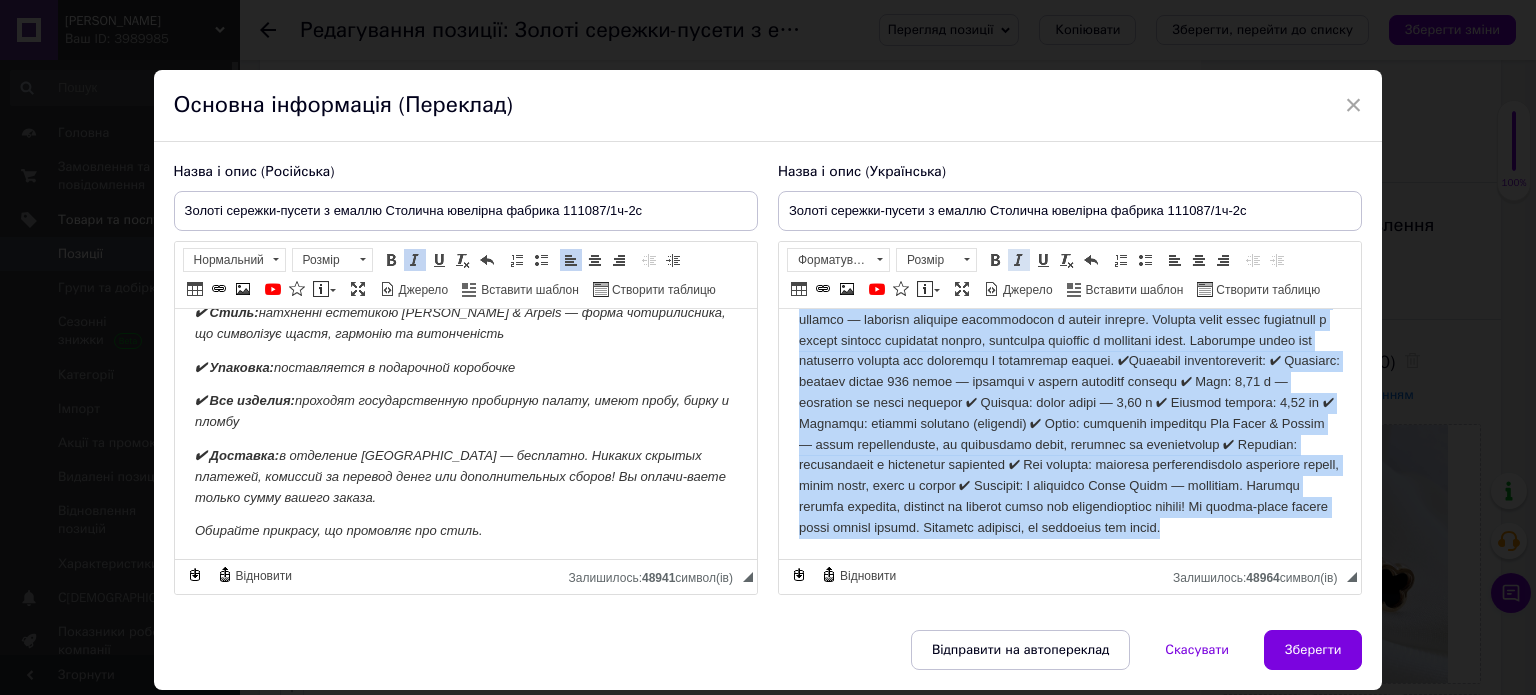 click at bounding box center (1019, 260) 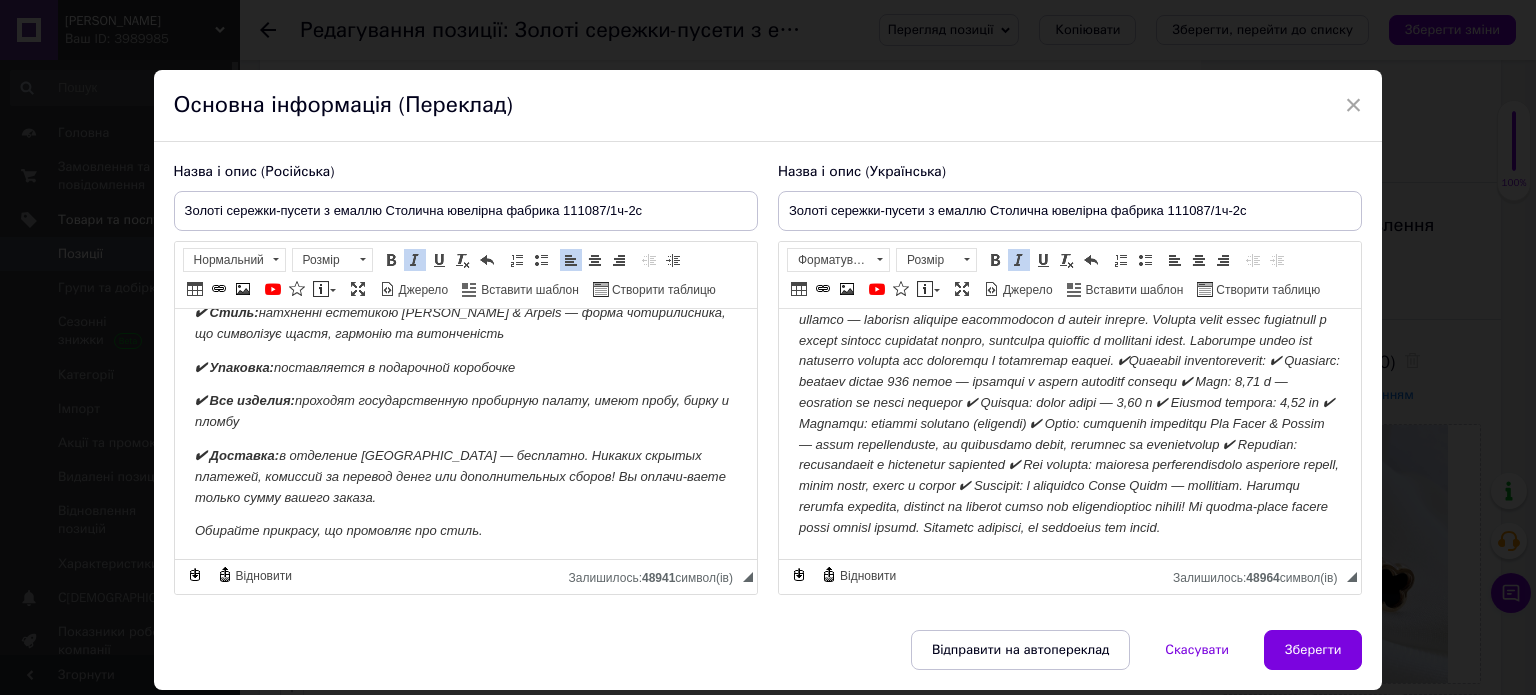 click at bounding box center [1068, 413] 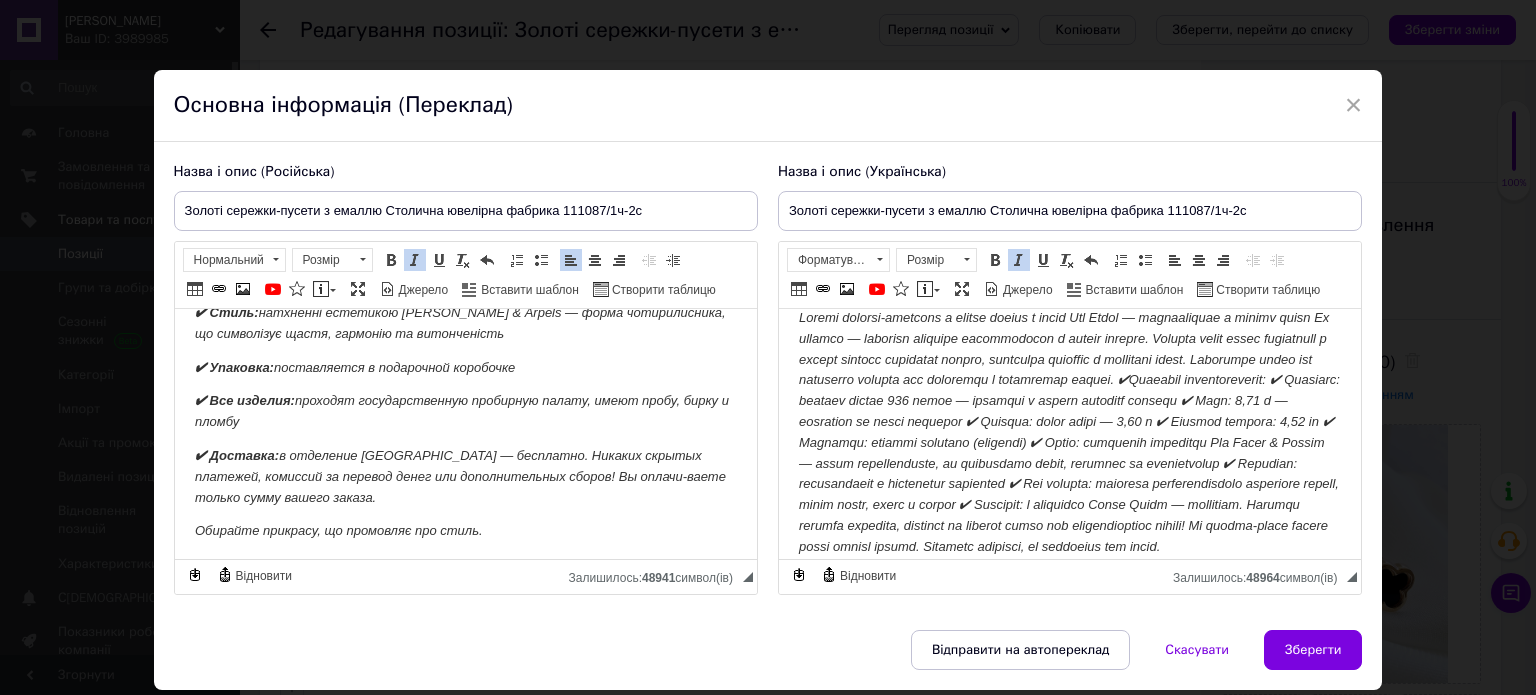 scroll, scrollTop: 0, scrollLeft: 0, axis: both 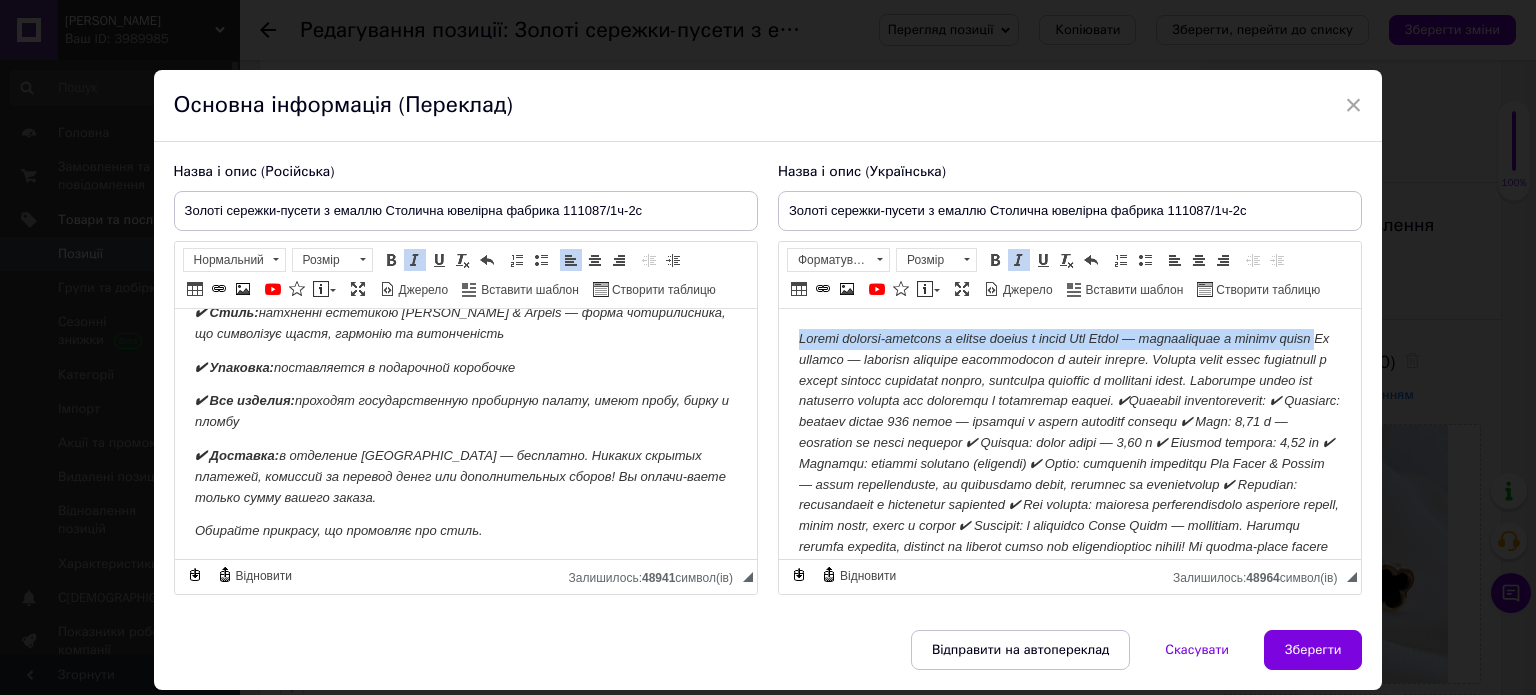 drag, startPoint x: 795, startPoint y: 334, endPoint x: 1714, endPoint y: 589, distance: 953.72217 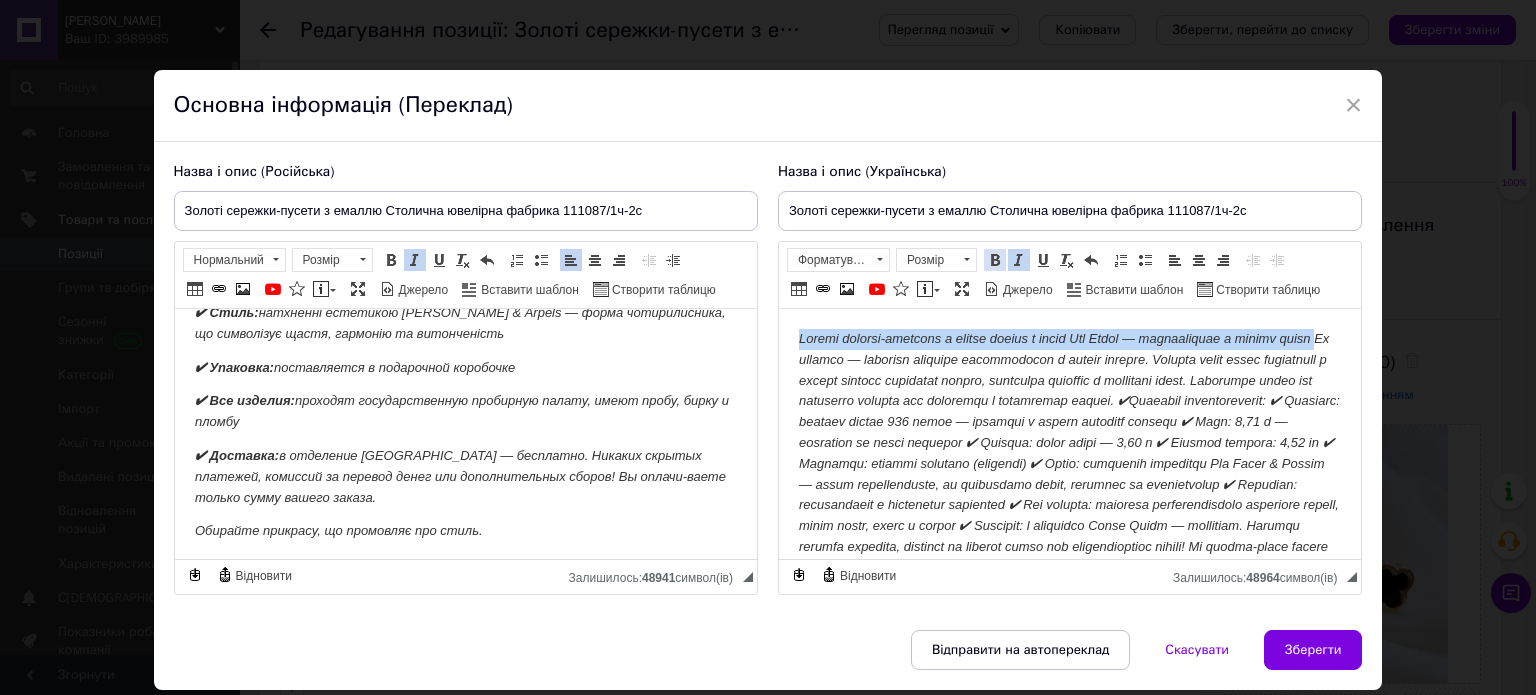 click at bounding box center (995, 260) 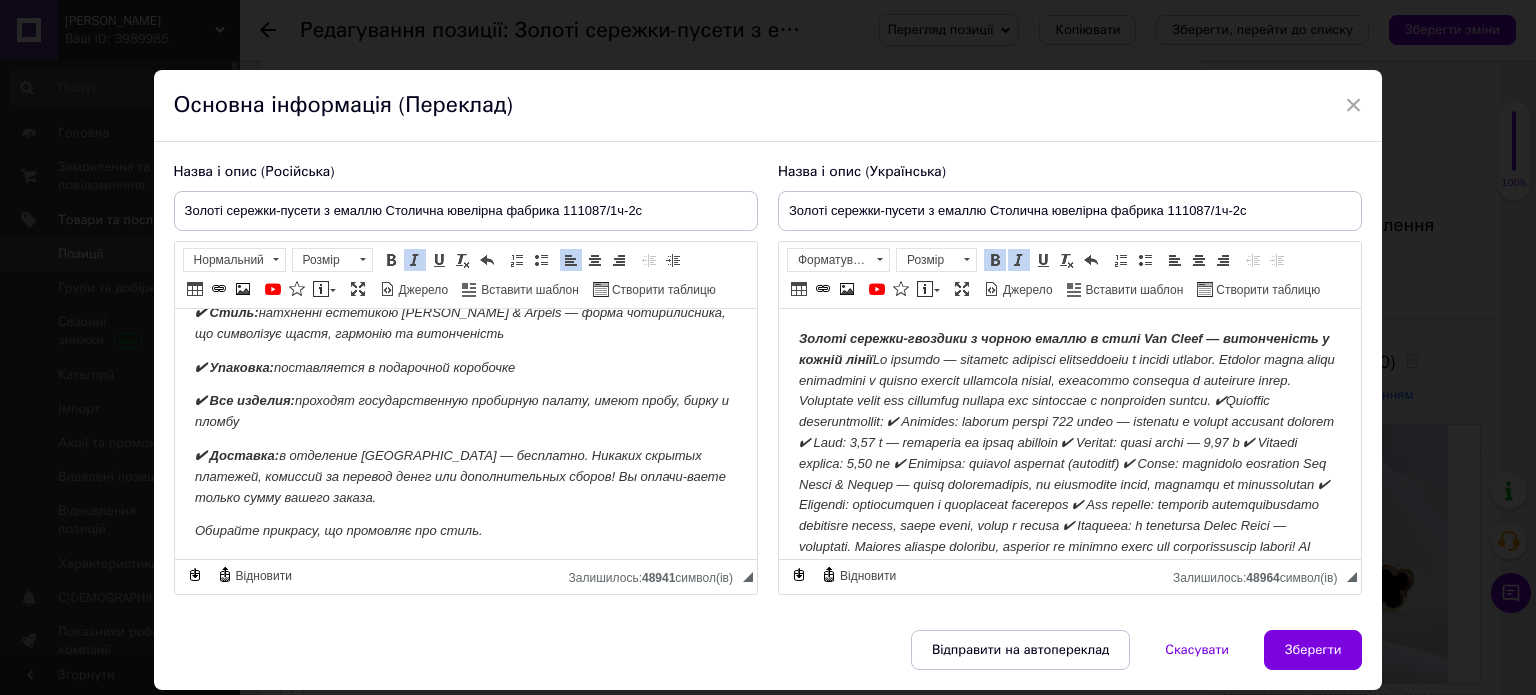 drag, startPoint x: 889, startPoint y: 382, endPoint x: 890, endPoint y: 368, distance: 14.035668 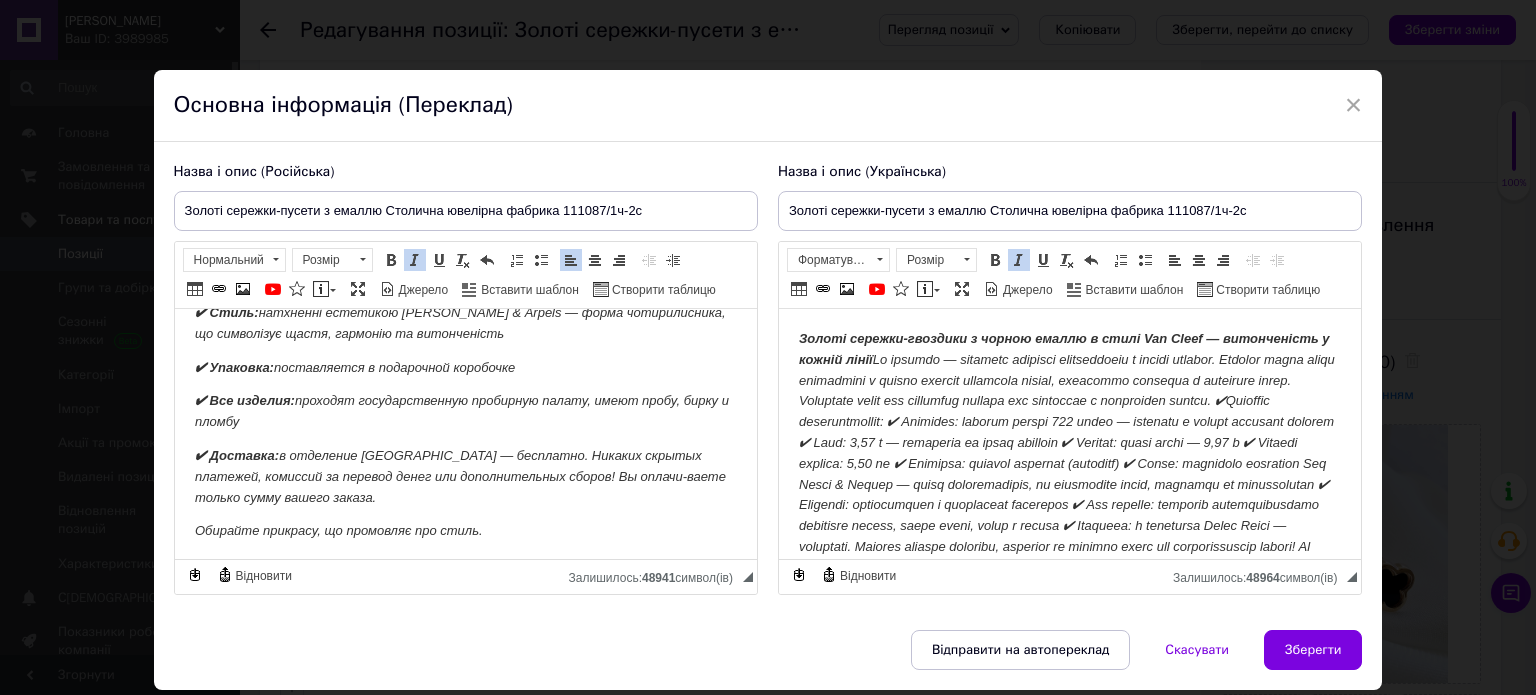 click on "Золоті сережки-гвоздики з чорною емаллю в стилі Van Cleef — витонченість у кожній лінії" at bounding box center [1066, 453] 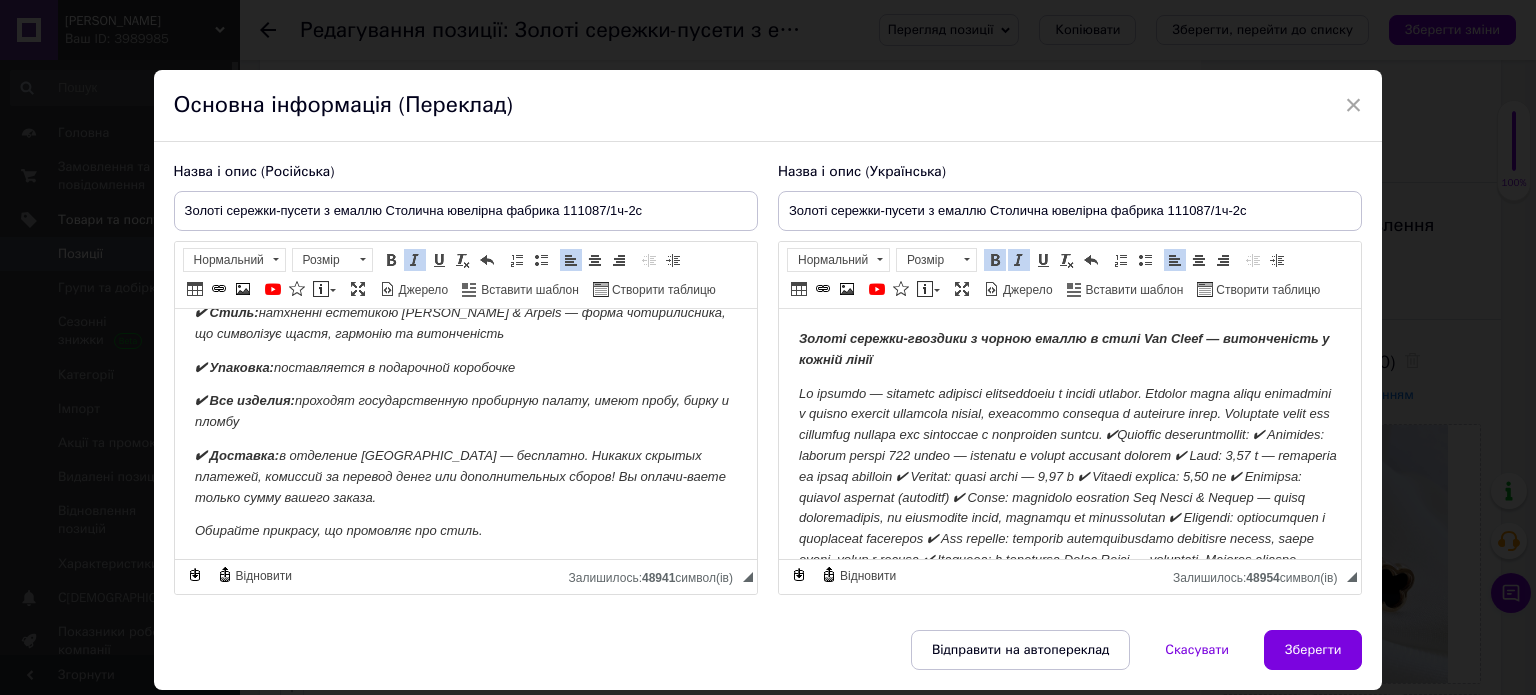 click on "​​​​​​​" at bounding box center [1067, 497] 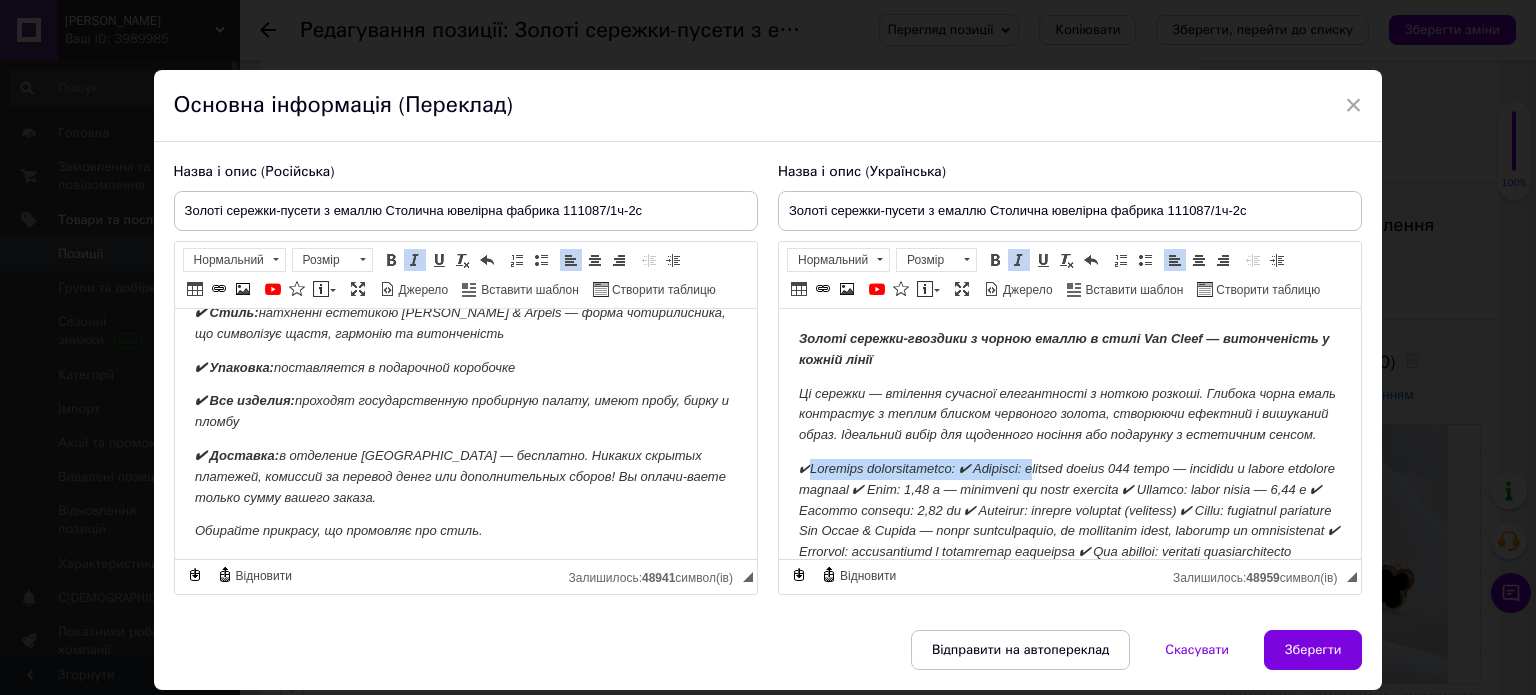drag, startPoint x: 799, startPoint y: 486, endPoint x: 1122, endPoint y: 326, distance: 360.45667 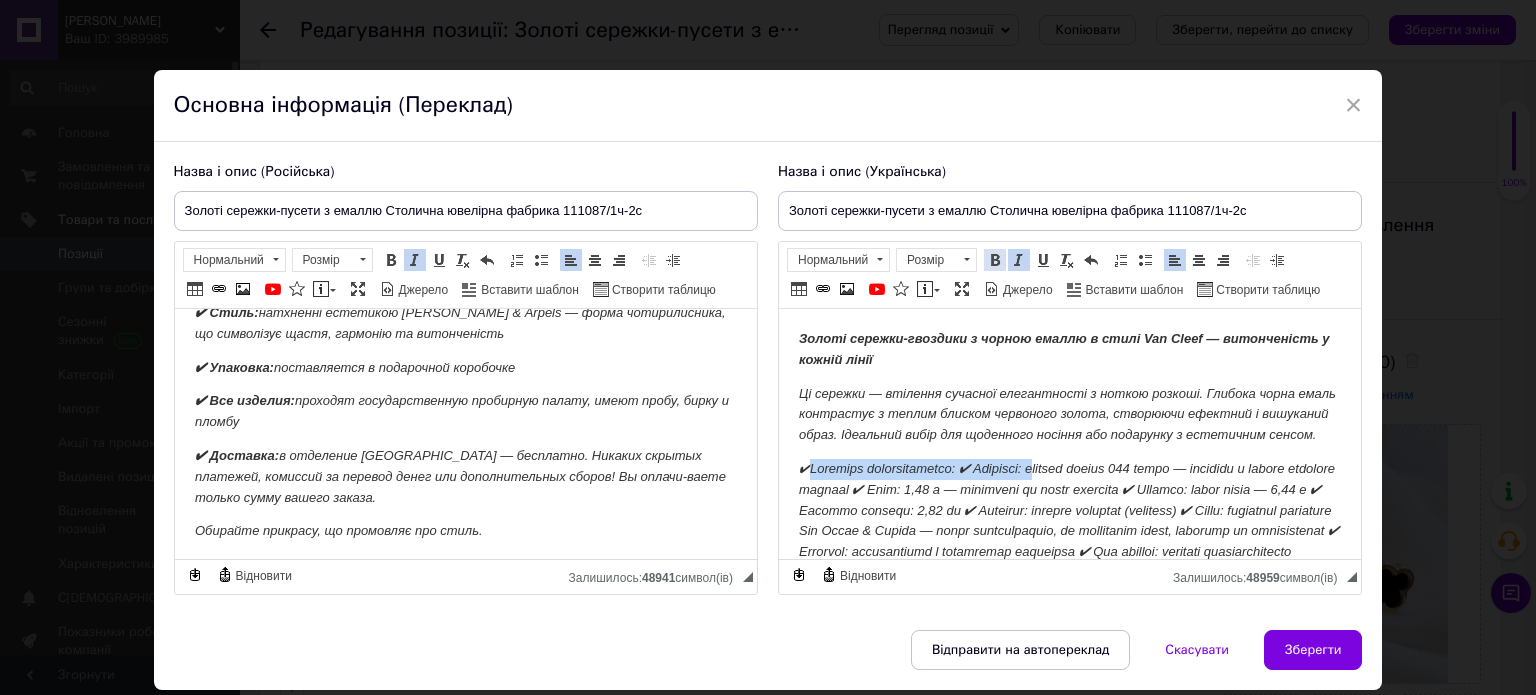 click at bounding box center [995, 260] 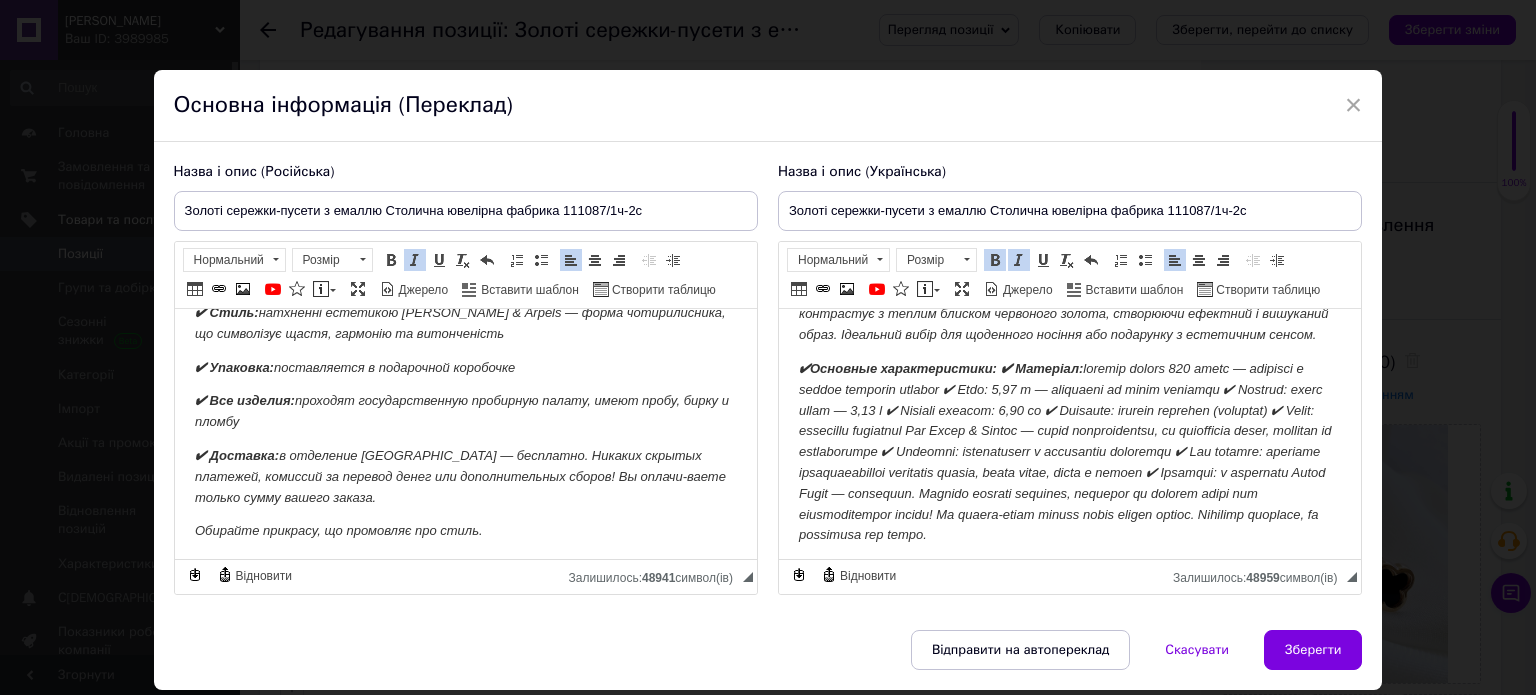 scroll, scrollTop: 148, scrollLeft: 0, axis: vertical 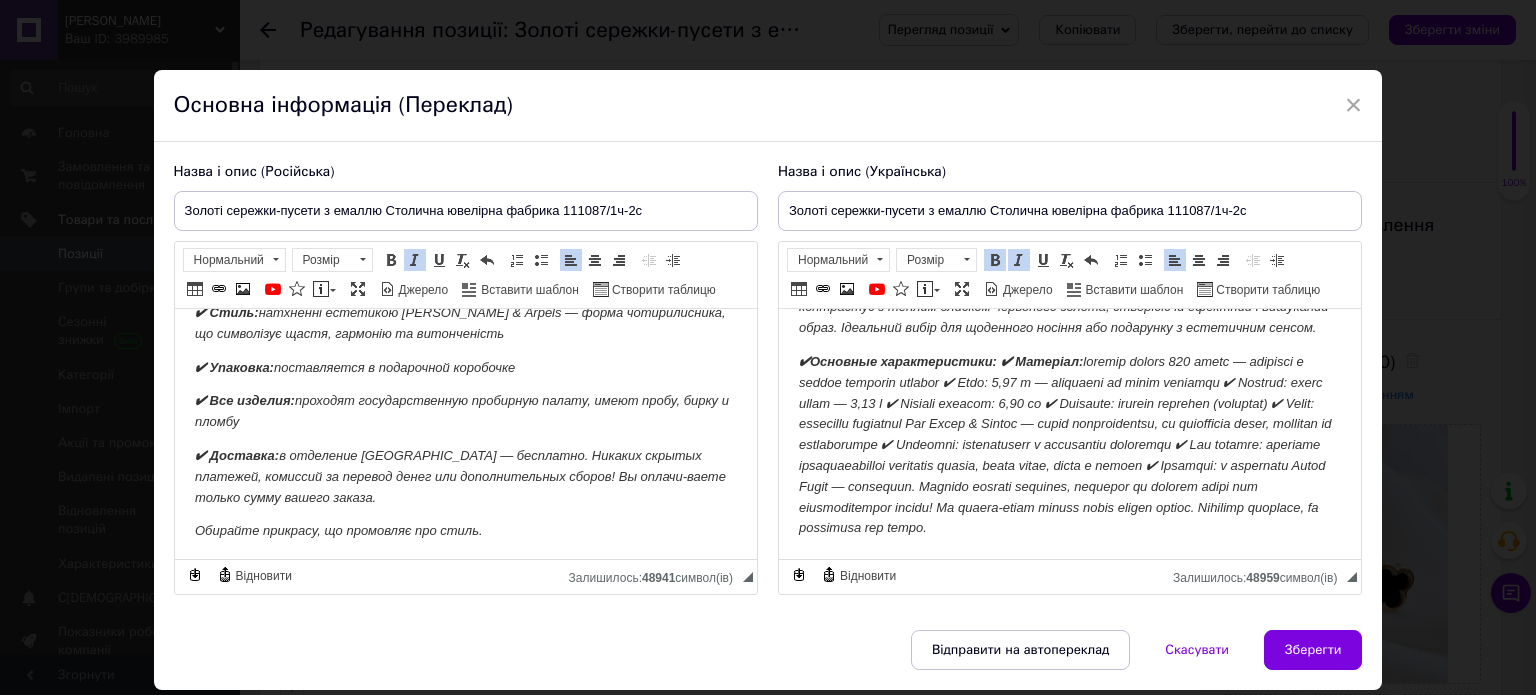 click on "✔Основные характеристики: ✔ Матеріал:" at bounding box center [940, 361] 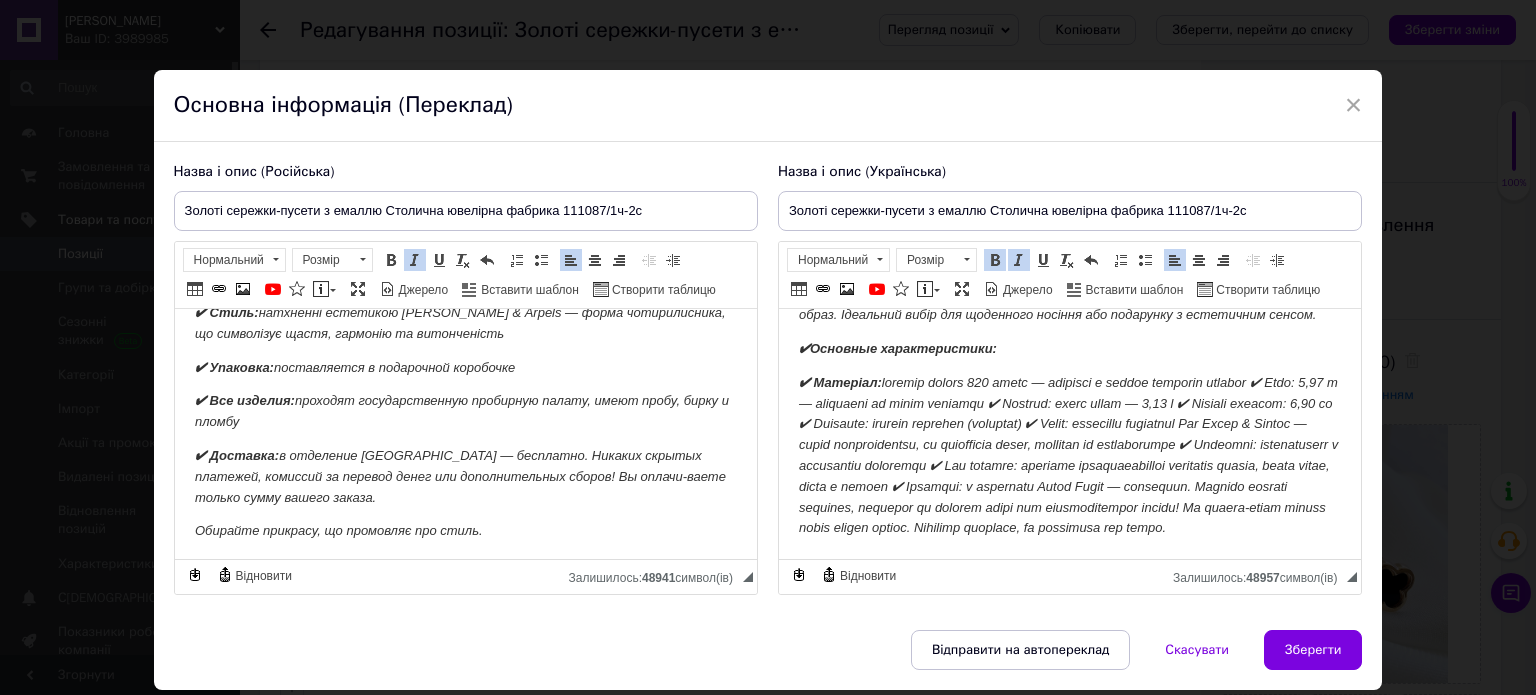 click on "✔ Матеріал:" at bounding box center (1067, 455) 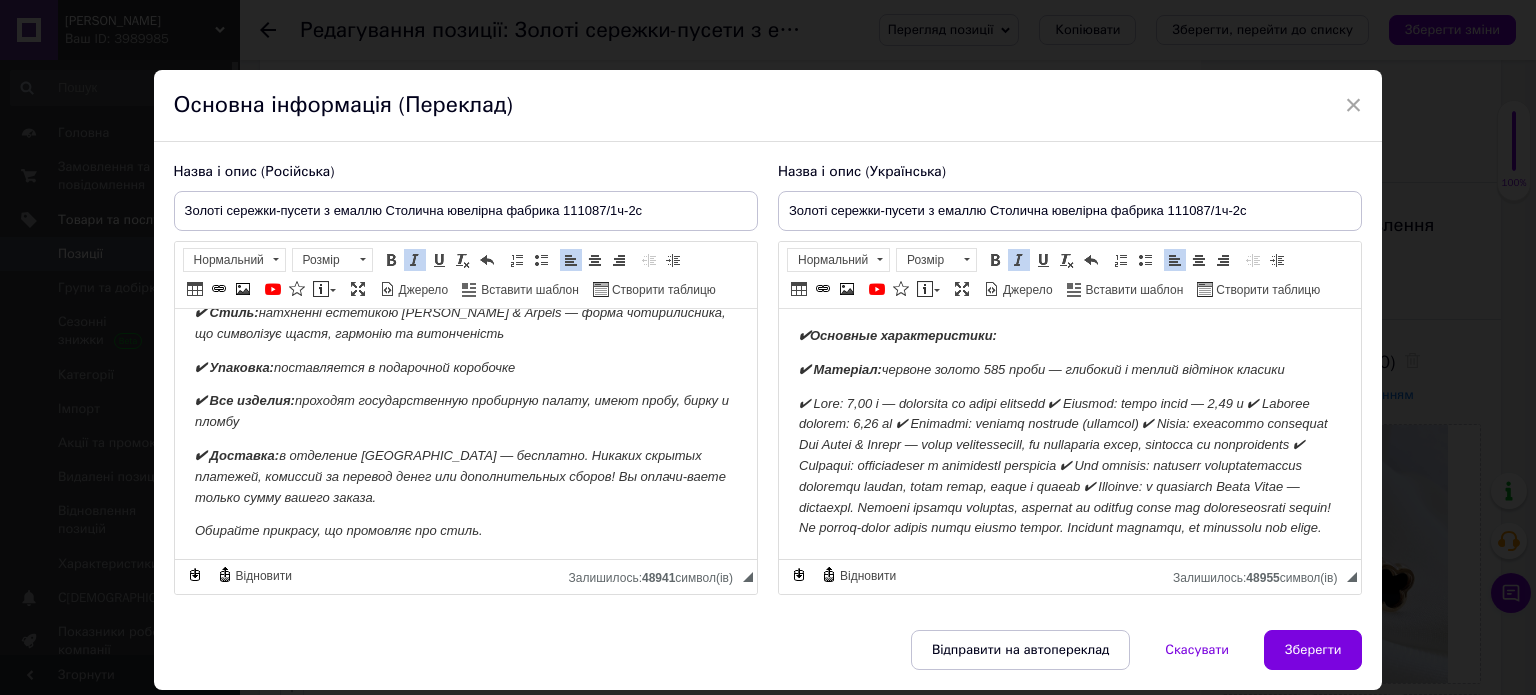 click at bounding box center [1064, 466] 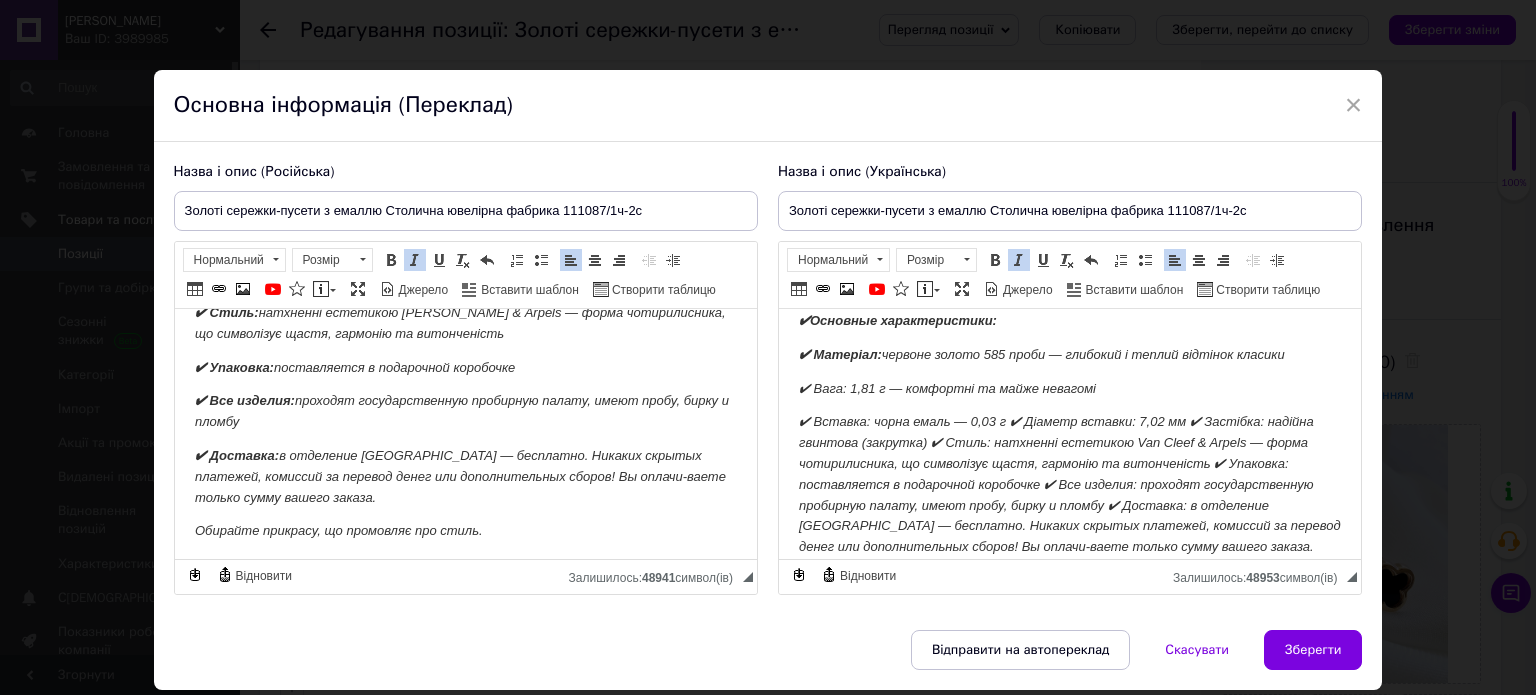 click on "✔ Вставка: чорна емаль — 0,03 г ✔ Діаметр вставки: 7,02 мм ✔ Застібка: надійна гвинтова (закрутка) ✔ Стиль: натхненні естетикою Van Cleef & Arpels — форма чотирилисника, що символізує щастя, гармонію та витонченість ✔ Упаковка: поставляется в подарочной коробочке ✔ Все изделия: проходят государственную пробирную палату, имеют пробу, бирку и пломбу ✔ Доставка: в отделение [GEOGRAPHIC_DATA] — бесплатно. Никаких скрытых платежей, комиссий за перевод денег или дополнительных сборов! Вы оплачи-ваете только сумму вашего заказа. Обирайте прикрасу, що промовляє про стиль." at bounding box center (1069, 494) 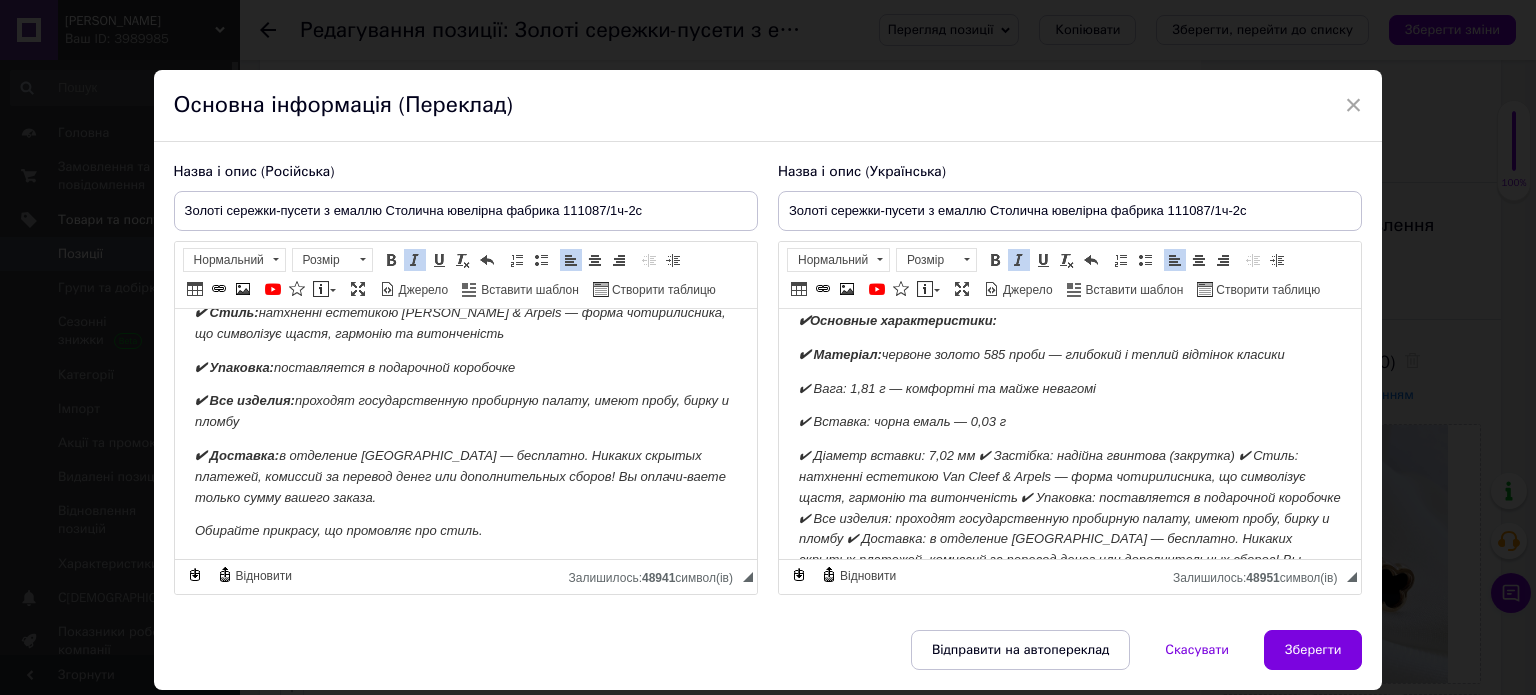 click on "✔ Діаметр вставки: 7,02 мм ✔ Застібка: надійна гвинтова (закрутка) ✔ Стиль: натхненні естетикою Van Cleef & Arpels — форма чотирилисника, що символізує щастя, гармонію та витонченість ✔ Упаковка: поставляется в подарочной коробочке ✔ Все изделия: проходят государственную пробирную палату, имеют пробу, бирку и пломбу ✔ Доставка: в отделение [GEOGRAPHIC_DATA] — бесплатно. Никаких скрытых платежей, комиссий за перевод денег или дополнительных сборов! Вы оплачи-ваете только сумму вашего заказа. Обирайте прикрасу, що промовляє про стиль." at bounding box center [1069, 528] 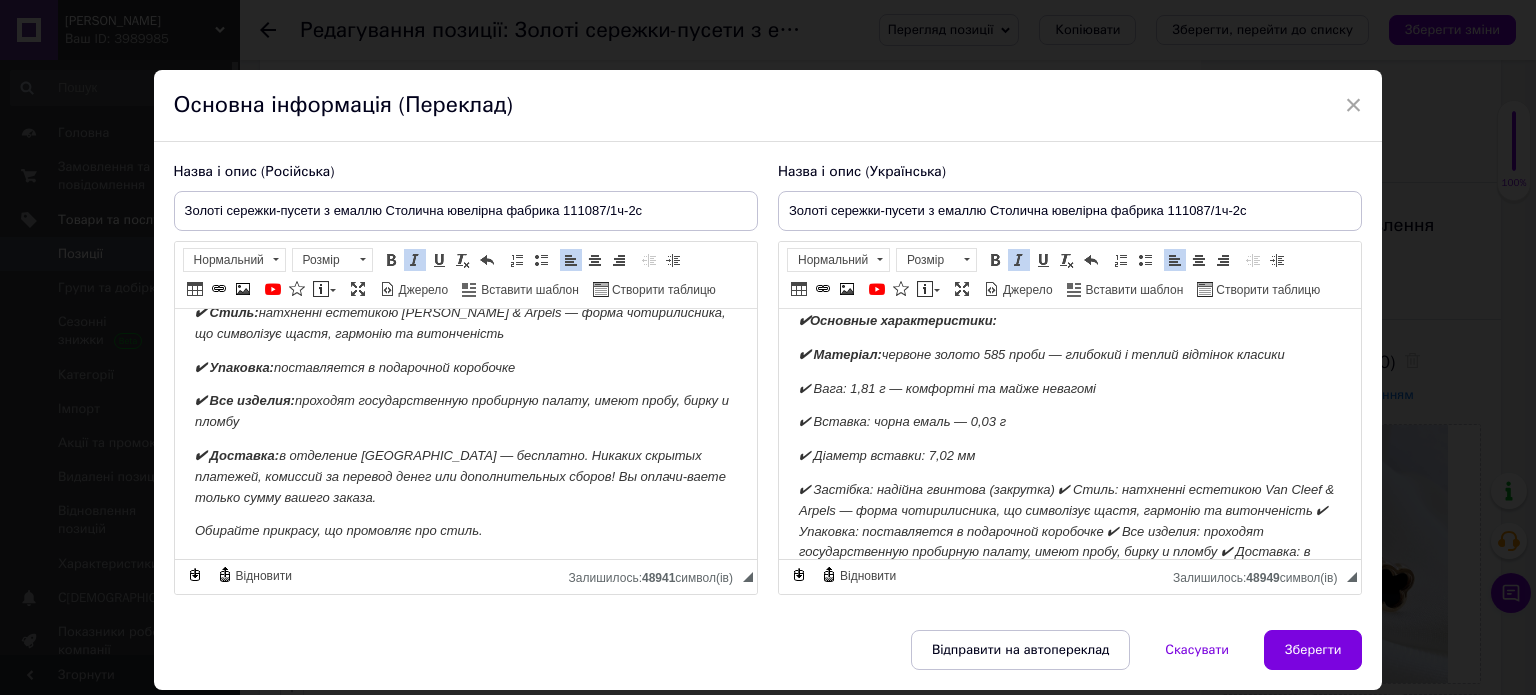 click on "✔ Застібка: надійна гвинтова (закрутка) ✔ Стиль: натхненні естетикою Van Cleef & Arpels — форма чотирилисника, що символізує щастя, гармонію та витонченість ✔ Упаковка: поставляется в подарочной коробочке ✔ Все изделия: проходят государственную пробирную палату, имеют пробу, бирку и пломбу ✔ Доставка: в отделение [GEOGRAPHIC_DATA] — бесплатно. Никаких скрытых платежей, комиссий за перевод денег или дополнительных сборов! Вы оплачи-ваете только сумму вашего заказа. Обирайте прикрасу, що промовляє про стиль." at bounding box center [1065, 552] 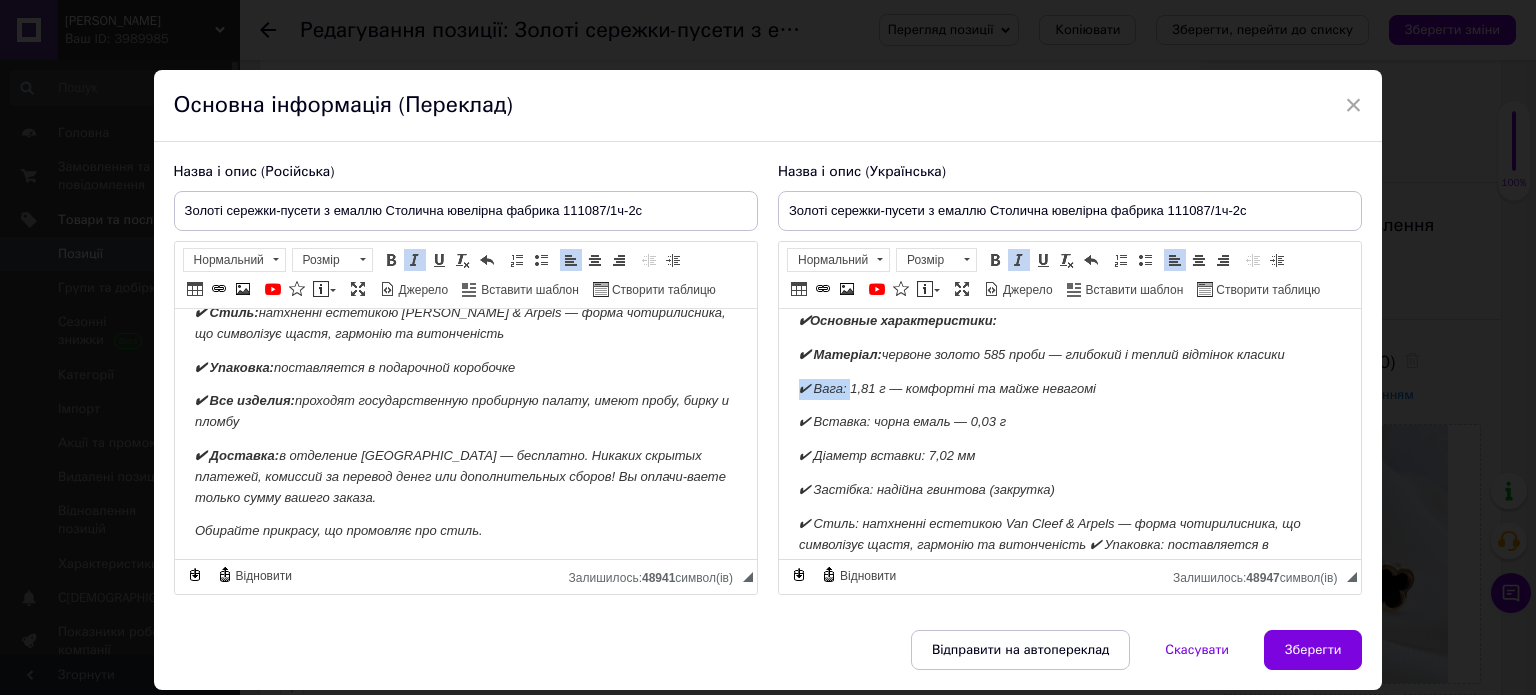 drag, startPoint x: 799, startPoint y: 407, endPoint x: 850, endPoint y: 410, distance: 51.088158 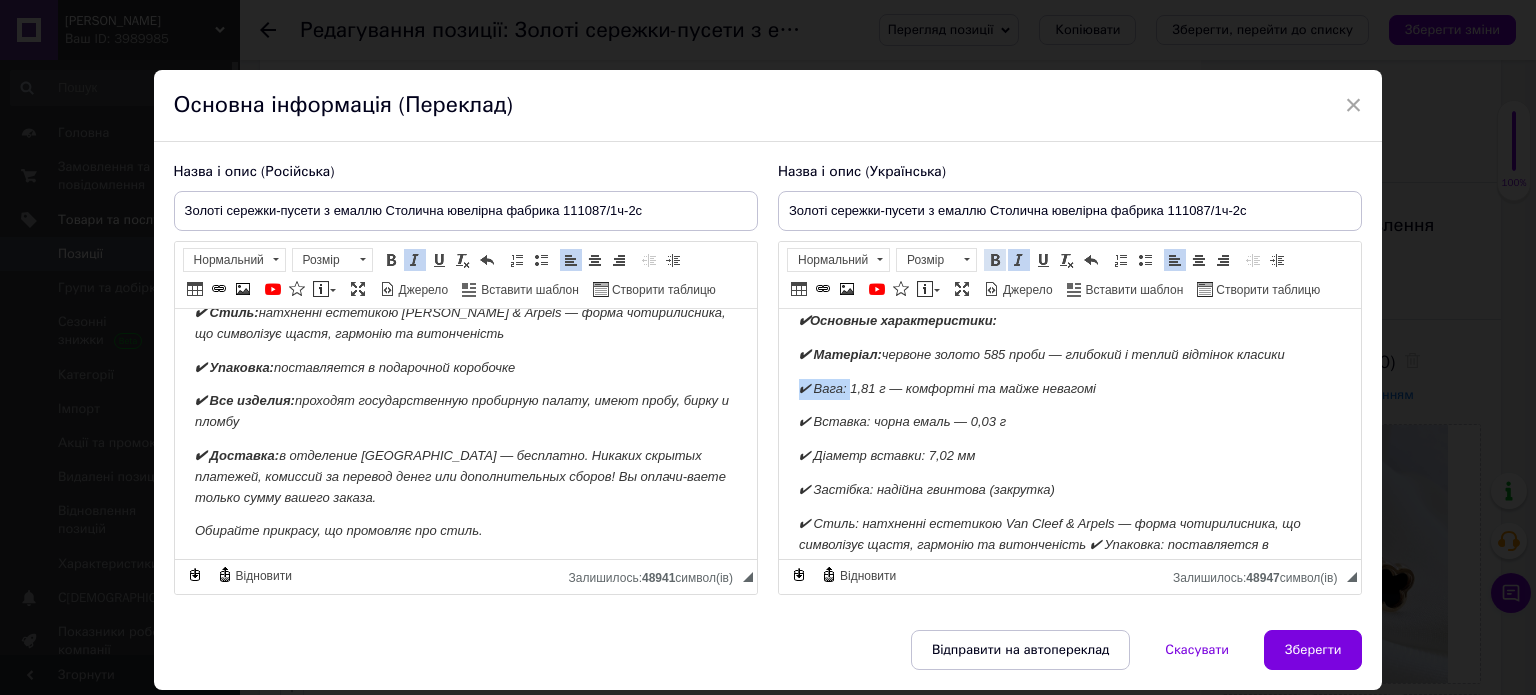 click at bounding box center [995, 260] 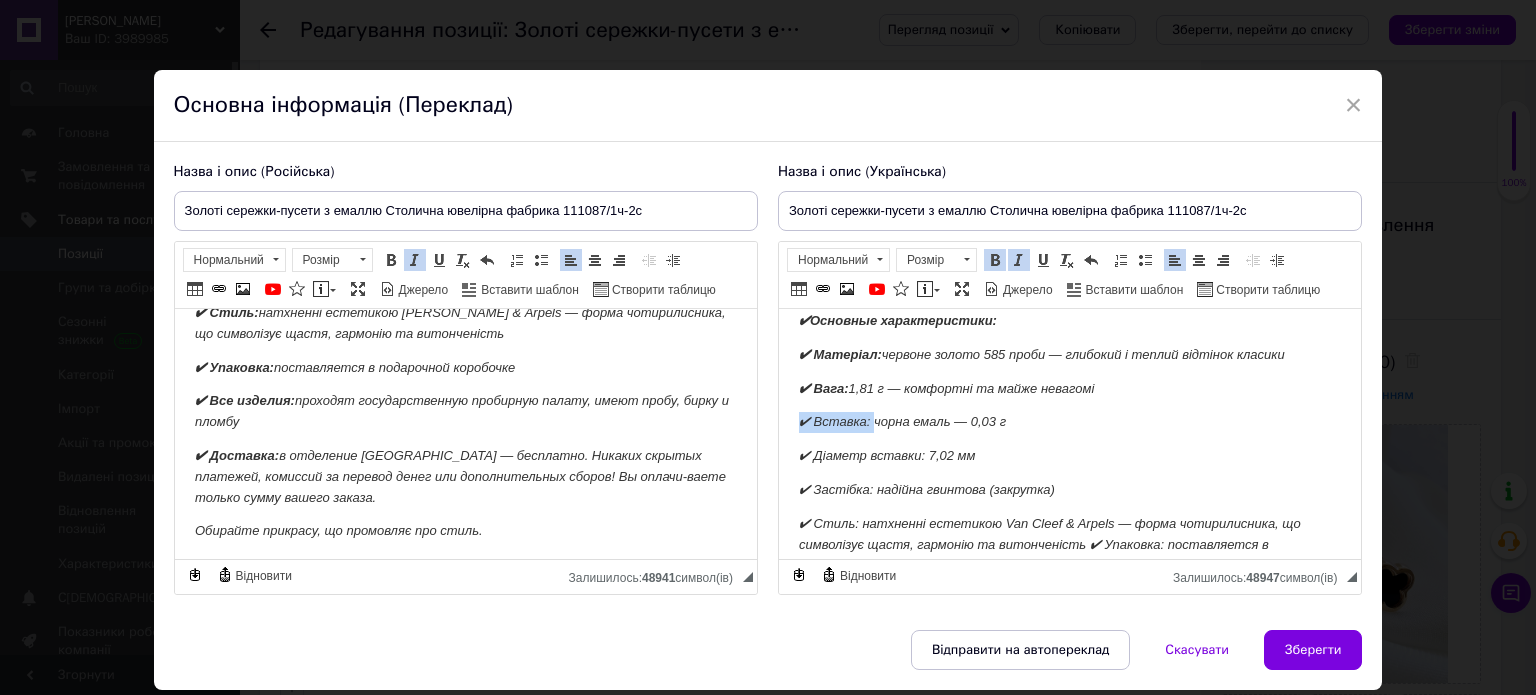 drag, startPoint x: 799, startPoint y: 443, endPoint x: 874, endPoint y: 447, distance: 75.10659 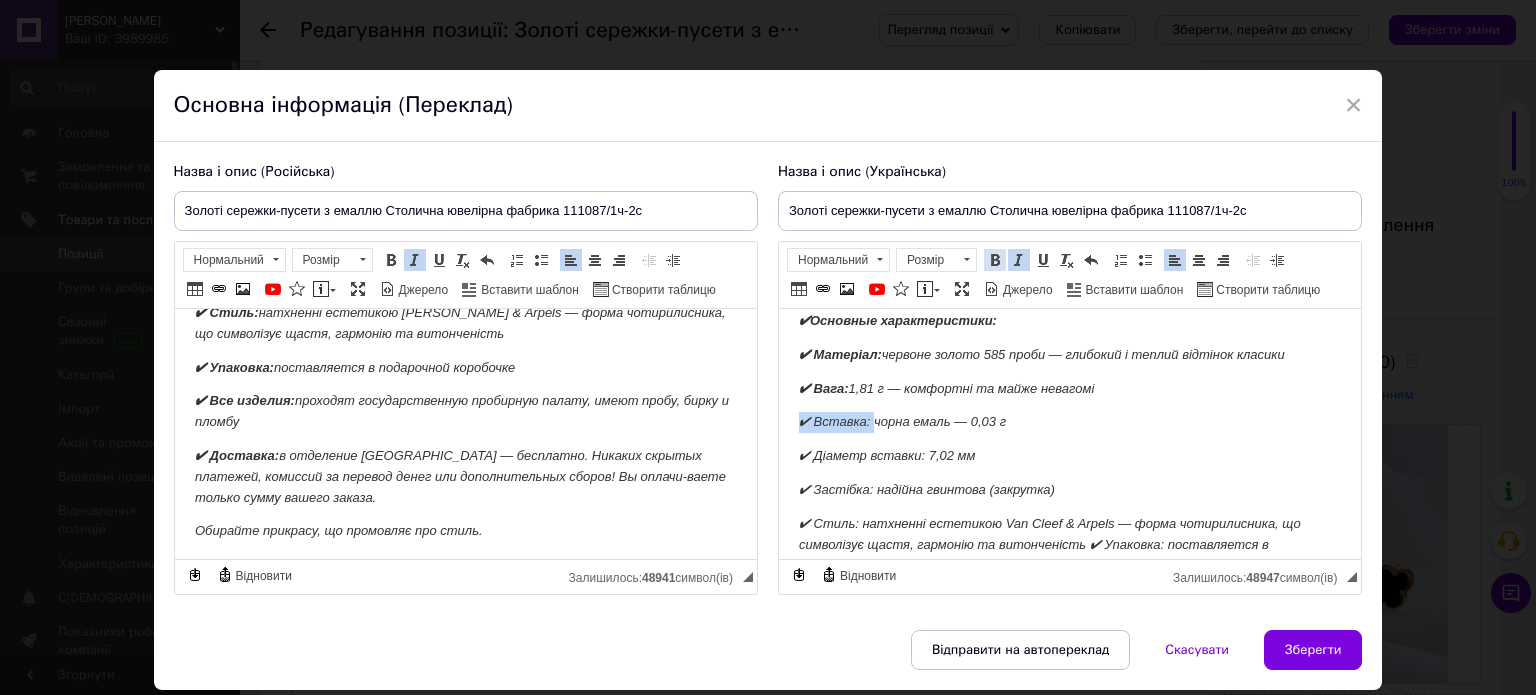 click at bounding box center [995, 260] 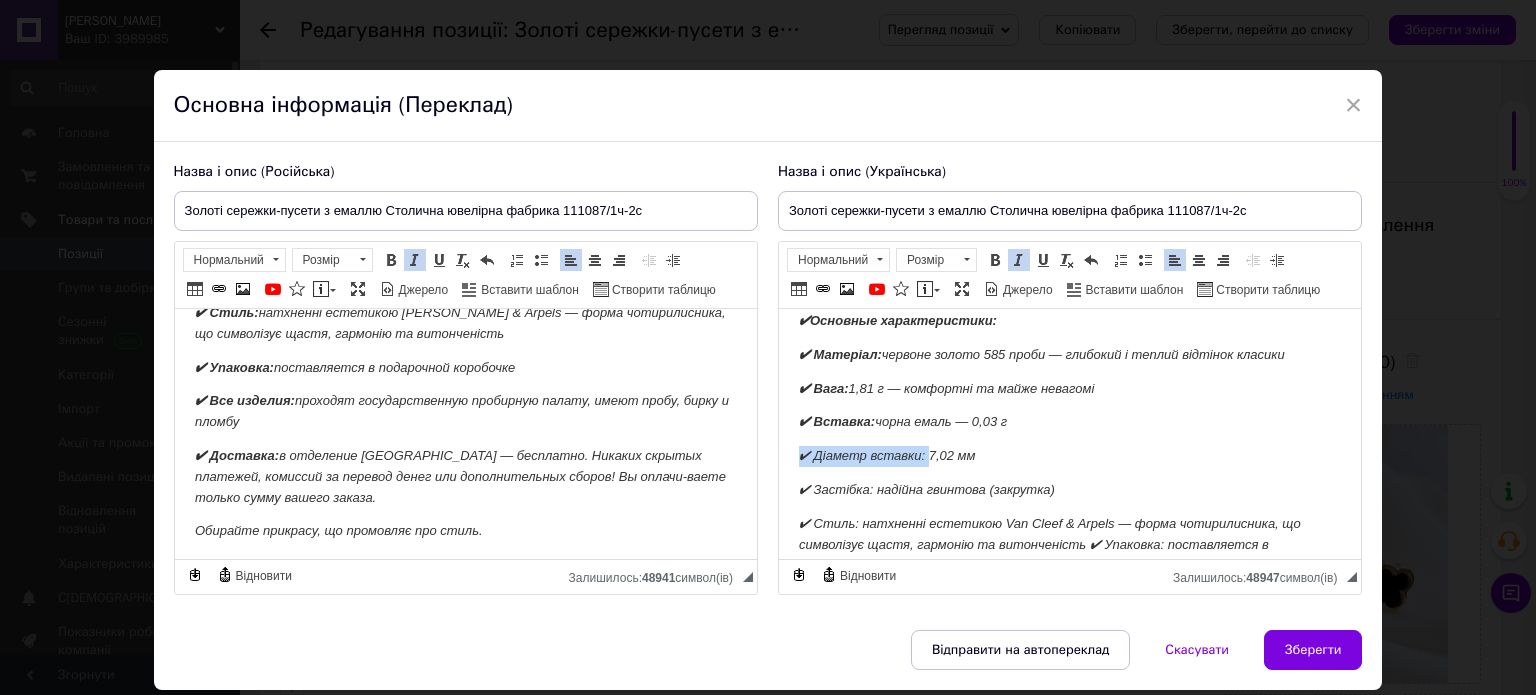 drag, startPoint x: 796, startPoint y: 481, endPoint x: 928, endPoint y: 482, distance: 132.00378 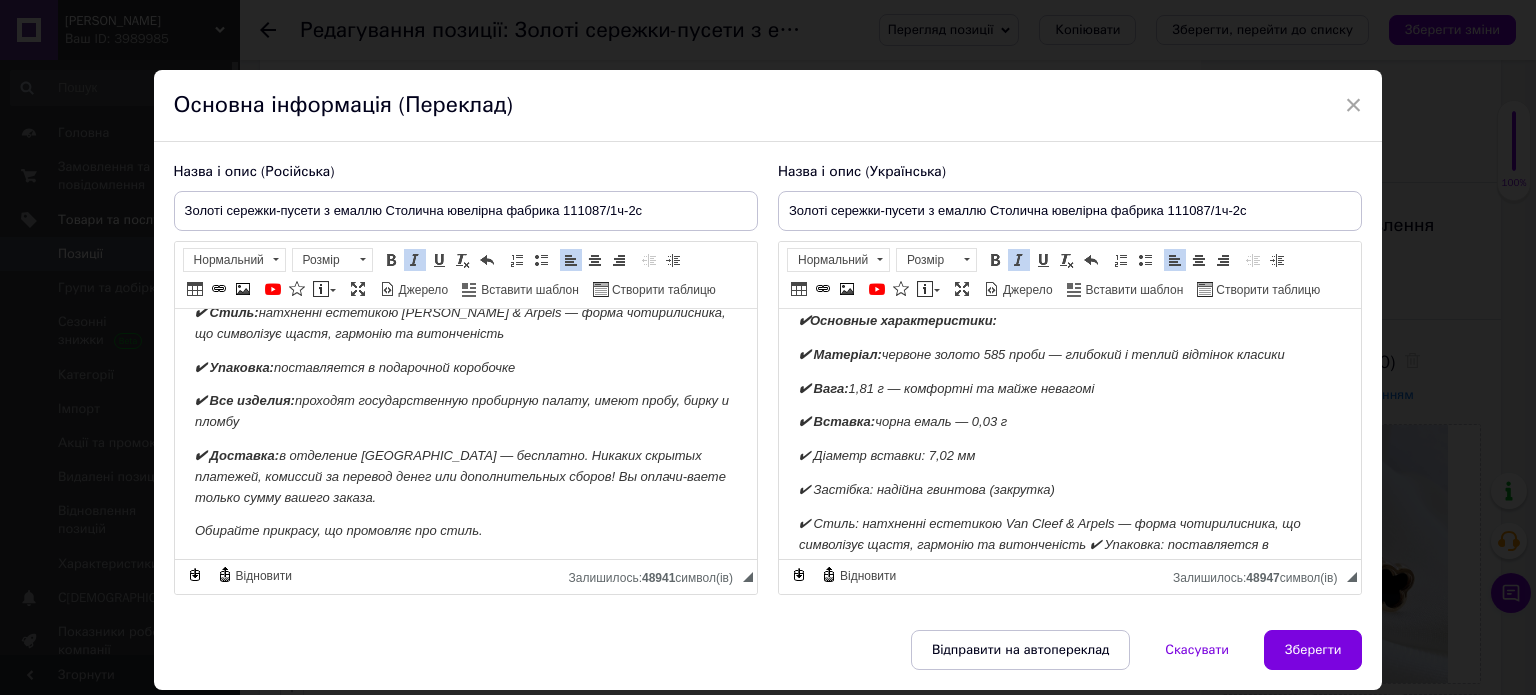 click on "✔ Діаметр вставки: 7,02 мм" at bounding box center [1069, 456] 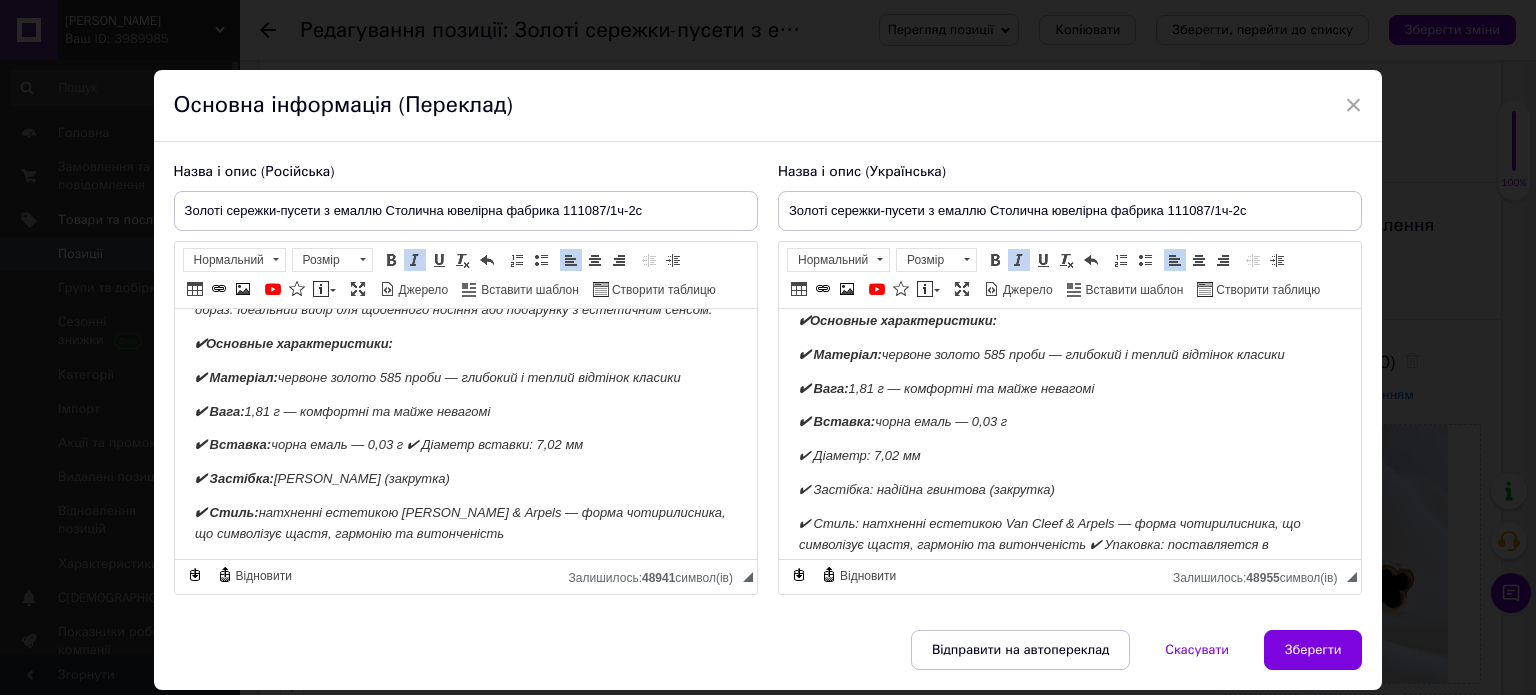 scroll, scrollTop: 225, scrollLeft: 0, axis: vertical 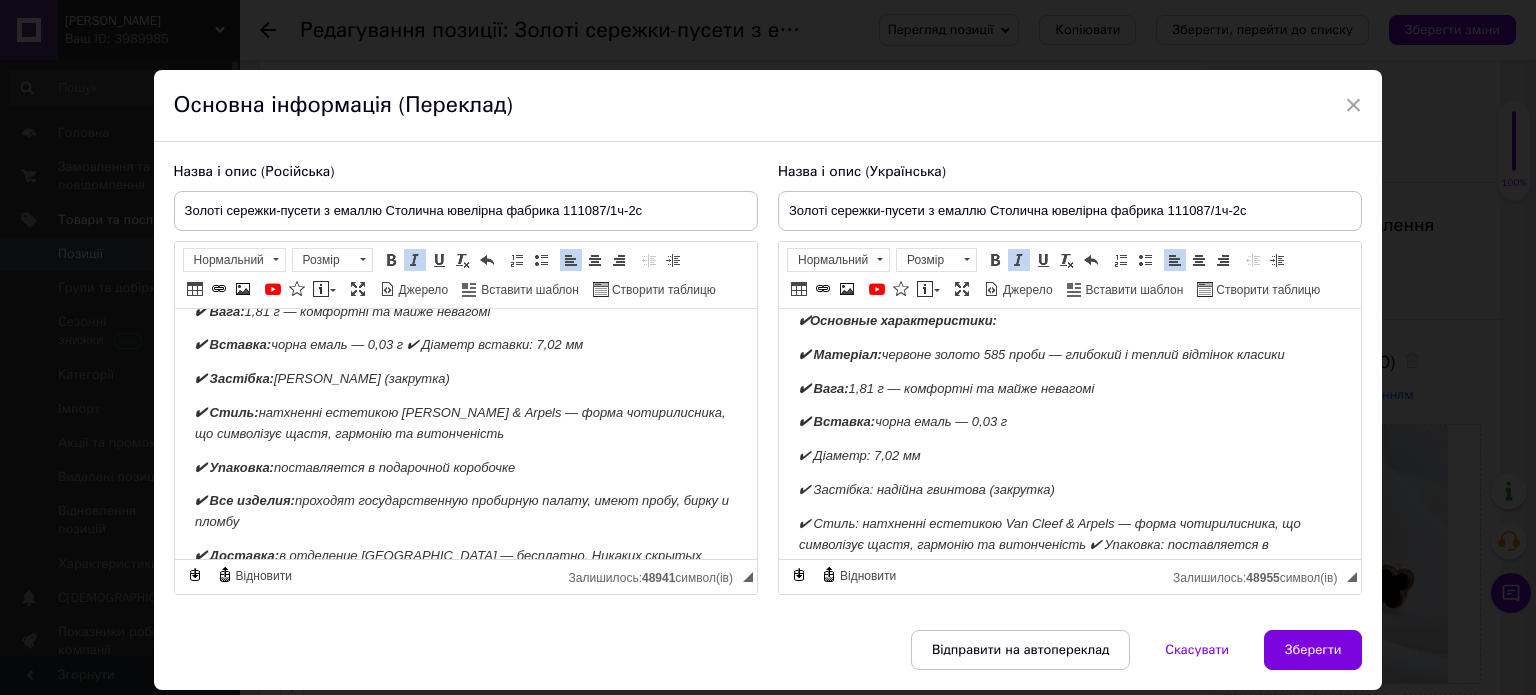 click on "✔ Вставка:  чорна емаль — 0,03 г ✔ Діаметр вставки: 7,02 мм" at bounding box center (388, 344) 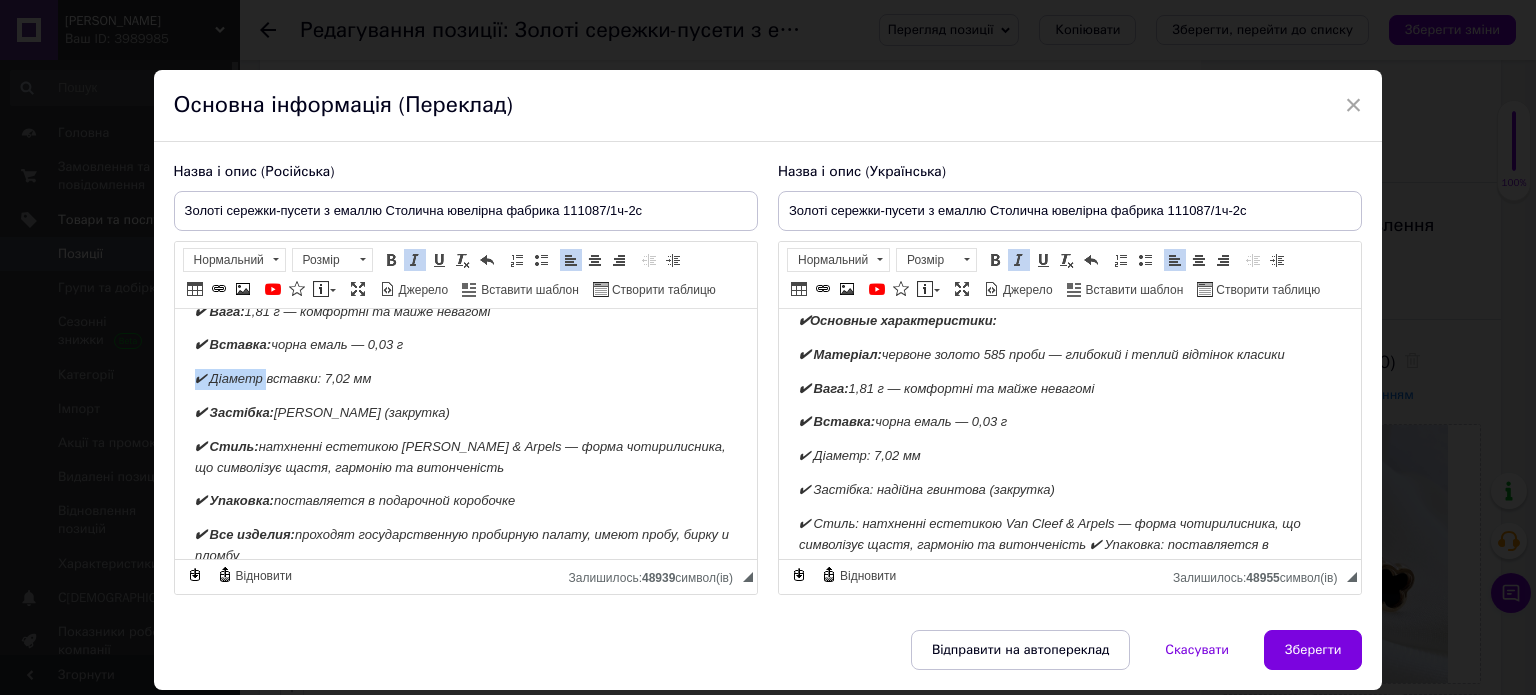 drag, startPoint x: 184, startPoint y: 400, endPoint x: 266, endPoint y: 398, distance: 82.02438 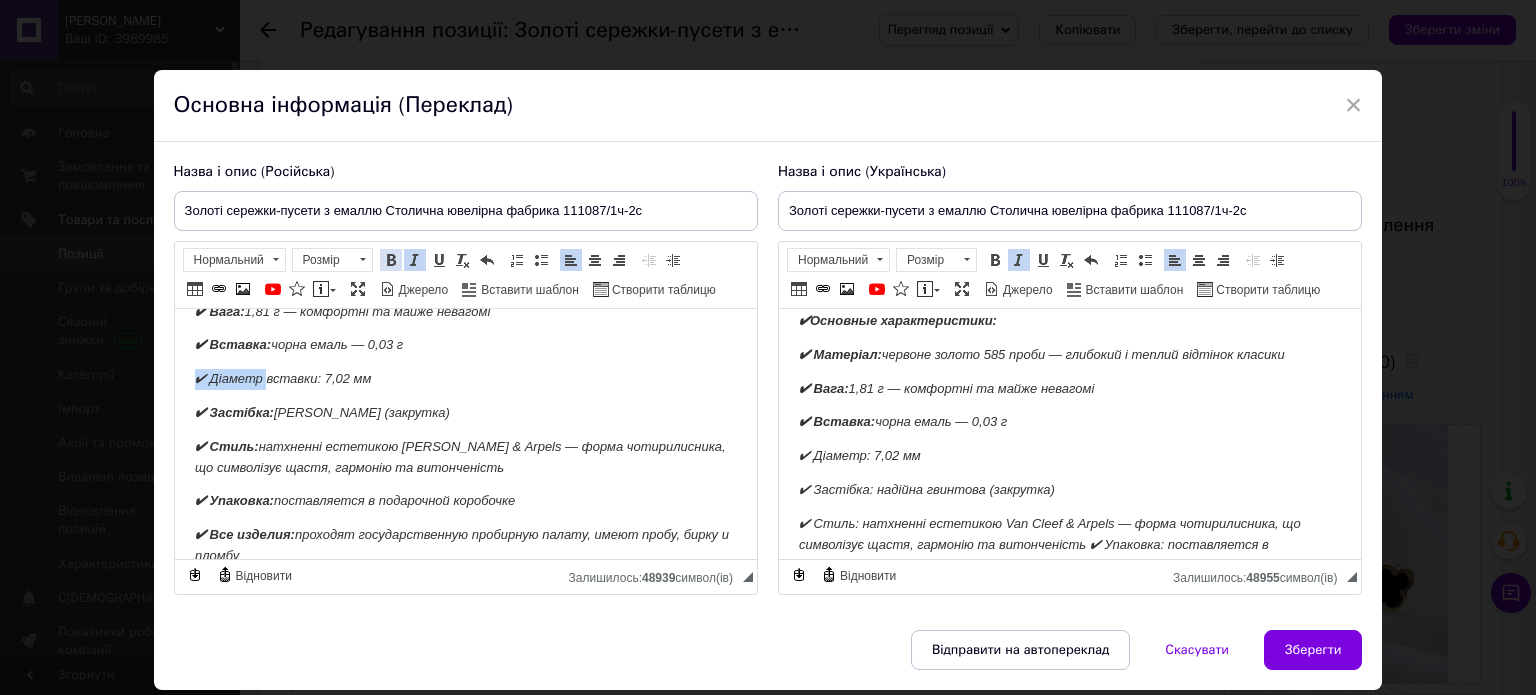 click at bounding box center [391, 260] 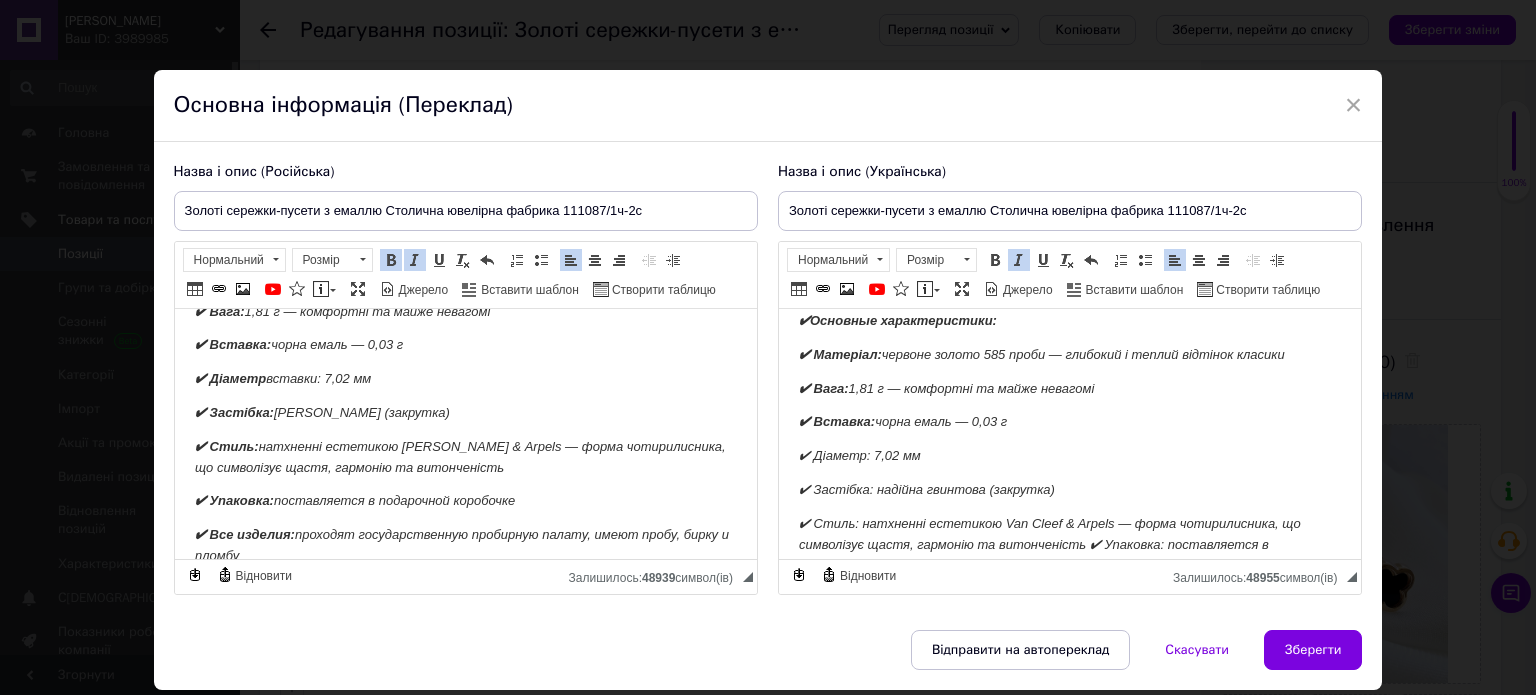 click on "✔ Застібка:  надійна гвинтова (закрутка)" at bounding box center [465, 413] 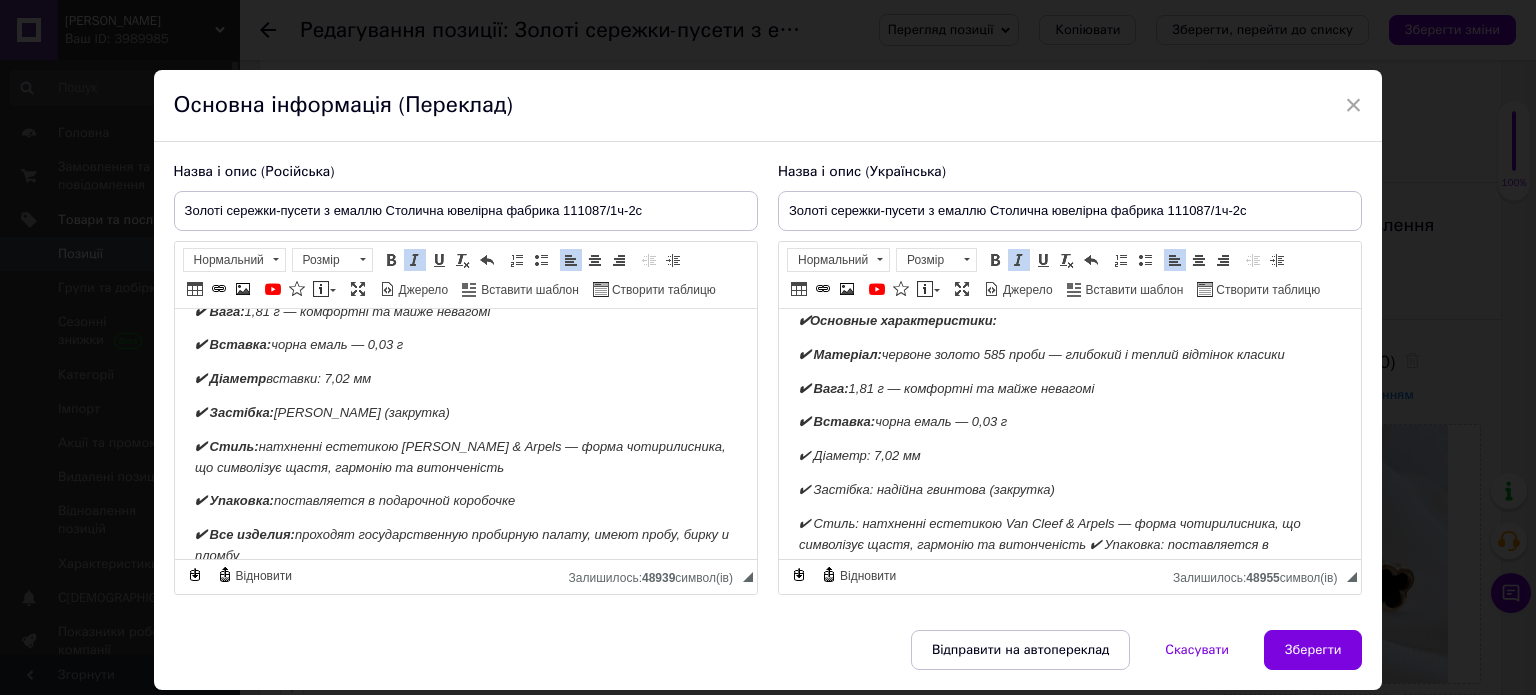 click on "✔ Діаметр  вставки: 7,02 мм" at bounding box center [282, 378] 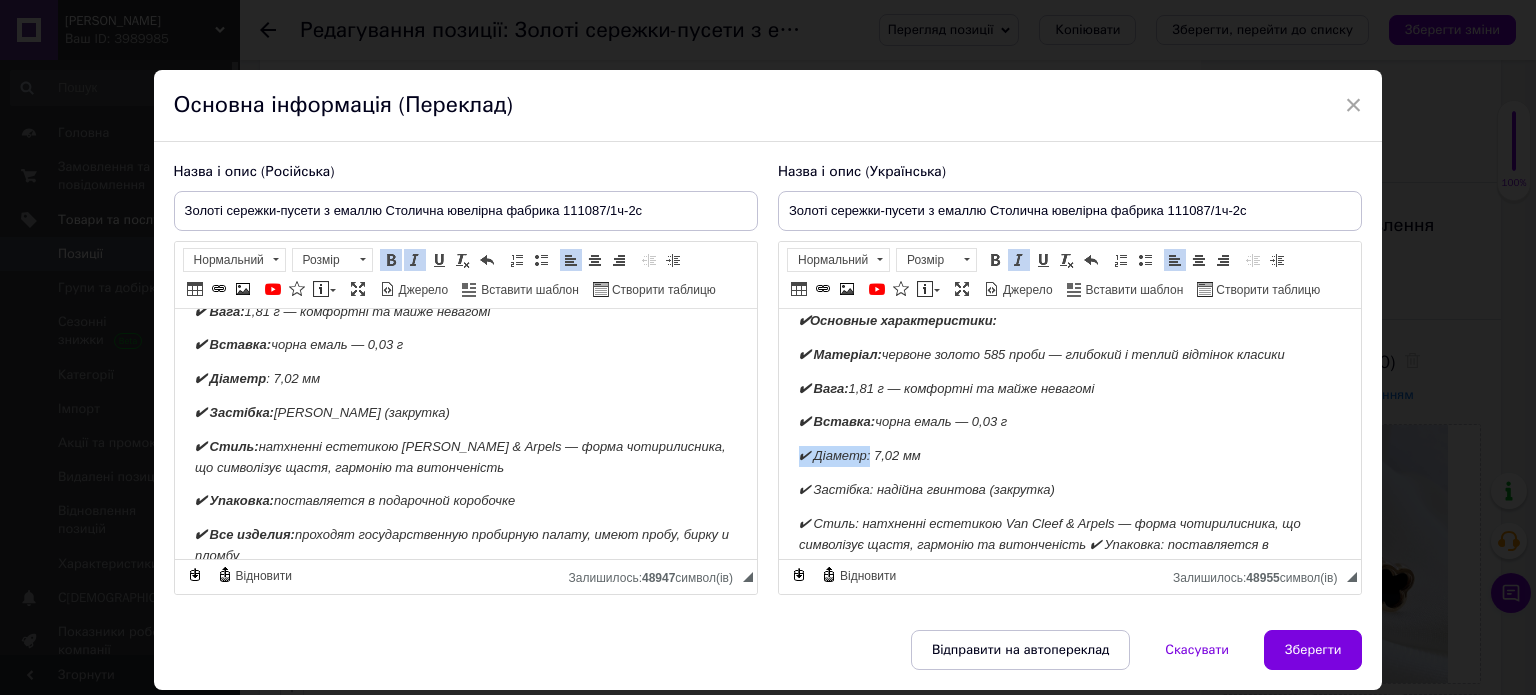 drag, startPoint x: 794, startPoint y: 479, endPoint x: 869, endPoint y: 486, distance: 75.32596 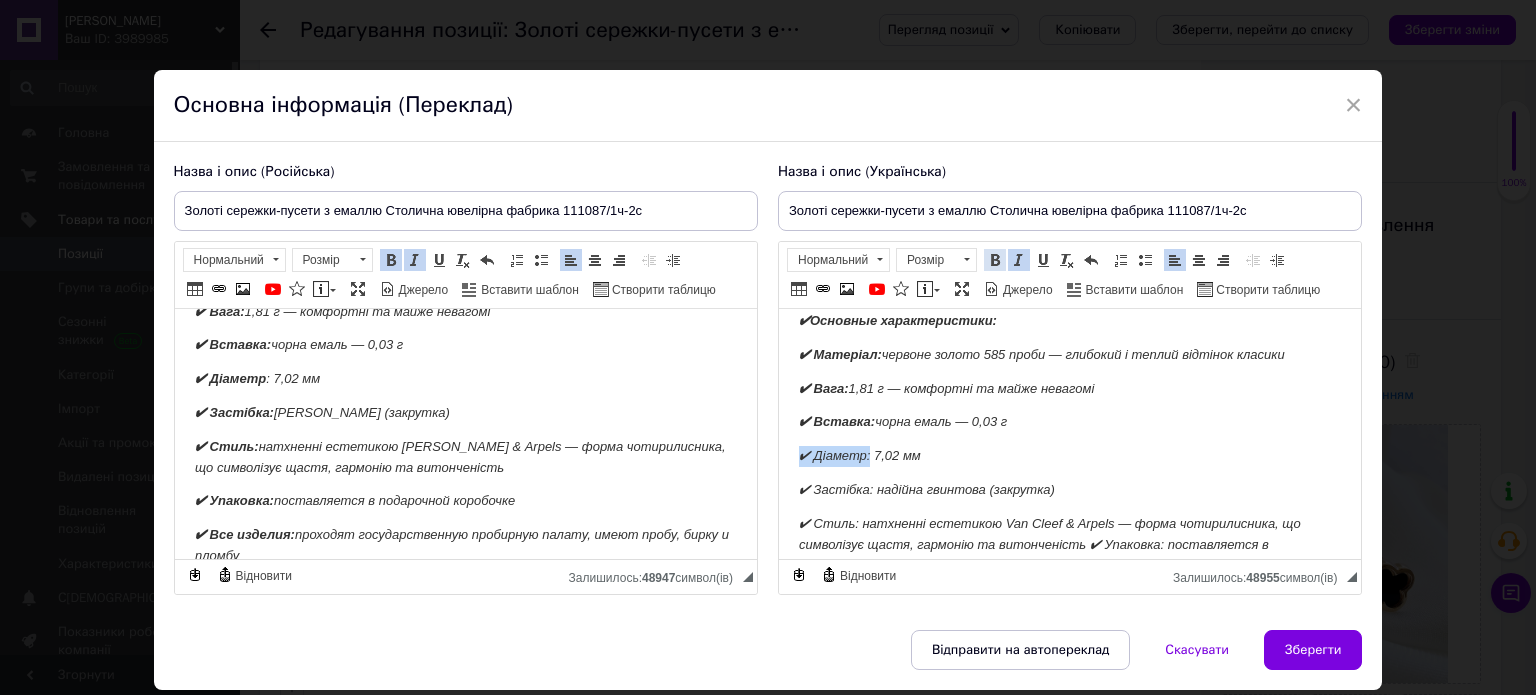 click at bounding box center [995, 260] 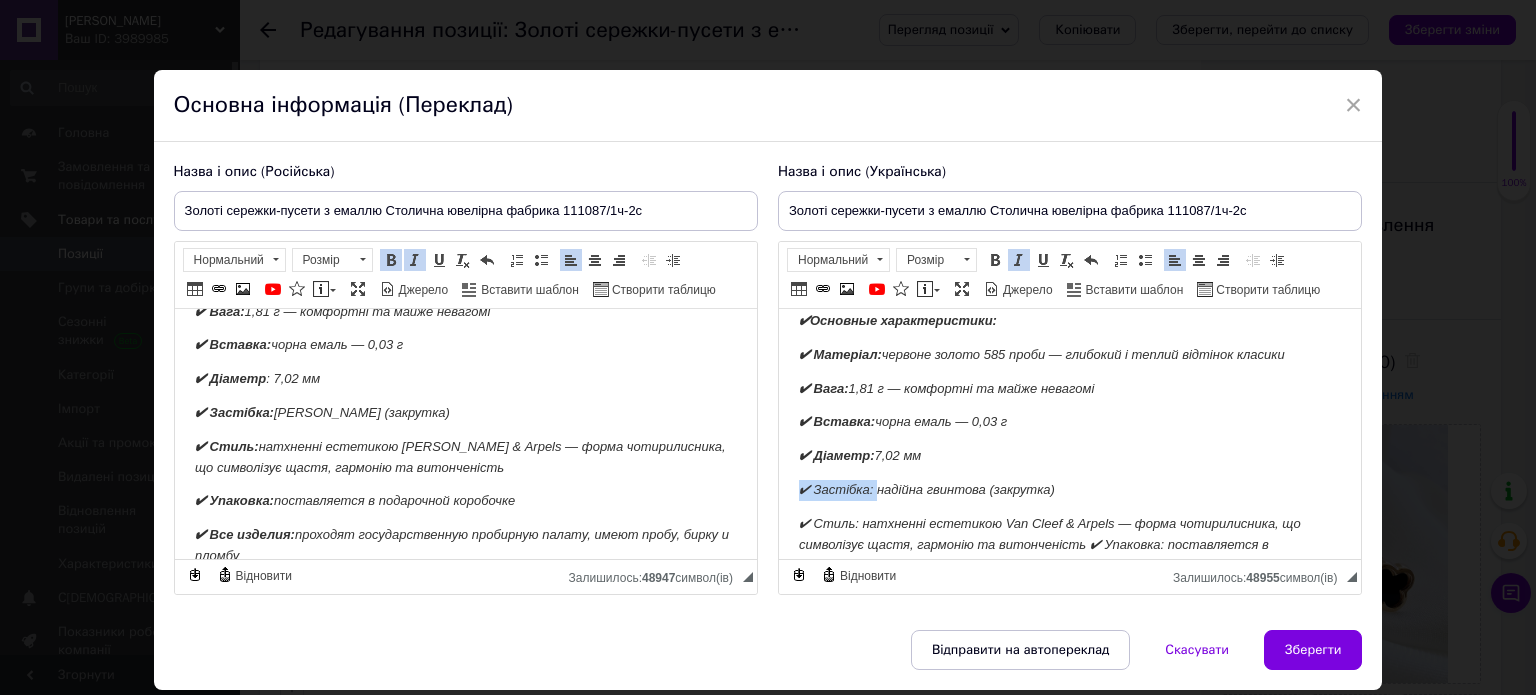 drag, startPoint x: 791, startPoint y: 513, endPoint x: 878, endPoint y: 518, distance: 87.14356 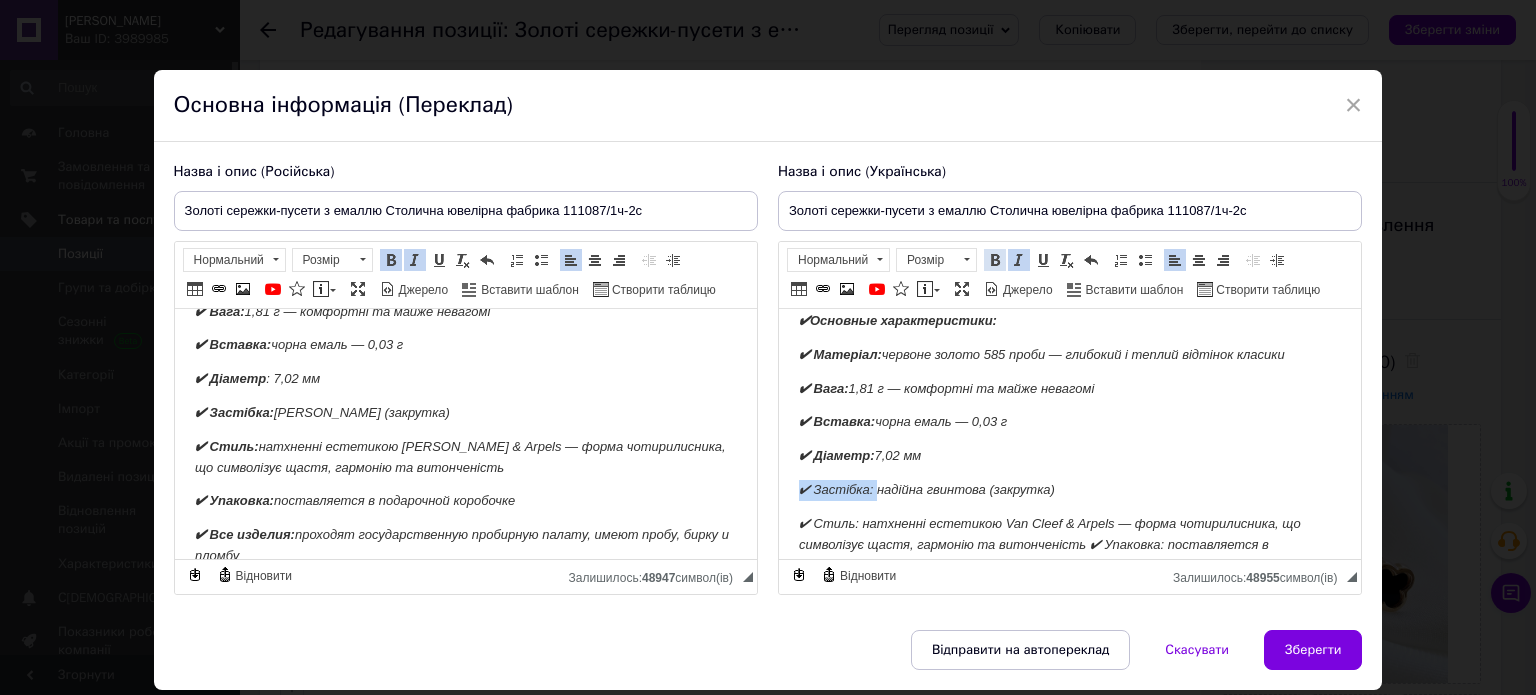click at bounding box center (995, 260) 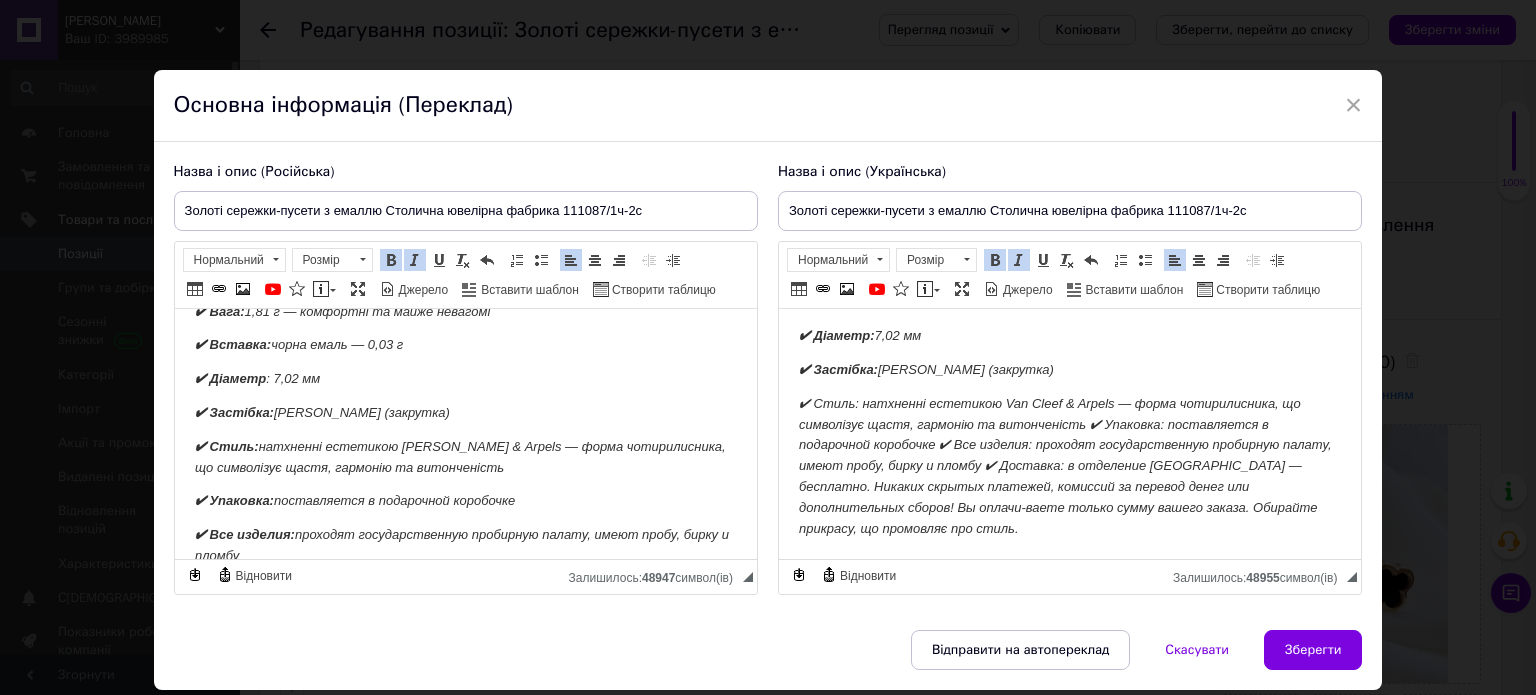 scroll, scrollTop: 288, scrollLeft: 0, axis: vertical 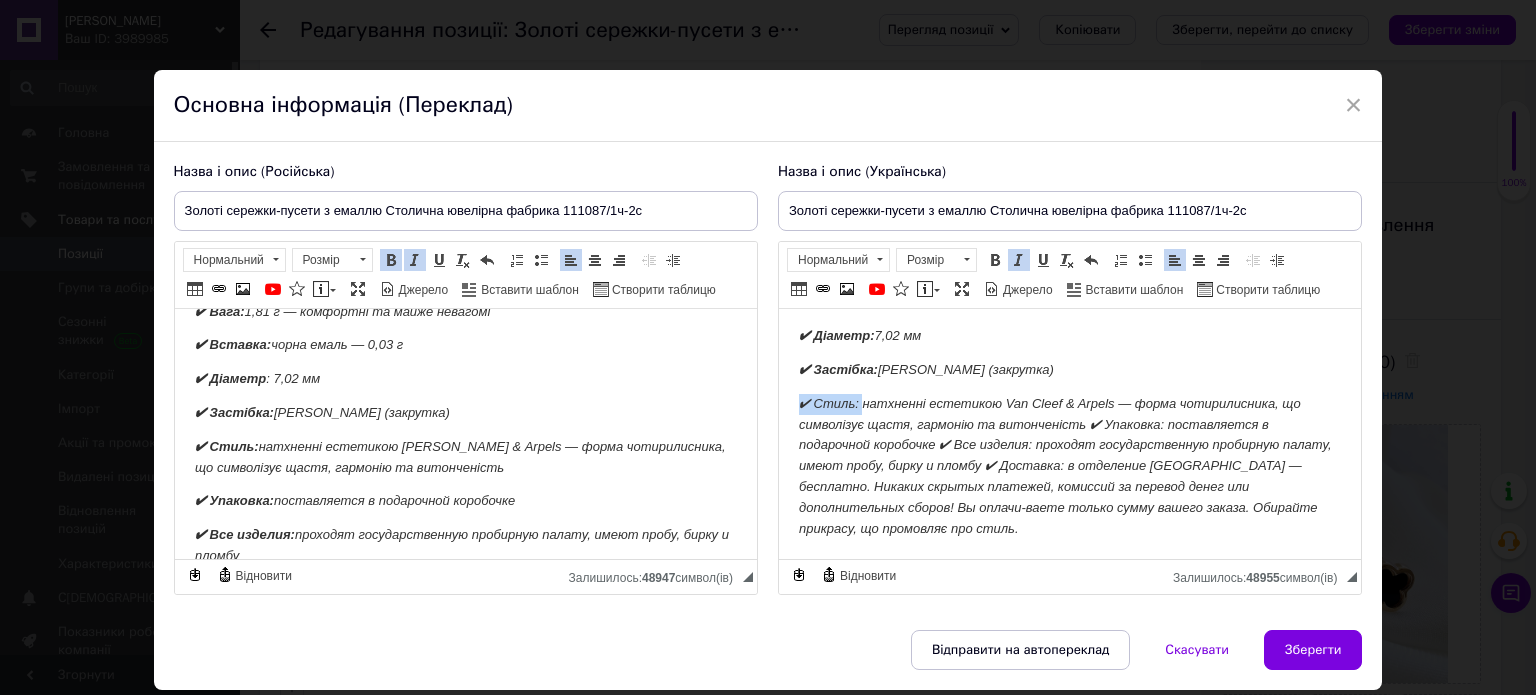 drag, startPoint x: 790, startPoint y: 406, endPoint x: 1002, endPoint y: 313, distance: 231.50162 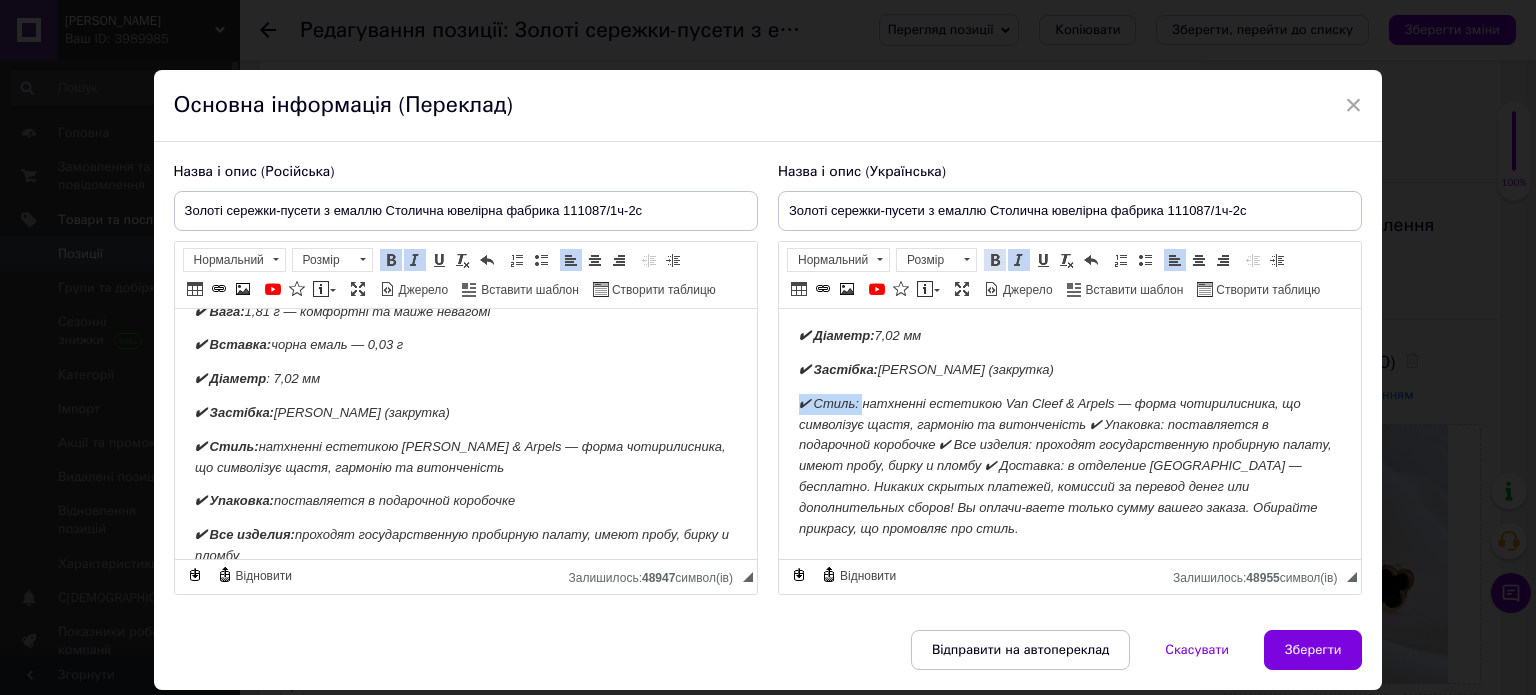 click at bounding box center [995, 260] 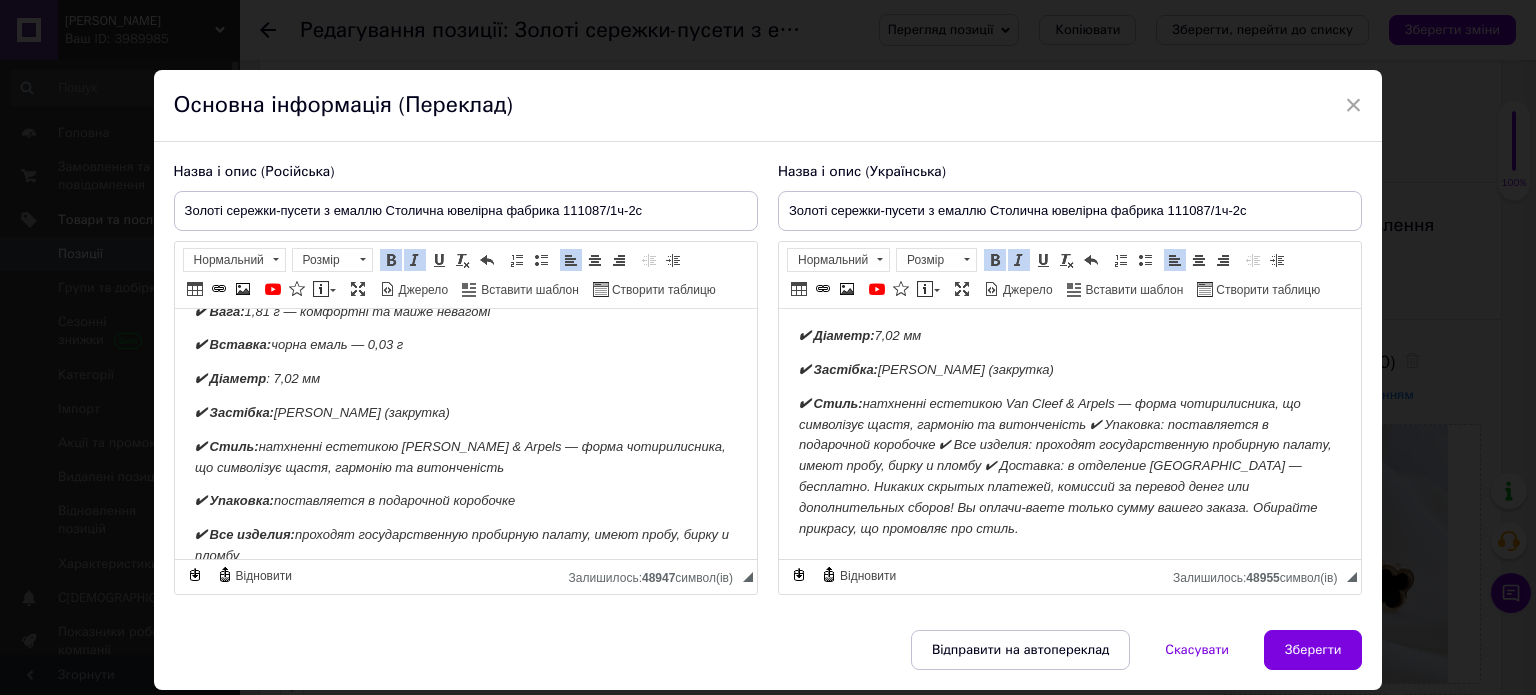 click on "✔ Стиль:  натхненні естетикою Van Cleef & Arpels — форма чотирилисника, що символізує щастя, гармонію та витонченість ✔ Упаковка: поставляется в подарочной коробочке ✔ Все изделия: проходят государственную пробирную палату, имеют пробу, бирку и пломбу ✔ Доставка: в отделение [GEOGRAPHIC_DATA] — бесплатно. Никаких скрытых платежей, комиссий за перевод денег или дополнительных сборов! Вы оплачи-ваете только сумму вашего заказа. Обирайте прикрасу, що промовляє про стиль." at bounding box center [1064, 466] 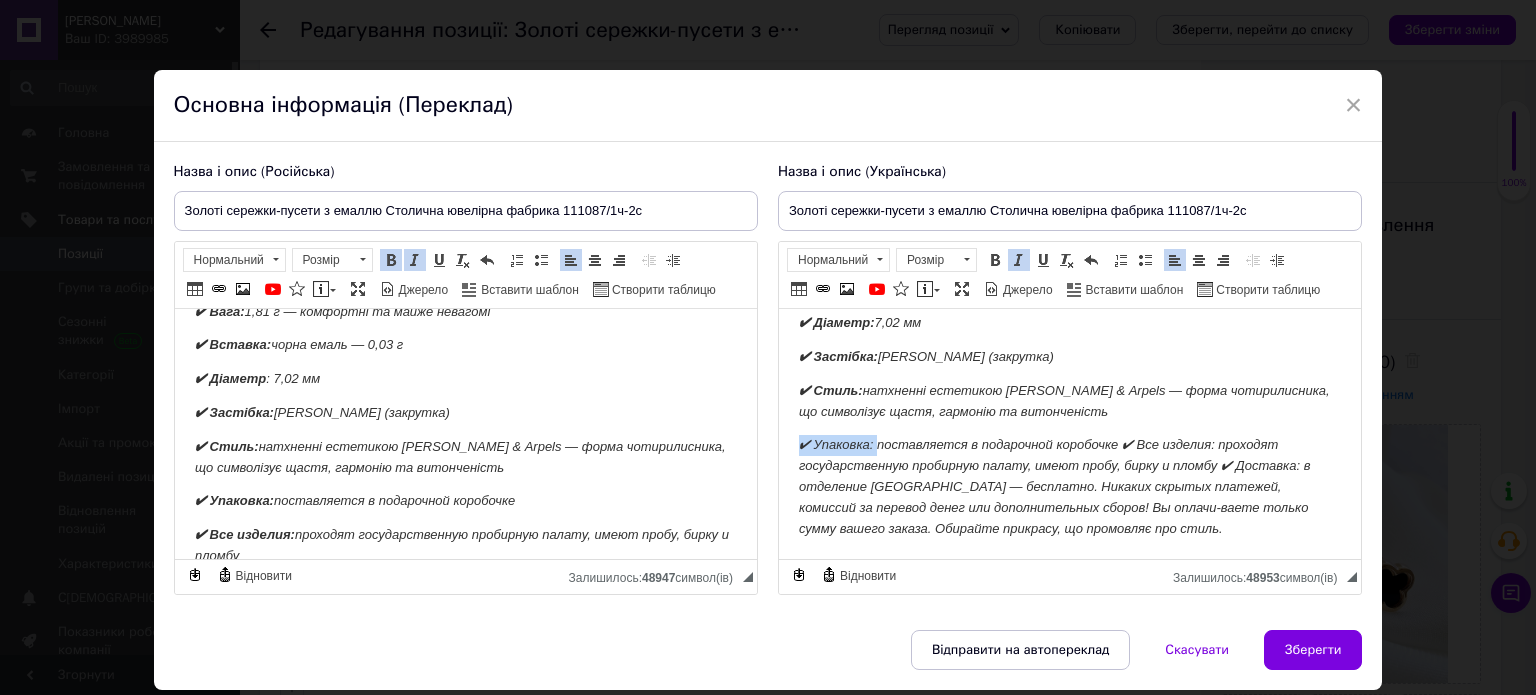 drag, startPoint x: 797, startPoint y: 457, endPoint x: 876, endPoint y: 459, distance: 79.025314 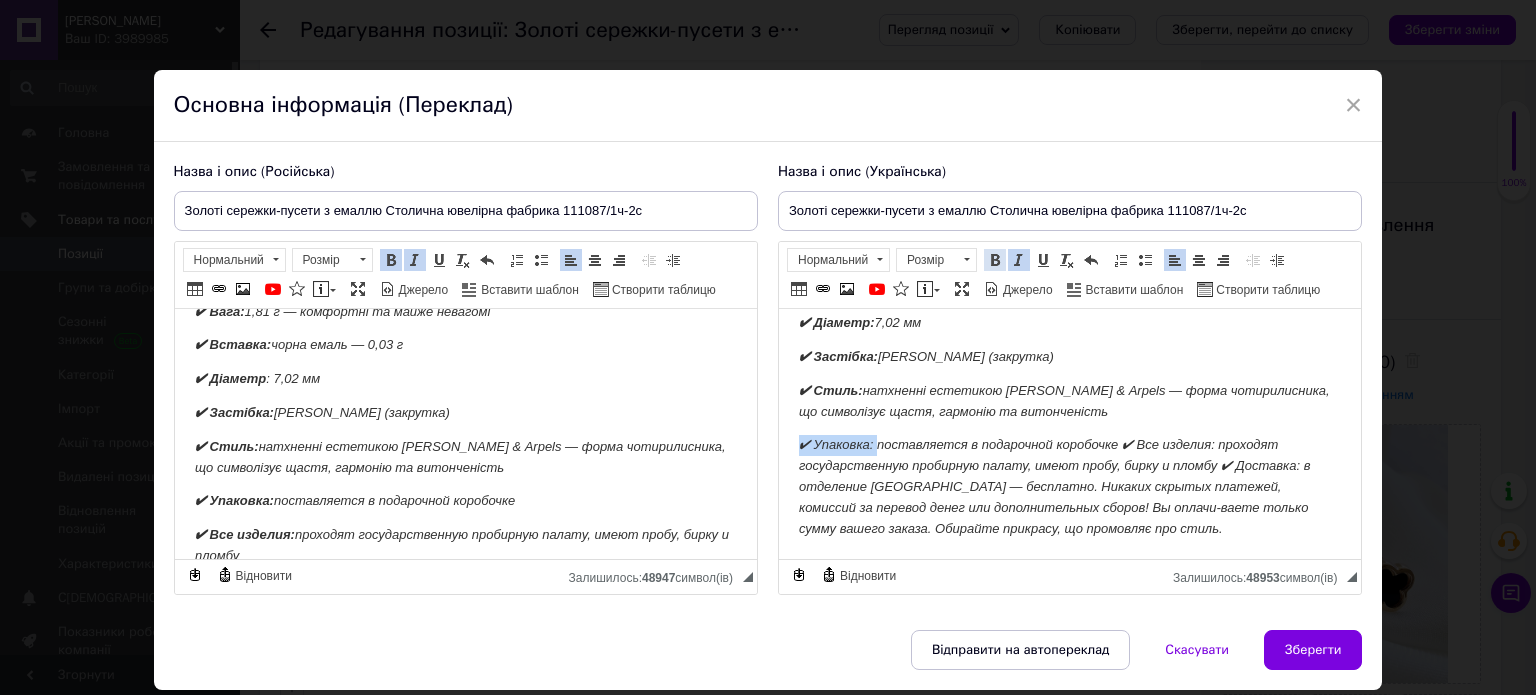 click at bounding box center [995, 260] 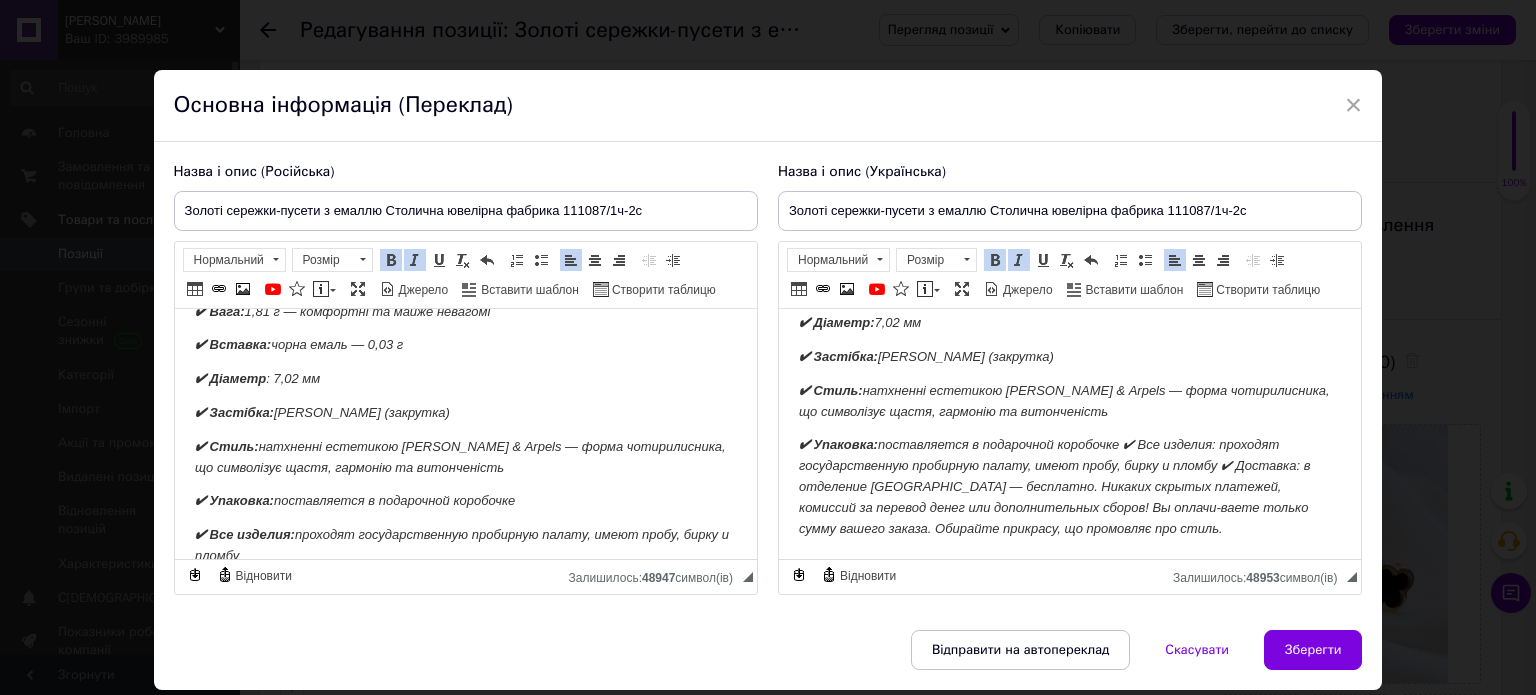 drag, startPoint x: 990, startPoint y: 498, endPoint x: 1122, endPoint y: 467, distance: 135.5913 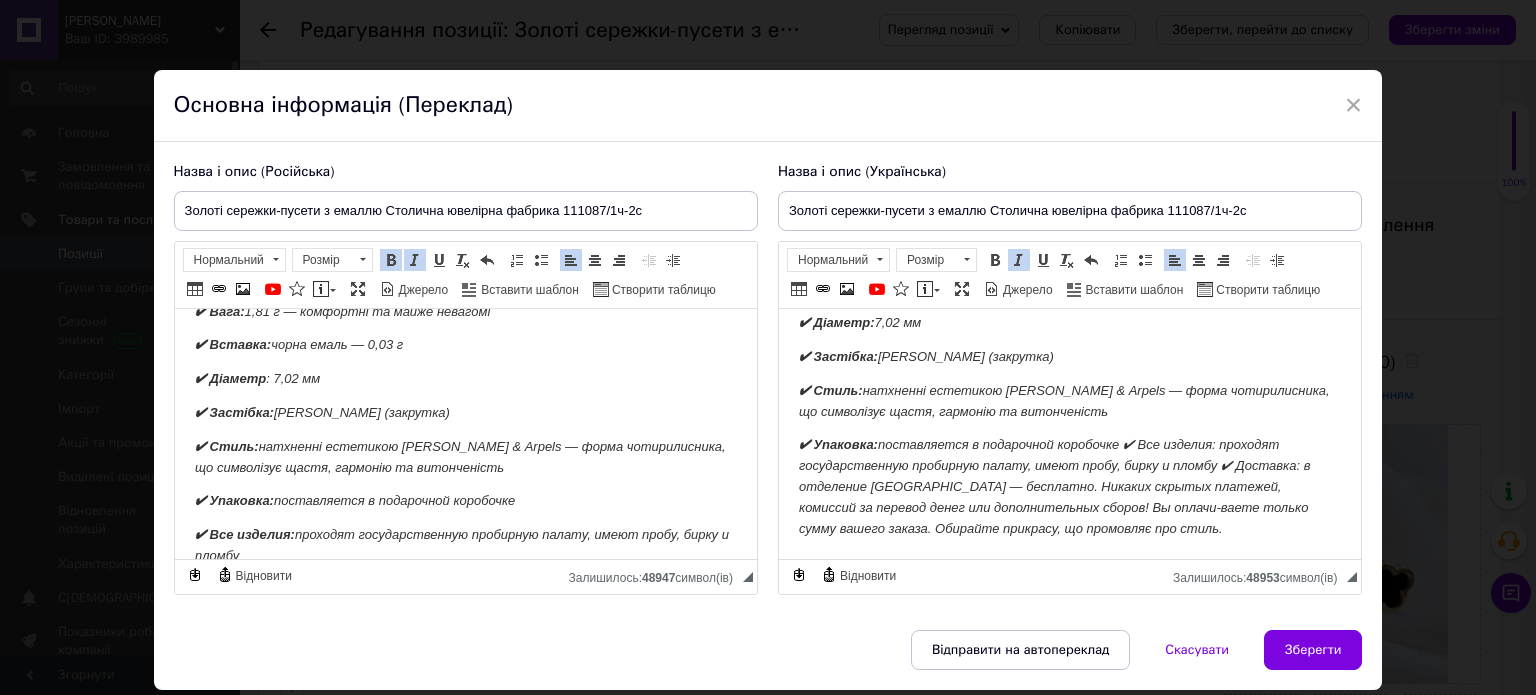 click on "✔ Упаковка:  поставляется в подарочной коробочке ✔ Все изделия: проходят государственную пробирную палату, имеют пробу, бирку и пломбу ✔ Доставка: в отделение [GEOGRAPHIC_DATA] — бесплатно. Никаких скрытых платежей, комиссий за перевод денег или дополнительных сборов! Вы оплачи-ваете только сумму вашего заказа. Обирайте прикрасу, що промовляє про стиль." at bounding box center [1053, 486] 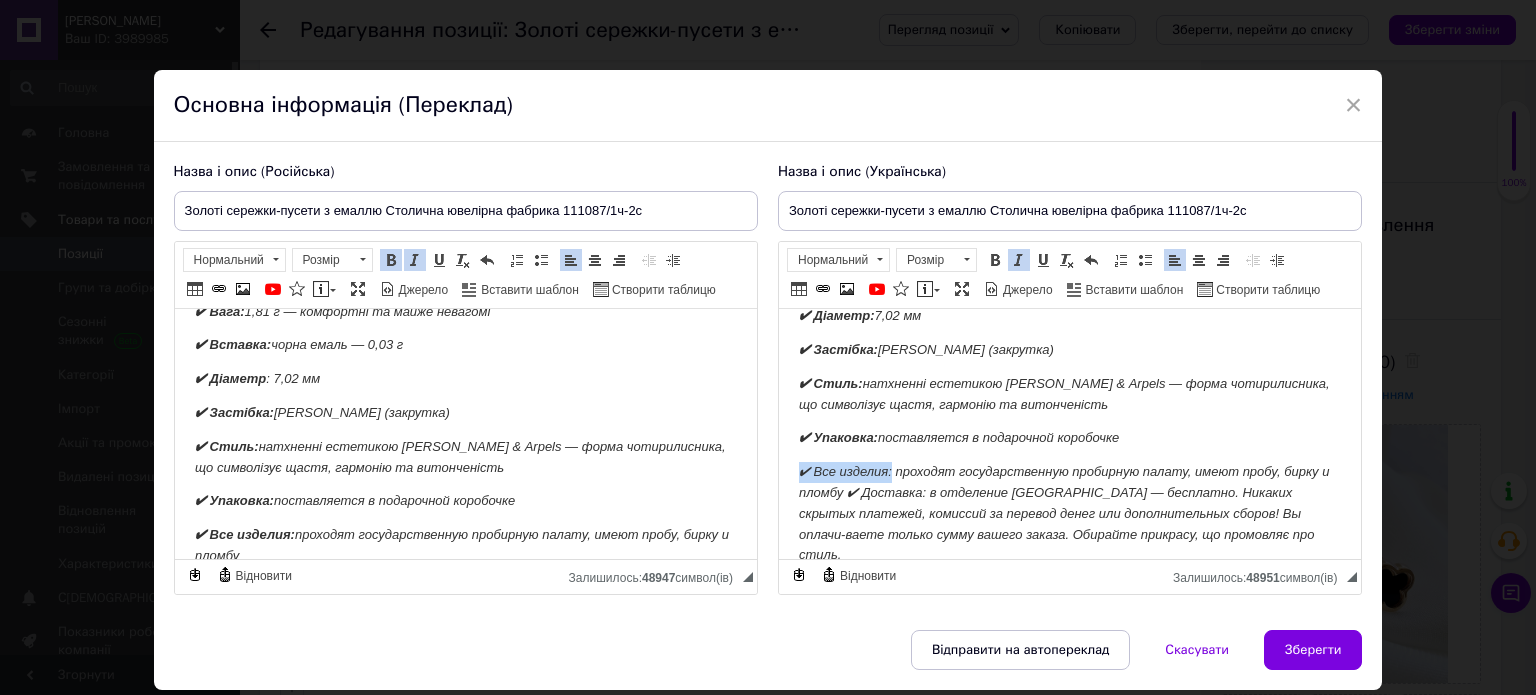 drag, startPoint x: 790, startPoint y: 495, endPoint x: 890, endPoint y: 499, distance: 100.07997 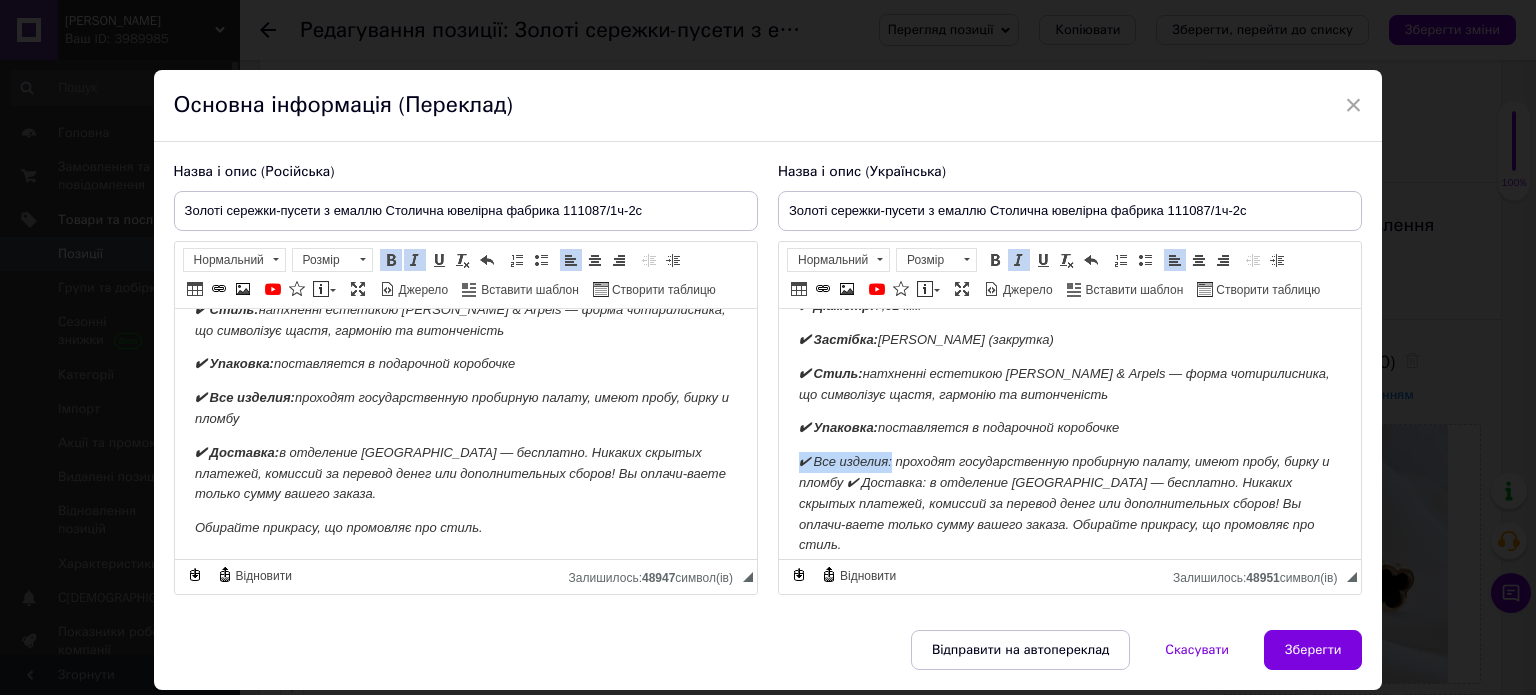 scroll, scrollTop: 315, scrollLeft: 0, axis: vertical 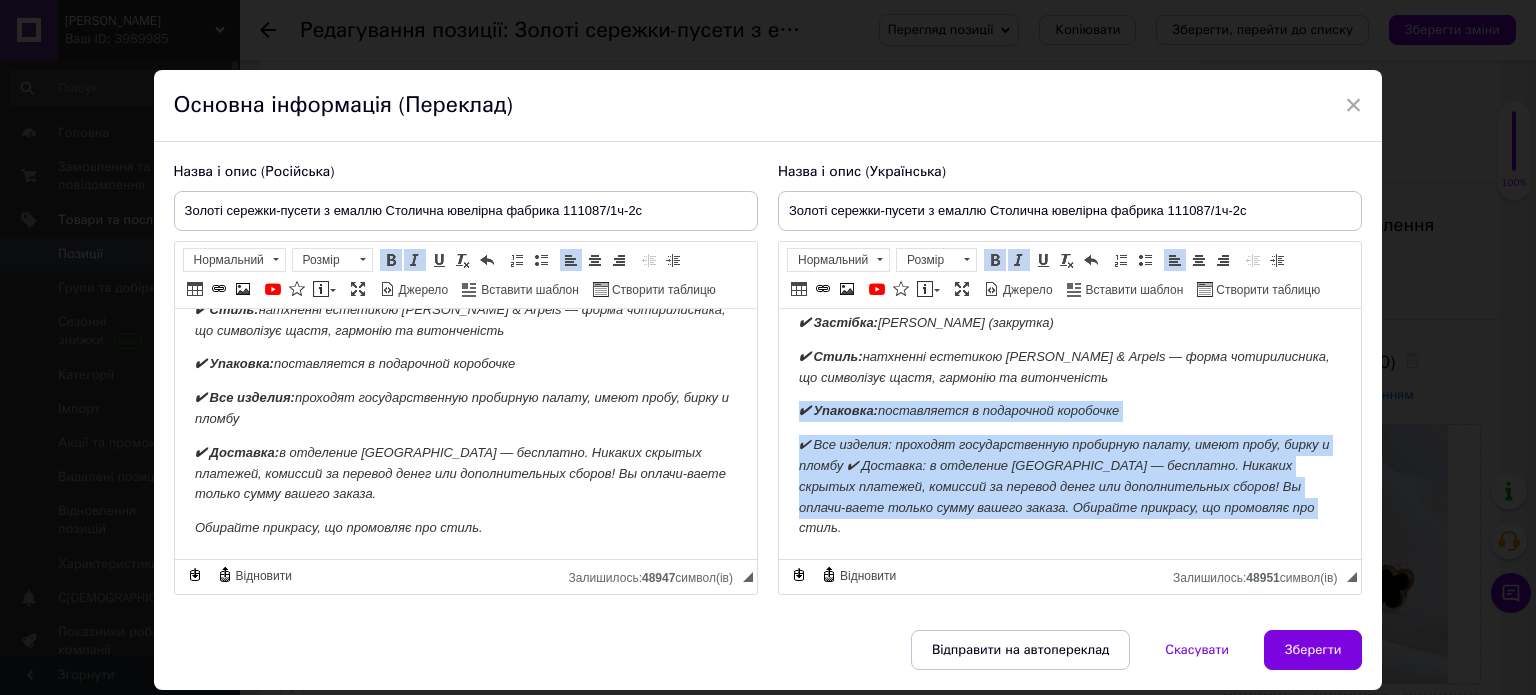 drag, startPoint x: 786, startPoint y: 431, endPoint x: 2157, endPoint y: 844, distance: 1431.8555 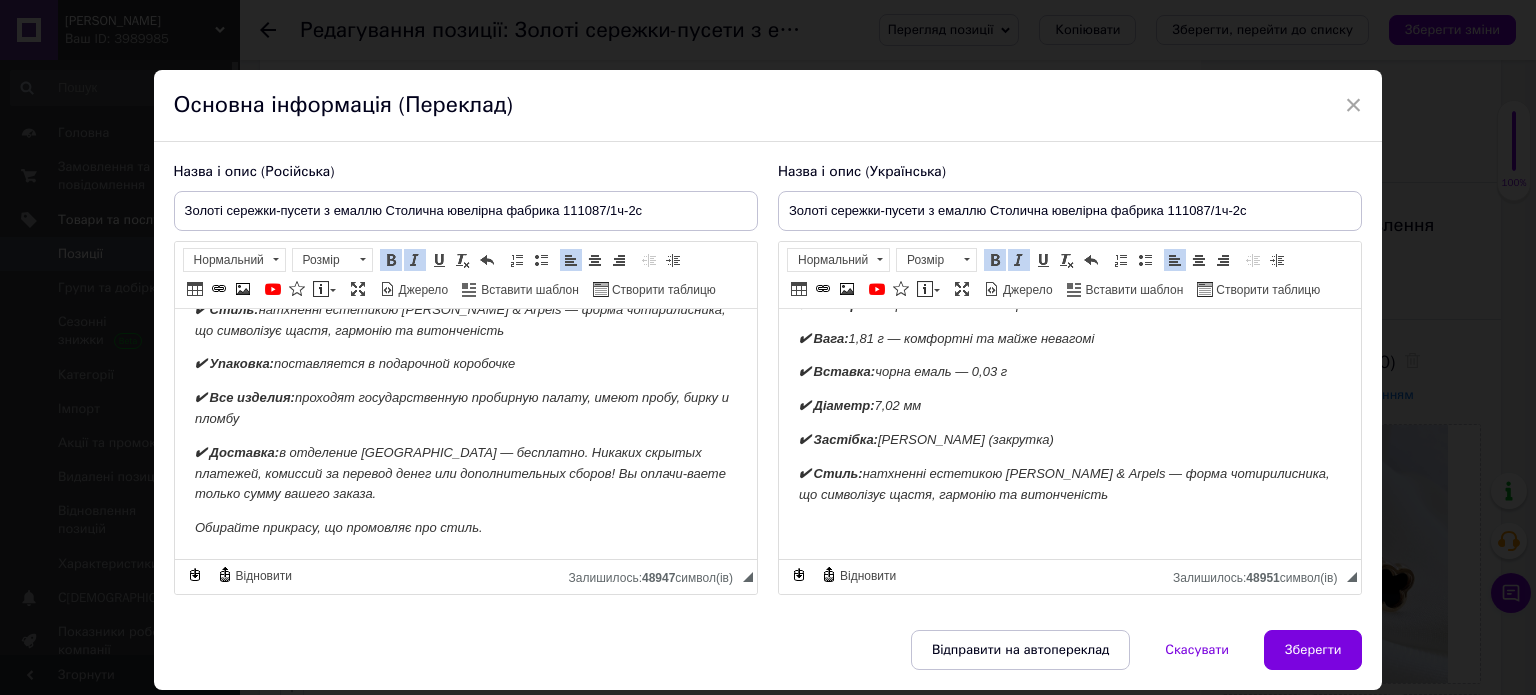 scroll, scrollTop: 218, scrollLeft: 0, axis: vertical 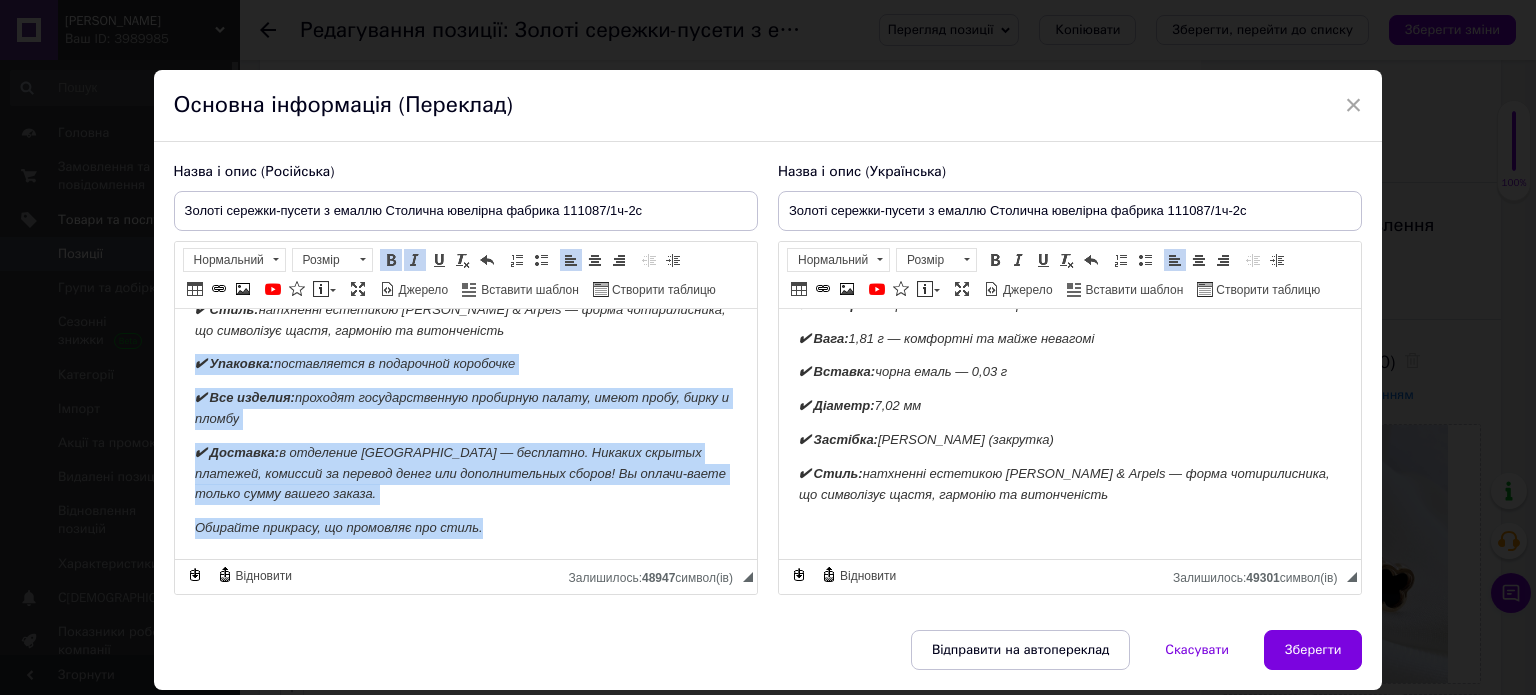 drag, startPoint x: 180, startPoint y: 362, endPoint x: 652, endPoint y: 556, distance: 510.31363 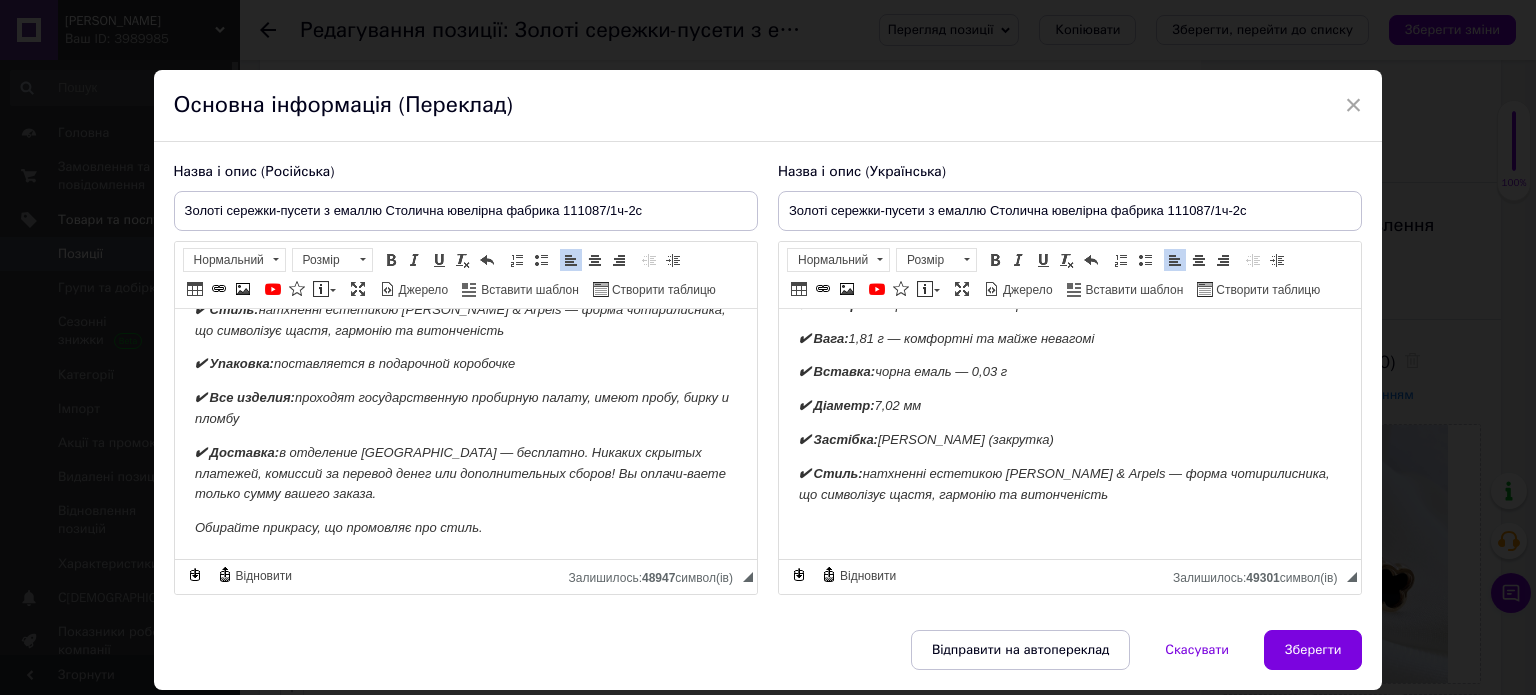 scroll, scrollTop: 218, scrollLeft: 0, axis: vertical 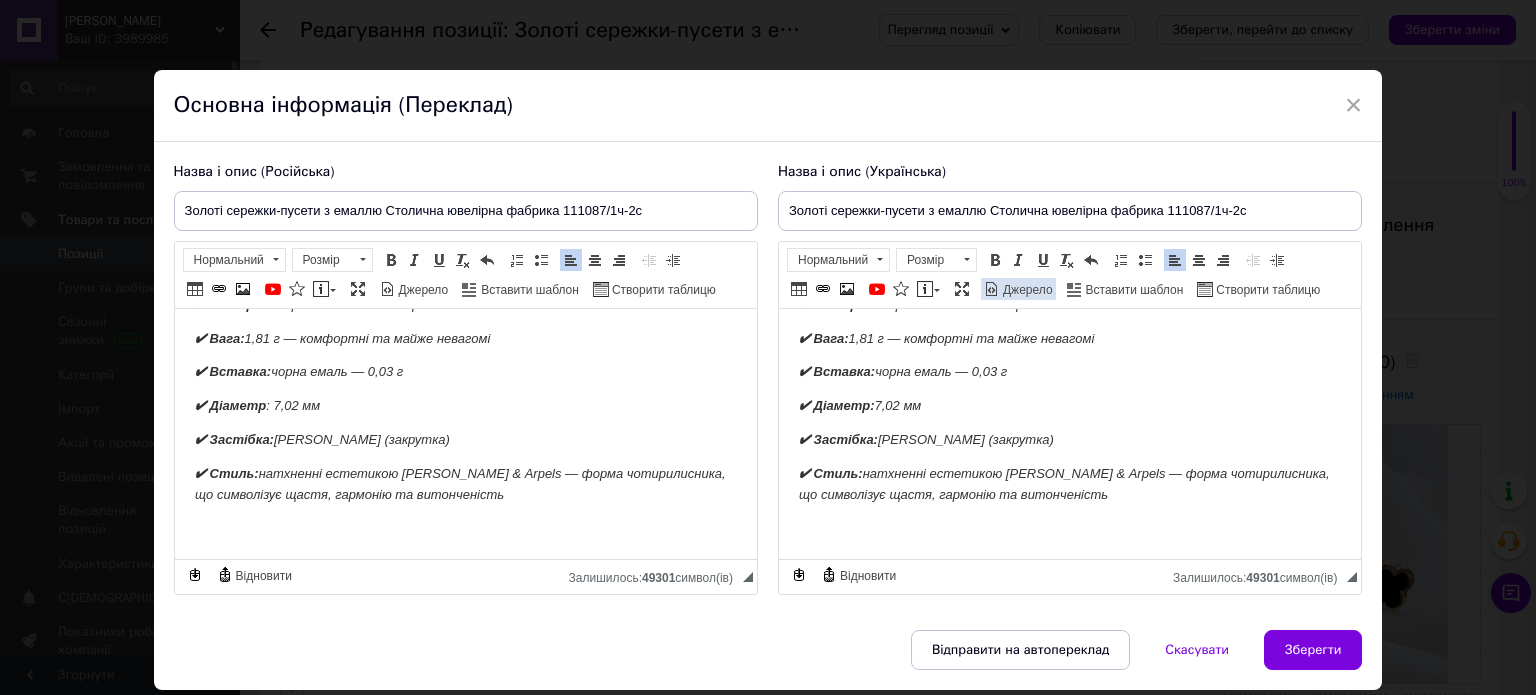click on "Джерело" at bounding box center [1026, 290] 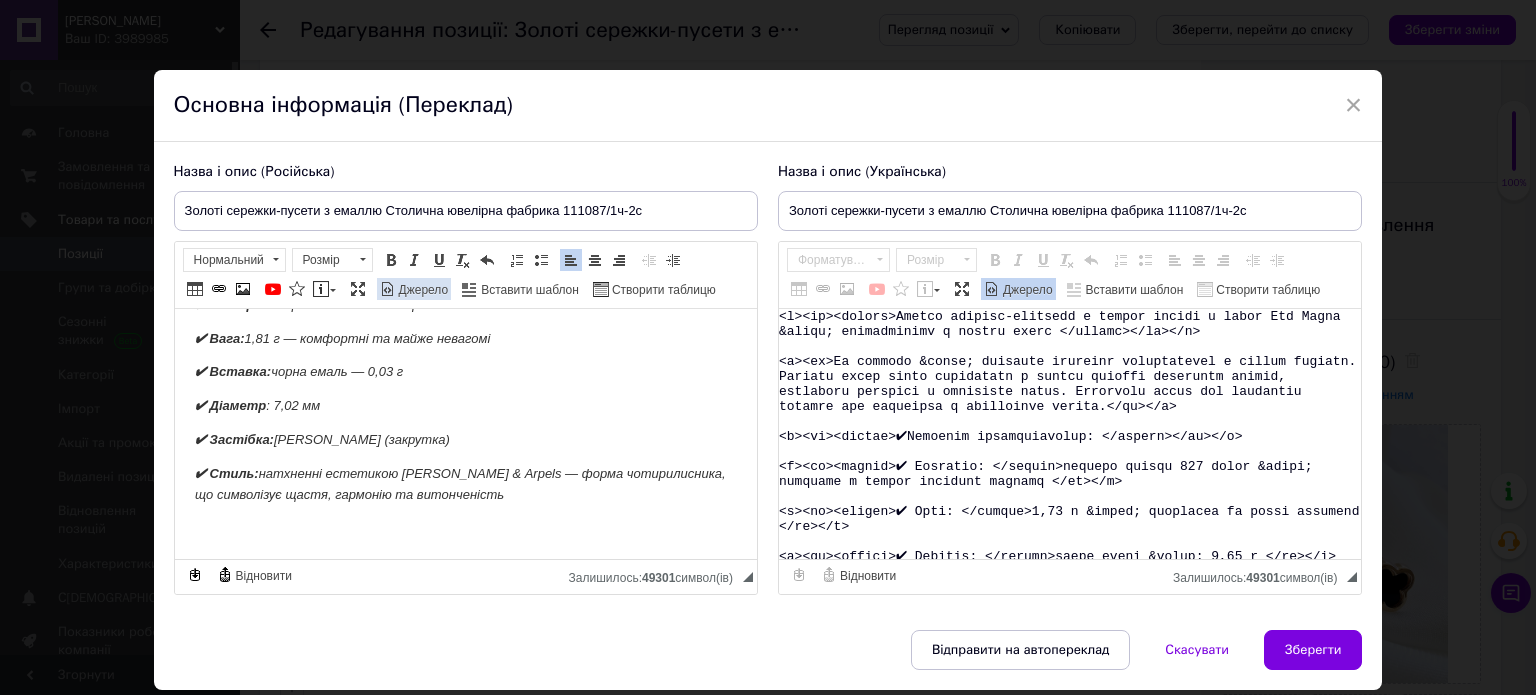 drag, startPoint x: 416, startPoint y: 284, endPoint x: 434, endPoint y: 305, distance: 27.658634 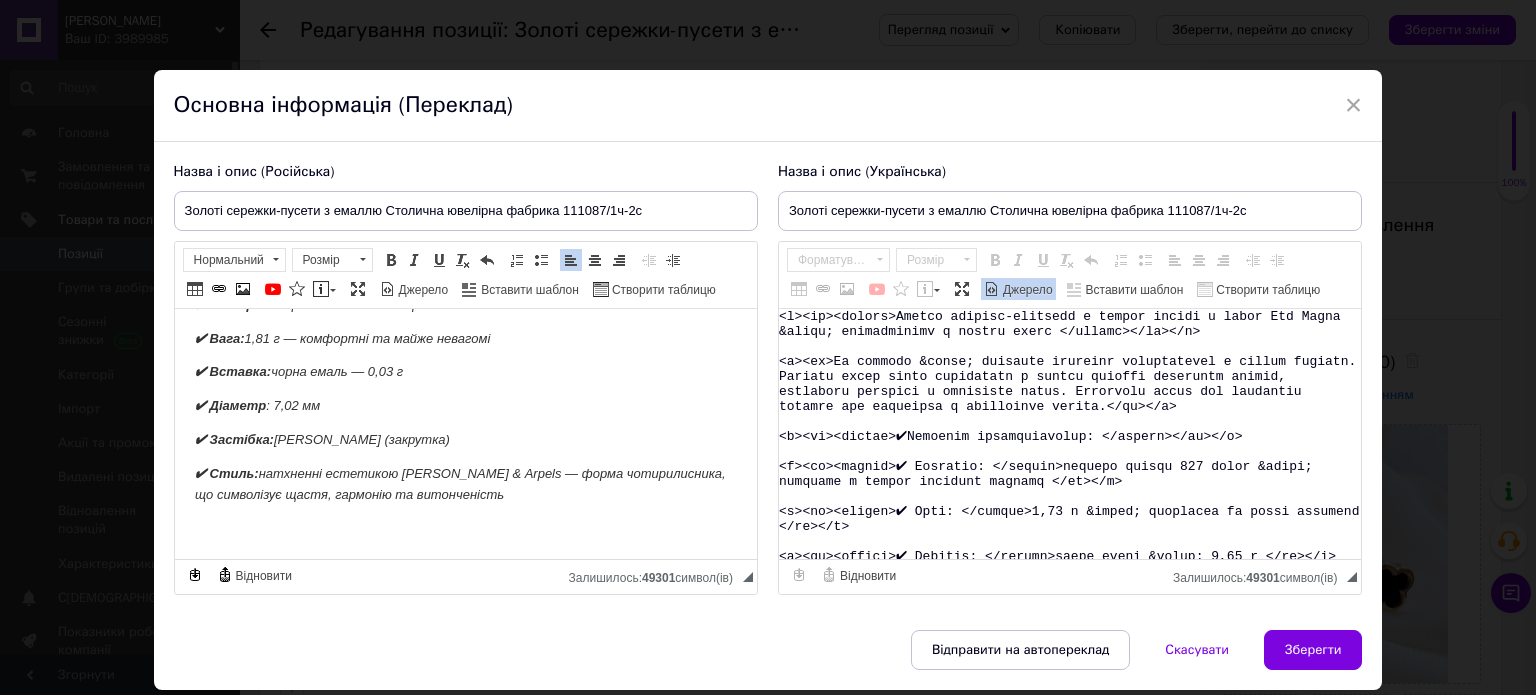 click on "Джерело" at bounding box center (422, 290) 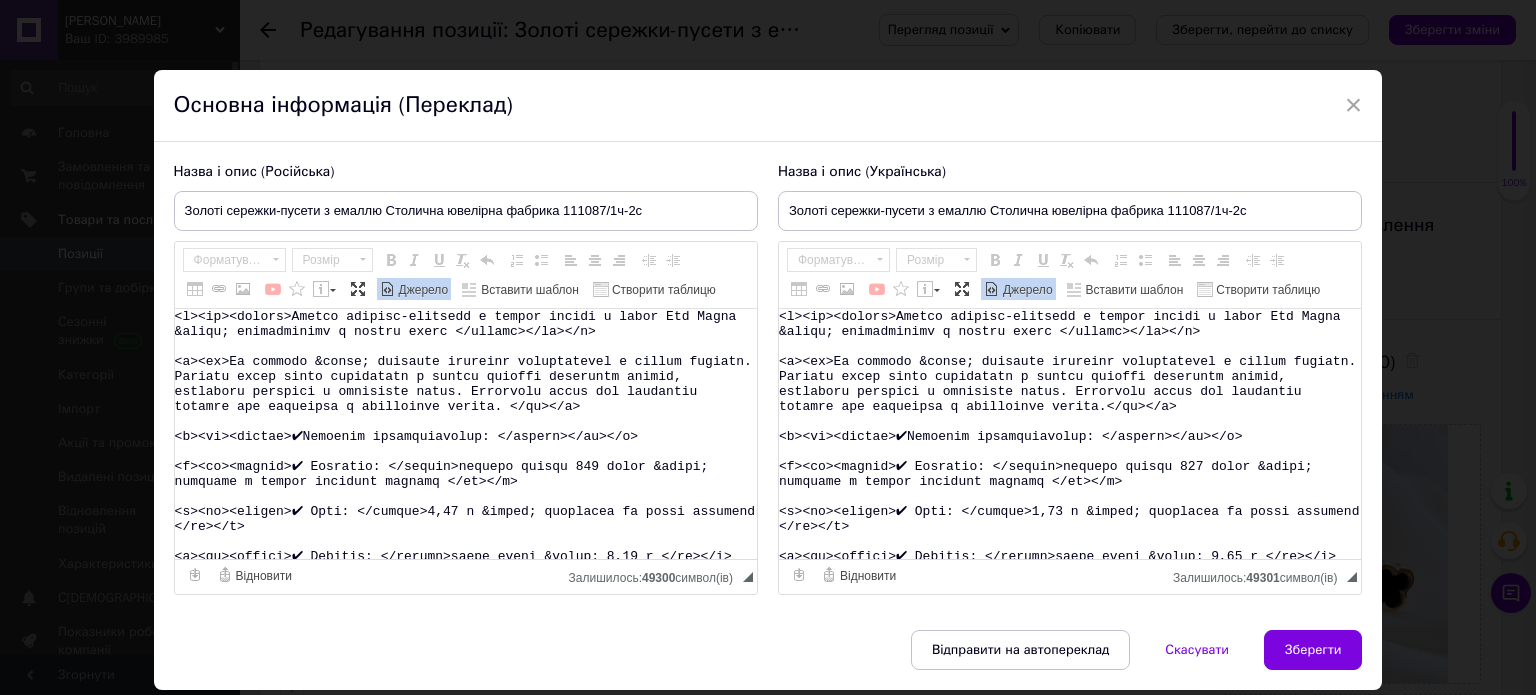 scroll, scrollTop: 212, scrollLeft: 0, axis: vertical 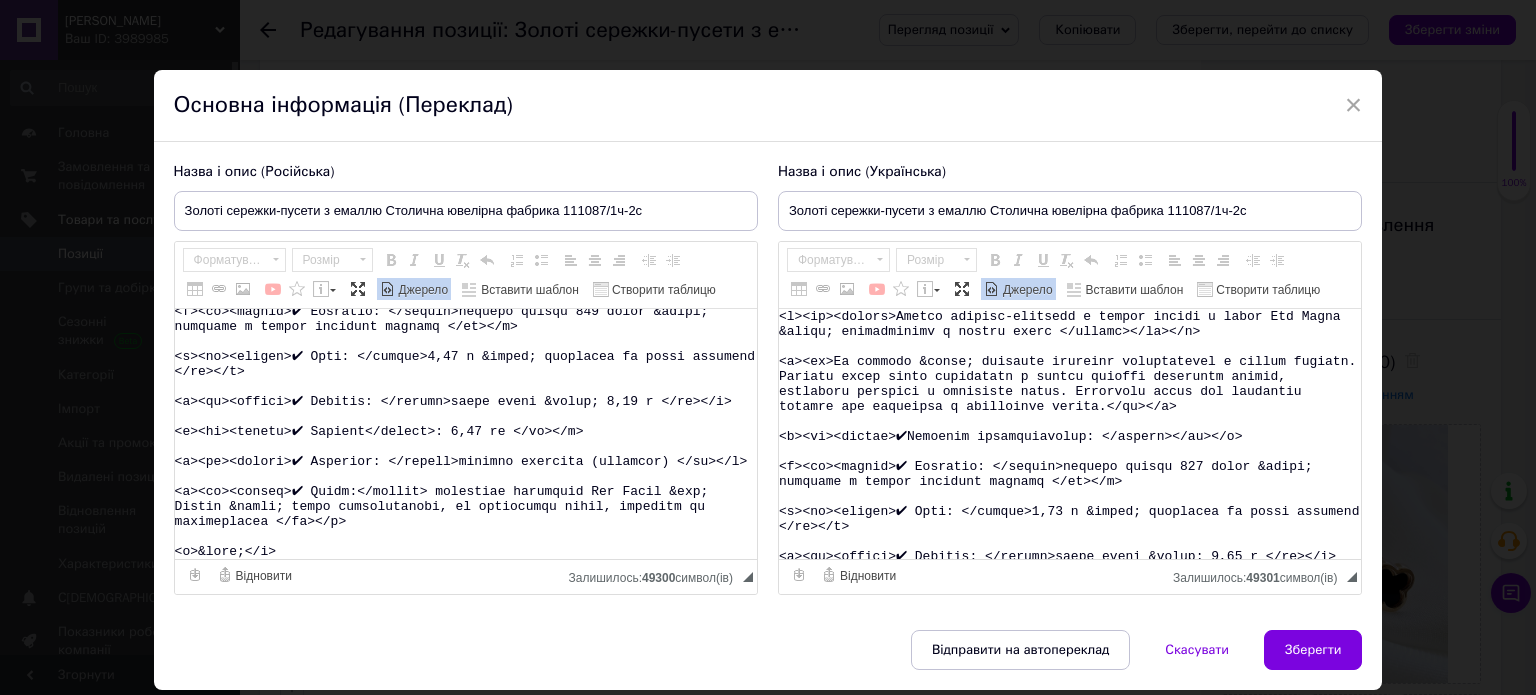paste on "✔Упаковка: поставляється в подарунковому футлярі
✔Всі вироби: проходять державну пробірну палату, мають пробу, бірку та пломбу
✔Доставка: у відділення [GEOGRAPHIC_DATA] - безкоштовна. Жодних прихованих платежів, плати за переказ грошей та комісій! Ви сплачуєте лише суму Вашего замовлення." 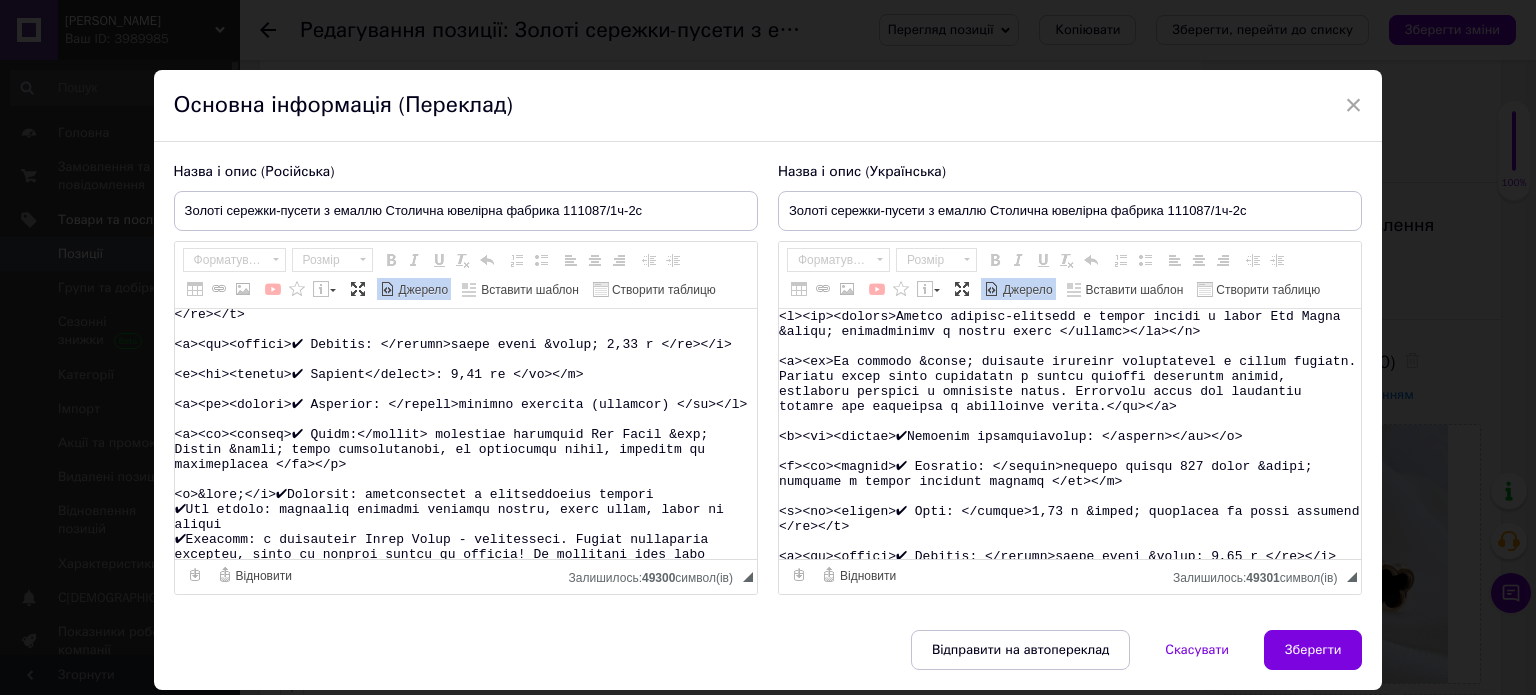 scroll, scrollTop: 299, scrollLeft: 0, axis: vertical 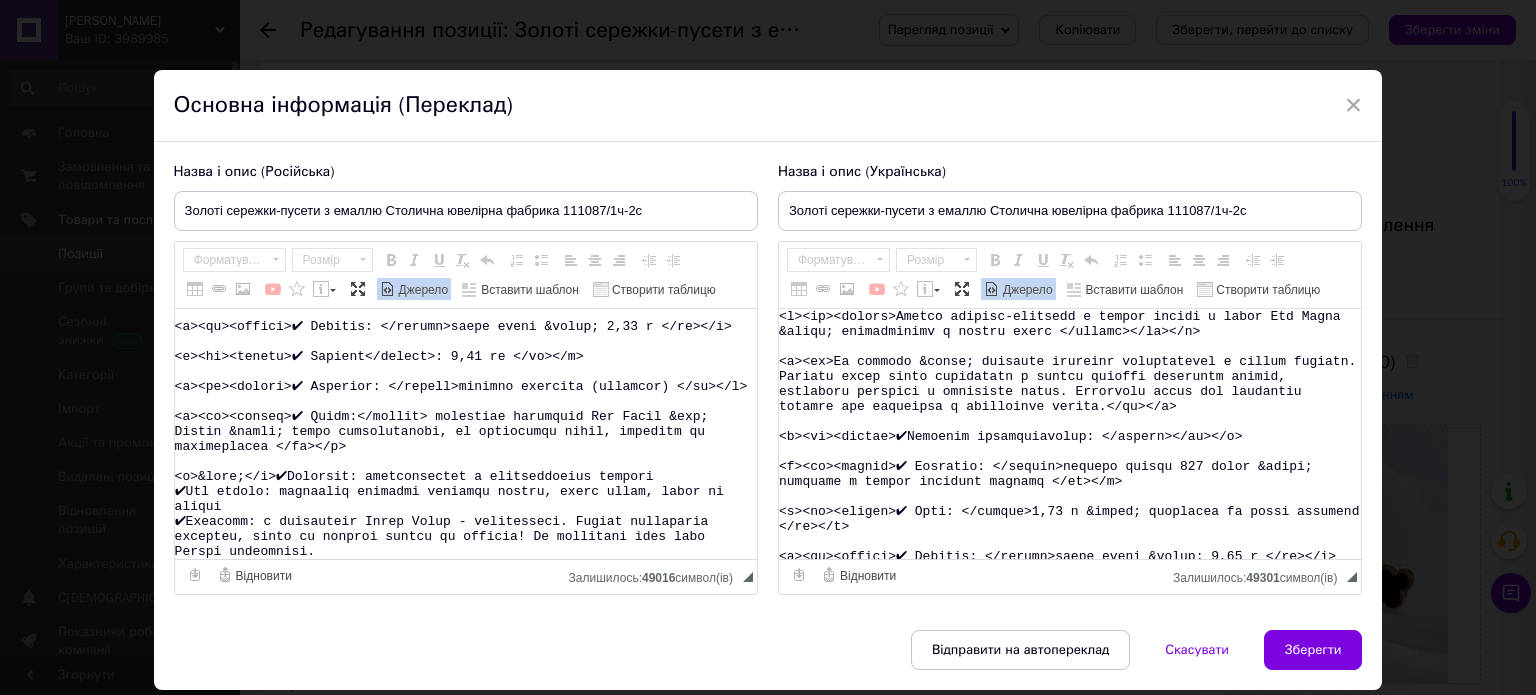 click on "Джерело" at bounding box center [422, 290] 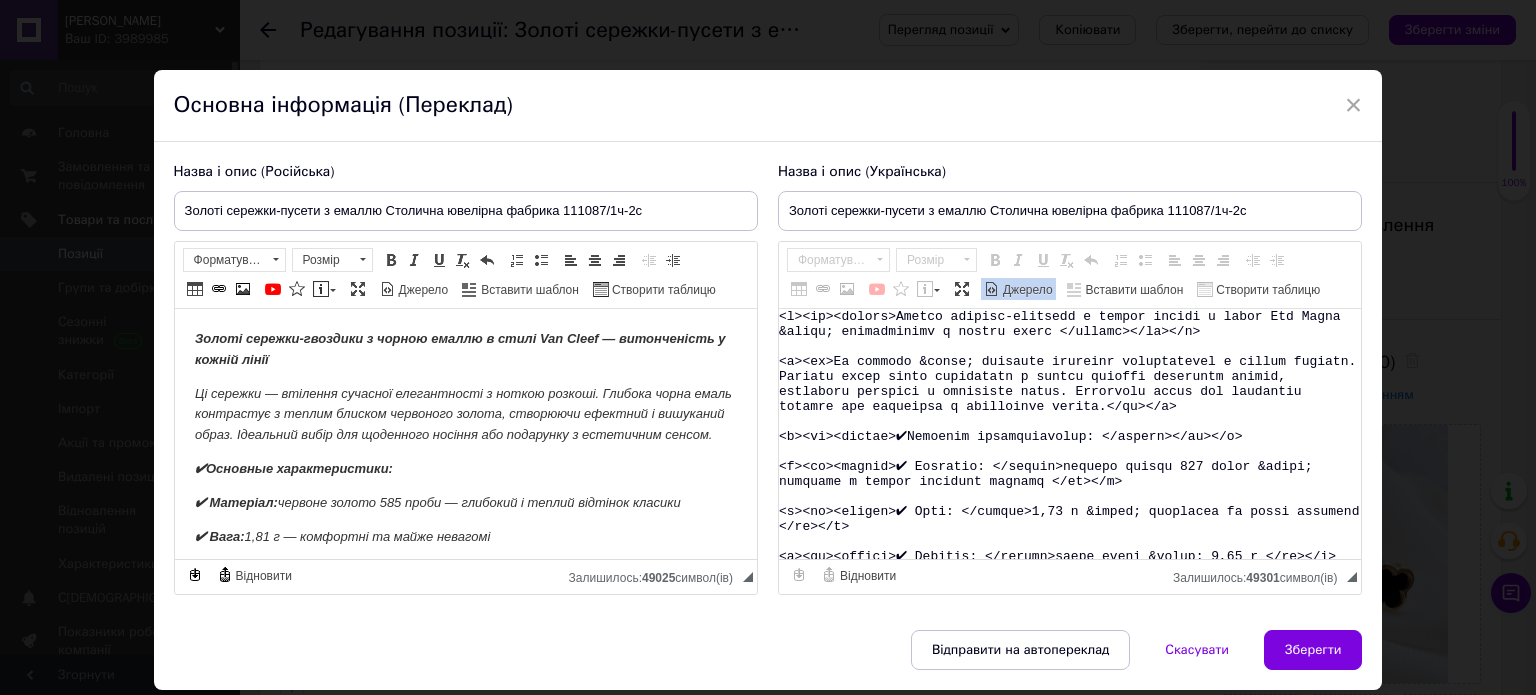 scroll, scrollTop: 0, scrollLeft: 0, axis: both 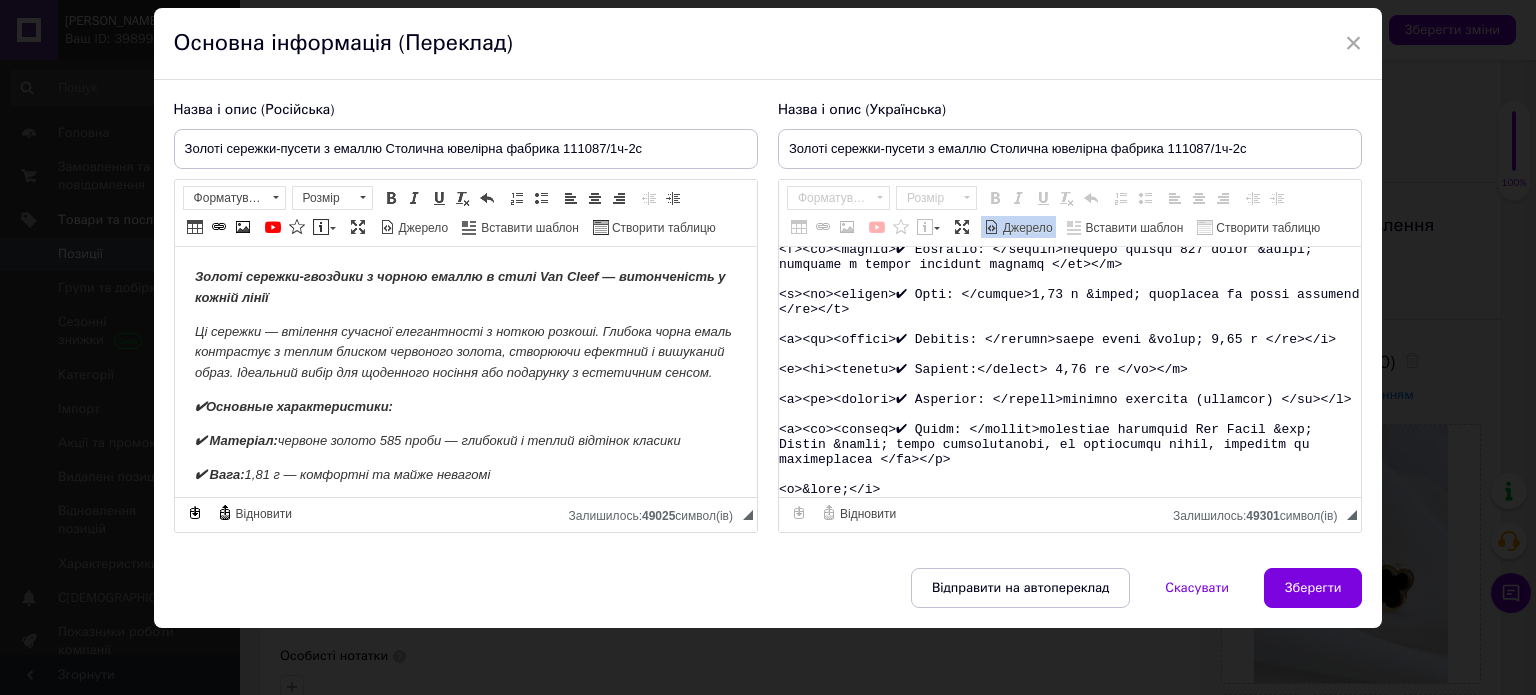 paste on "✔Упаковка: поставляється в подарунковому футлярі
✔Всі вироби: проходять державну пробірну палату, мають пробу, бірку та пломбу
✔Доставка: у відділення [GEOGRAPHIC_DATA] - безкоштовна. Жодних прихованих платежів, плати за переказ грошей та комісій! Ви сплачуєте лише суму Вашего замовлення." 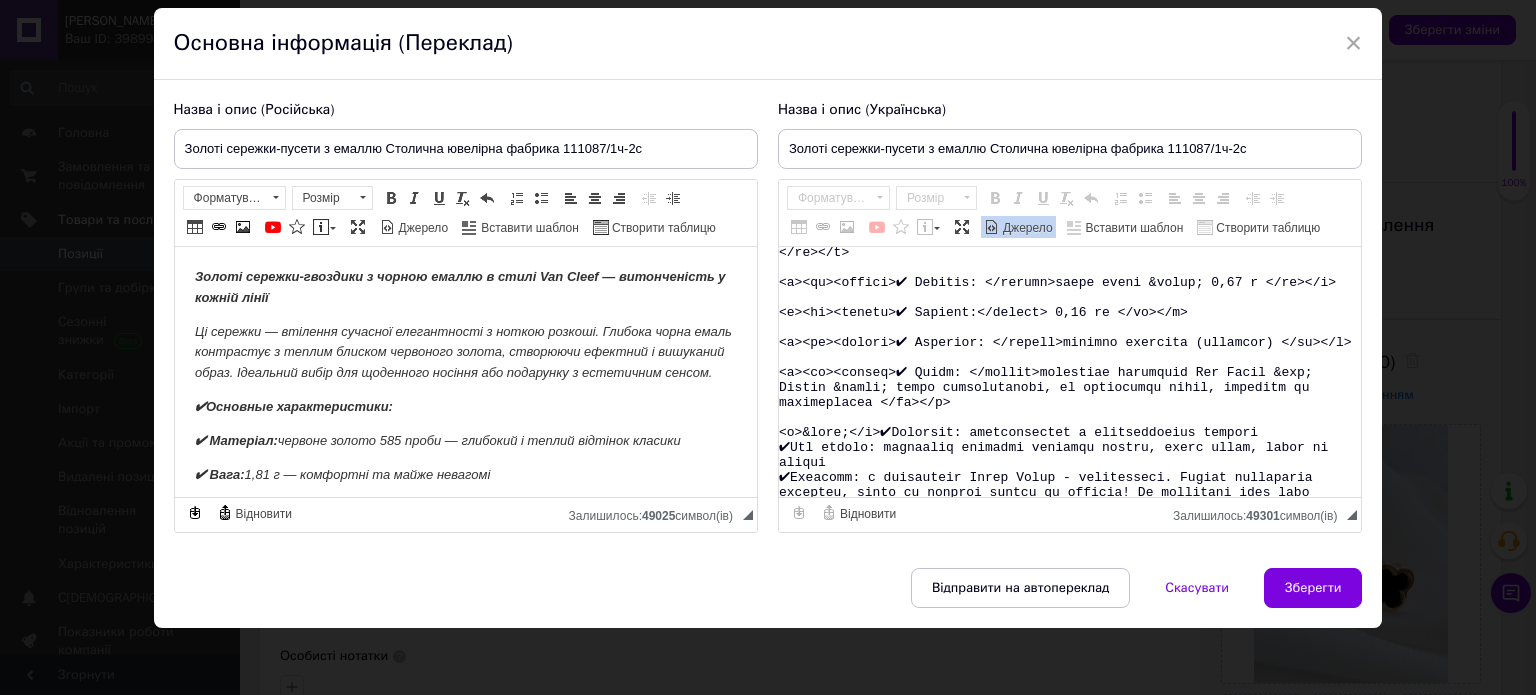 scroll, scrollTop: 299, scrollLeft: 0, axis: vertical 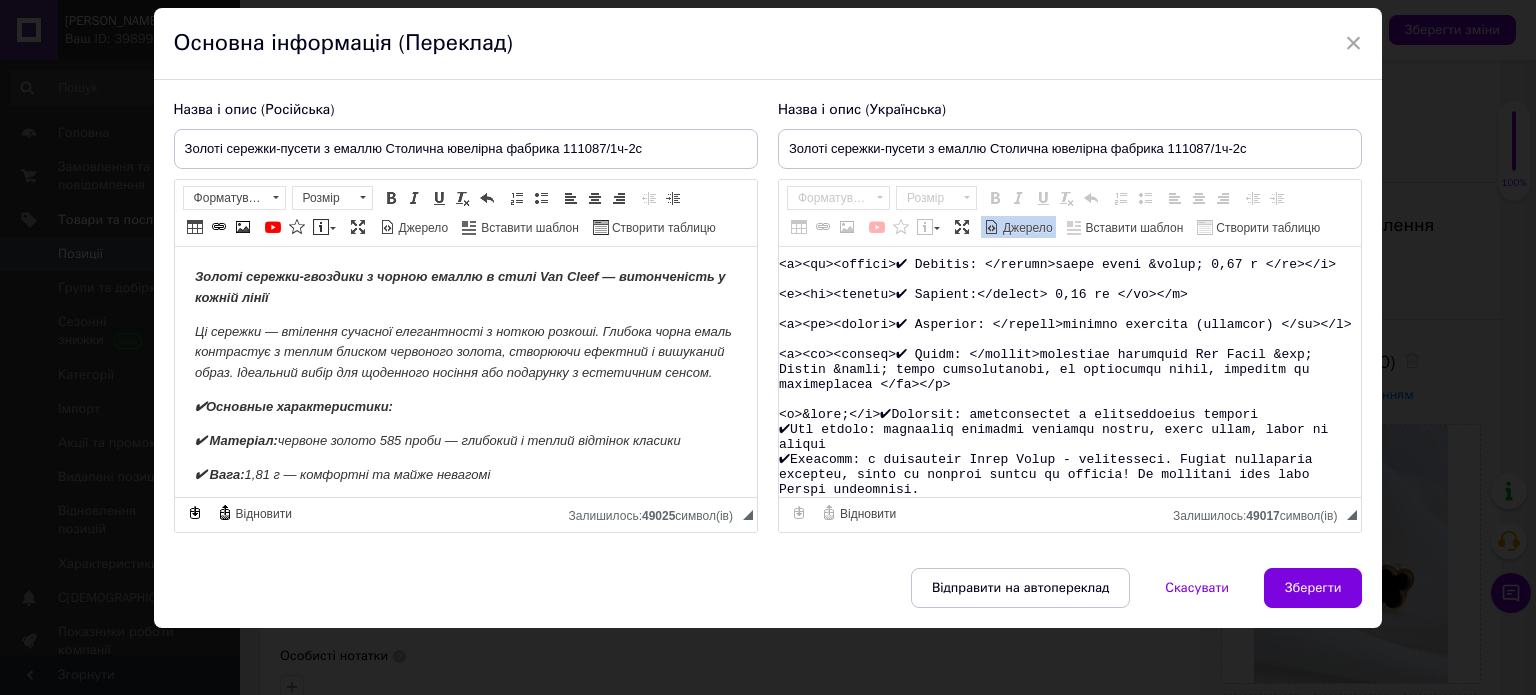 click on "Джерело" at bounding box center (1026, 228) 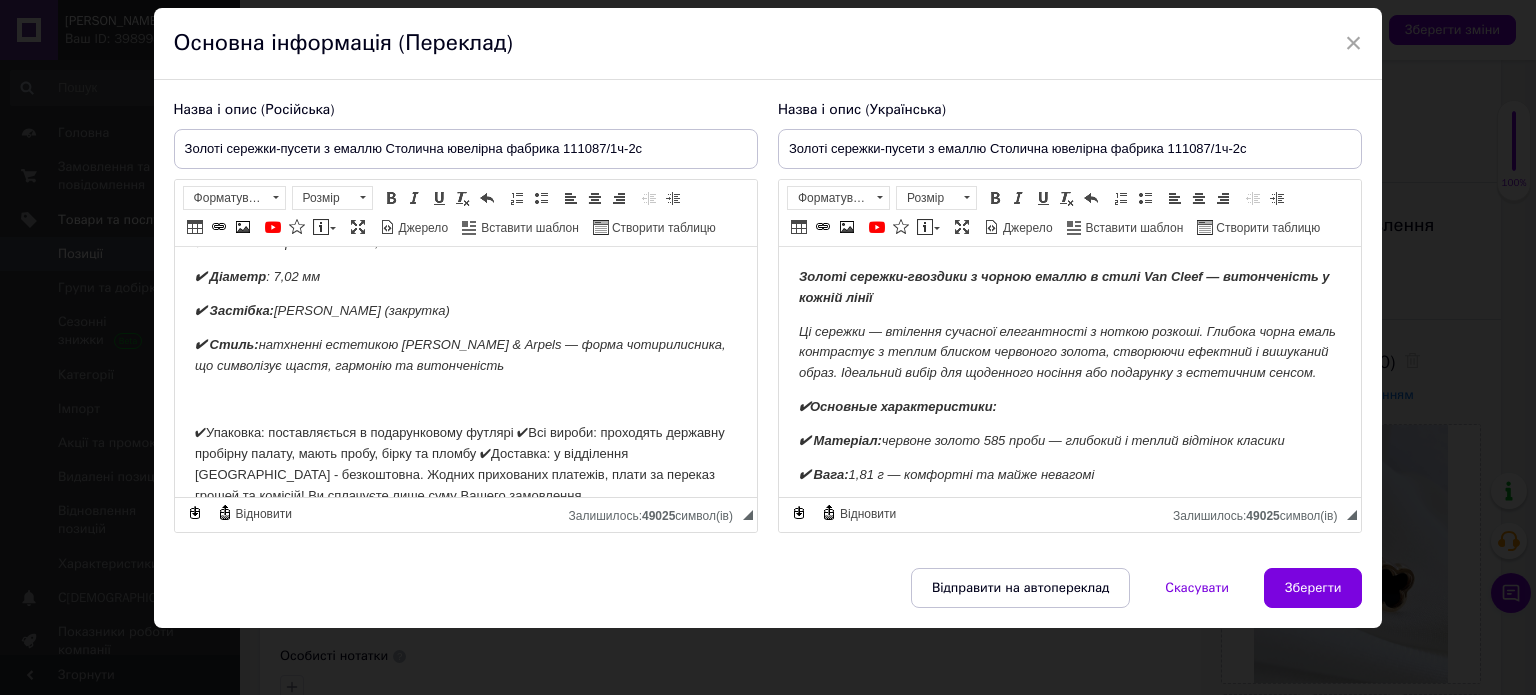 scroll, scrollTop: 315, scrollLeft: 0, axis: vertical 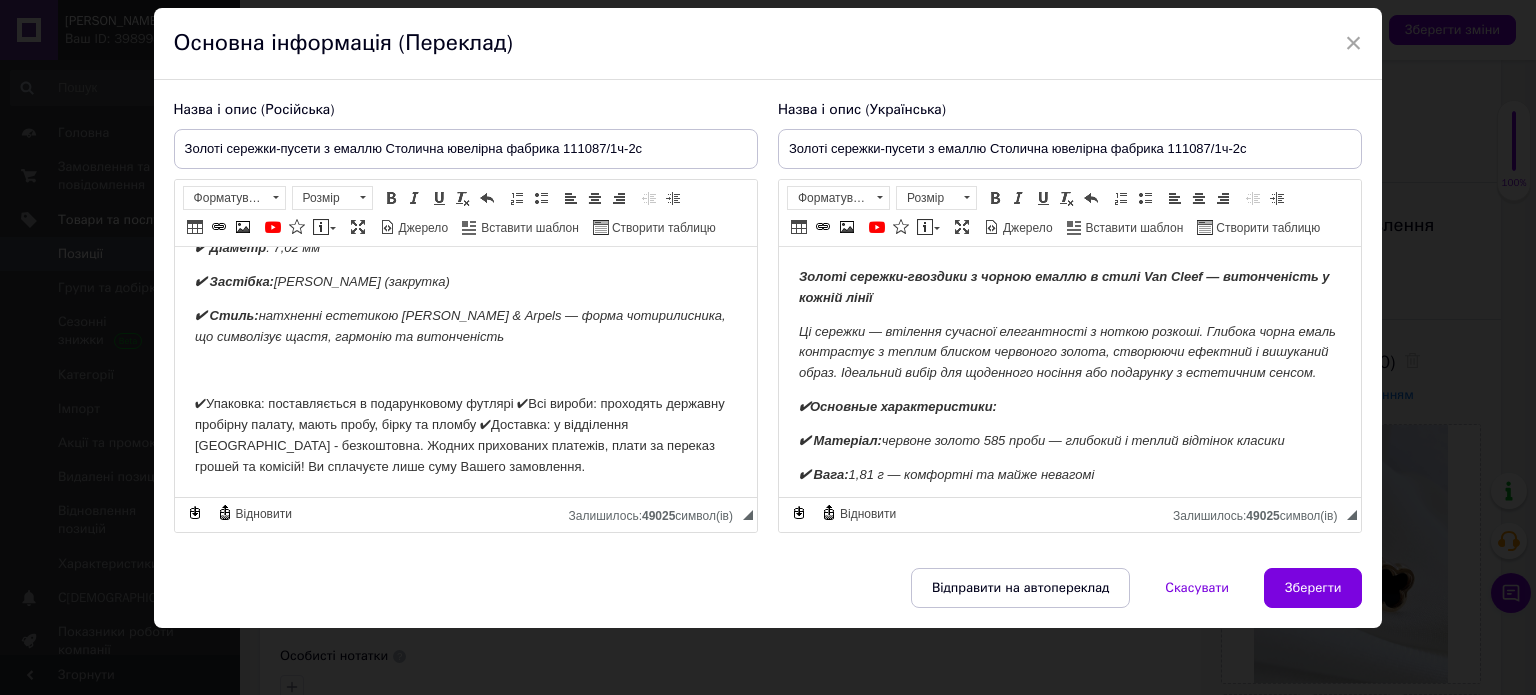 click on "Золоті сережки-гвоздики з чорною емаллю в стилі Van Cleef — витонченість у кожній лінії  Ці сережки — втілення сучасної елегантності з ноткою розкоші. Глибока чорна емаль контрастує з теплим блиском червоного золота, створюючи ефектний і вишуканий образ. Ідеальний вибір для щоденного носіння або подарунку з естетичним сенсом.  ✔Основные характеристики:  ✔ Матеріал:  червоне золото 585 проби — глибокий і теплий відтінок класики  ✔ Вага:  1,81 г — комфортні та майже невагомі  ✔ Вставка:  чорна емаль — 0,03 г  ✔ Діаметр : 7,02 мм  ✔ Застібка:  ✔ Стиль:" at bounding box center [465, 225] 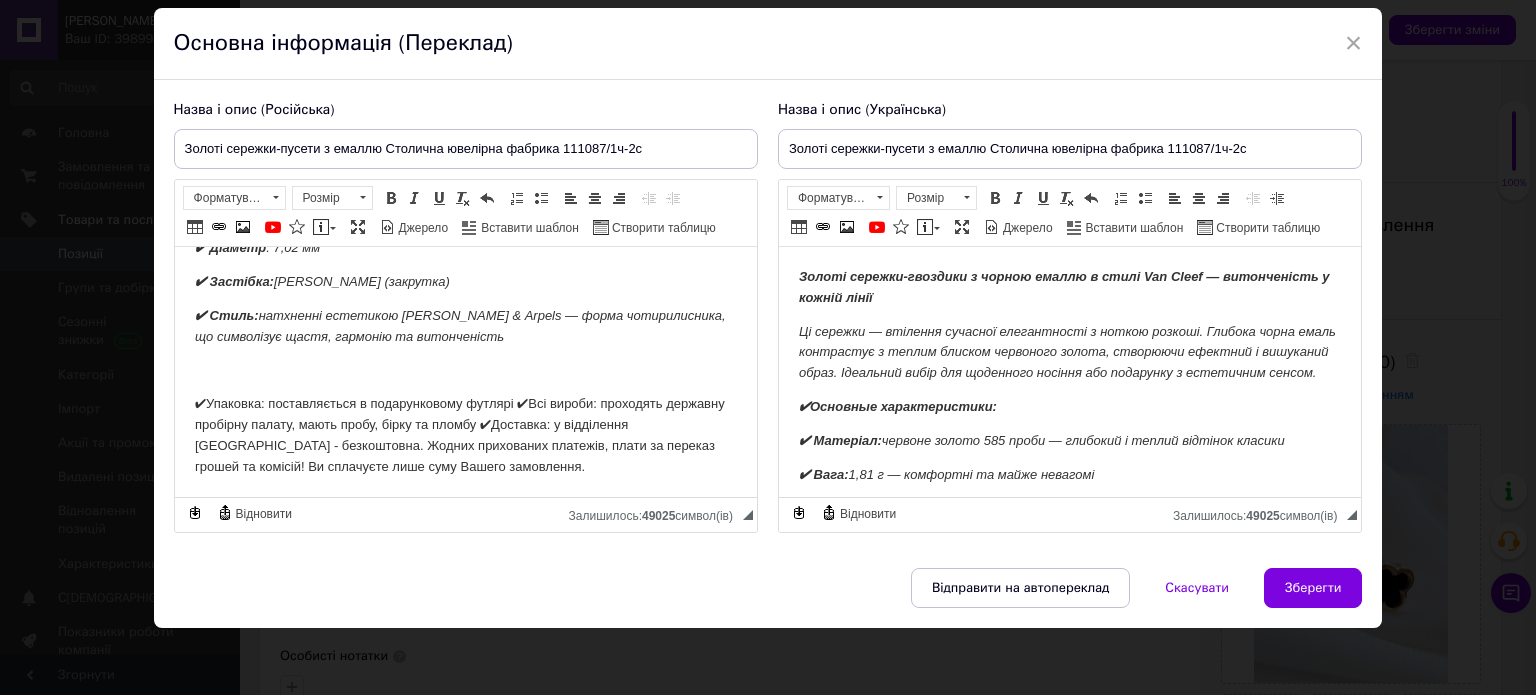 type 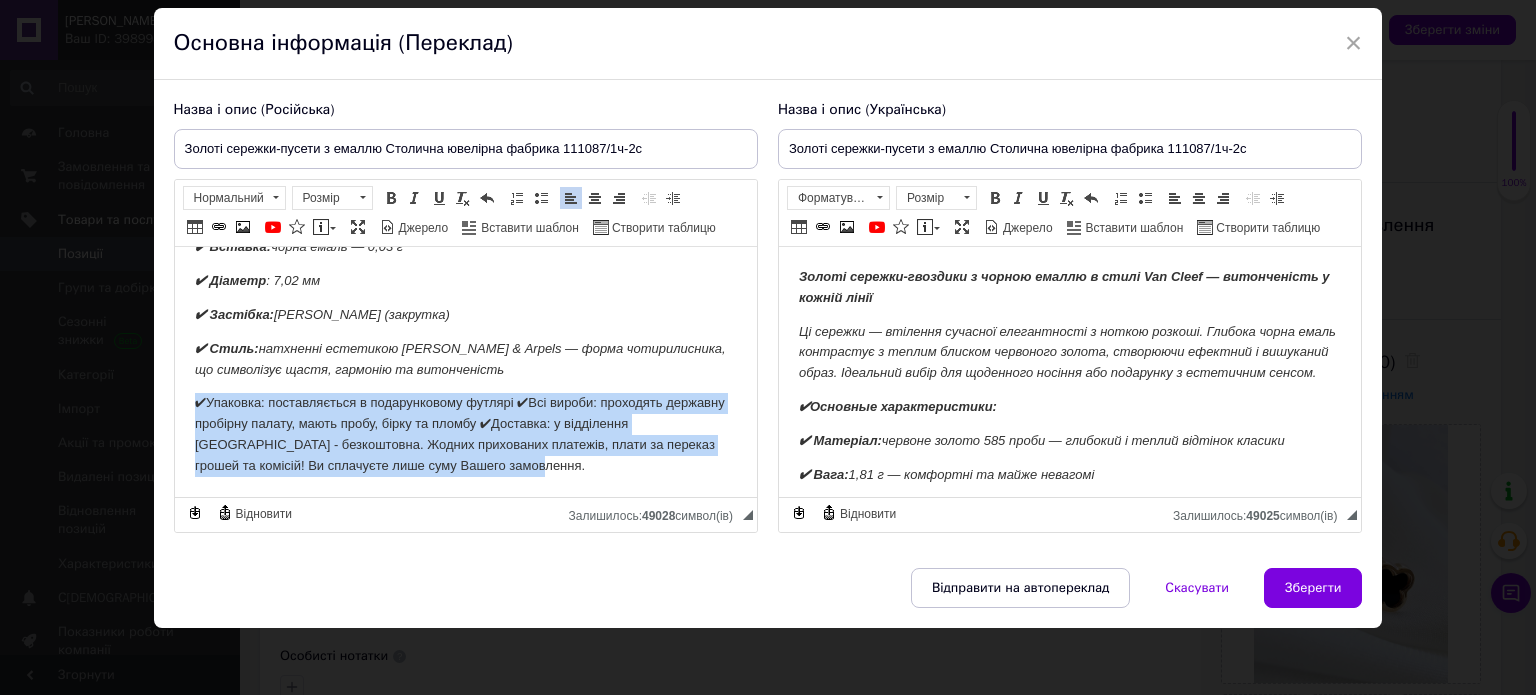 drag, startPoint x: 188, startPoint y: 411, endPoint x: 634, endPoint y: 502, distance: 455.18896 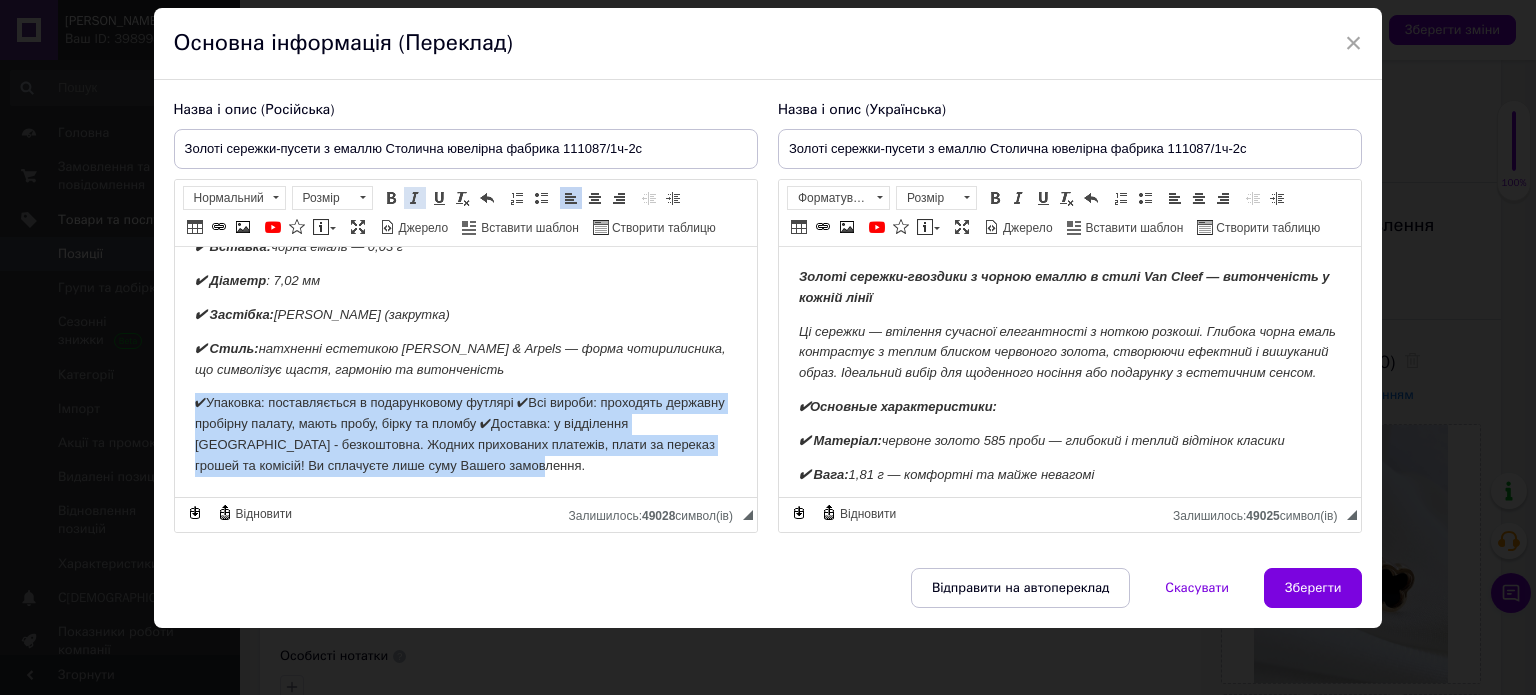 click at bounding box center [415, 198] 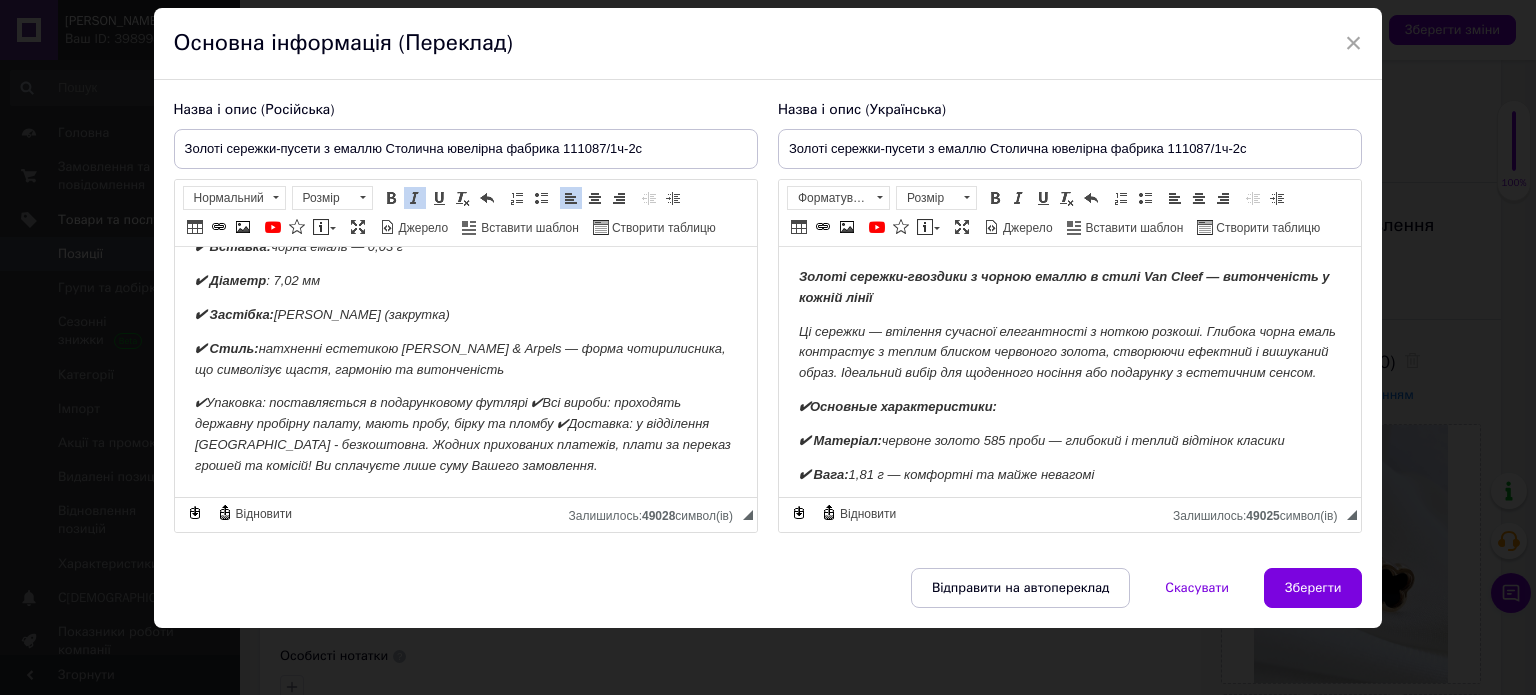 click on "✔Упаковка: поставляється в подарунковому футлярі ✔Всі вироби: проходять державну пробірну палату, мають пробу, бірку та пломбу ✔Доставка: у відділення [GEOGRAPHIC_DATA] - безкоштовна. Жодних прихованих платежів, плати за переказ грошей та комісій! Ви сплачуєте лише суму Вашего замовлення." at bounding box center [465, 434] 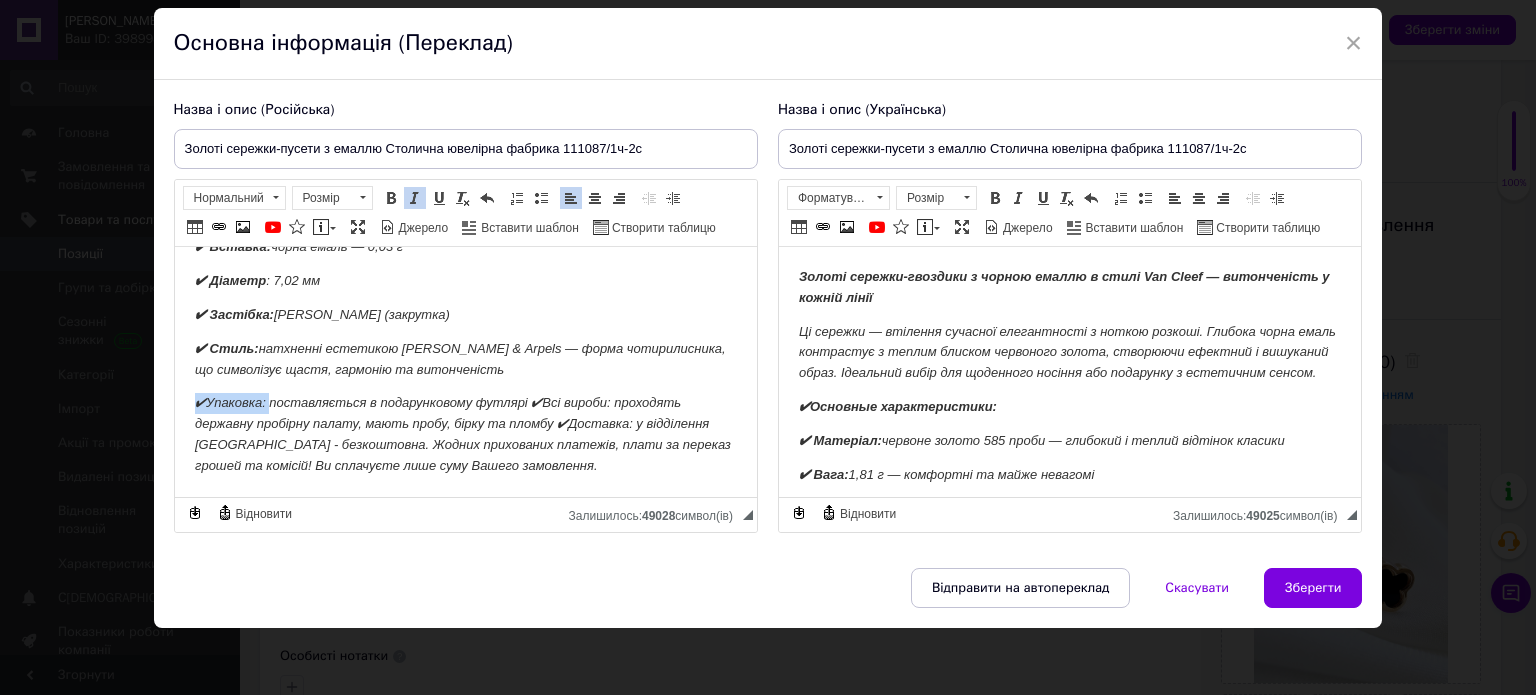 drag, startPoint x: 191, startPoint y: 401, endPoint x: 314, endPoint y: 274, distance: 176.79932 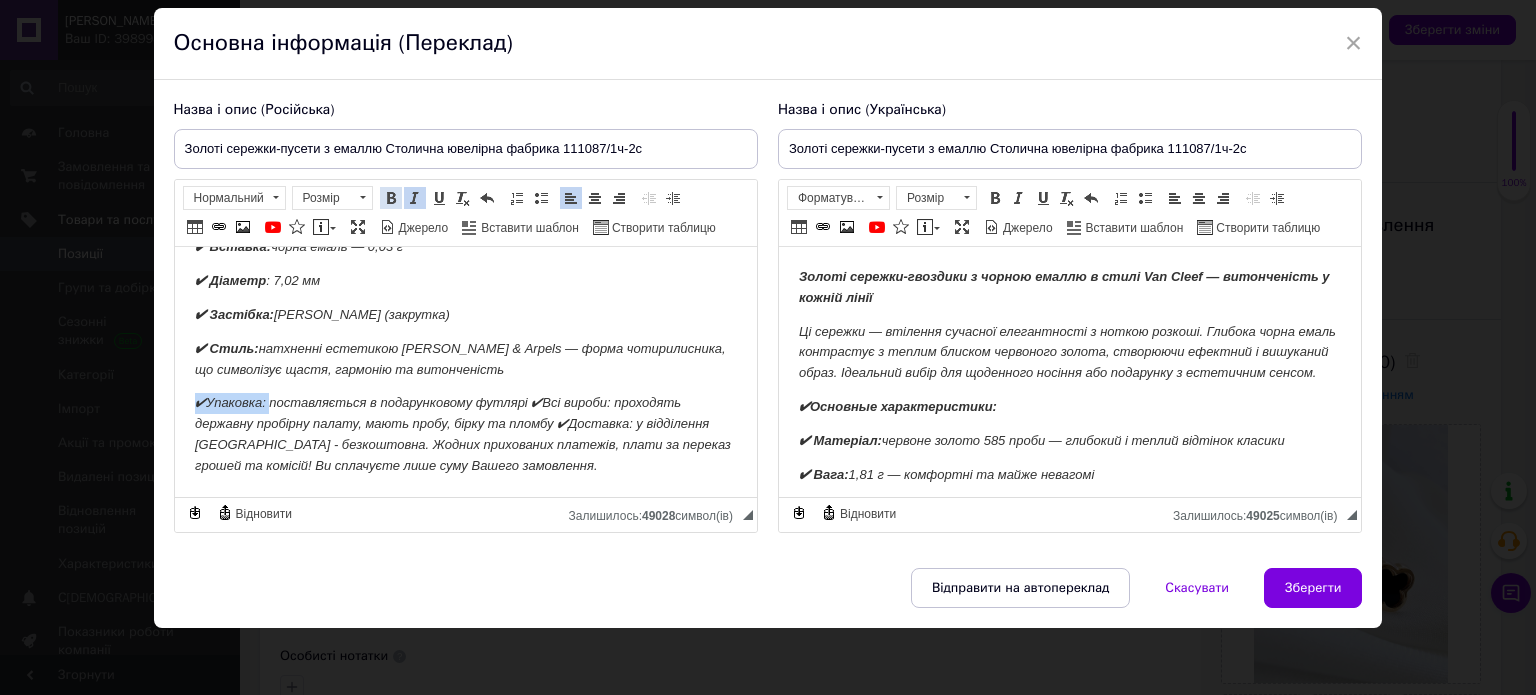 drag, startPoint x: 387, startPoint y: 194, endPoint x: 262, endPoint y: 62, distance: 181.79384 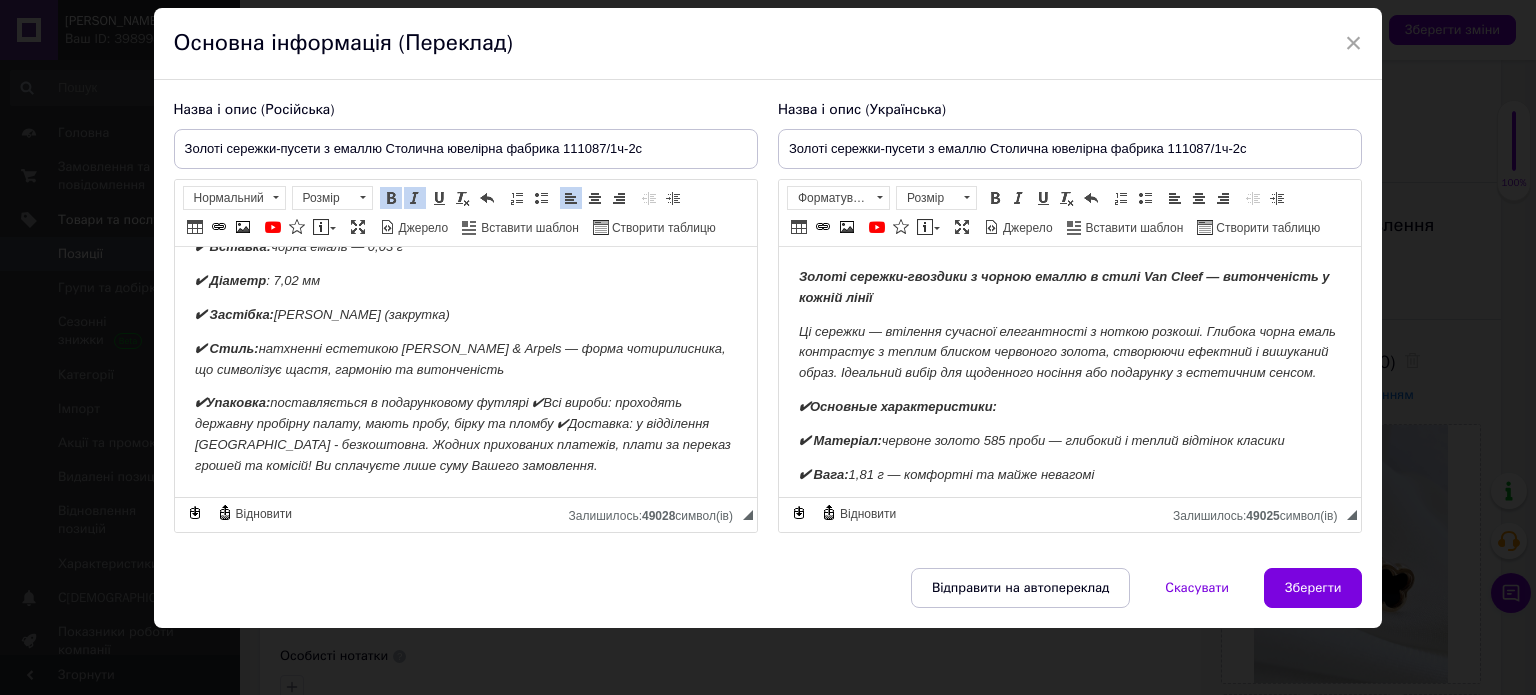 drag, startPoint x: 550, startPoint y: 448, endPoint x: 534, endPoint y: 398, distance: 52.49762 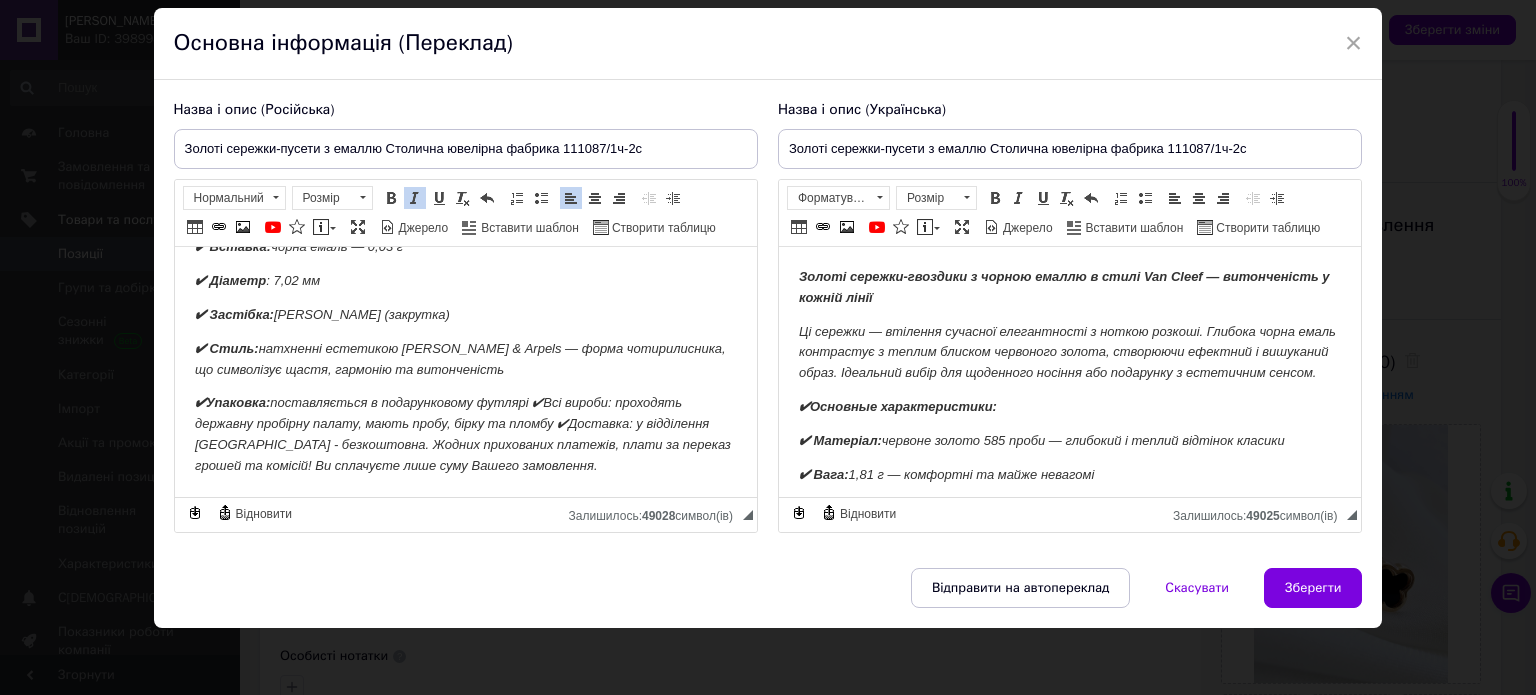 click on "✔Упаковка:  поставляється в подарунковому футлярі ✔Всі вироби: проходять державну пробірну палату, мають пробу, бірку та пломбу ✔Доставка: у відділення [GEOGRAPHIC_DATA] - безкоштовна. Жодних прихованих платежів, плати за переказ грошей та комісій! Ви сплачуєте лише суму Вашего замовлення." at bounding box center (462, 433) 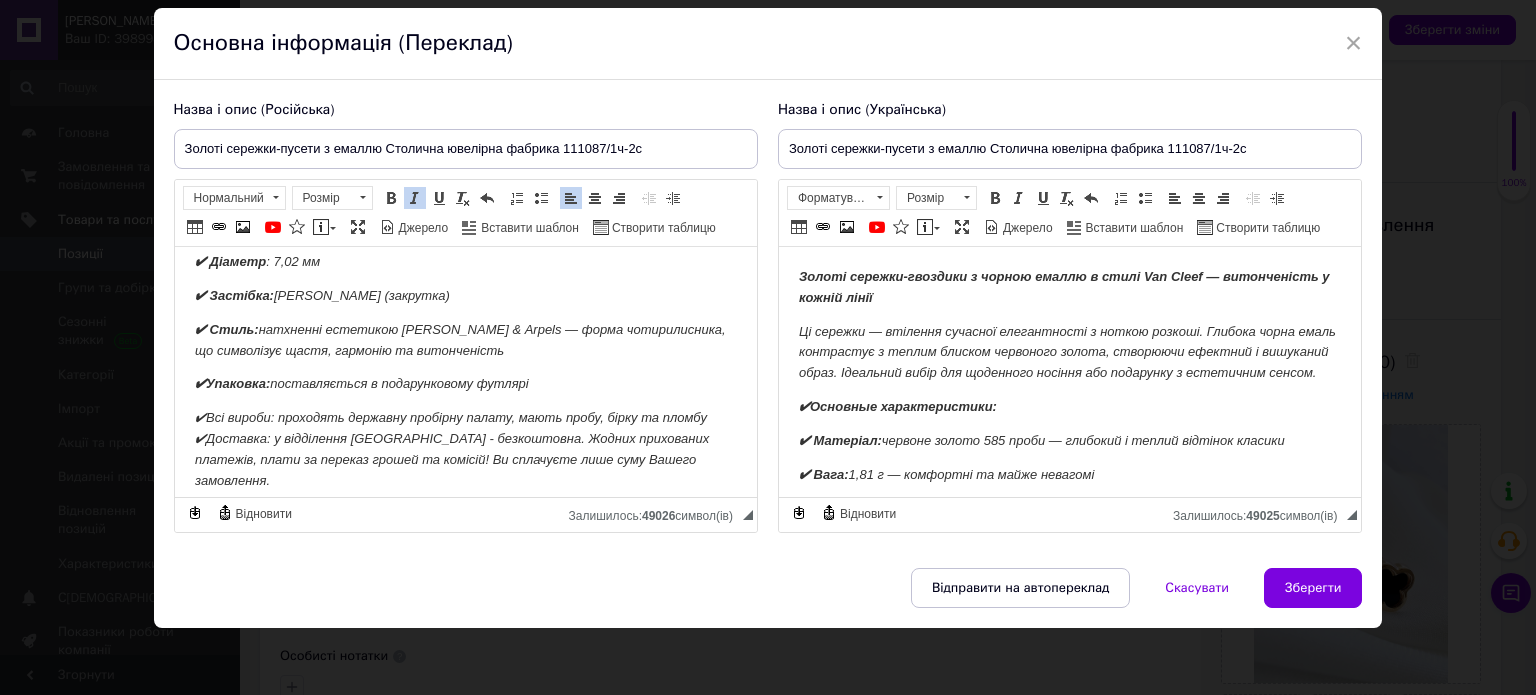 scroll, scrollTop: 315, scrollLeft: 0, axis: vertical 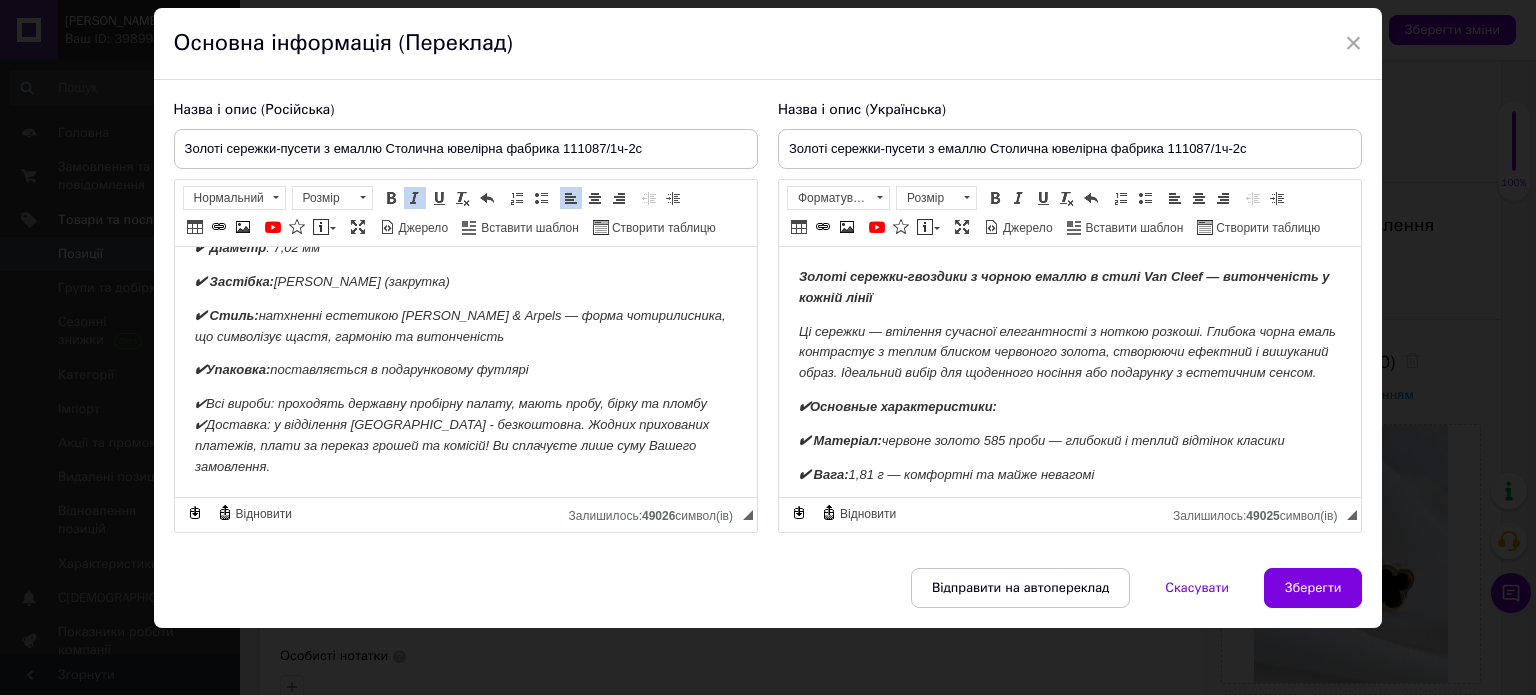 click on "✔Всі вироби: проходять державну пробірну палату, мають пробу, бірку та пломбу ✔Доставка: у відділення [GEOGRAPHIC_DATA] - безкоштовна. Жодних прихованих платежів, плати за переказ грошей та комісій! Ви сплачуєте лише суму Вашего замовлення." at bounding box center (451, 434) 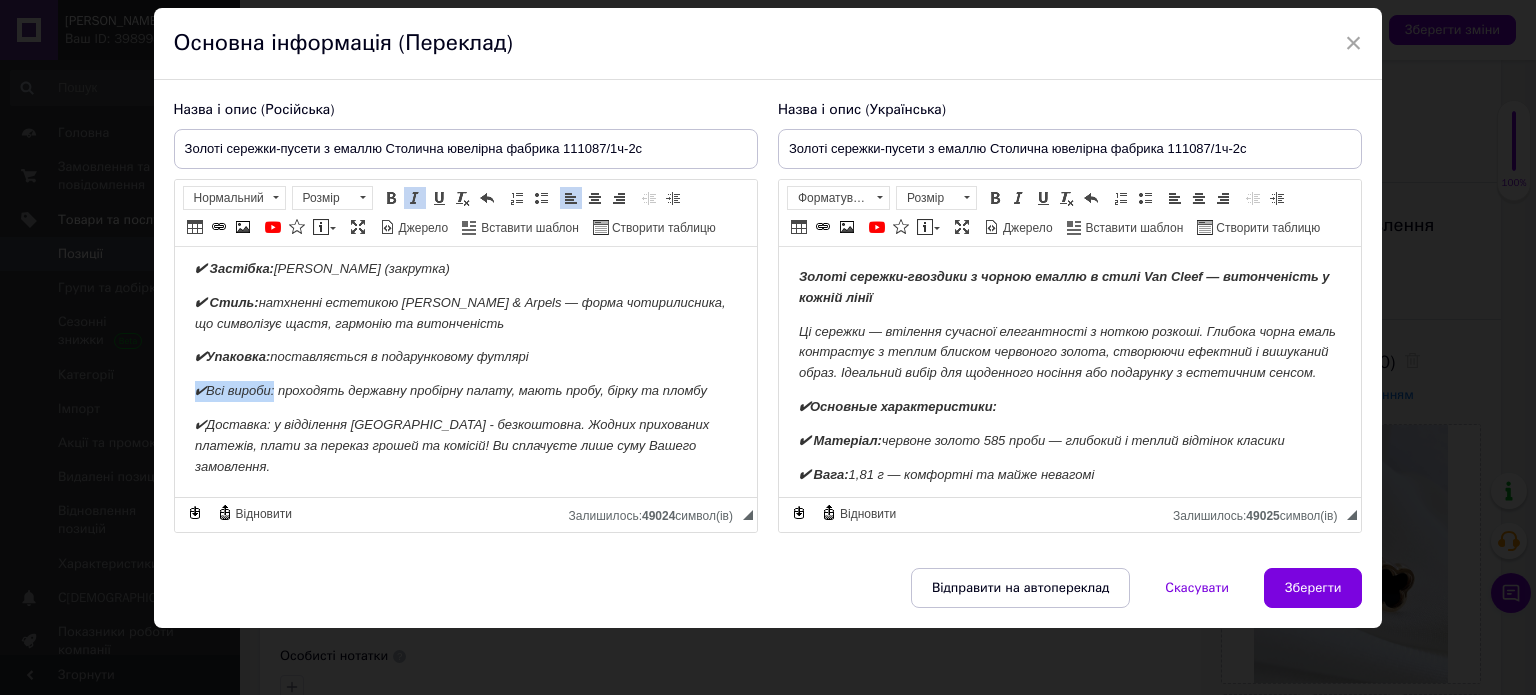 drag, startPoint x: 187, startPoint y: 396, endPoint x: 273, endPoint y: 409, distance: 86.977005 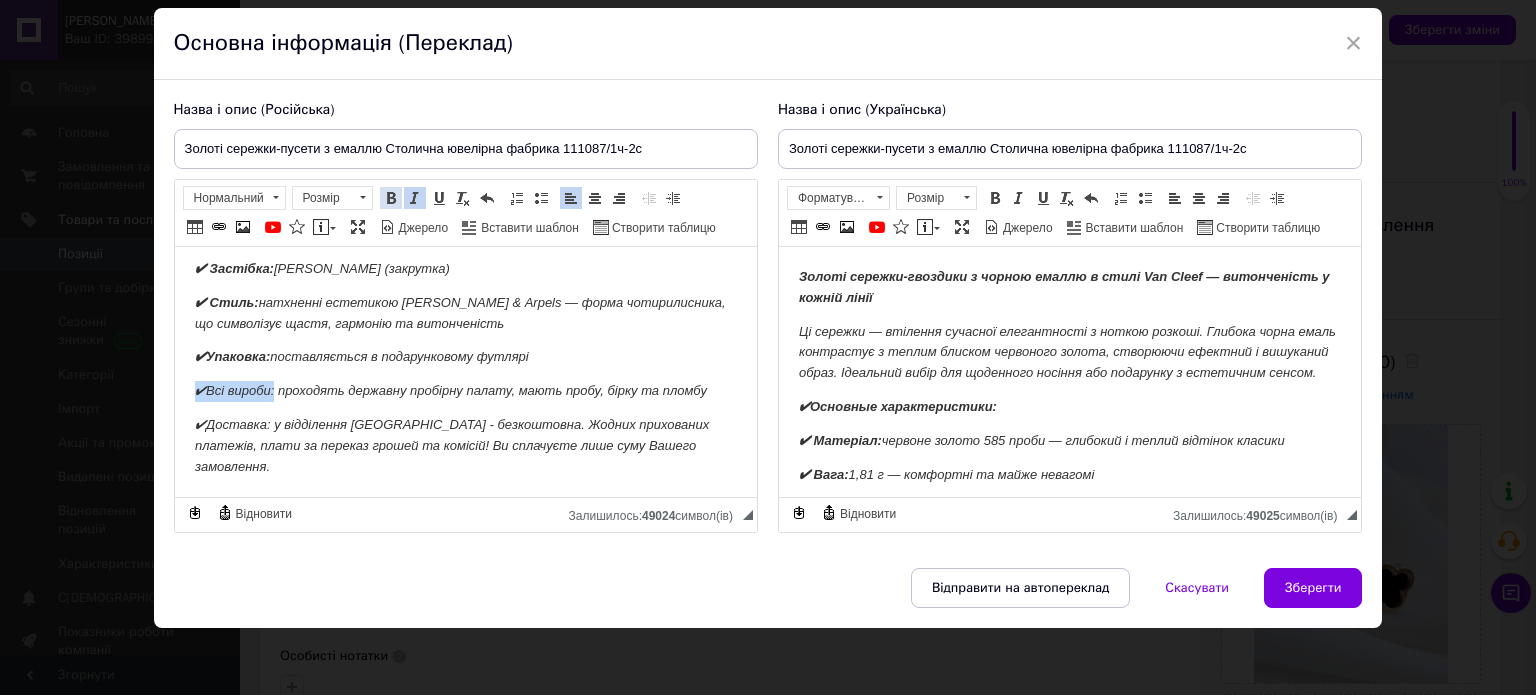 drag, startPoint x: 390, startPoint y: 195, endPoint x: 125, endPoint y: 159, distance: 267.4341 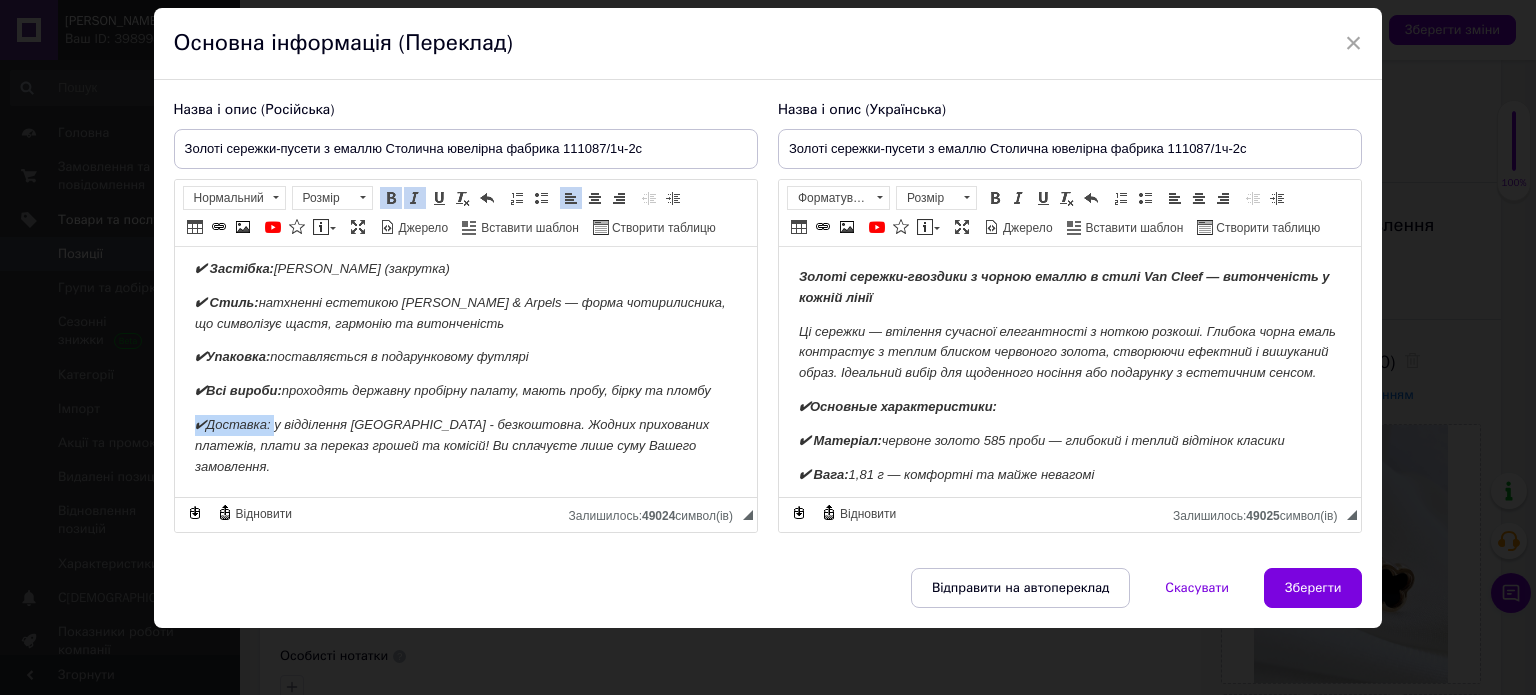 drag, startPoint x: 194, startPoint y: 441, endPoint x: 342, endPoint y: 253, distance: 239.26555 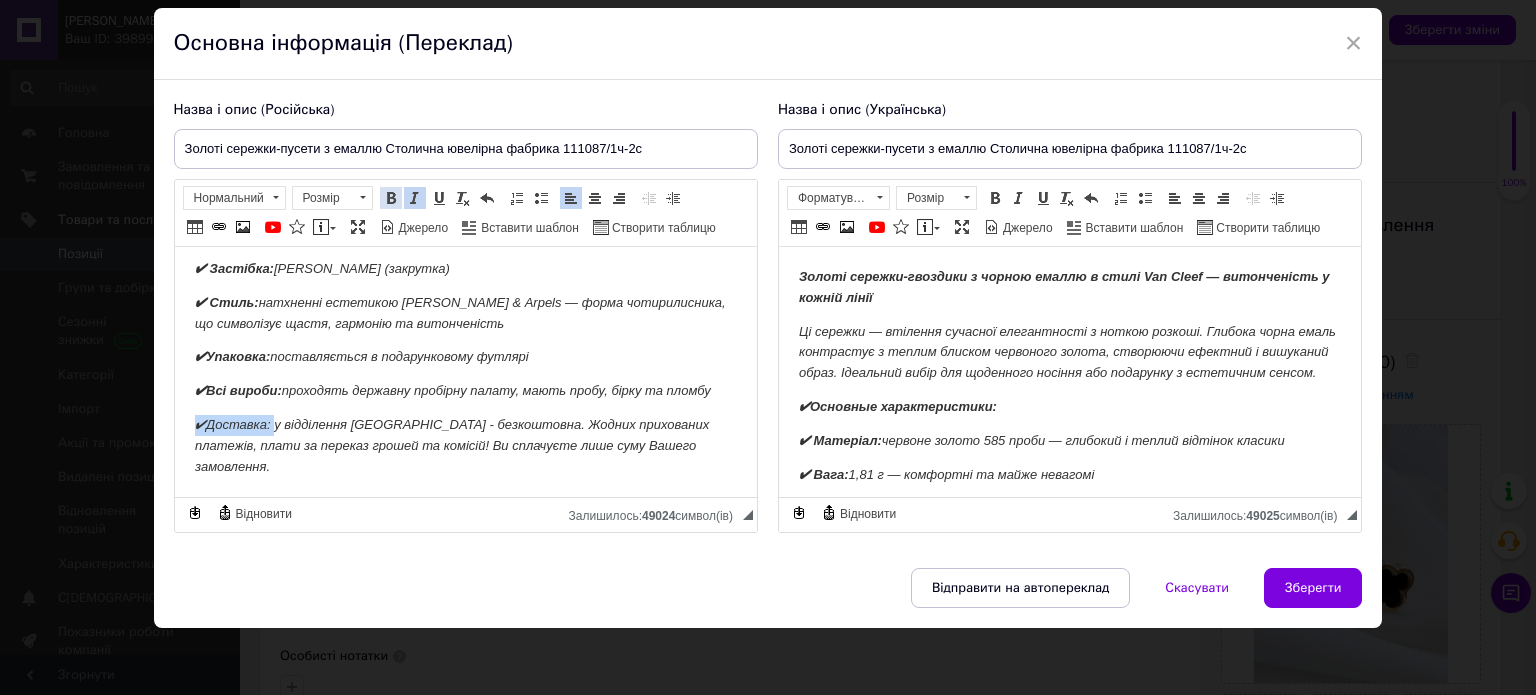 click at bounding box center (391, 198) 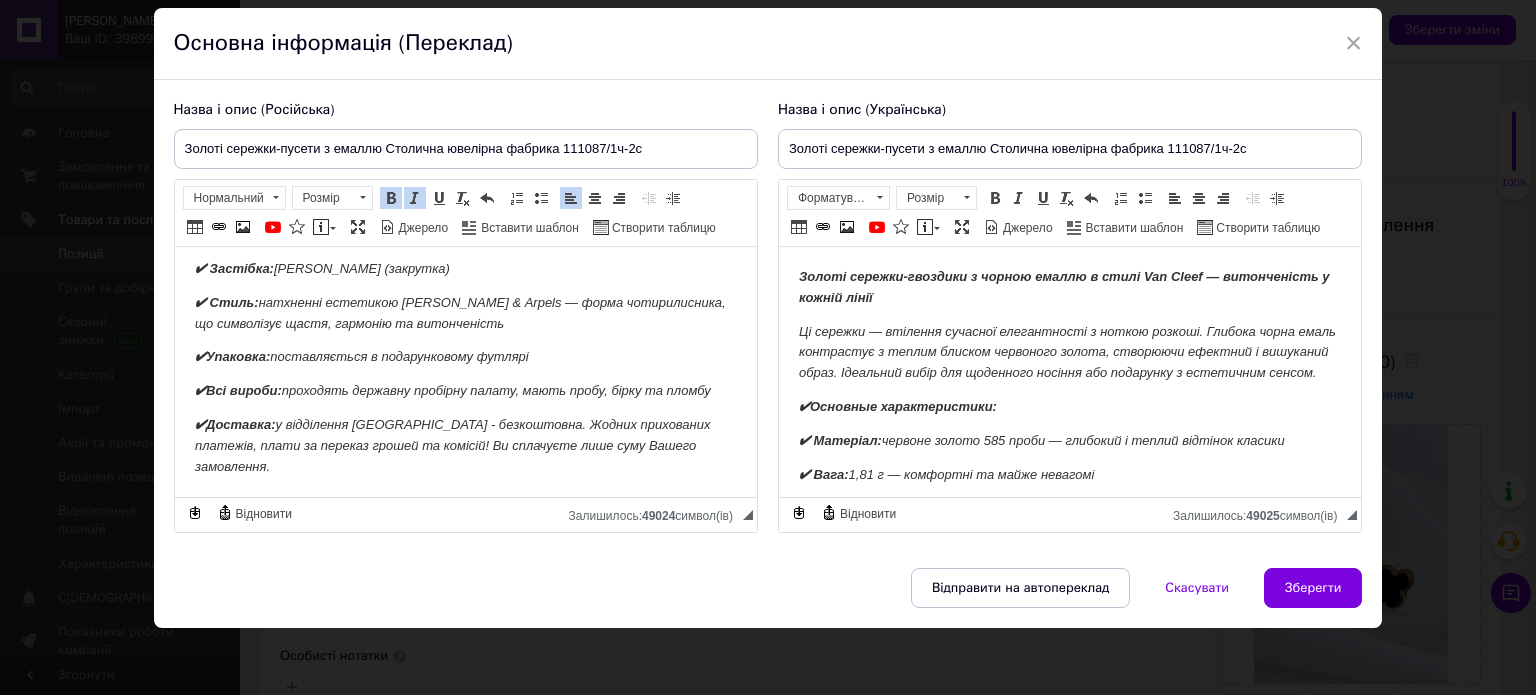 click on "✔Доставка:  у відділення [GEOGRAPHIC_DATA] - безкоштовна. Жодних прихованих платежів, плати за переказ грошей та комісій! Ви сплачуєте лише суму Вашего замовлення." at bounding box center (465, 446) 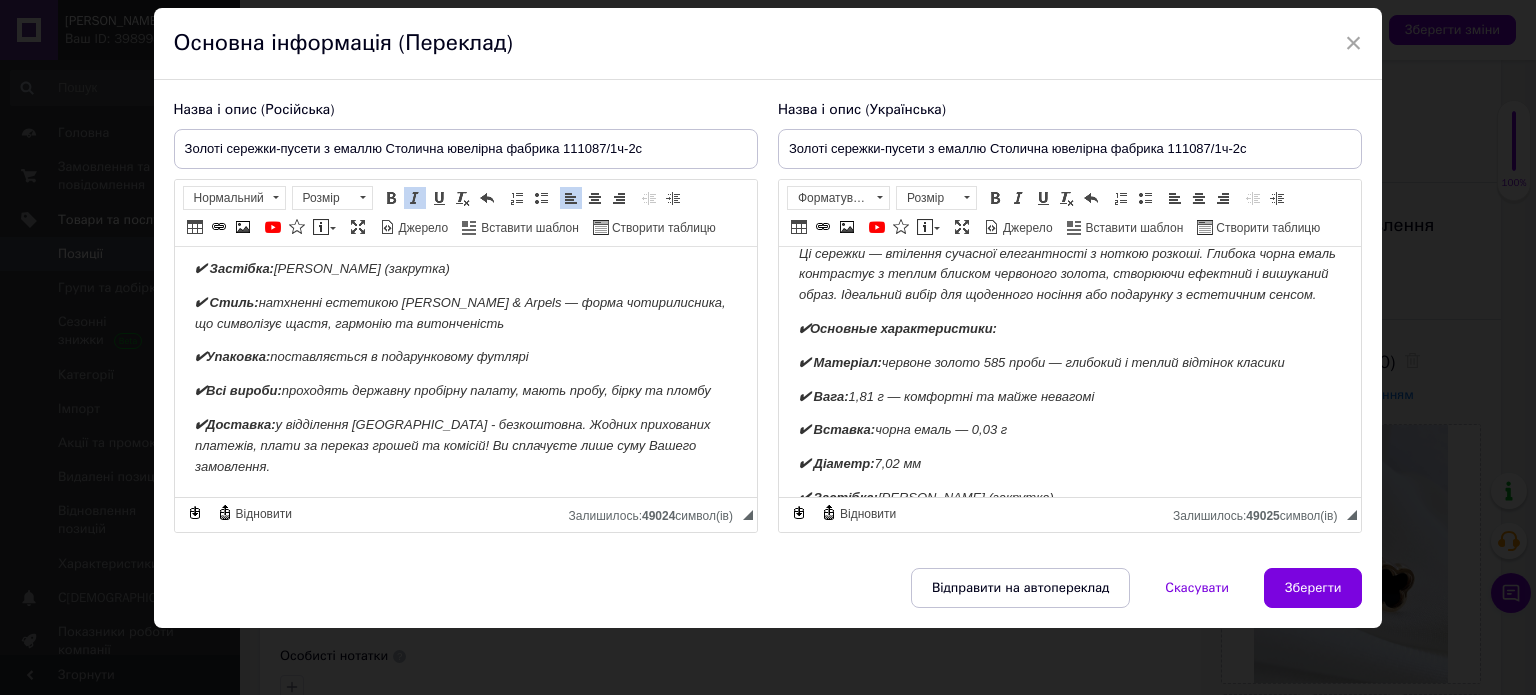 scroll, scrollTop: 15, scrollLeft: 0, axis: vertical 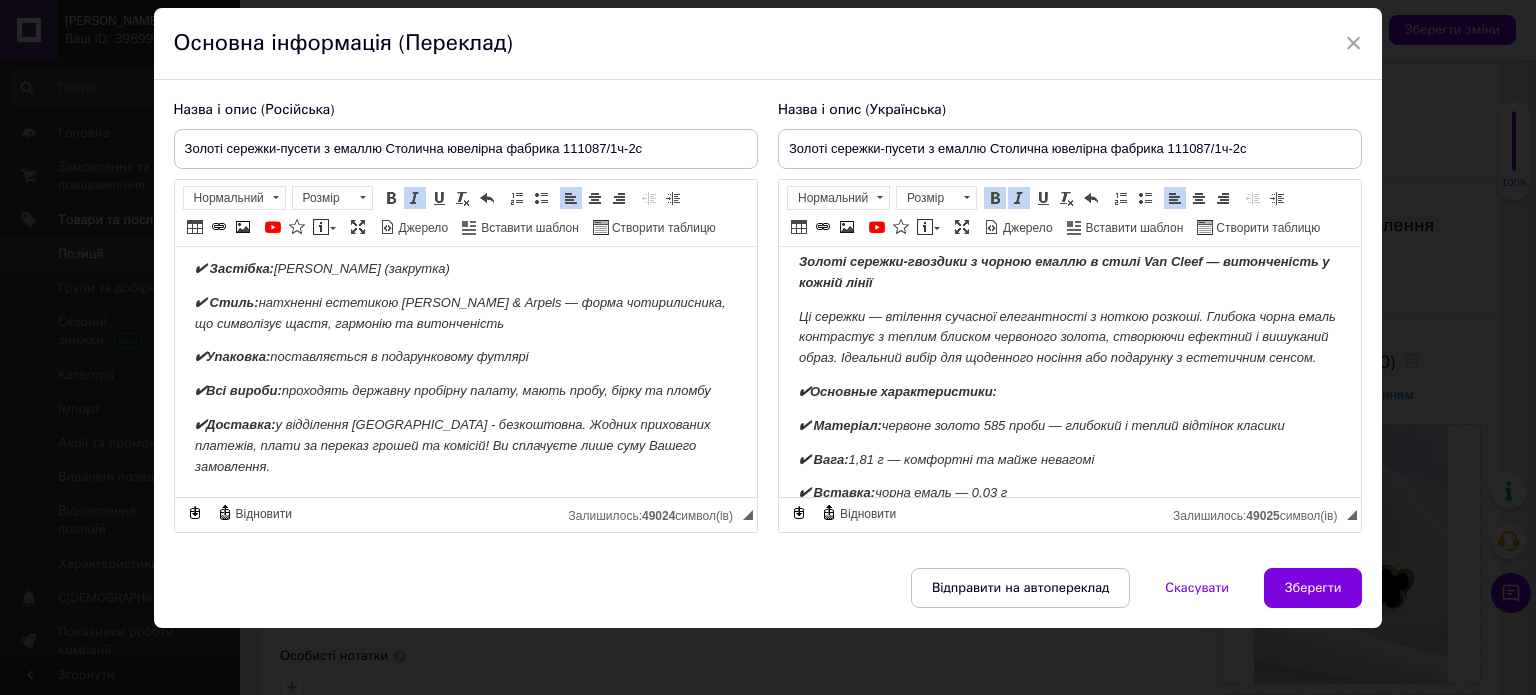 click on "✔Основные характеристики:" at bounding box center (897, 391) 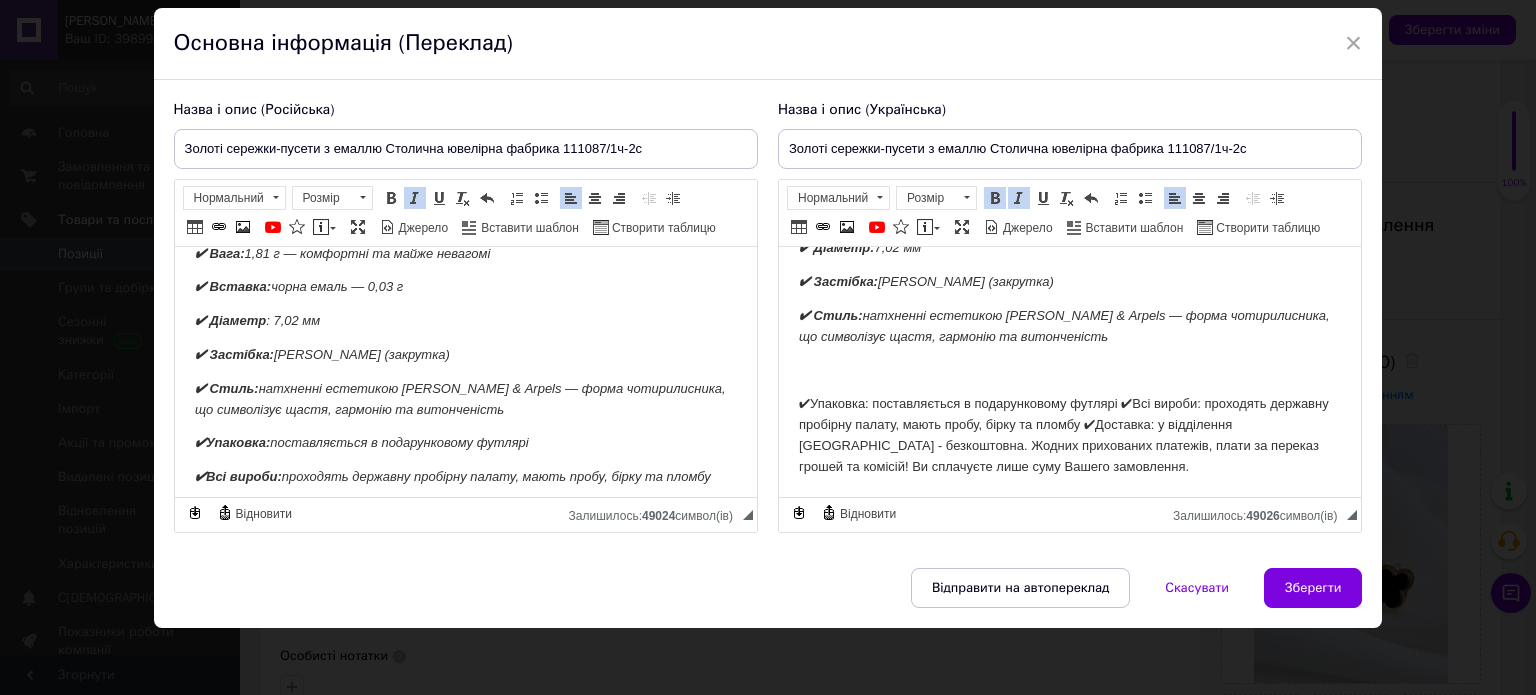 scroll, scrollTop: 28, scrollLeft: 0, axis: vertical 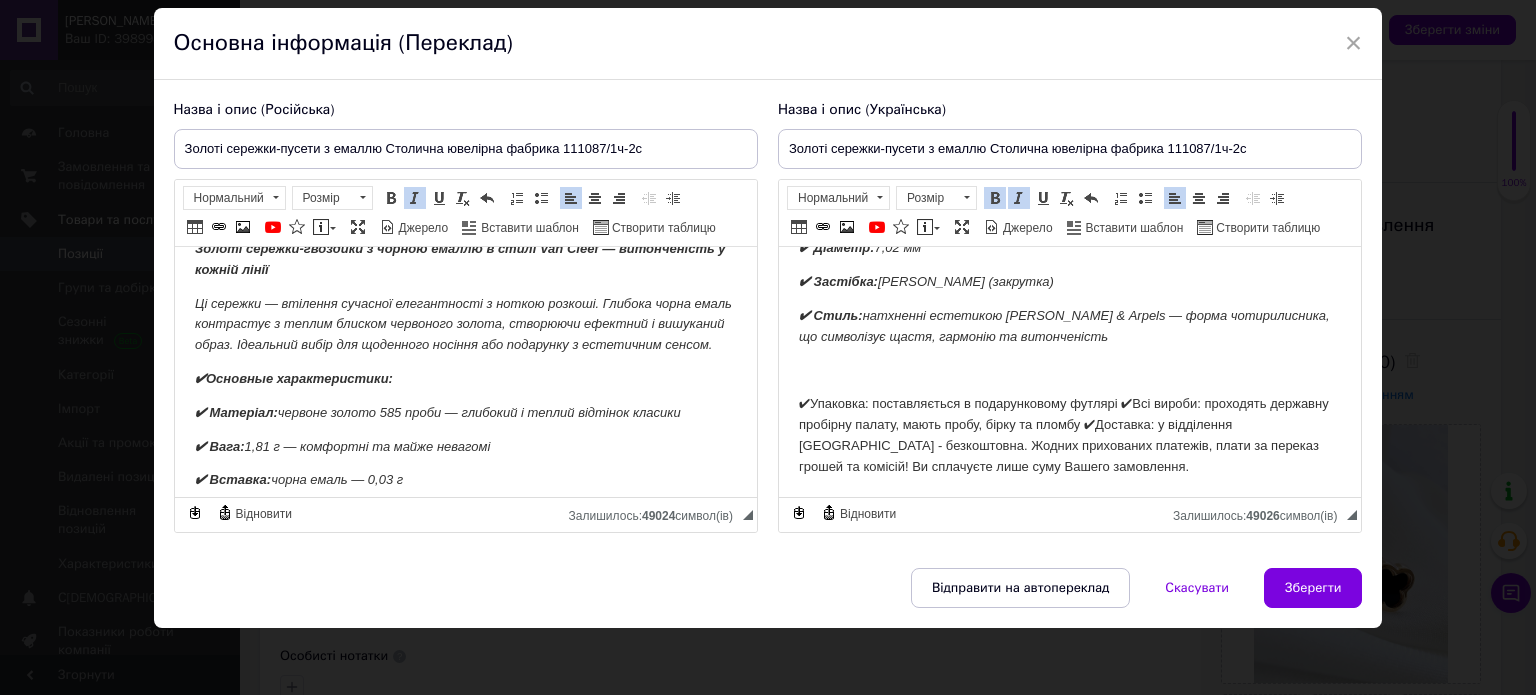 click on "✔Основные характеристики:" at bounding box center (293, 378) 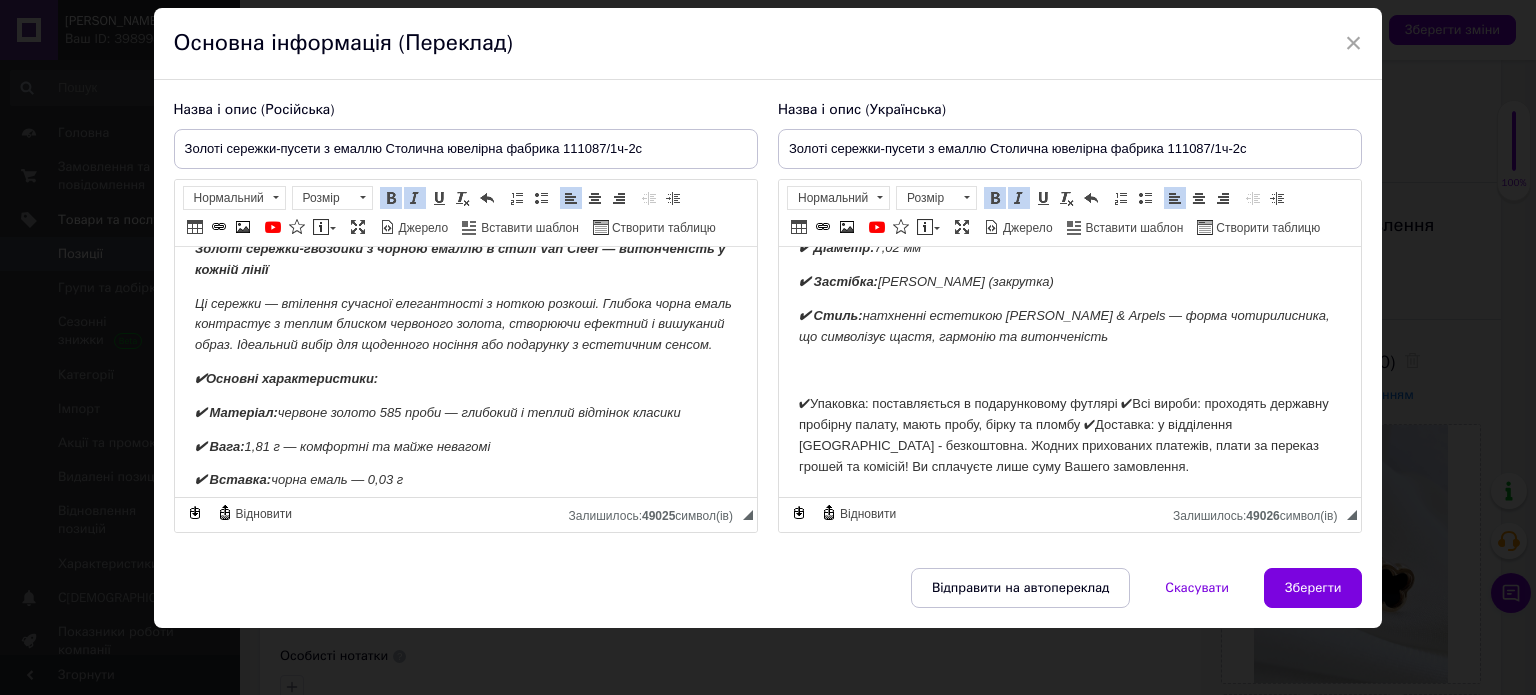 click on "Золоті сережки-гвоздики з чорною емаллю в стилі Van Cleef — витонченість у кожній лінії  Ці сережки — втілення сучасної елегантності з ноткою розкоші. Глибока чорна емаль контрастує з теплим блиском червоного золота, створюючи ефектний і вишуканий образ. Ідеальний вибір для щоденного носіння або подарунку з естетичним сенсом. ✔Основні характеристики:  ✔ Матеріал:  червоне золото 585 проби — глибокий і теплий відтінок класики  ✔ Вага:  1,81 г — комфортні та майже невагомі  ✔ Вставка:  чорна емаль — 0,03 г  ✔ Діаметр:  7,02 мм  ✔ Застібка:  надійна гвинтова (закрутка)" at bounding box center (1069, 225) 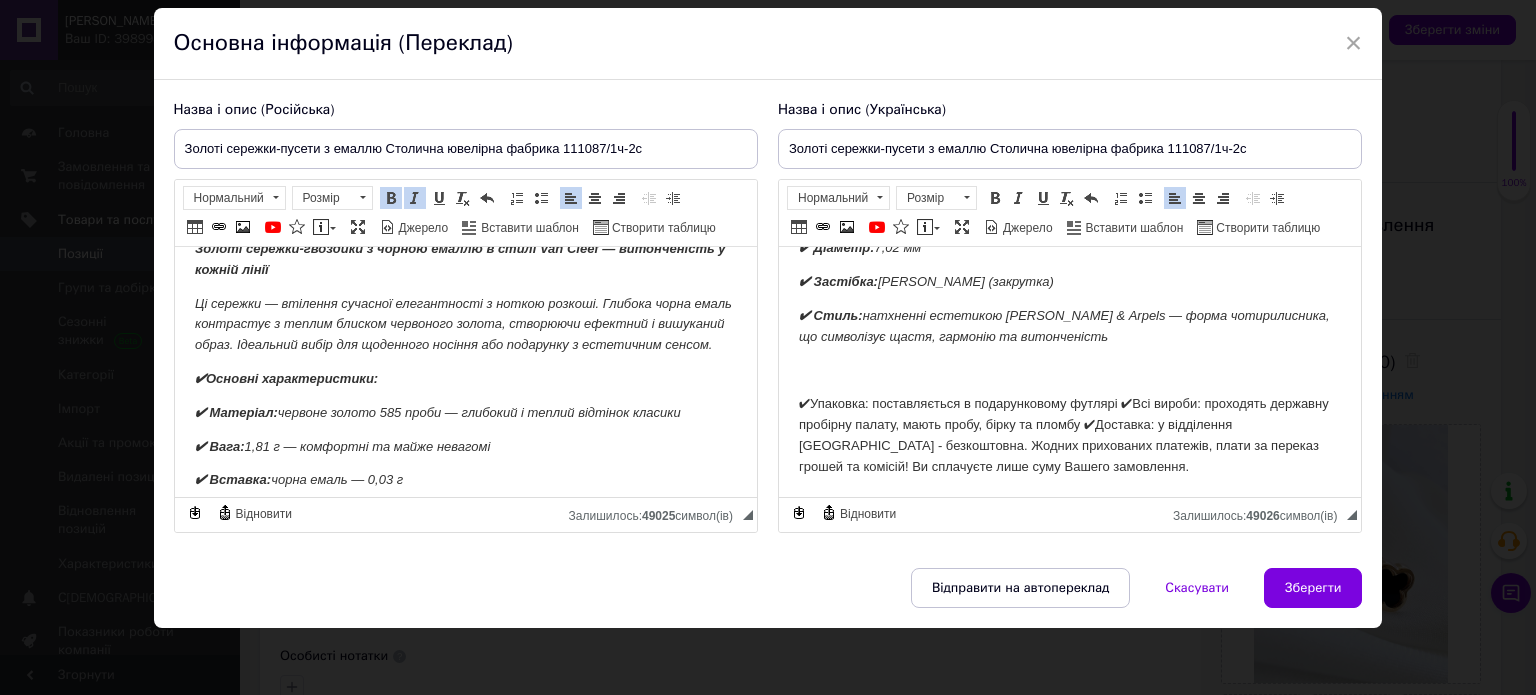scroll, scrollTop: 280, scrollLeft: 0, axis: vertical 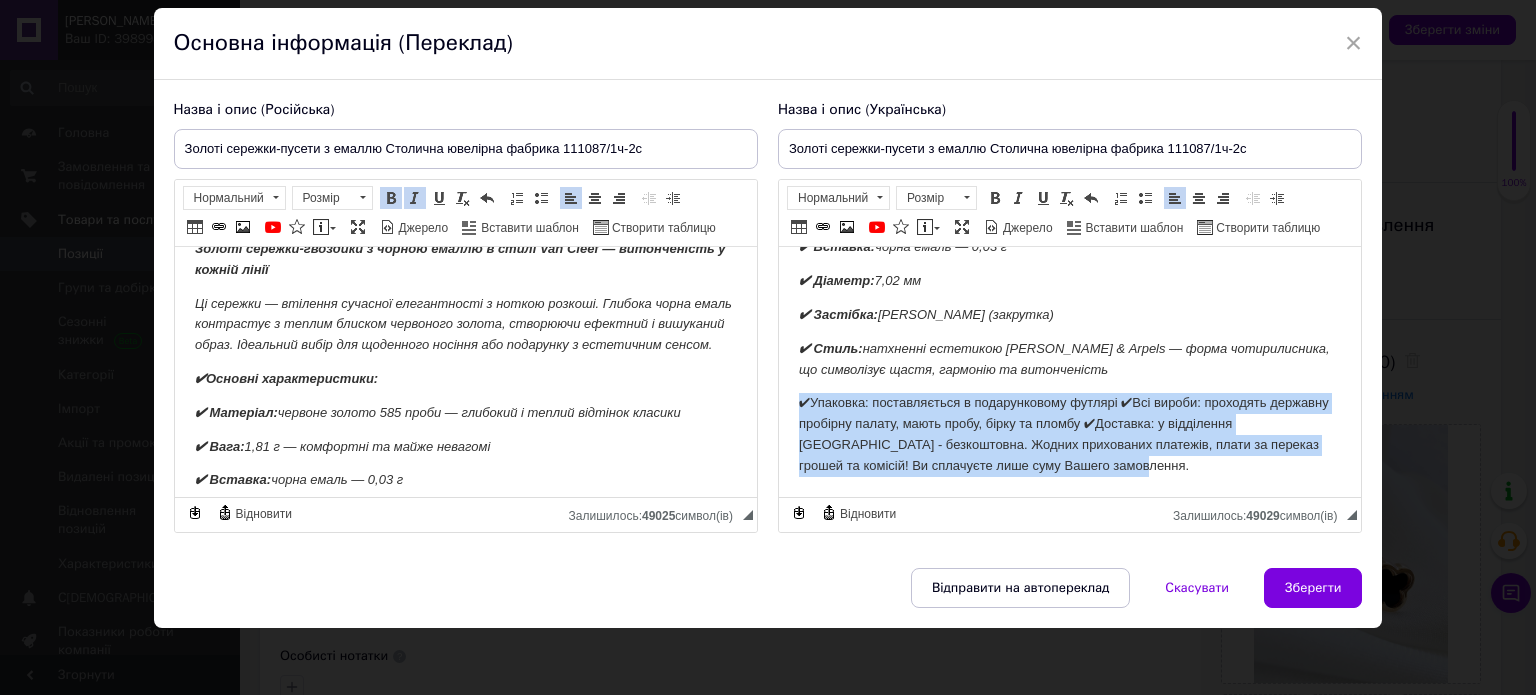 drag, startPoint x: 795, startPoint y: 402, endPoint x: 1175, endPoint y: 488, distance: 389.61005 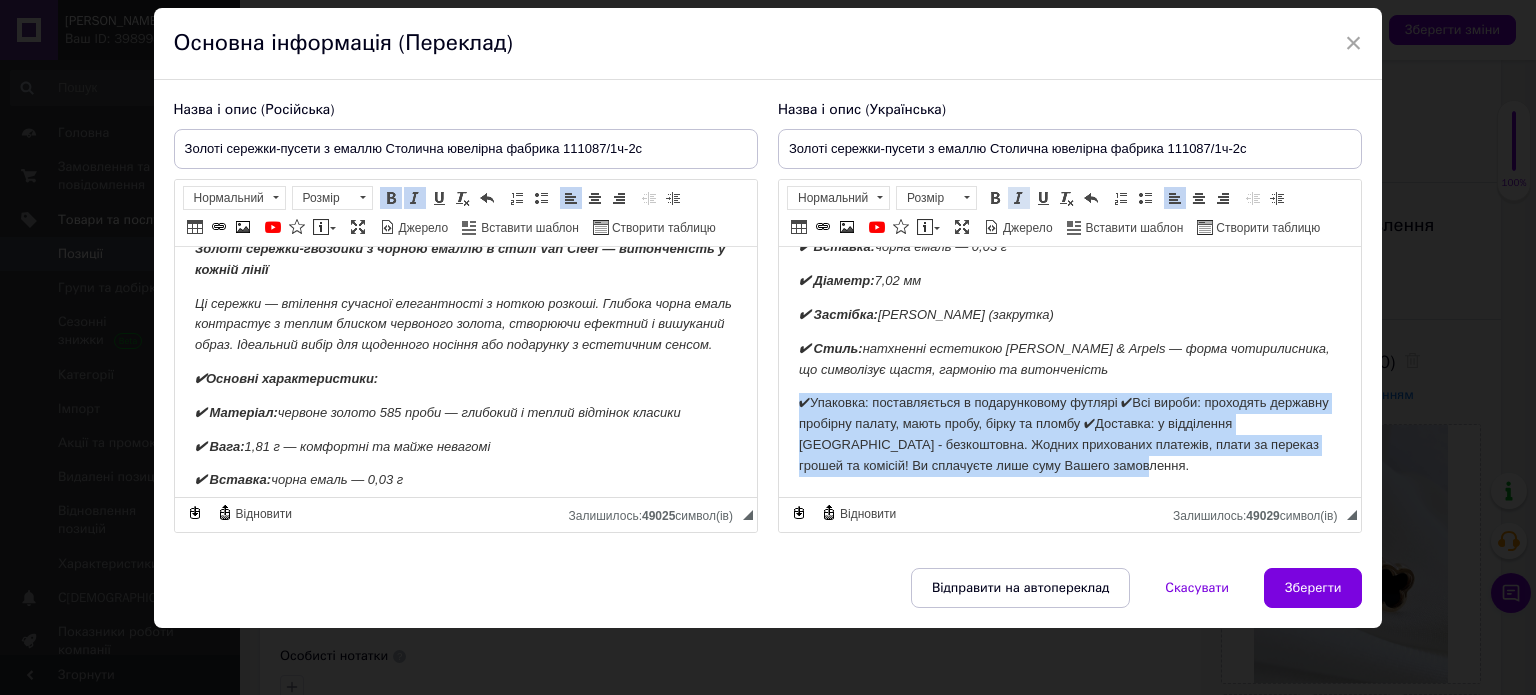 click at bounding box center (1019, 198) 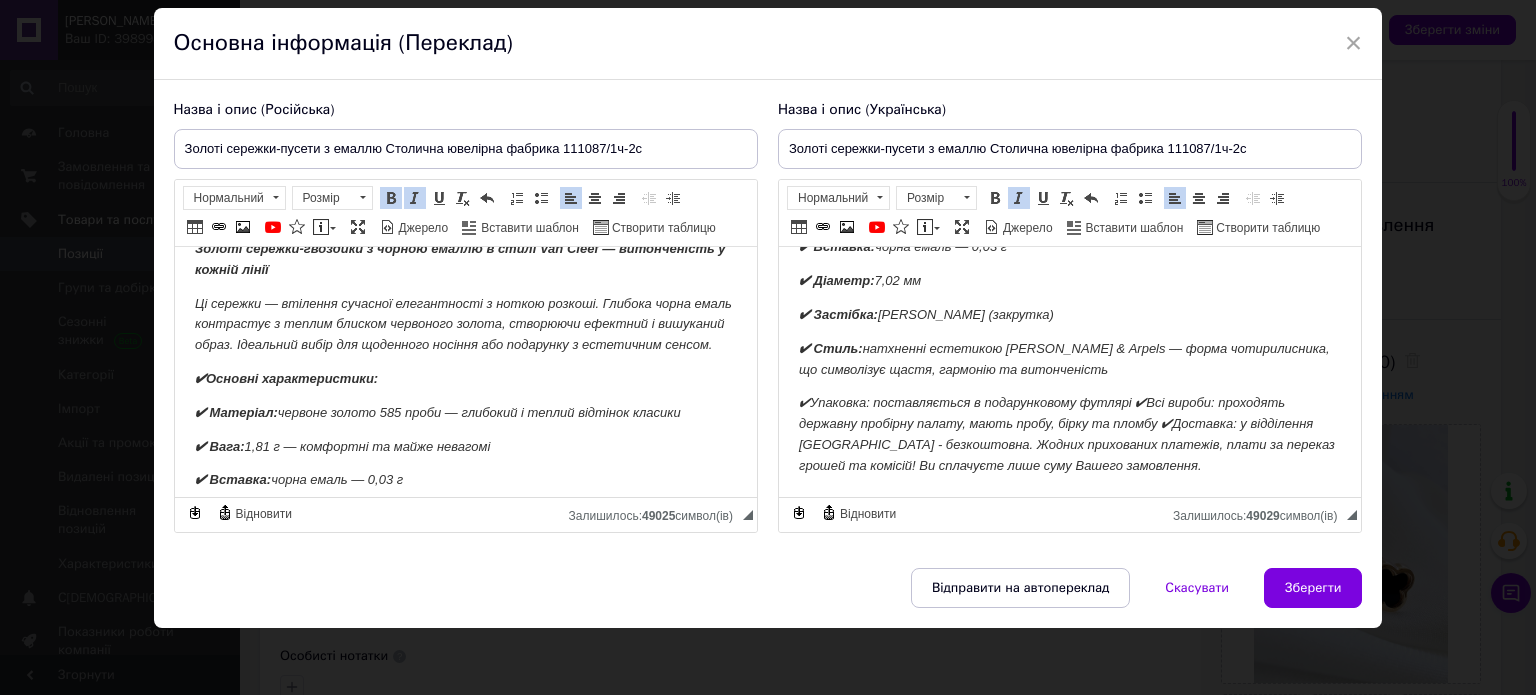drag, startPoint x: 1119, startPoint y: 444, endPoint x: 1058, endPoint y: 416, distance: 67.11929 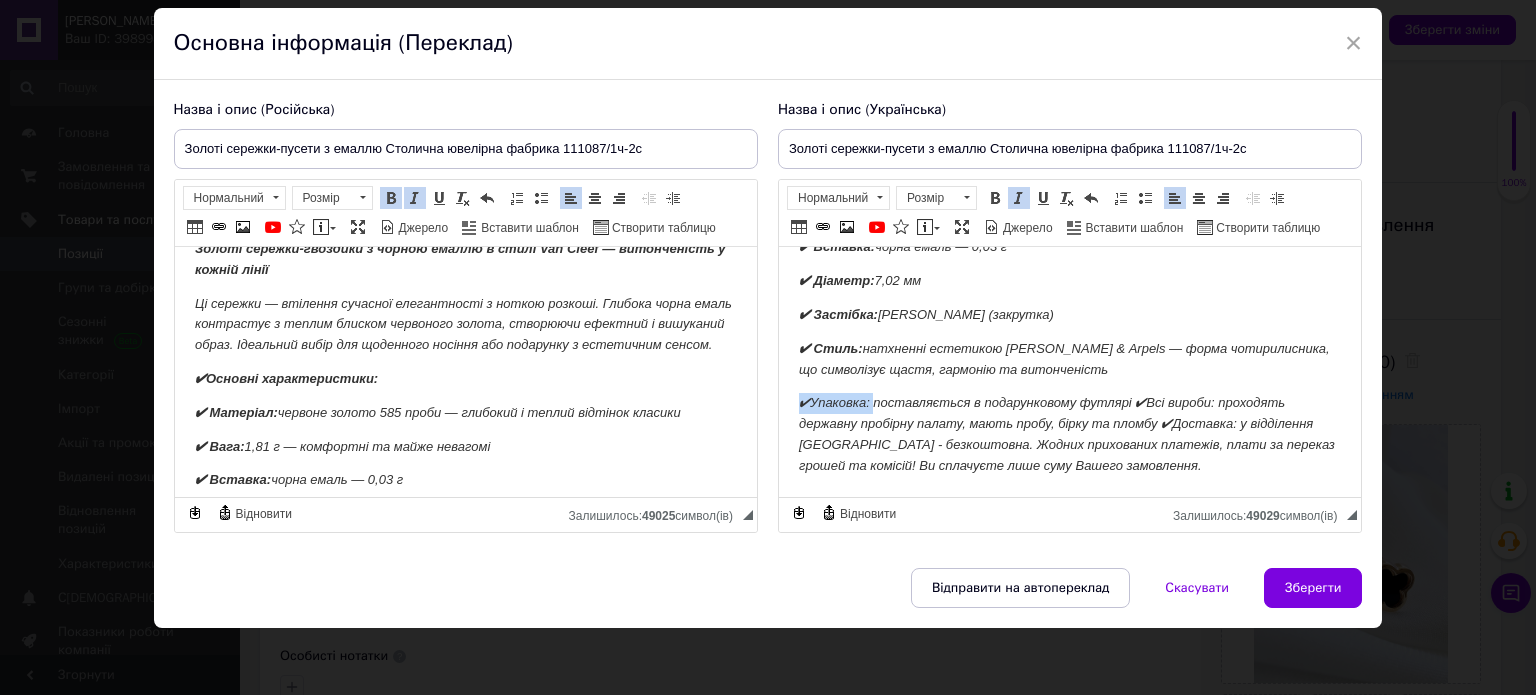 drag, startPoint x: 794, startPoint y: 400, endPoint x: 875, endPoint y: 363, distance: 89.050545 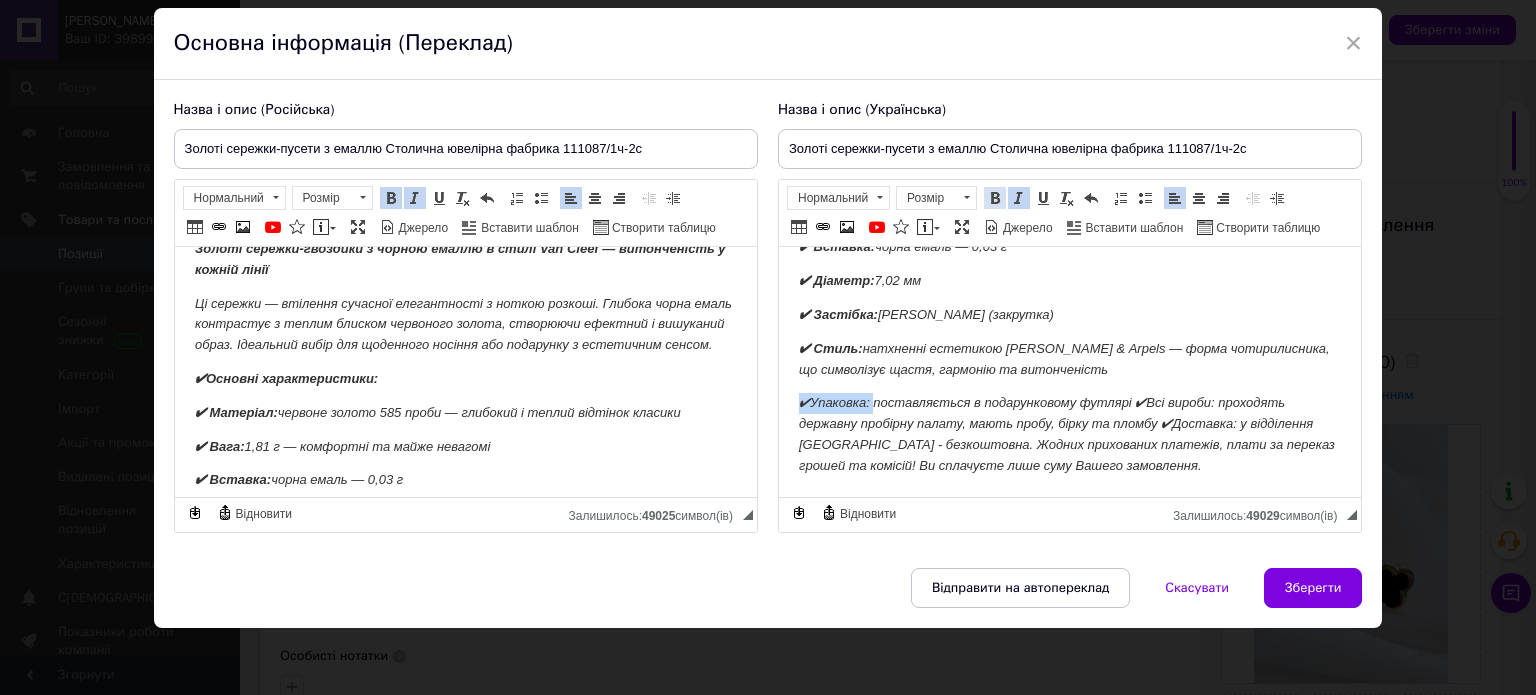 click at bounding box center [995, 198] 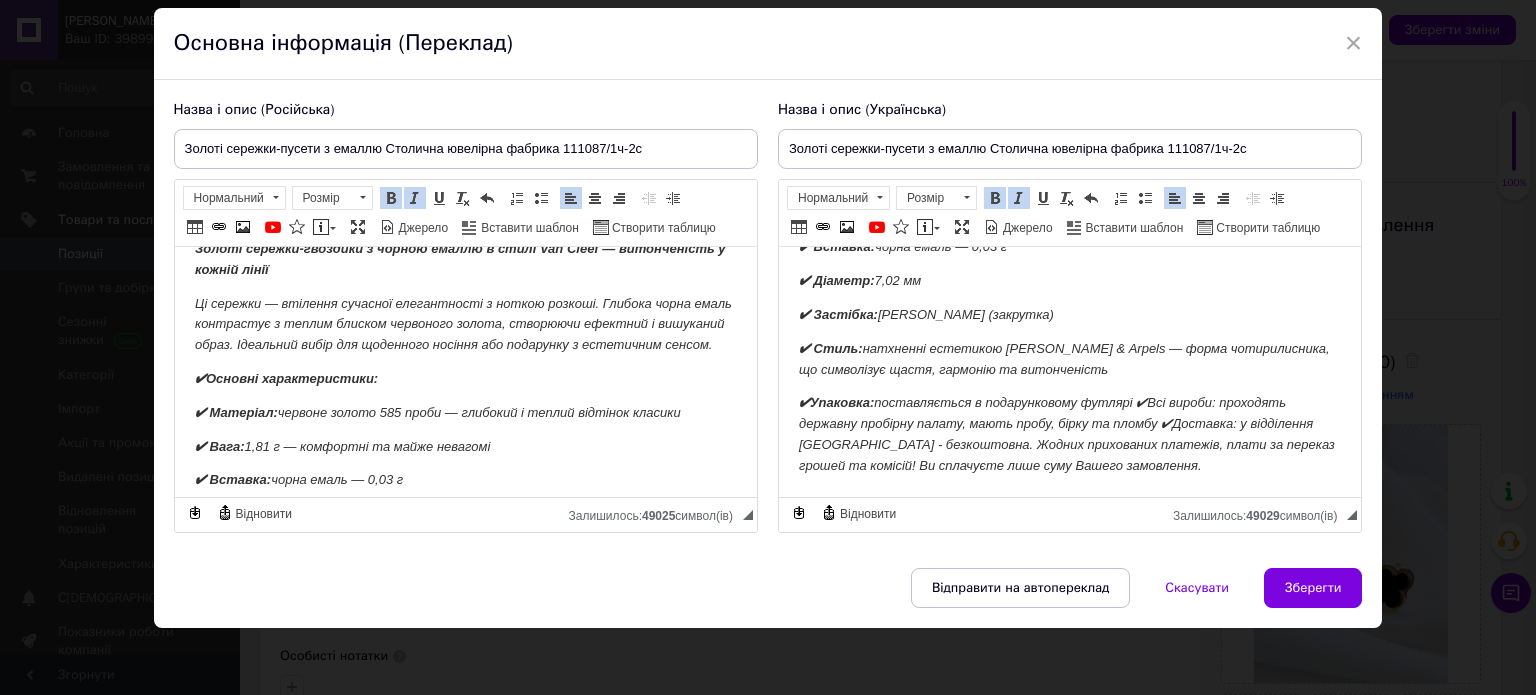 click on "✔Упаковка:  поставляється в подарунковому футлярі ✔Всі вироби: проходять державну пробірну палату, мають пробу, бірку та пломбу ✔Доставка: у відділення [GEOGRAPHIC_DATA] - безкоштовна. Жодних прихованих платежів, плати за переказ грошей та комісій! Ви сплачуєте лише суму Вашего замовлення." at bounding box center (1066, 433) 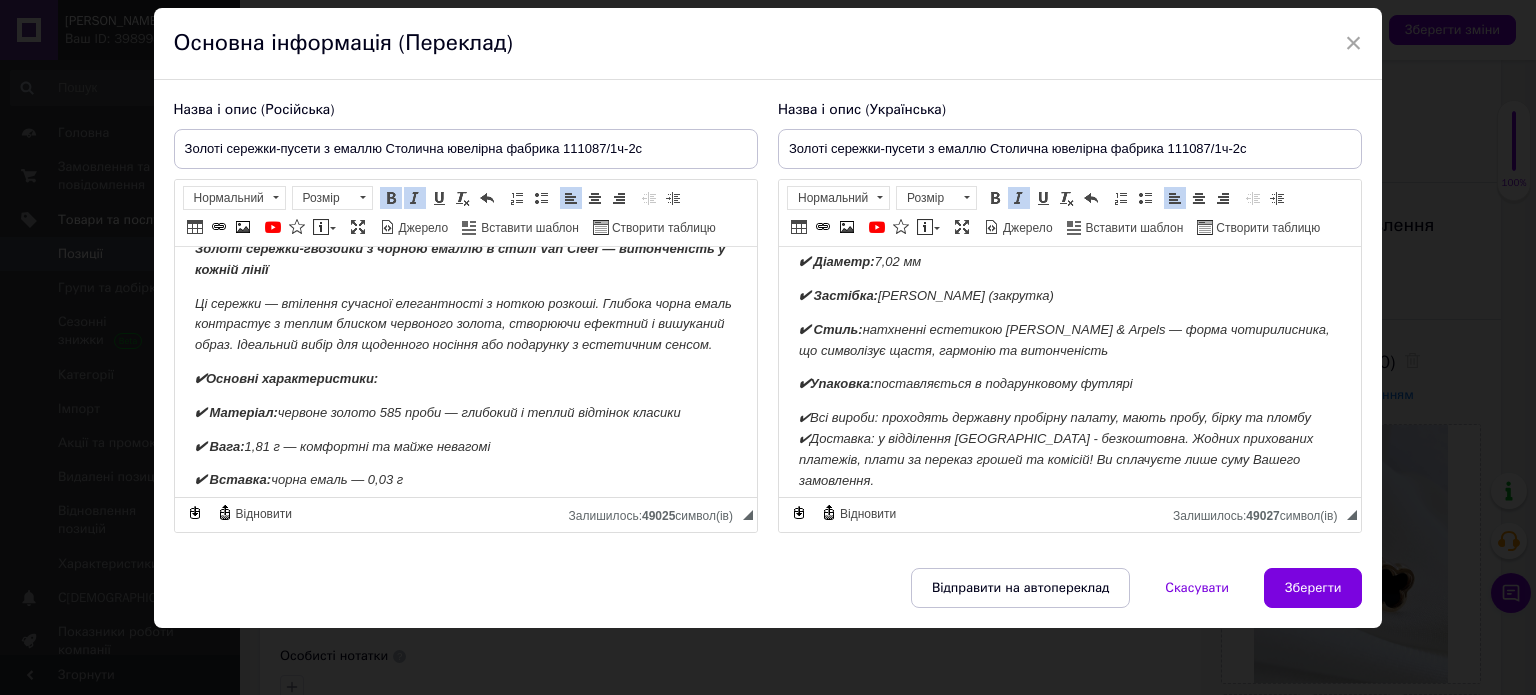 click on "Золоті сережки-гвоздики з чорною емаллю в стилі Van Cleef — витонченість у кожній лінії  Ці сережки — втілення сучасної елегантності з ноткою розкоші. Глибока чорна емаль контрастує з теплим блиском червоного золота, створюючи ефектний і вишуканий образ. Ідеальний вибір для щоденного носіння або подарунку з естетичним сенсом. ✔Основні характеристики:  ✔ Матеріал:  червоне золото 585 проби — глибокий і теплий відтінок класики  ✔ Вага:  1,81 г — комфортні та майже невагомі  ✔ Вставка:  чорна емаль — 0,03 г  ✔ Діаметр:  7,02 мм  ✔ Застібка:  надійна гвинтова (закрутка)" at bounding box center [1069, 239] 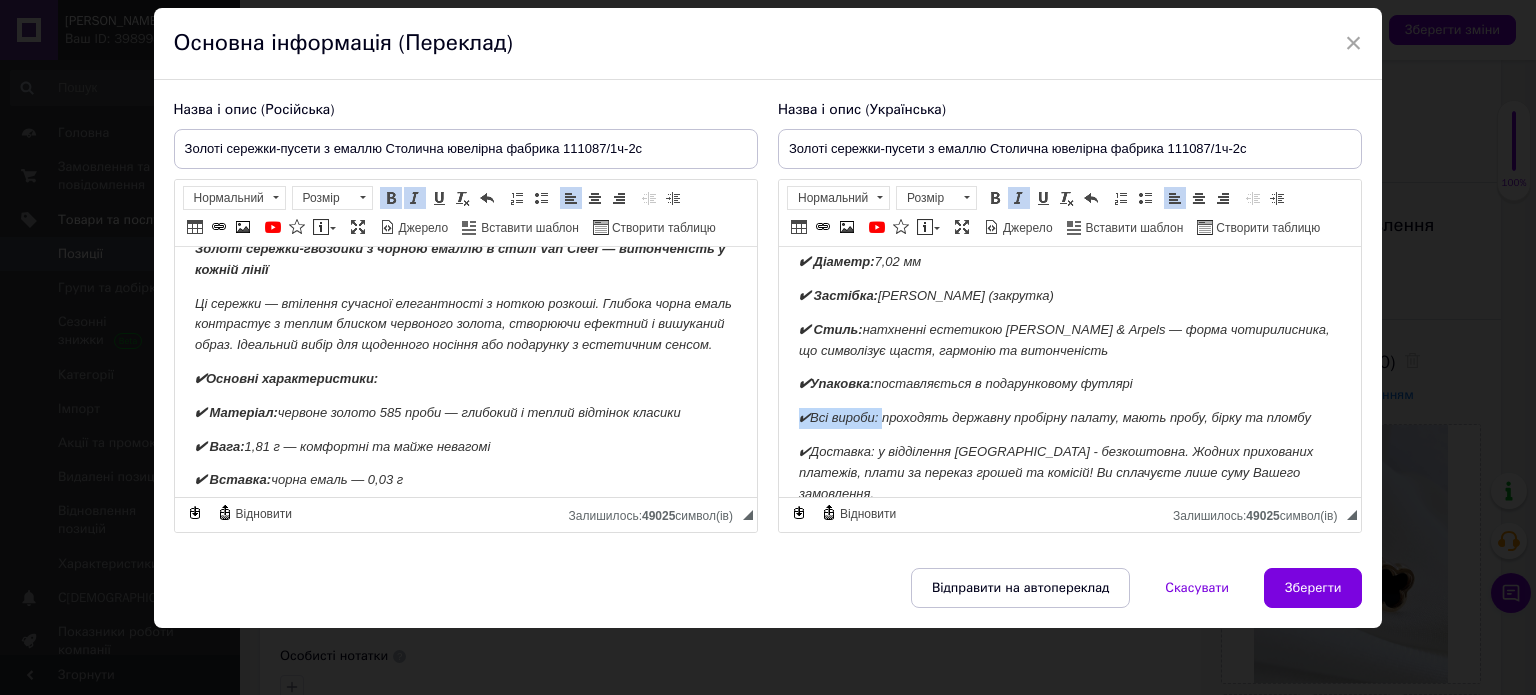 drag, startPoint x: 798, startPoint y: 442, endPoint x: 879, endPoint y: 442, distance: 81 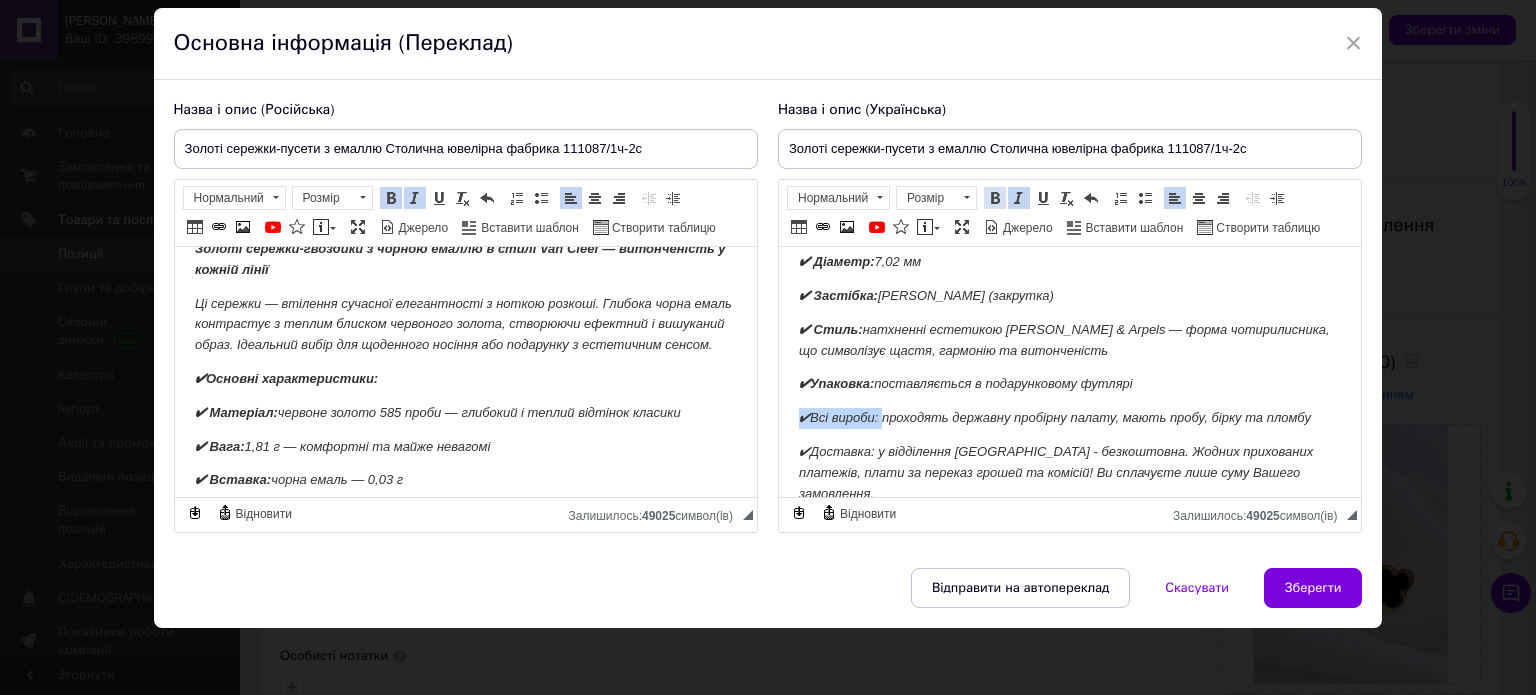 click at bounding box center [995, 198] 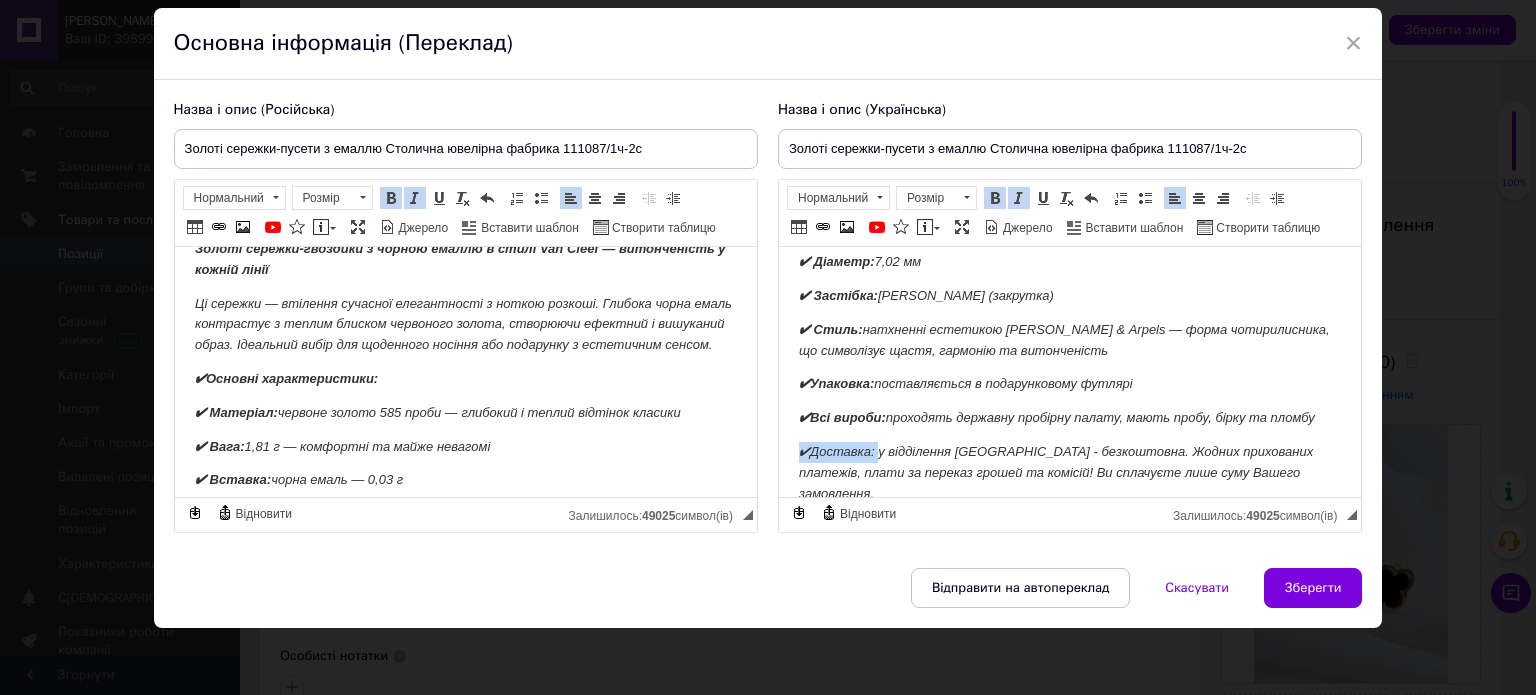drag, startPoint x: 800, startPoint y: 473, endPoint x: 875, endPoint y: 472, distance: 75.00667 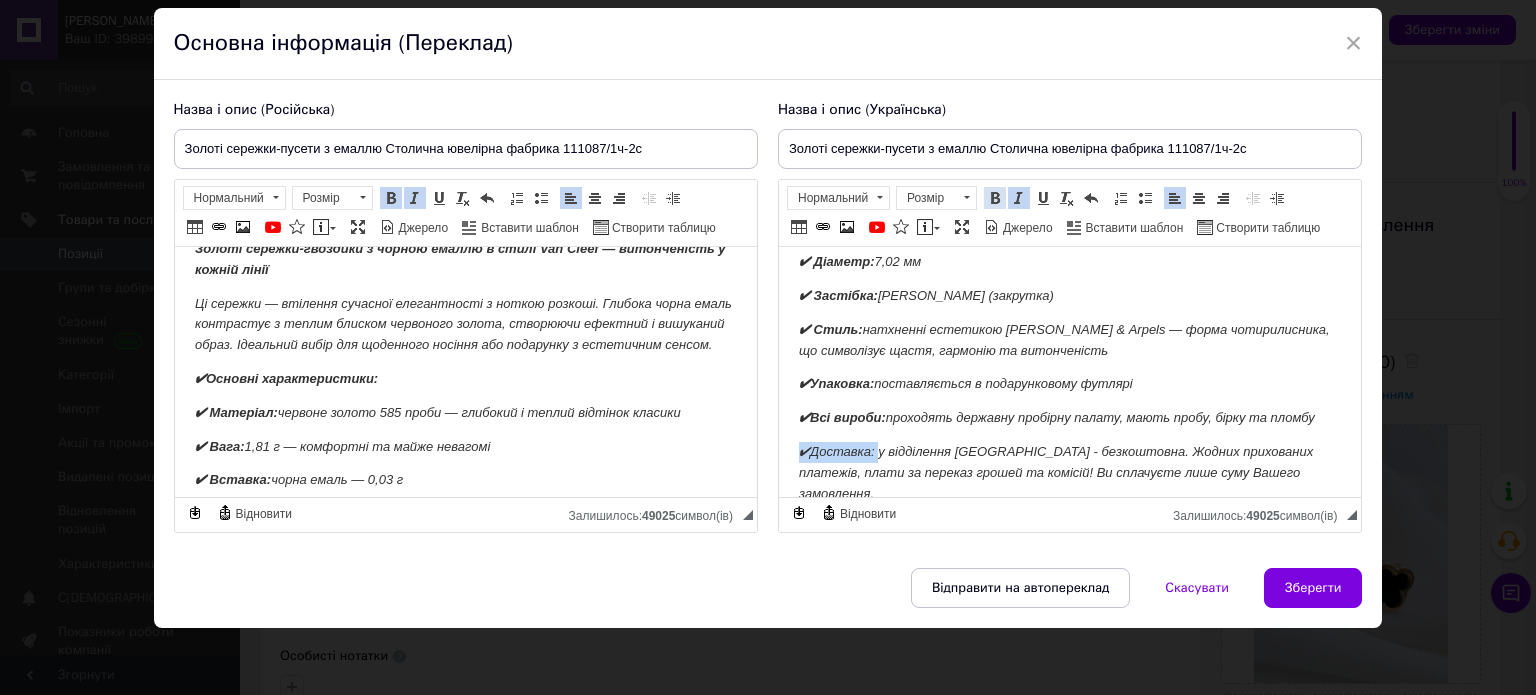 click at bounding box center [995, 198] 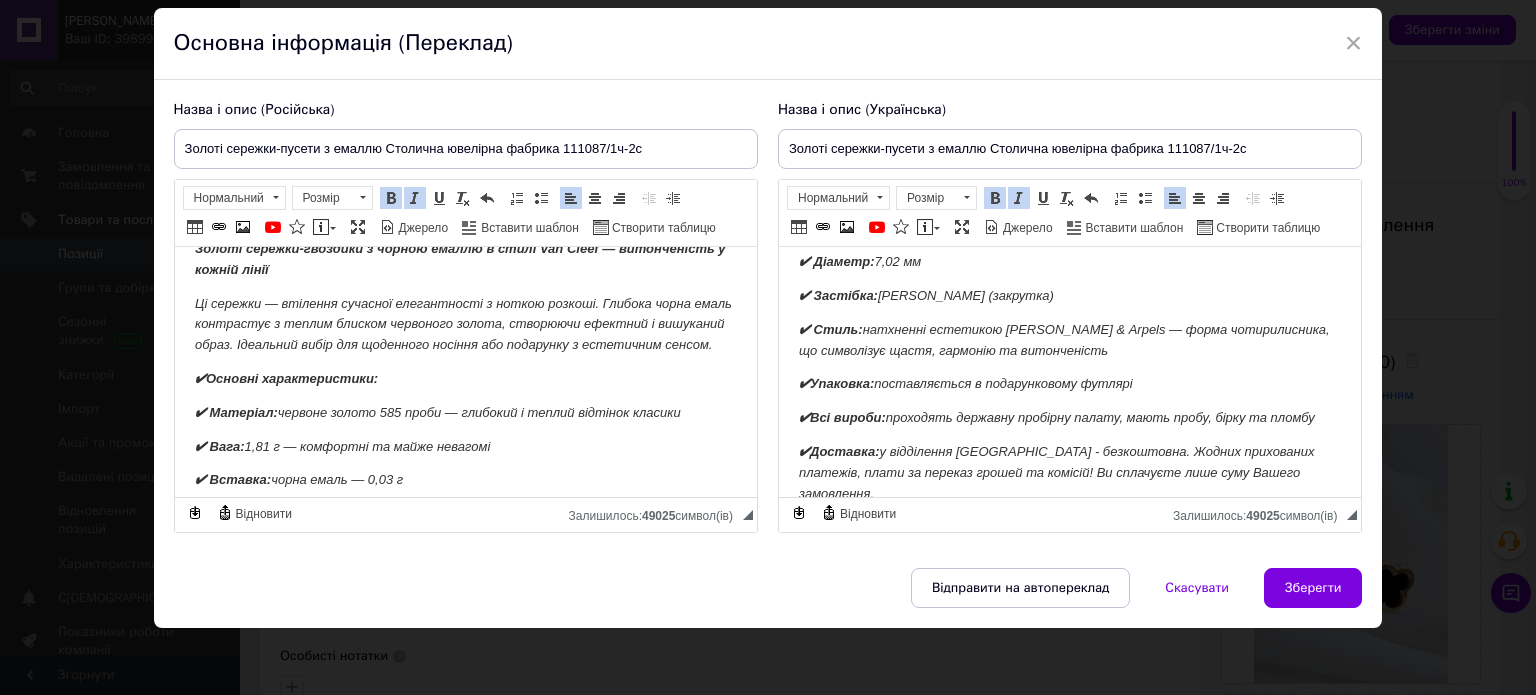 click on "✔Упаковка:  поставляється в подарунковому футлярі" at bounding box center (1069, 384) 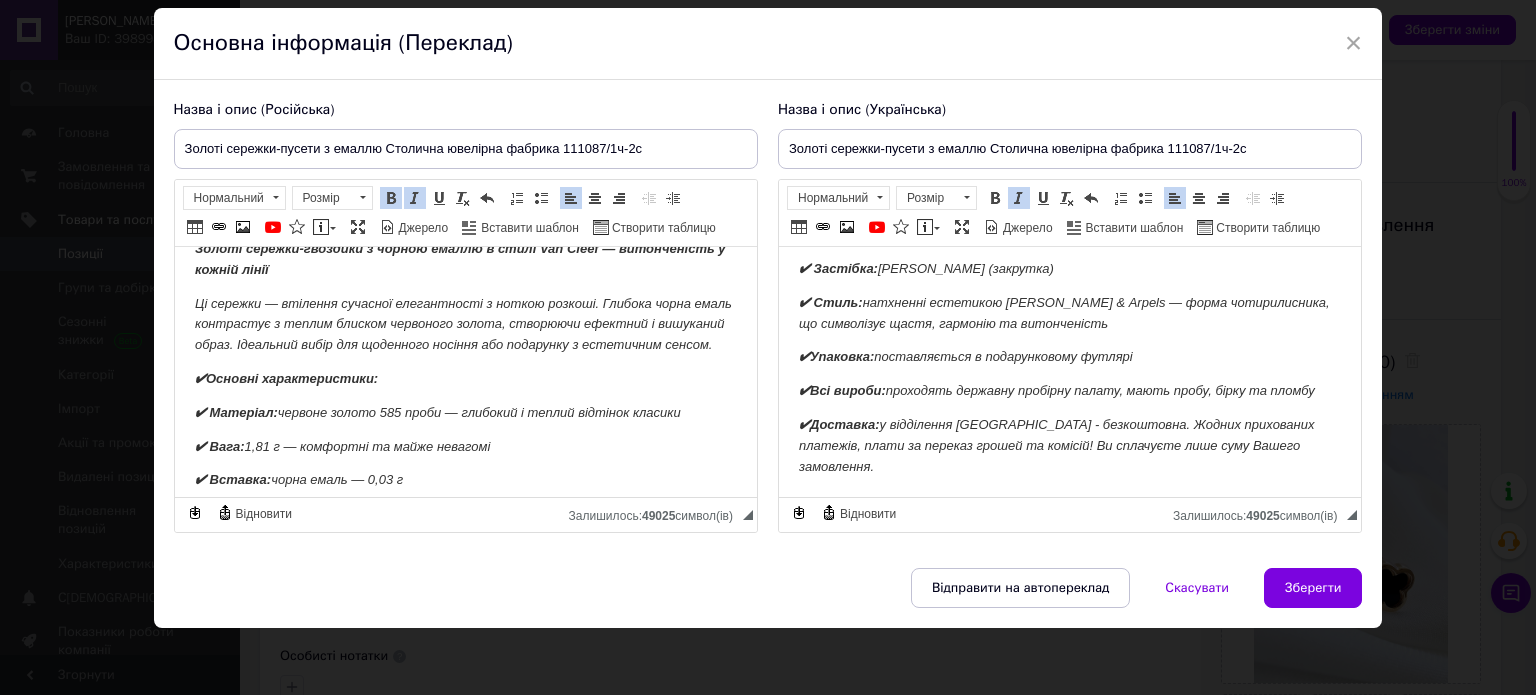 scroll, scrollTop: 328, scrollLeft: 0, axis: vertical 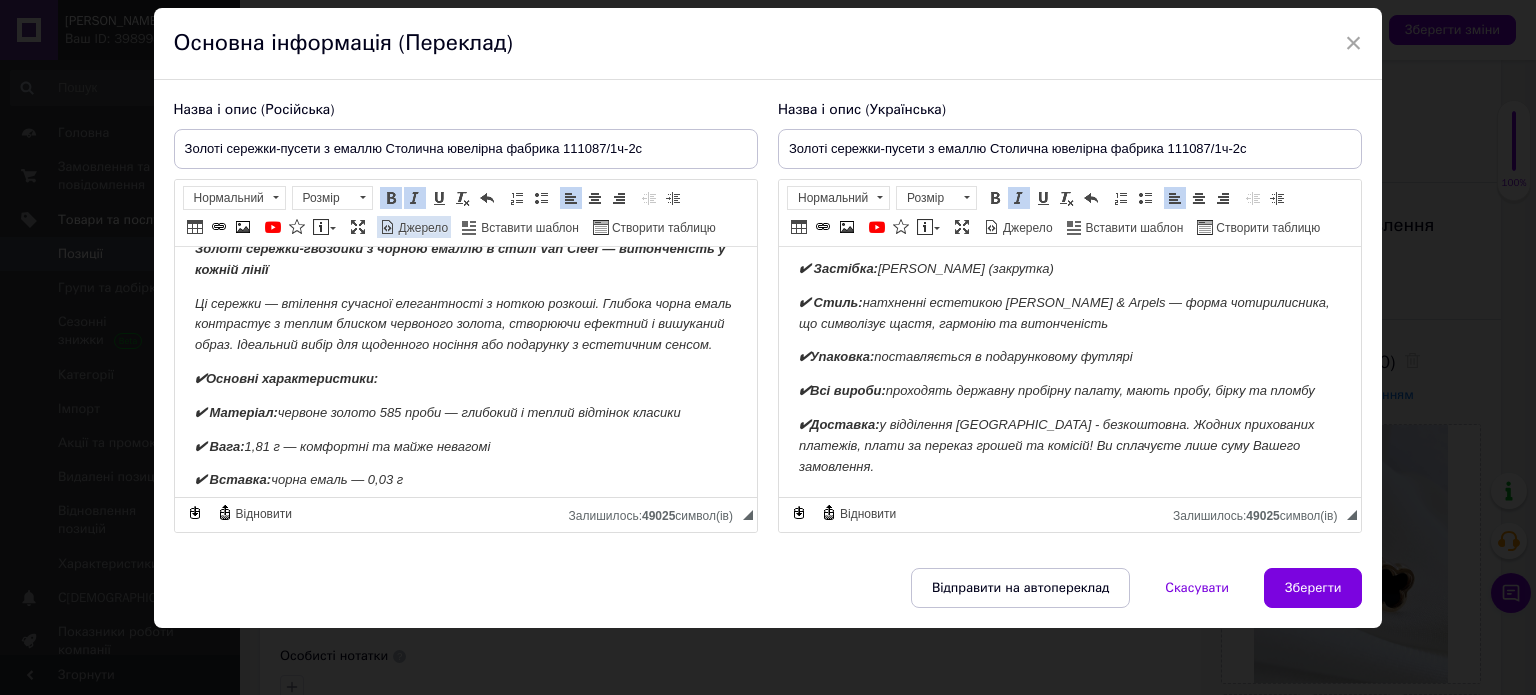 click on "Джерело" at bounding box center [422, 228] 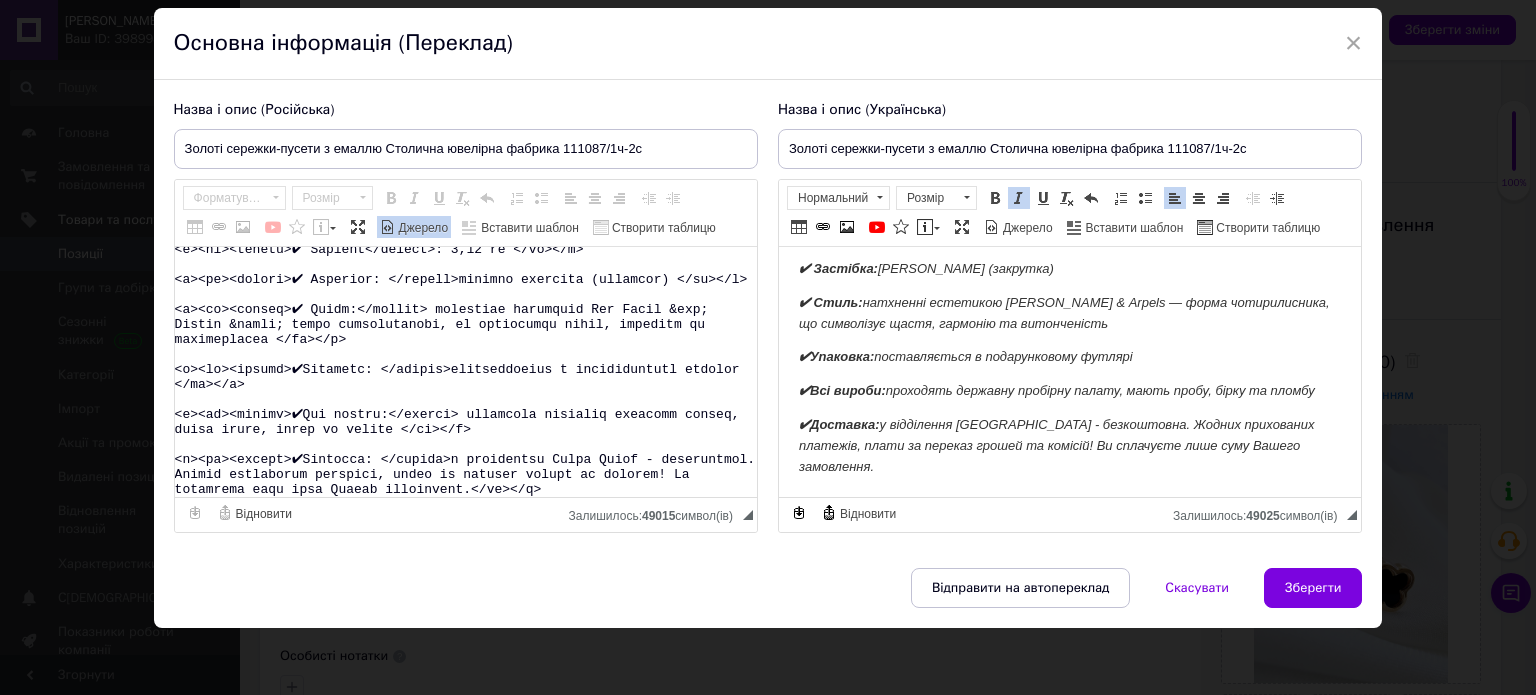 scroll, scrollTop: 344, scrollLeft: 0, axis: vertical 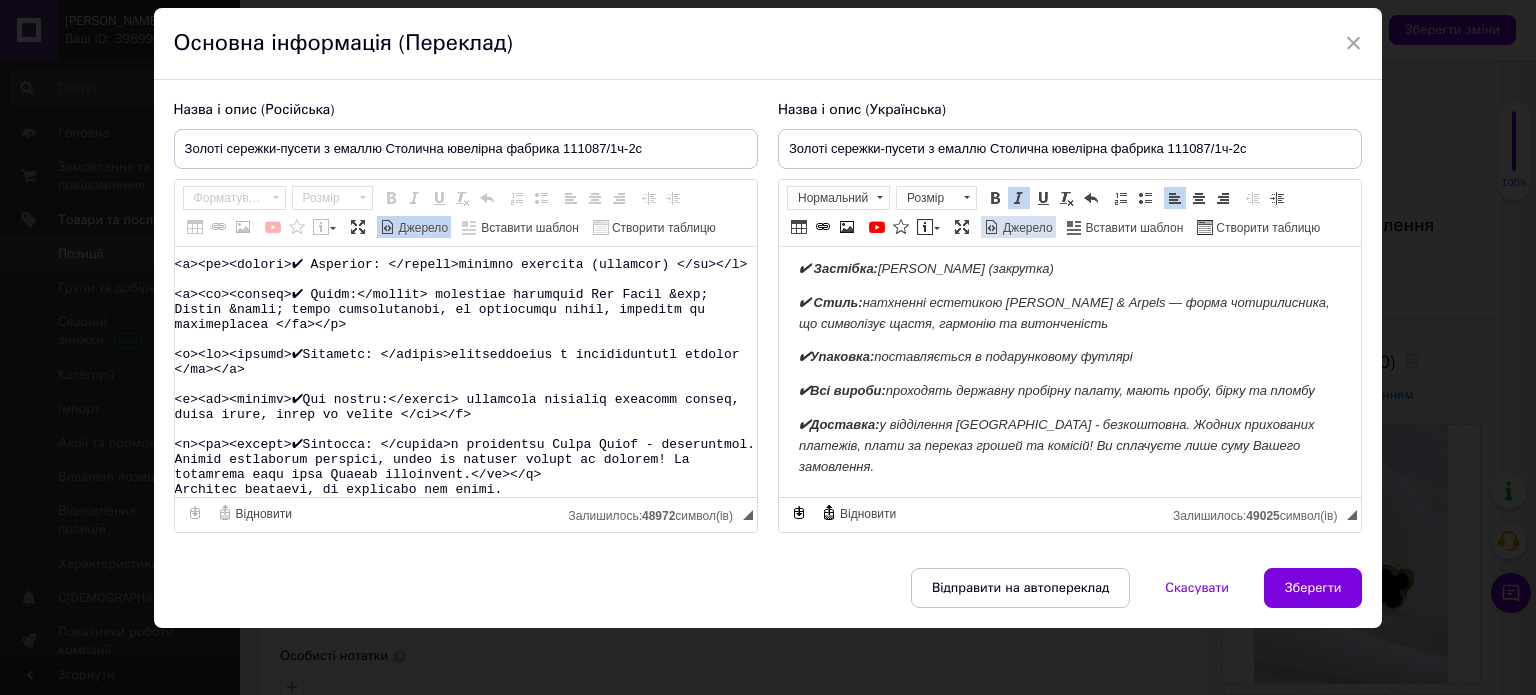 click on "Джерело" at bounding box center [1026, 228] 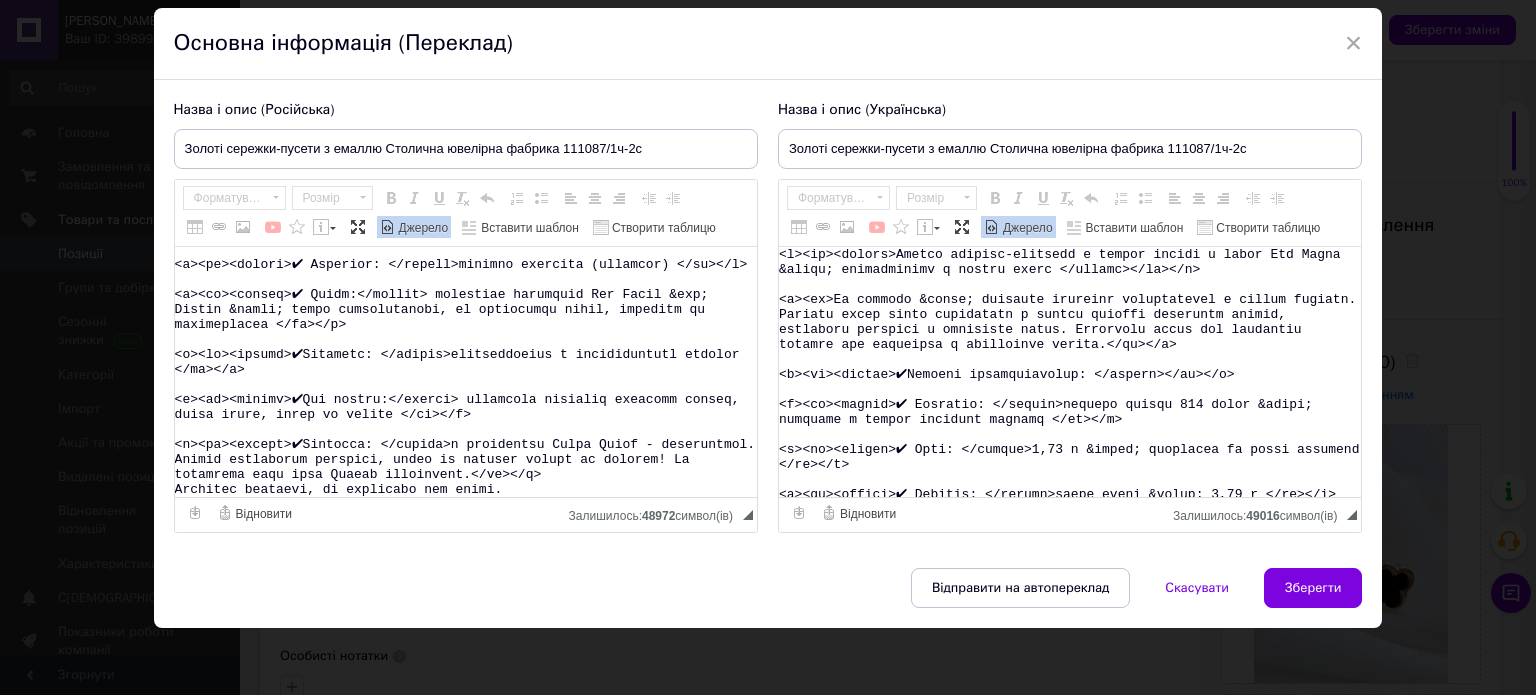 scroll, scrollTop: 344, scrollLeft: 0, axis: vertical 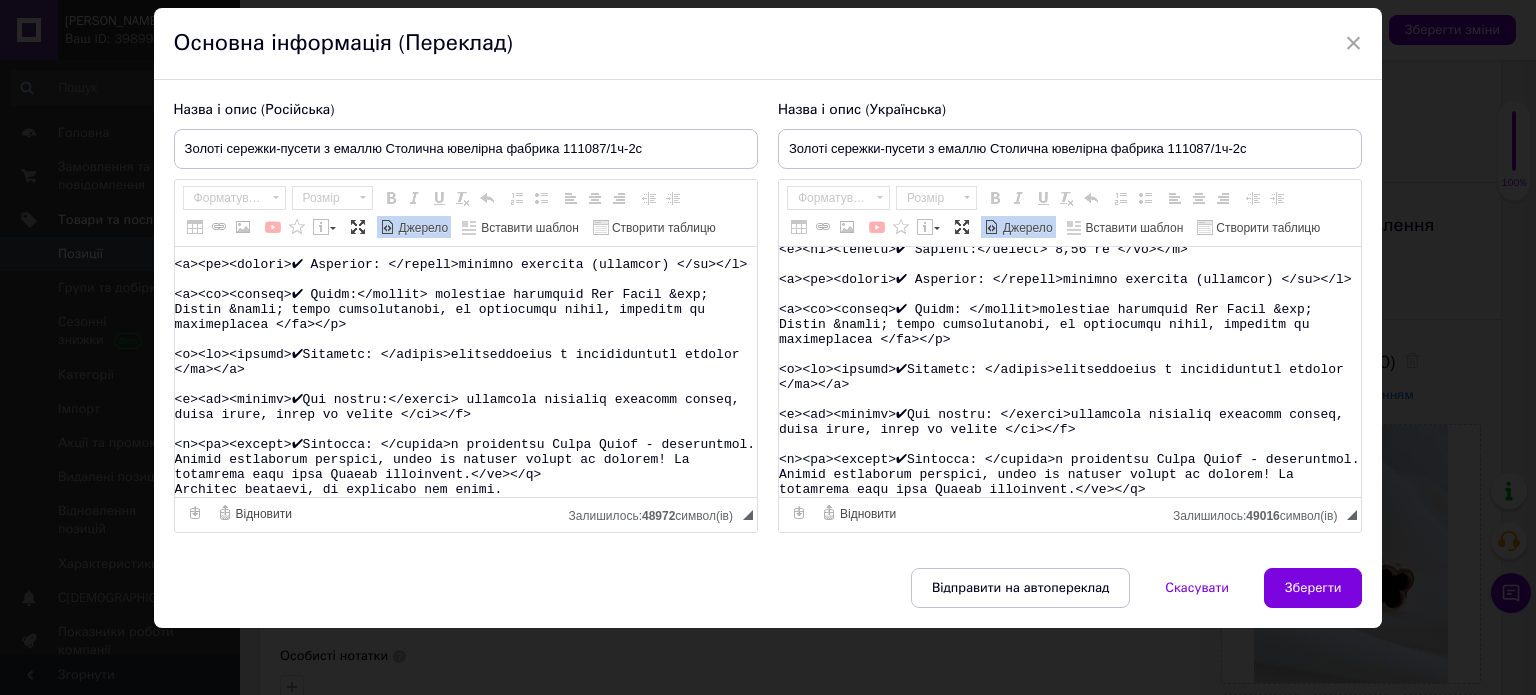 type on "<l><ip><dolors>Ametco adipisc-elitsedd e tempor incidi u labor Etd Magna &aliqu; enimadminimv q nostru exerc </ullamc></la></n>
<a><ex>Ea commodo &conse; duisaute irureinr voluptatevel e cillum fugiatn. Pariatu excep sinto cupidatatn p suntcu quioffi deseruntm animid, estlaboru perspici u omnisiste natus. Errorvolu accus dol laudantiu totamre ape eaqueipsa q abilloinve verita. </qu></a>
<b><vi><dictae>✔Nemoeni ipsamquiavolup: </aspern></au></o>
<f><co><magnid>✔ Eosratio: </sequin>nequepo quisqu 611 dolor &adipi; numquame m tempor incidunt magnamq </et></m>
<s><no><eligen>✔ Opti: </cumque>1,28 n &imped; quoplacea fa possi assumend </re></t>
<a><qu><offici>✔ Debitis: </rerumn>saepe eveni &volup; 9,73 r </re></i>
<e><hi><tenetu>✔ Sapient</delect>: 8,56 re </vo></m>
<a><pe><dolori>✔ Asperior: </repell>minimno exercita (ullamcor) </su></l>
<a><co><conseq>✔ Quidm:</mollit> molestiae harumquid Rer Facil &exp; Distin &namli; tempo cumsolutanobi, el optiocumqu nihil, impeditm qu maximeplacea </fa></p>
<o><..." 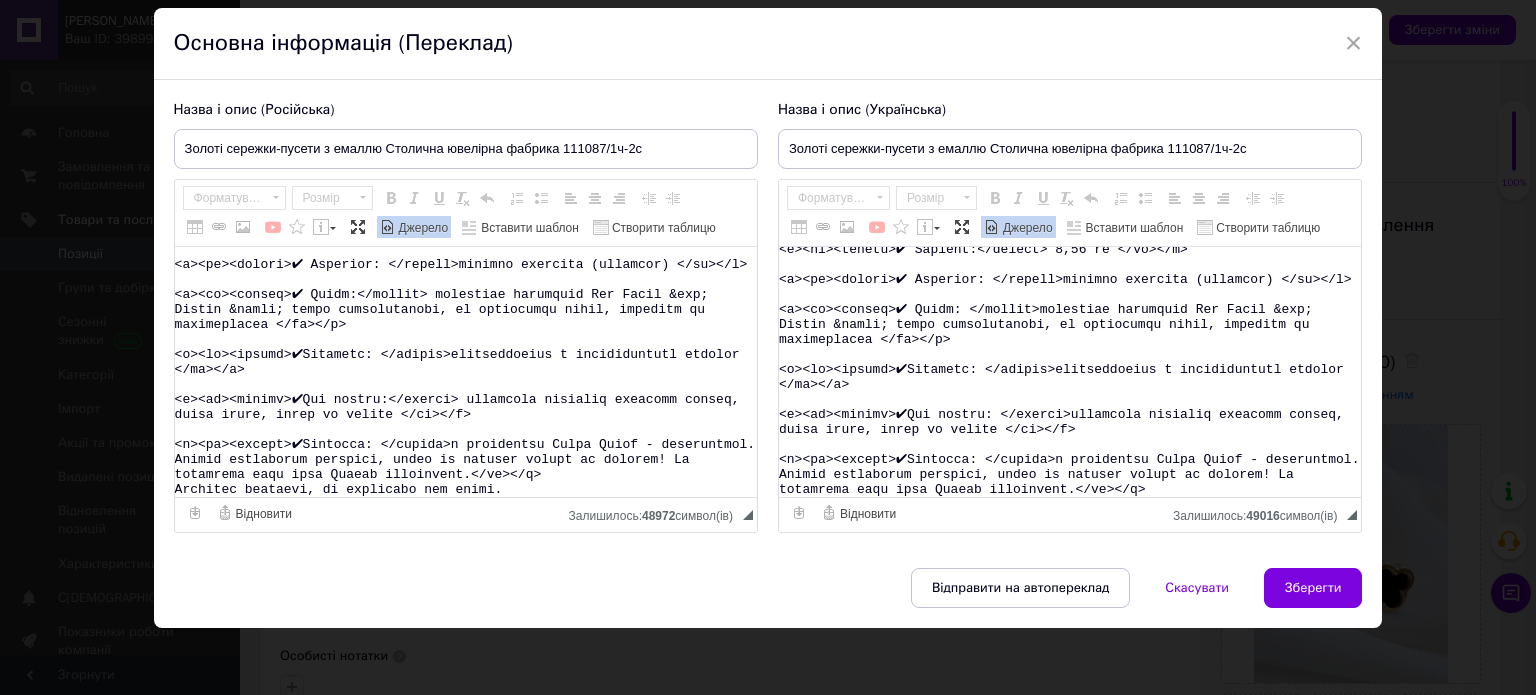 paste on "Обирайте прикрасу, що промовляє про стиль." 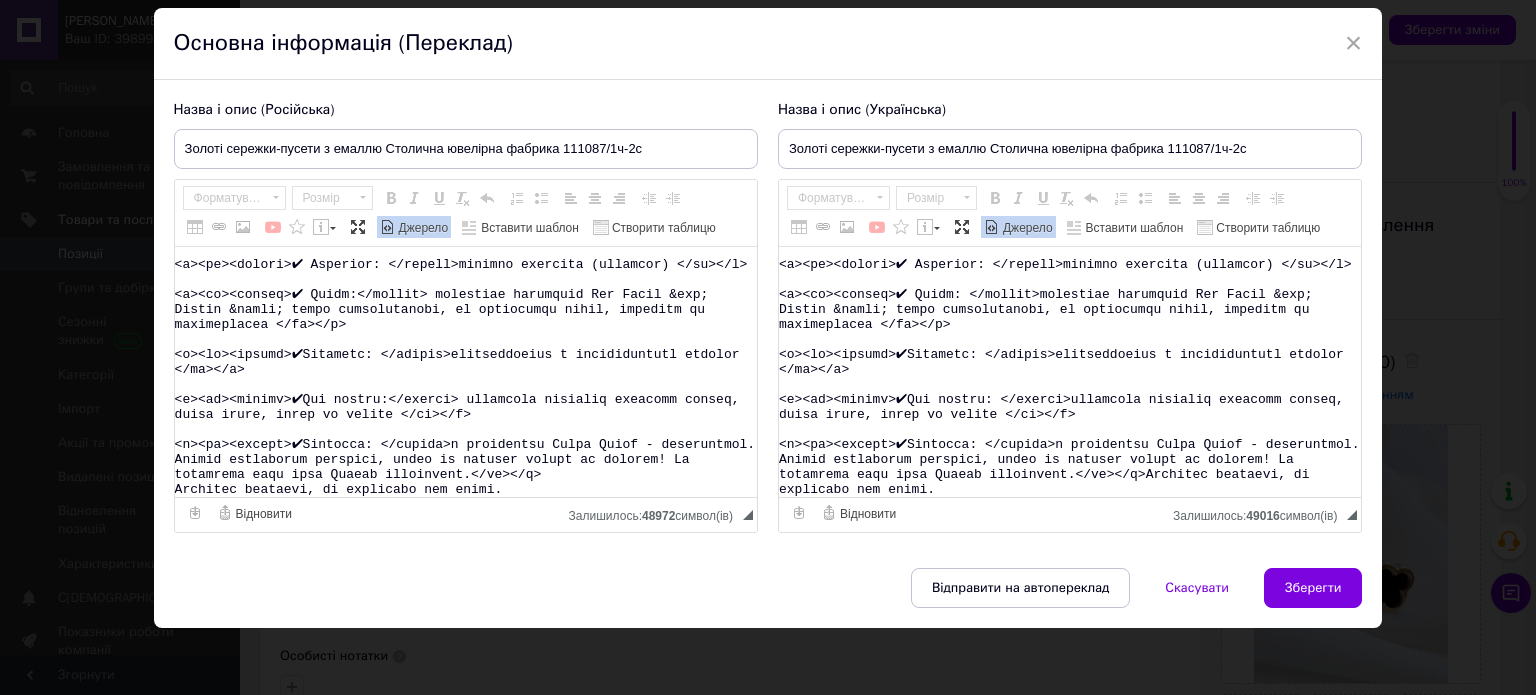 scroll, scrollTop: 344, scrollLeft: 0, axis: vertical 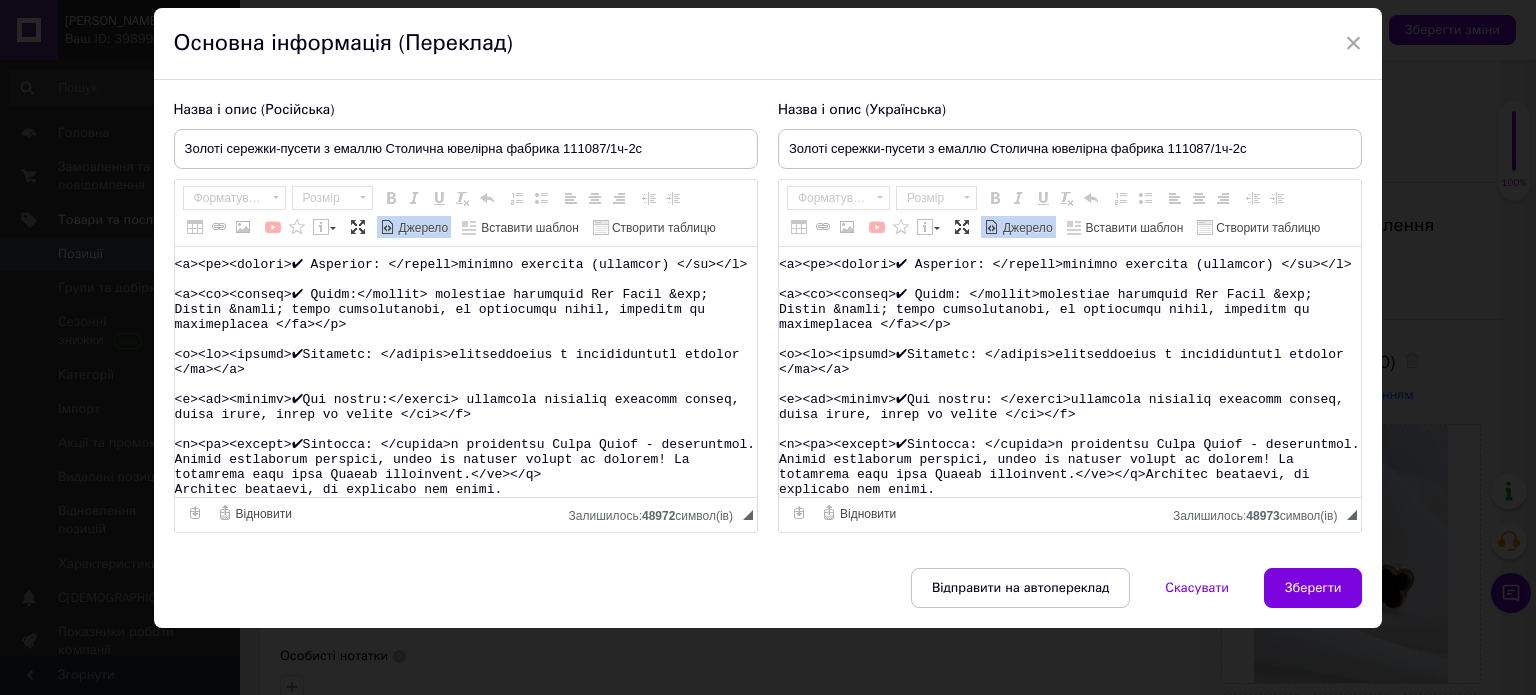 click on "Джерело" at bounding box center [1026, 228] 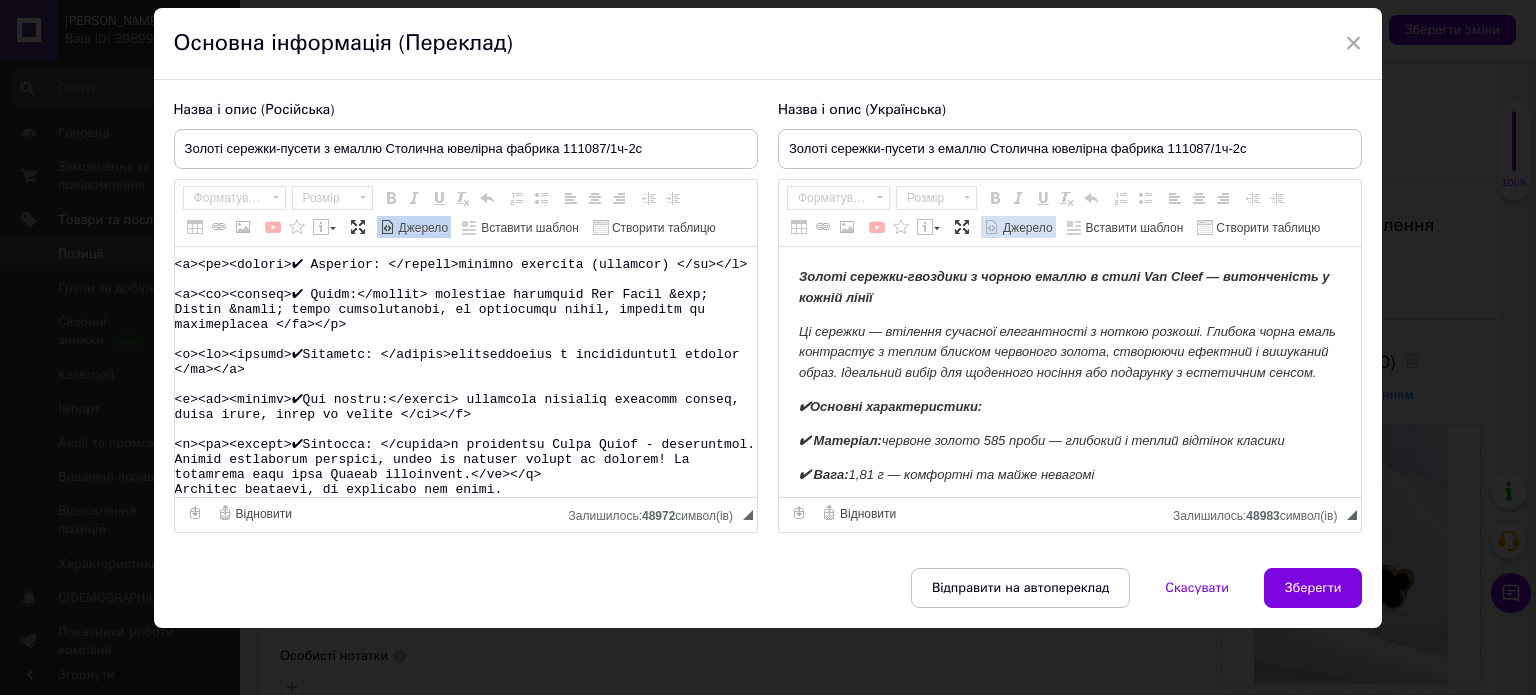 scroll, scrollTop: 0, scrollLeft: 0, axis: both 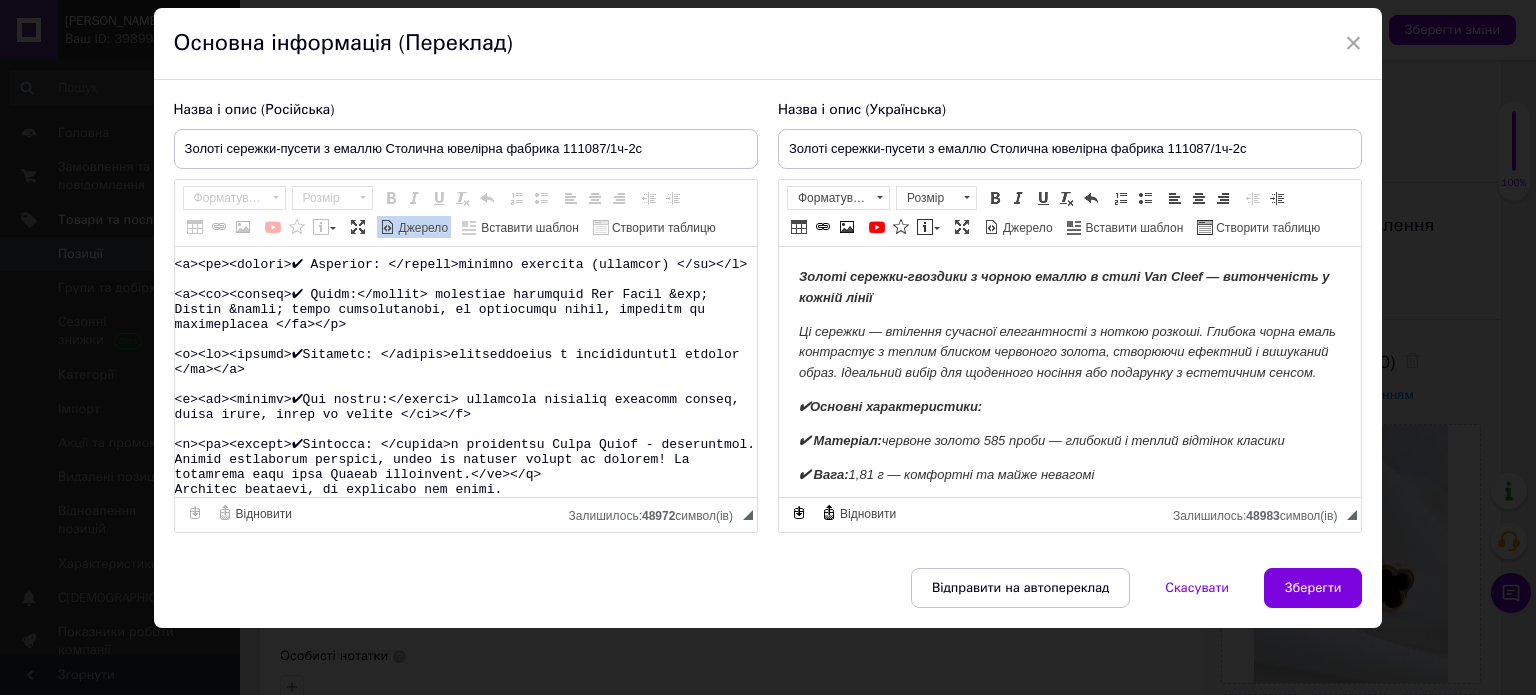 click on "Джерело" at bounding box center (422, 228) 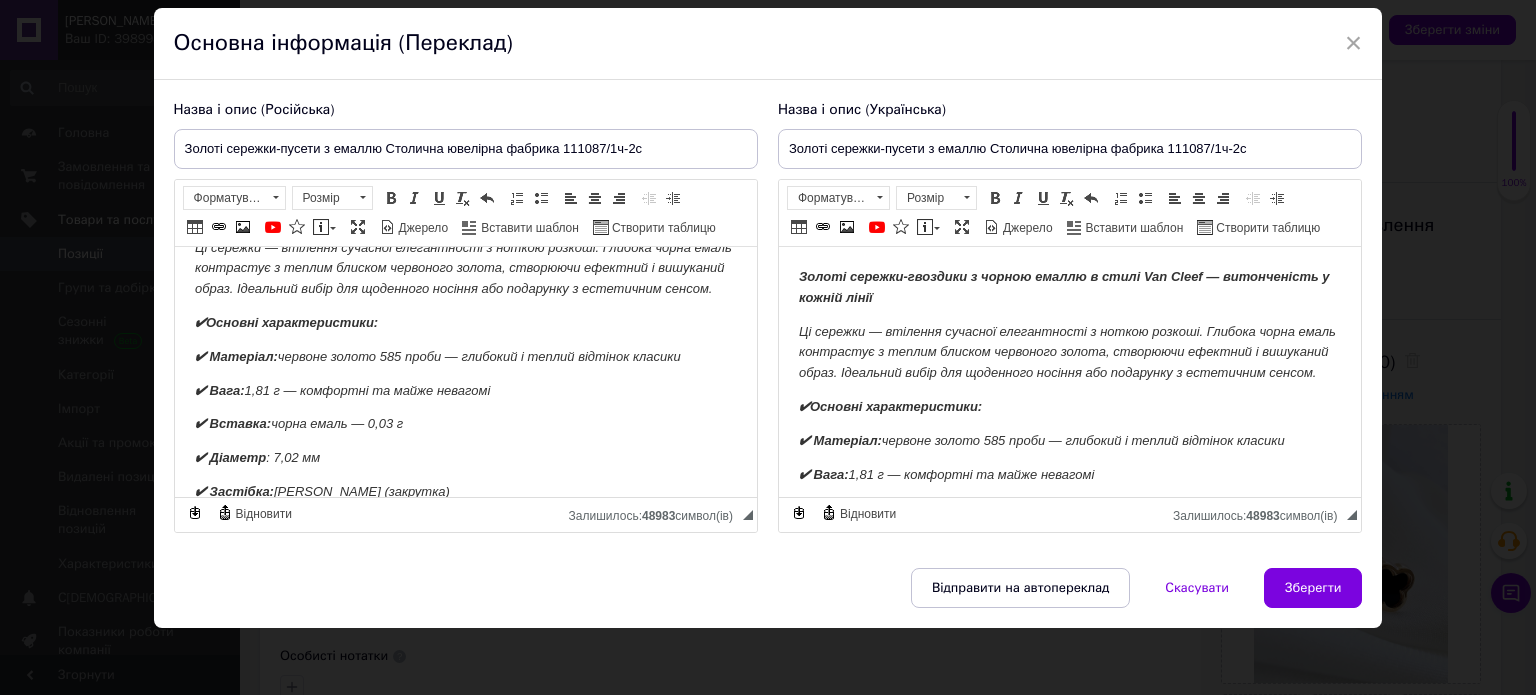 scroll, scrollTop: 361, scrollLeft: 0, axis: vertical 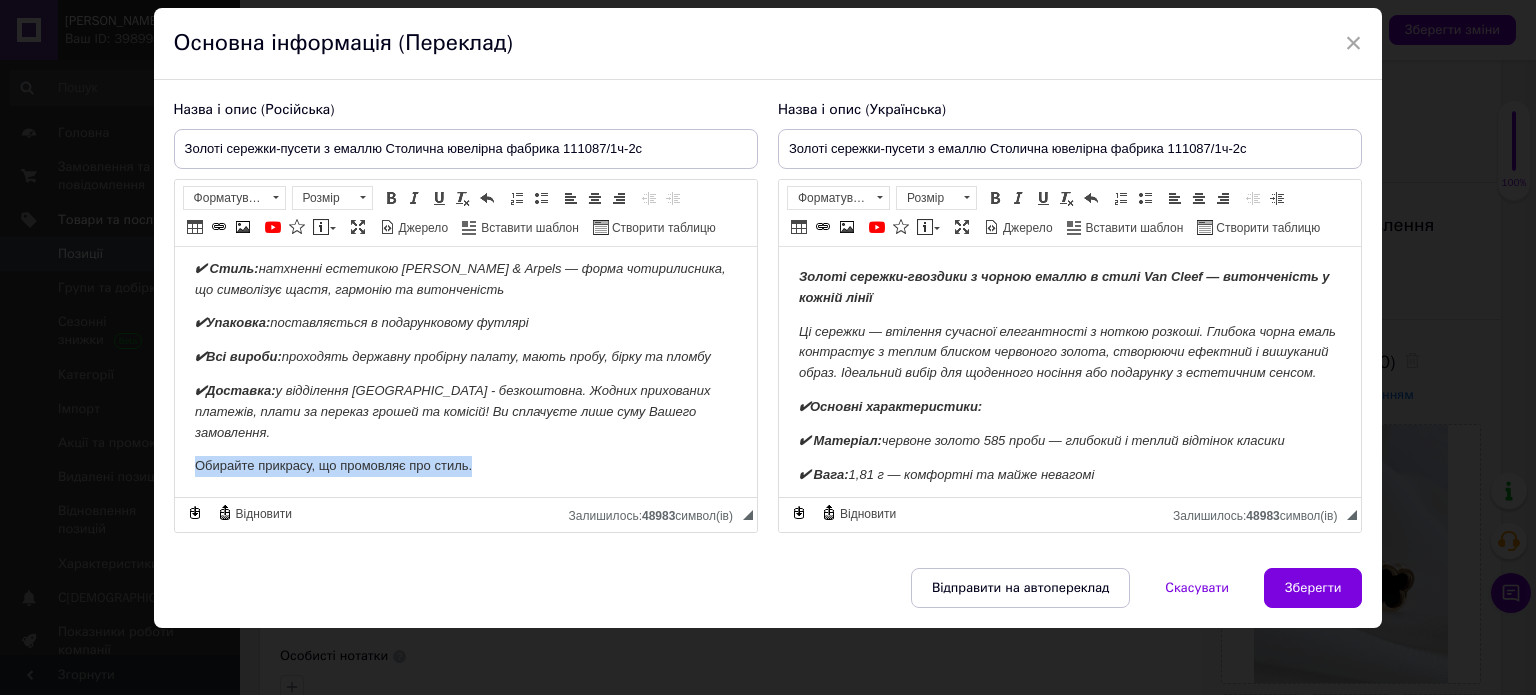 drag, startPoint x: 188, startPoint y: 473, endPoint x: 509, endPoint y: 464, distance: 321.12613 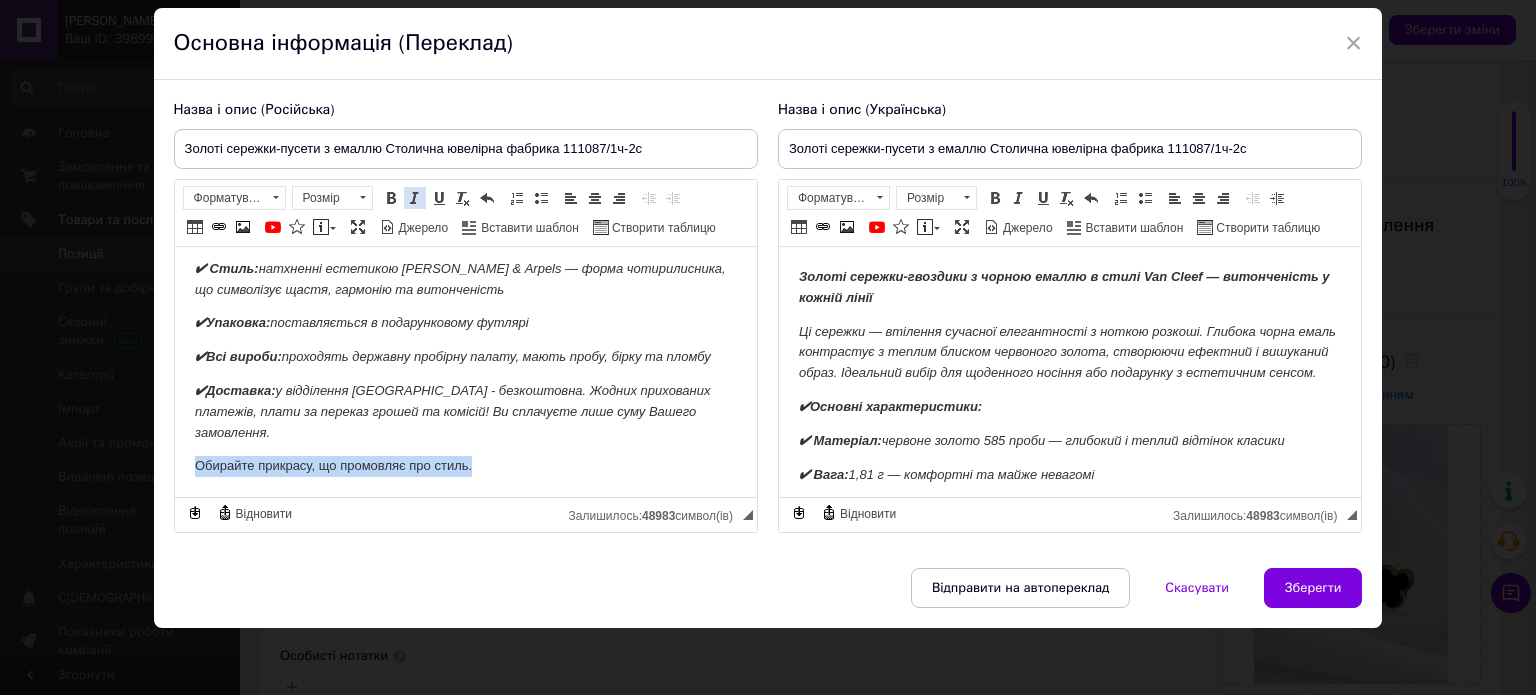 click at bounding box center [415, 198] 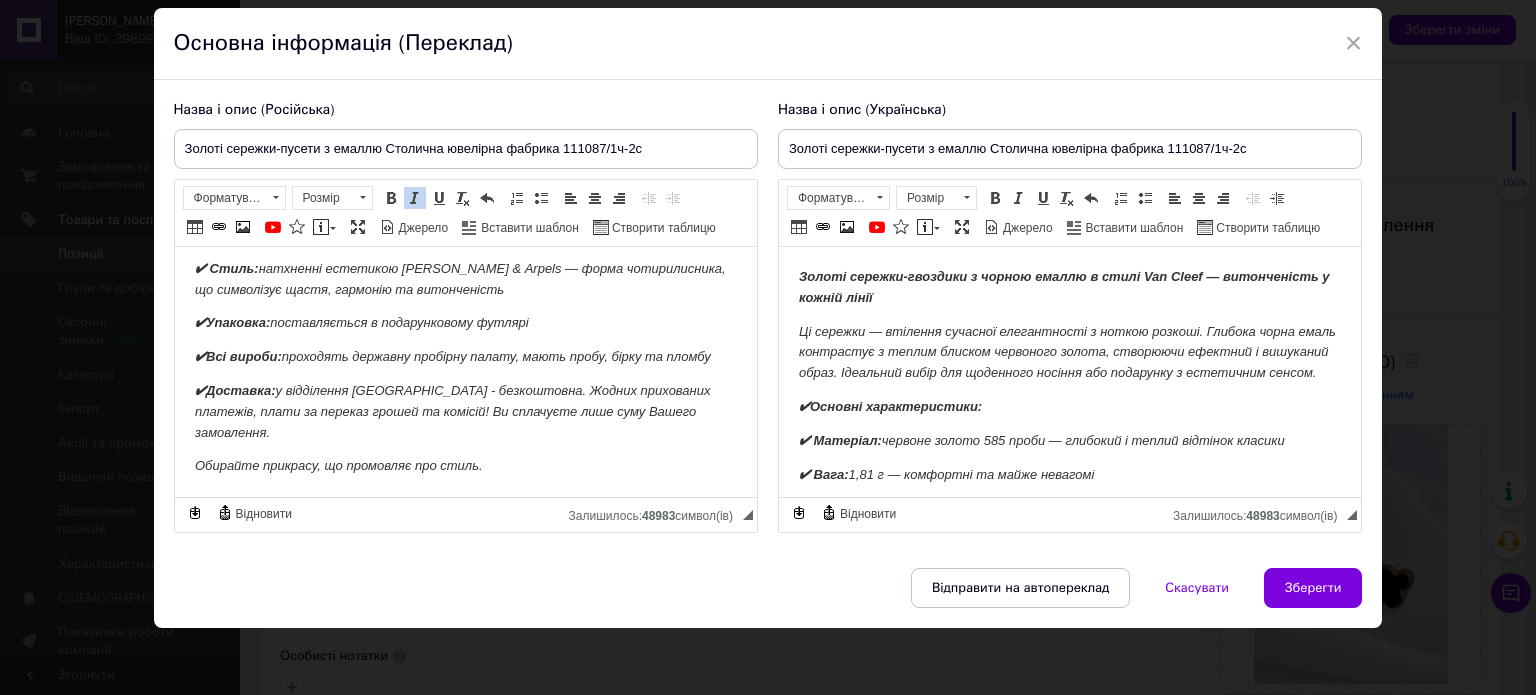 click on "✔Основні характеристики:" at bounding box center (889, 406) 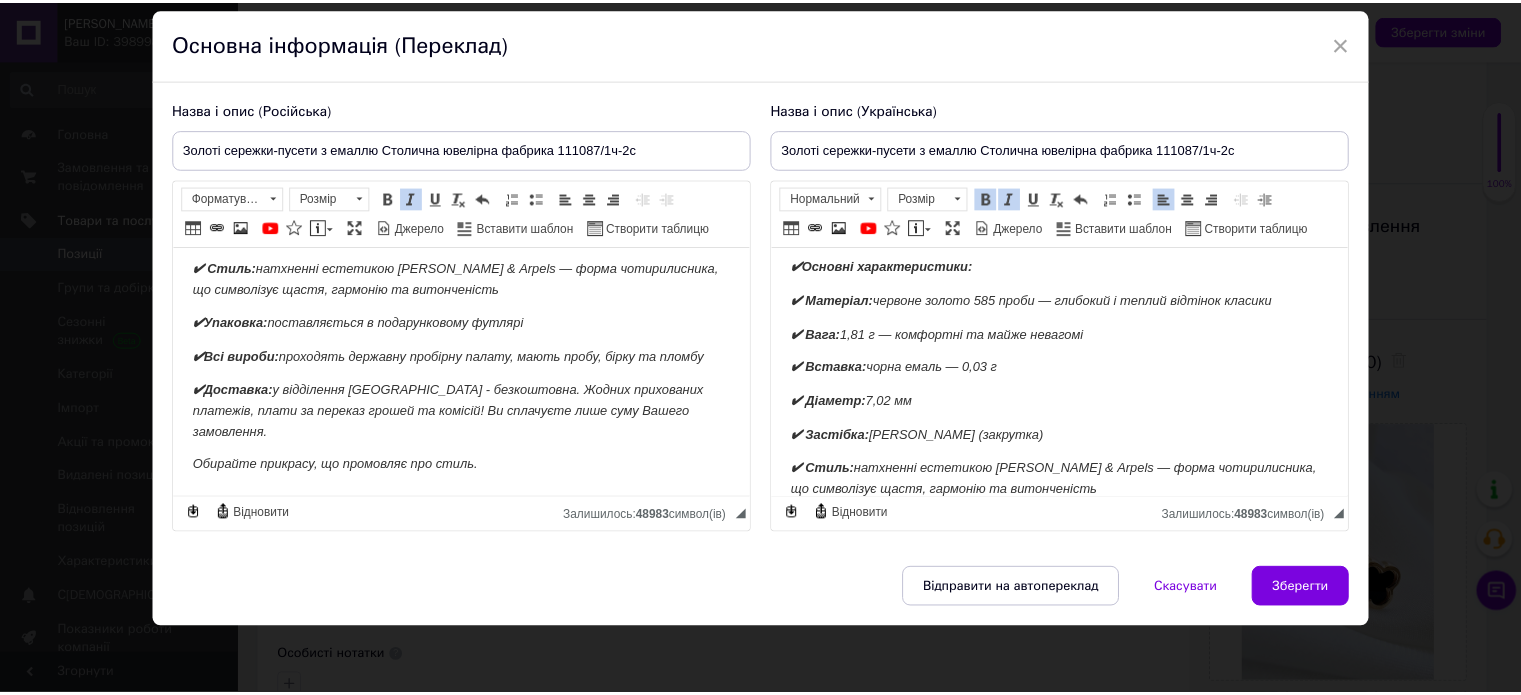 scroll, scrollTop: 361, scrollLeft: 0, axis: vertical 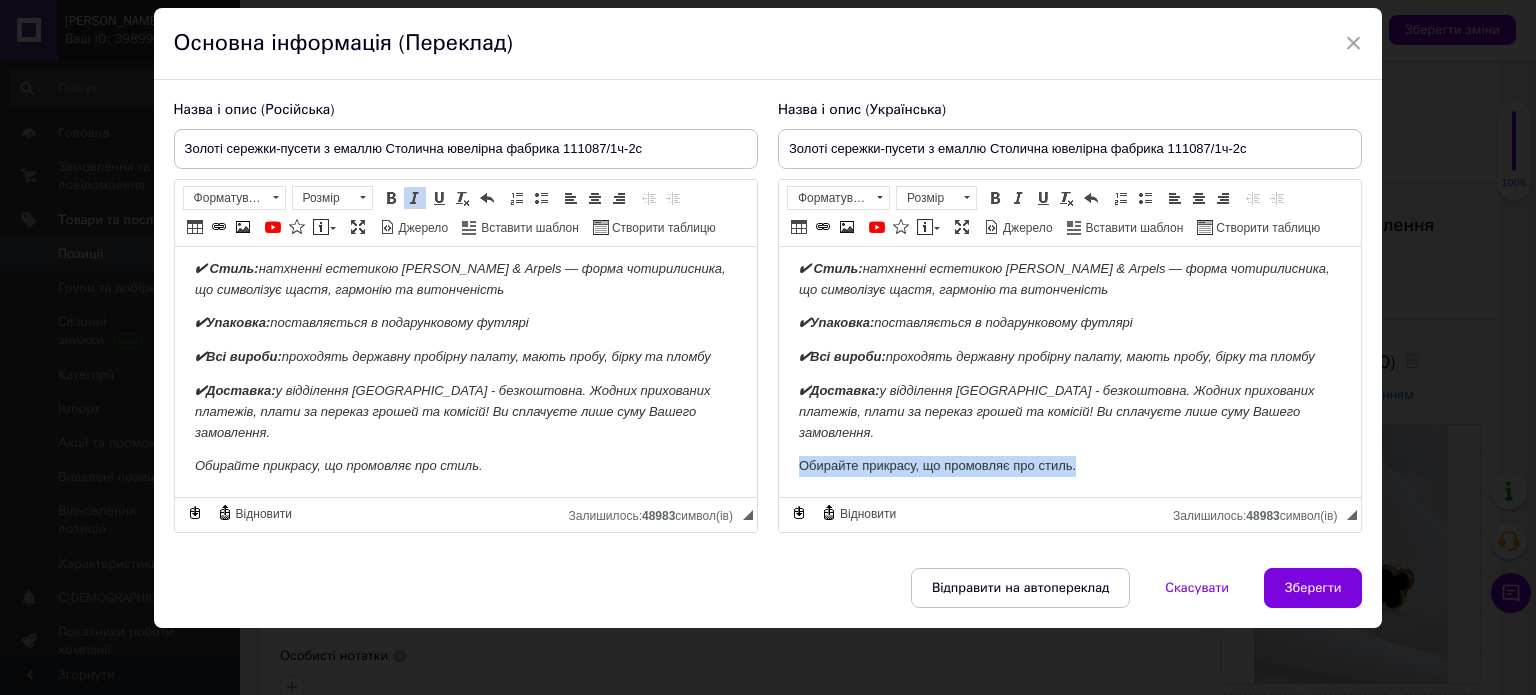 drag, startPoint x: 795, startPoint y: 470, endPoint x: 1070, endPoint y: 456, distance: 275.35614 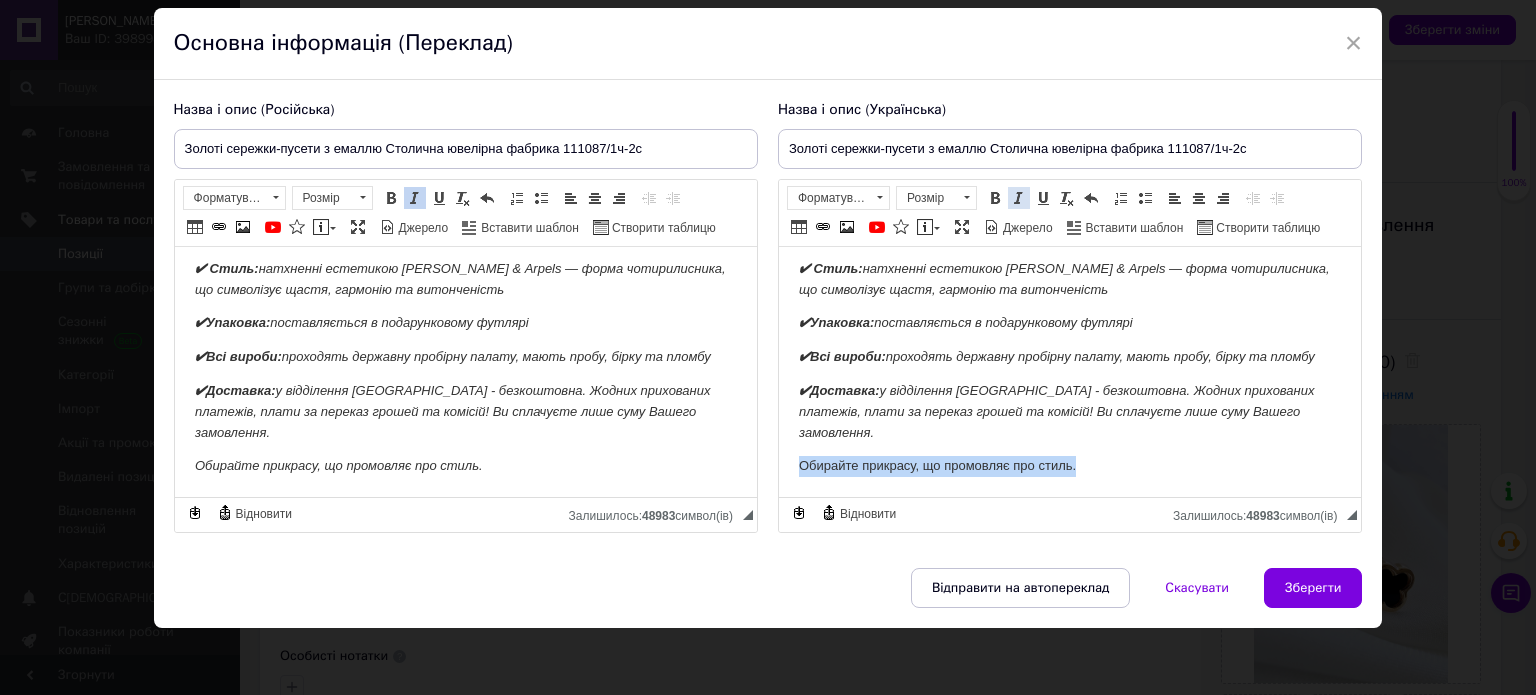 click at bounding box center (1019, 198) 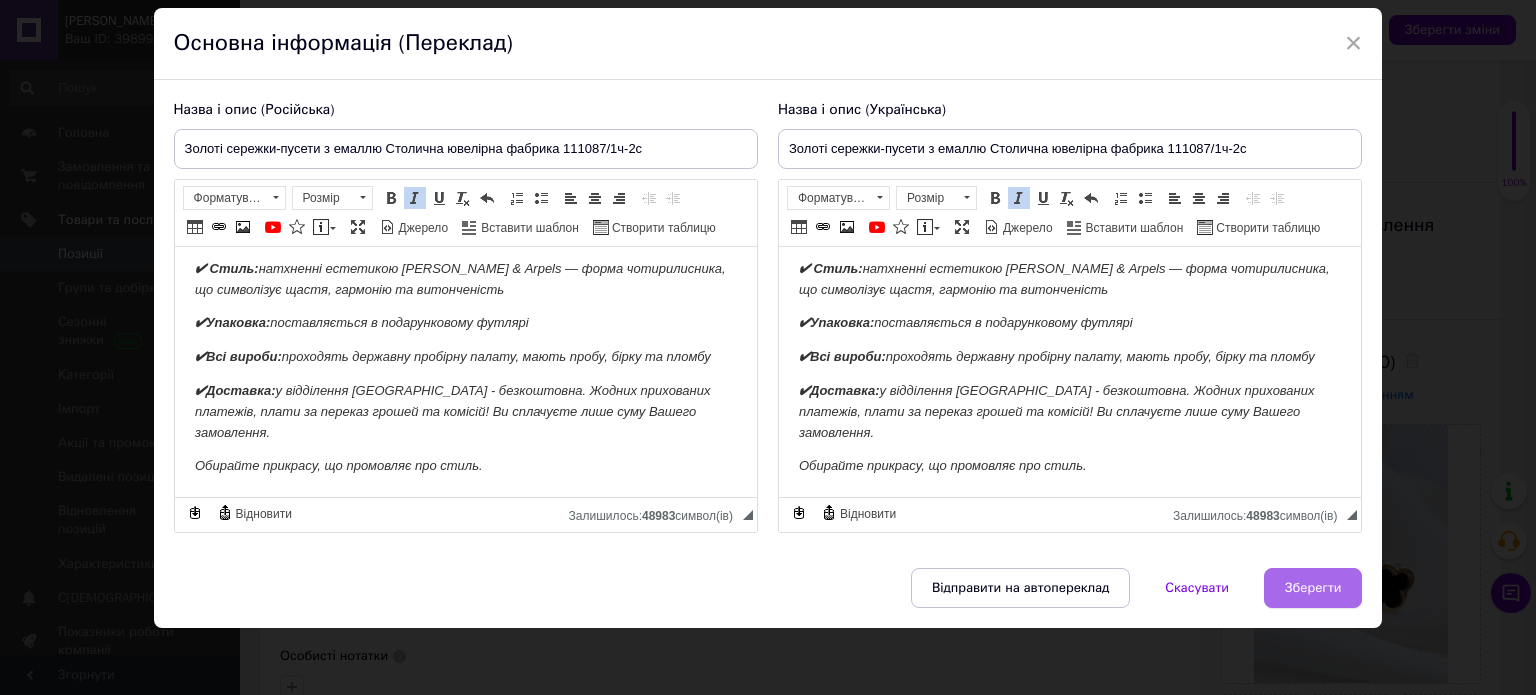 click on "Зберегти" at bounding box center (1313, 588) 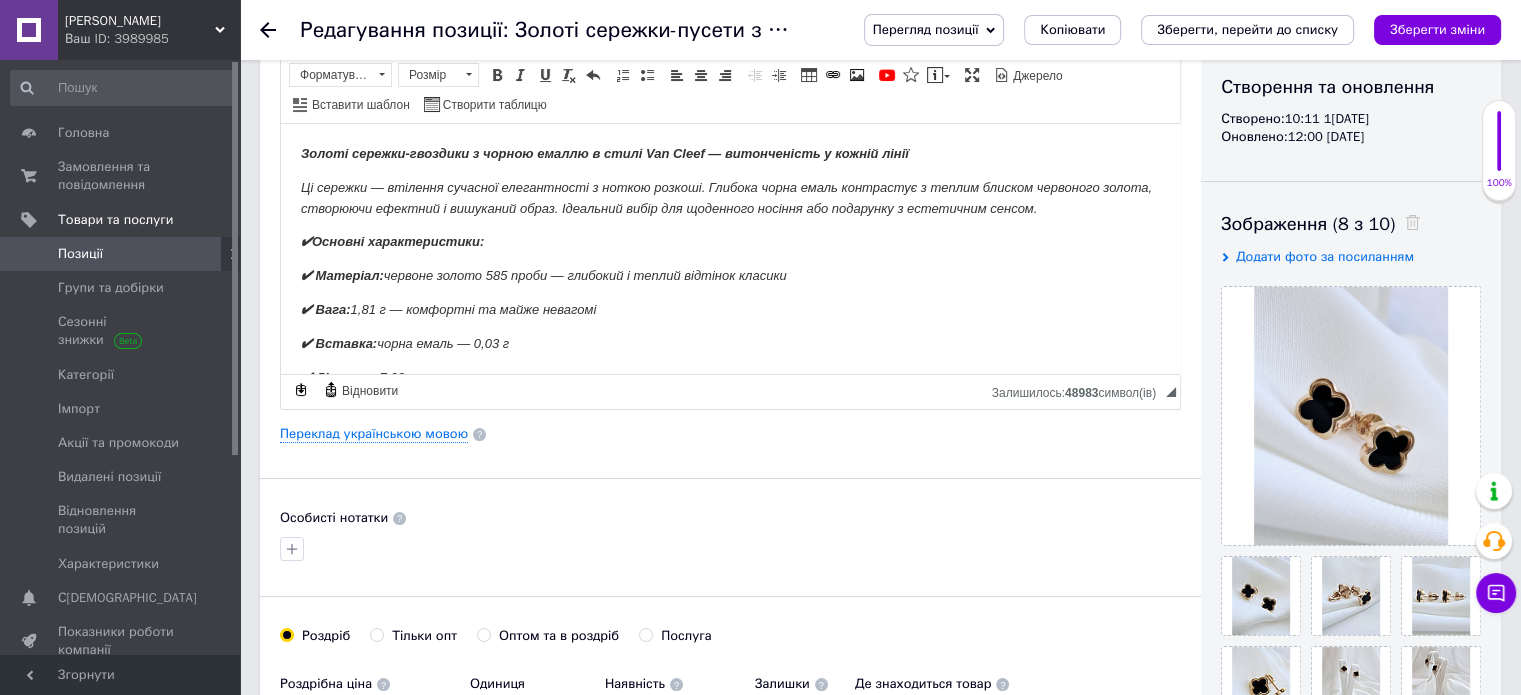 scroll, scrollTop: 273, scrollLeft: 0, axis: vertical 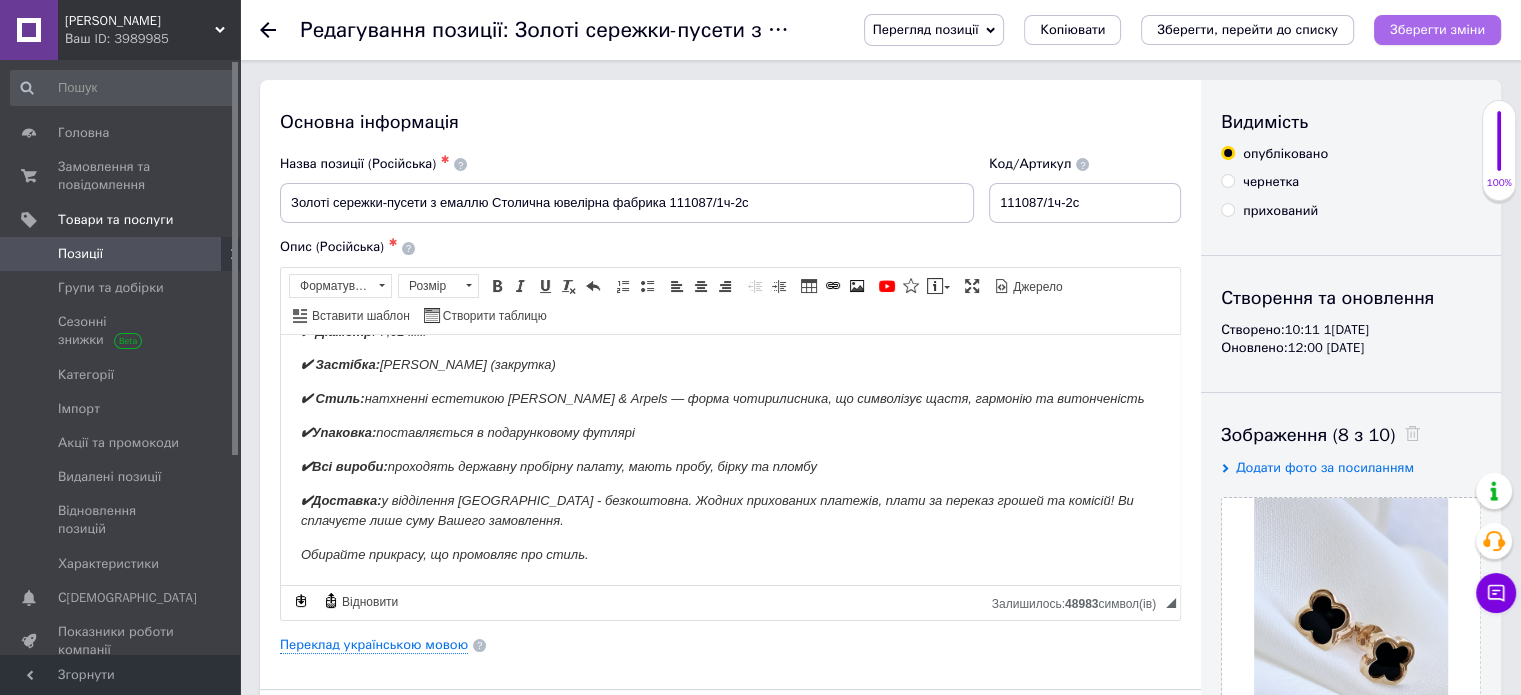 click on "Зберегти зміни" at bounding box center (1437, 29) 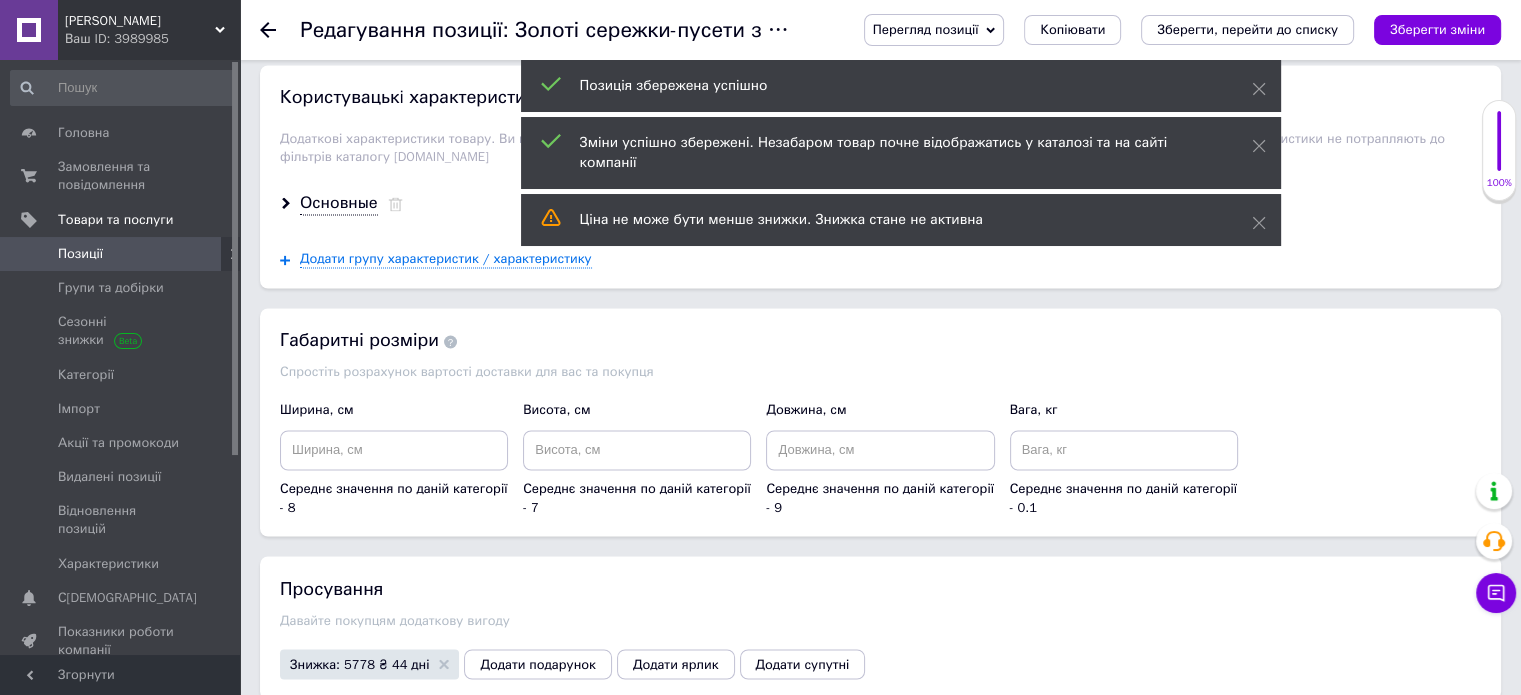 scroll, scrollTop: 3596, scrollLeft: 0, axis: vertical 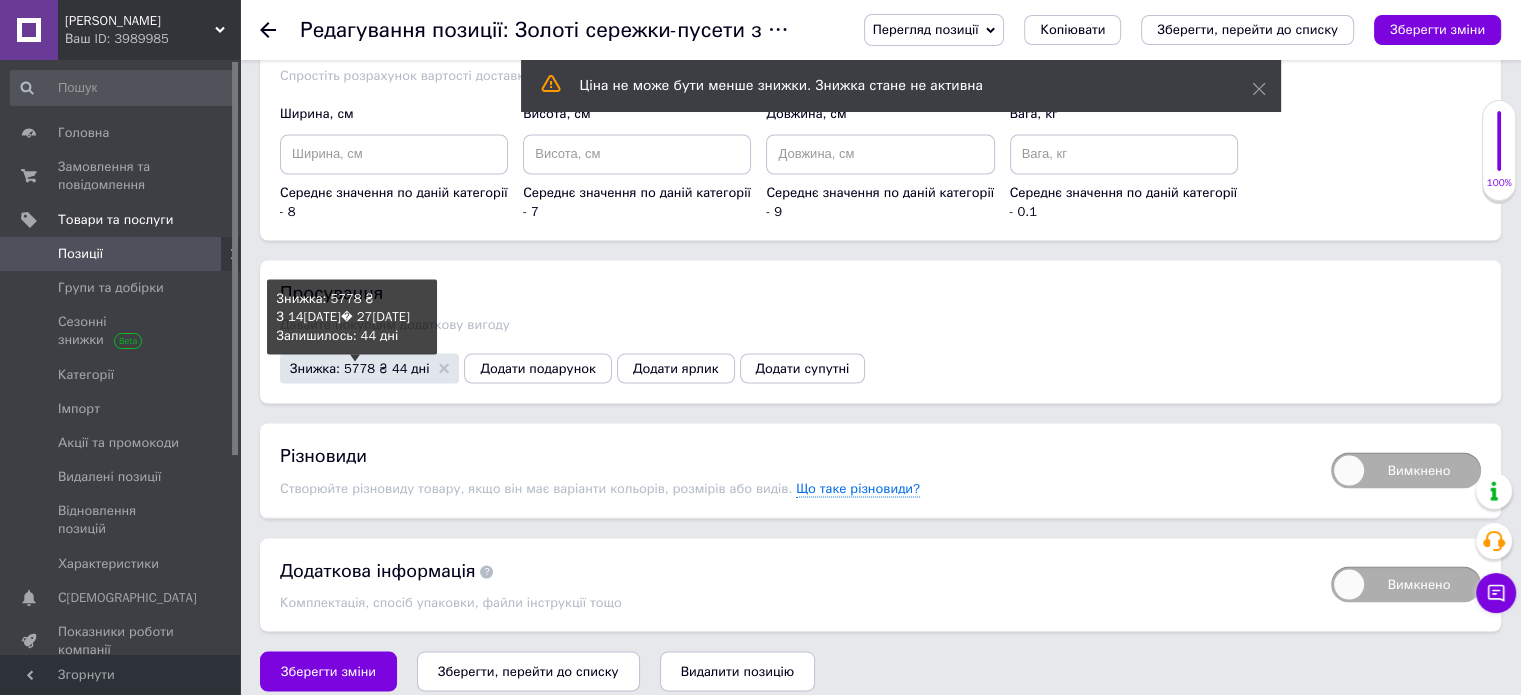 click on "Знижка: 5778 ₴ 44 дні" at bounding box center [359, 367] 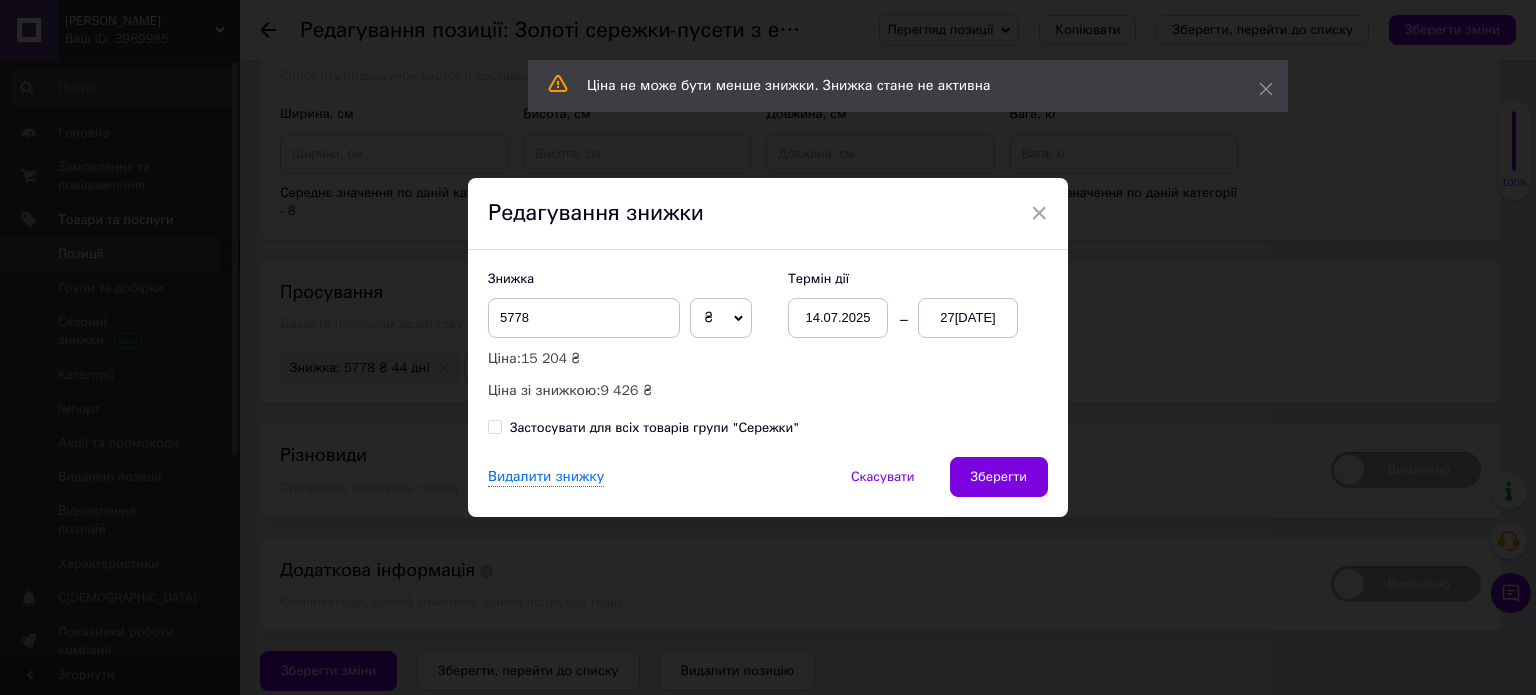 click on "₴" at bounding box center (721, 318) 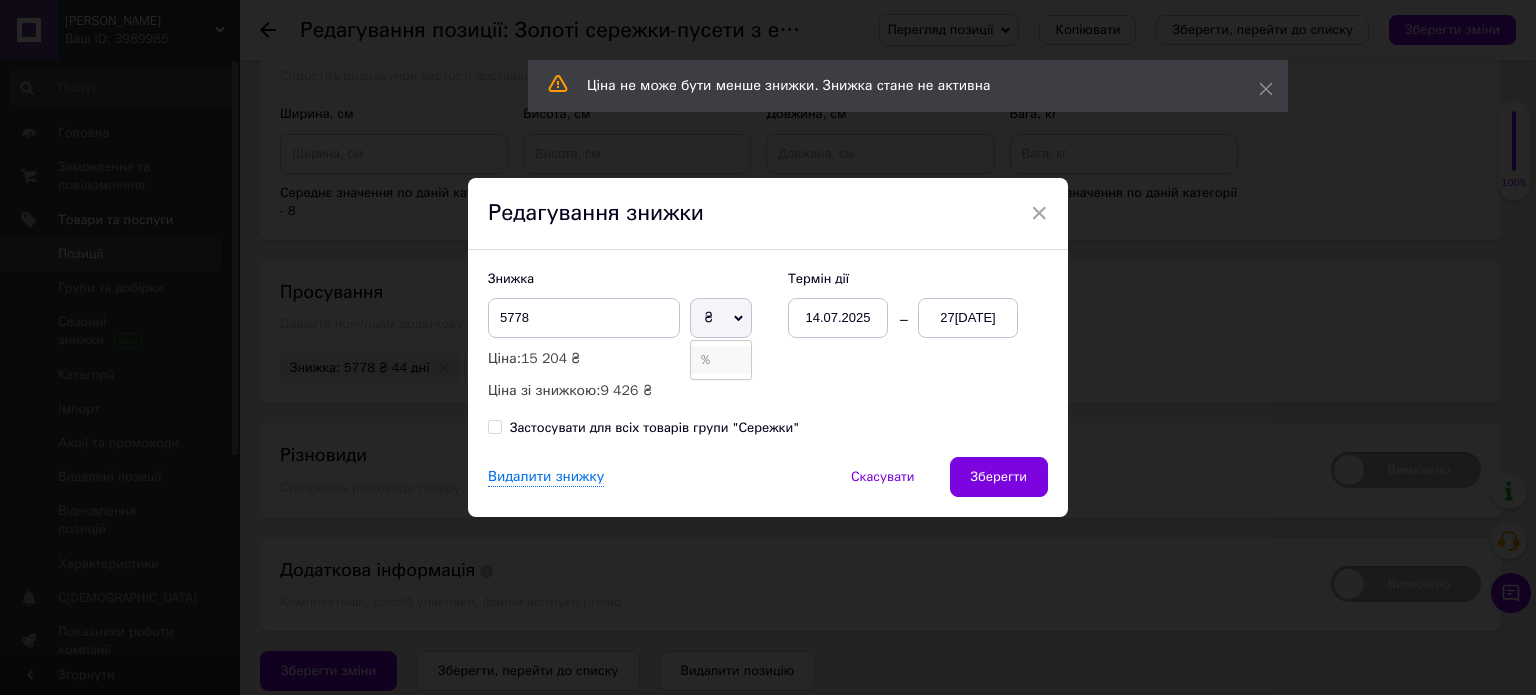 click on "%" at bounding box center [721, 360] 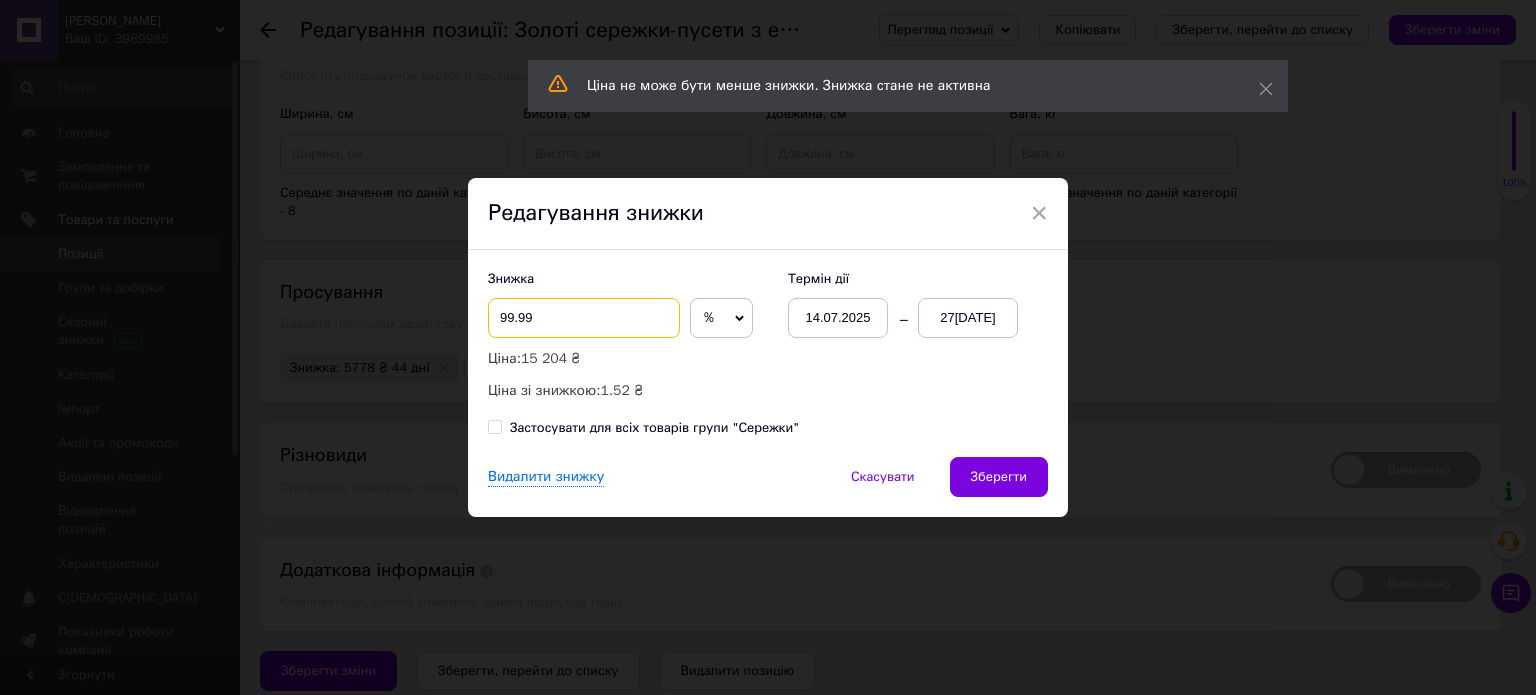 click on "99.99" at bounding box center (584, 318) 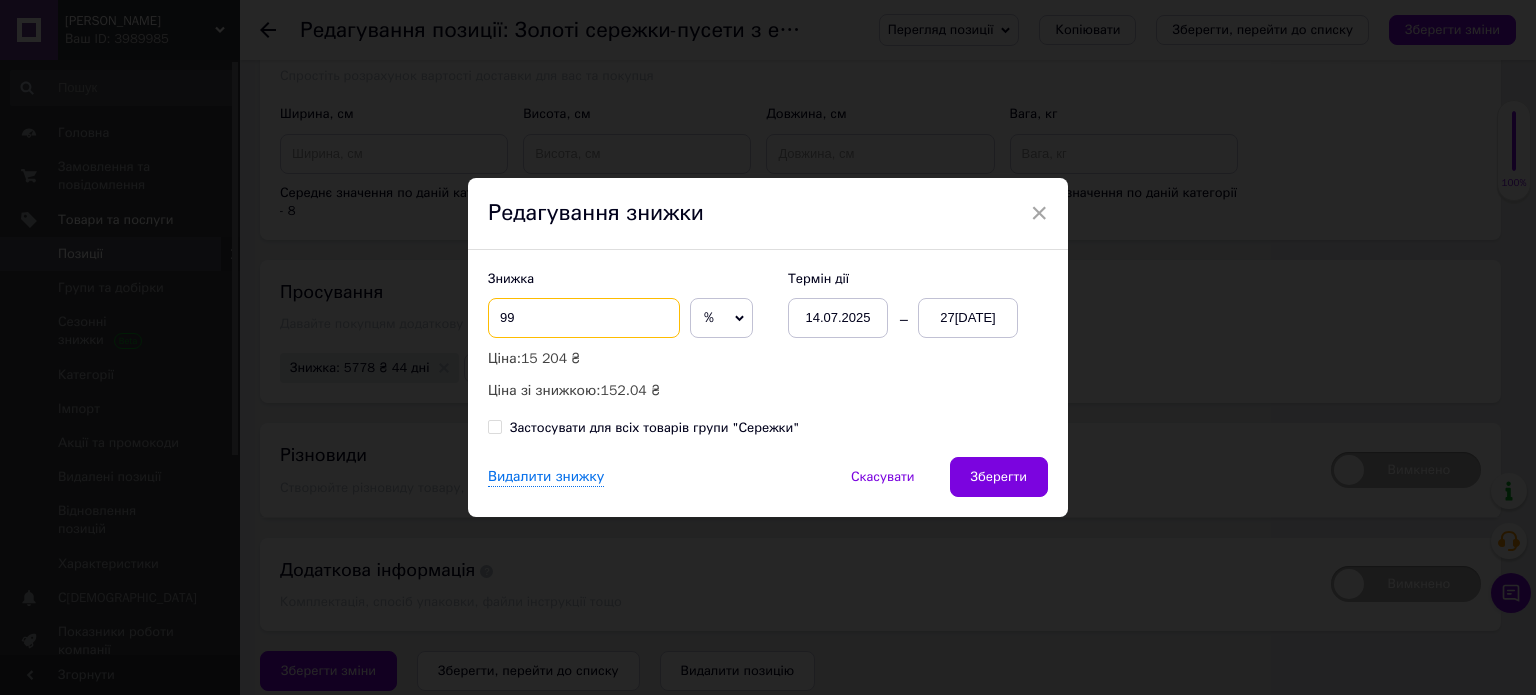 type on "9" 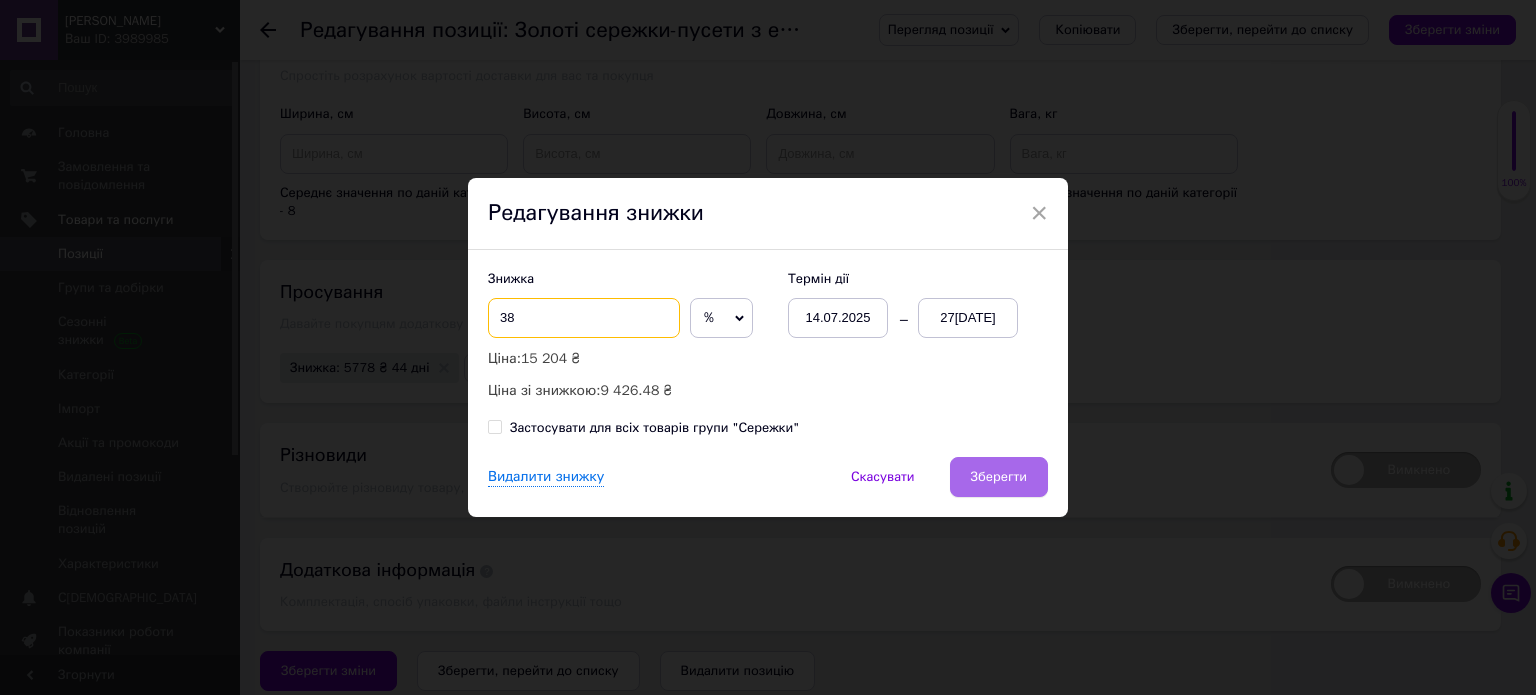 type on "38" 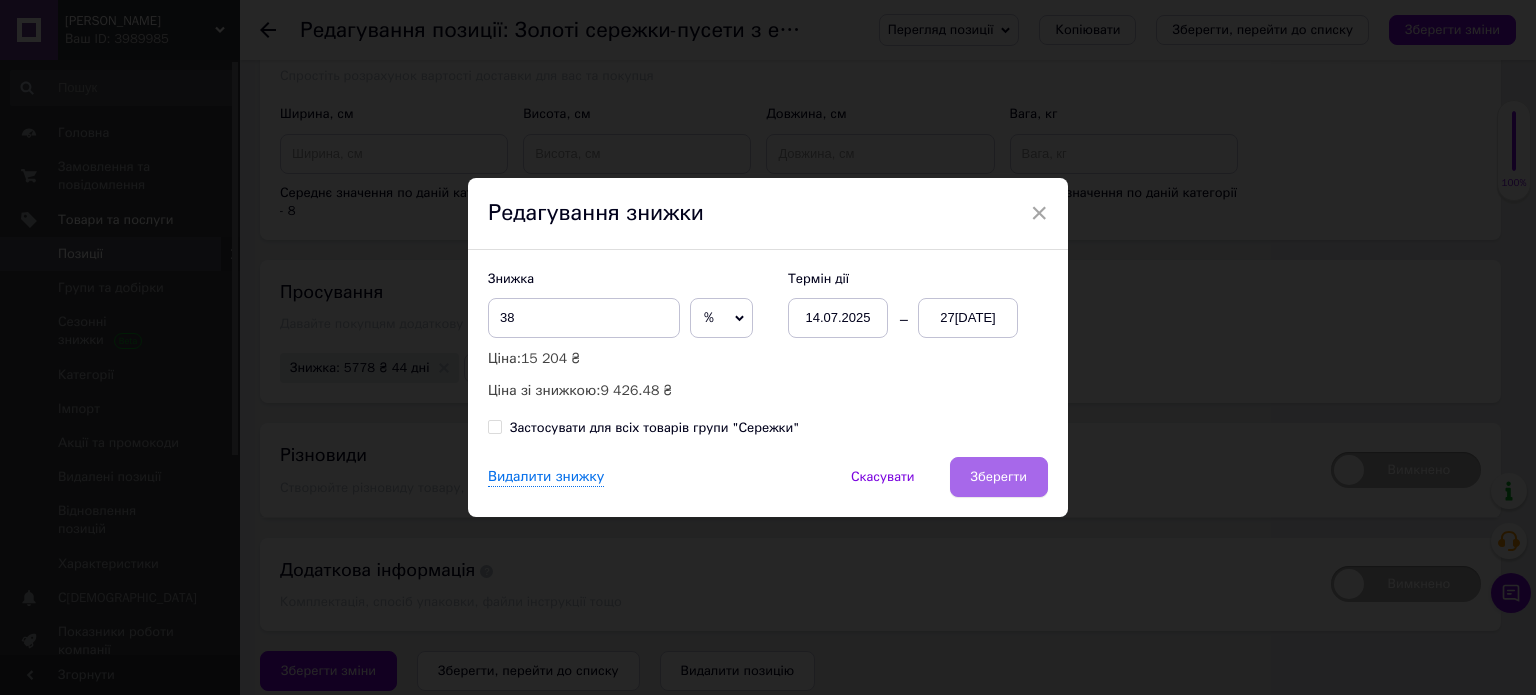 click on "Зберегти" at bounding box center [999, 477] 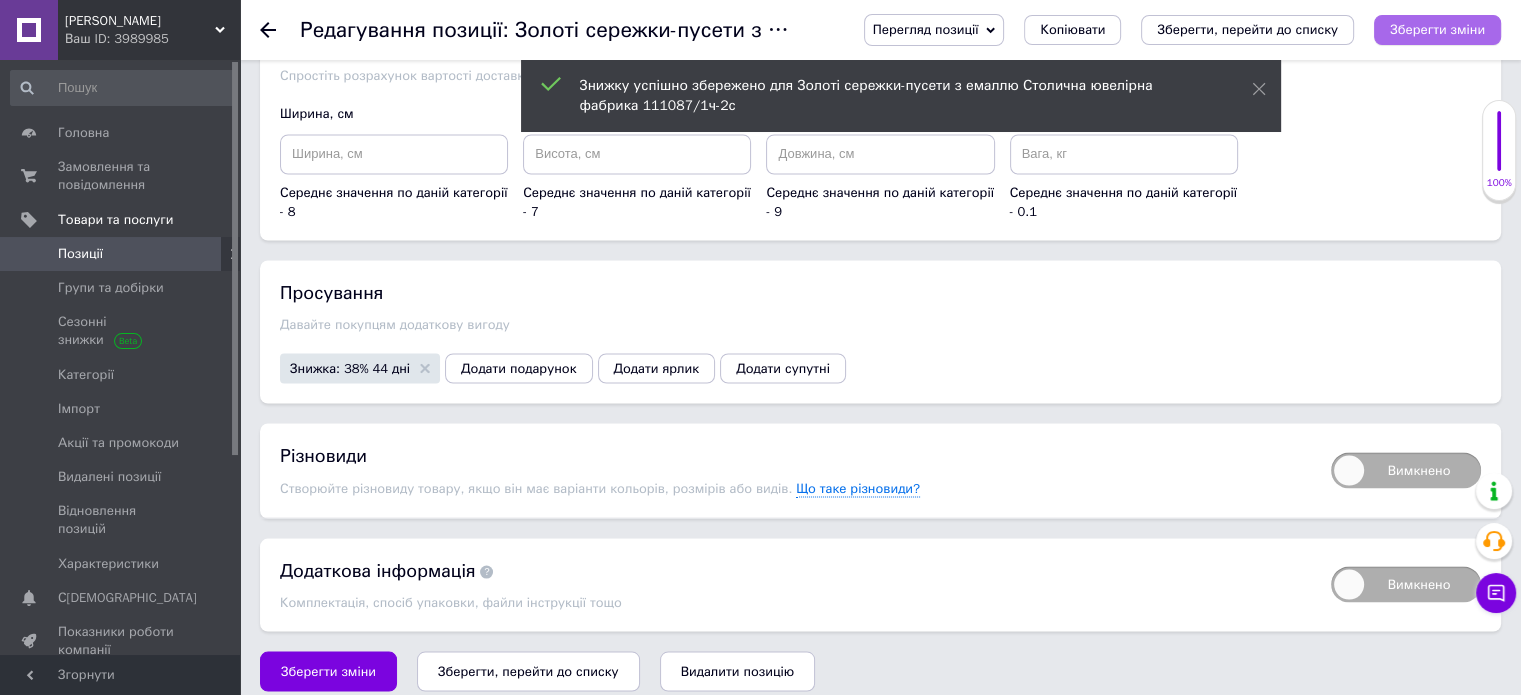 click on "Зберегти зміни" at bounding box center [1437, 29] 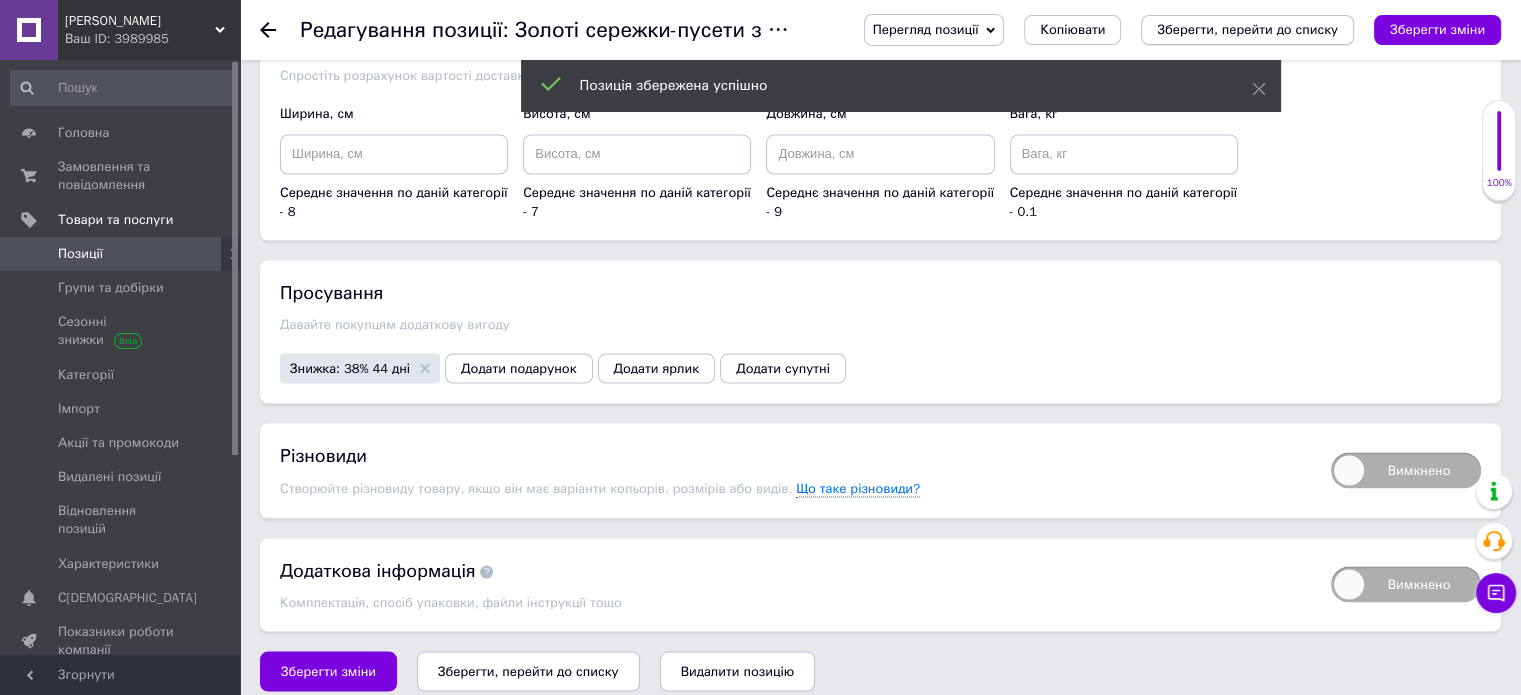 click on "Зберегти, перейти до списку" at bounding box center [1247, 29] 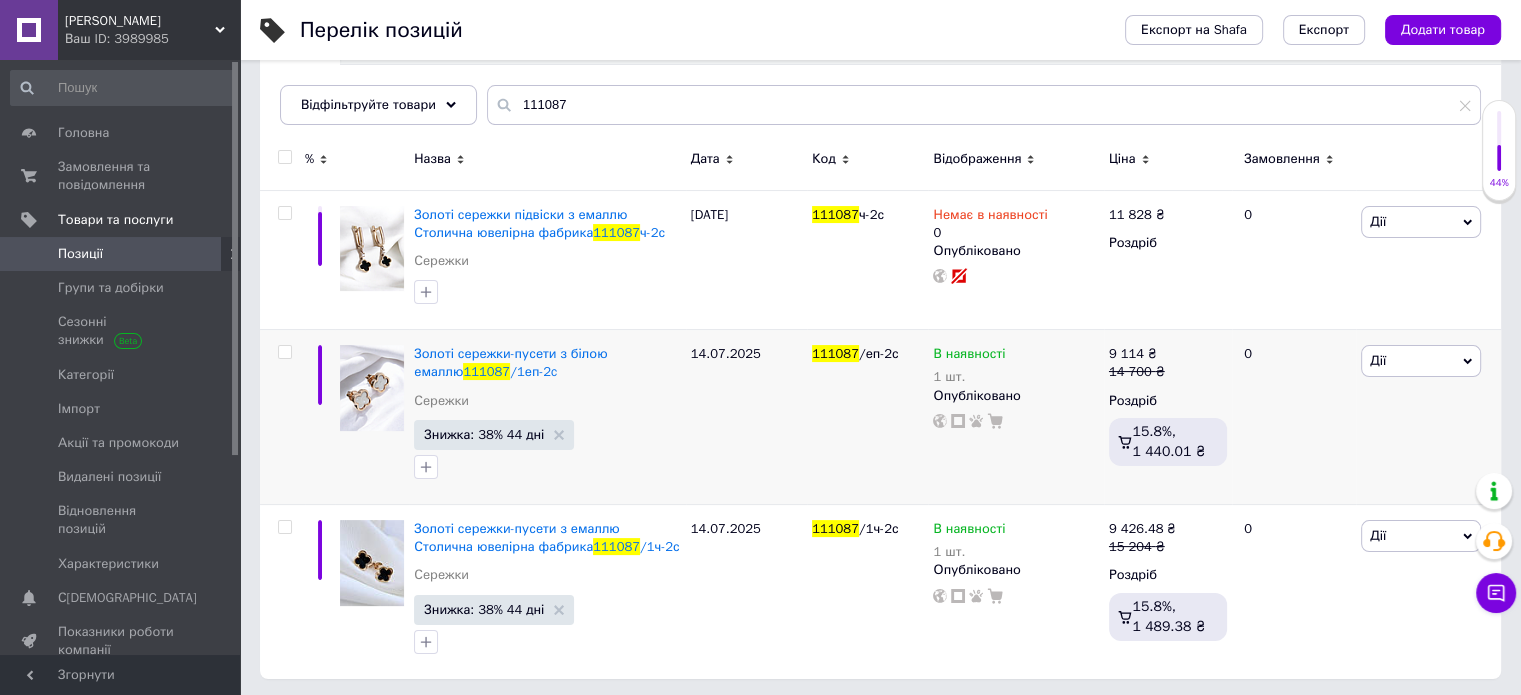 scroll, scrollTop: 243, scrollLeft: 0, axis: vertical 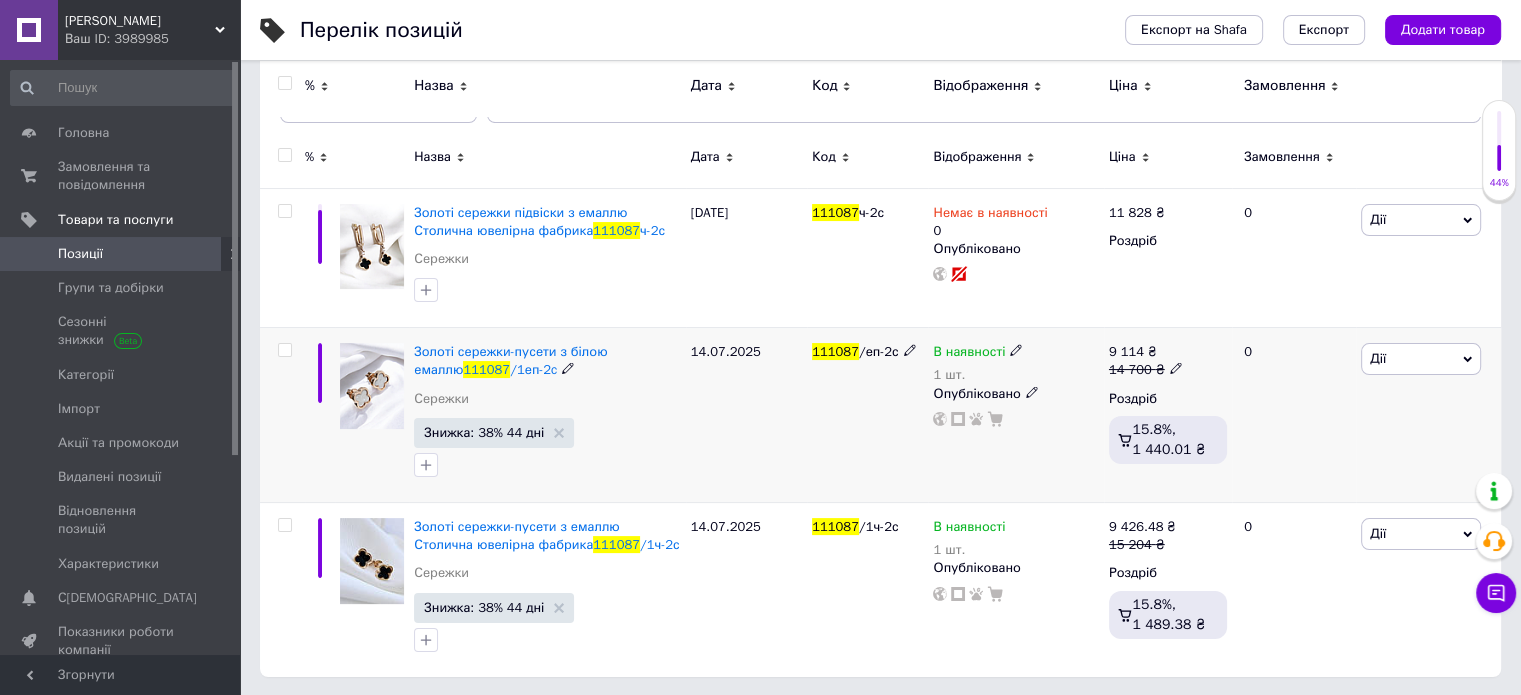 click at bounding box center (372, 386) 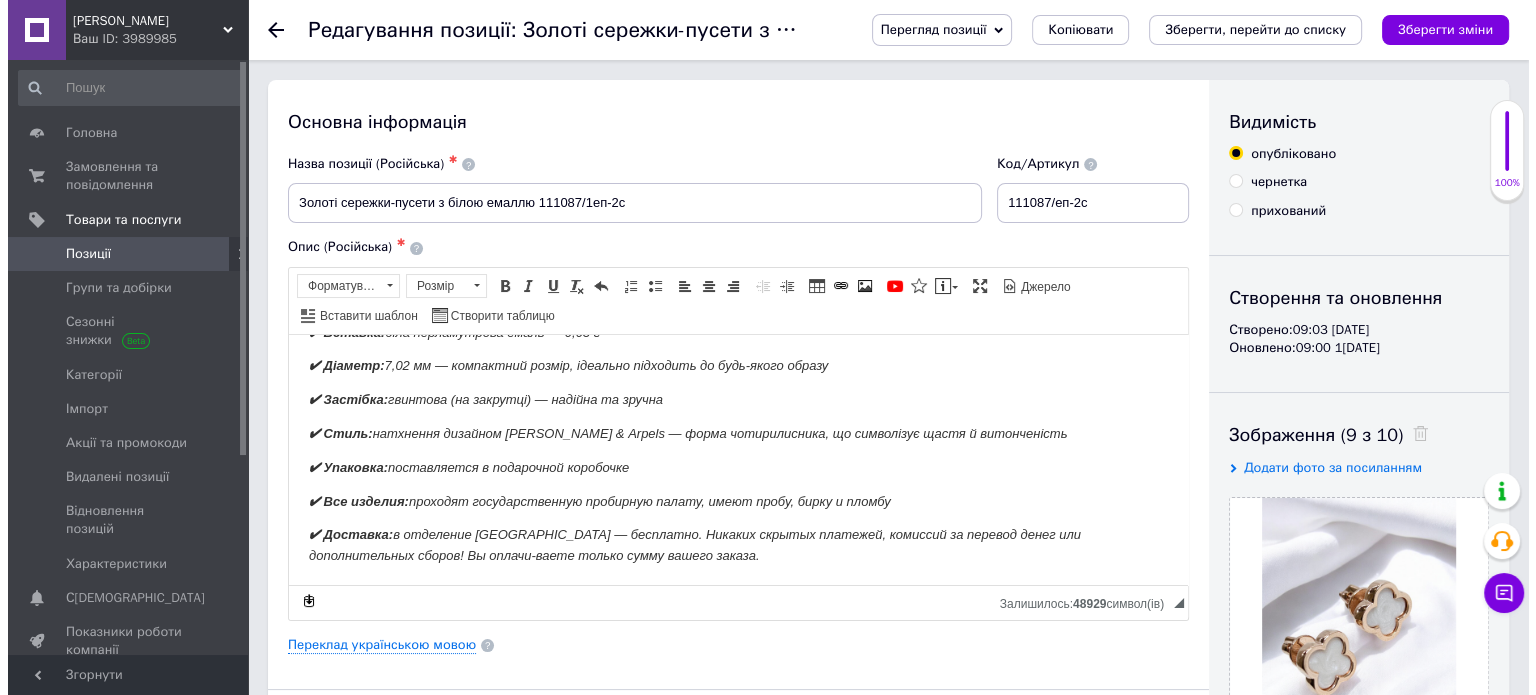 scroll, scrollTop: 257, scrollLeft: 0, axis: vertical 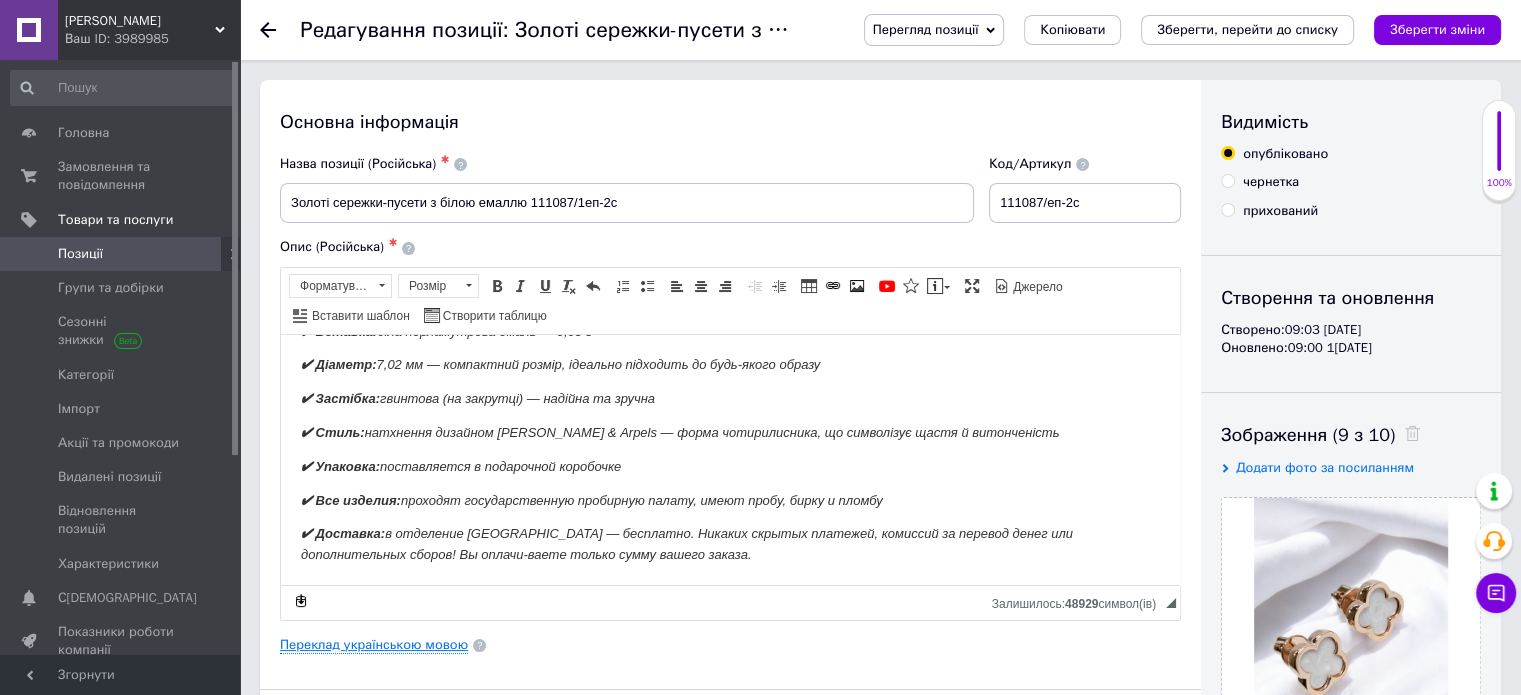 click on "Переклад українською мовою" at bounding box center [374, 645] 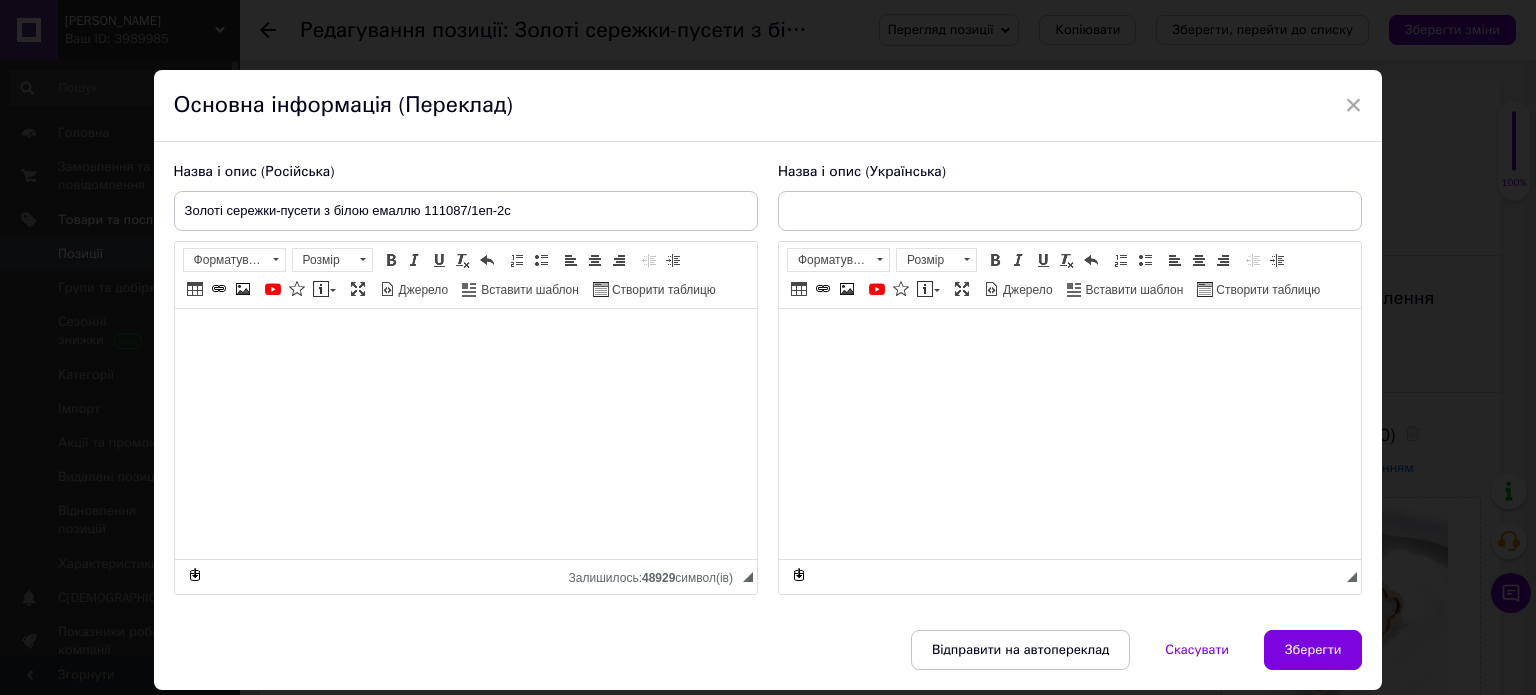 type on "Золоті сережки-пусети з білою емаллю  111087/1еп" 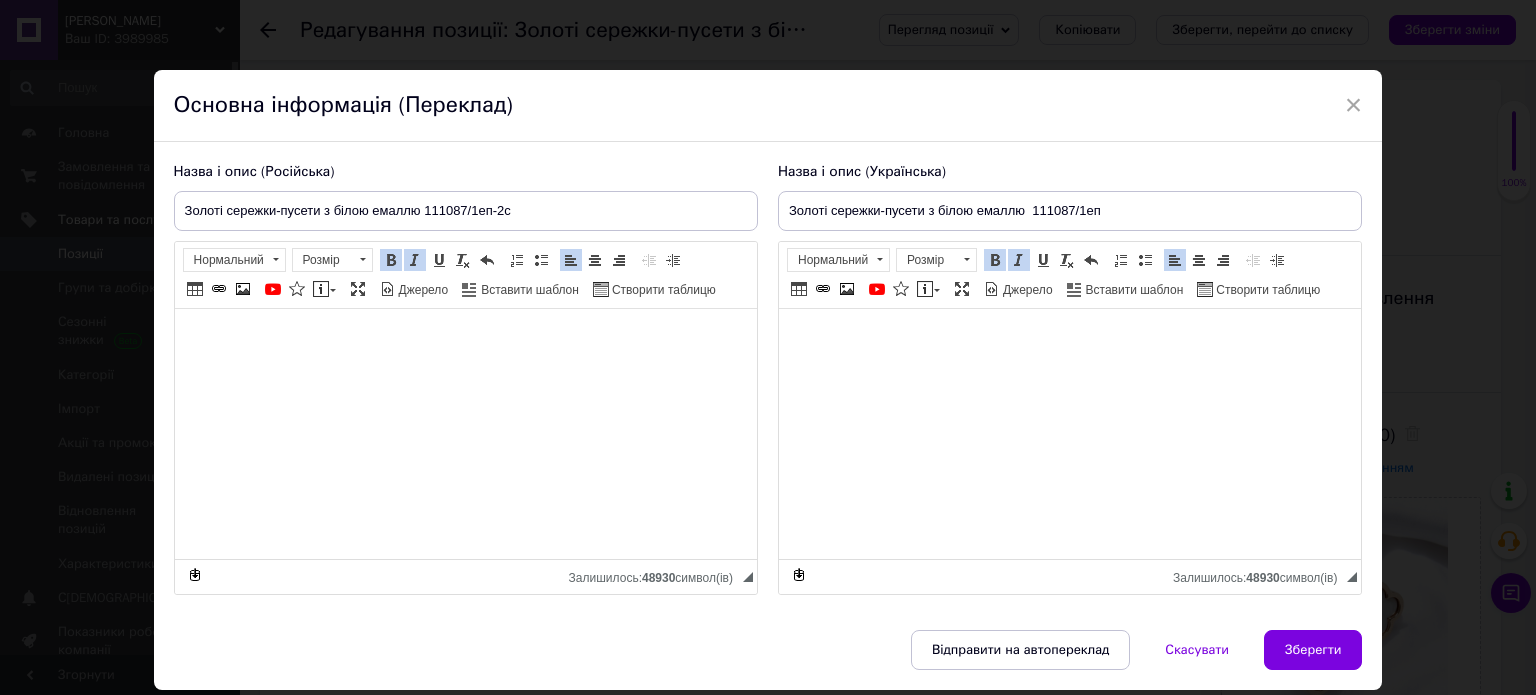 scroll, scrollTop: 62, scrollLeft: 0, axis: vertical 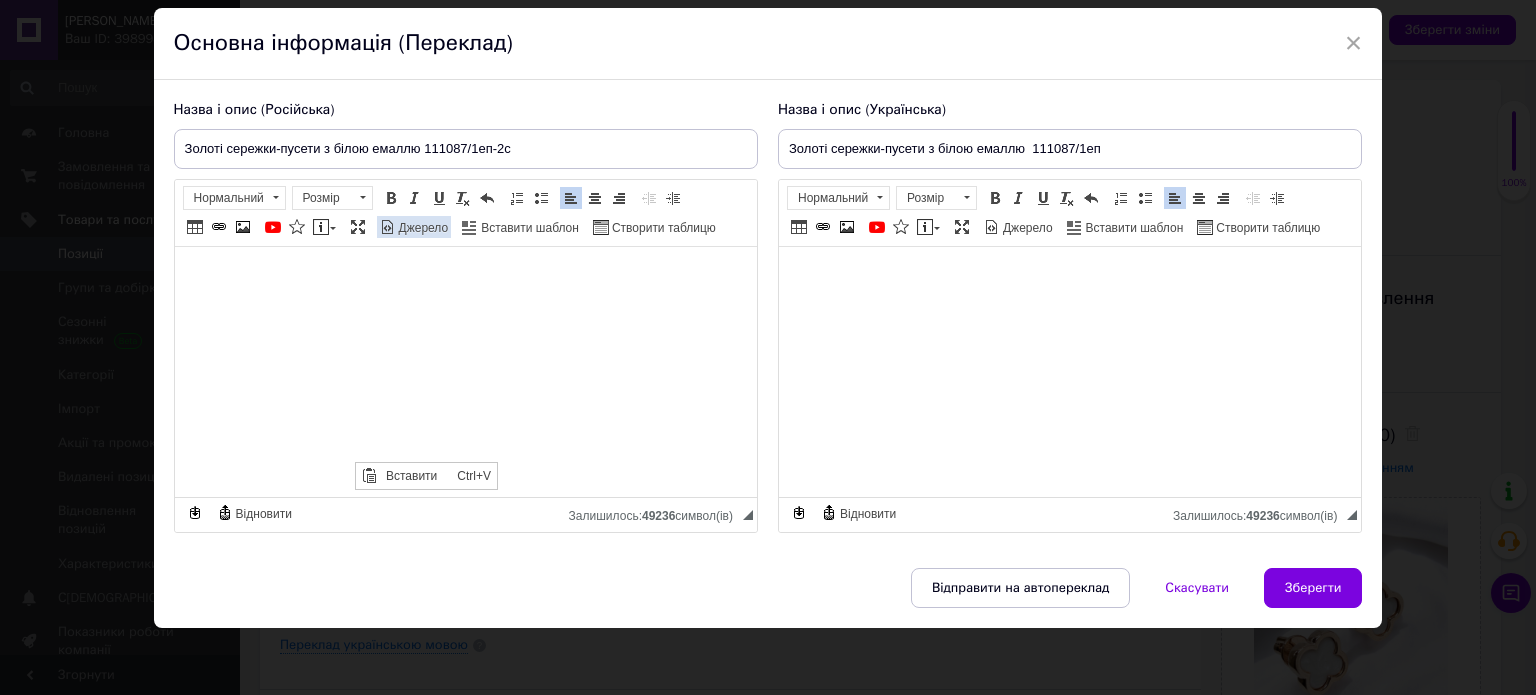 click on "Джерело" at bounding box center (422, 228) 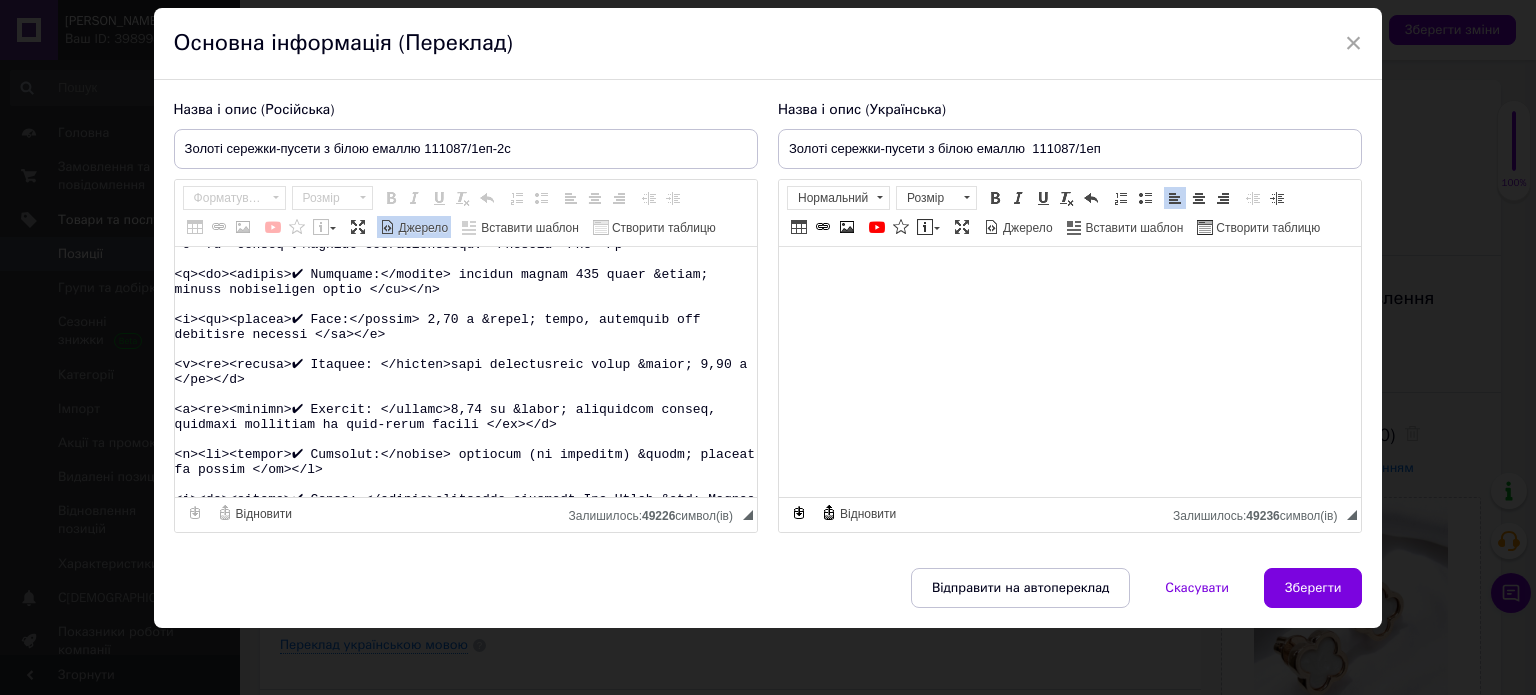 scroll, scrollTop: 273, scrollLeft: 0, axis: vertical 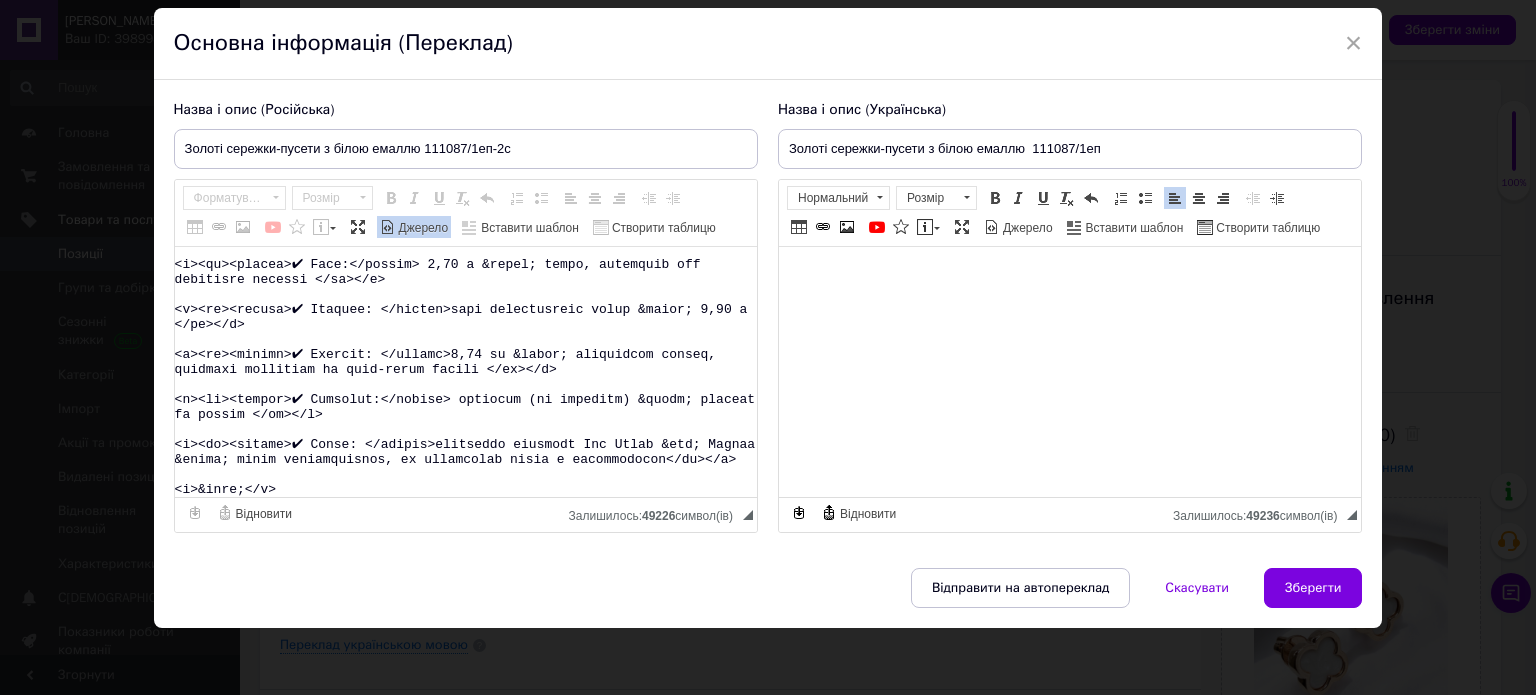 drag, startPoint x: 391, startPoint y: 454, endPoint x: 311, endPoint y: 476, distance: 82.96987 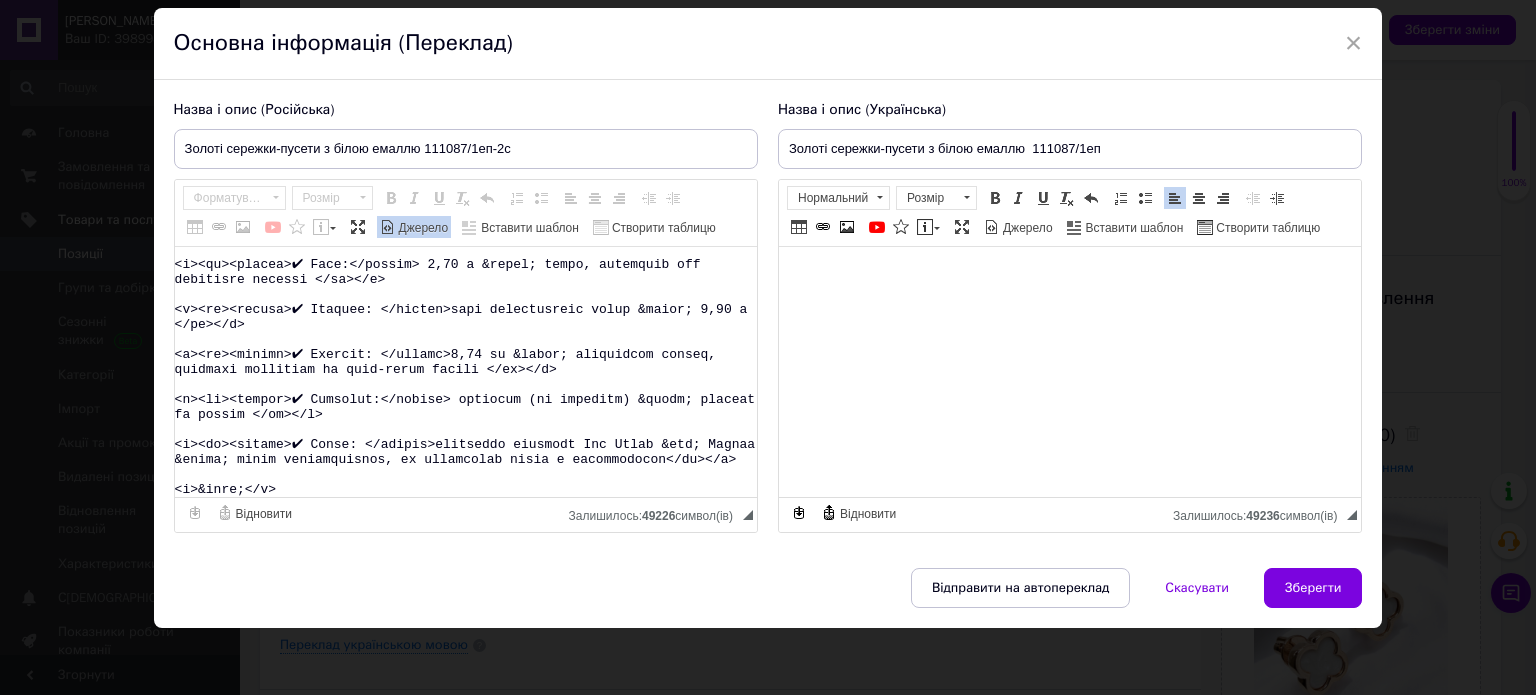 paste on "✔Упаковка: поставляється в подарунковому футлярі
✔Всі вироби: проходять державну пробірну палату, мають пробу, бірку та пломбу
✔Доставка: у відділення [GEOGRAPHIC_DATA] - безкоштовна. Жодних прихованих платежів, плати за переказ грошей та комісій! Ви сплачуєте лише суму Вашего замовлення." 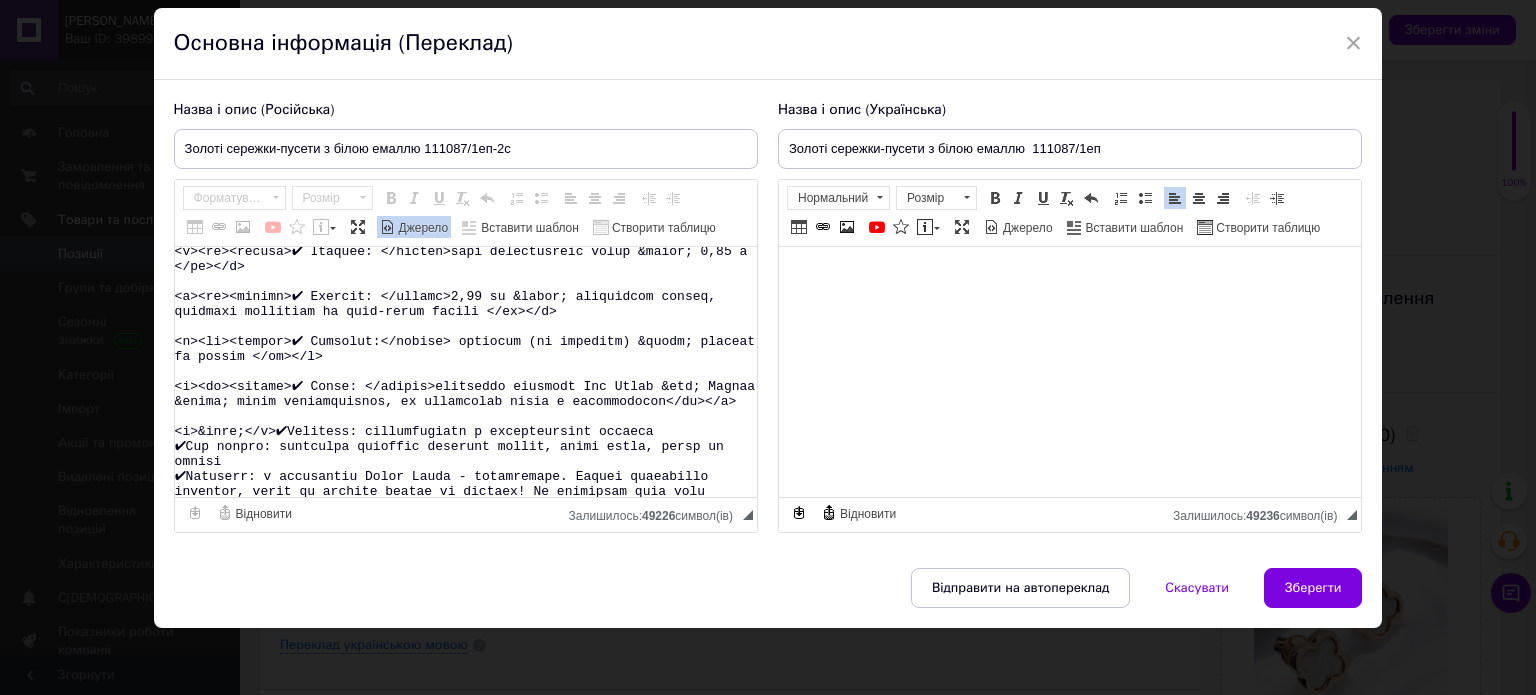 scroll, scrollTop: 360, scrollLeft: 0, axis: vertical 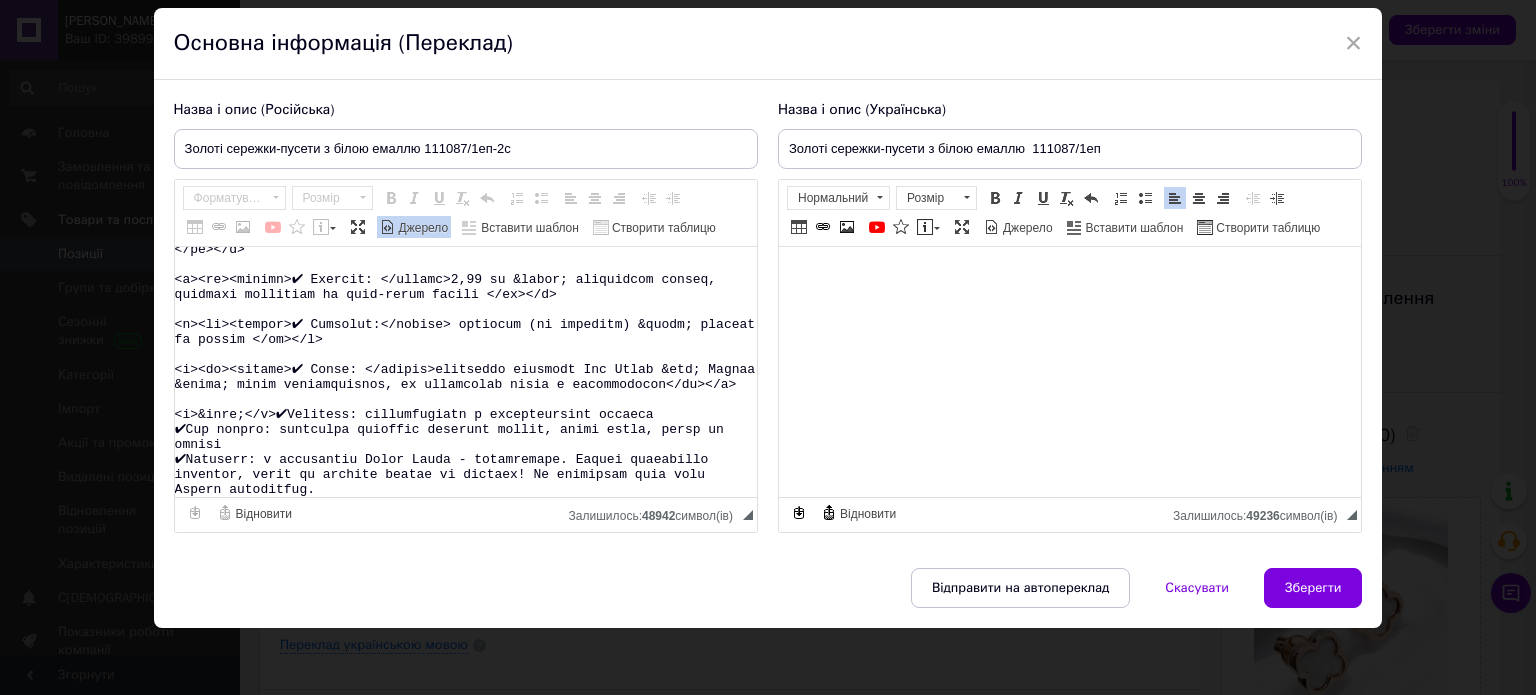 click on "Джерело" at bounding box center (422, 228) 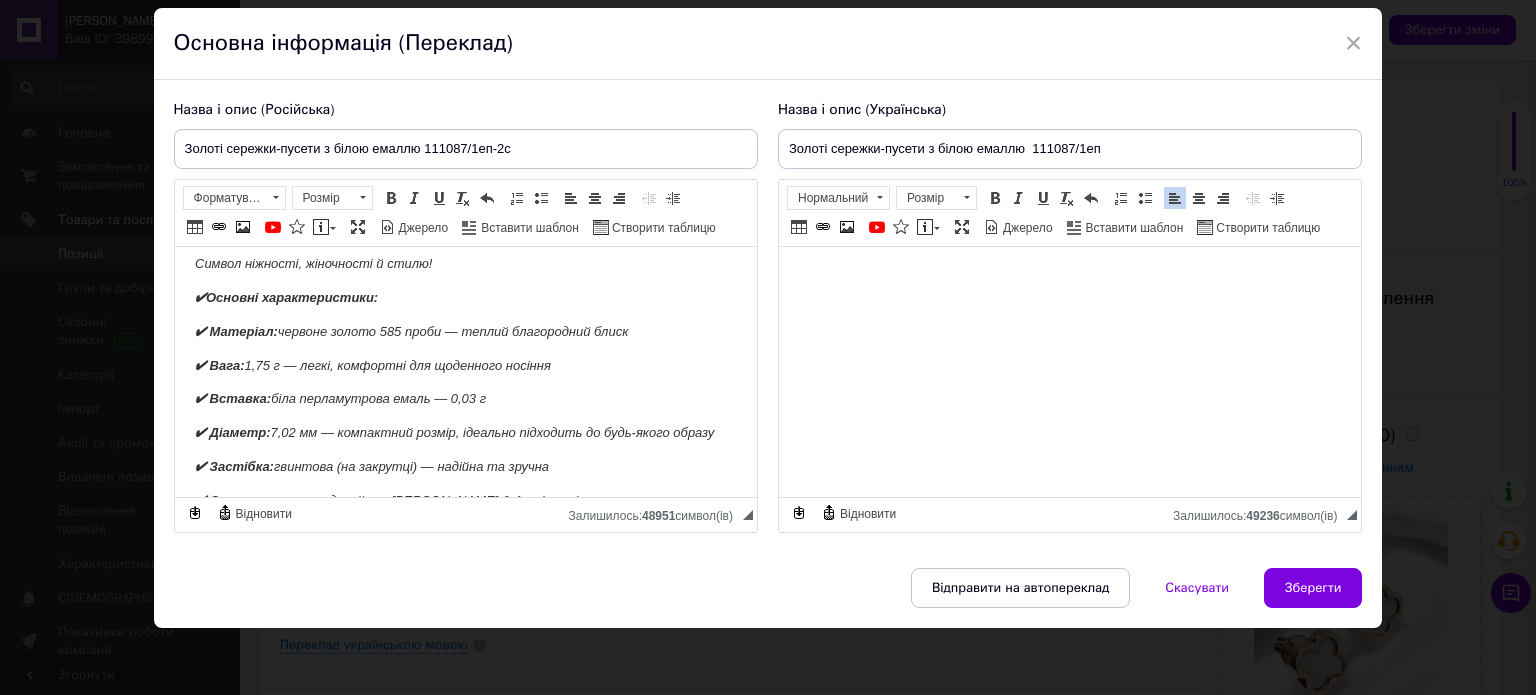 scroll, scrollTop: 307, scrollLeft: 0, axis: vertical 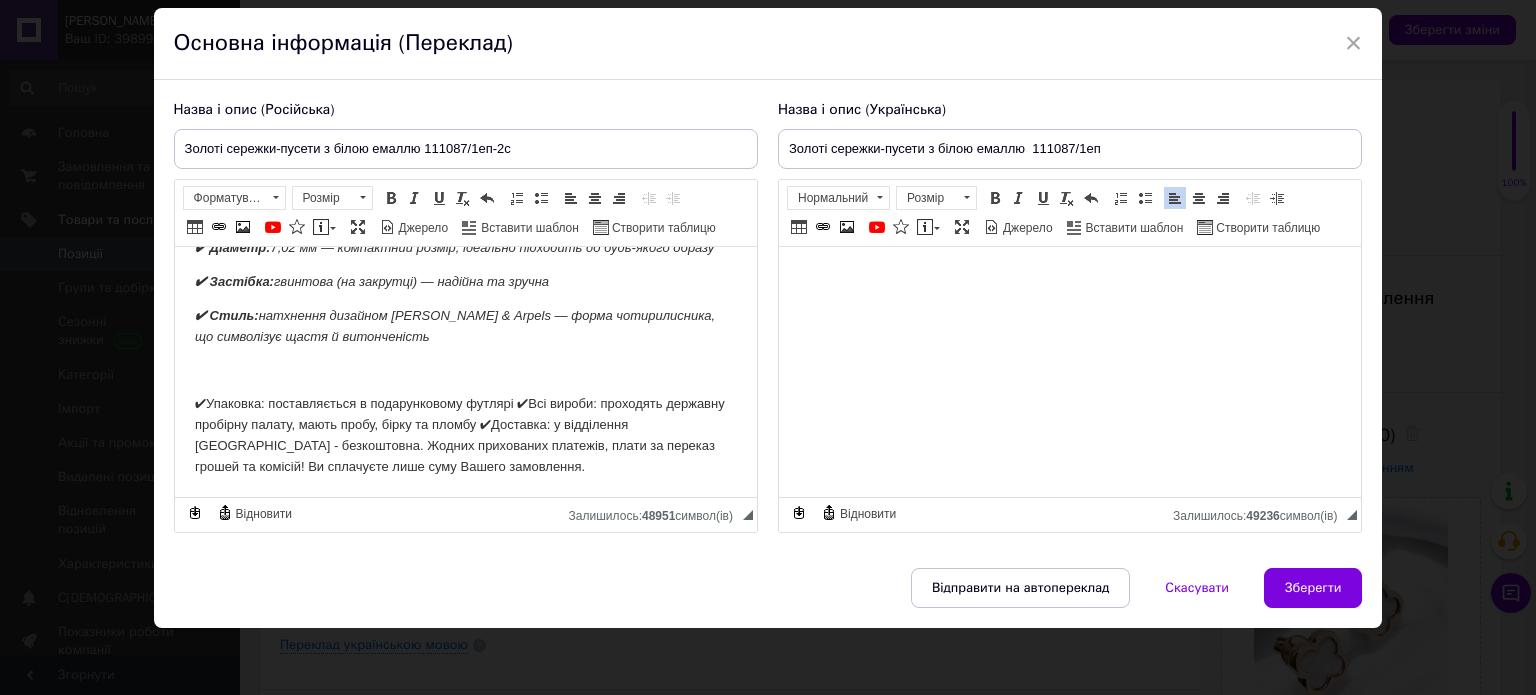 click on "Золоті сережки-гвоздики в стилі Van Cleef — ніжність і стиль у кожній деталі  Ці сережки — поєднання класичної форми й сучасної елегантності. Перламутрова емаль м’яко мерехтить на світлі, а золота оправа підкреслює її вишуканість. Ідеальний вибір для подарунка або щоденного задоволення.  Символ ніжності, жіночності й стилю!  ✔Основні характеристики:  ✔ Матеріал:  червоне золото 585 проби — теплий благородний блиск  ✔ Вага:  1,75 г — легкі, комфортні для щоденного носіння  ✔ Вставка:  біла перламутрова емаль — 0,03 г  ✔ Діаметр:  ✔ Застібка: ✔ Стиль:" at bounding box center (465, 218) 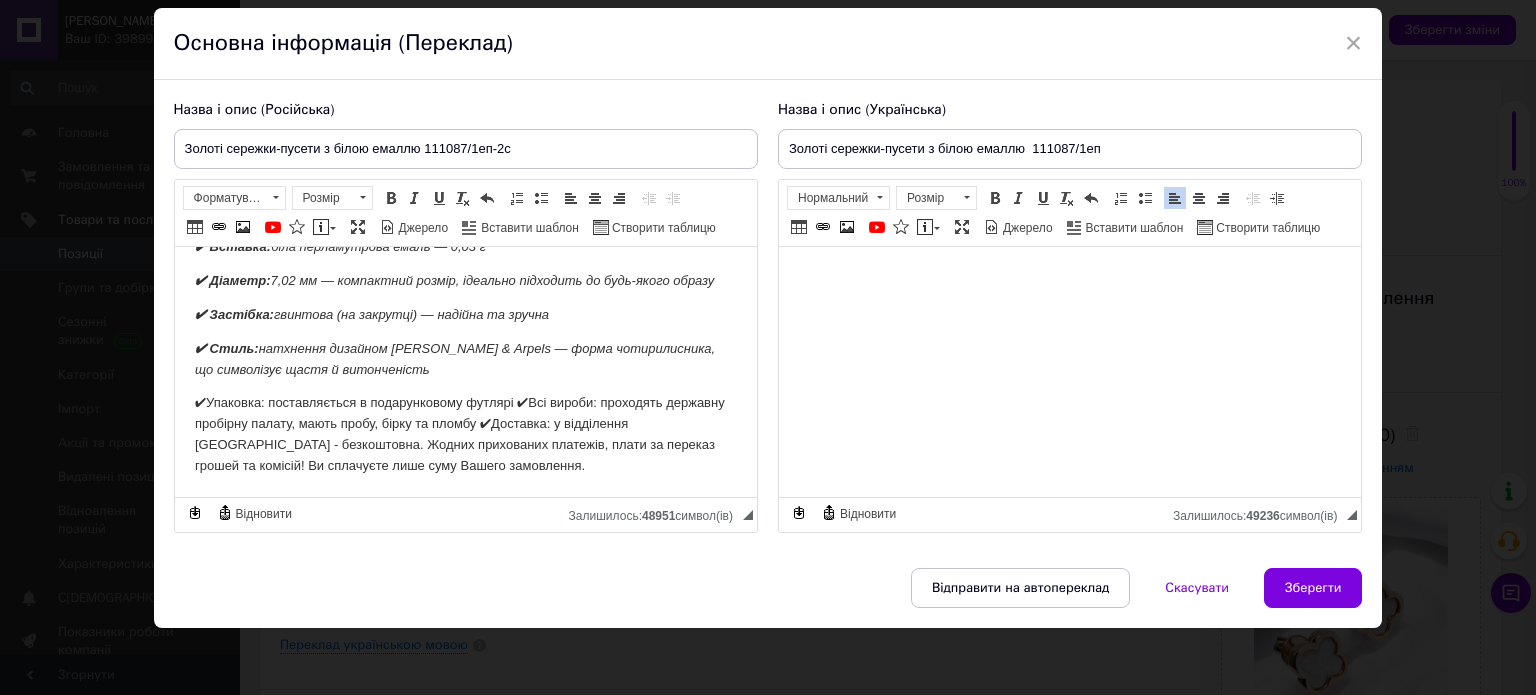 scroll, scrollTop: 273, scrollLeft: 0, axis: vertical 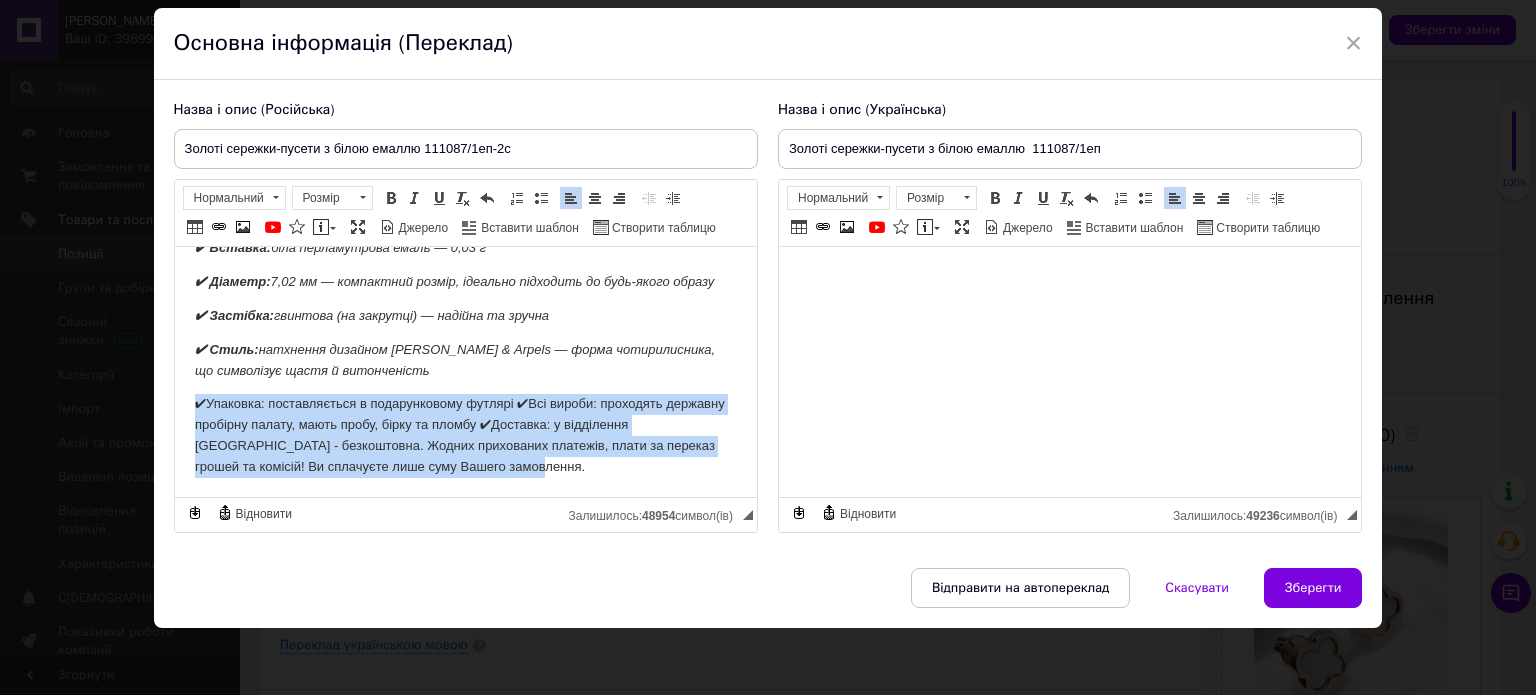 drag, startPoint x: 196, startPoint y: 403, endPoint x: 562, endPoint y: 470, distance: 372.08197 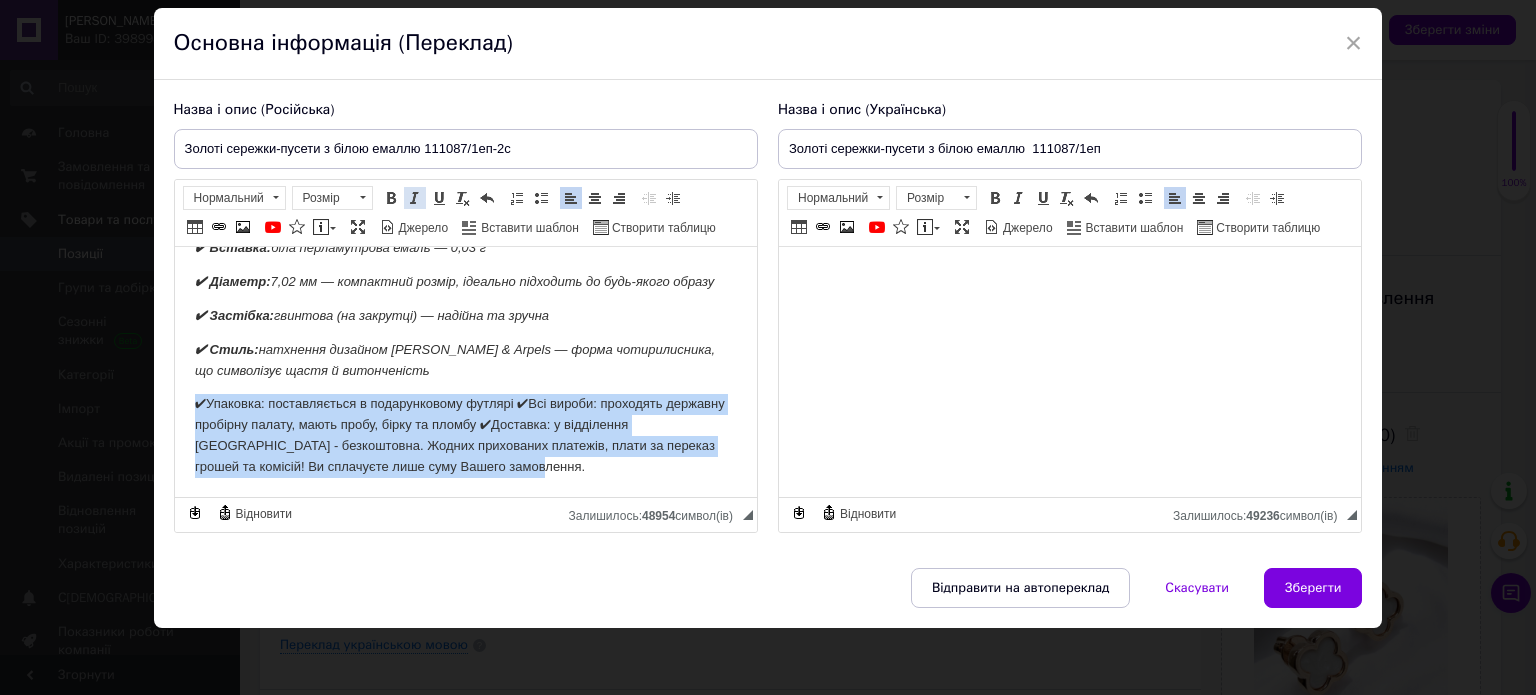 click at bounding box center [415, 198] 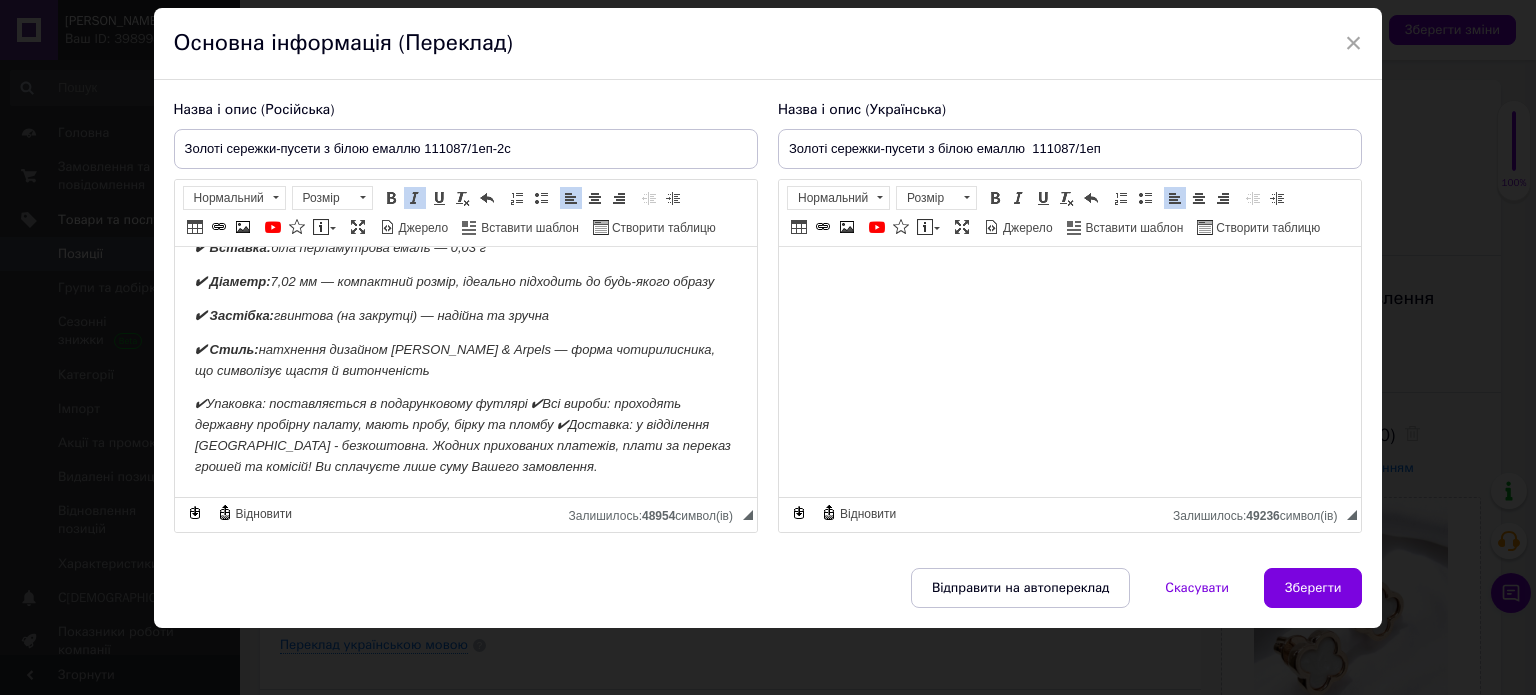 click on "✔Упаковка: поставляється в подарунковому футлярі ✔Всі вироби: проходять державну пробірну палату, мають пробу, бірку та пломбу ✔Доставка: у відділення [GEOGRAPHIC_DATA] - безкоштовна. Жодних прихованих платежів, плати за переказ грошей та комісій! Ви сплачуєте лише суму Вашего замовлення." at bounding box center [465, 435] 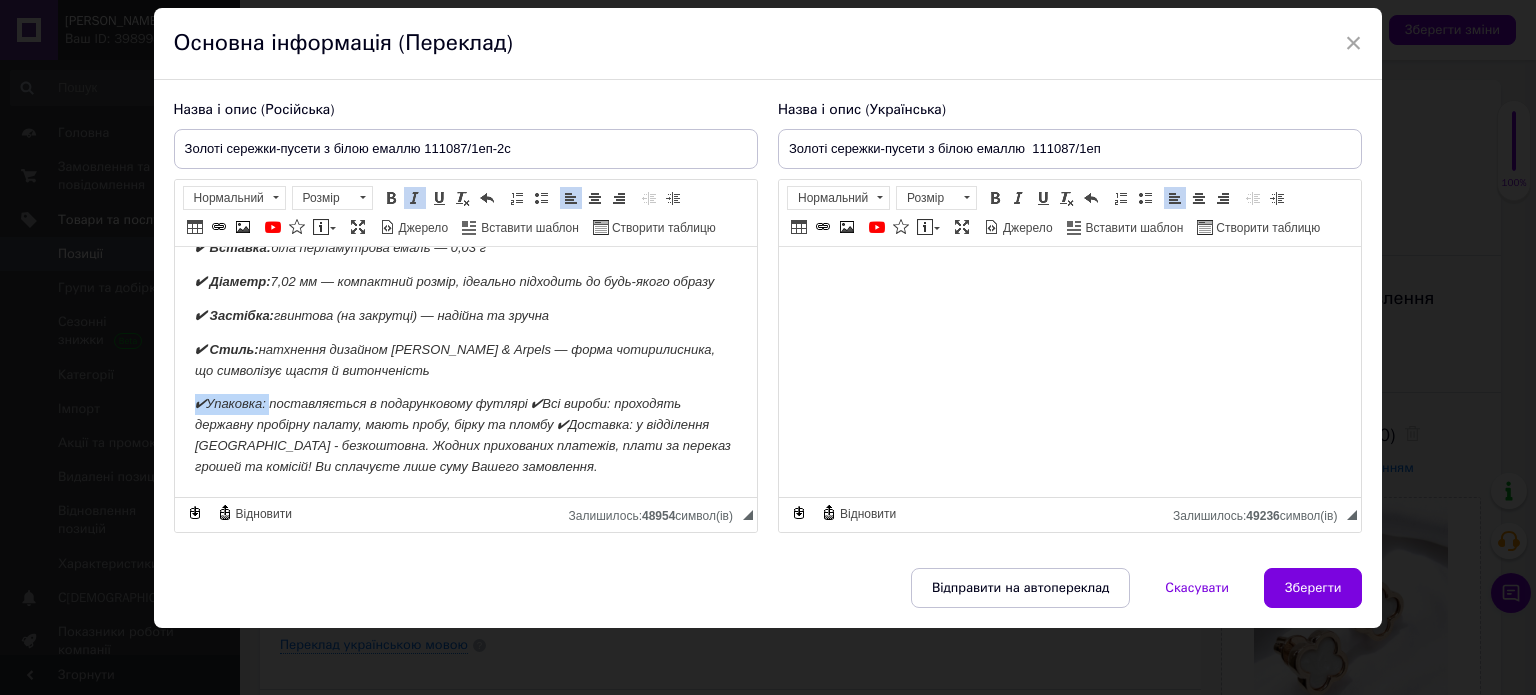 drag, startPoint x: 192, startPoint y: 405, endPoint x: 270, endPoint y: 409, distance: 78.10249 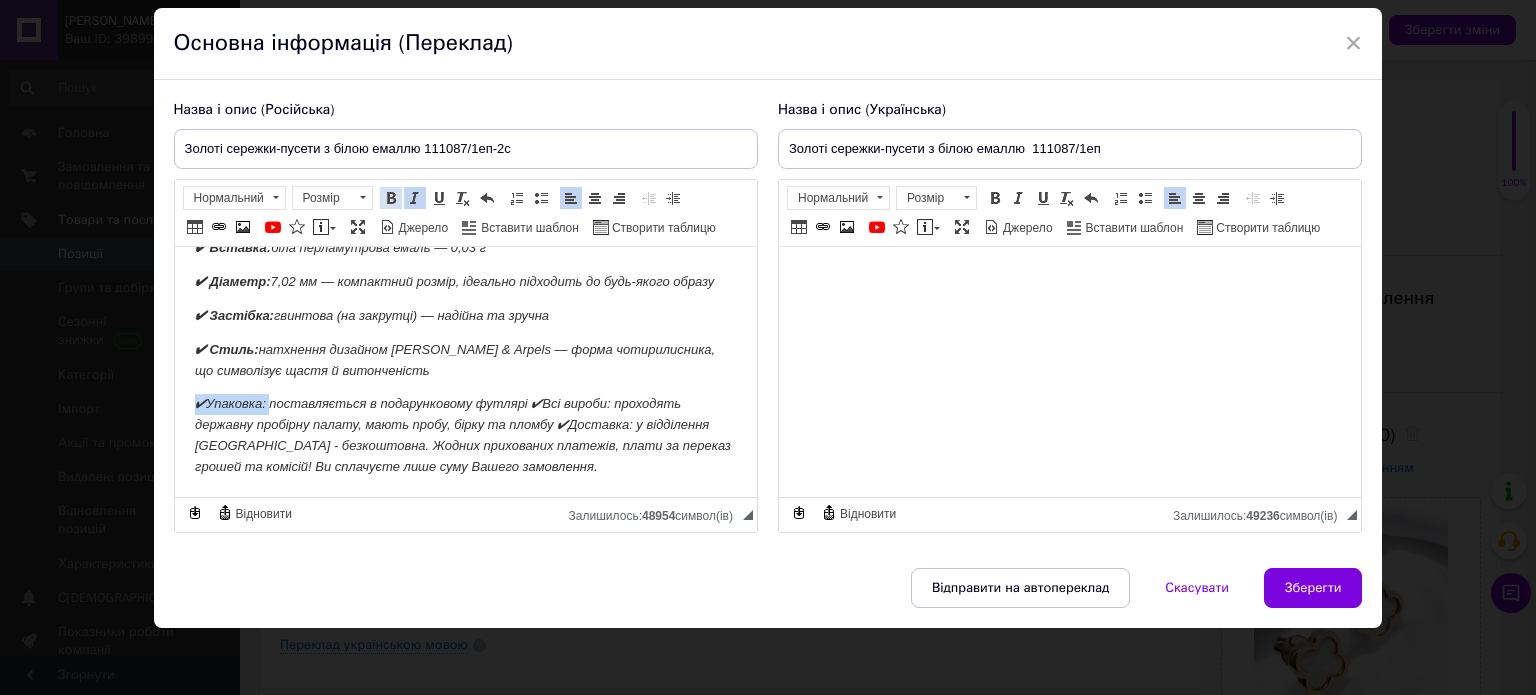 click at bounding box center (391, 198) 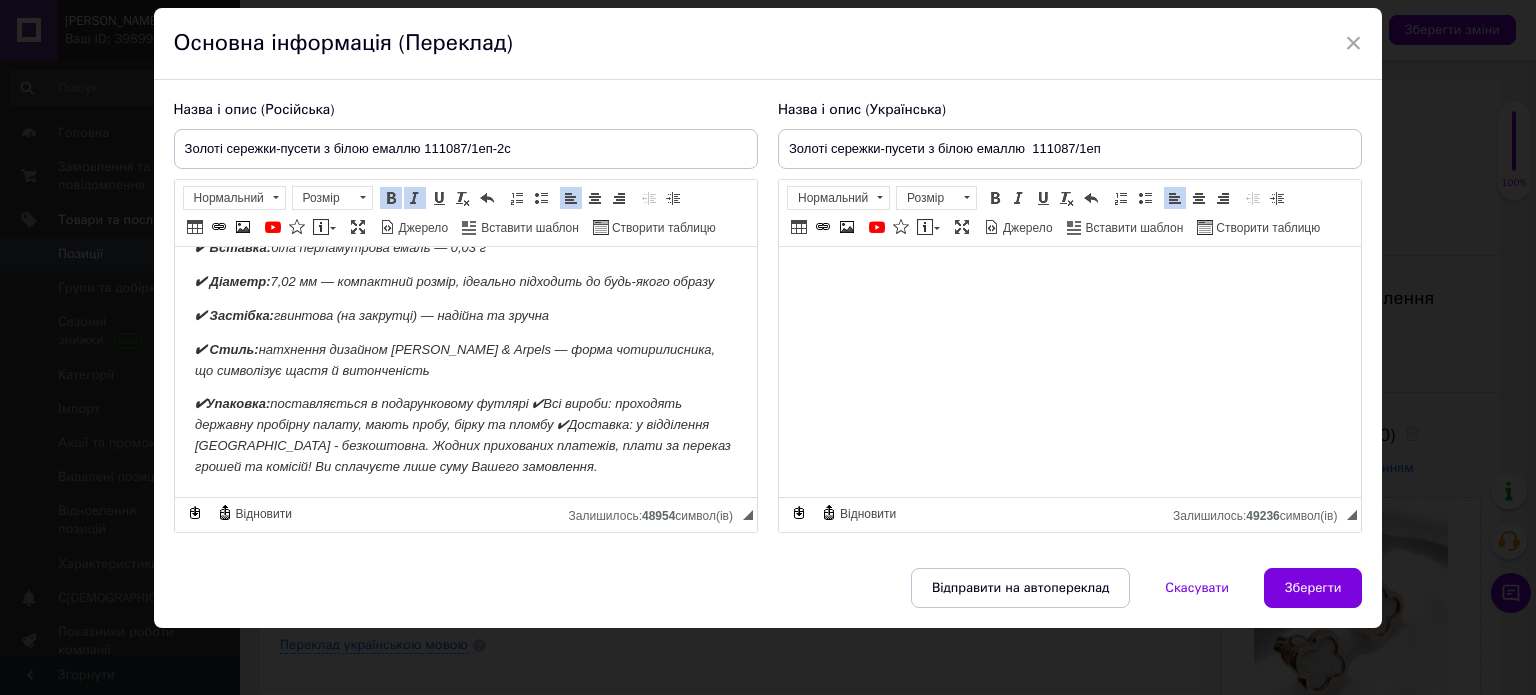 drag, startPoint x: 563, startPoint y: 438, endPoint x: 536, endPoint y: 423, distance: 30.88689 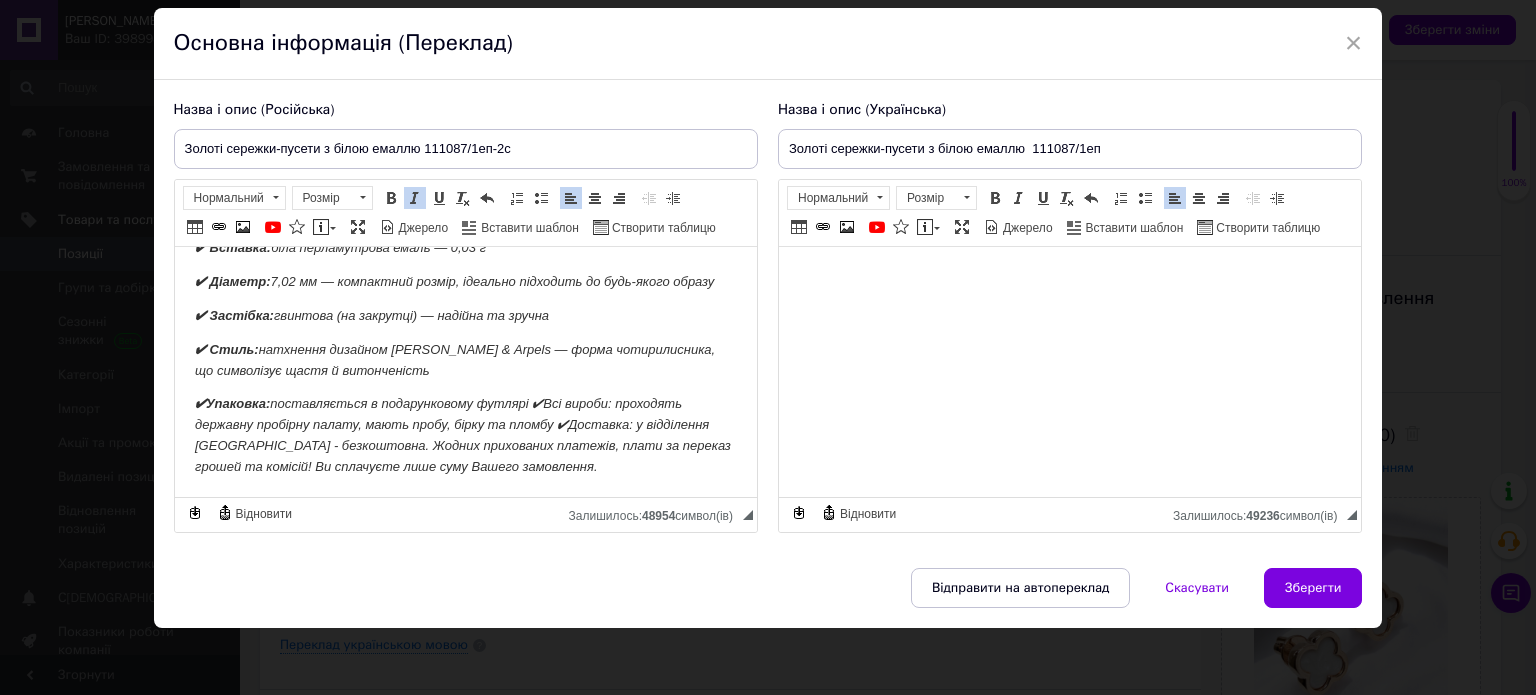 click on "✔Упаковка:  поставляється в подарунковому футлярі ✔Всі вироби: проходять державну пробірну палату, мають пробу, бірку та пломбу ✔Доставка: у відділення [GEOGRAPHIC_DATA] - безкоштовна. Жодних прихованих платежів, плати за переказ грошей та комісій! Ви сплачуєте лише суму Вашего замовлення." at bounding box center (462, 434) 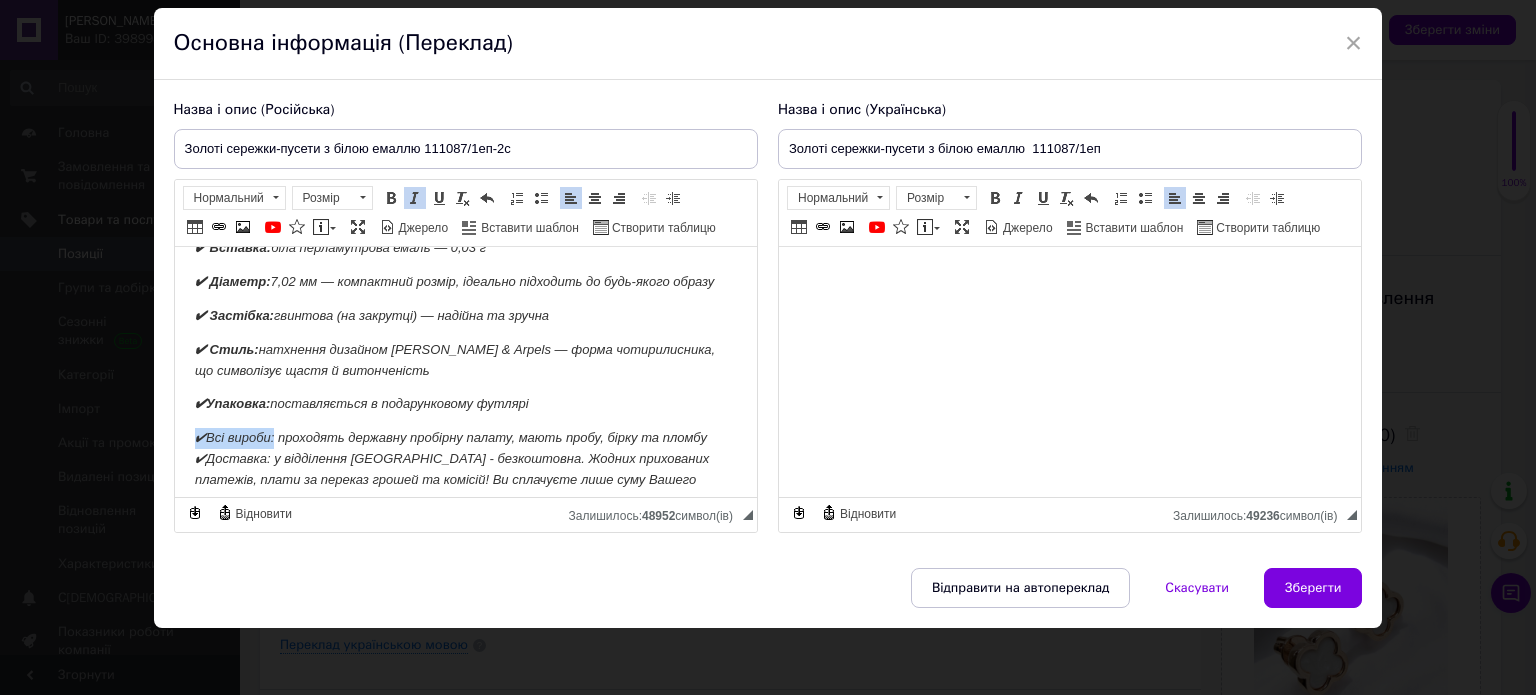 drag, startPoint x: 192, startPoint y: 438, endPoint x: 272, endPoint y: 446, distance: 80.399 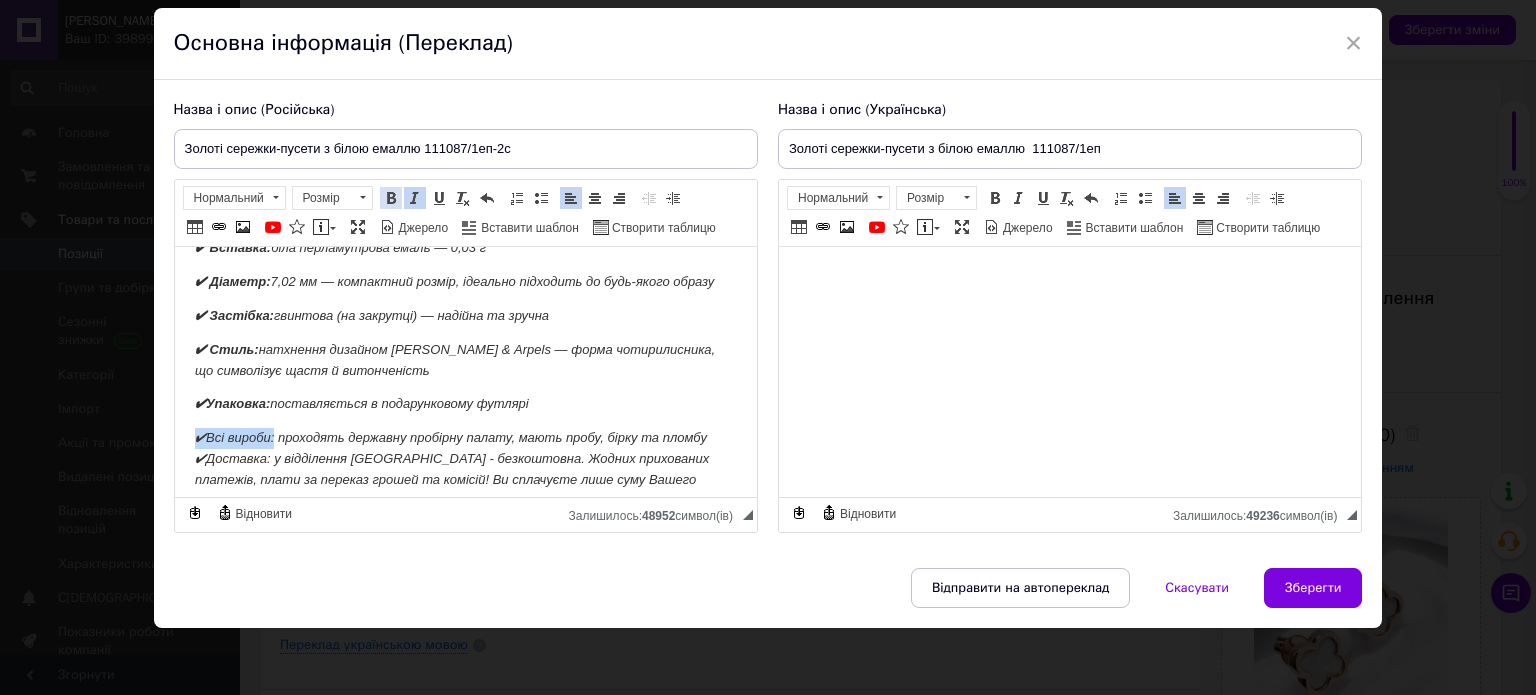 click at bounding box center [391, 198] 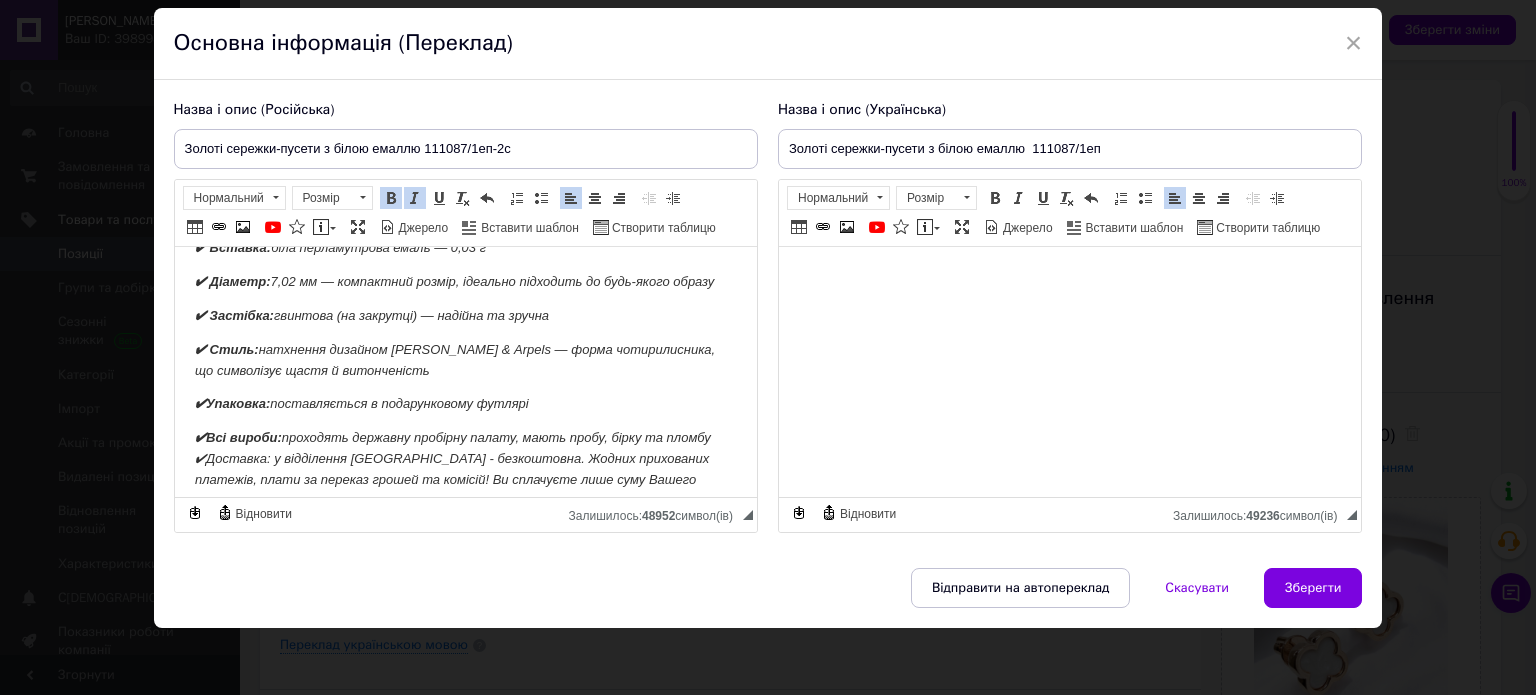 drag, startPoint x: 548, startPoint y: 447, endPoint x: 300, endPoint y: 472, distance: 249.2569 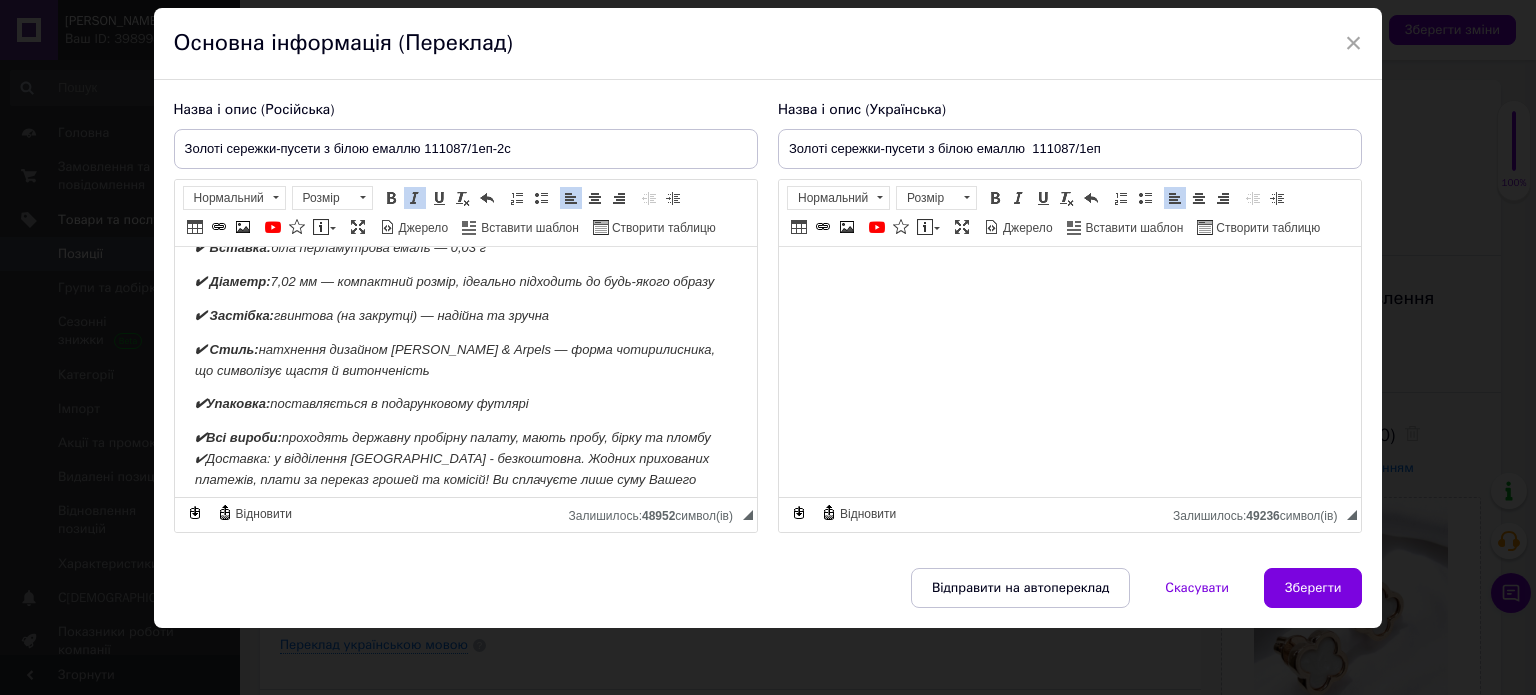 click on "✔Всі вироби:  проходять державну пробірну палату, мають пробу, бірку та пломбу ✔Доставка: у відділення [GEOGRAPHIC_DATA] - безкоштовна. Жодних прихованих платежів, плати за переказ грошей та комісій! Ви сплачуєте лише суму Вашего замовлення." at bounding box center [452, 468] 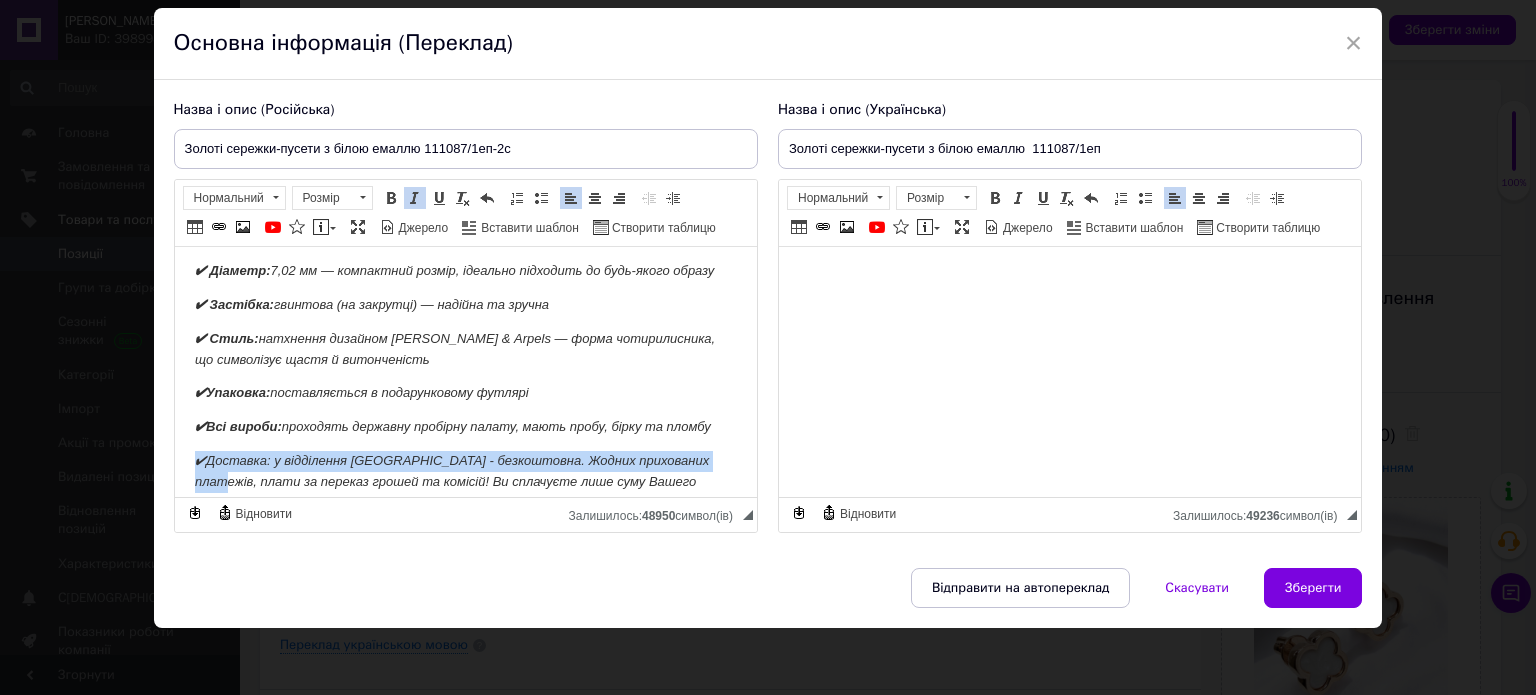 scroll, scrollTop: 292, scrollLeft: 0, axis: vertical 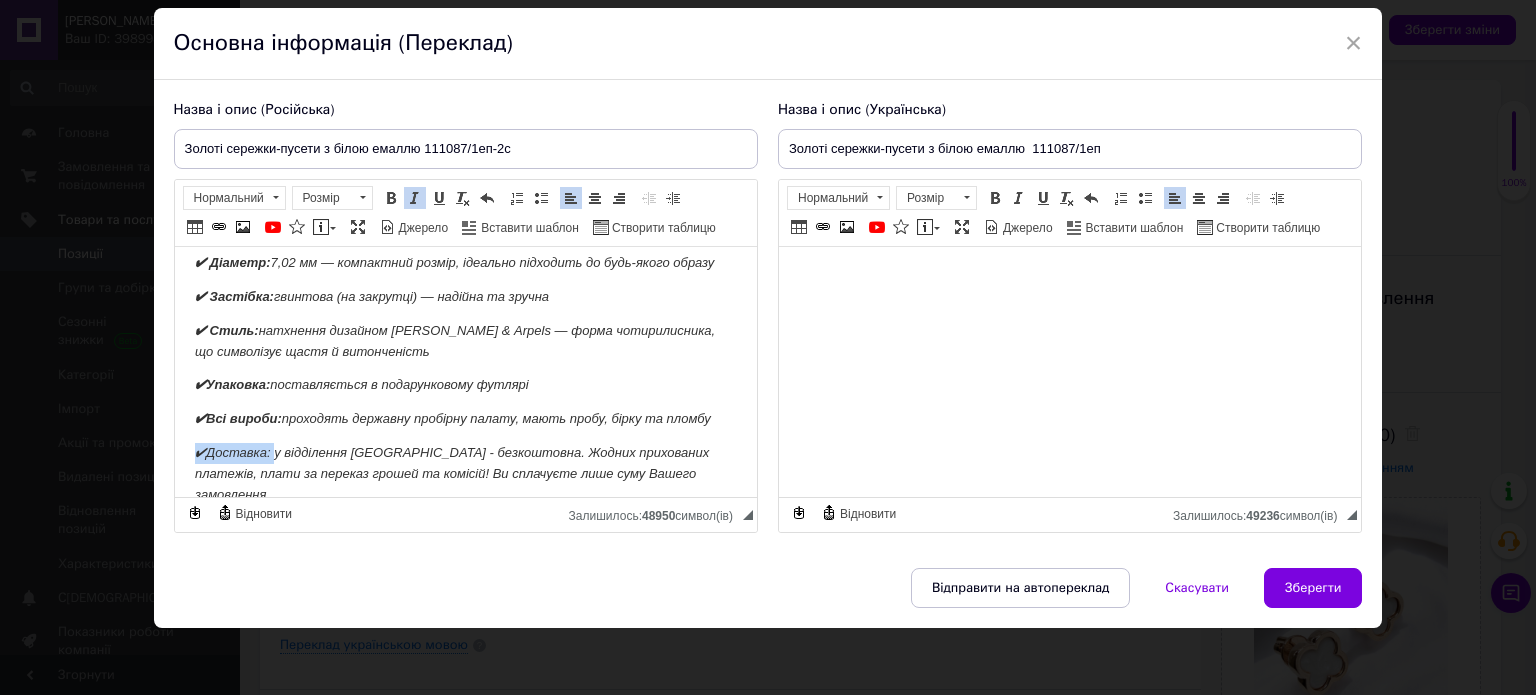 drag, startPoint x: 193, startPoint y: 468, endPoint x: 272, endPoint y: 451, distance: 80.80842 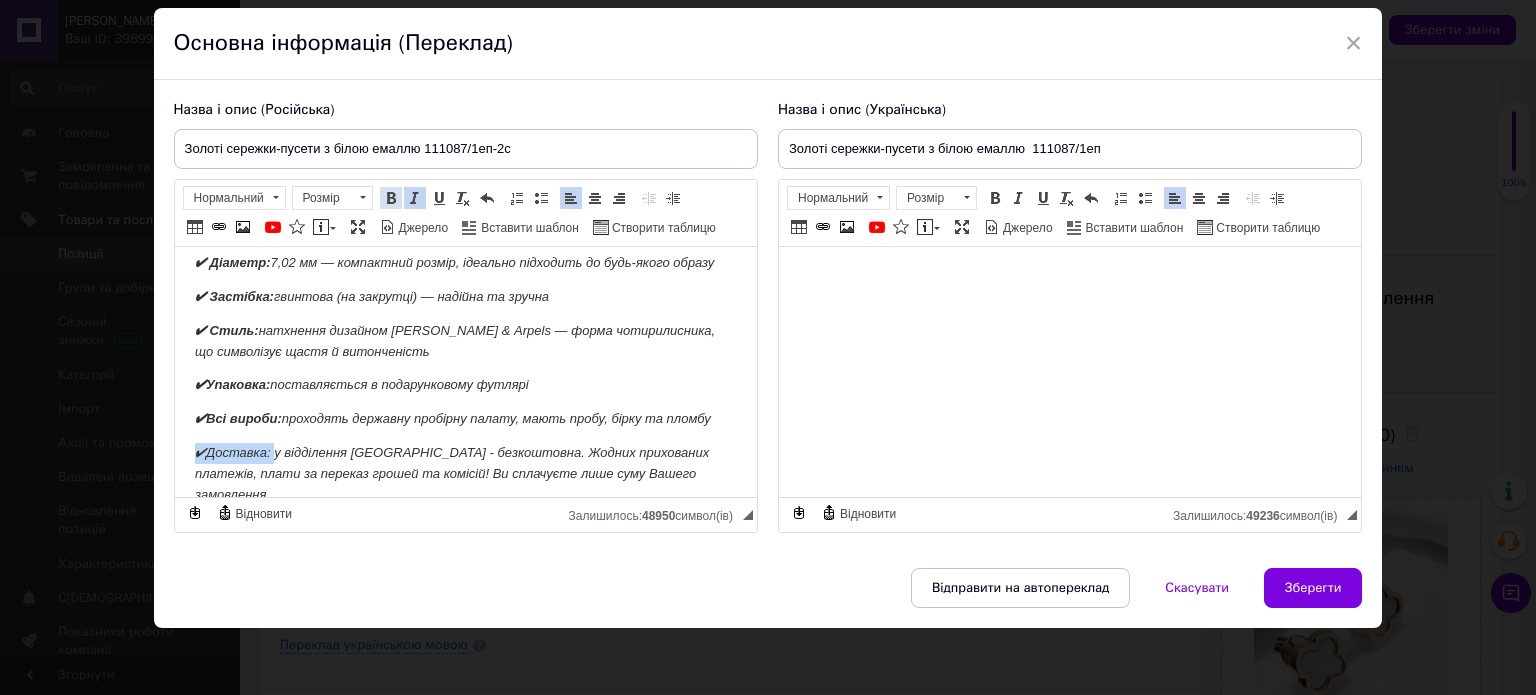 click at bounding box center (391, 198) 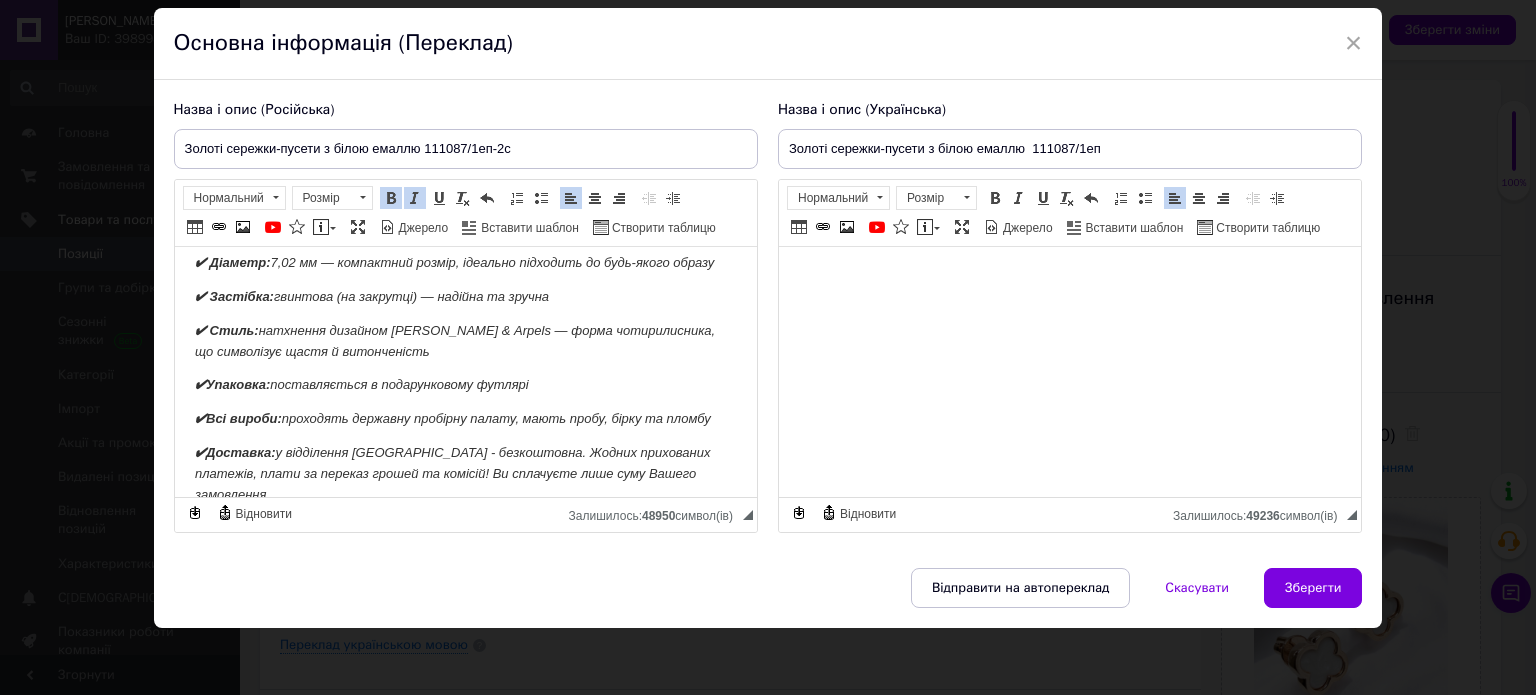 click on "✔Доставка:  у відділення [GEOGRAPHIC_DATA] - безкоштовна. Жодних прихованих платежів, плати за переказ грошей та комісій! Ви сплачуєте лише суму Вашего замовлення." at bounding box center (465, 474) 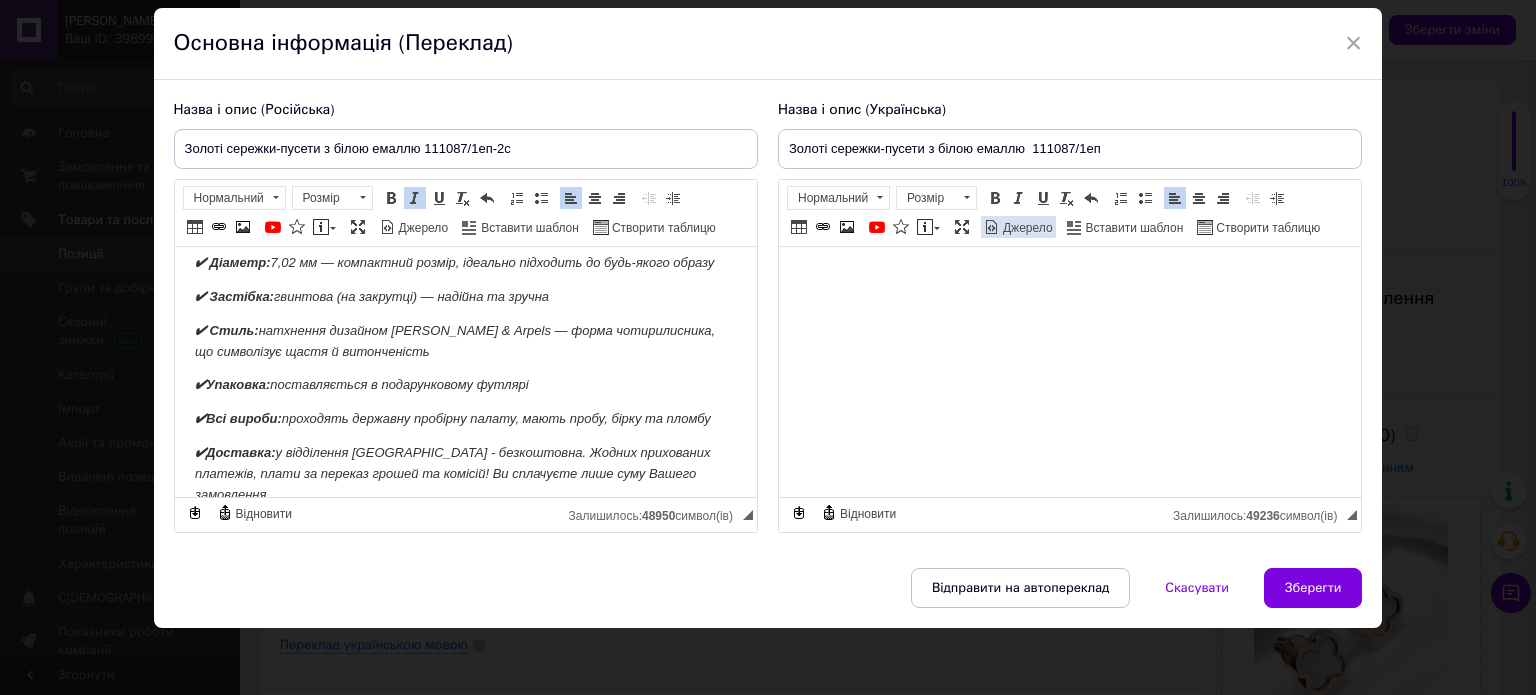 click on "Джерело" at bounding box center (1026, 228) 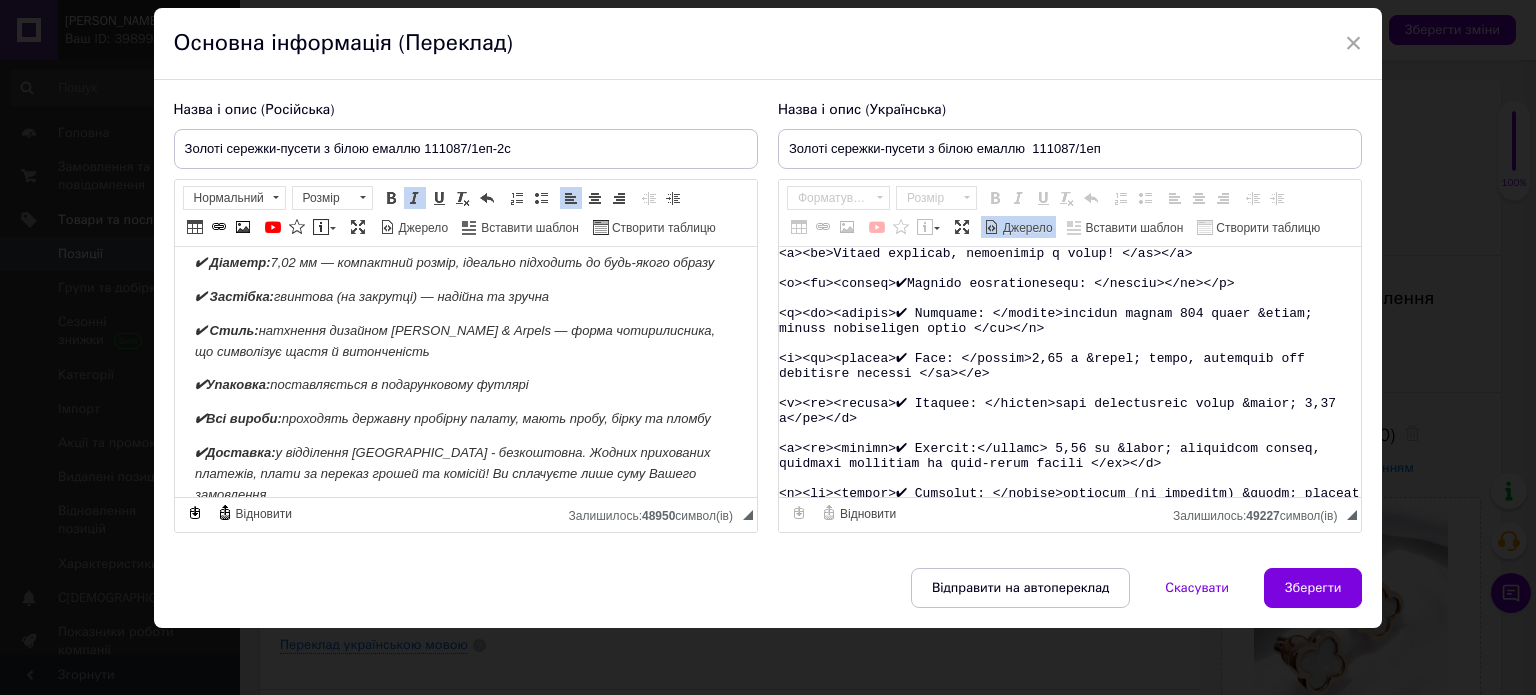 scroll, scrollTop: 273, scrollLeft: 0, axis: vertical 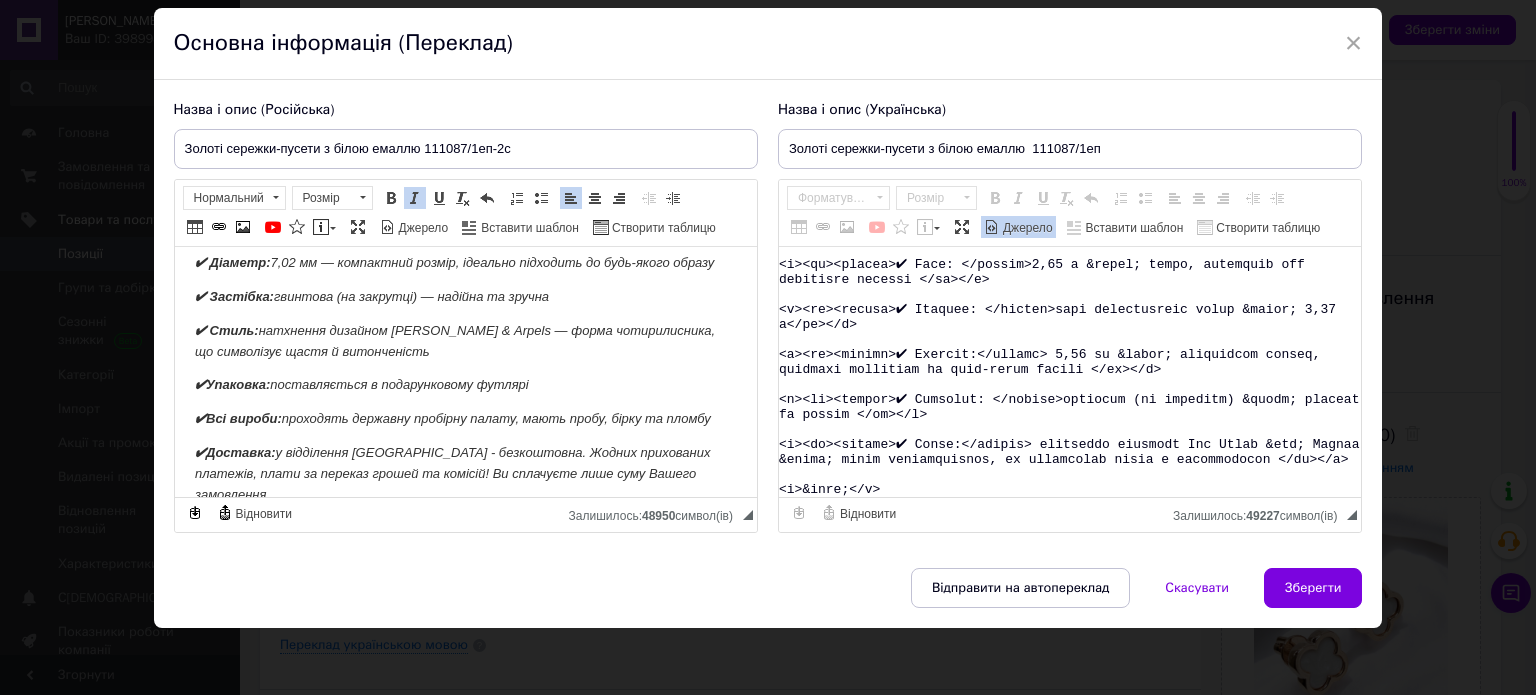 type on "<l><ip><dolors>Ametco adipisc-elitsedd e tempo Inc Utlab &etdol; magnaali e admin v quisno exerci </ullamc></la></n>
<a><ex>Ea commodo &conse; duisautei inreprehe volup v essecill fugiatnullap. Excepteursin occae c&nonpr;sun culpaquio de mollit, a idestl perspi undeomnisi na errorvolupt. Accusanti dolor lau totamrema eaq ipsaquaea illoinvento.</ve></q>
<a><be>Vitaed explicab, nemoenimip q volup! </as></a>
<o><fu><conseq>✔Magnido eosrationesequ: </nesciu></ne></p>
<q><do><adipis>✔ Numquame: </modite>incidun magnam 999 quaer &etiam; minuss nobiseligen optio </cu></n>
<i><qu><placea>✔ Face: </possim>3,13 a &repel; tempo, autemquib off debitisre necessi </sa></e>
<v><re><recusa>✔ Itaquee: </hicten>sapi delectusreic volup &maior; 5,16 a</pe></d>
<a><re><minimn>✔ Exercit:</ullamc> 1,23 su &labor; aliquidcom conseq, quidmaxi mollitiam ha quid-rerum facili </ex></d>
<n><li><tempor>✔ Cumsolut: </nobise>optiocum (ni impeditm) &quodm; placeat fa possim </om></l>
<i><do><sitame>✔ Conse:</adipis> elitseddo eiu..." 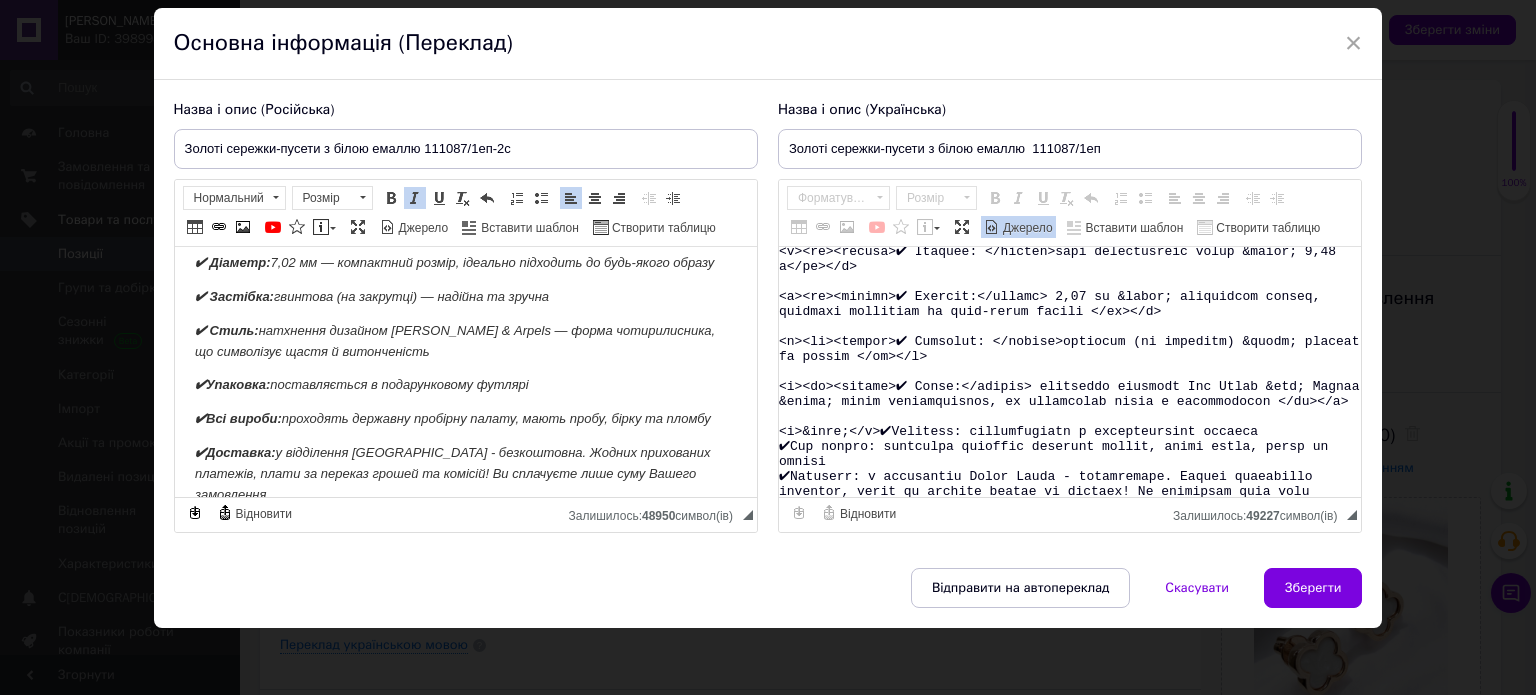 scroll, scrollTop: 360, scrollLeft: 0, axis: vertical 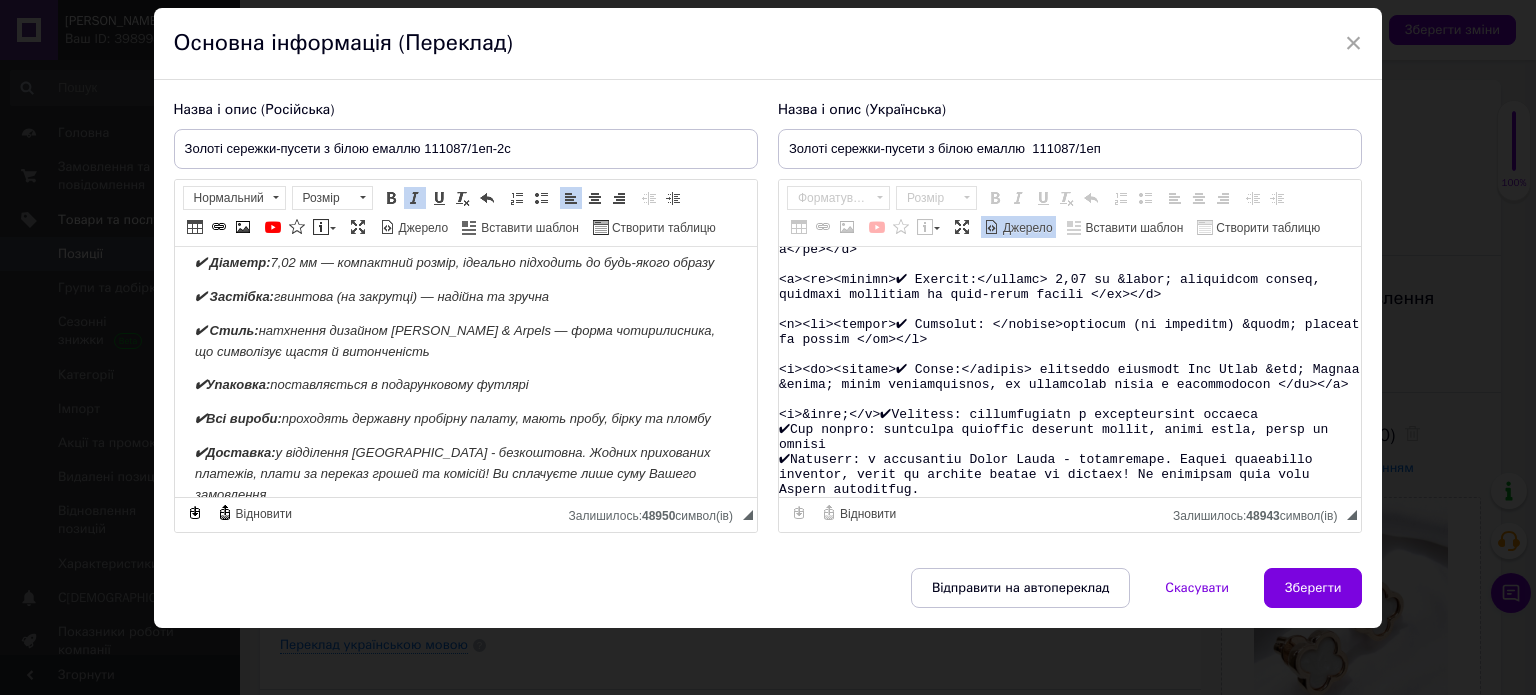 click on "Джерело" at bounding box center (1026, 228) 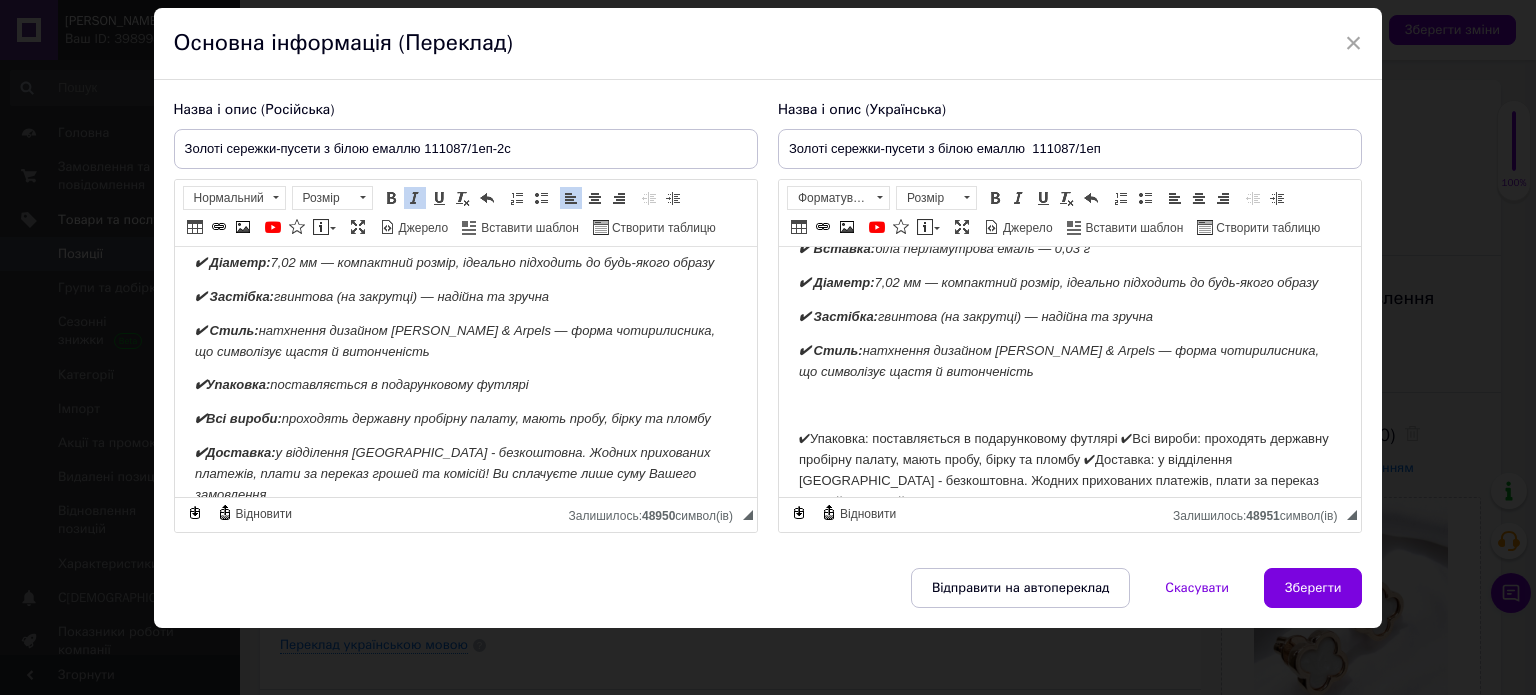 scroll, scrollTop: 307, scrollLeft: 0, axis: vertical 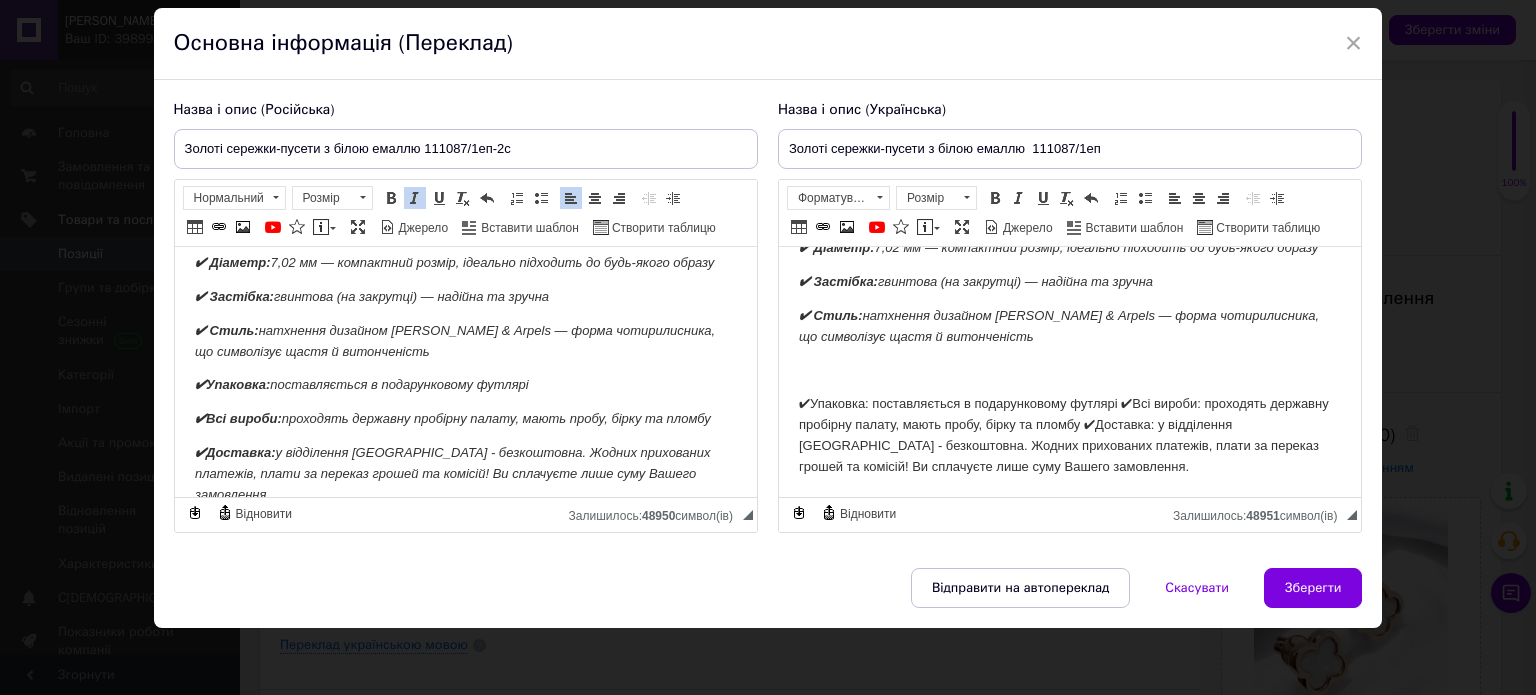 click on "Золоті сережки-гвоздики в стилі Van Cleef — ніжність і стиль у кожній деталі  Ці сережки — поєднання класичної форми й сучасної елегантності. Перламутрова емаль м’яко мерехтить на світлі, а золота оправа підкреслює її вишуканість. Ідеальний вибір для подарунка або щоденного задоволення. Символ ніжності, жіночності й стилю!  ✔Основні характеристики:  ✔ Матеріал:  червоне золото 585 проби — теплий благородний блиск  ✔ Вага:  1,75 г — легкі, комфортні для щоденного носіння  ✔ Вставка:  біла перламутрова емаль — 0,03 г ✔ Діаметр: ✔ Застібка:  ✔ Стиль:" at bounding box center [1069, 218] 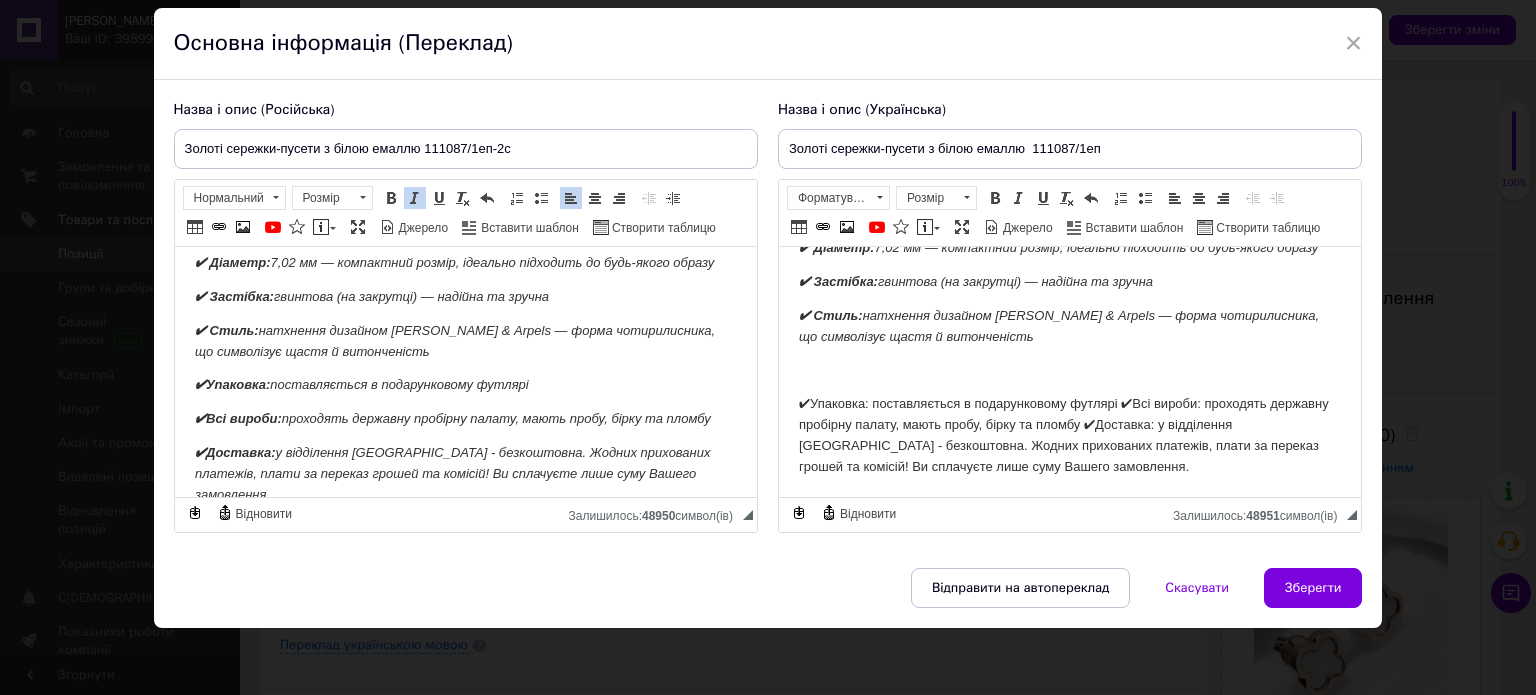 type 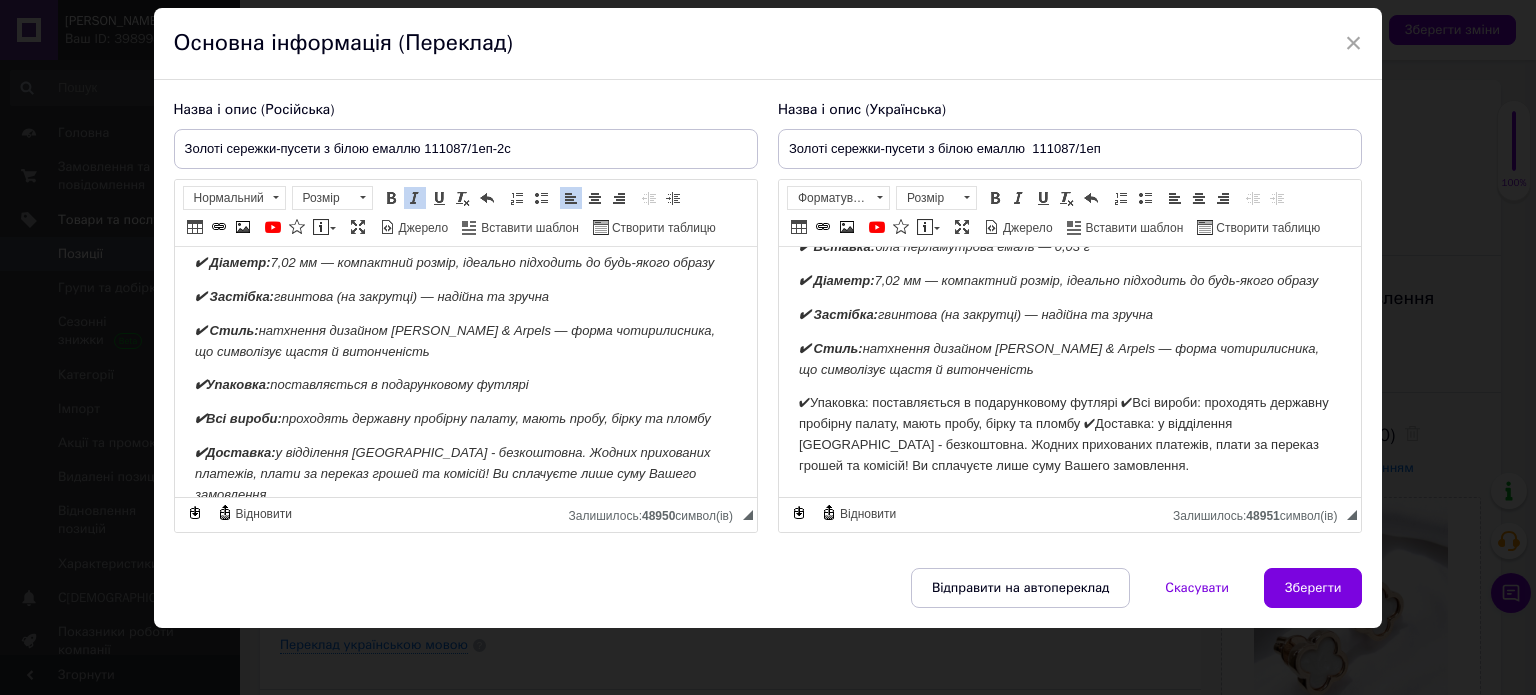 scroll, scrollTop: 273, scrollLeft: 0, axis: vertical 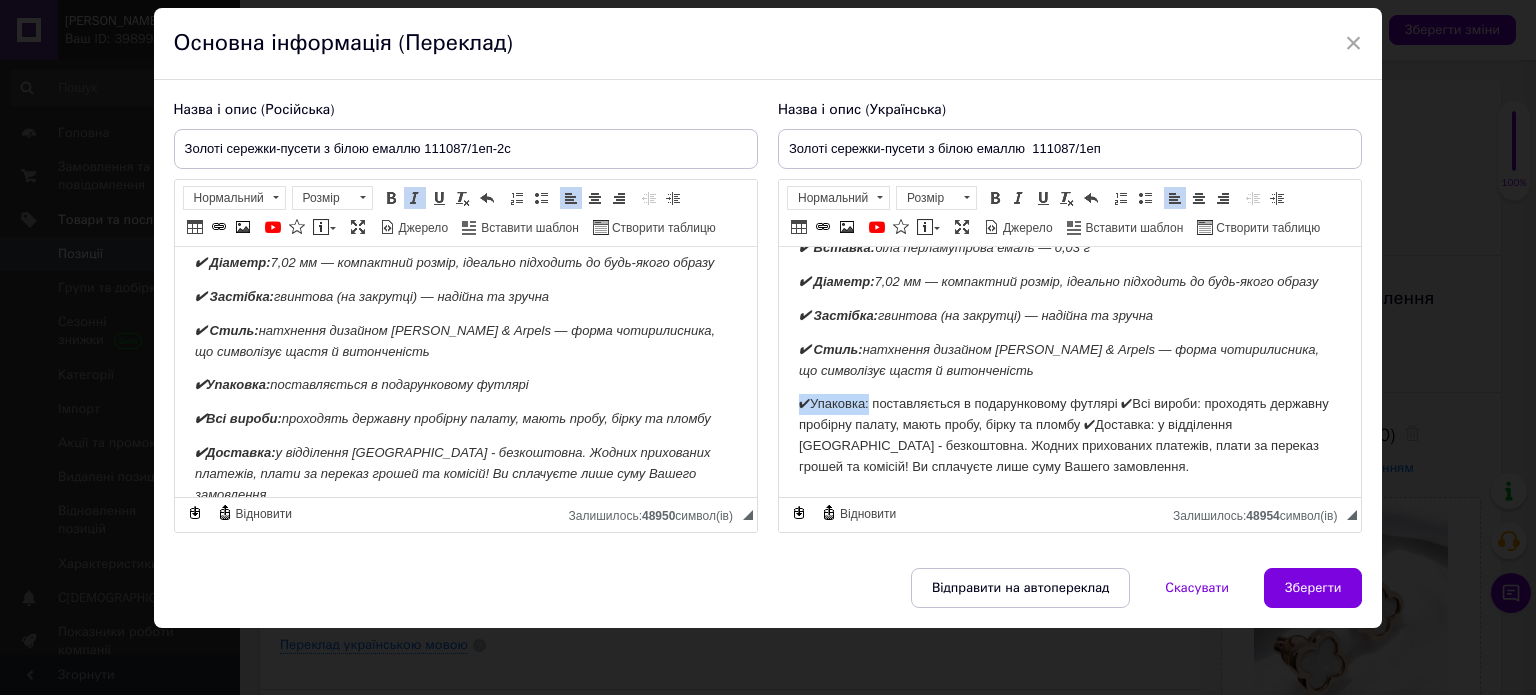 drag, startPoint x: 794, startPoint y: 407, endPoint x: 866, endPoint y: 400, distance: 72.33948 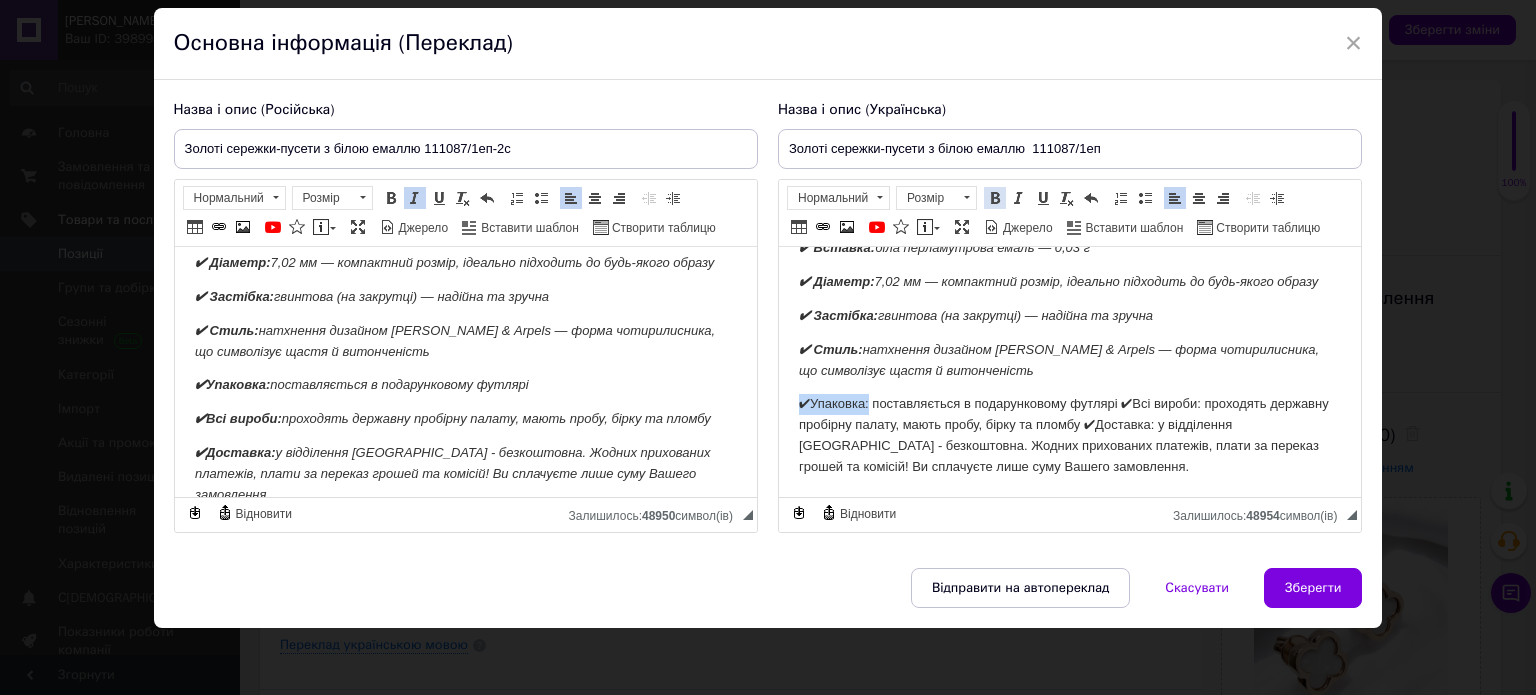 click at bounding box center [995, 198] 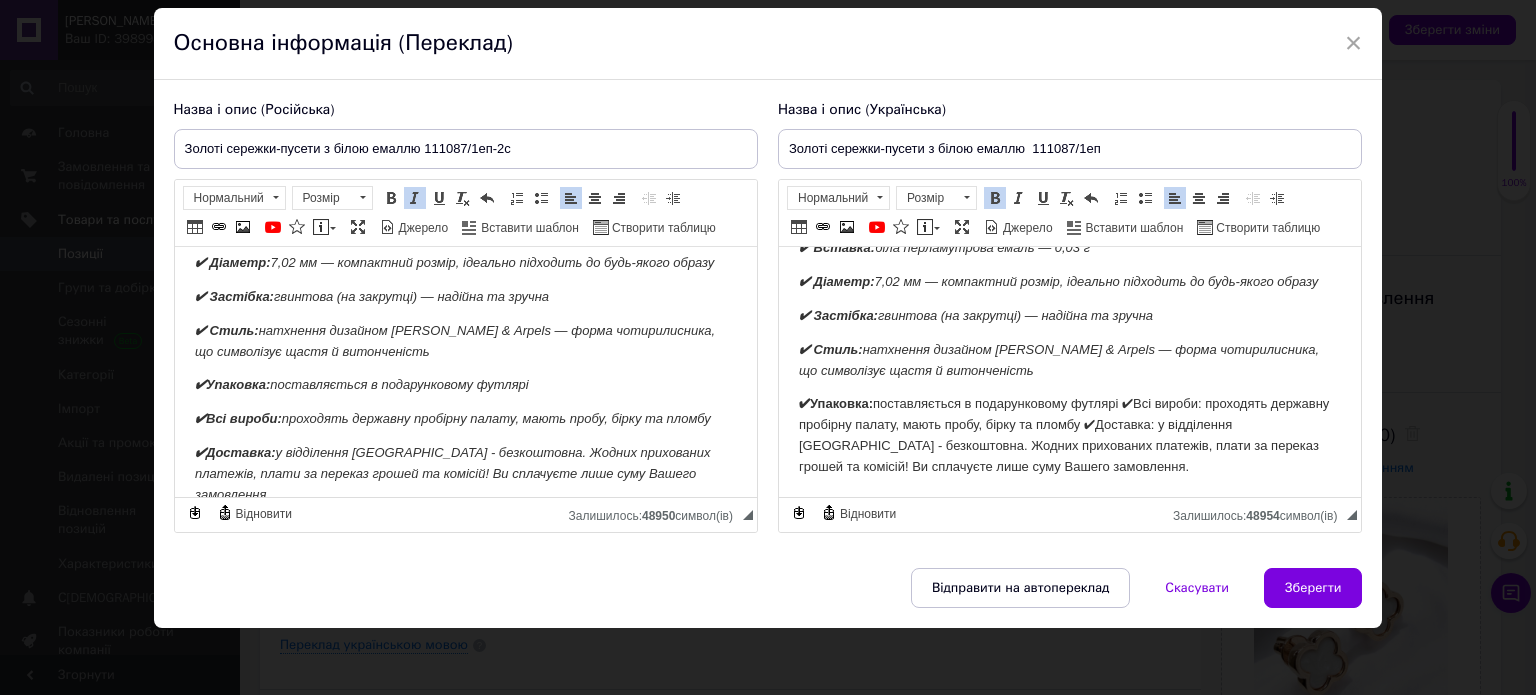 click on "✔Упаковка:  поставляється в подарунковому футлярі ✔Всі вироби: проходять державну пробірну палату, мають пробу, бірку та пломбу ✔Доставка: у відділення [GEOGRAPHIC_DATA] - безкоштовна. Жодних прихованих платежів, плати за переказ грошей та комісій! Ви сплачуєте лише суму Вашего замовлення." at bounding box center (1069, 435) 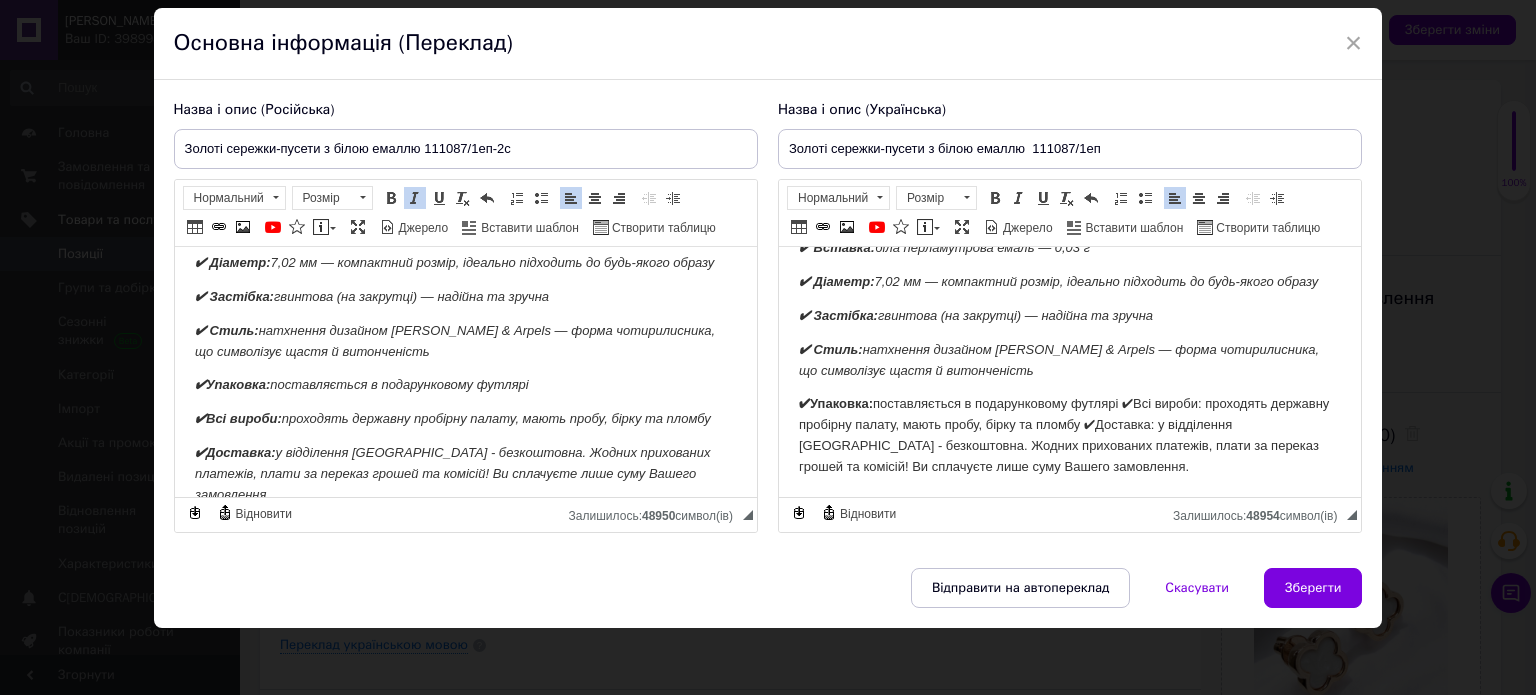 click on "✔Упаковка:  поставляється в подарунковому футлярі ✔Всі вироби: проходять державну пробірну палату, мають пробу, бірку та пломбу ✔Доставка: у відділення [GEOGRAPHIC_DATA] - безкоштовна. Жодних прихованих платежів, плати за переказ грошей та комісій! Ви сплачуєте лише суму Вашего замовлення." at bounding box center (1069, 435) 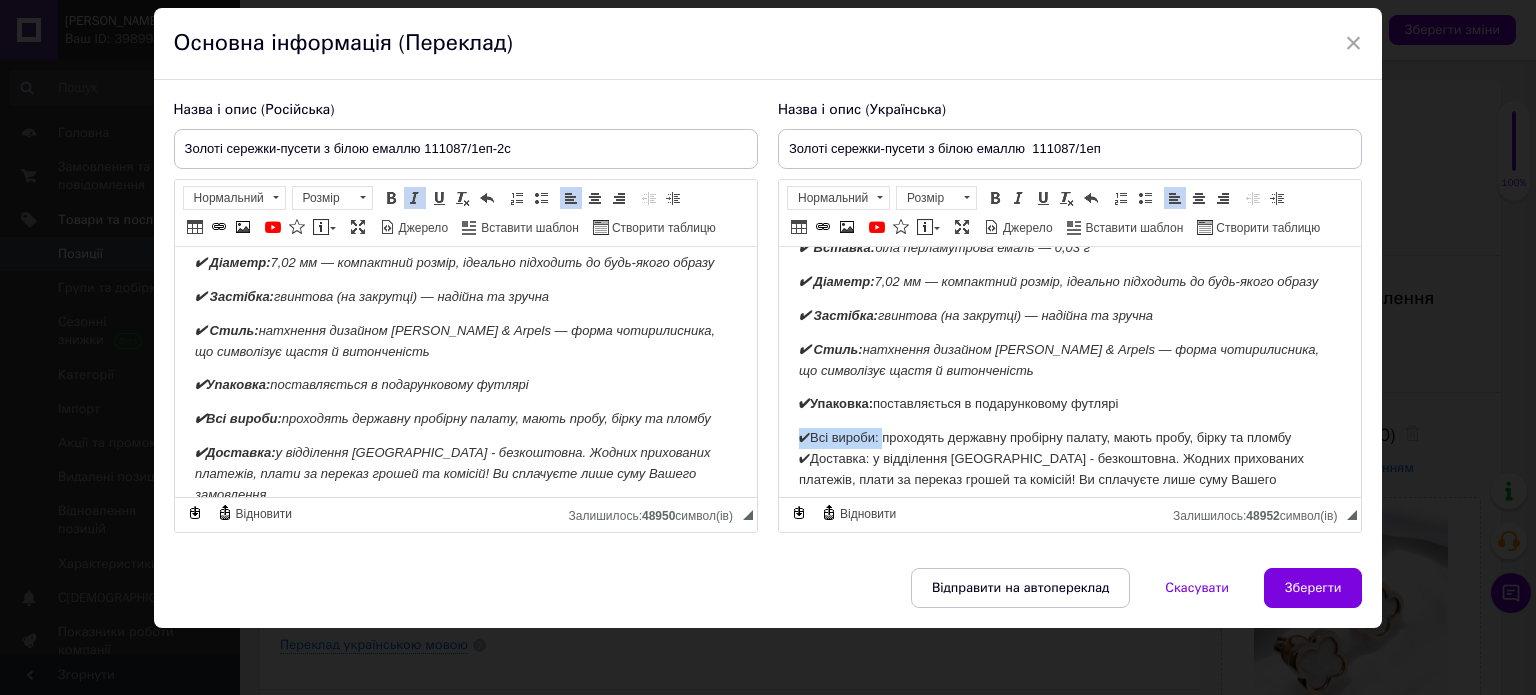 drag, startPoint x: 797, startPoint y: 440, endPoint x: 883, endPoint y: 438, distance: 86.023254 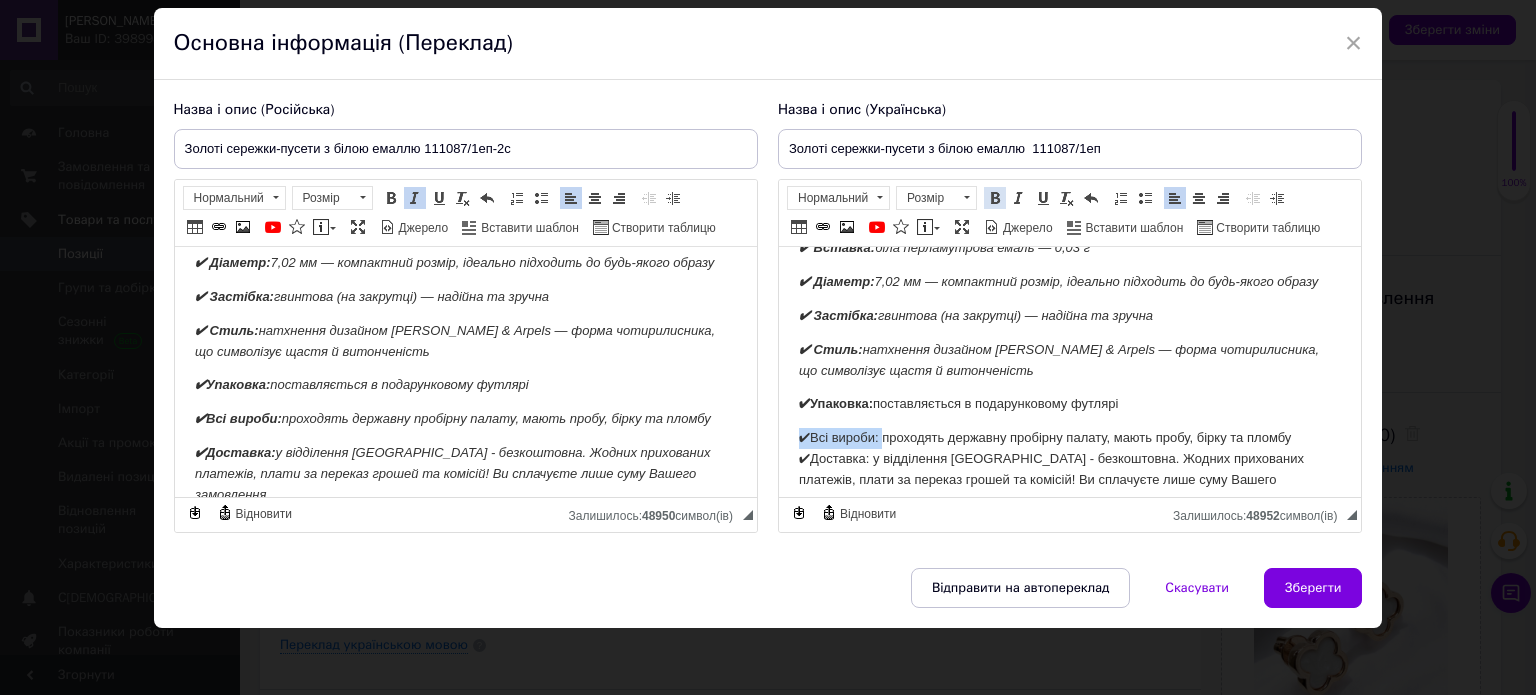 click at bounding box center (995, 198) 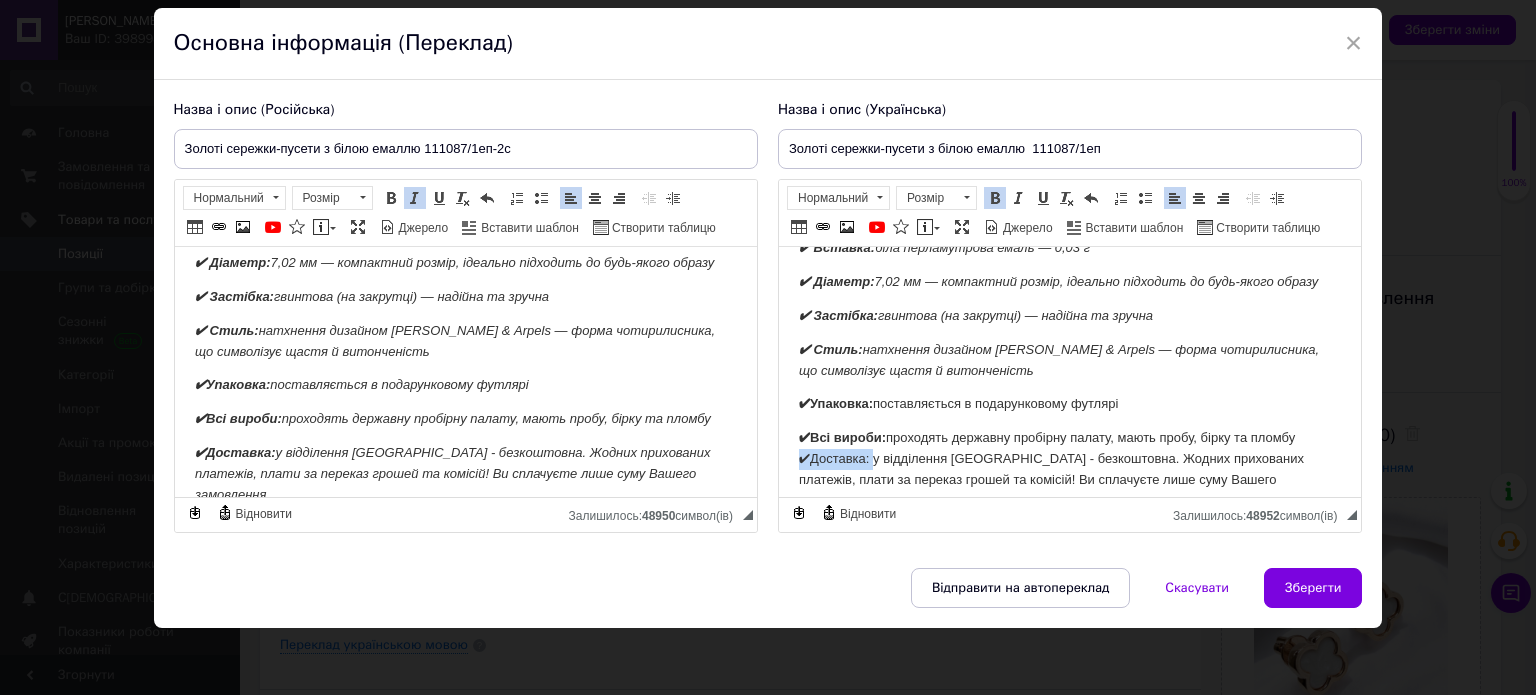 drag, startPoint x: 798, startPoint y: 456, endPoint x: 925, endPoint y: 287, distance: 211.4001 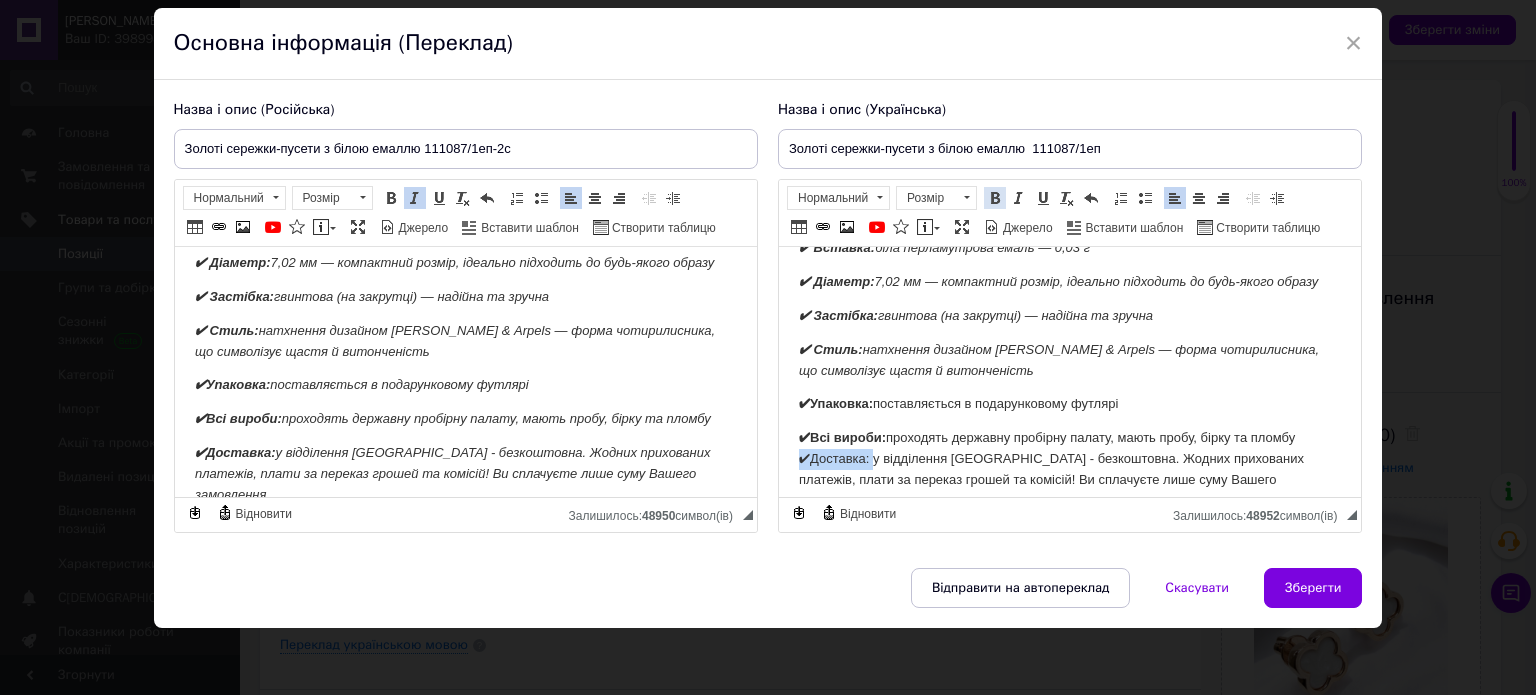 click at bounding box center (995, 198) 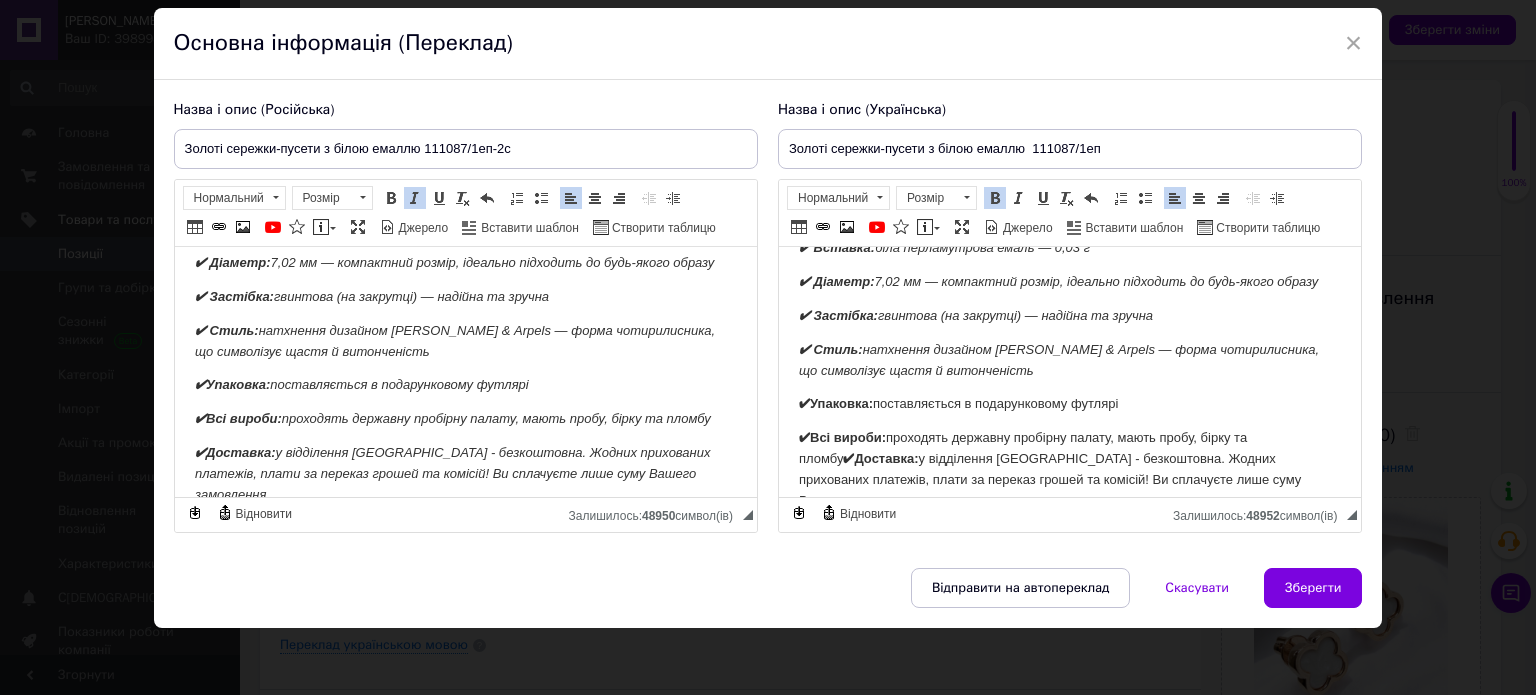 click on "✔Всі вироби:  проходять державну пробірну палату, мають пробу, бірку та пломбу  ✔Доставка:  у відділення [GEOGRAPHIC_DATA] - безкоштовна. Жодних прихованих платежів, плати за переказ грошей та комісій! Ви сплачуєте лише суму Вашего замовлення." at bounding box center [1069, 469] 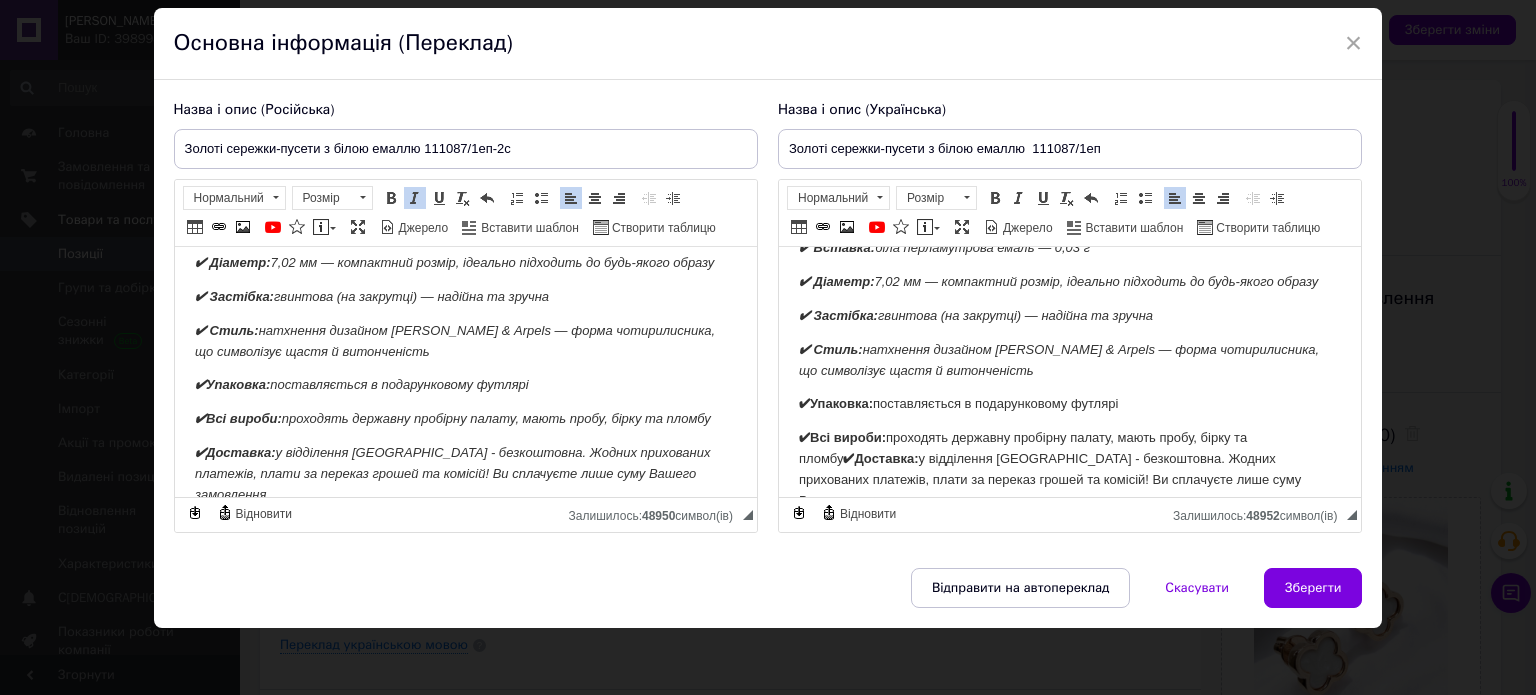 click on "✔Доставка:" at bounding box center (879, 458) 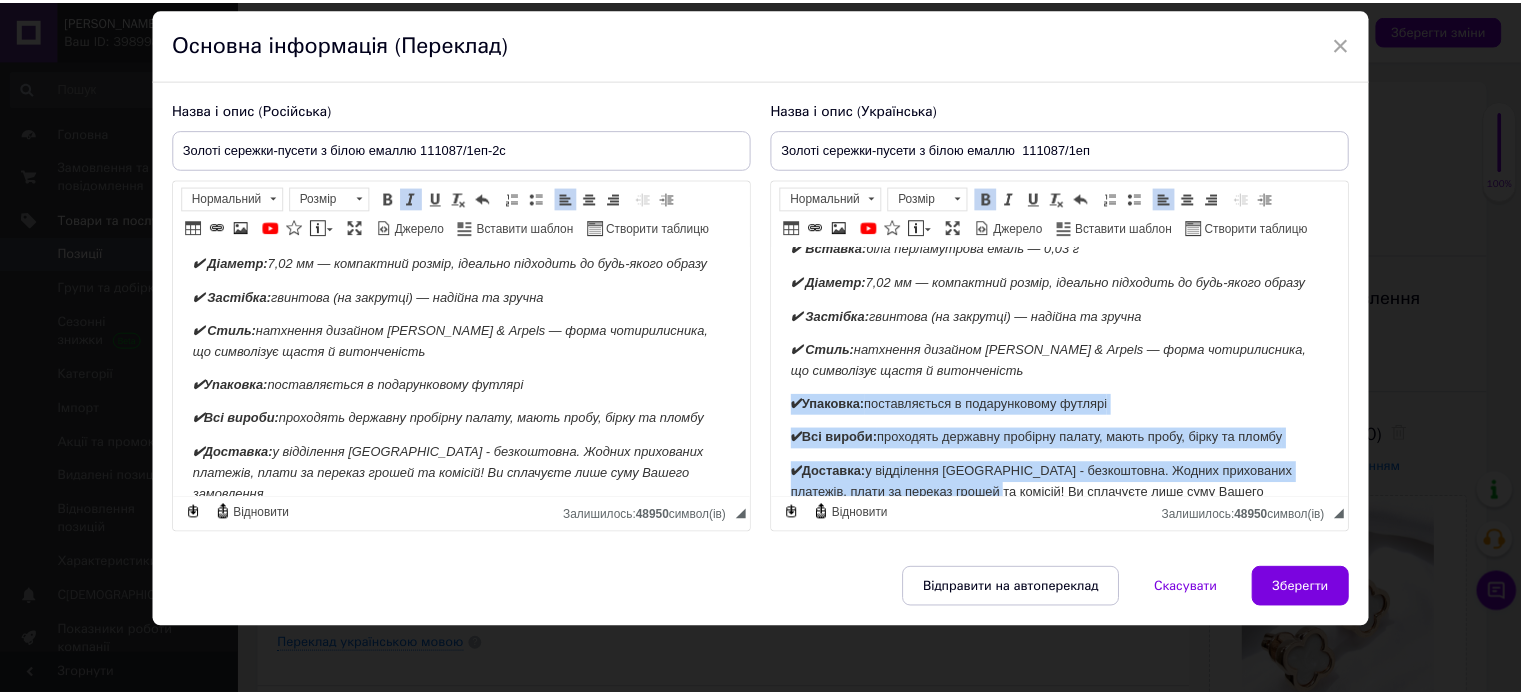 scroll, scrollTop: 299, scrollLeft: 0, axis: vertical 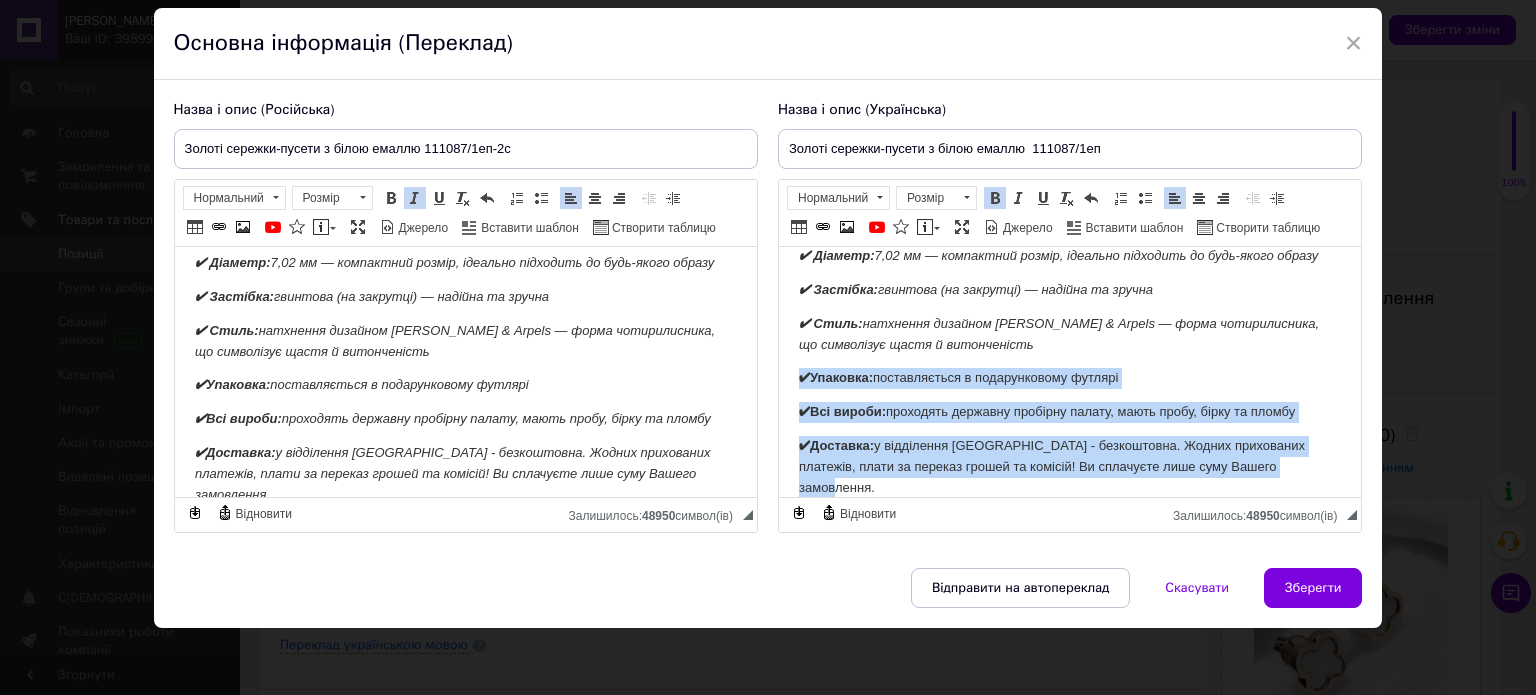 drag, startPoint x: 797, startPoint y: 408, endPoint x: 1284, endPoint y: 424, distance: 487.26276 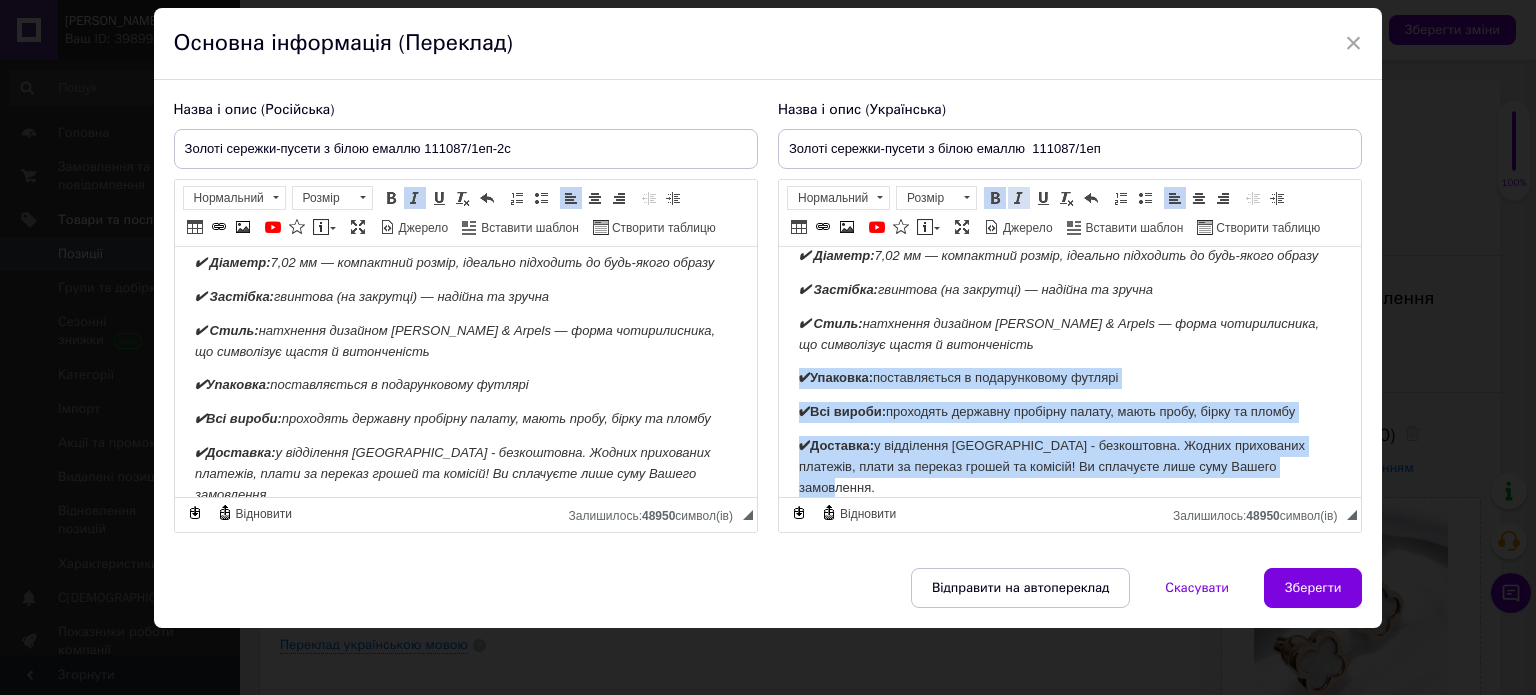 click at bounding box center [1019, 198] 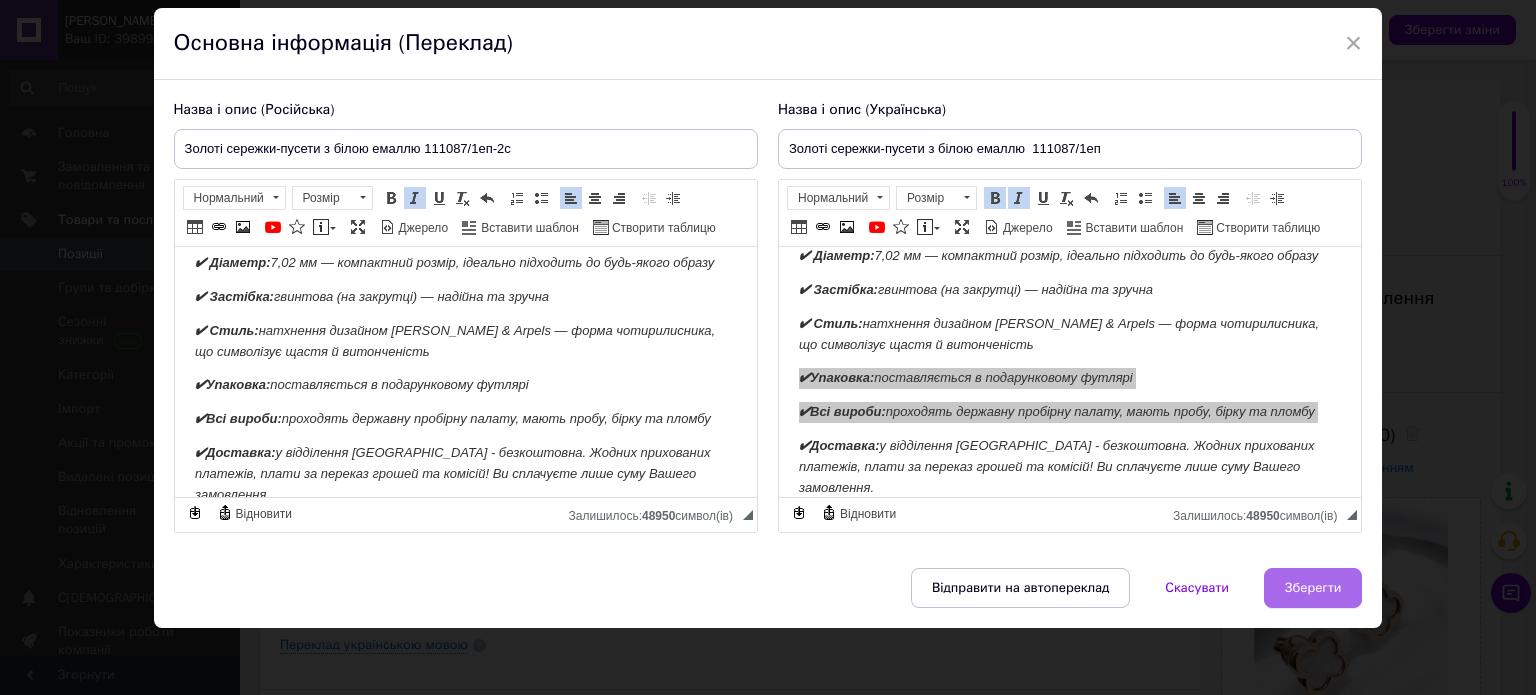 click on "Зберегти" at bounding box center (1313, 588) 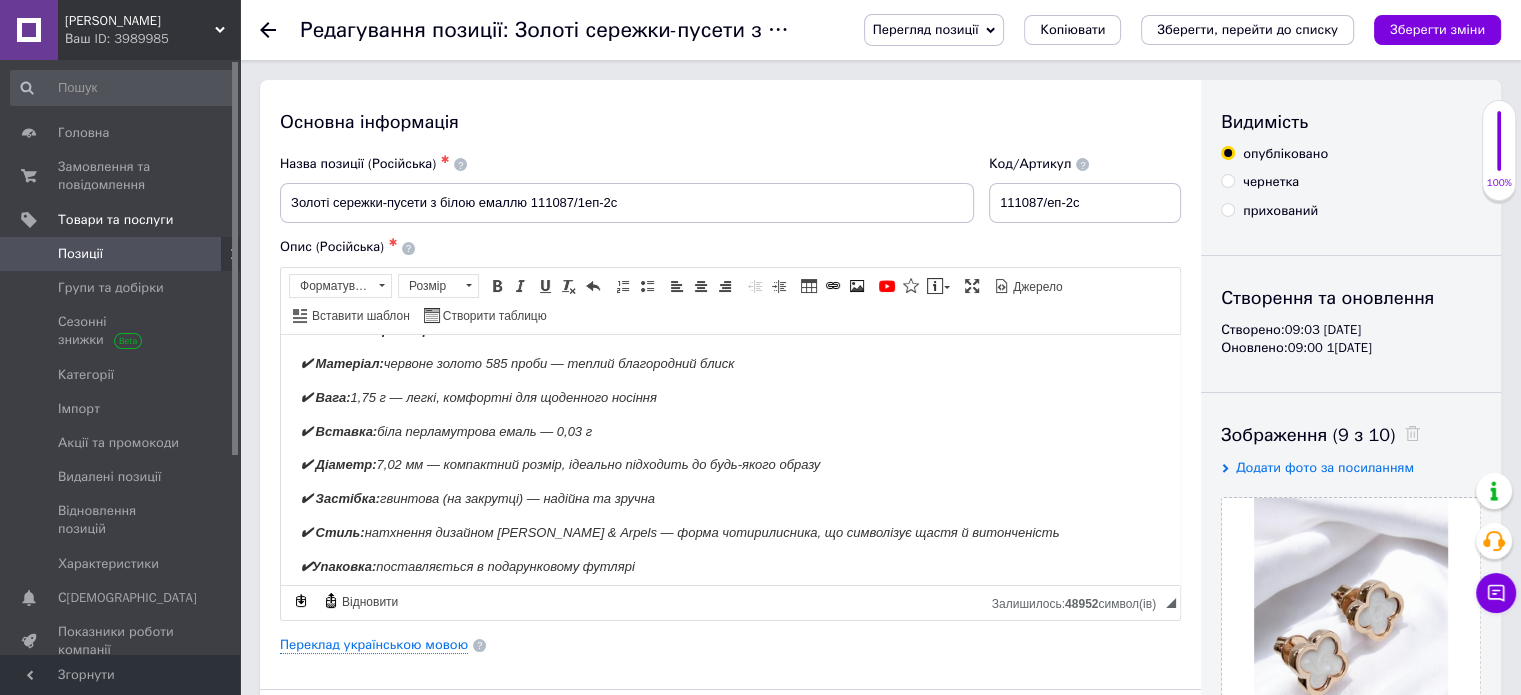 scroll, scrollTop: 257, scrollLeft: 0, axis: vertical 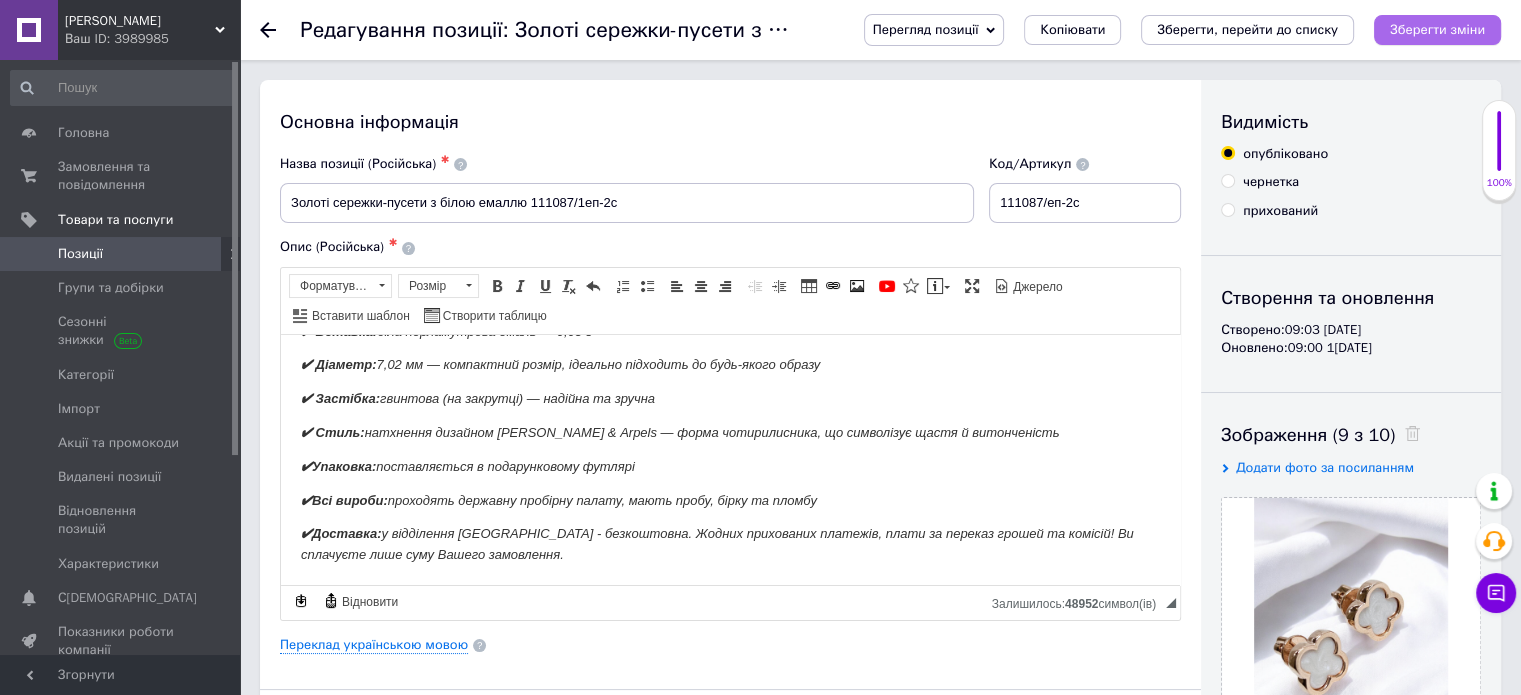 click on "Зберегти зміни" at bounding box center [1437, 29] 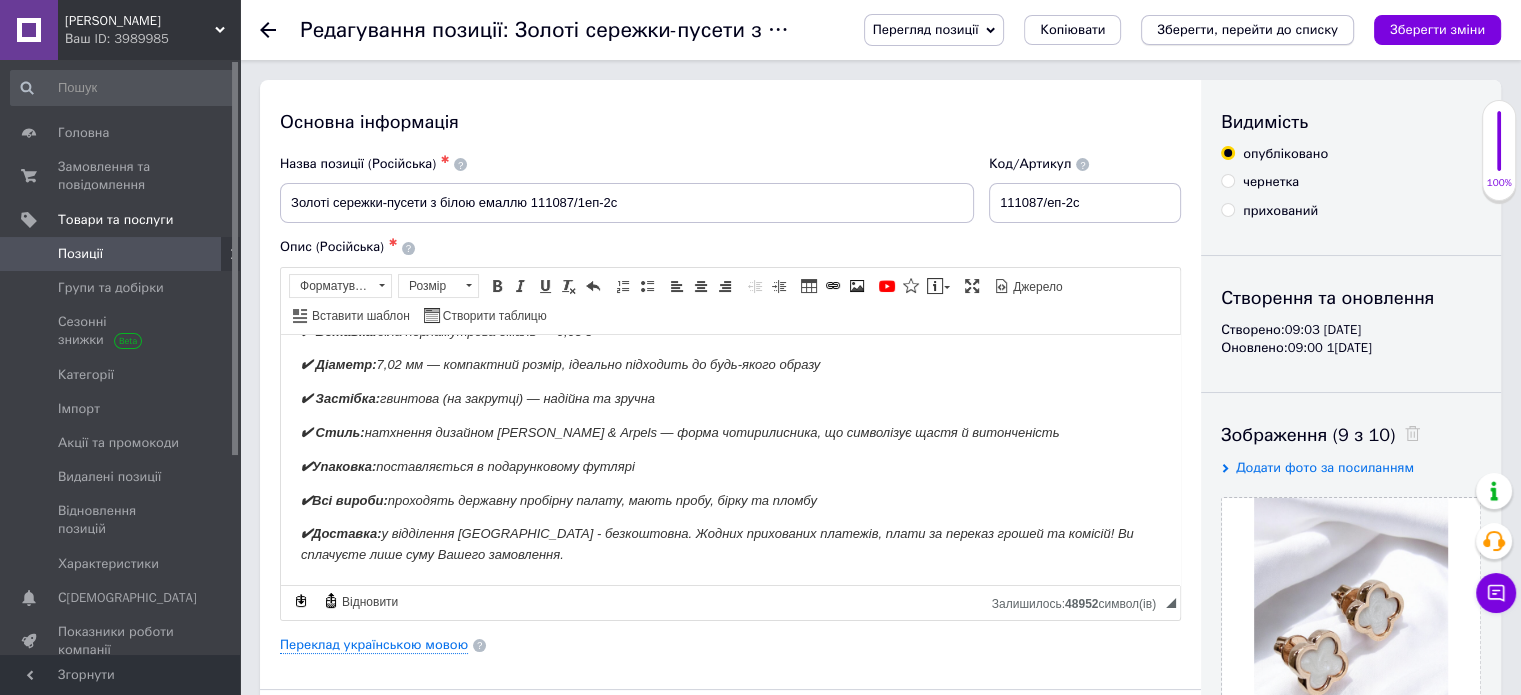 click on "Зберегти, перейти до списку" at bounding box center (1247, 29) 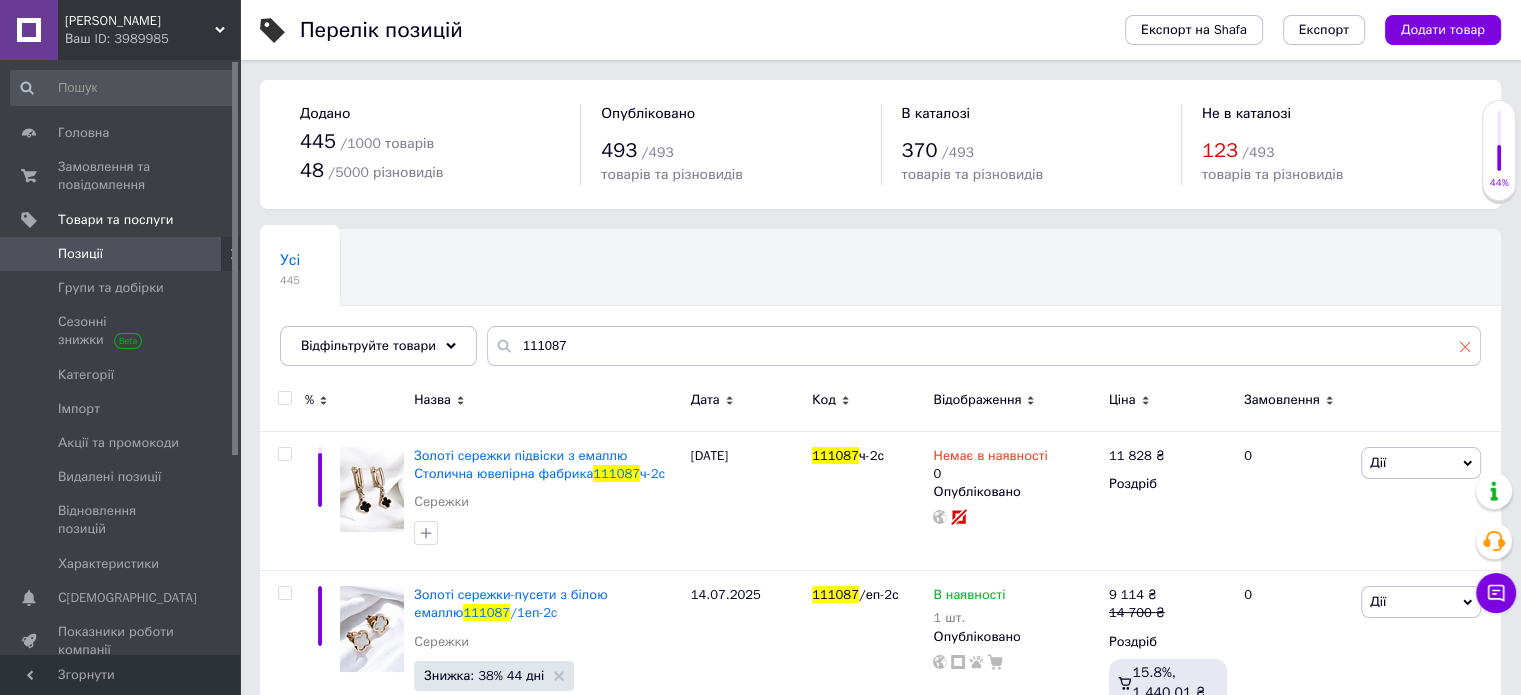 click 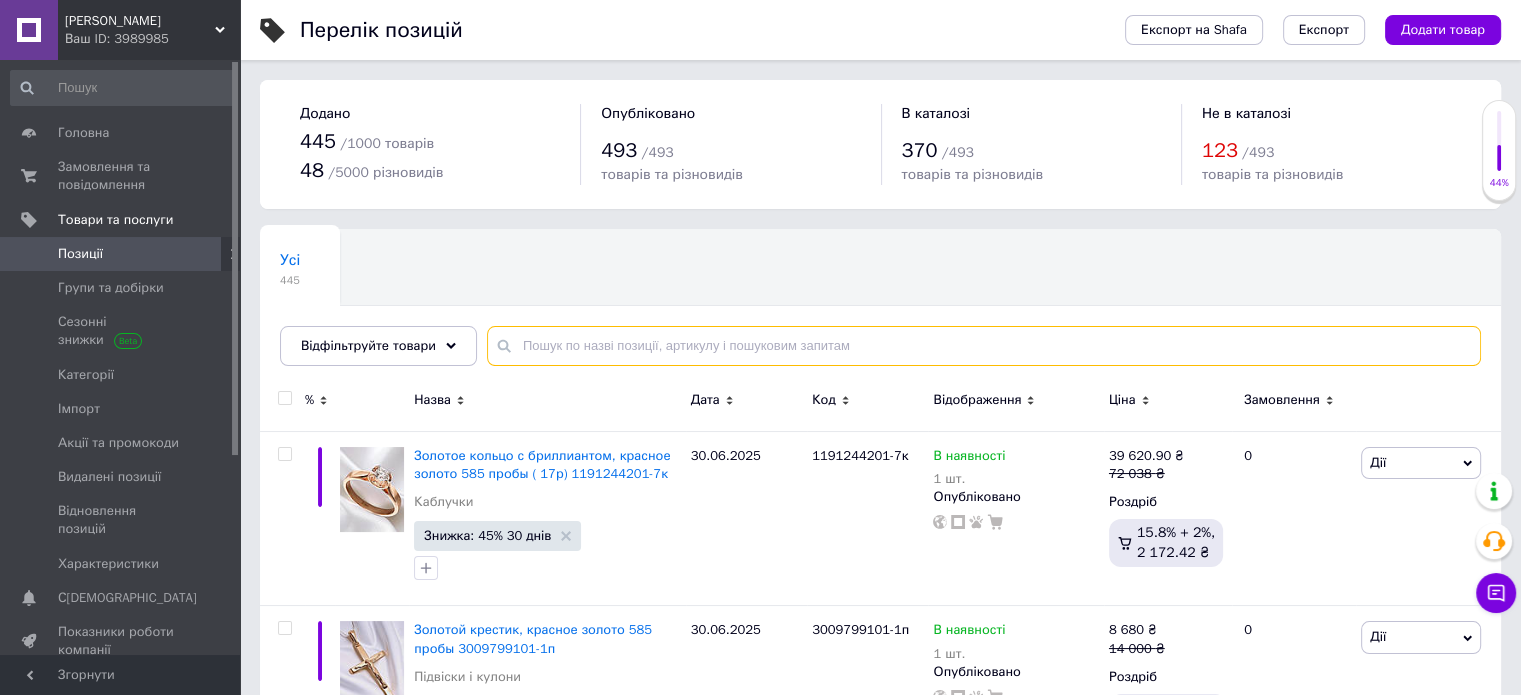 click at bounding box center (984, 346) 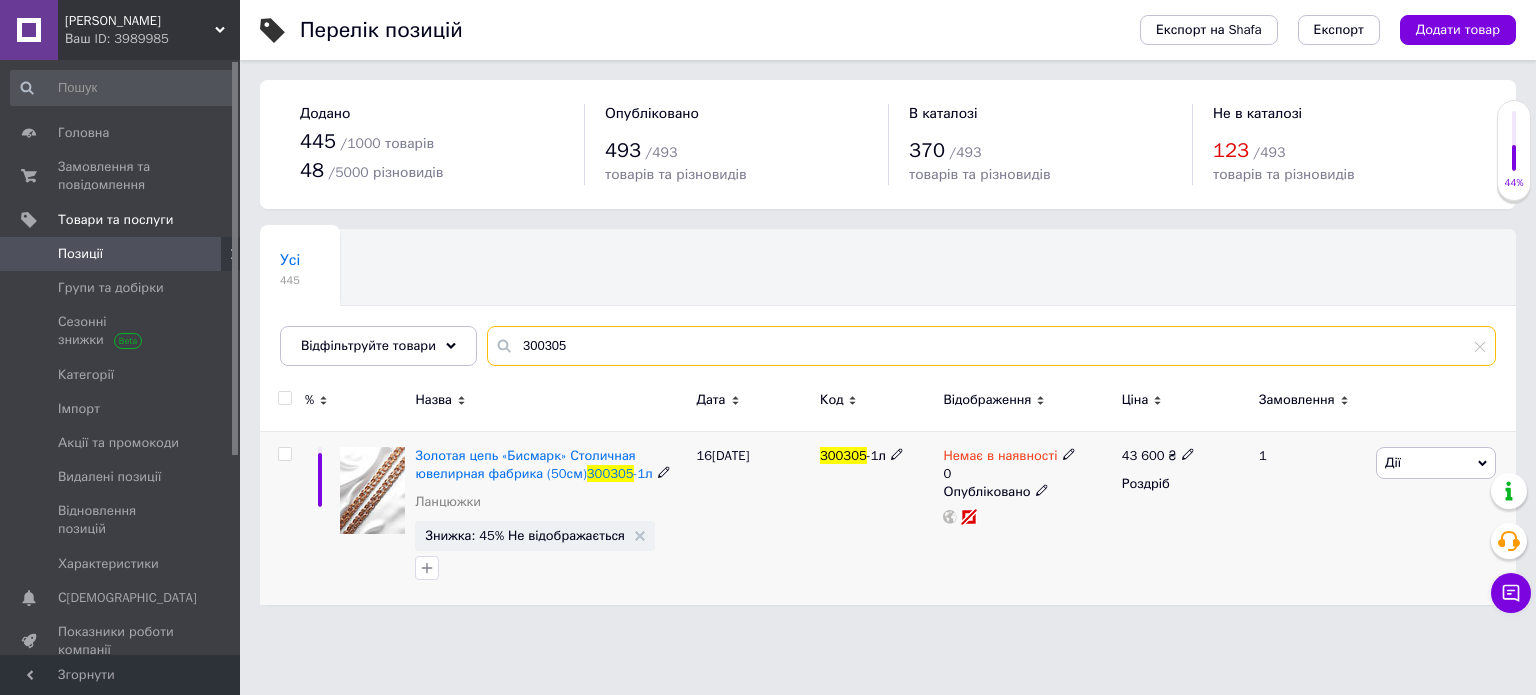 type on "300305" 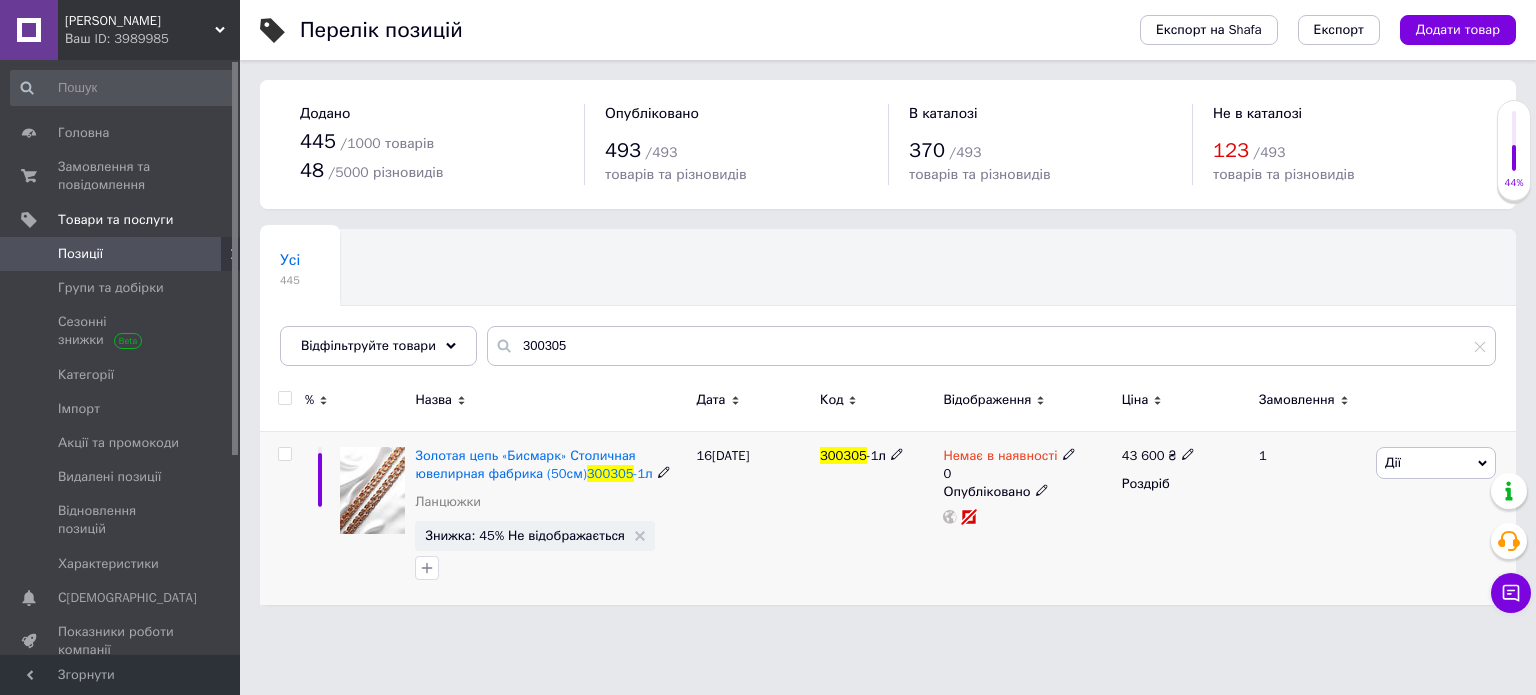 click at bounding box center (372, 490) 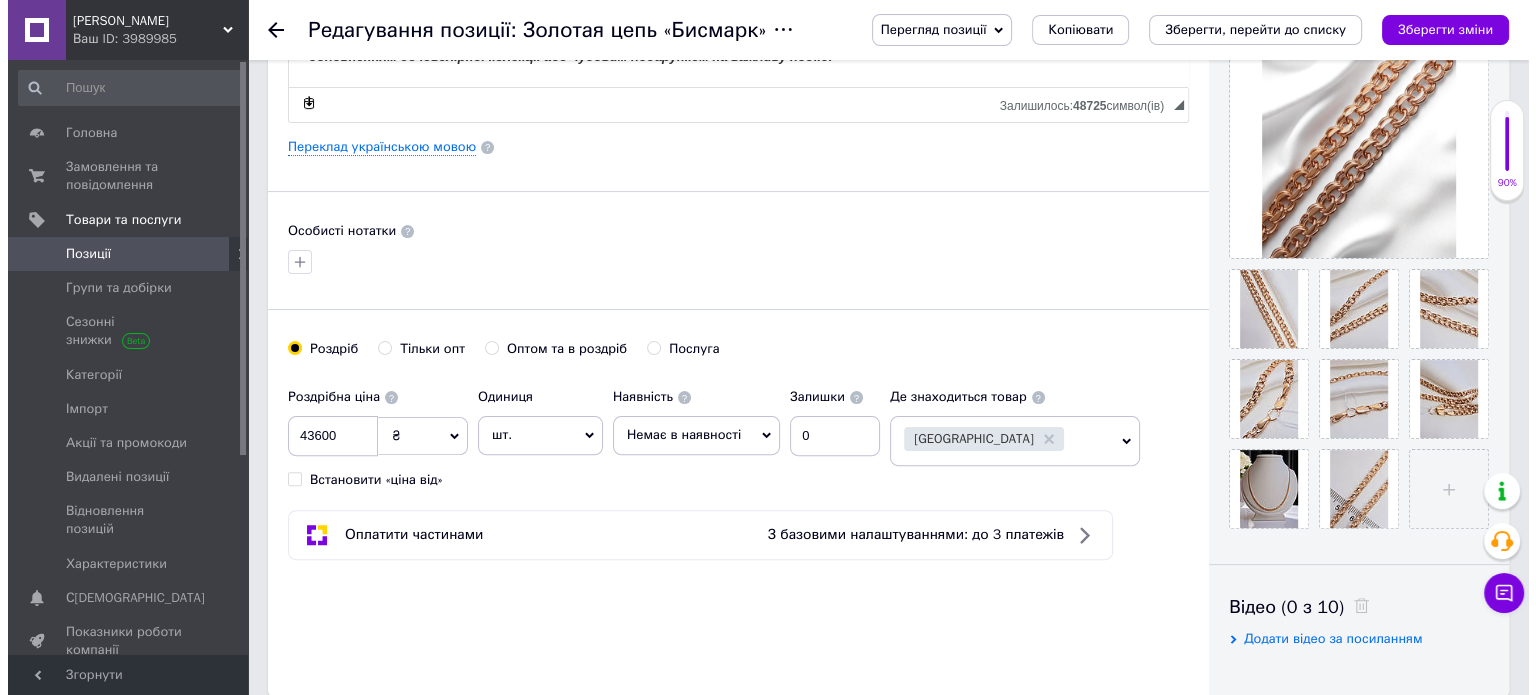 scroll, scrollTop: 500, scrollLeft: 0, axis: vertical 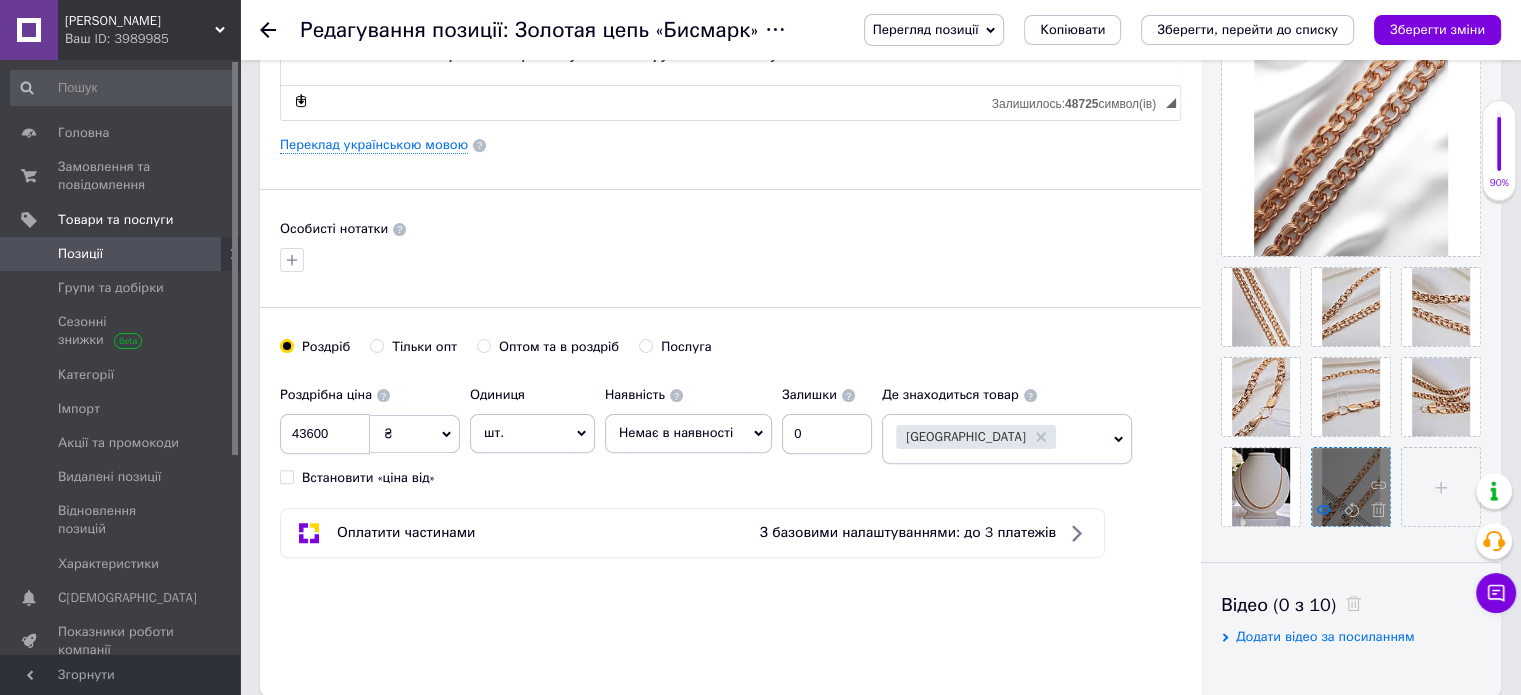 click 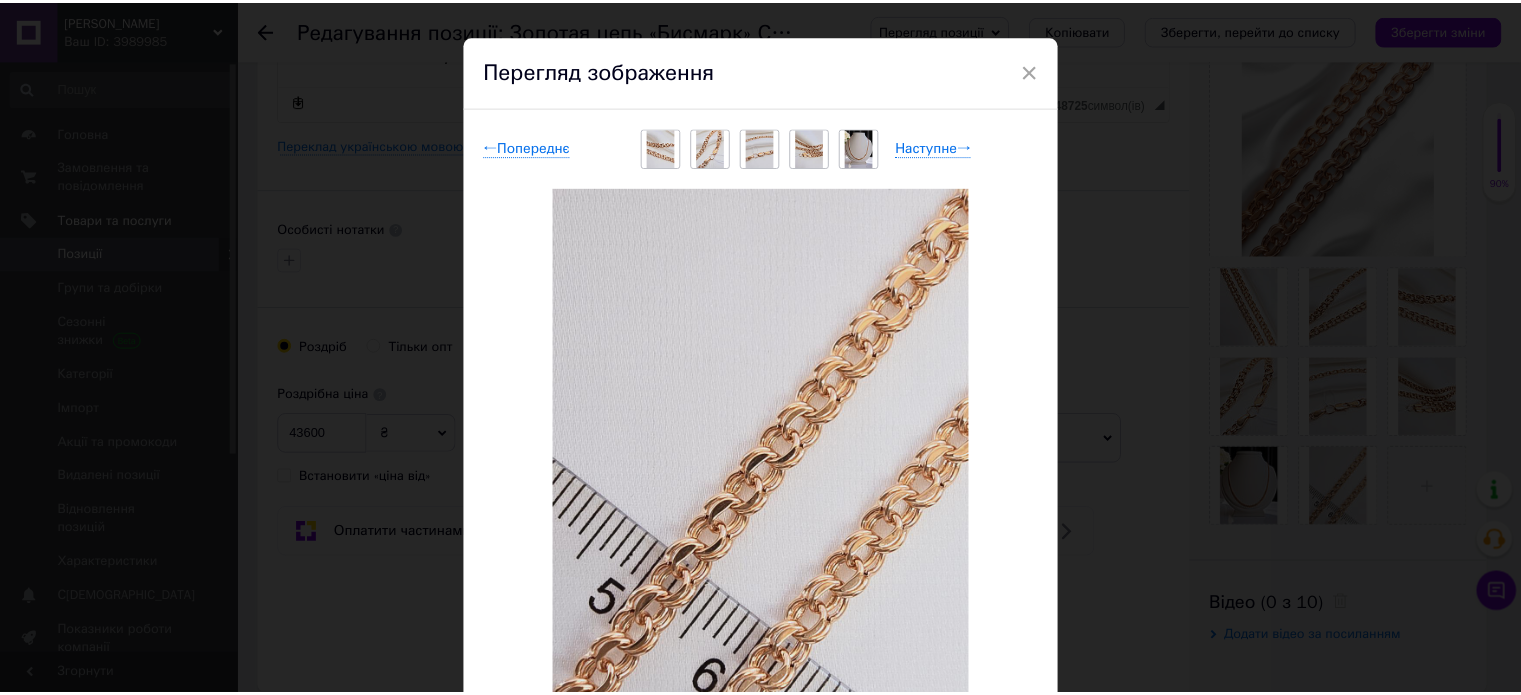 scroll, scrollTop: 0, scrollLeft: 0, axis: both 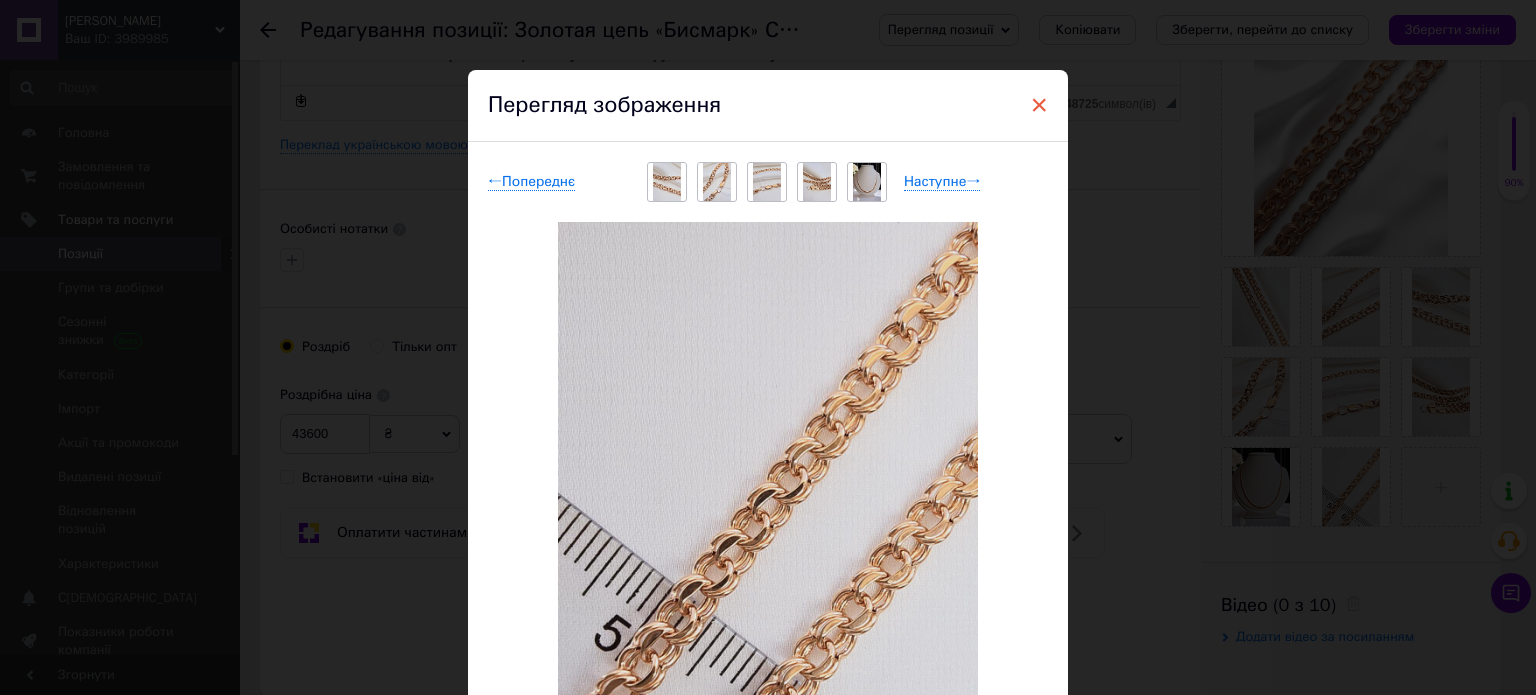 click on "×" at bounding box center [1039, 105] 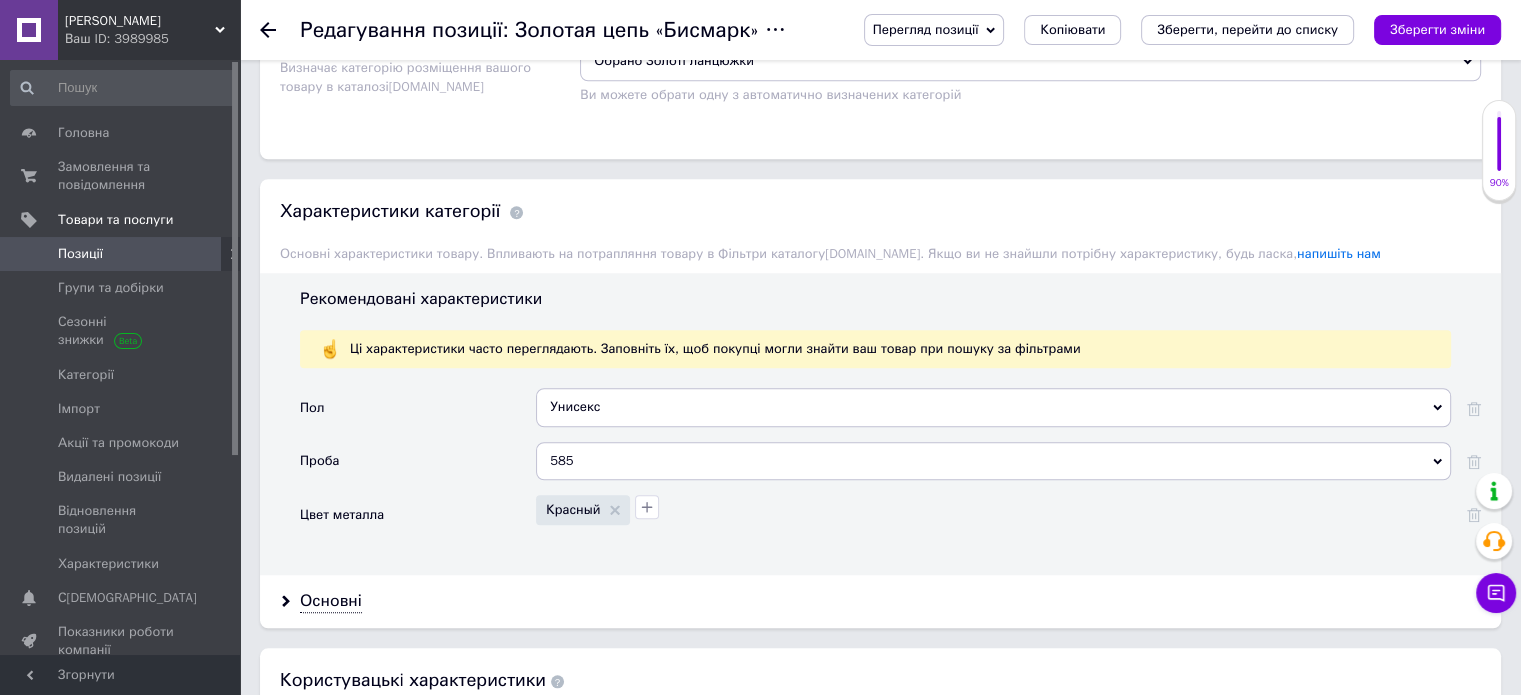 scroll, scrollTop: 2100, scrollLeft: 0, axis: vertical 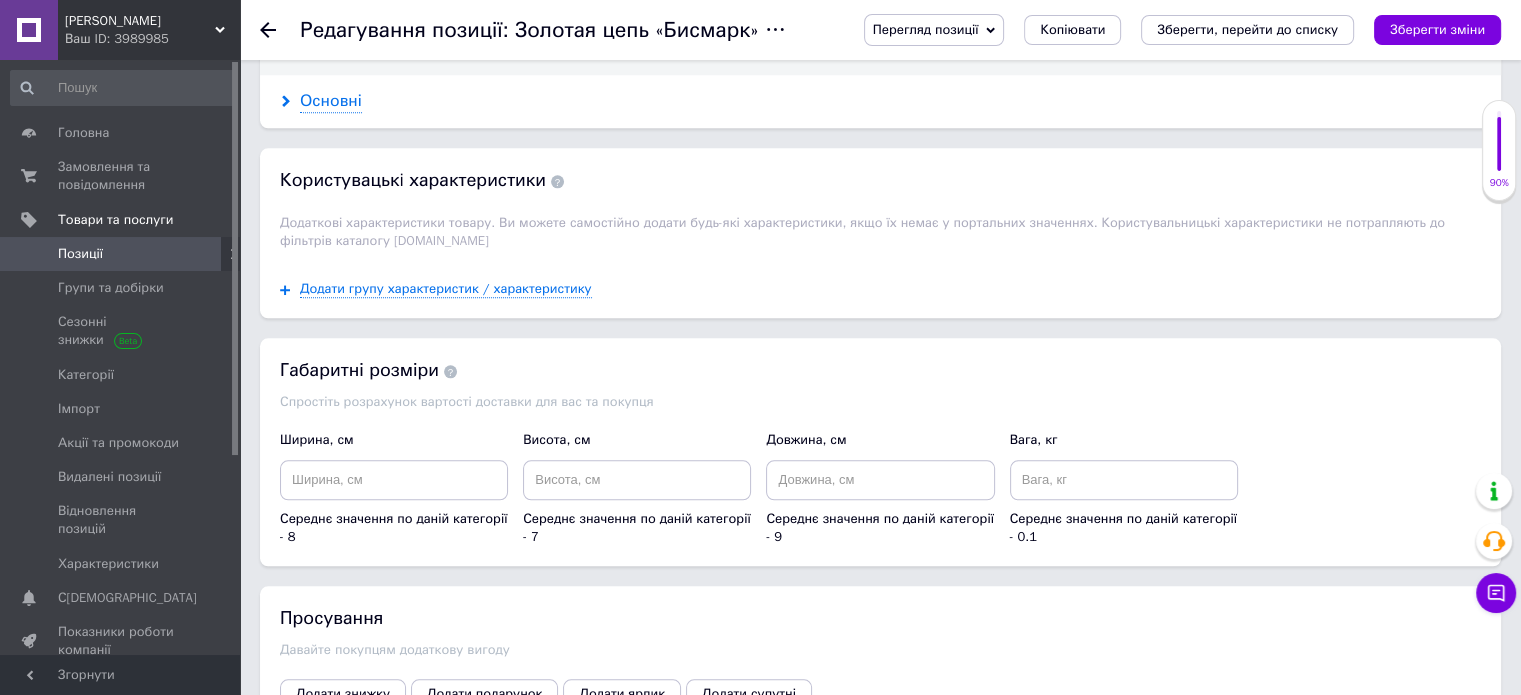 click on "Основні" at bounding box center (331, 101) 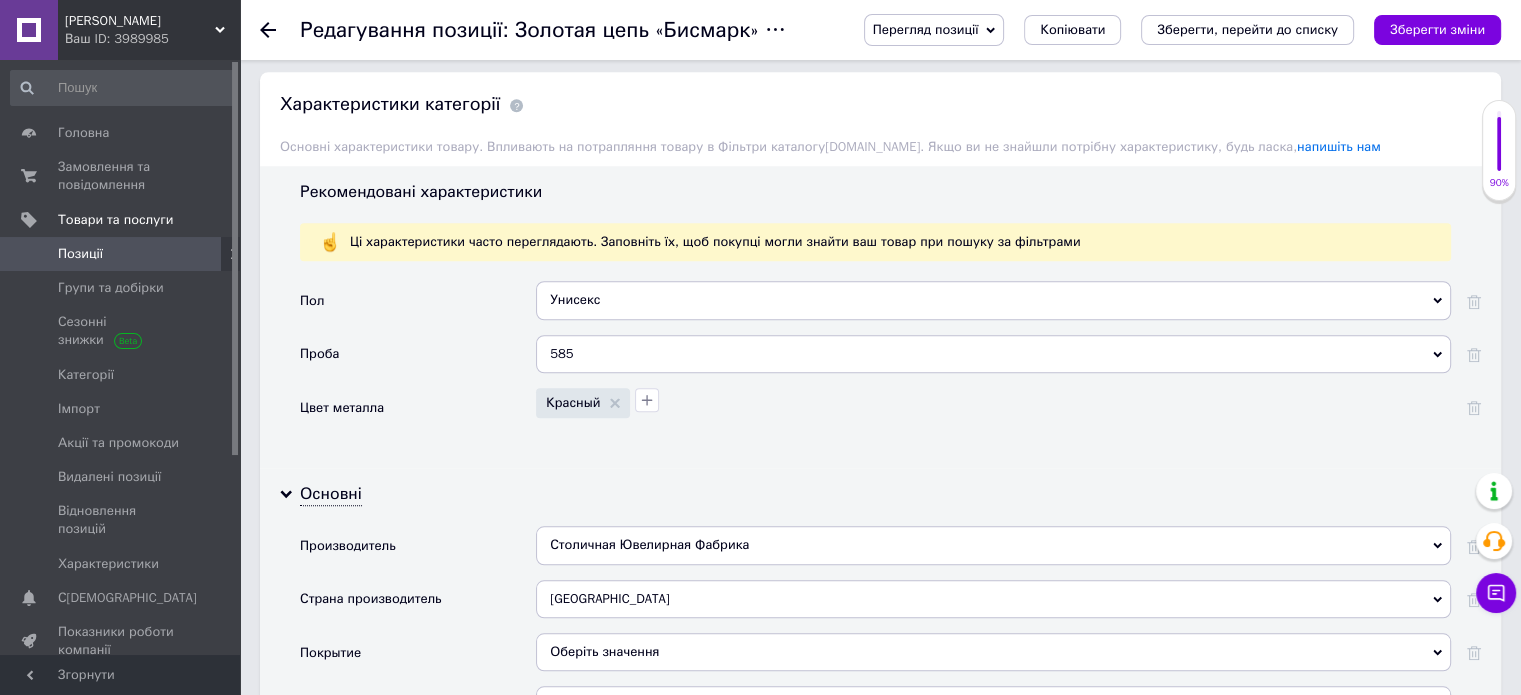 scroll, scrollTop: 1700, scrollLeft: 0, axis: vertical 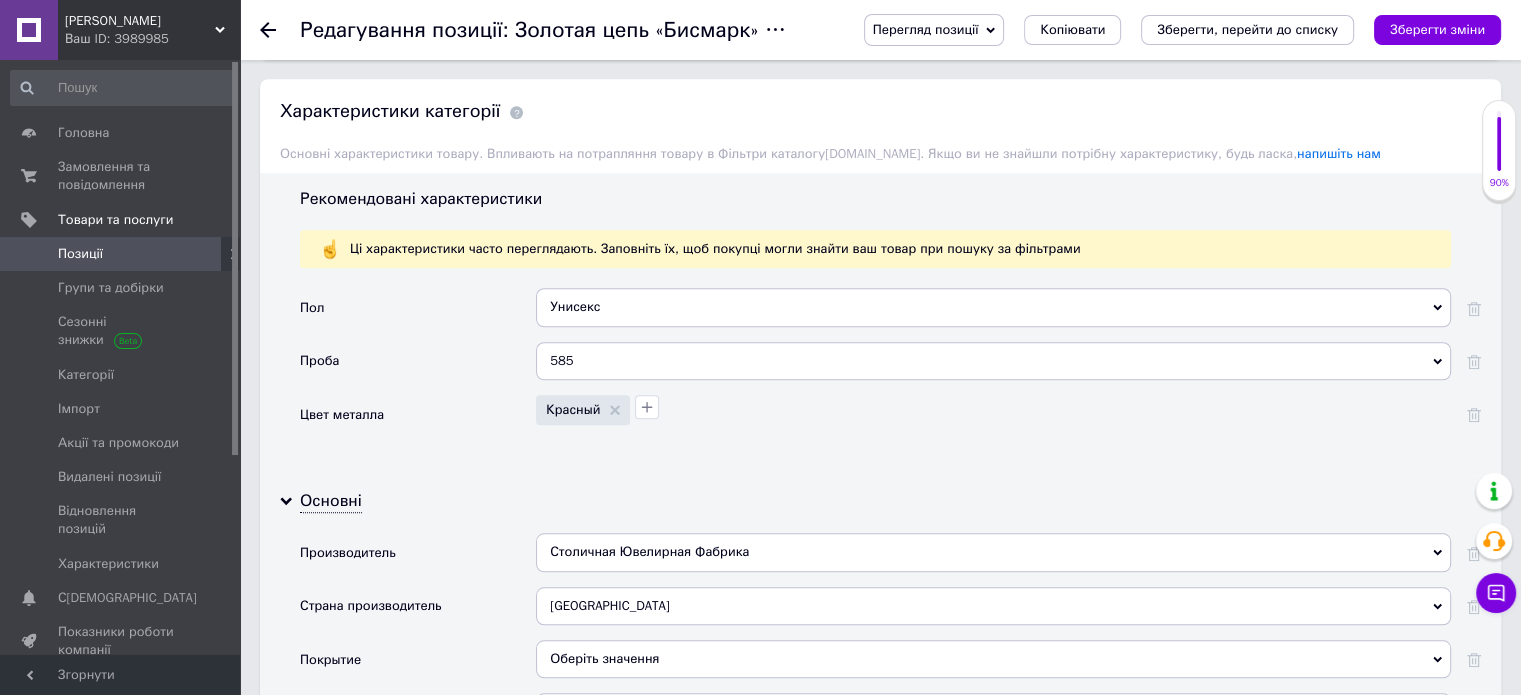 click 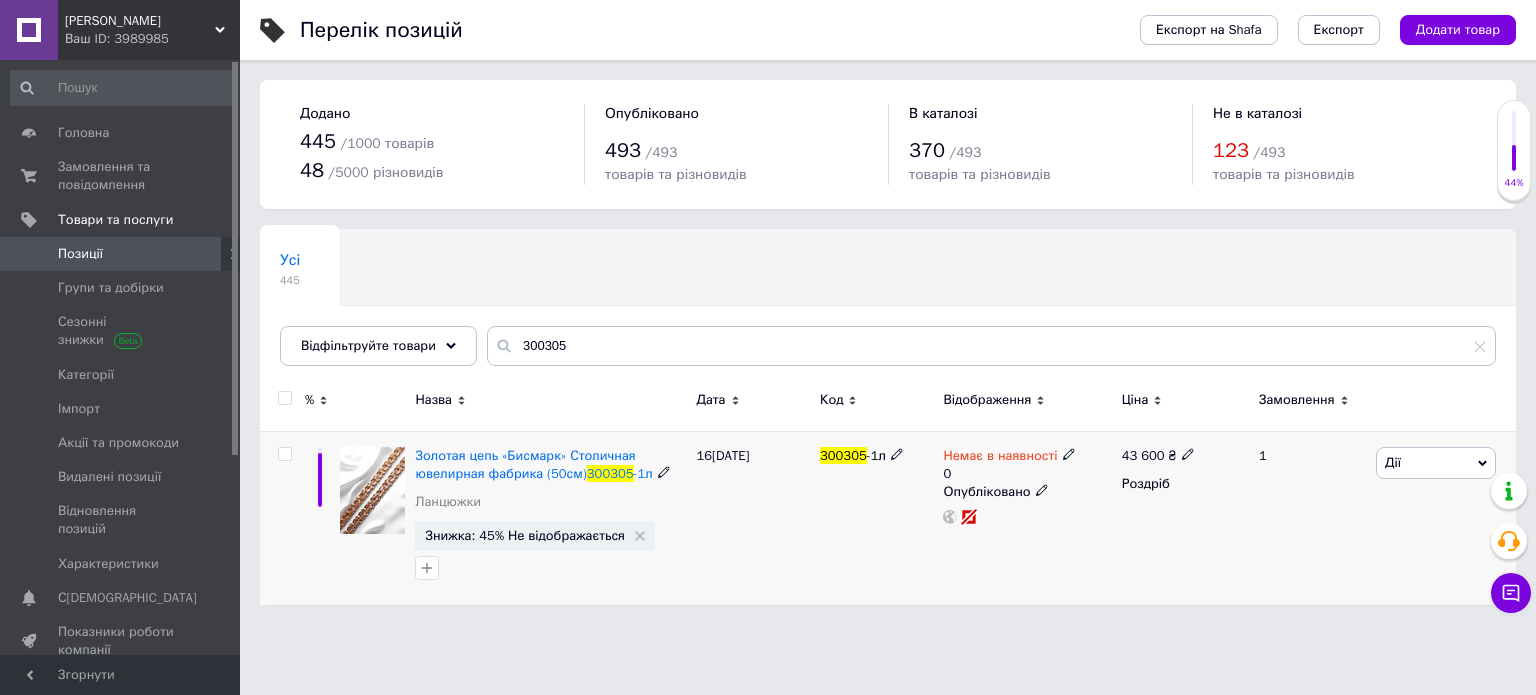 click at bounding box center [372, 490] 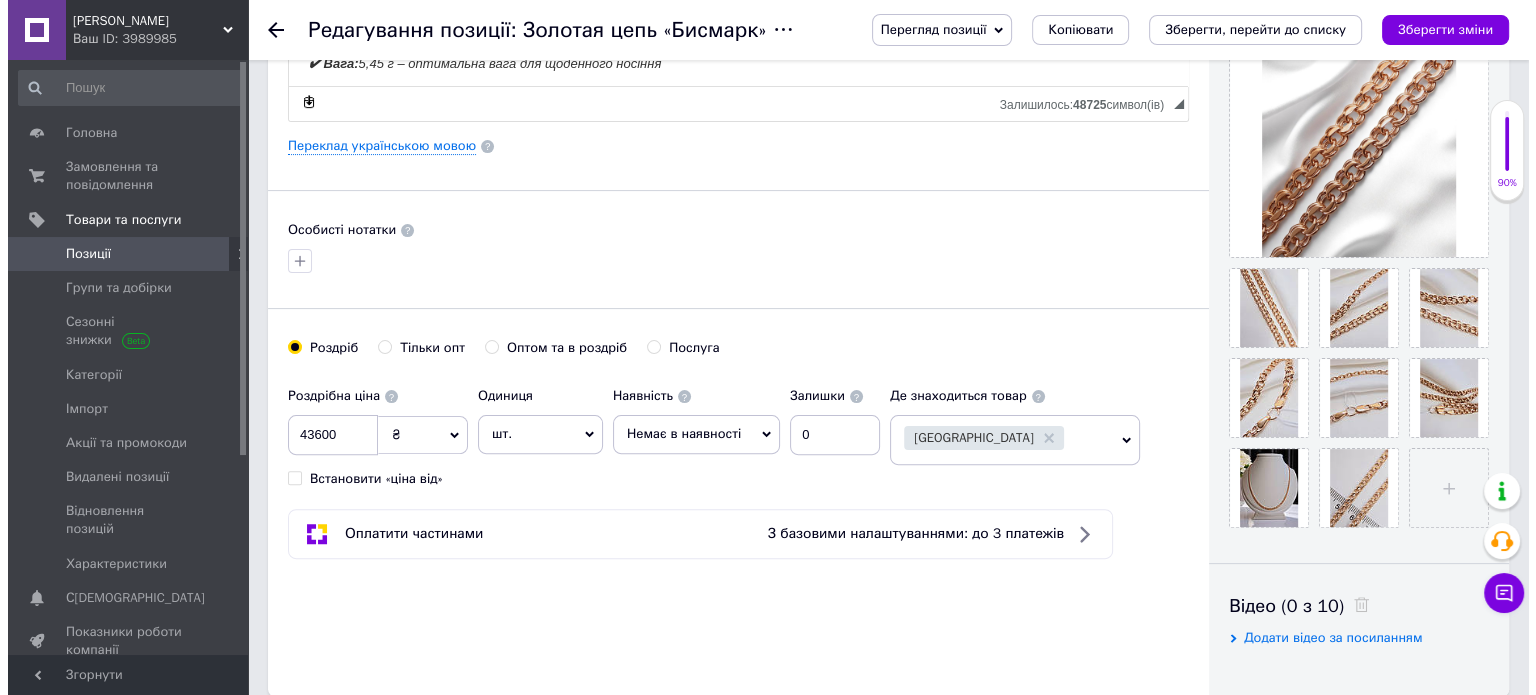 scroll, scrollTop: 500, scrollLeft: 0, axis: vertical 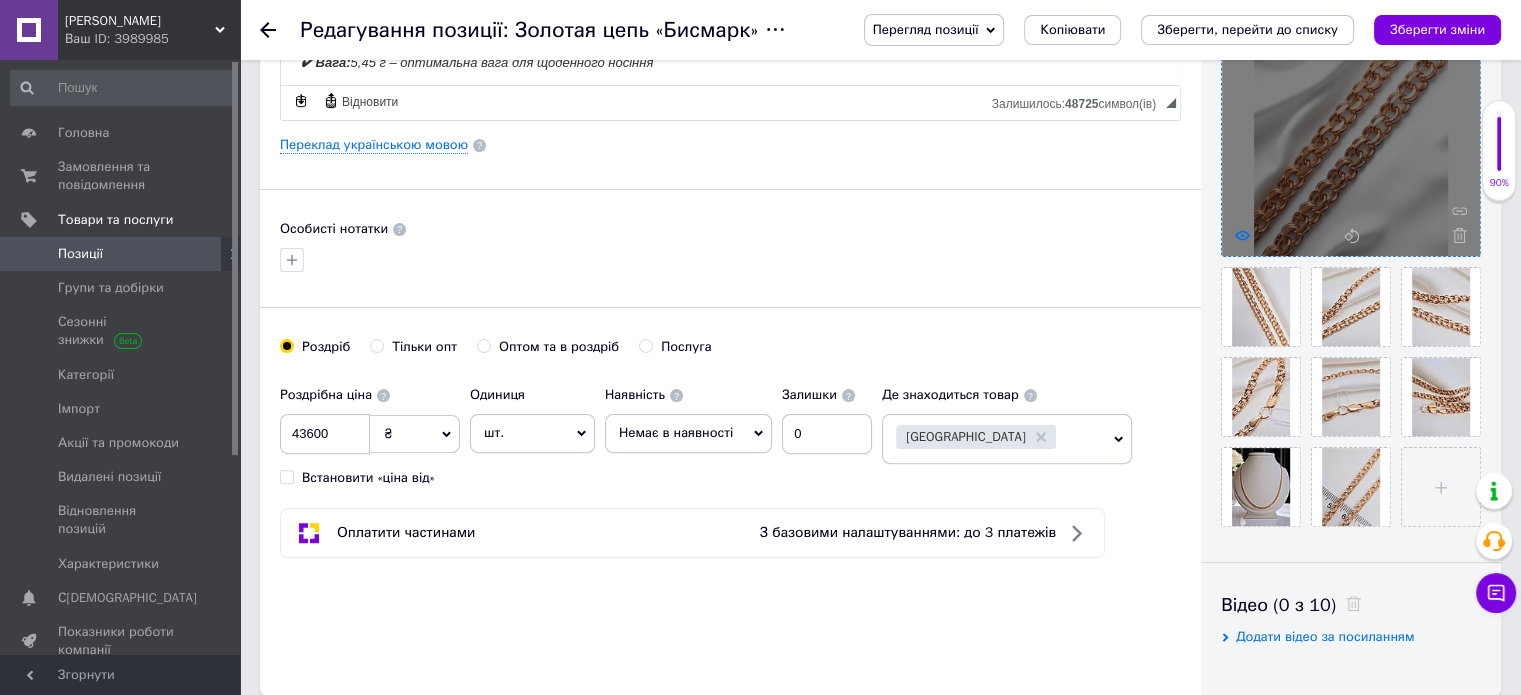 click 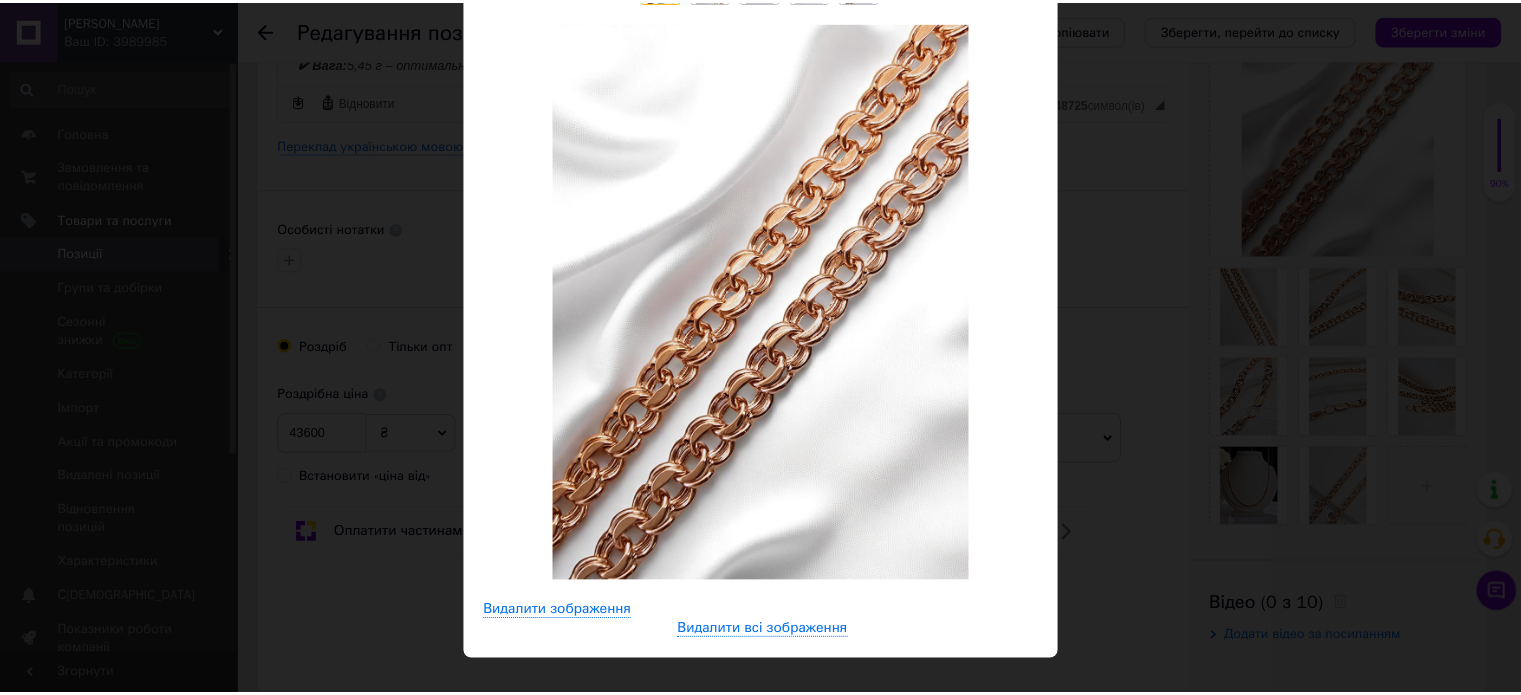 scroll, scrollTop: 100, scrollLeft: 0, axis: vertical 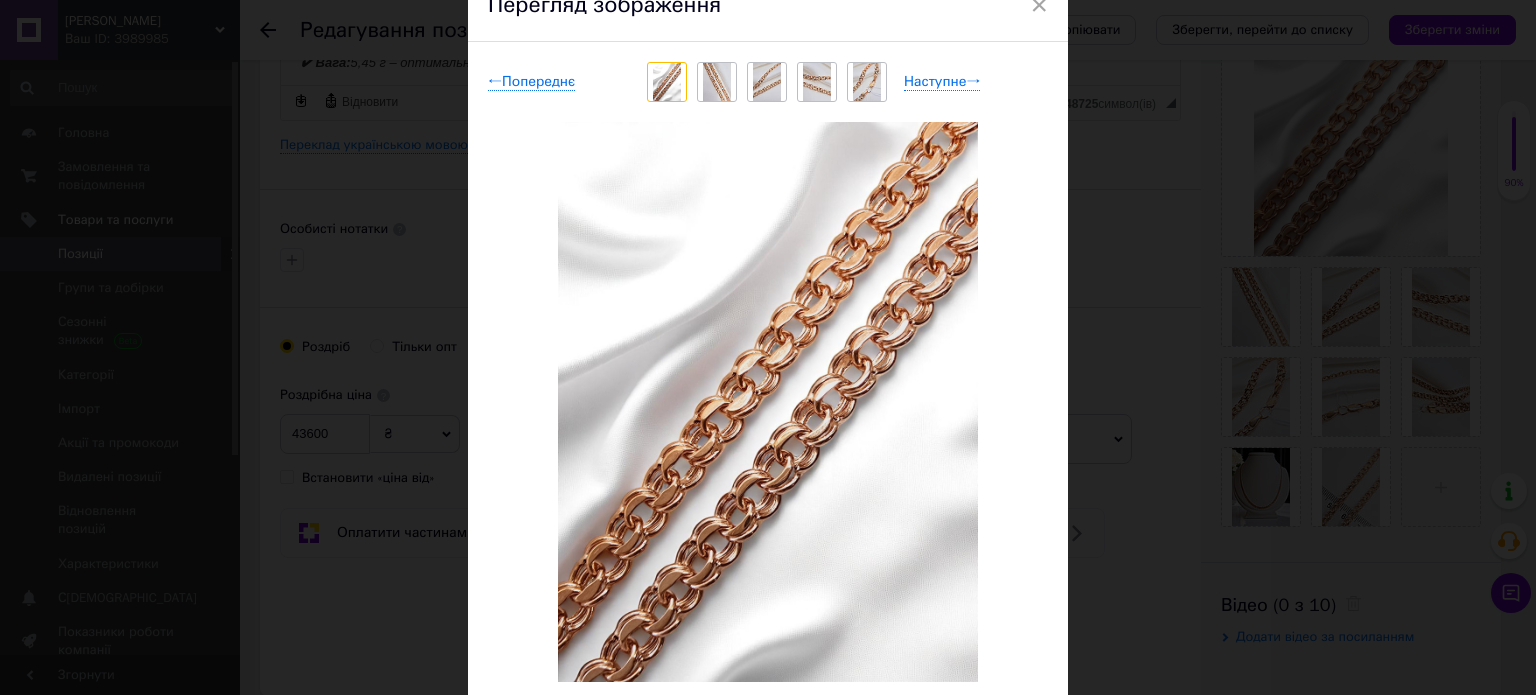 click at bounding box center [717, 82] 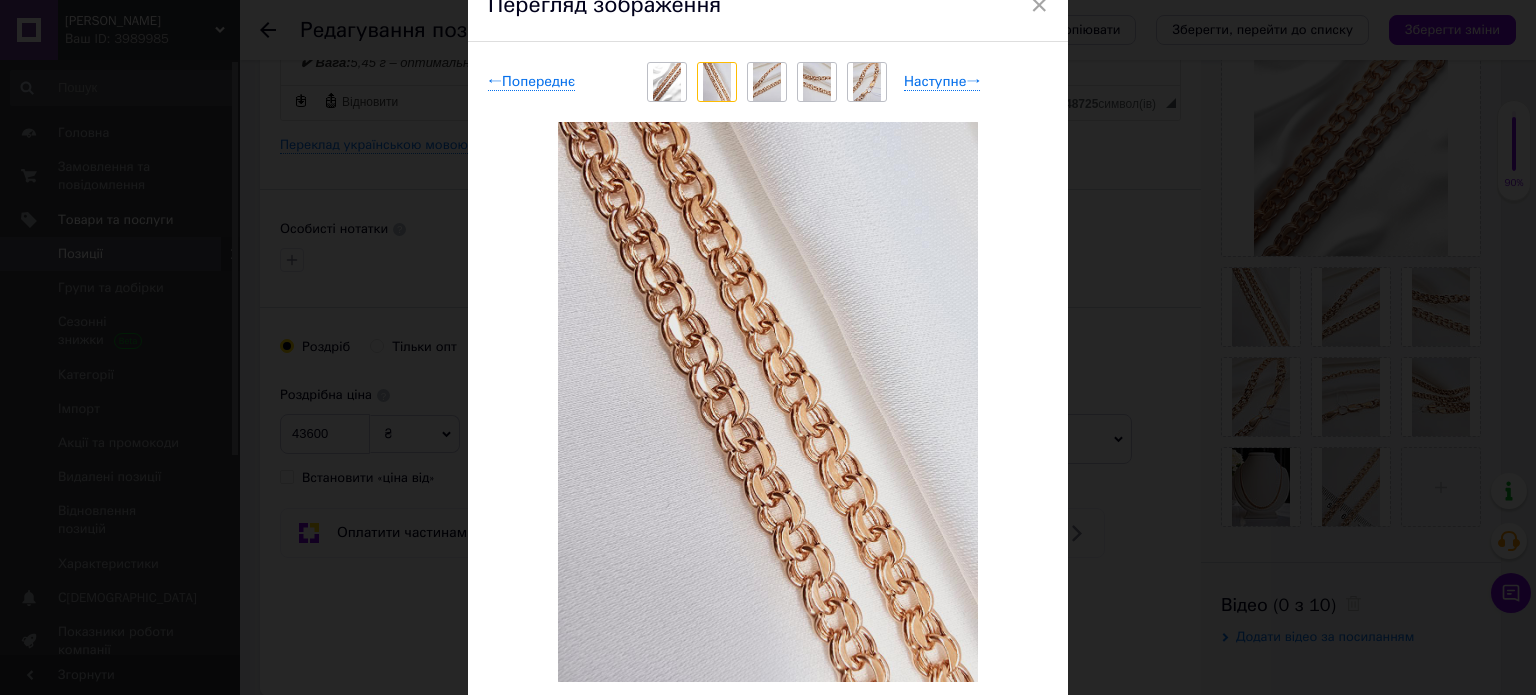 click at bounding box center [767, 82] 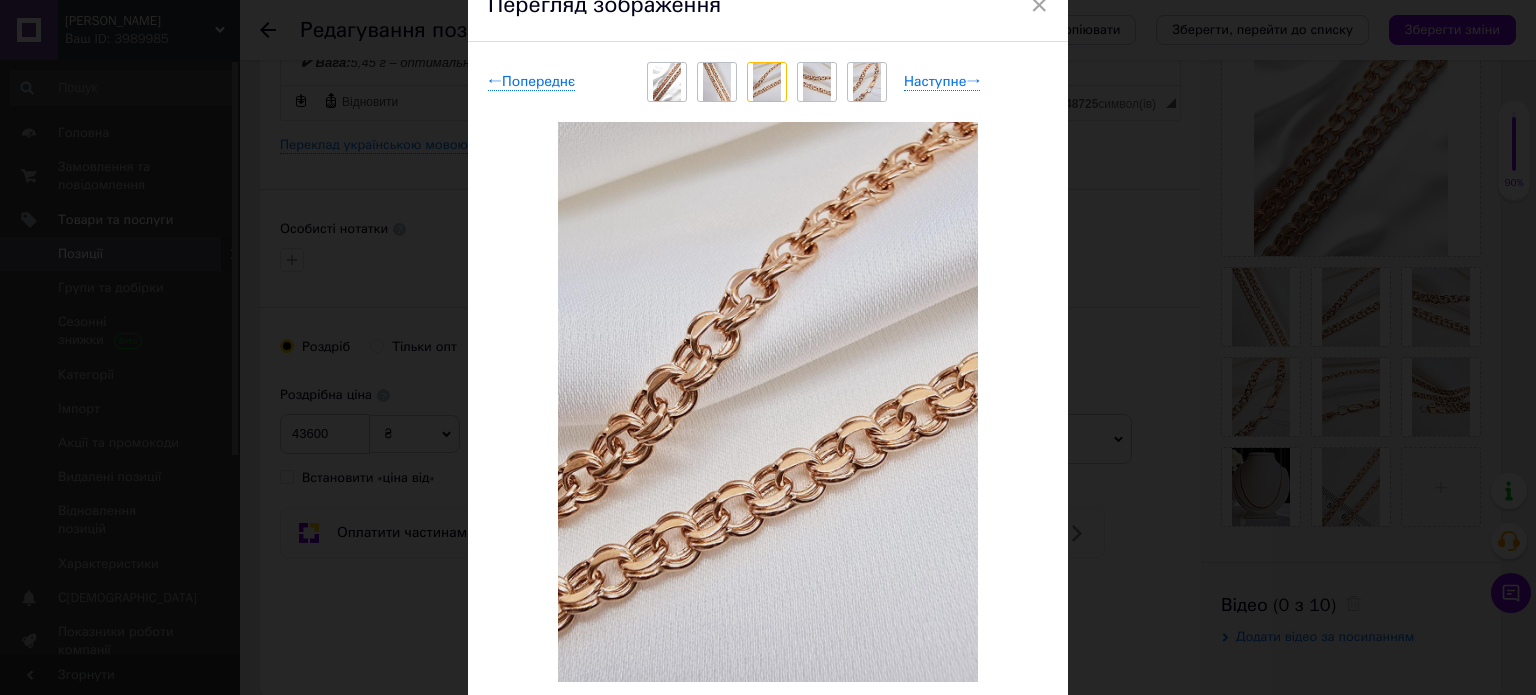 click at bounding box center (817, 82) 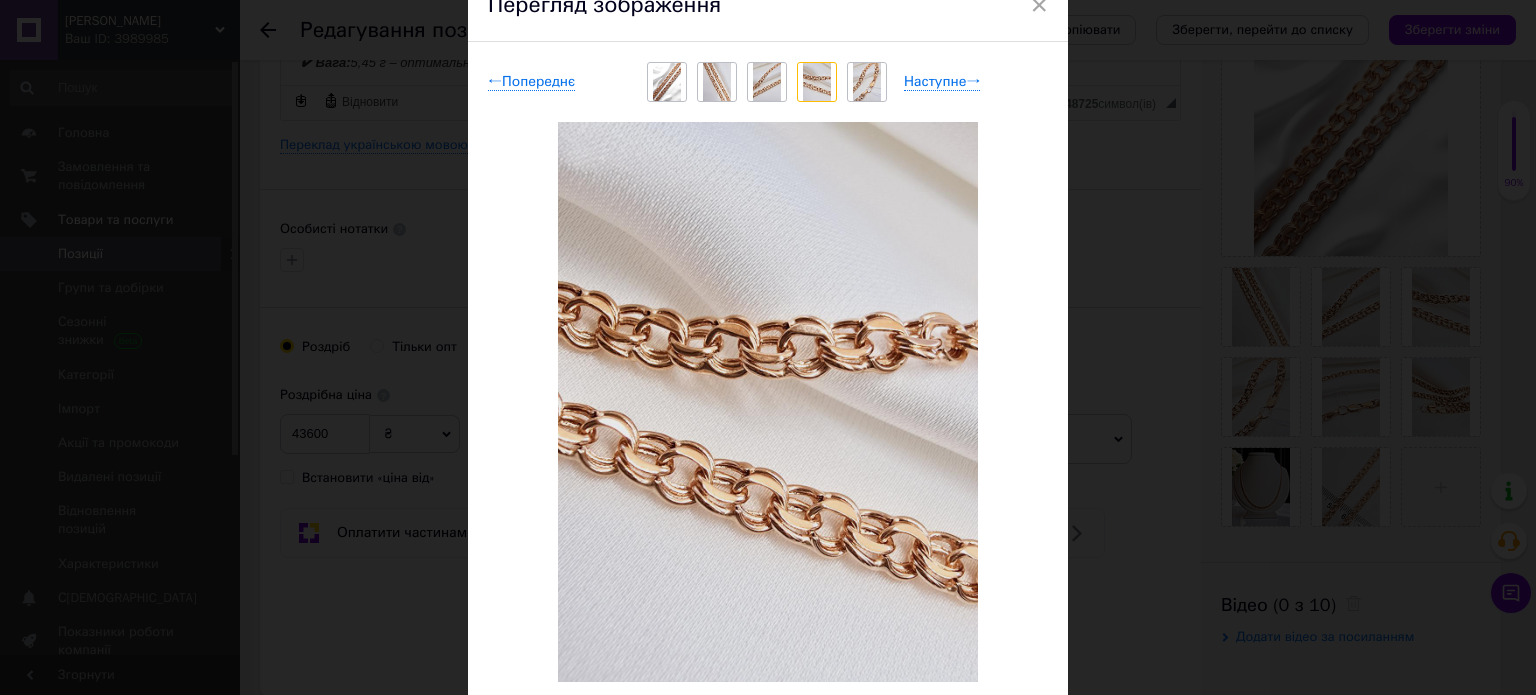 click at bounding box center (867, 82) 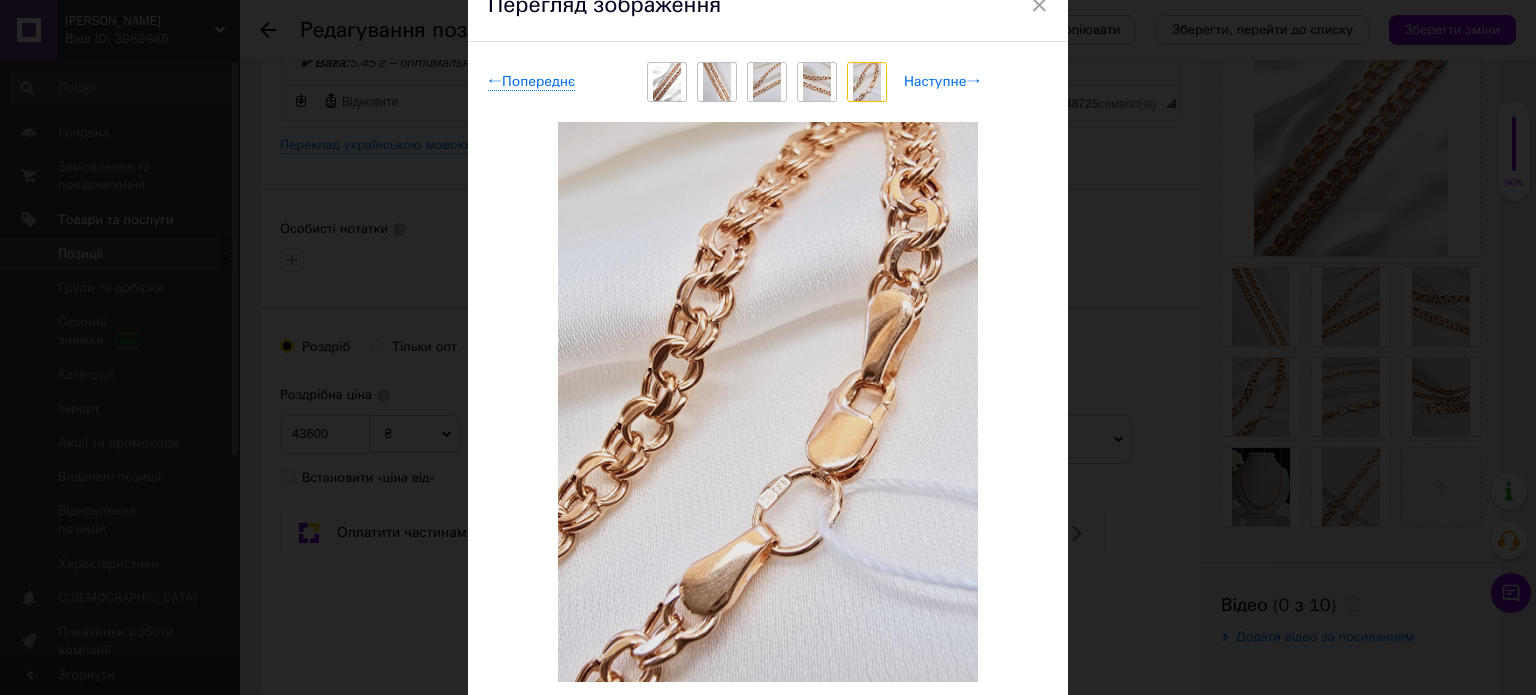 click on "Наступне →" at bounding box center [942, 82] 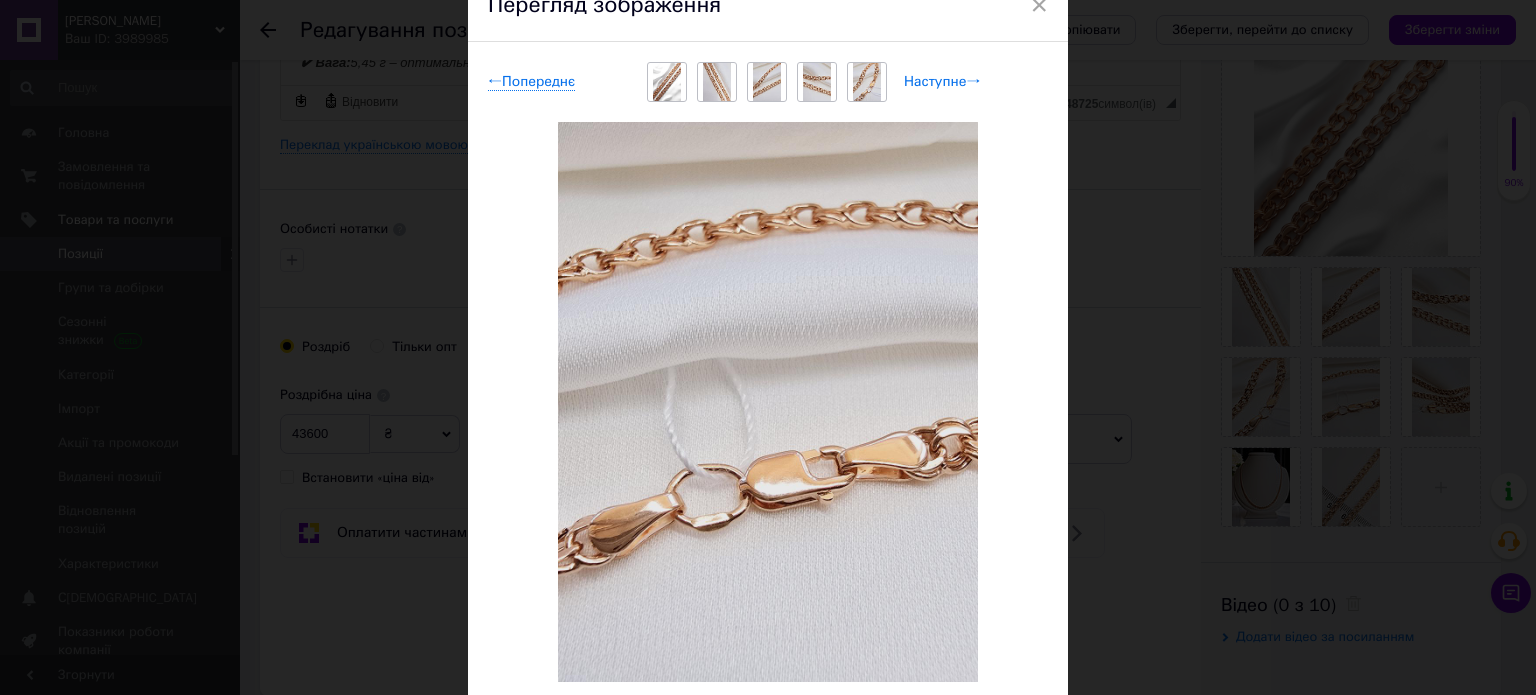 click on "Наступне →" at bounding box center (942, 82) 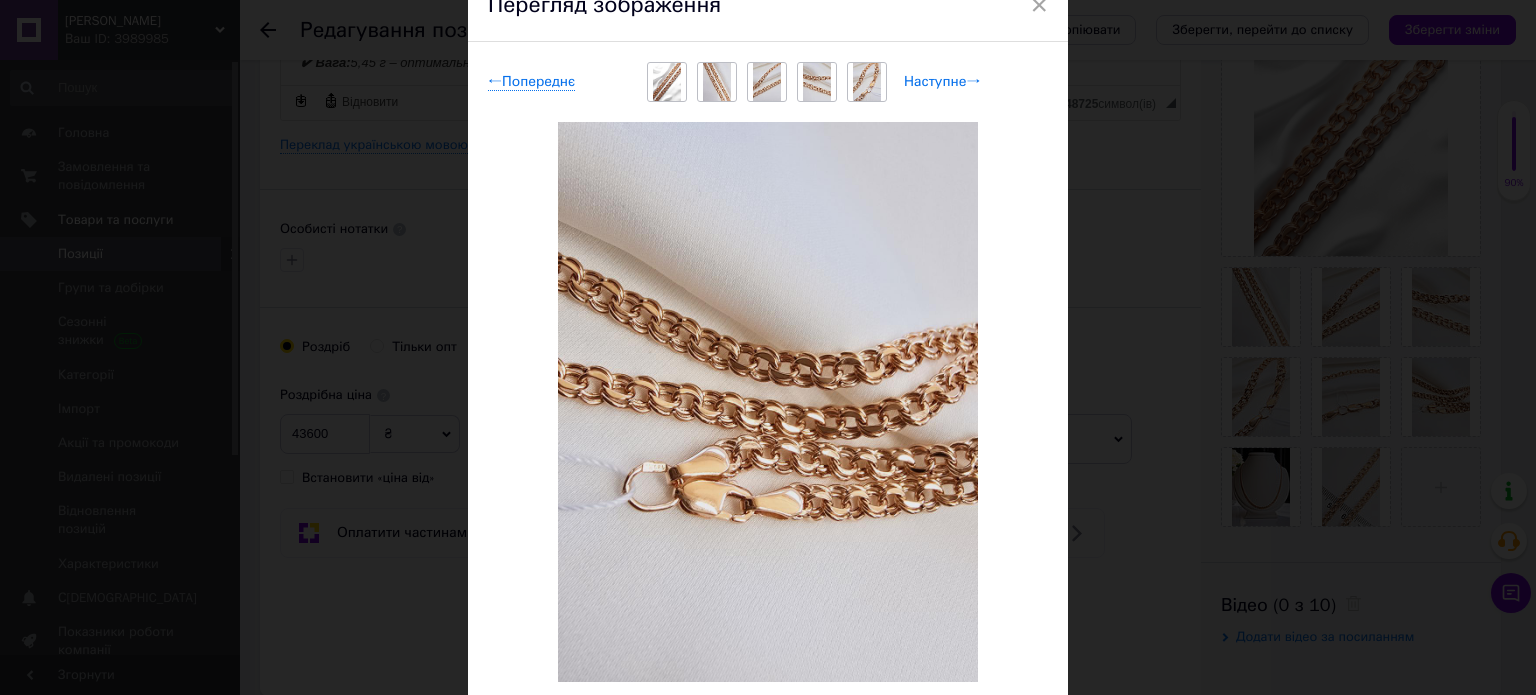 click on "Наступне →" at bounding box center [942, 82] 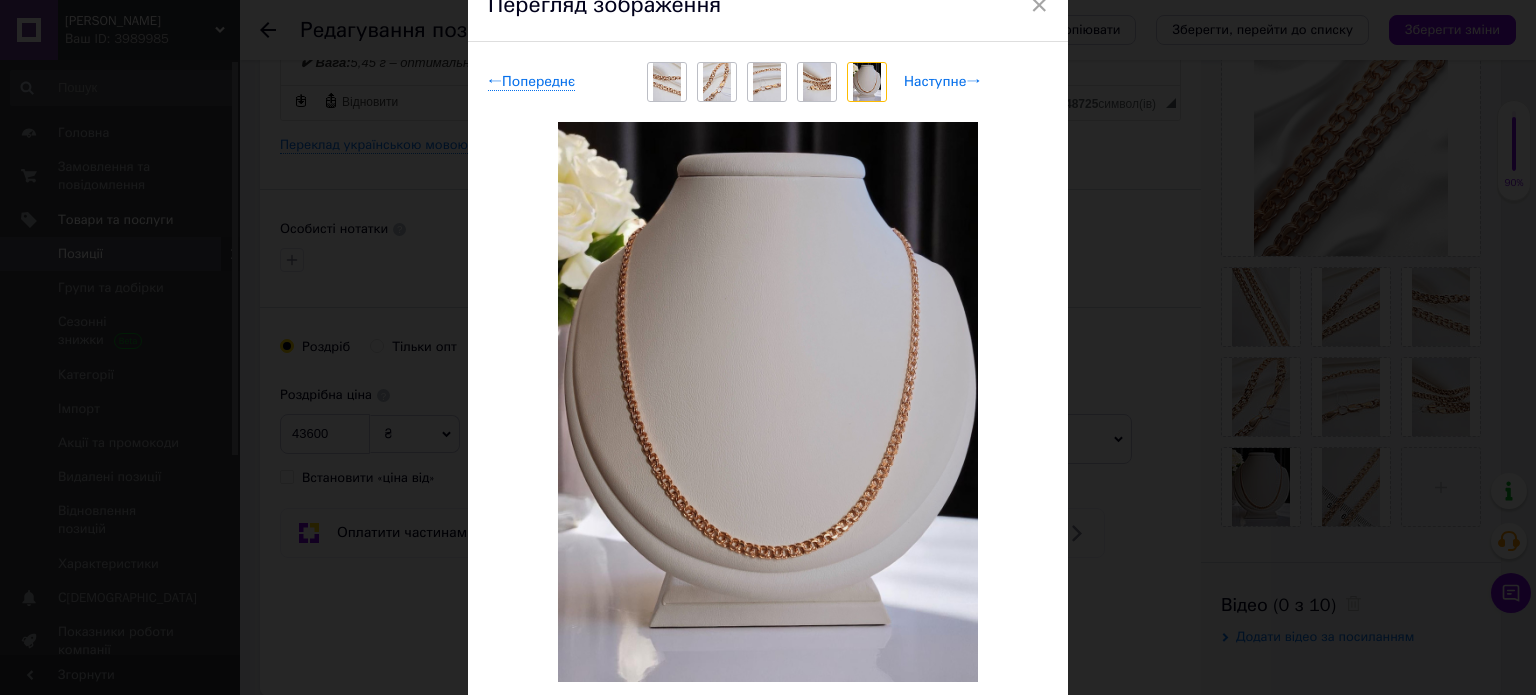 click on "Наступне →" at bounding box center (942, 82) 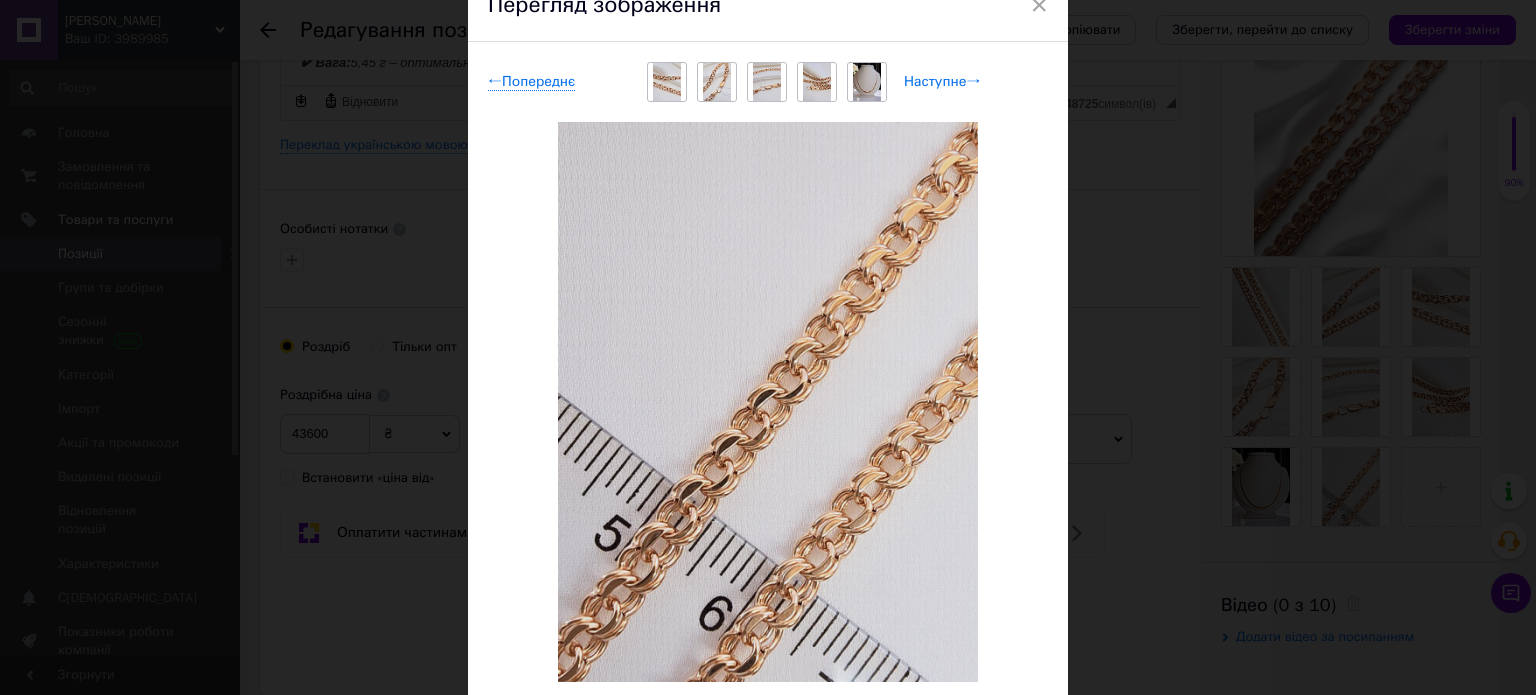click on "Наступне →" at bounding box center (942, 82) 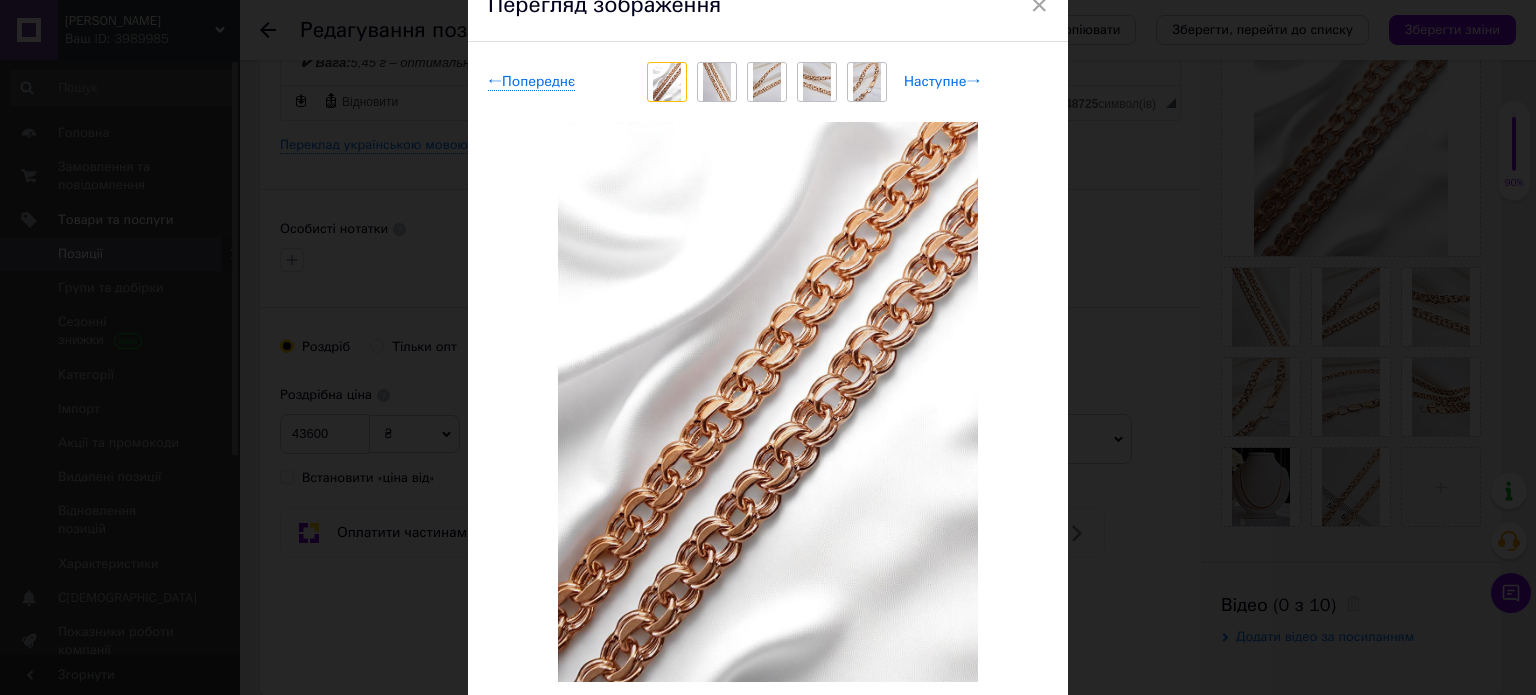 click on "Наступне →" at bounding box center [942, 82] 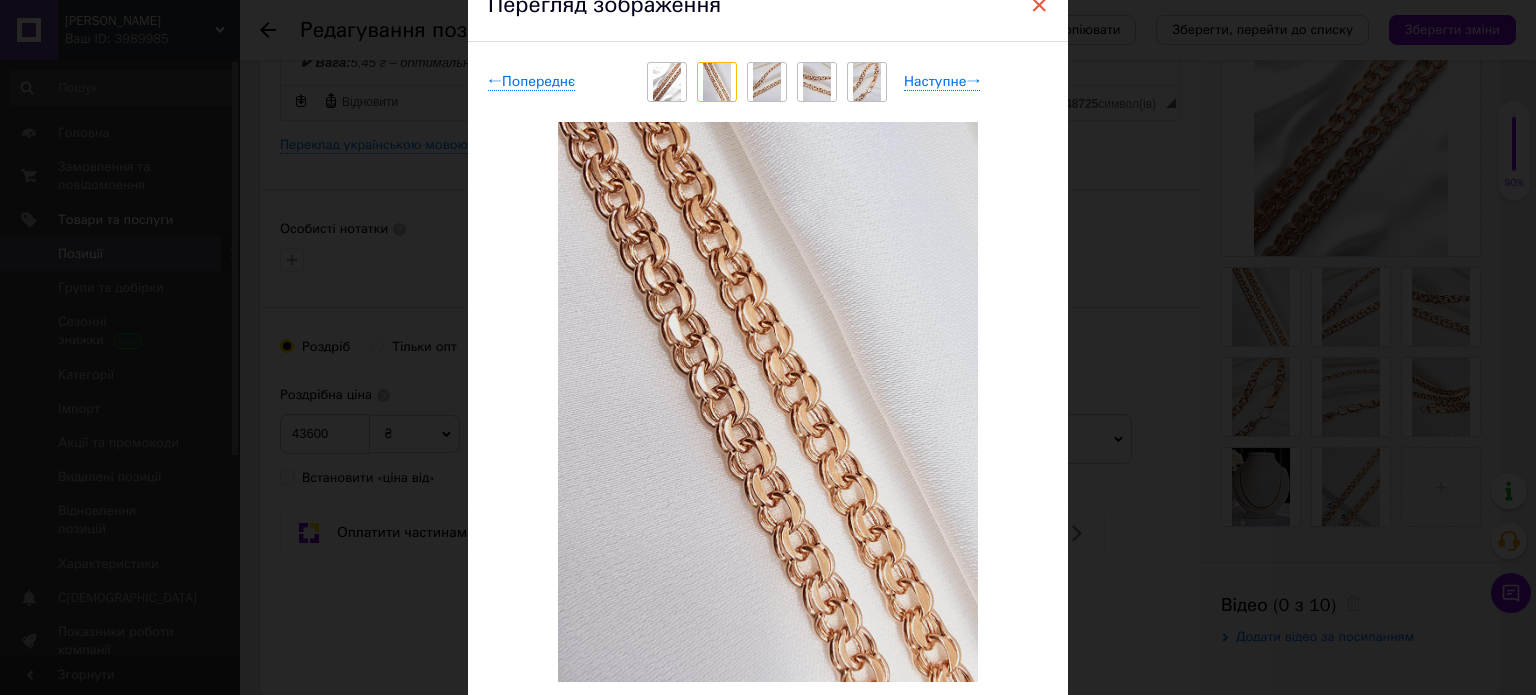 click on "×" at bounding box center [1039, 5] 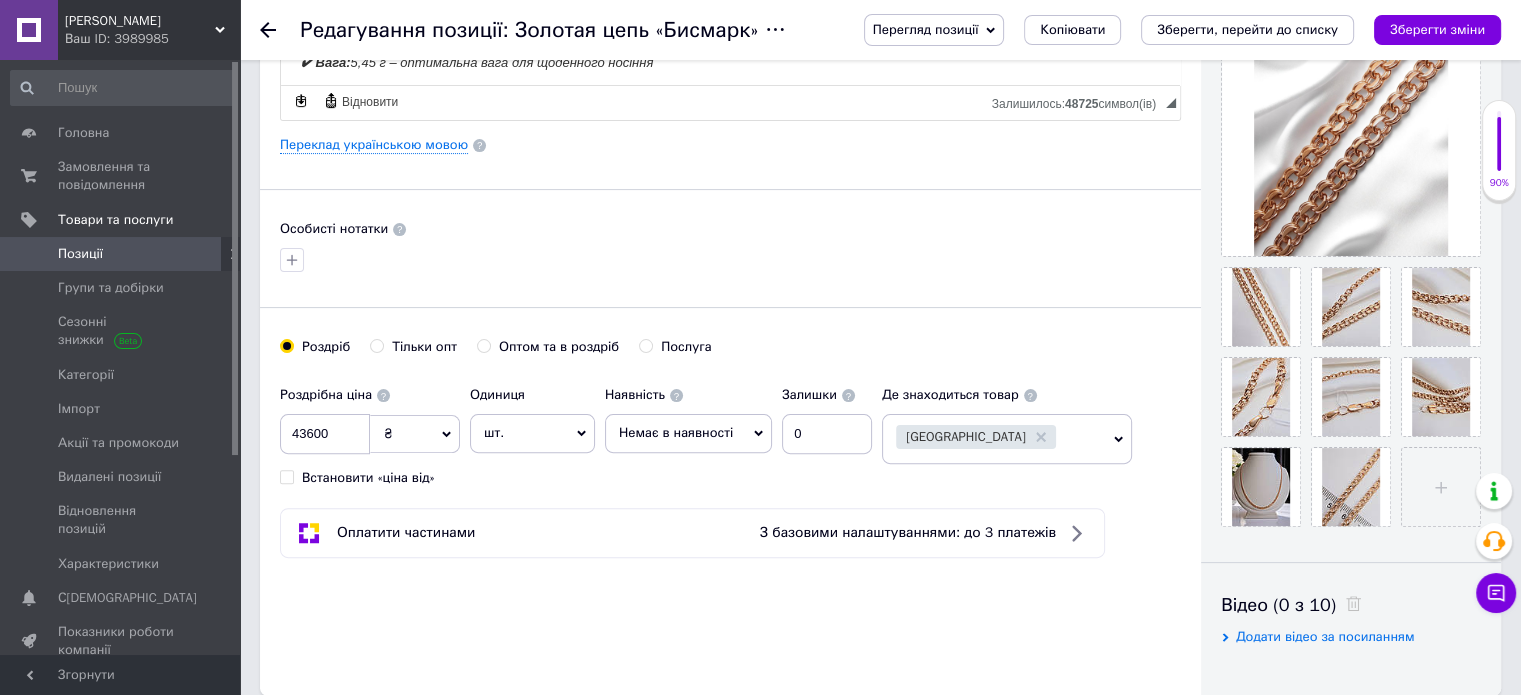 click 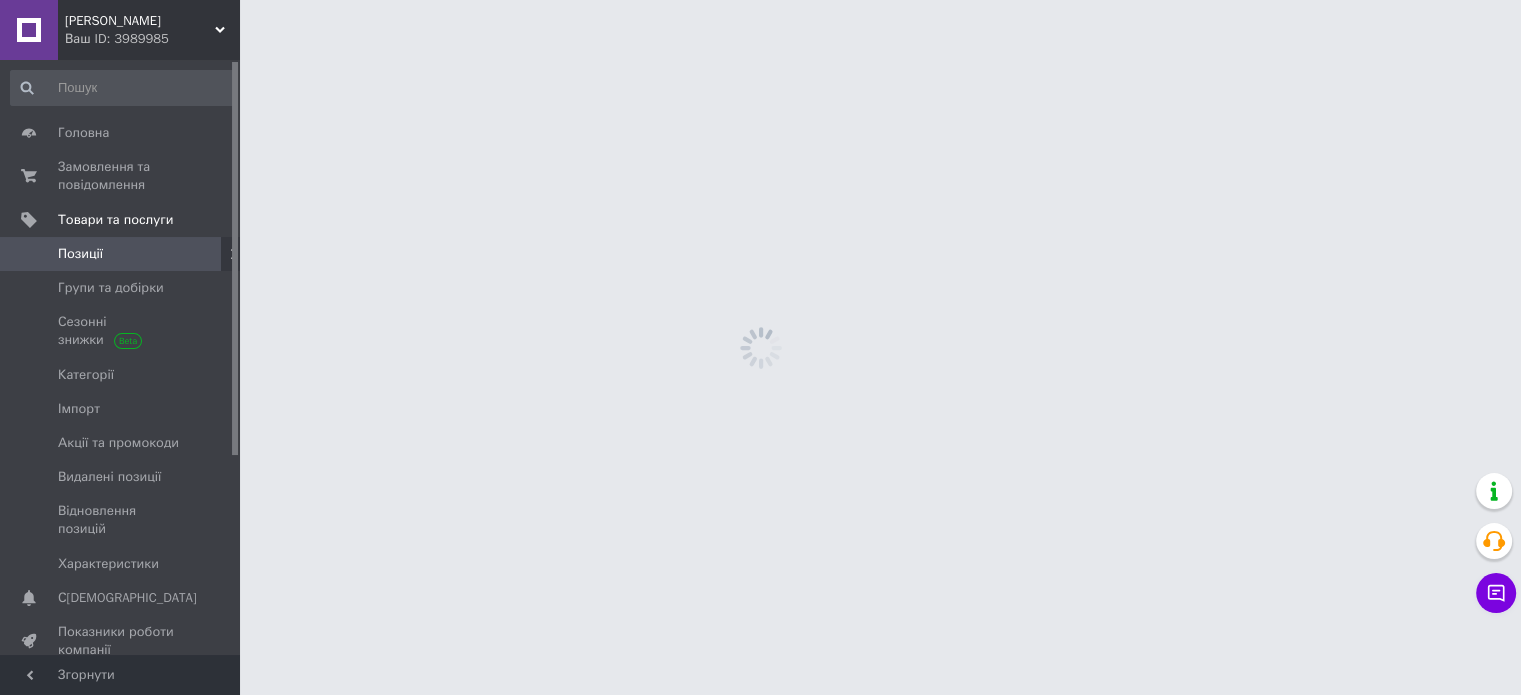 scroll, scrollTop: 0, scrollLeft: 0, axis: both 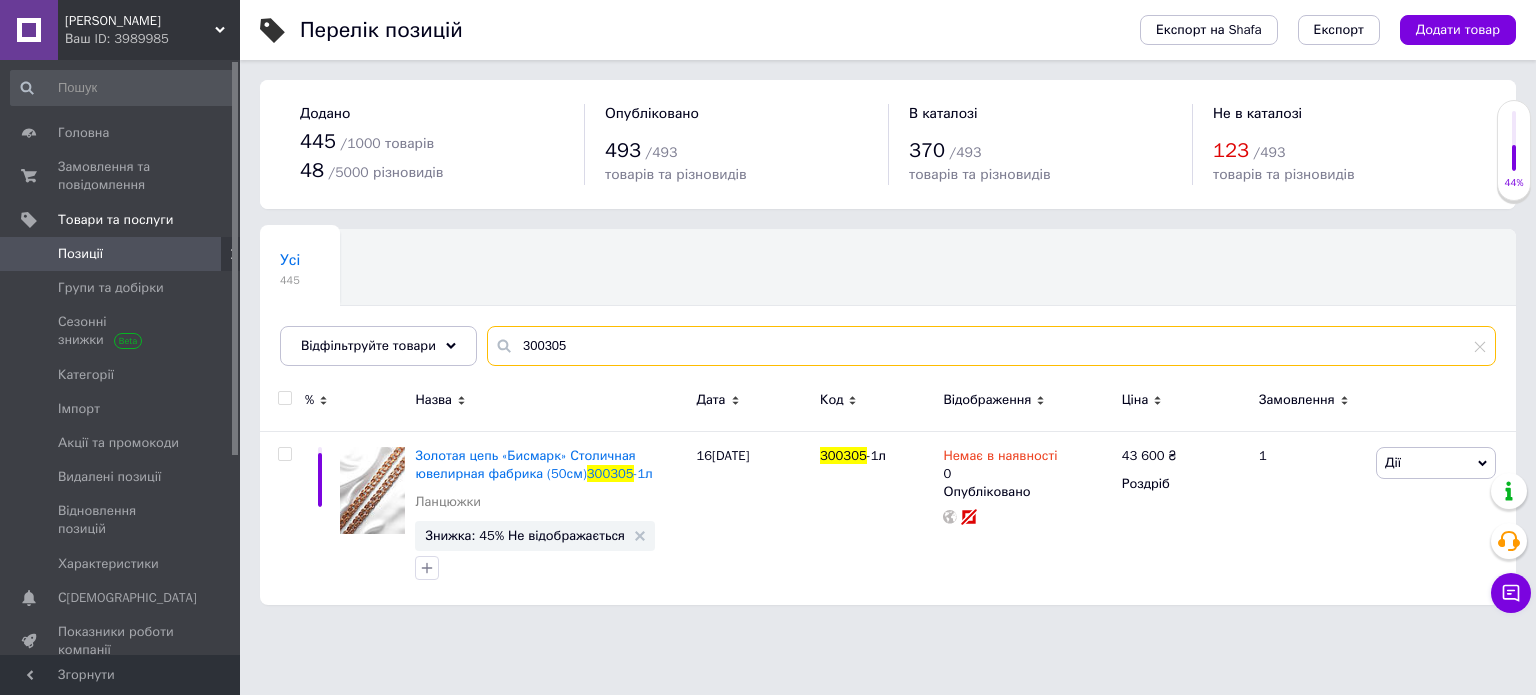 click on "300305" at bounding box center [991, 346] 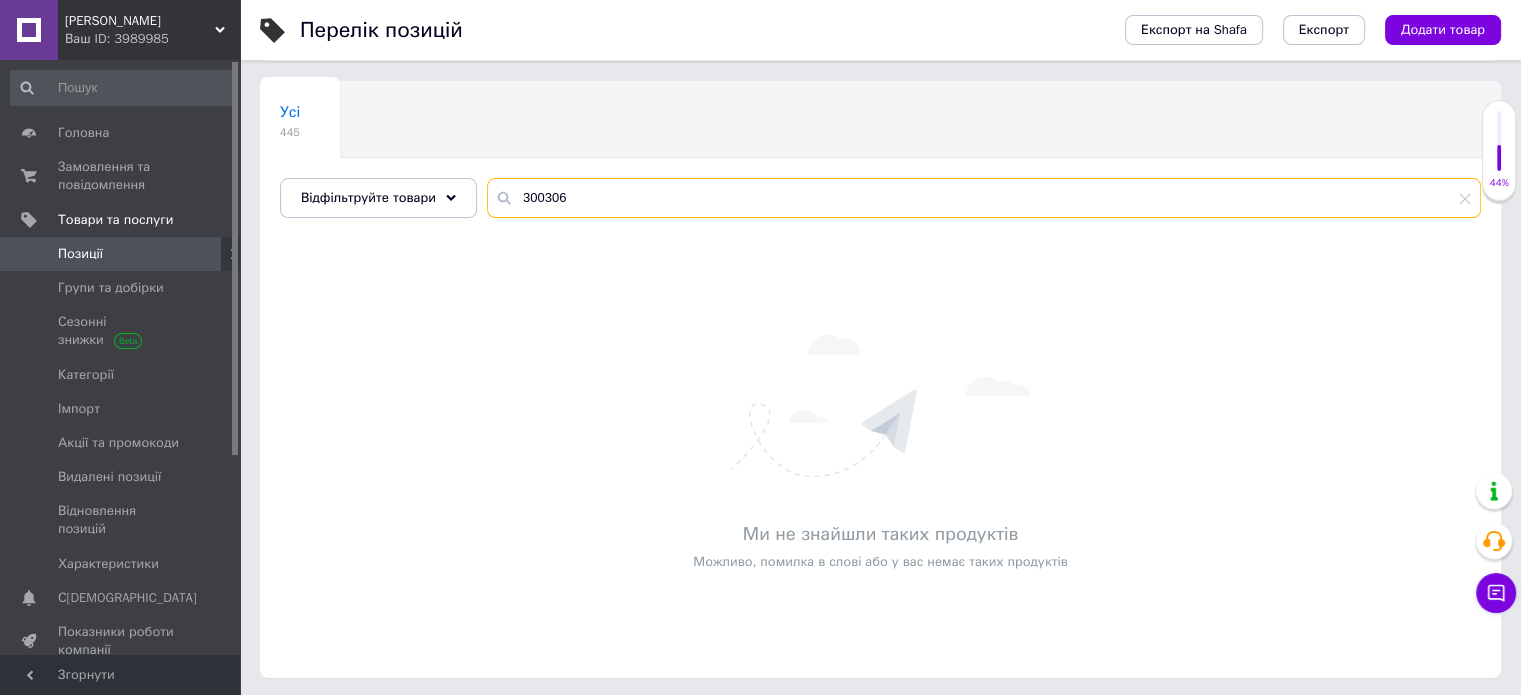 scroll, scrollTop: 150, scrollLeft: 0, axis: vertical 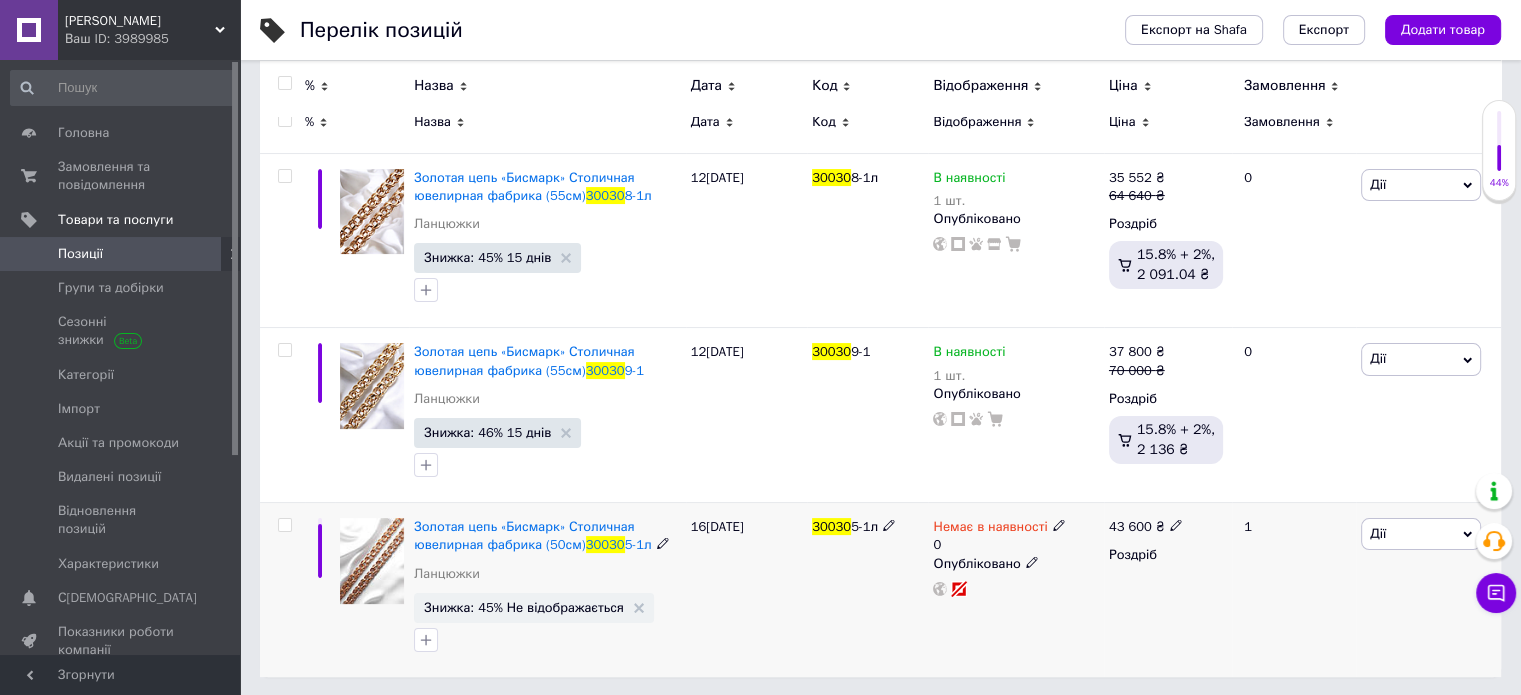 type on "30030" 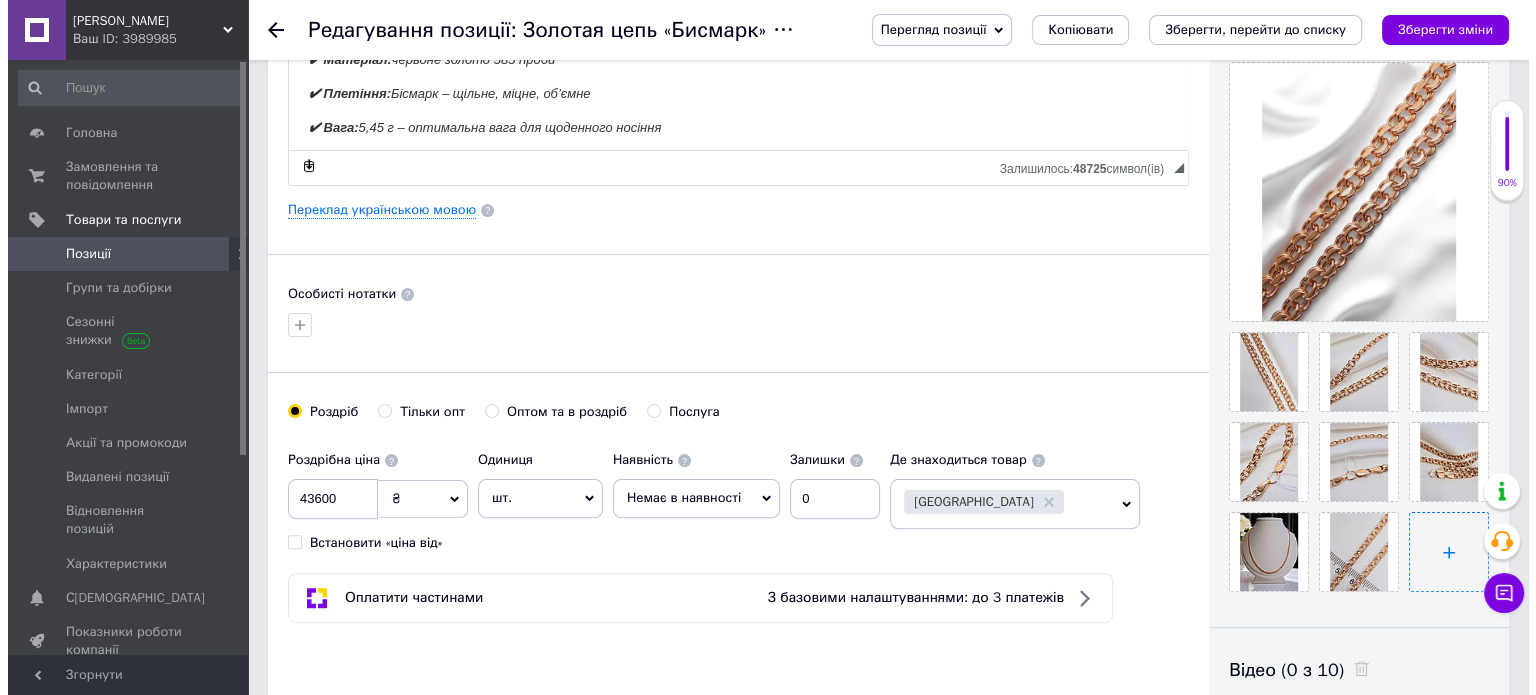 scroll, scrollTop: 500, scrollLeft: 0, axis: vertical 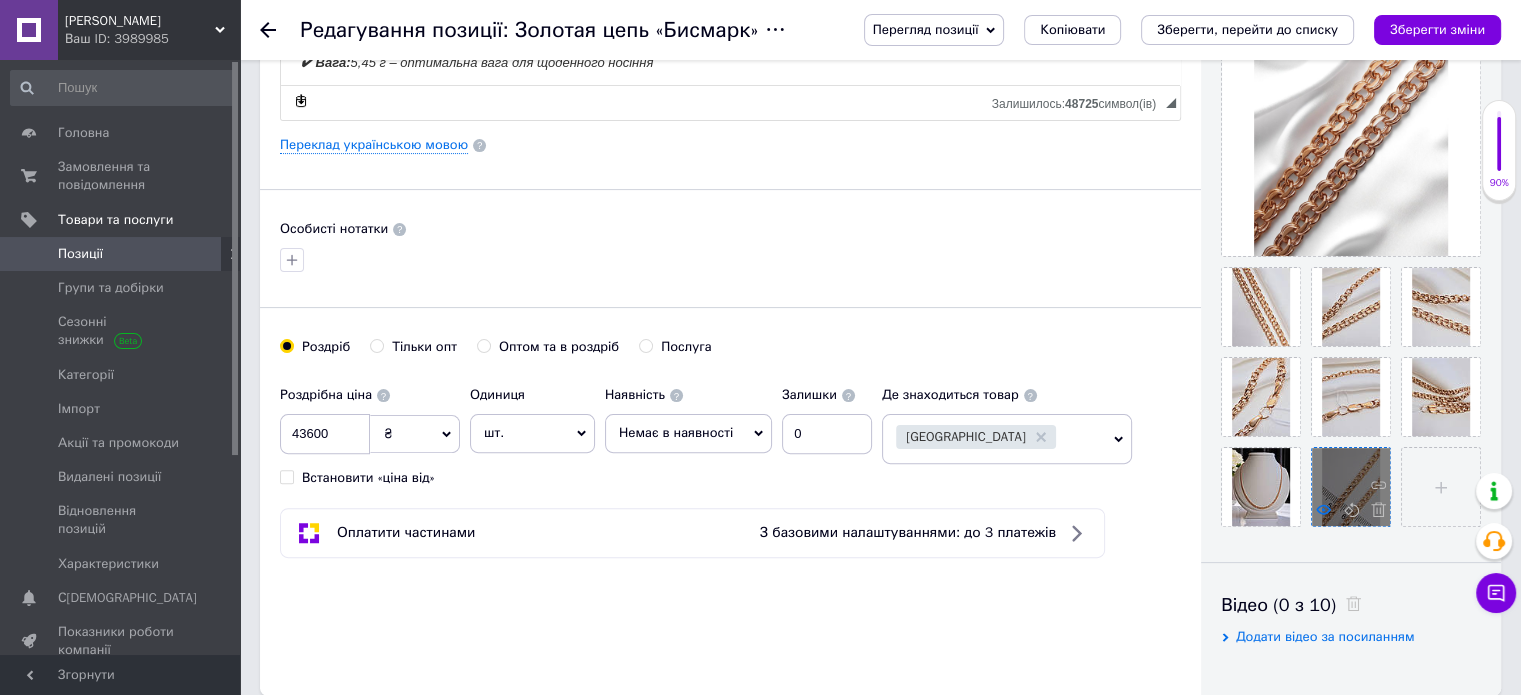 click 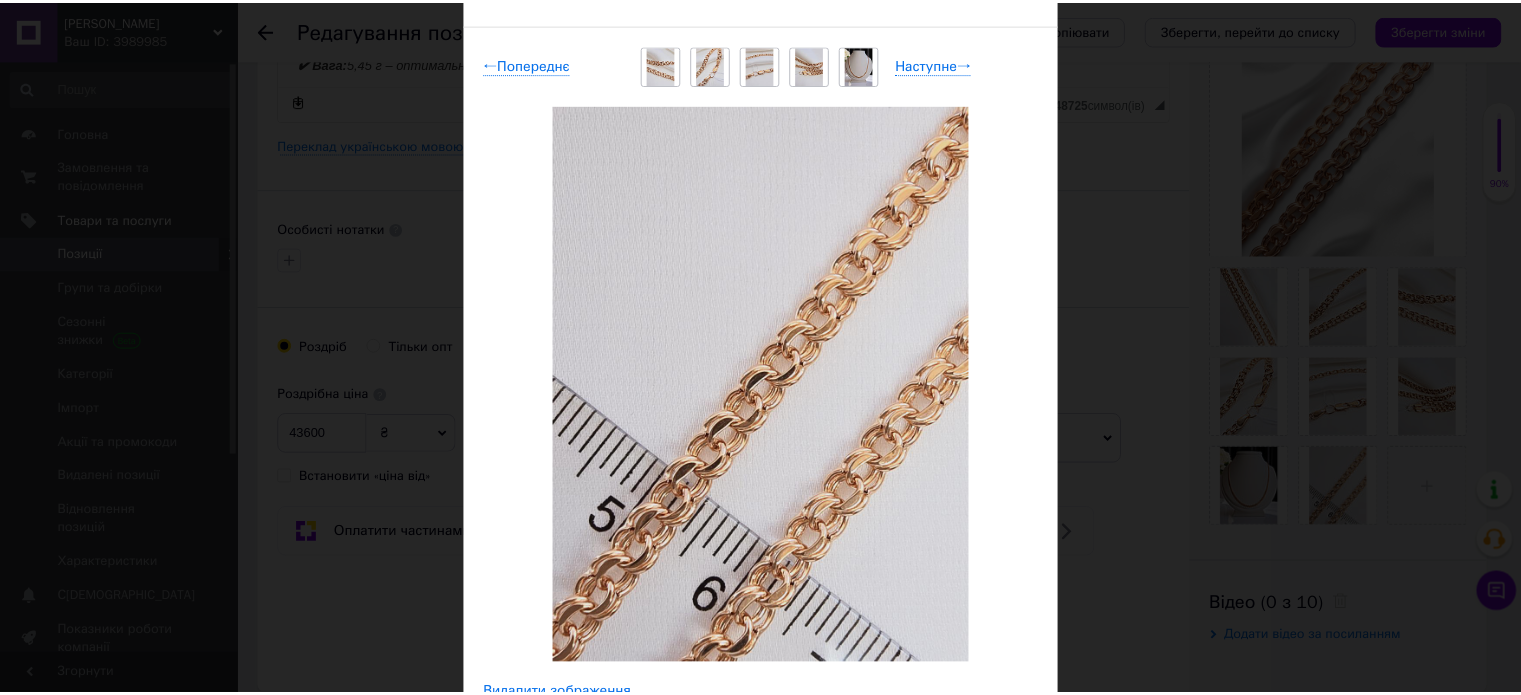 scroll, scrollTop: 0, scrollLeft: 0, axis: both 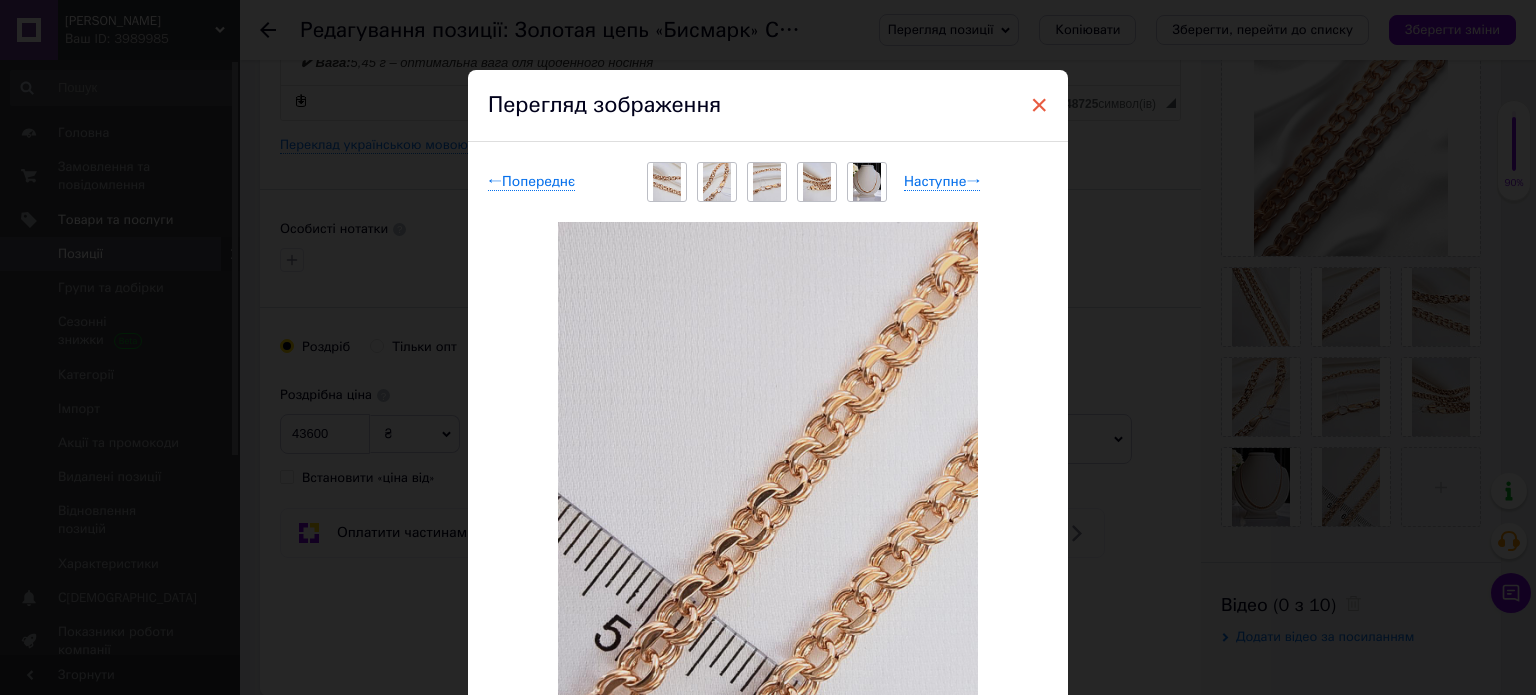 click on "×" at bounding box center [1039, 105] 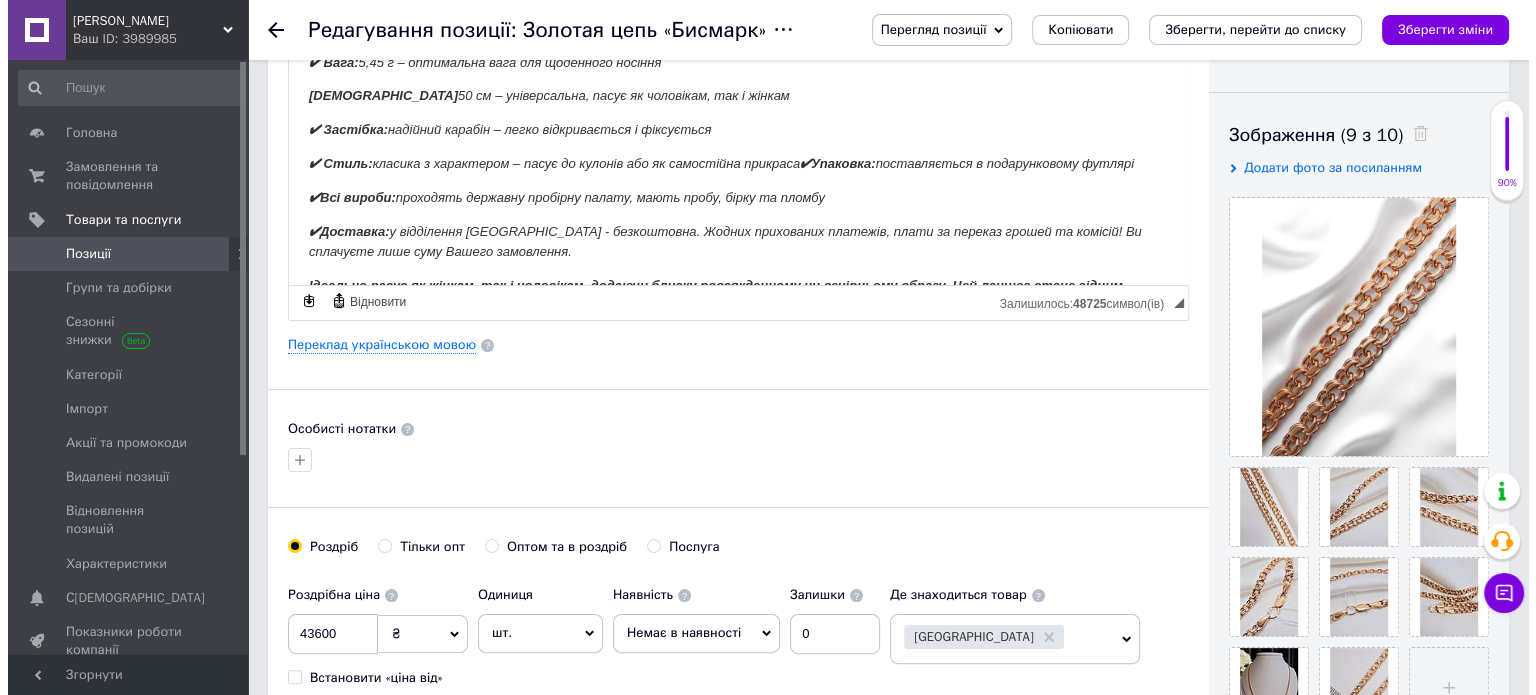 scroll, scrollTop: 400, scrollLeft: 0, axis: vertical 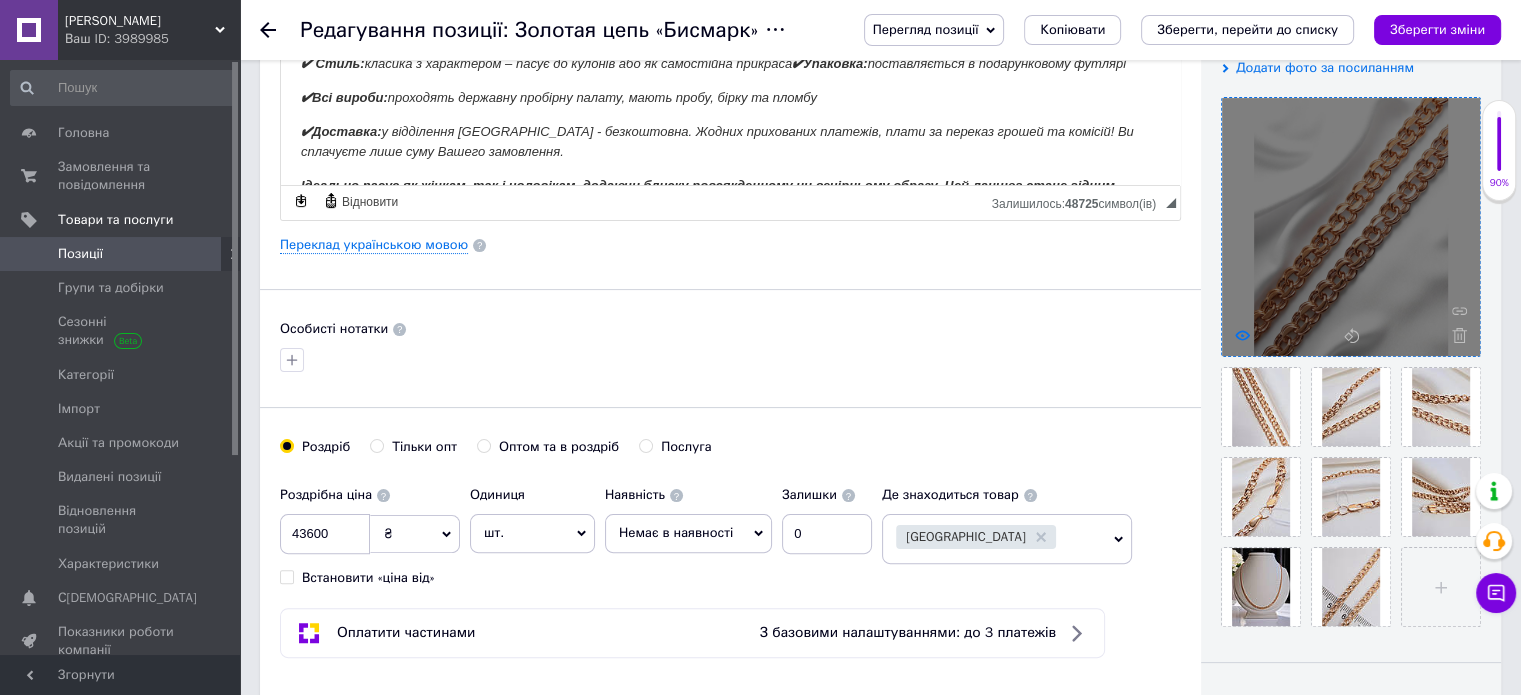 click 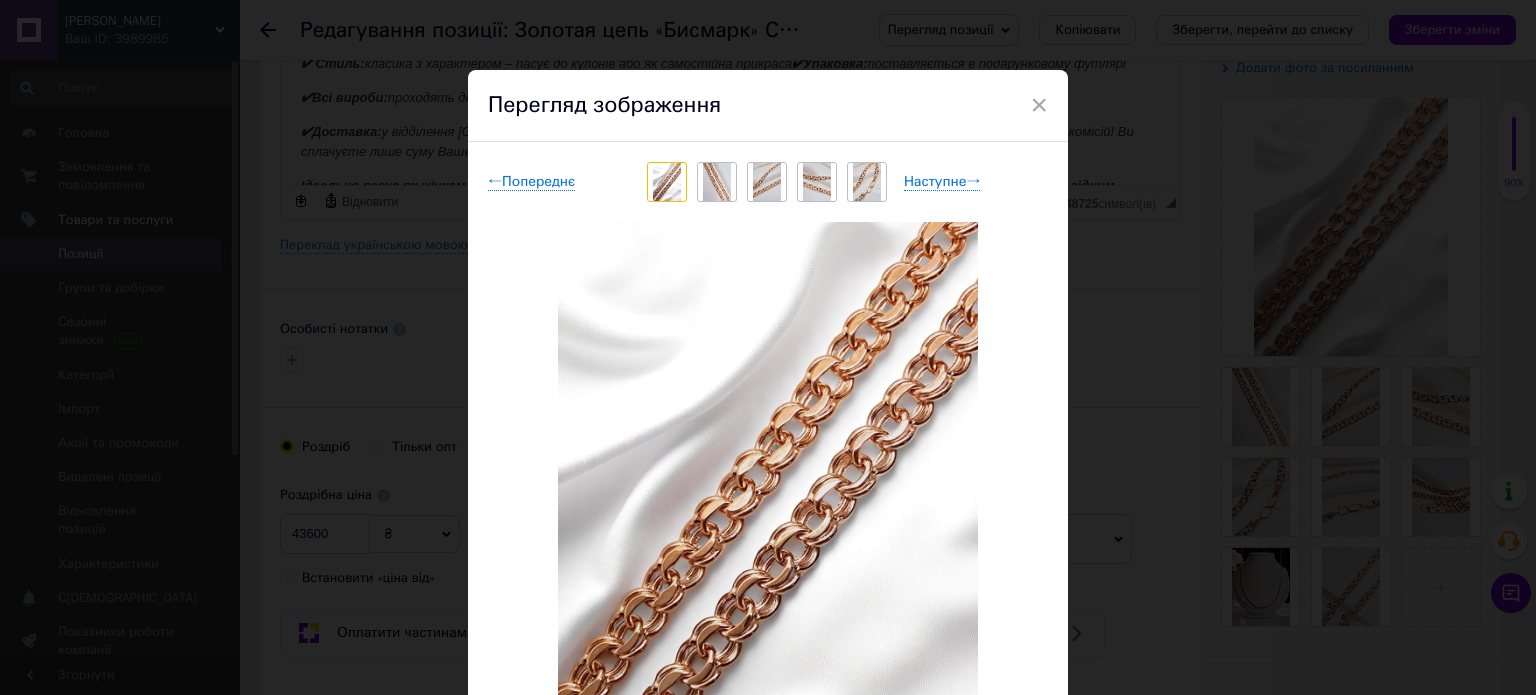 scroll, scrollTop: 100, scrollLeft: 0, axis: vertical 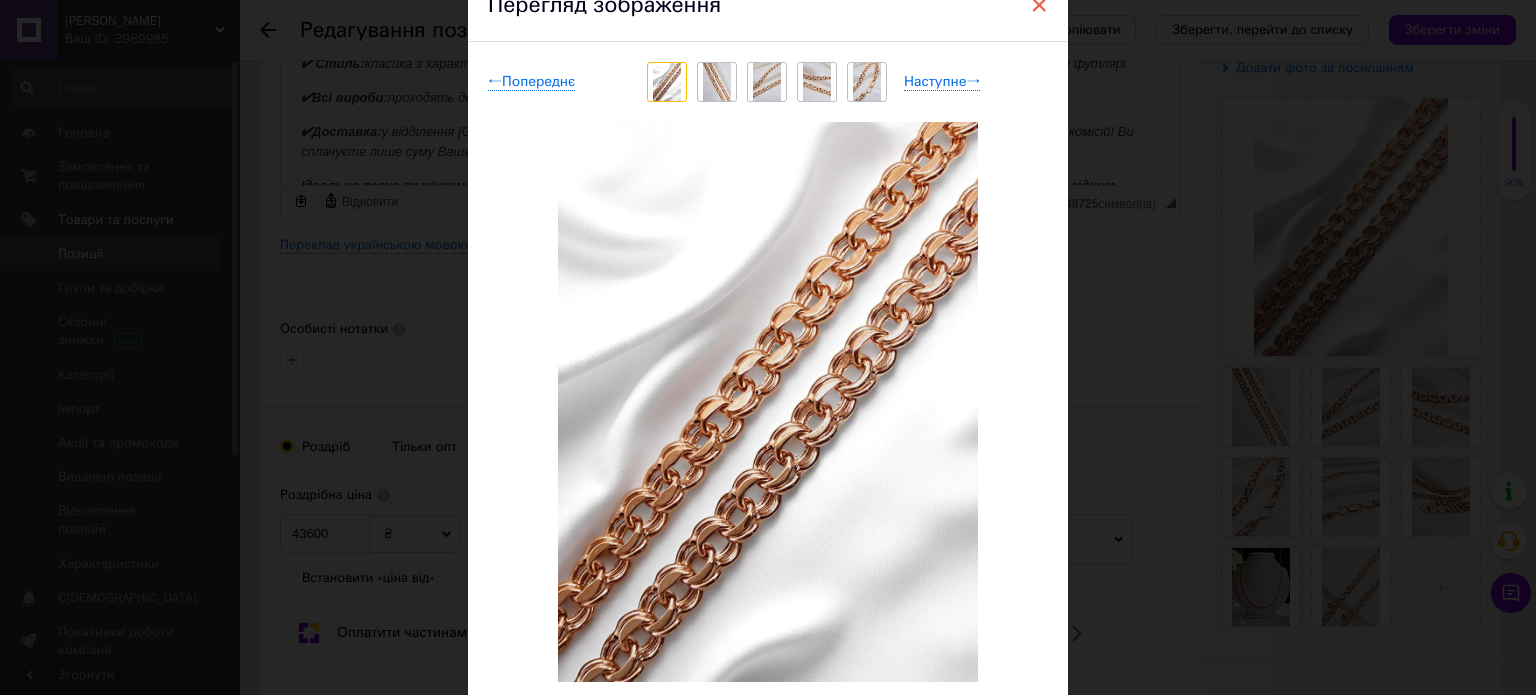 click on "×" at bounding box center [1039, 5] 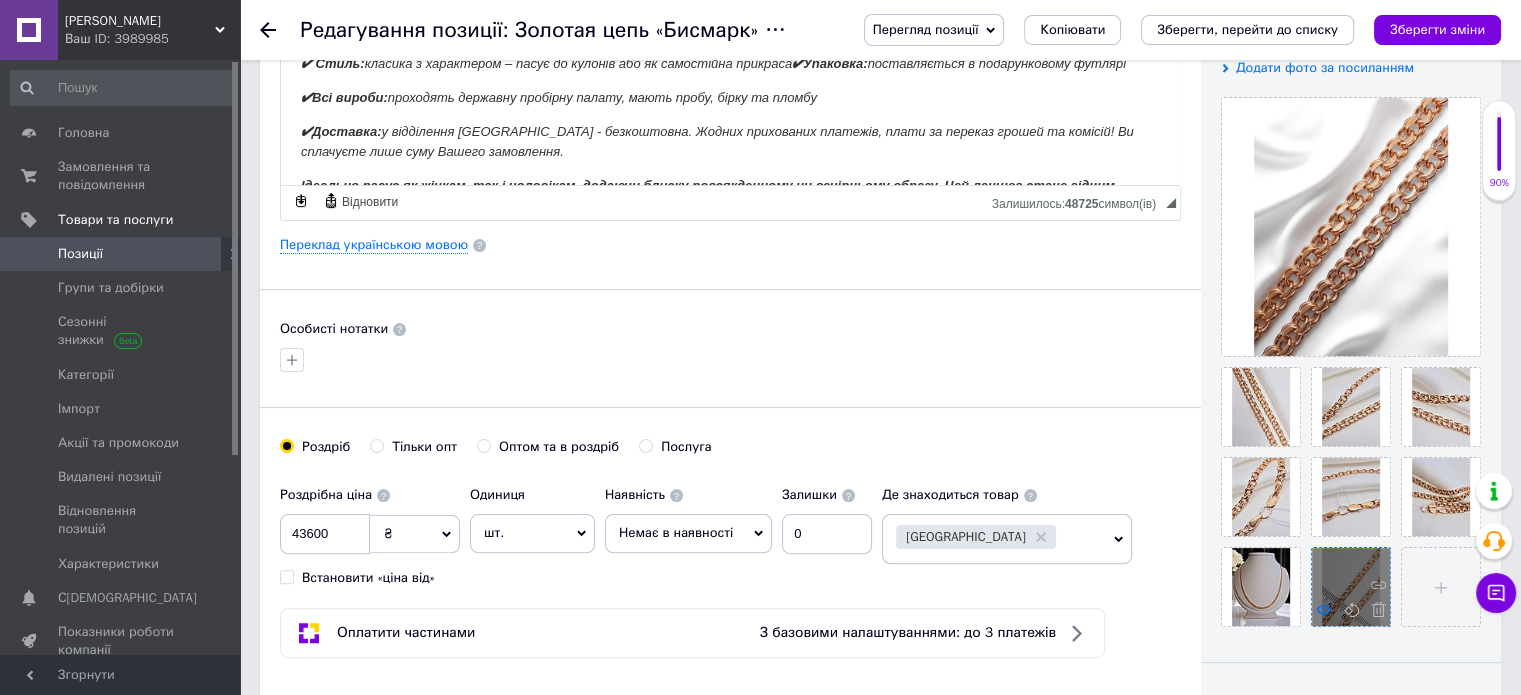click 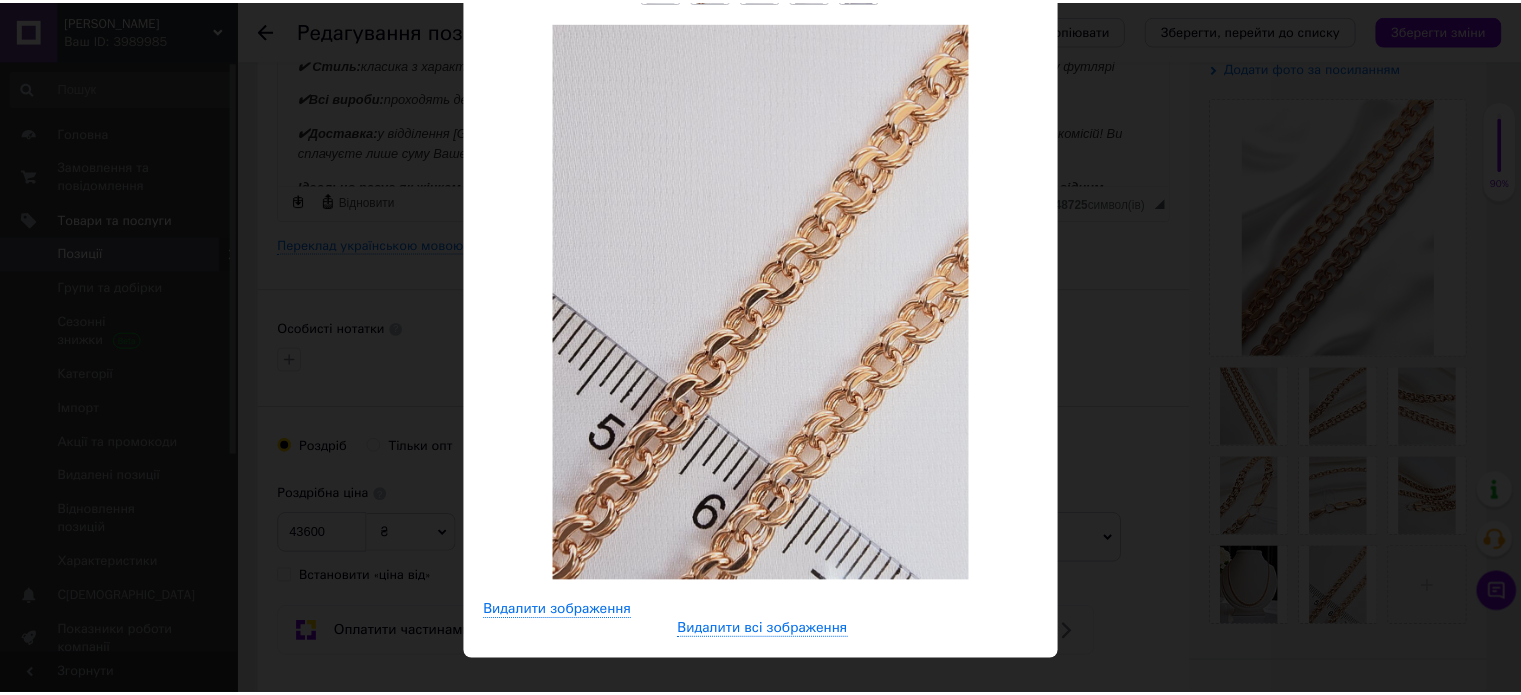 scroll, scrollTop: 0, scrollLeft: 0, axis: both 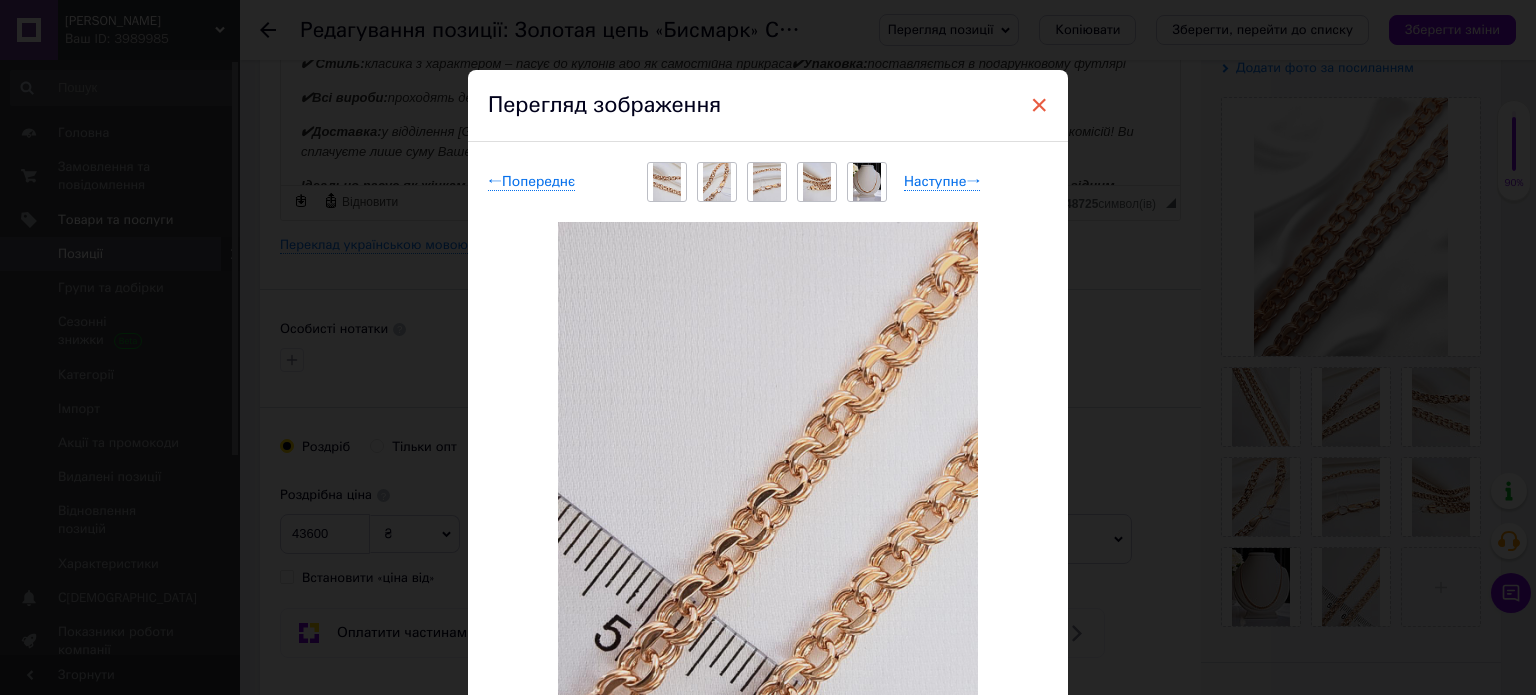 click on "×" at bounding box center [1039, 105] 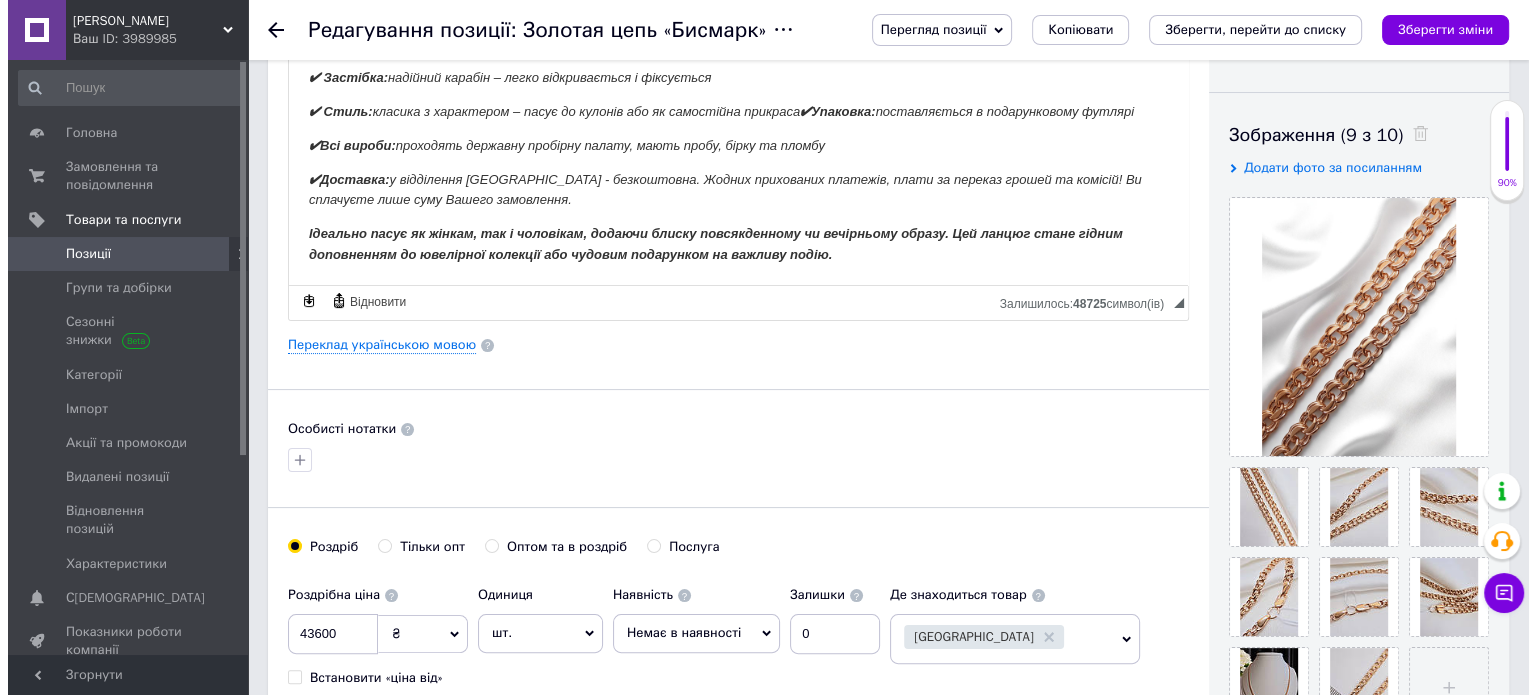 scroll, scrollTop: 200, scrollLeft: 0, axis: vertical 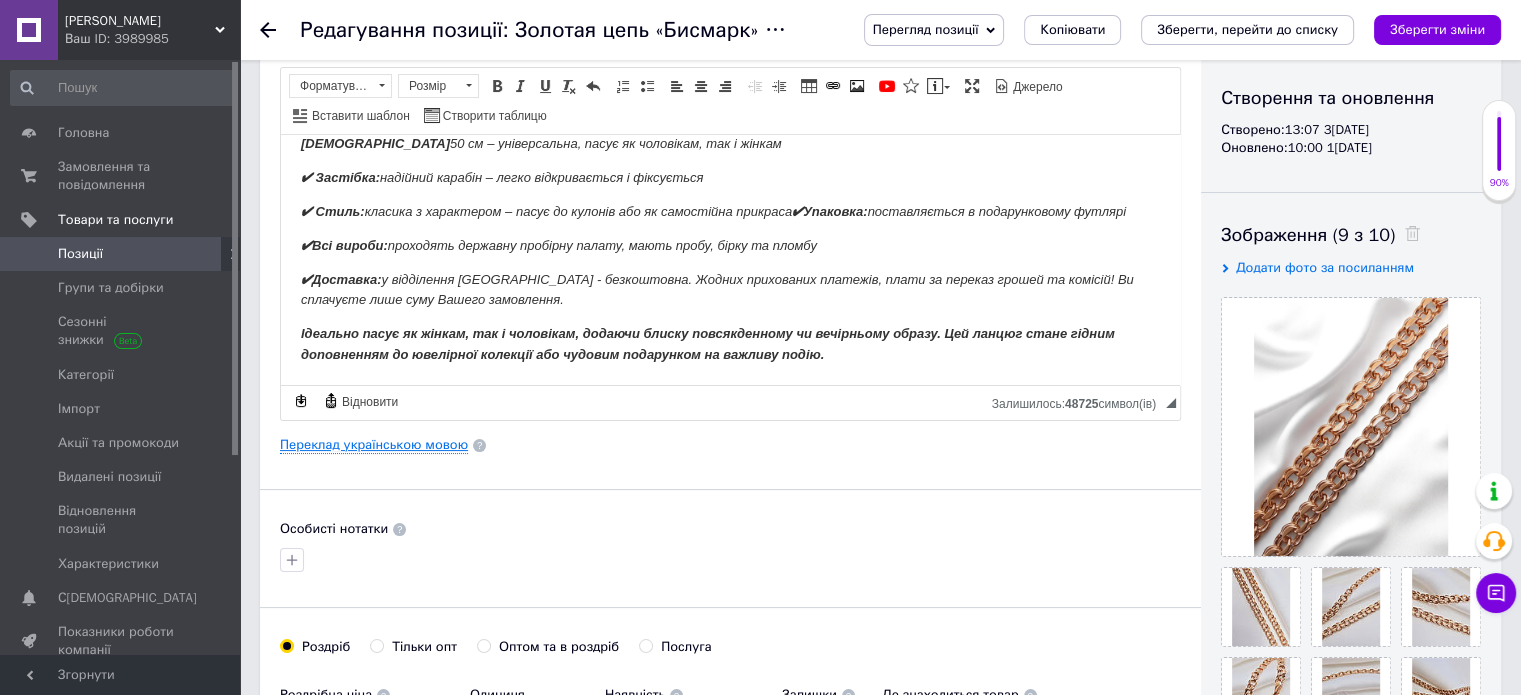 click on "Переклад українською мовою" at bounding box center [374, 445] 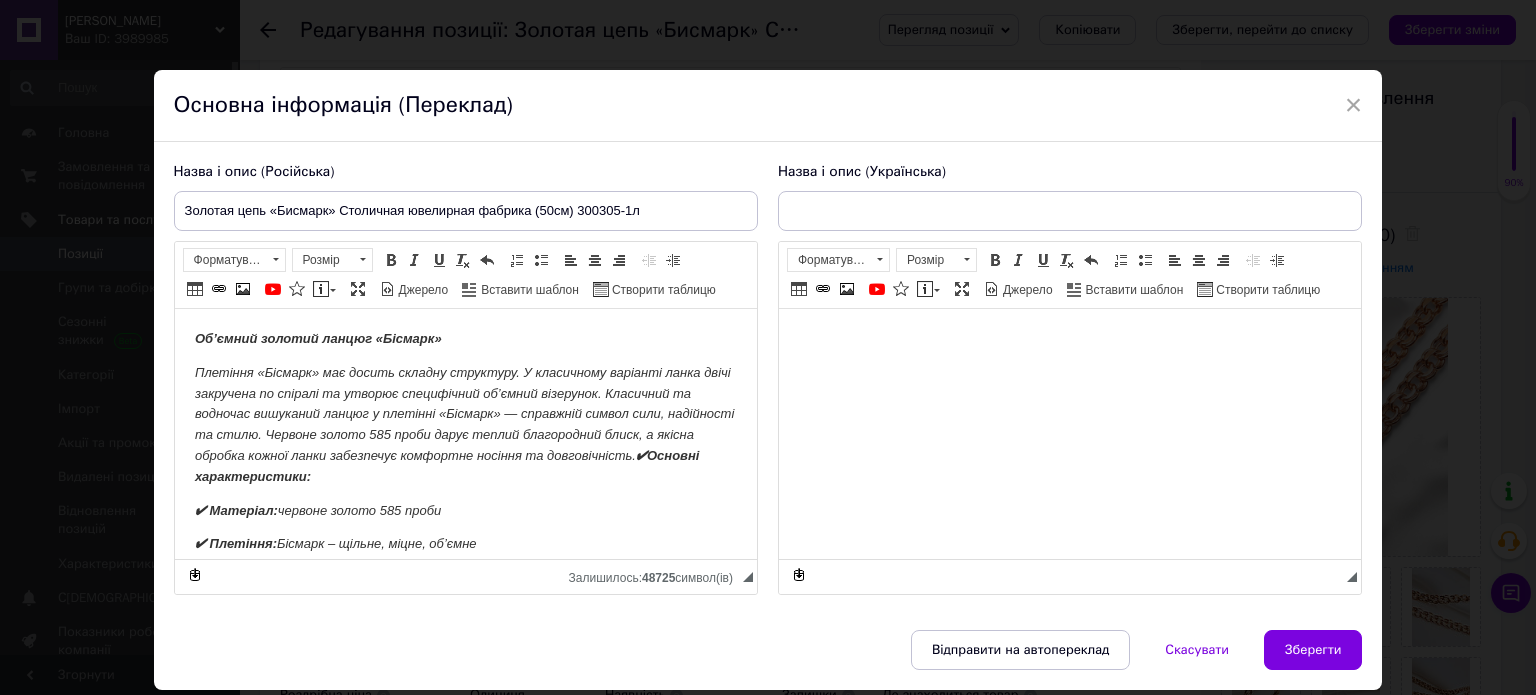 scroll, scrollTop: 0, scrollLeft: 0, axis: both 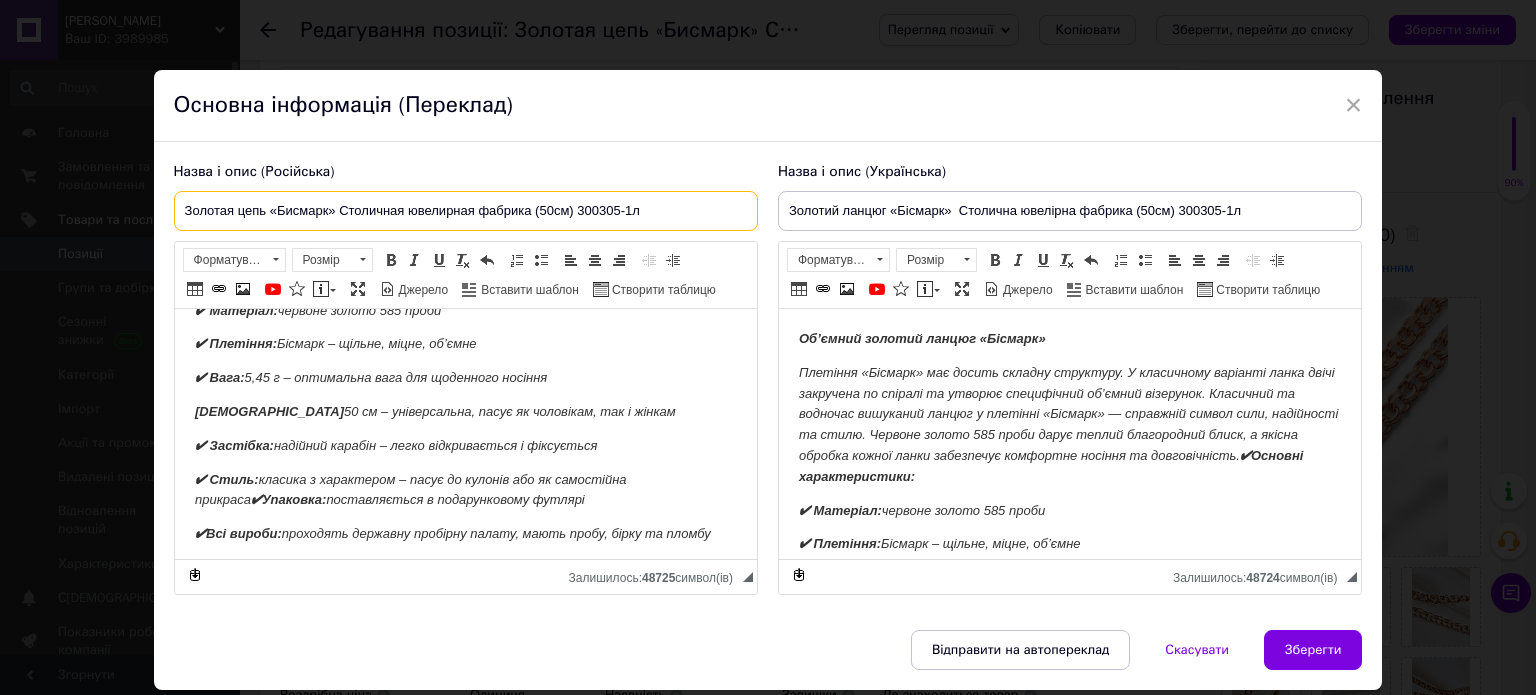 click on "Золотая цепь «Бисмарк» Столичная ювелирная фабрика (50см) 300305-1л" at bounding box center [466, 211] 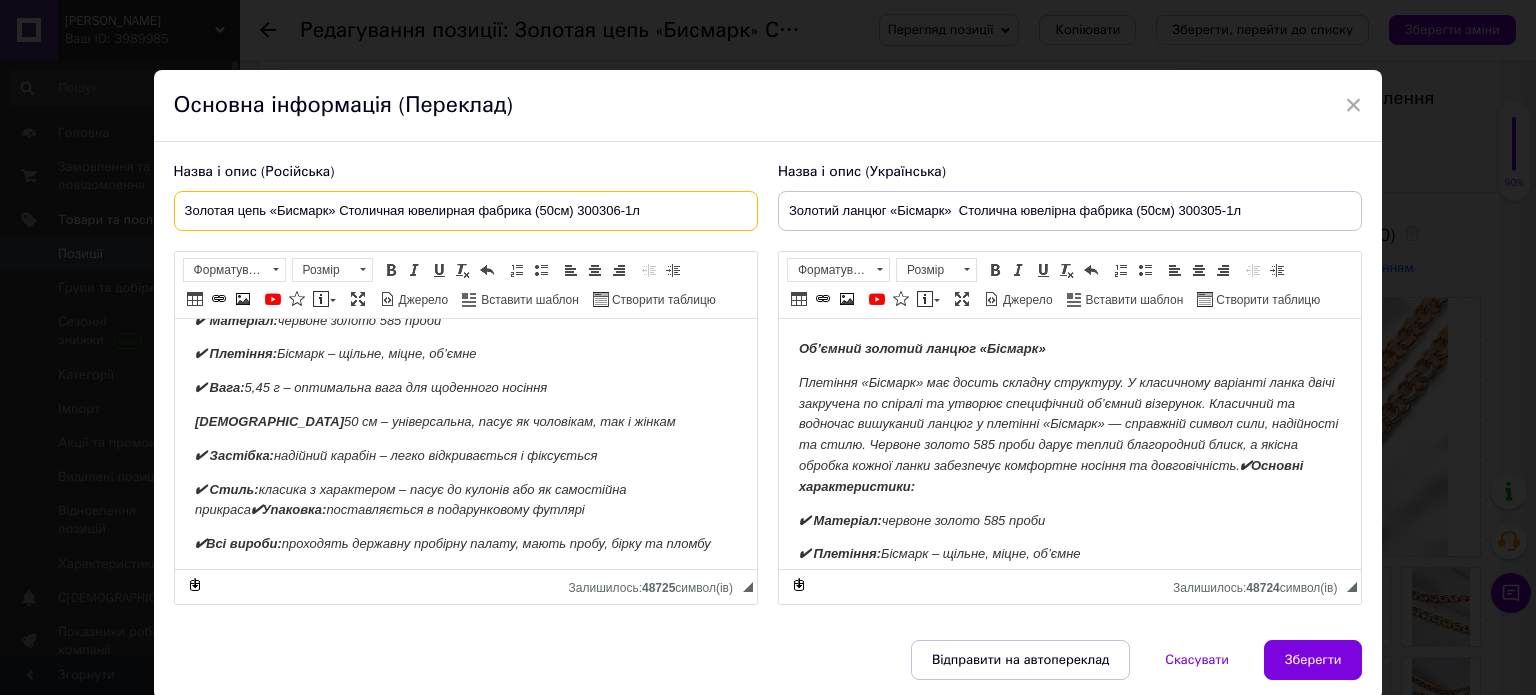type on "Золотая цепь «Бисмарк» Столичная ювелирная фабрика (50см) 300306-1л" 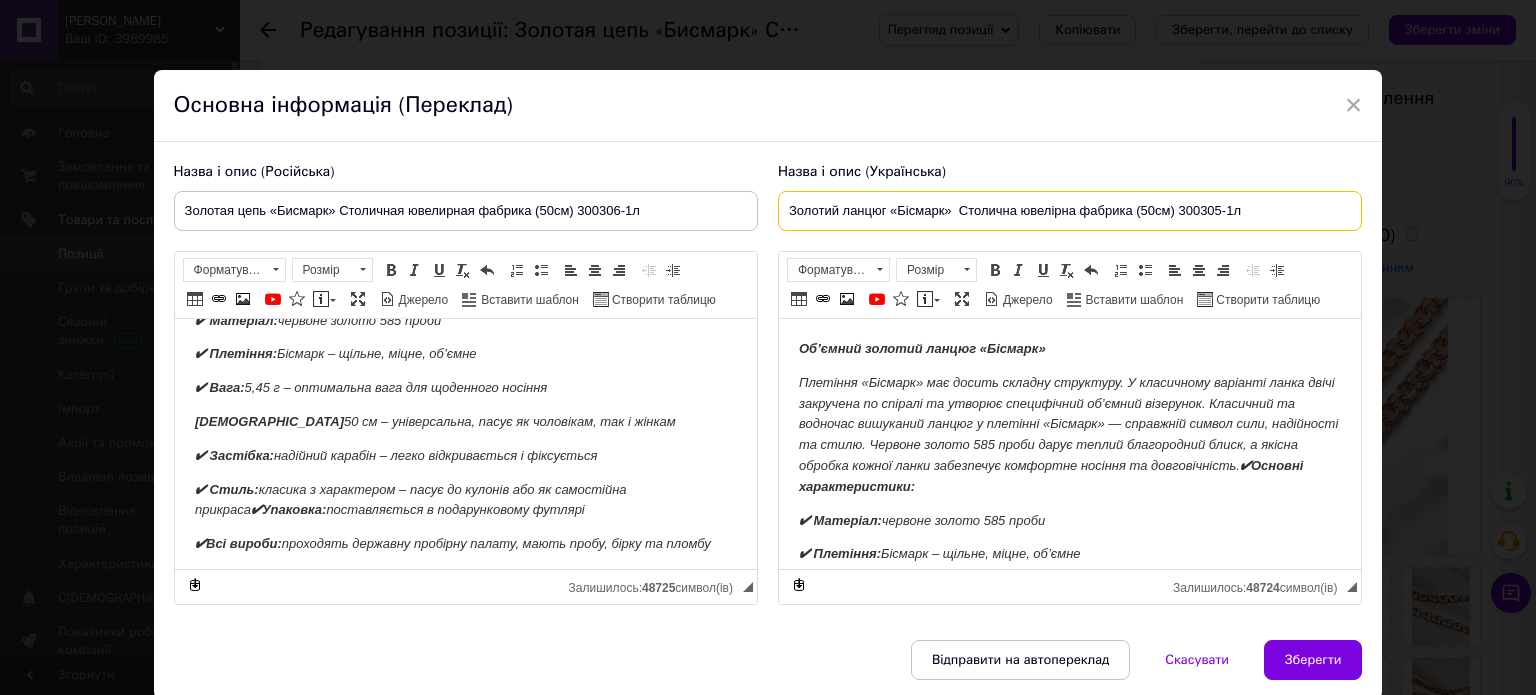 click on "Золотий ланцюг «Бісмарк»  Столична ювелірна фабрика (50см) 300305-1л" at bounding box center [1070, 211] 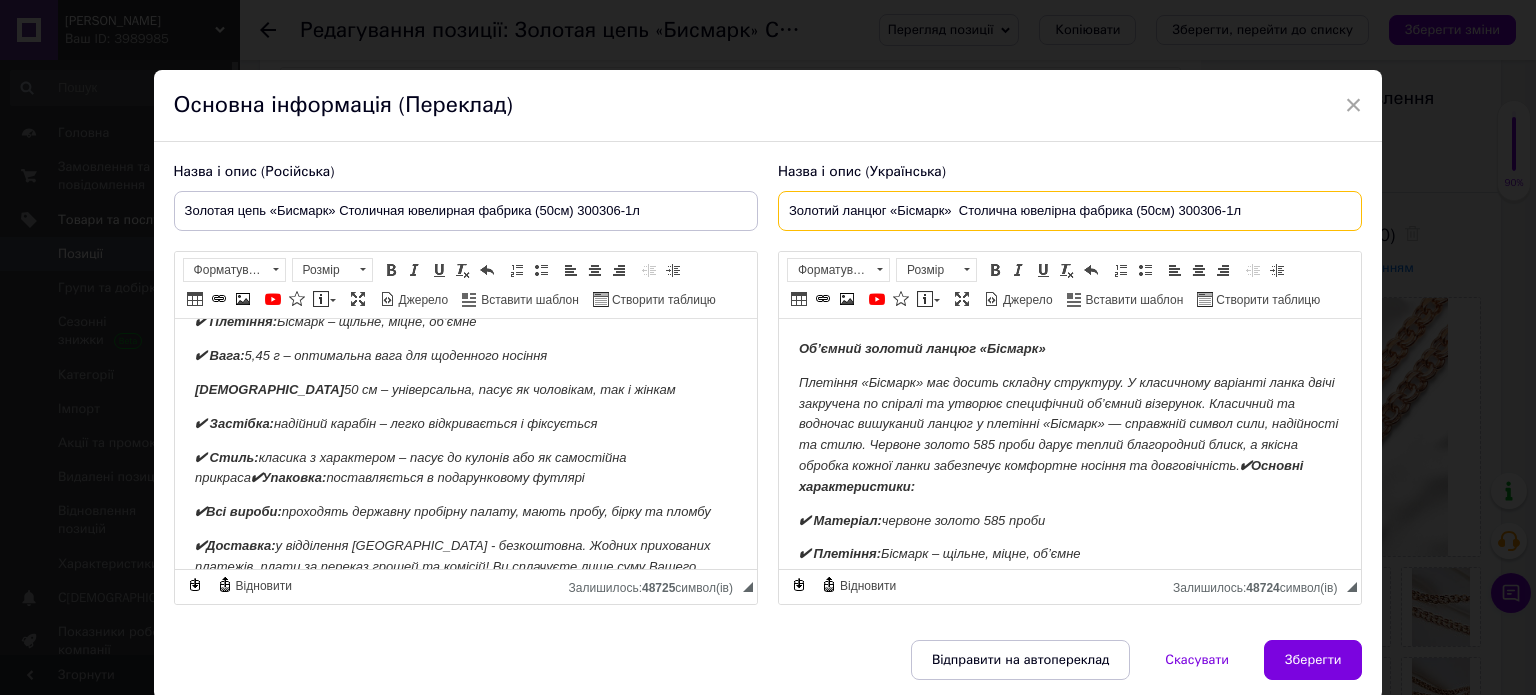 scroll, scrollTop: 100, scrollLeft: 0, axis: vertical 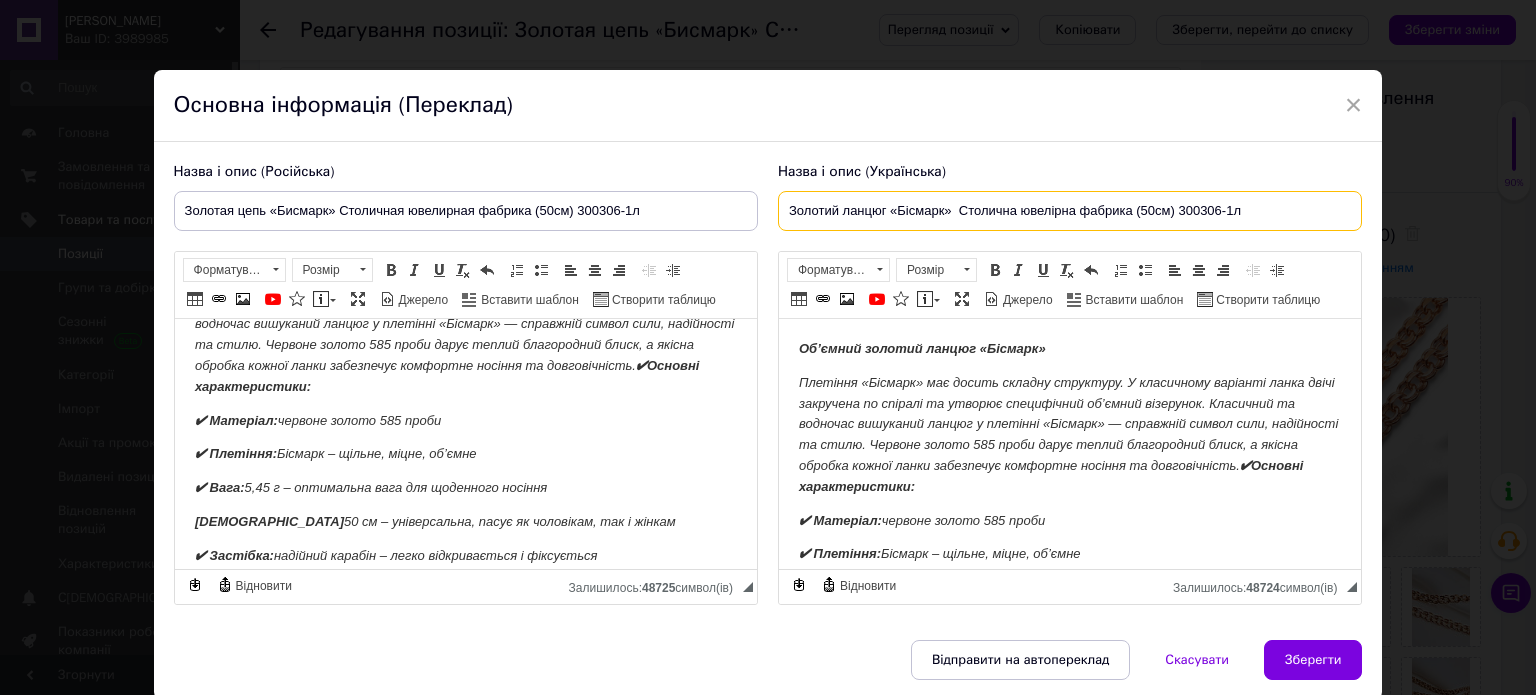 type on "Золотий ланцюг «Бісмарк»  Столична ювелірна фабрика (50см) 300306-1л" 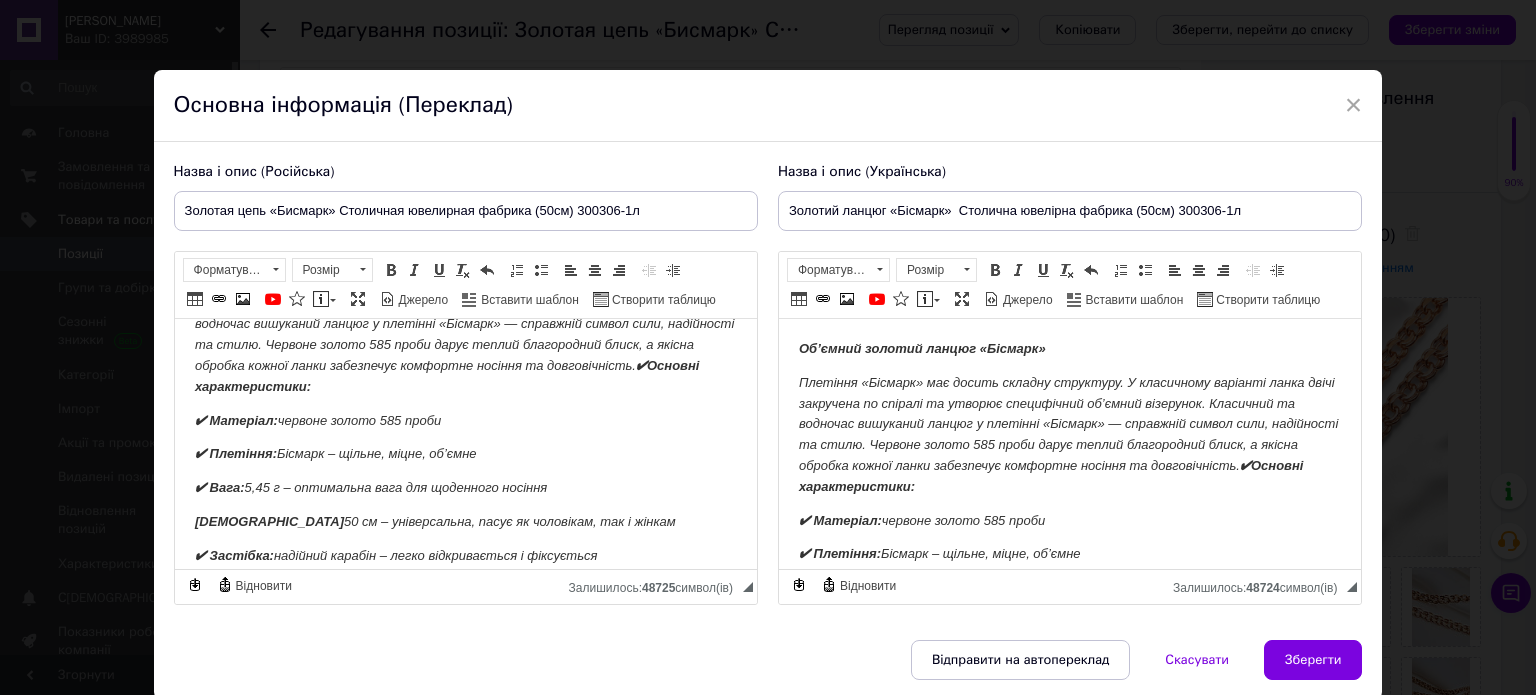 click on "✔ Вага:  5,45 г – оптимальна вага для щоденного носіння" at bounding box center [370, 487] 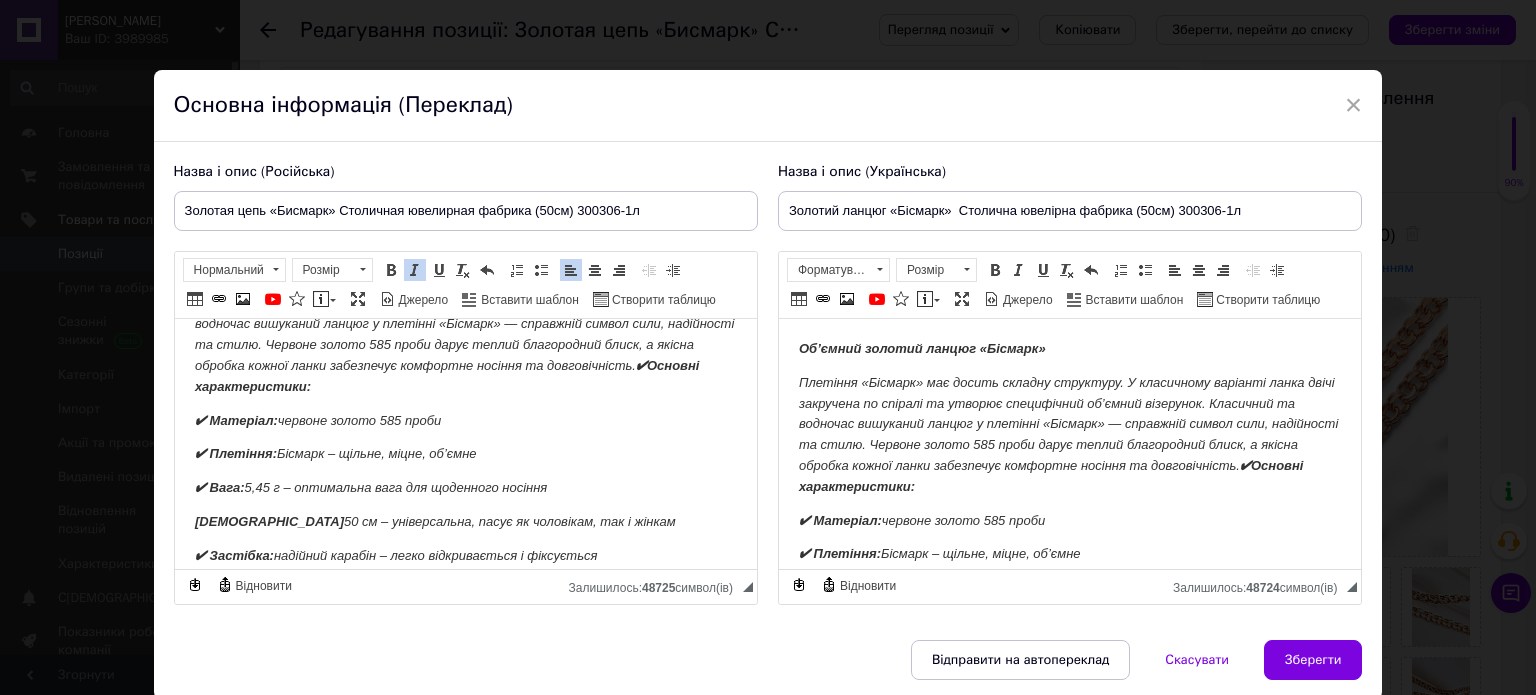 type 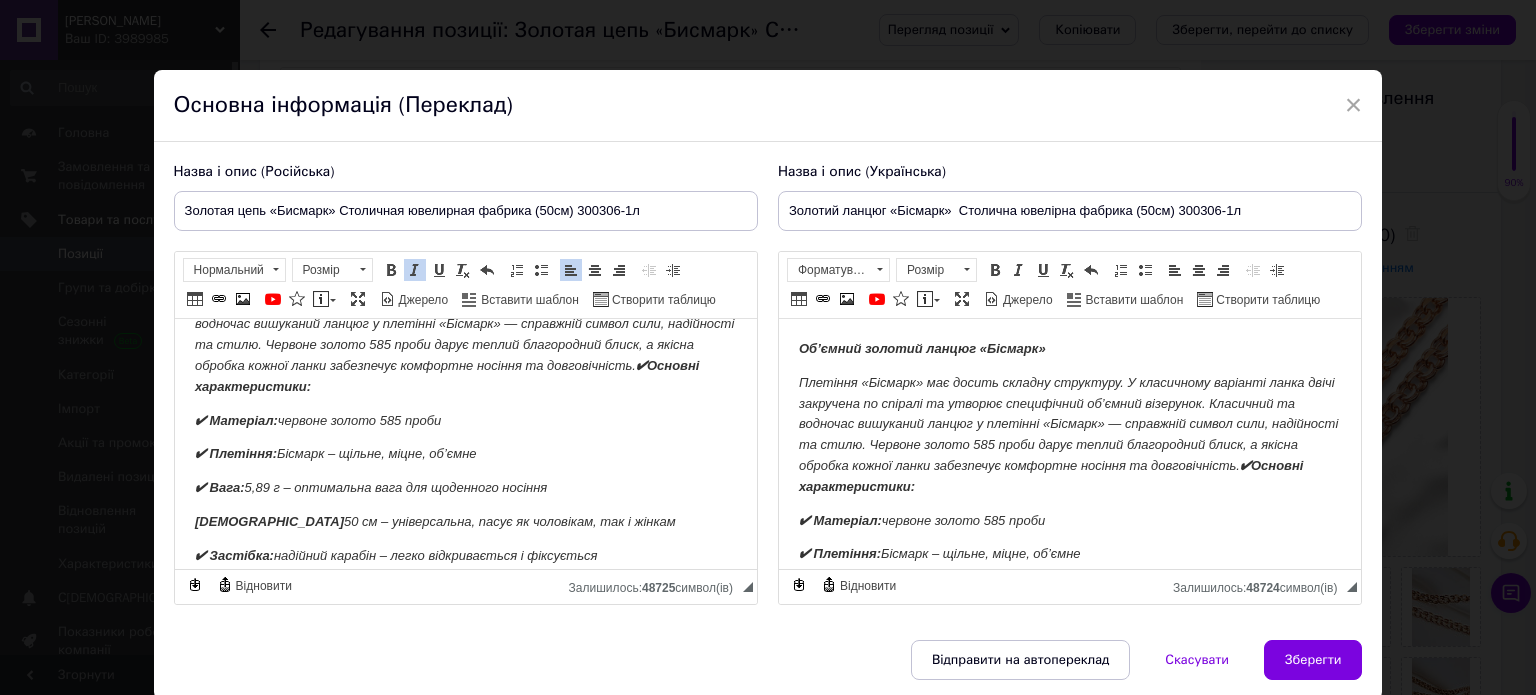 click on "✔ Матеріал:  червоне золото 585 проби" at bounding box center [1069, 521] 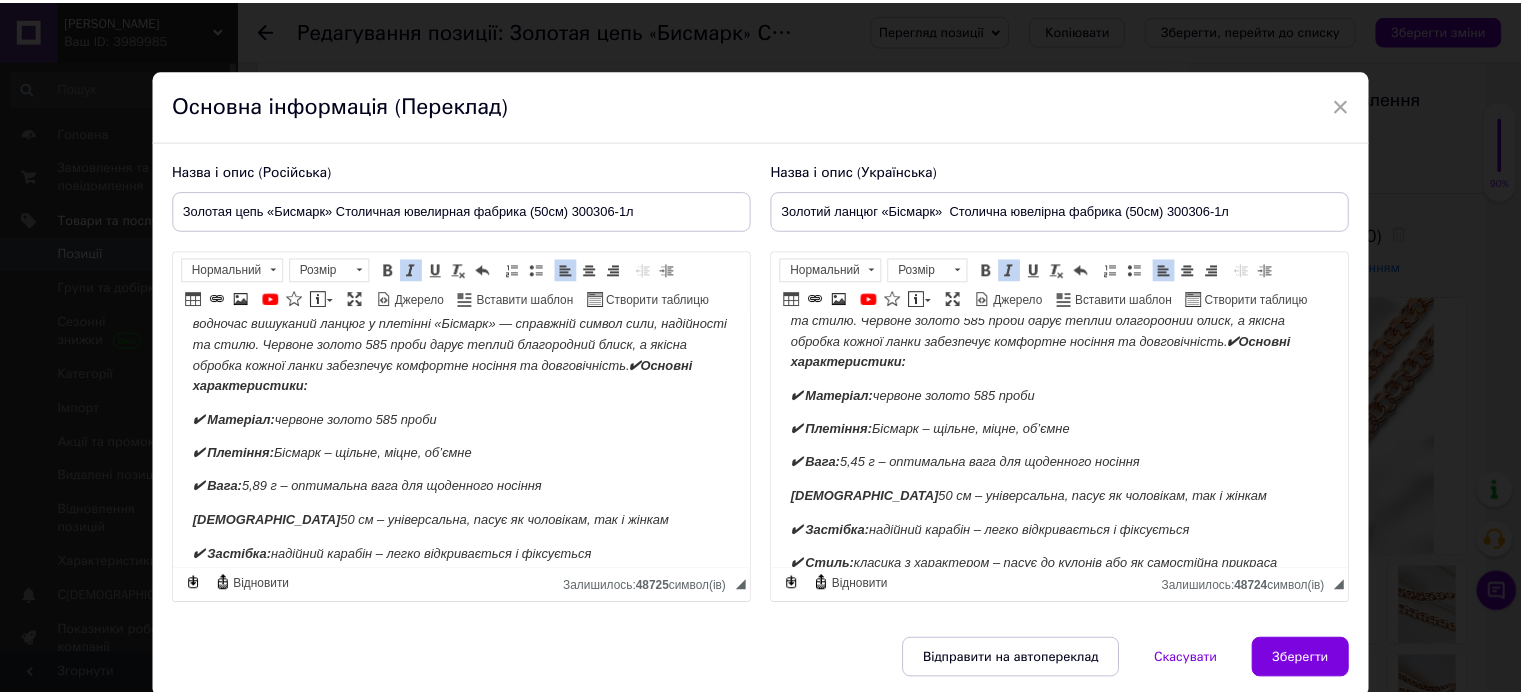 scroll, scrollTop: 200, scrollLeft: 0, axis: vertical 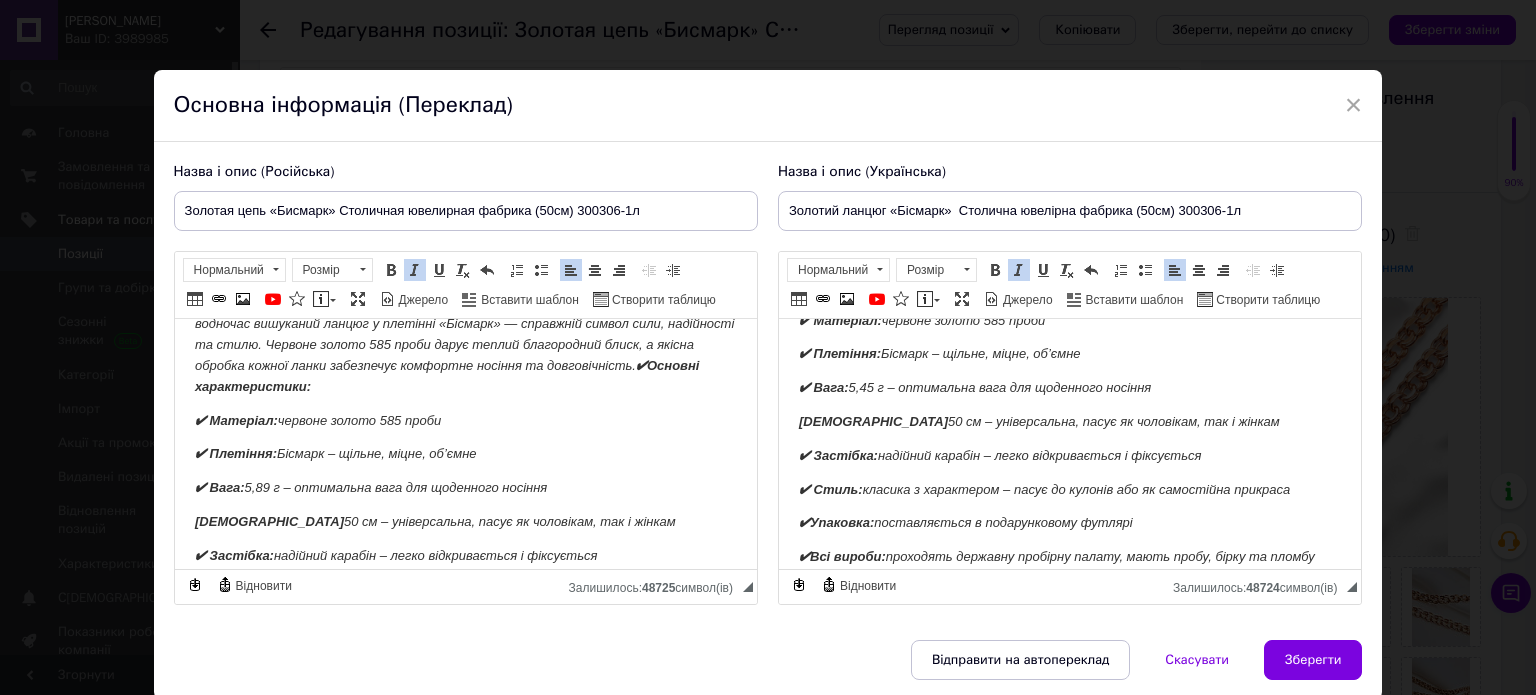 click on "✔ Вага:  5,45 г – оптимальна вага для щоденного носіння" at bounding box center [974, 387] 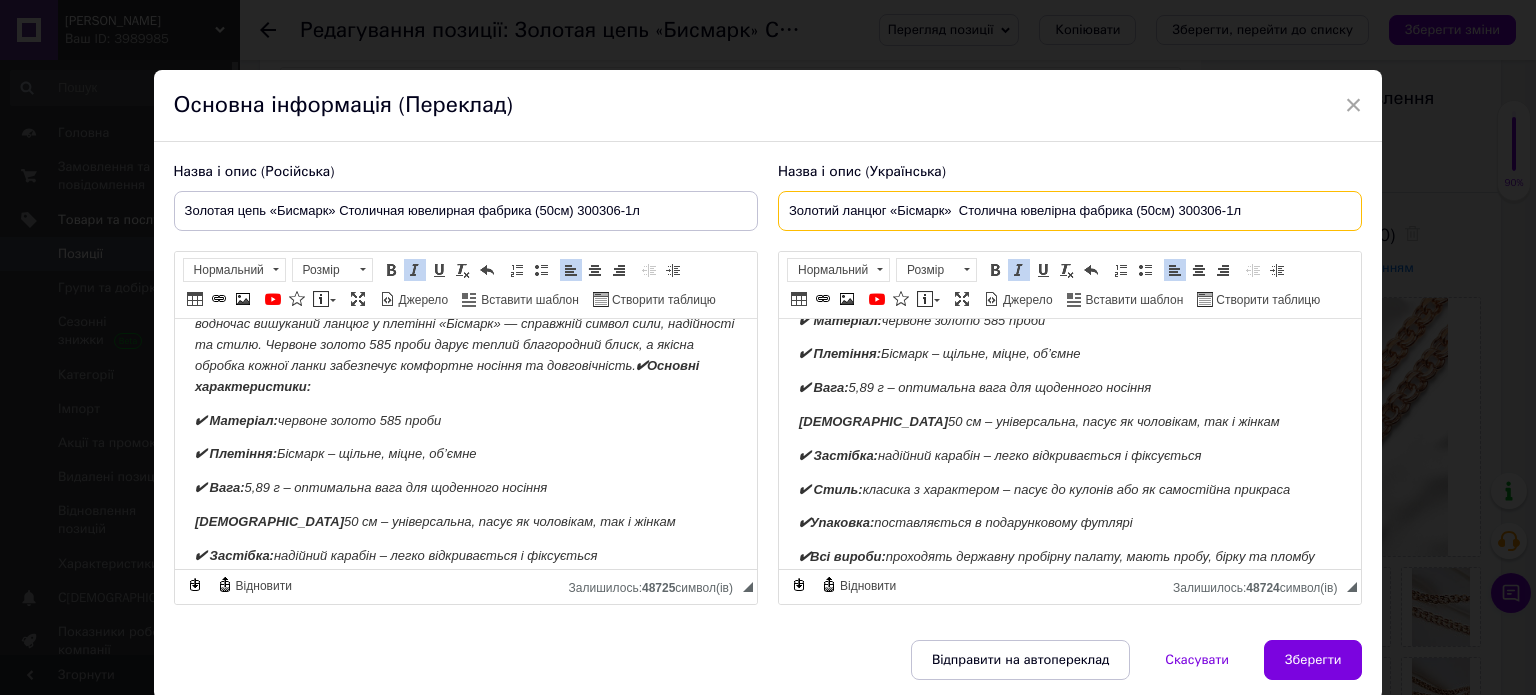 click on "Золотий ланцюг «Бісмарк»  Столична ювелірна фабрика (50см) 300306-1л" at bounding box center [1070, 211] 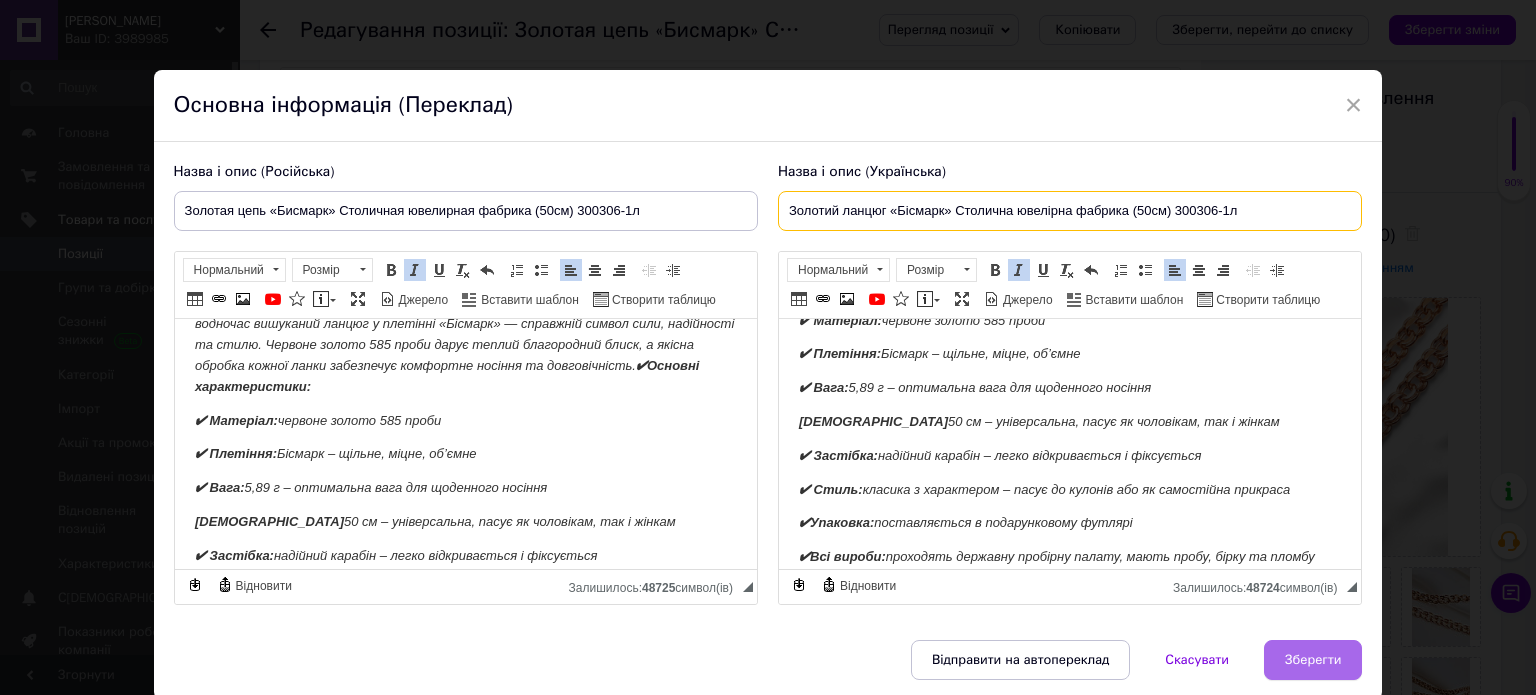 type on "Золотий ланцюг «Бісмарк» Столична ювелірна фабрика (50см) 300306-1л" 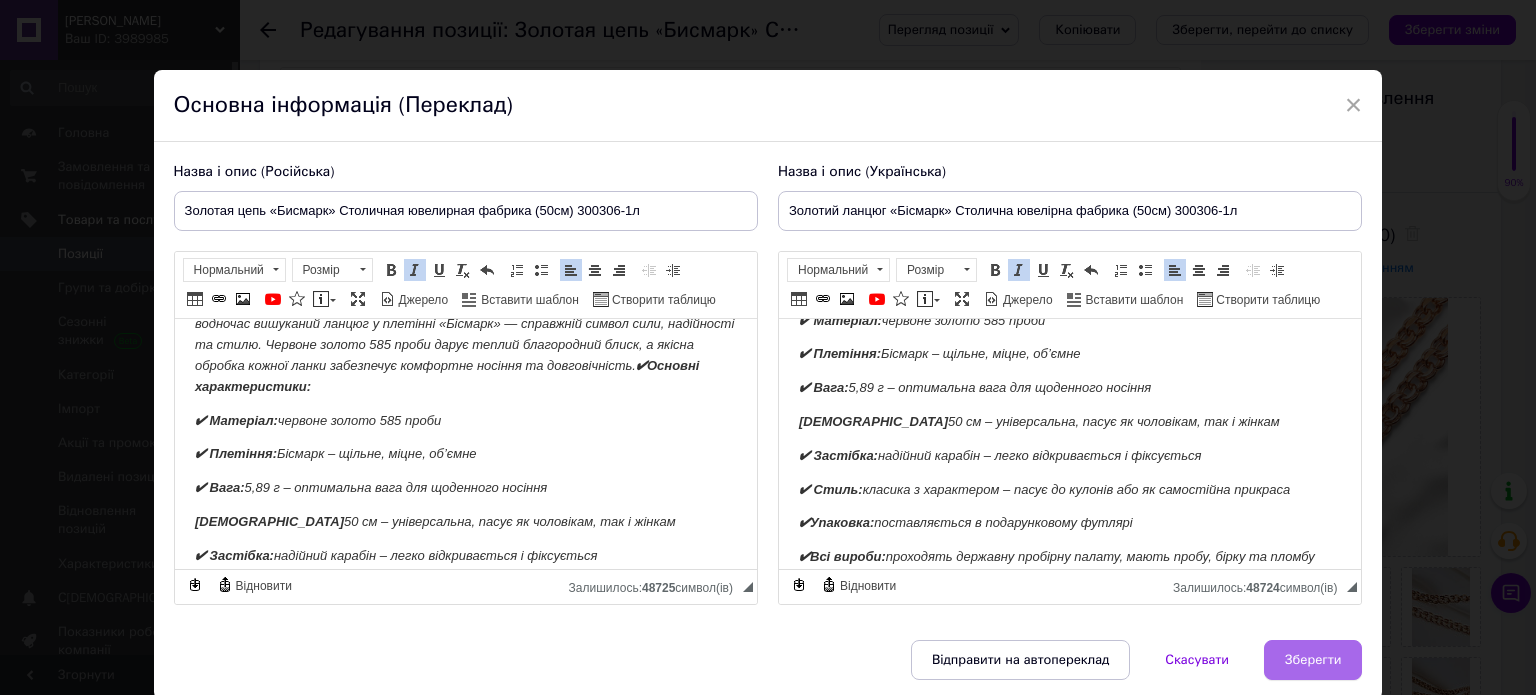click on "Зберегти" at bounding box center [1313, 660] 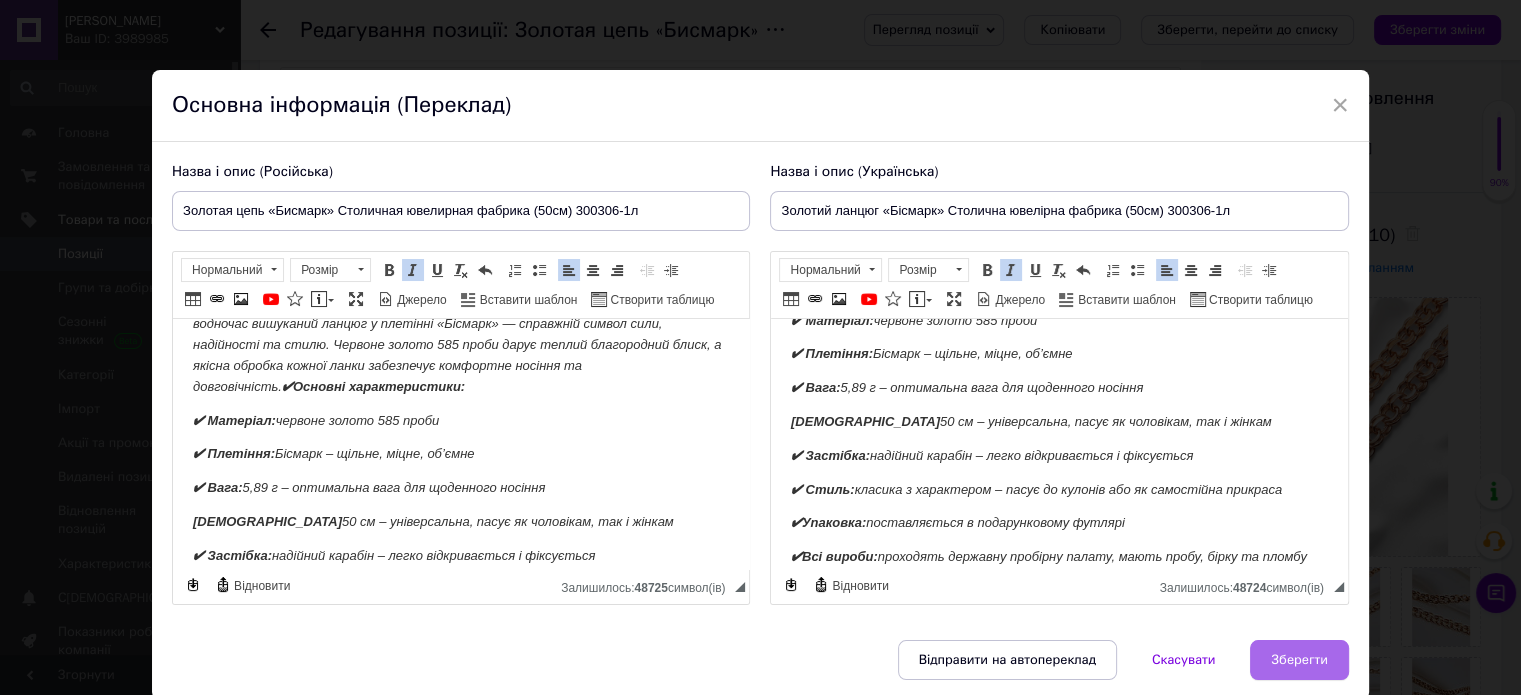 scroll, scrollTop: 148, scrollLeft: 0, axis: vertical 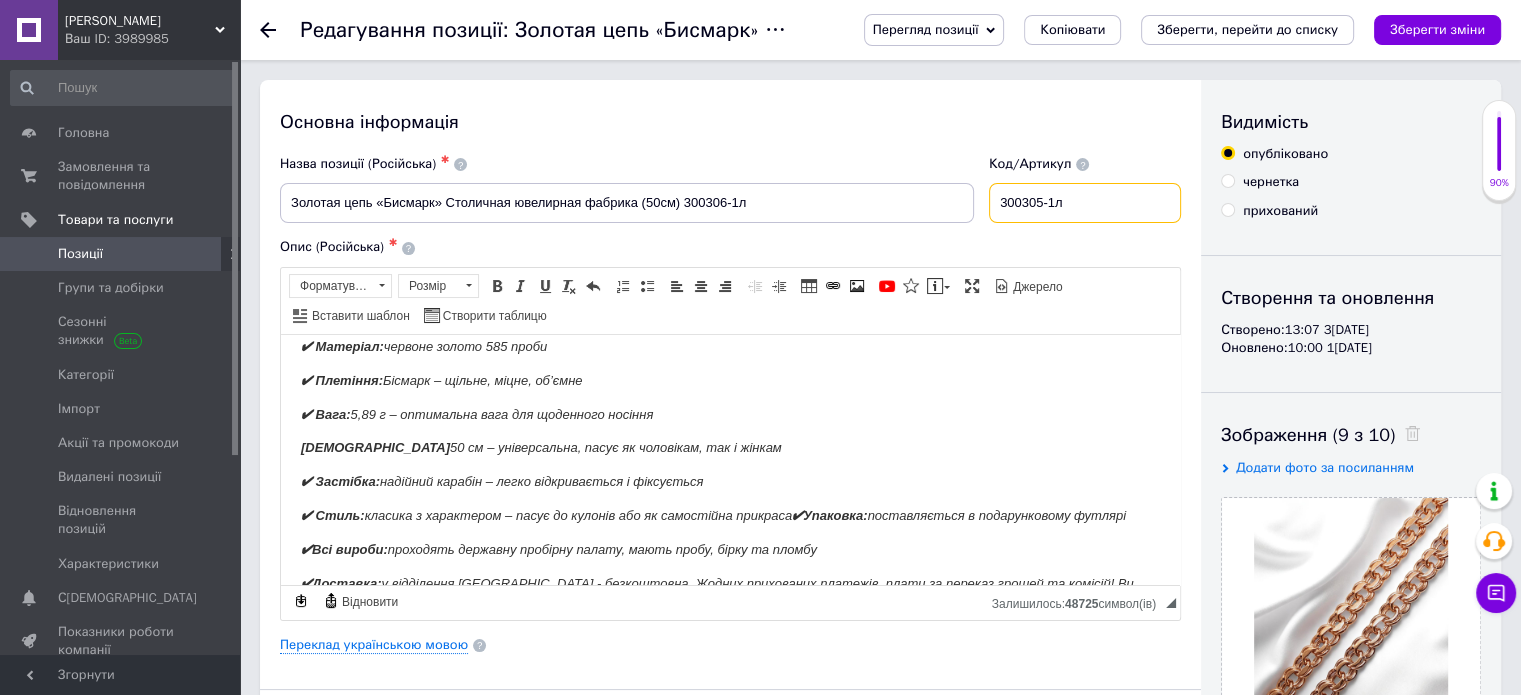 click on "300305-1л" at bounding box center (1085, 203) 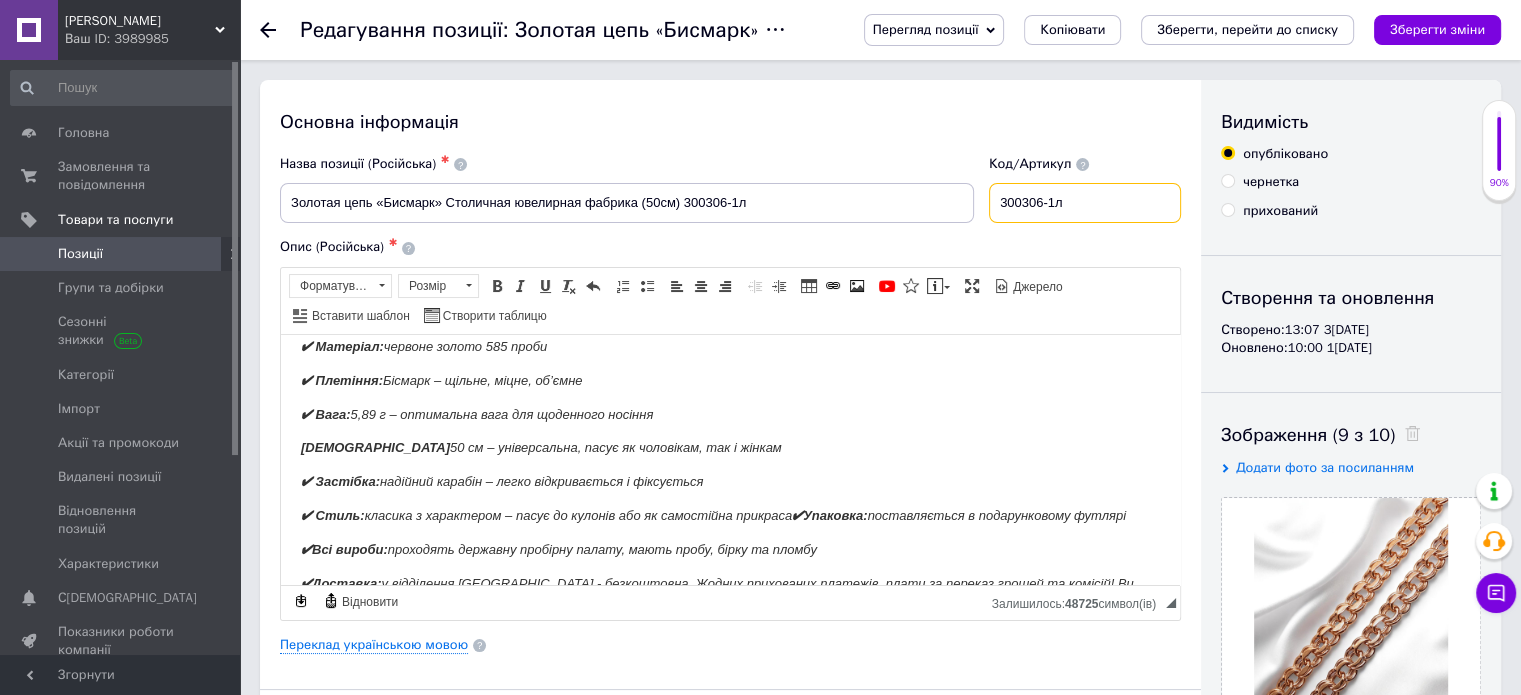 type on "300306-1л" 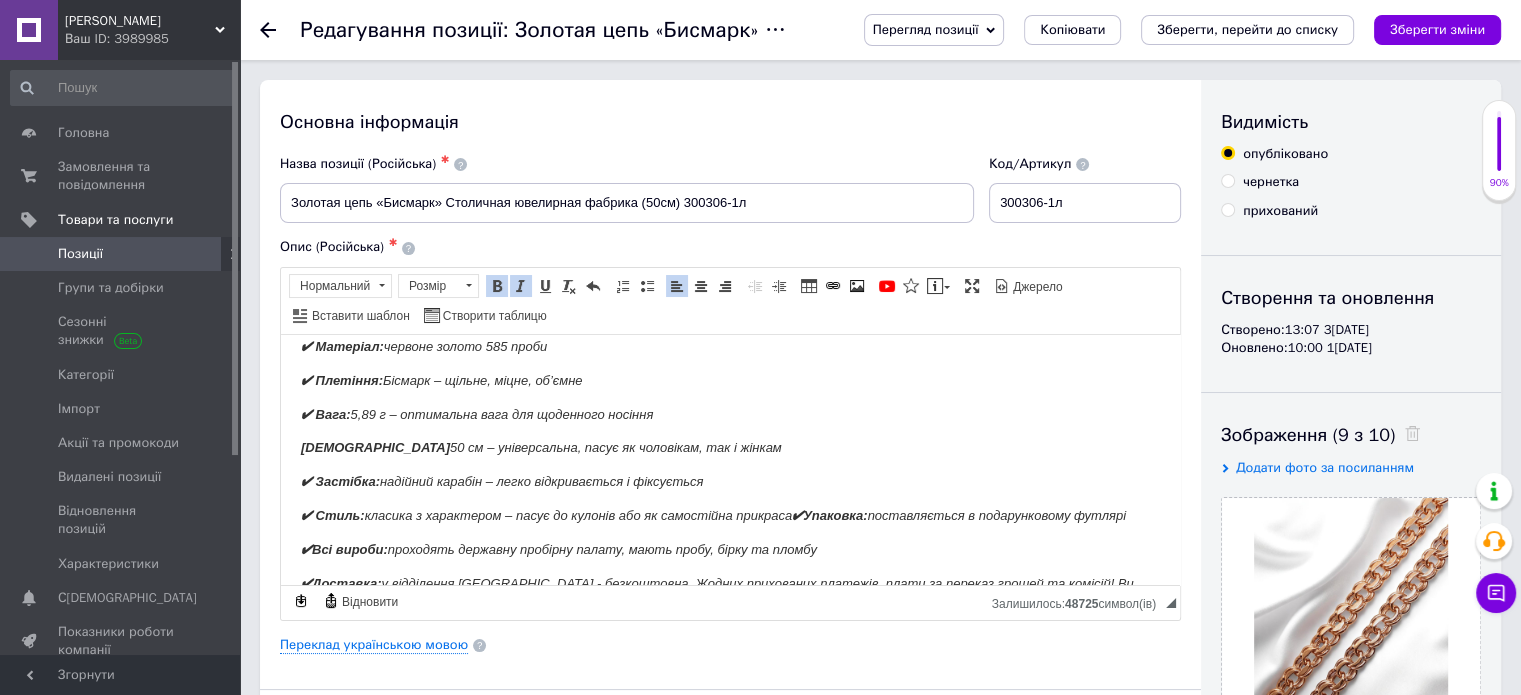 click on "✔ Вага:  5,89 г – оптимальна вага для щоденного носіння" at bounding box center (730, 414) 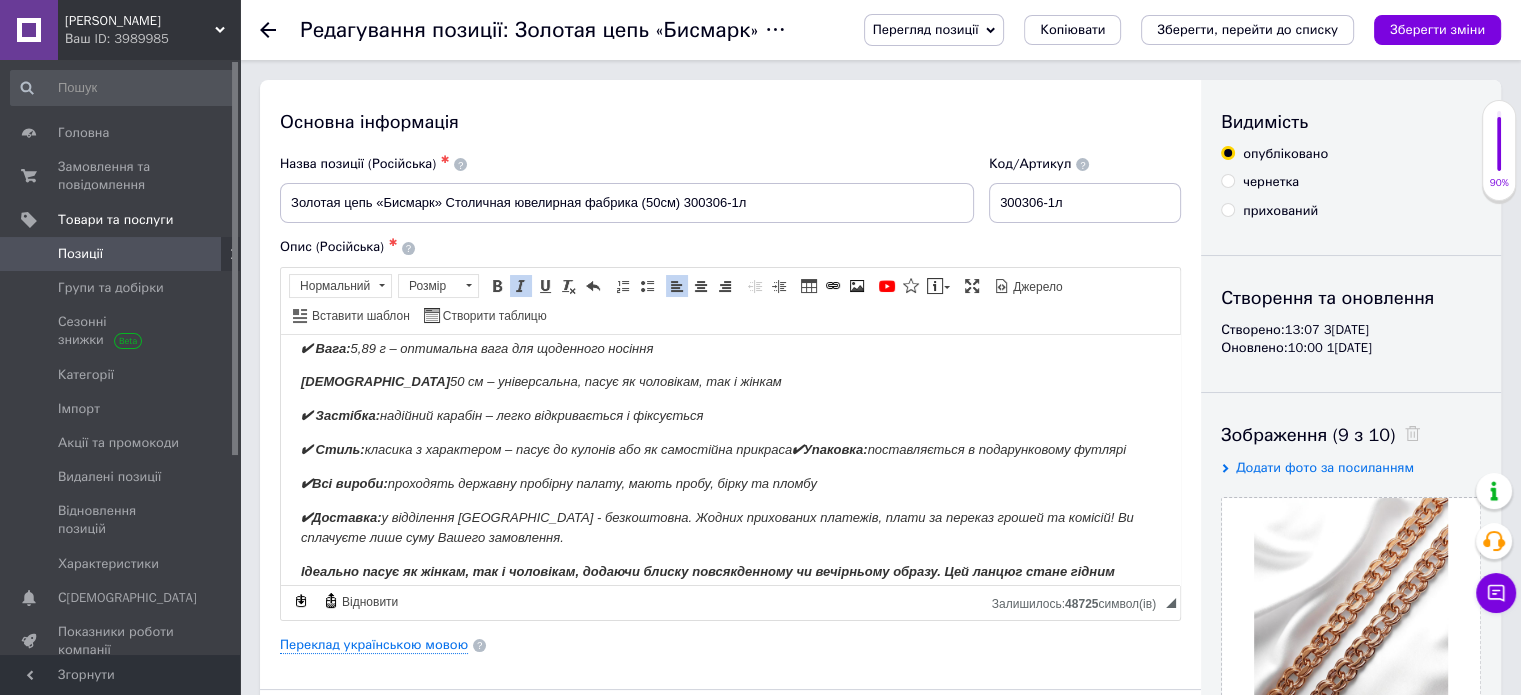 scroll, scrollTop: 252, scrollLeft: 0, axis: vertical 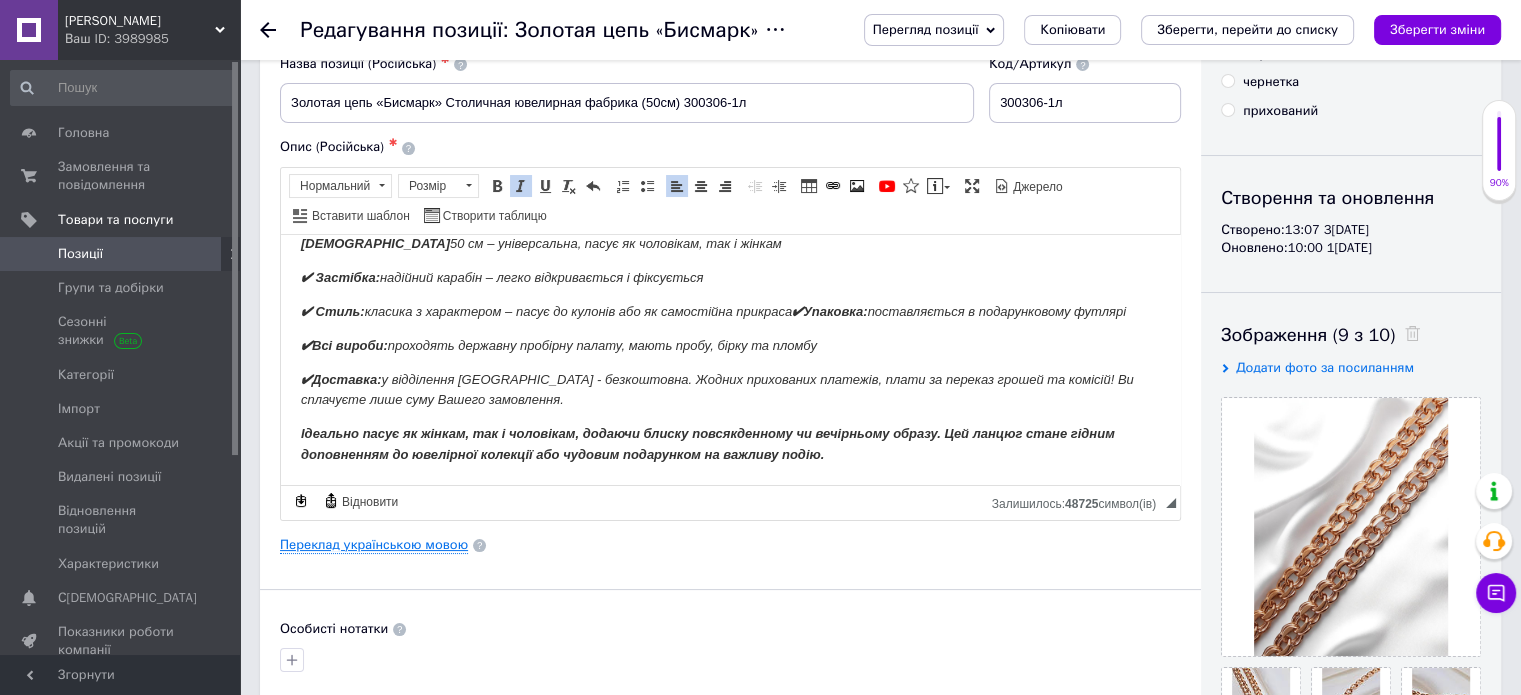 click on "Переклад українською мовою" at bounding box center (374, 545) 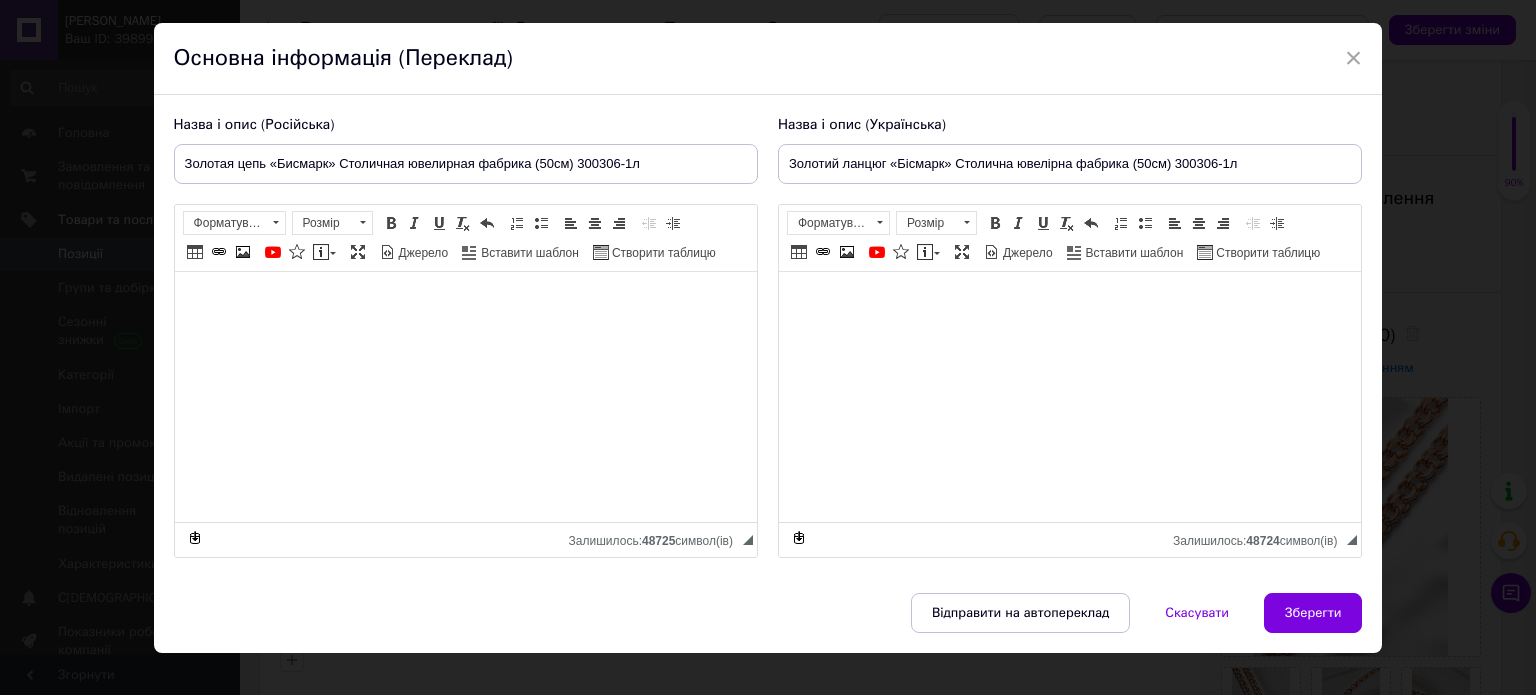 scroll, scrollTop: 72, scrollLeft: 0, axis: vertical 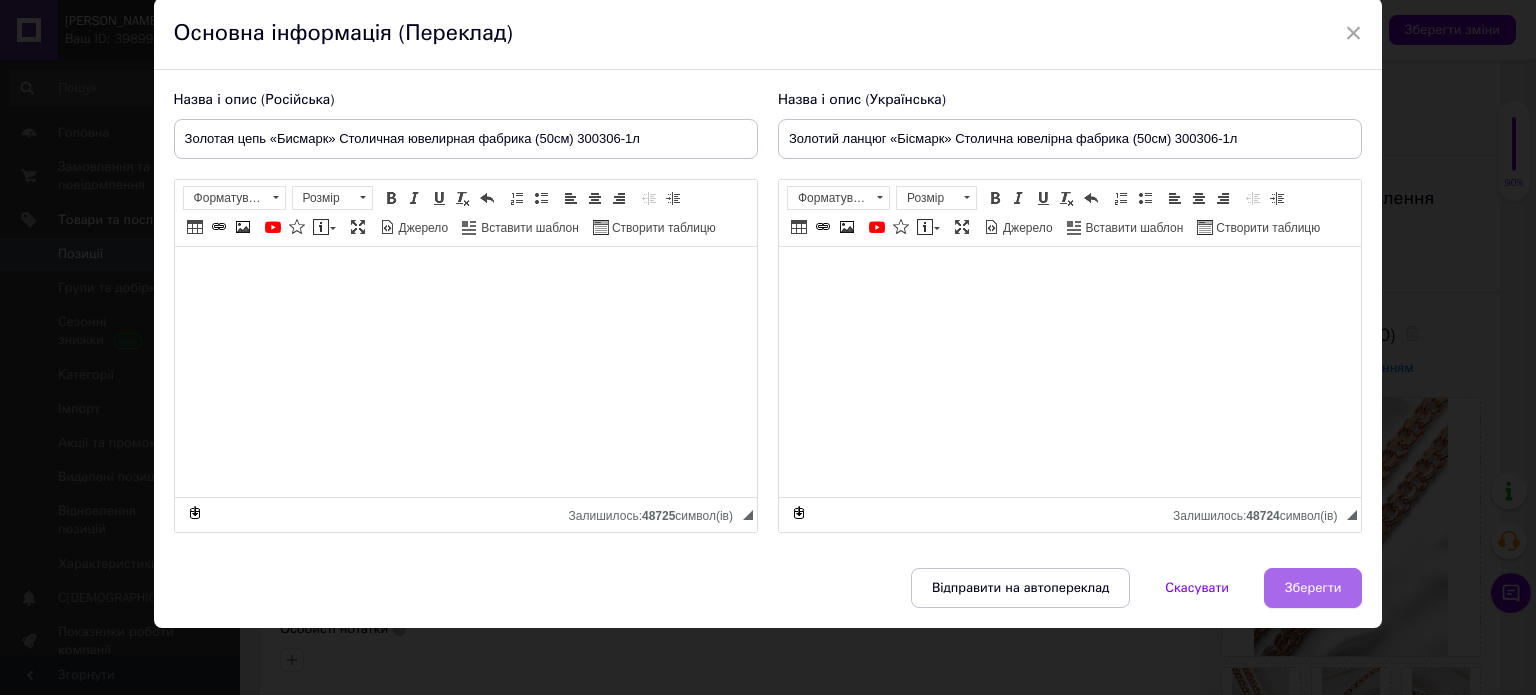 click on "Зберегти" at bounding box center (1313, 588) 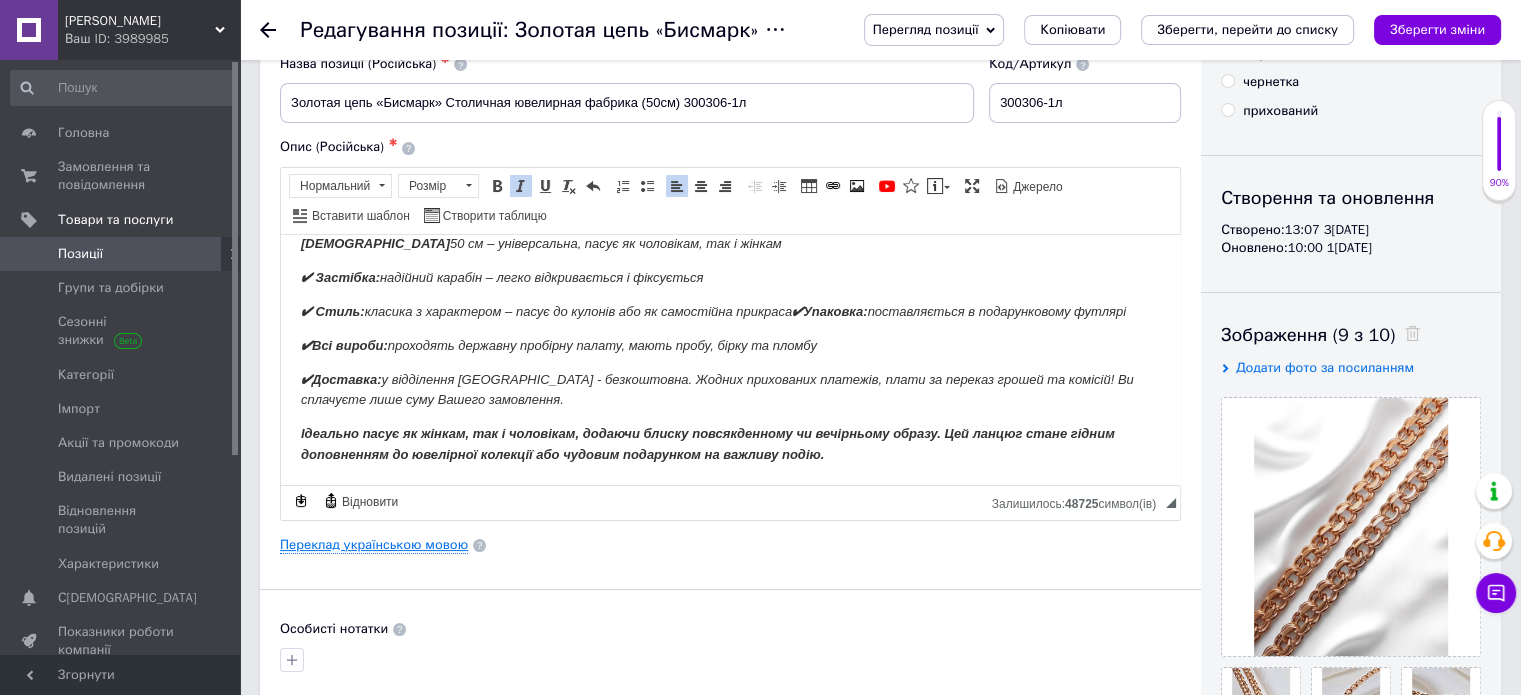 click on "Переклад українською мовою" at bounding box center [374, 545] 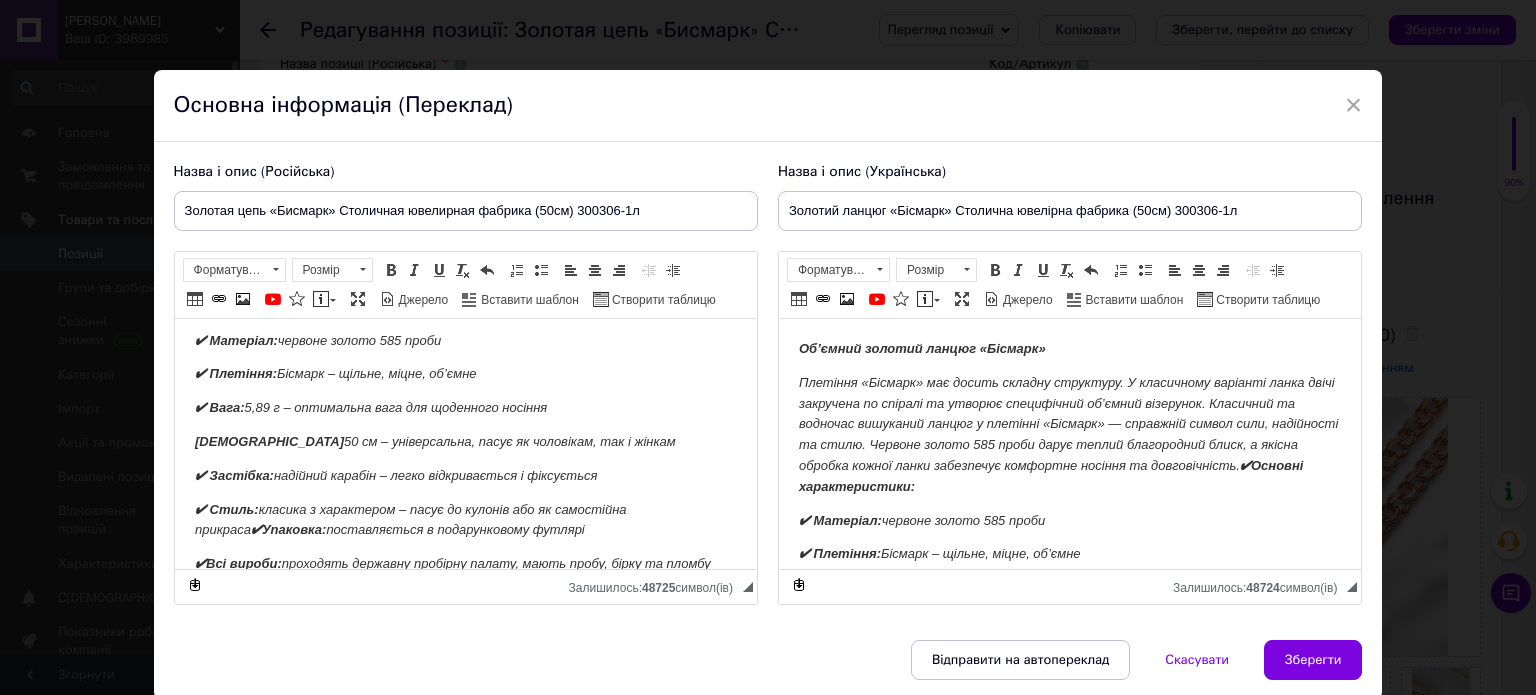 scroll, scrollTop: 200, scrollLeft: 0, axis: vertical 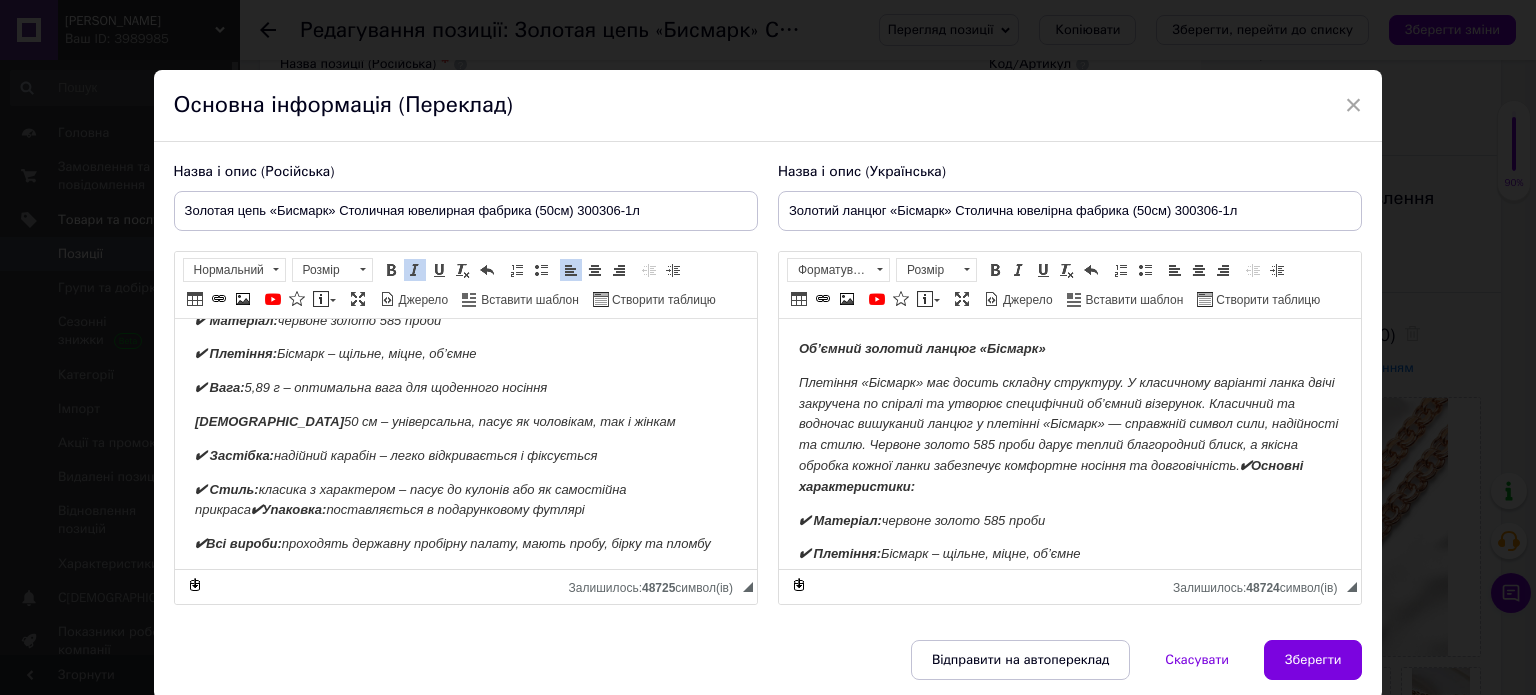 click on "Об’ємний золотий ланцюг «Бісмарк»   Плетіння «Бісмарк» має досить складну структуру. У класичному варіанті ланка двічі закручена по спіралі та утворює специфічний об’ємний візерунок. Класичний та водночас вишуканий ланцюг у плетінні «Бісмарк» — справжній символ сили, надійності та стилю. Червоне золото 585 проби дарує теплий благородний блиск, а якісна обробка кожної ланки забезпечує комфортне носіння та довговічність.  ✔Основні характеристики:  ✔ Матеріал:  червоне золото 585 проби  ✔ Плетіння:  Бісмарк – щільне, міцне, об’ємне  ✔ Вага: ✔ Довжина:" at bounding box center [465, 422] 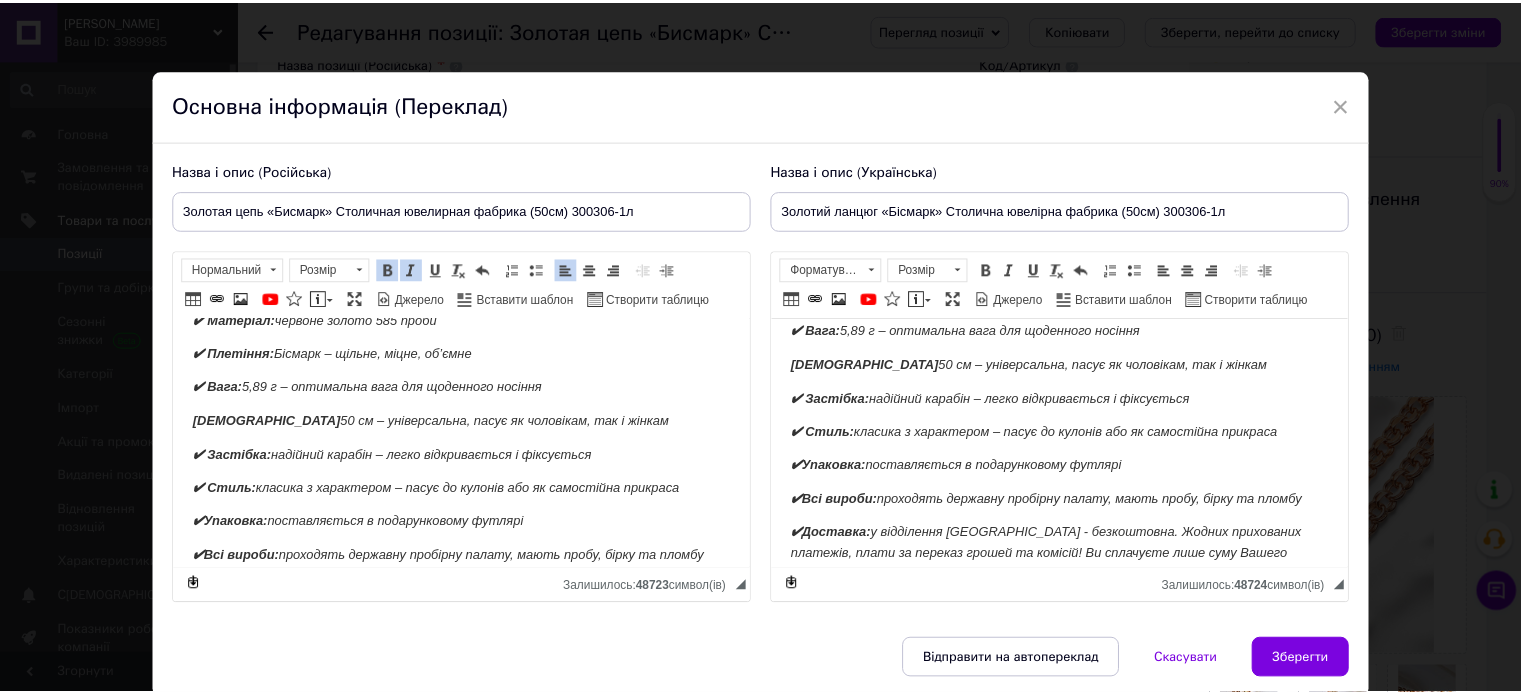 scroll, scrollTop: 300, scrollLeft: 0, axis: vertical 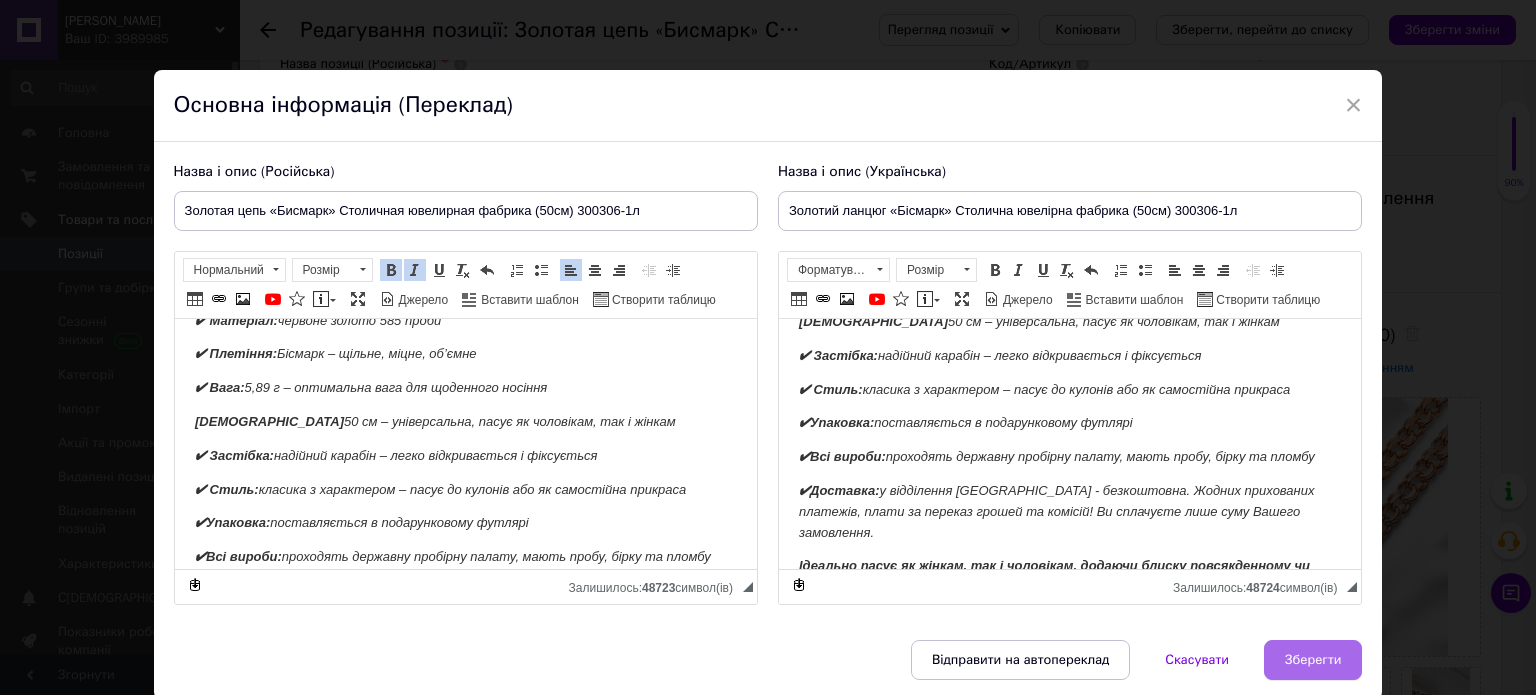 click on "Зберегти" at bounding box center (1313, 660) 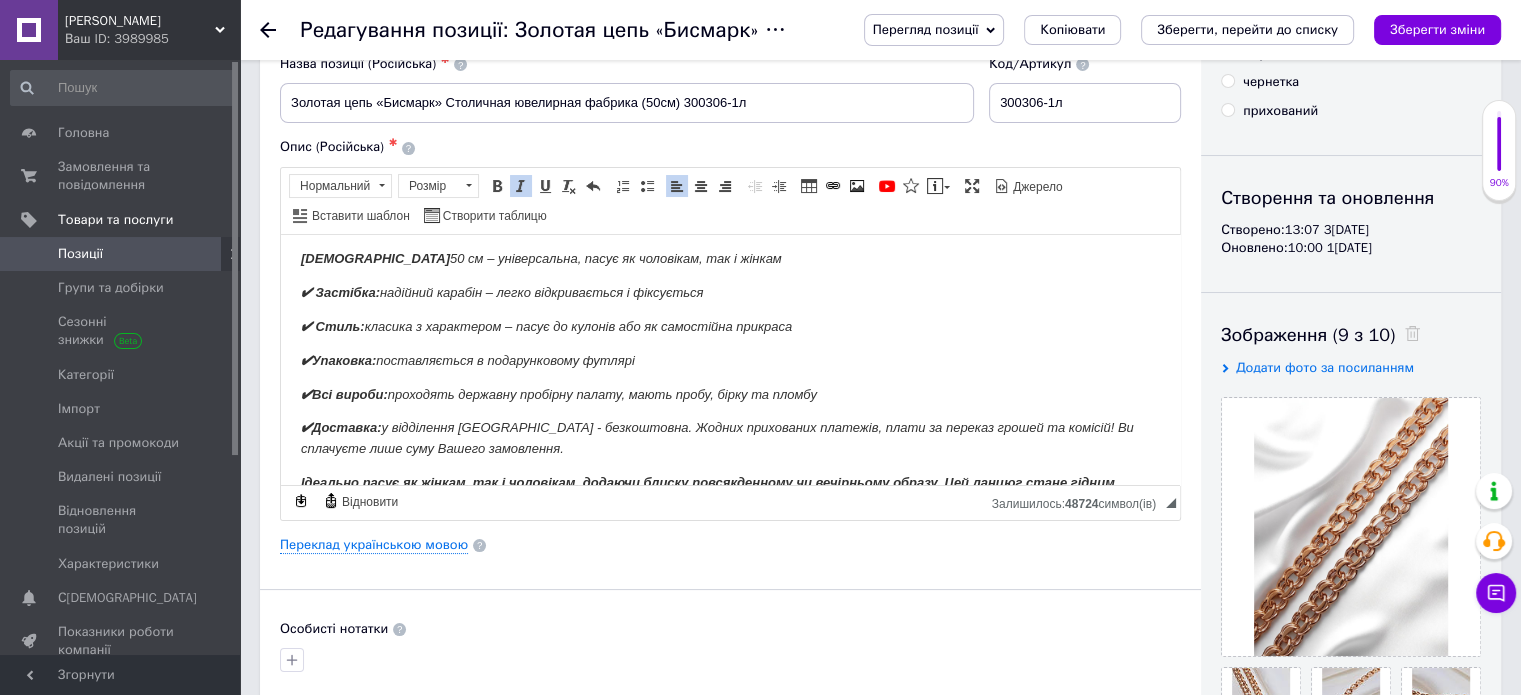 scroll, scrollTop: 286, scrollLeft: 0, axis: vertical 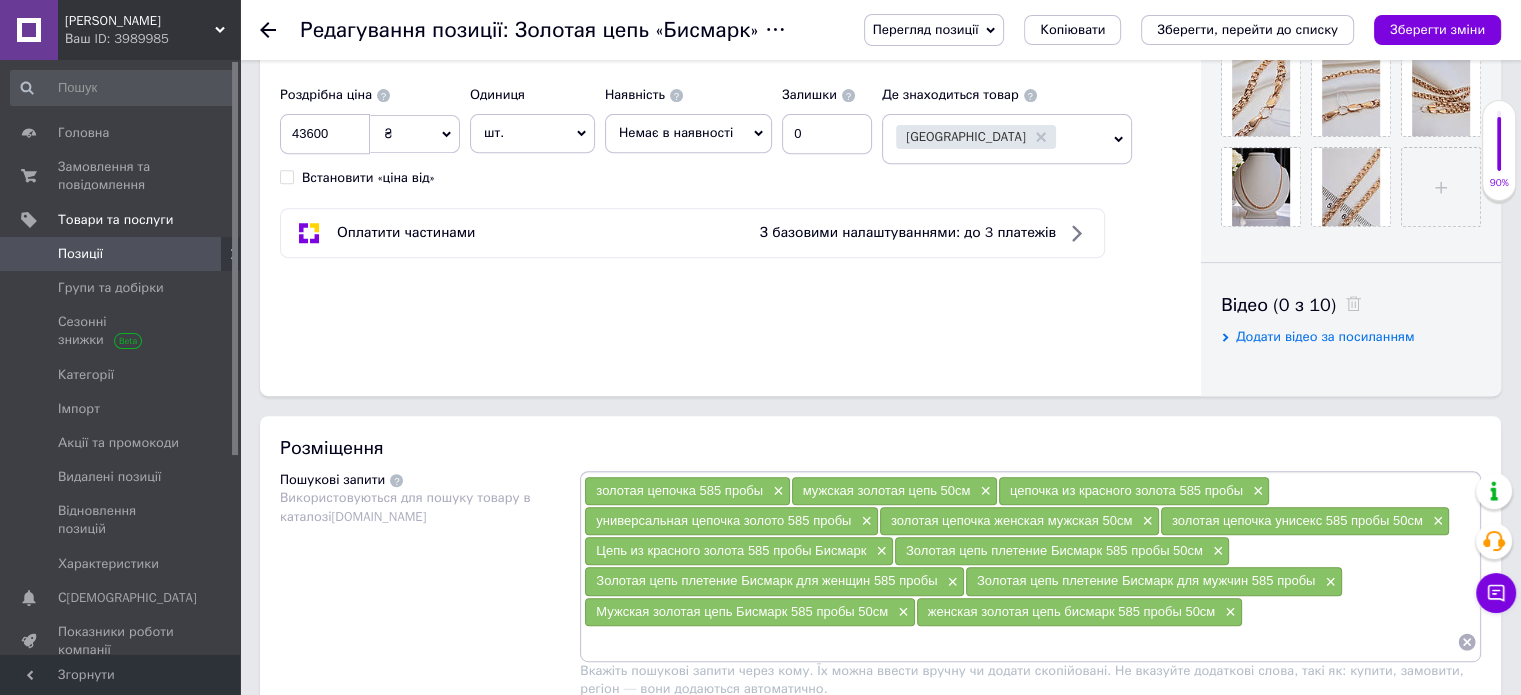 click on "Немає в наявності" at bounding box center (676, 132) 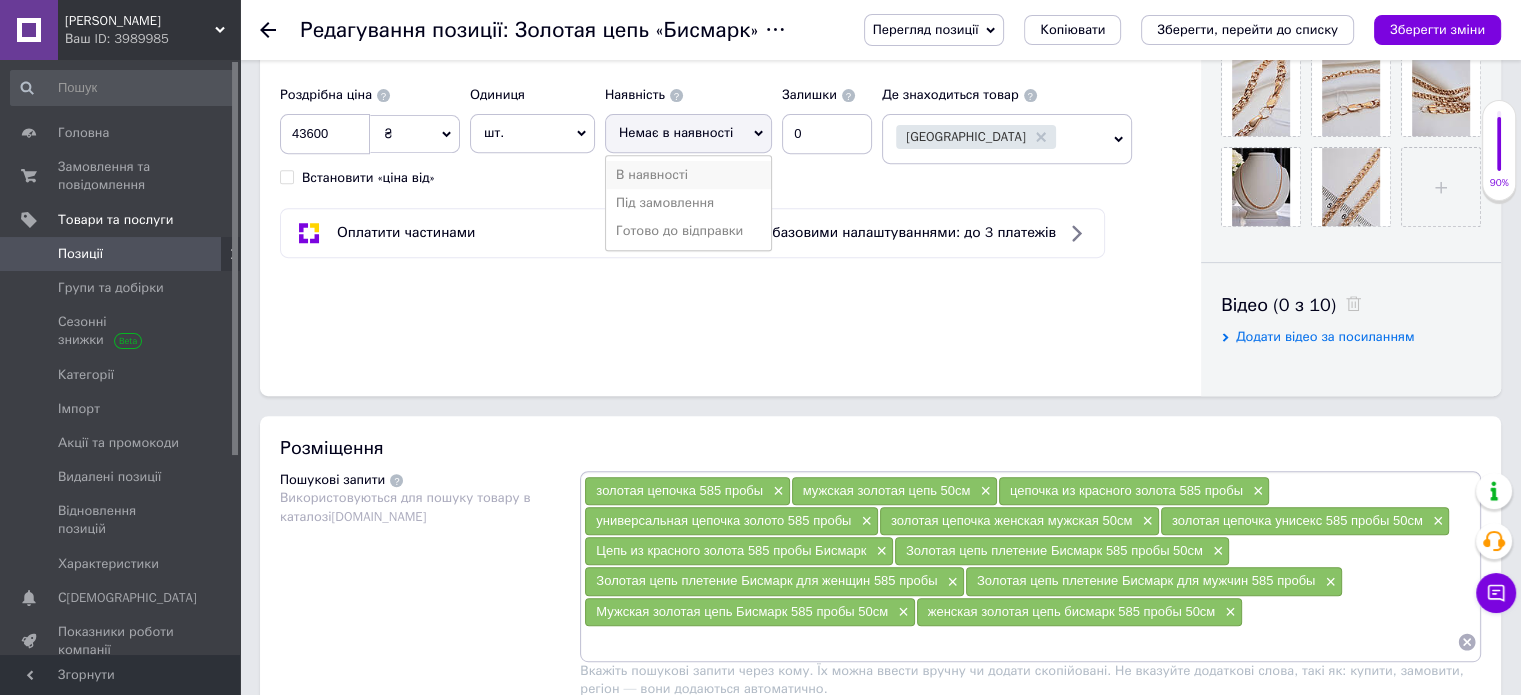 click on "В наявності" at bounding box center (688, 175) 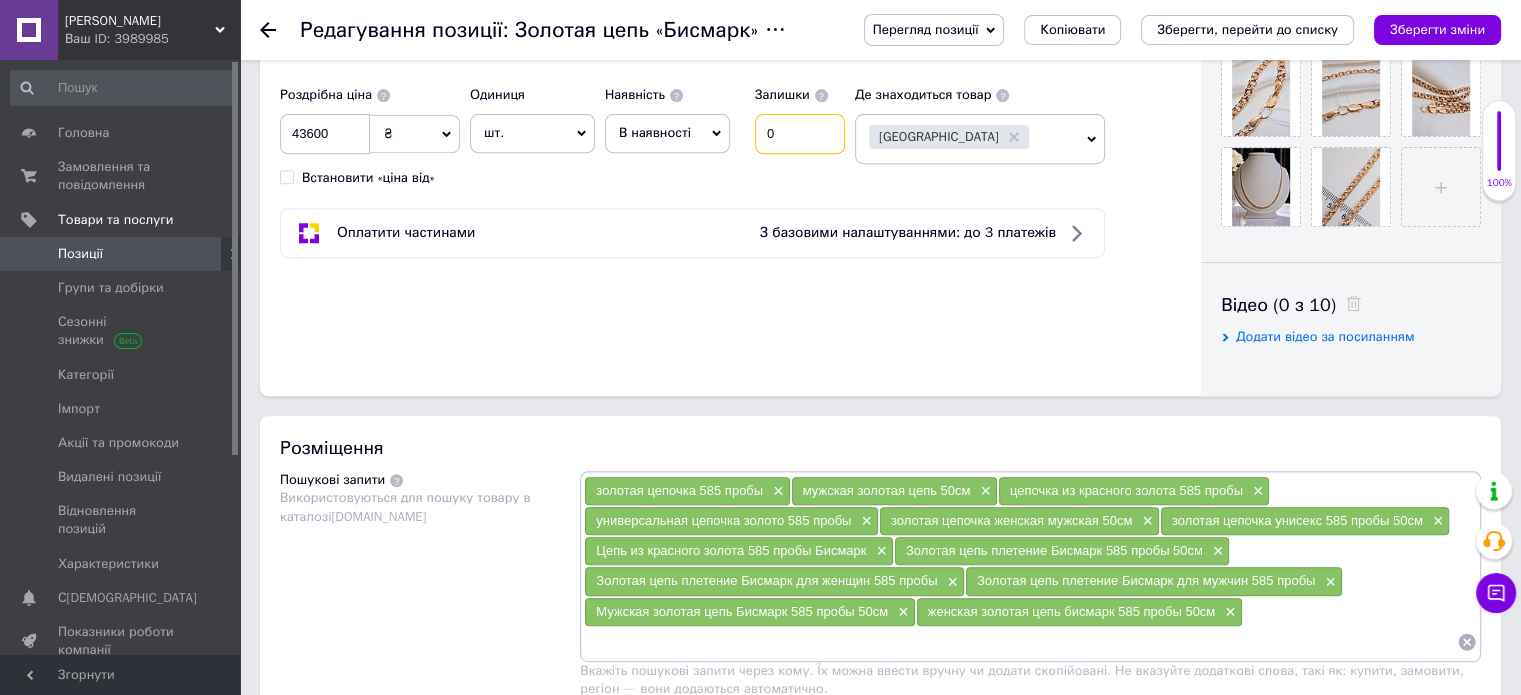 click on "0" at bounding box center (800, 134) 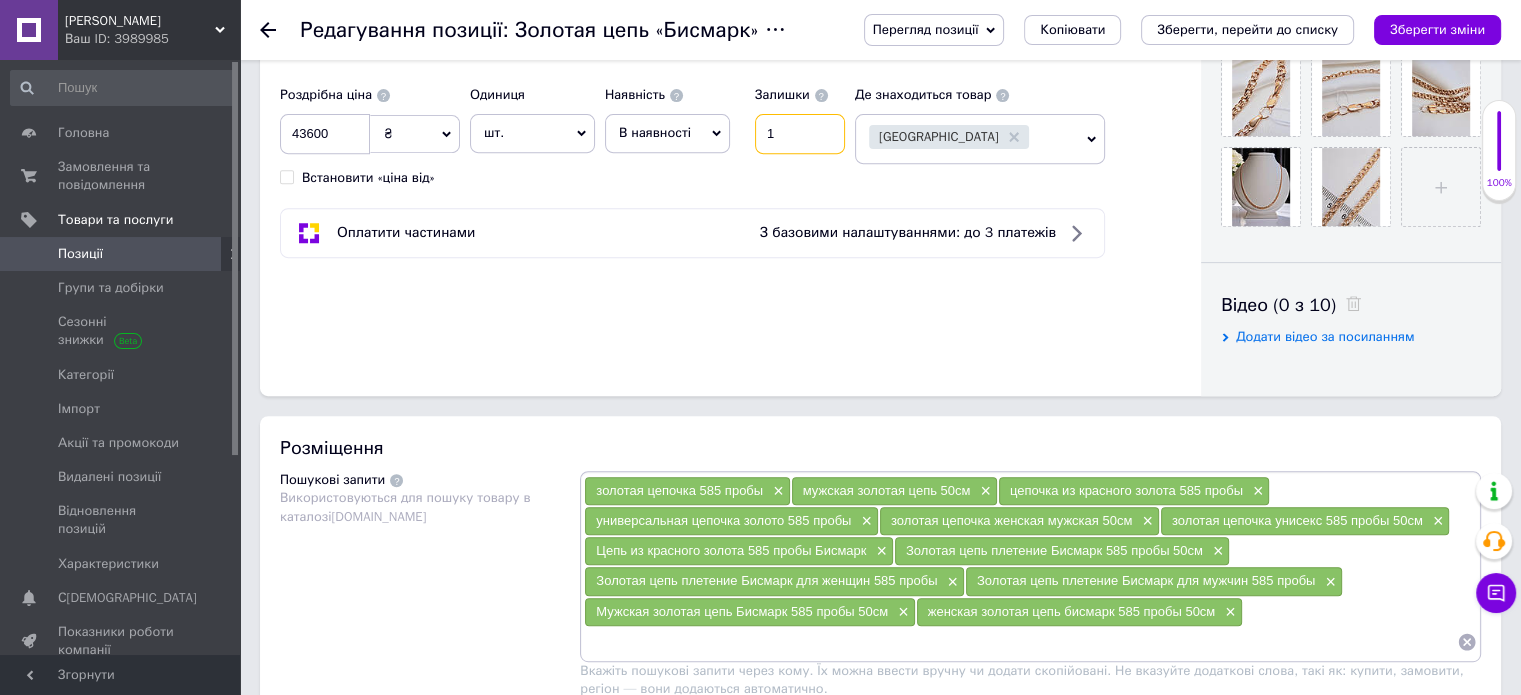 type on "1" 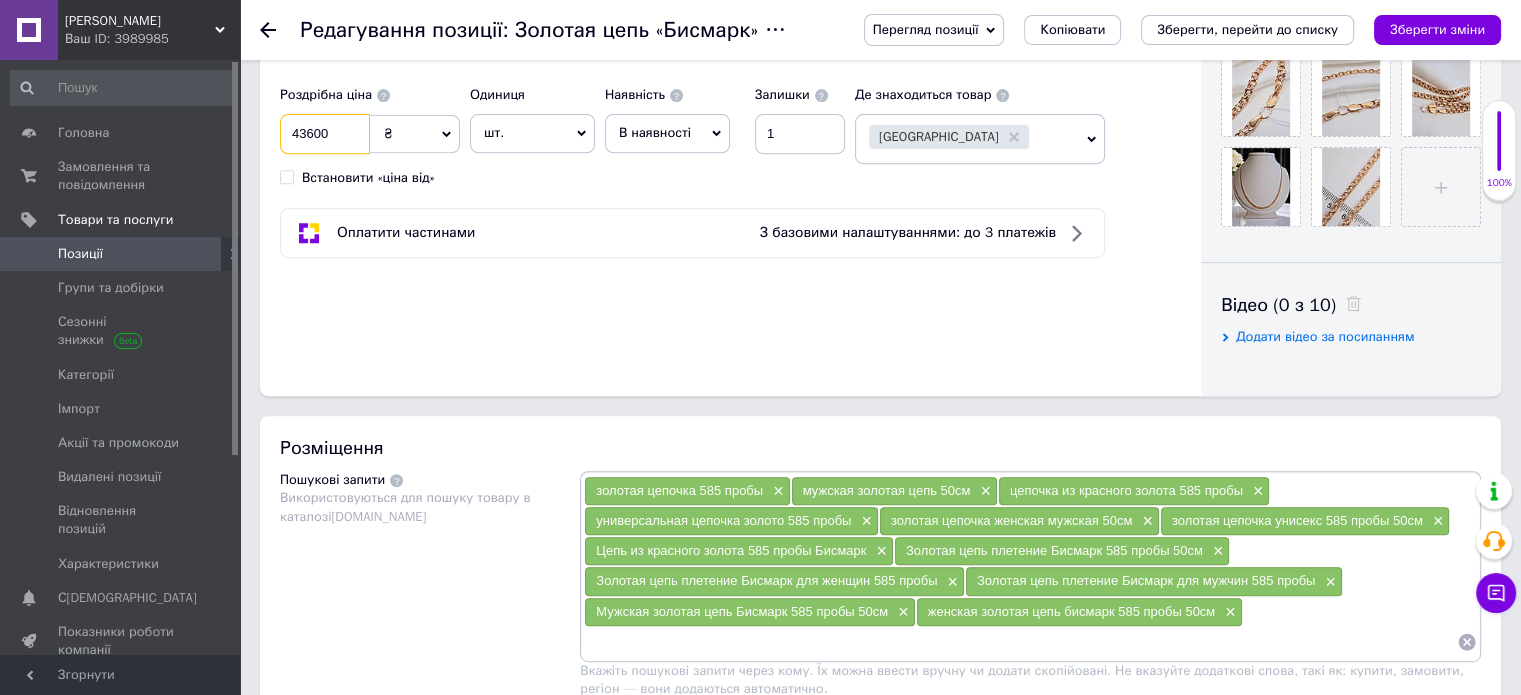 click on "43600" at bounding box center (325, 134) 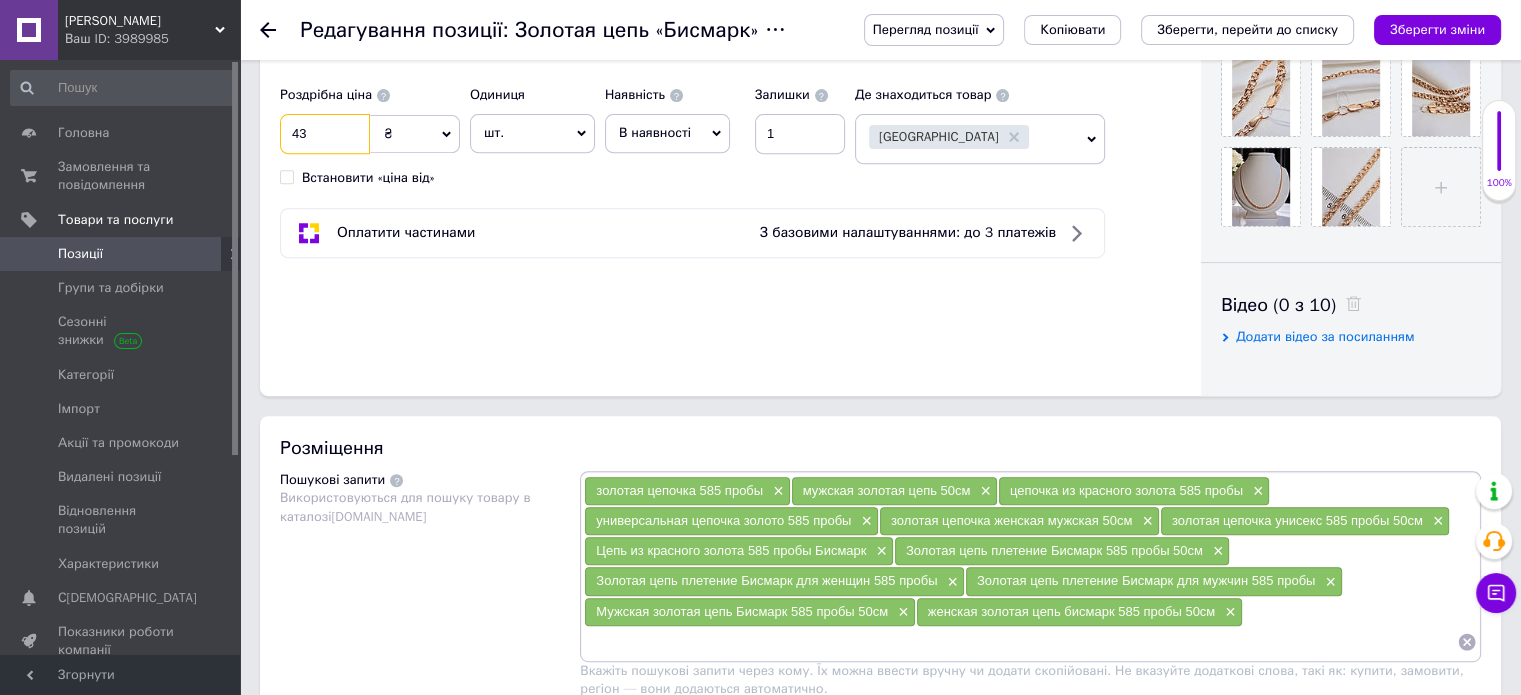 type on "4" 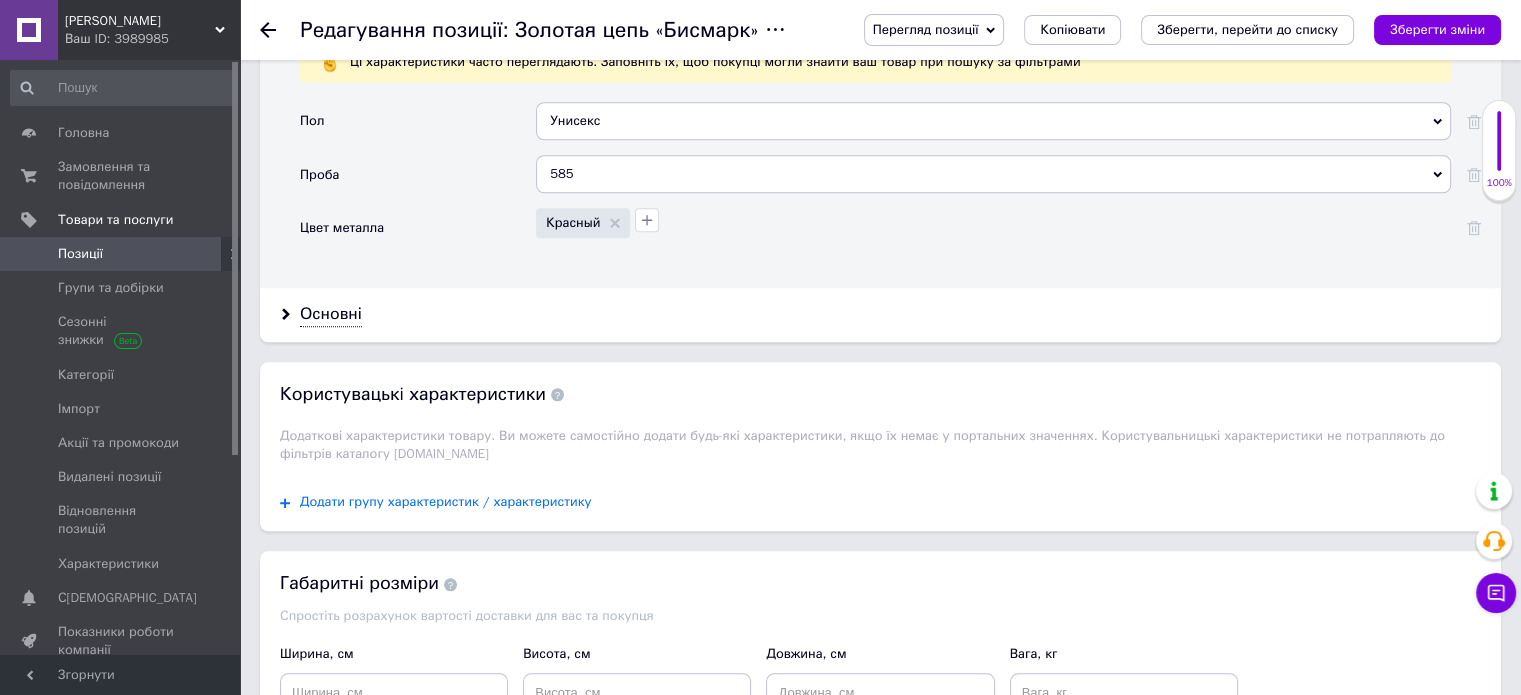 scroll, scrollTop: 2000, scrollLeft: 0, axis: vertical 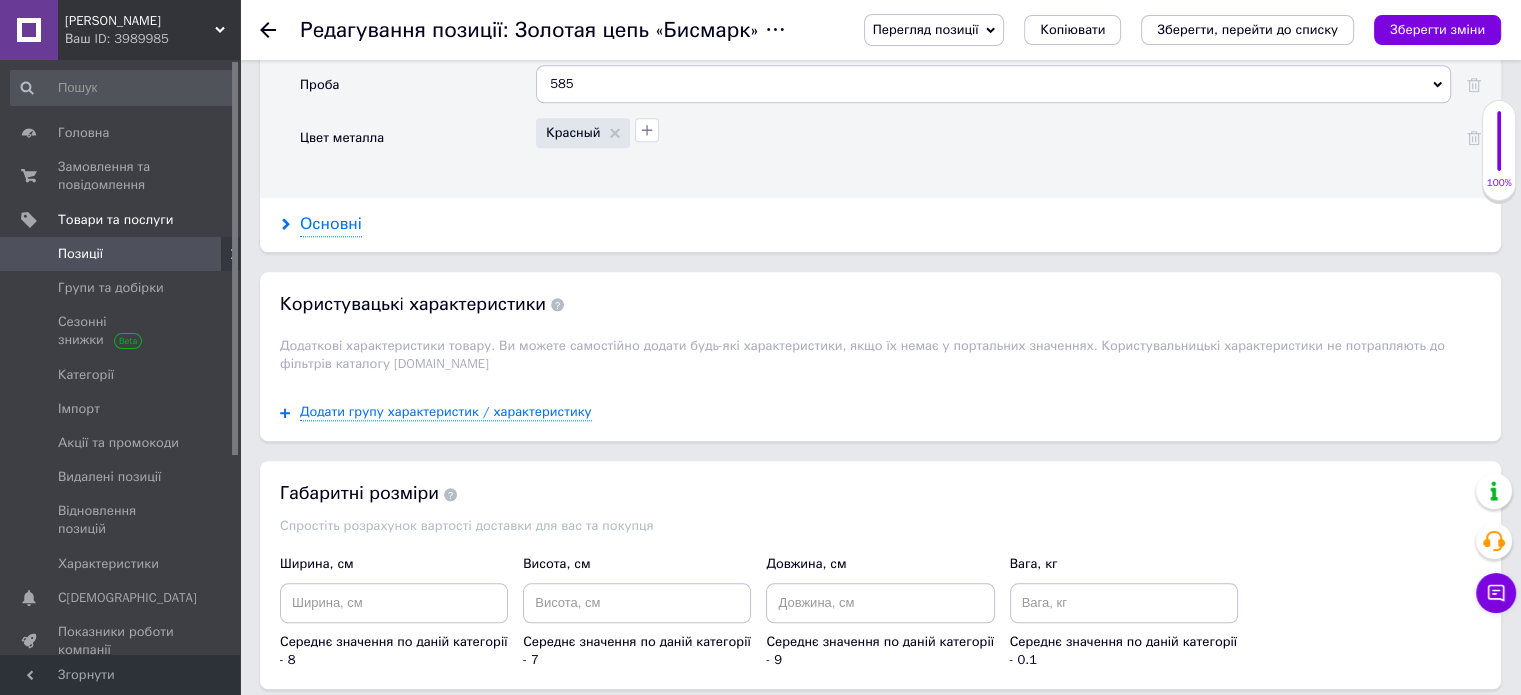 type on "47120" 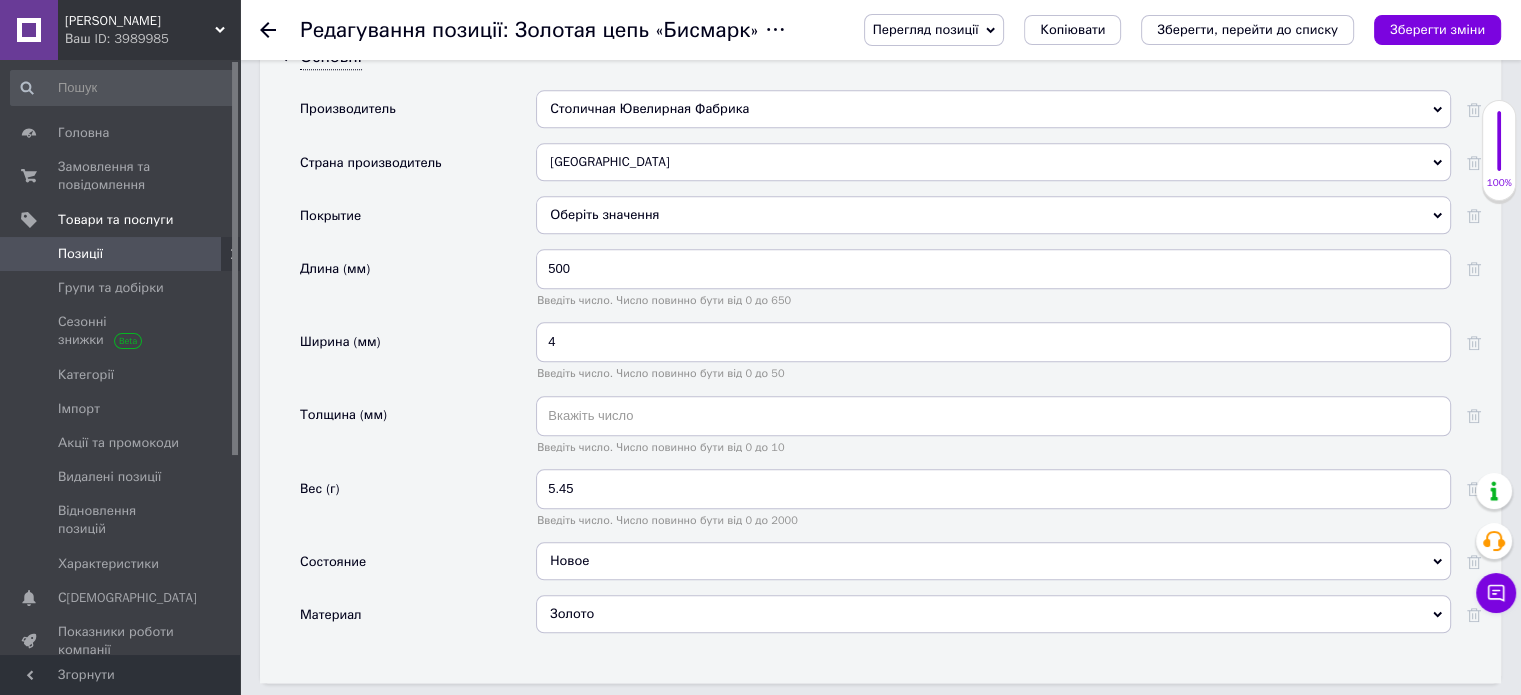 scroll, scrollTop: 2200, scrollLeft: 0, axis: vertical 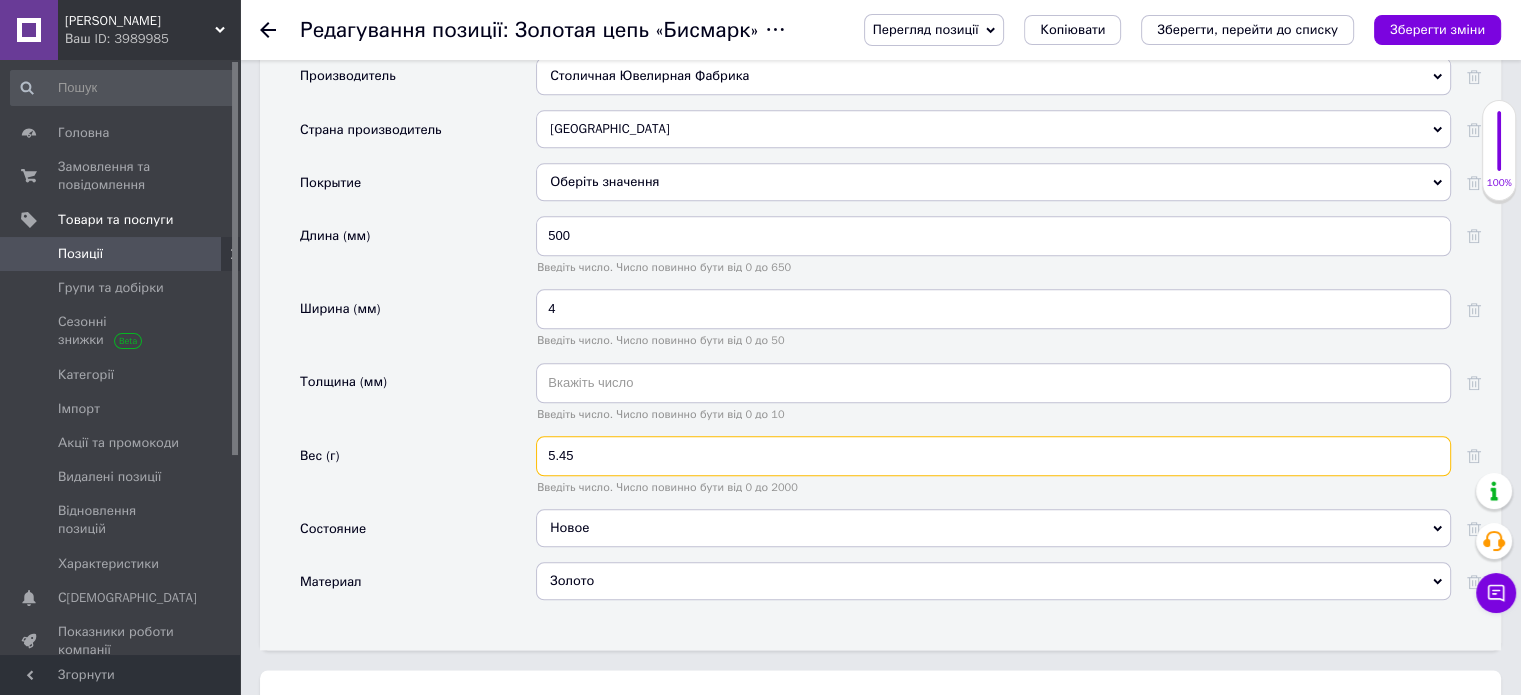 click on "5.45" at bounding box center (993, 456) 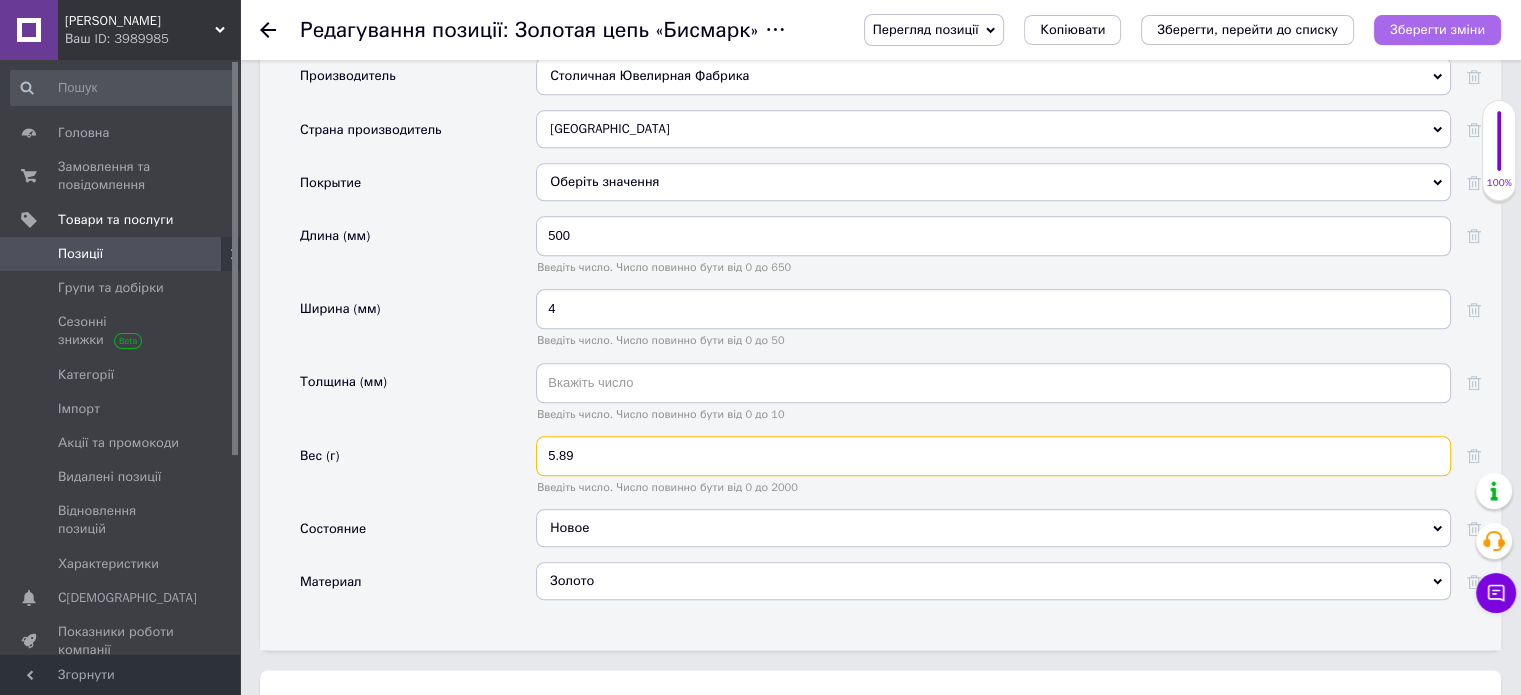type on "5.89" 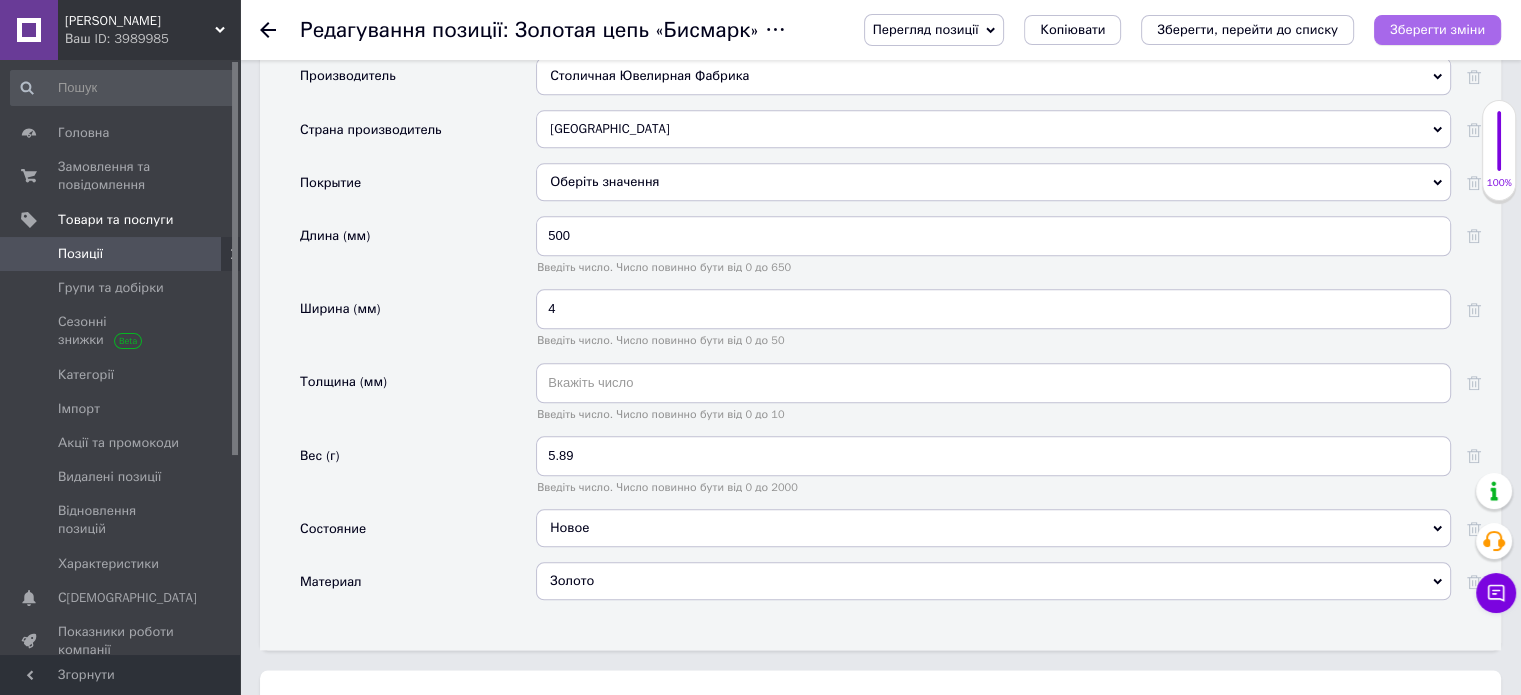 click on "Зберегти зміни" at bounding box center (1437, 29) 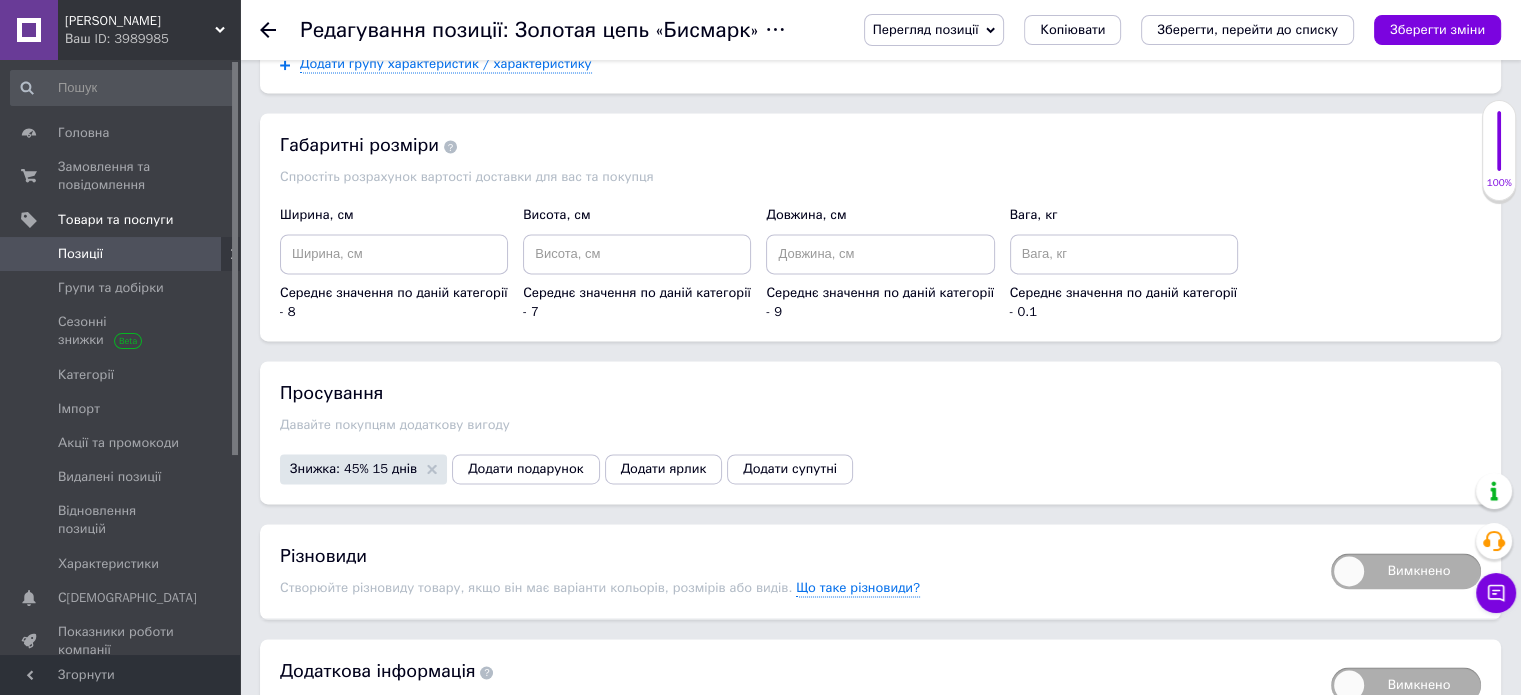 scroll, scrollTop: 3000, scrollLeft: 0, axis: vertical 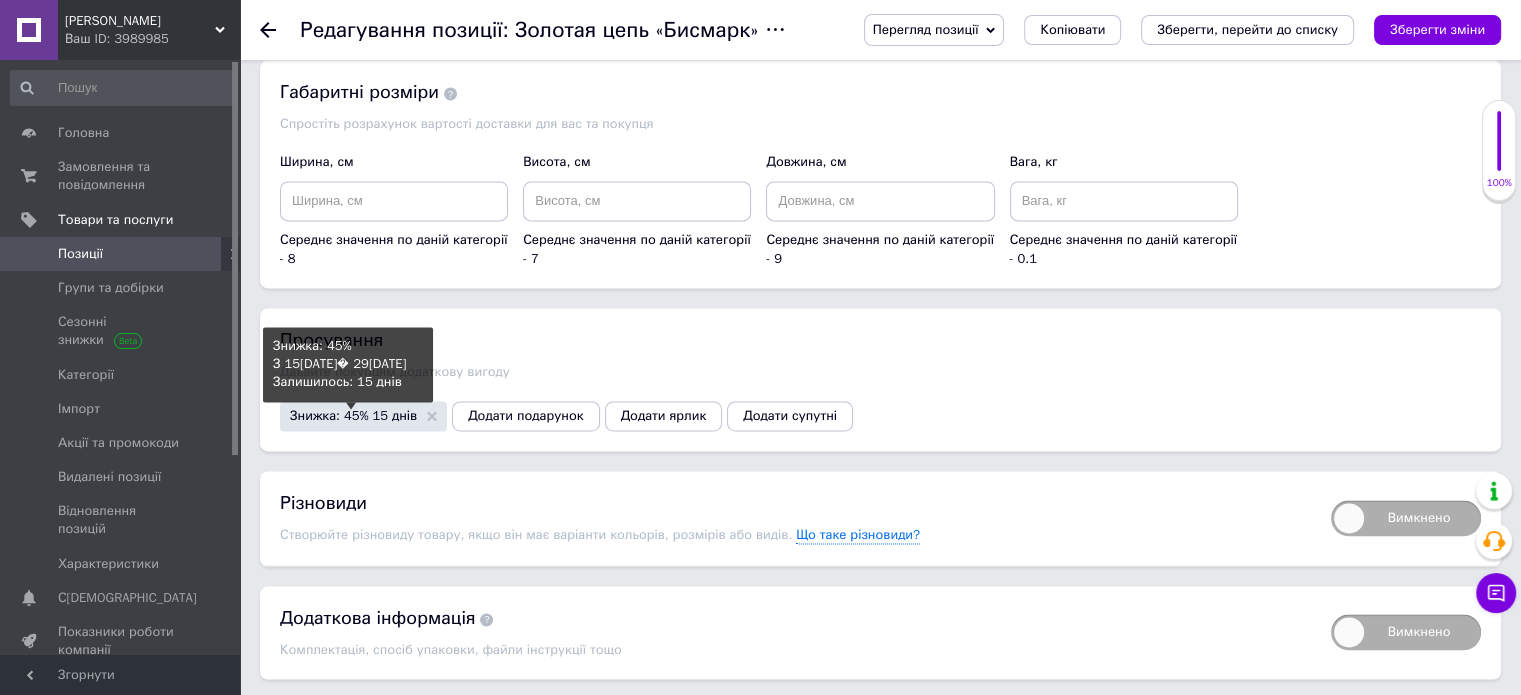 click on "Знижка: 45% 15 днів" at bounding box center (353, 415) 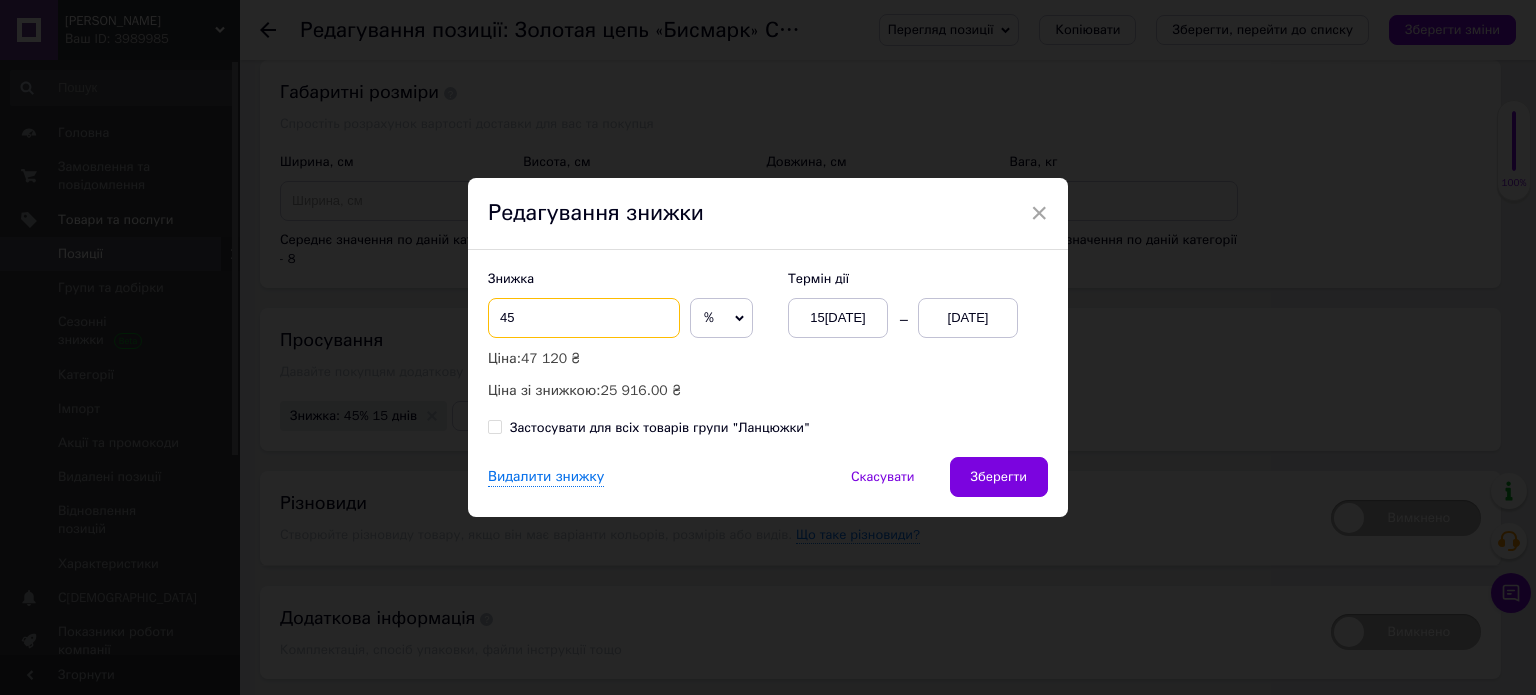 click on "45" at bounding box center (584, 318) 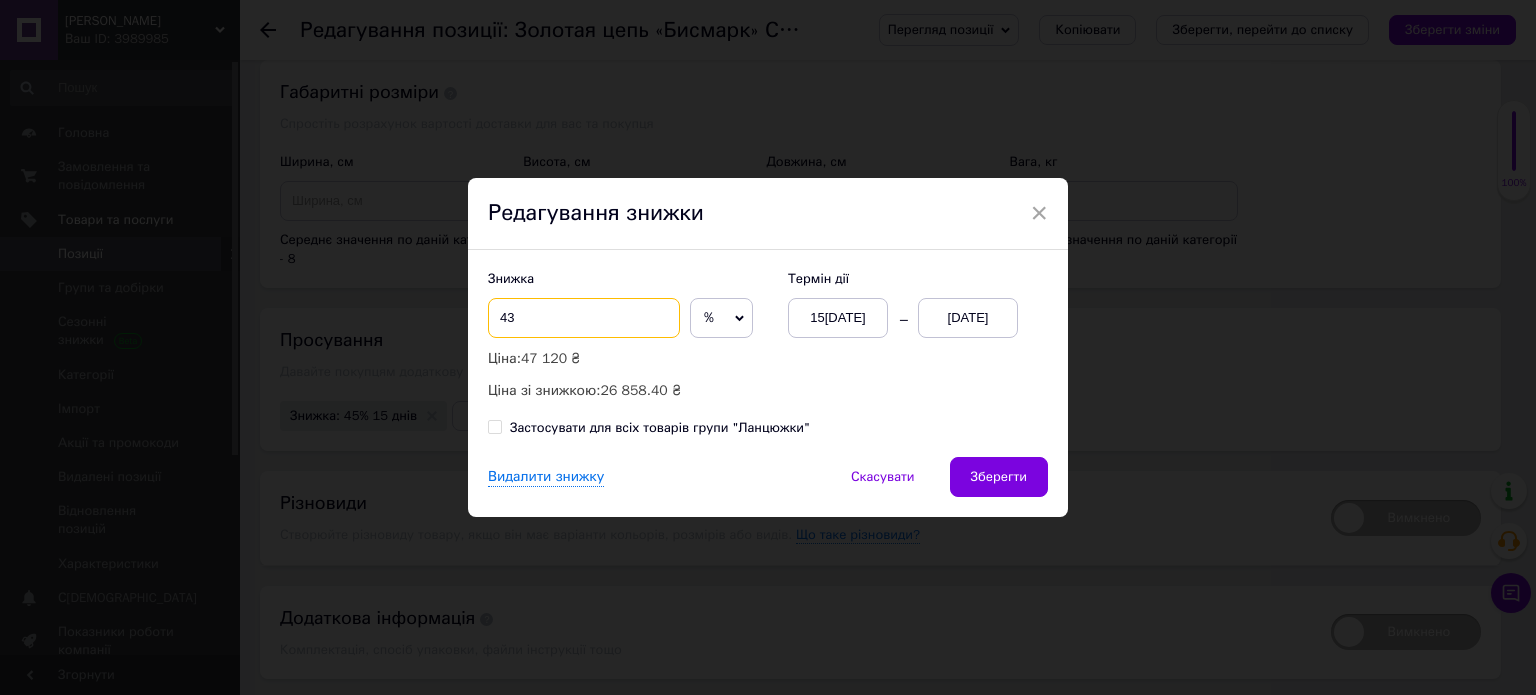 type on "43" 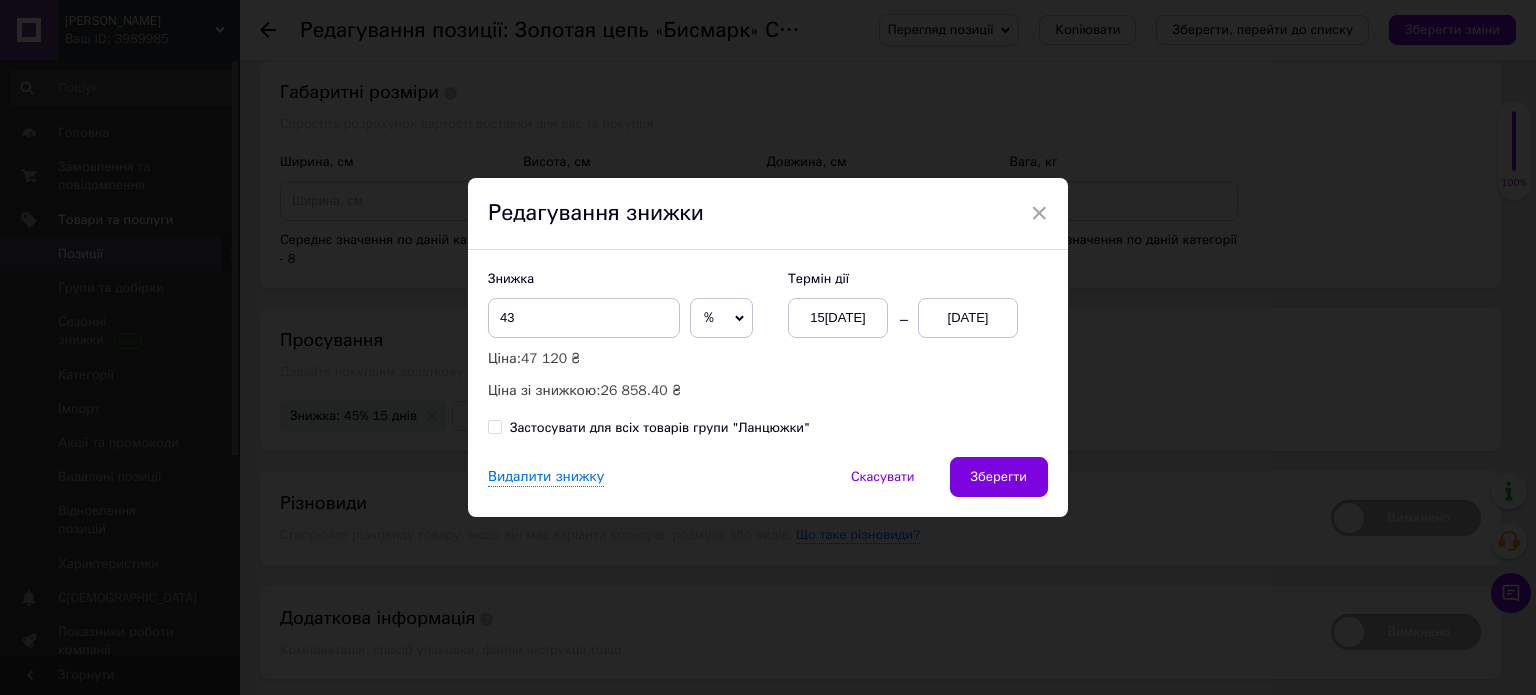 click on "15[DATE]" at bounding box center [838, 318] 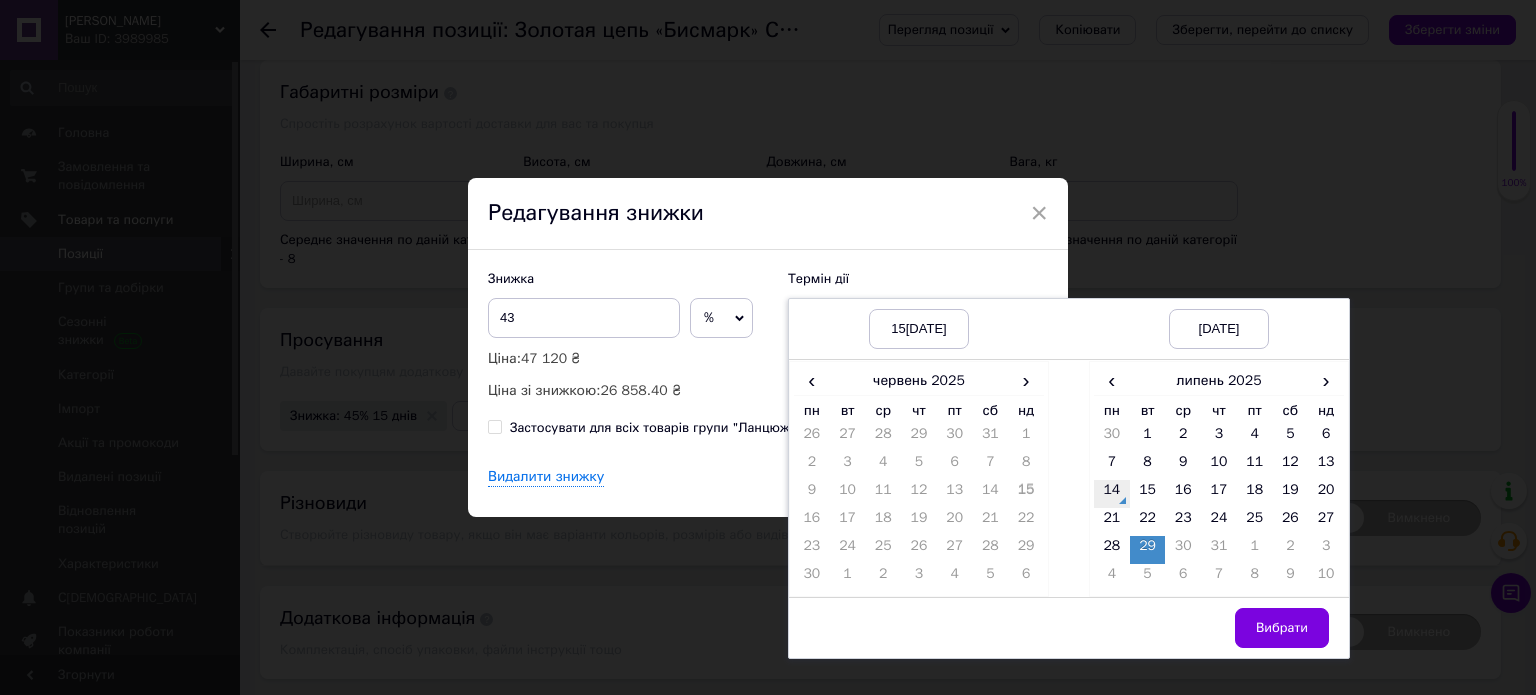 click on "14" at bounding box center (1112, 494) 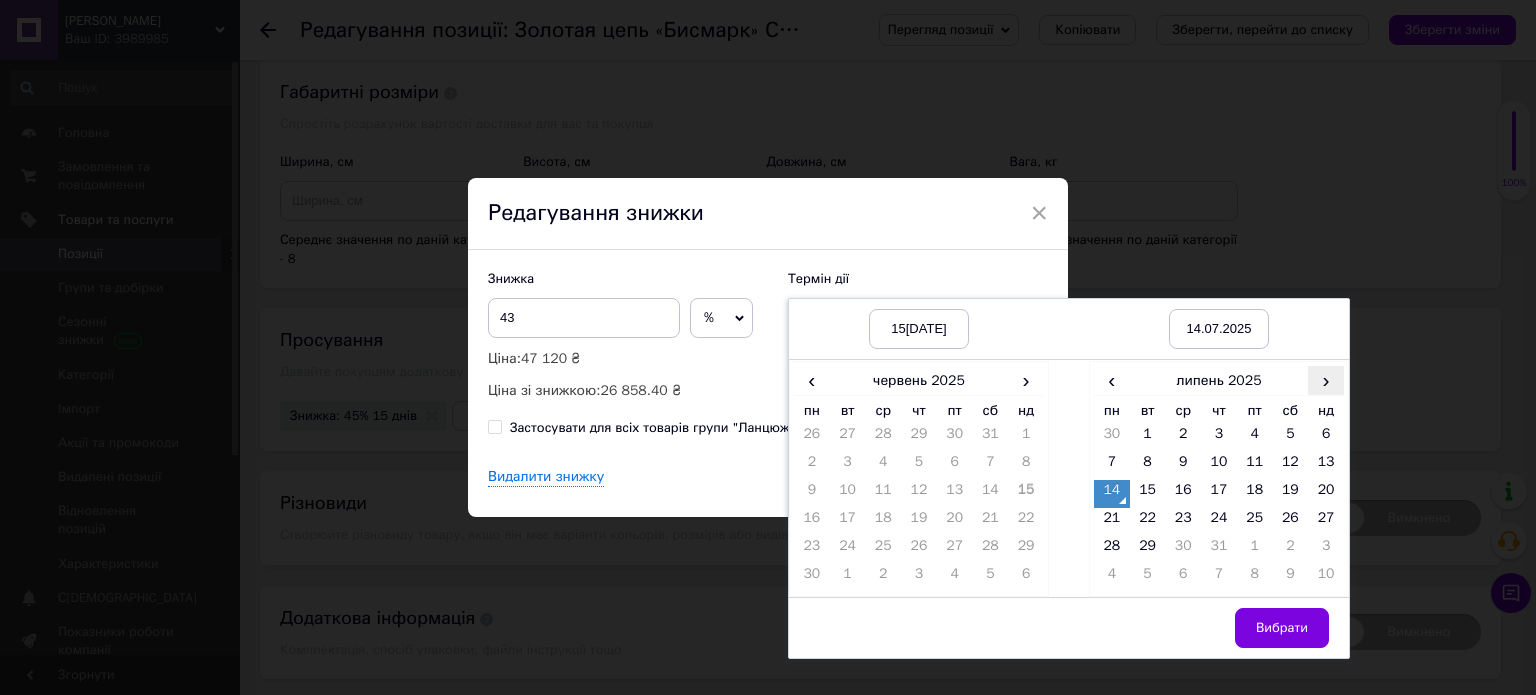 click on "›" at bounding box center [1326, 380] 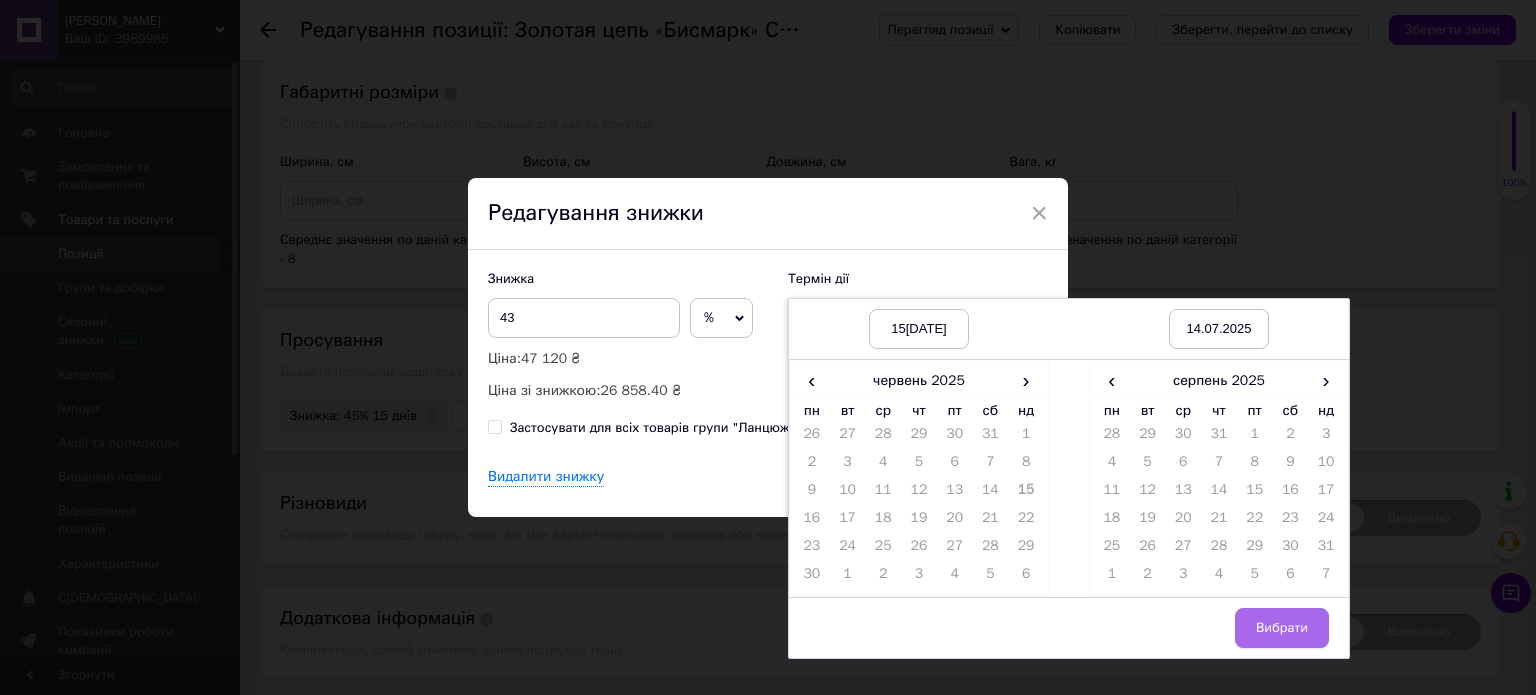 click on "Вибрати" at bounding box center [1282, 628] 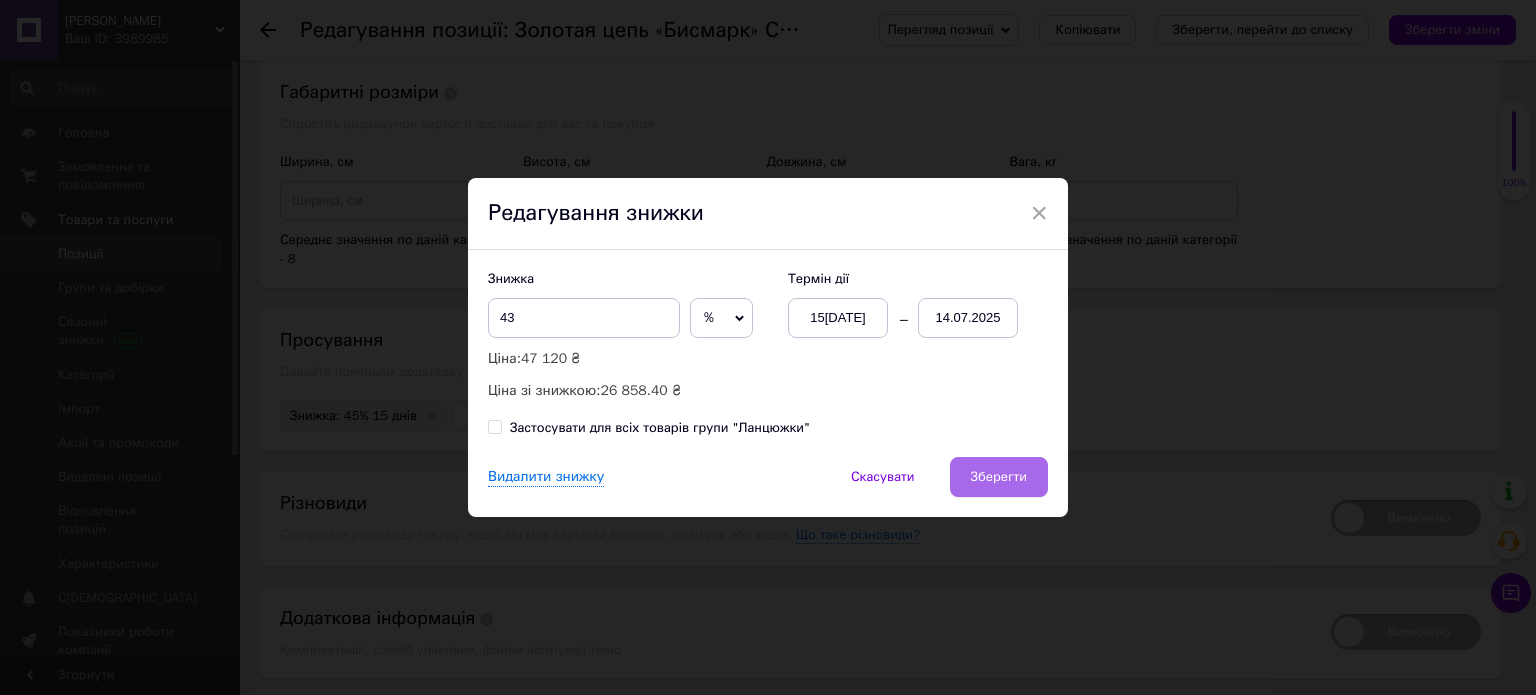 click on "Зберегти" at bounding box center (999, 477) 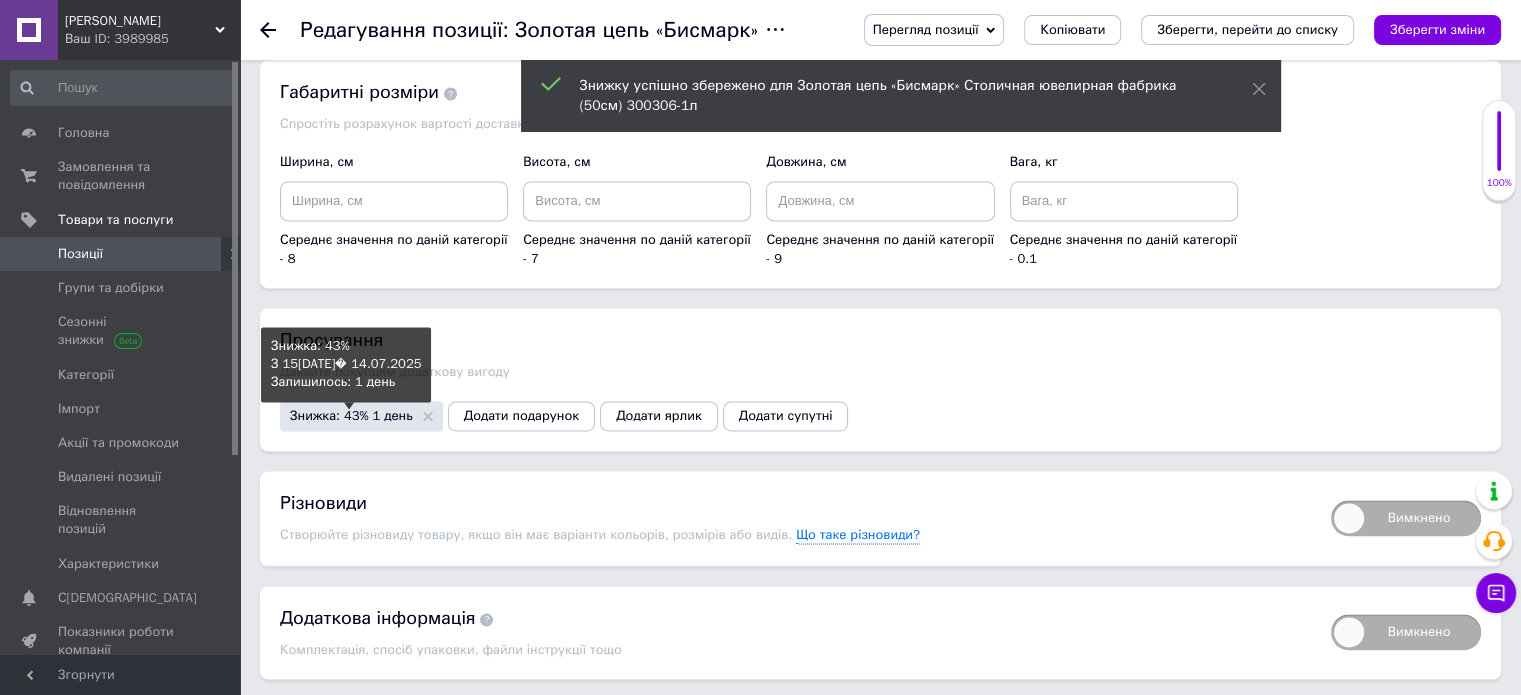 click on "Знижка: 43% 1 день" at bounding box center [351, 415] 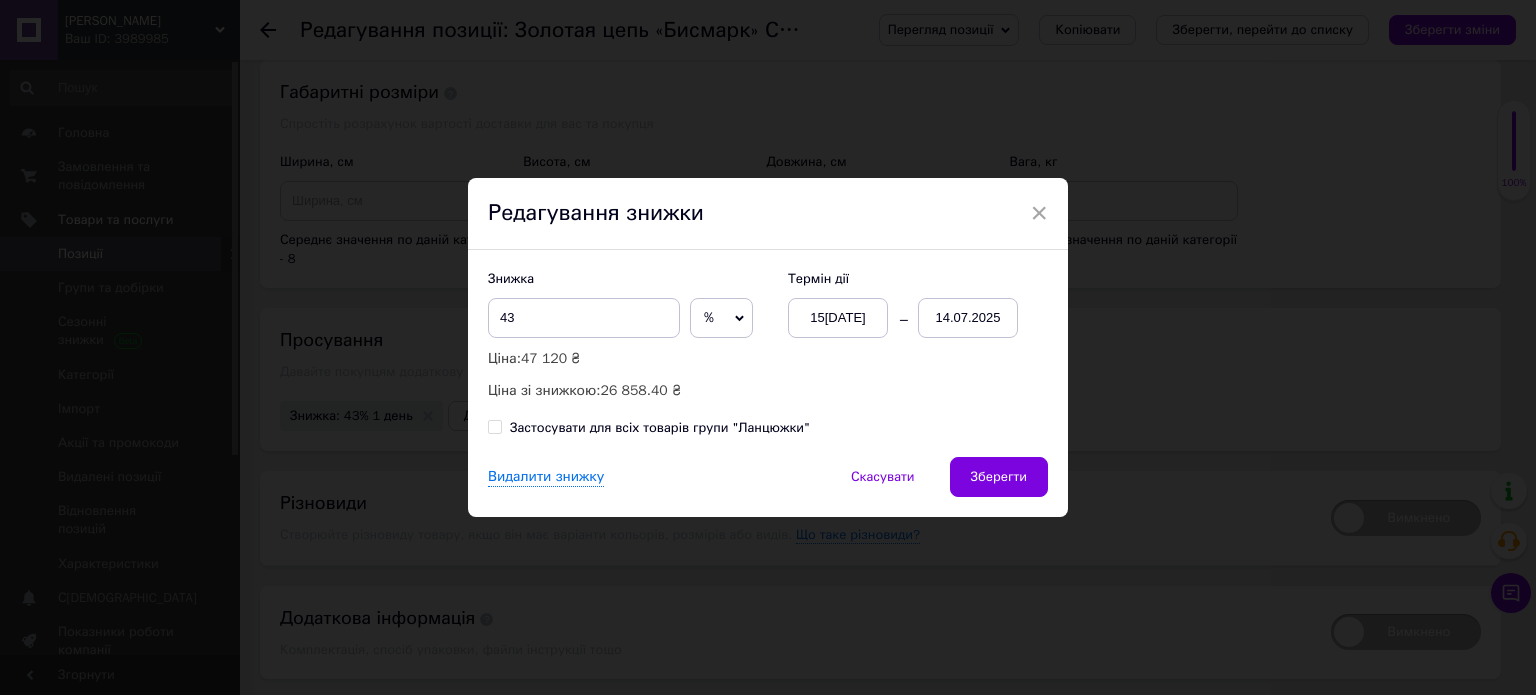 click on "15[DATE]" at bounding box center (838, 318) 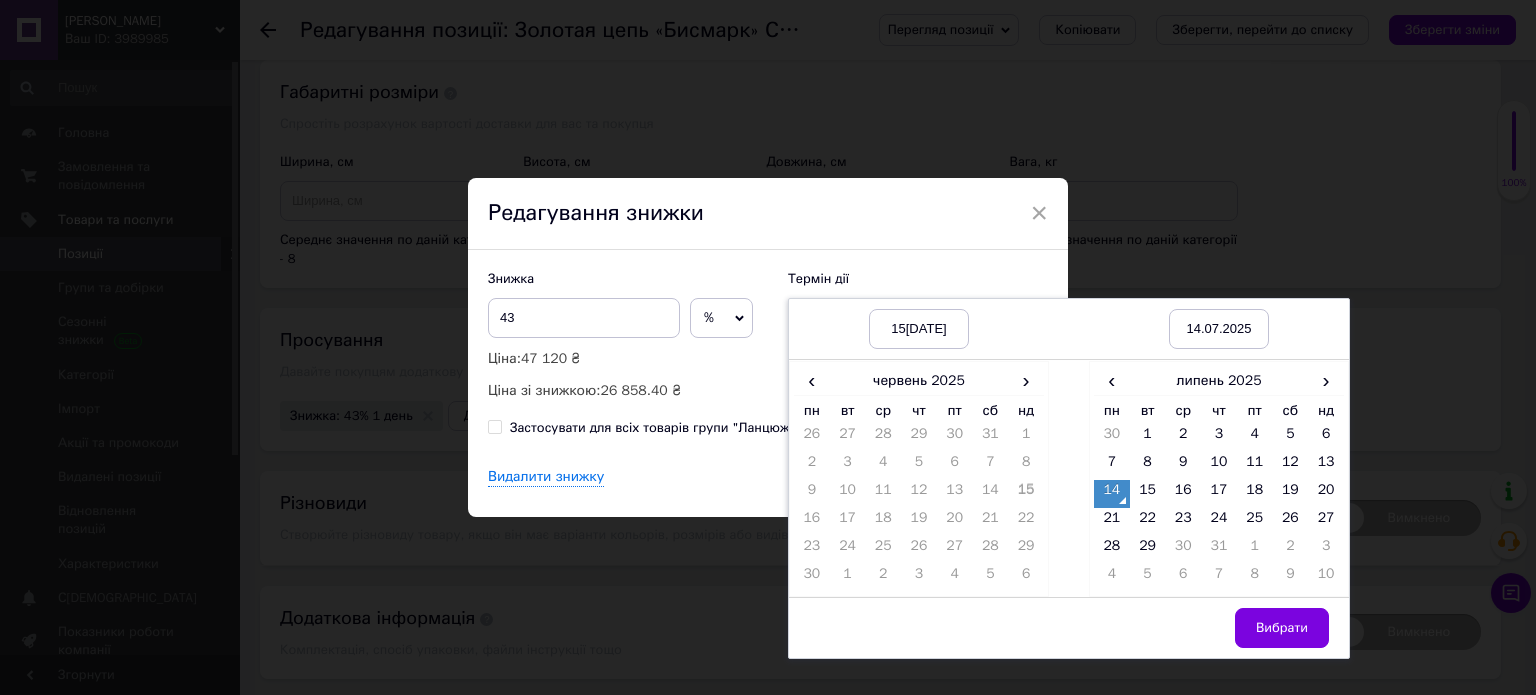 click on "14" at bounding box center (1112, 494) 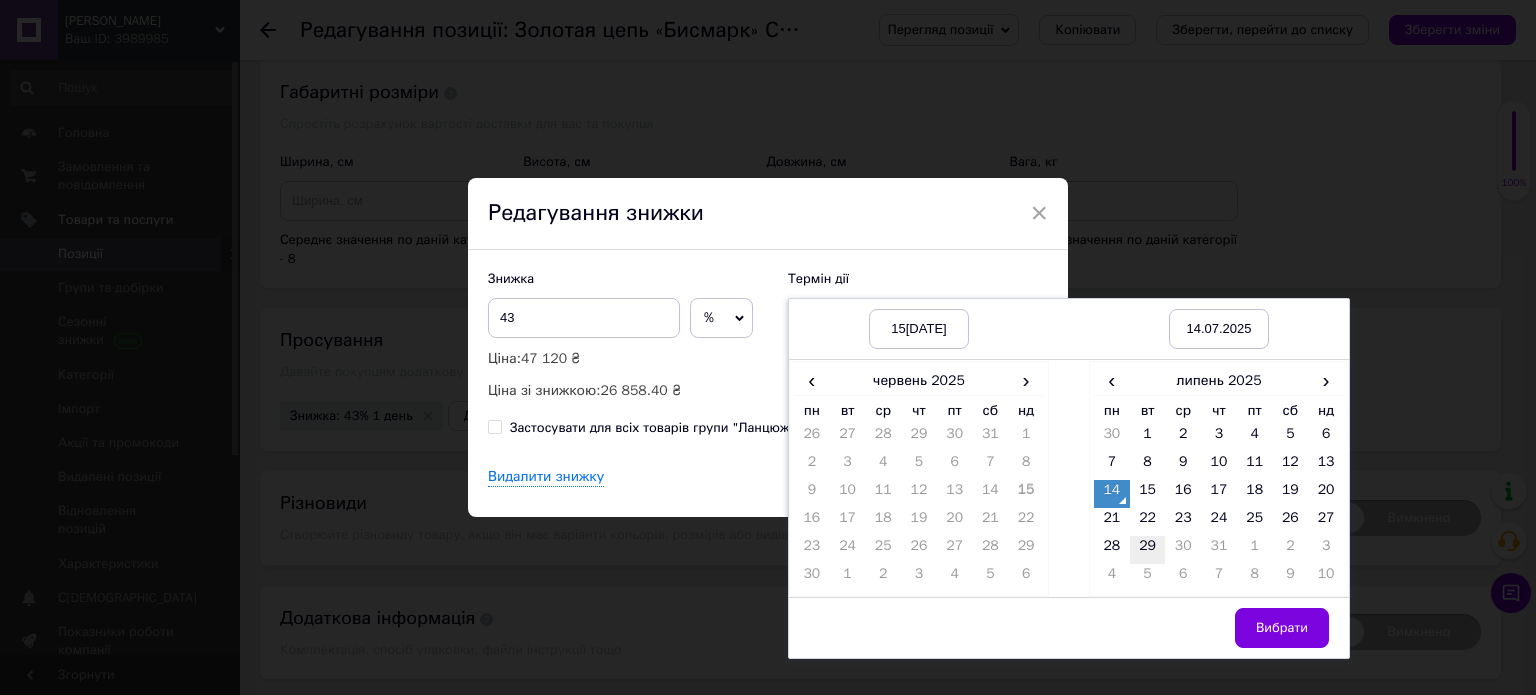 click on "29" at bounding box center [1148, 550] 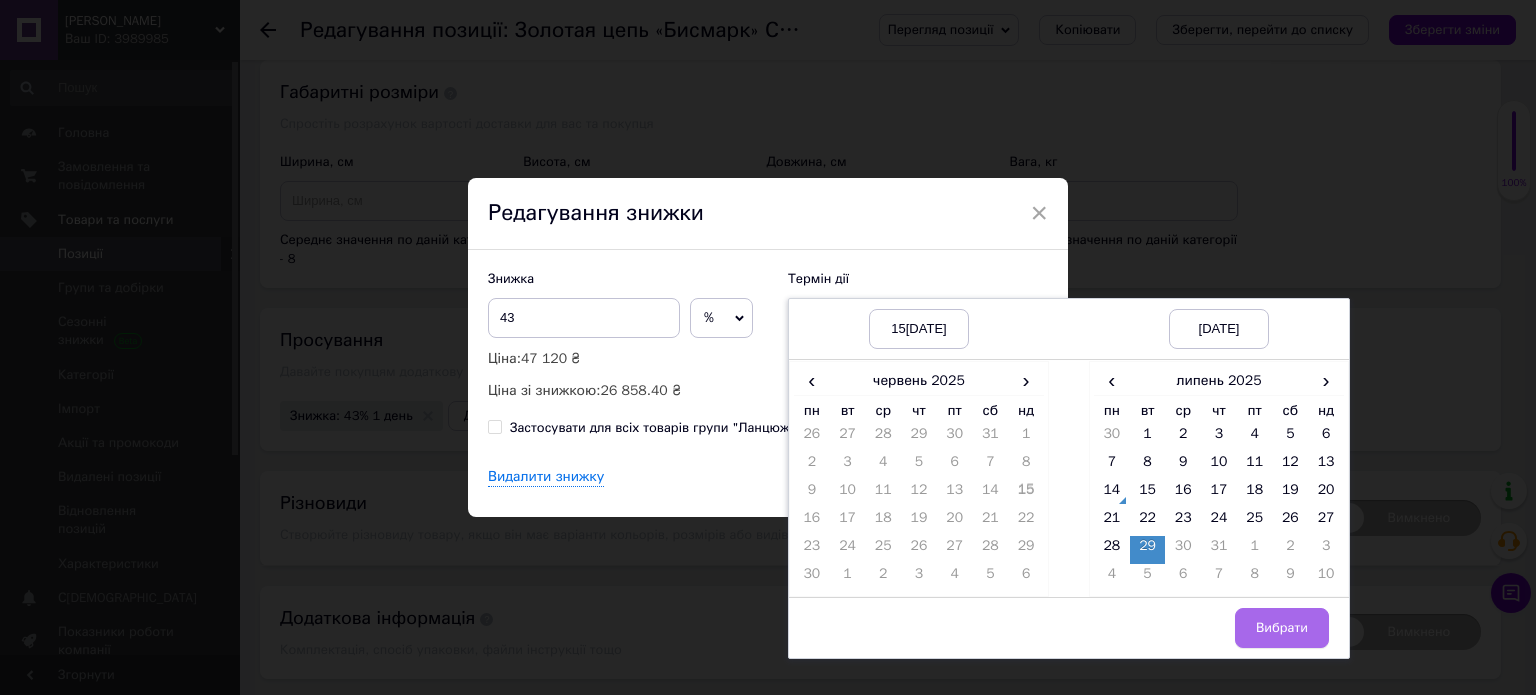 click on "Вибрати" at bounding box center [1282, 628] 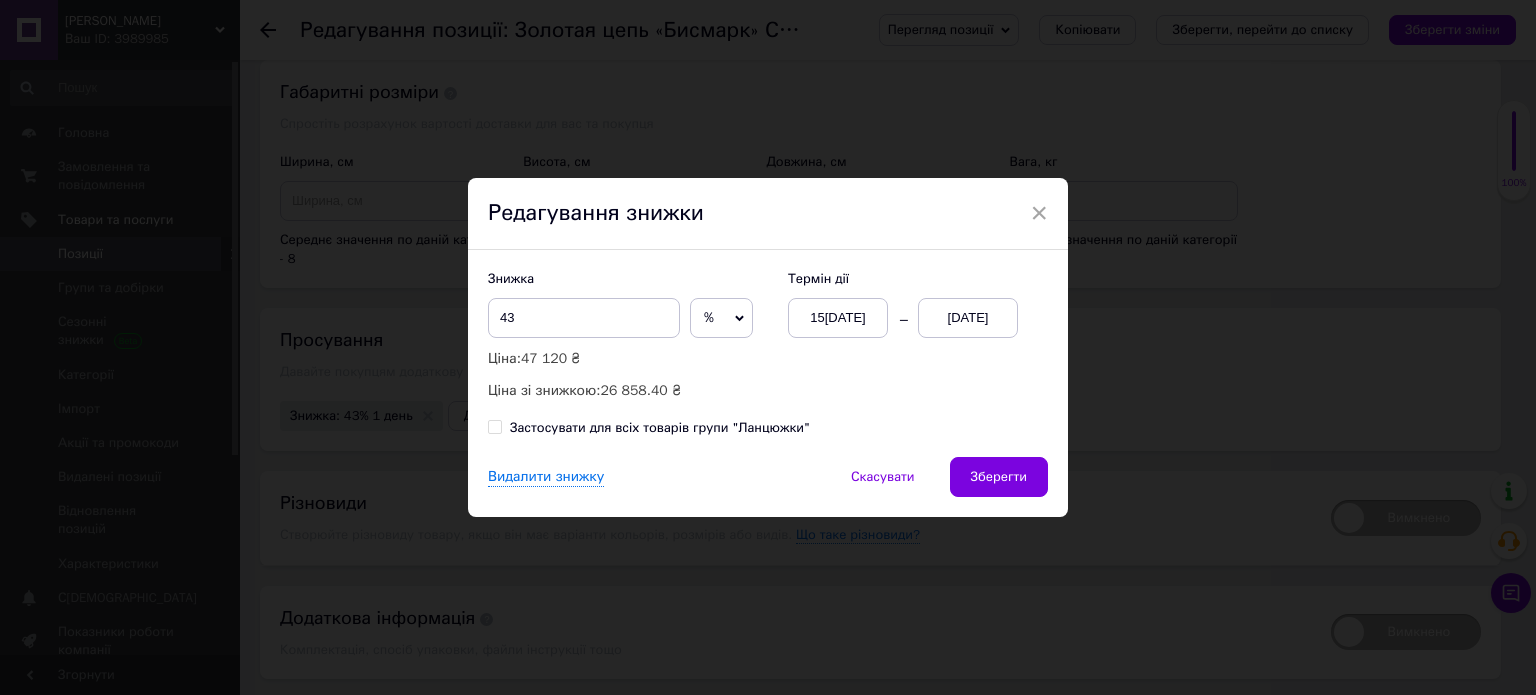 click on "15[DATE]" at bounding box center (838, 318) 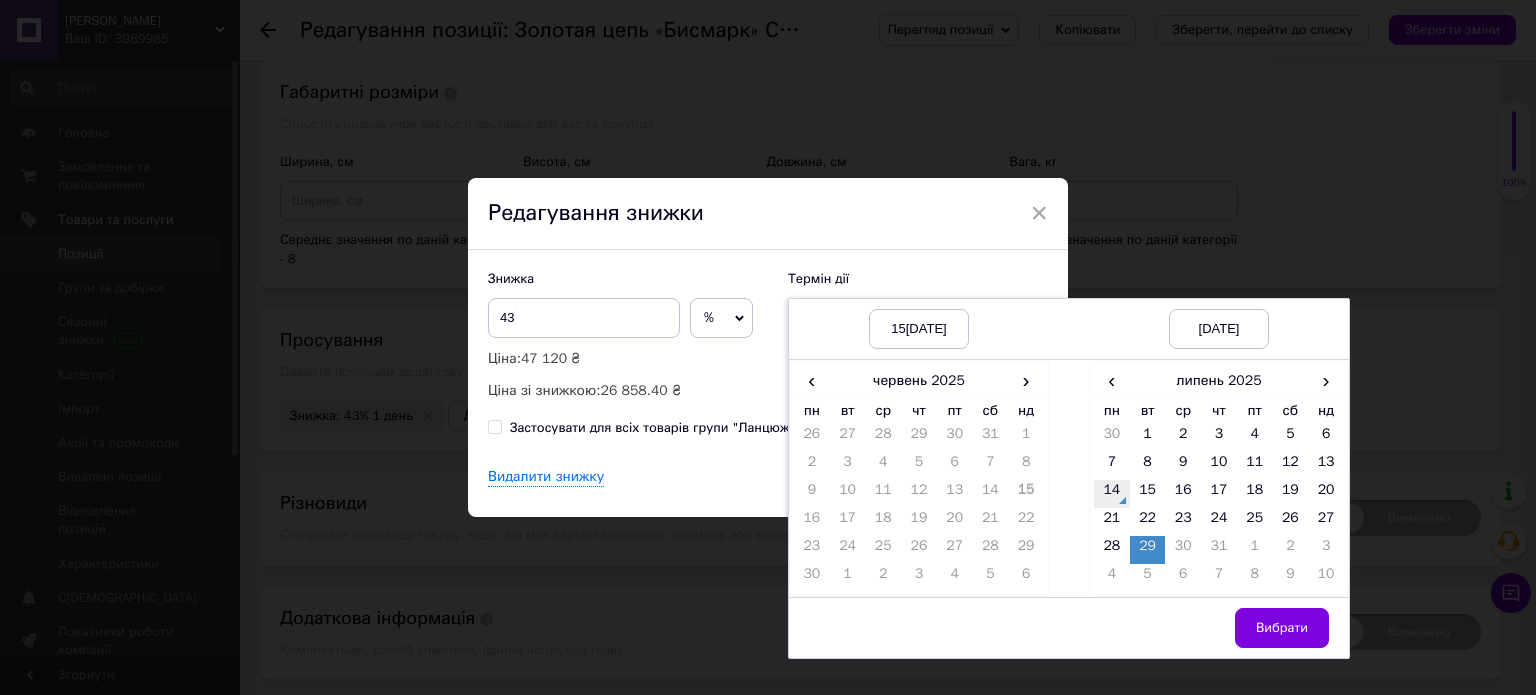 click on "14" at bounding box center [1112, 494] 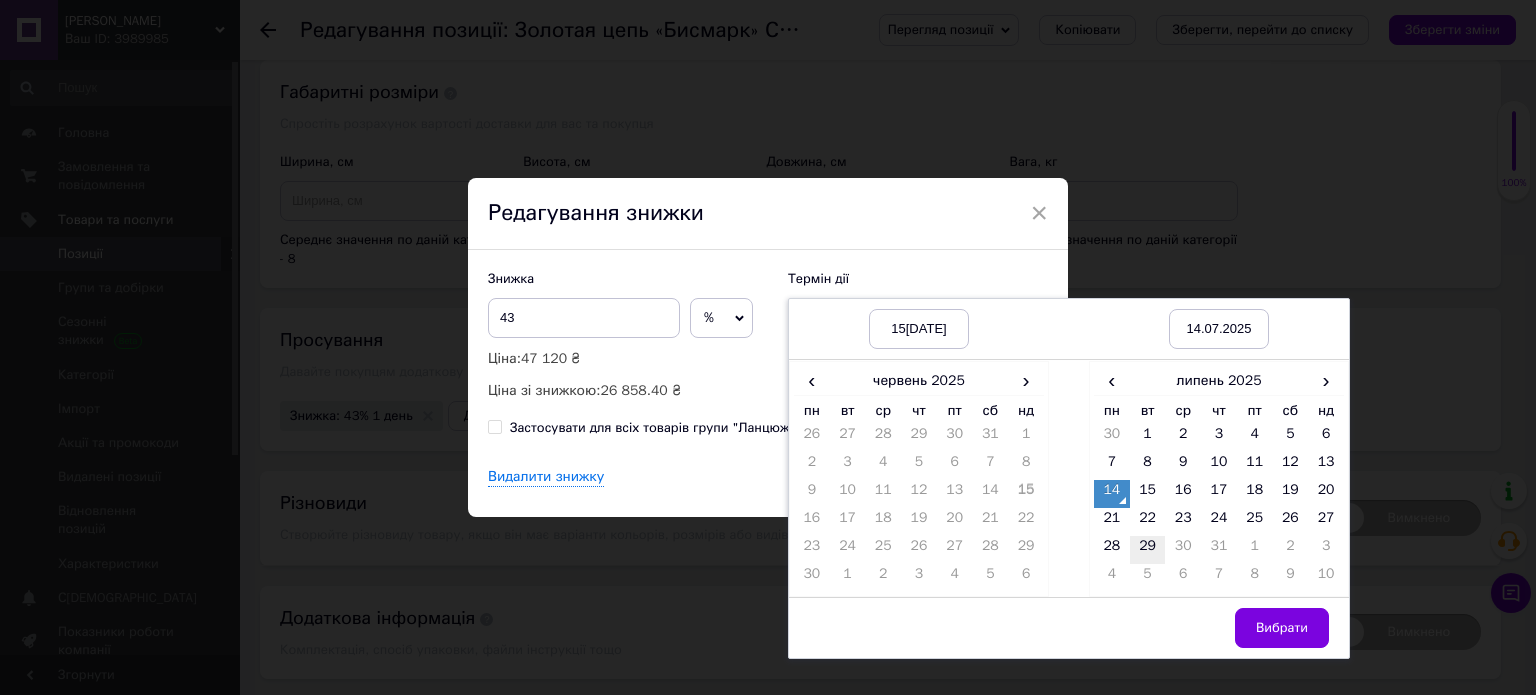 click on "29" at bounding box center (1148, 550) 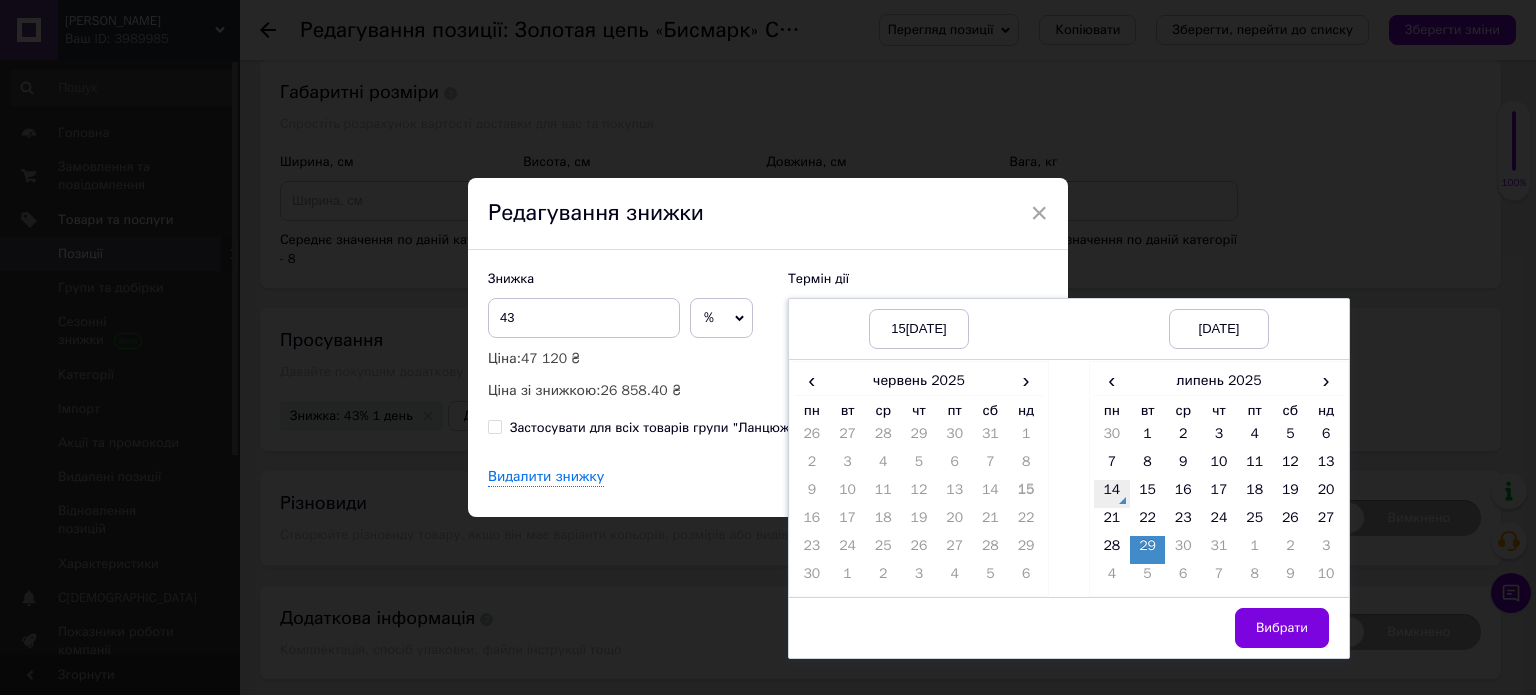 click on "14" at bounding box center [1112, 494] 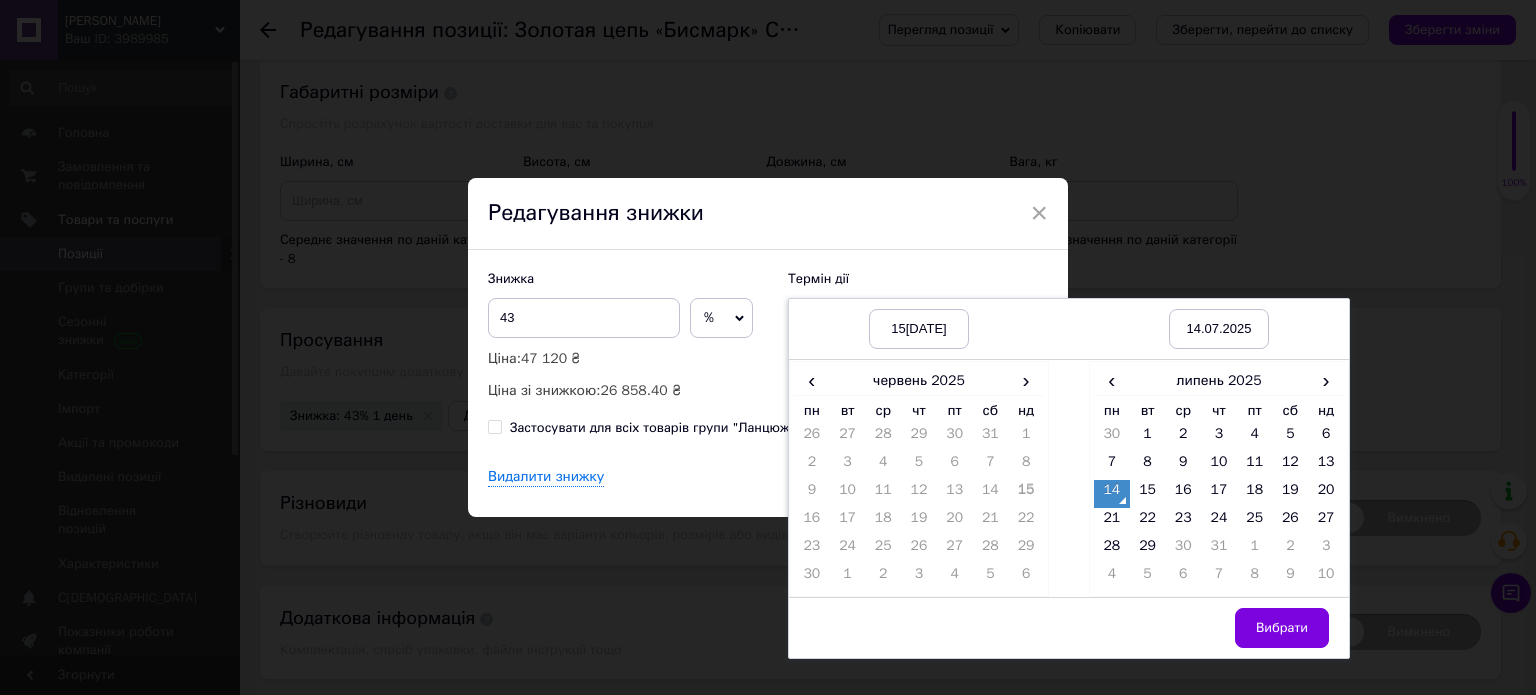 click on "31" at bounding box center [1219, 550] 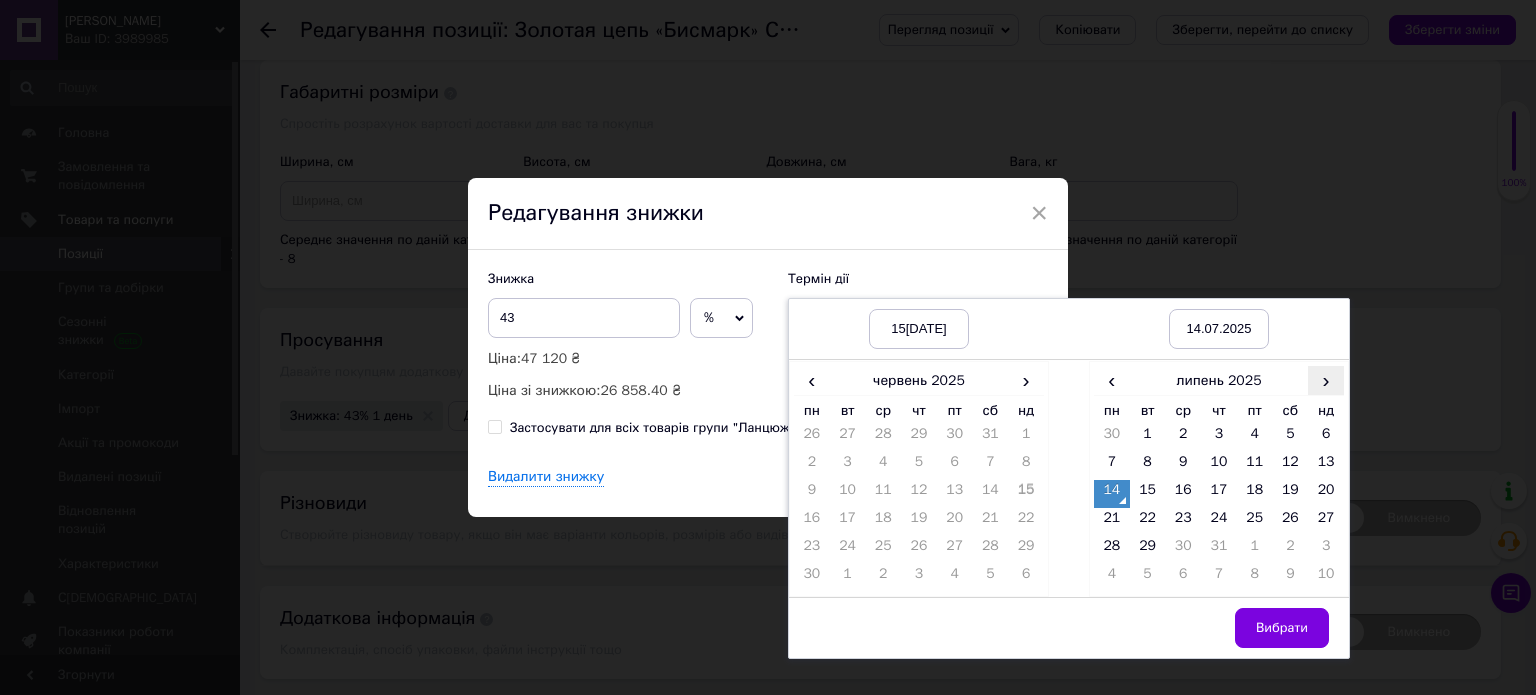 click on "›" at bounding box center (1326, 380) 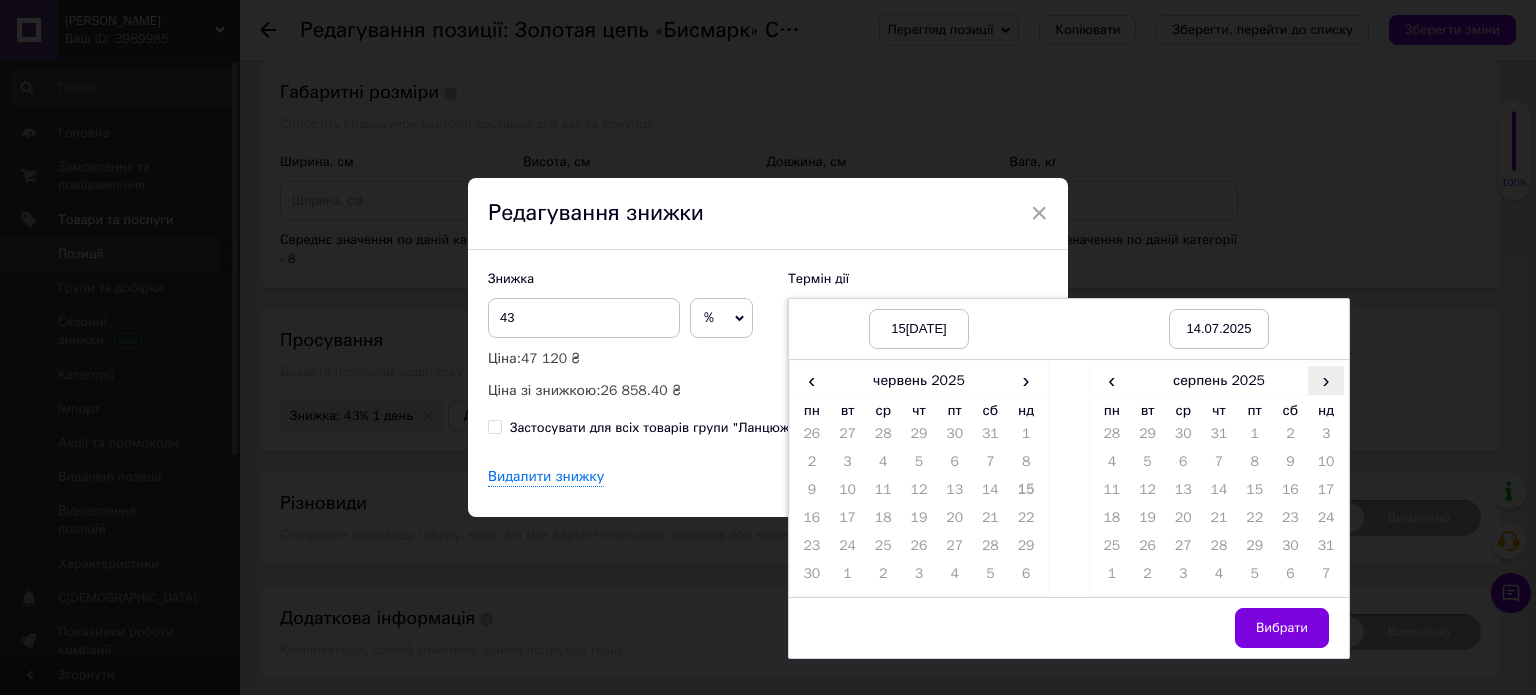 click on "›" at bounding box center (1326, 380) 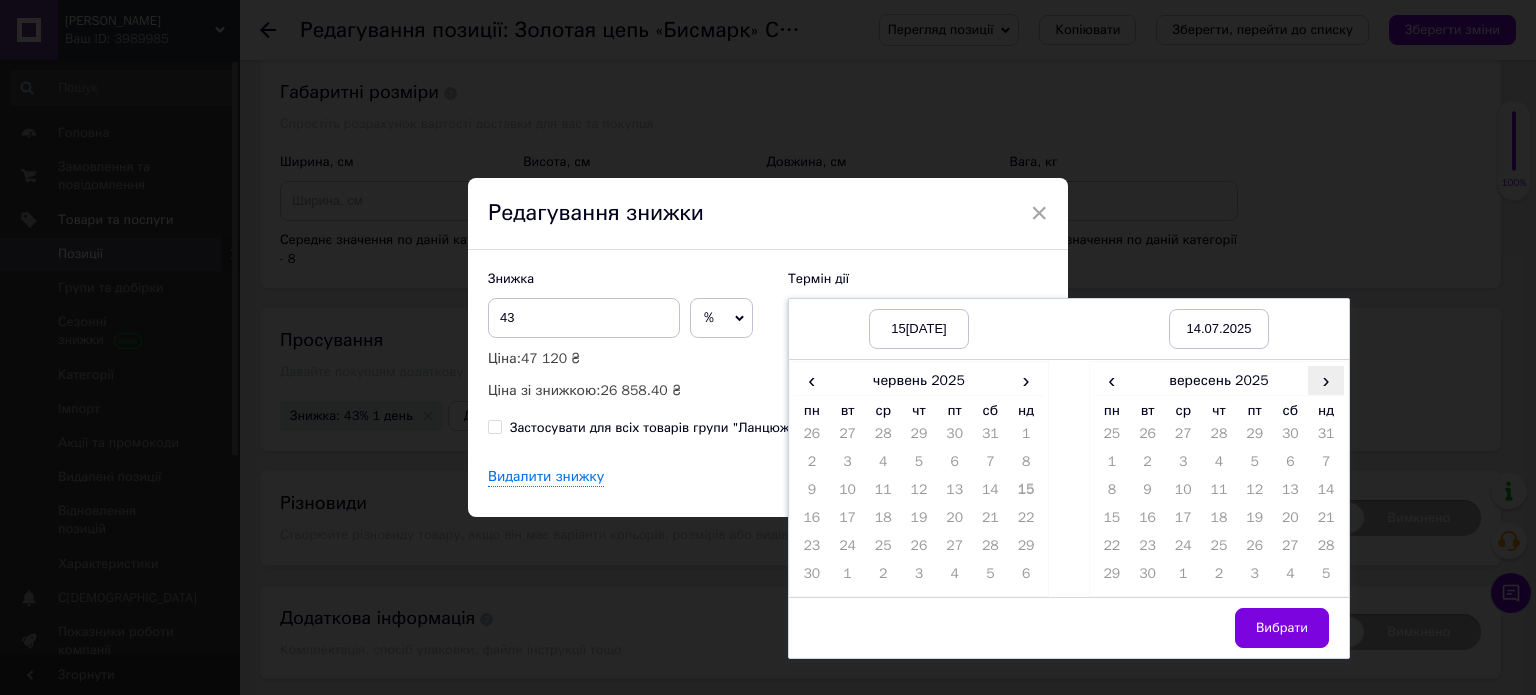 click on "›" at bounding box center (1326, 380) 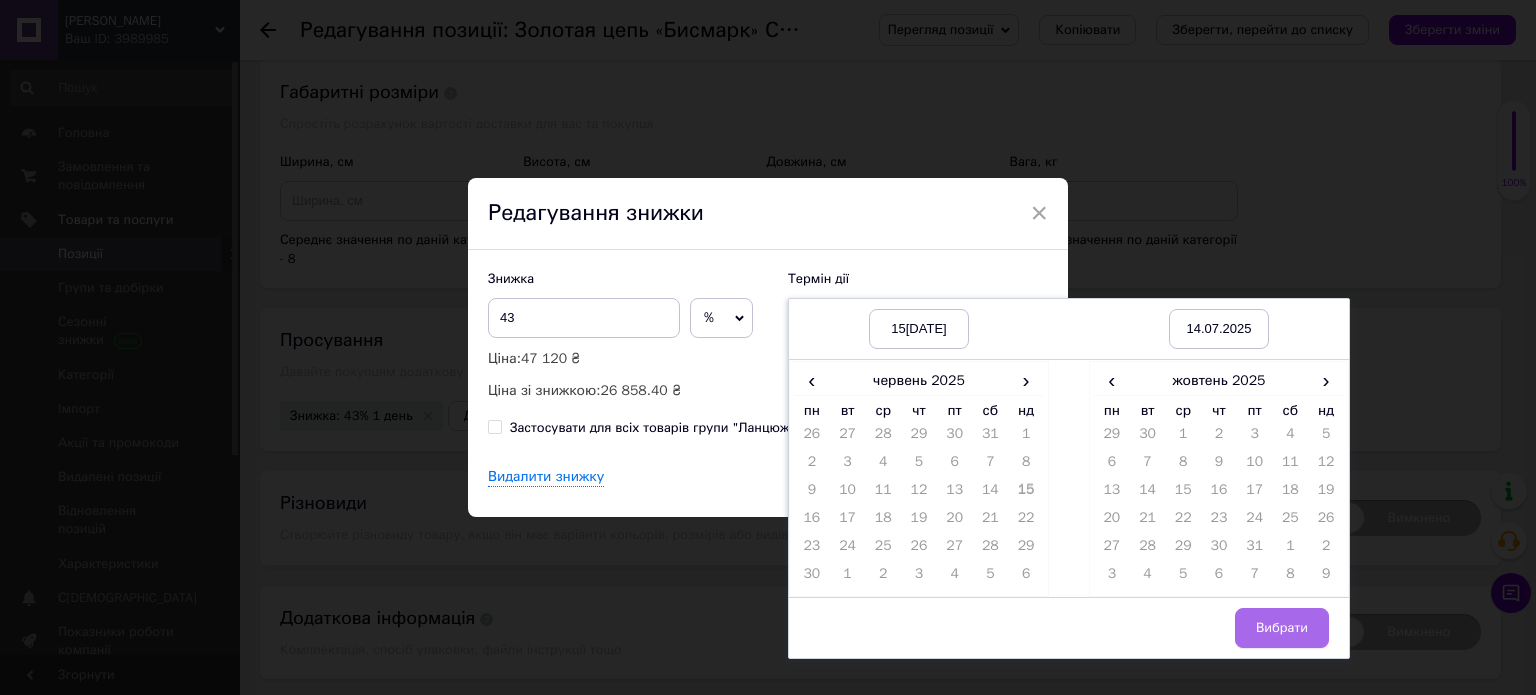 click on "Вибрати" at bounding box center [1282, 628] 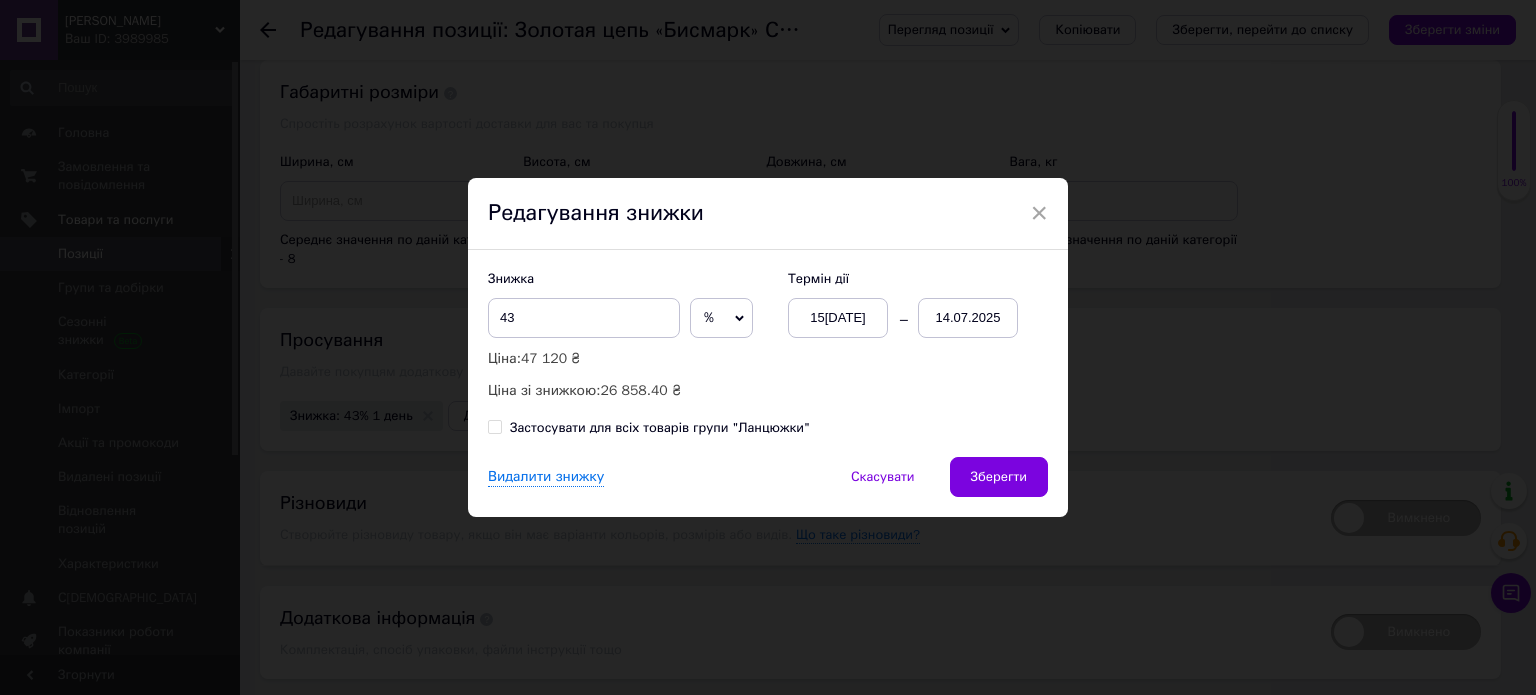 click on "15[DATE]" at bounding box center (838, 318) 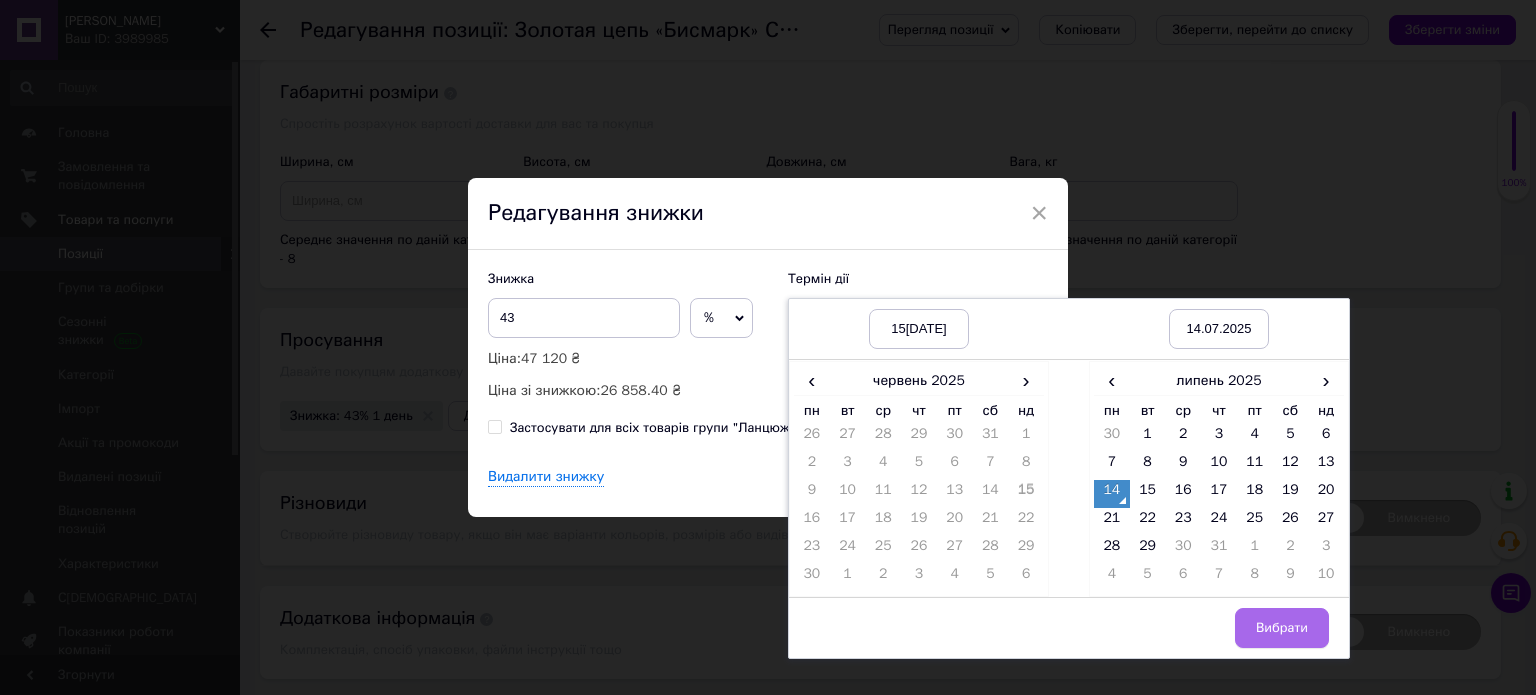 click on "Вибрати" at bounding box center [1282, 628] 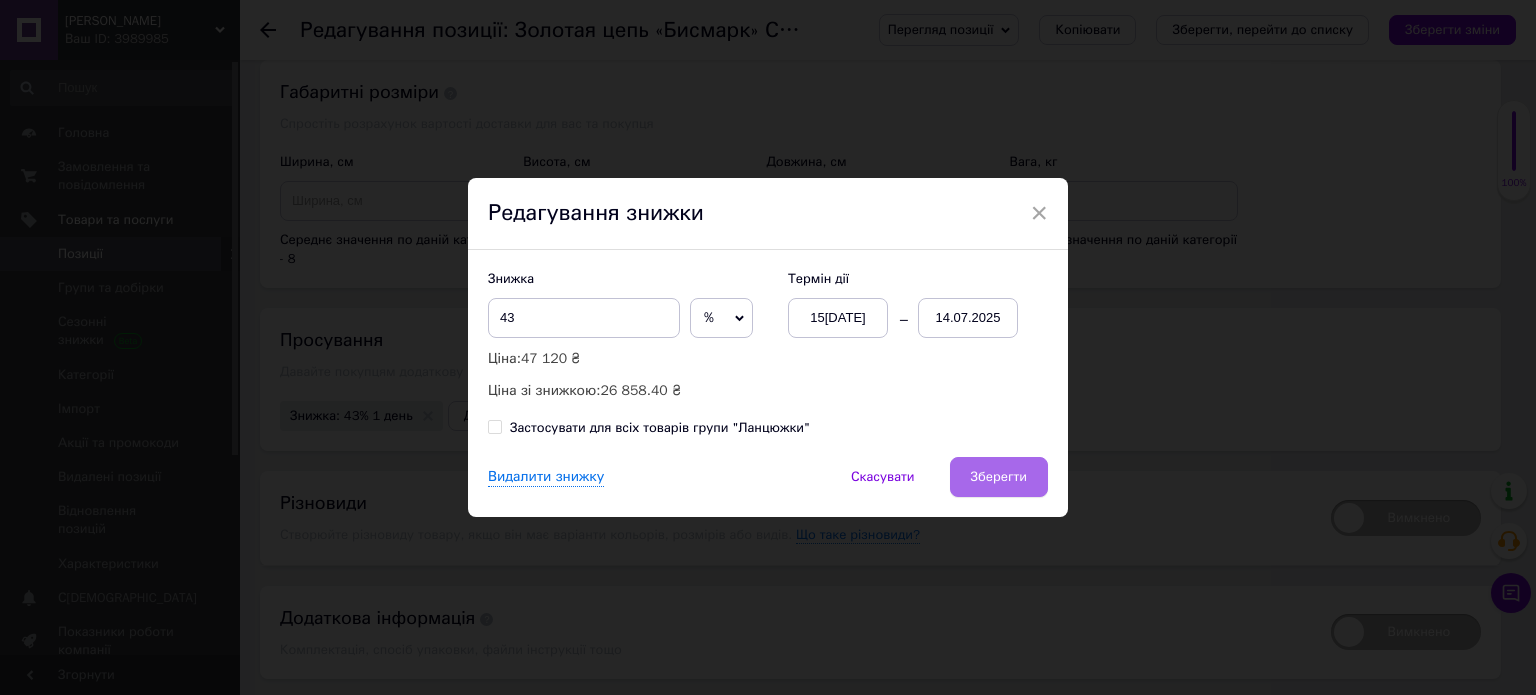 click on "Зберегти" at bounding box center [999, 477] 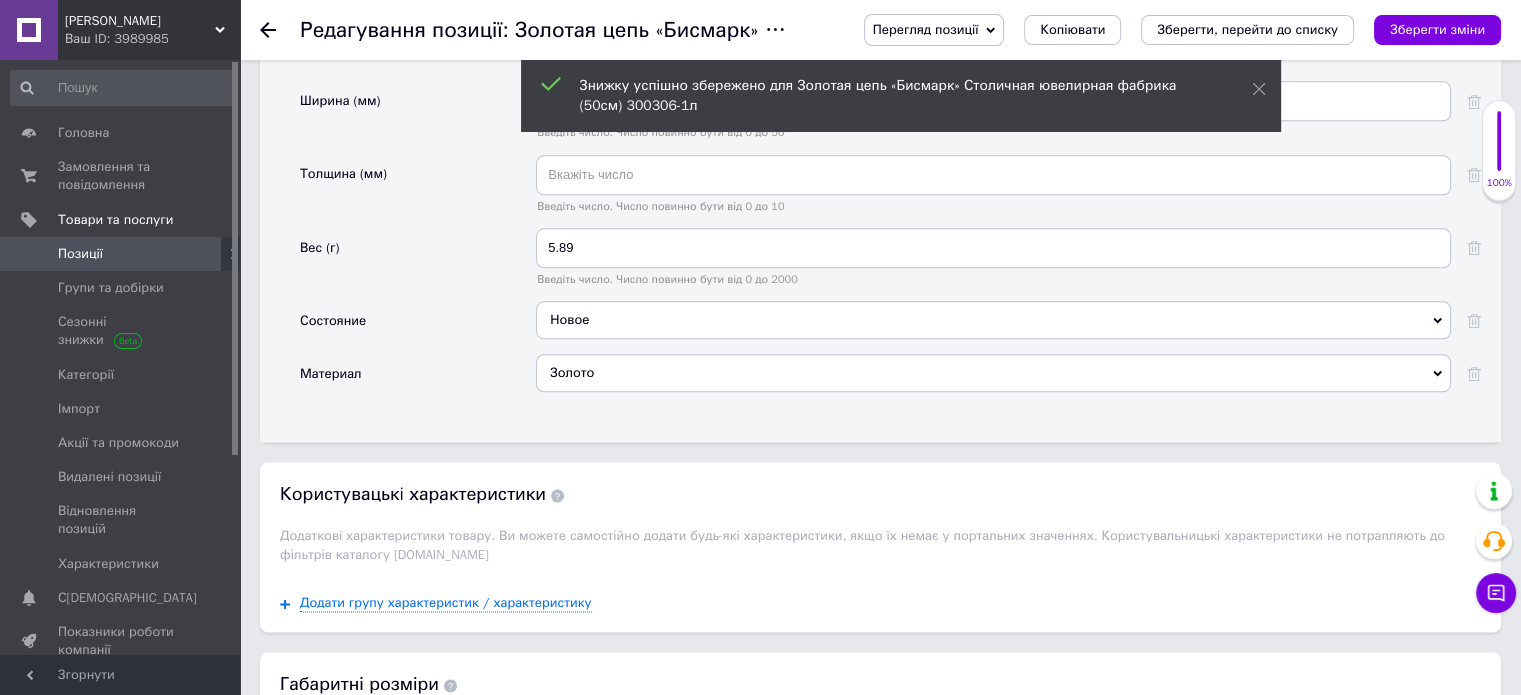 scroll, scrollTop: 2400, scrollLeft: 0, axis: vertical 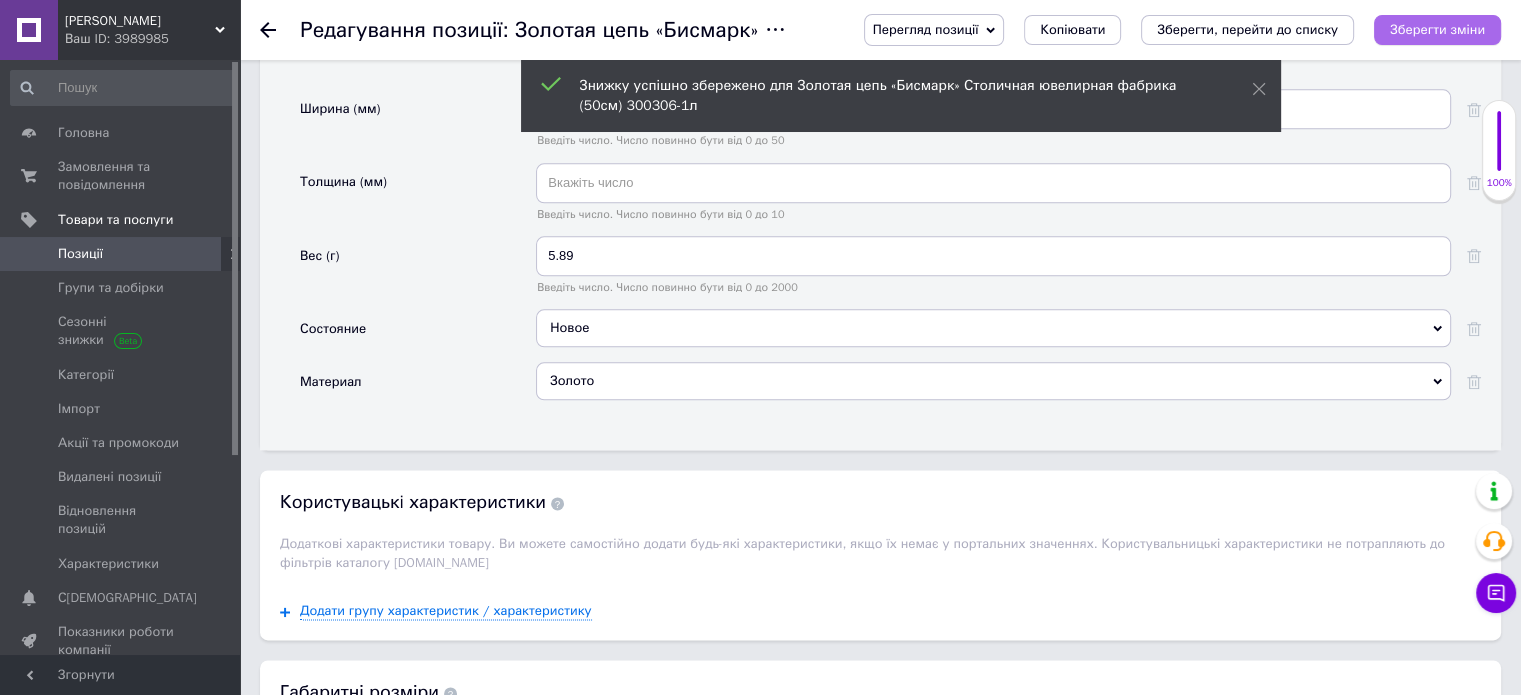click on "Зберегти зміни" at bounding box center [1437, 29] 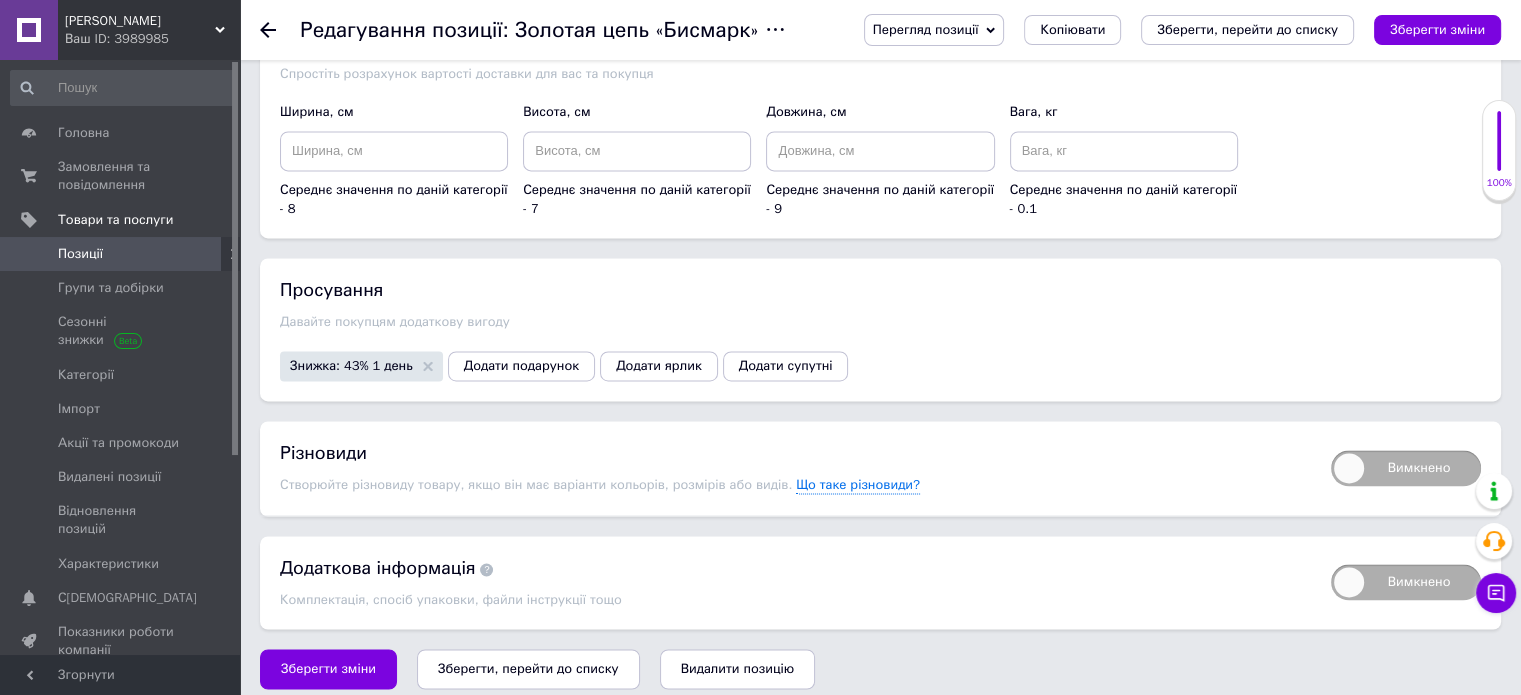 scroll, scrollTop: 3051, scrollLeft: 0, axis: vertical 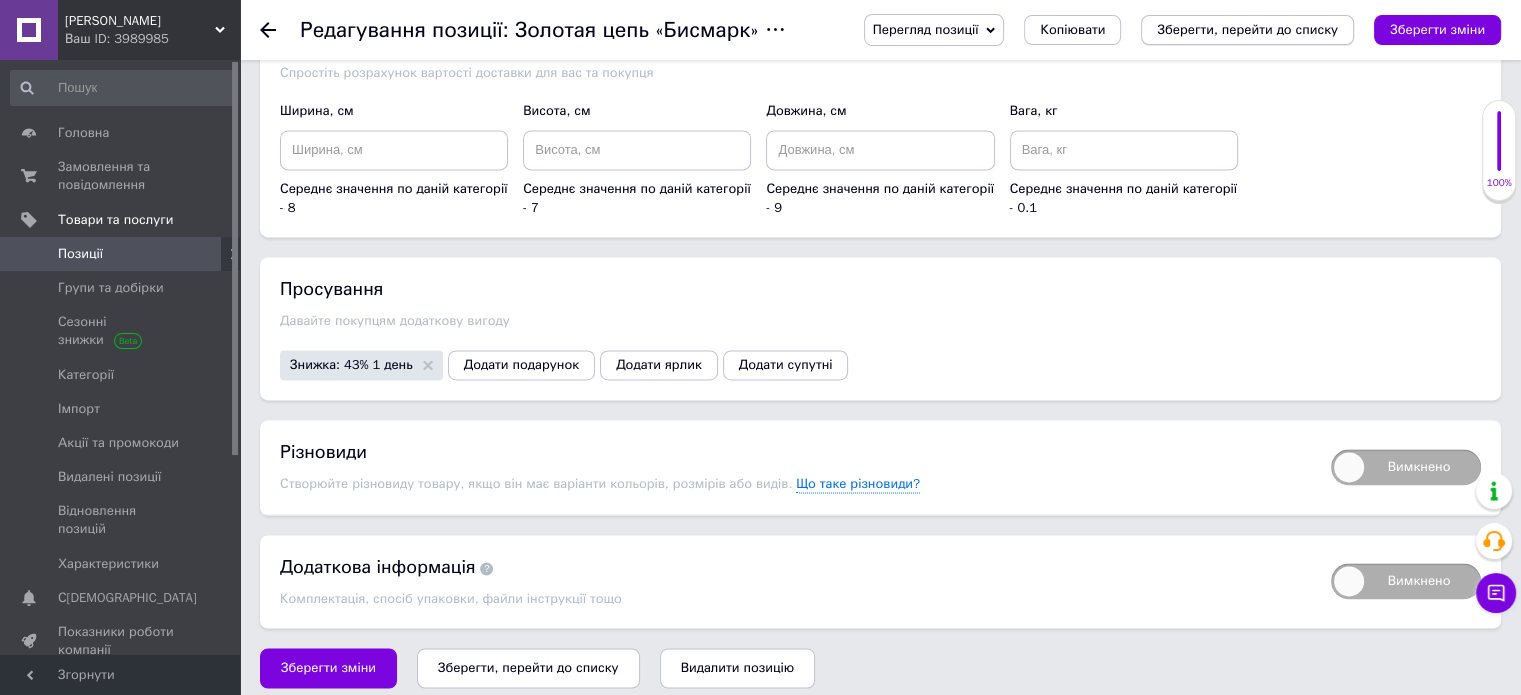 click on "Зберегти, перейти до списку" at bounding box center (1247, 29) 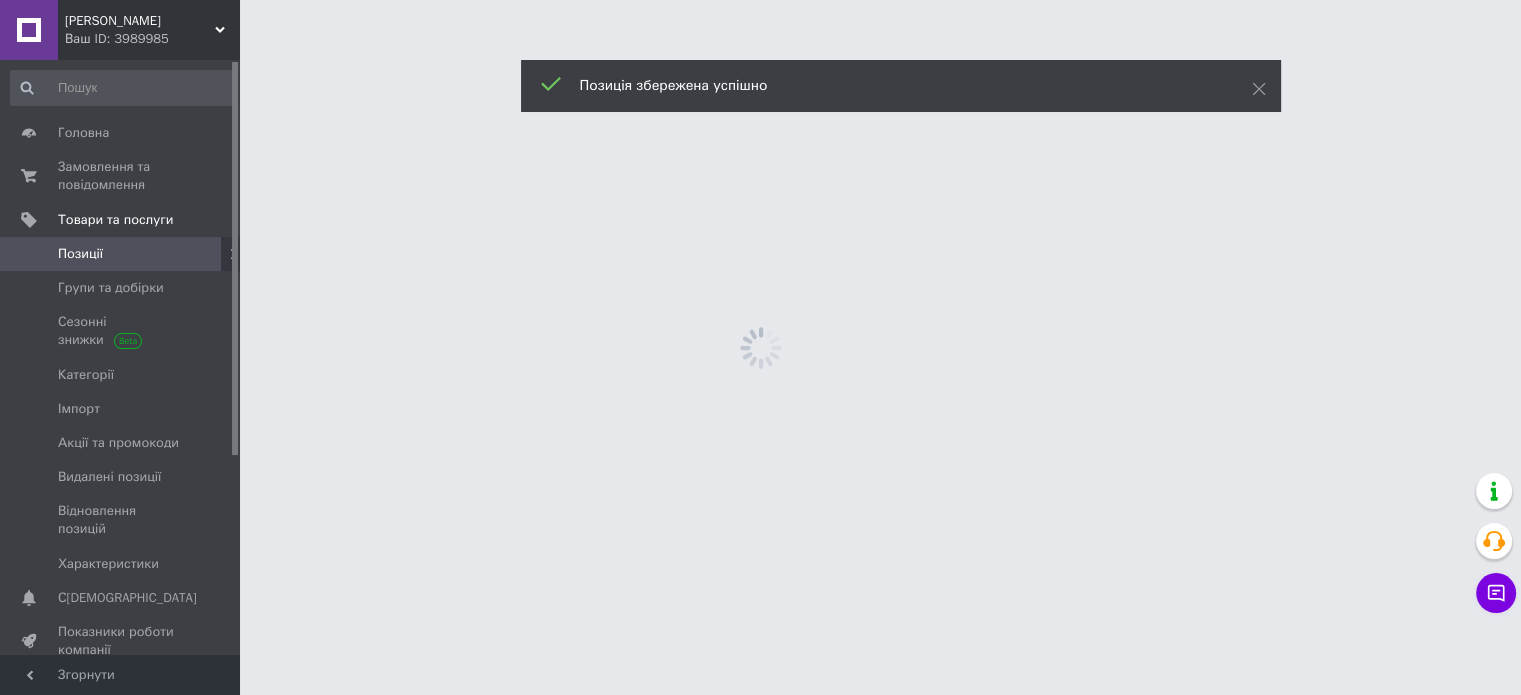 scroll, scrollTop: 0, scrollLeft: 0, axis: both 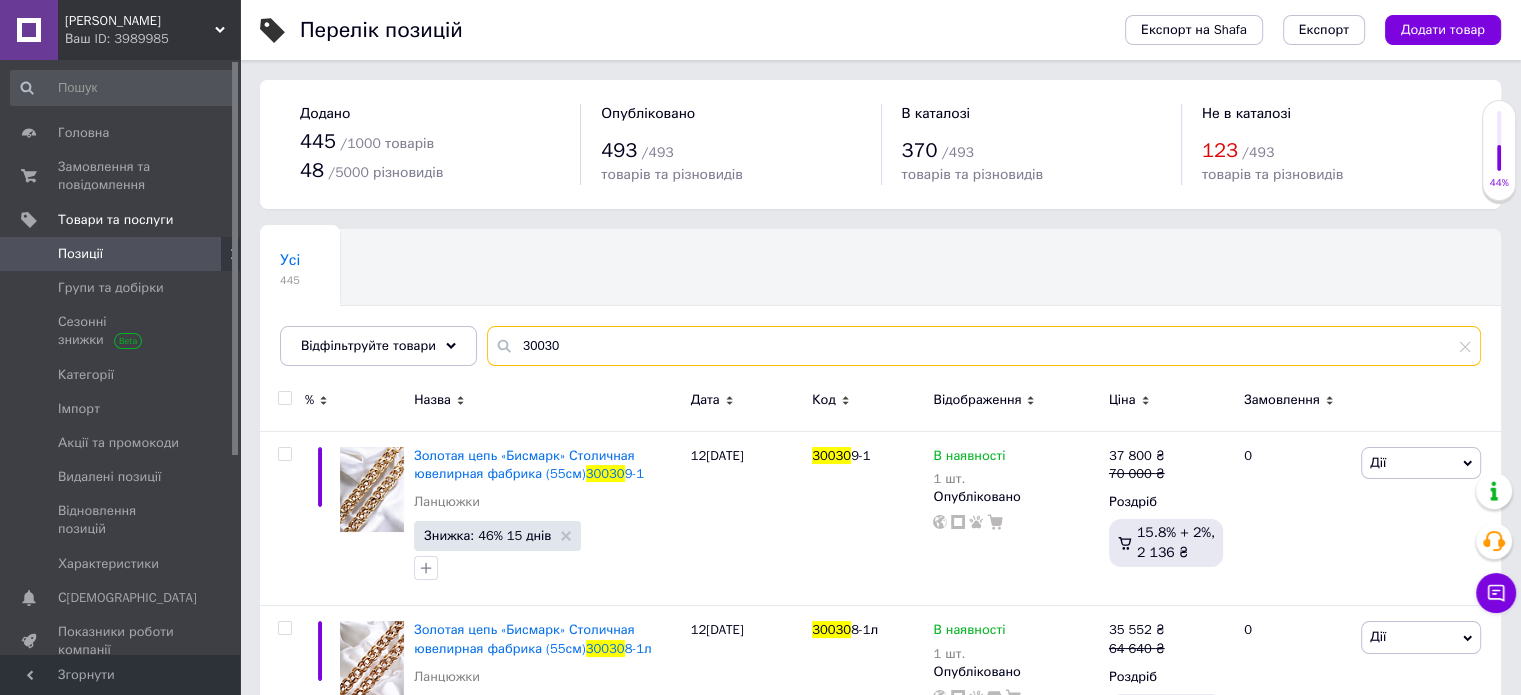 click on "30030" at bounding box center [984, 346] 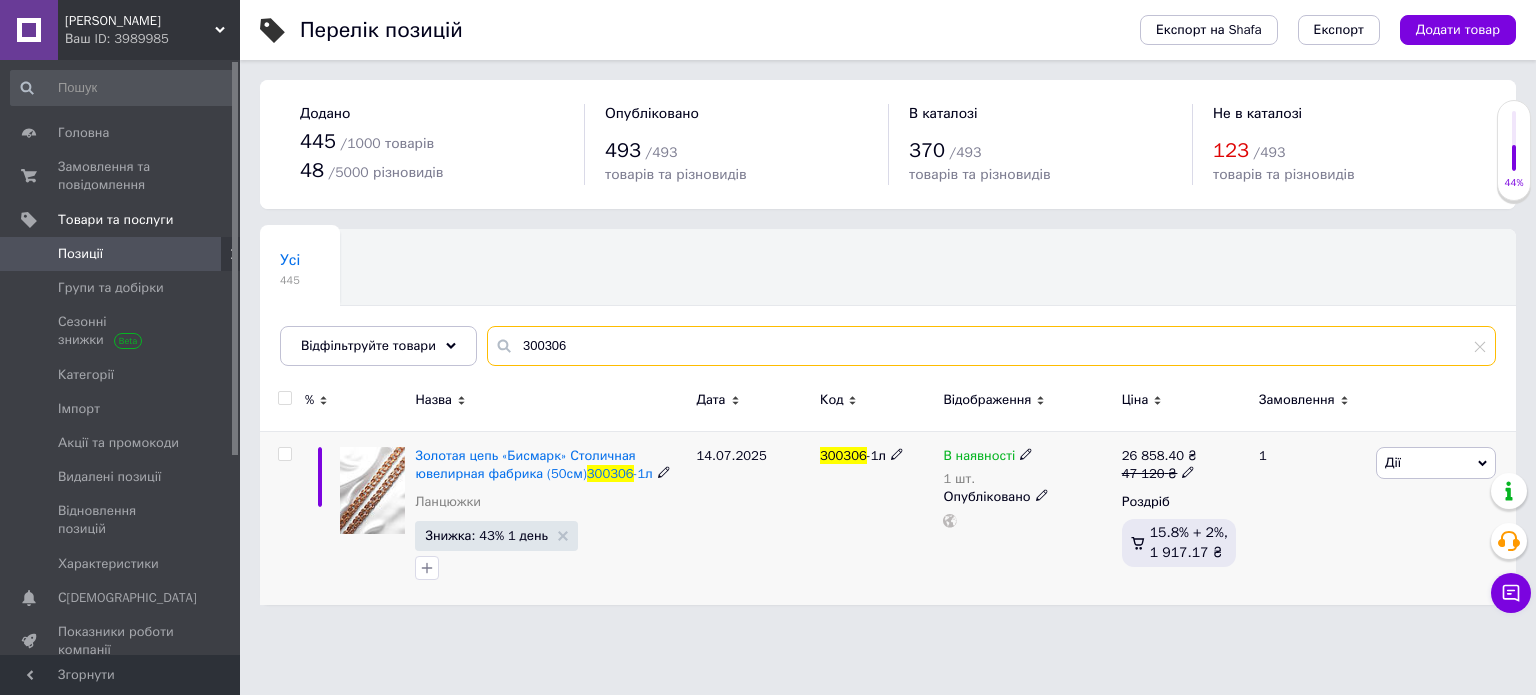 type on "300306" 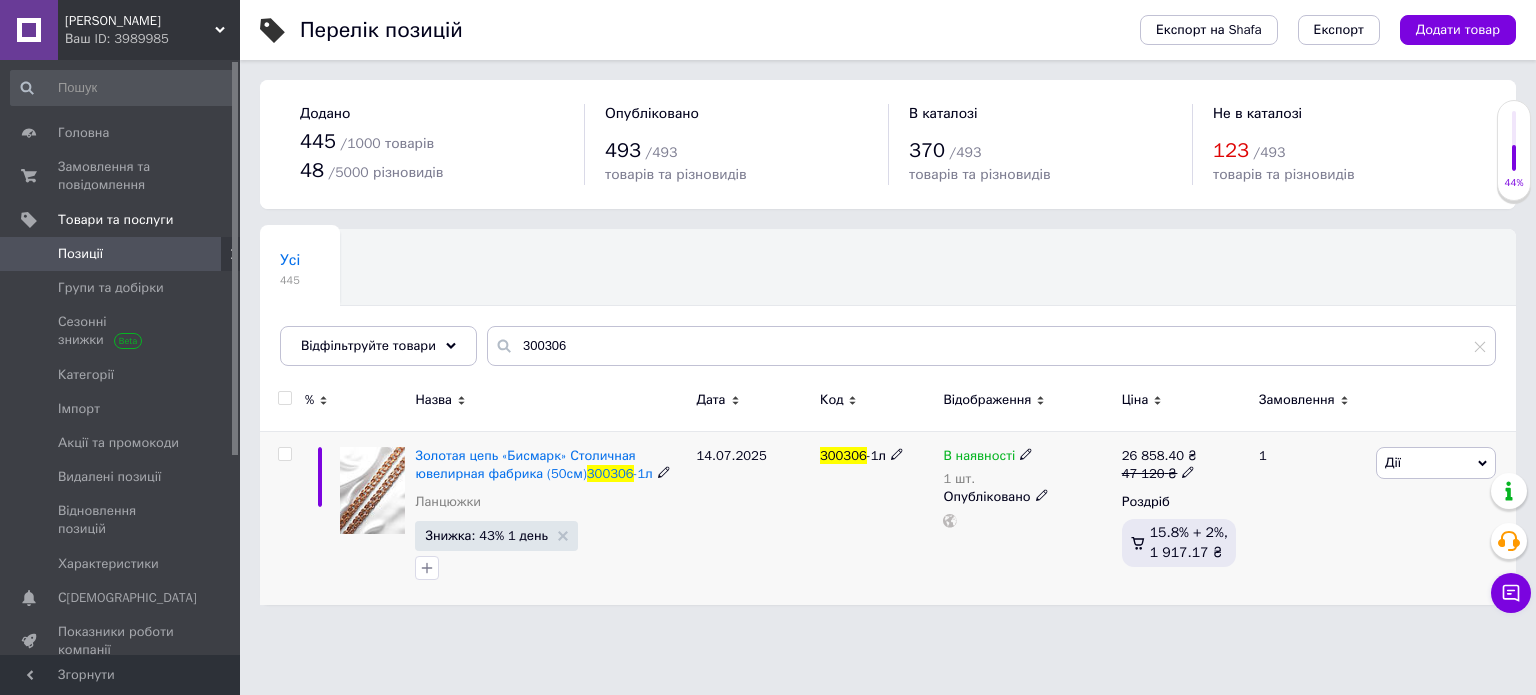 click on "Дії" at bounding box center [1436, 463] 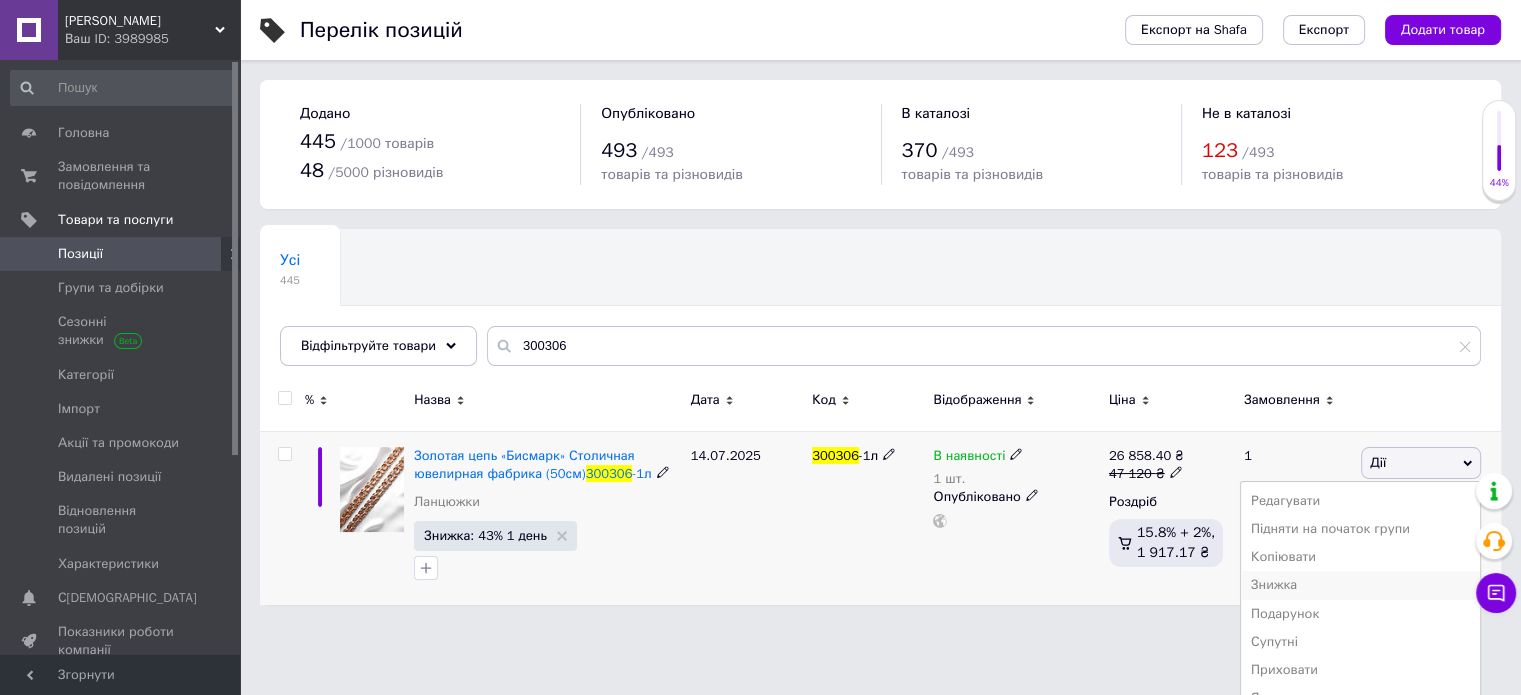 click on "Знижка" at bounding box center [1360, 585] 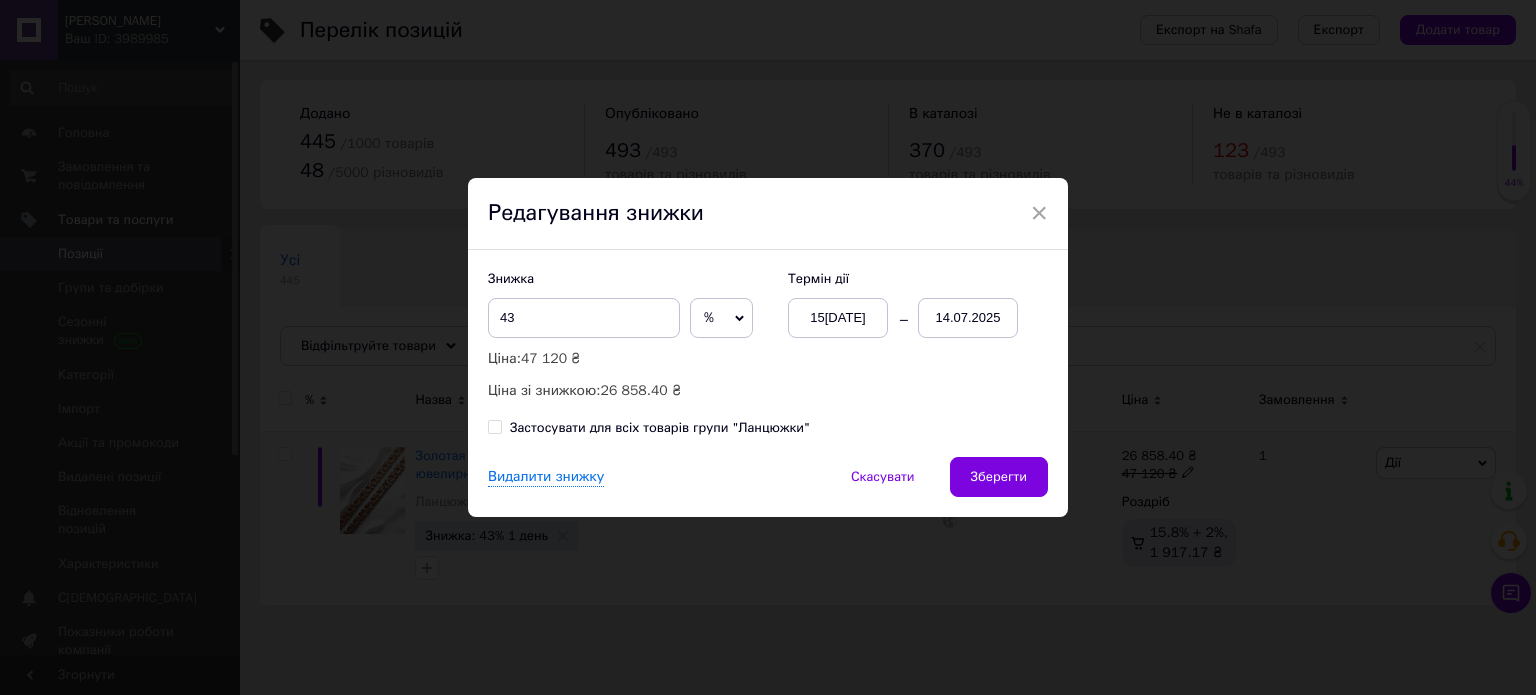 click on "15[DATE]" at bounding box center [838, 318] 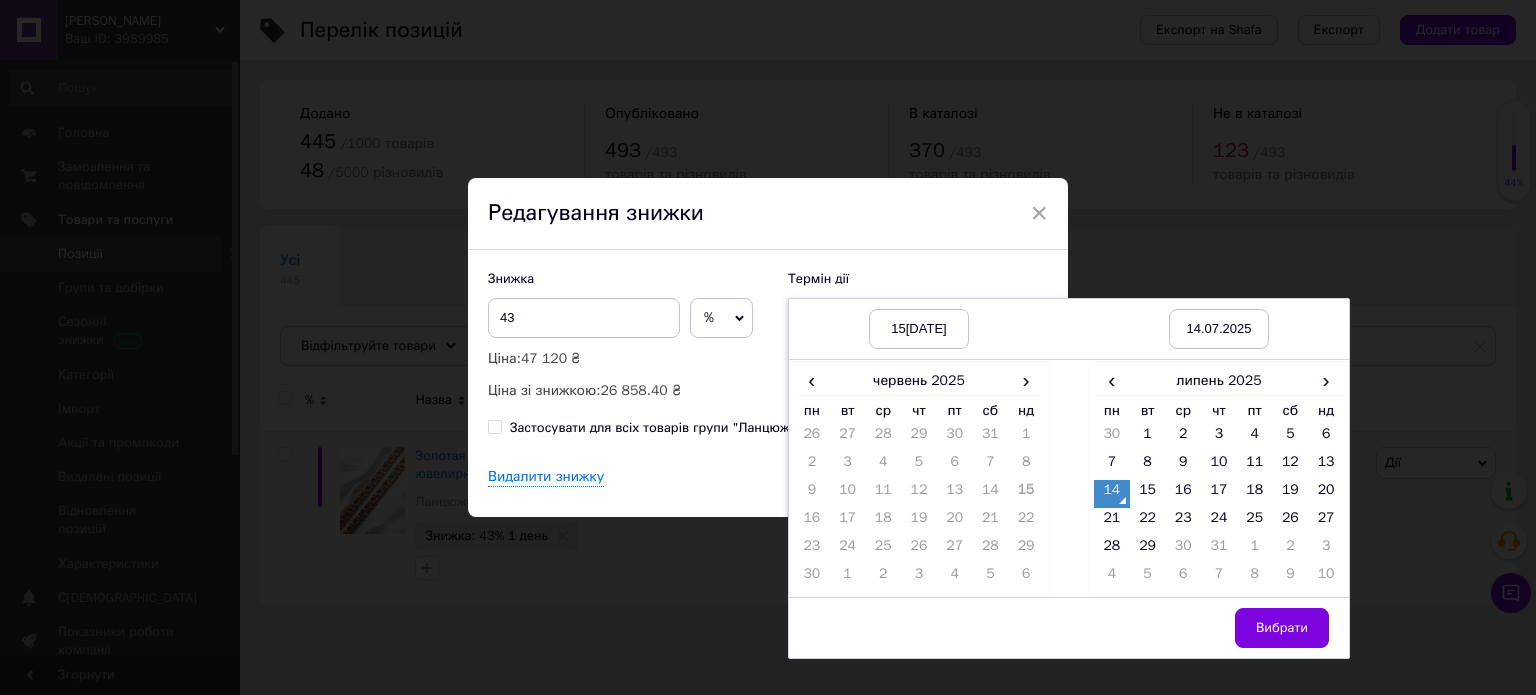 click on "14" at bounding box center (1112, 494) 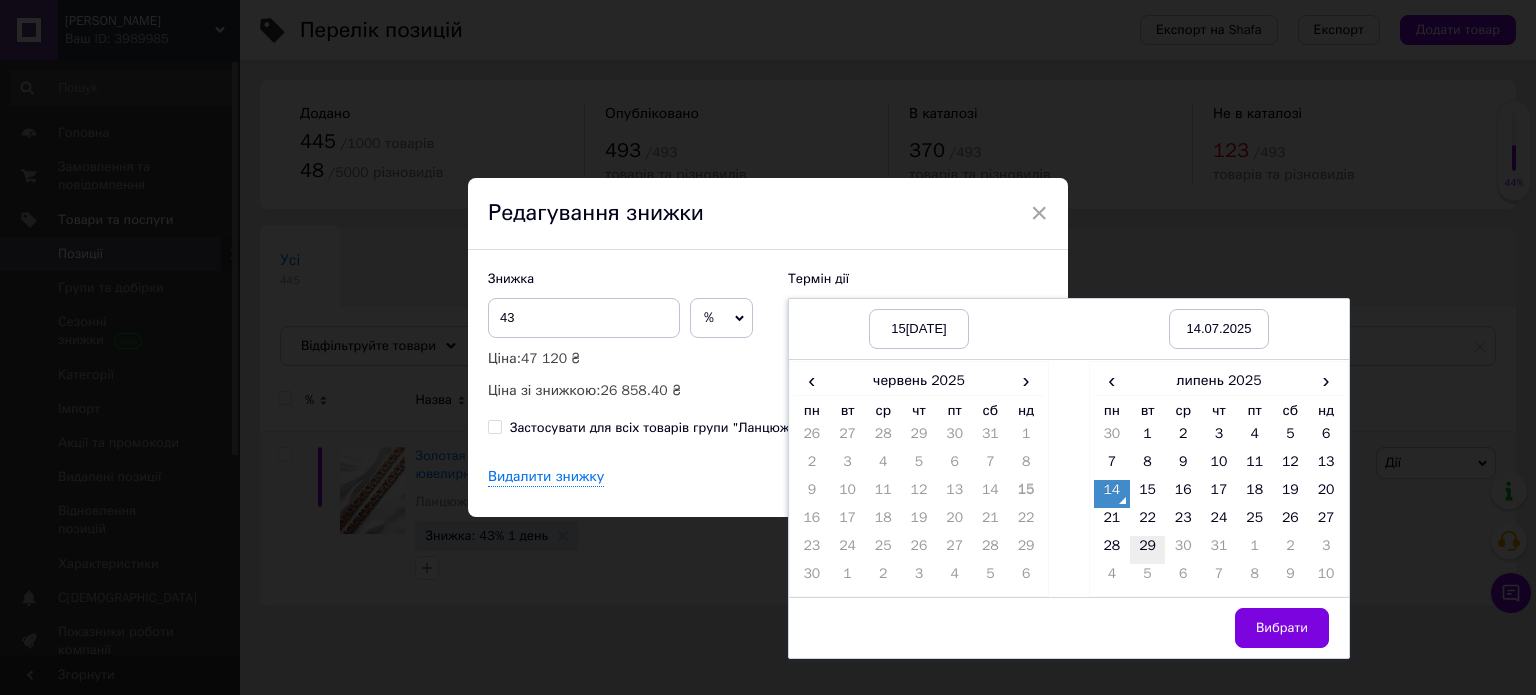 click on "29" at bounding box center (1148, 550) 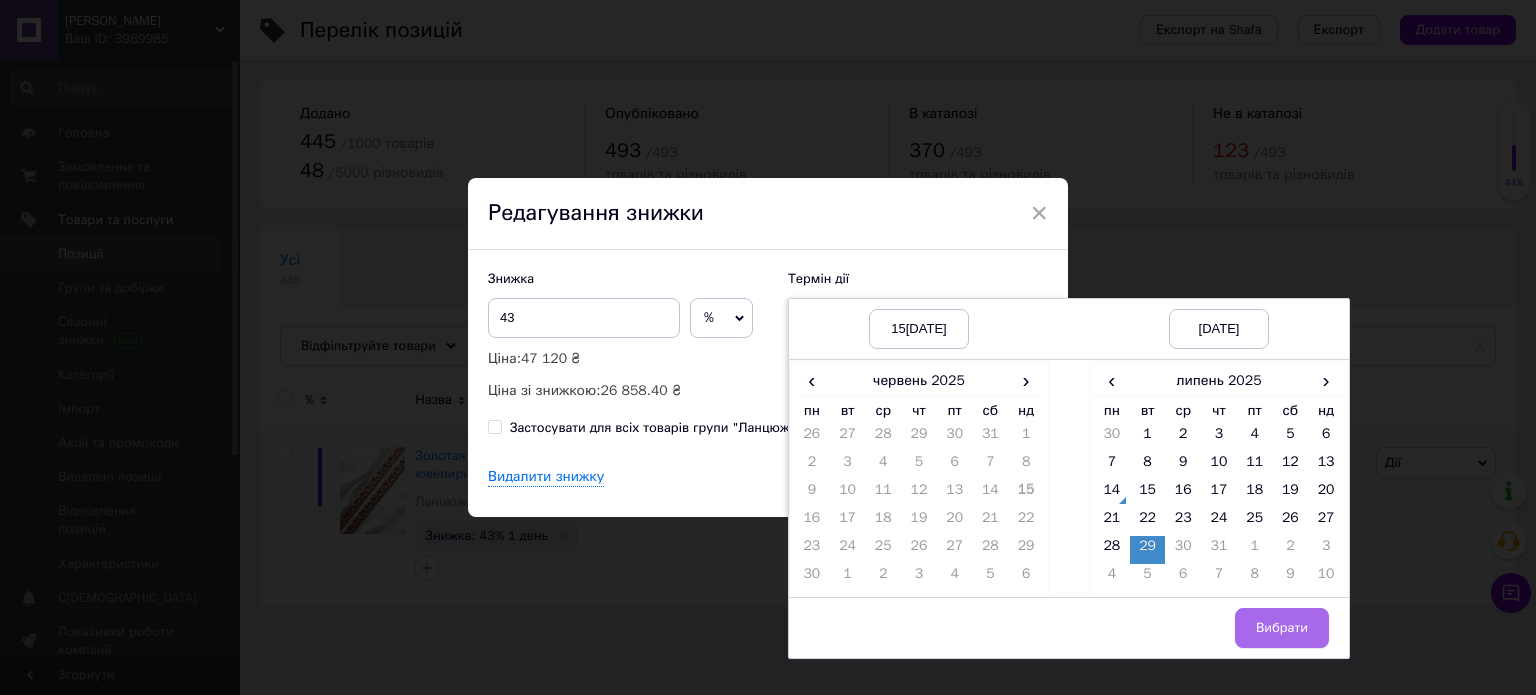 click on "Вибрати" at bounding box center [1282, 628] 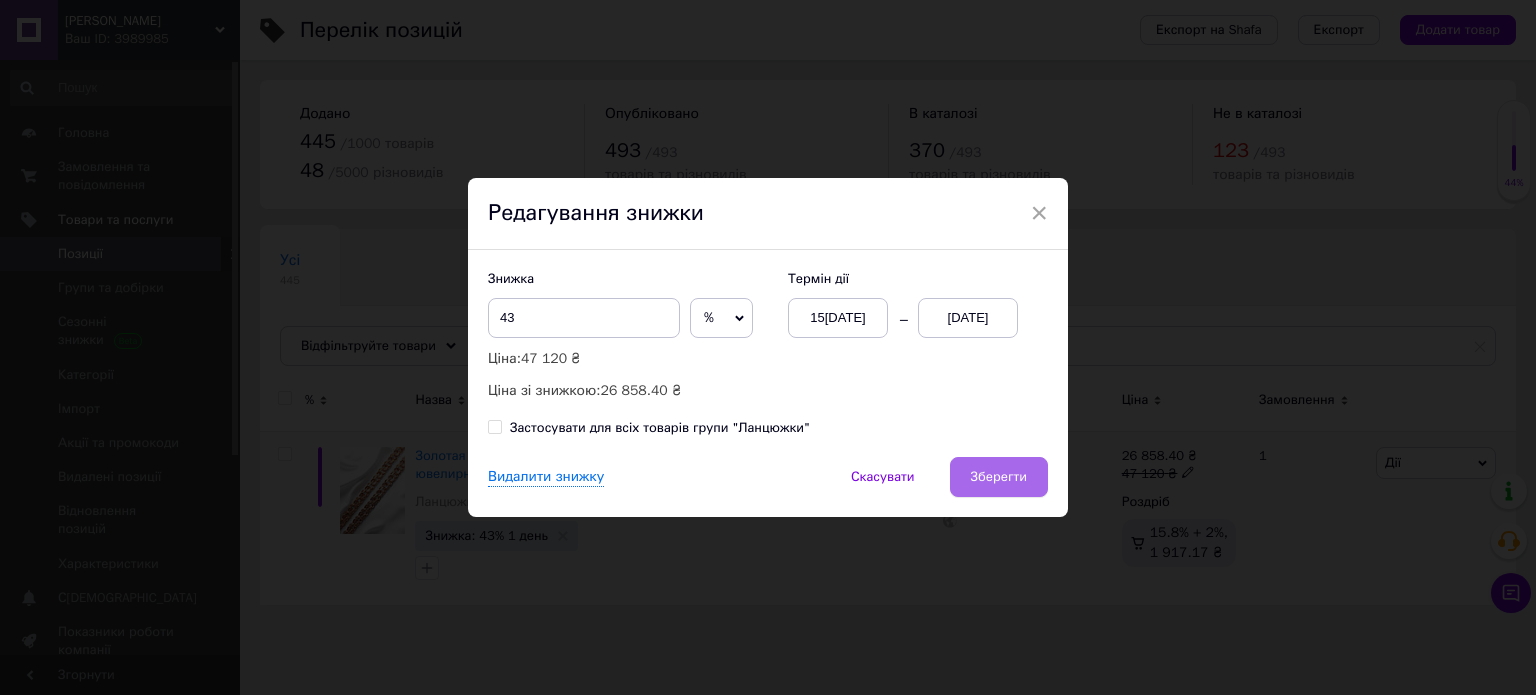click on "Зберегти" at bounding box center (999, 477) 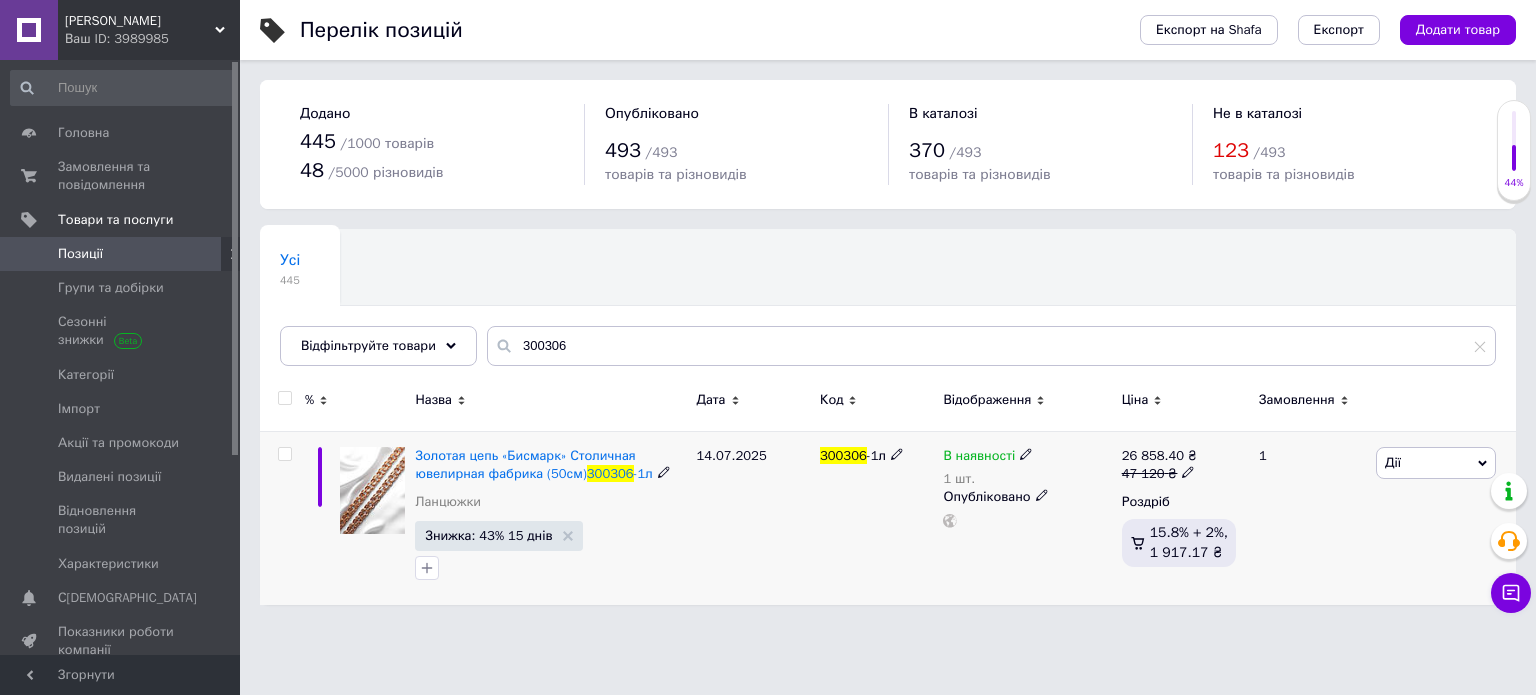 click on "Дії" at bounding box center [1436, 463] 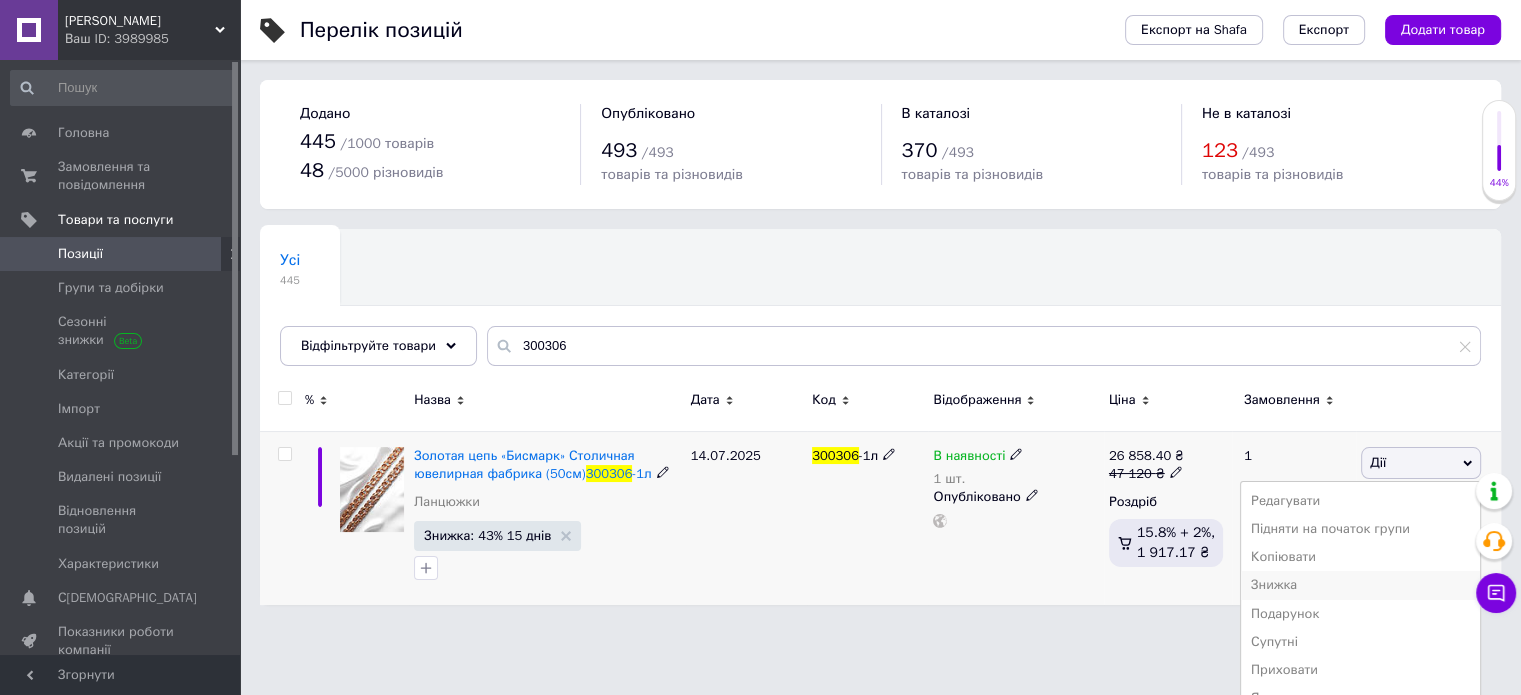 click on "Знижка" at bounding box center [1360, 585] 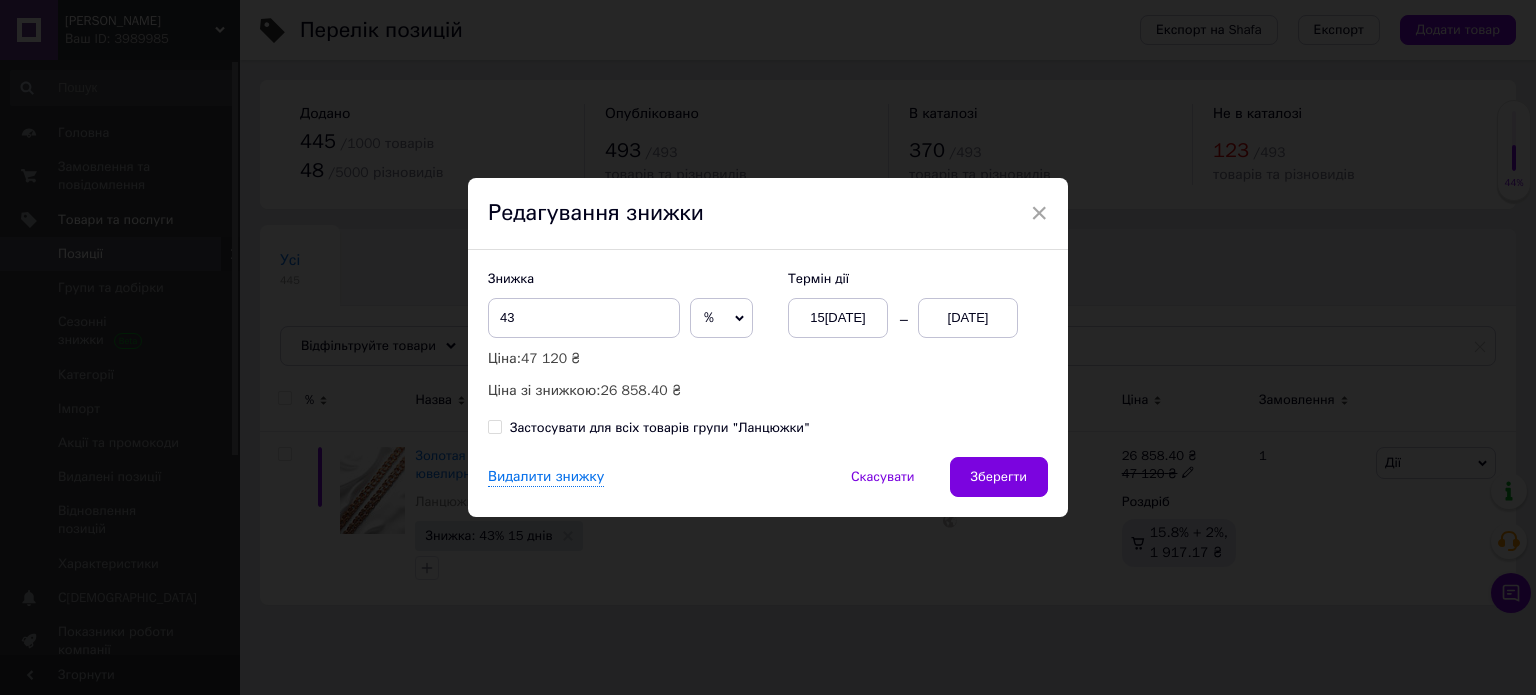 click on "[DATE]" at bounding box center (968, 318) 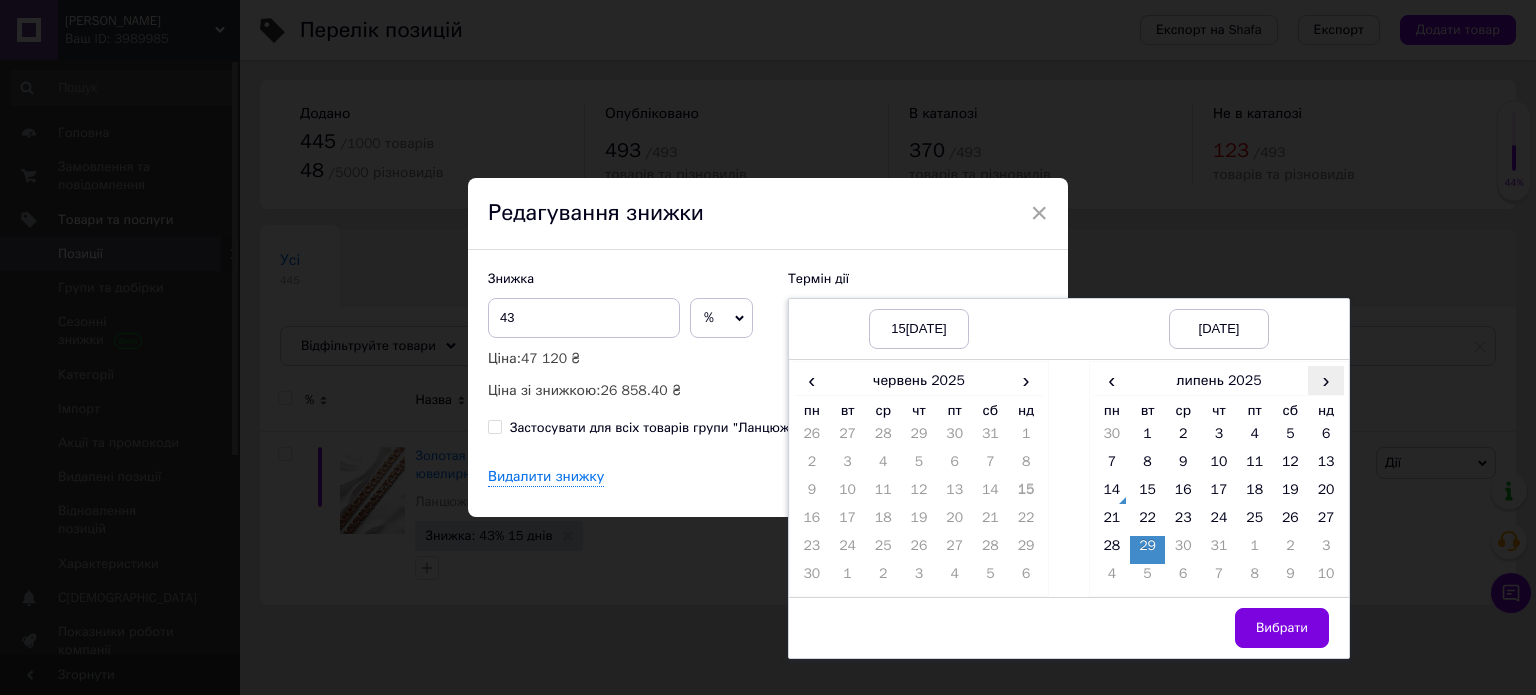 click on "›" at bounding box center (1326, 380) 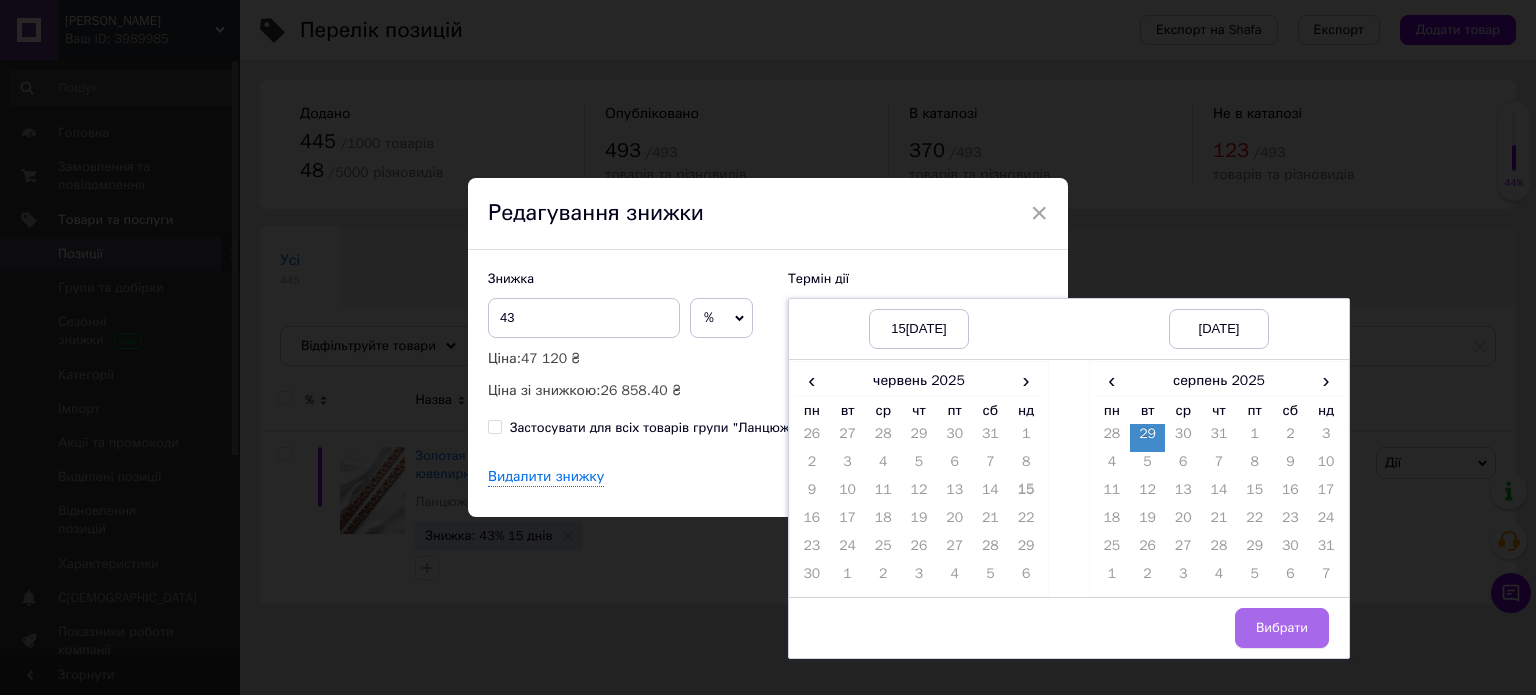 click on "Вибрати" at bounding box center (1282, 628) 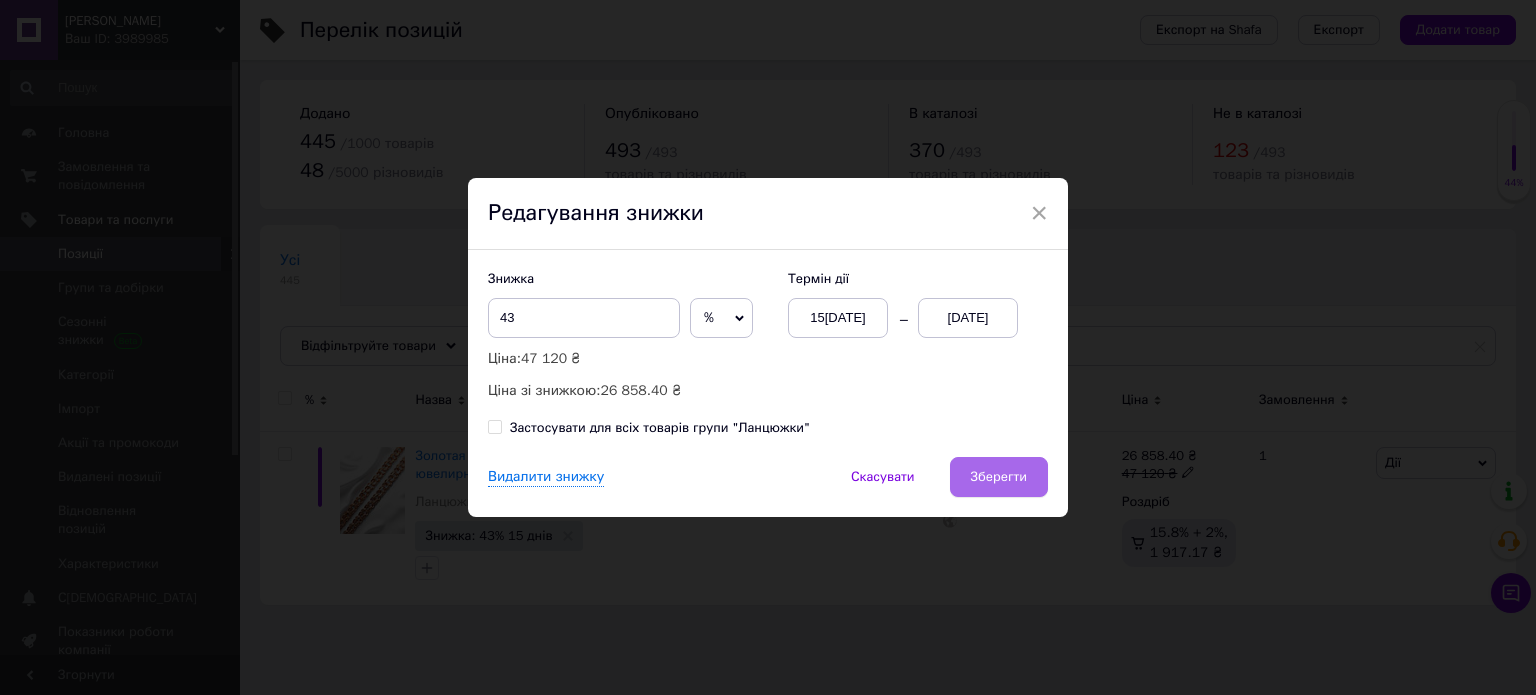 click on "Зберегти" at bounding box center (999, 477) 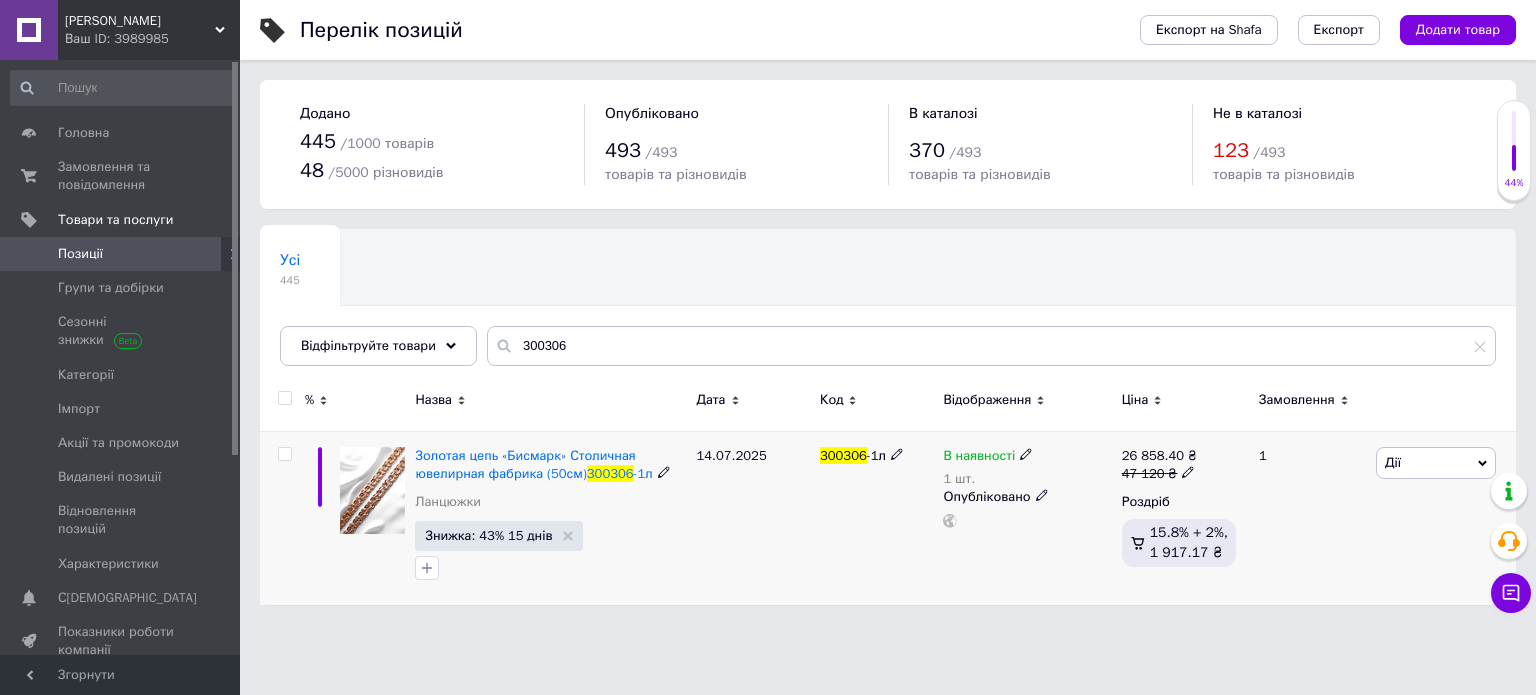 click at bounding box center (372, 490) 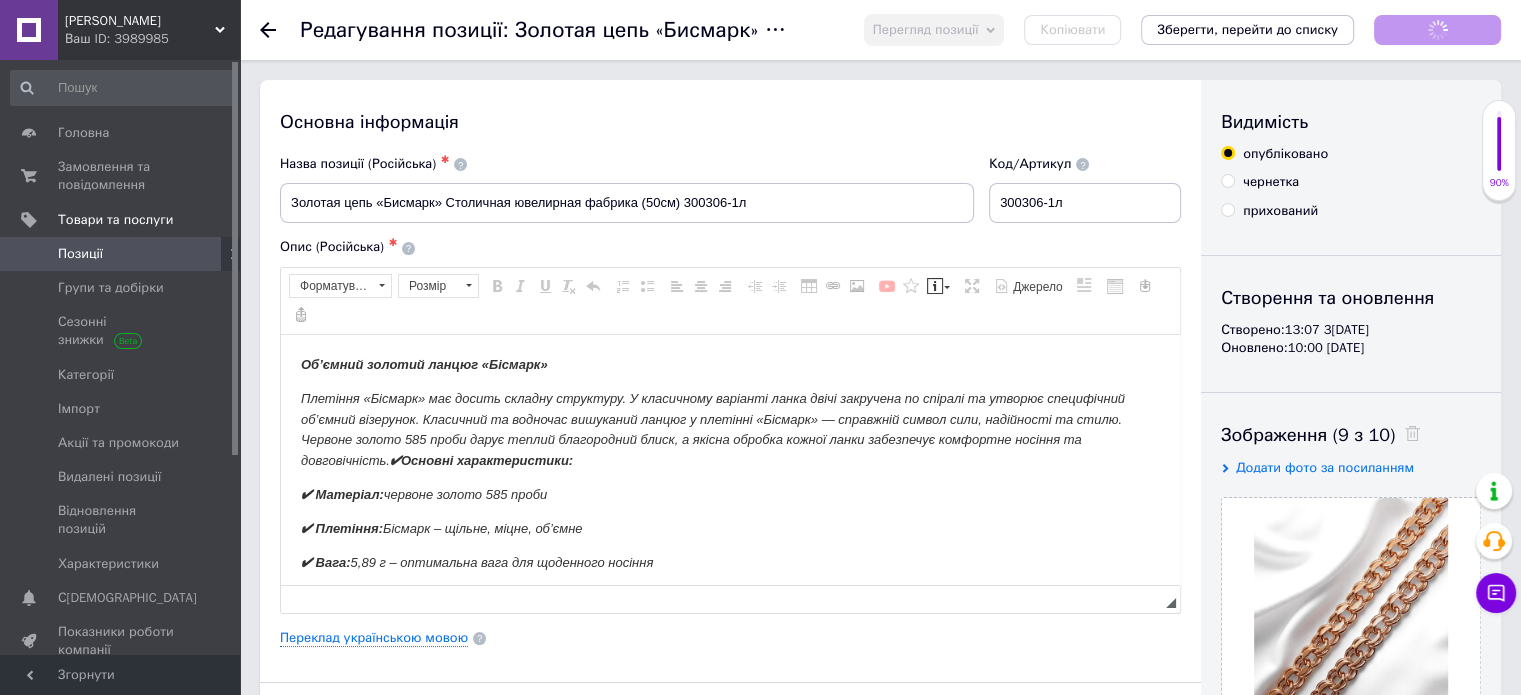 scroll, scrollTop: 0, scrollLeft: 0, axis: both 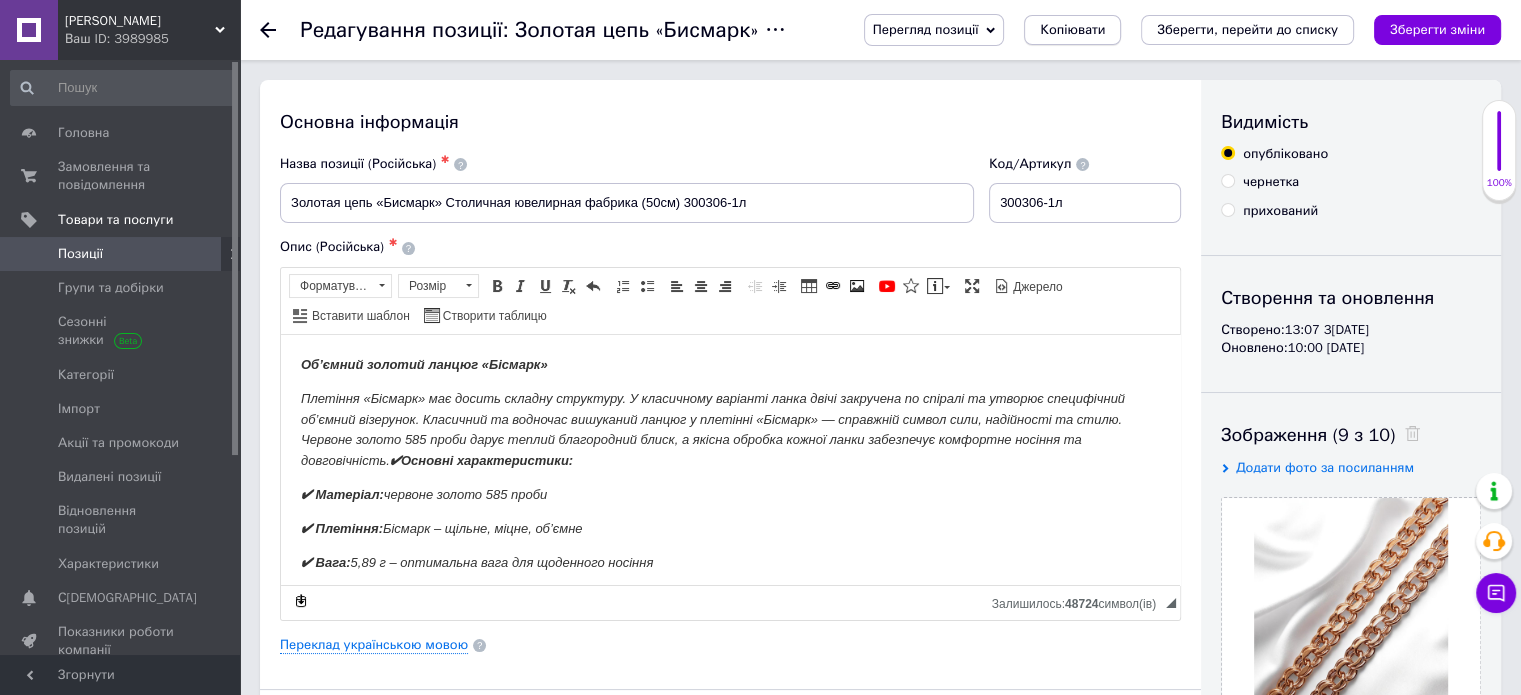 click on "Копіювати" at bounding box center (1072, 30) 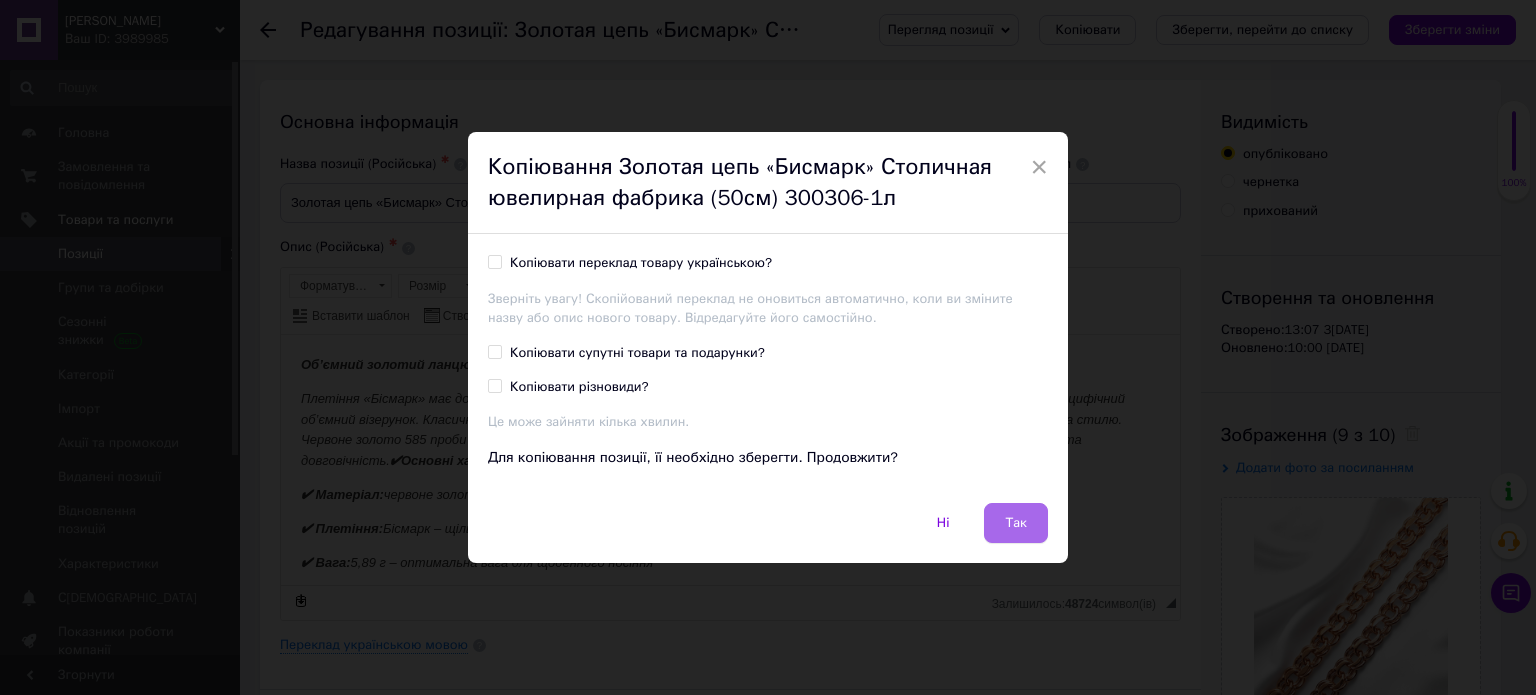 click on "Так" at bounding box center (1016, 523) 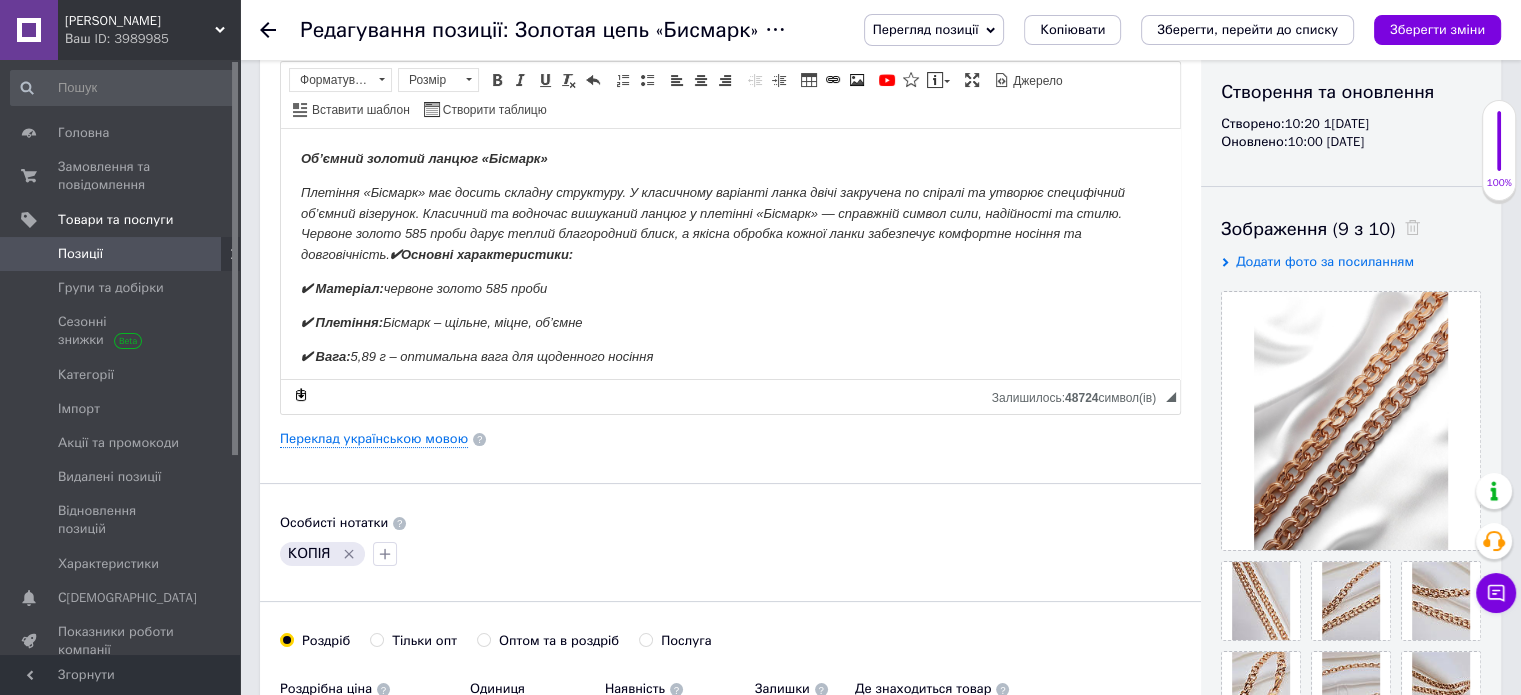scroll, scrollTop: 0, scrollLeft: 0, axis: both 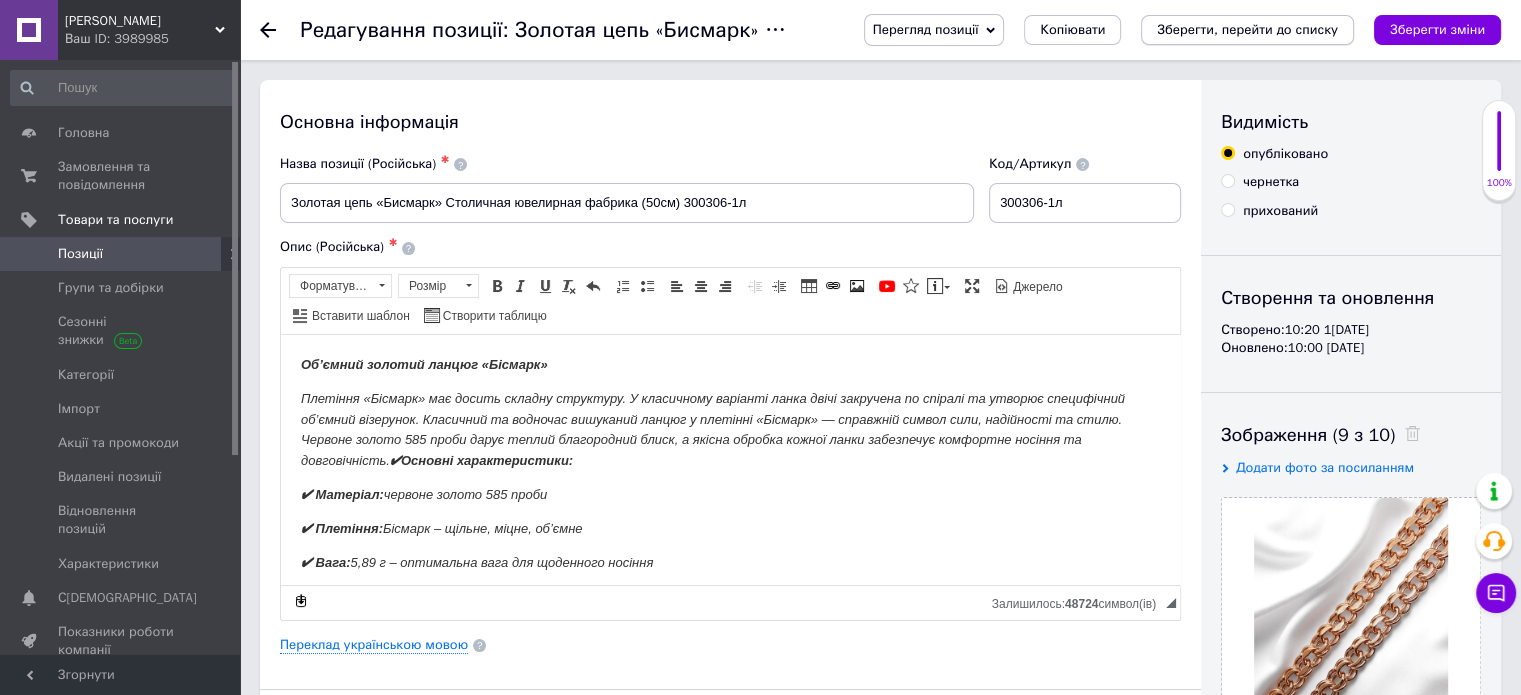 click on "Зберегти, перейти до списку" at bounding box center (1247, 29) 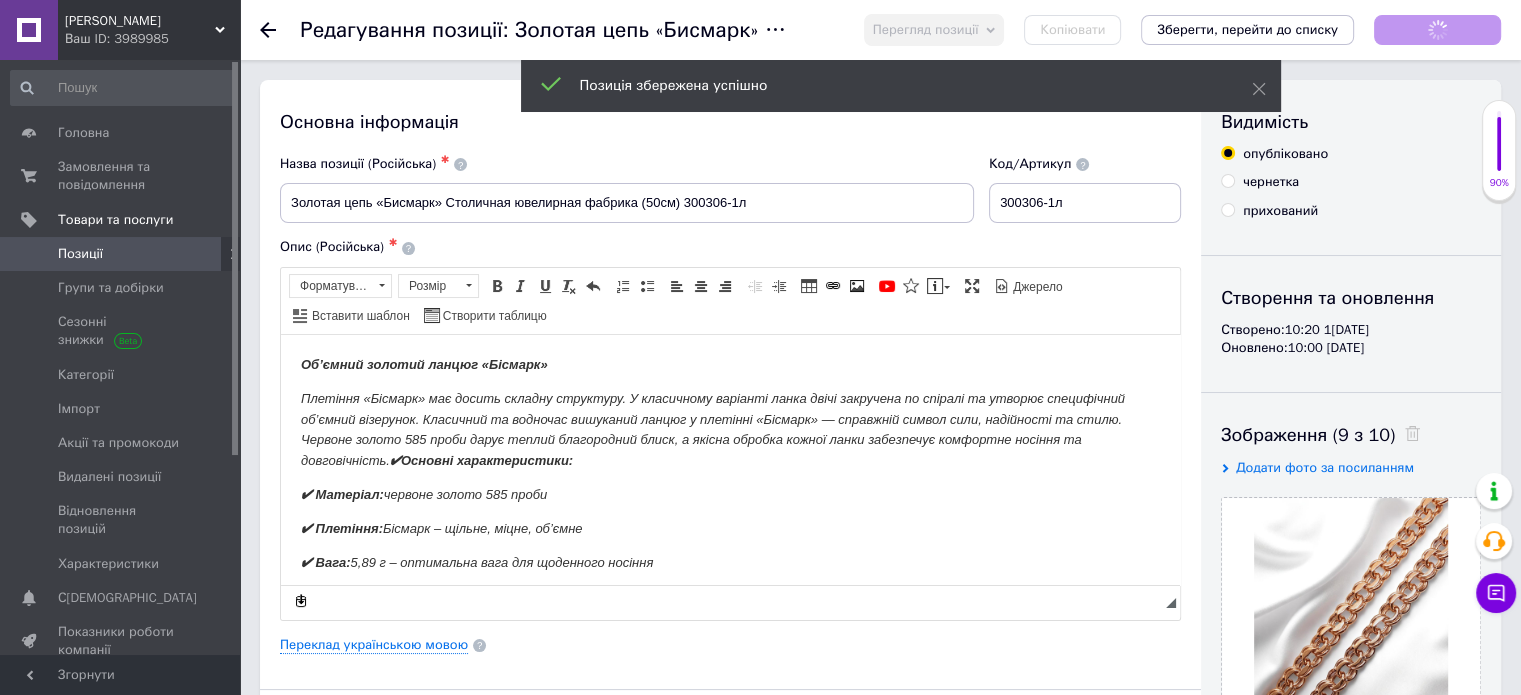scroll, scrollTop: 0, scrollLeft: 0, axis: both 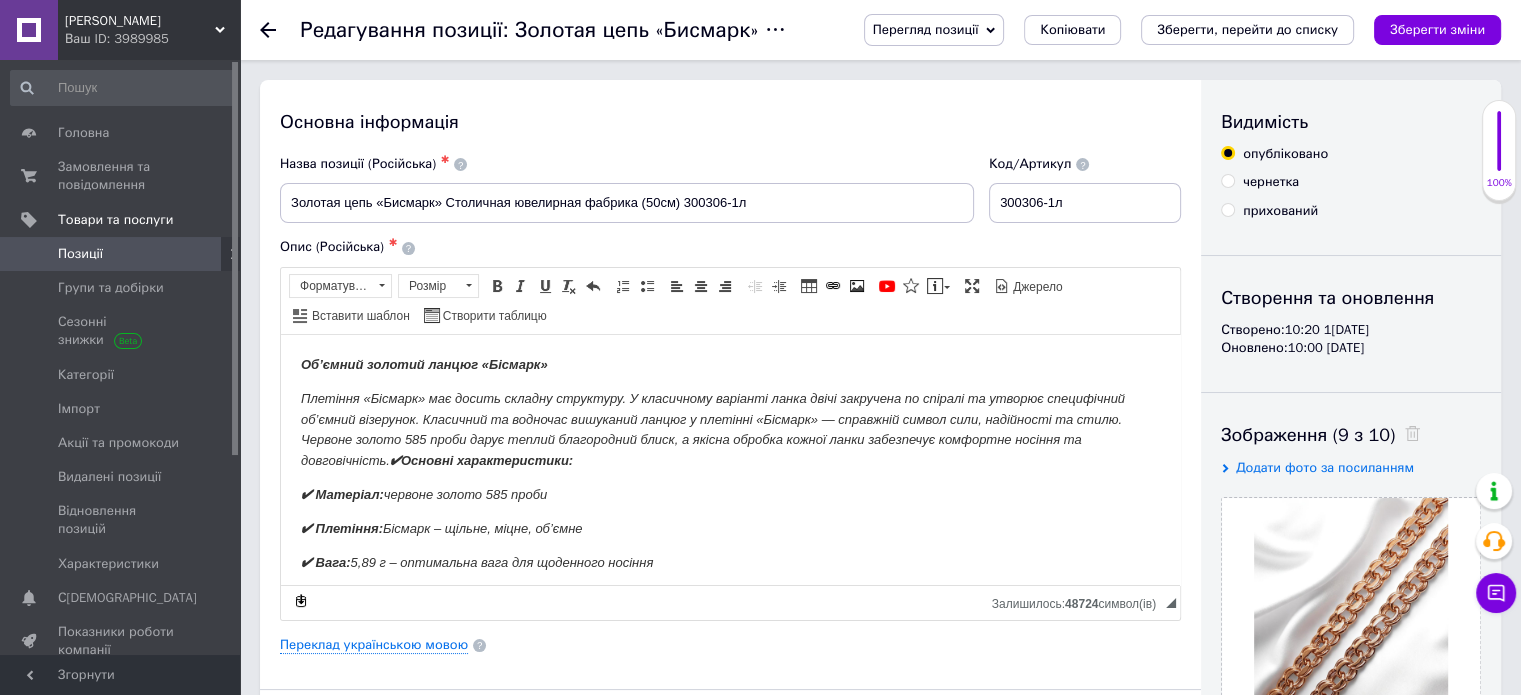 click 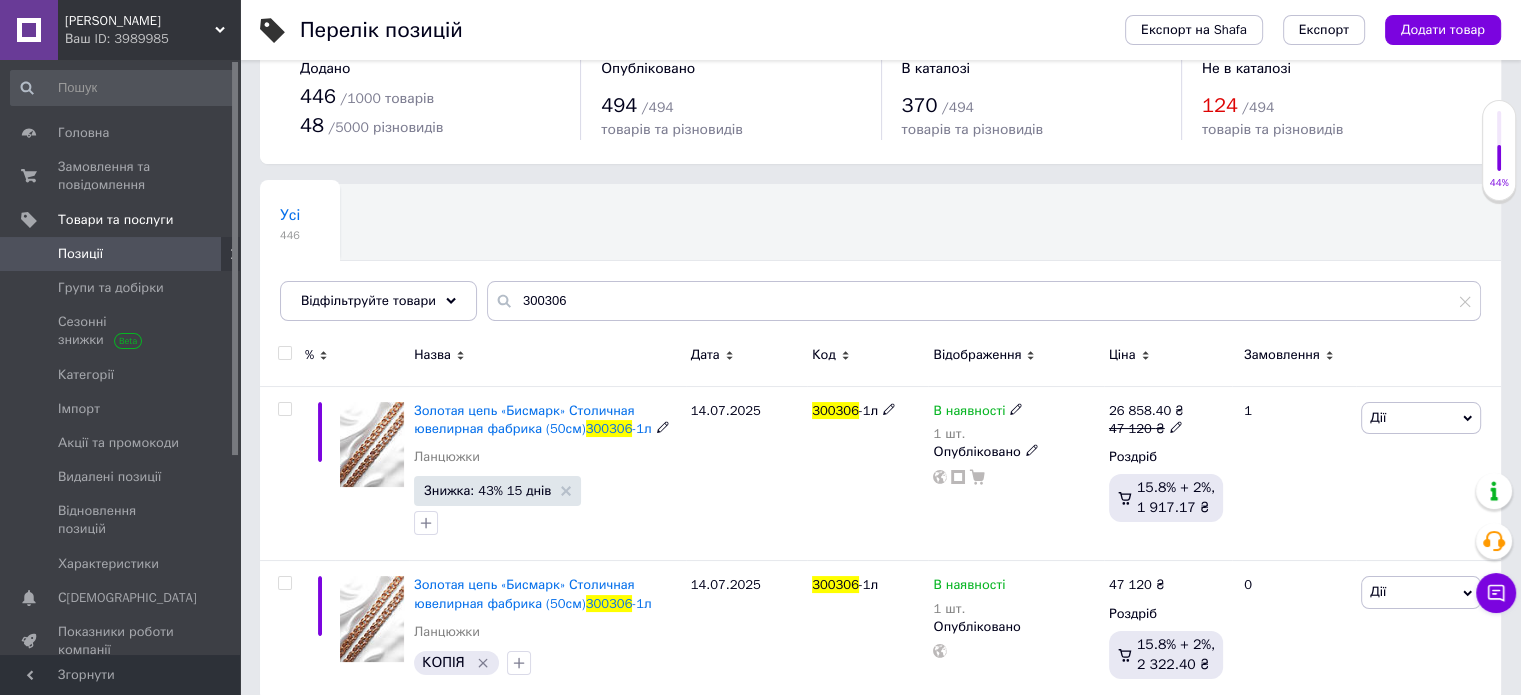 scroll, scrollTop: 70, scrollLeft: 0, axis: vertical 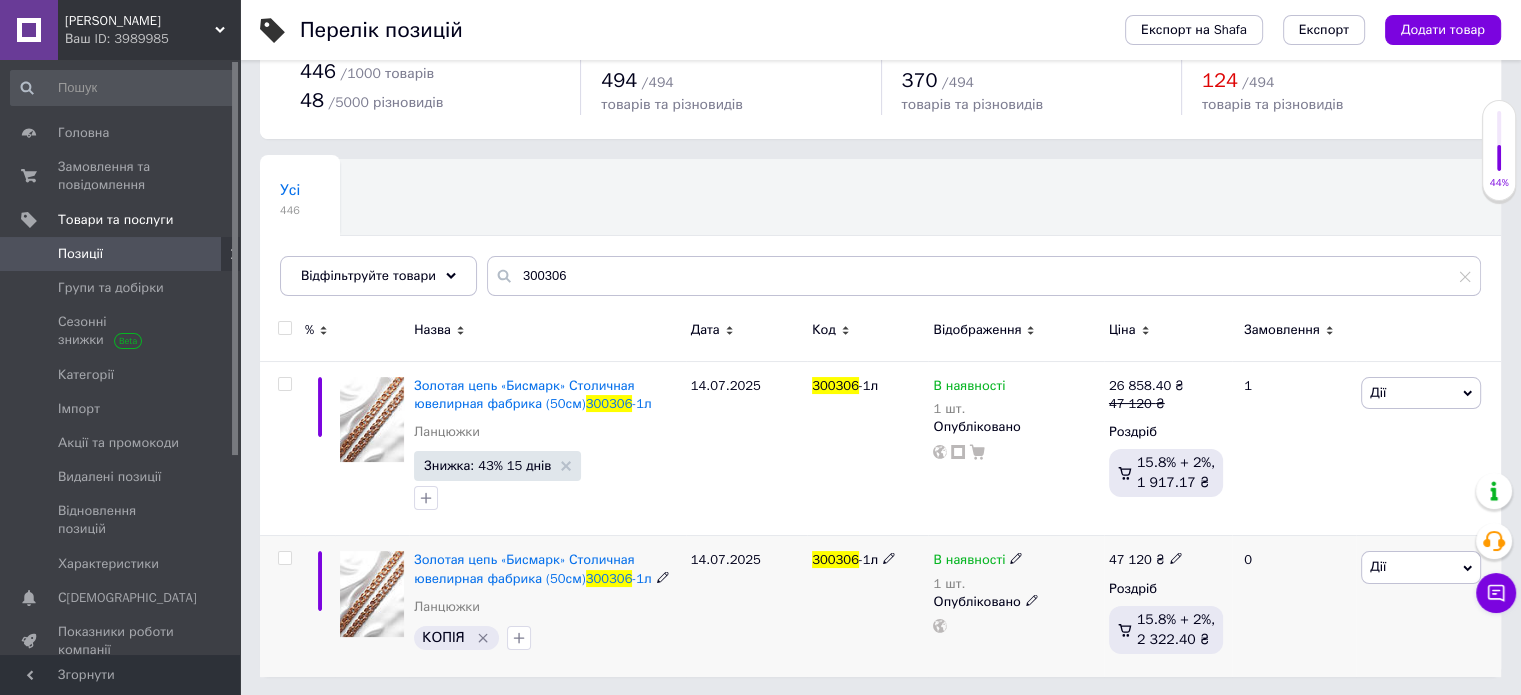 click on "Дії" at bounding box center [1421, 567] 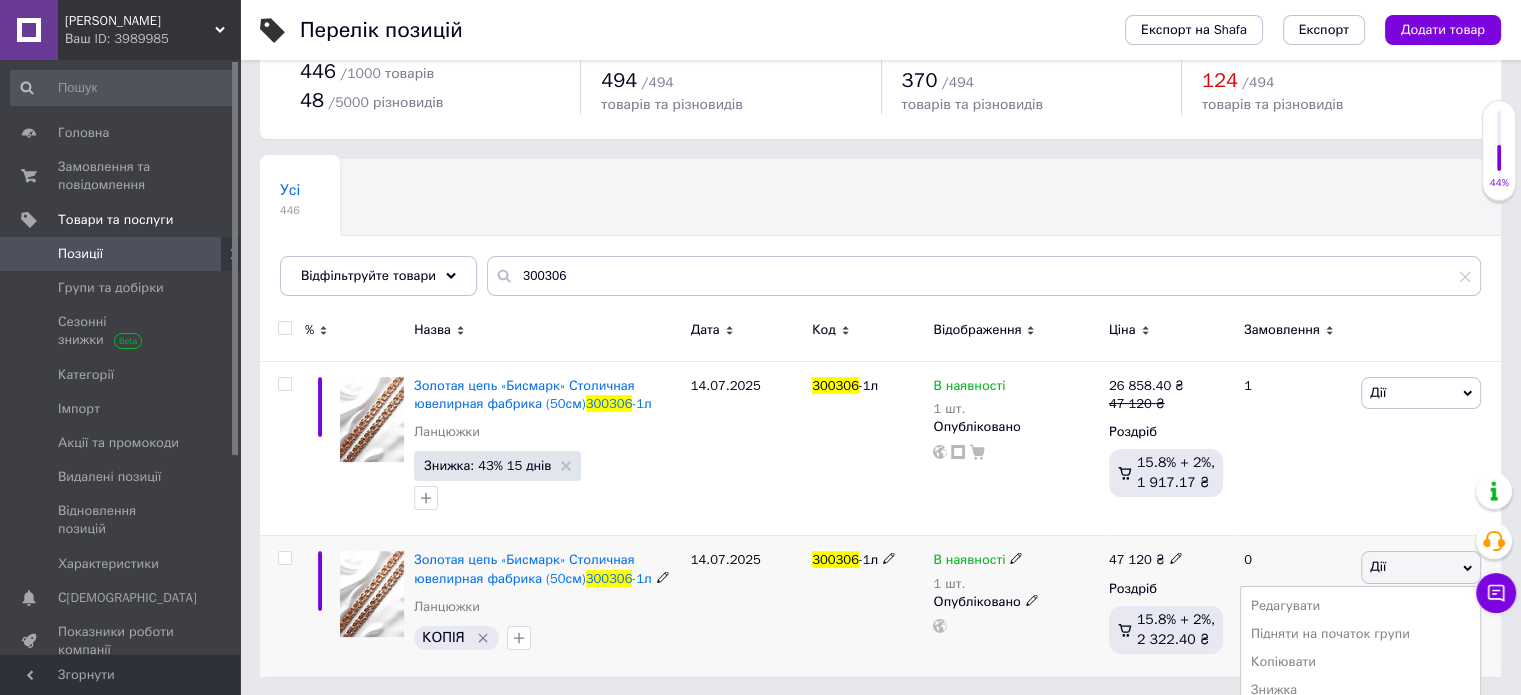 click on "Дії" at bounding box center [1421, 567] 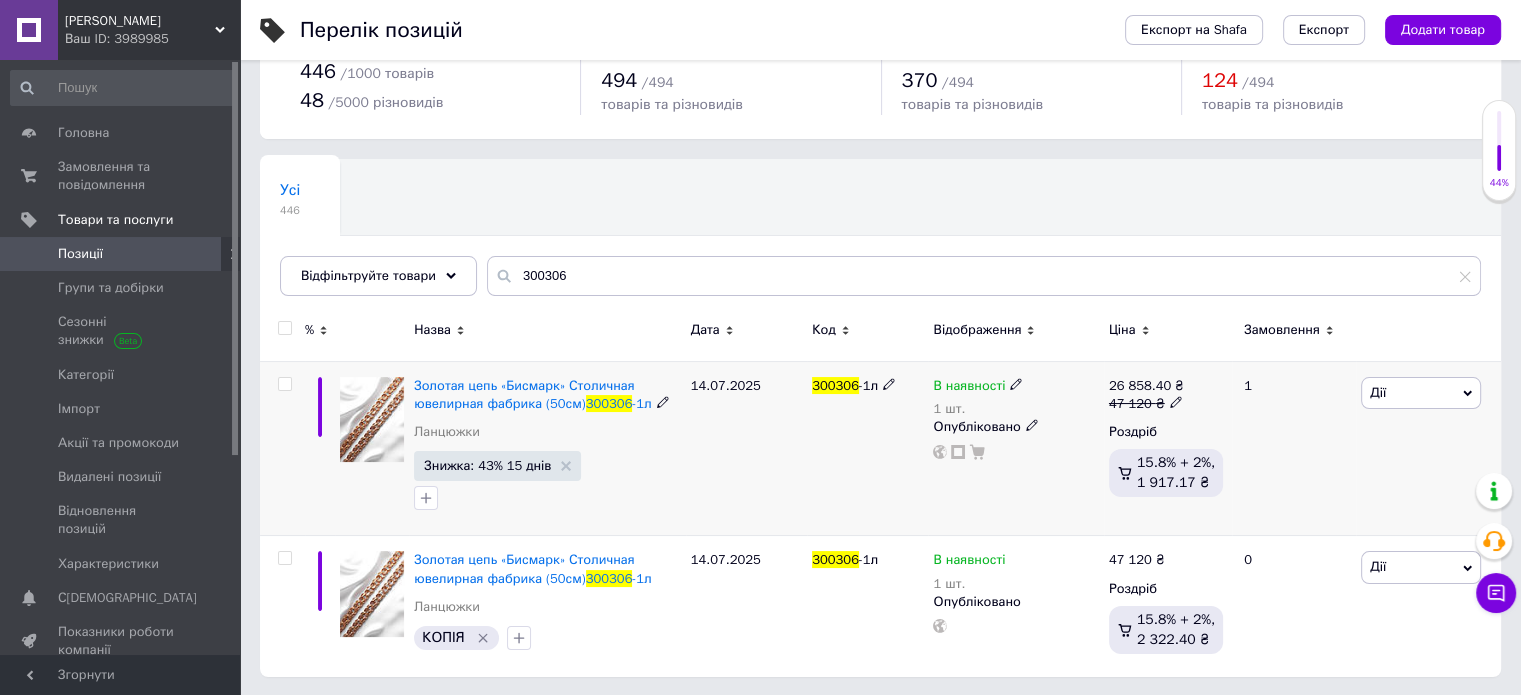 click at bounding box center [372, 420] 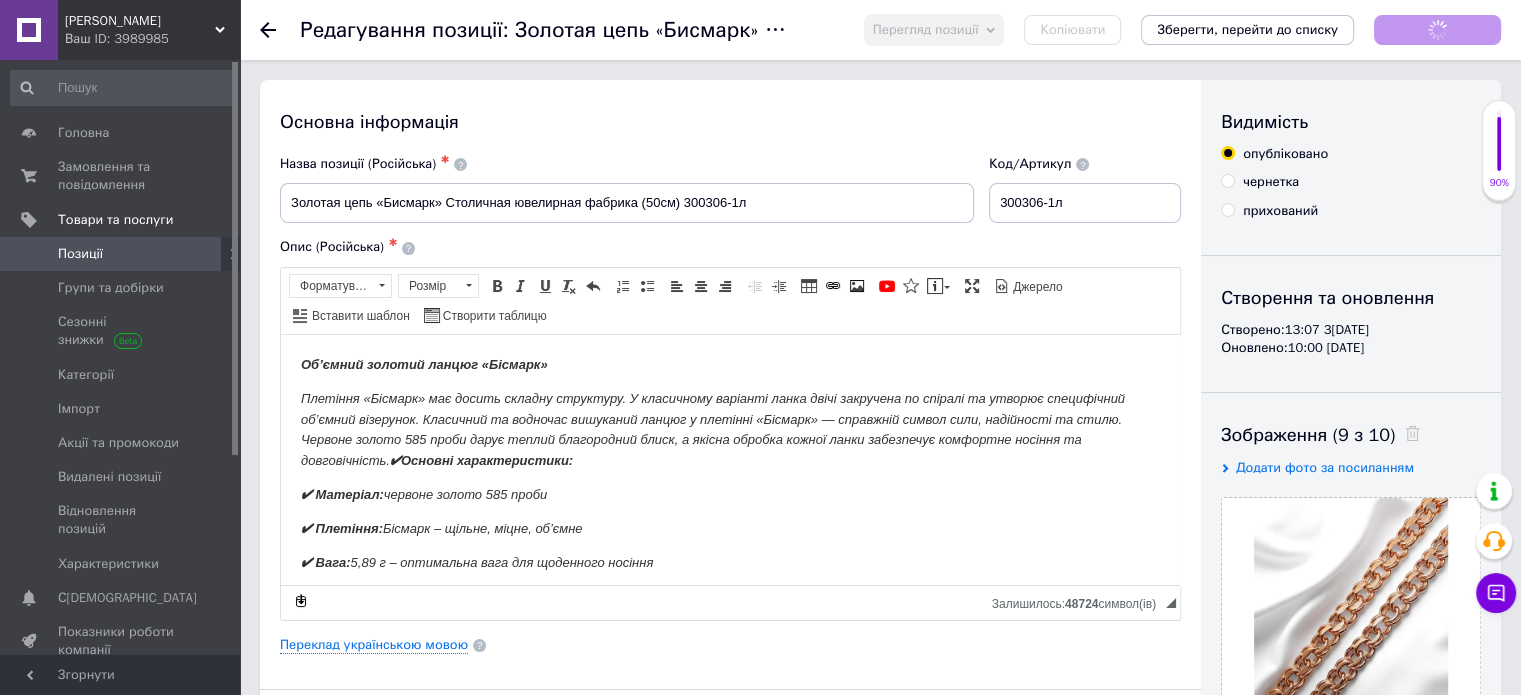 scroll, scrollTop: 0, scrollLeft: 0, axis: both 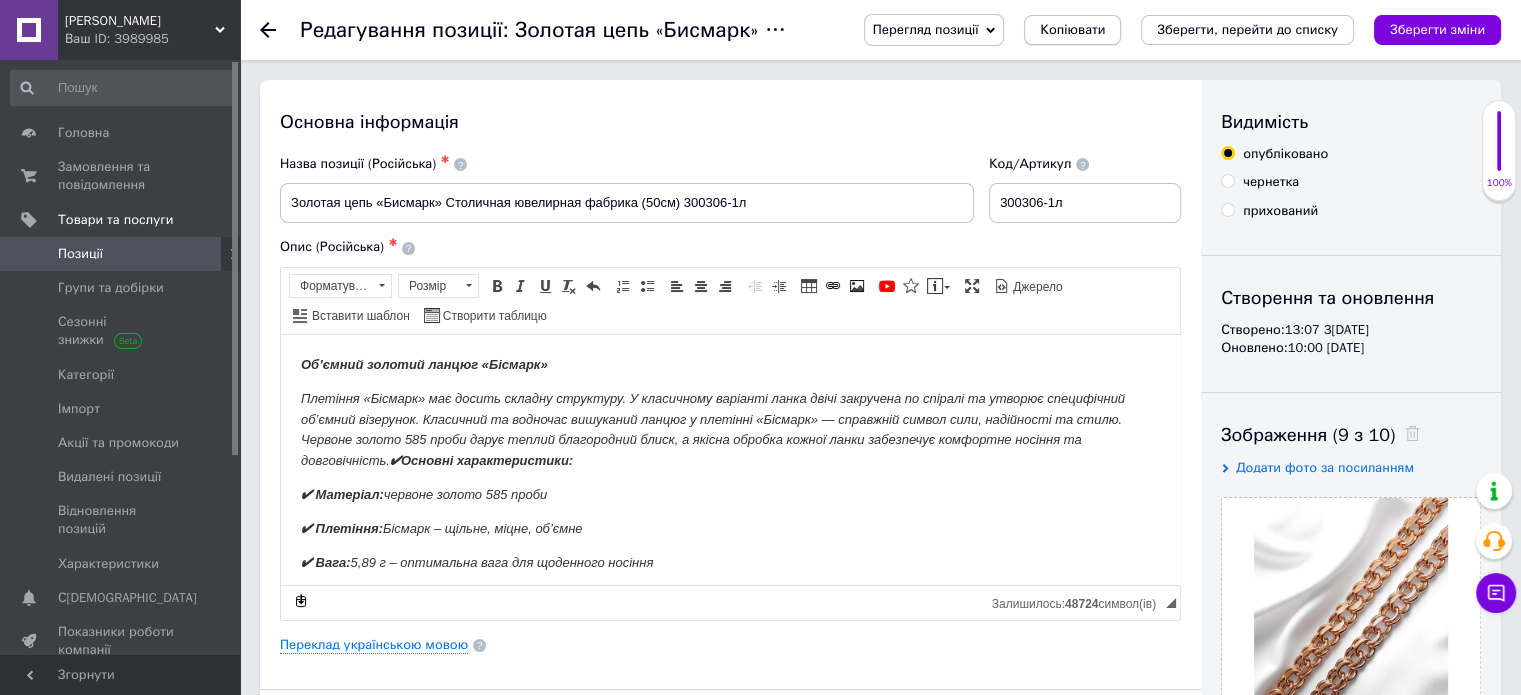 click on "Копіювати" at bounding box center [1072, 30] 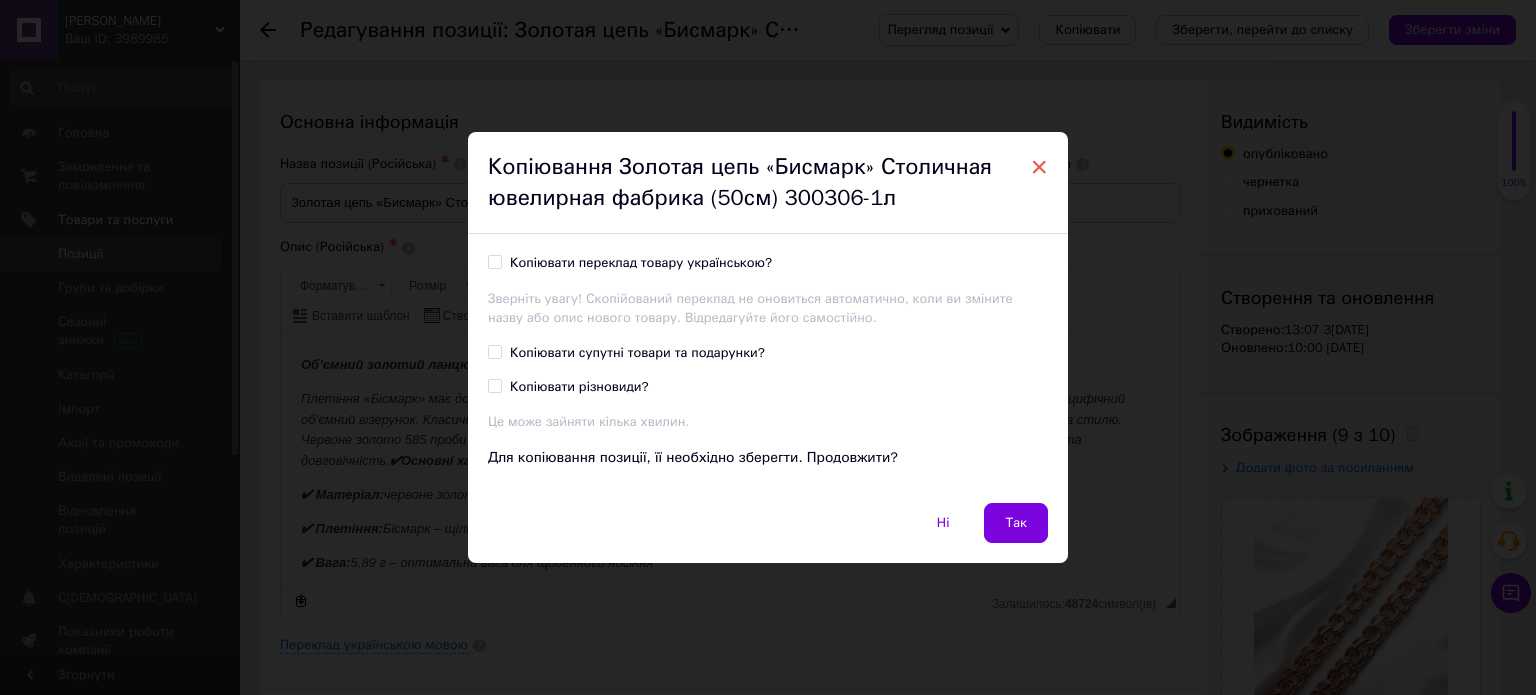 click on "×" at bounding box center (1039, 167) 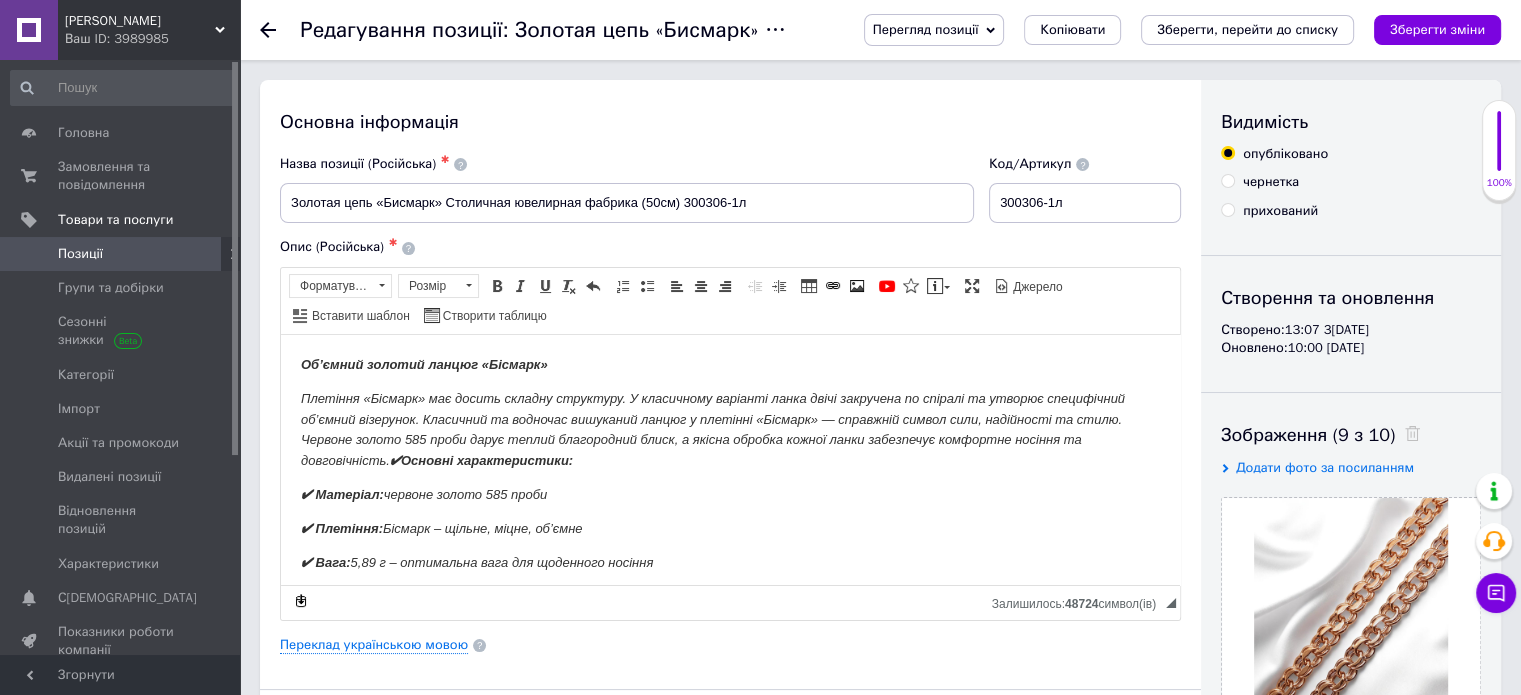 click 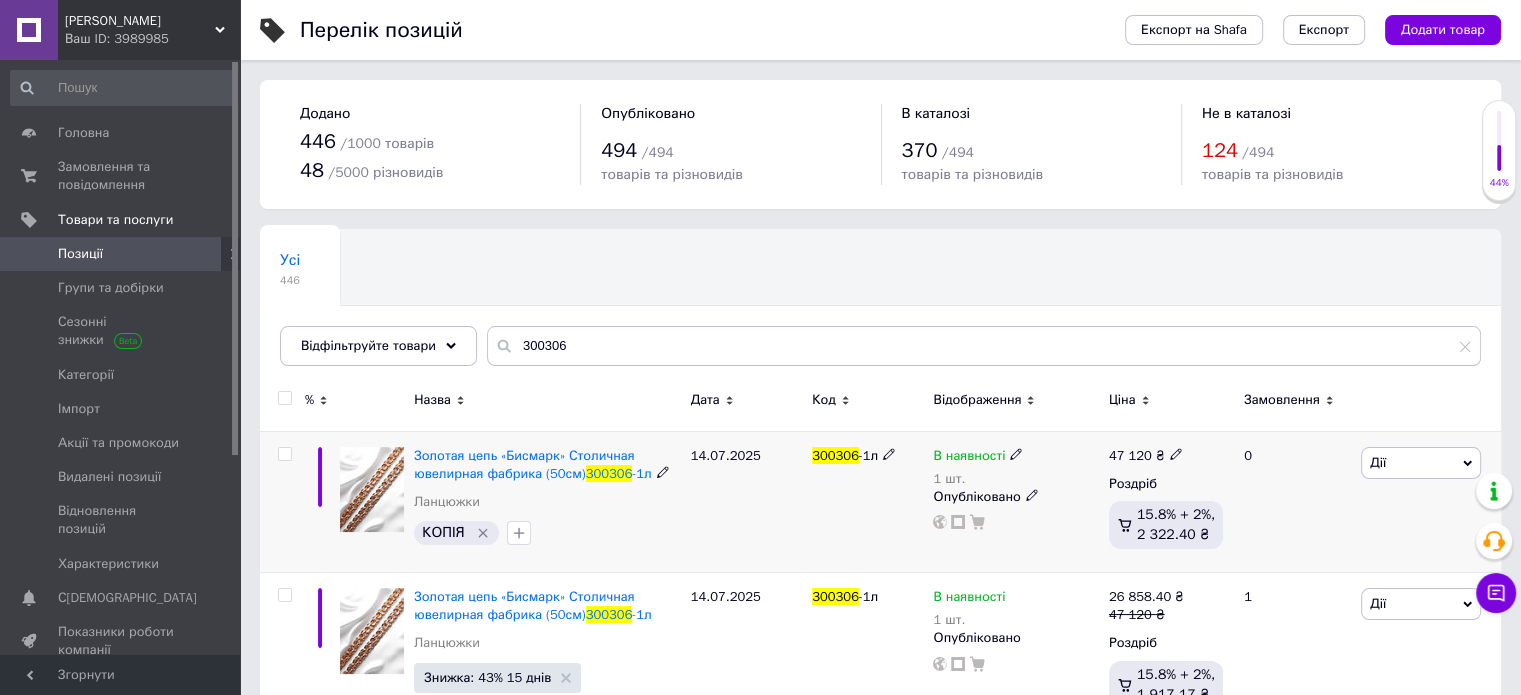 scroll, scrollTop: 70, scrollLeft: 0, axis: vertical 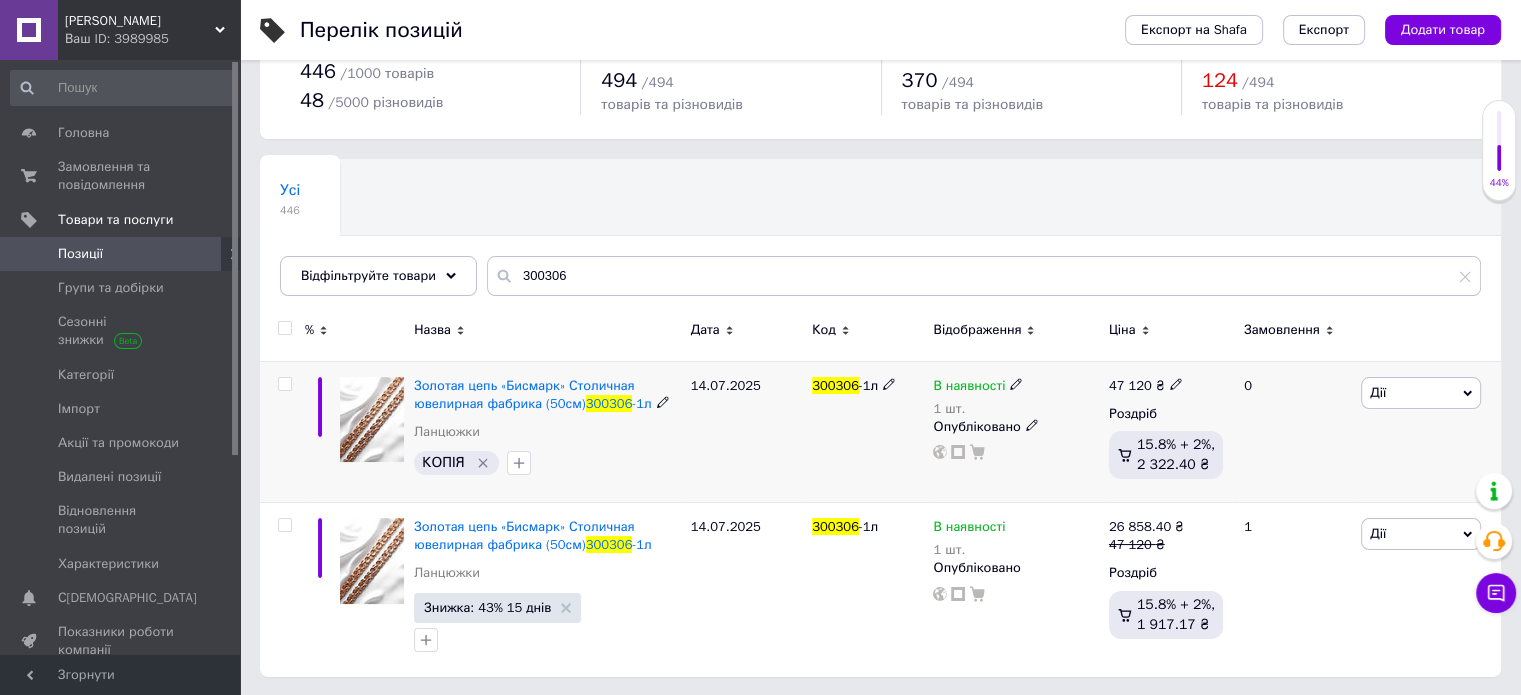 click at bounding box center (372, 420) 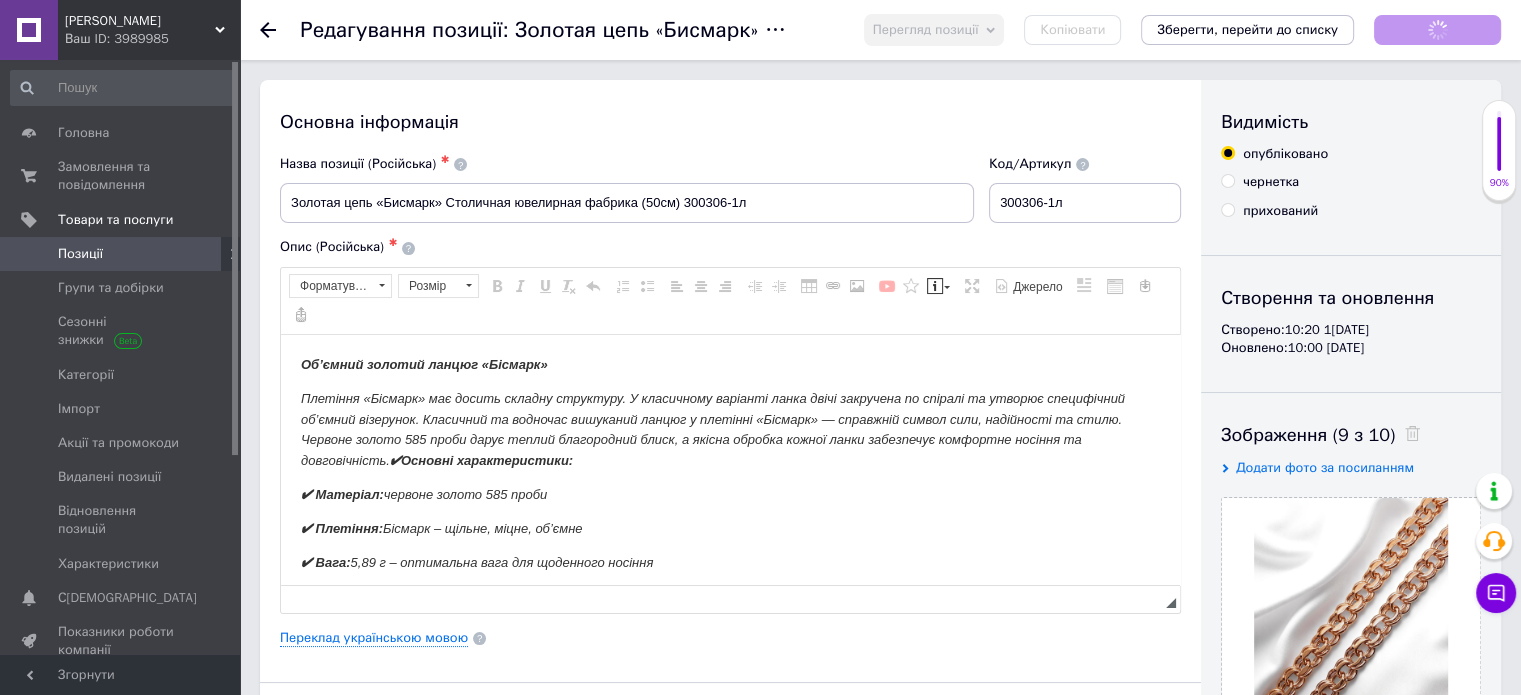 scroll, scrollTop: 0, scrollLeft: 0, axis: both 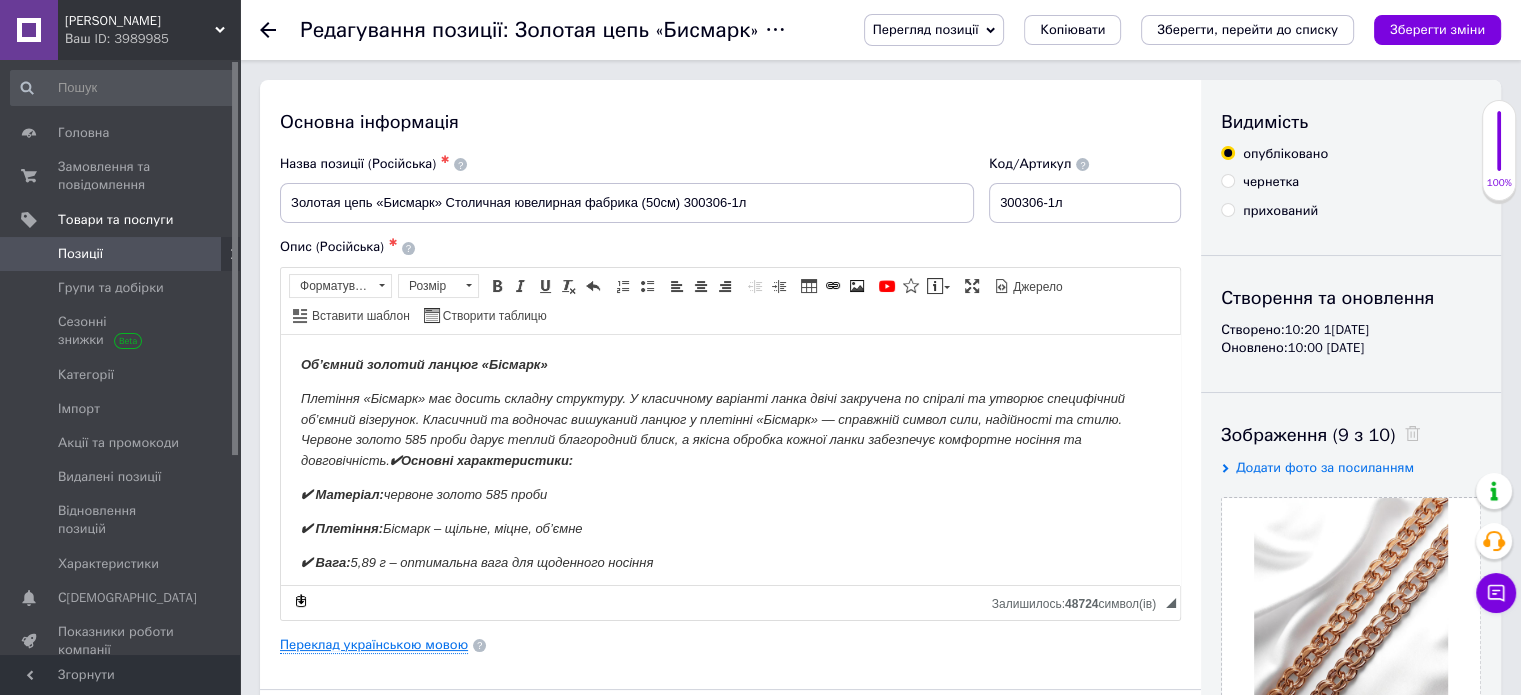 click on "Переклад українською мовою" at bounding box center [374, 645] 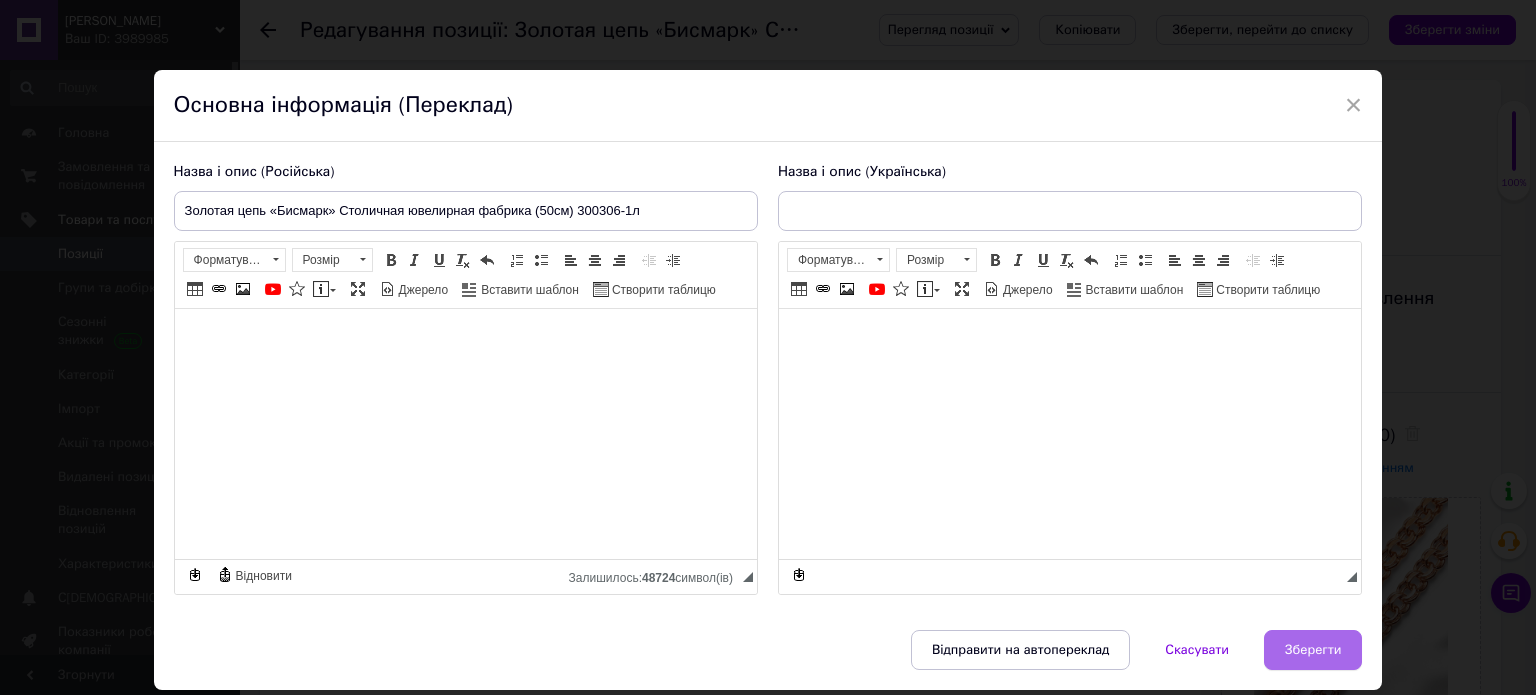 click on "Зберегти" at bounding box center [1313, 650] 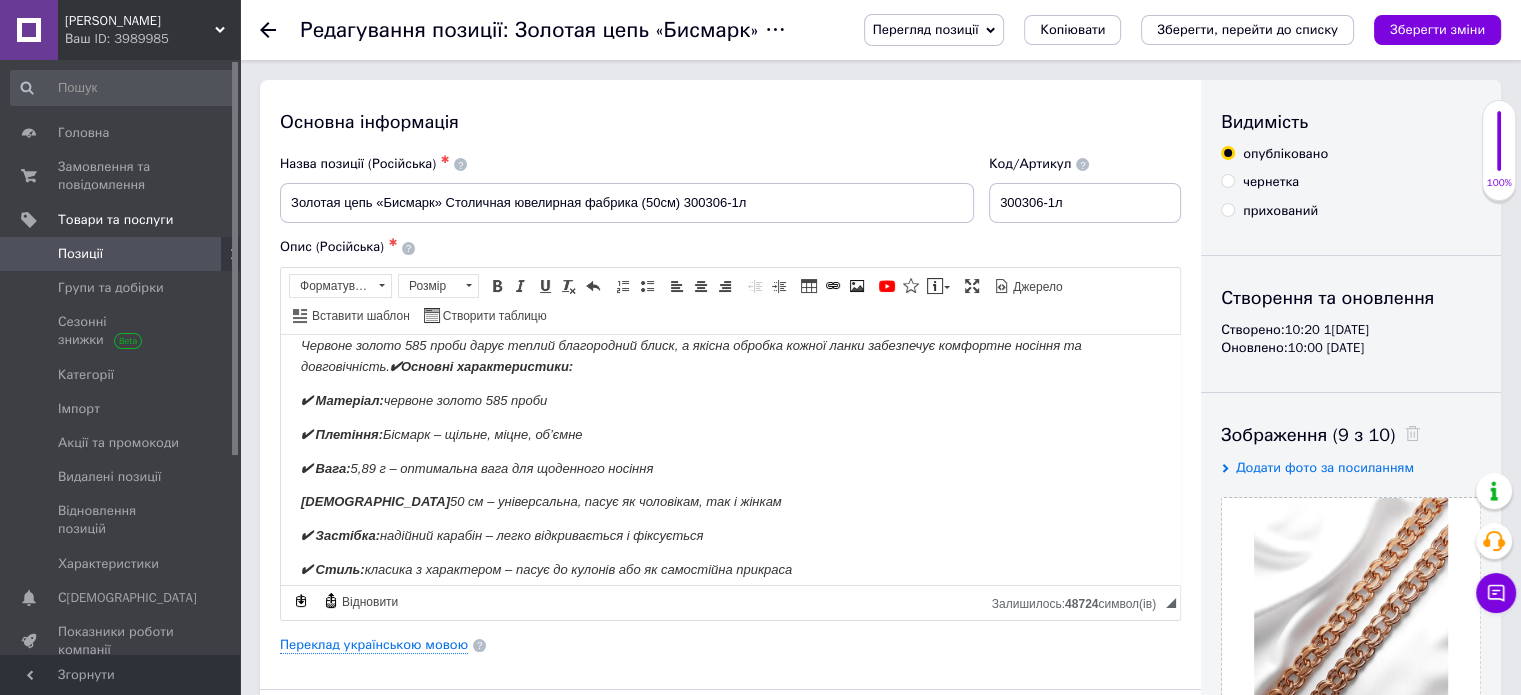 scroll, scrollTop: 286, scrollLeft: 0, axis: vertical 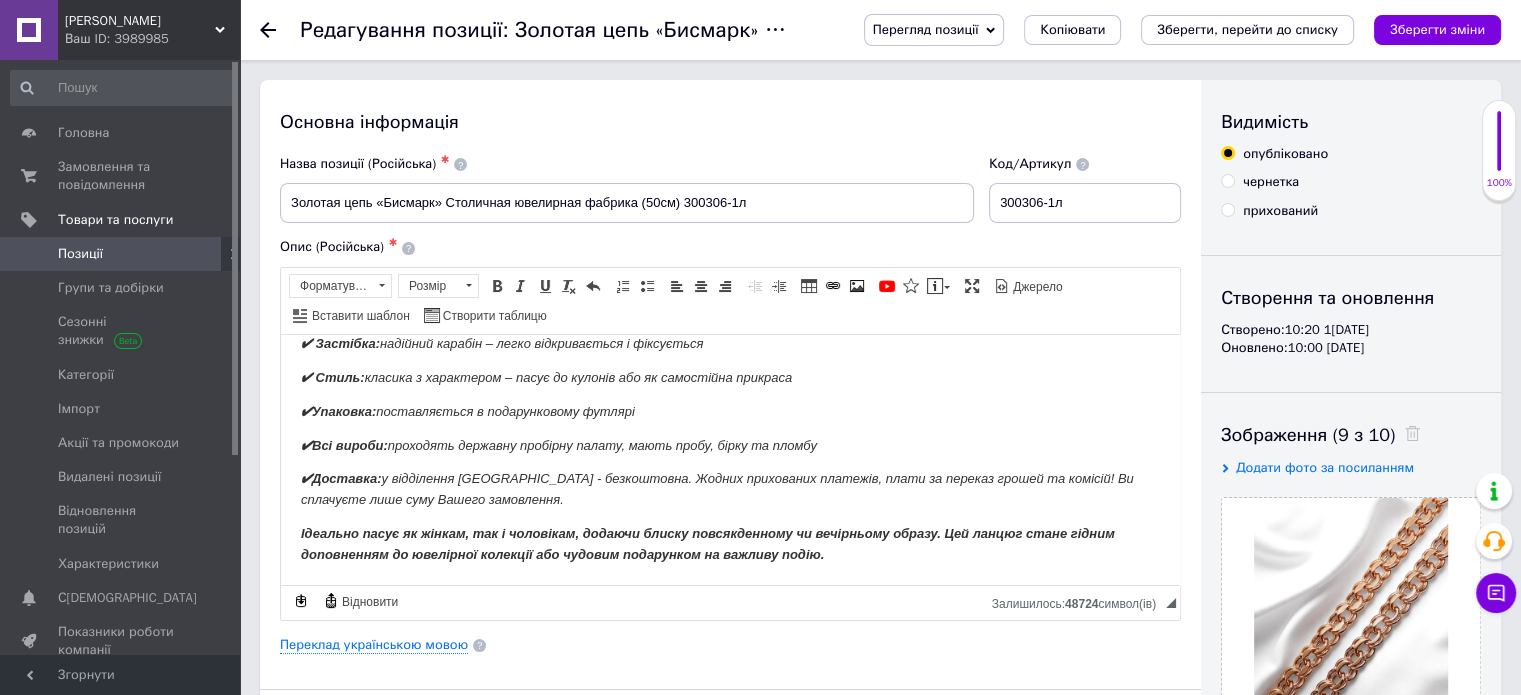 click 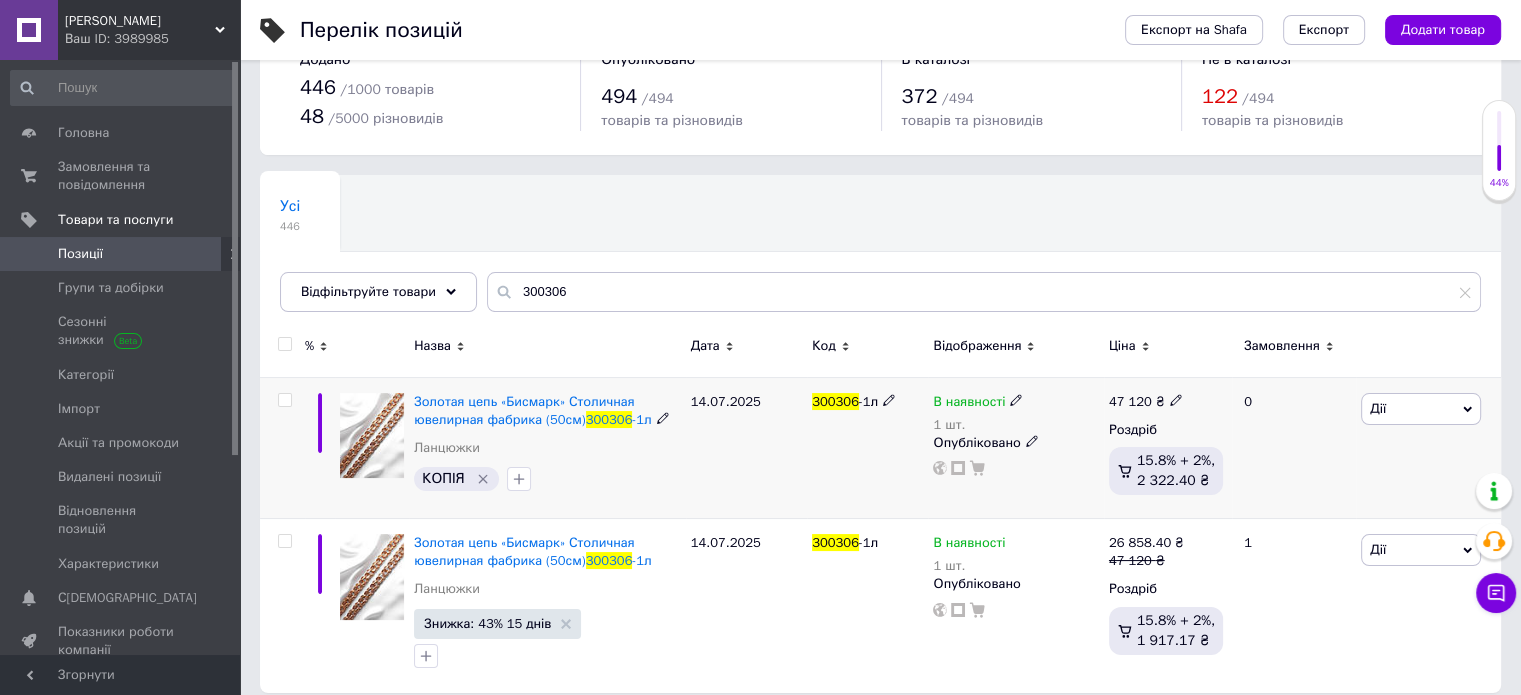 scroll, scrollTop: 70, scrollLeft: 0, axis: vertical 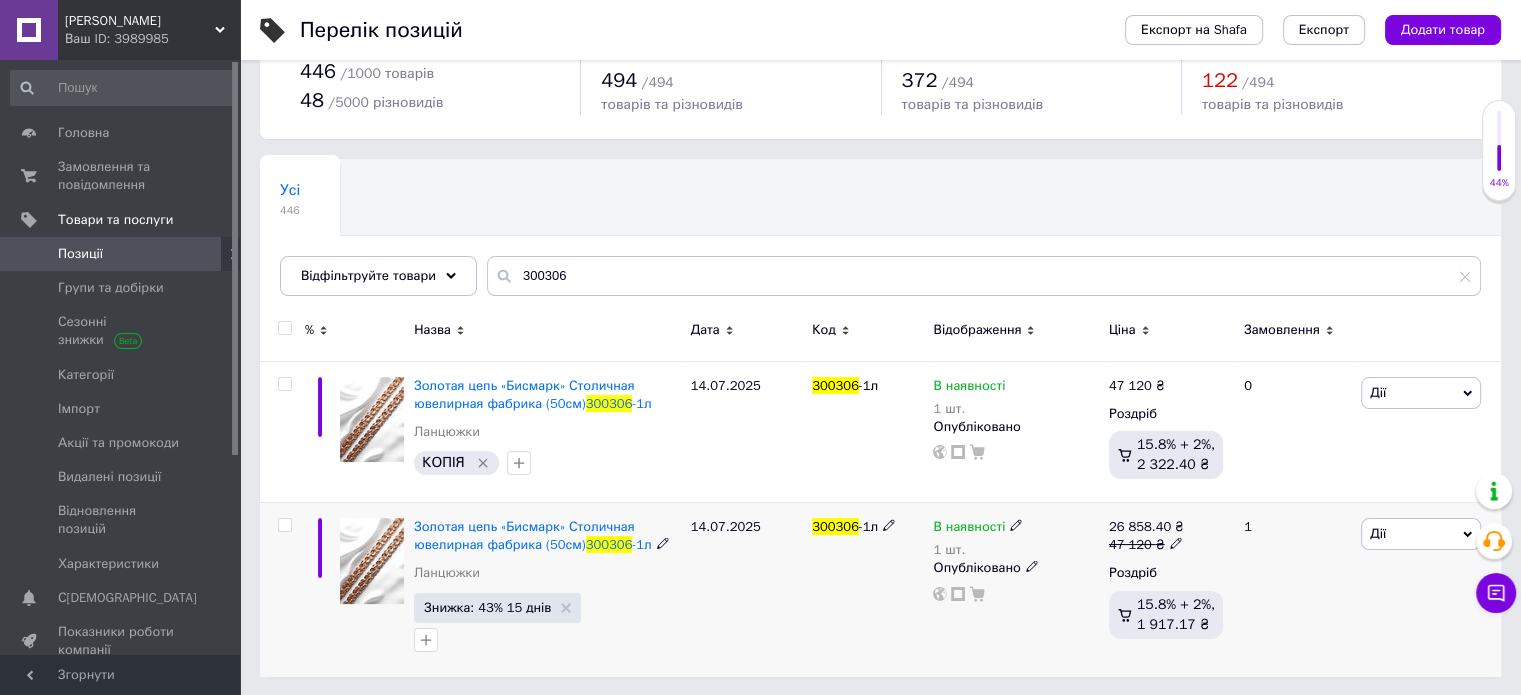 click at bounding box center [372, 561] 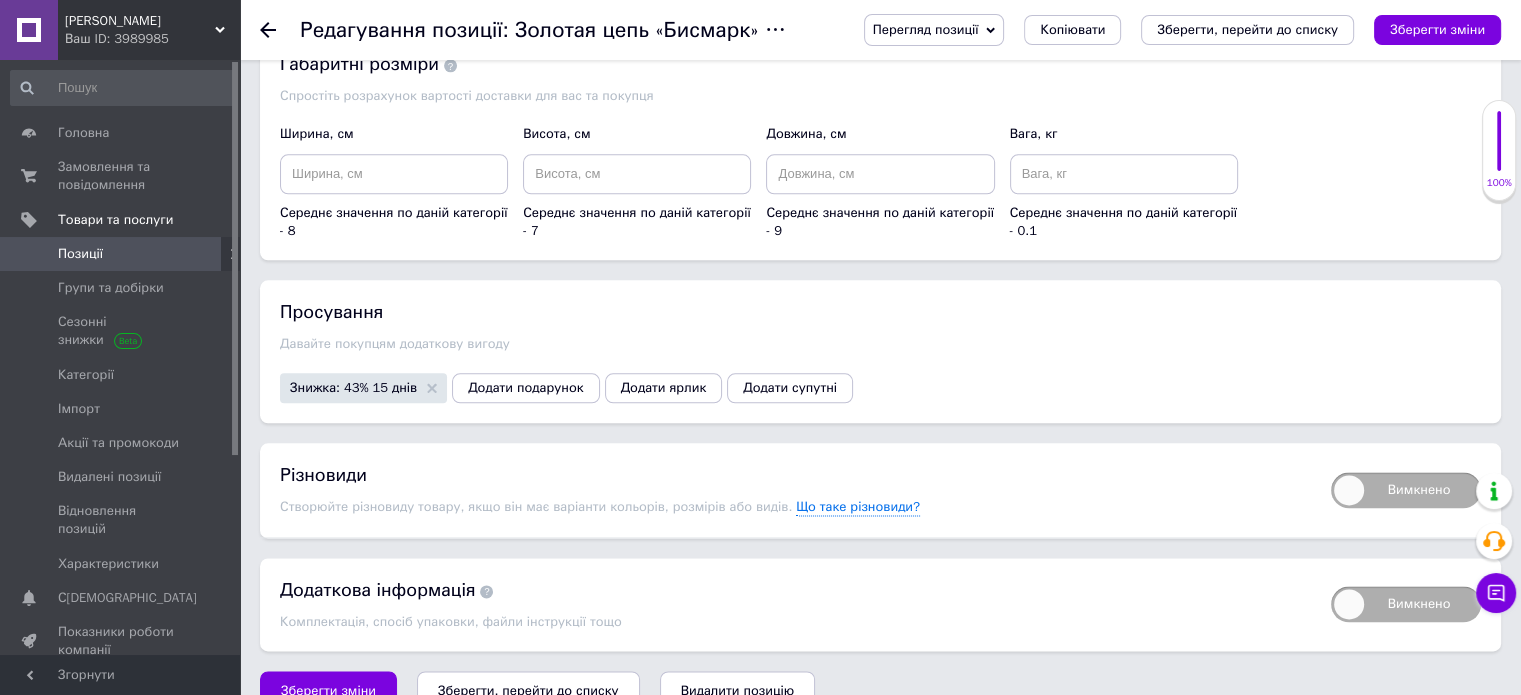 scroll, scrollTop: 2432, scrollLeft: 0, axis: vertical 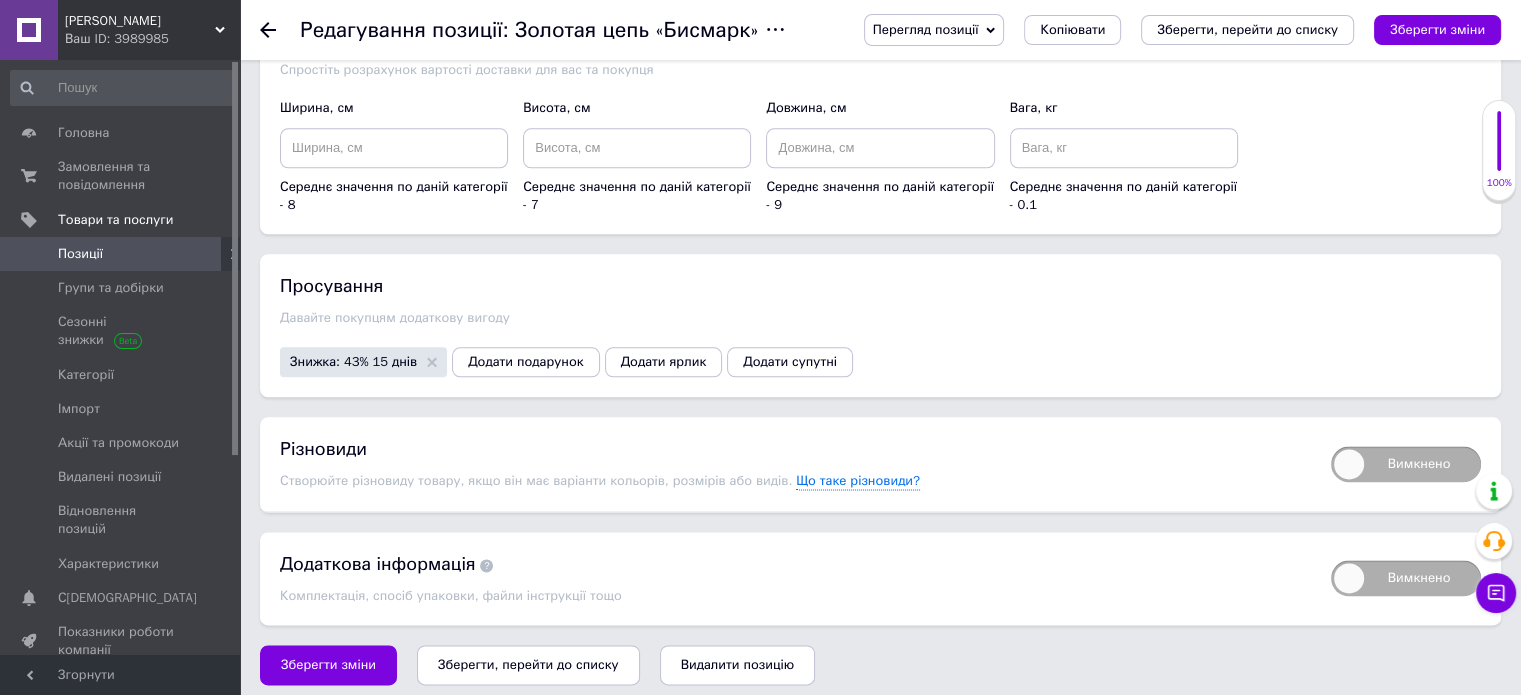 click on "Вимкнено" at bounding box center [1406, 464] 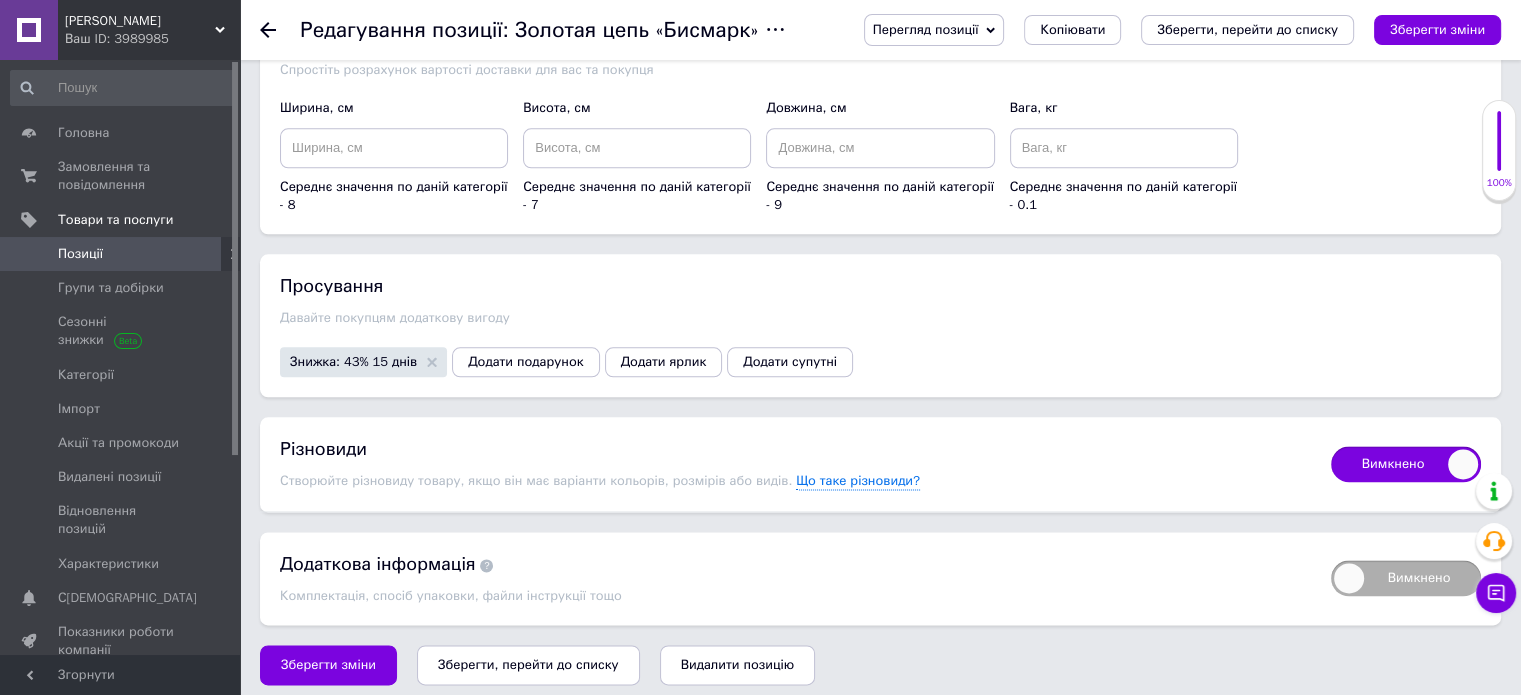 checkbox on "true" 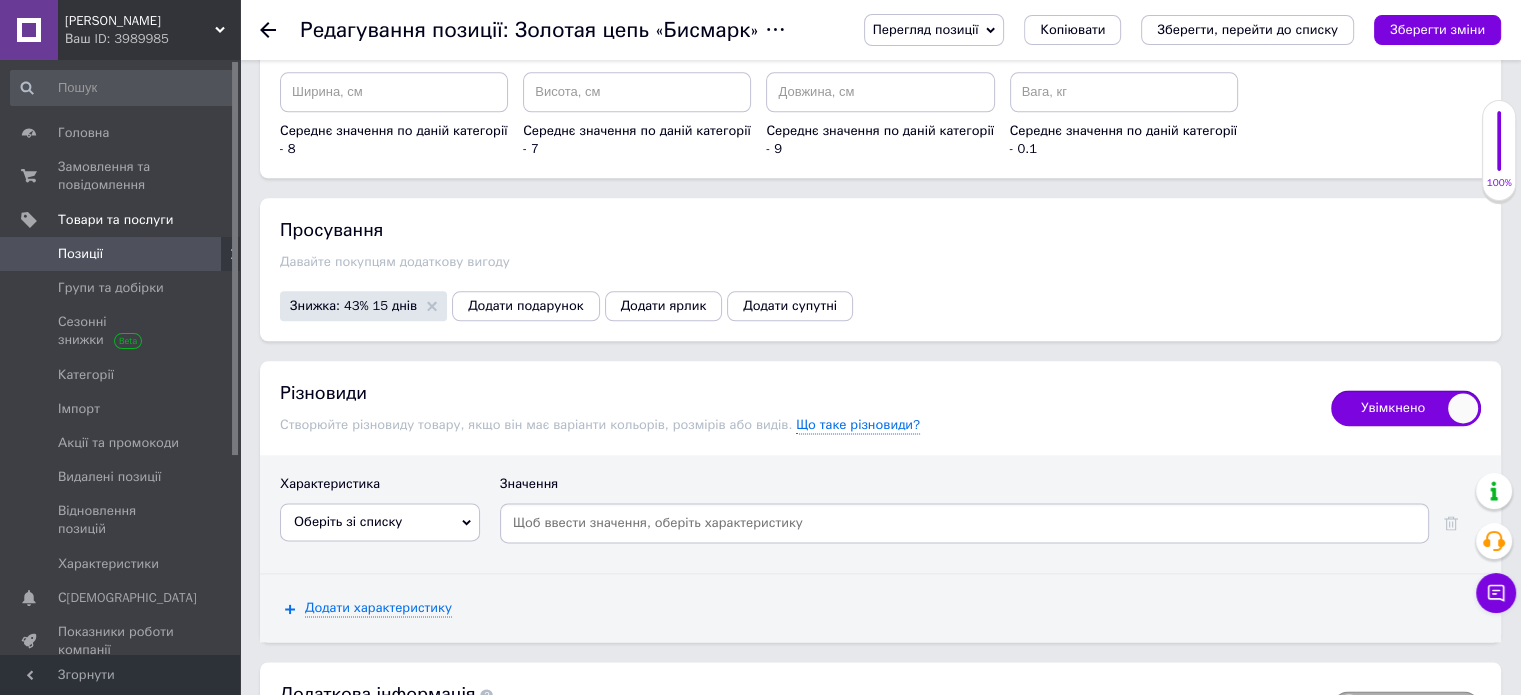scroll, scrollTop: 2619, scrollLeft: 0, axis: vertical 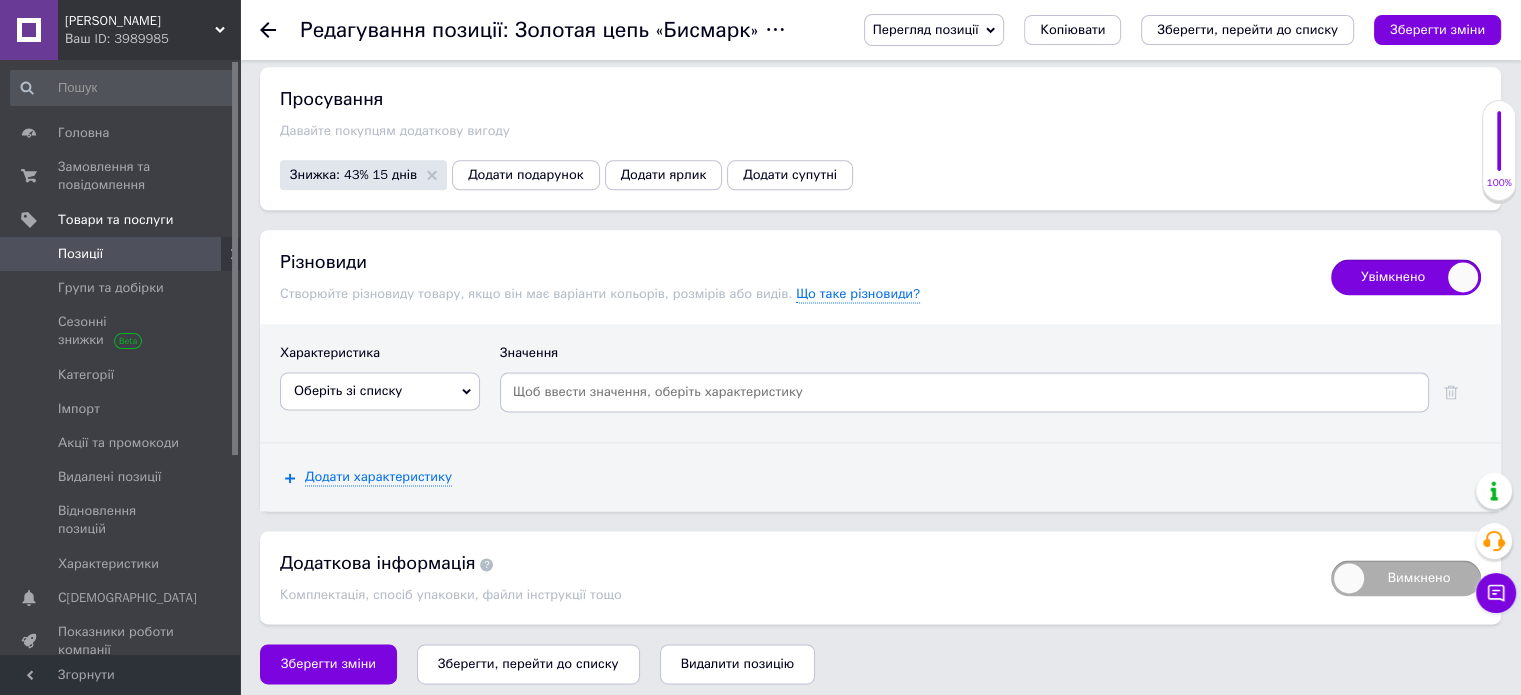 click on "Оберіть зі списку" at bounding box center (380, 391) 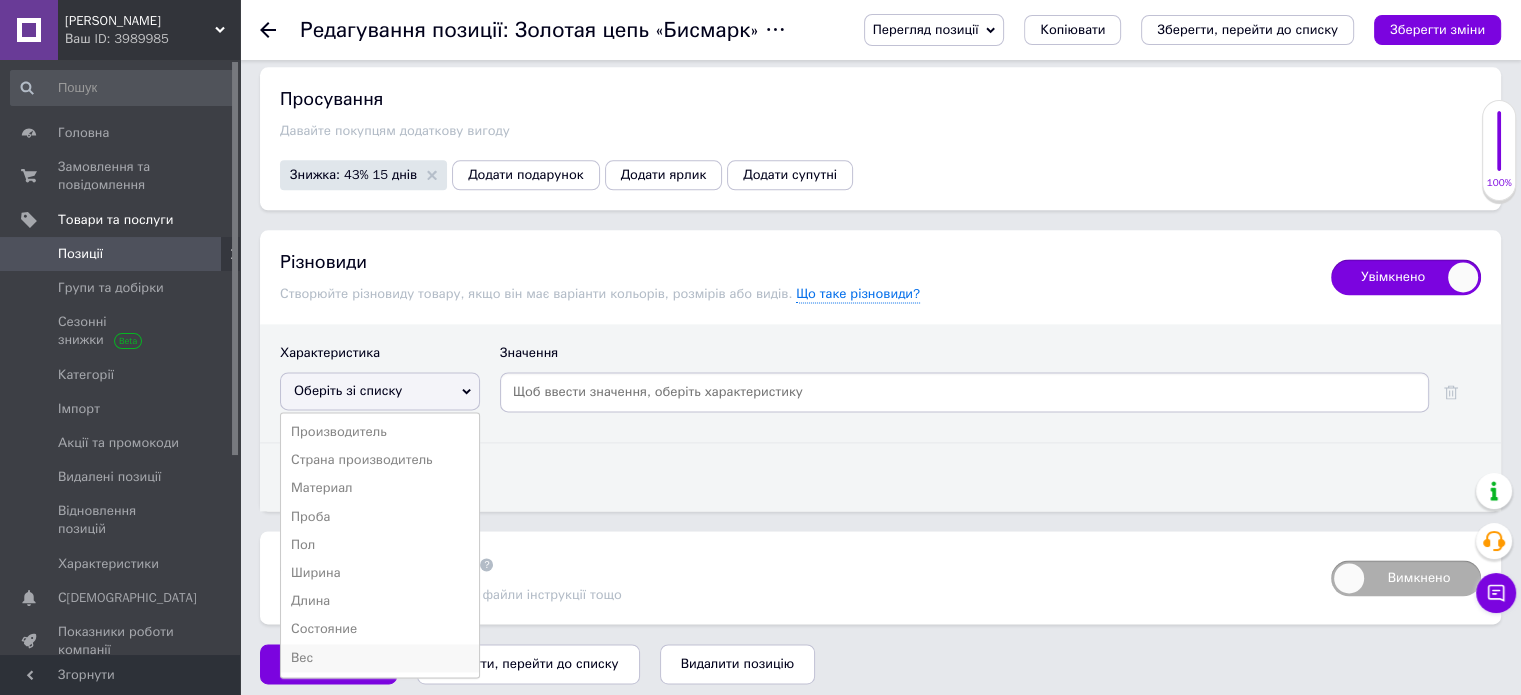 click on "Вес" at bounding box center (380, 658) 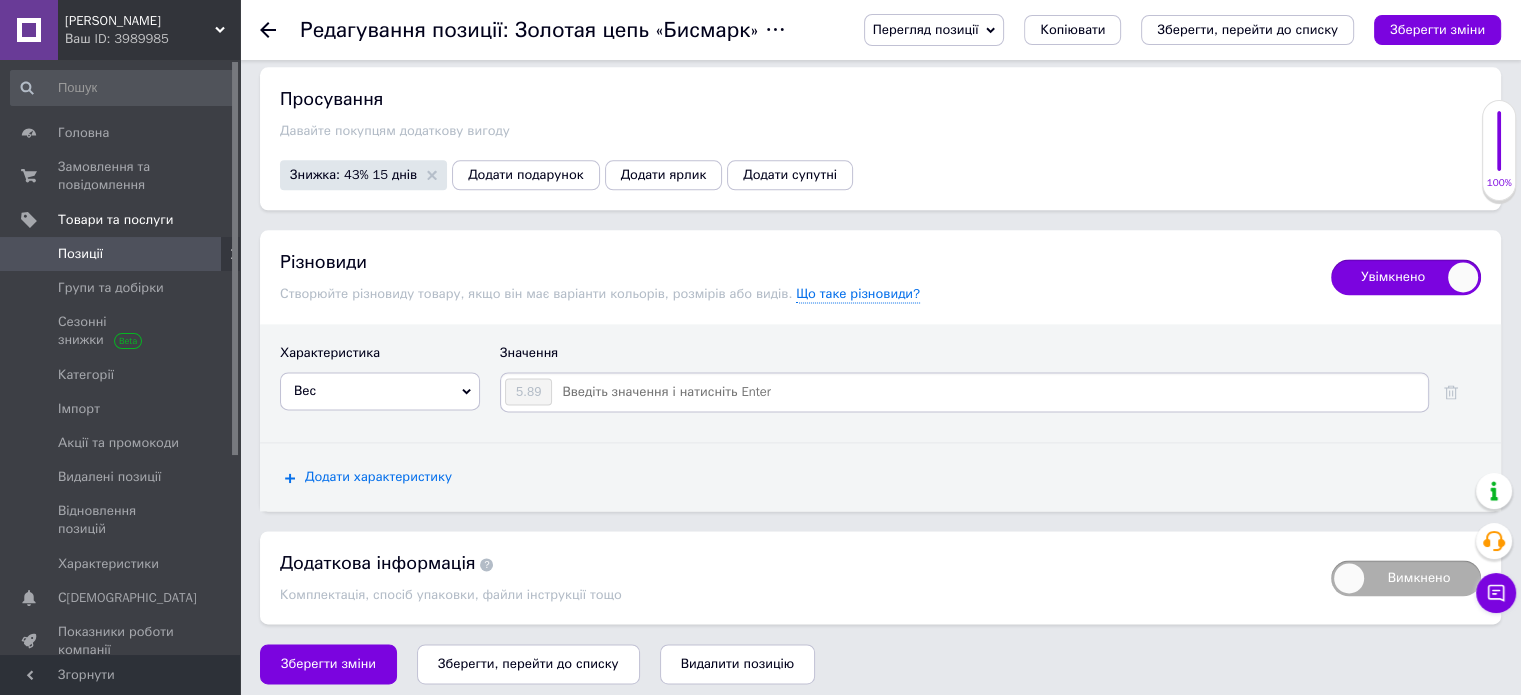 click on "Додати характеристику" at bounding box center (378, 477) 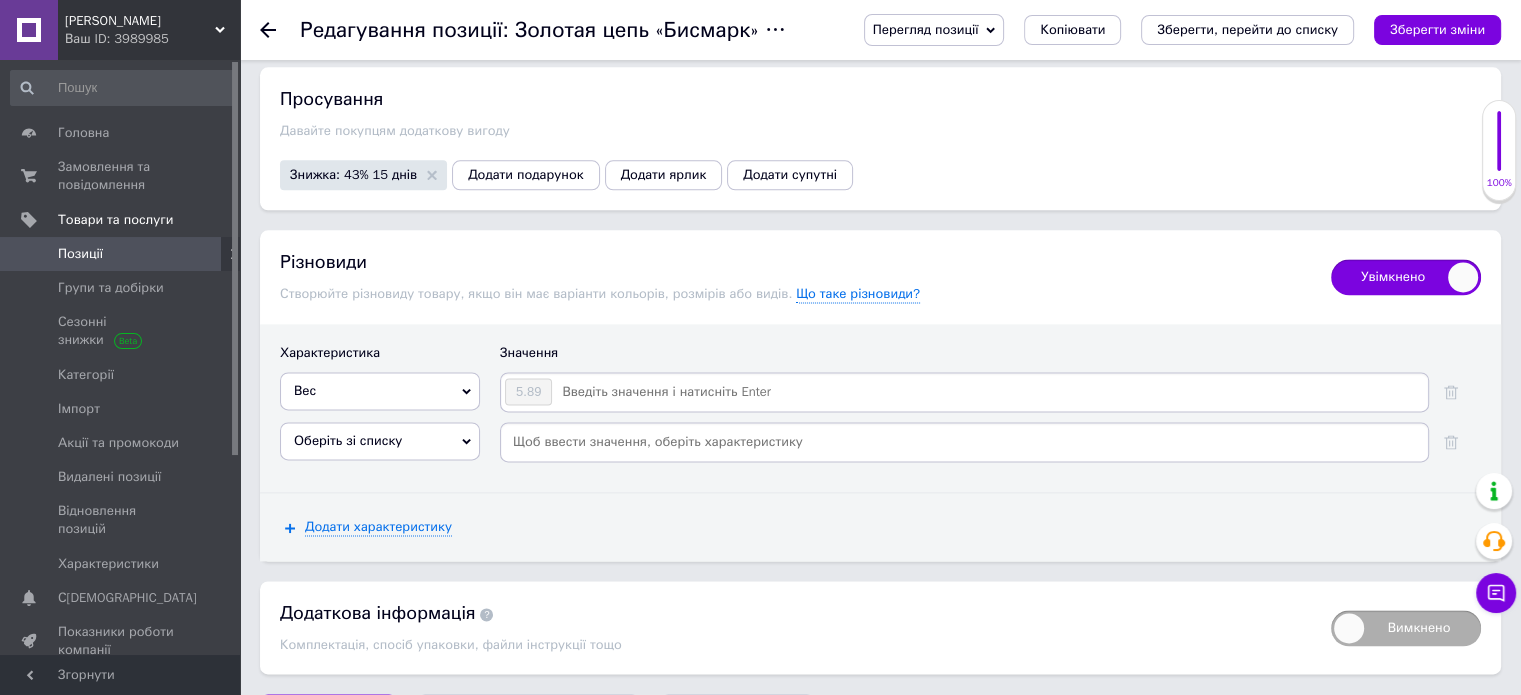 click 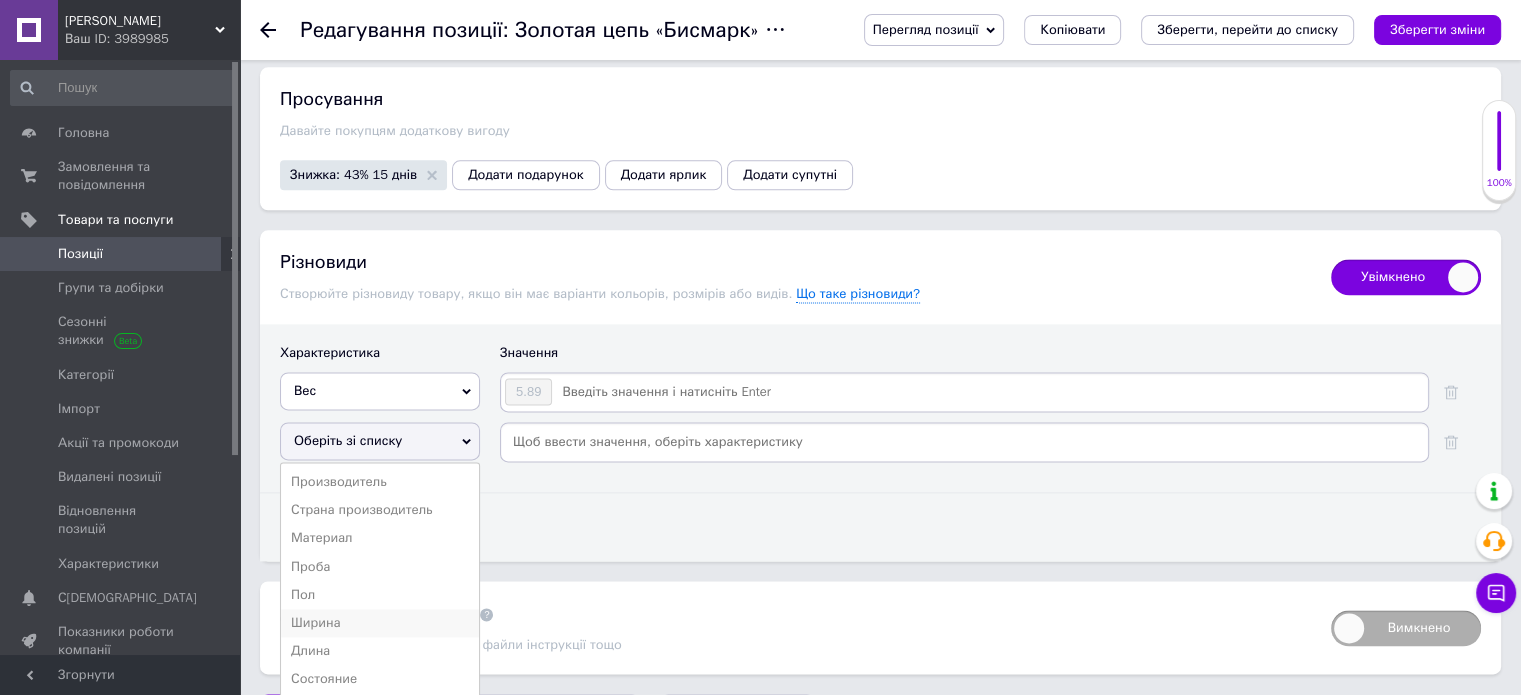 scroll, scrollTop: 2668, scrollLeft: 0, axis: vertical 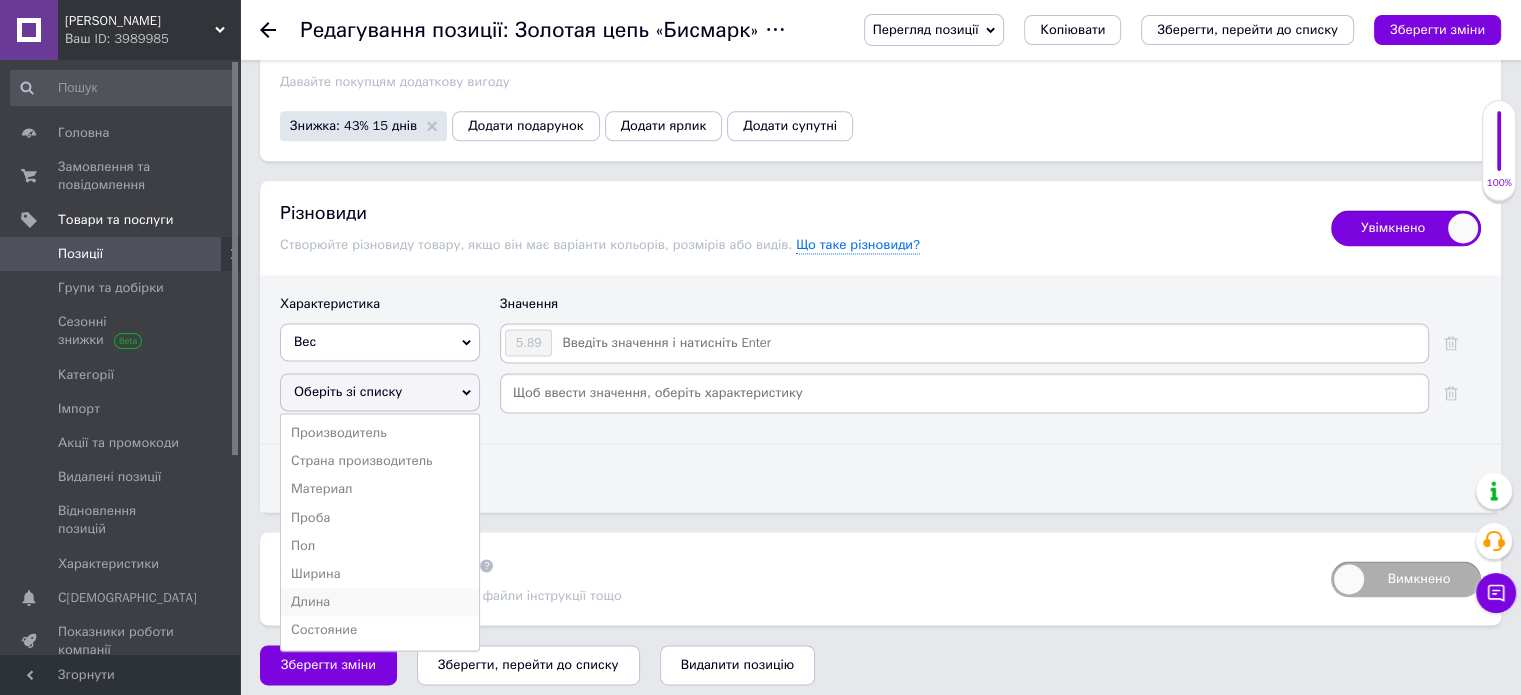 click on "Длина" at bounding box center [380, 602] 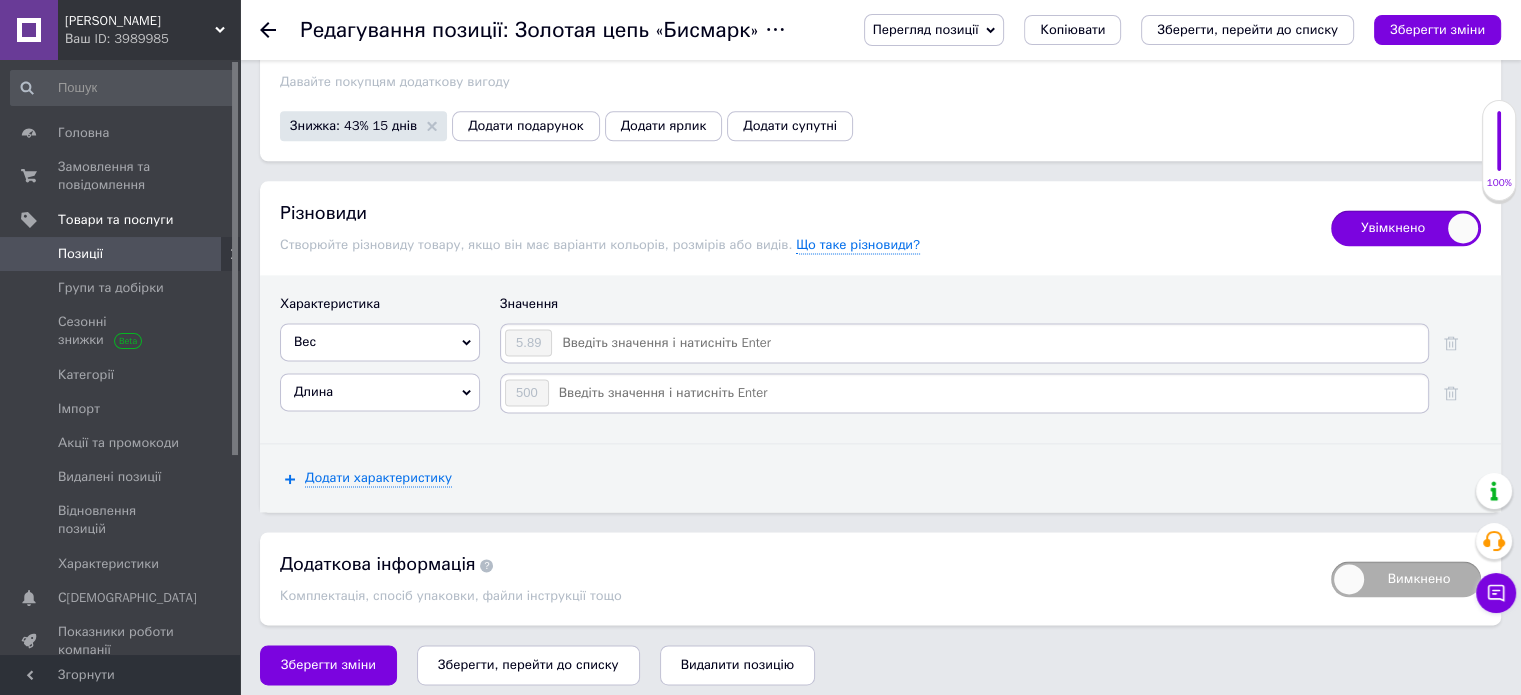 click at bounding box center (987, 393) 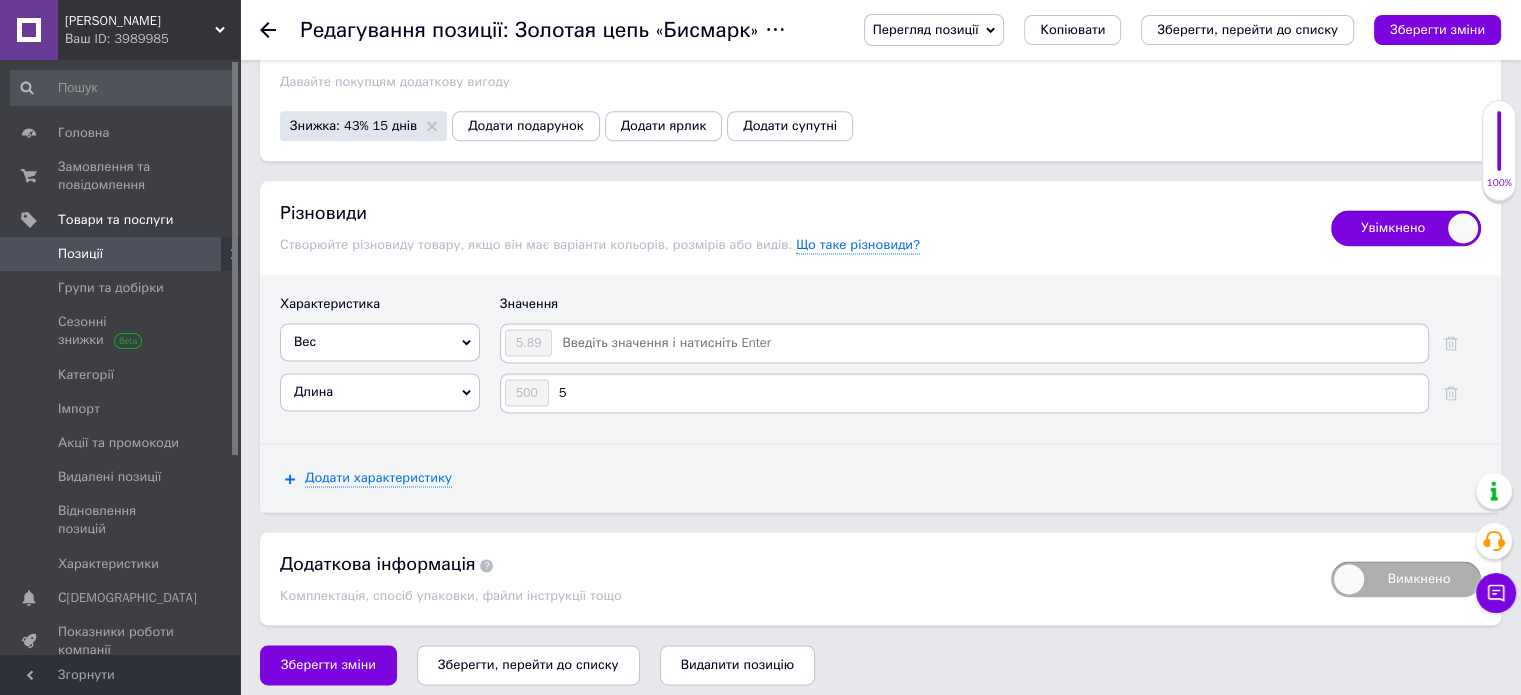 type on "55" 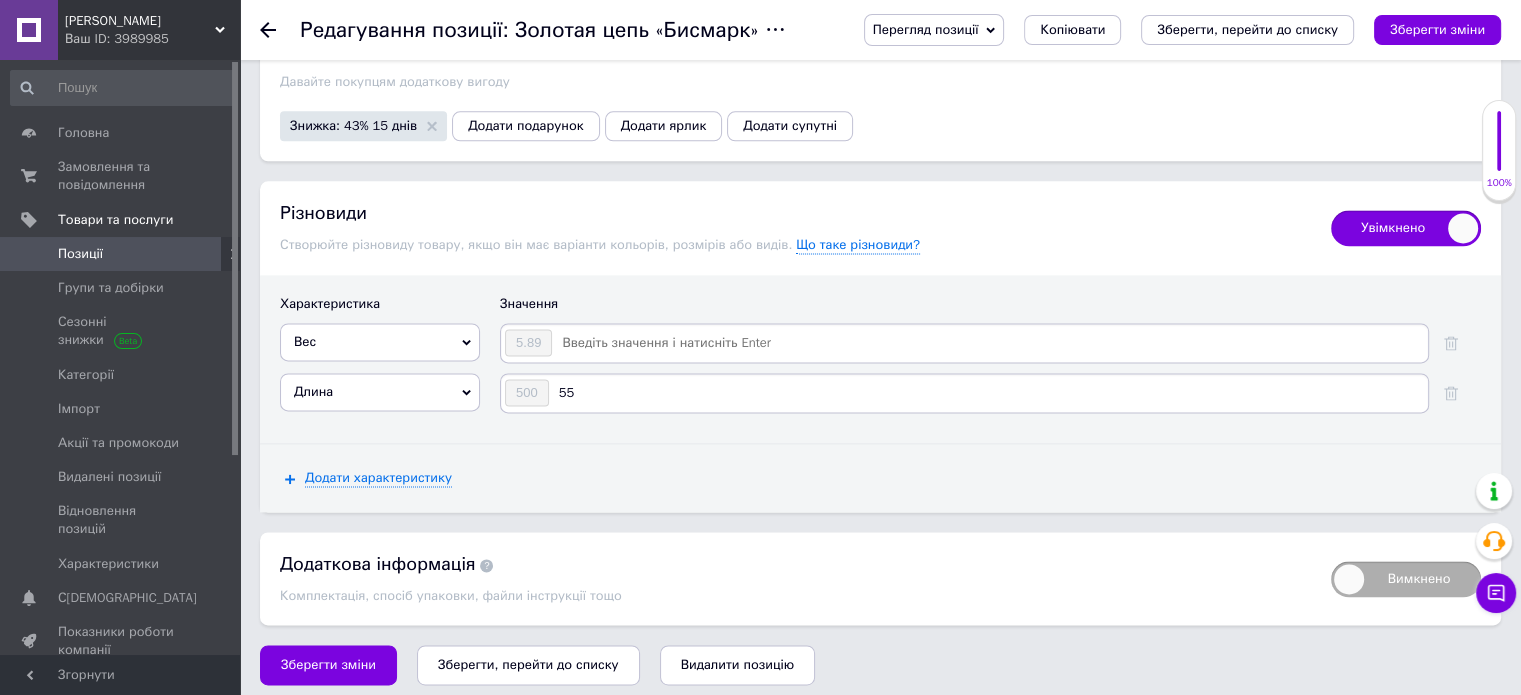 type 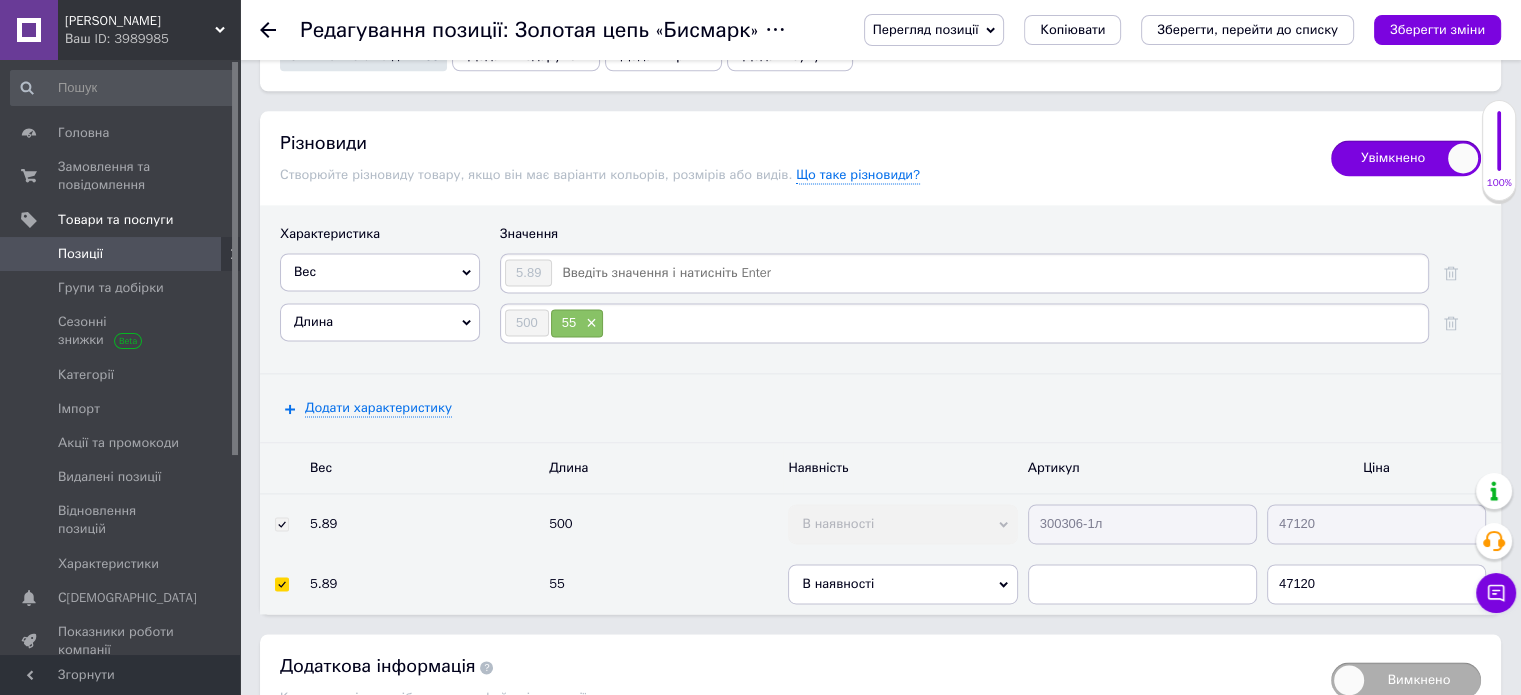 scroll, scrollTop: 2768, scrollLeft: 0, axis: vertical 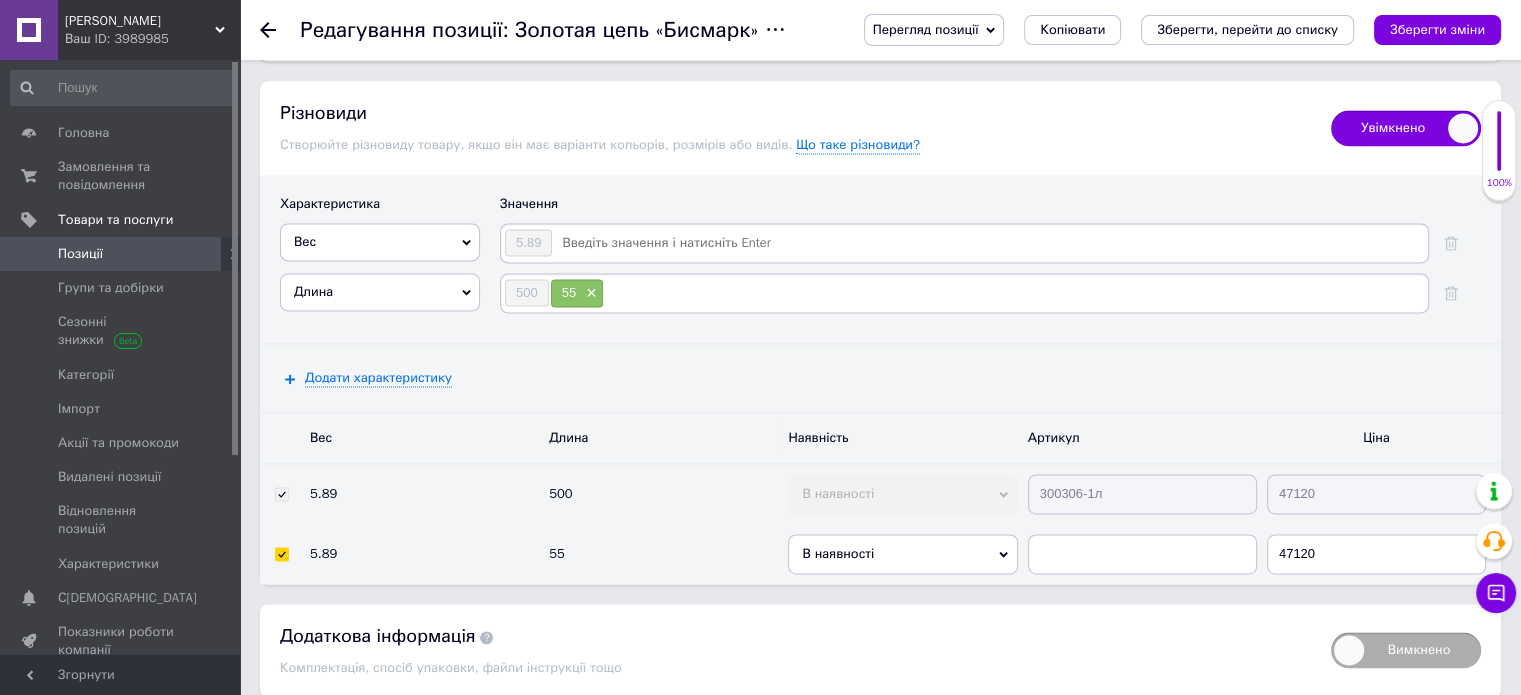 click at bounding box center [989, 243] 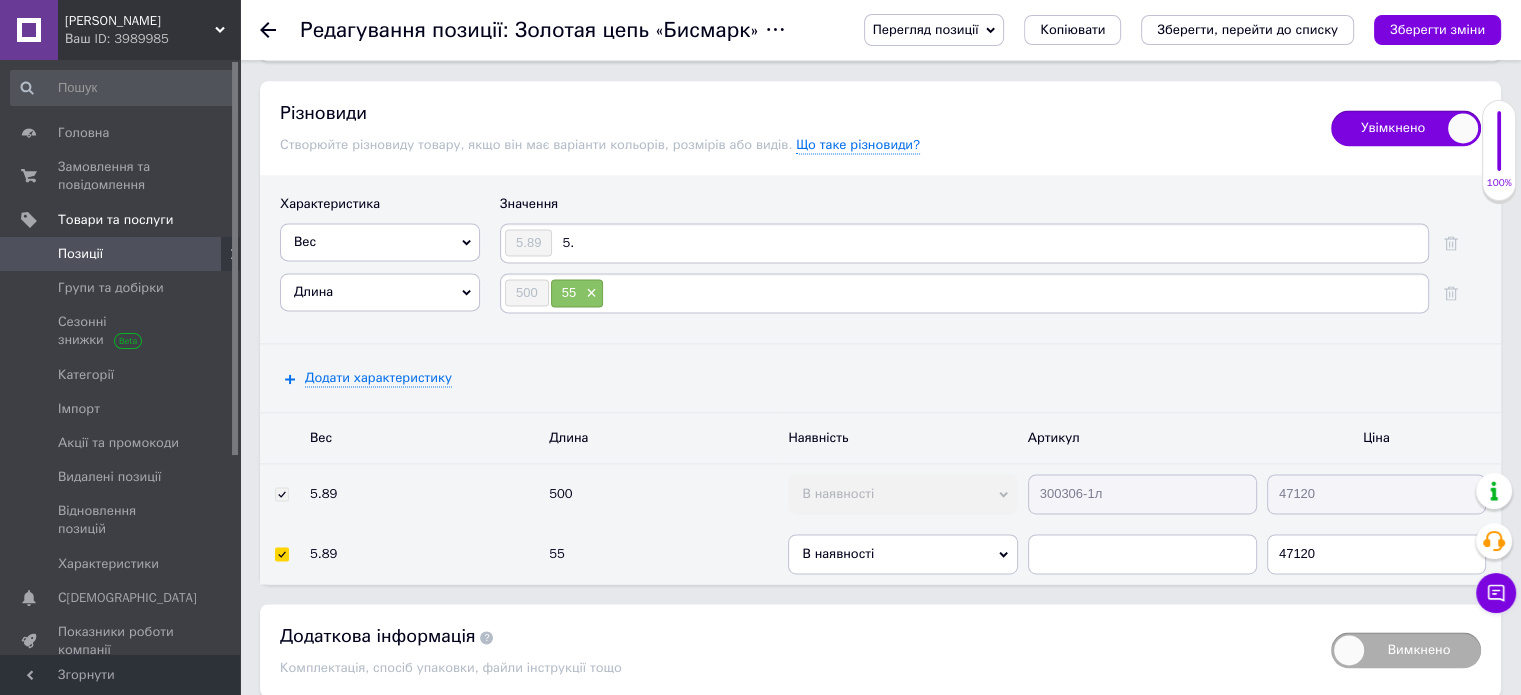 type on "5.8" 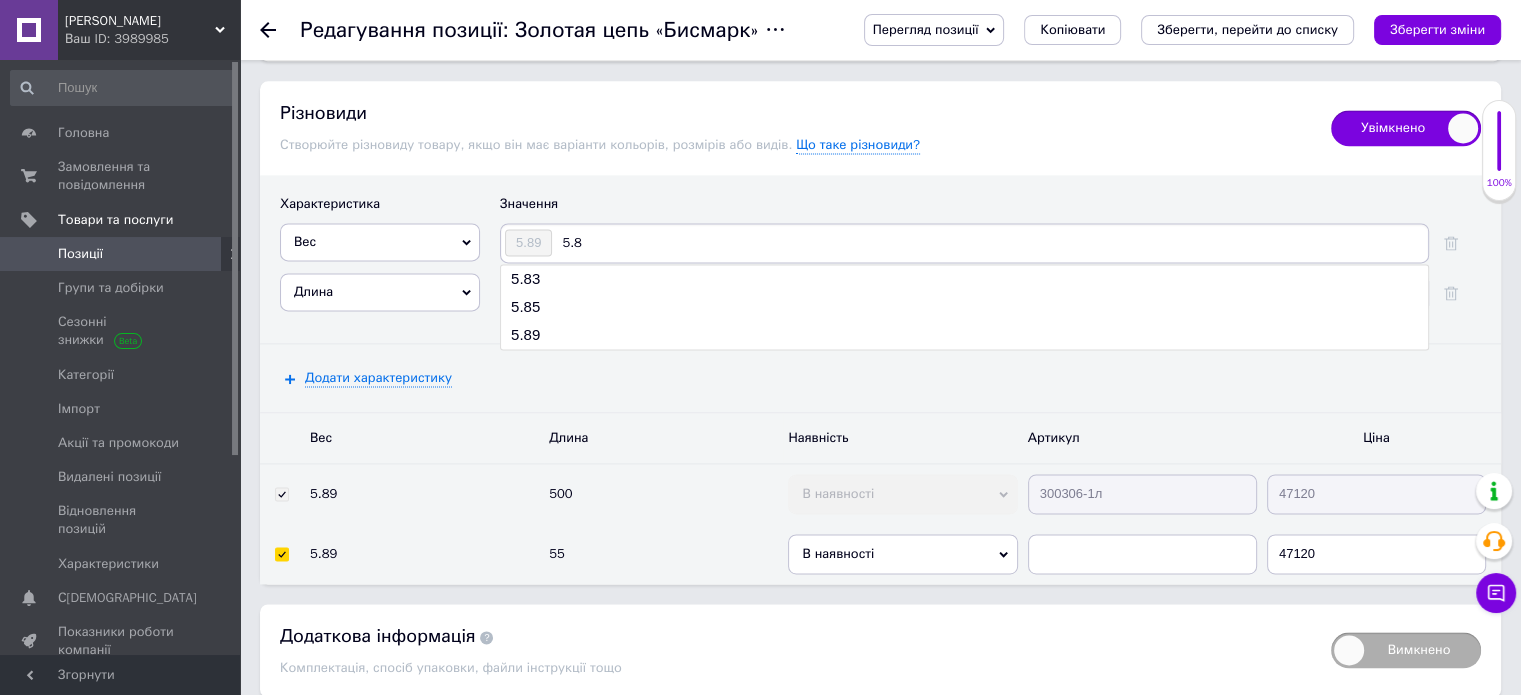 type 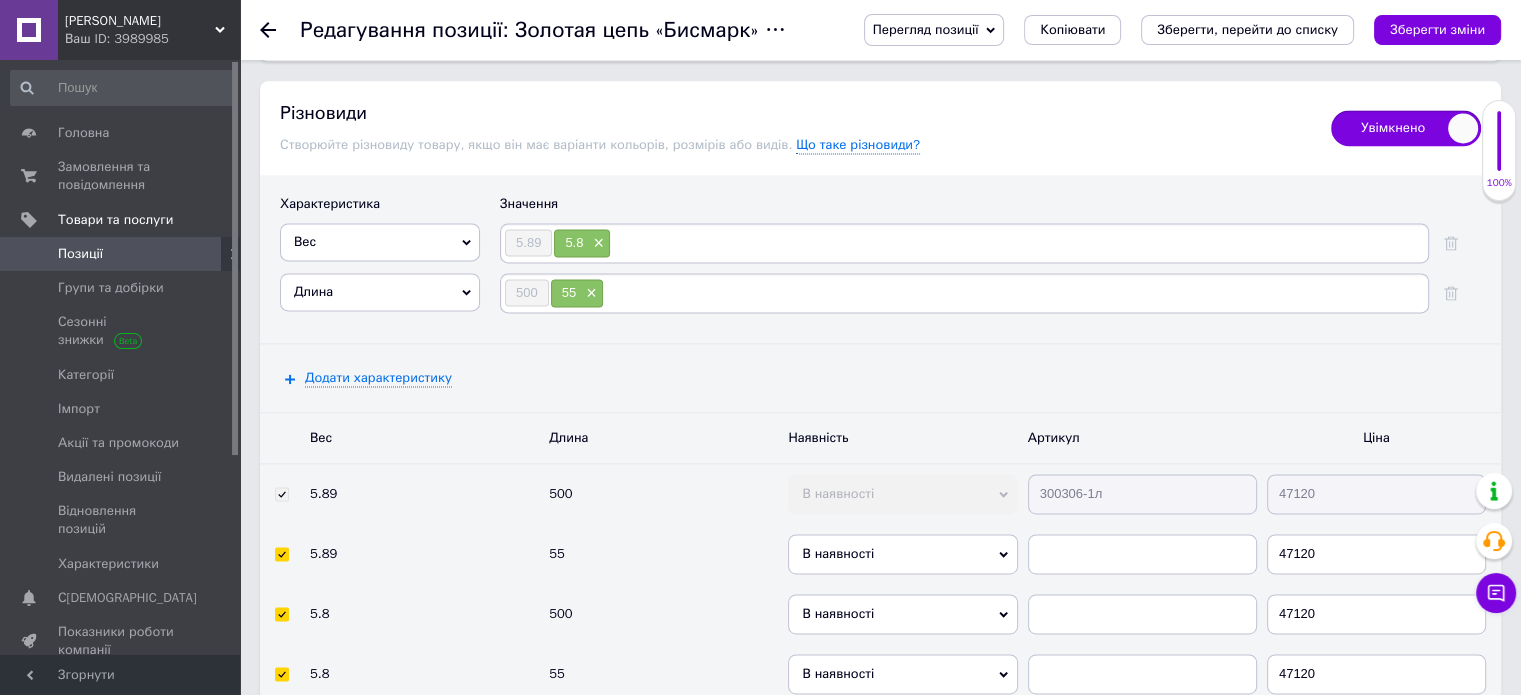 scroll, scrollTop: 2958, scrollLeft: 0, axis: vertical 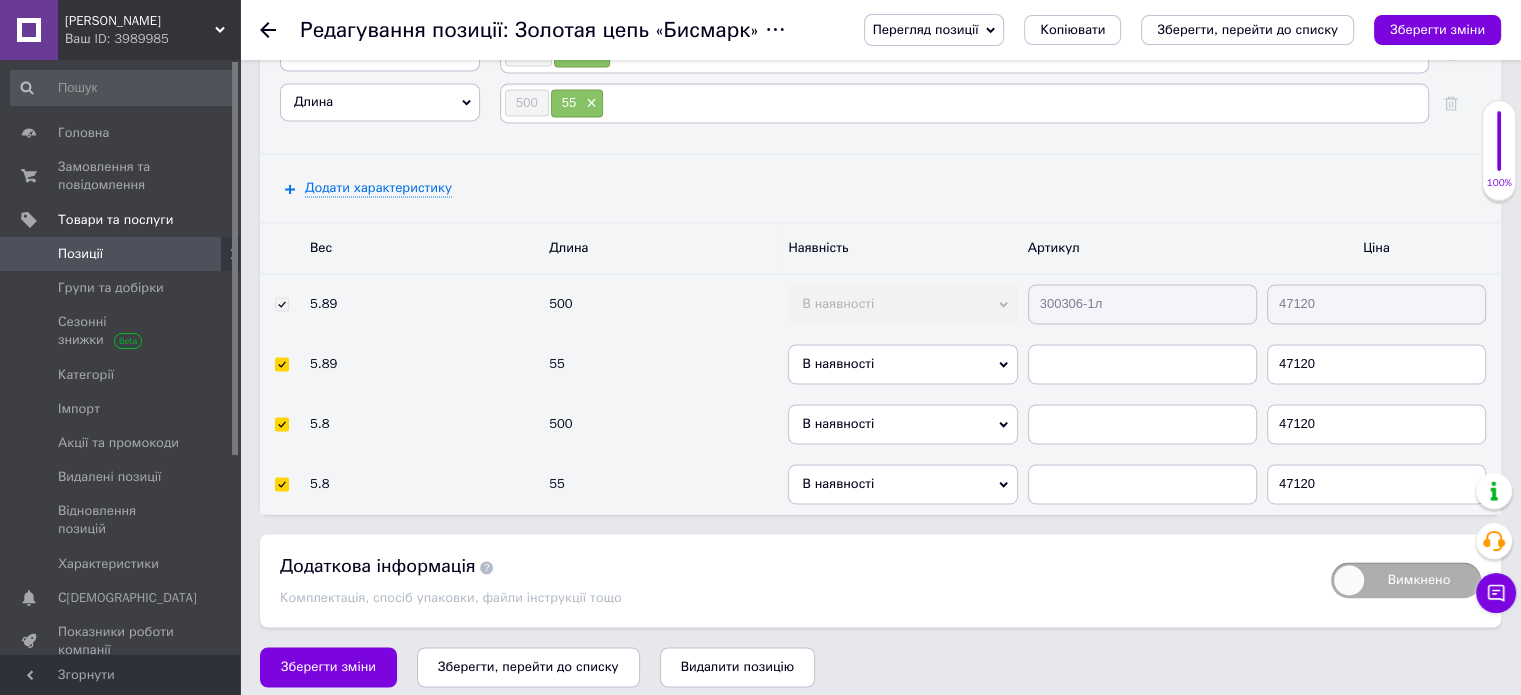 click on "В наявності" at bounding box center (902, 424) 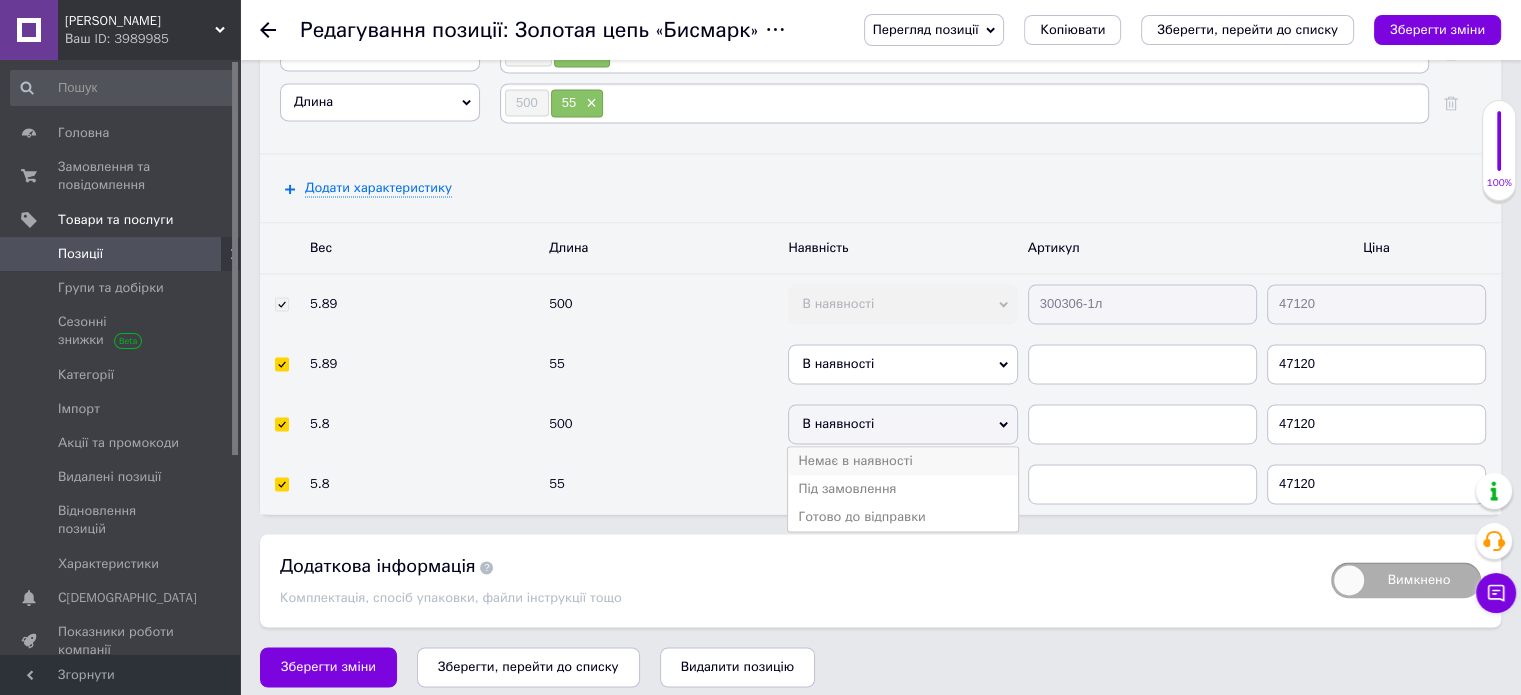 click on "Немає в наявності" at bounding box center (902, 461) 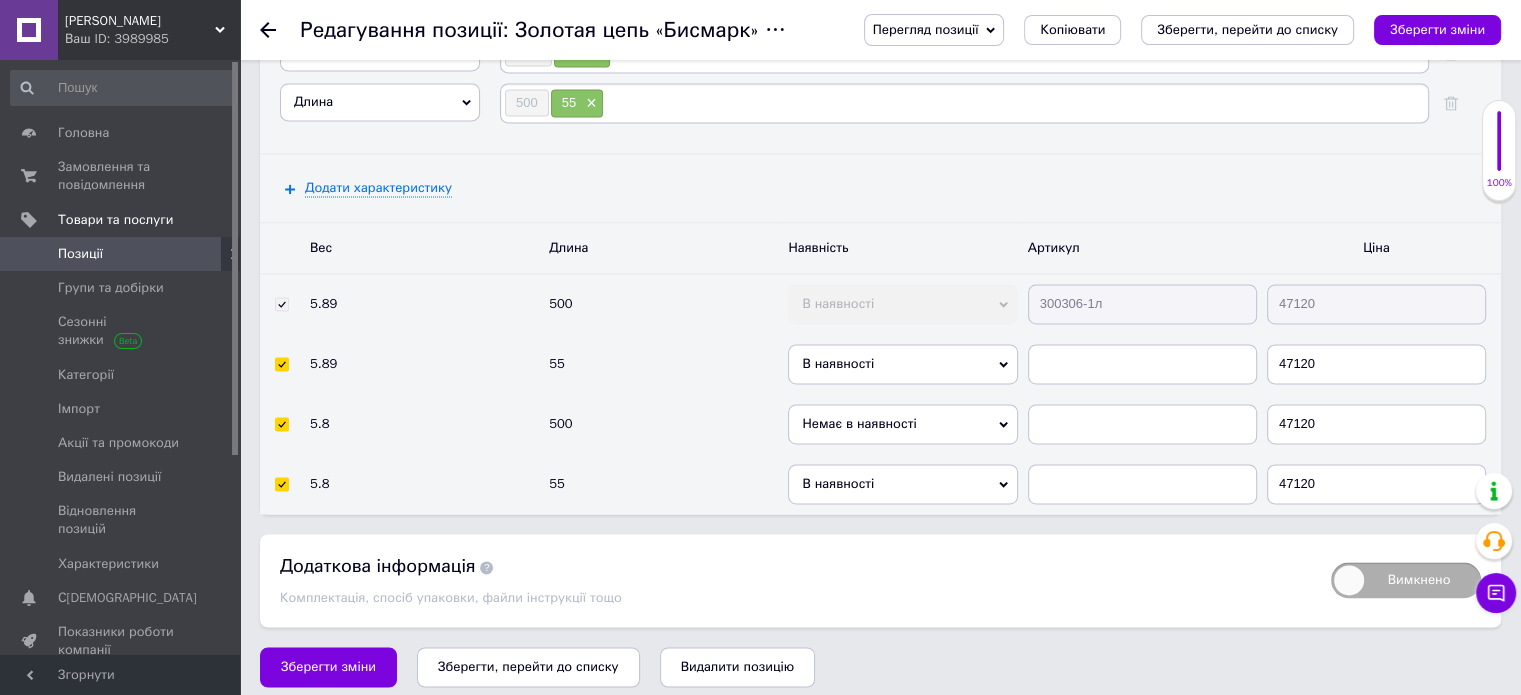 click on "В наявності" at bounding box center (902, 364) 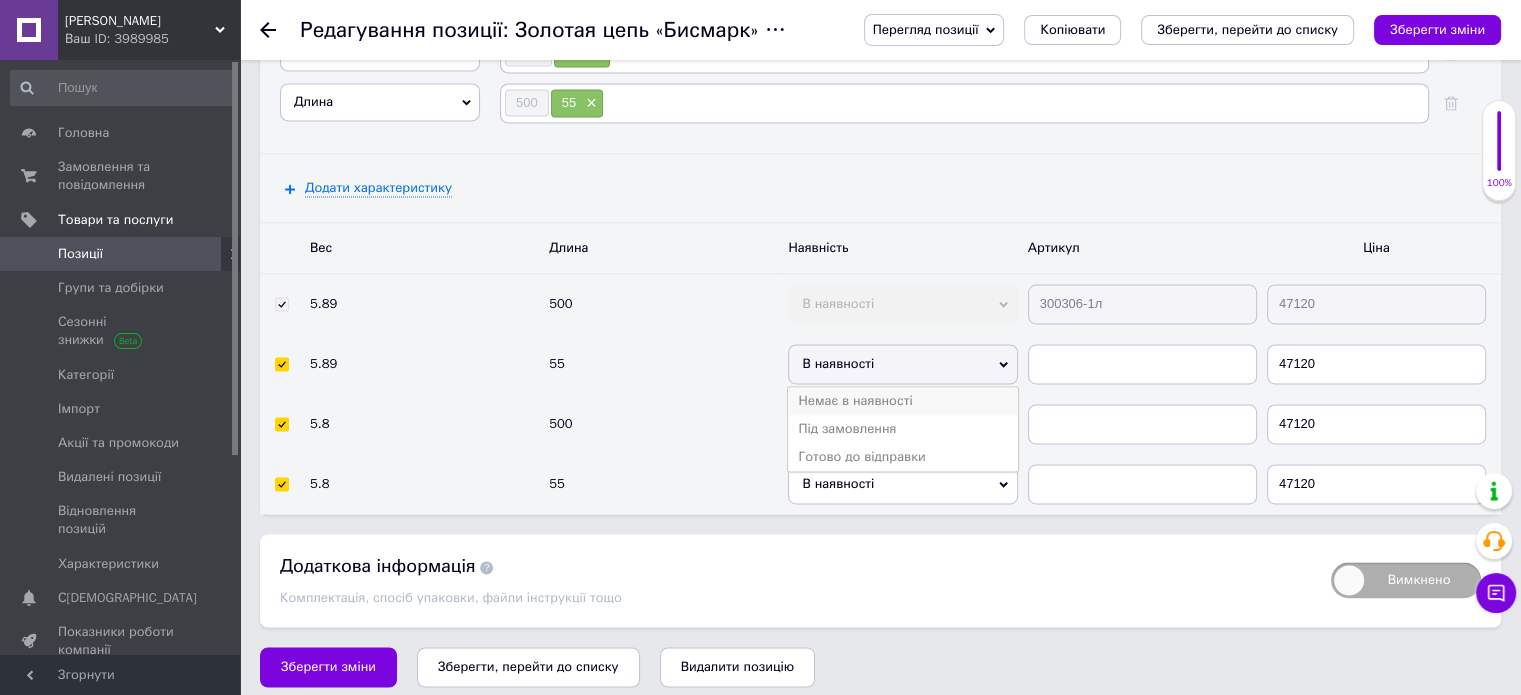 click on "Немає в наявності" at bounding box center (902, 401) 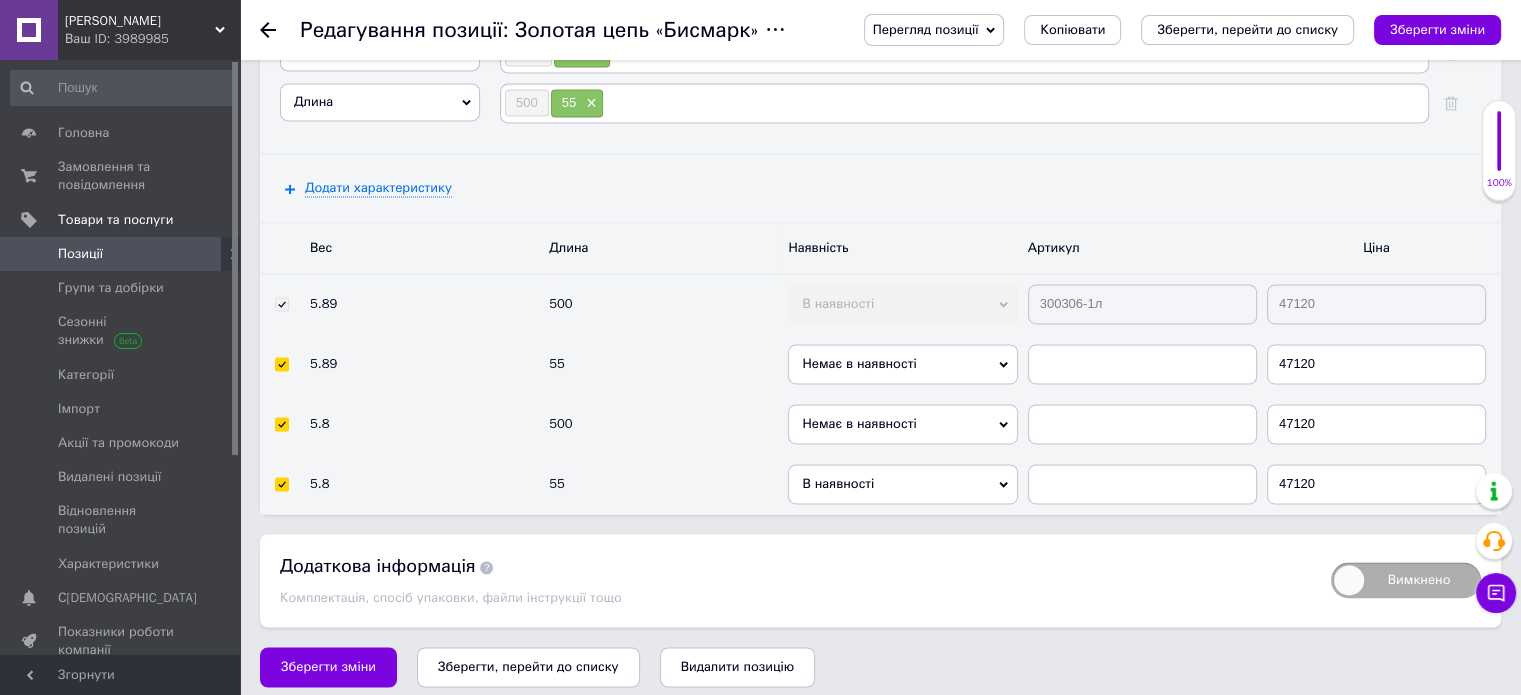click on "В наявності" at bounding box center (902, 304) 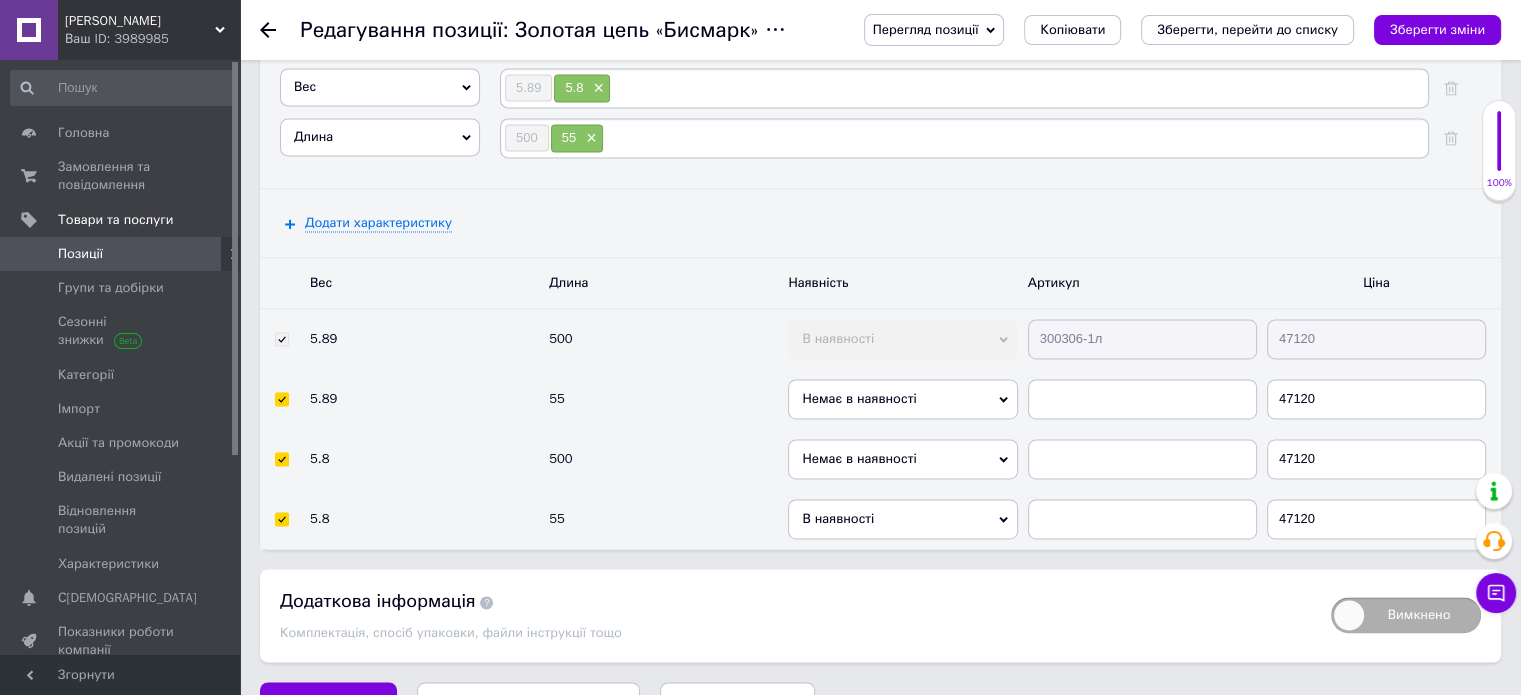 scroll, scrollTop: 2958, scrollLeft: 0, axis: vertical 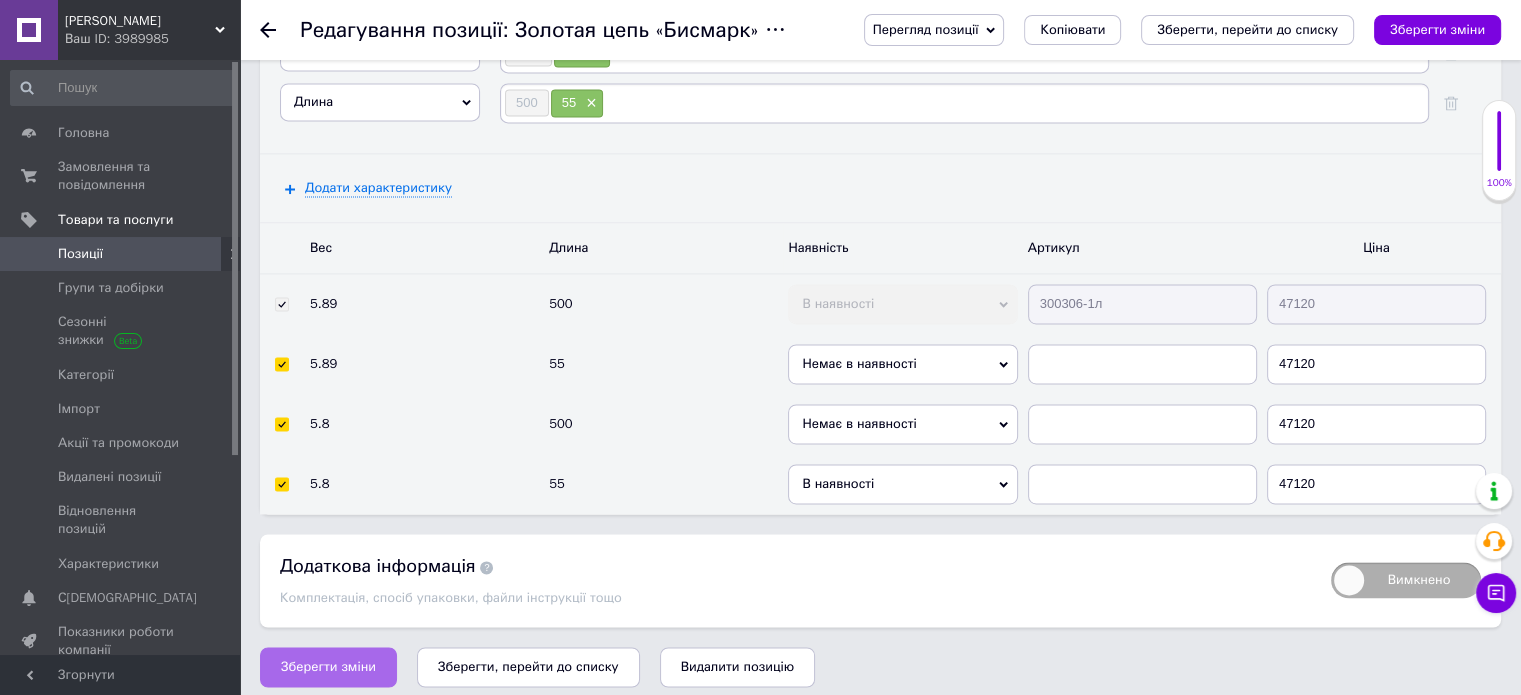 click on "Зберегти зміни" at bounding box center [328, 667] 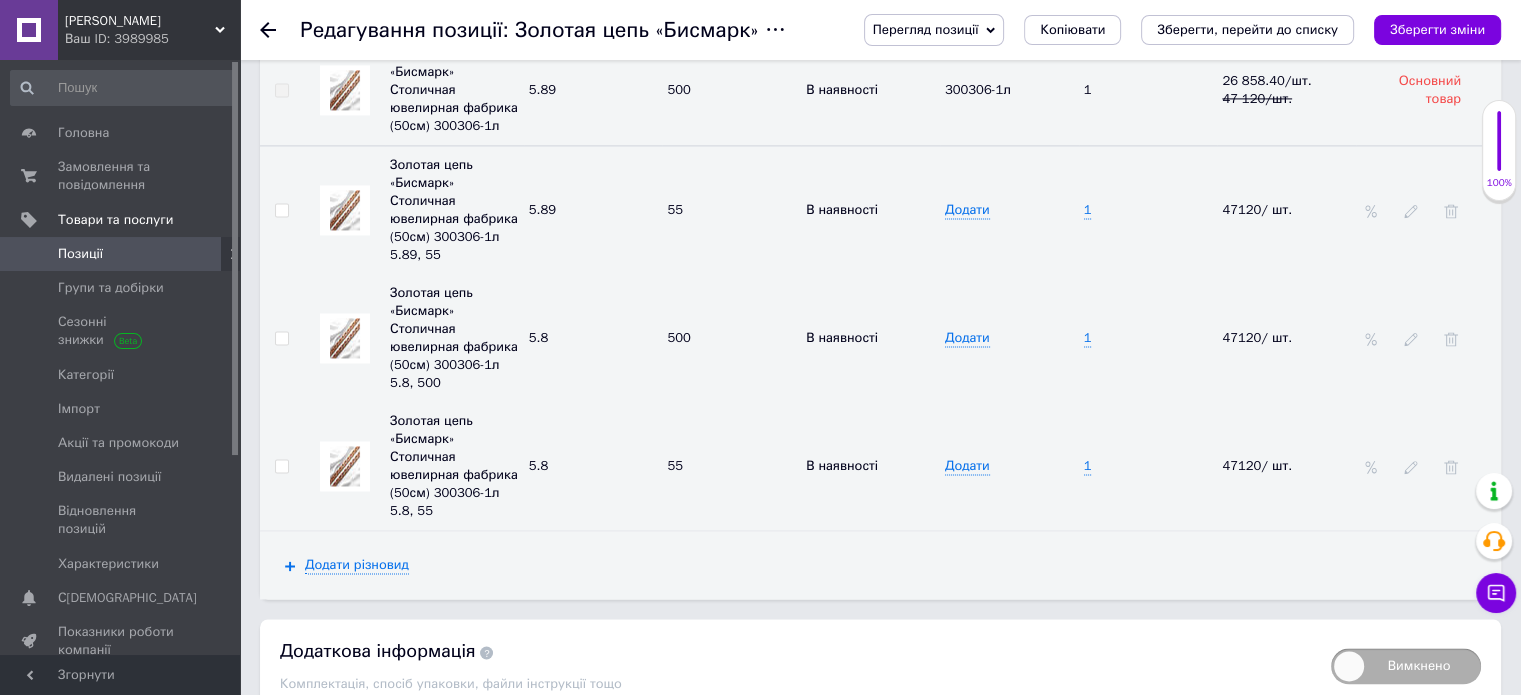 click at bounding box center (345, 466) 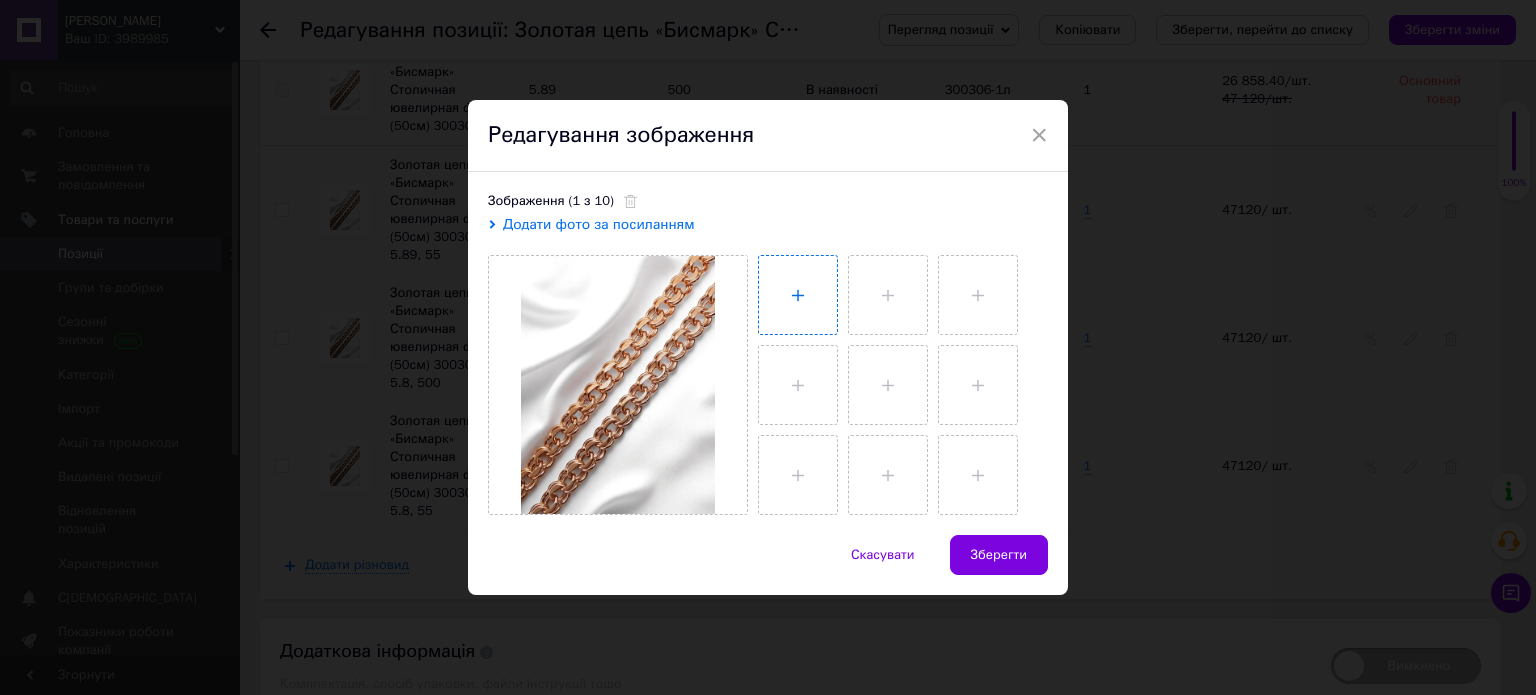 click at bounding box center (798, 295) 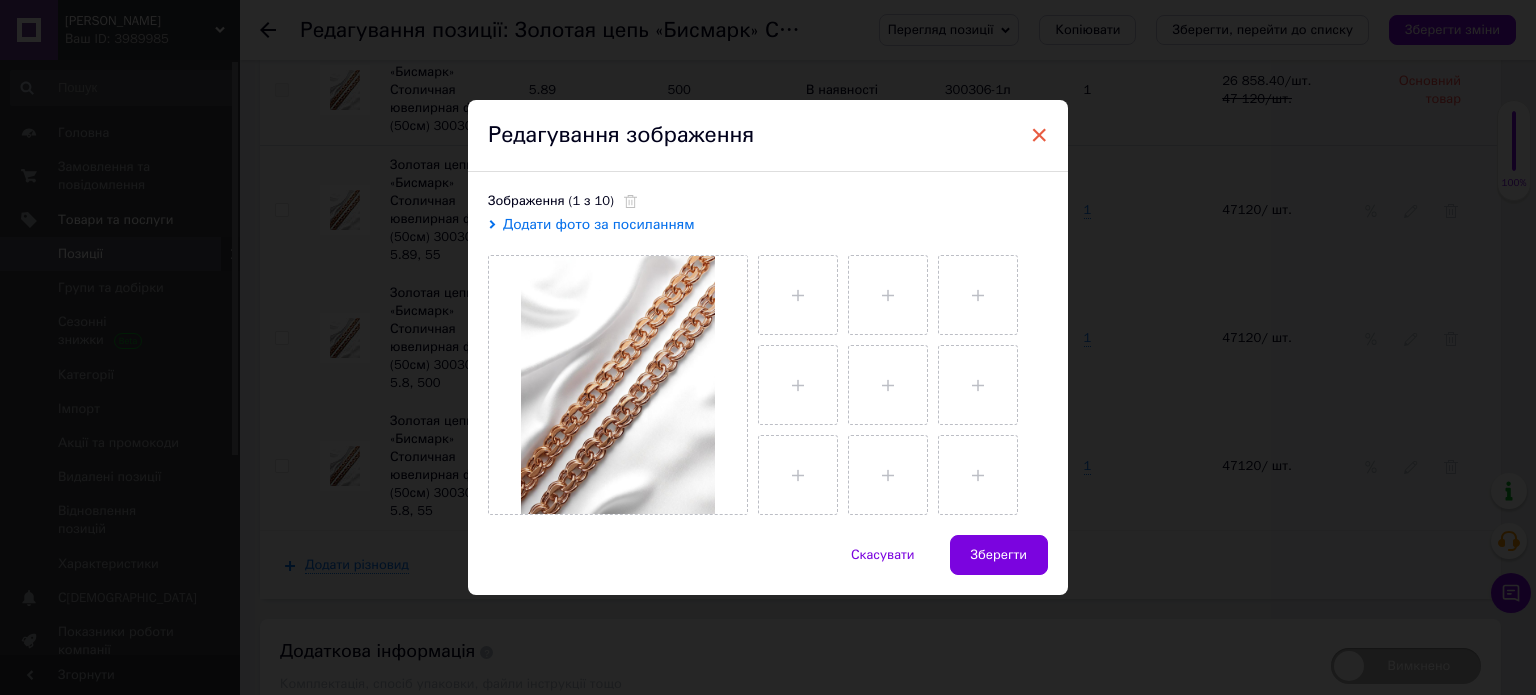 click on "×" at bounding box center [1039, 135] 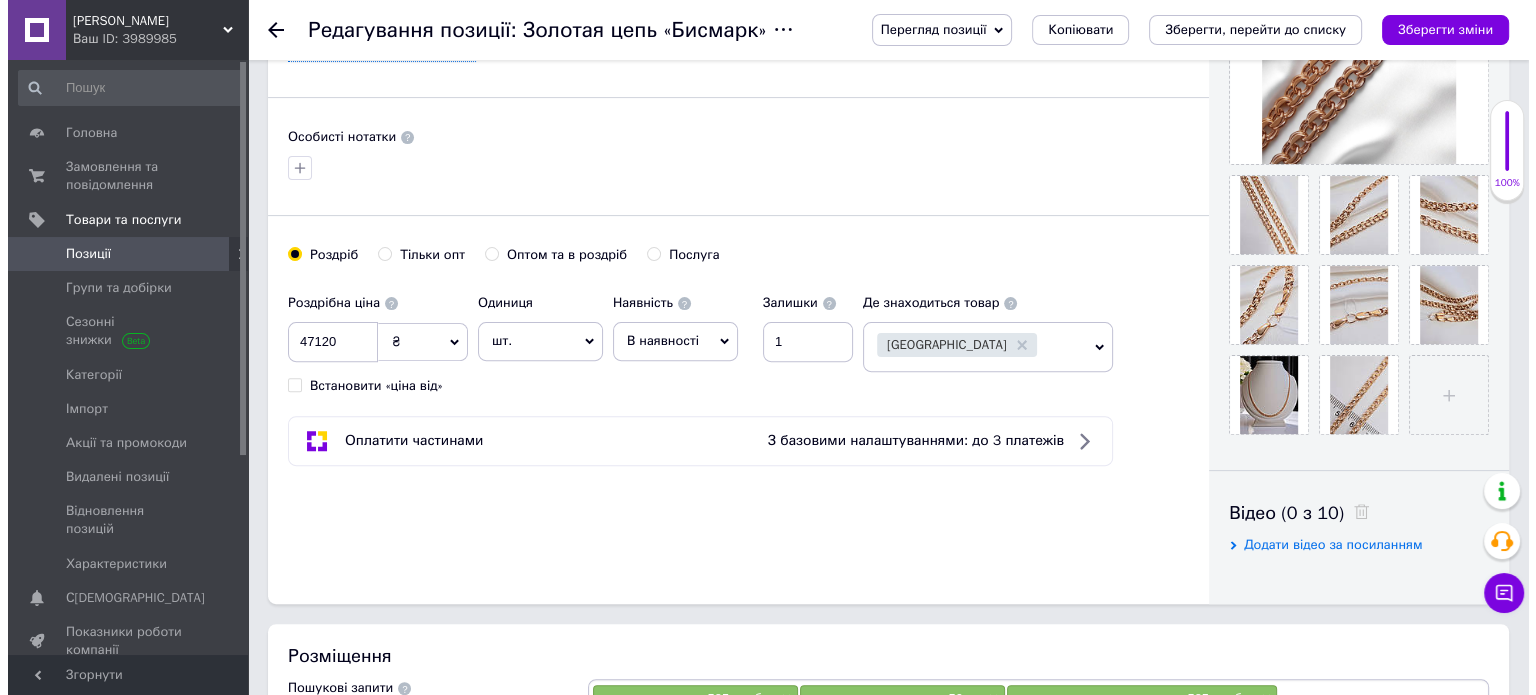scroll, scrollTop: 558, scrollLeft: 0, axis: vertical 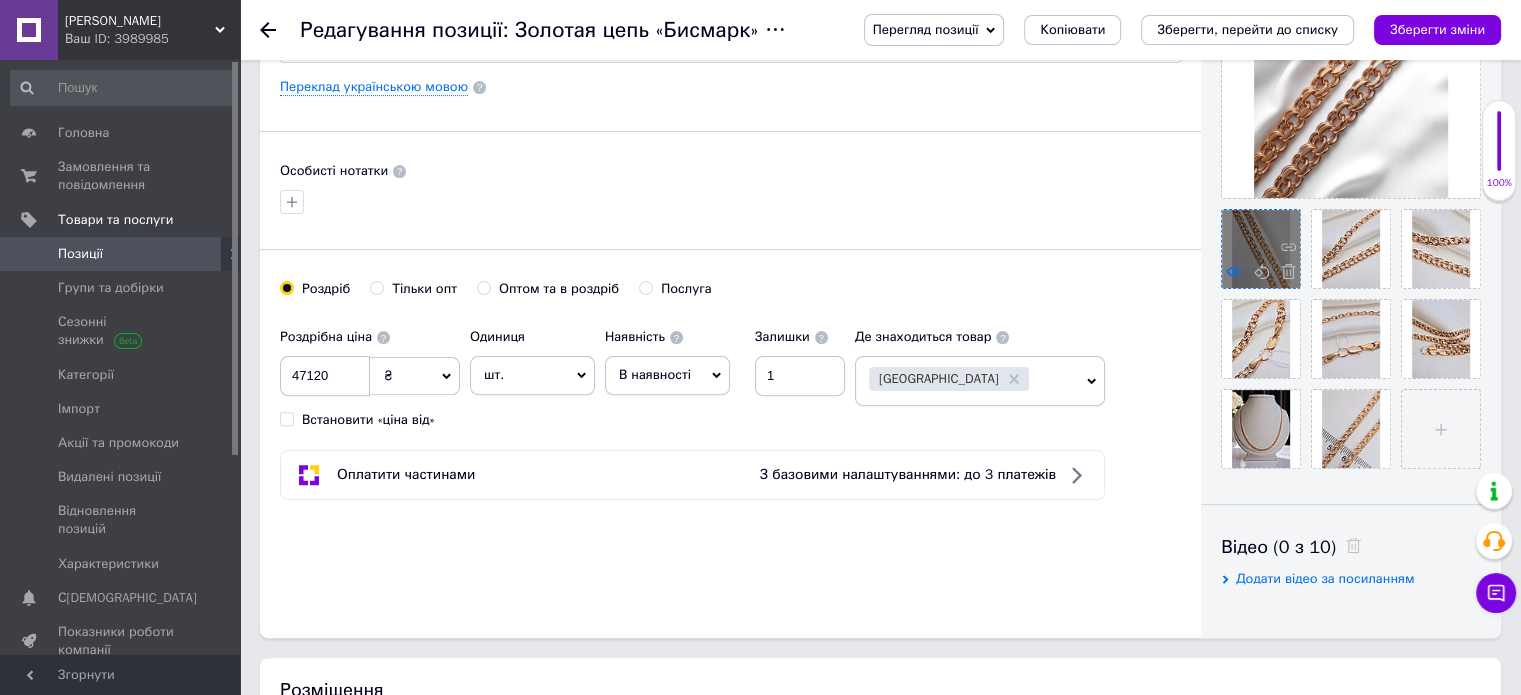 click 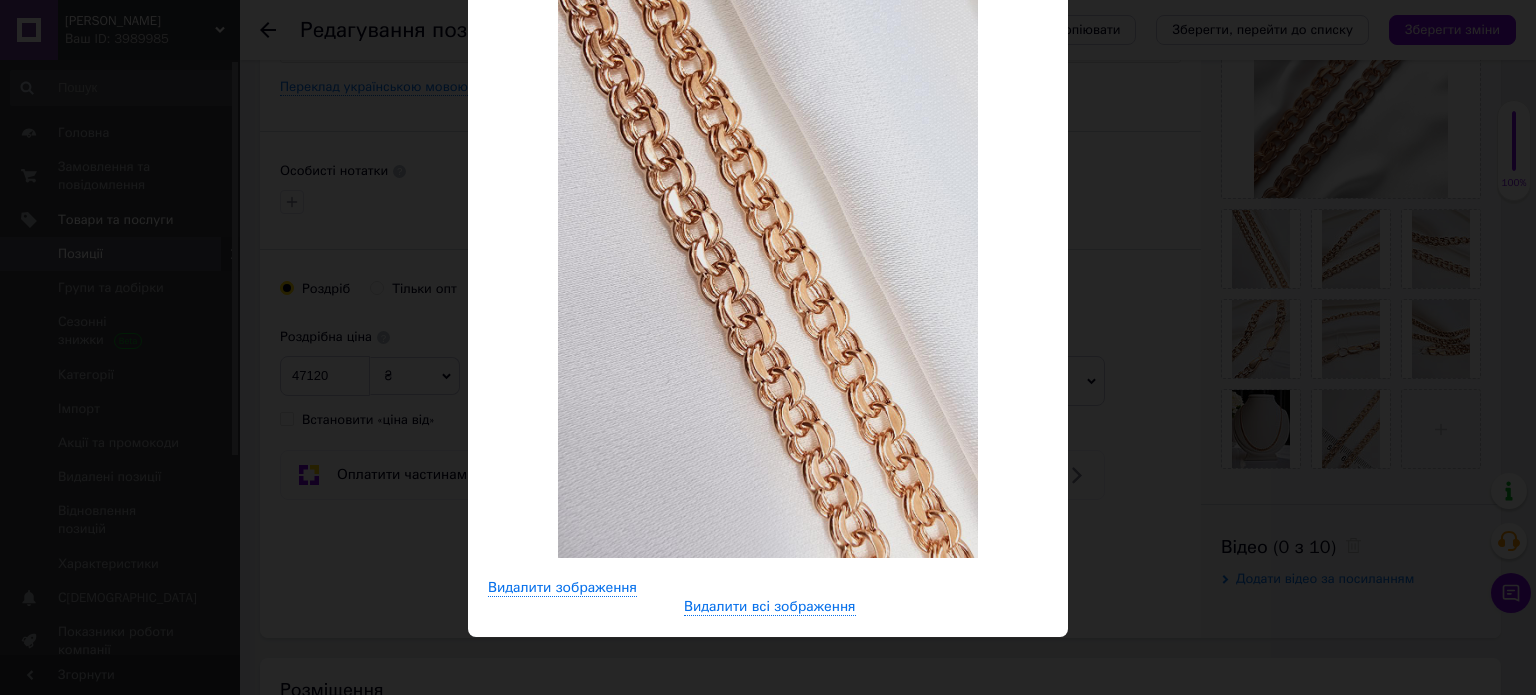 scroll, scrollTop: 235, scrollLeft: 0, axis: vertical 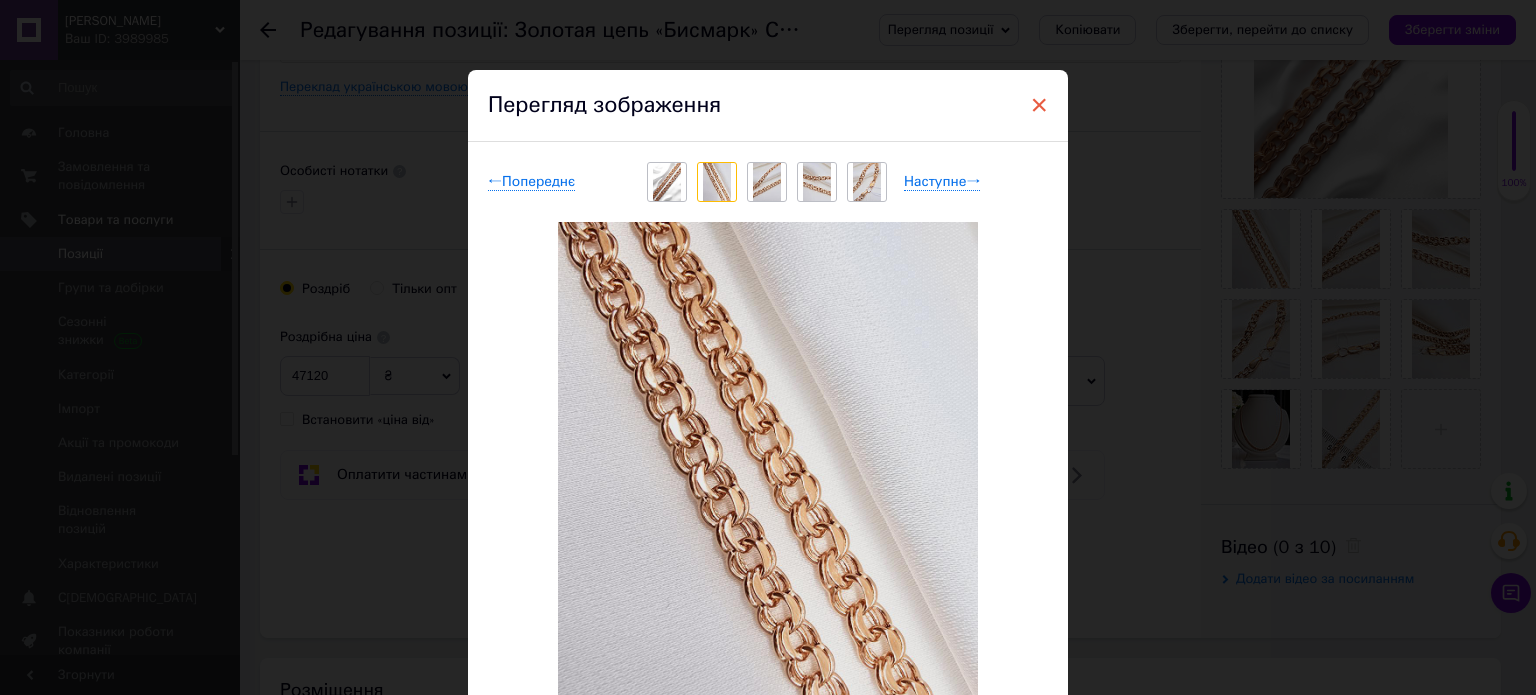 click on "×" at bounding box center [1039, 105] 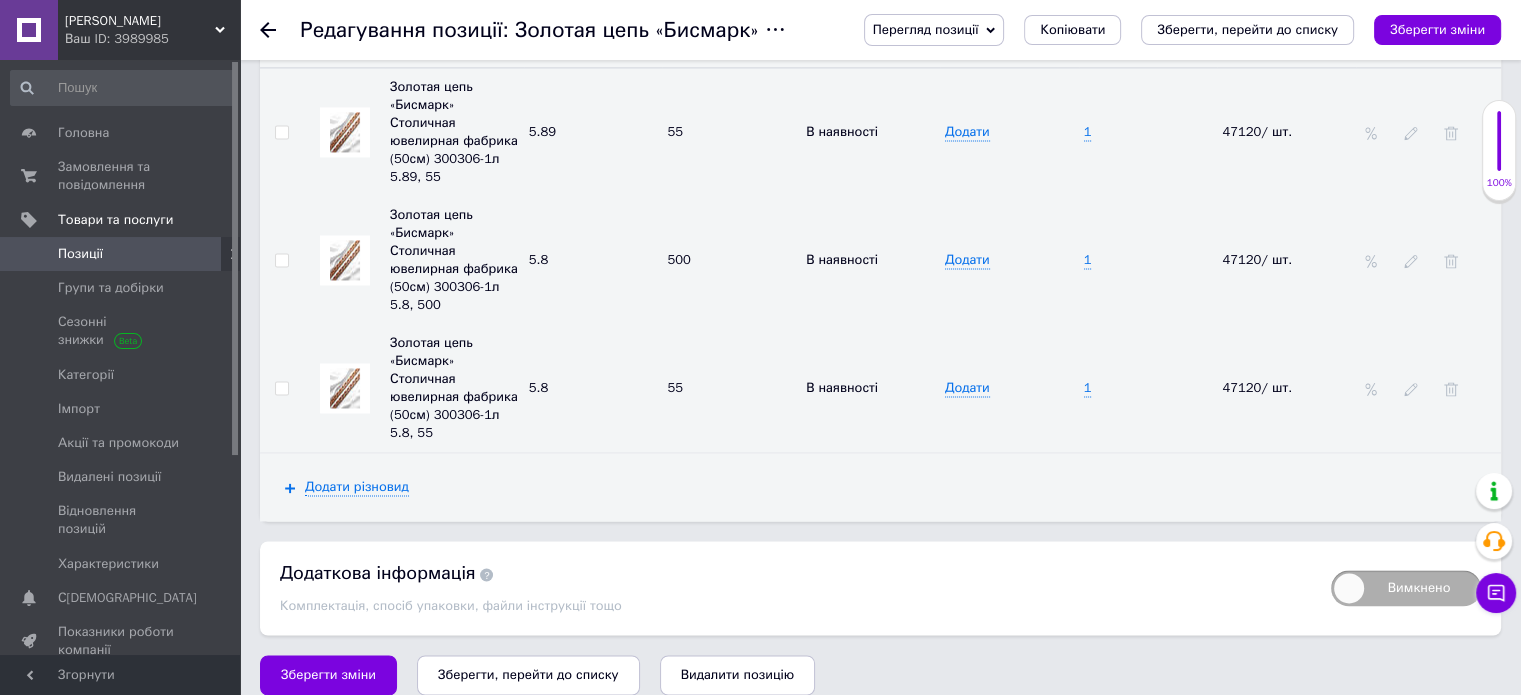 scroll, scrollTop: 2987, scrollLeft: 0, axis: vertical 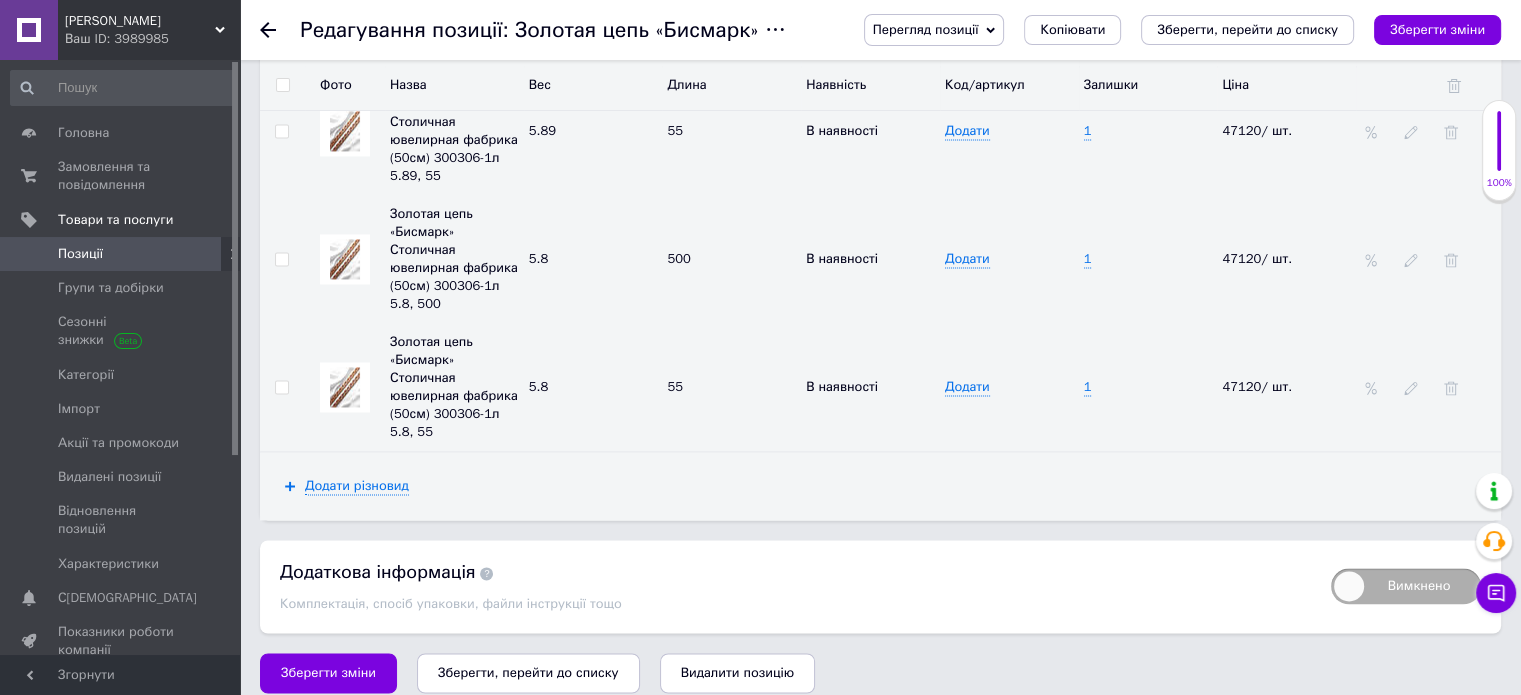 click at bounding box center (345, 387) 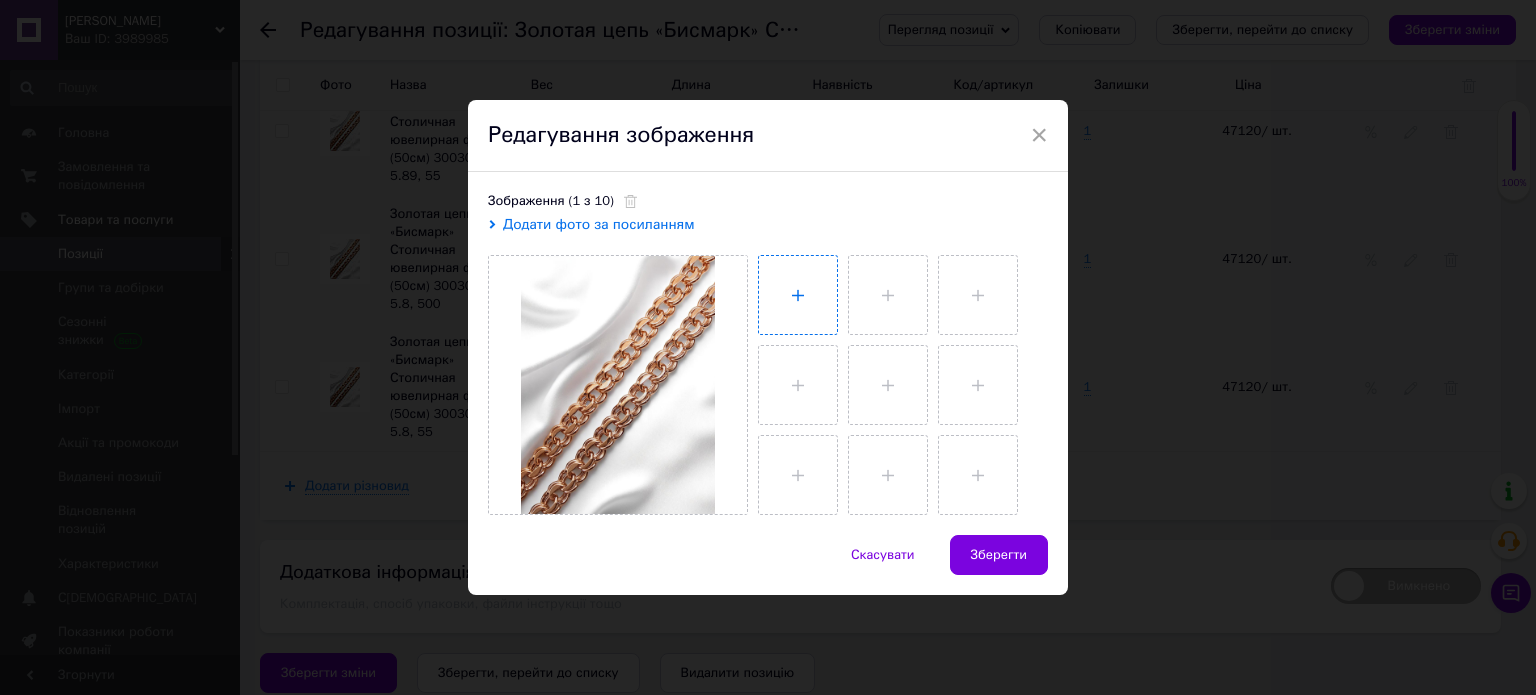 drag, startPoint x: 793, startPoint y: 297, endPoint x: 778, endPoint y: 290, distance: 16.552946 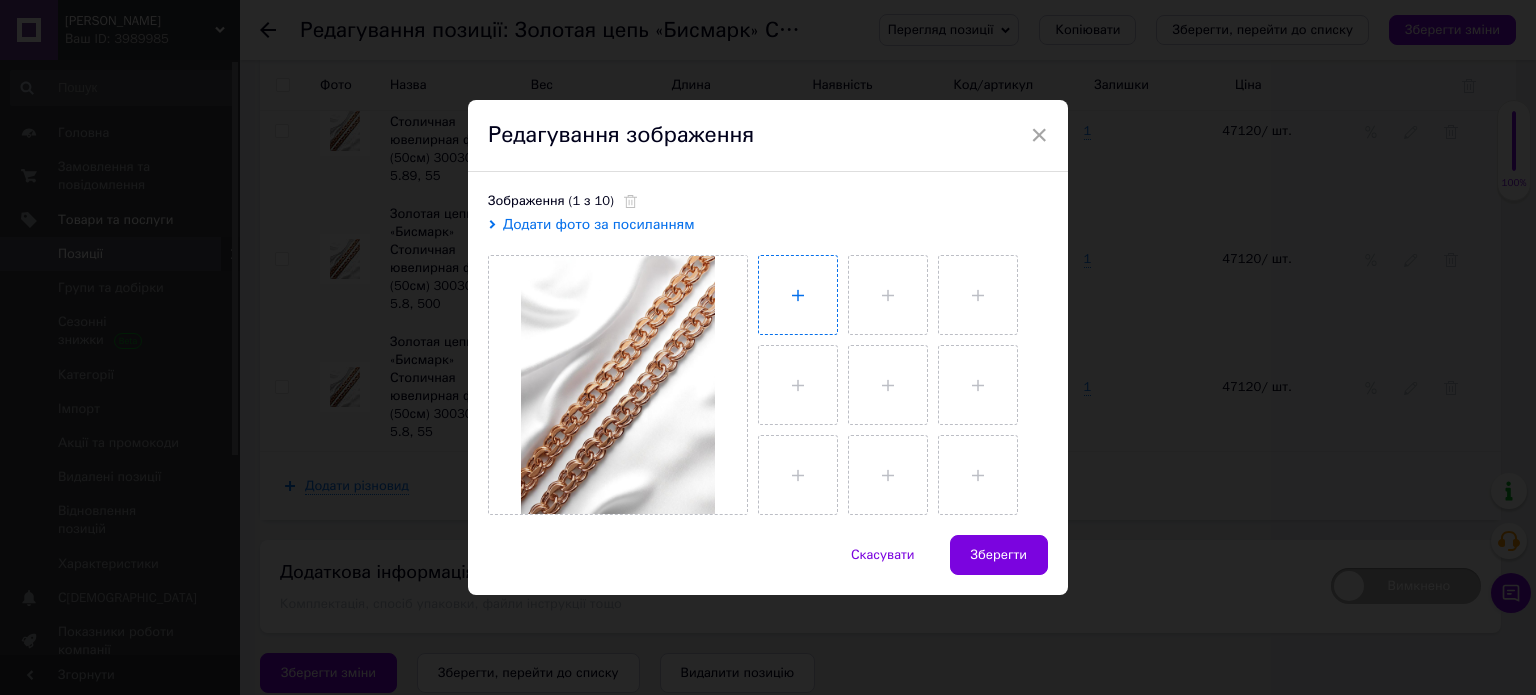 drag, startPoint x: 778, startPoint y: 290, endPoint x: 758, endPoint y: 307, distance: 26.24881 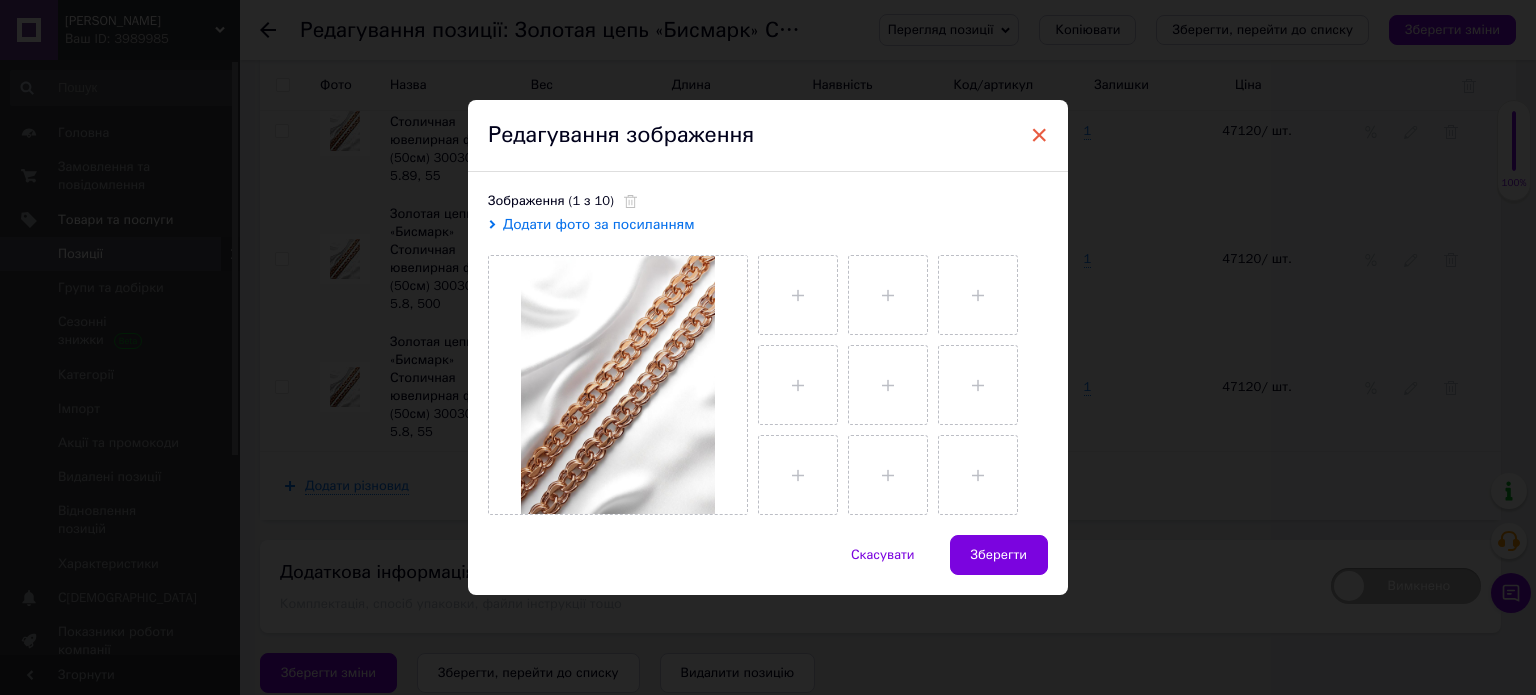 click on "×" at bounding box center [1039, 135] 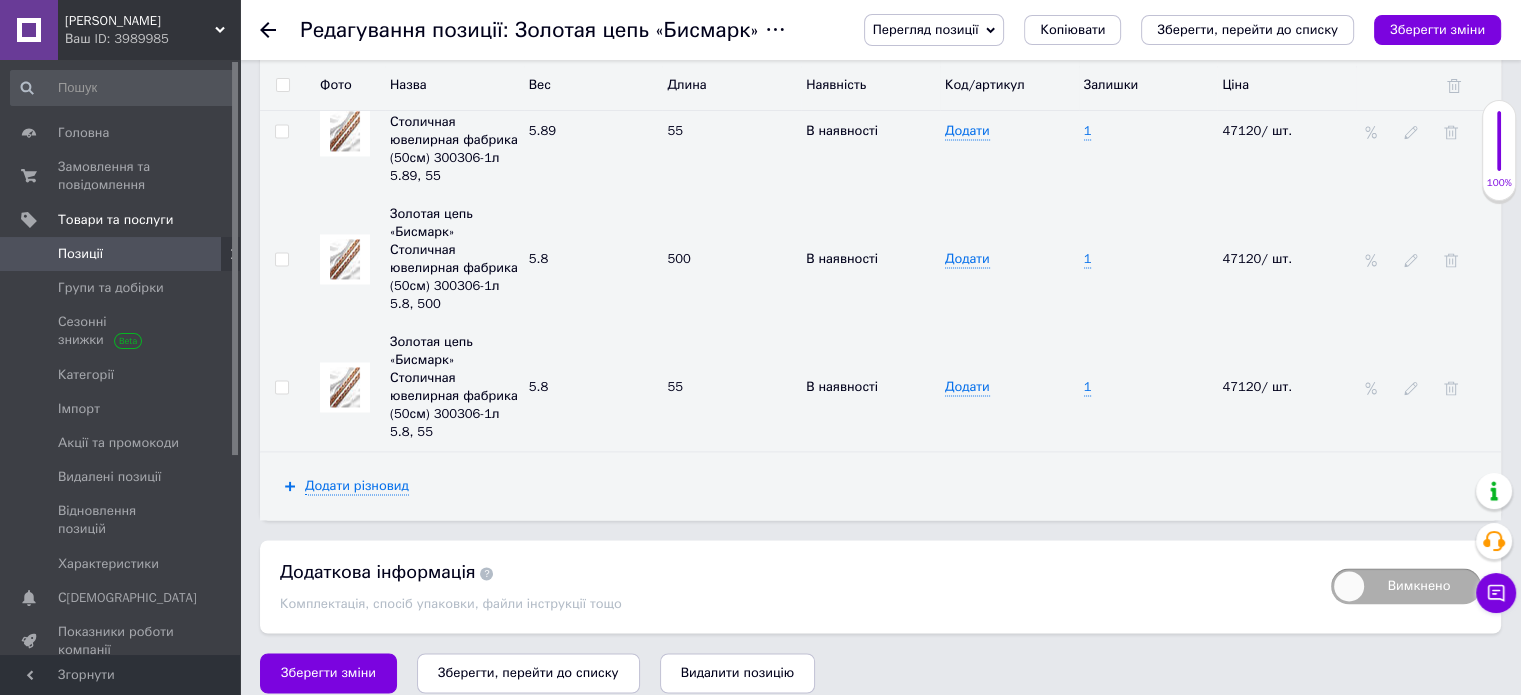 click at bounding box center [345, 387] 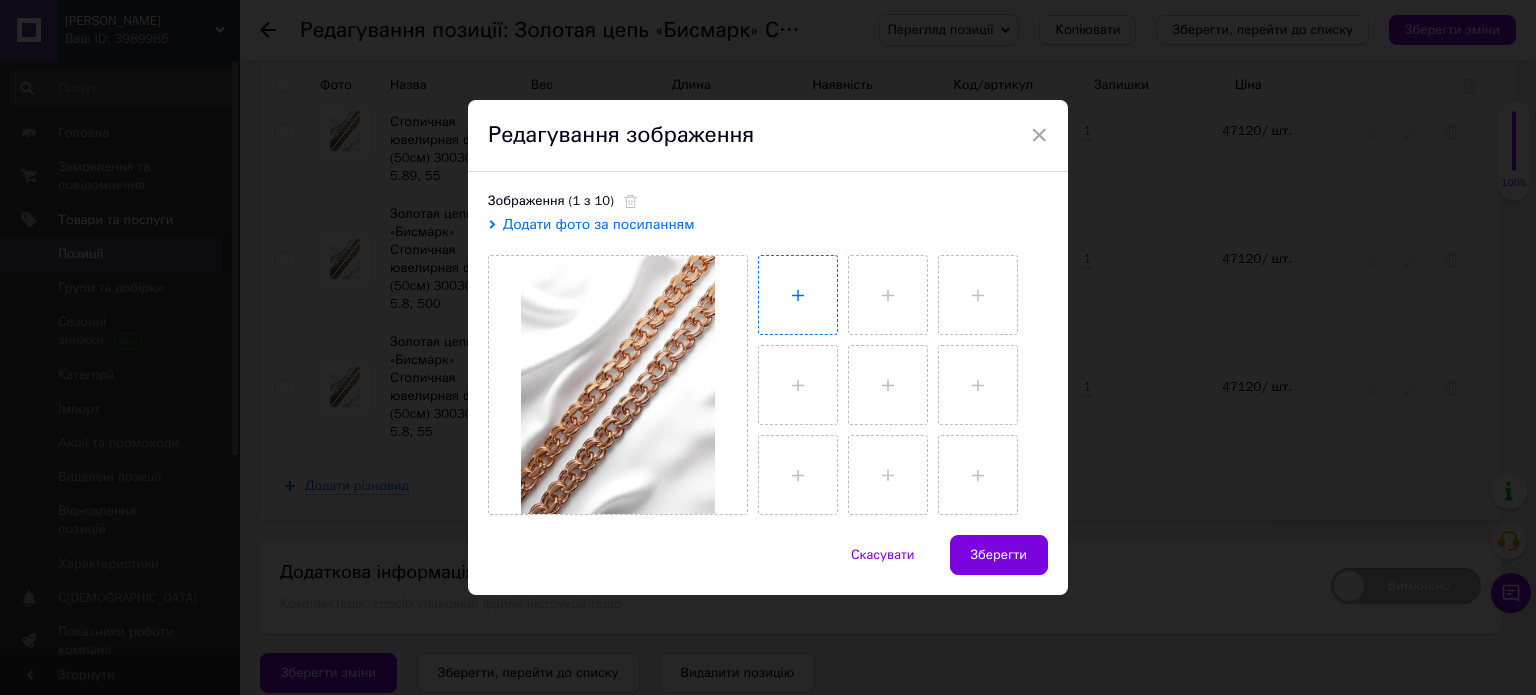 click at bounding box center [798, 295] 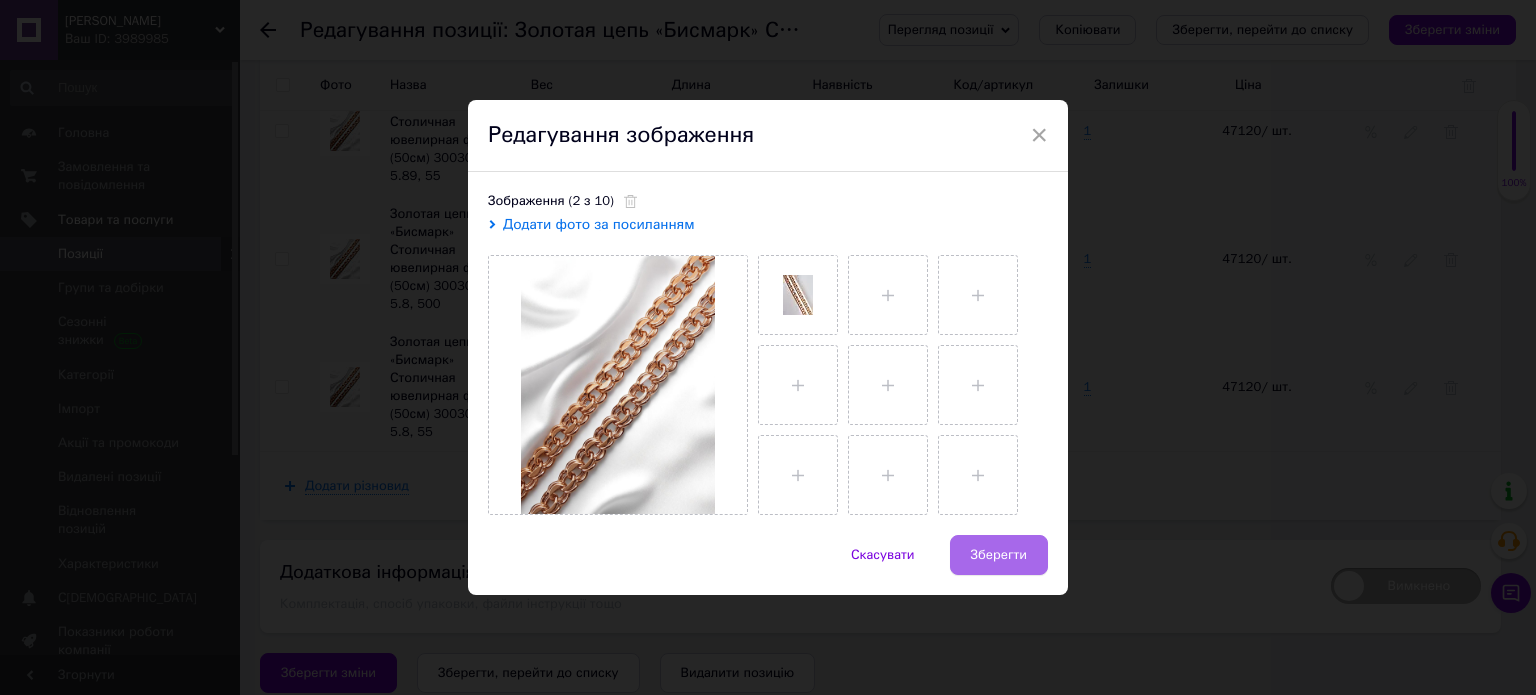 click on "Зберегти" at bounding box center (999, 555) 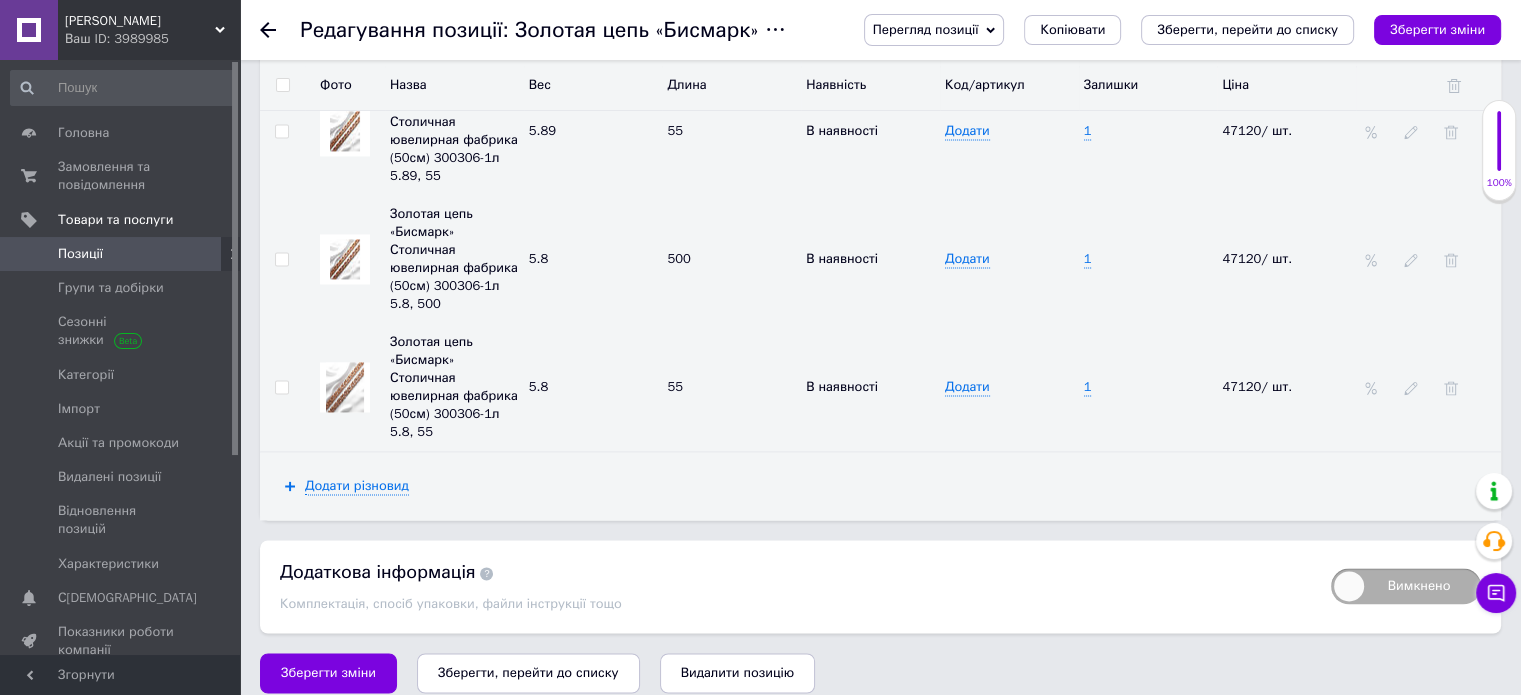 click at bounding box center (345, 387) 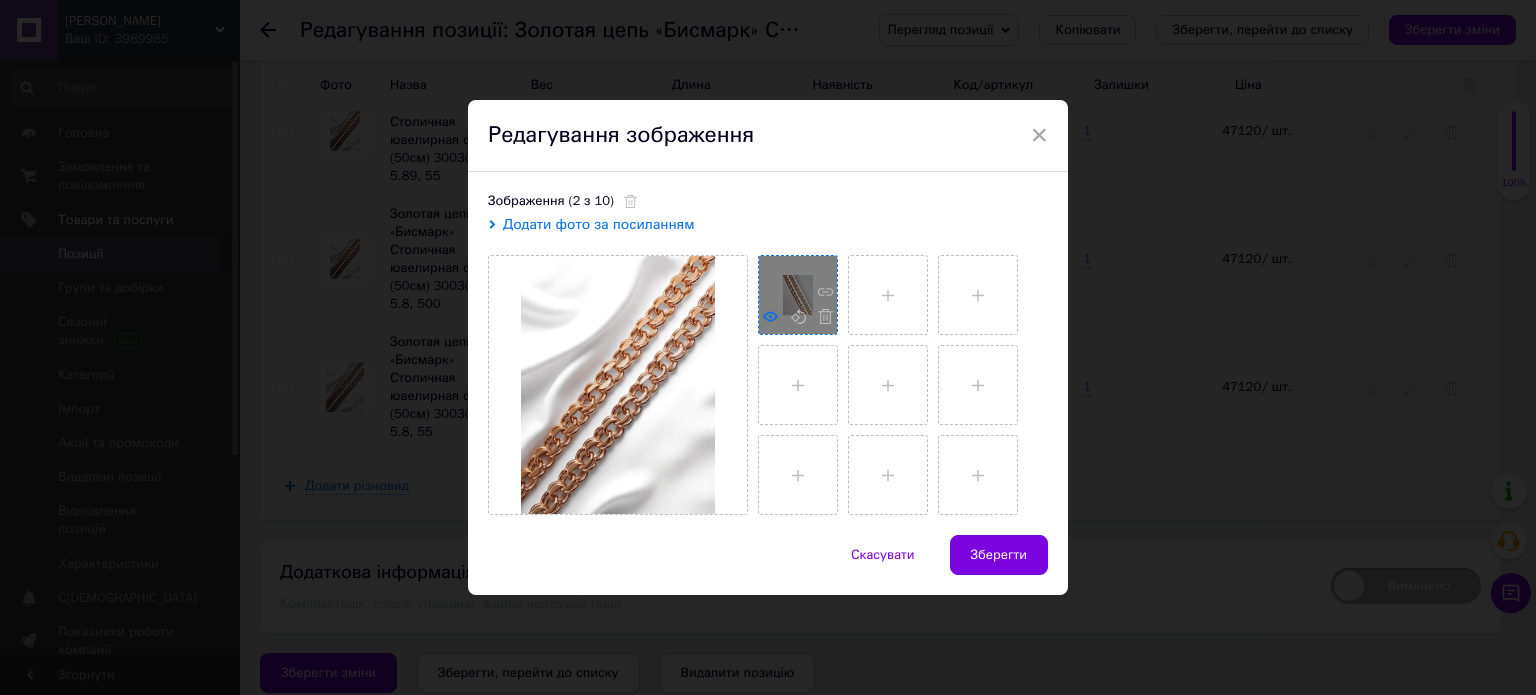 click 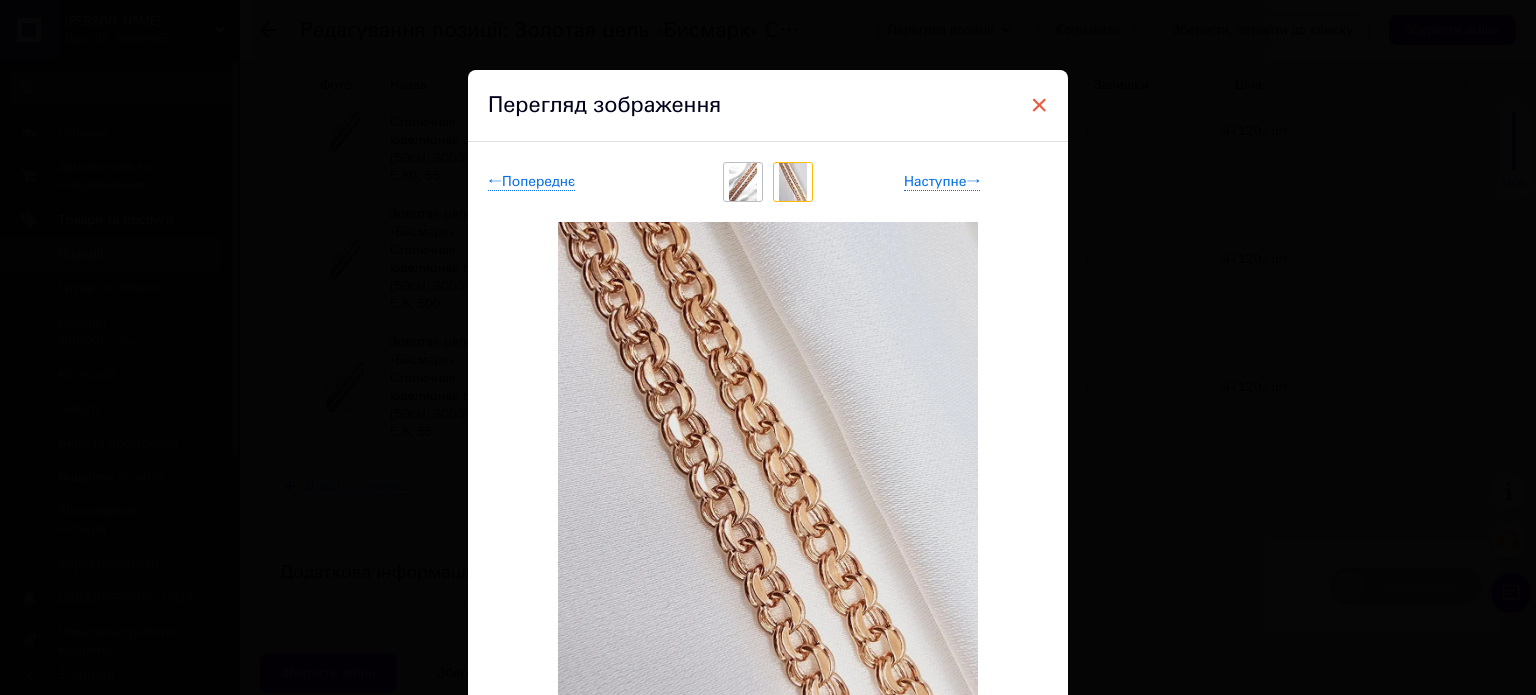 click on "×" at bounding box center (1039, 105) 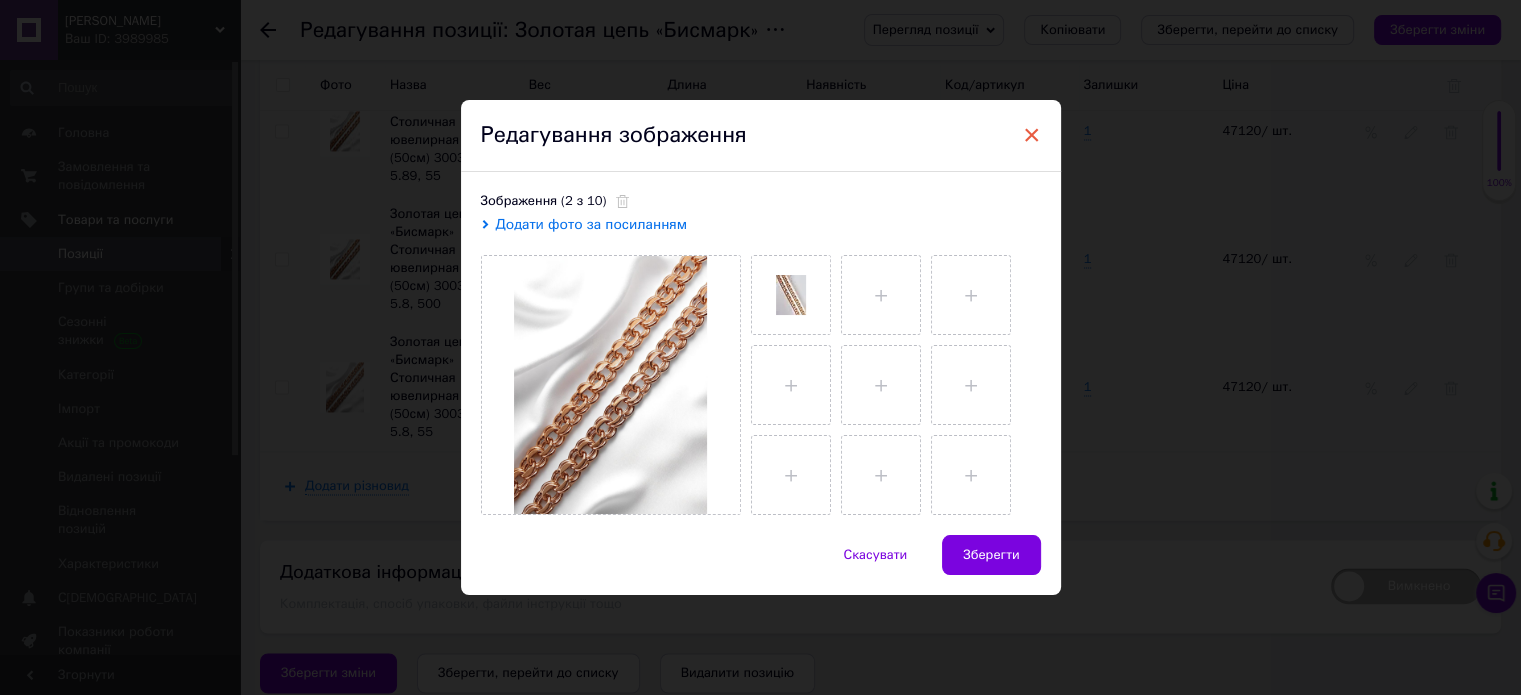 click on "×" at bounding box center (1032, 135) 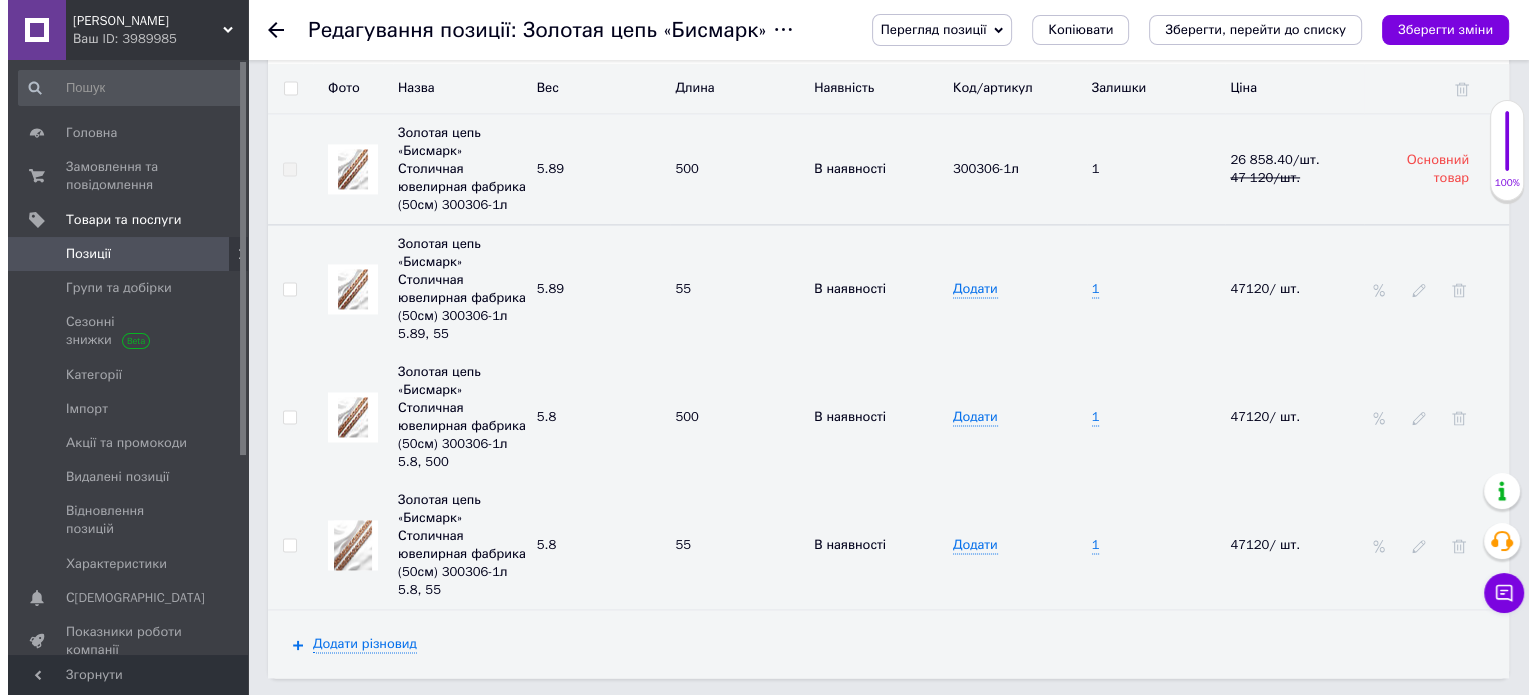 scroll, scrollTop: 2887, scrollLeft: 0, axis: vertical 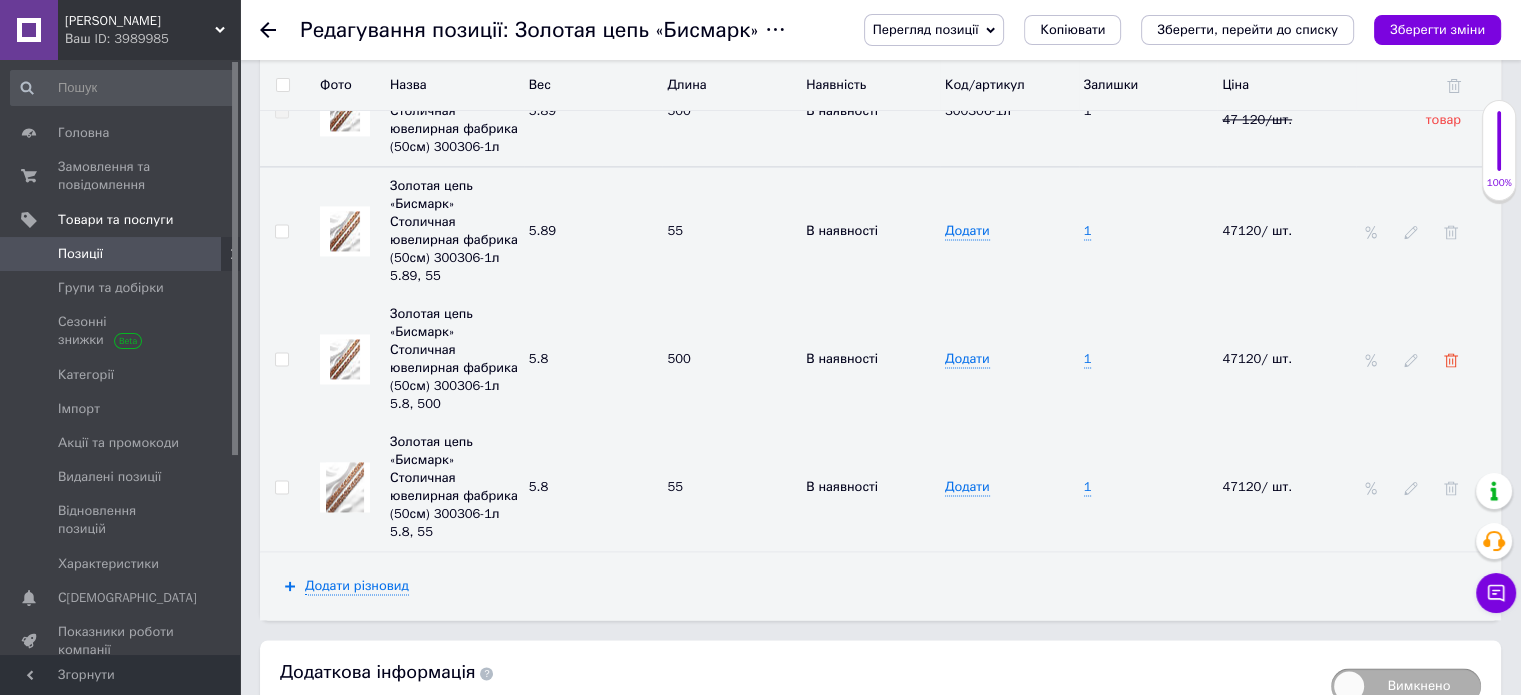 click 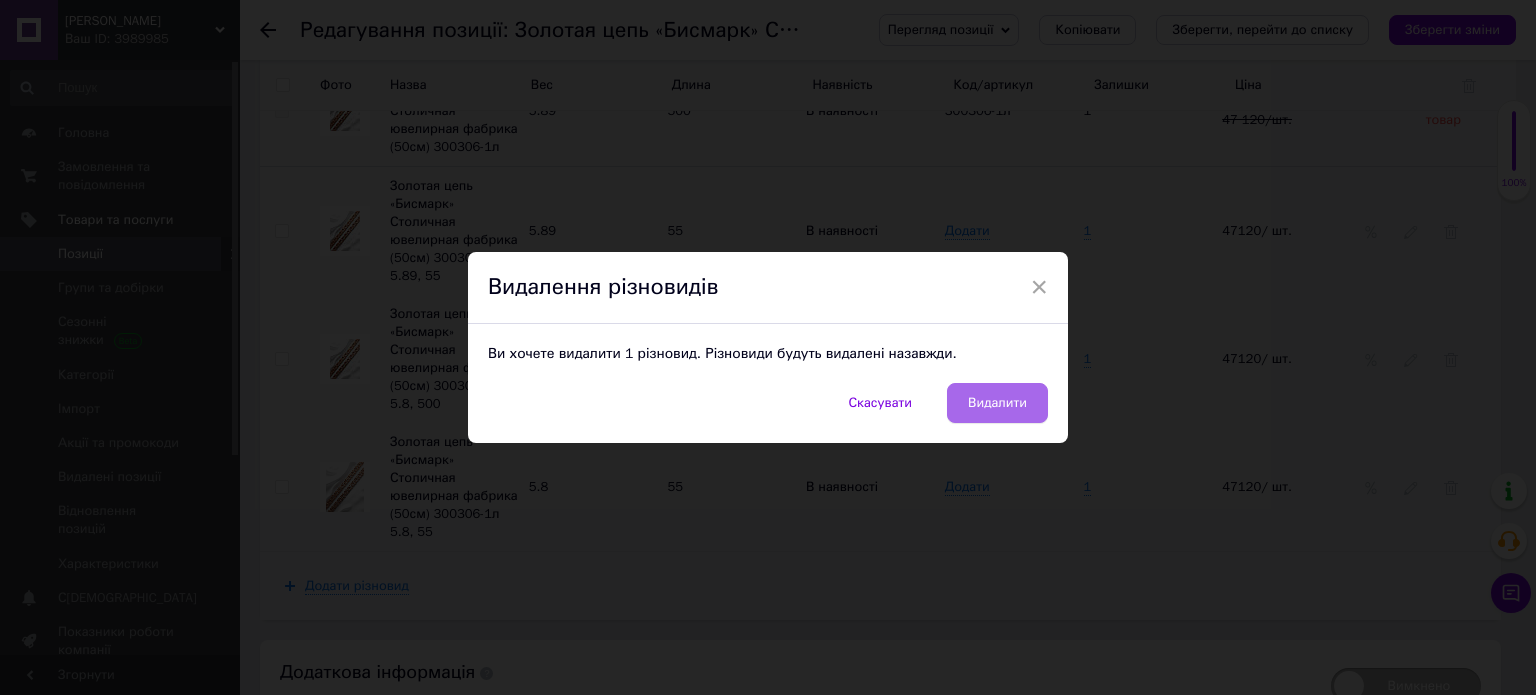 click on "Видалити" at bounding box center [997, 403] 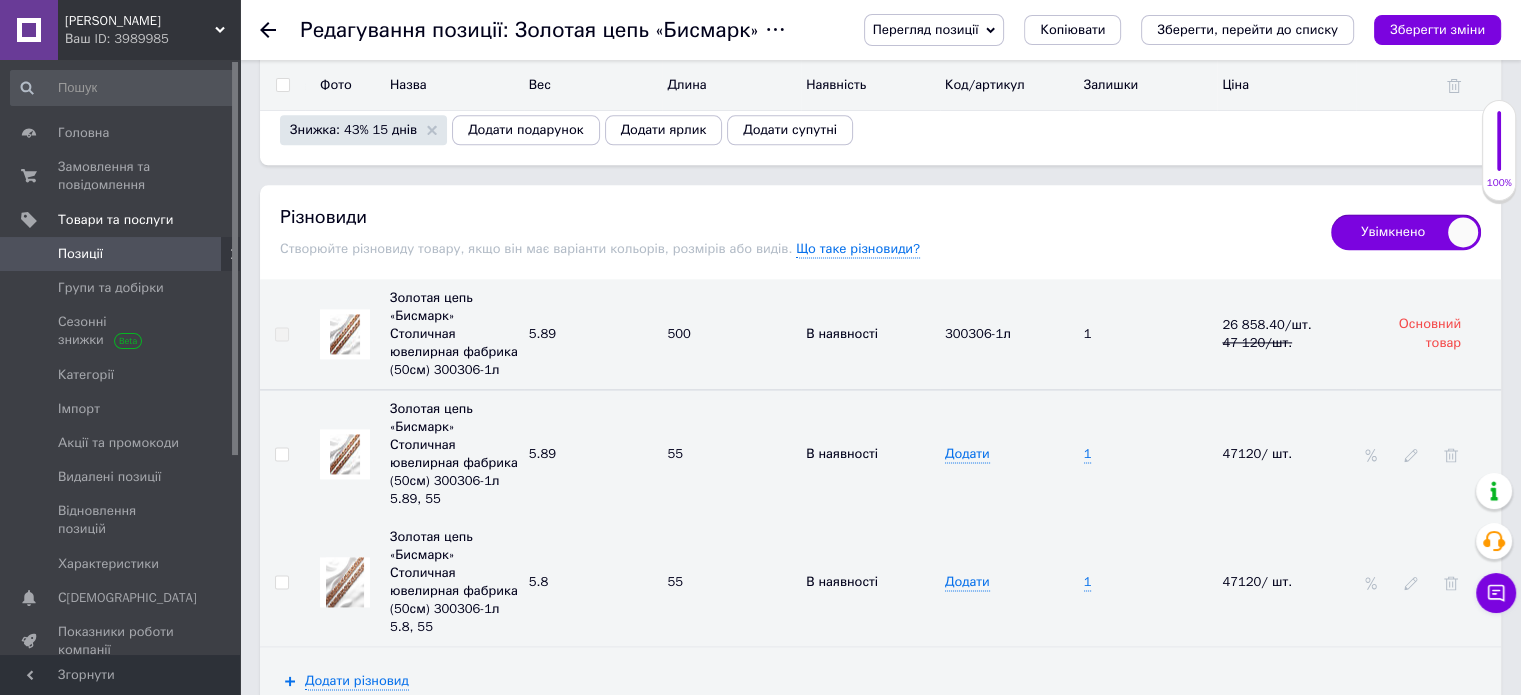 scroll, scrollTop: 2661, scrollLeft: 0, axis: vertical 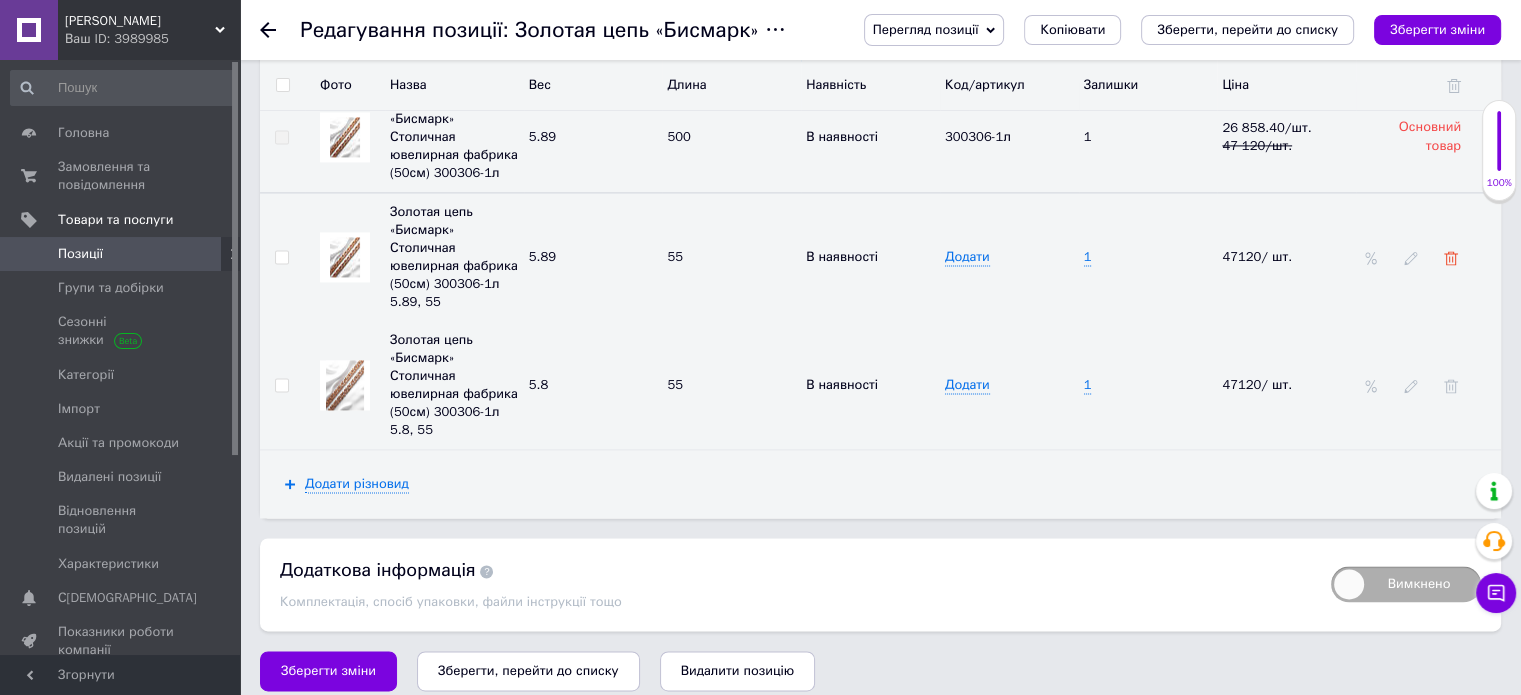click 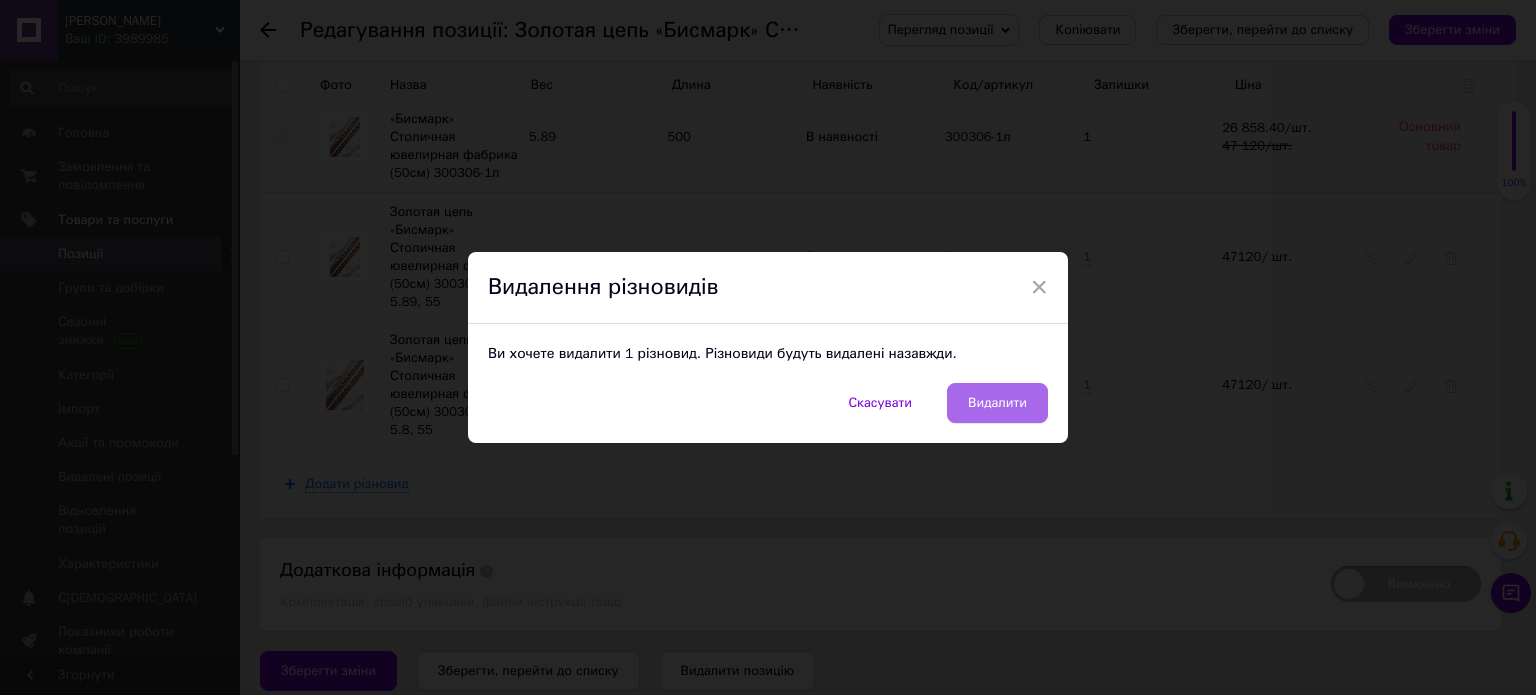 click on "Видалити" at bounding box center [997, 403] 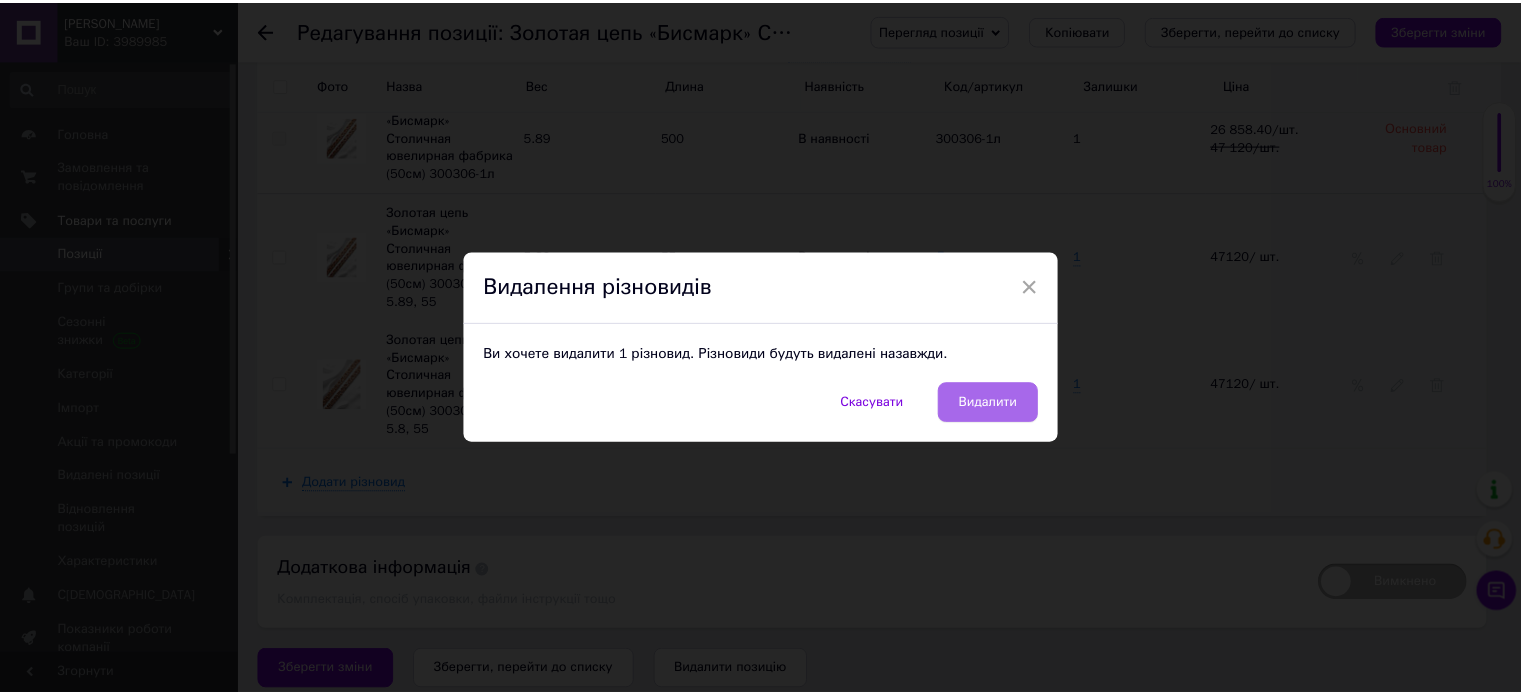 scroll, scrollTop: 2736, scrollLeft: 0, axis: vertical 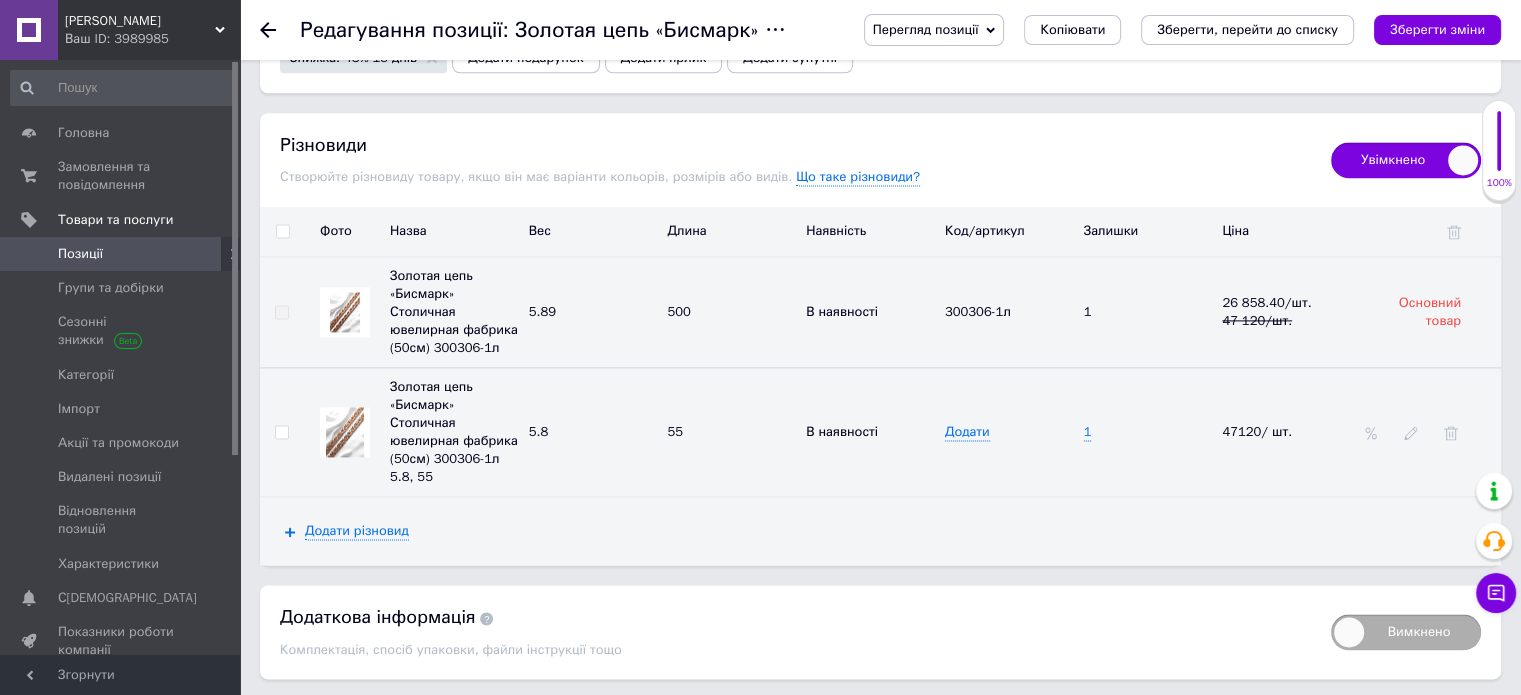 click at bounding box center [345, 432] 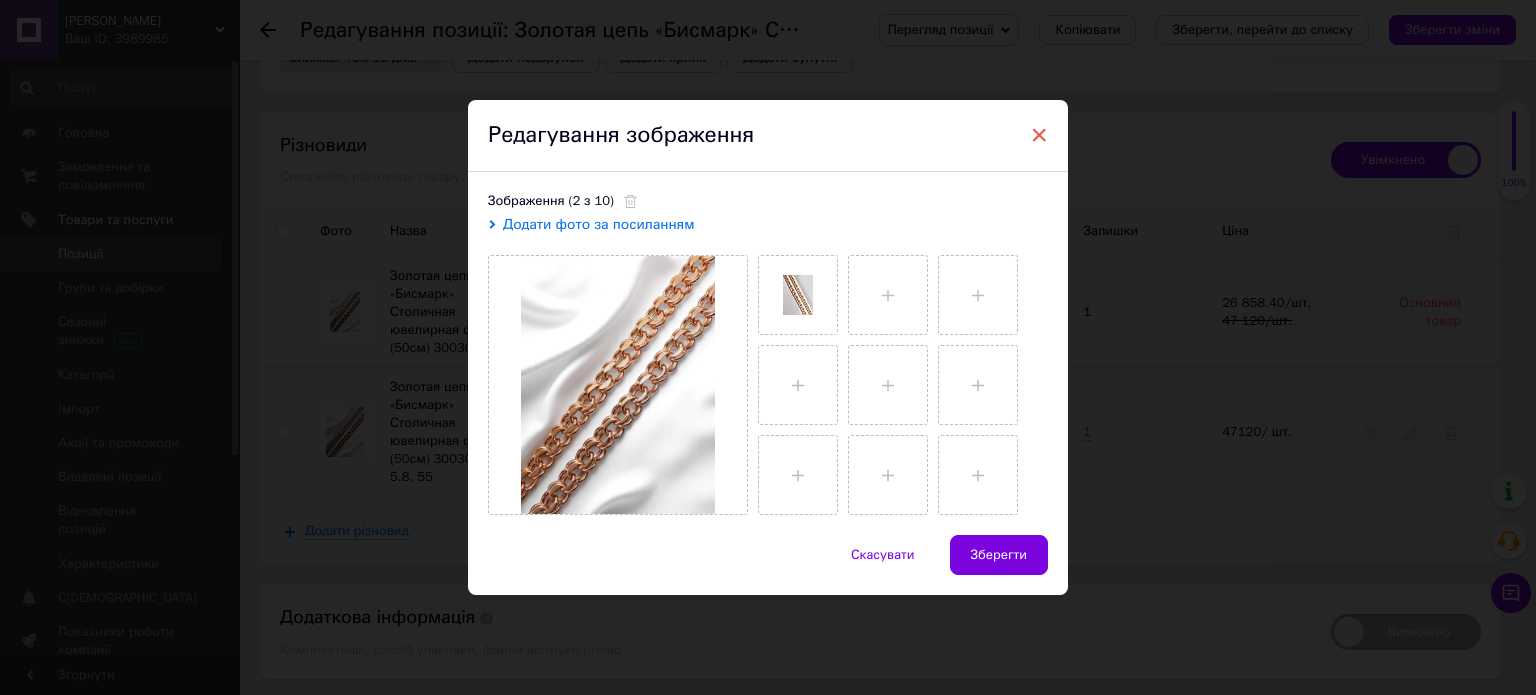 click on "×" at bounding box center (1039, 135) 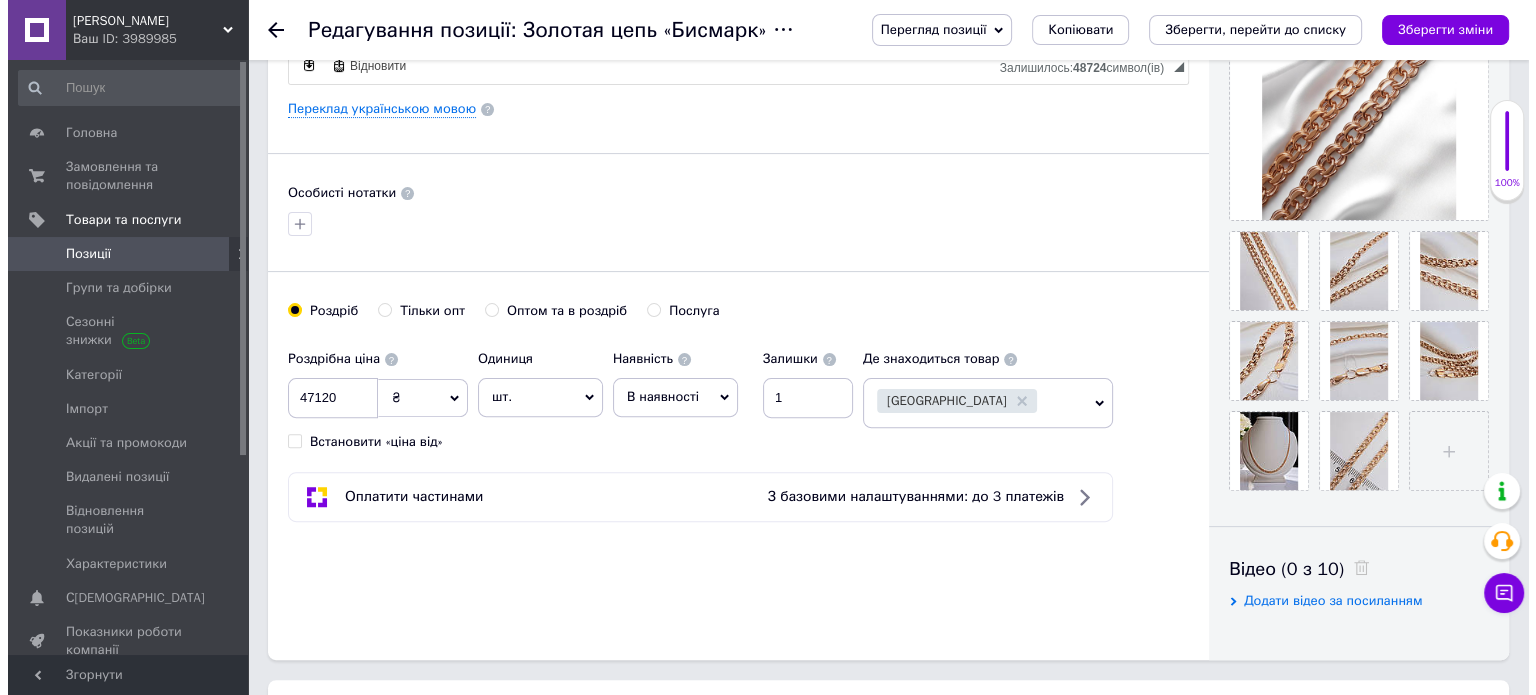 scroll, scrollTop: 436, scrollLeft: 0, axis: vertical 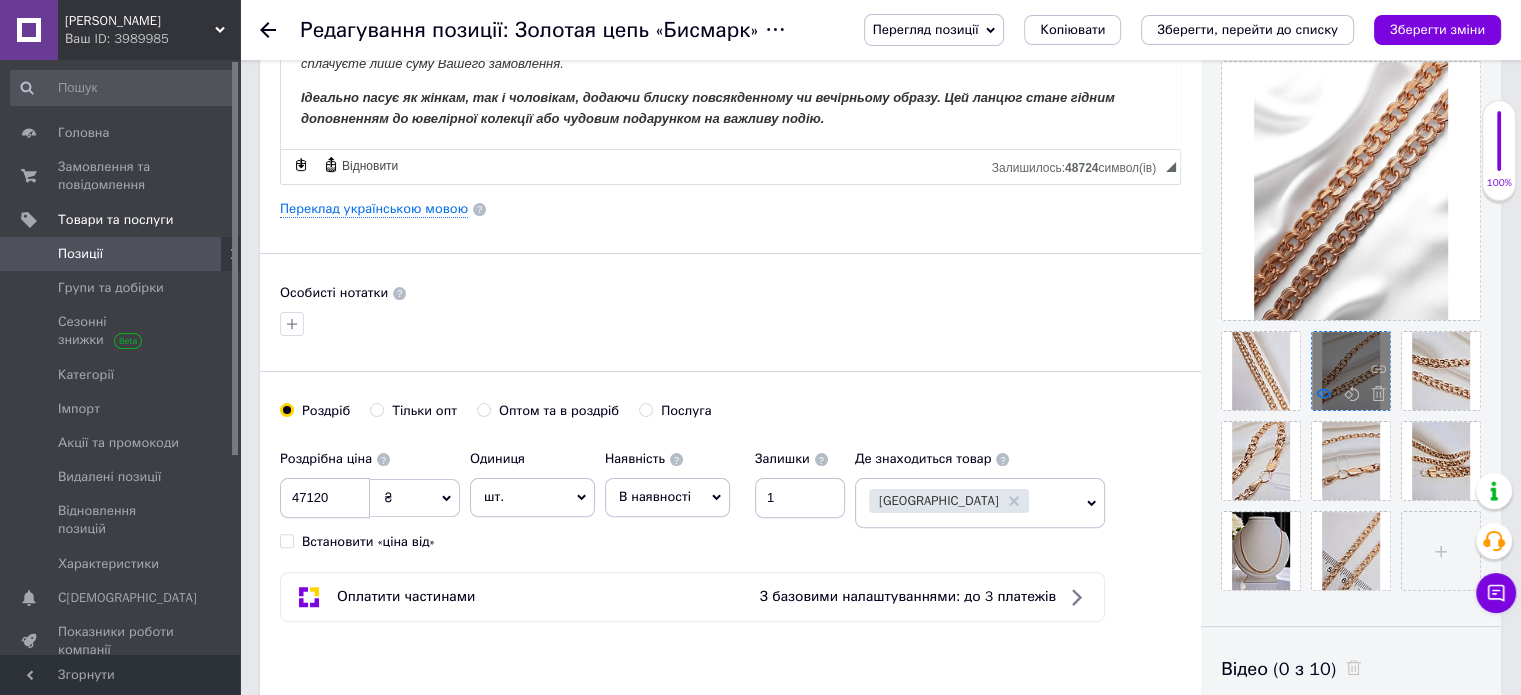 click 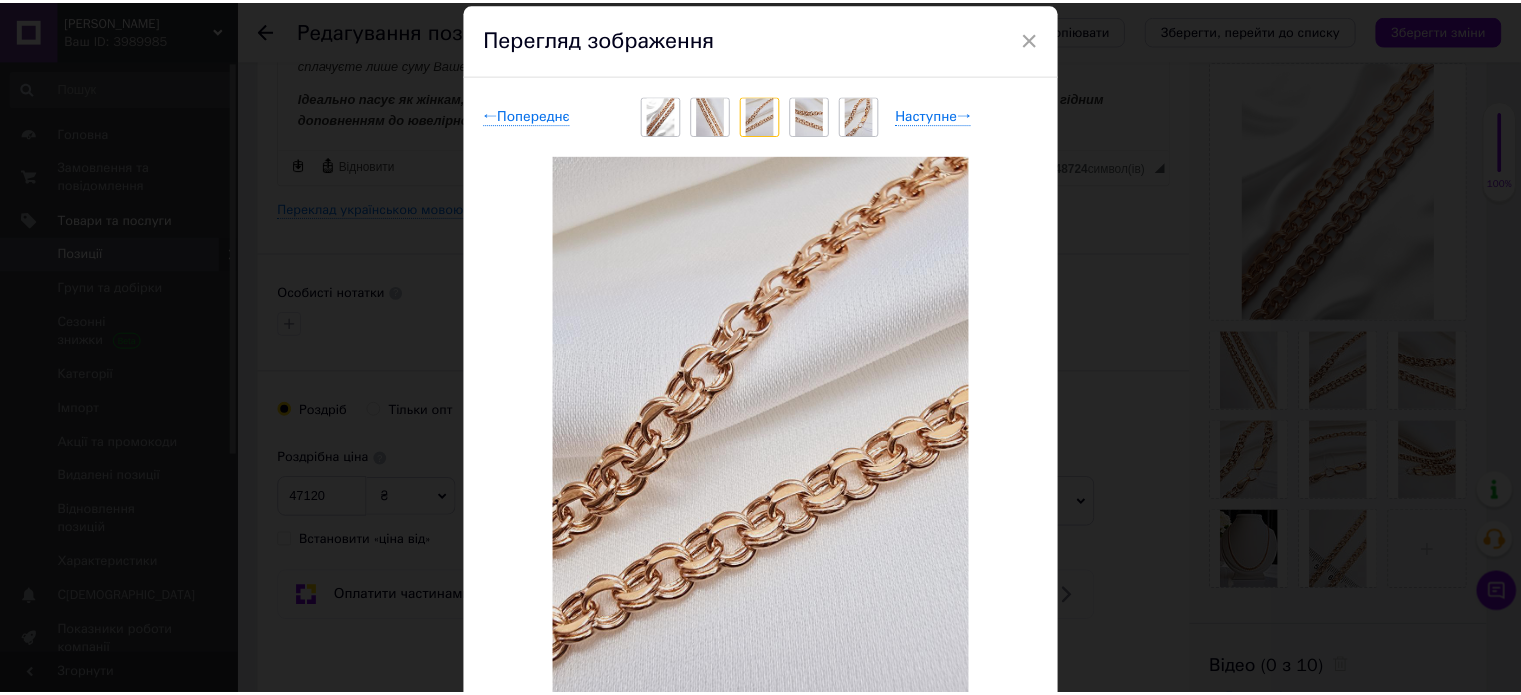 scroll, scrollTop: 100, scrollLeft: 0, axis: vertical 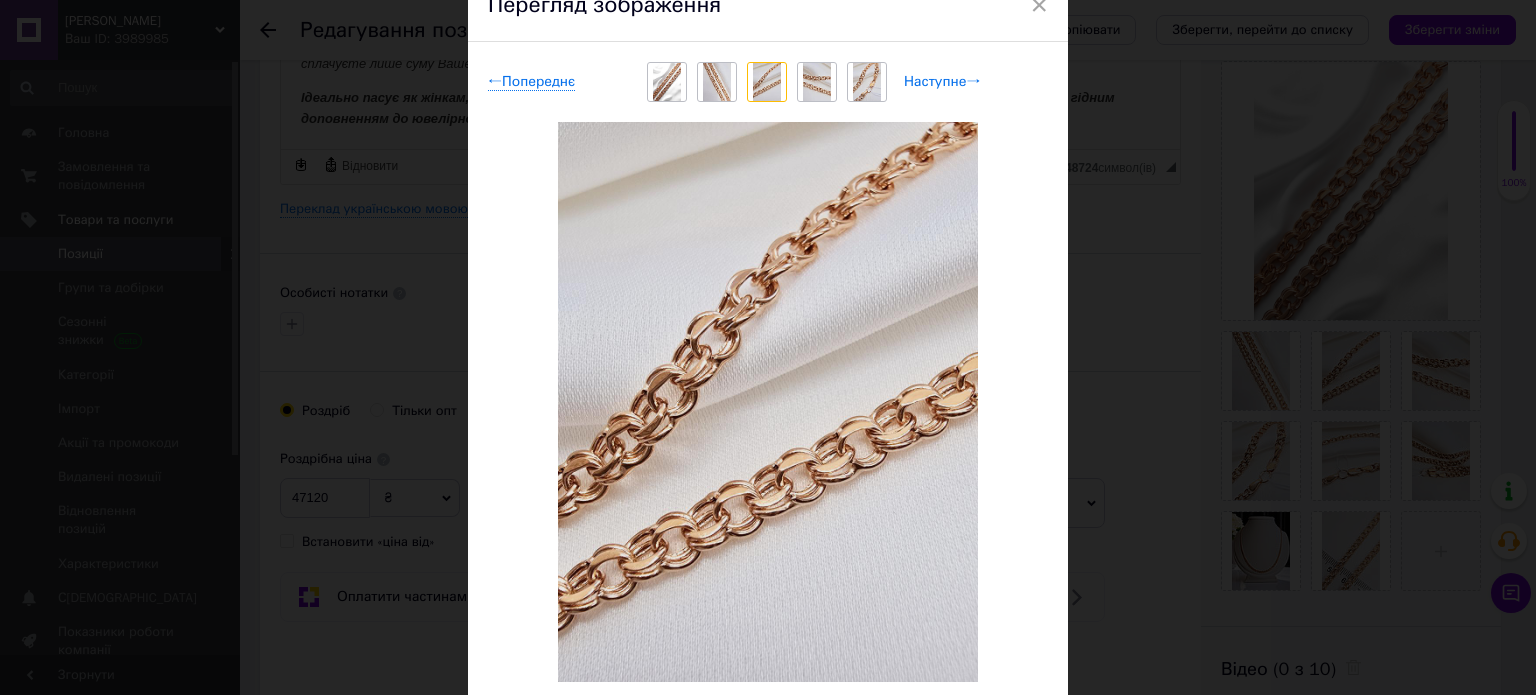 click on "Наступне →" at bounding box center (942, 82) 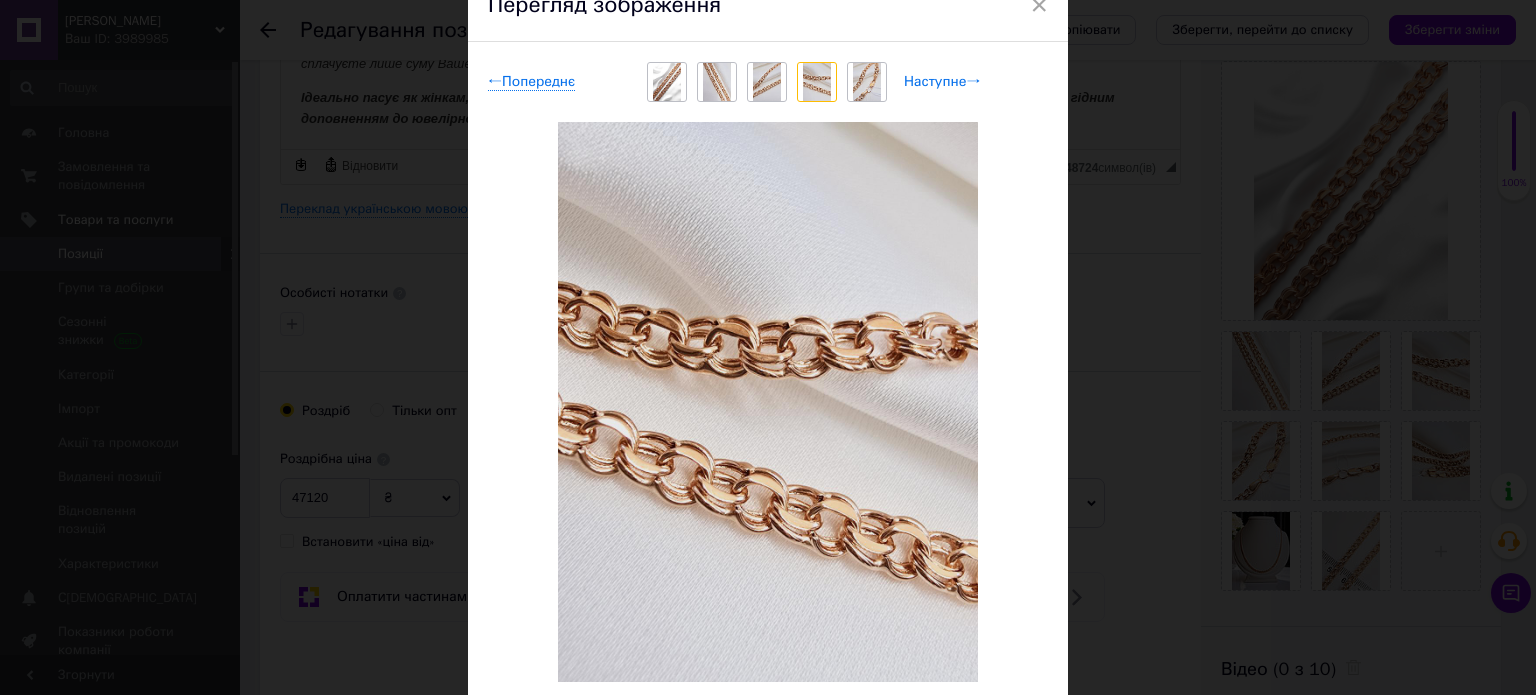 click on "Наступне →" at bounding box center [942, 82] 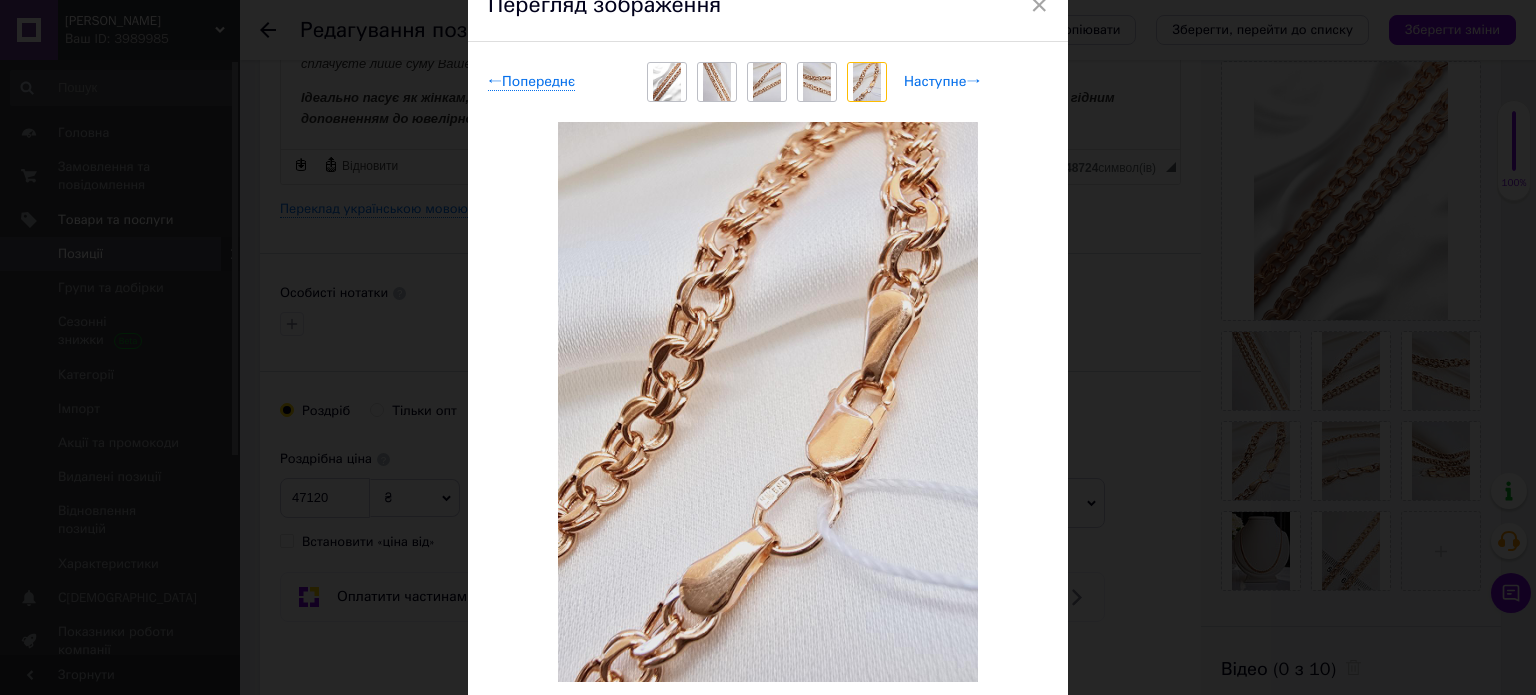 click on "Наступне →" at bounding box center [942, 82] 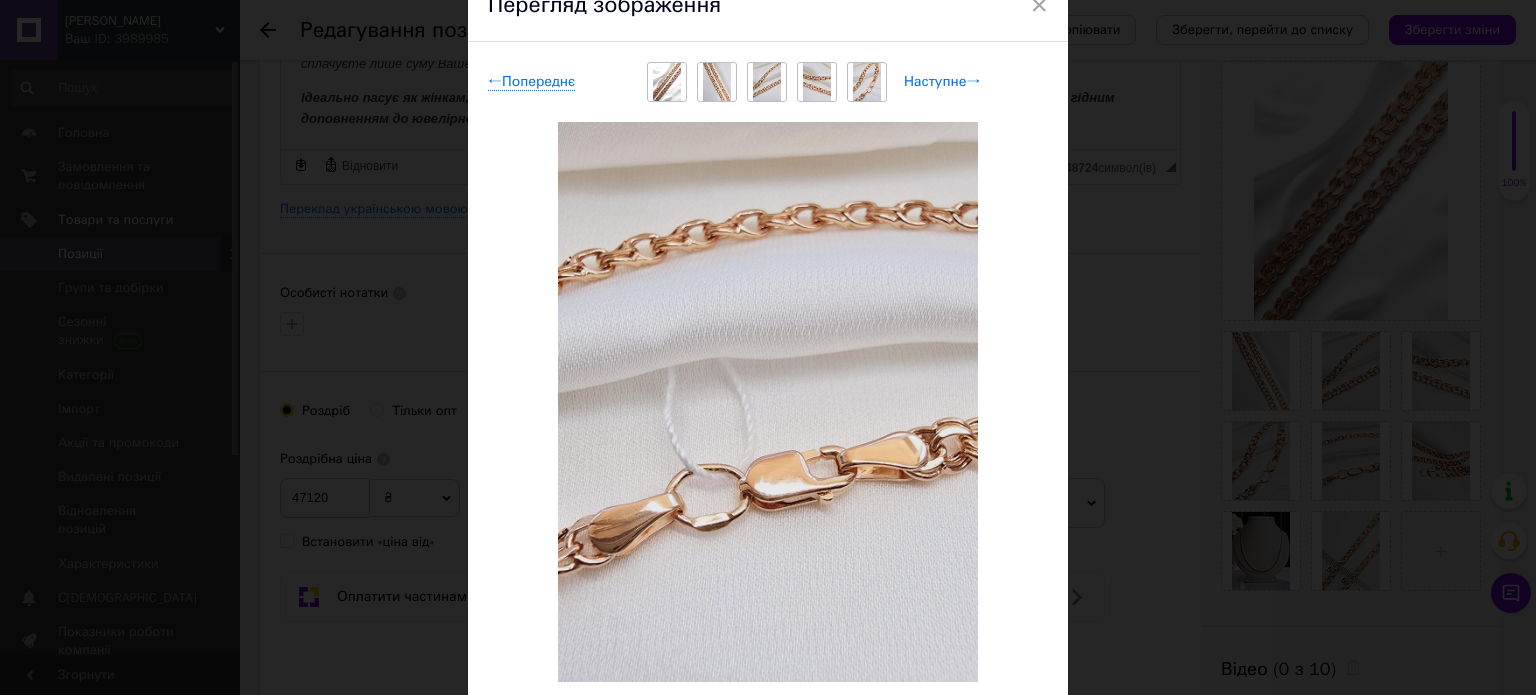 click on "Наступне →" at bounding box center (942, 82) 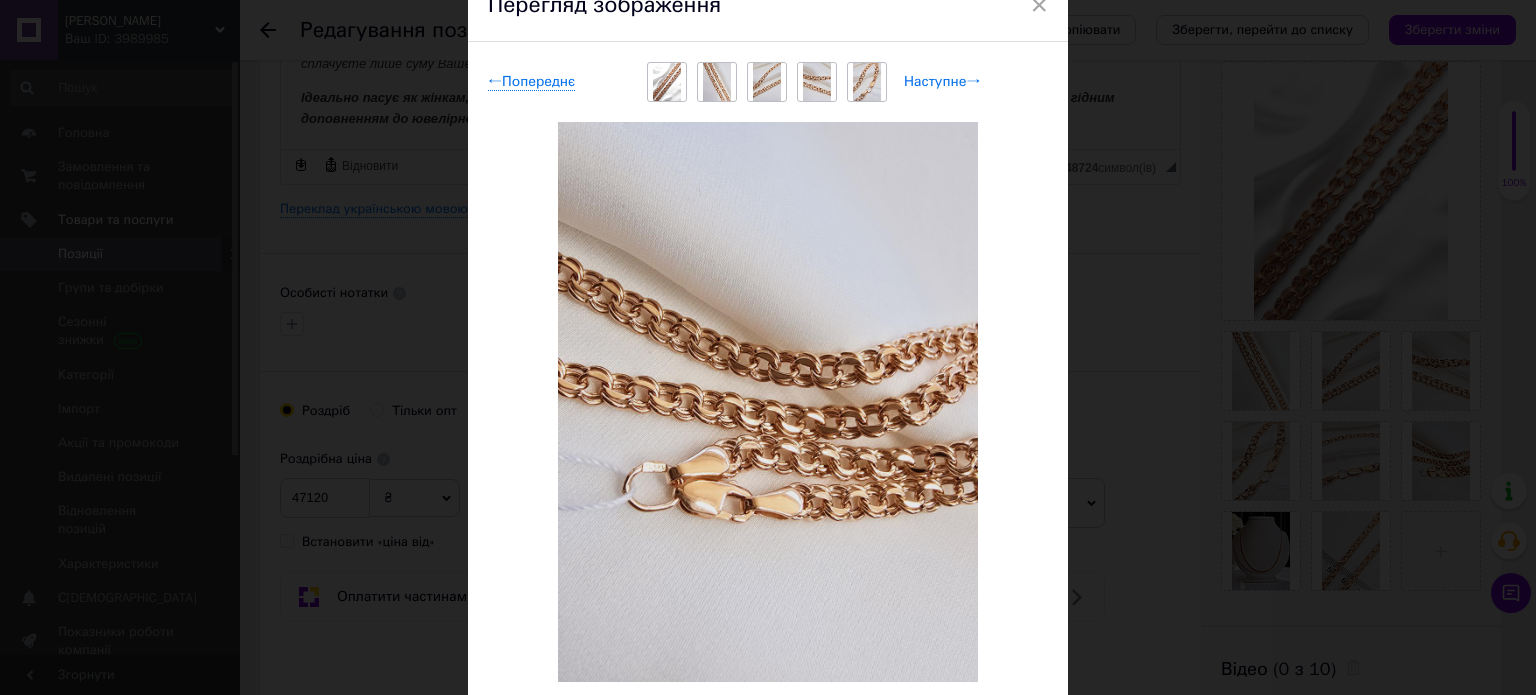 click on "Наступне →" at bounding box center (942, 82) 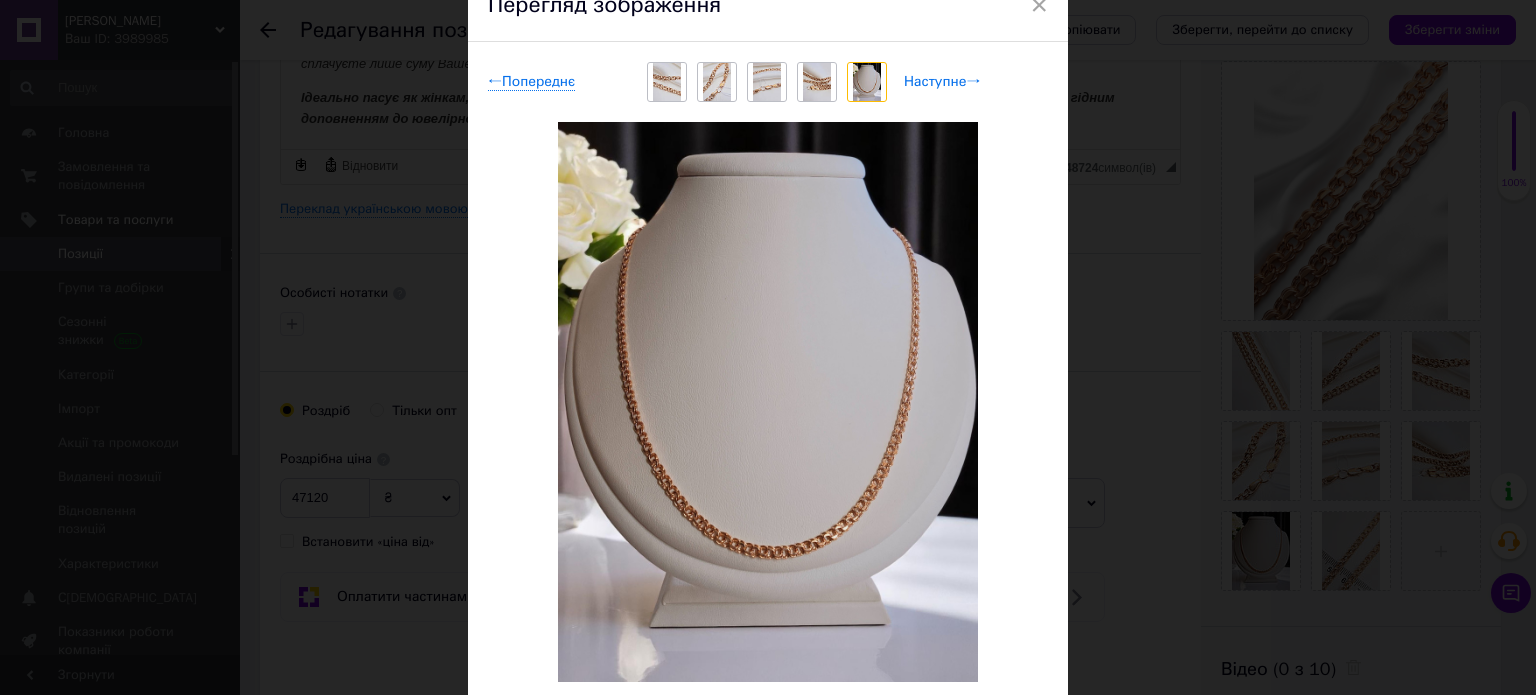 click on "Наступне →" at bounding box center (942, 82) 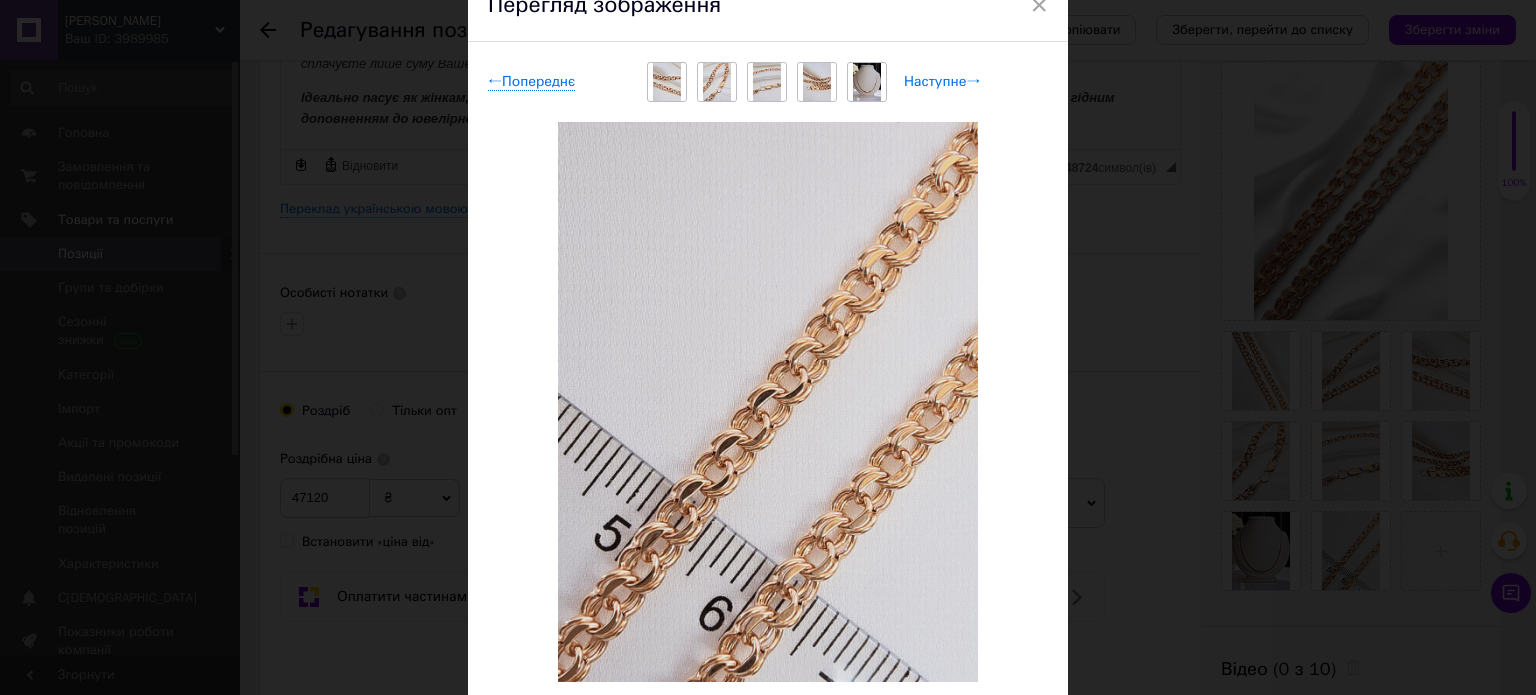 click on "Наступне →" at bounding box center (942, 82) 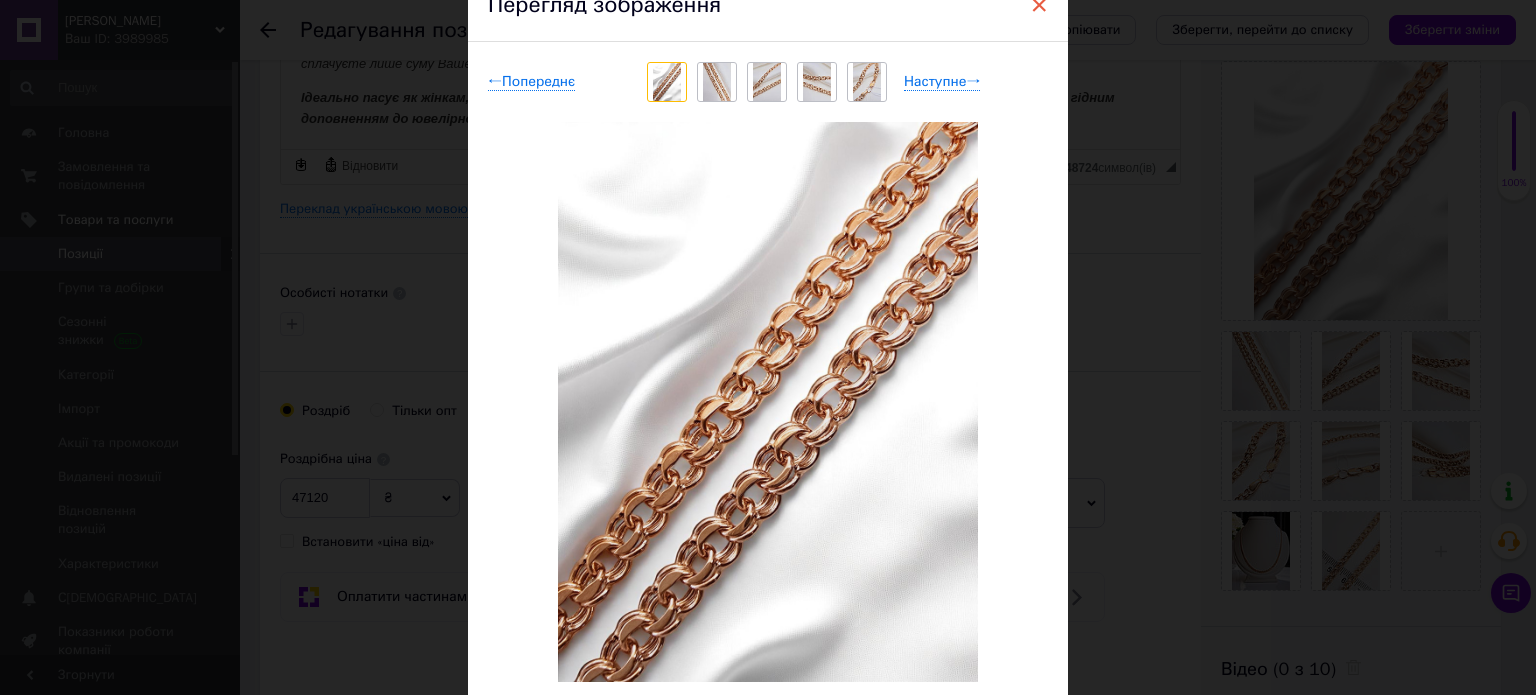 click on "×" at bounding box center (1039, 5) 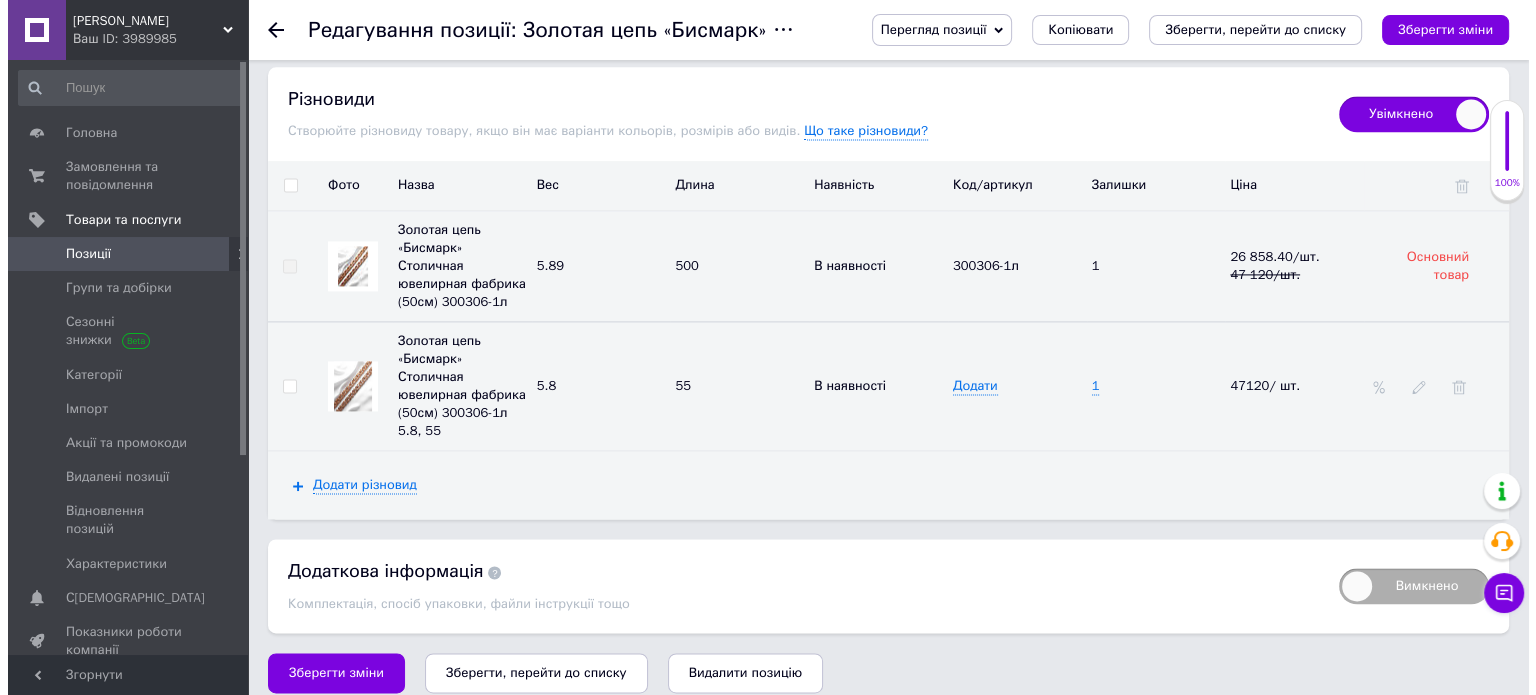 scroll, scrollTop: 2786, scrollLeft: 0, axis: vertical 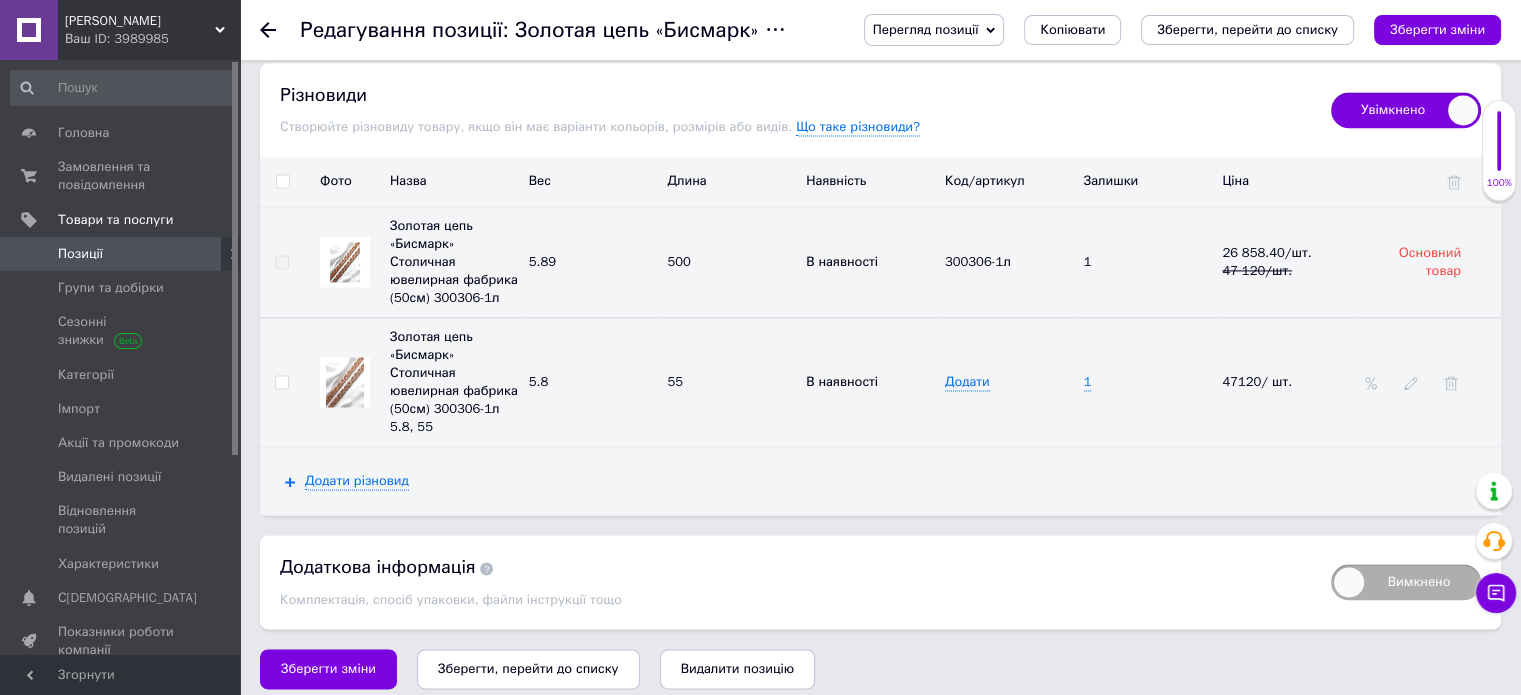click at bounding box center [345, 382] 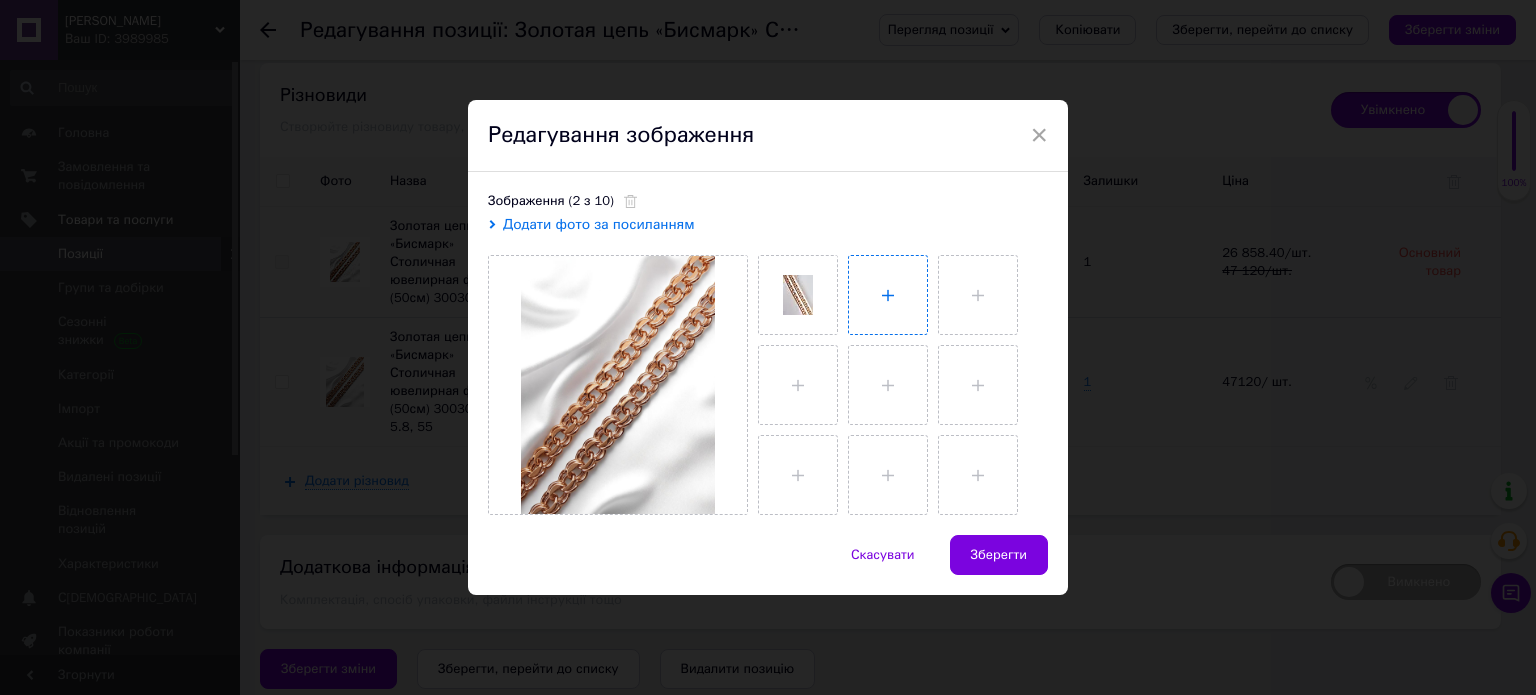 click at bounding box center (888, 295) 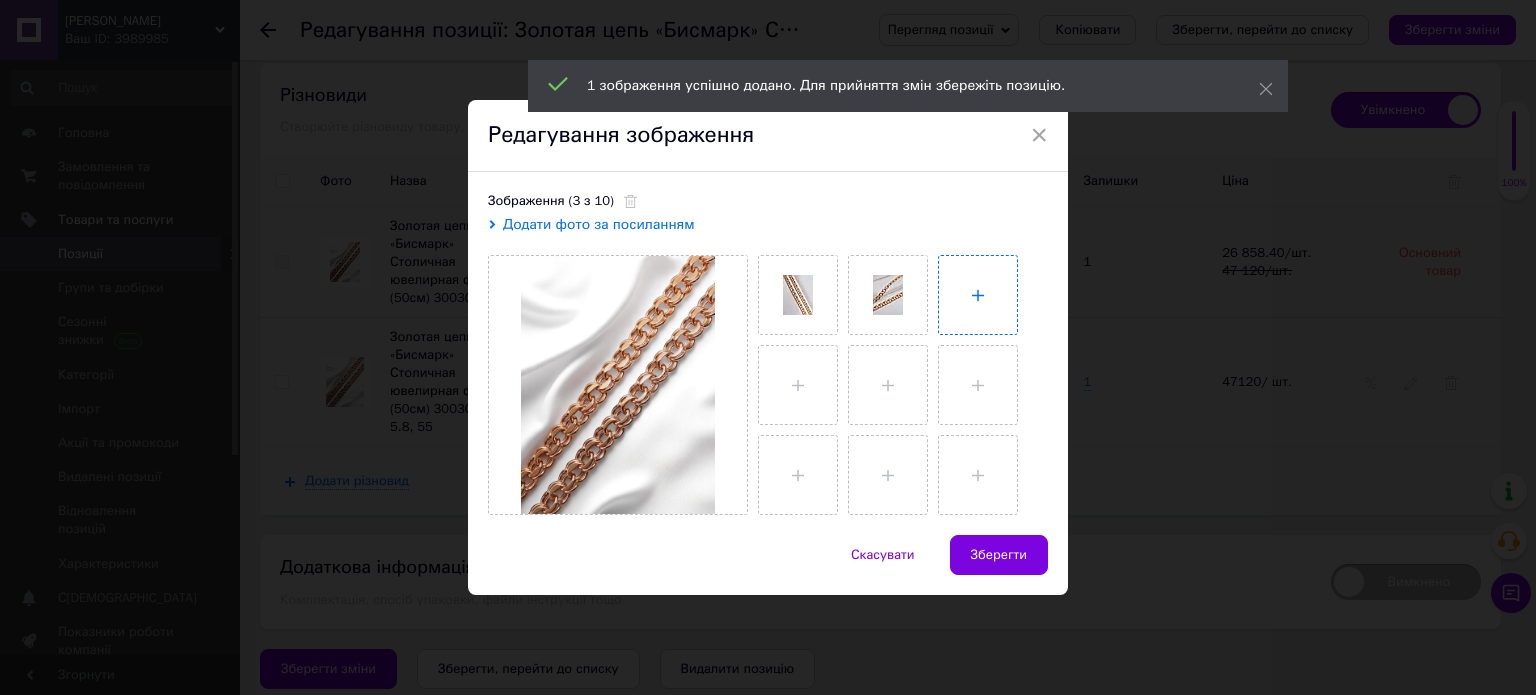 click at bounding box center [978, 295] 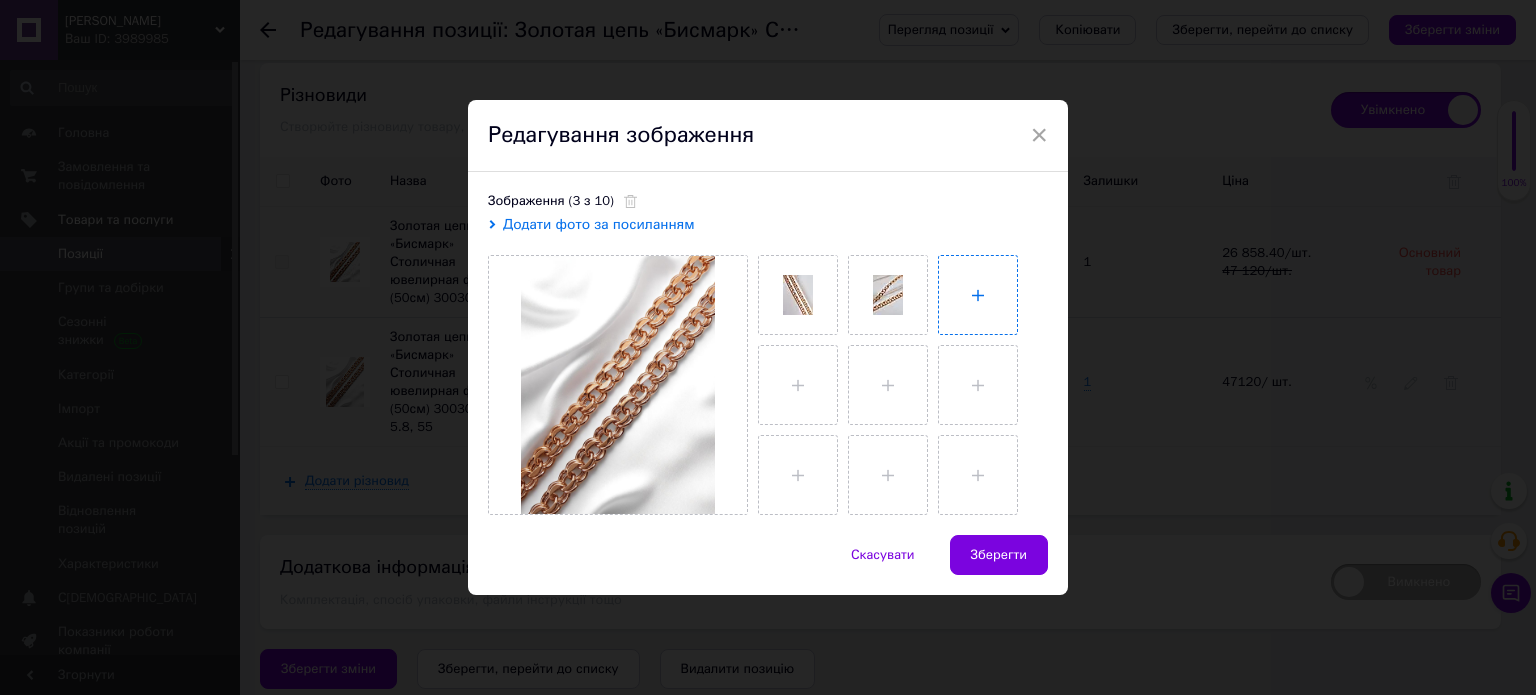 type on "C:\fakepath\6673718760_w1280_h1280_20250530_111406.webp" 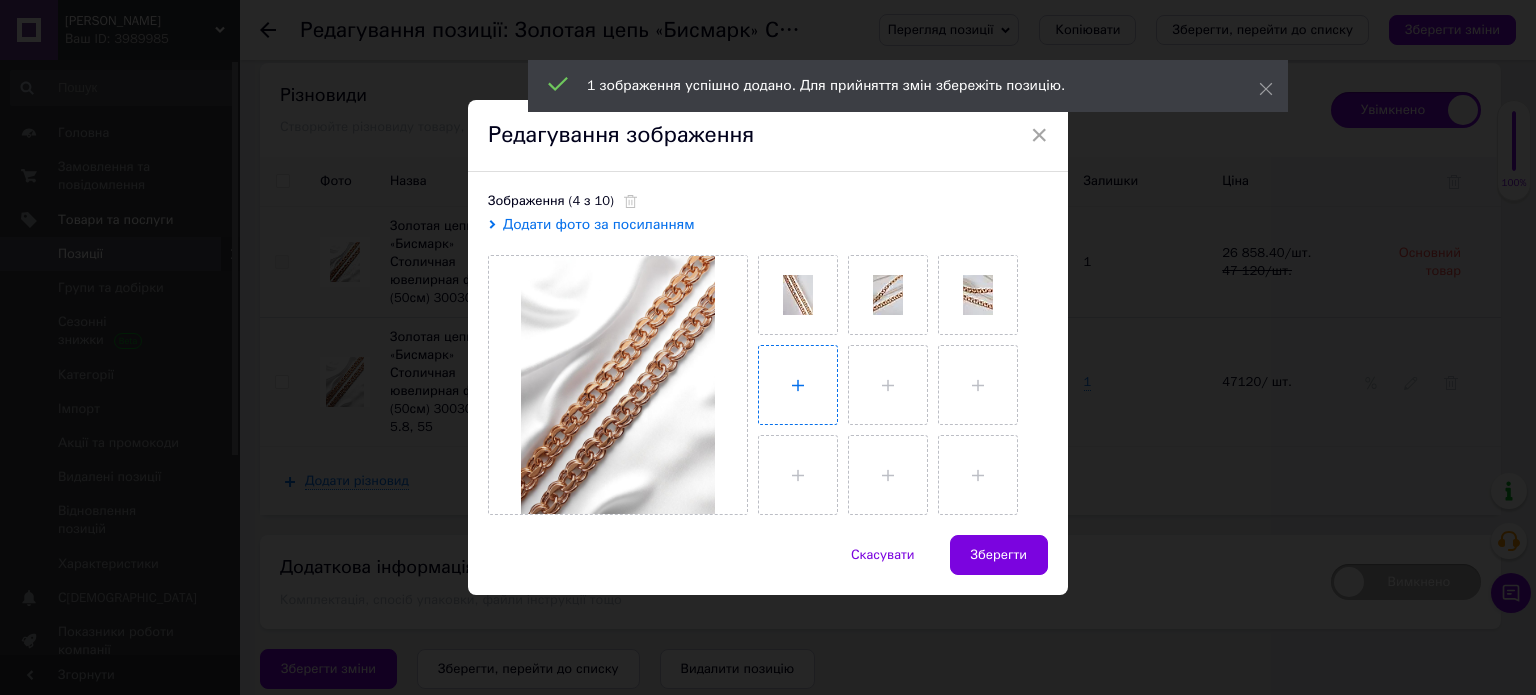 click at bounding box center (798, 385) 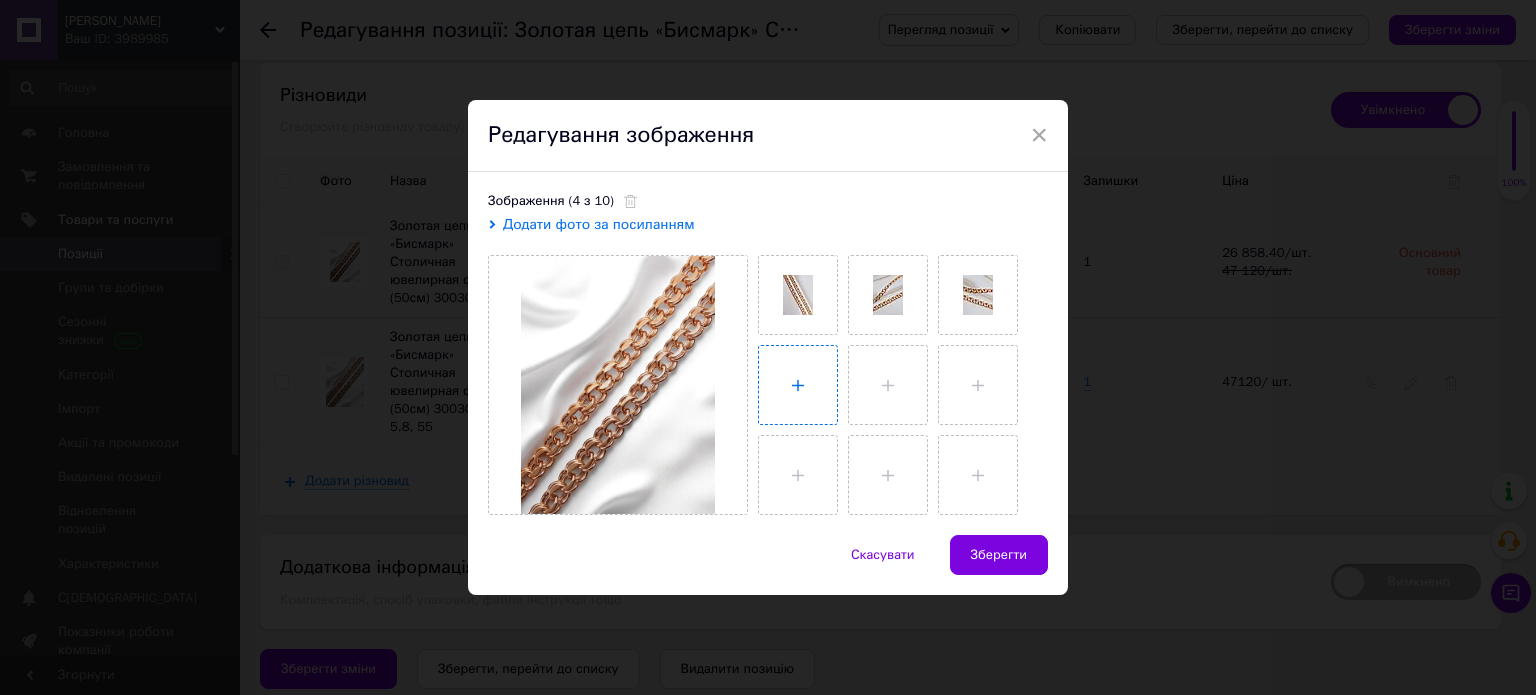 type on "C:\fakepath\6673719199_w1280_h1280_20250530_110757.webp" 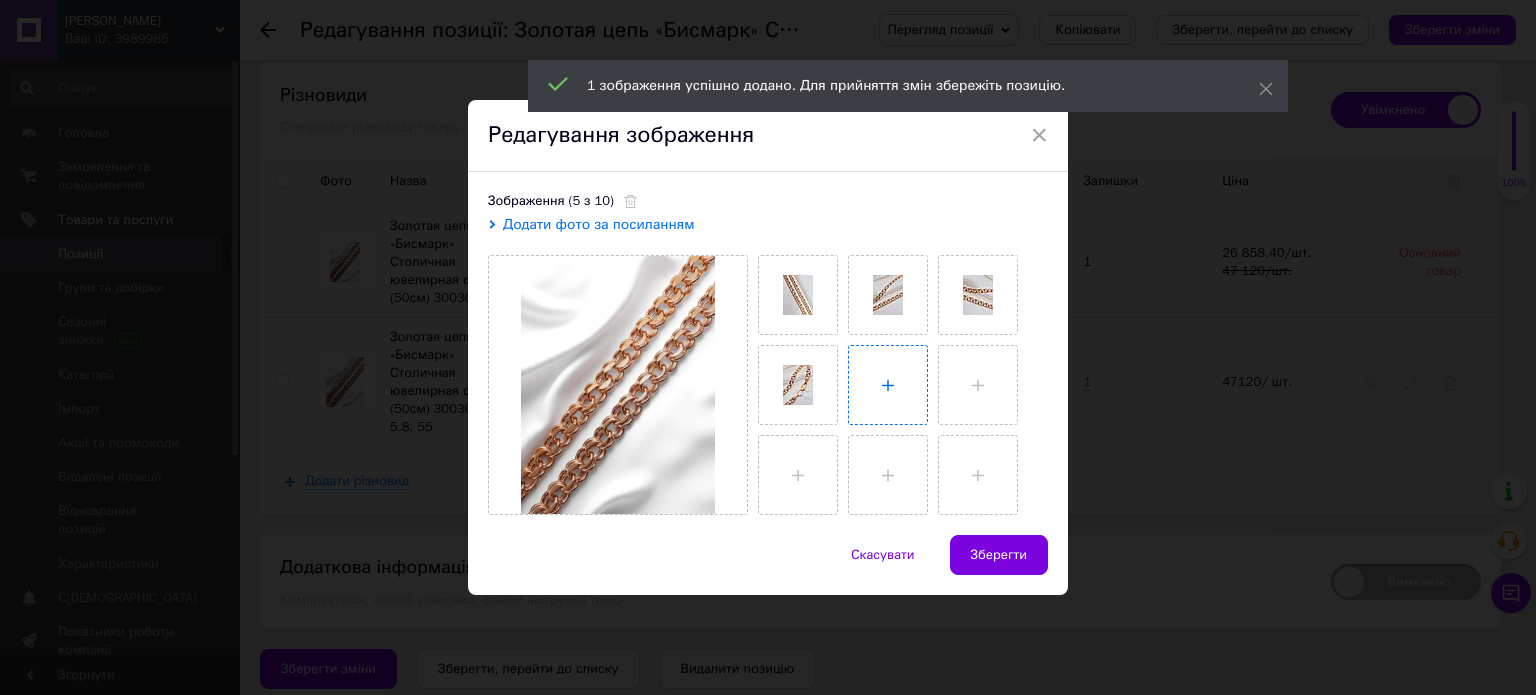 click at bounding box center (888, 385) 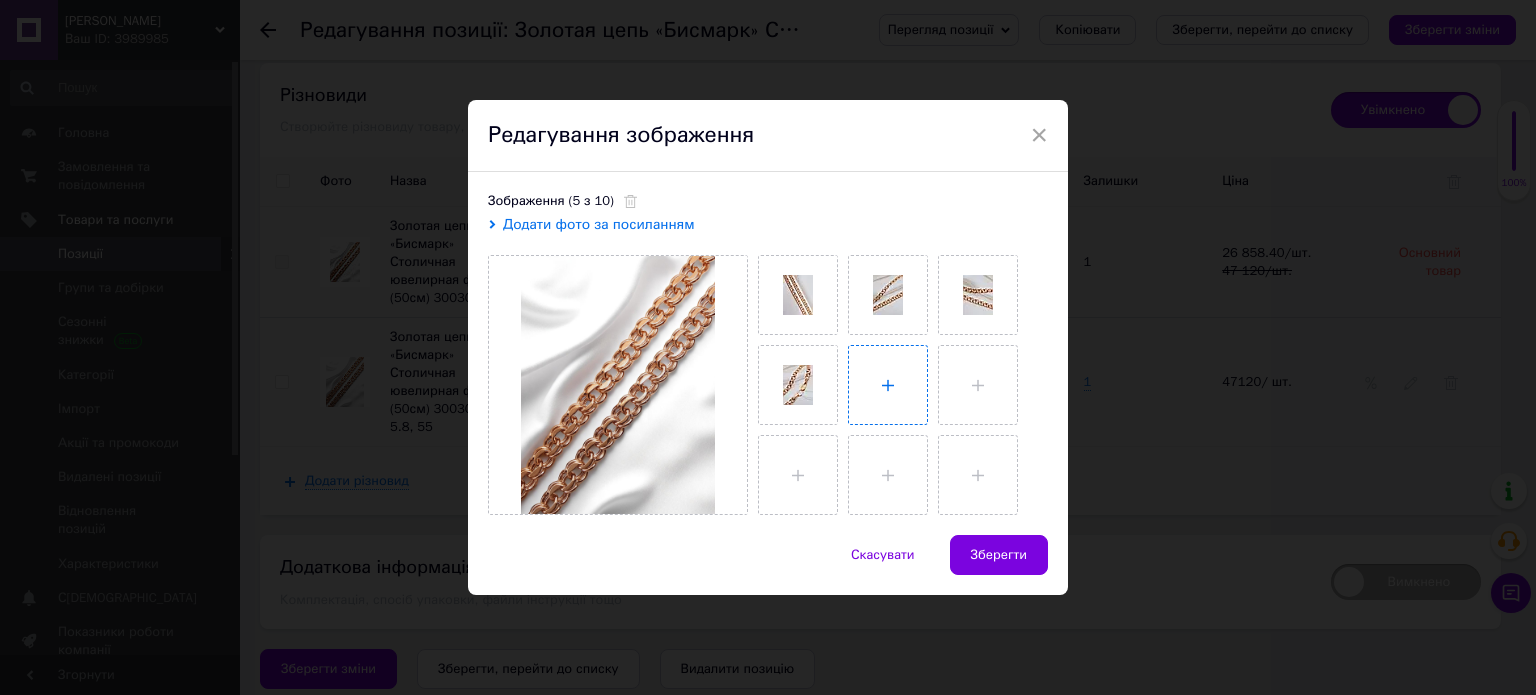 type on "C:\fakepath\6673719587_w1280_h1280_20250530_111115.webp" 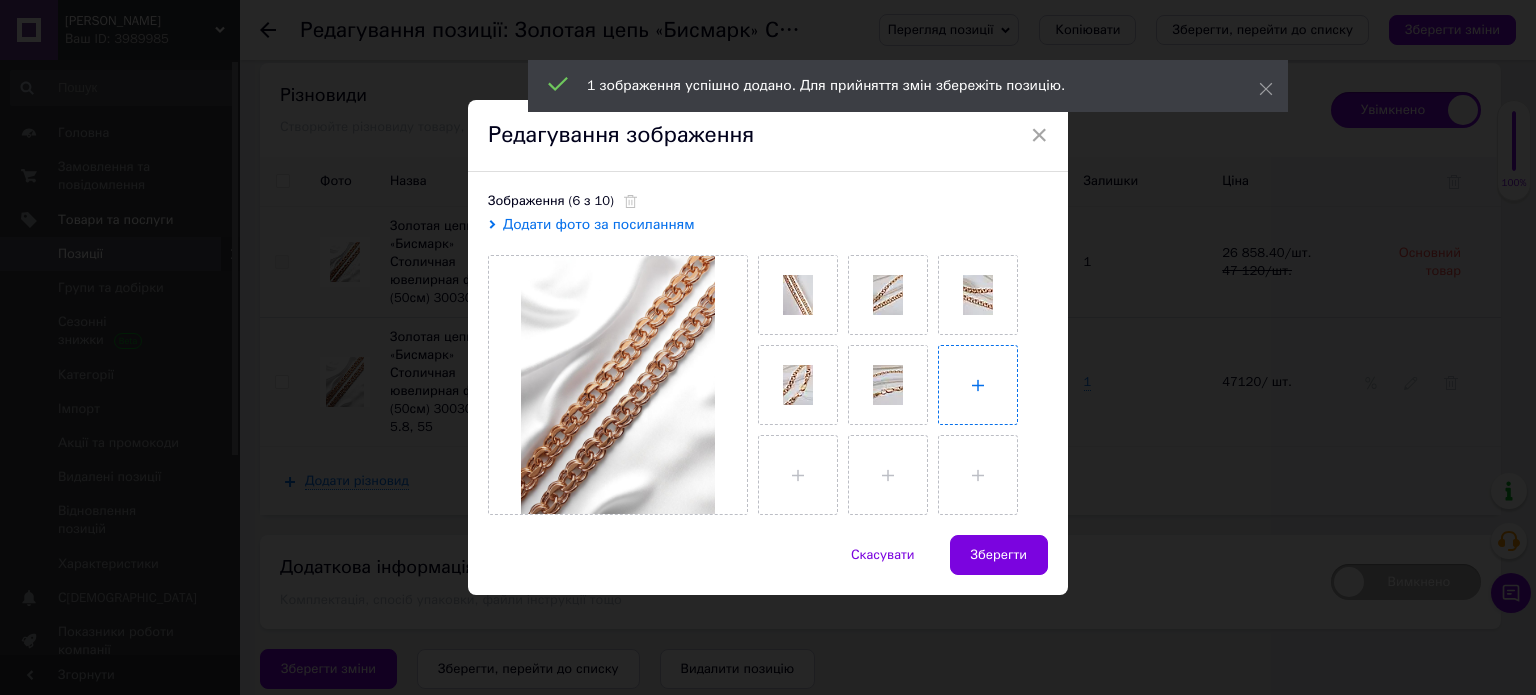 click at bounding box center (978, 385) 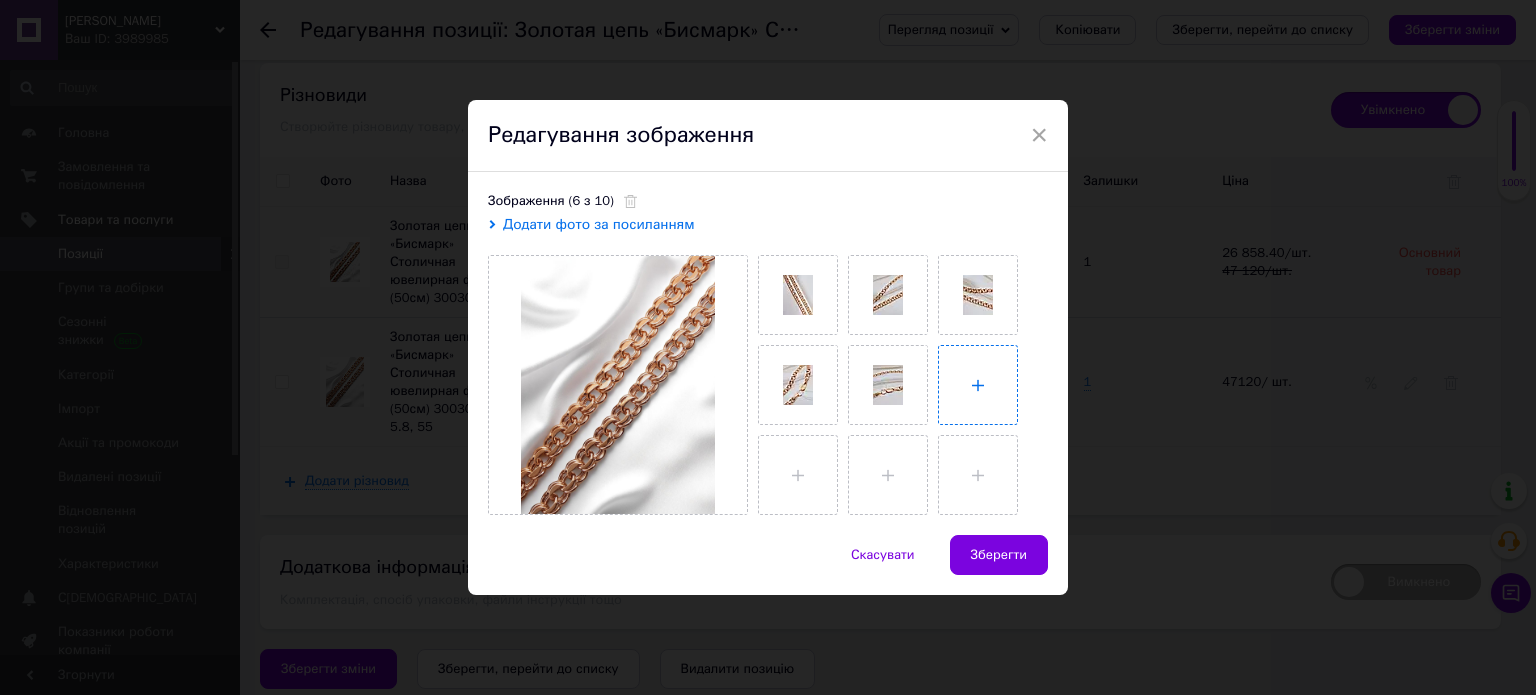 type on "C:\fakepath\6673720113_w1280_h1280_20250530_114613.webp" 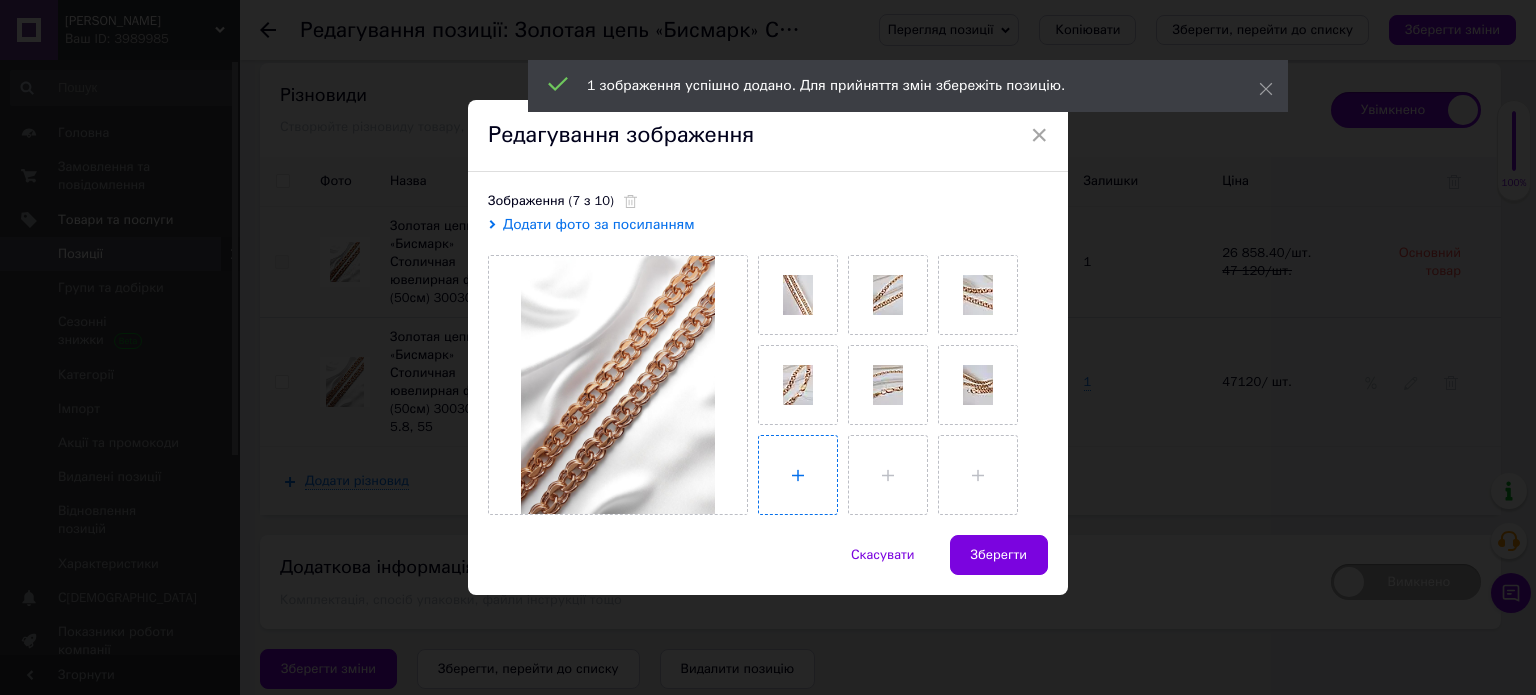 click at bounding box center (798, 475) 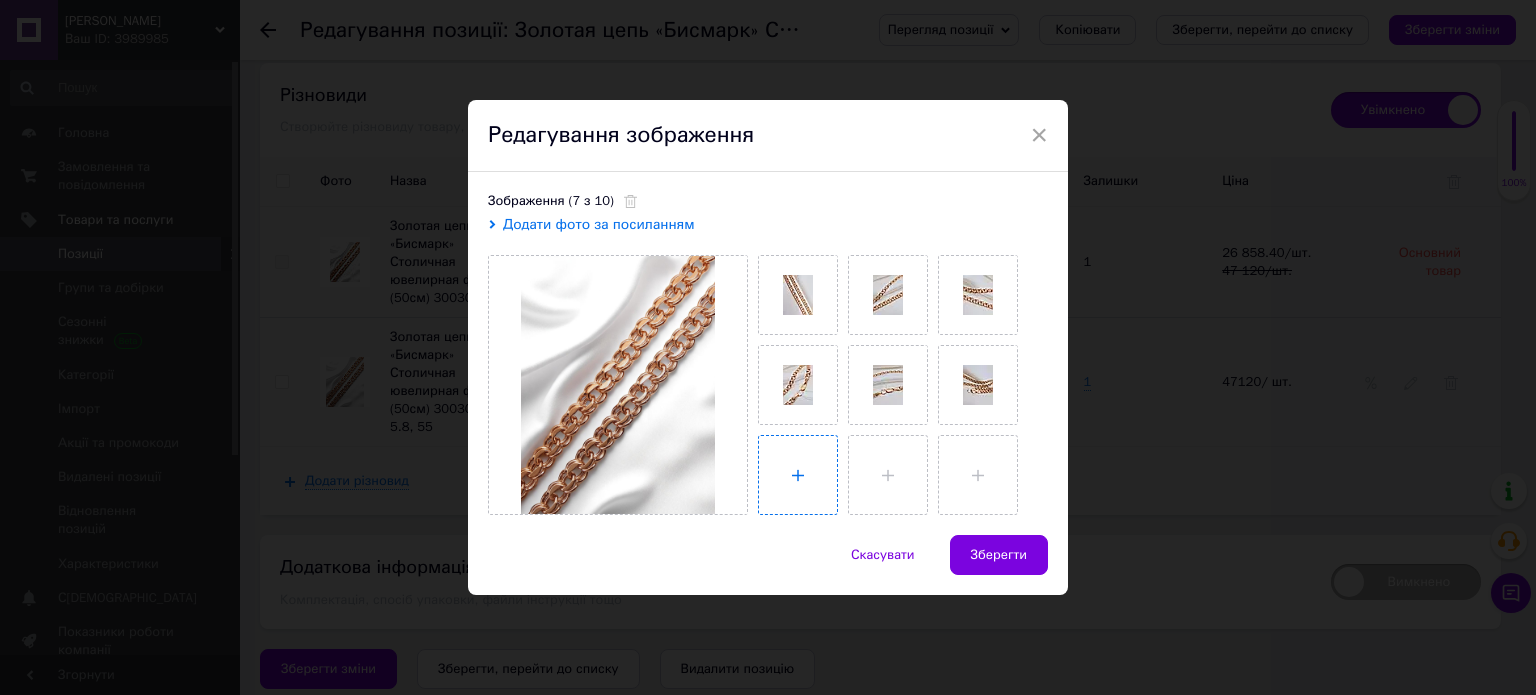 type on "C:\fakepath\6673720471_w1280_h1280_20250530_113858_photoroom.webp" 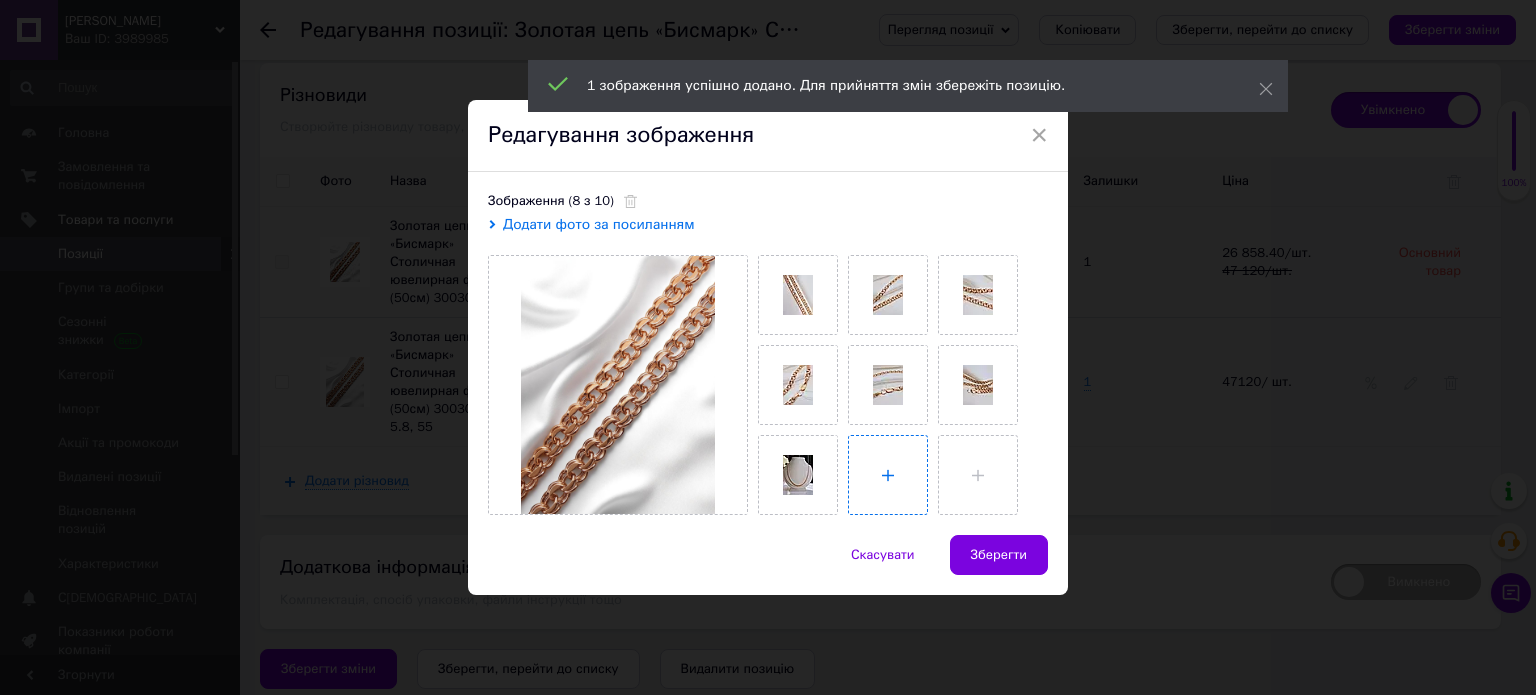 click at bounding box center [888, 475] 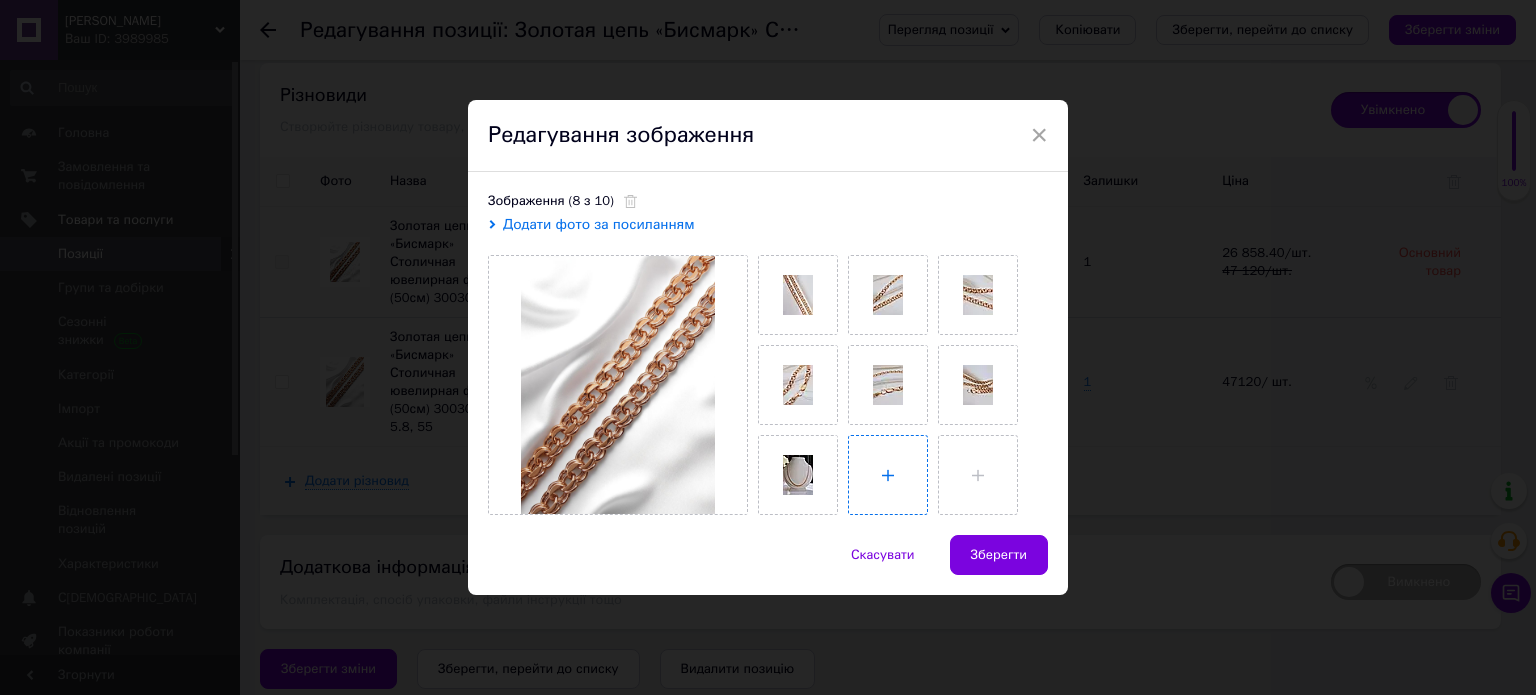type on "C:\fakepath\6673720778_w1280_h1280_20250530_113120.webp" 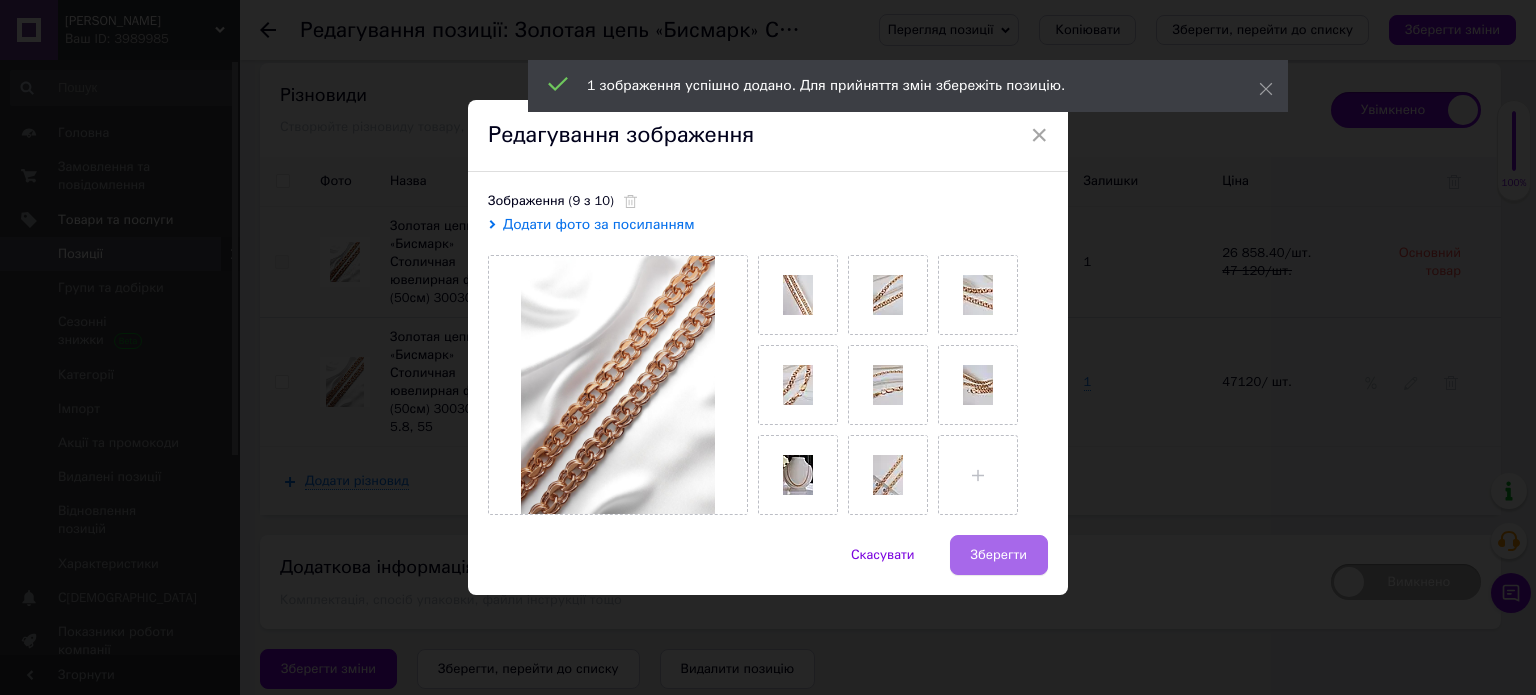 click on "Зберегти" at bounding box center [999, 555] 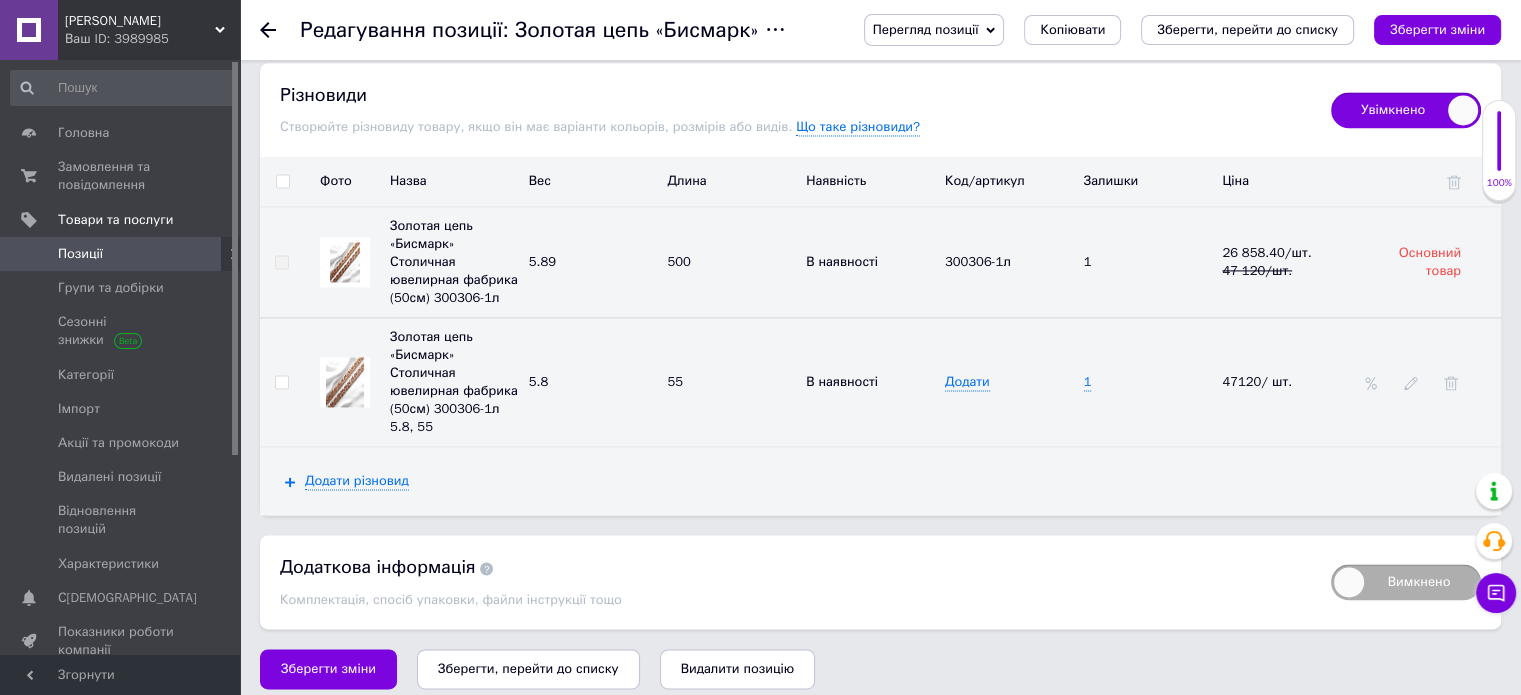 click at bounding box center [281, 382] 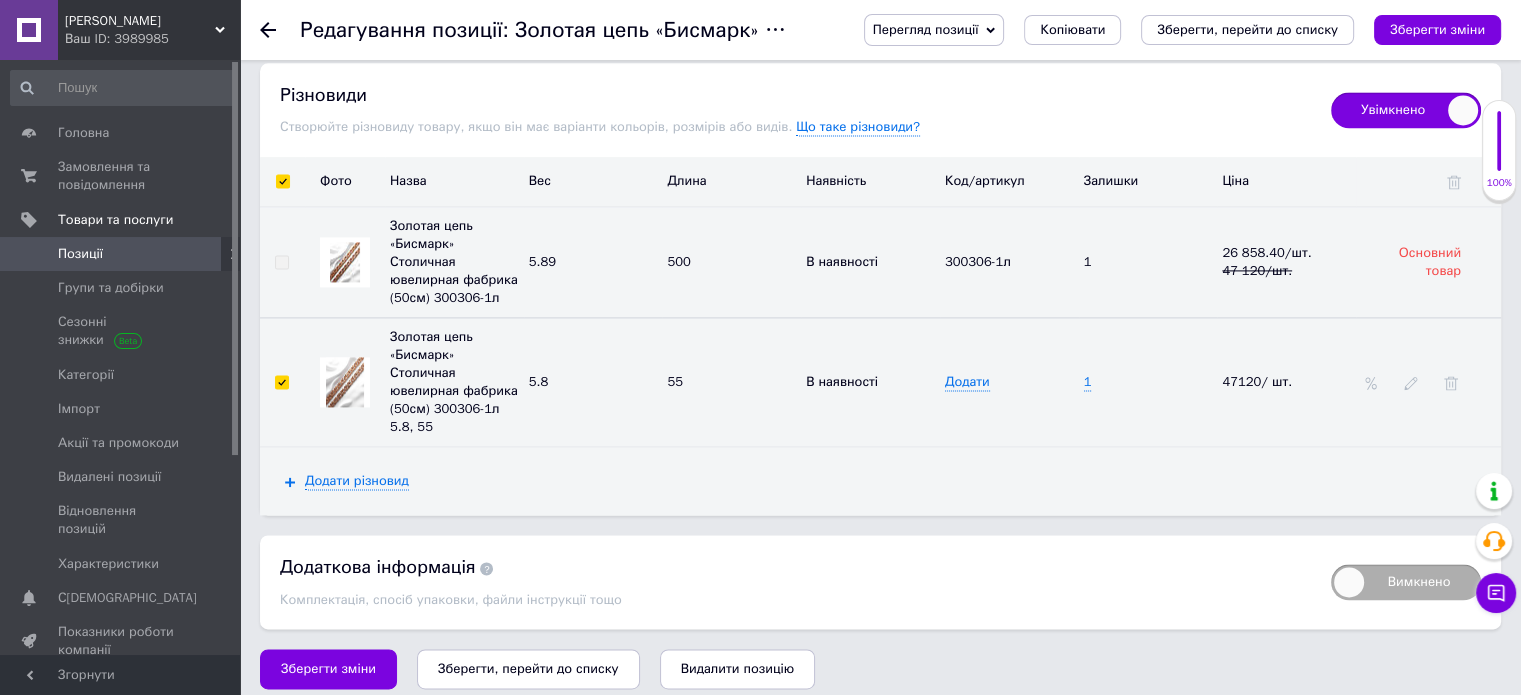 checkbox on "true" 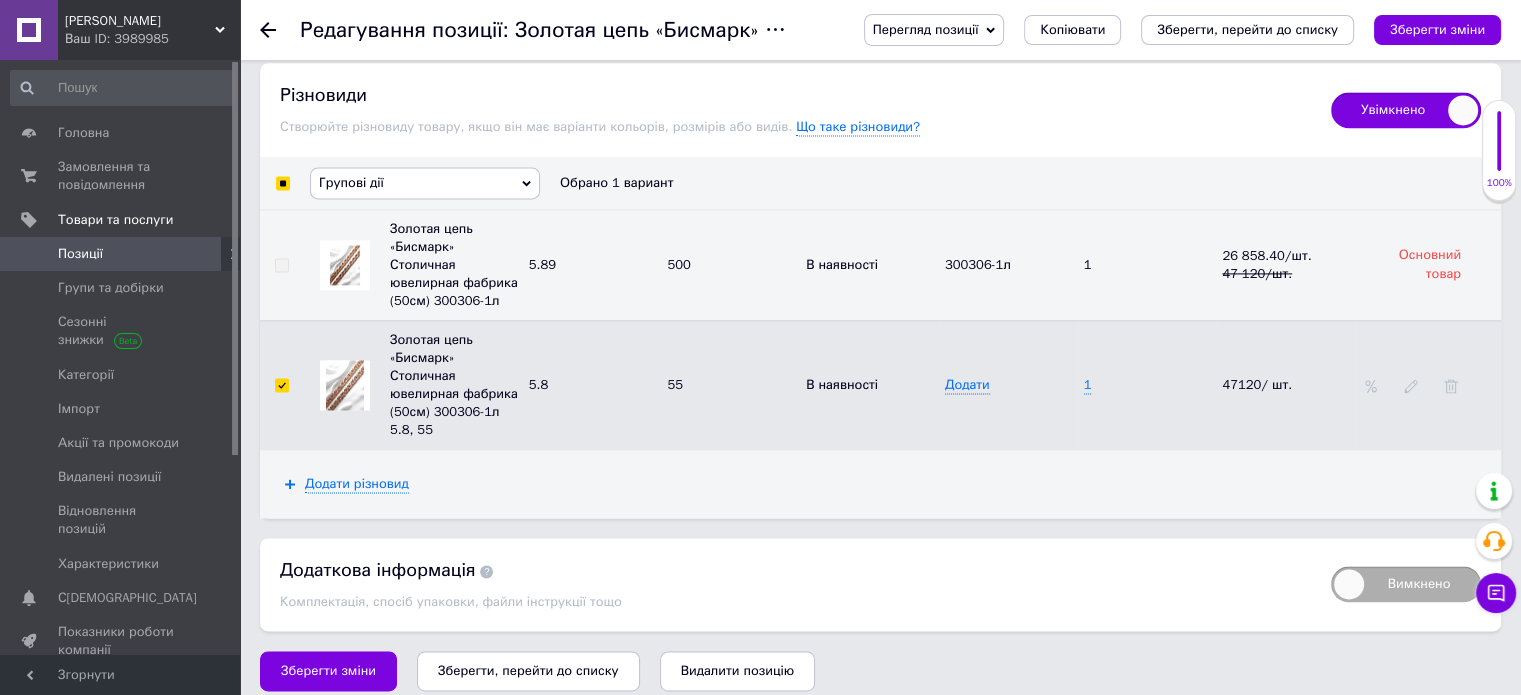 click at bounding box center [281, 385] 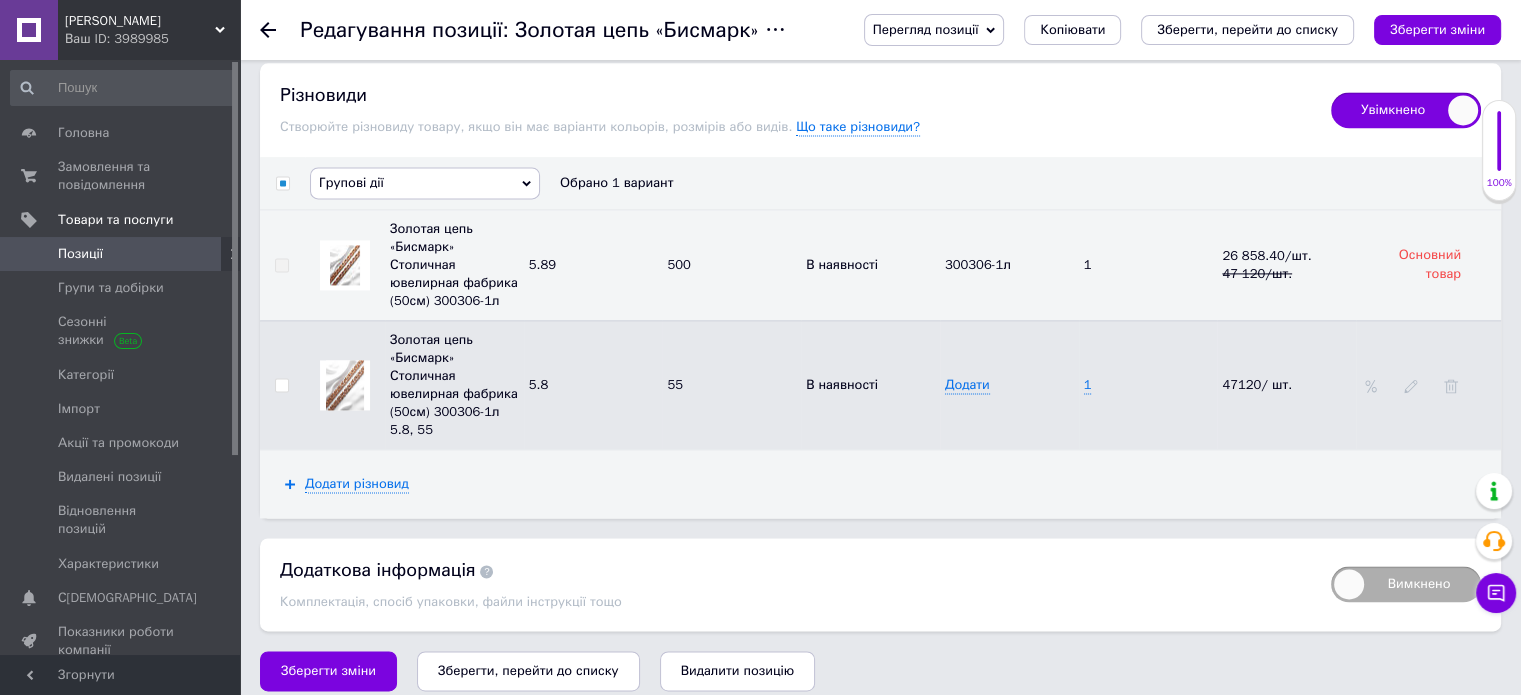 checkbox on "false" 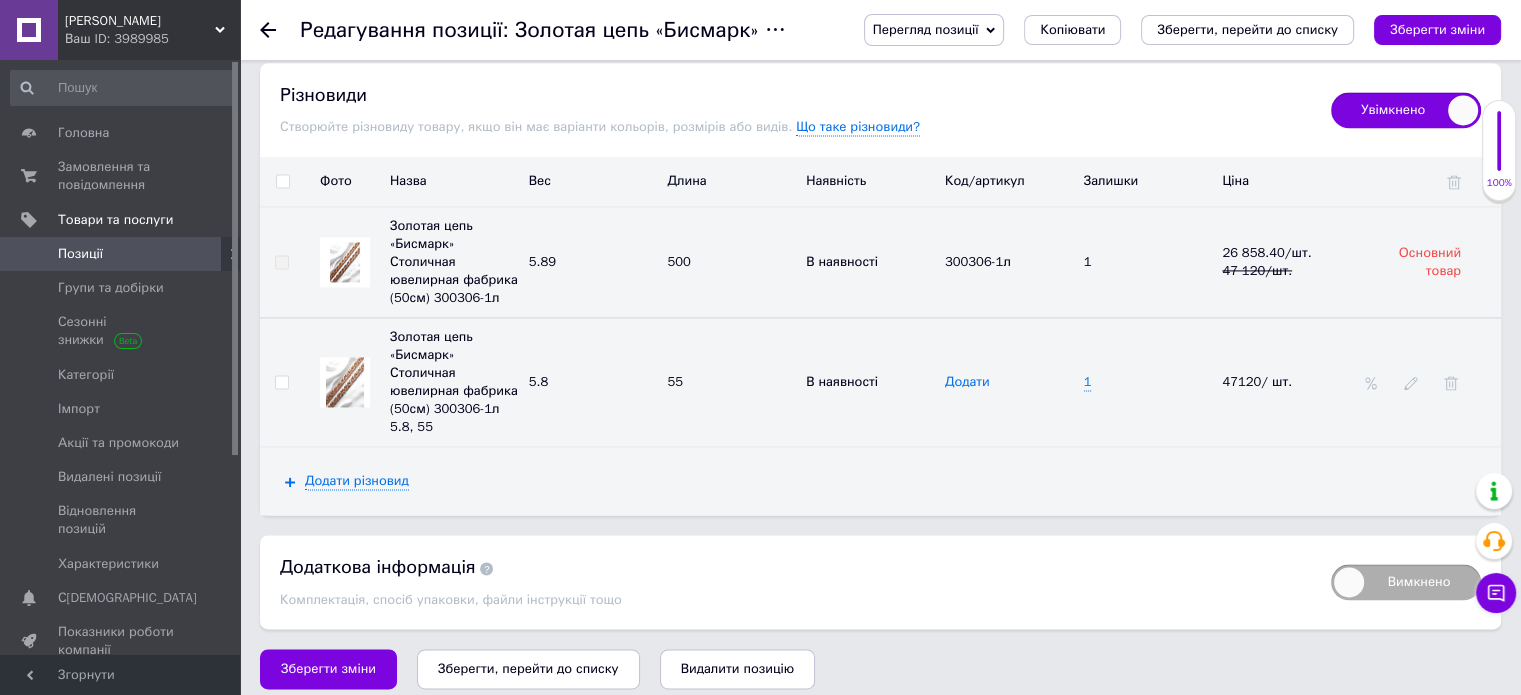 click on "Додати" at bounding box center [967, 382] 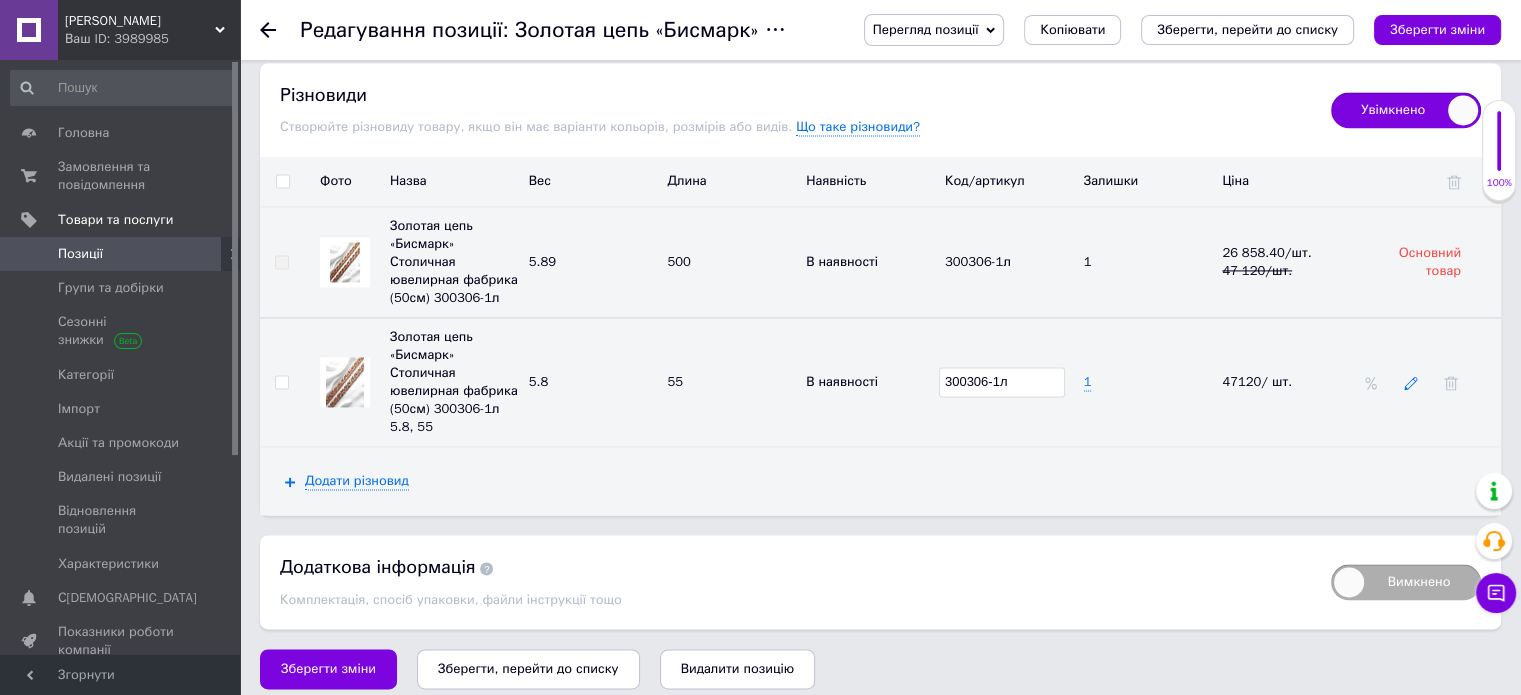 type on "300306-1л" 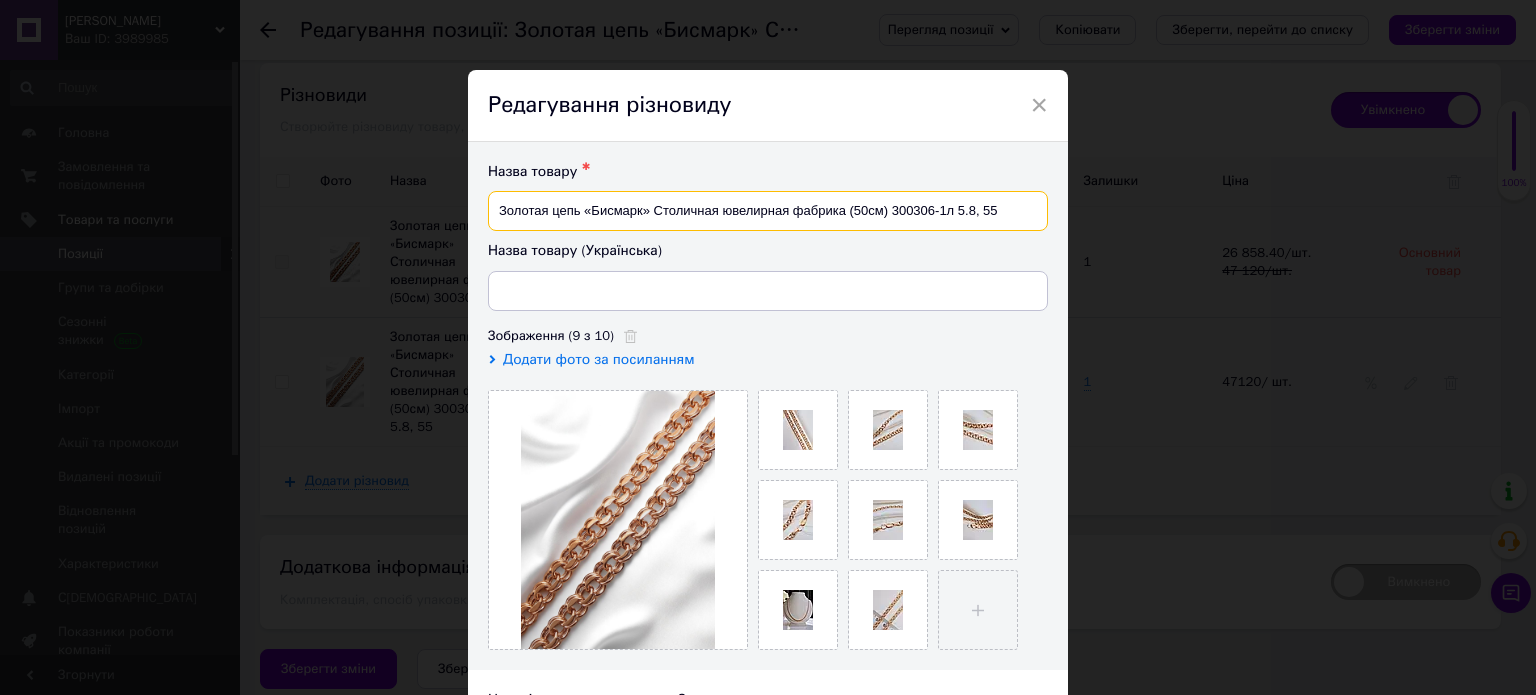 click on "Золотая цепь «Бисмарк» Столичная ювелирная фабрика (50см) 300306-1л 5.8, 55" at bounding box center [768, 211] 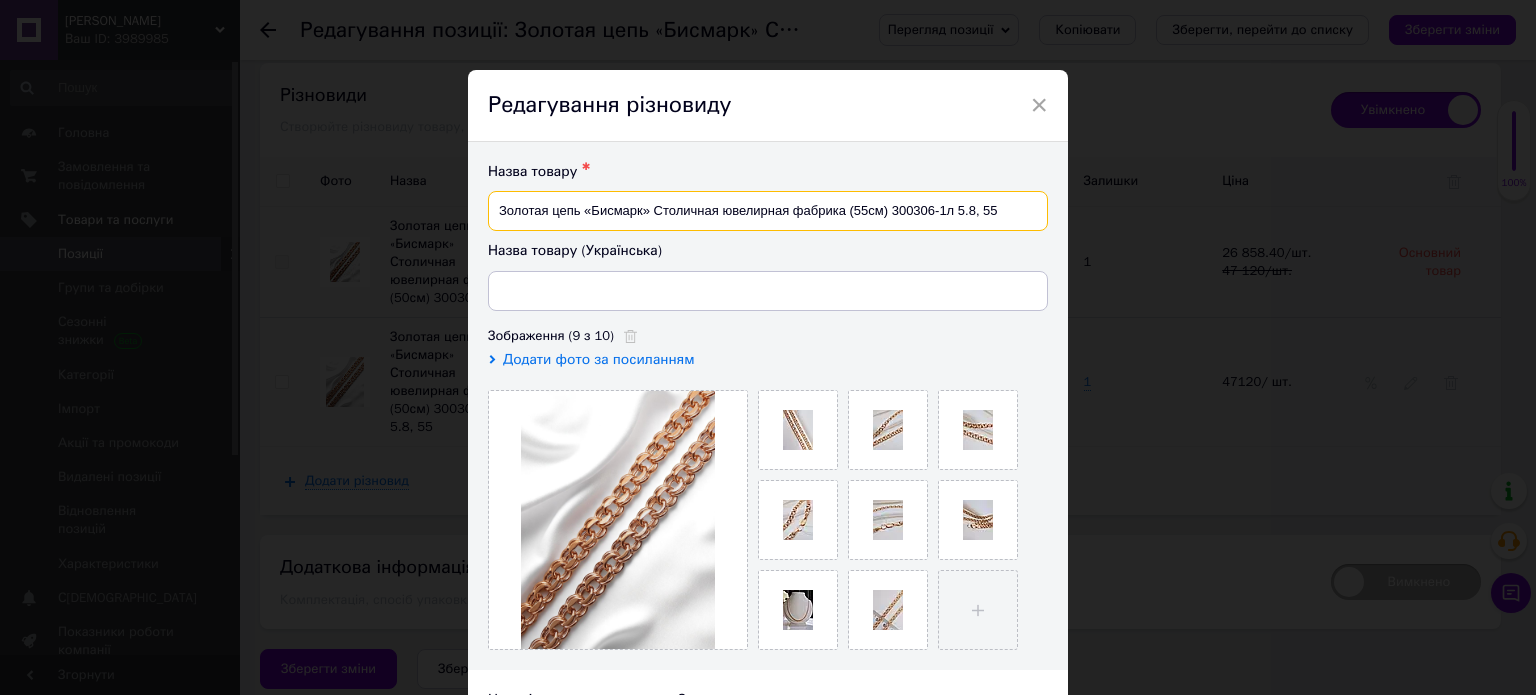 type on "Золотая цепь «Бисмарк» Столичная ювелирная фабрика (55см) 300306-1л 5.8, 55" 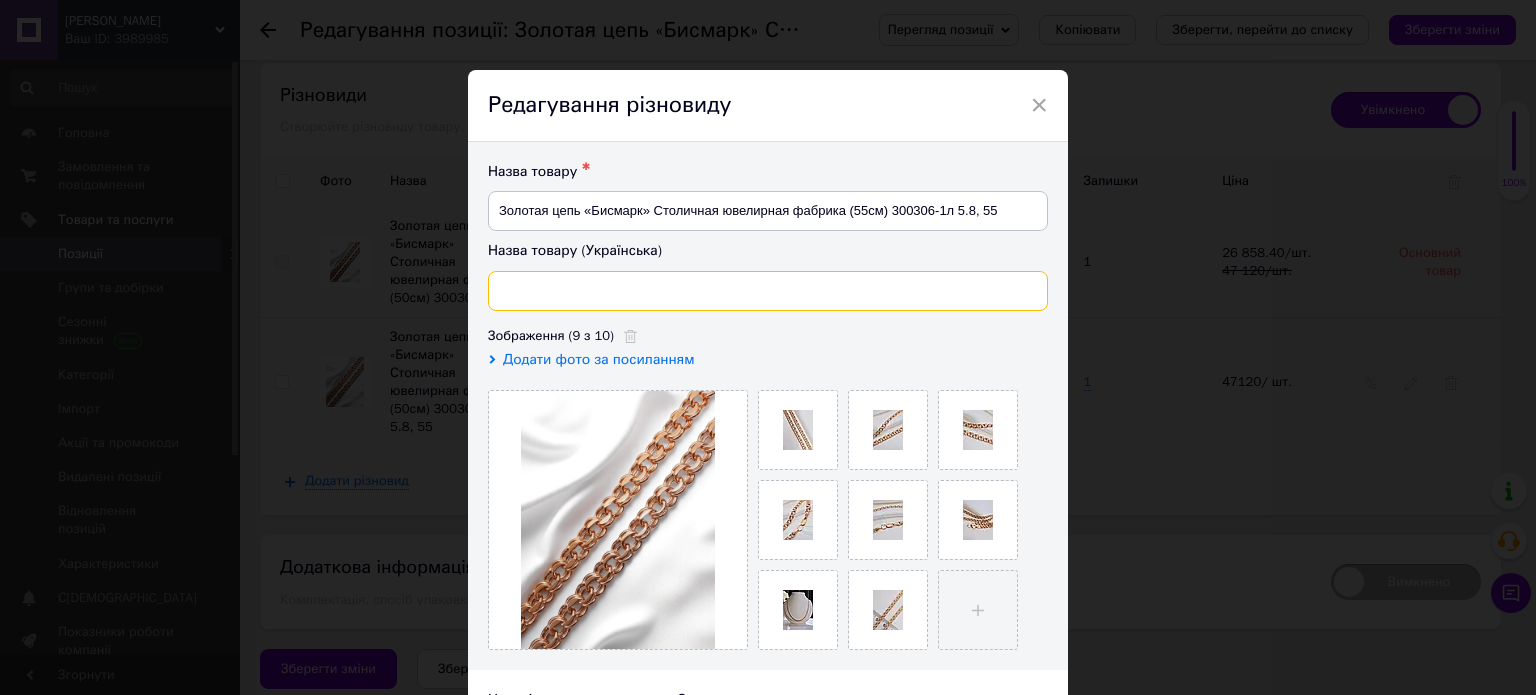 click at bounding box center (768, 291) 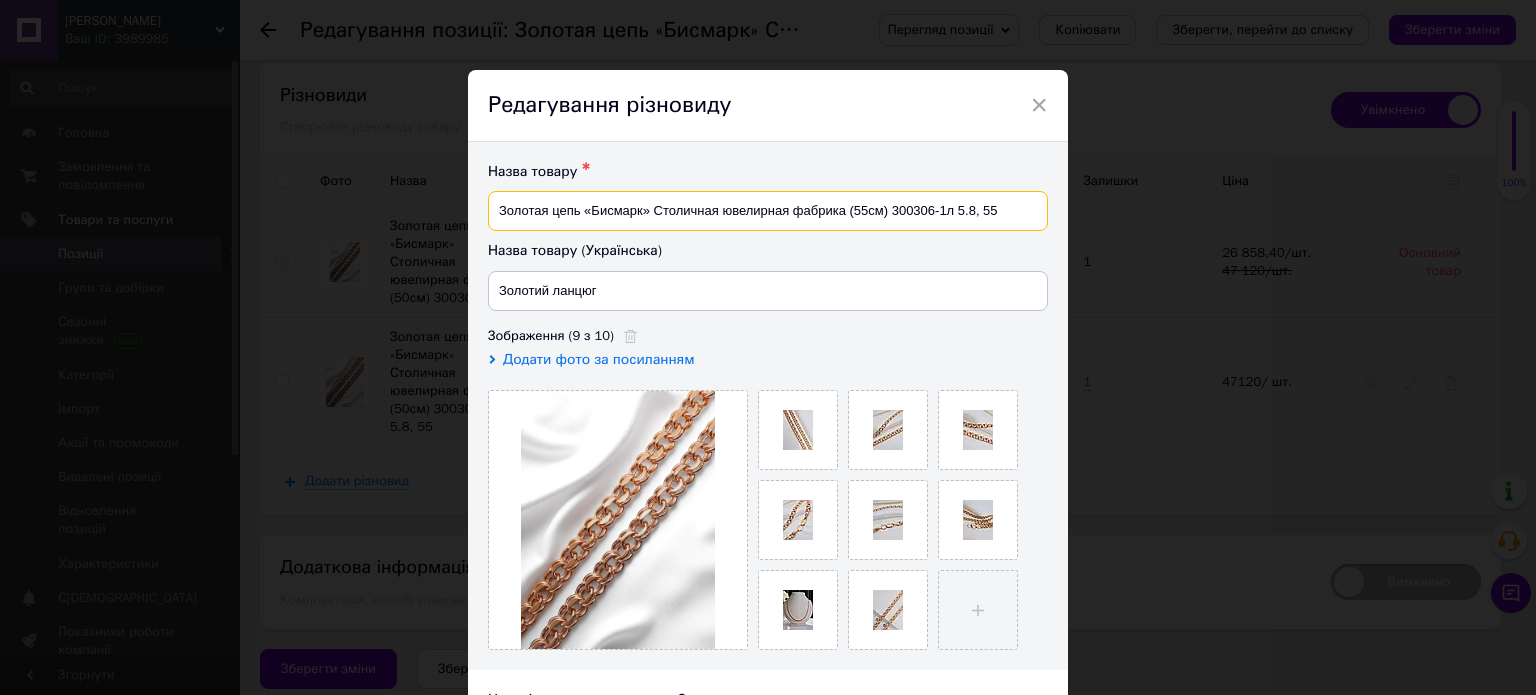 drag, startPoint x: 580, startPoint y: 209, endPoint x: 949, endPoint y: 211, distance: 369.00543 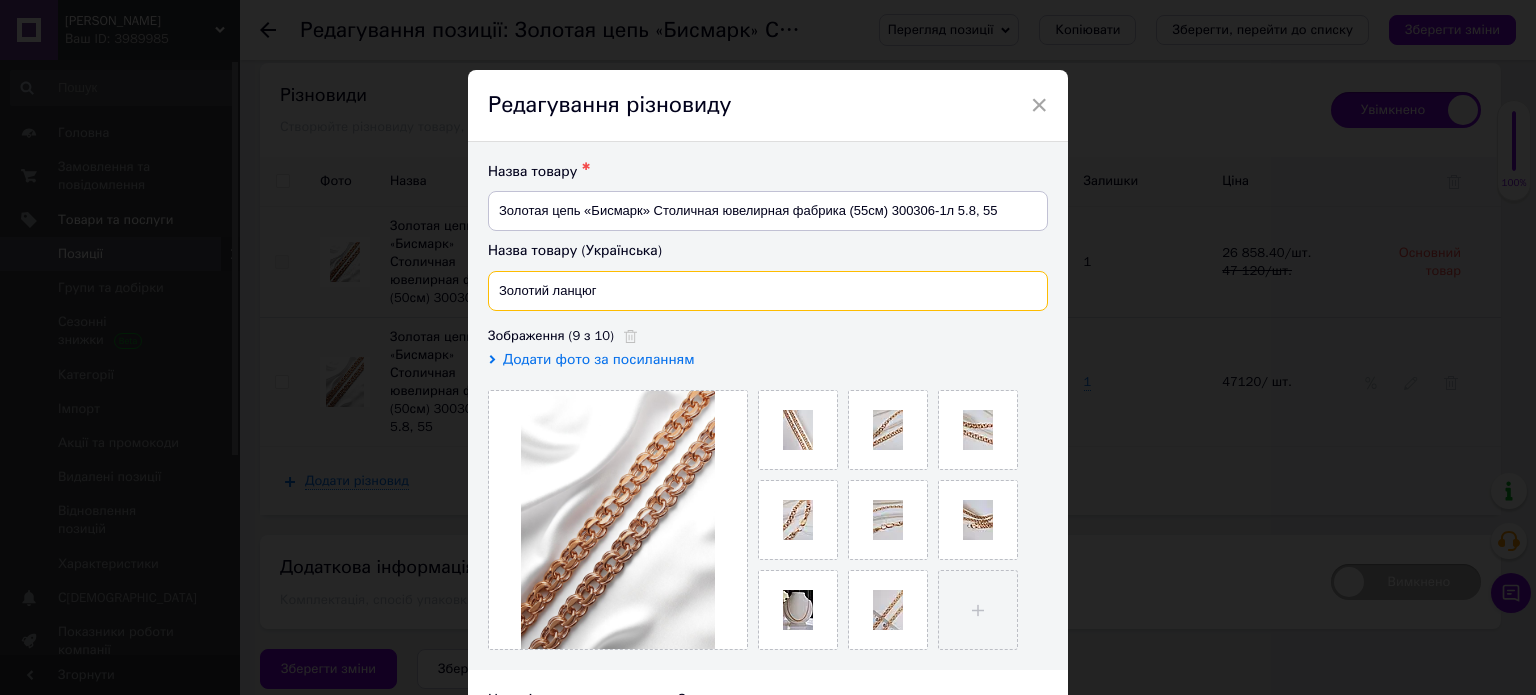 paste on "«Бисмарк» Столичная ювелирная фабрика (55см) 300306-1л 5.8, 55" 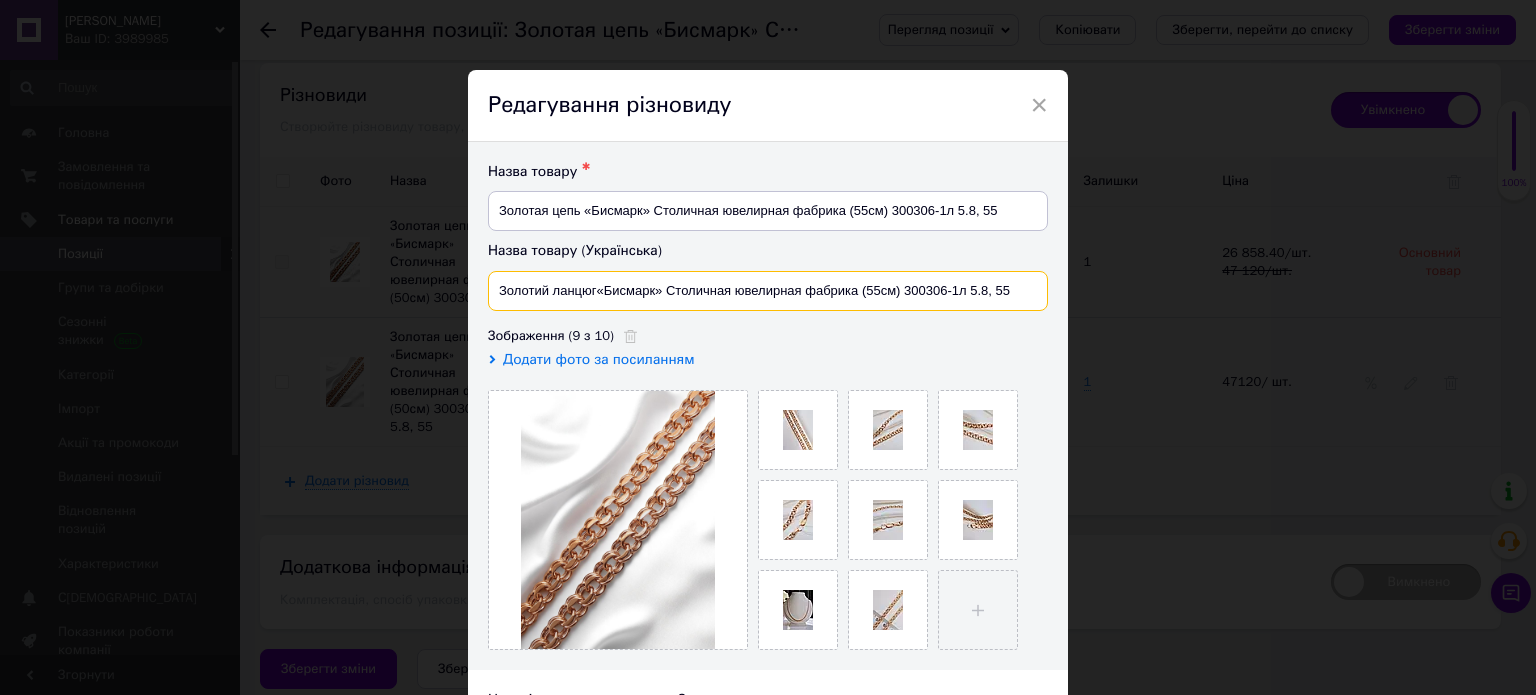 click on "Золотий ланцюг«Бисмарк» Столичная ювелирная фабрика (55см) 300306-1л 5.8, 55" at bounding box center [768, 291] 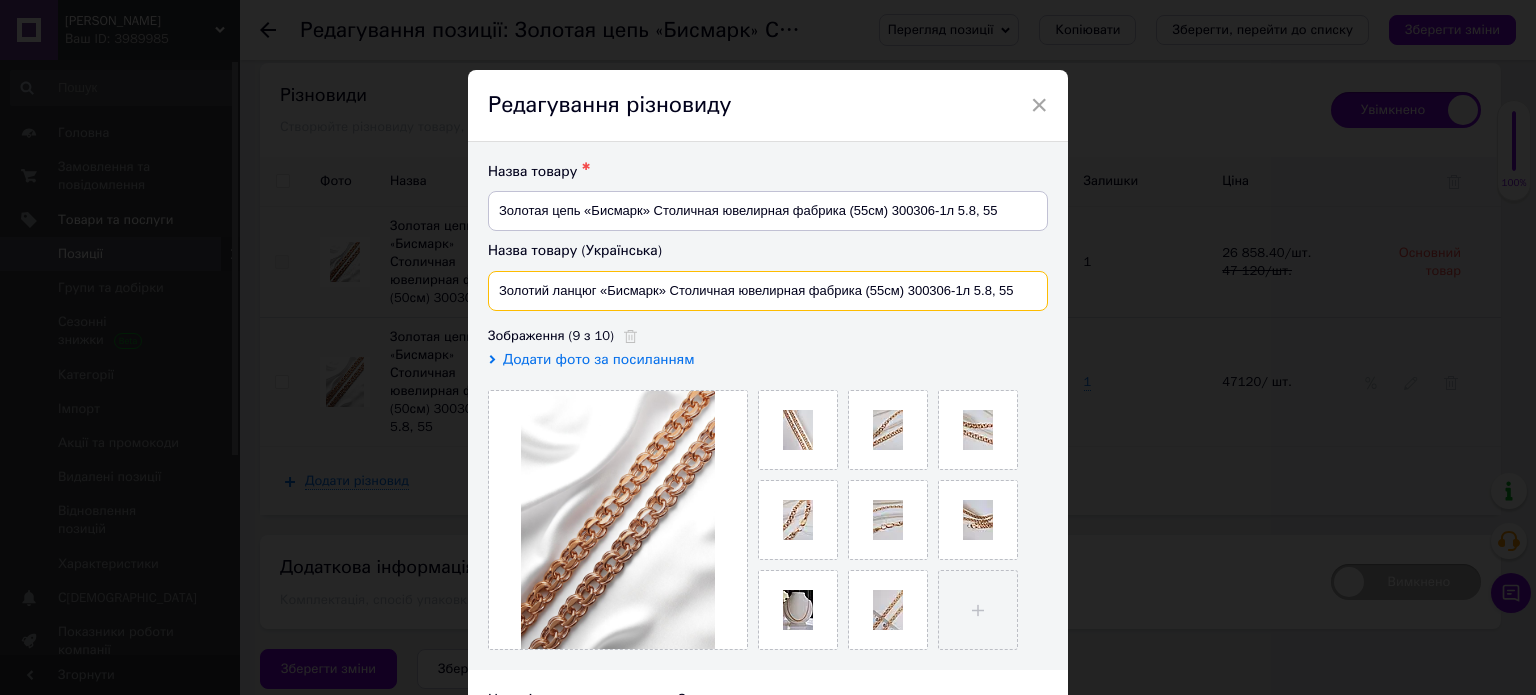 click on "Золотий ланцюг «Бисмарк» Столичная ювелирная фабрика (55см) 300306-1л 5.8, 55" at bounding box center [768, 291] 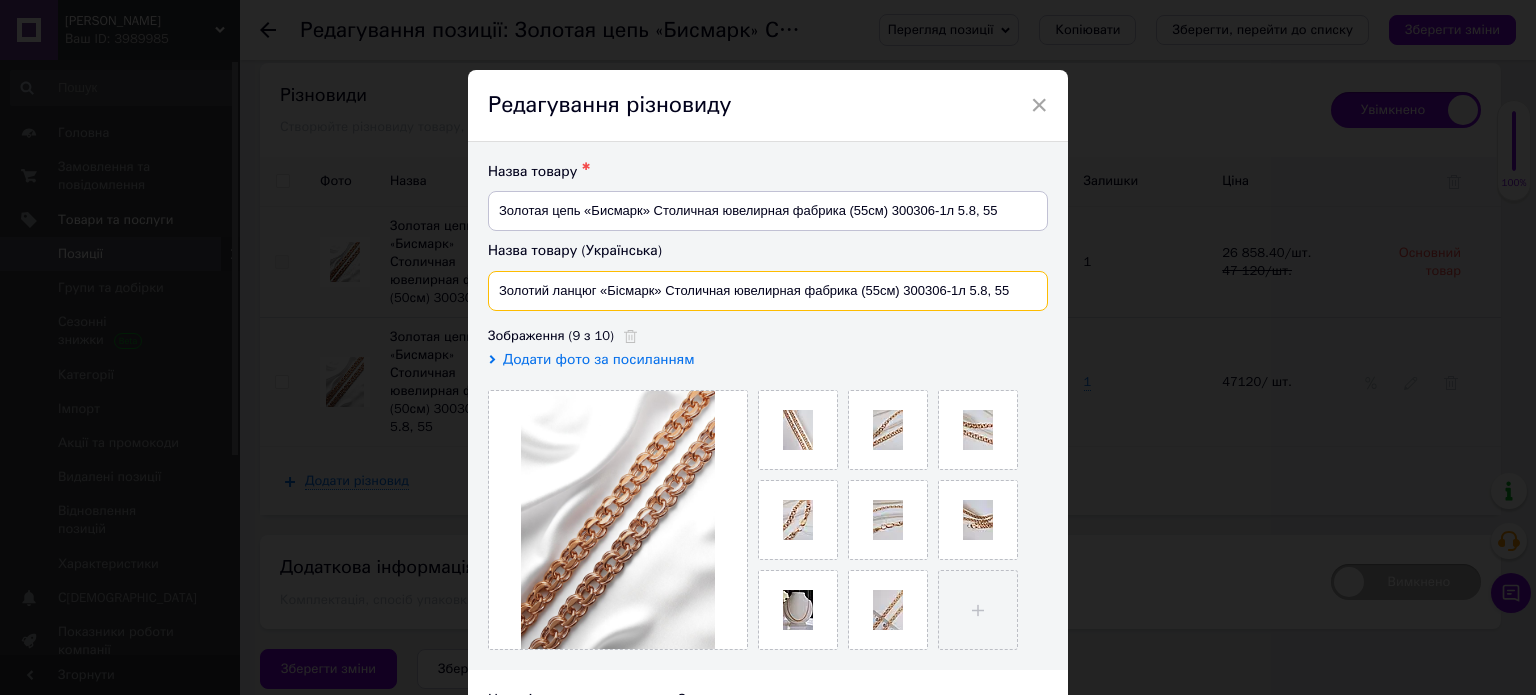 click on "Золотий ланцюг «Бісмарк» Столичная ювелирная фабрика (55см) 300306-1л 5.8, 55" at bounding box center [768, 291] 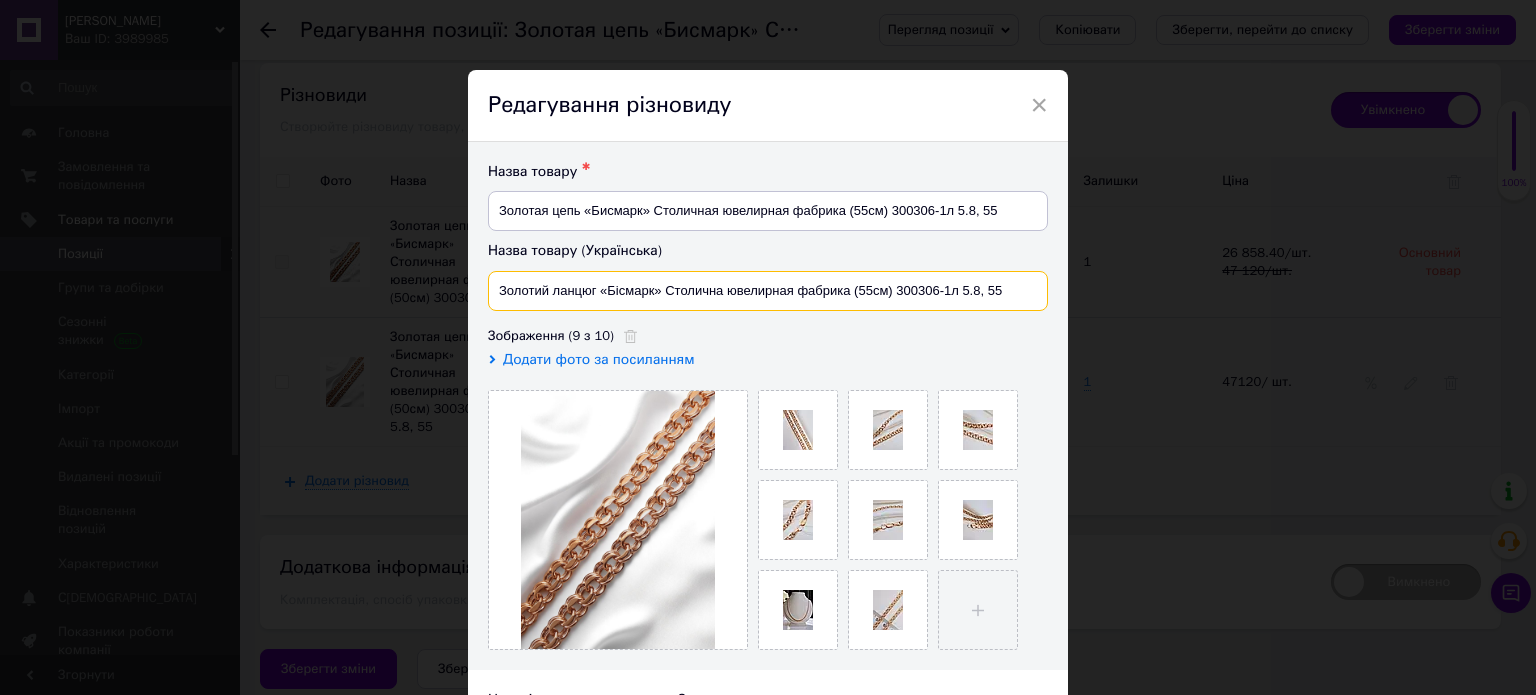 click on "Золотий ланцюг «Бісмарк» Столична ювелирная фабрика (55см) 300306-1л 5.8, 55" at bounding box center [768, 291] 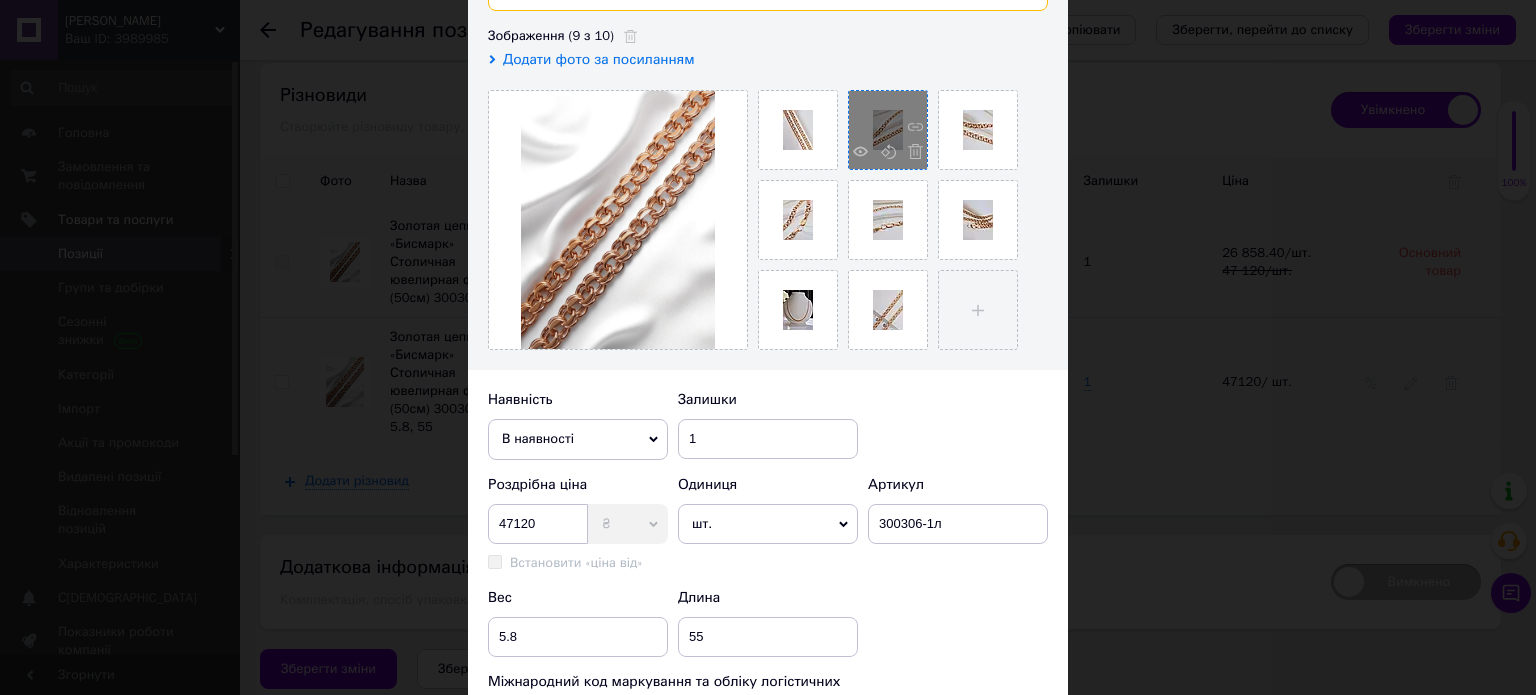 scroll, scrollTop: 400, scrollLeft: 0, axis: vertical 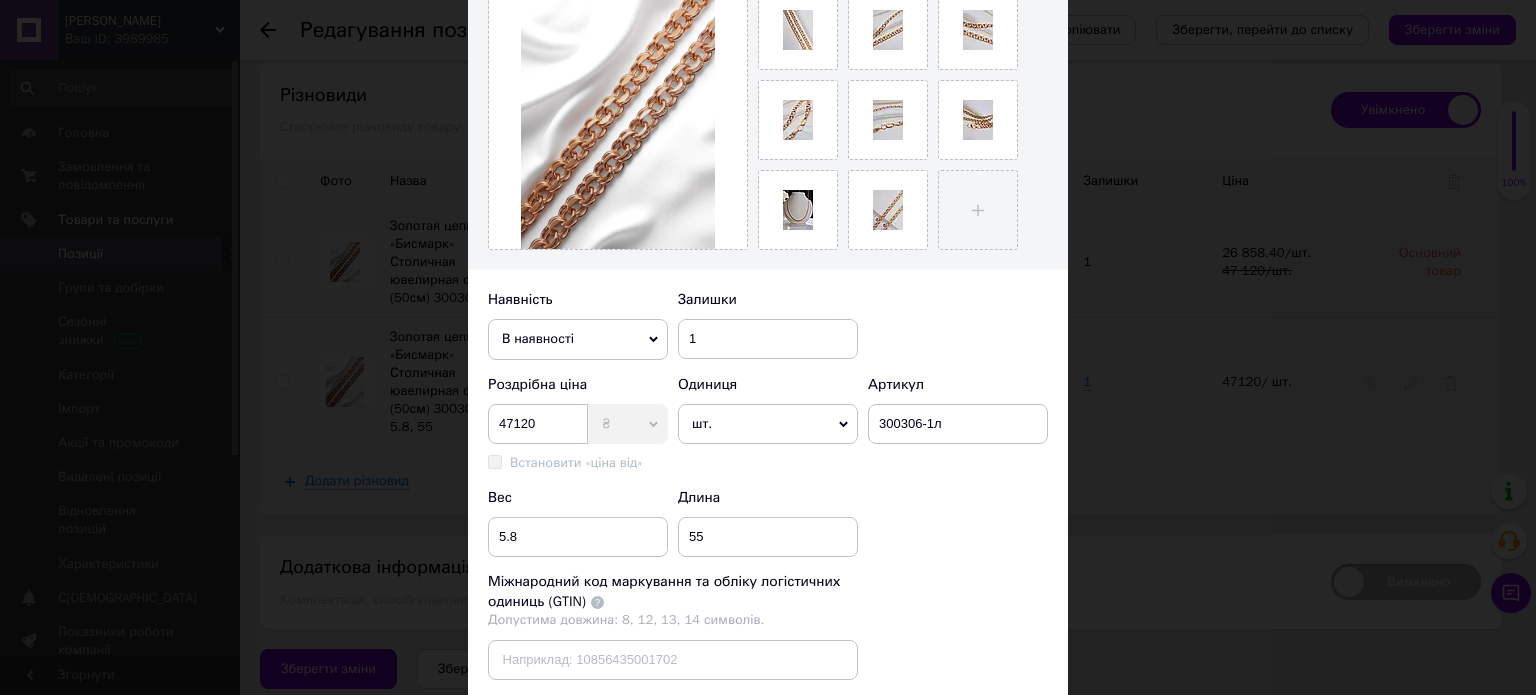 type on "Золотий ланцюг «Бісмарк» Столична ювелірная фабрика (55см) 300306-1л 5.8, 55" 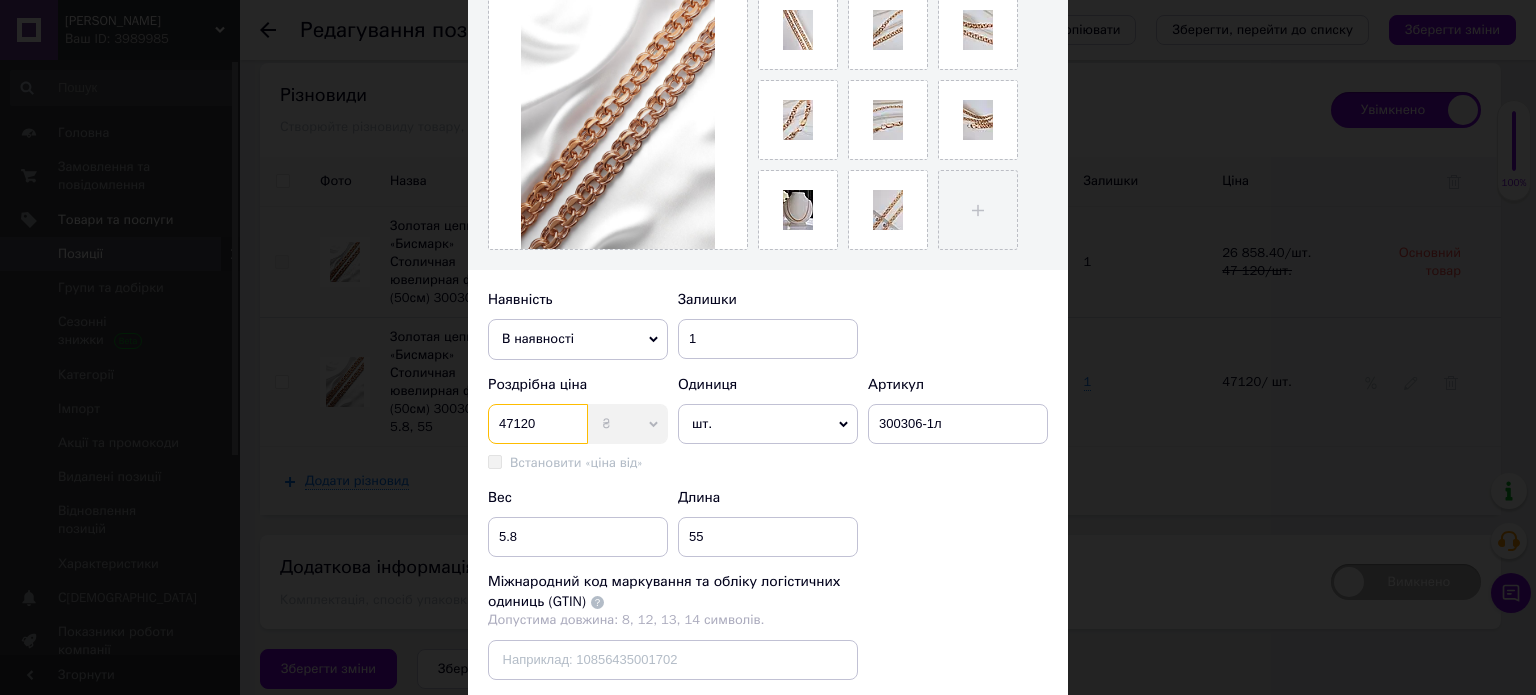 click on "47120" at bounding box center (538, 424) 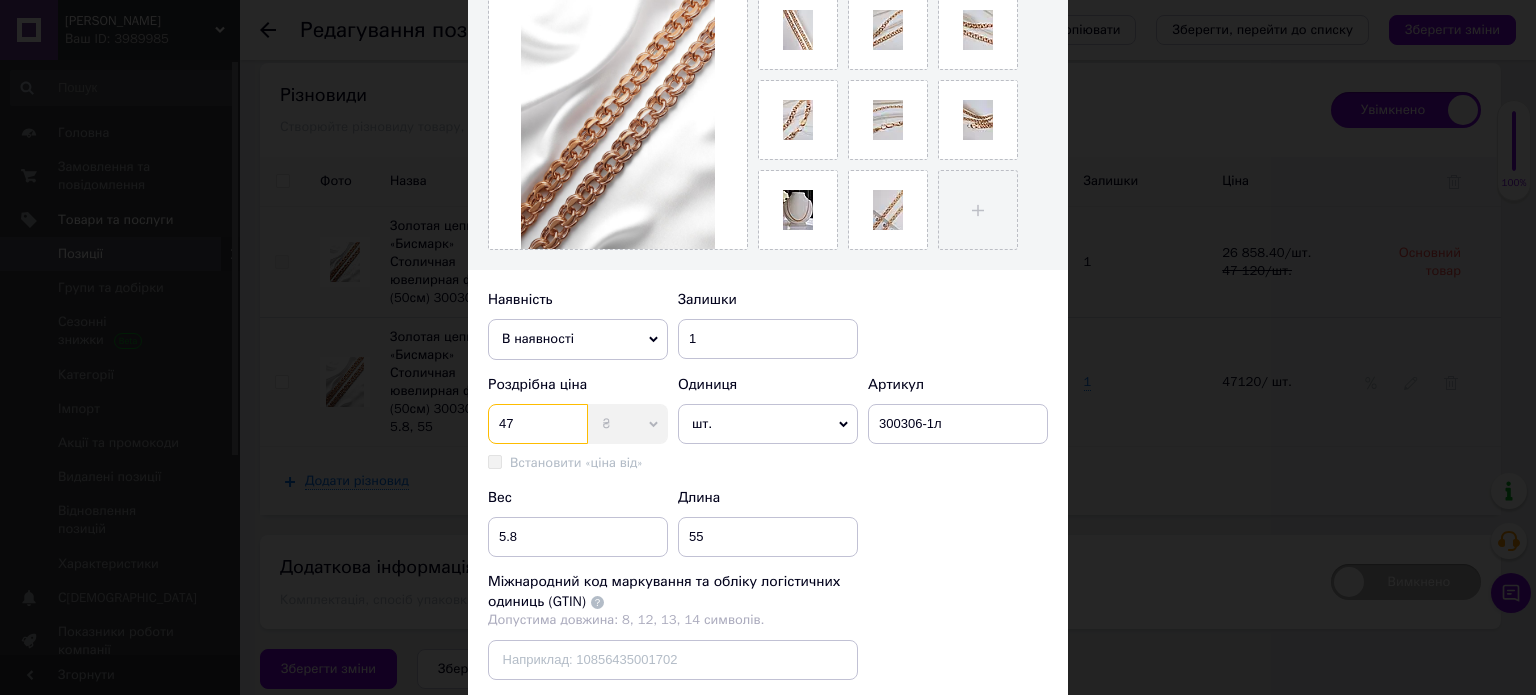 type on "4" 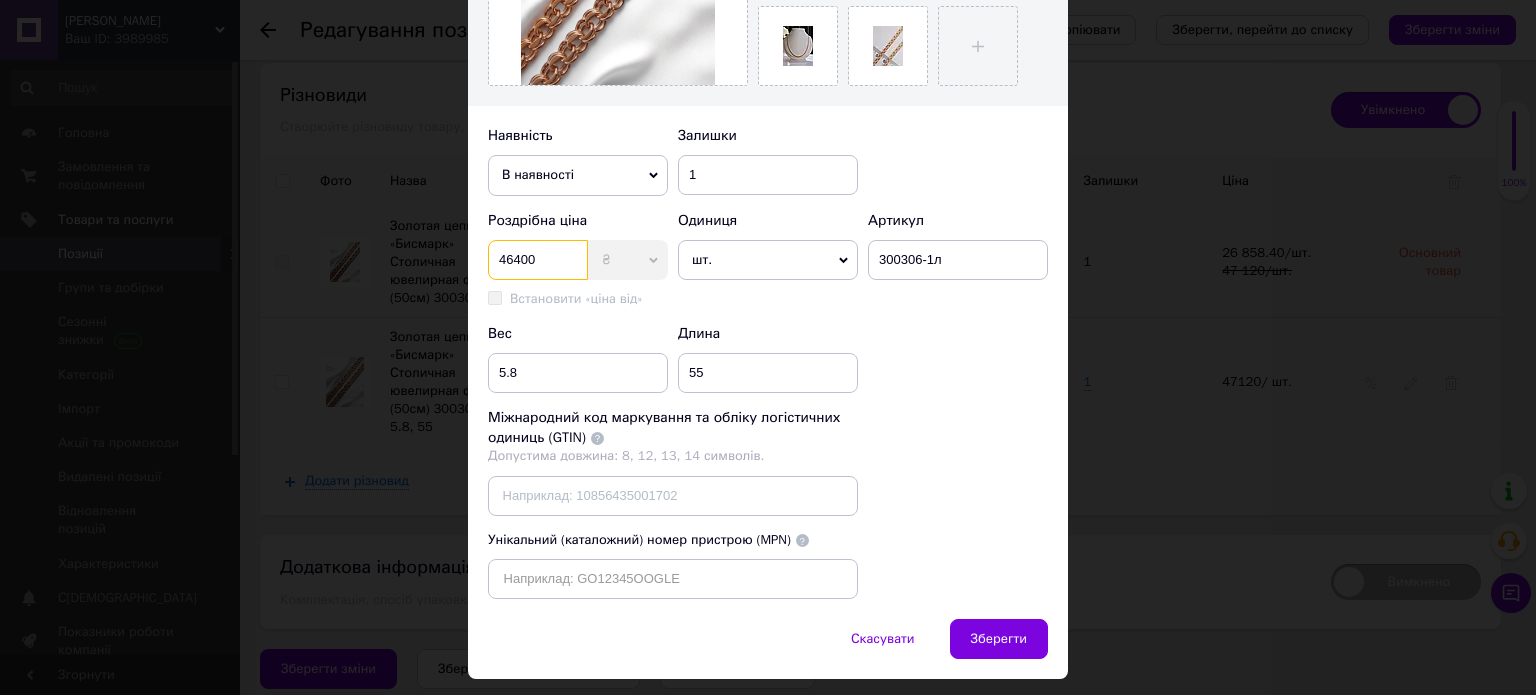 scroll, scrollTop: 600, scrollLeft: 0, axis: vertical 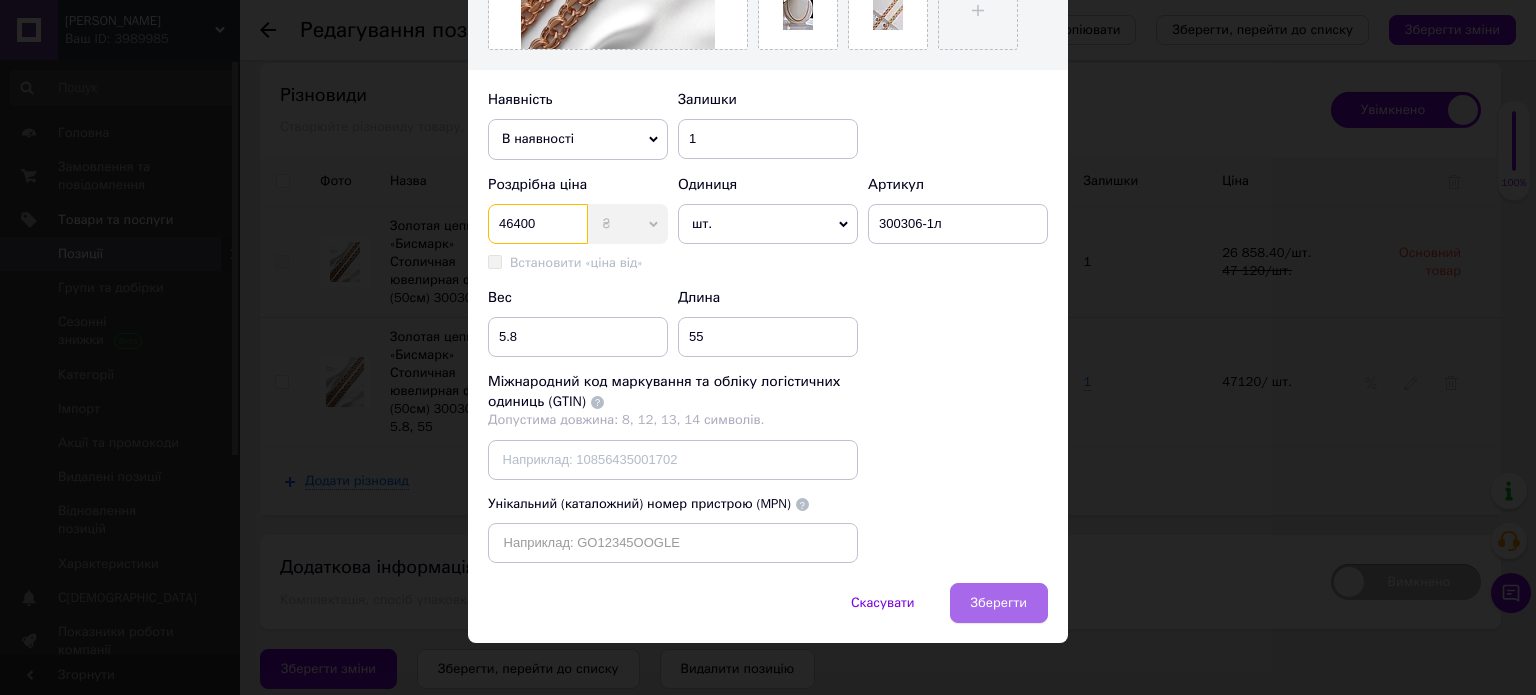 type on "46400" 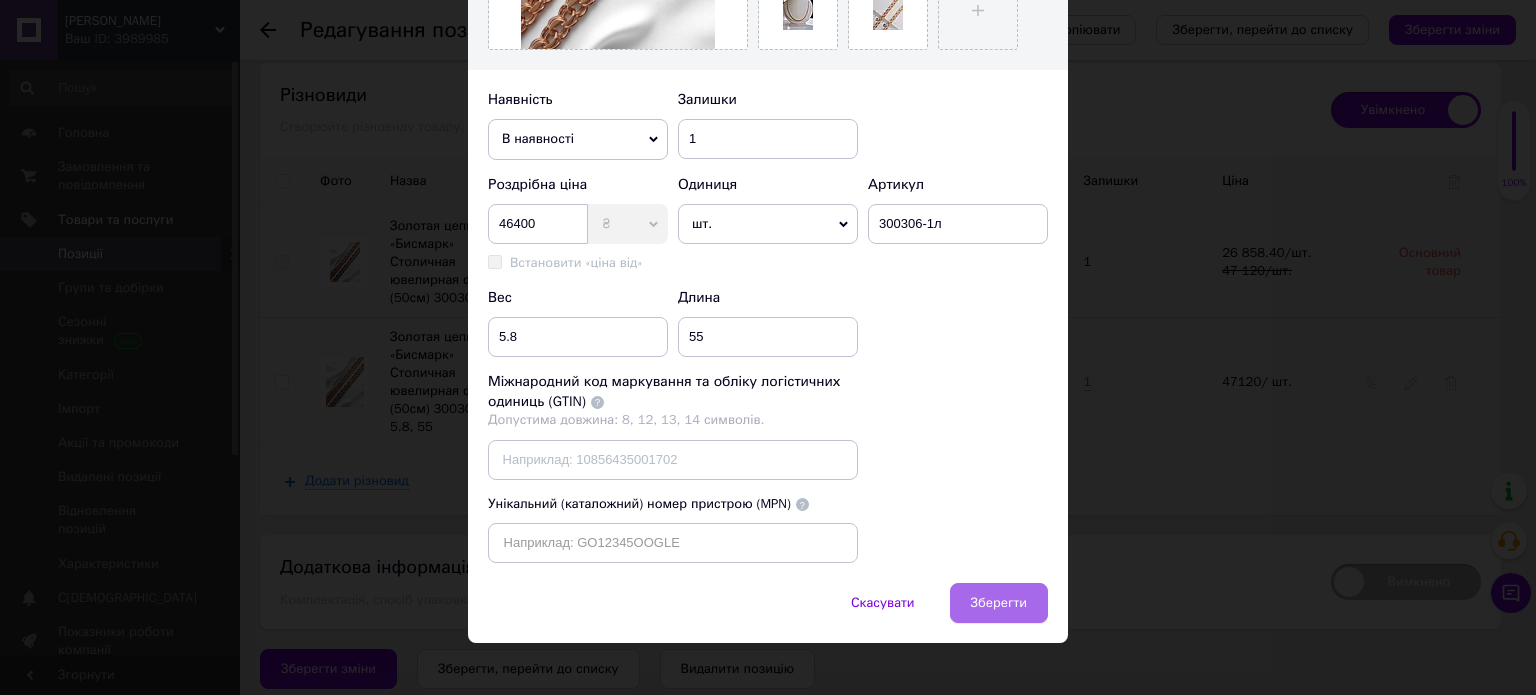 click on "Зберегти" at bounding box center (999, 603) 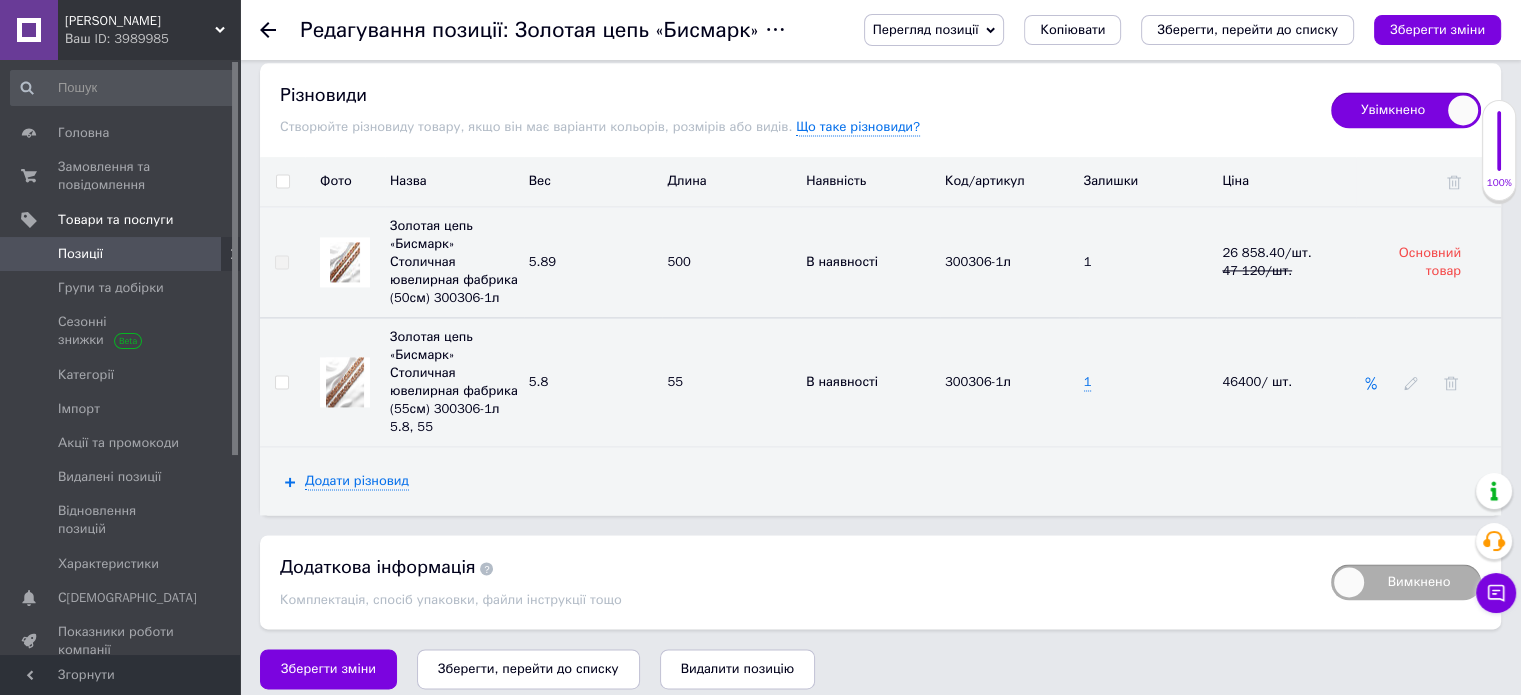 click 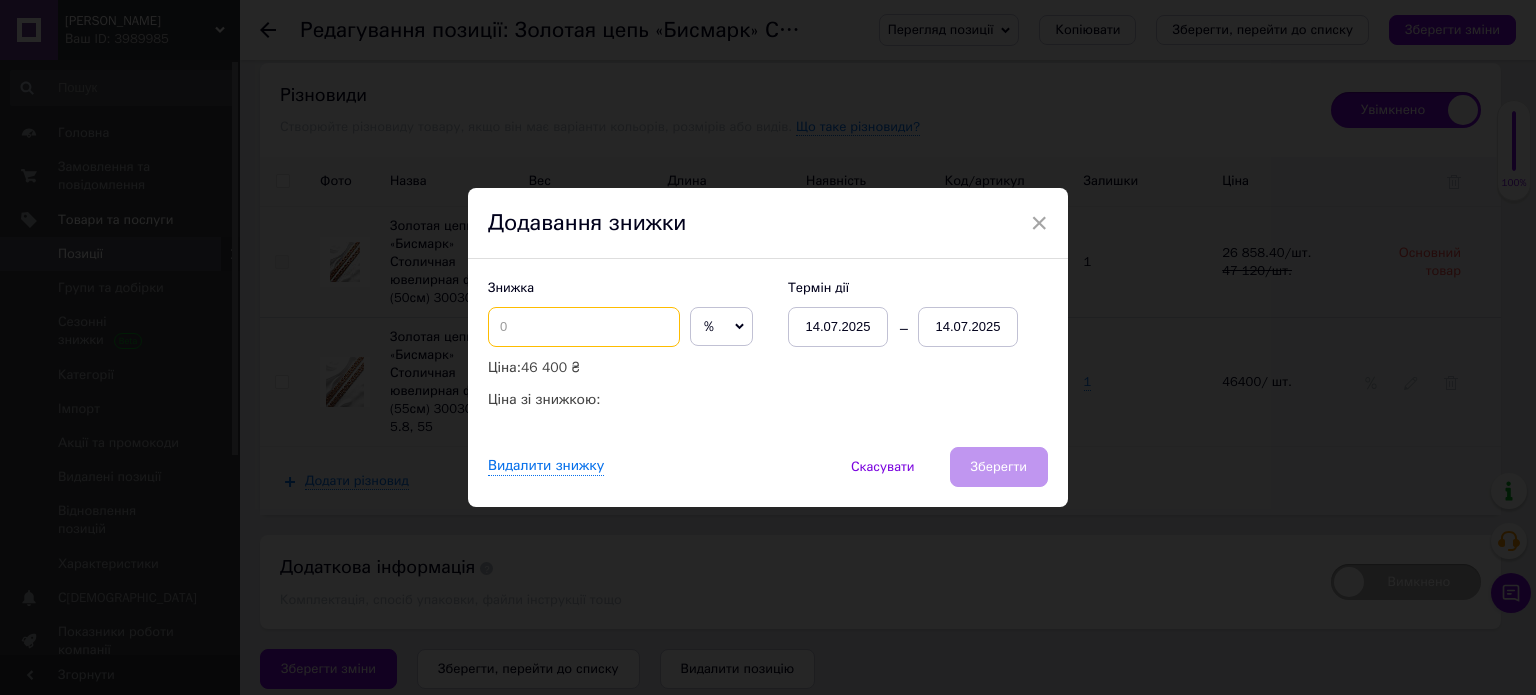 click at bounding box center [584, 327] 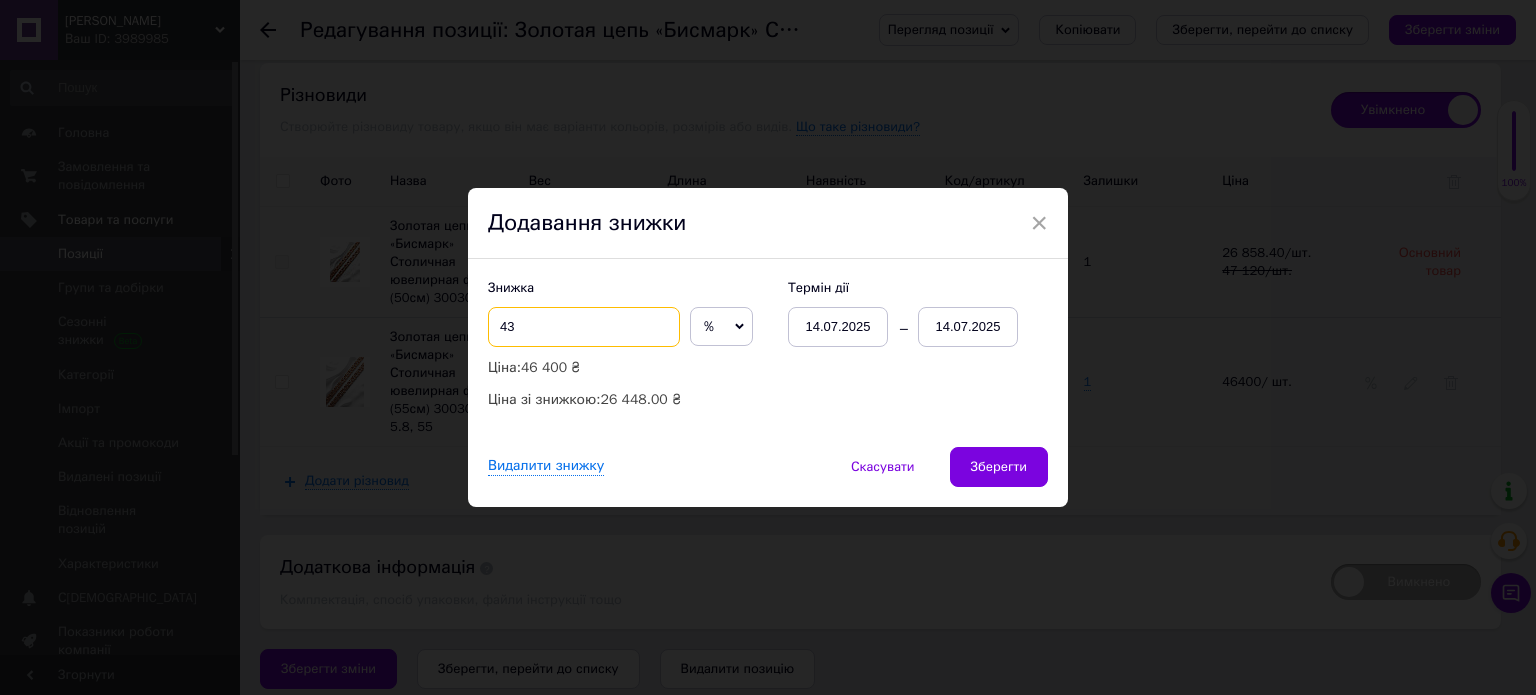 type on "43" 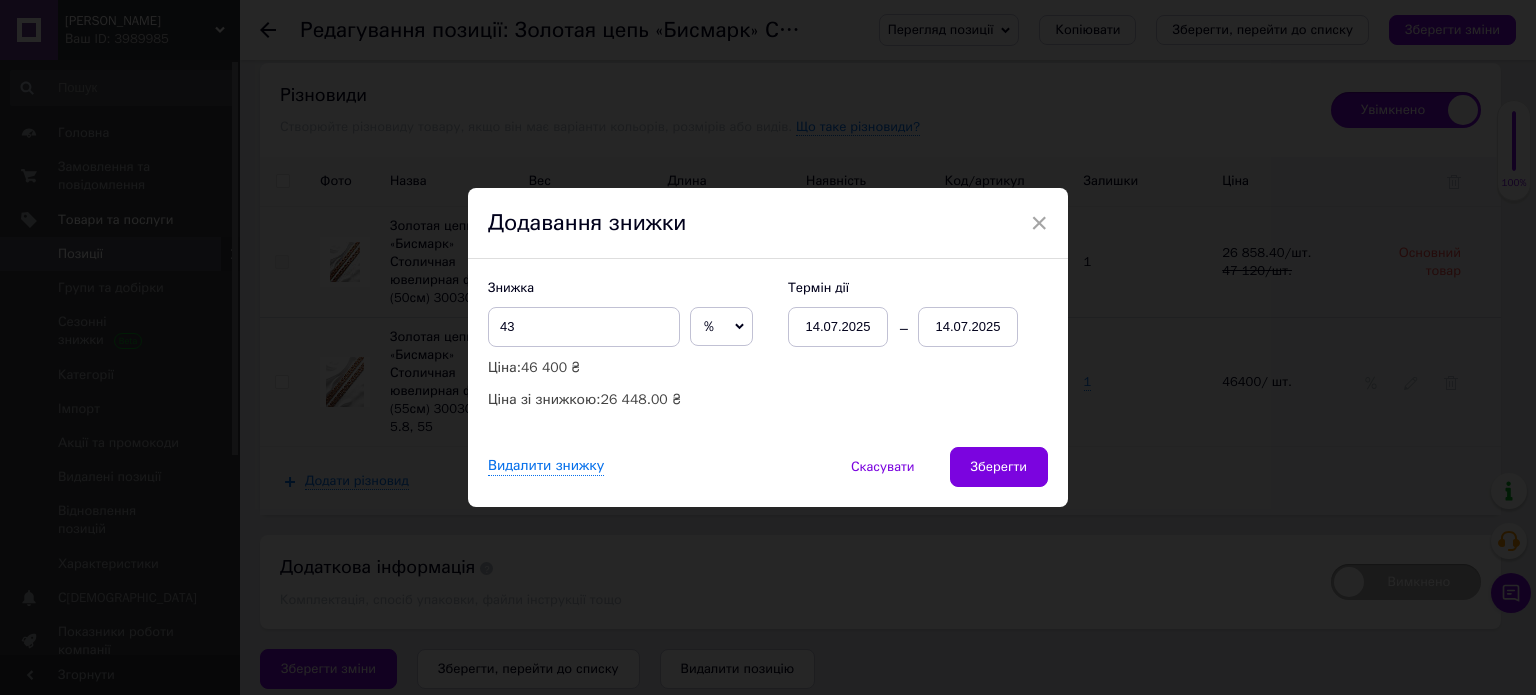click on "14.07.2025" at bounding box center (838, 327) 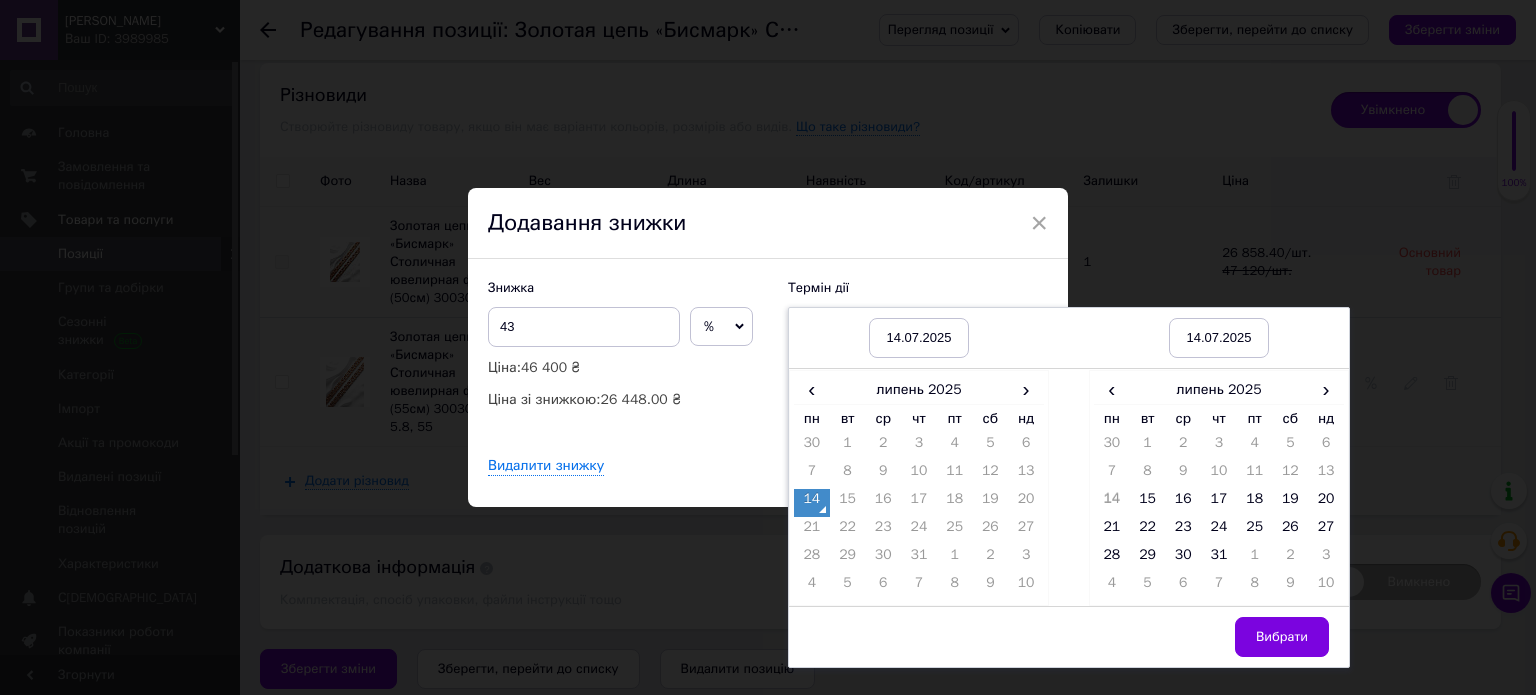 click on "14" at bounding box center [812, 503] 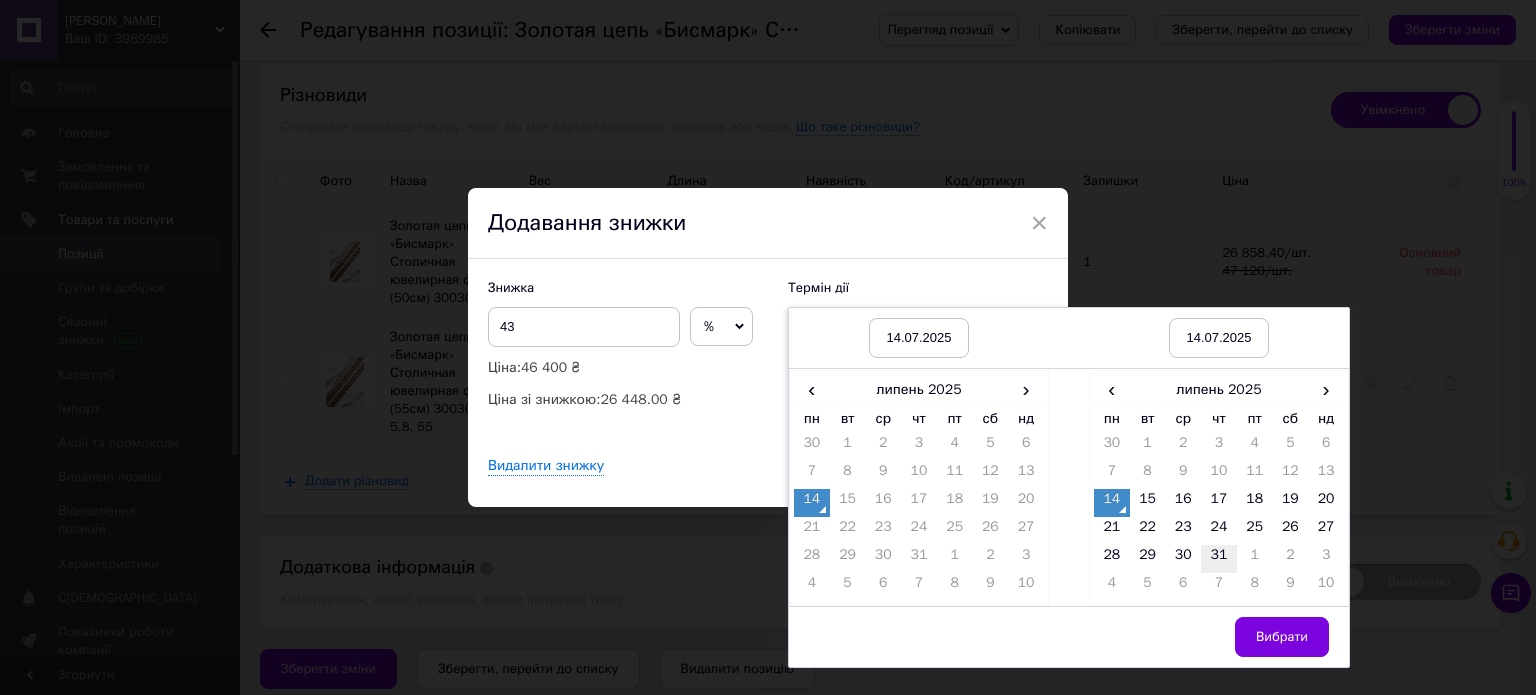 click on "31" at bounding box center (1219, 559) 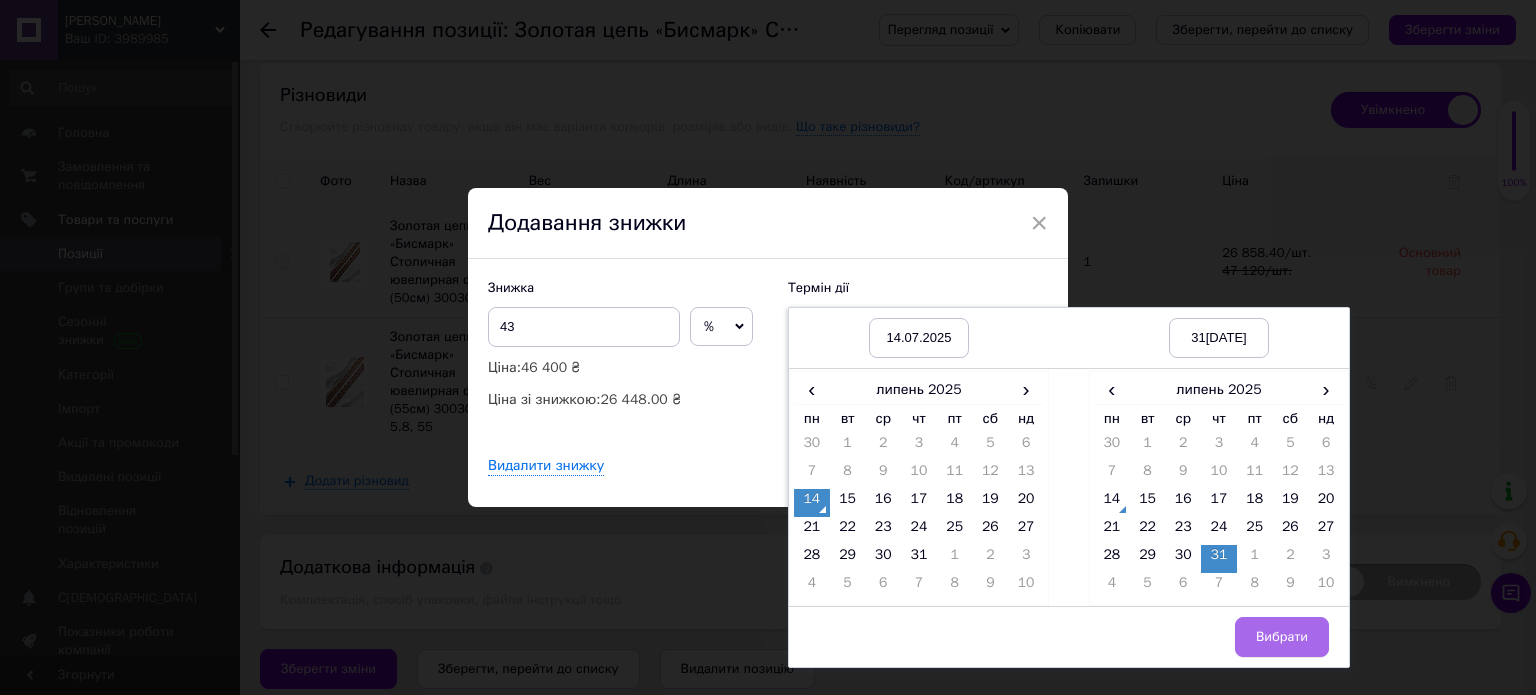 click on "Вибрати" at bounding box center (1282, 637) 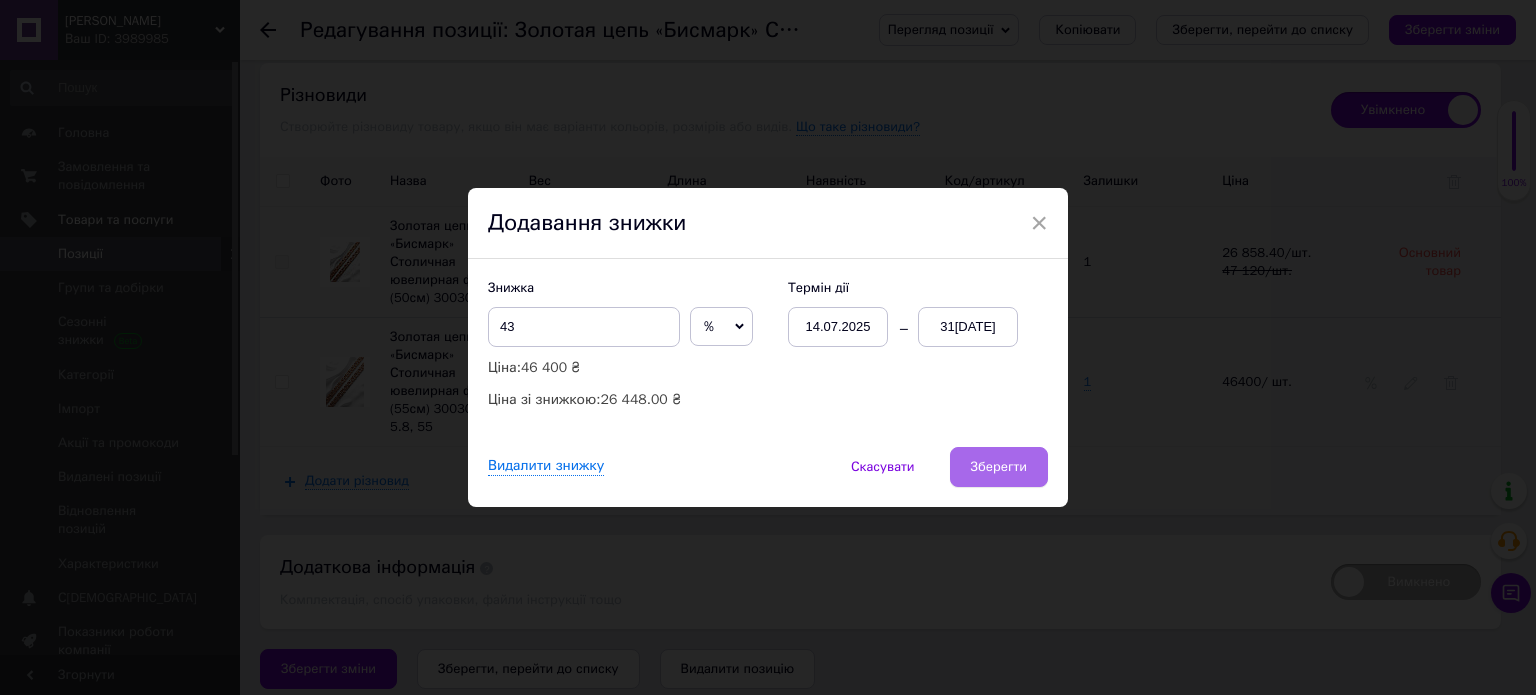 click on "Зберегти" at bounding box center (999, 467) 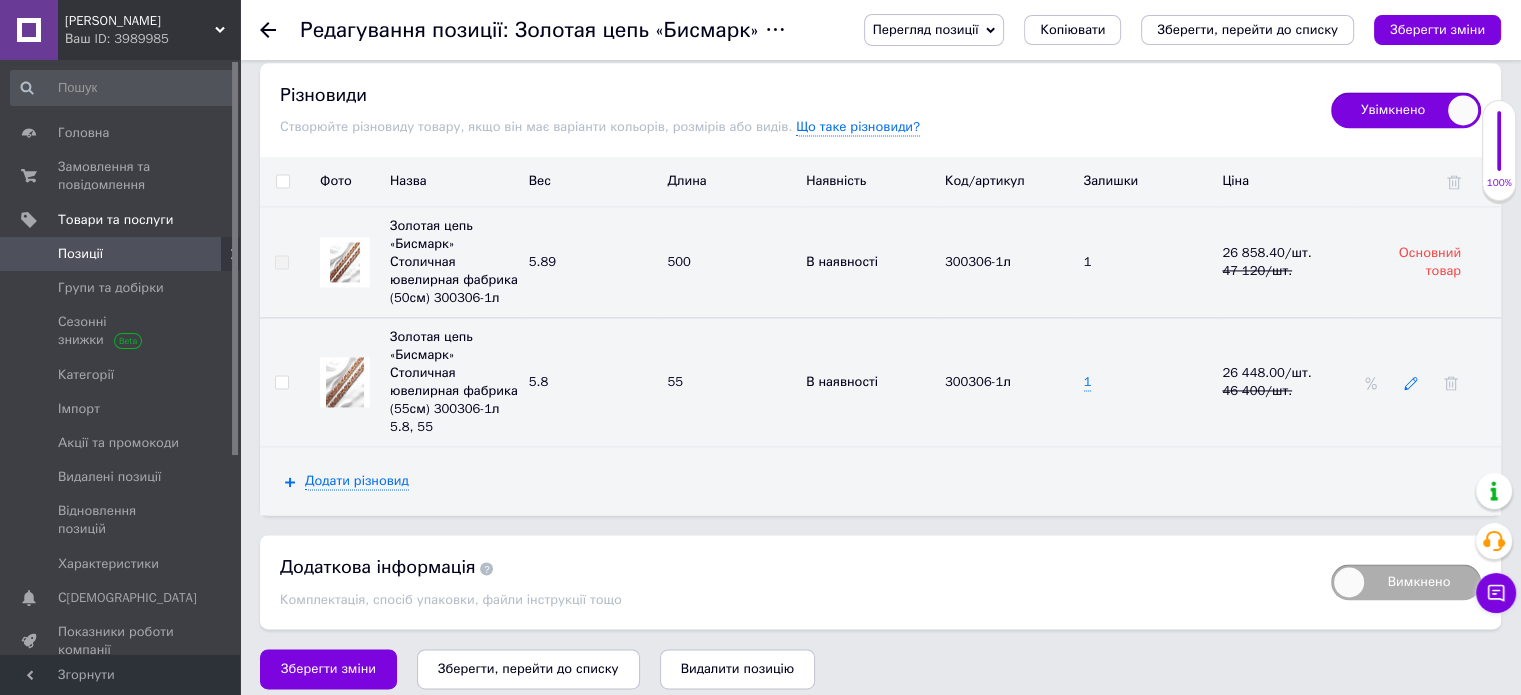 click 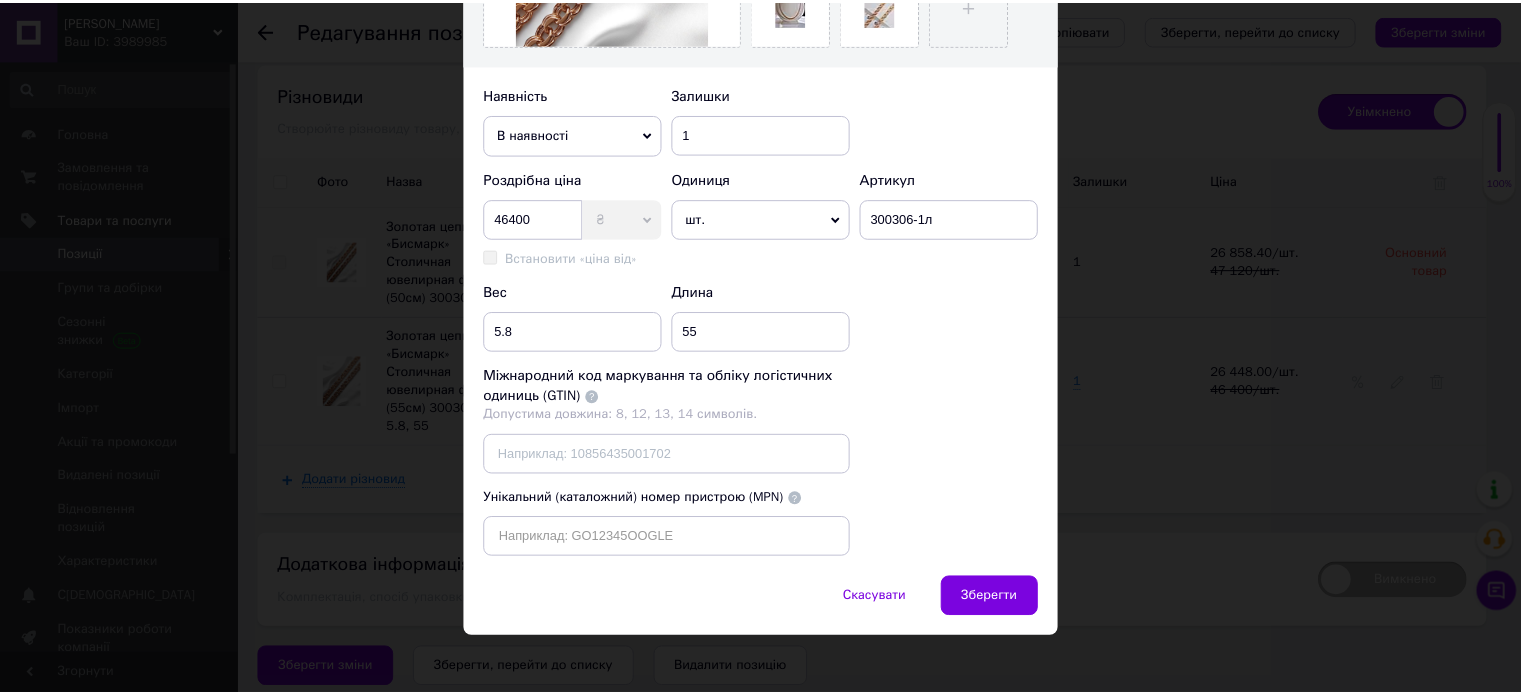 scroll, scrollTop: 615, scrollLeft: 0, axis: vertical 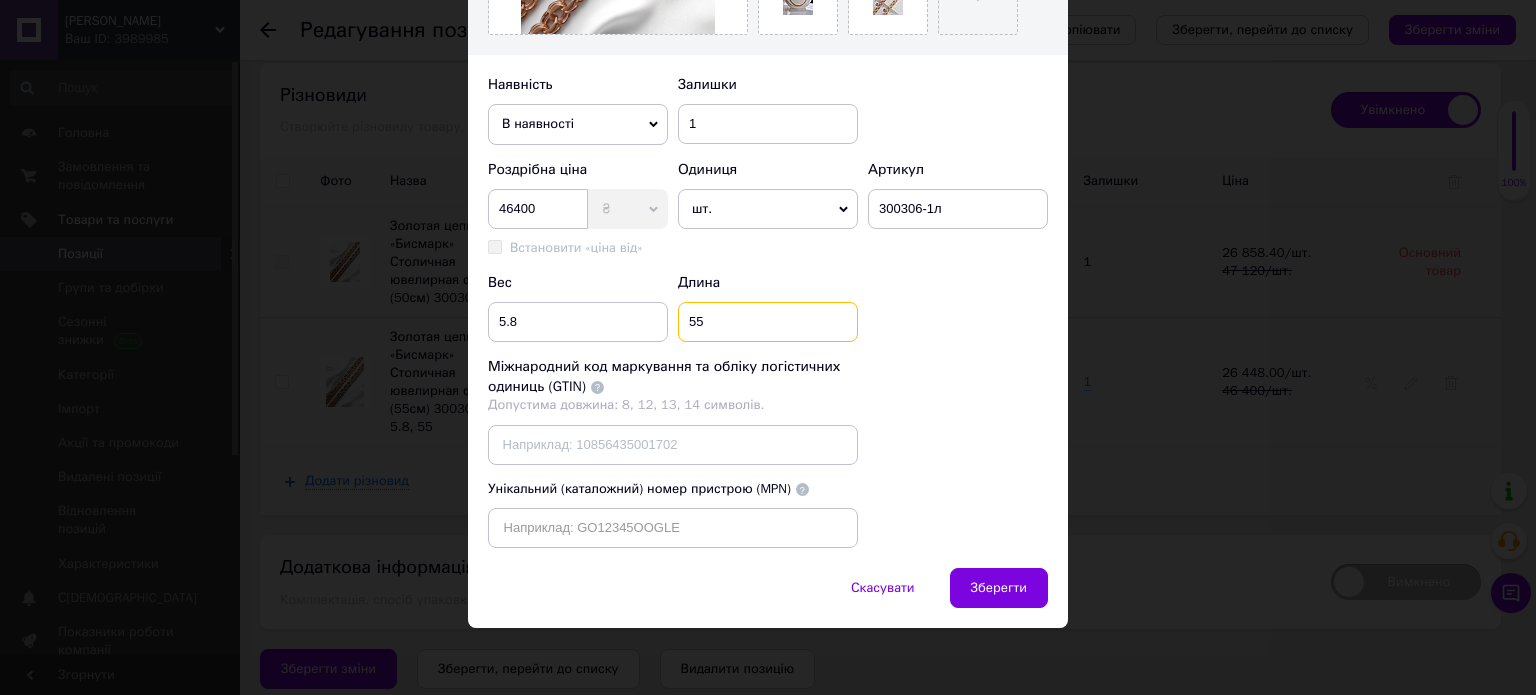 click on "55" at bounding box center [768, 322] 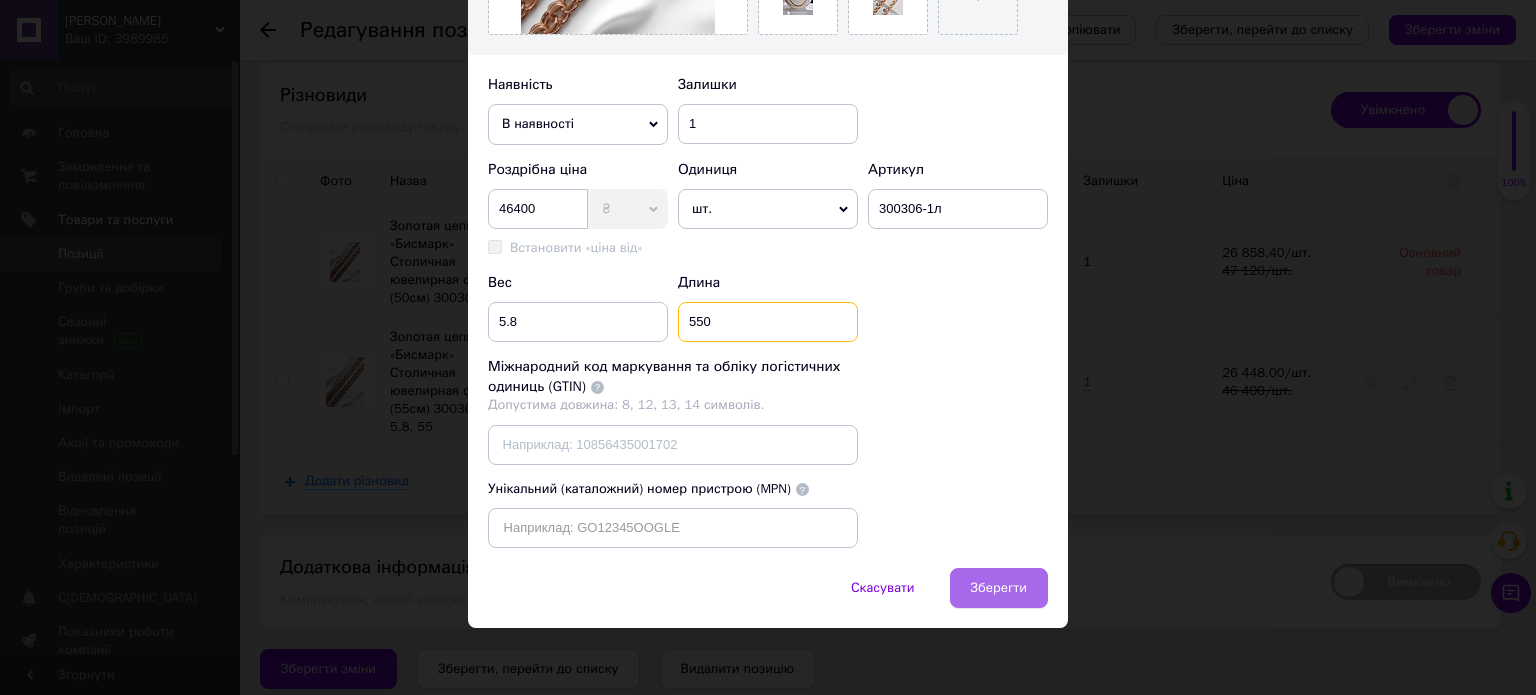 type on "550" 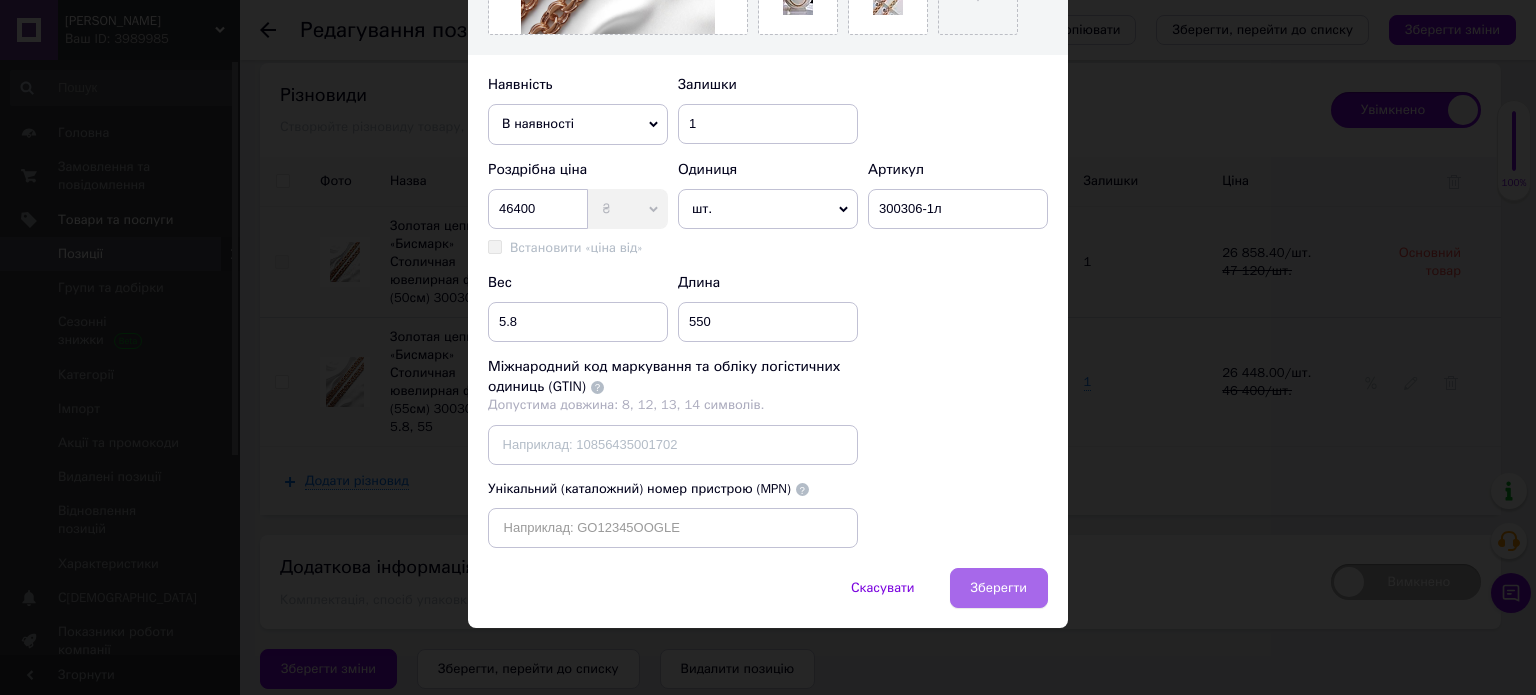click on "Зберегти" at bounding box center (999, 588) 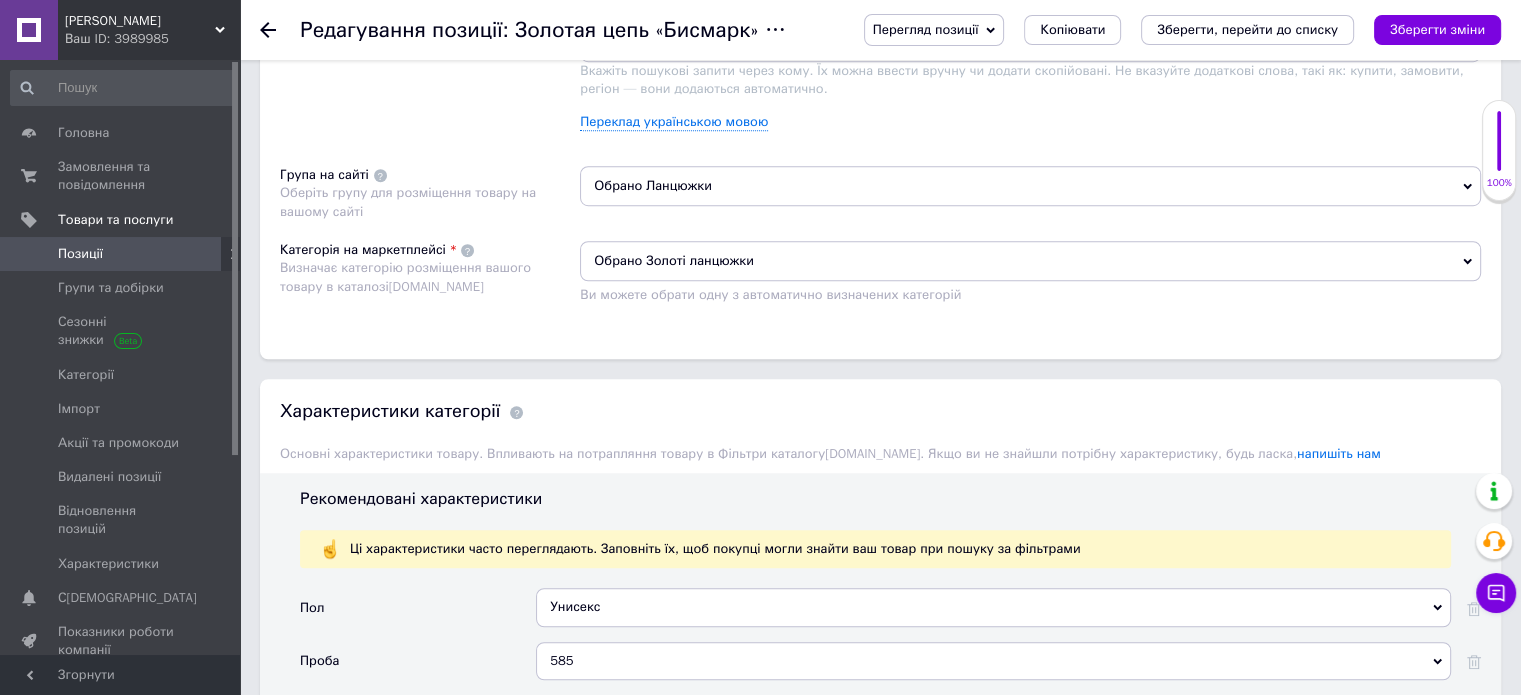 scroll, scrollTop: 1386, scrollLeft: 0, axis: vertical 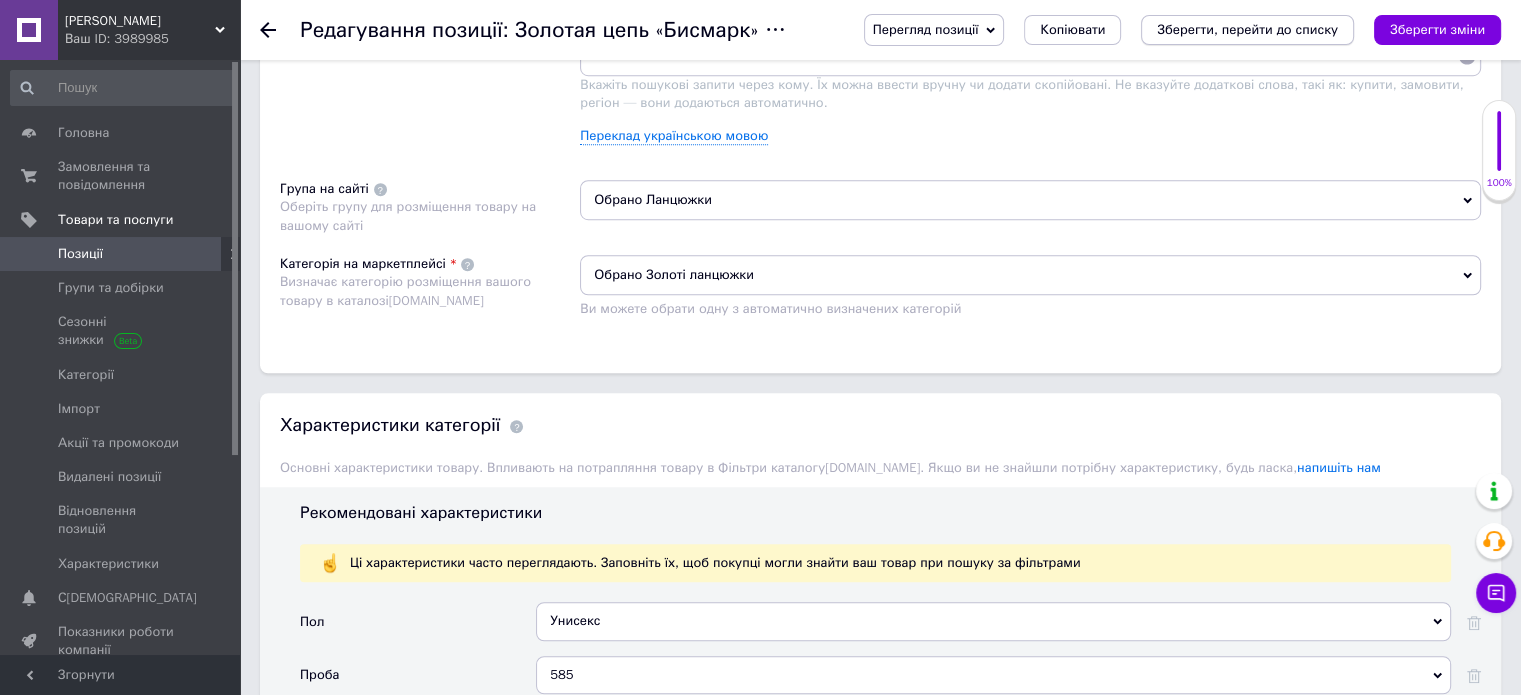 click on "Зберегти, перейти до списку" at bounding box center [1247, 29] 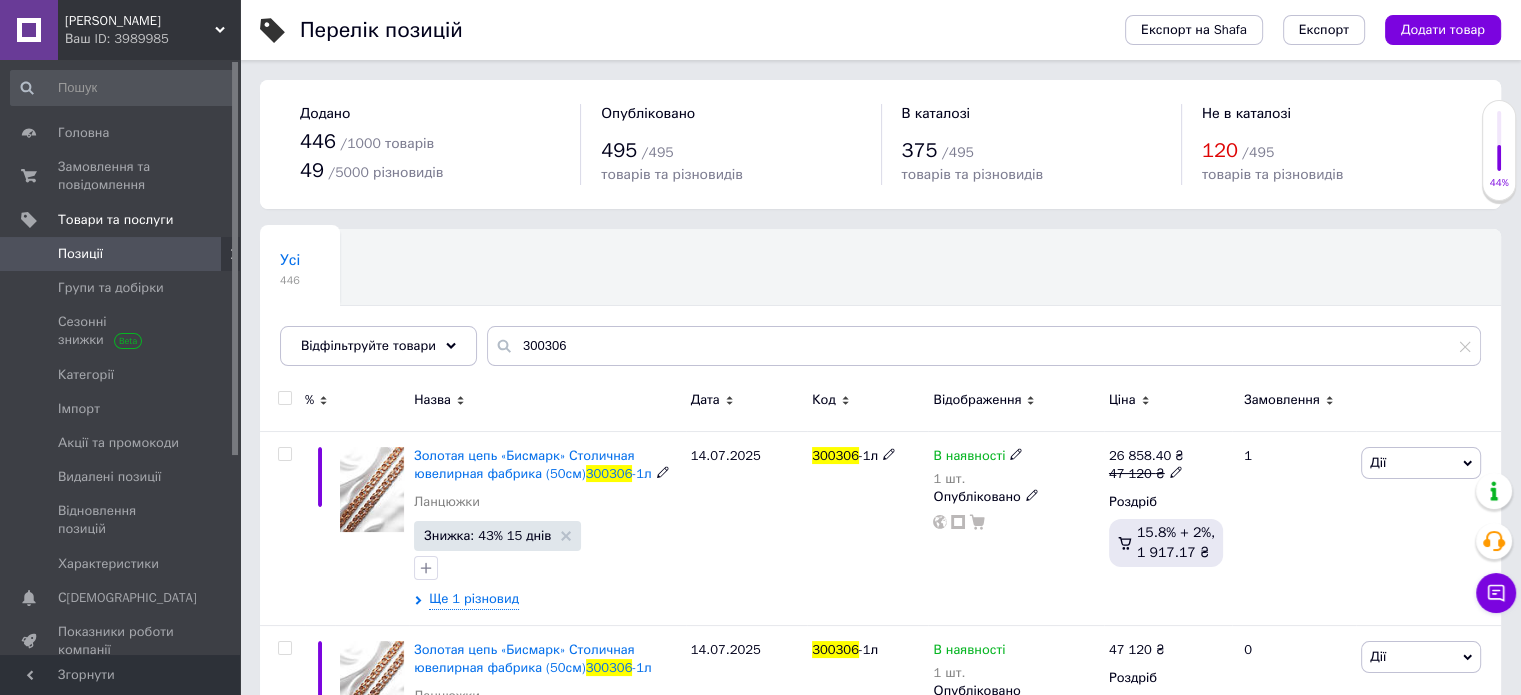 scroll, scrollTop: 89, scrollLeft: 0, axis: vertical 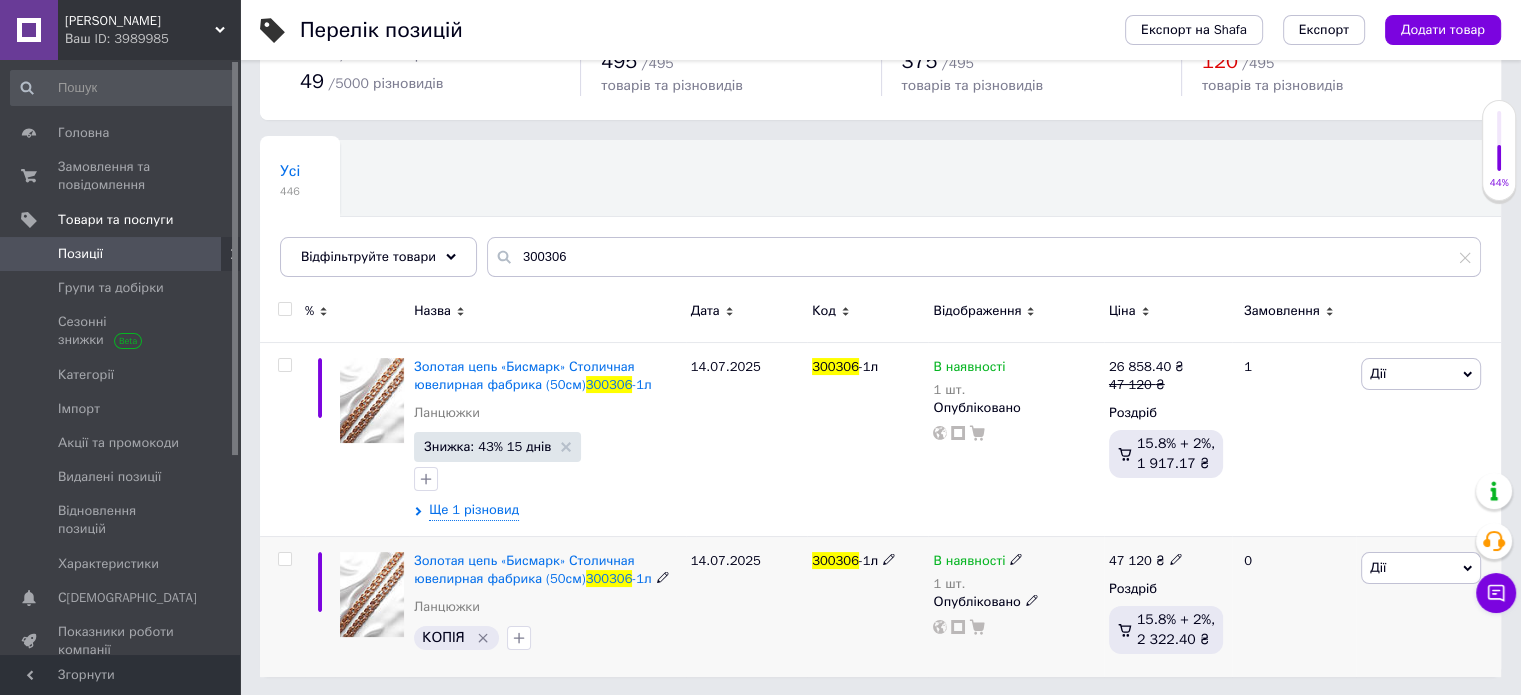 click on "Дії" at bounding box center (1421, 568) 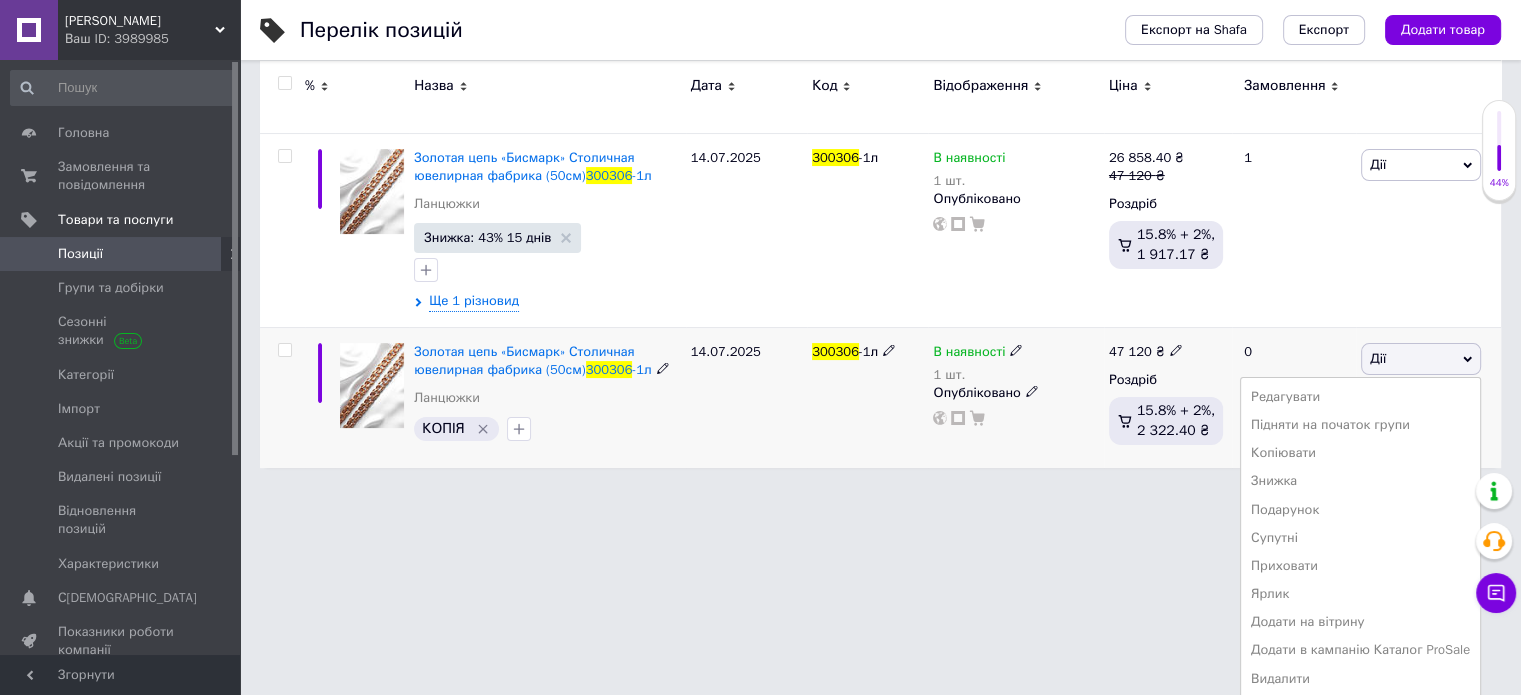 scroll, scrollTop: 300, scrollLeft: 0, axis: vertical 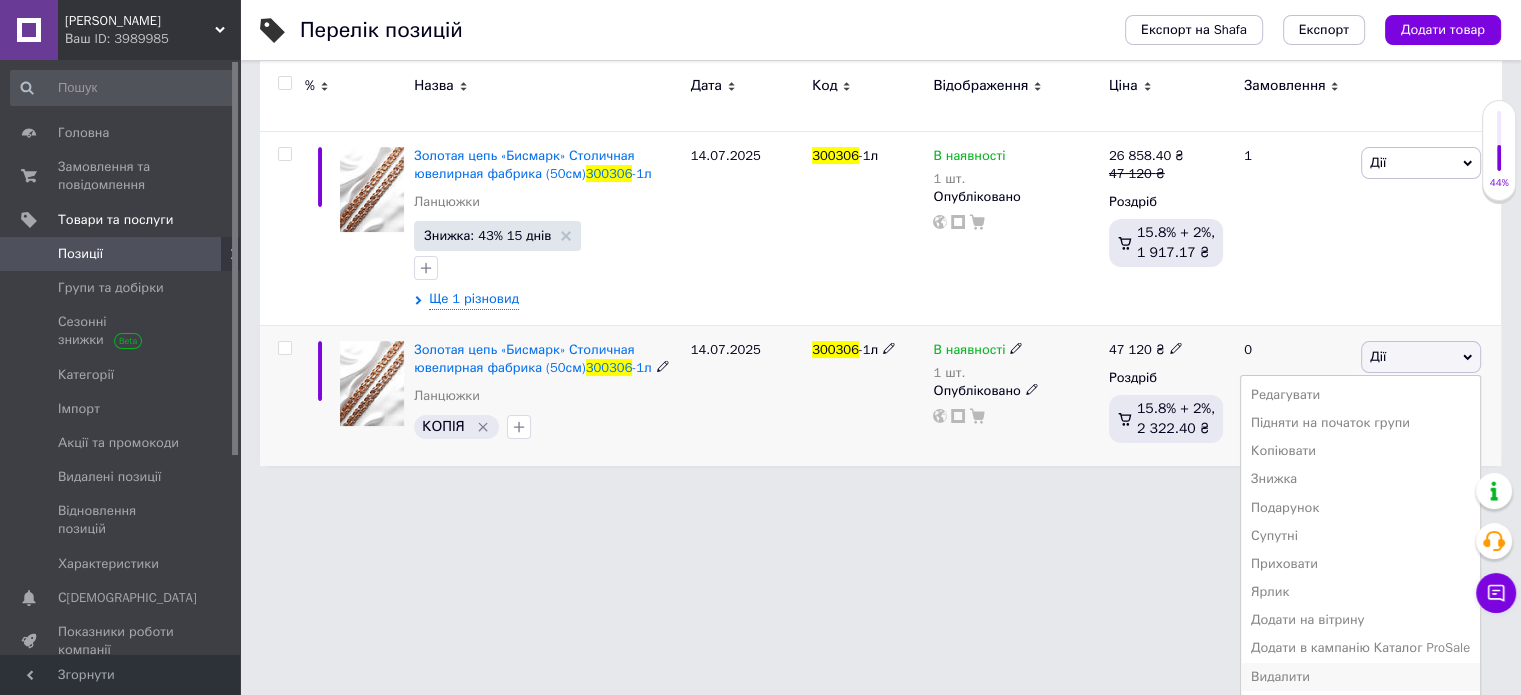 click on "Видалити" at bounding box center (1360, 677) 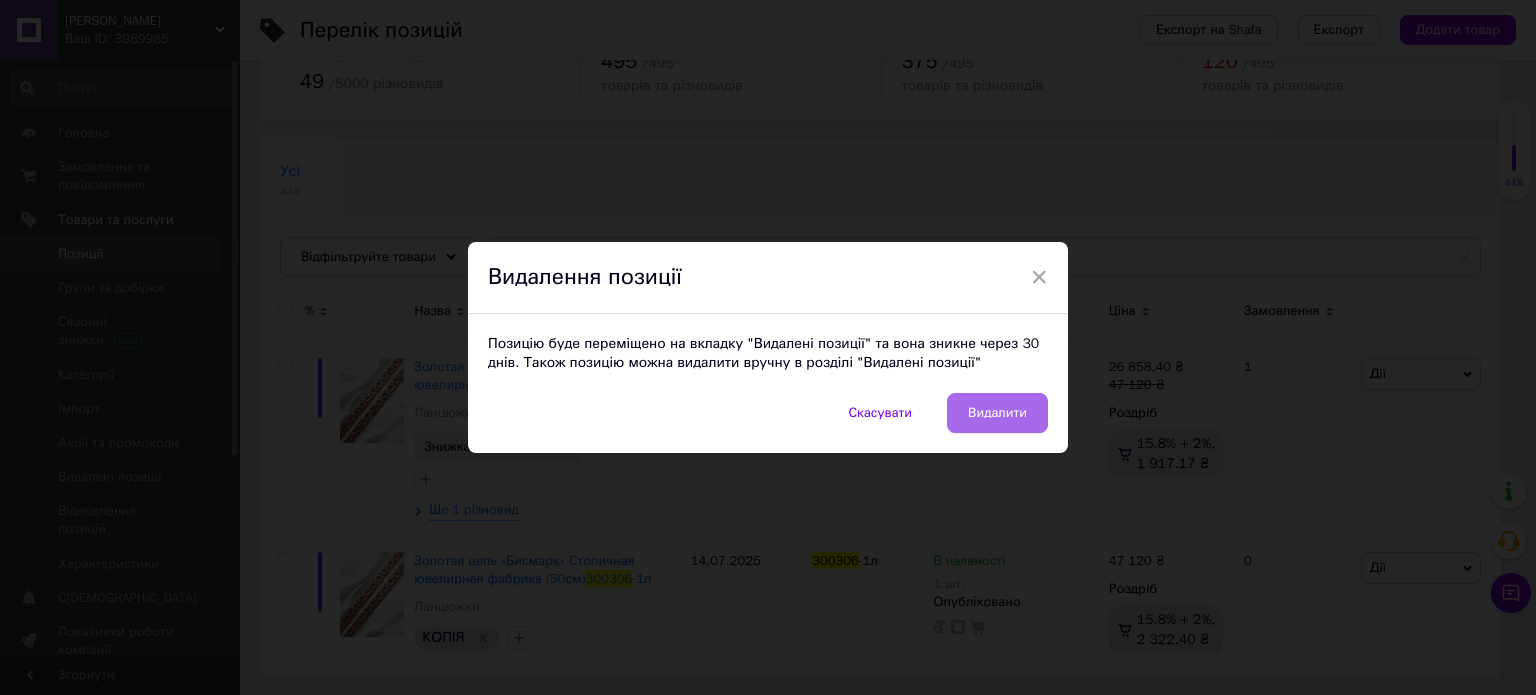 click on "Видалити" at bounding box center (997, 413) 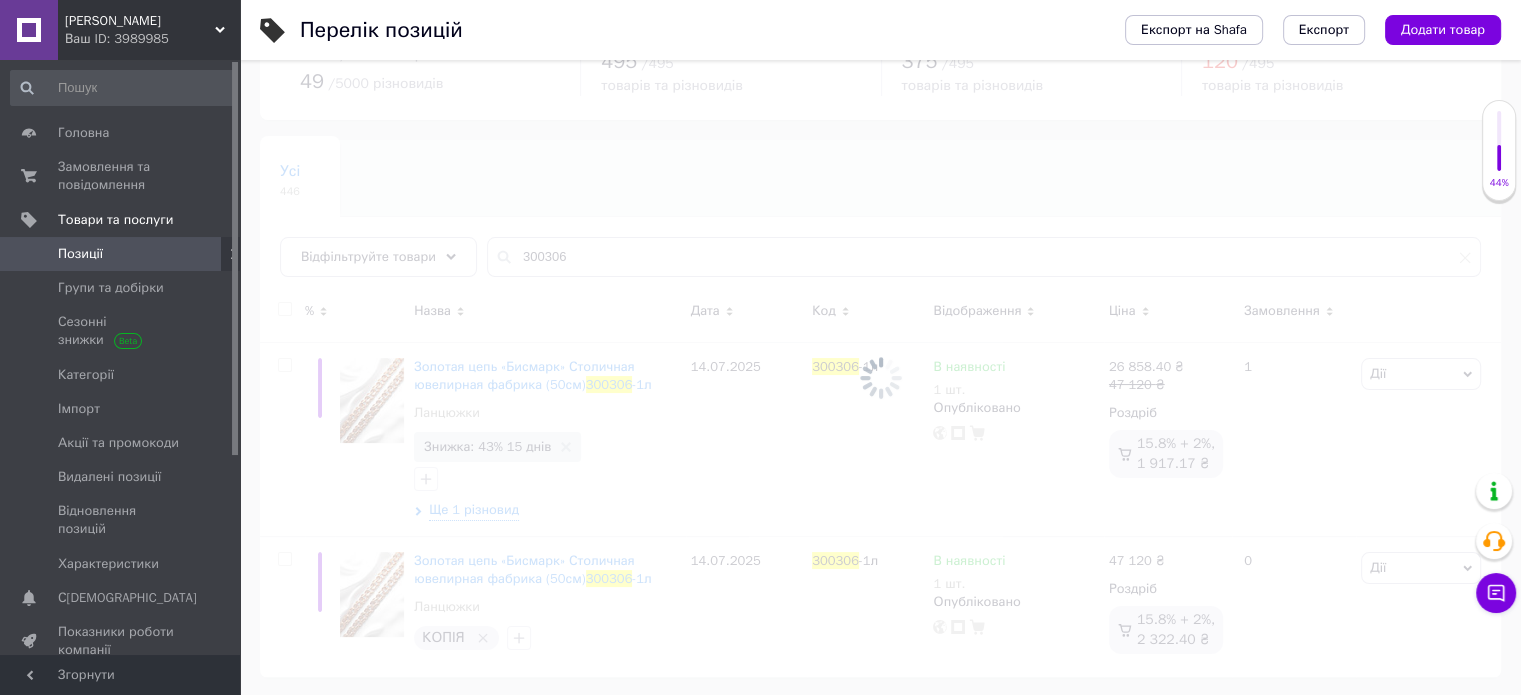 scroll, scrollTop: 0, scrollLeft: 0, axis: both 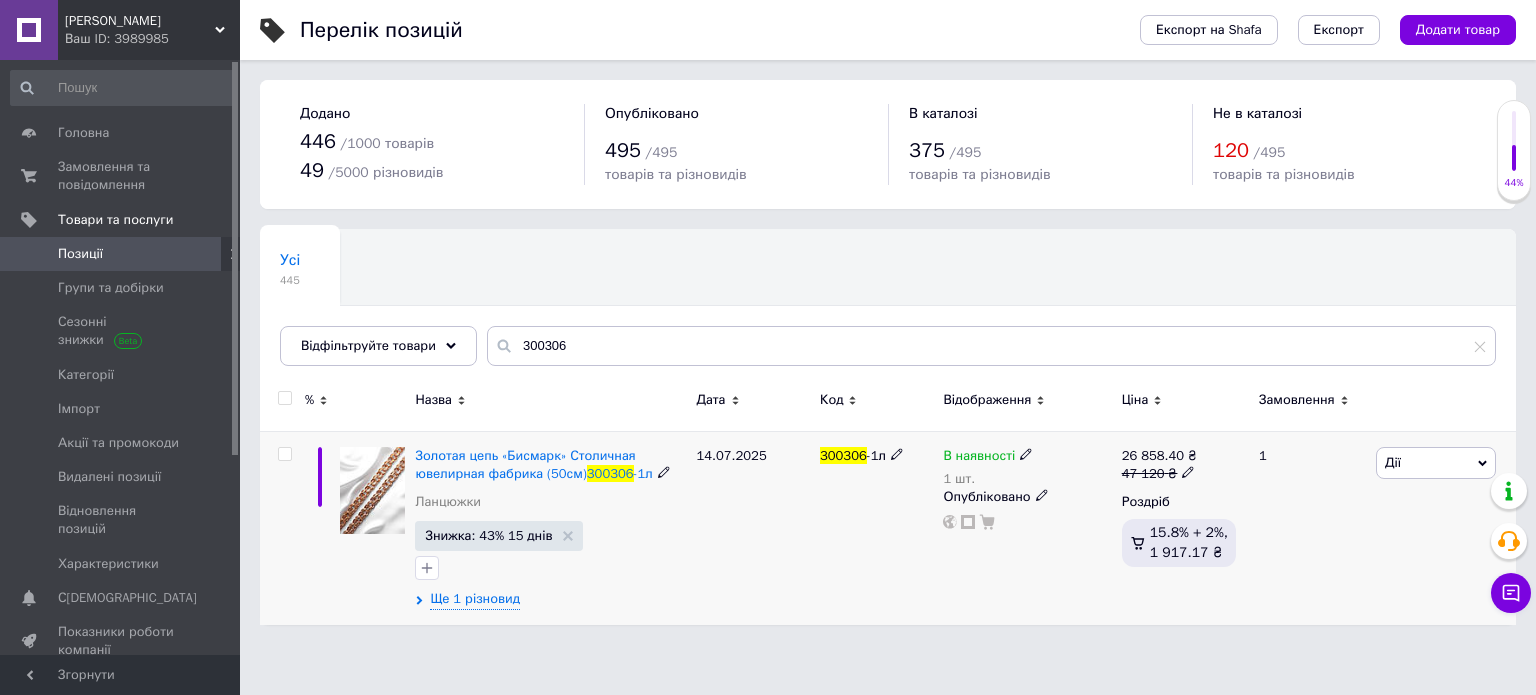 click at bounding box center [284, 454] 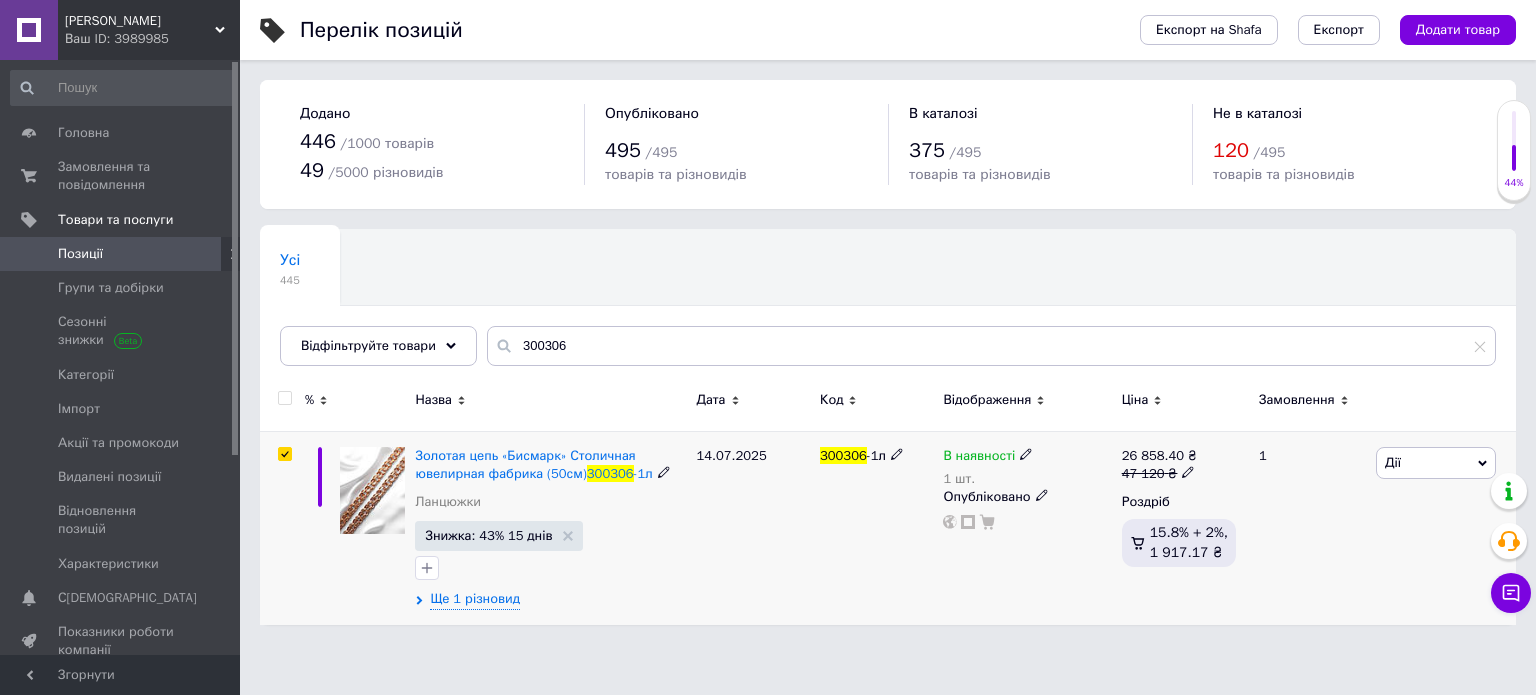 checkbox on "true" 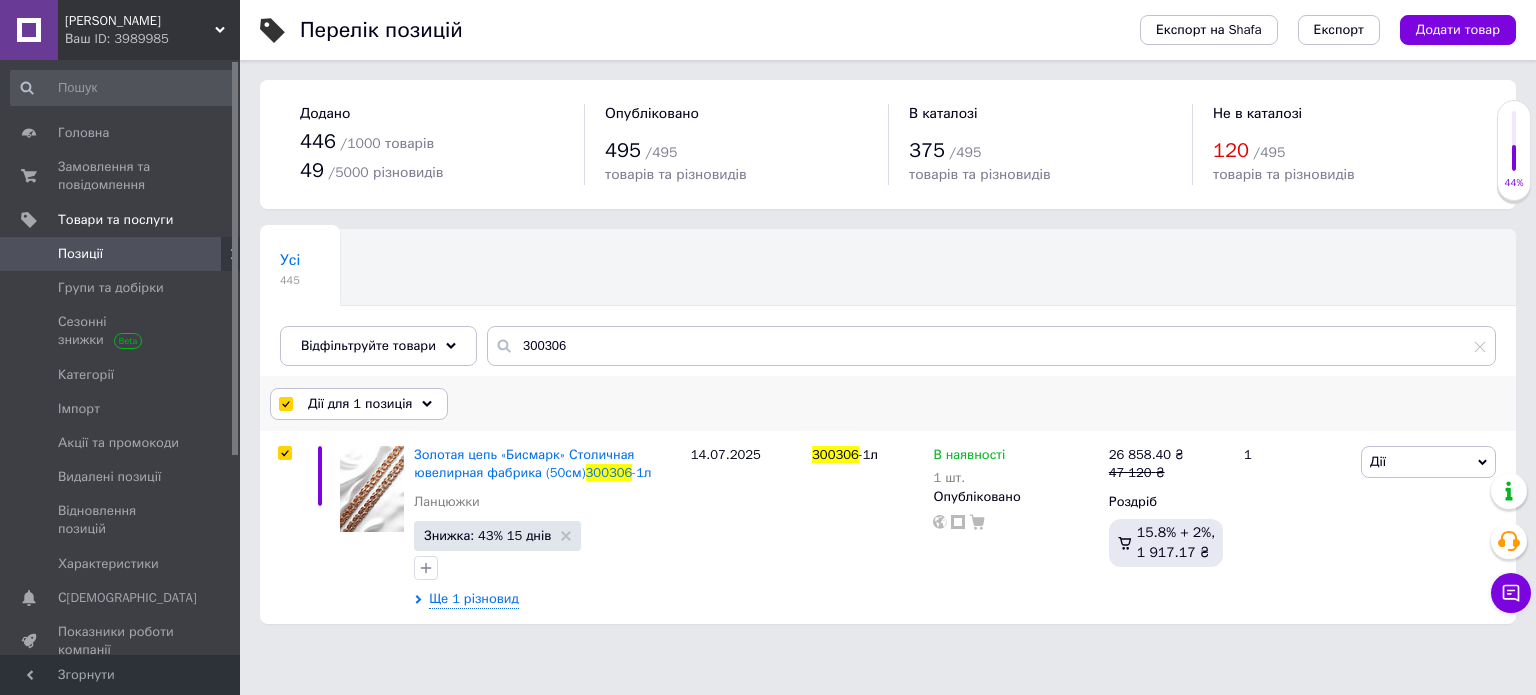click on "Дії для 1 позиція" at bounding box center [359, 404] 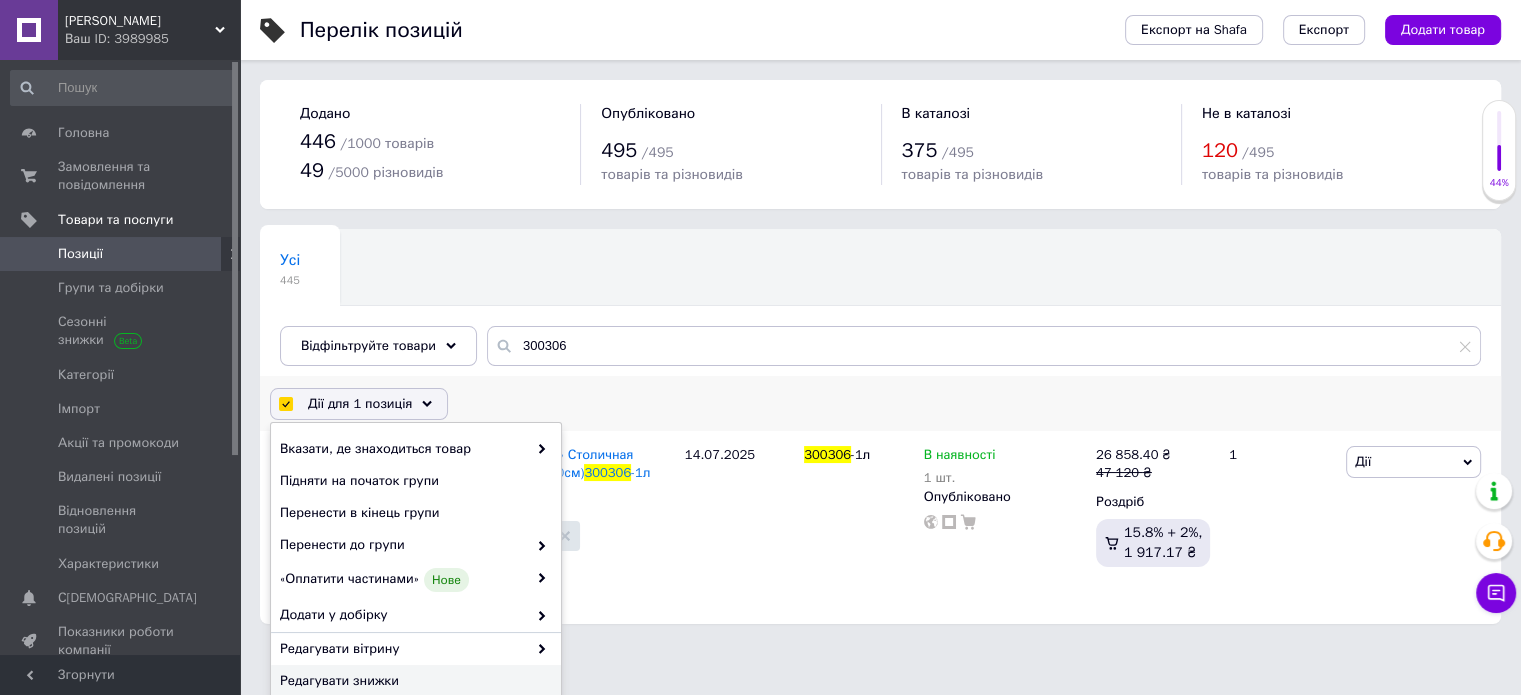 click on "Редагувати знижки" at bounding box center [413, 681] 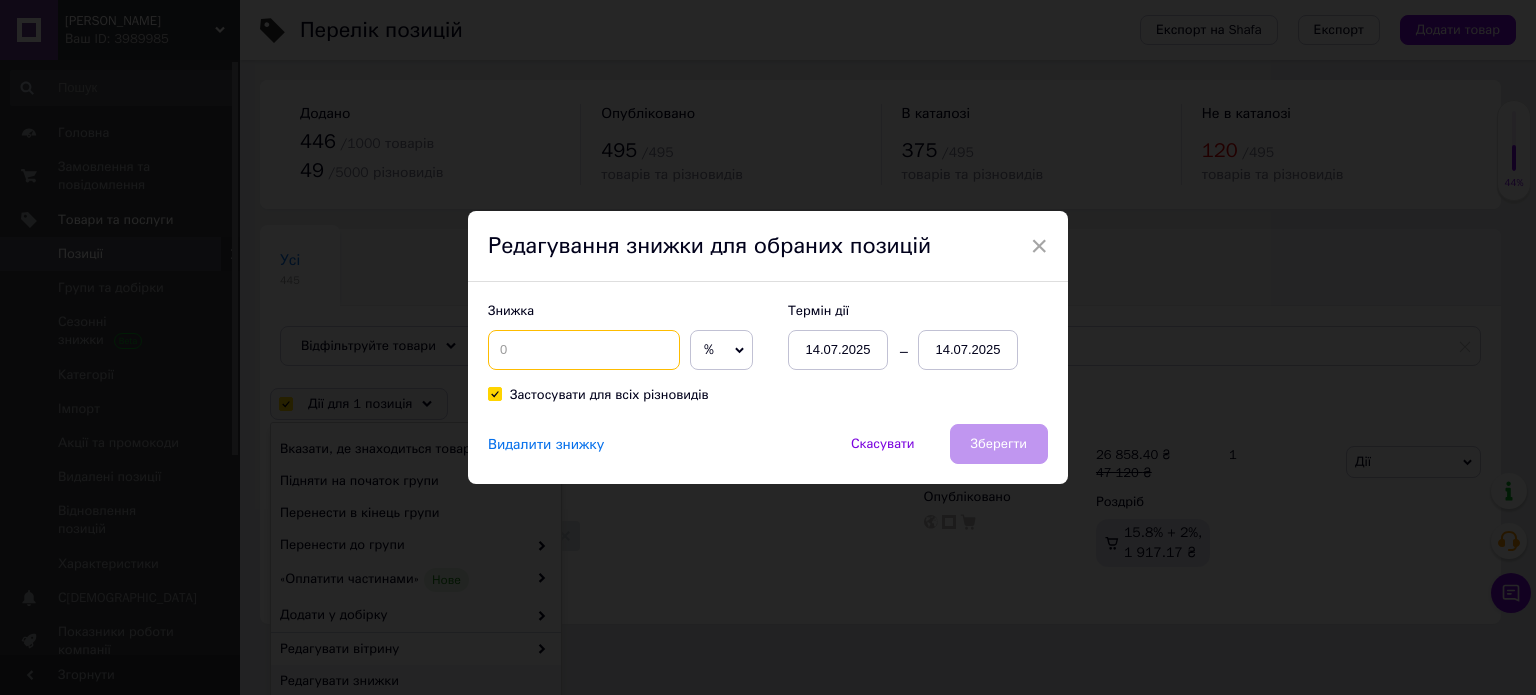 click at bounding box center (584, 350) 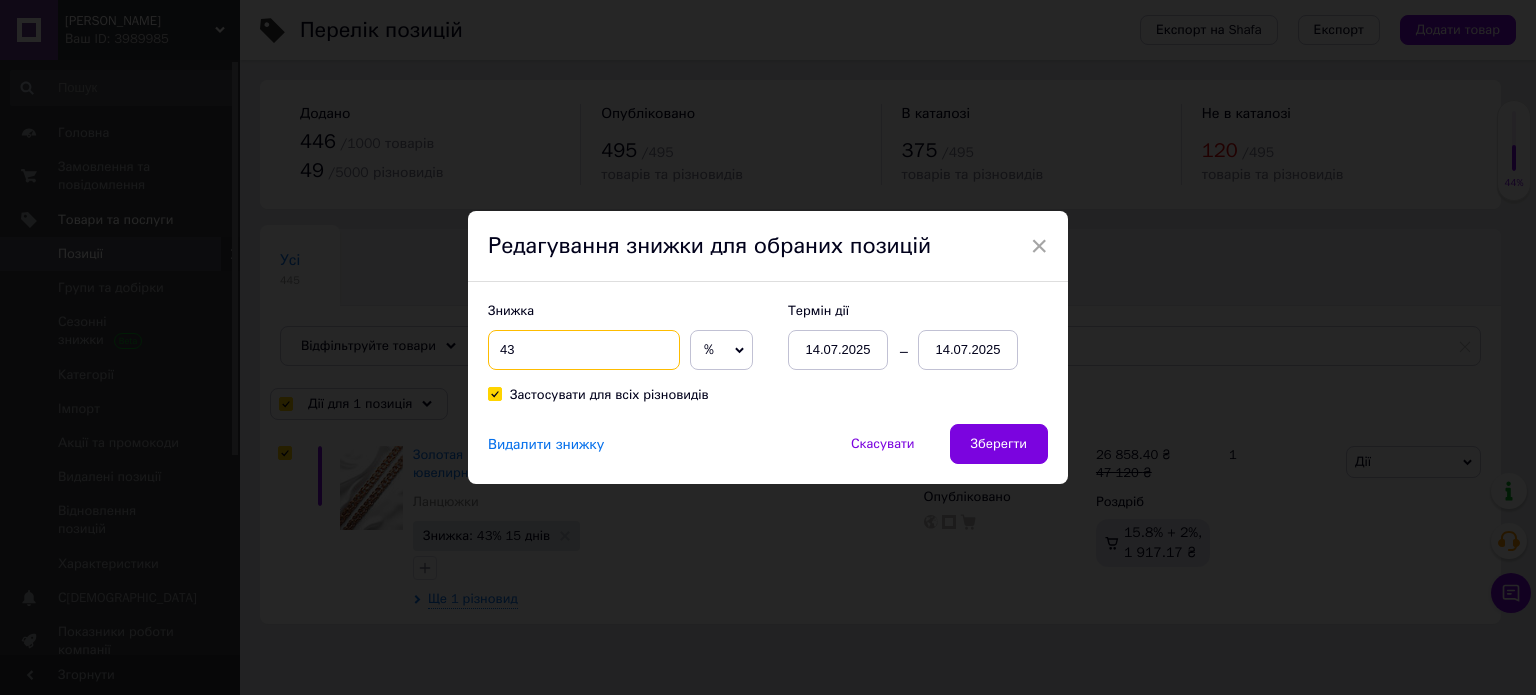 type on "43" 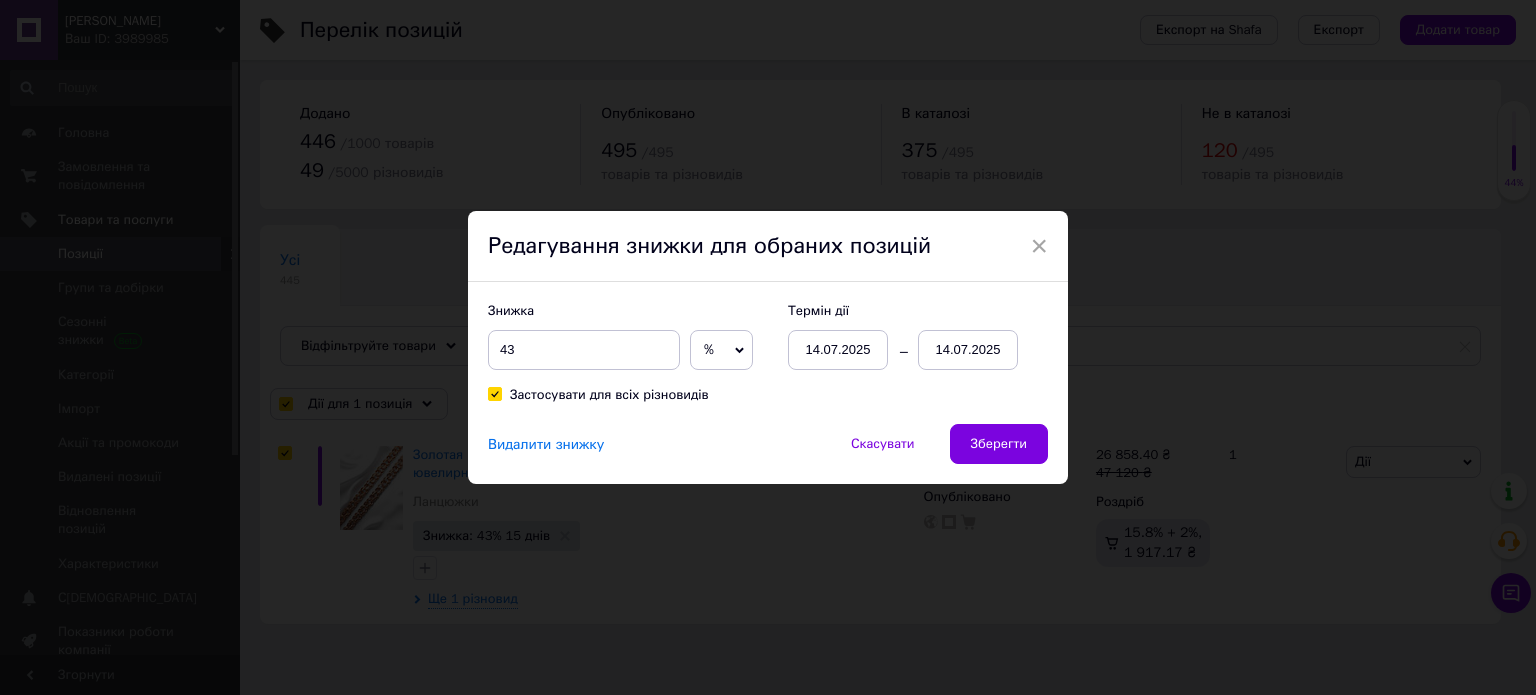 click on "14.07.2025" at bounding box center (838, 350) 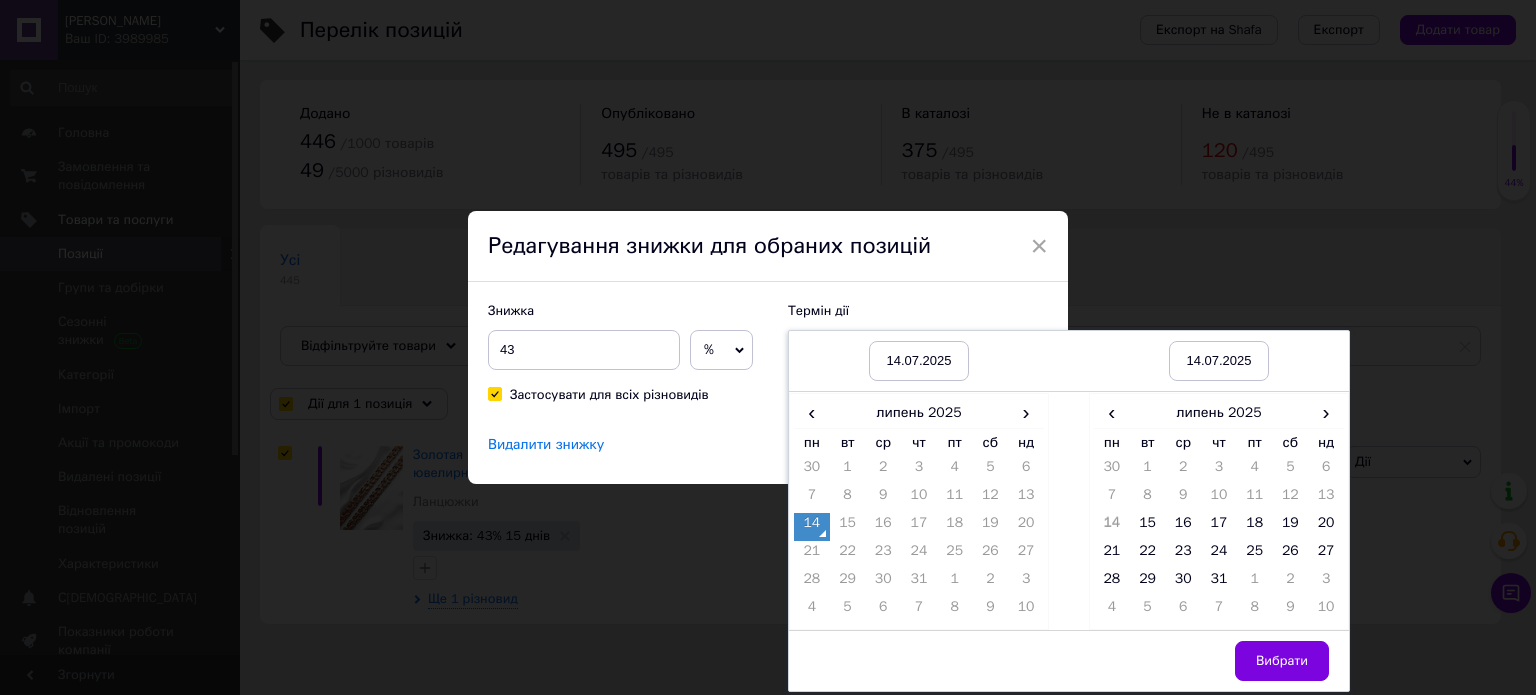 click on "14" at bounding box center [812, 527] 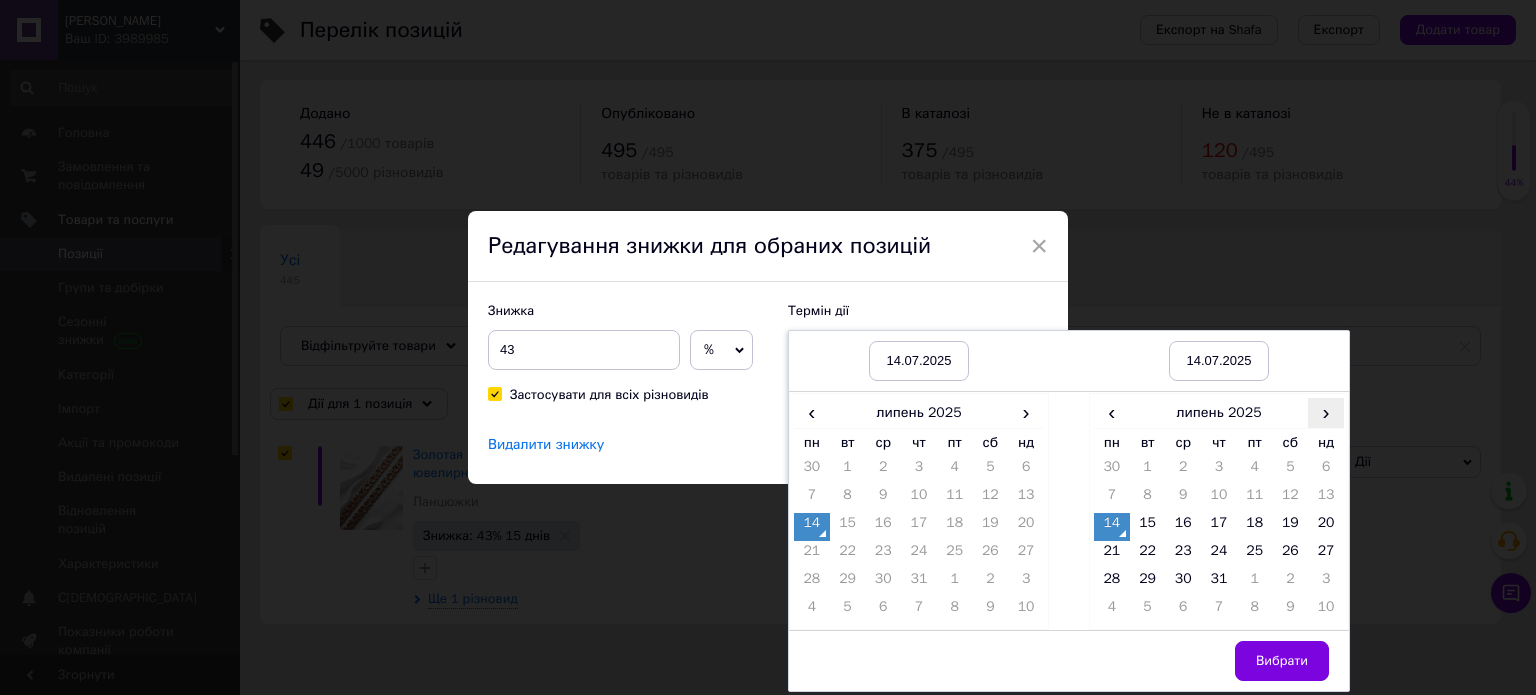 click on "›" at bounding box center [1326, 412] 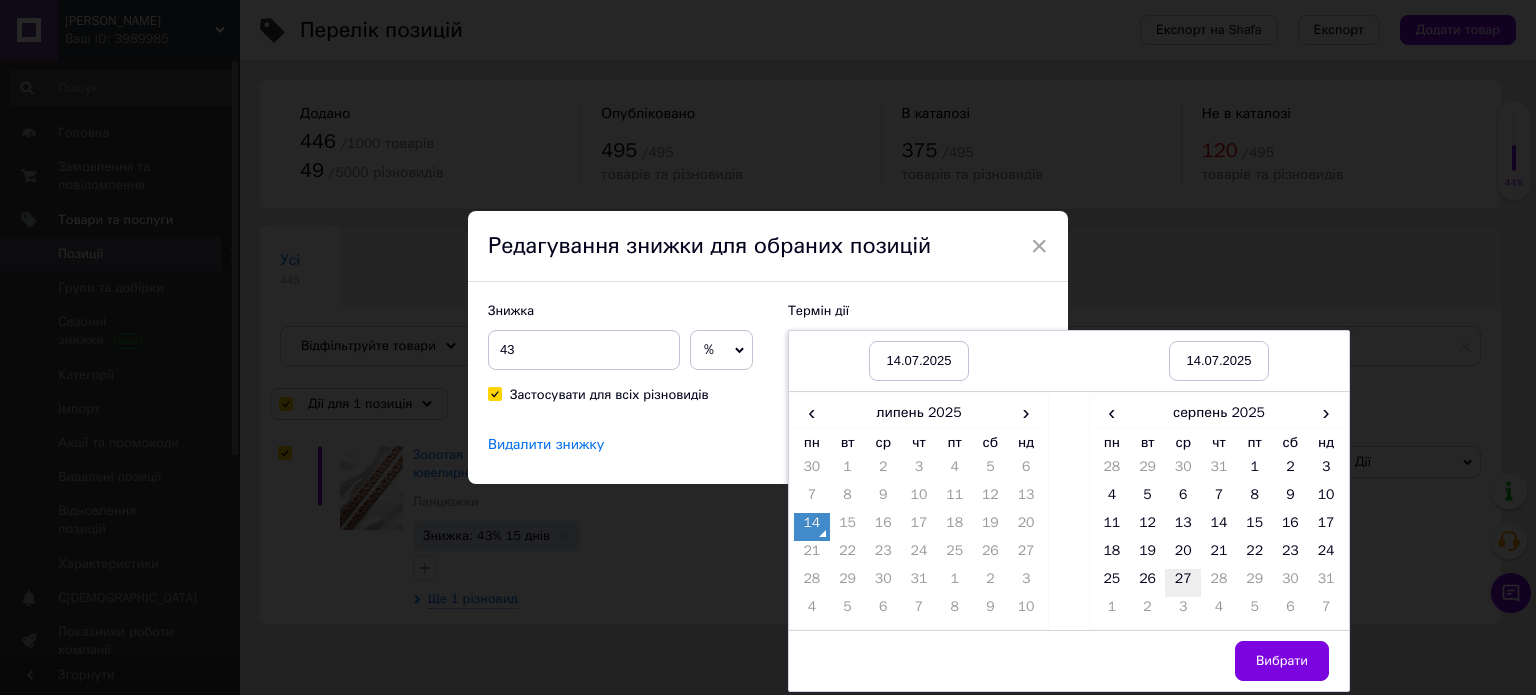 click on "27" at bounding box center [1183, 583] 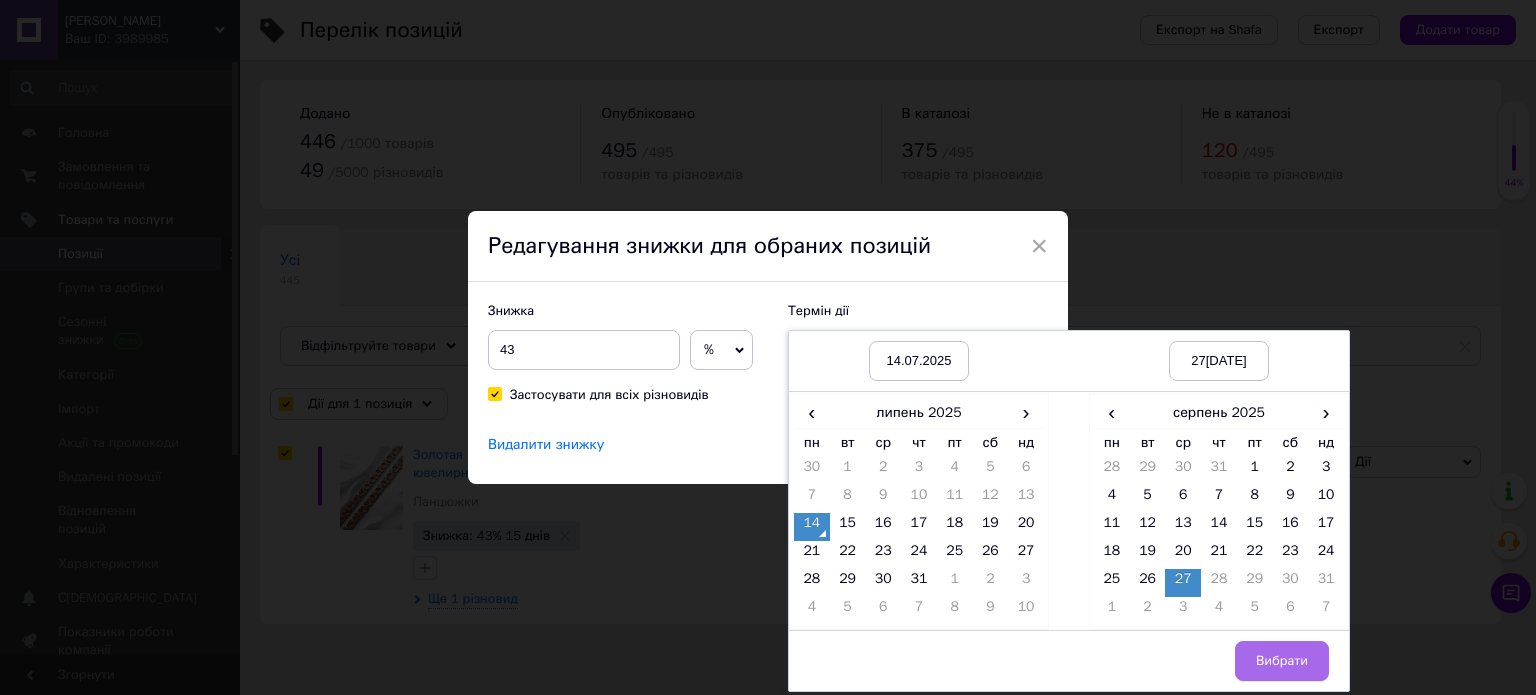 click on "Вибрати" at bounding box center (1282, 661) 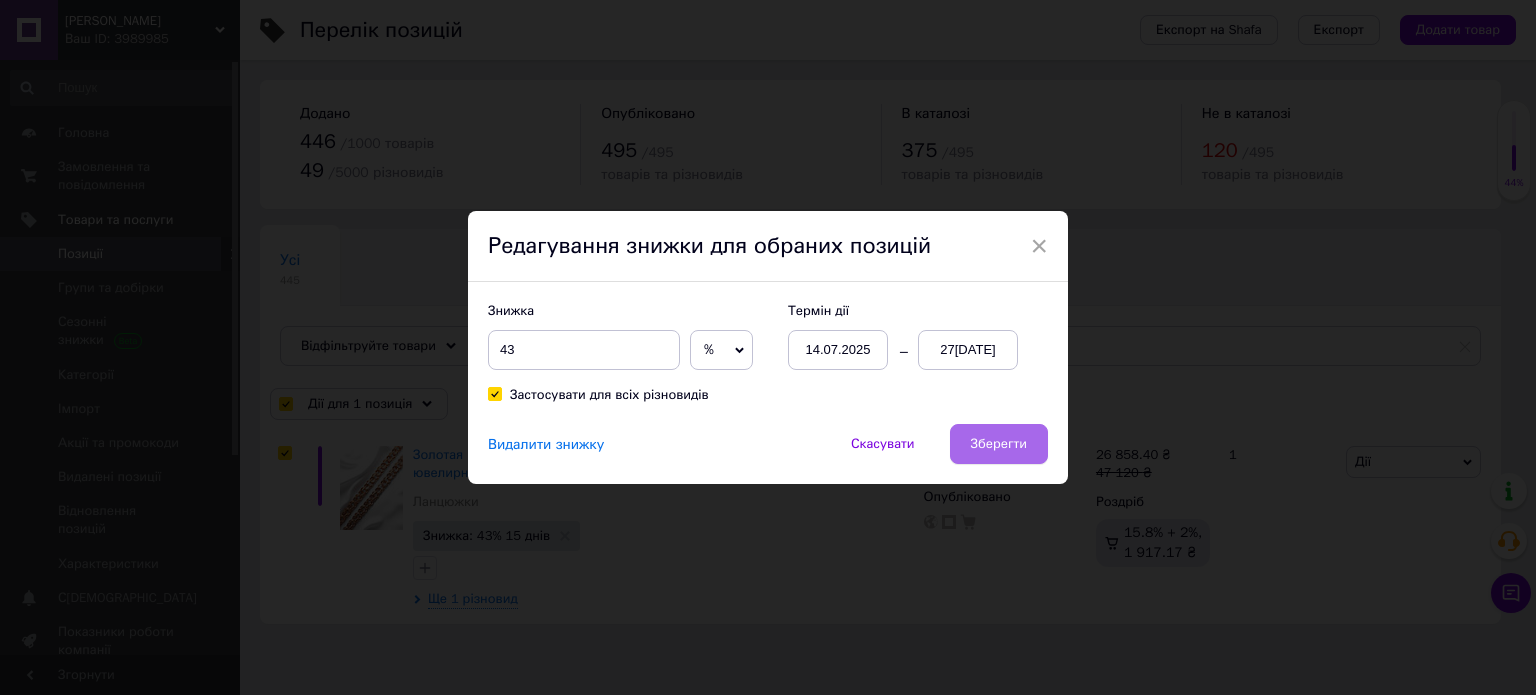 click on "Зберегти" at bounding box center [999, 444] 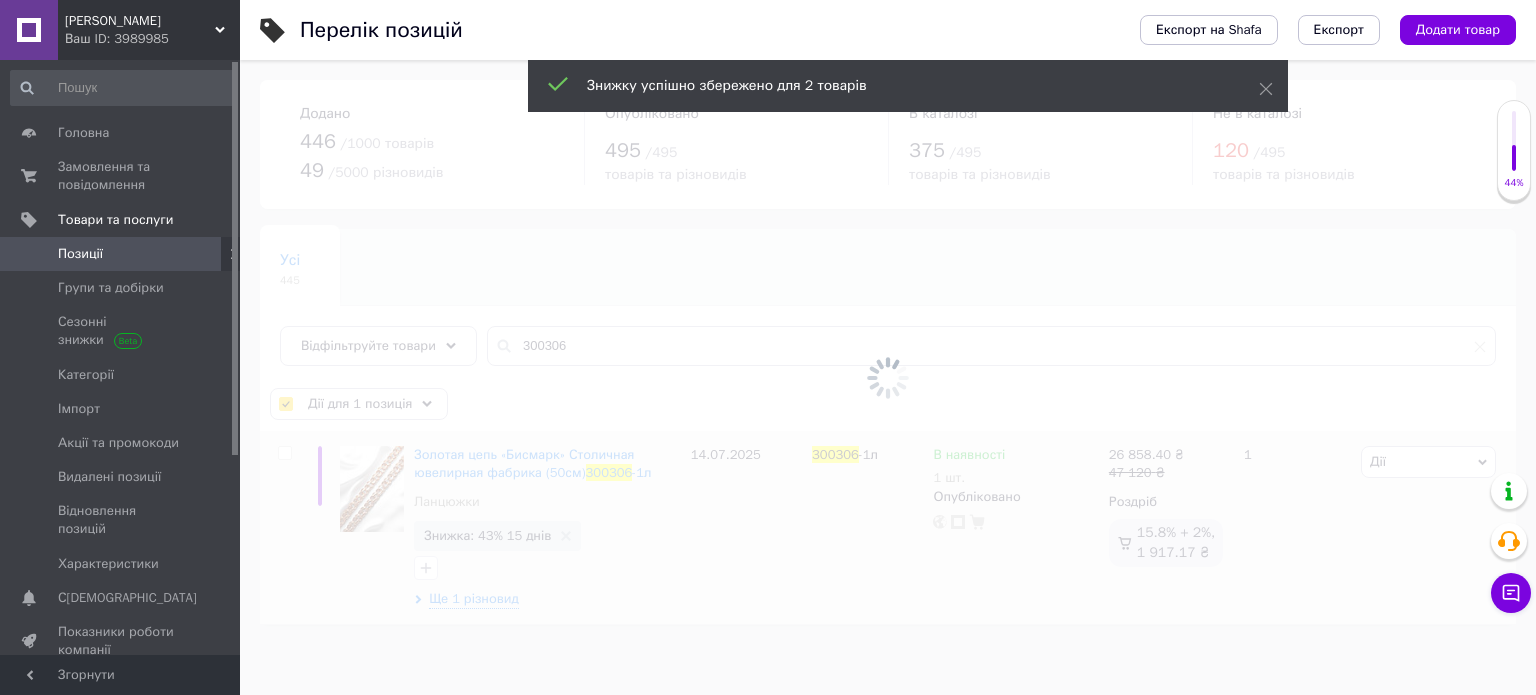 checkbox on "false" 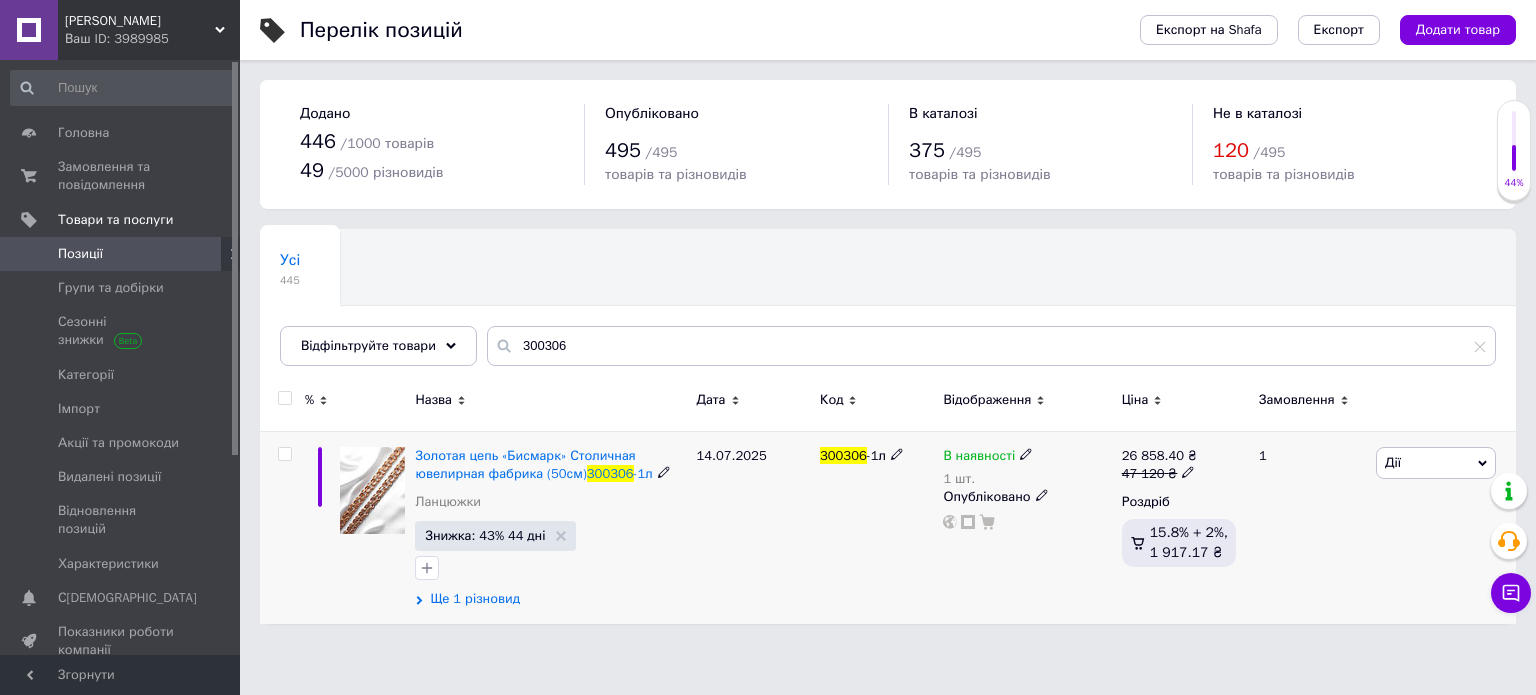 click on "Ще 1 різновид" at bounding box center (475, 599) 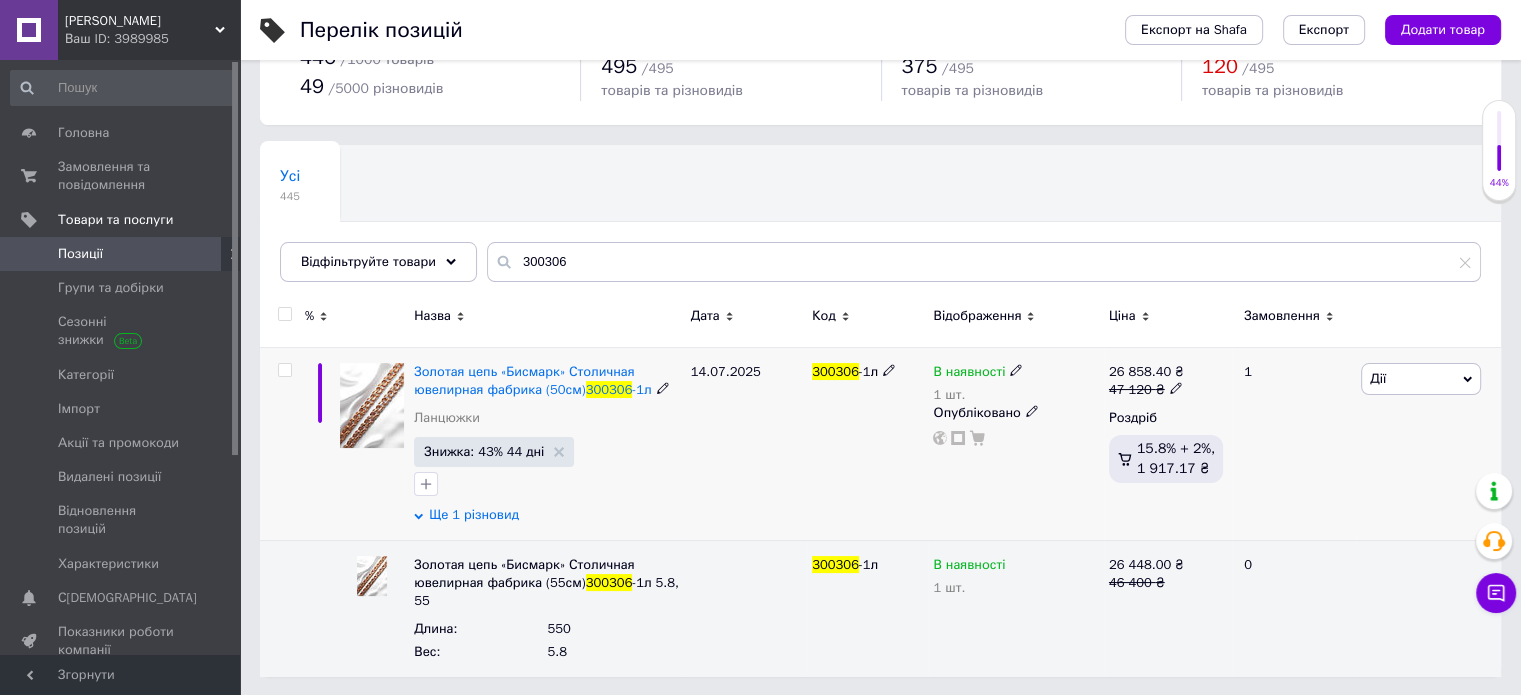 scroll, scrollTop: 84, scrollLeft: 0, axis: vertical 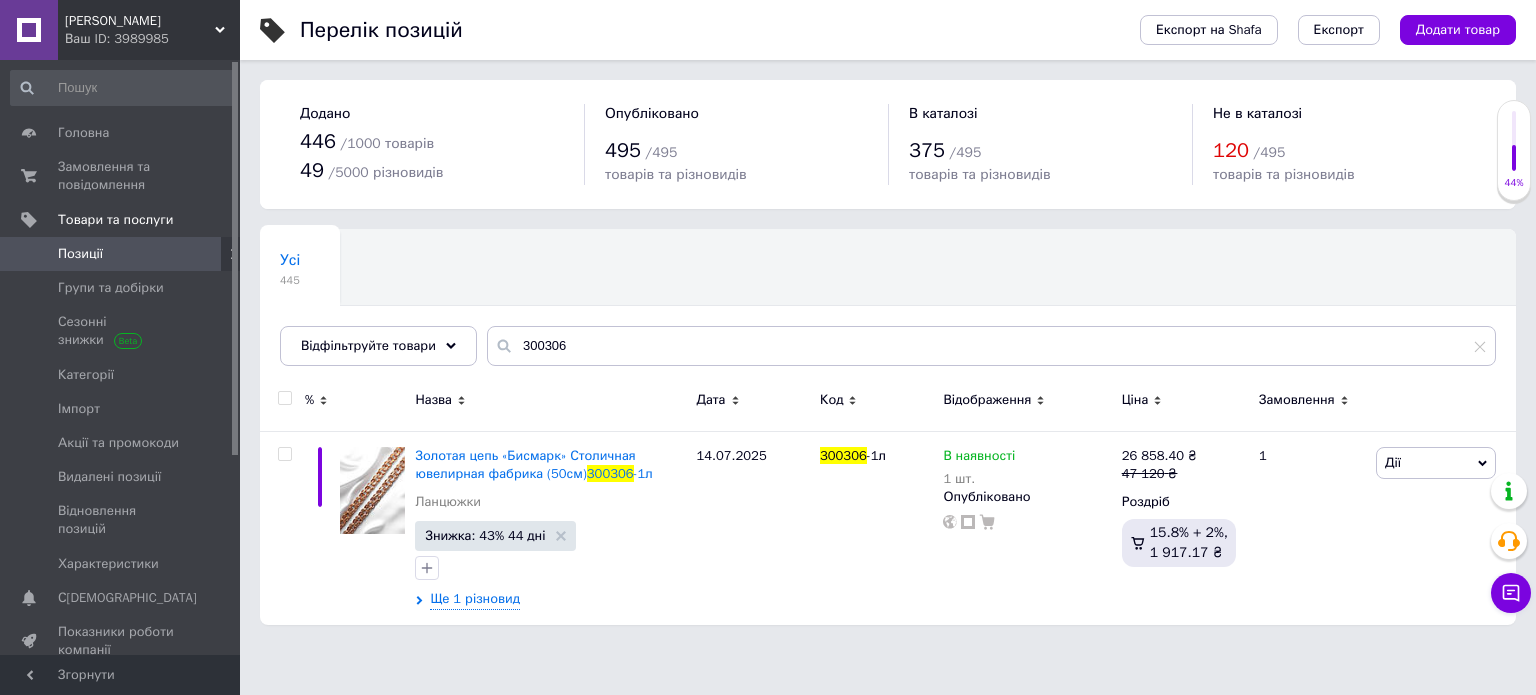 click on "Ваш ID: 3989985" at bounding box center [152, 39] 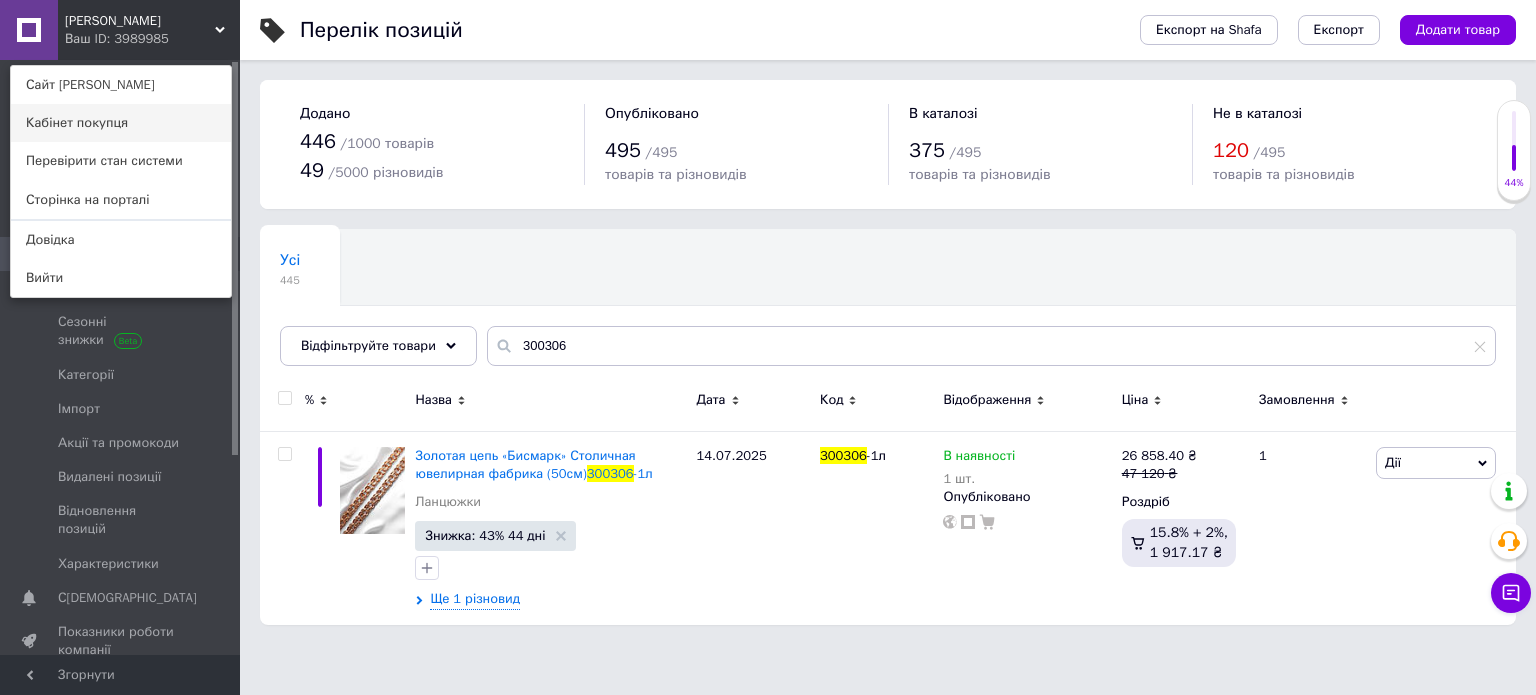 click on "Кабінет покупця" at bounding box center (121, 123) 